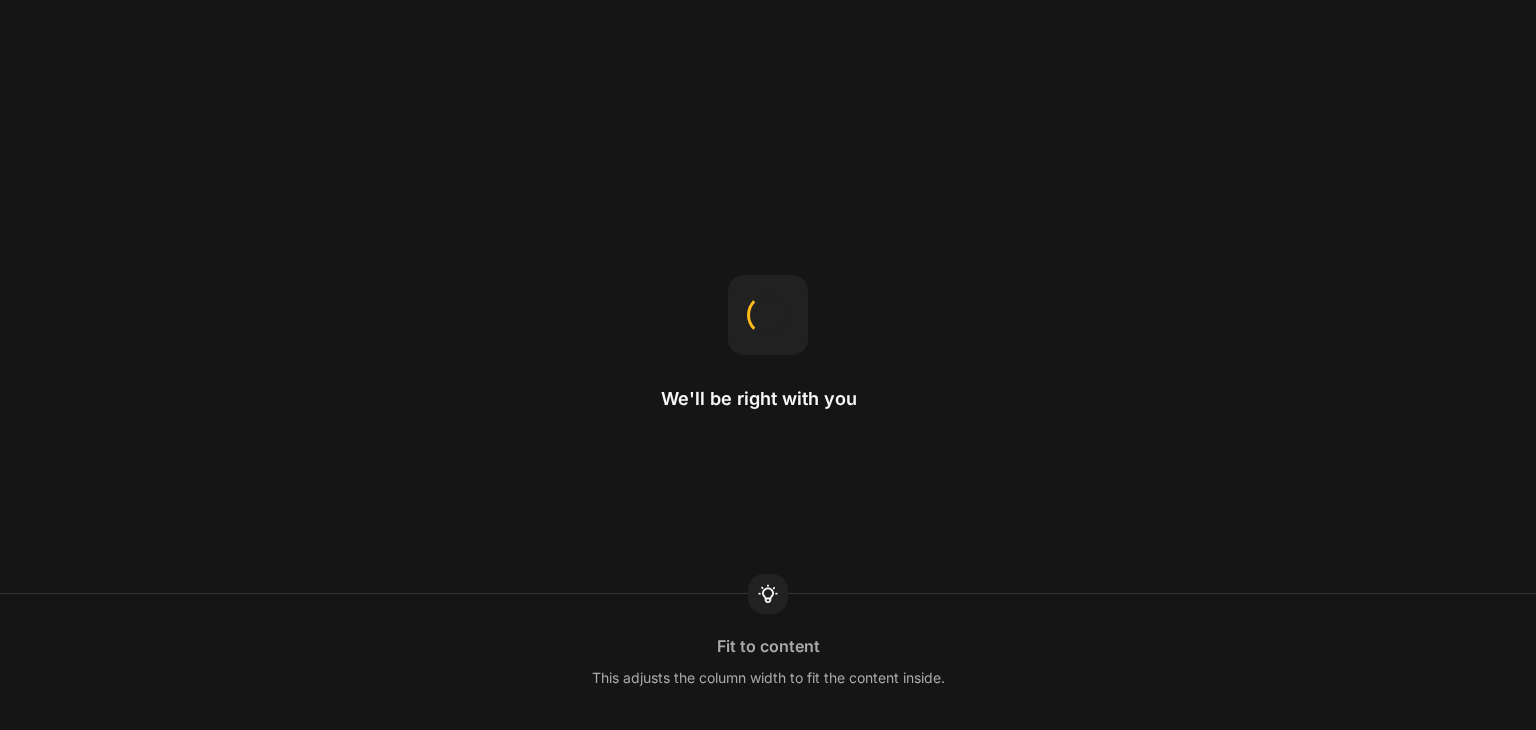 scroll, scrollTop: 0, scrollLeft: 0, axis: both 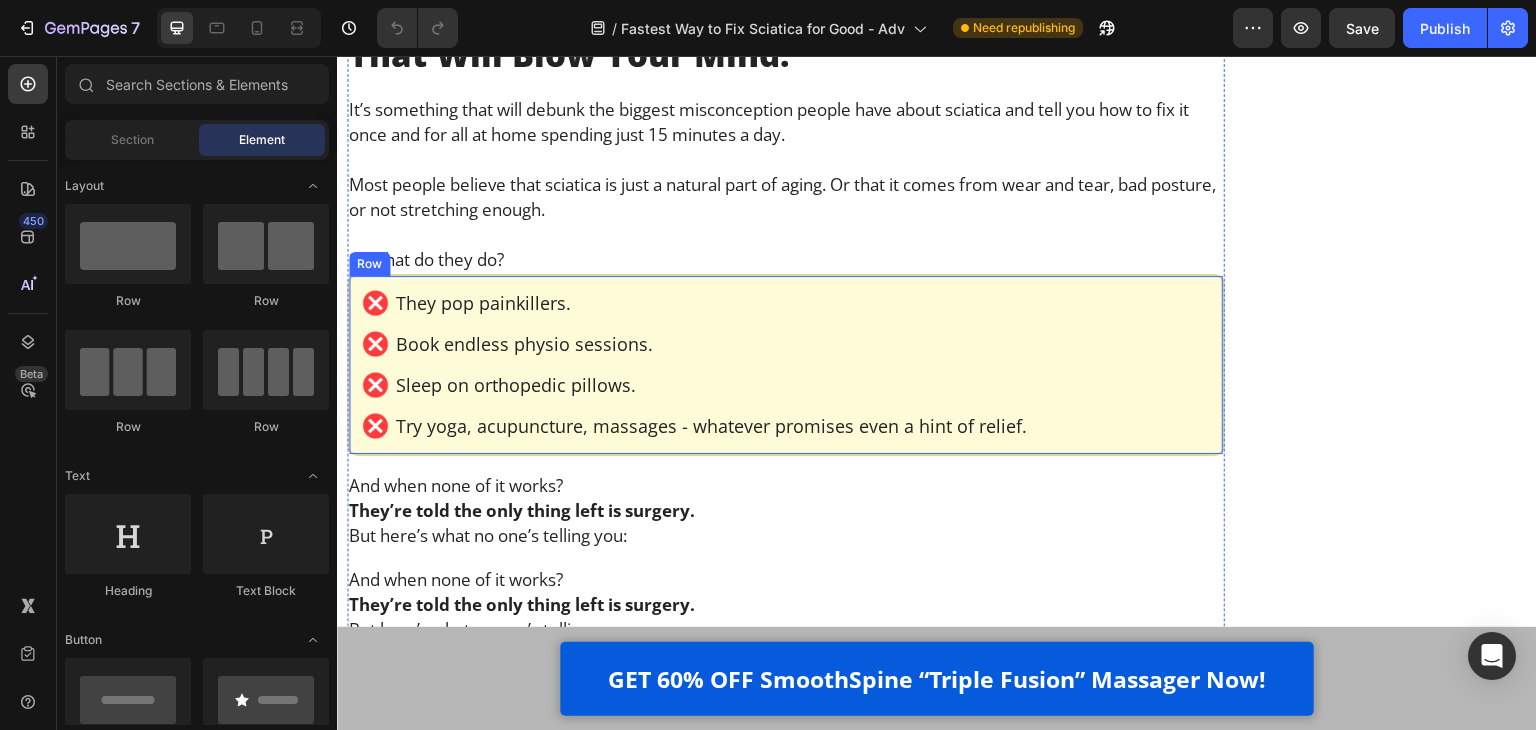 click on "Image They pop painkillers. Text Block Row Image Book endless physio sessions. Text Block Row Image Sleep on orthopedic pillows. Text Block Row Image Try yoga, acupuncture, massages - whatever promises even a hint of relief. Text Block Row Row" at bounding box center [786, 365] 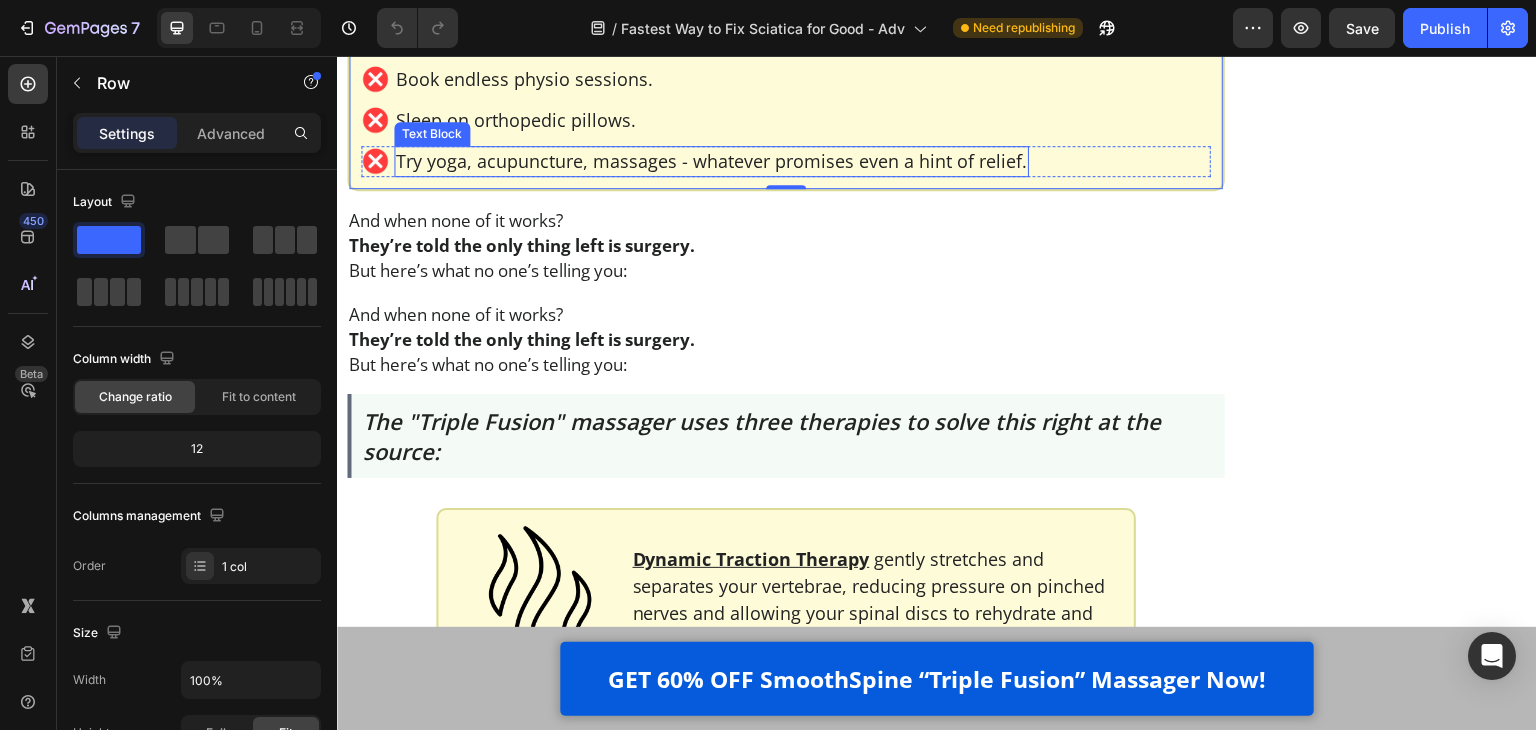 scroll, scrollTop: 2000, scrollLeft: 0, axis: vertical 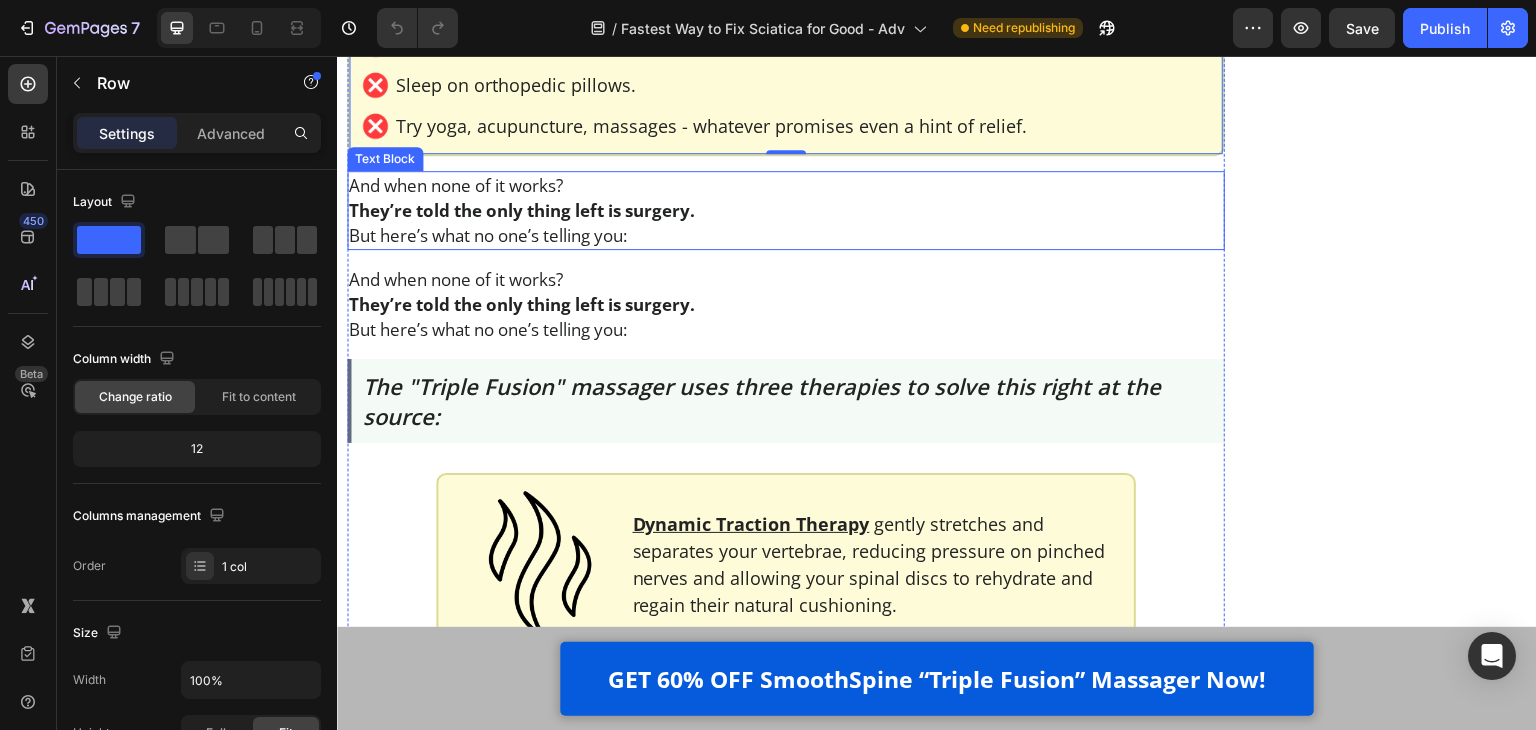 click on "But here’s what no one’s telling you:" at bounding box center [786, 235] 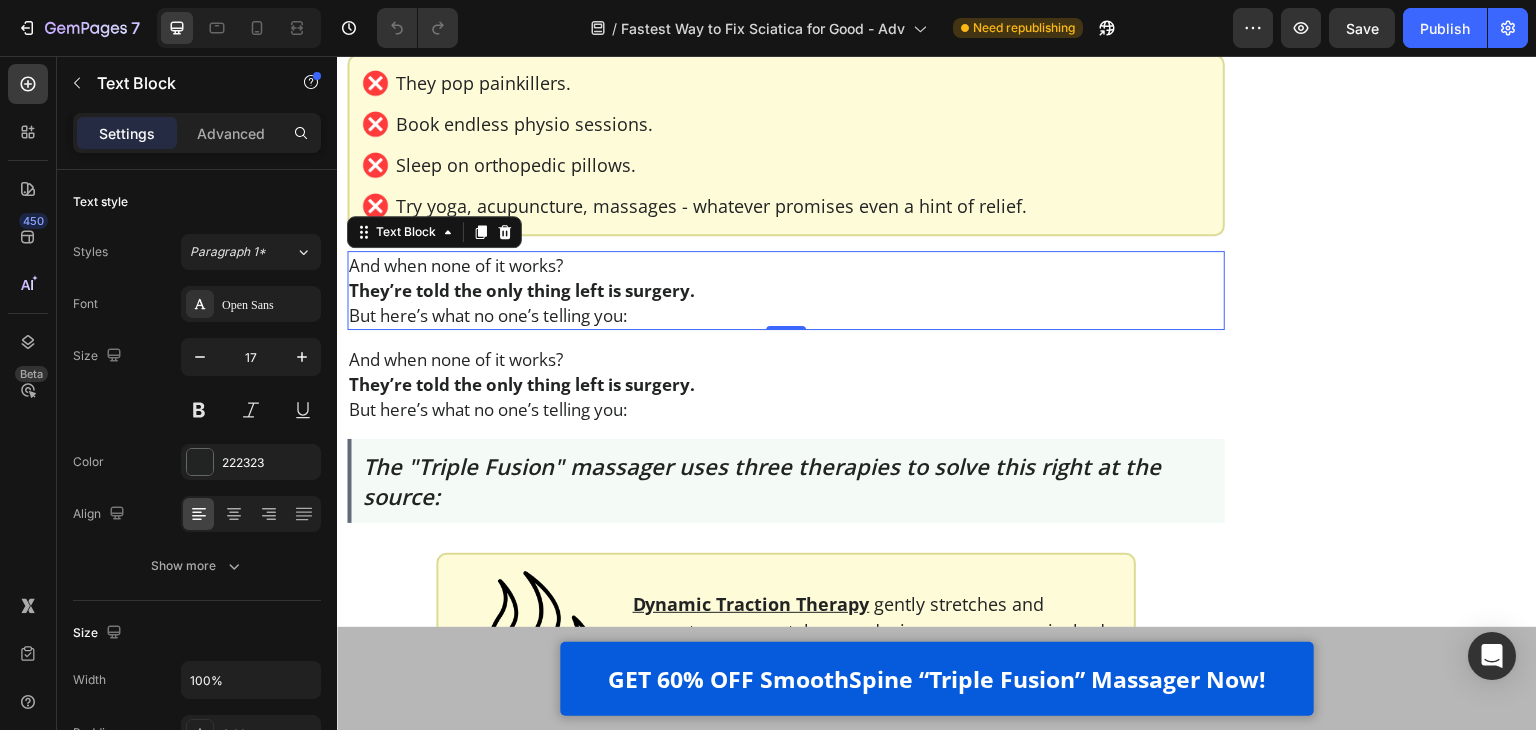 scroll, scrollTop: 1800, scrollLeft: 0, axis: vertical 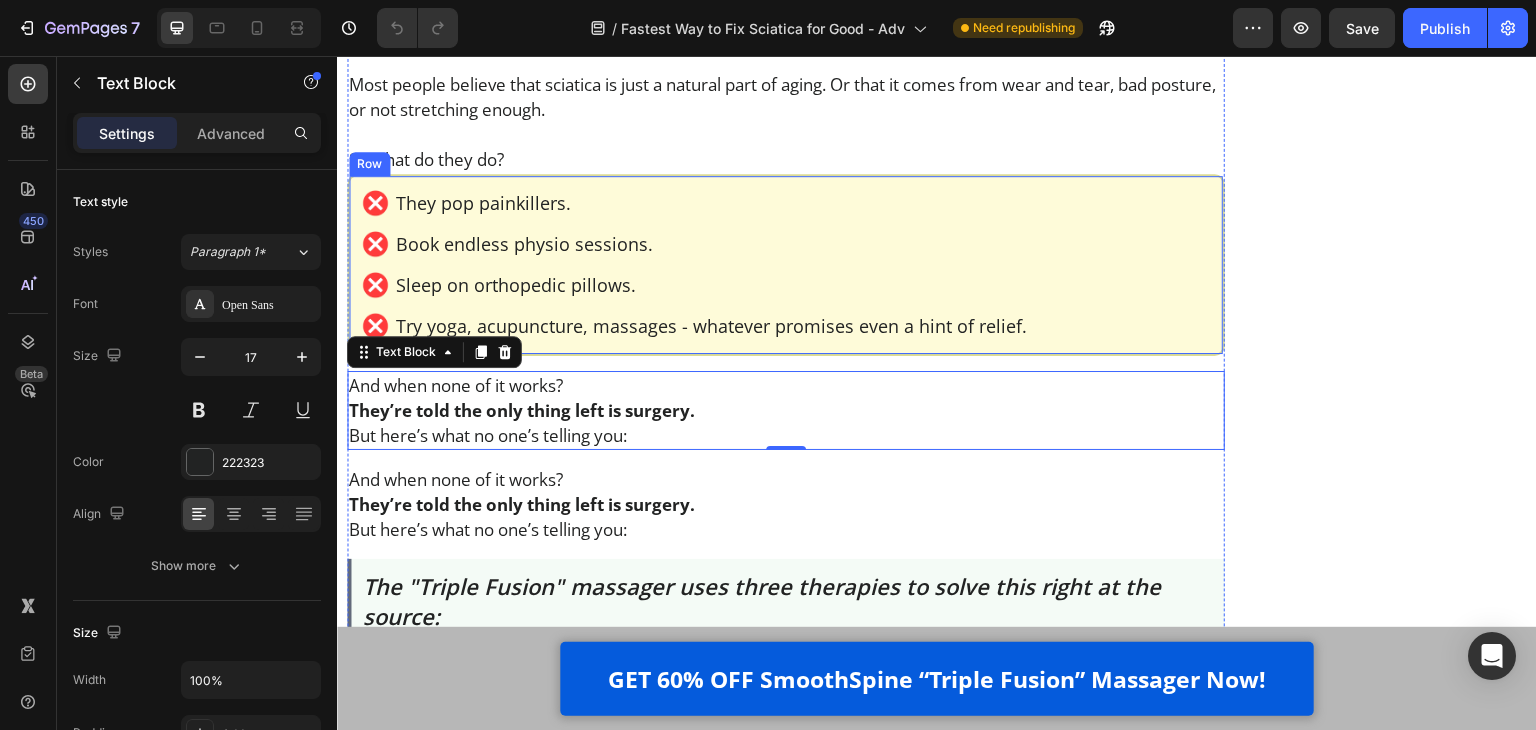 click on "Image They pop painkillers. Text Block Row Image Book endless physio sessions. Text Block Row Image Sleep on orthopedic pillows. Text Block Row Image Try yoga, acupuncture, massages - whatever promises even a hint of relief. Text Block Row Row" at bounding box center (786, 265) 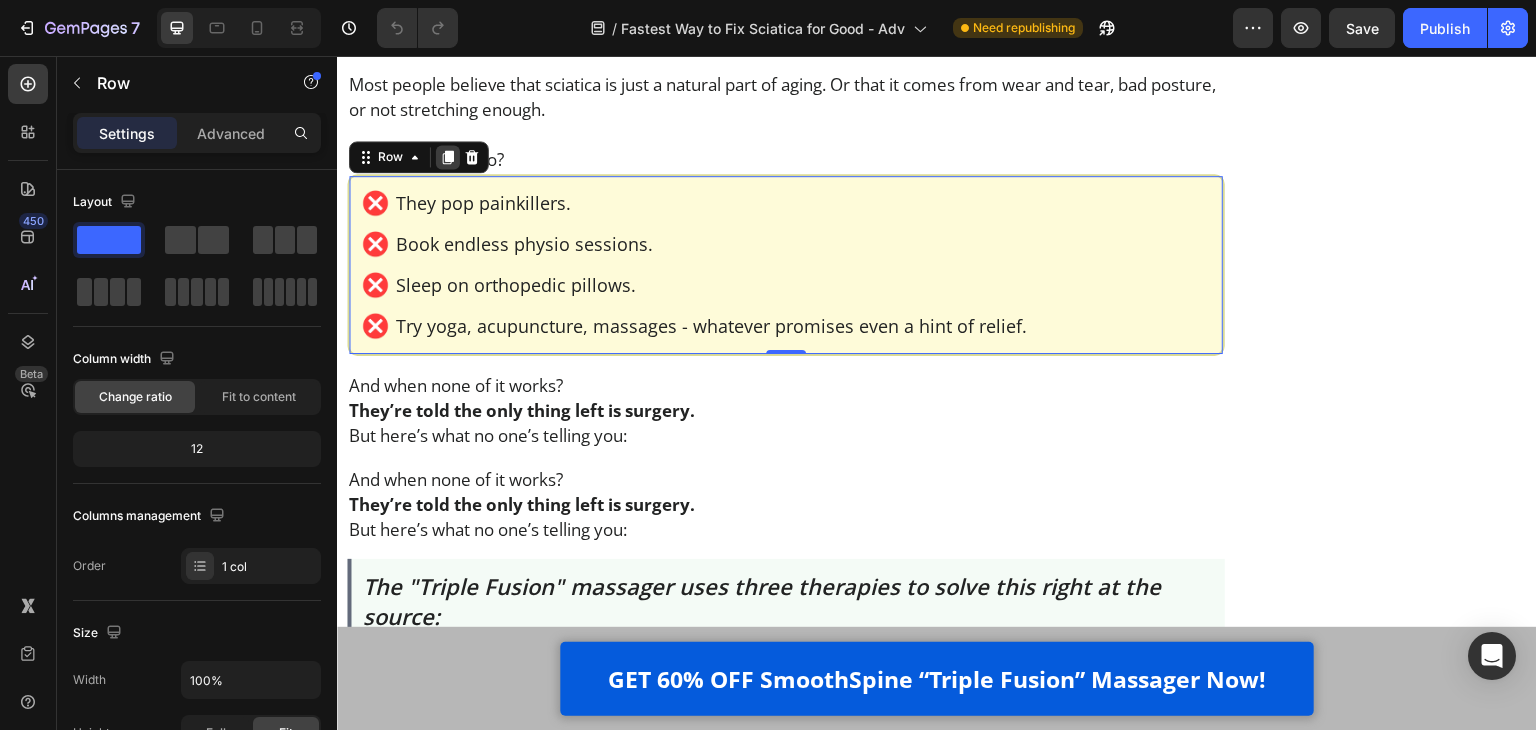 click at bounding box center (448, 157) 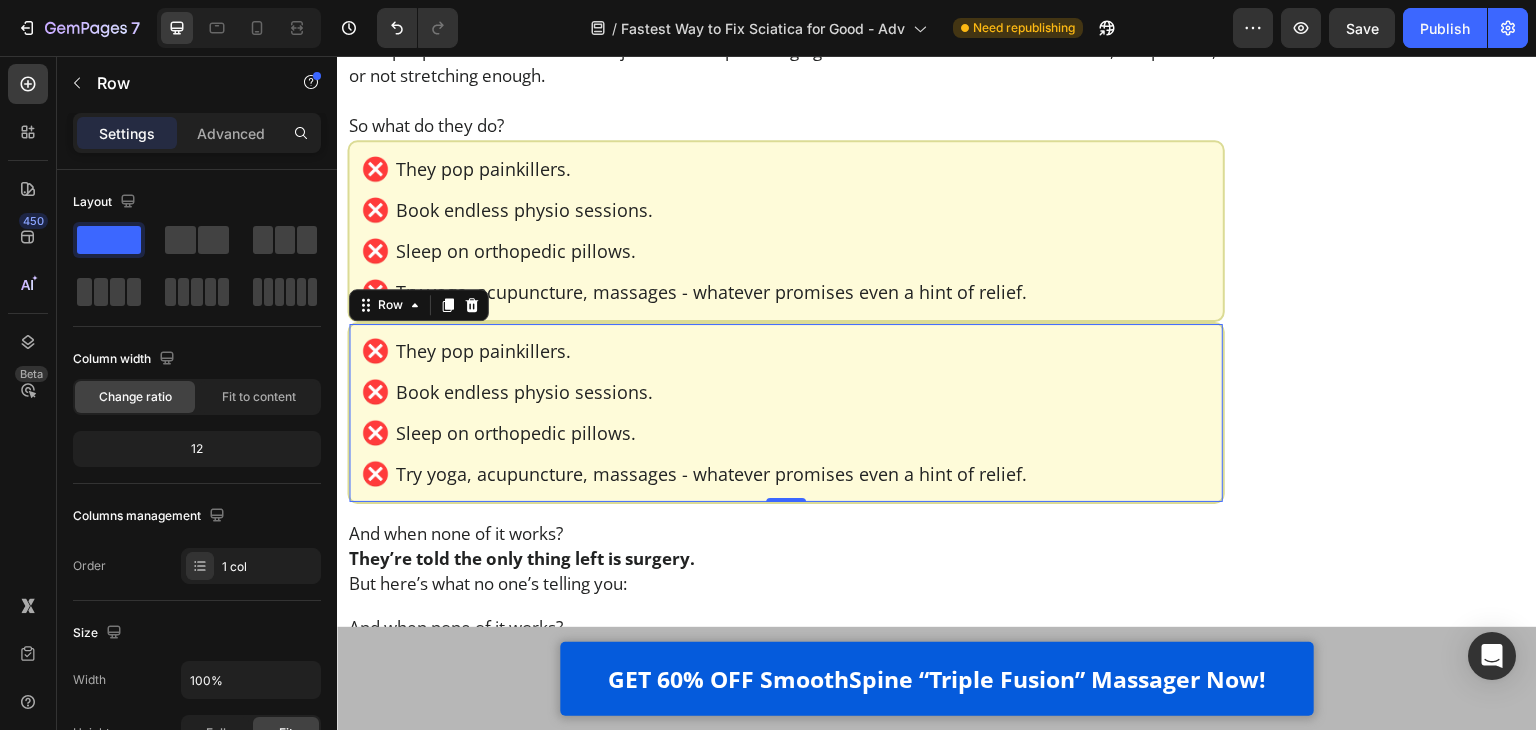 scroll, scrollTop: 1800, scrollLeft: 0, axis: vertical 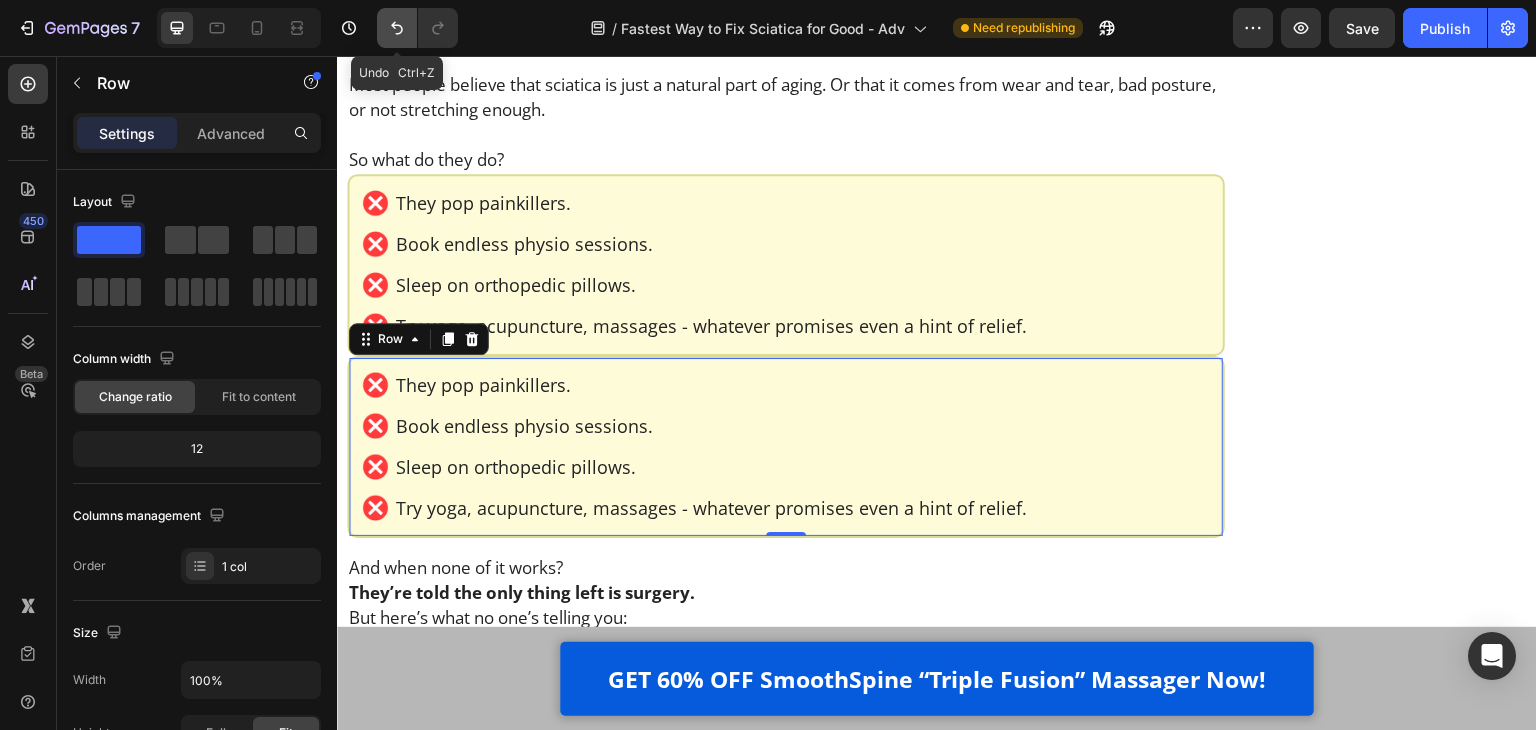 click 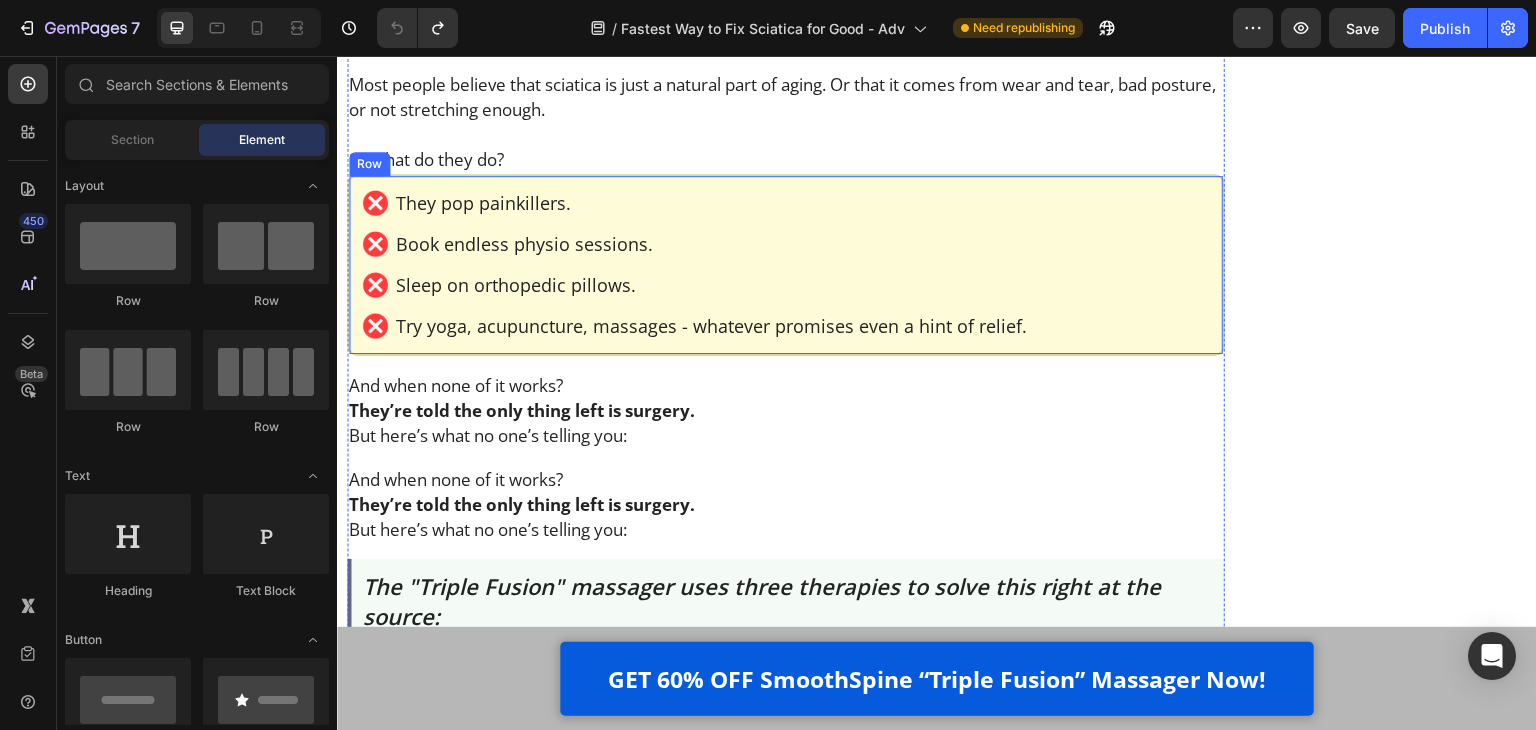 click on "Image They pop painkillers. Text Block Row Image Book endless physio sessions. Text Block Row Image Sleep on orthopedic pillows. Text Block Row Image Try yoga, acupuncture, massages - whatever promises even a hint of relief. Text Block Row Row" at bounding box center [786, 265] 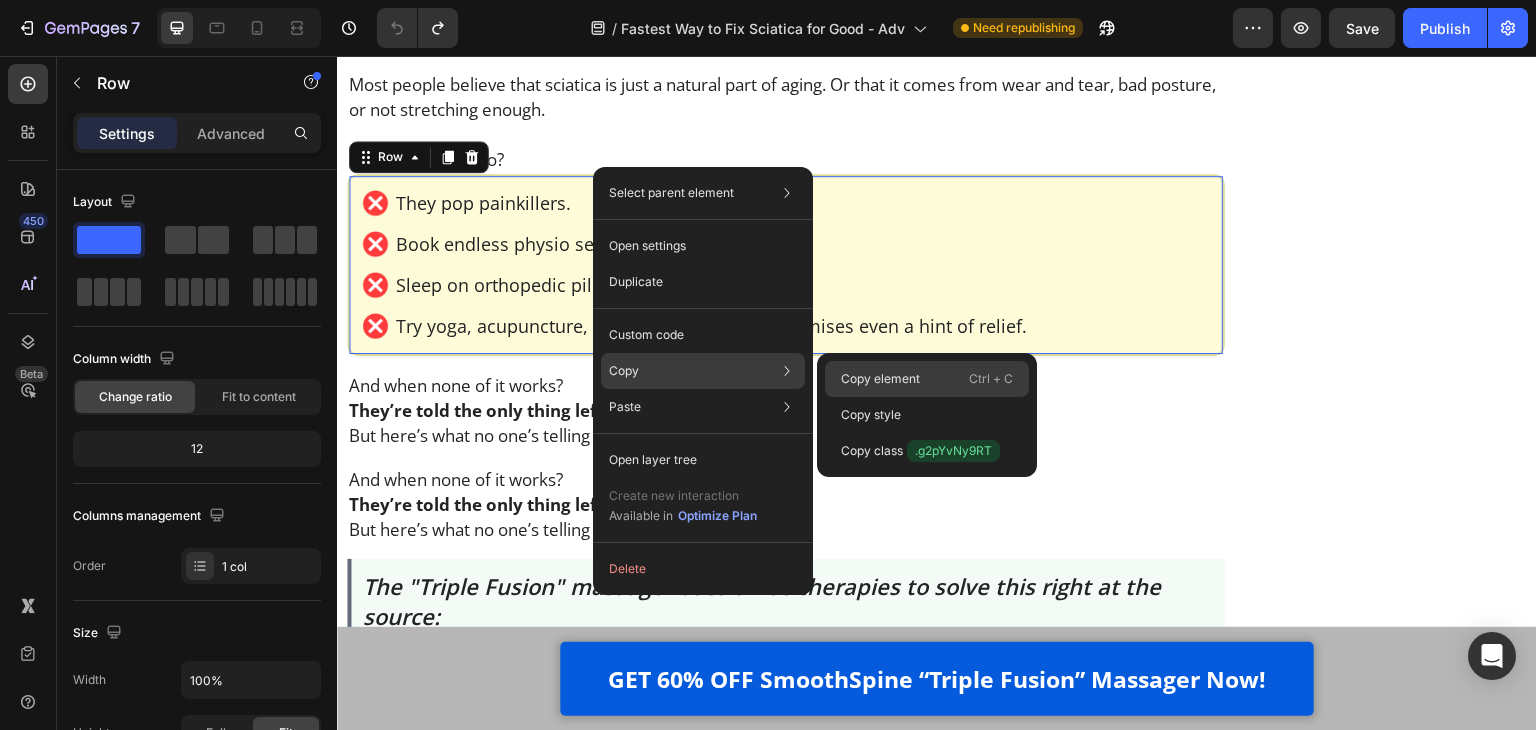 click on "Copy element  Ctrl + C" 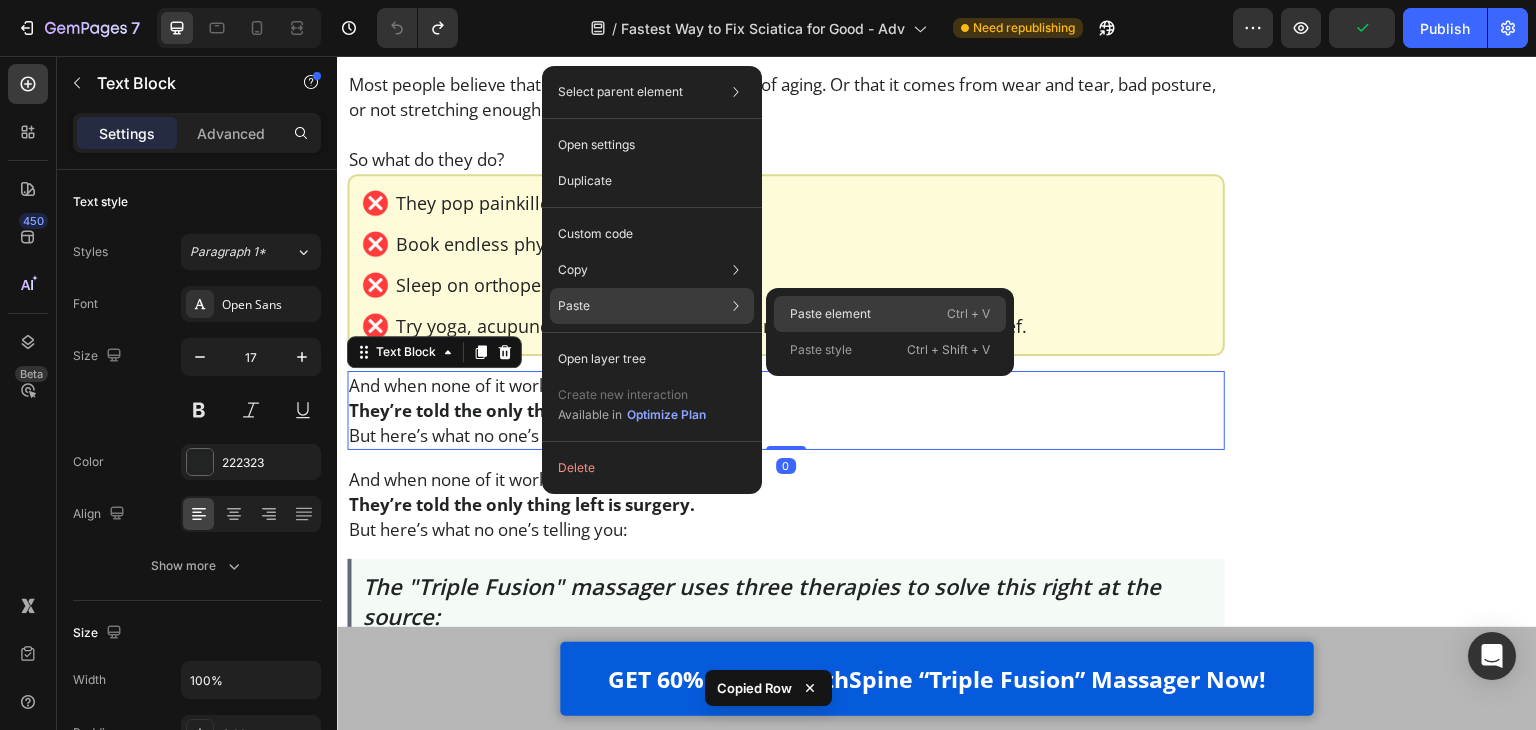 click on "Paste element" at bounding box center (830, 314) 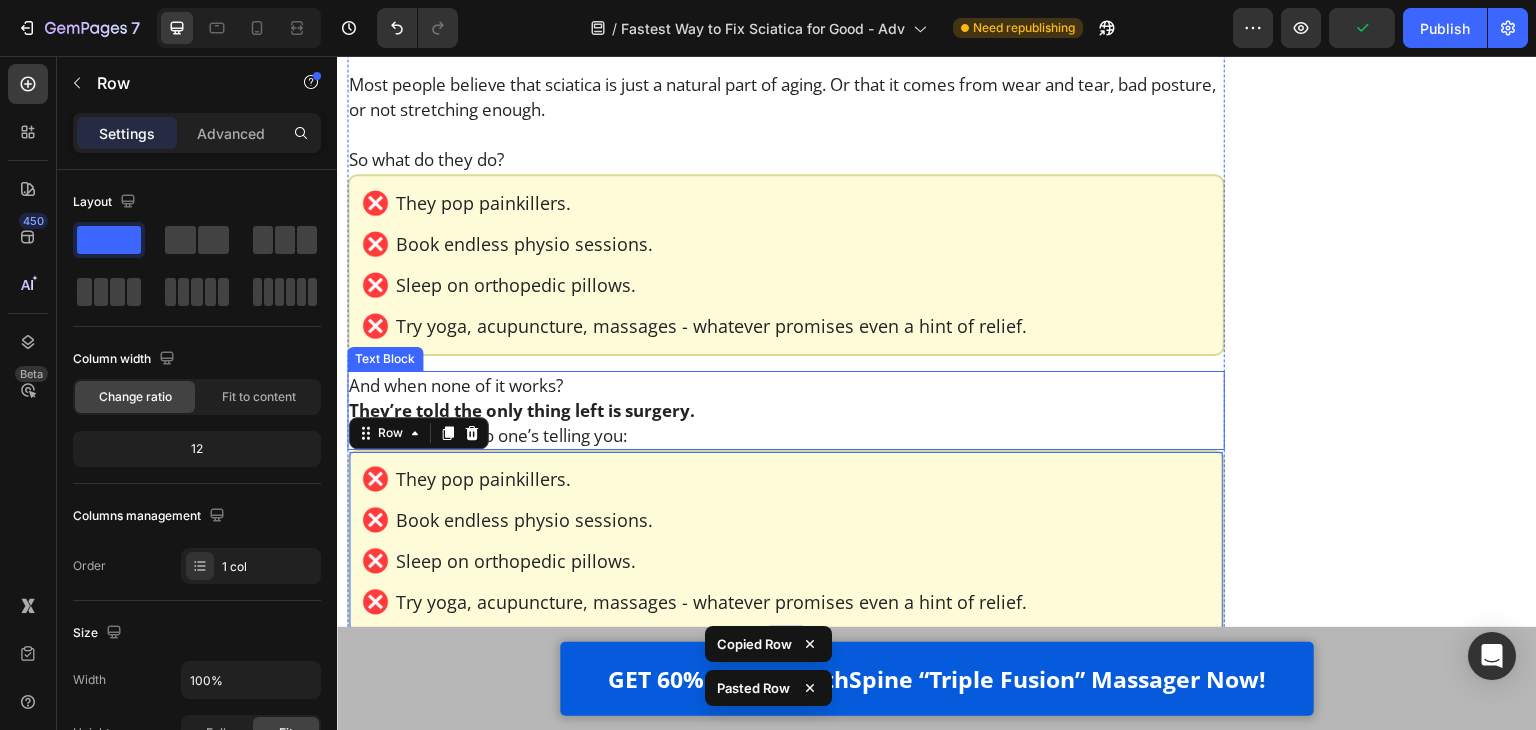 scroll, scrollTop: 2000, scrollLeft: 0, axis: vertical 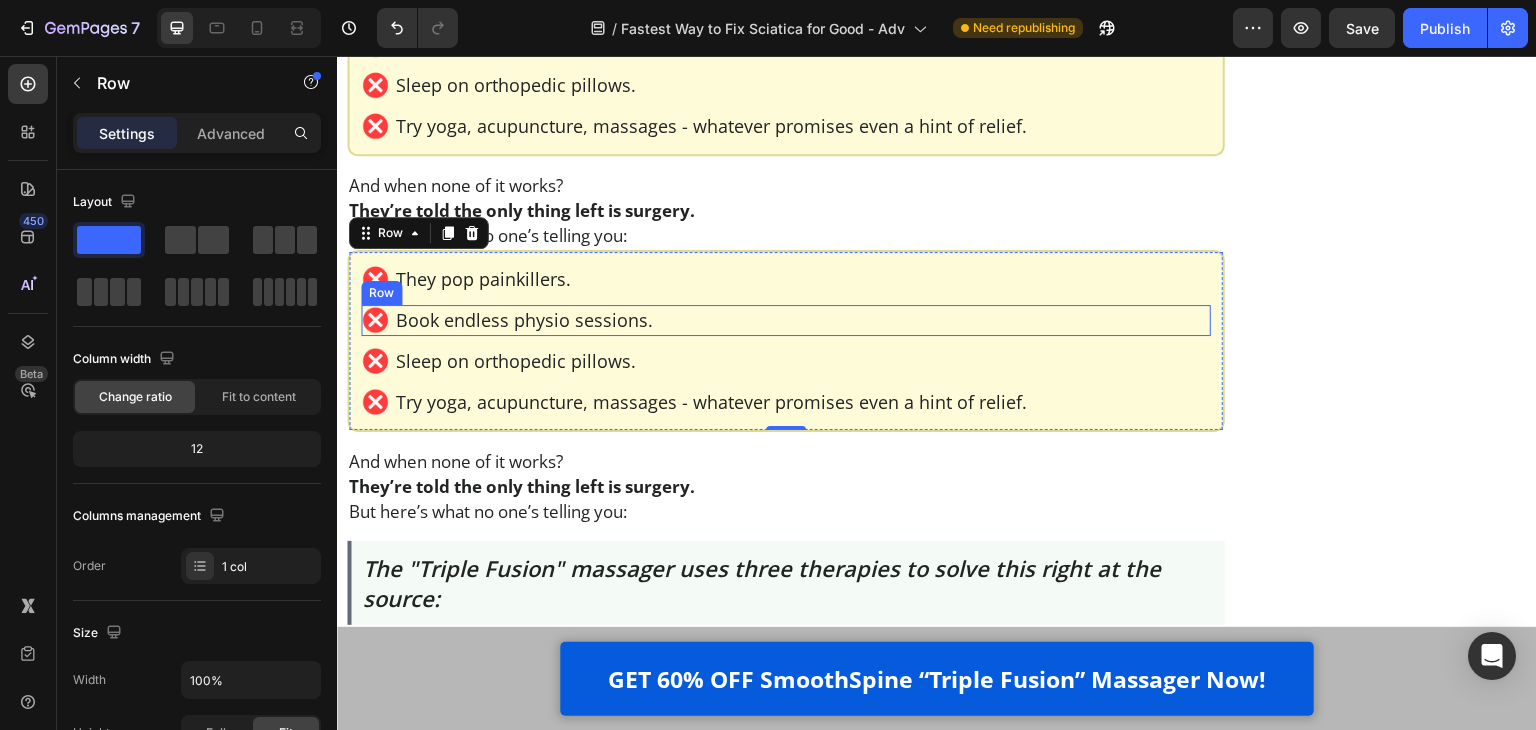 click on "Image Book endless physio sessions. Text Block Row" at bounding box center (786, 320) 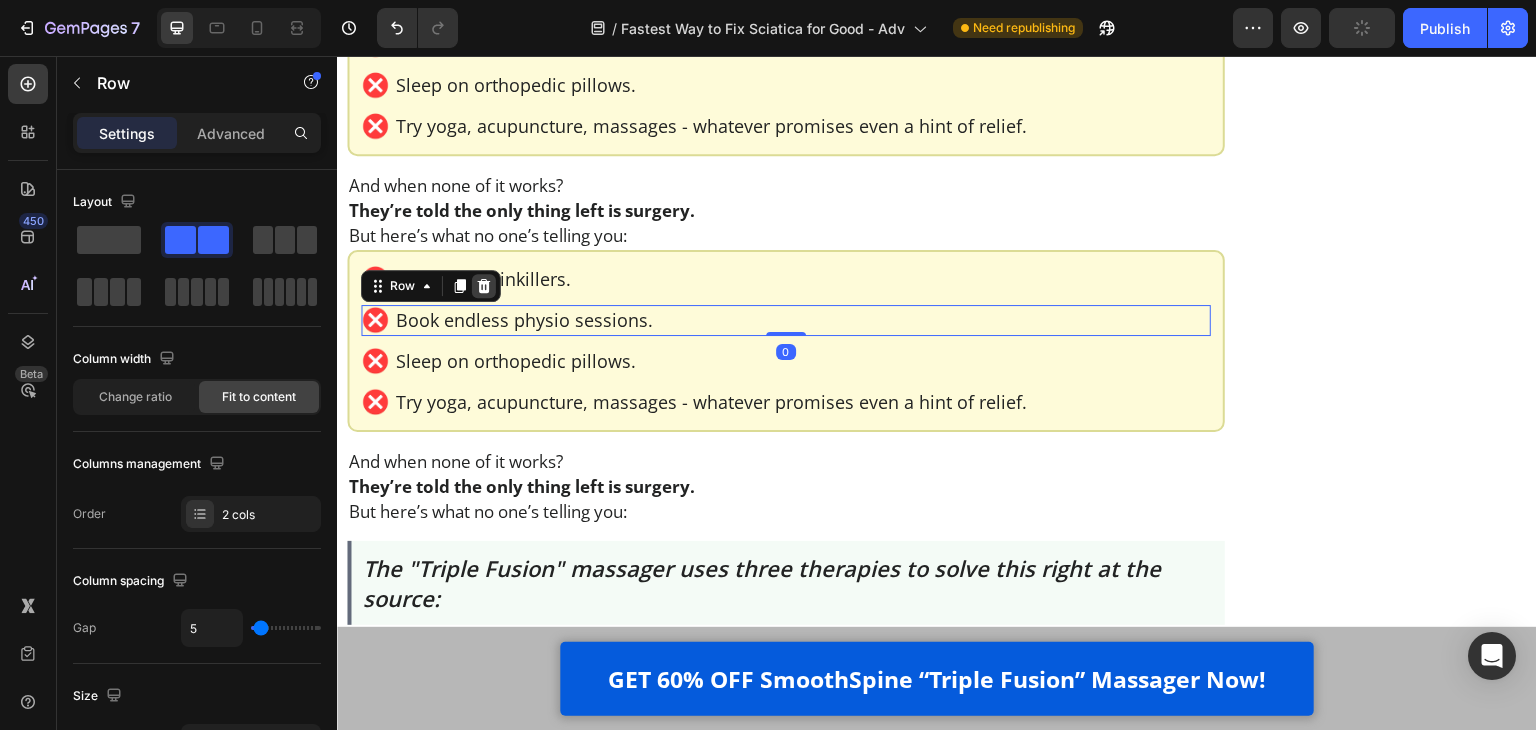 click 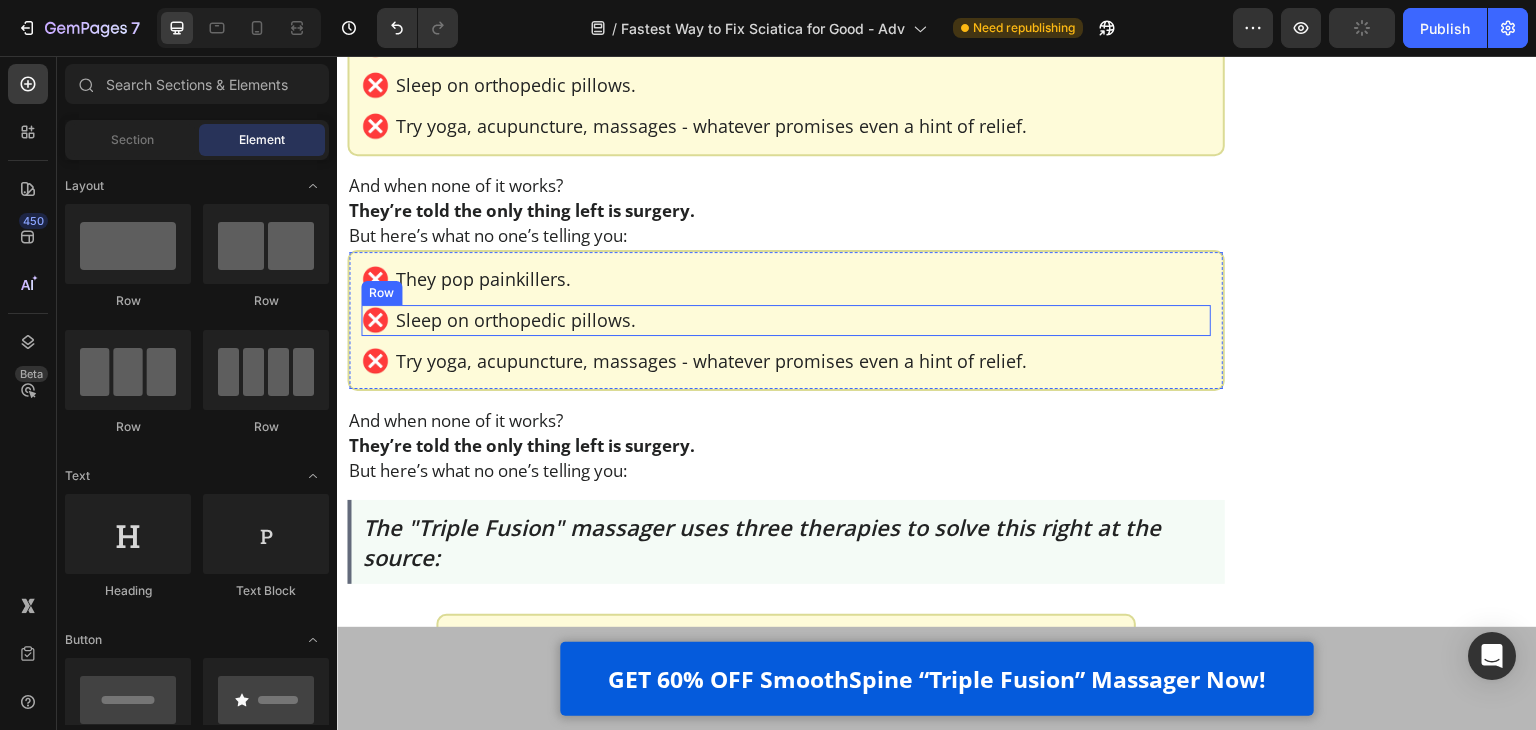 click on "Image Sleep on orthopedic pillows. Text Block Row" at bounding box center (786, 320) 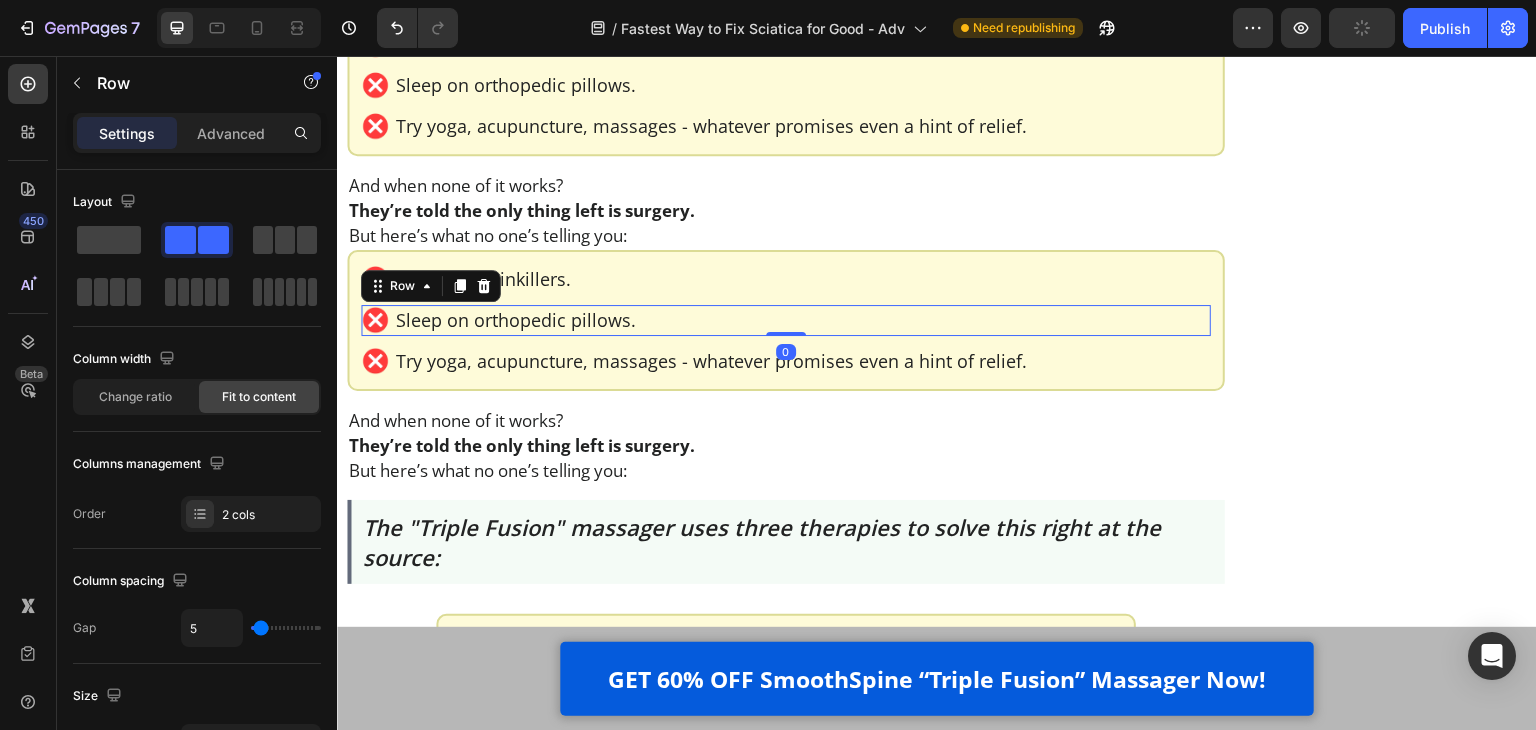click 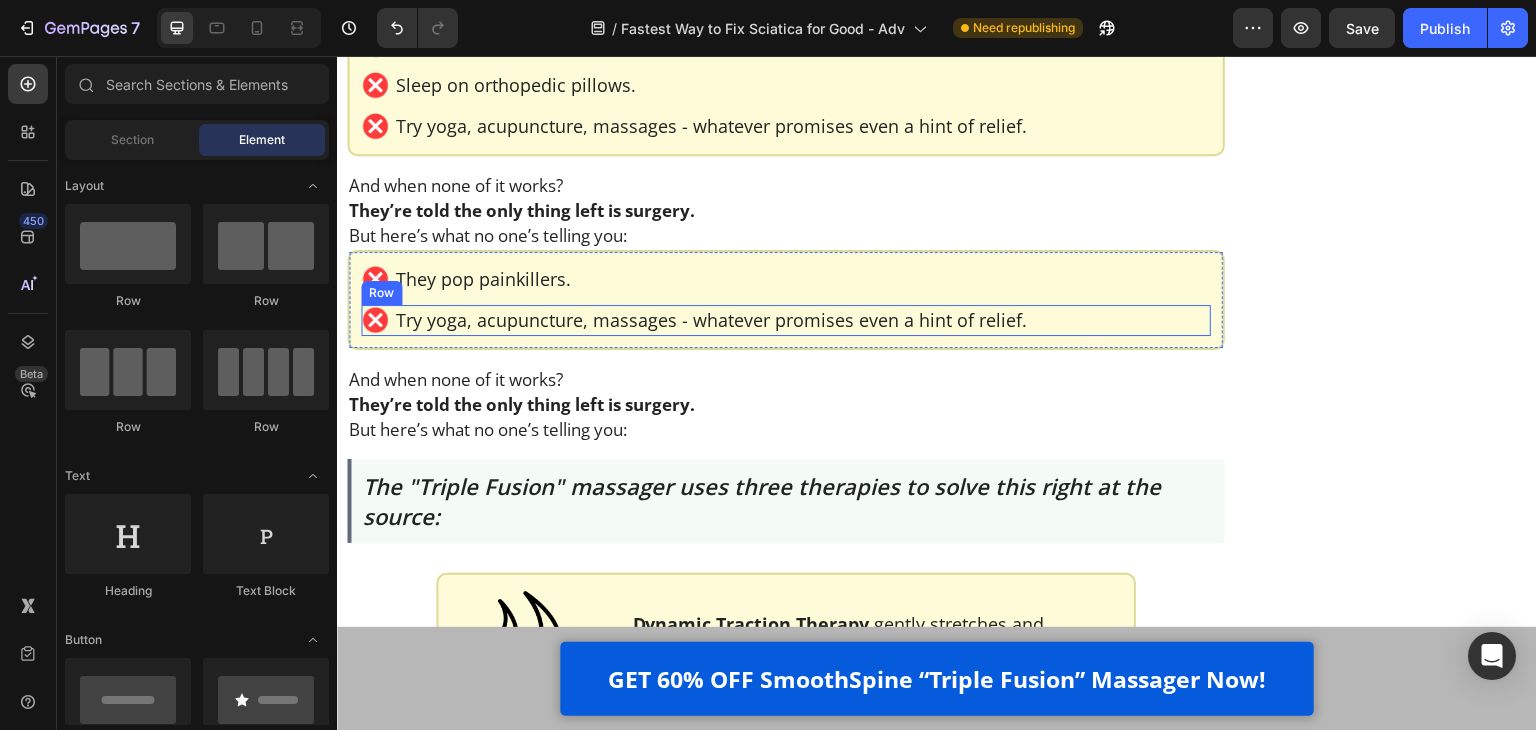 click on "Image Try yoga, acupuncture, massages - whatever promises even a hint of relief. Text Block Row" at bounding box center (786, 320) 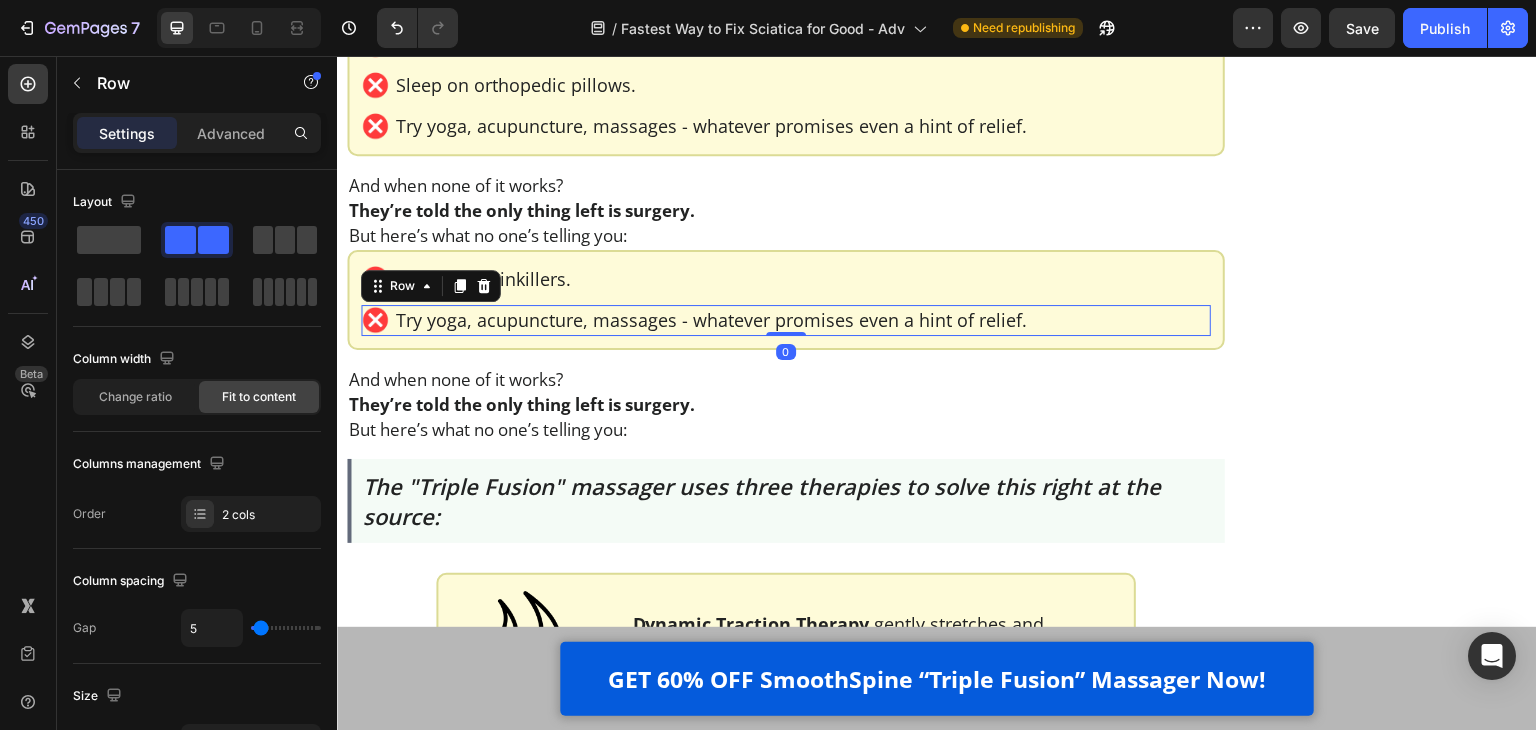 click 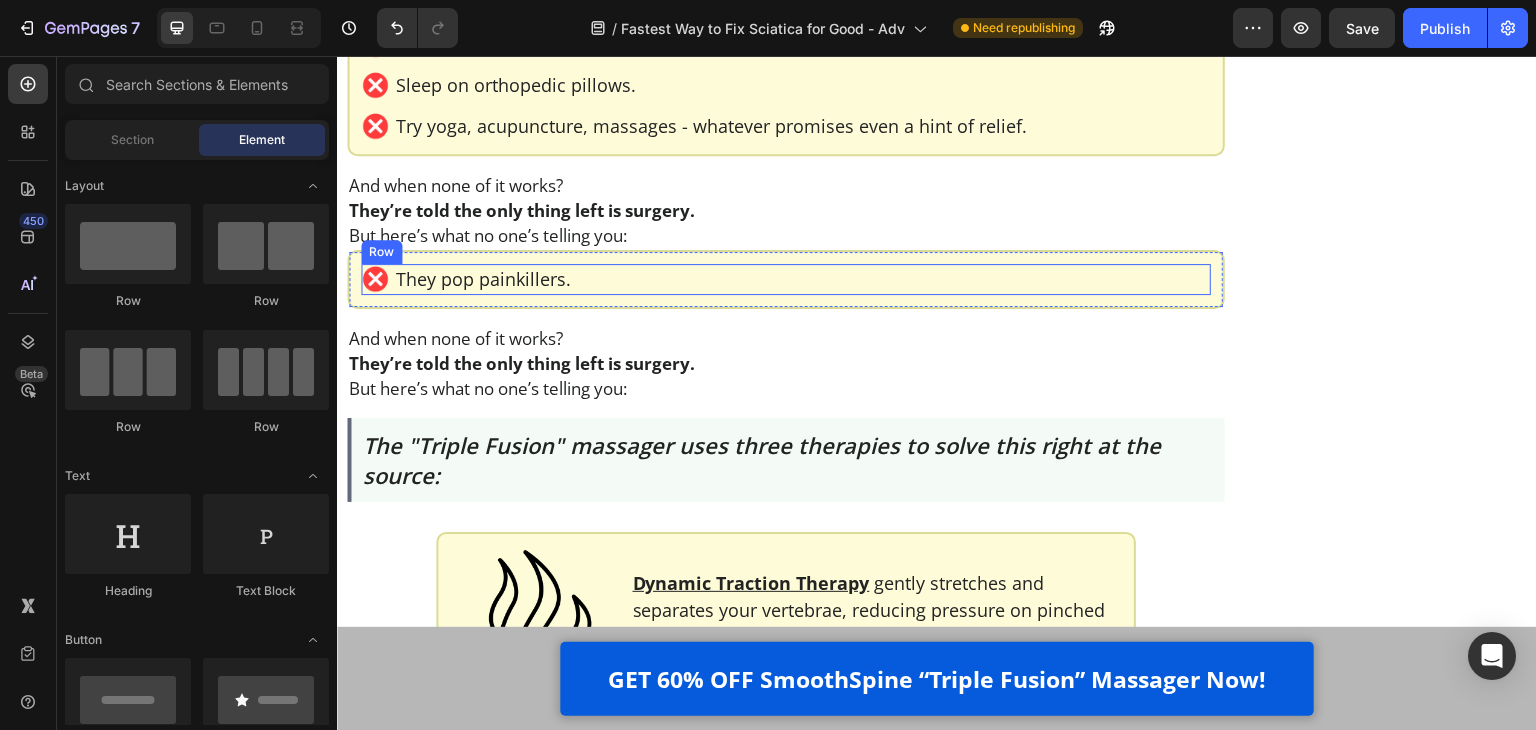 click on "Image They pop painkillers. Text Block Row" at bounding box center [786, 279] 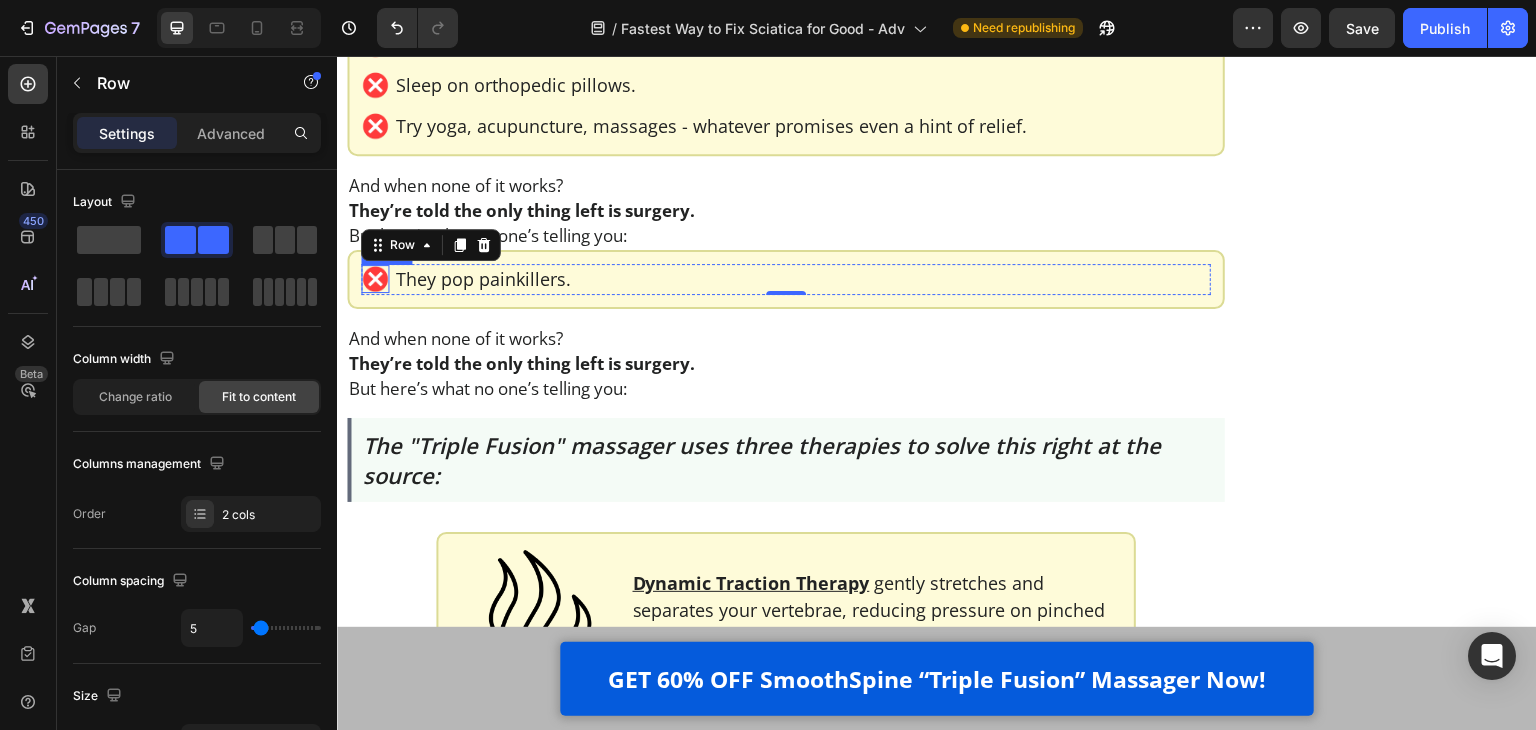 click at bounding box center [375, 279] 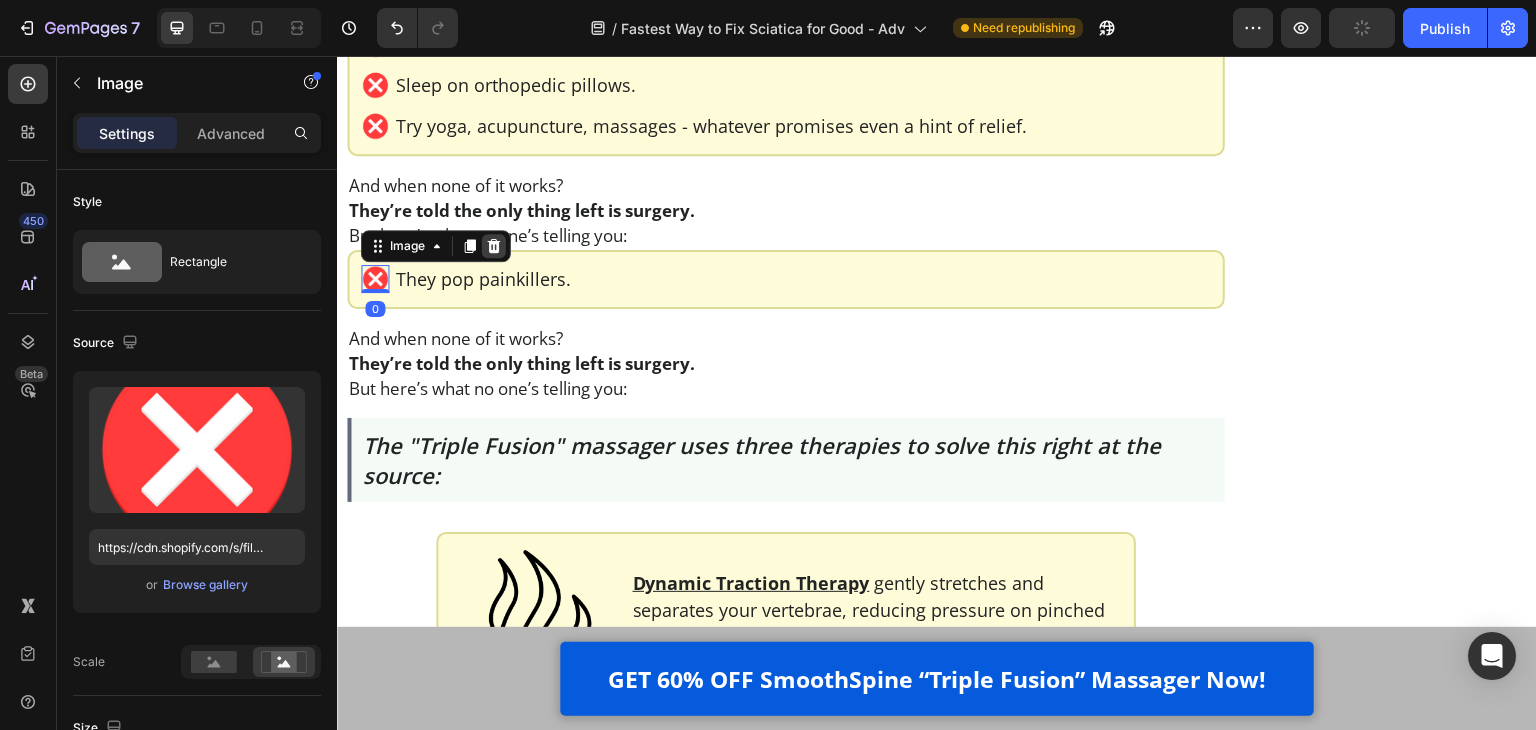 click 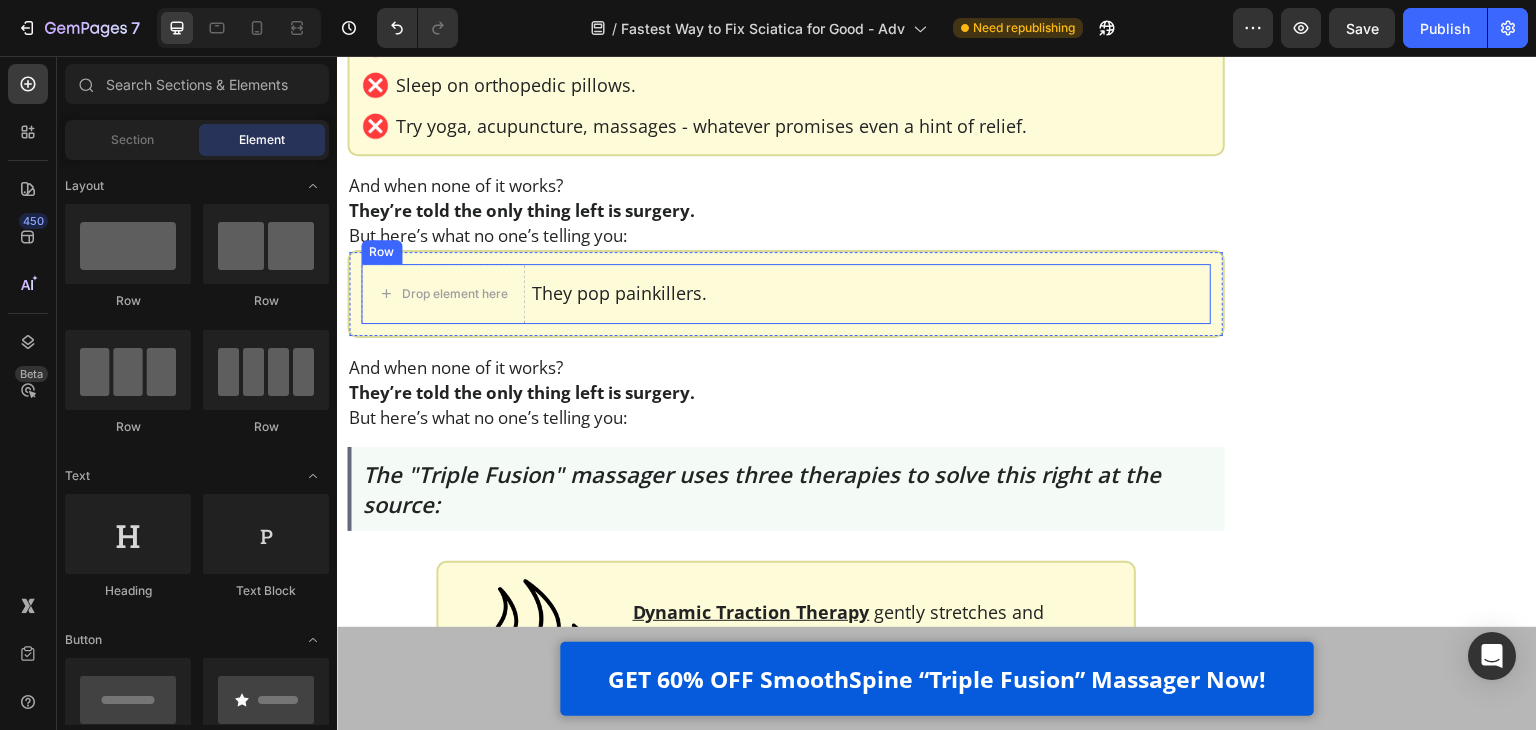click on "Drop element here They pop painkillers. Text Block Row" at bounding box center [786, 294] 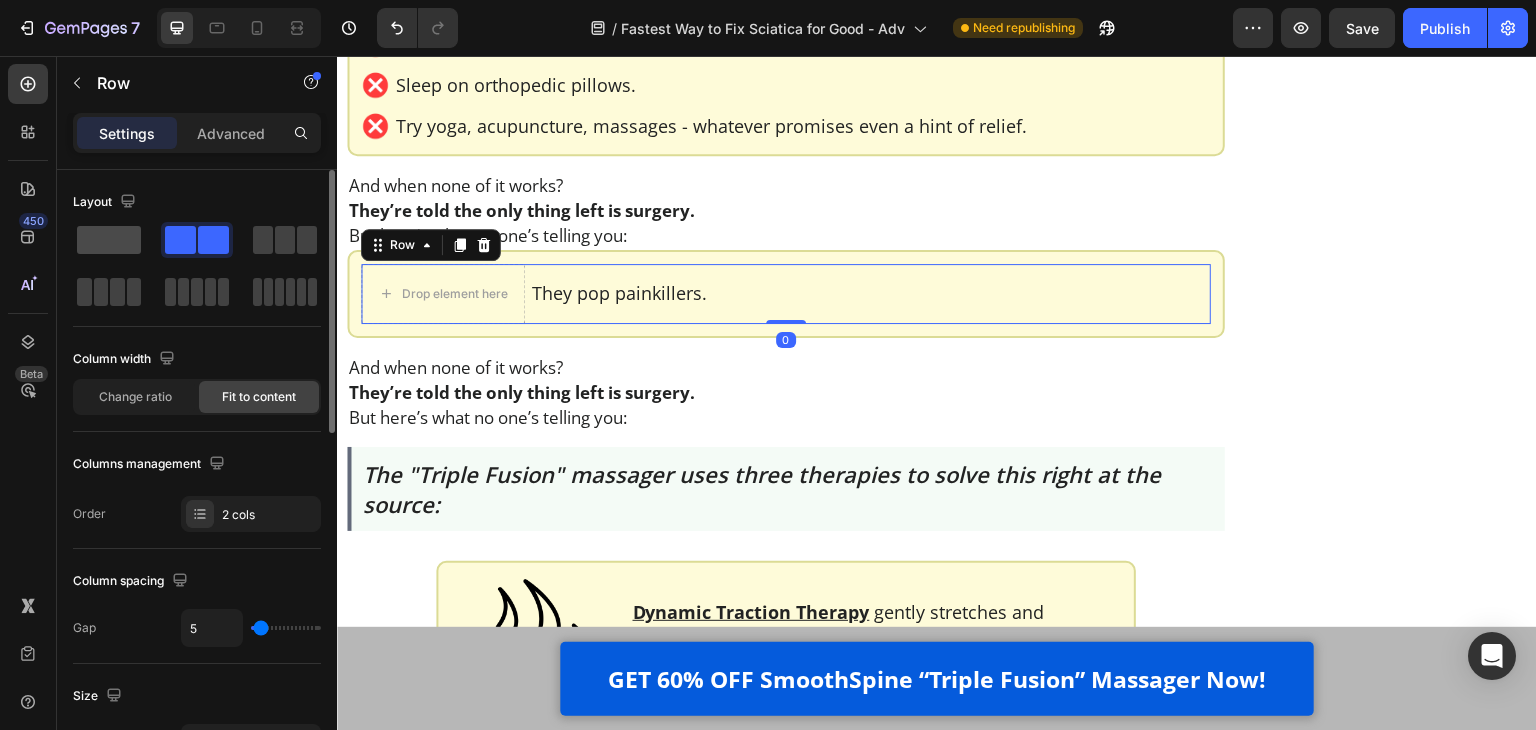 click 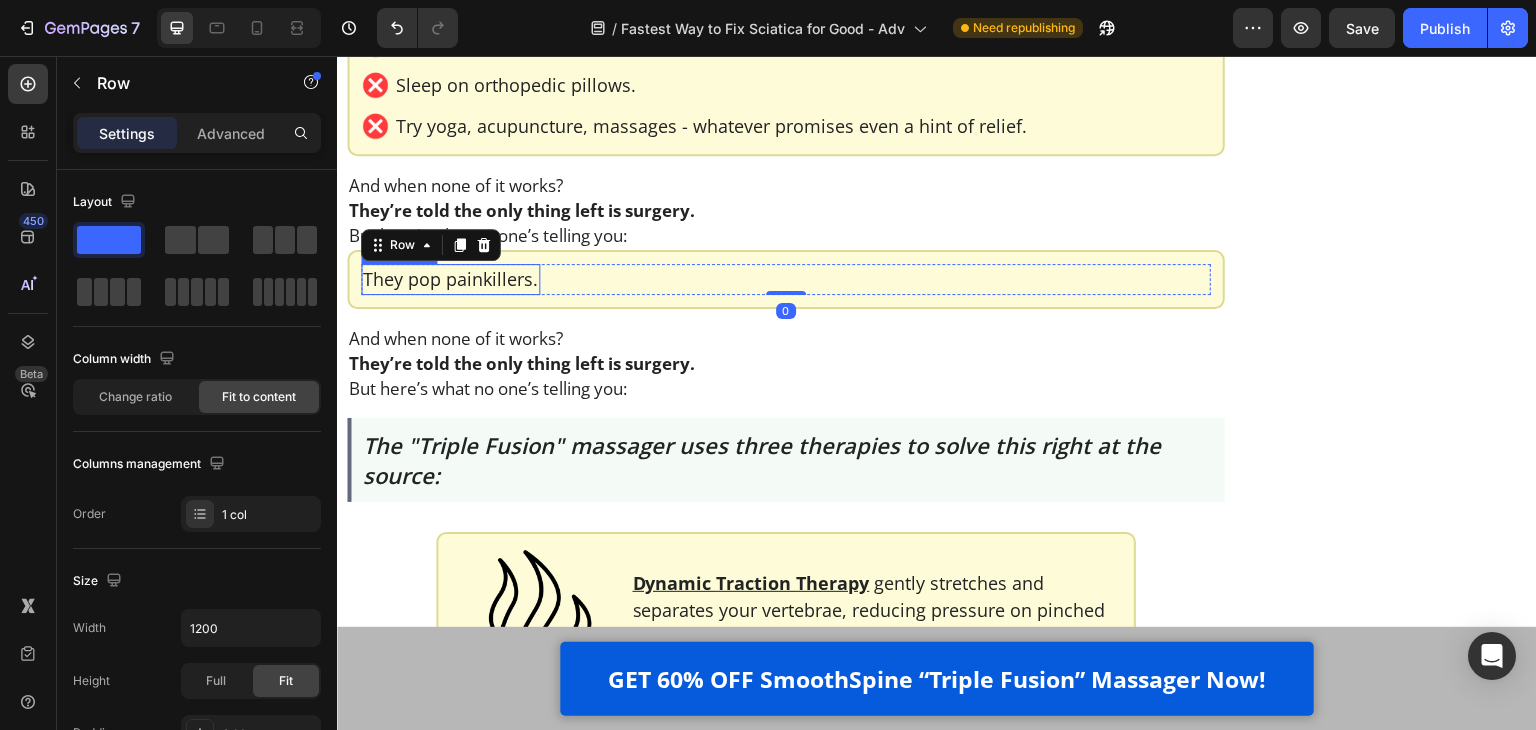 click on "They pop painkillers." at bounding box center [450, 279] 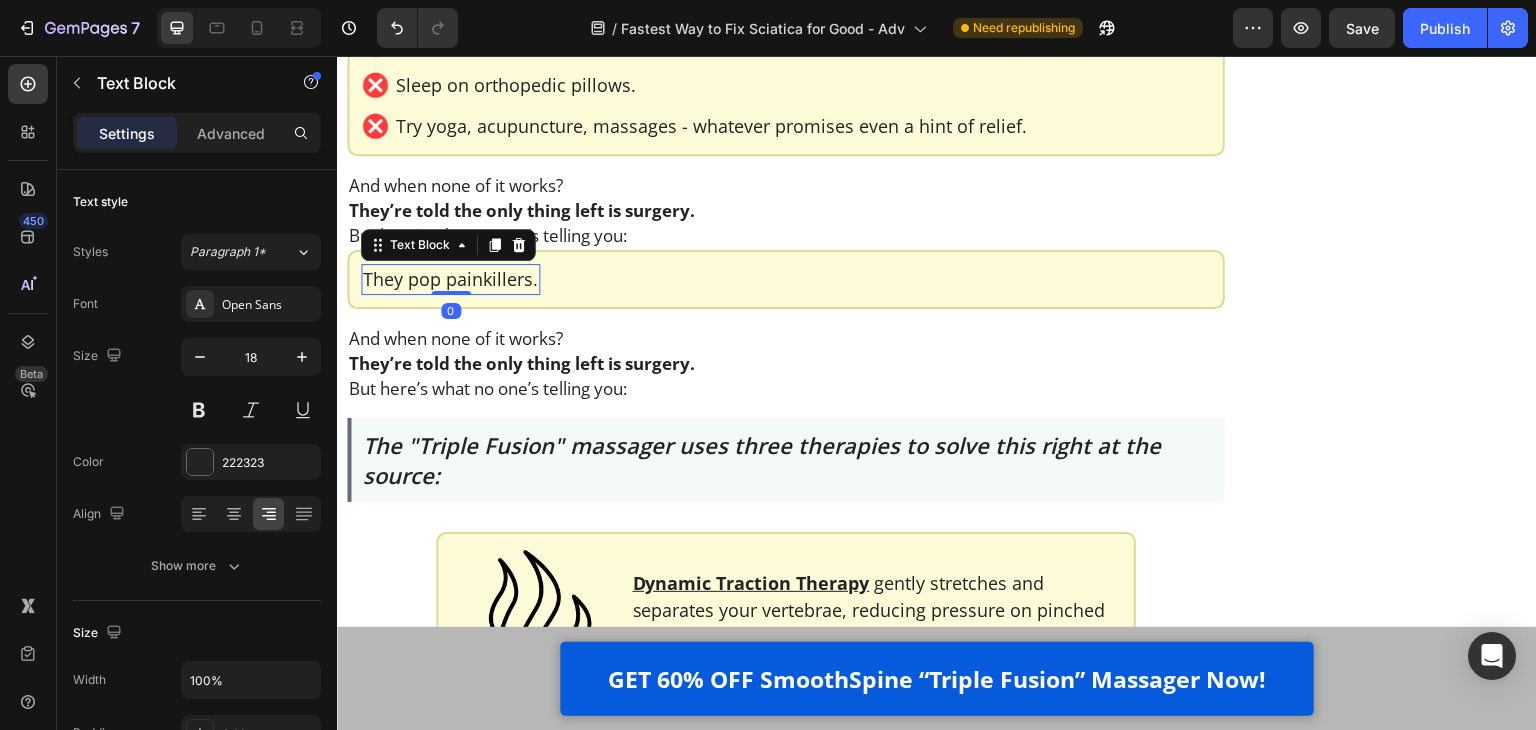 click on "They pop painkillers." at bounding box center (450, 279) 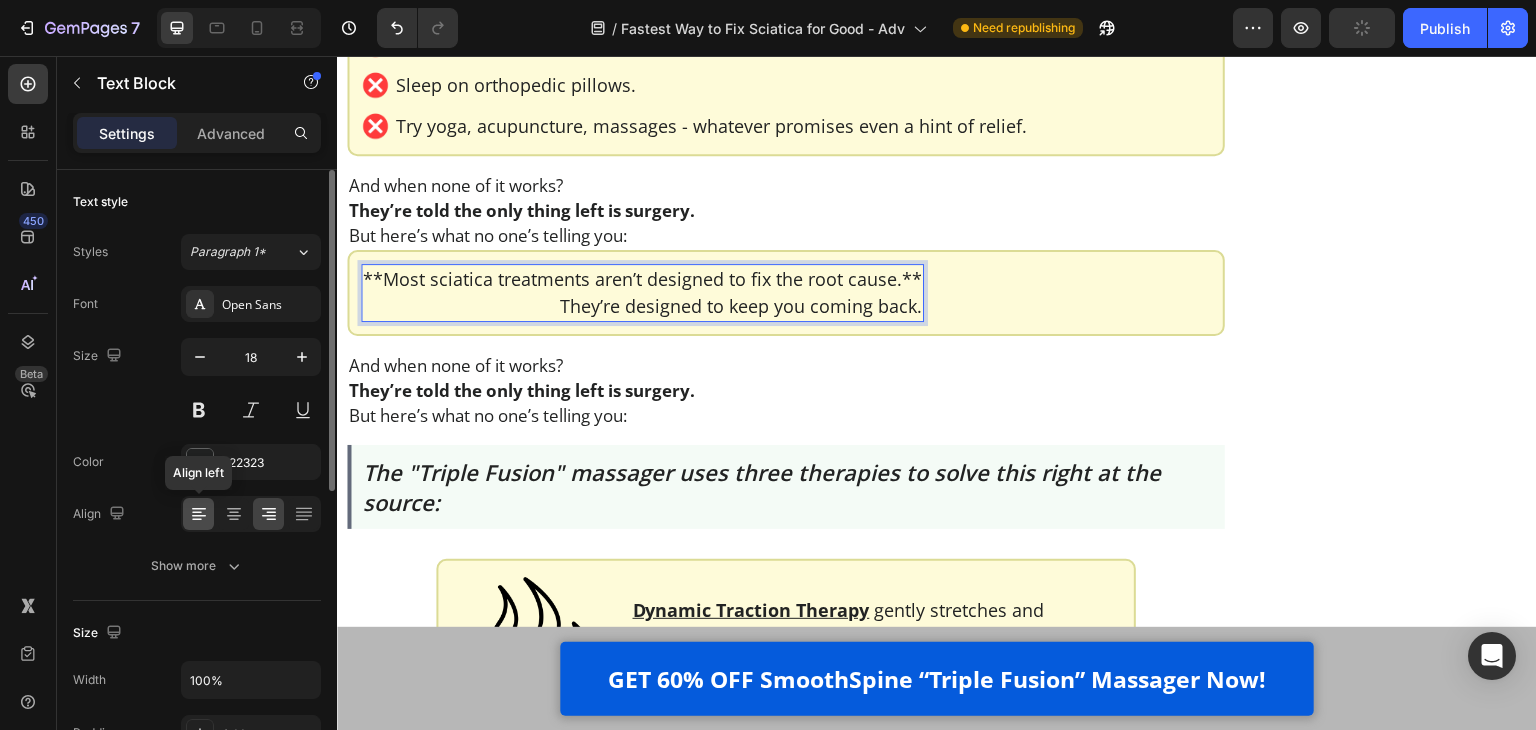 click 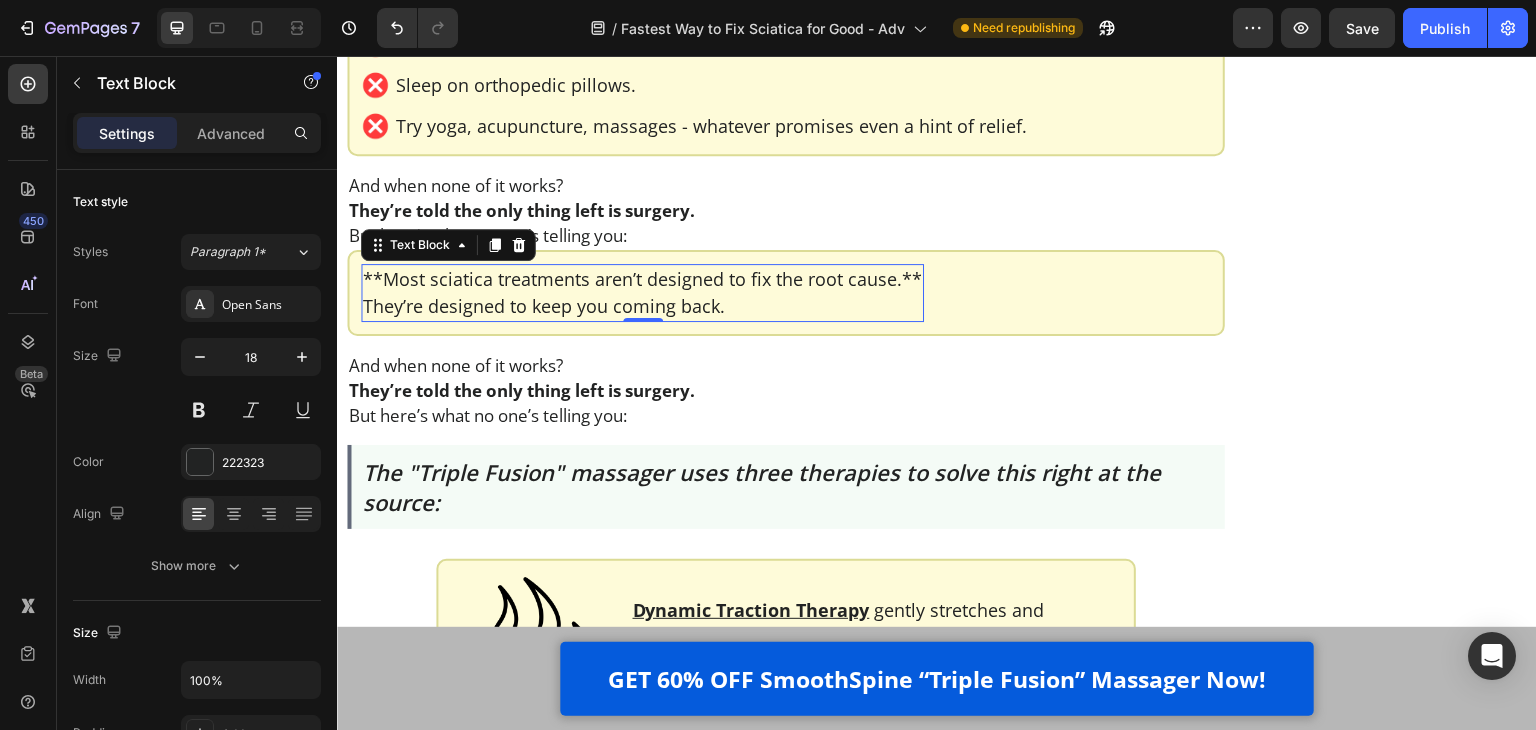 click on "**Most sciatica treatments aren’t designed to fix the root cause.**" at bounding box center [642, 279] 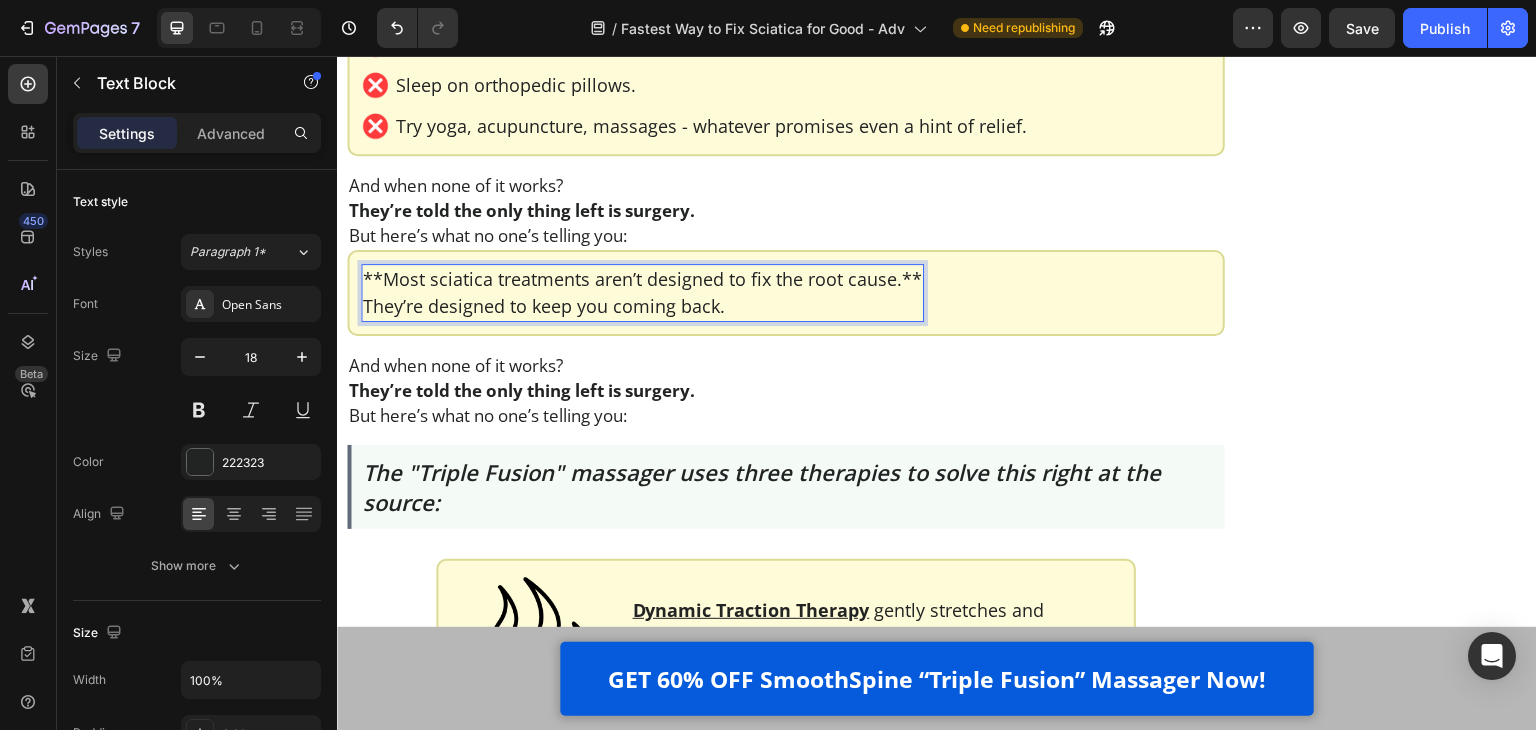 click on "**Most sciatica treatments aren’t designed to fix the root cause.**" at bounding box center [642, 279] 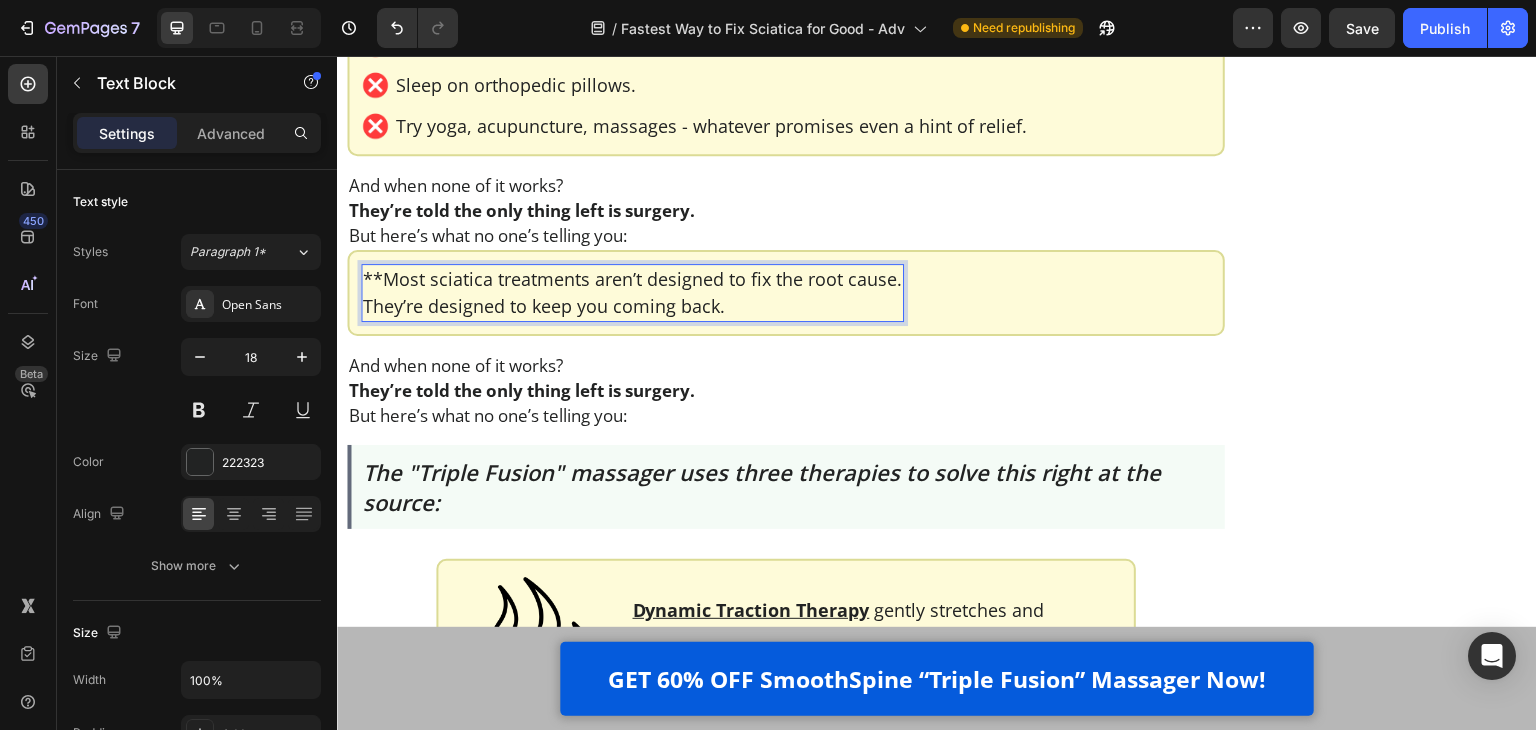 click on "**Most sciatica treatments aren’t designed to fix the root cause." at bounding box center (632, 279) 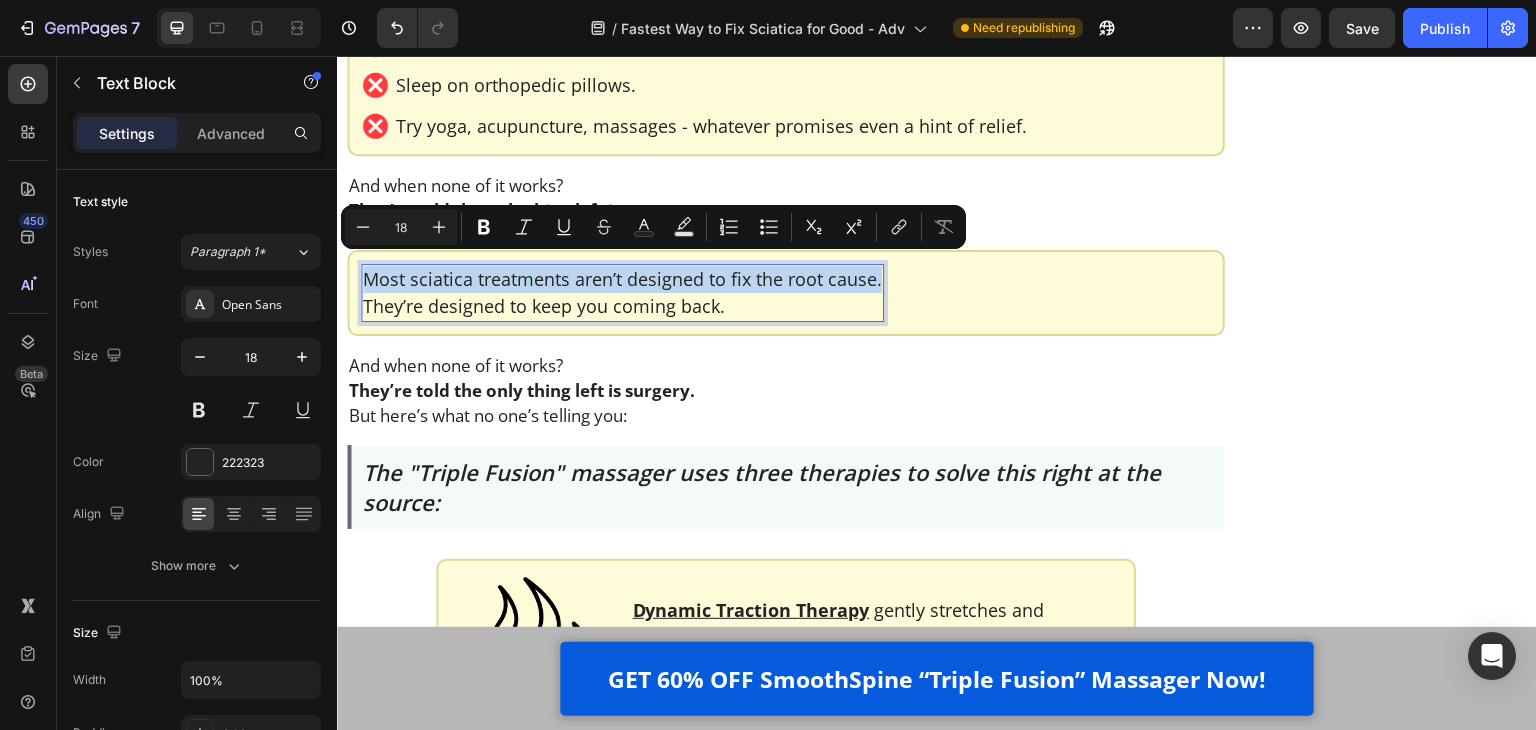 drag, startPoint x: 876, startPoint y: 267, endPoint x: 364, endPoint y: 273, distance: 512.03516 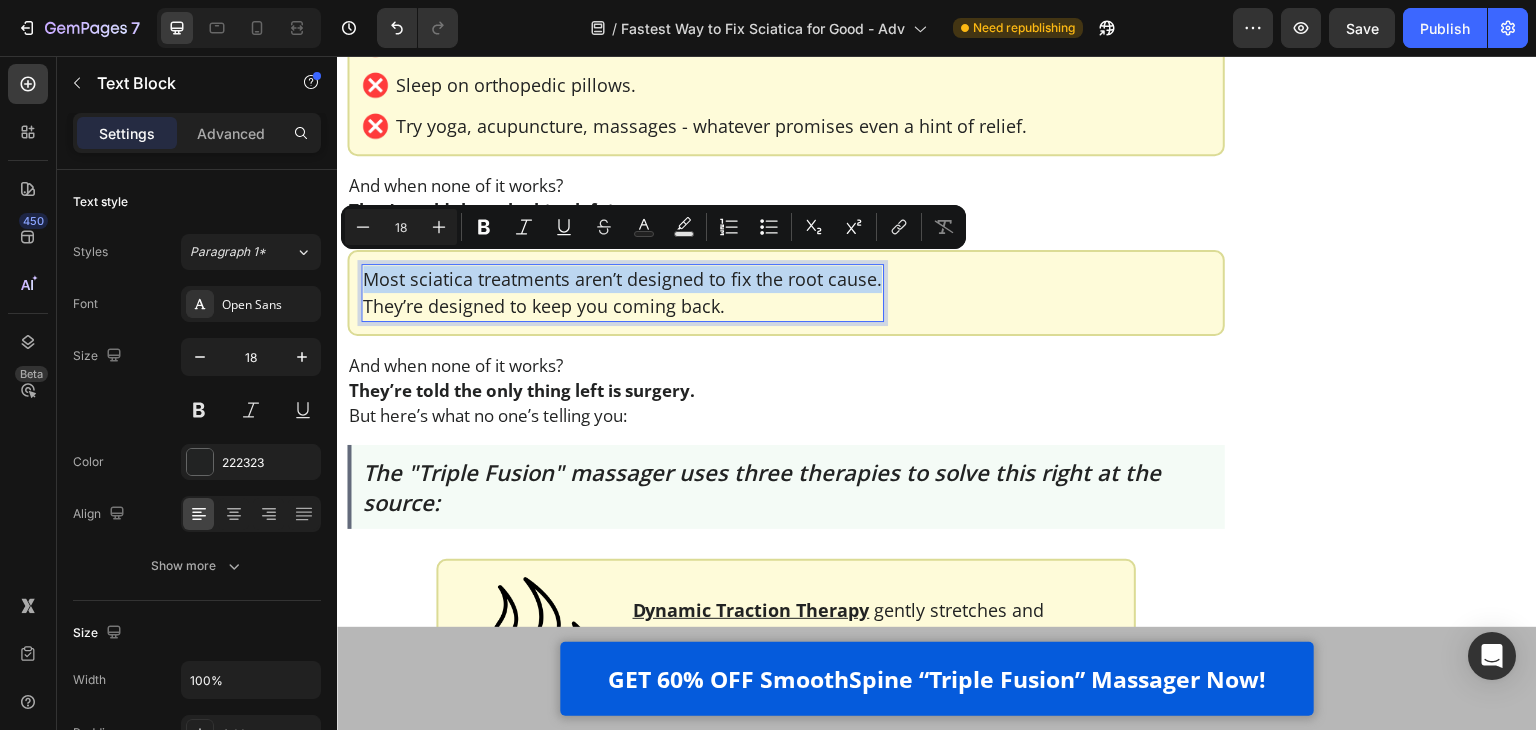 click on "Most sciatica treatments aren’t designed to fix the root cause." at bounding box center [622, 279] 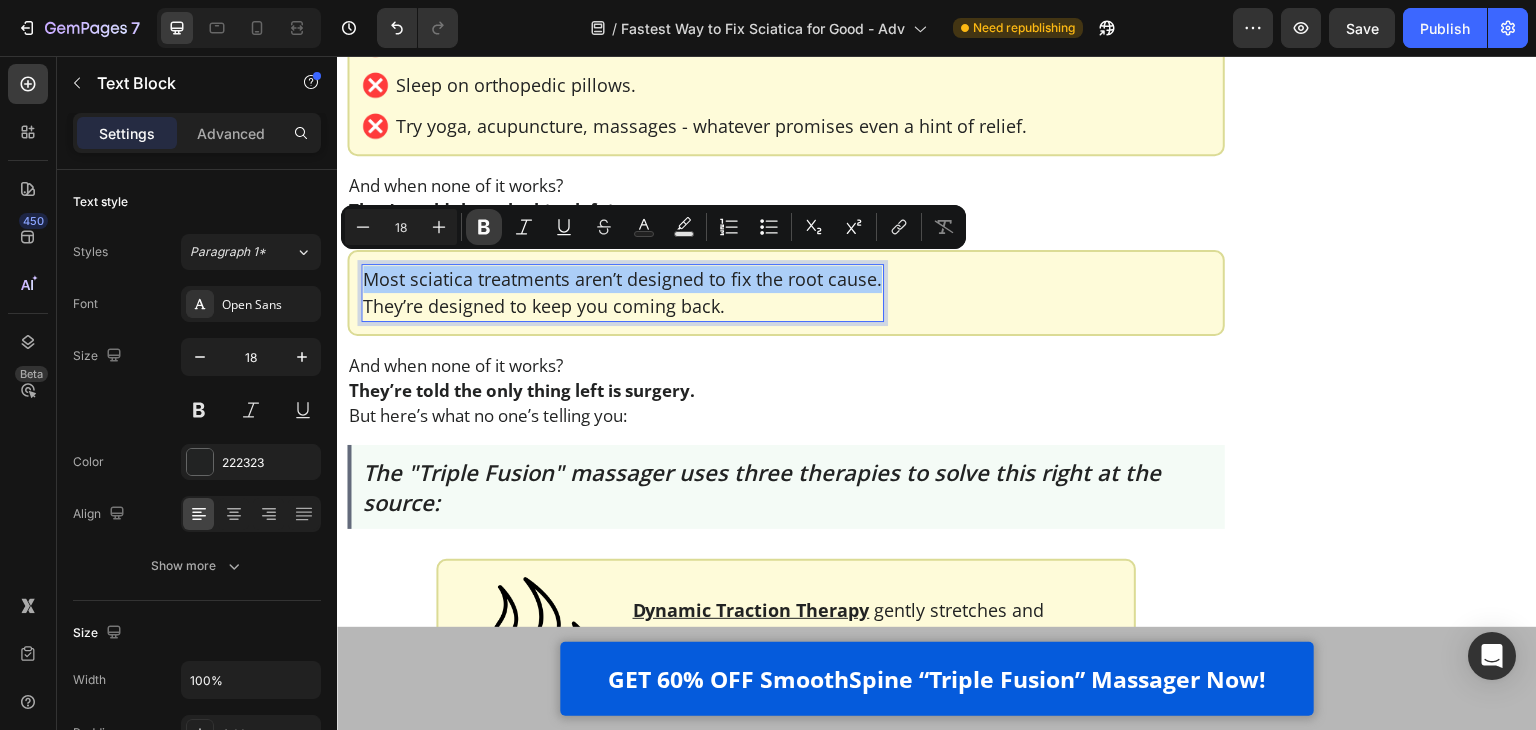 click 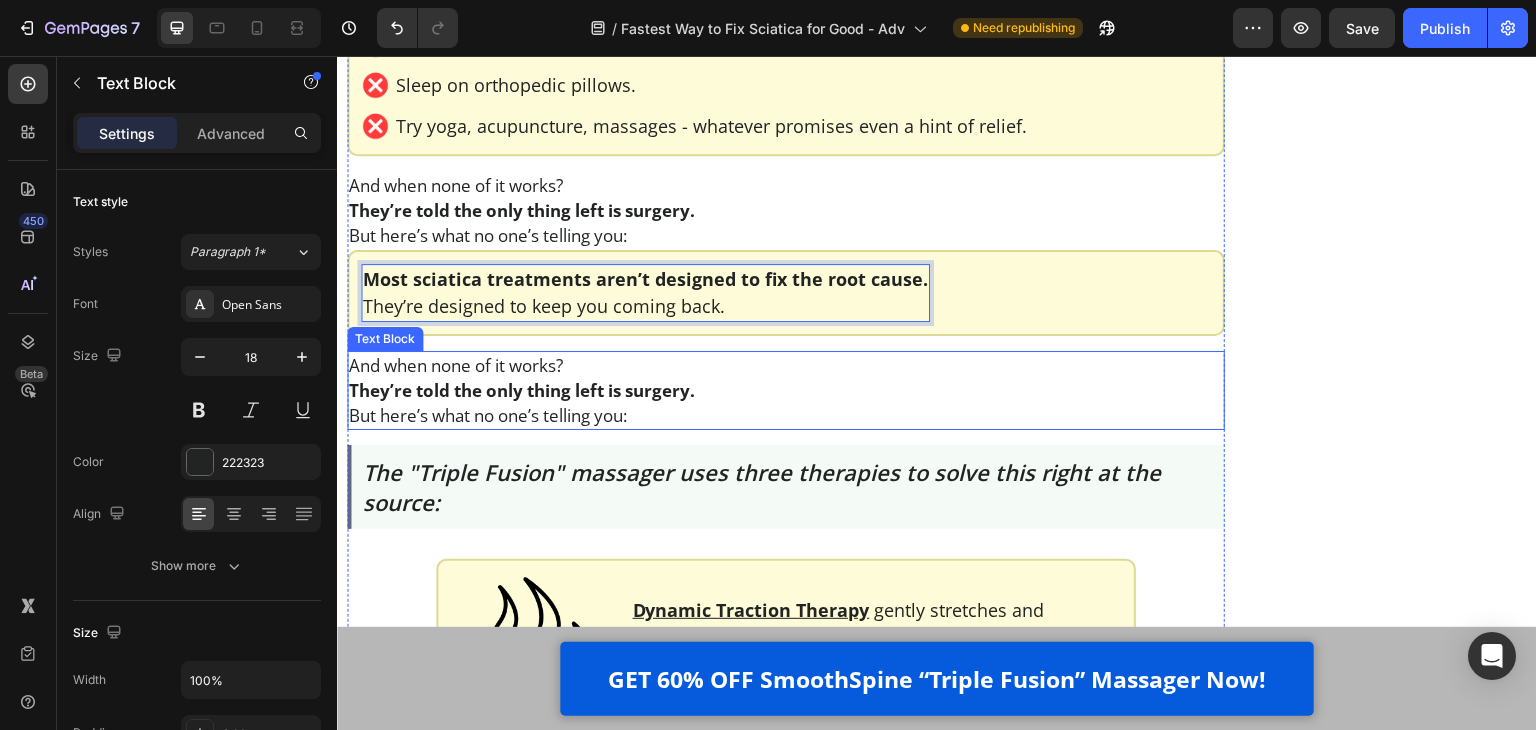 click on "And when none of it works?" at bounding box center (786, 365) 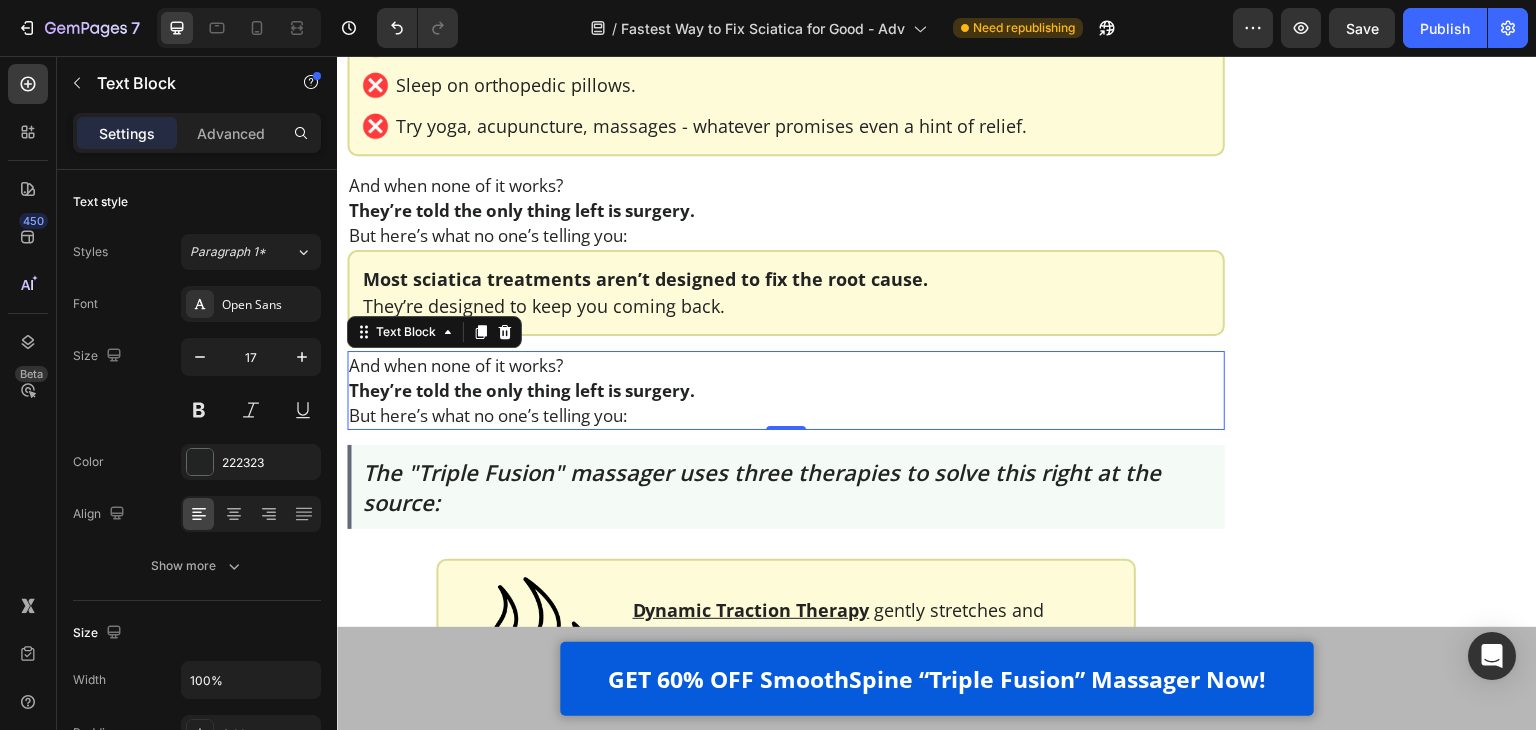 click on "And when none of it works?" at bounding box center (786, 365) 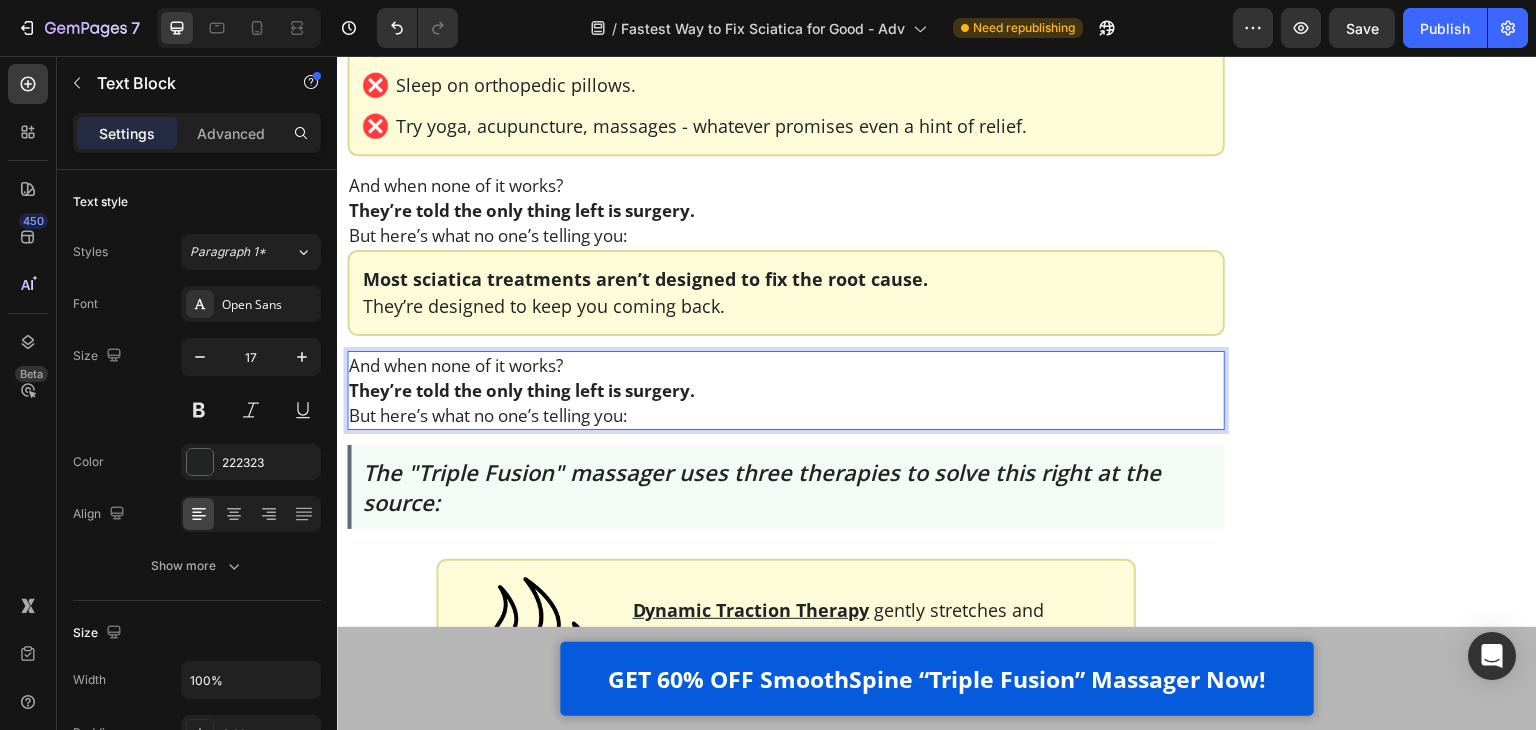 click on "And when none of it works?" at bounding box center (786, 365) 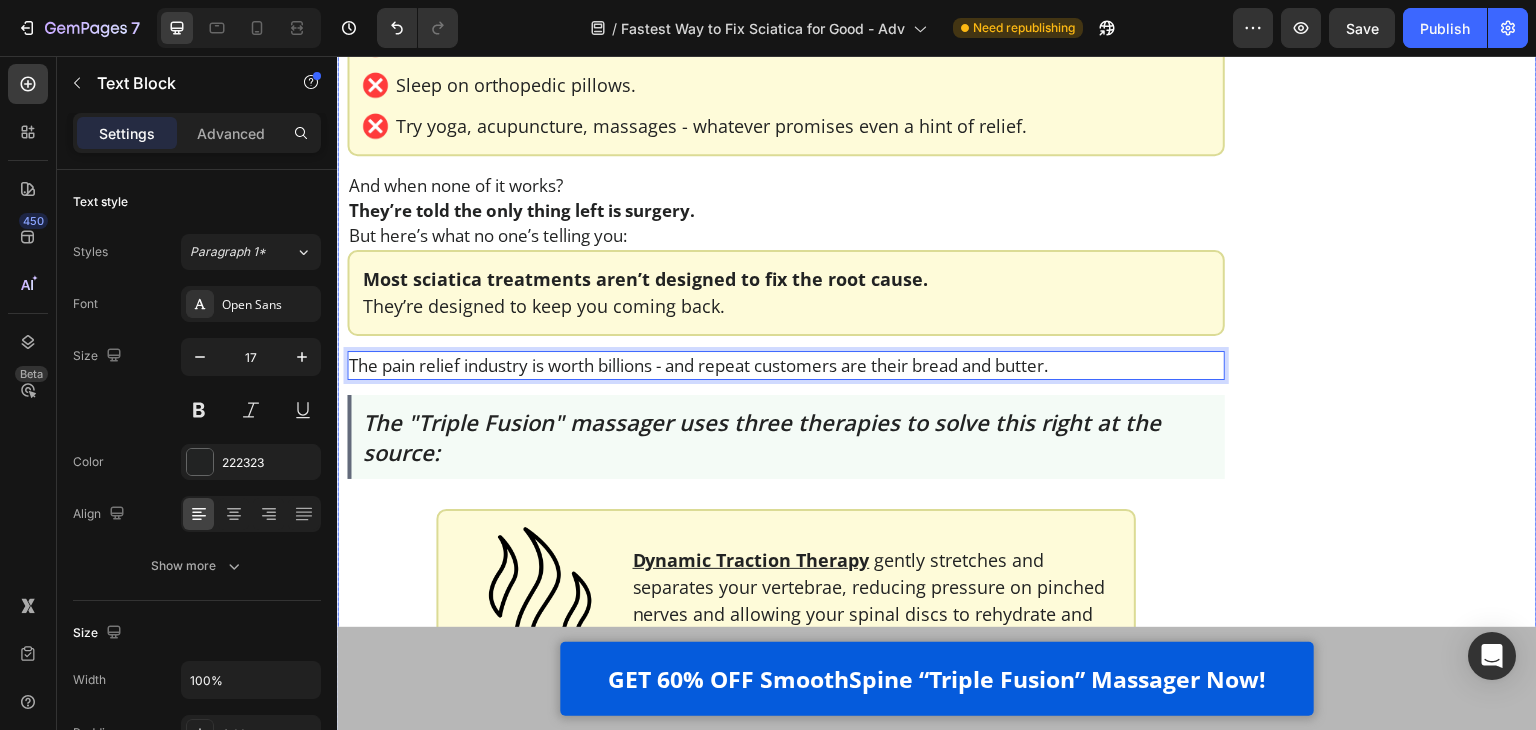 click on "Finally Get Instant Relief From Sciatica Text Block Image GET 60% OFF SmoothSpine NOW! Button Customer Reviews Heading Row Image 4.8 out of 5 Text Block Row 3,791 customer ratings Text Block 5 Star Text Block Image 90% Text Block Row 4 Star Text Block Image 7% Text Block Row 3 Star Text Block Image 2% Text Block Row 2 Star Text Block Image 0% Text Block Row 1 Star Text Block Image 1% Text Block Row By Feature Heading Price Text Block Image 5.0 Text Block Row Effectiveness Text Block Image 5.0 Text Block Row Comfort Text Block Image 5.0 Text Block Row Quality Text Block Image 4.8 Text Block Row Row Row Row Row" at bounding box center [1381, 950] 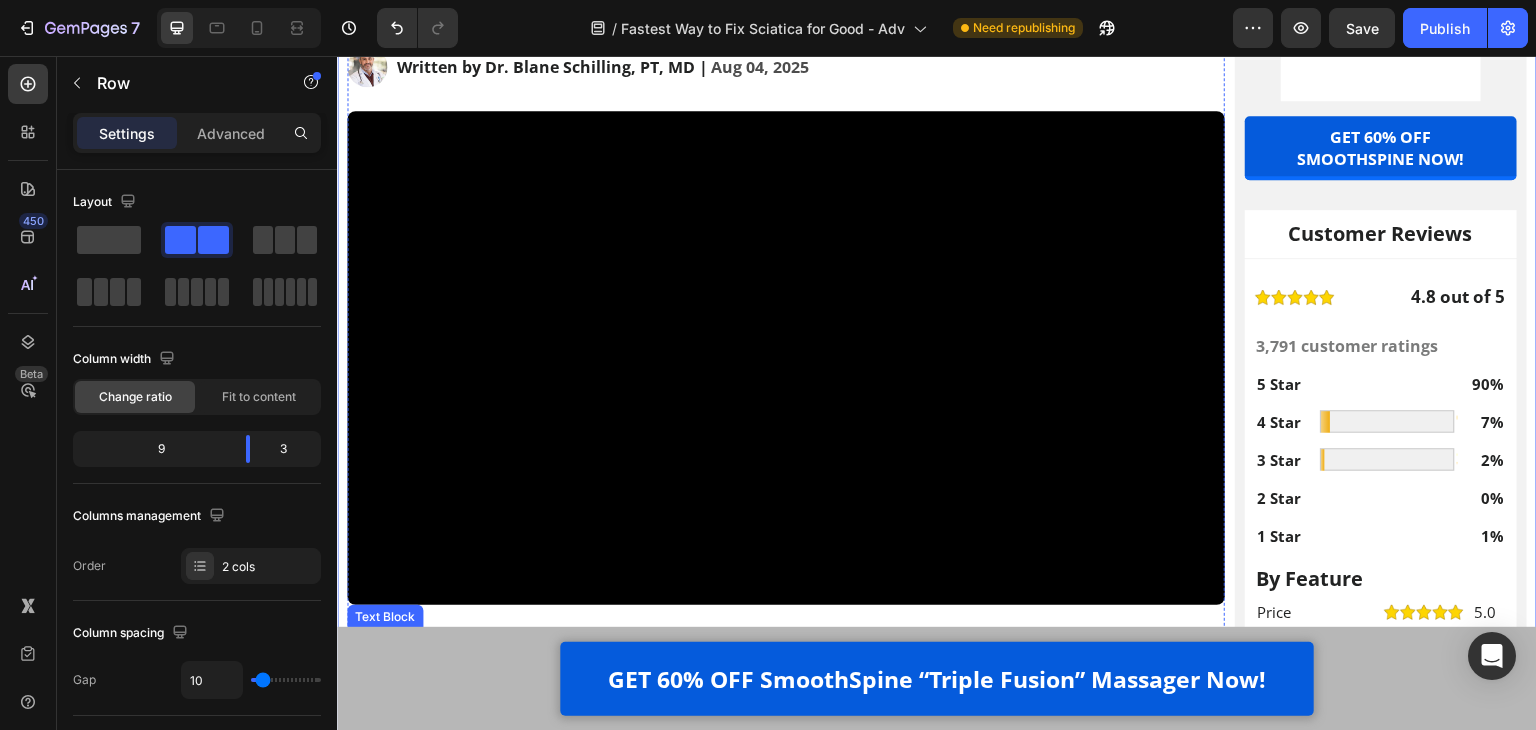 scroll, scrollTop: 400, scrollLeft: 0, axis: vertical 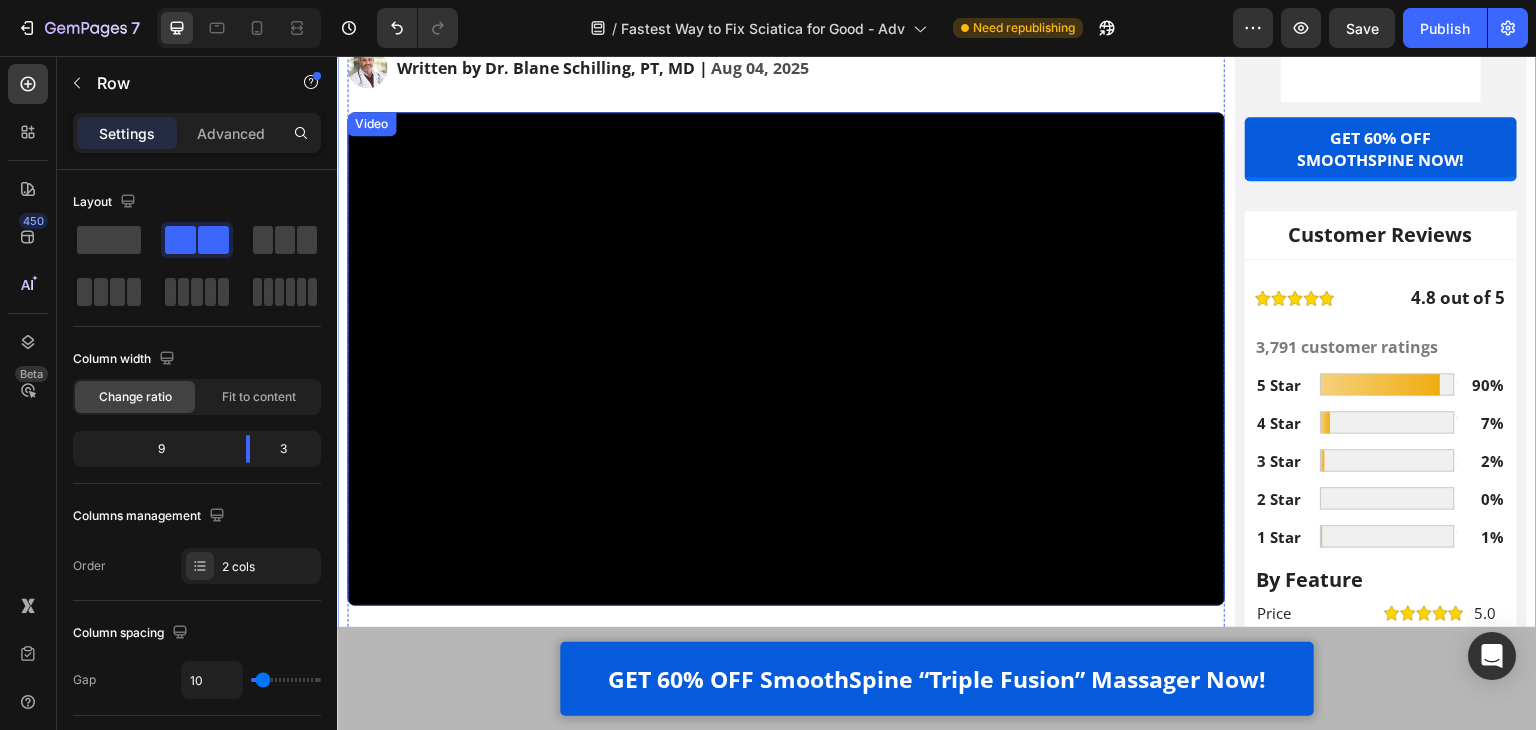 click at bounding box center (786, 359) 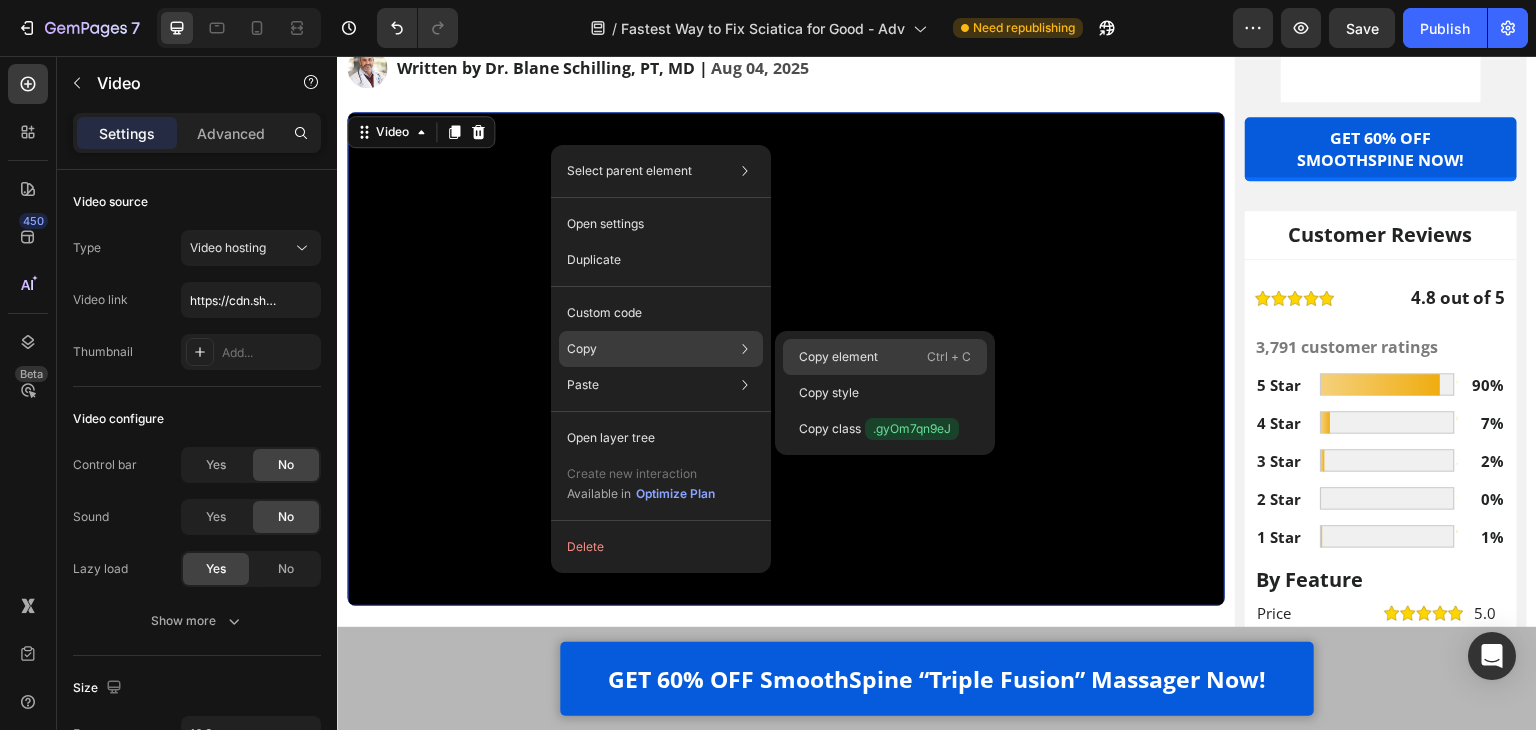 click on "Copy element" at bounding box center (838, 357) 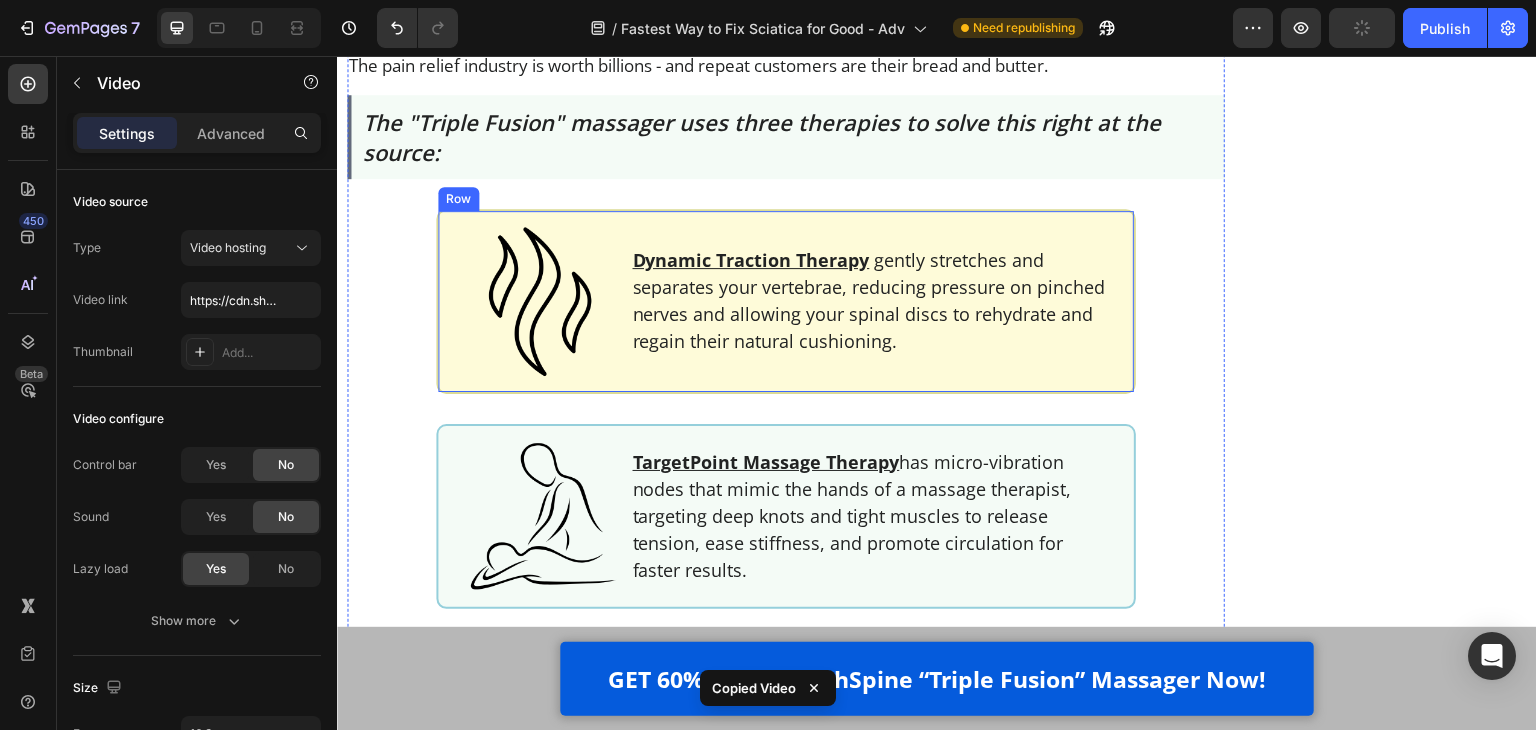 scroll, scrollTop: 2000, scrollLeft: 0, axis: vertical 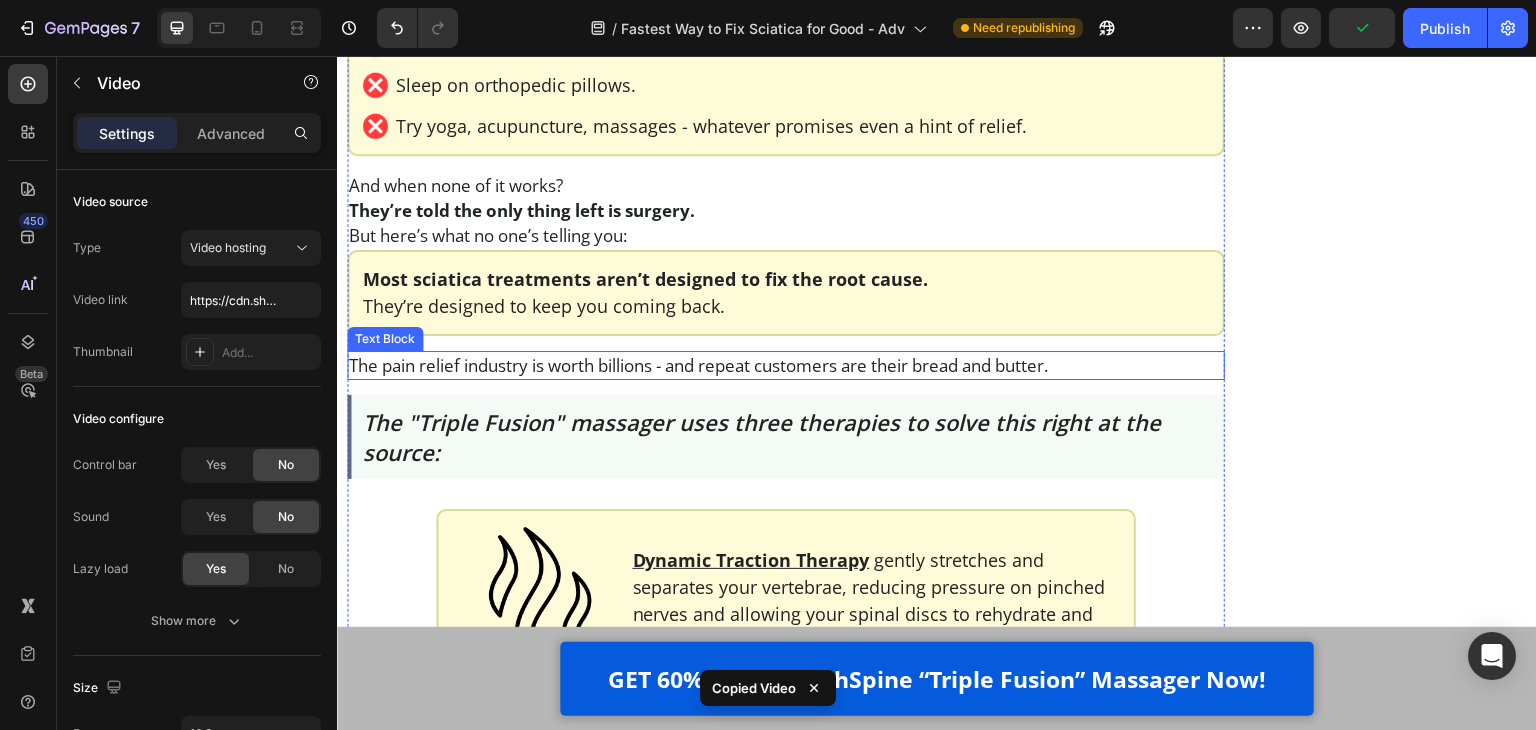click on "The pain relief industry is worth billions - and repeat customers are their bread and butter." at bounding box center (786, 365) 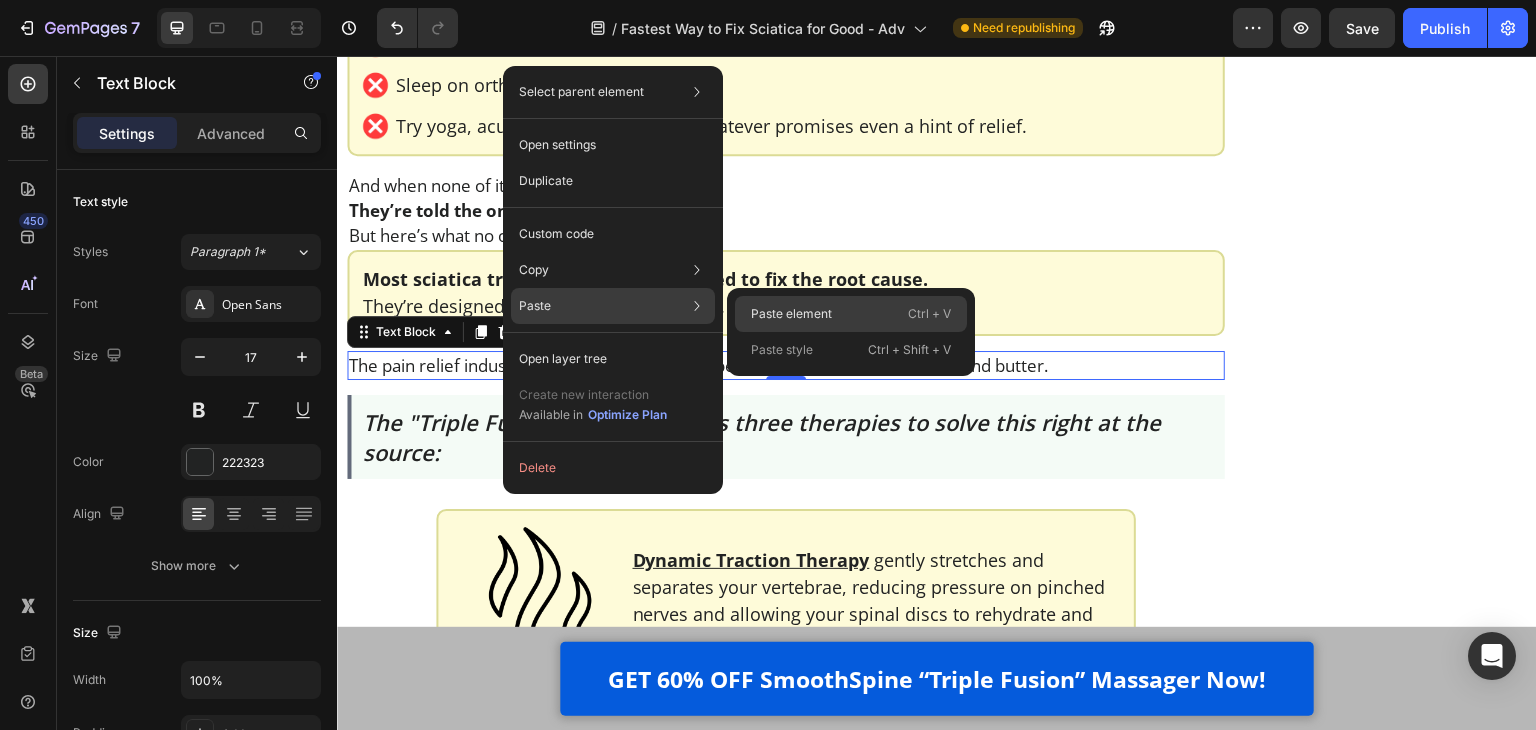 click on "Paste element  Ctrl + V" 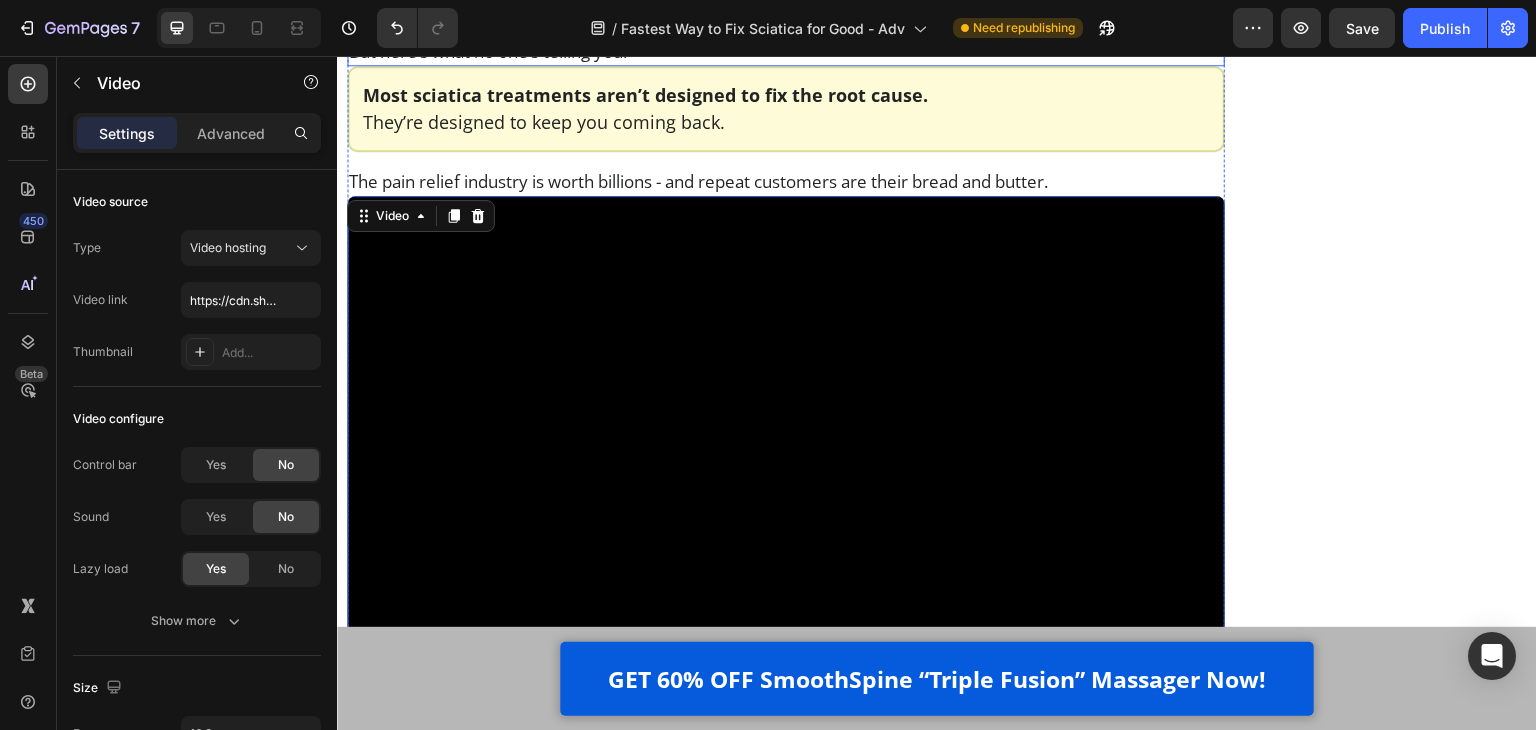 scroll, scrollTop: 2200, scrollLeft: 0, axis: vertical 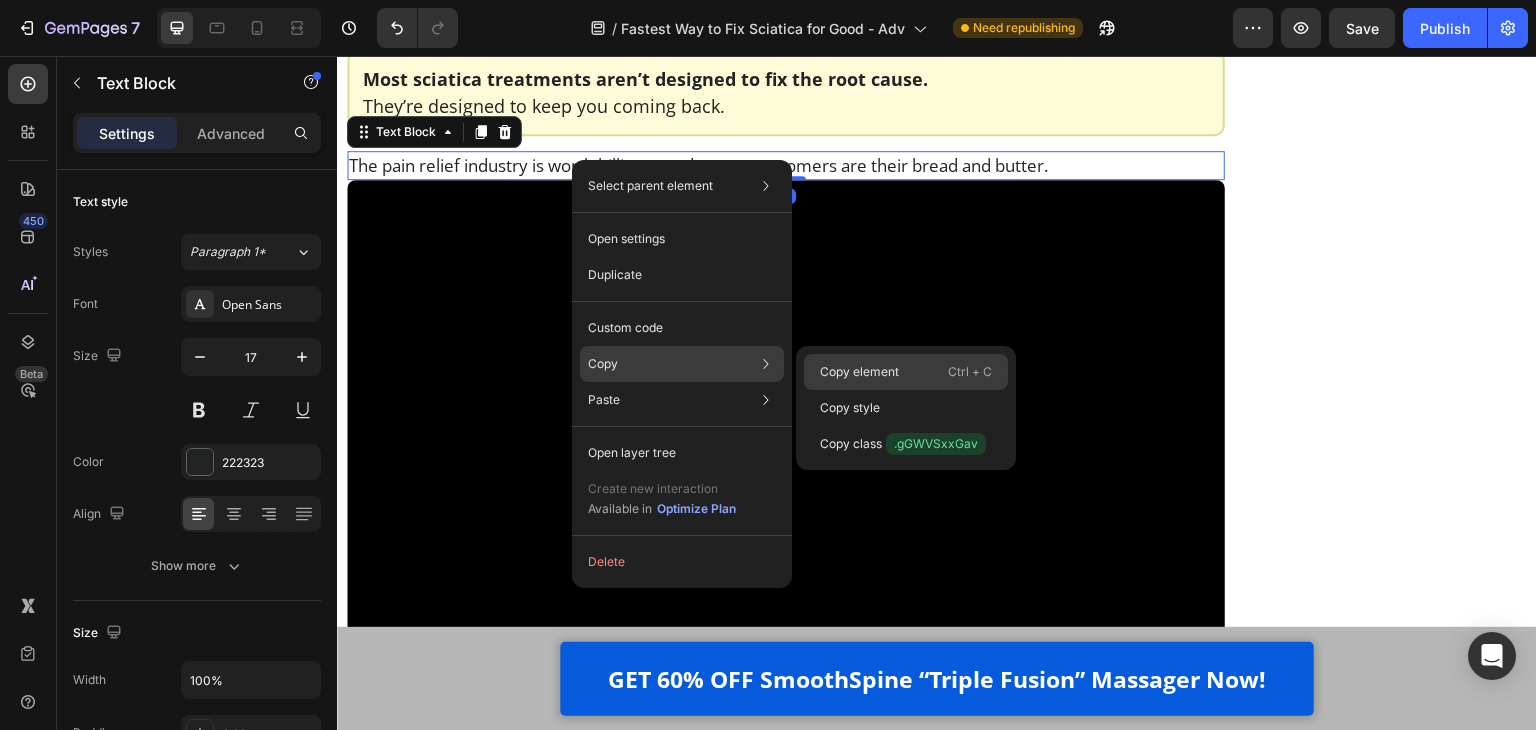 drag, startPoint x: 845, startPoint y: 376, endPoint x: 480, endPoint y: 301, distance: 372.62582 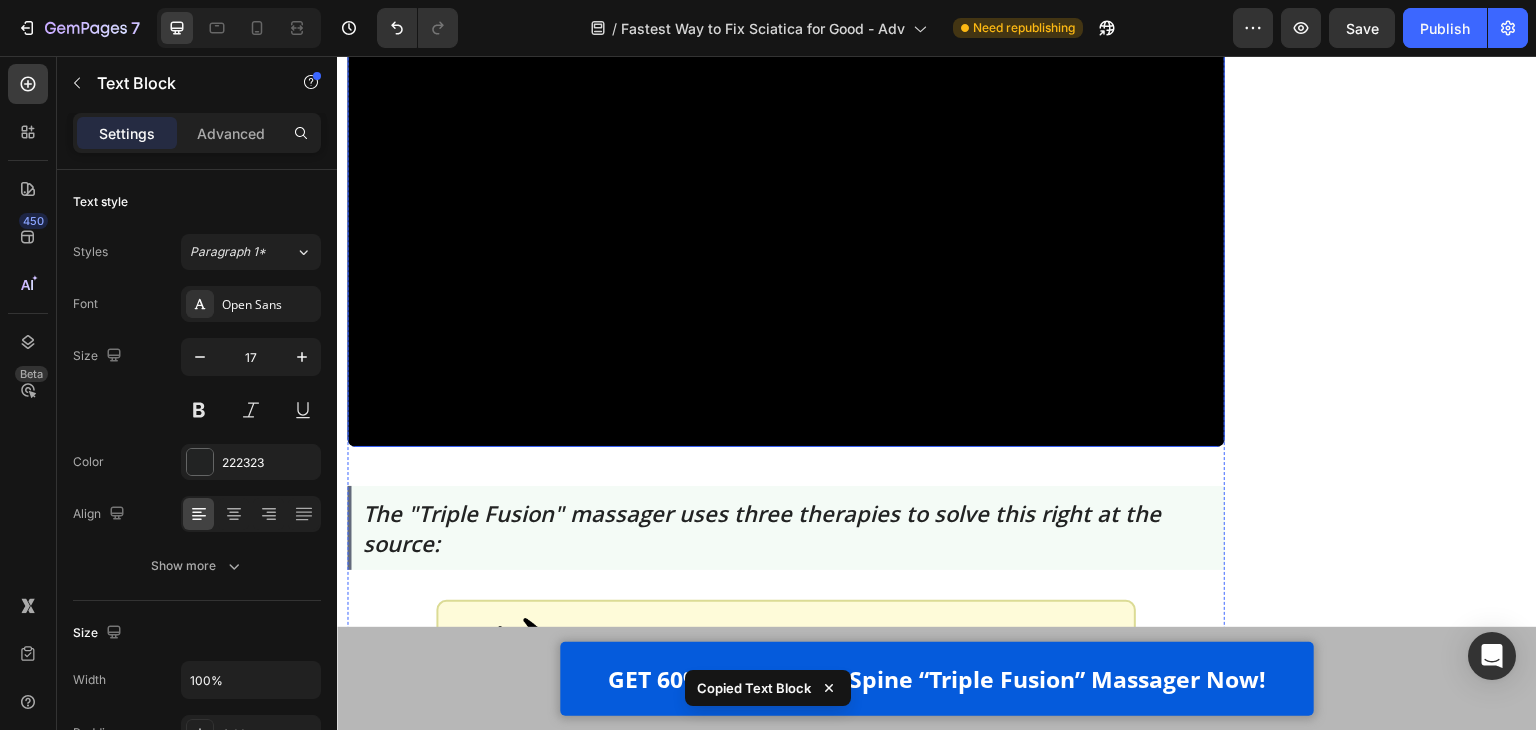 scroll, scrollTop: 2500, scrollLeft: 0, axis: vertical 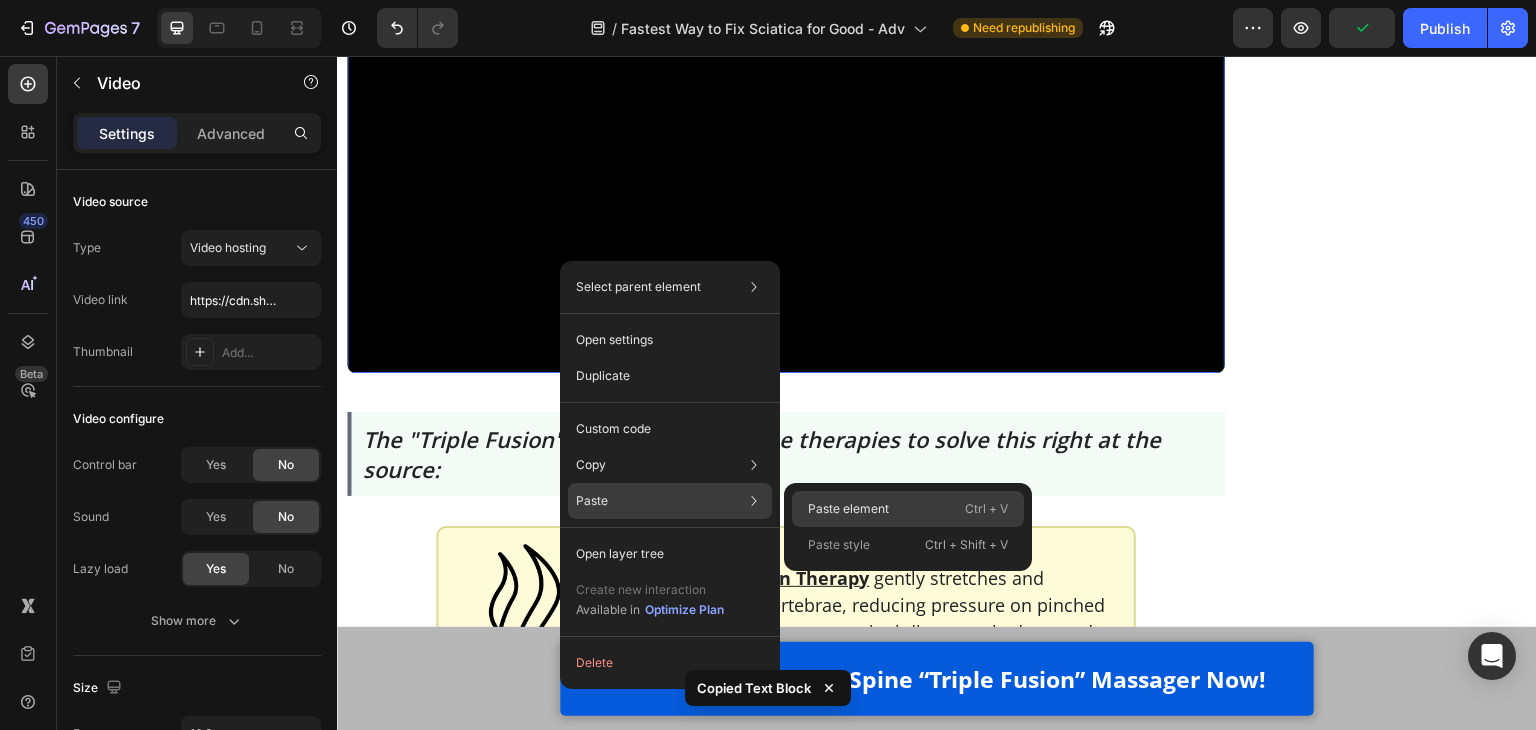 click on "Paste element" at bounding box center (848, 509) 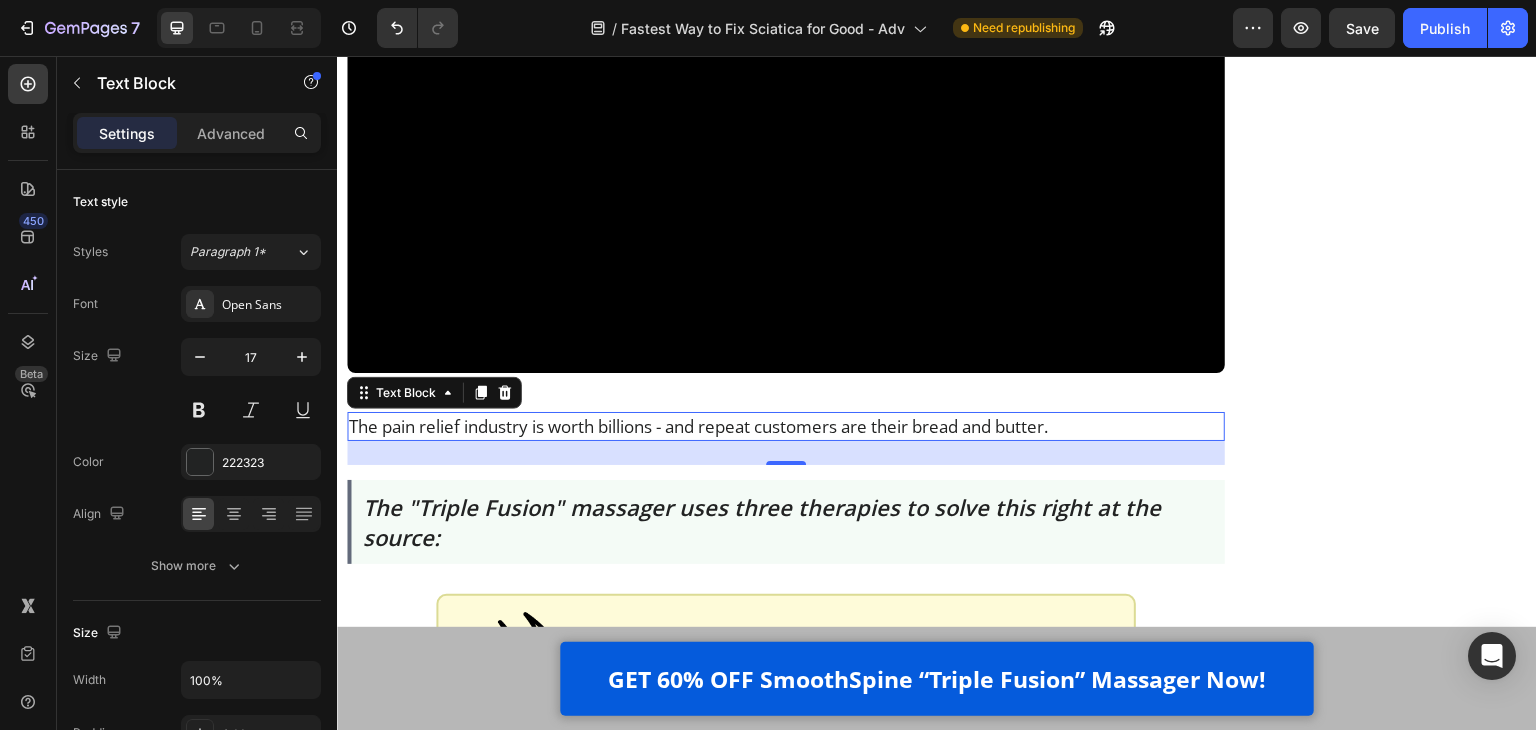 click on "The pain relief industry is worth billions - and repeat customers are their bread and butter." at bounding box center [786, 426] 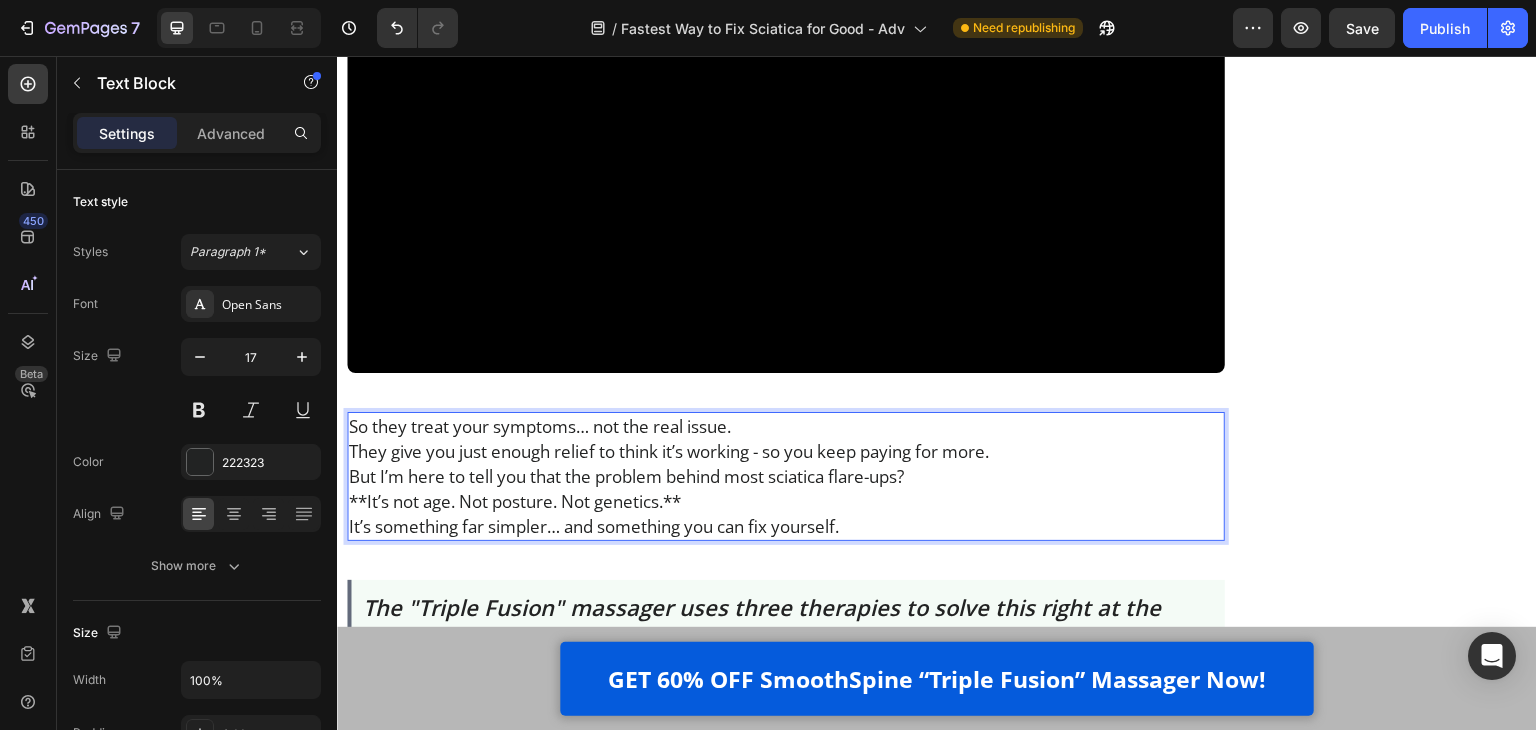 click on "So they treat your symptoms… not the real issue." at bounding box center (786, 426) 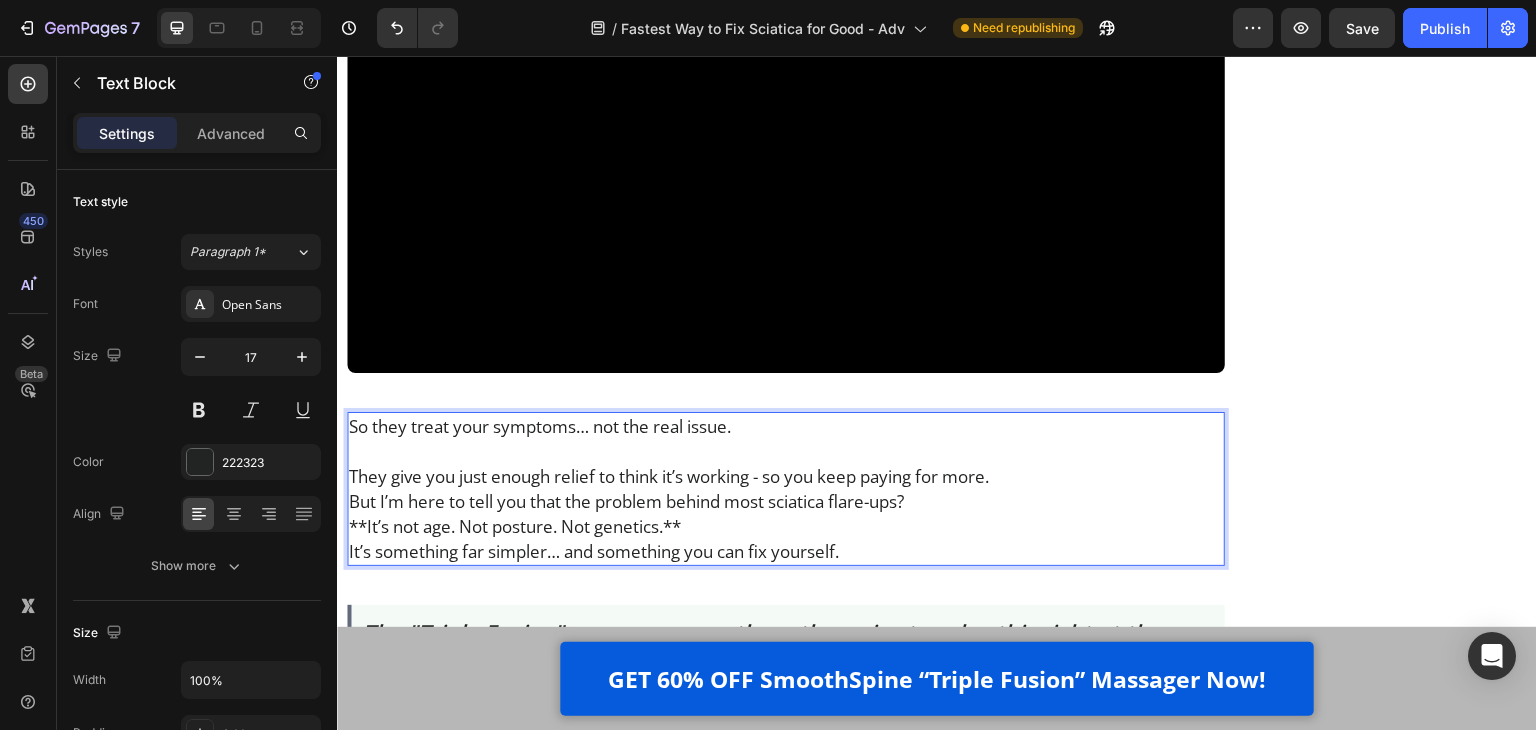 click on "But I’m here to tell you that the problem behind most sciatica flare-ups?" at bounding box center [786, 501] 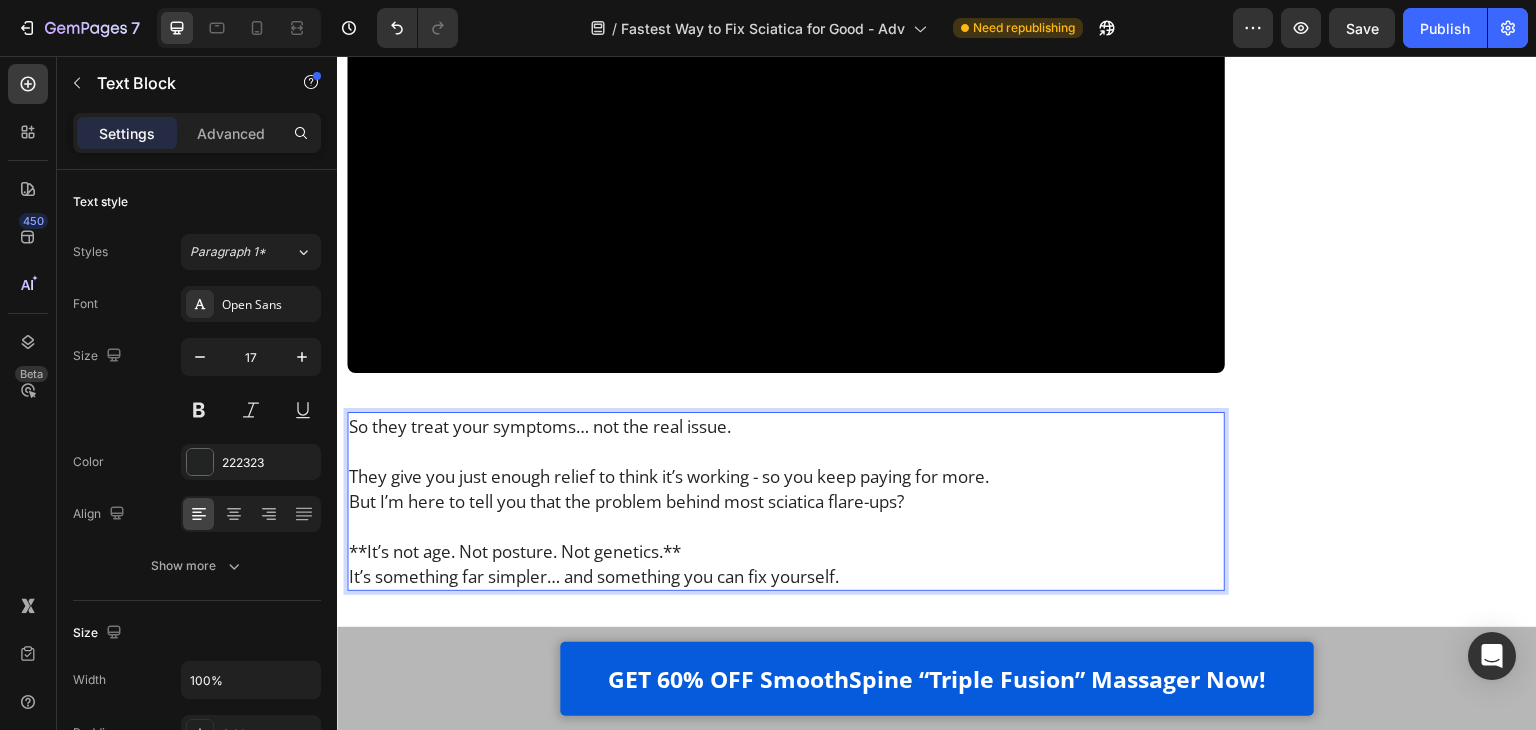 click on "They give you just enough relief to think it’s working - so you keep paying for more." at bounding box center [786, 476] 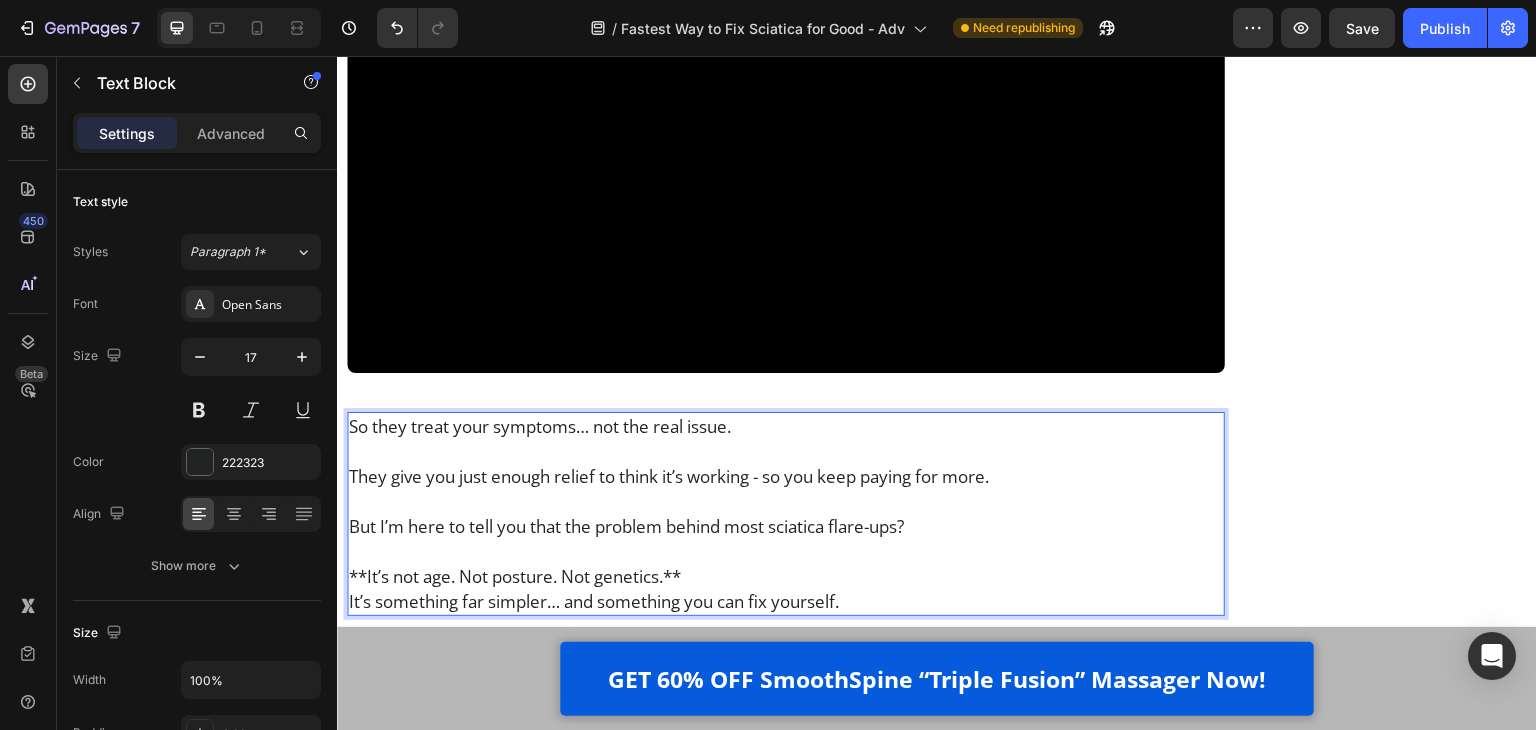 click on "**It’s not age. Not posture. Not genetics.**" at bounding box center (786, 576) 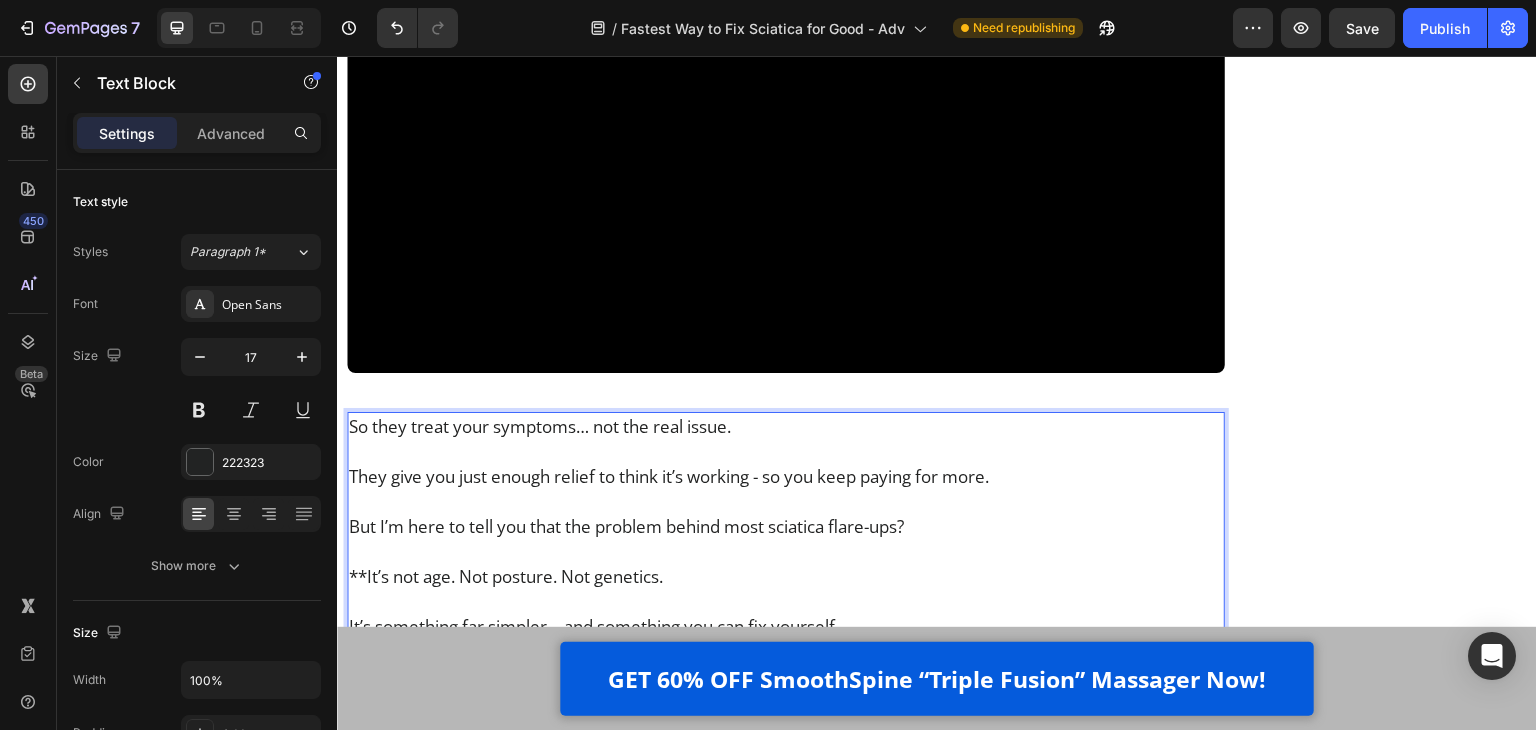 click on "**It’s not age. Not posture. Not genetics." at bounding box center [786, 576] 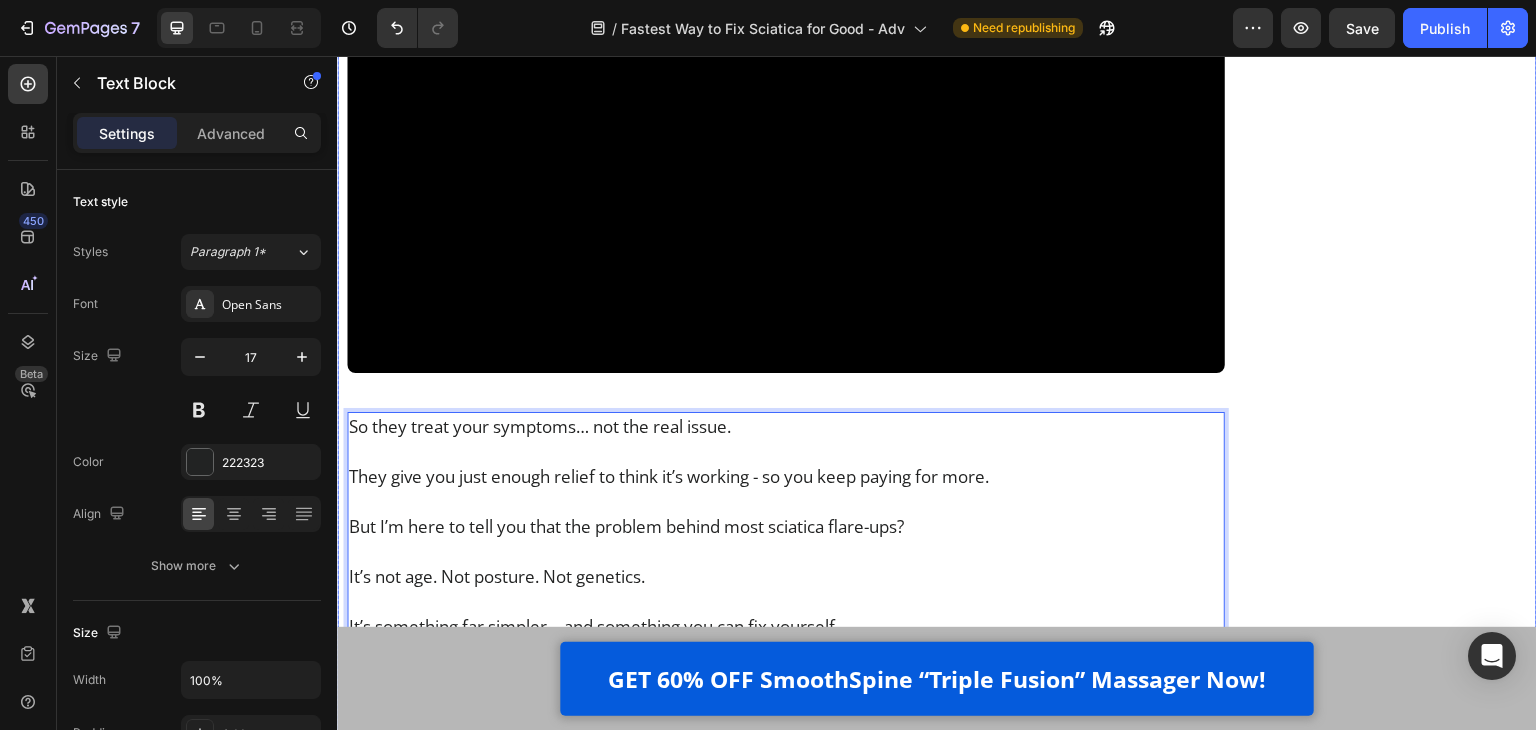click on "Finally Get Instant Relief From Sciatica Text Block Image GET 60% OFF SmoothSpine NOW! Button Customer Reviews Heading Row Image 4.8 out of 5 Text Block Row 3,791 customer ratings Text Block 5 Star Text Block Image 90% Text Block Row 4 Star Text Block Image 7% Text Block Row 3 Star Text Block Image 2% Text Block Row 2 Star Text Block Image 0% Text Block Row 1 Star Text Block Image 1% Text Block Row By Feature Heading Price Text Block Image 5.0 Text Block Row Effectiveness Text Block Image 5.0 Text Block Row Comfort Text Block Image 5.0 Text Block Row Quality Text Block Image 4.8 Text Block Row Row Row Row Row" at bounding box center (1381, 843) 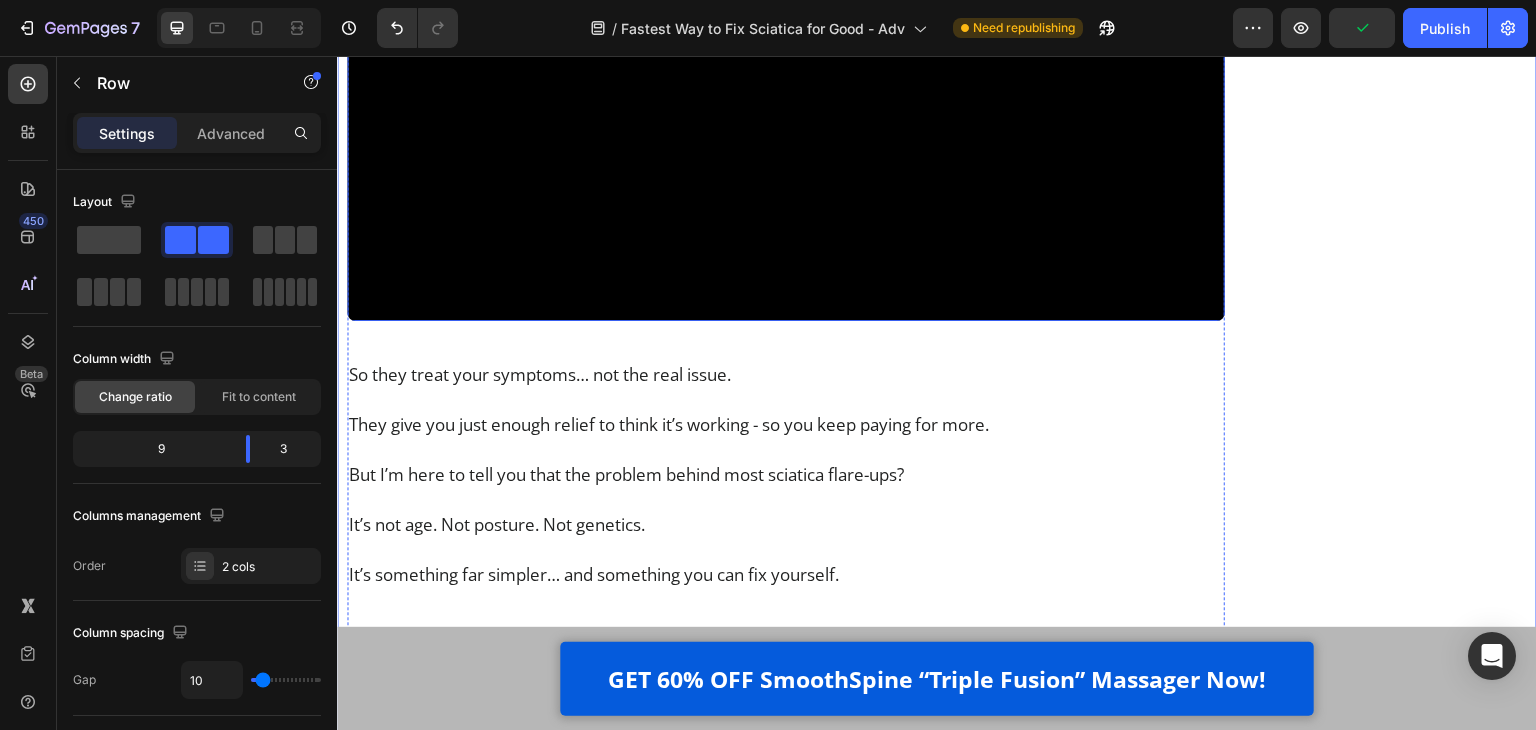 scroll, scrollTop: 2600, scrollLeft: 0, axis: vertical 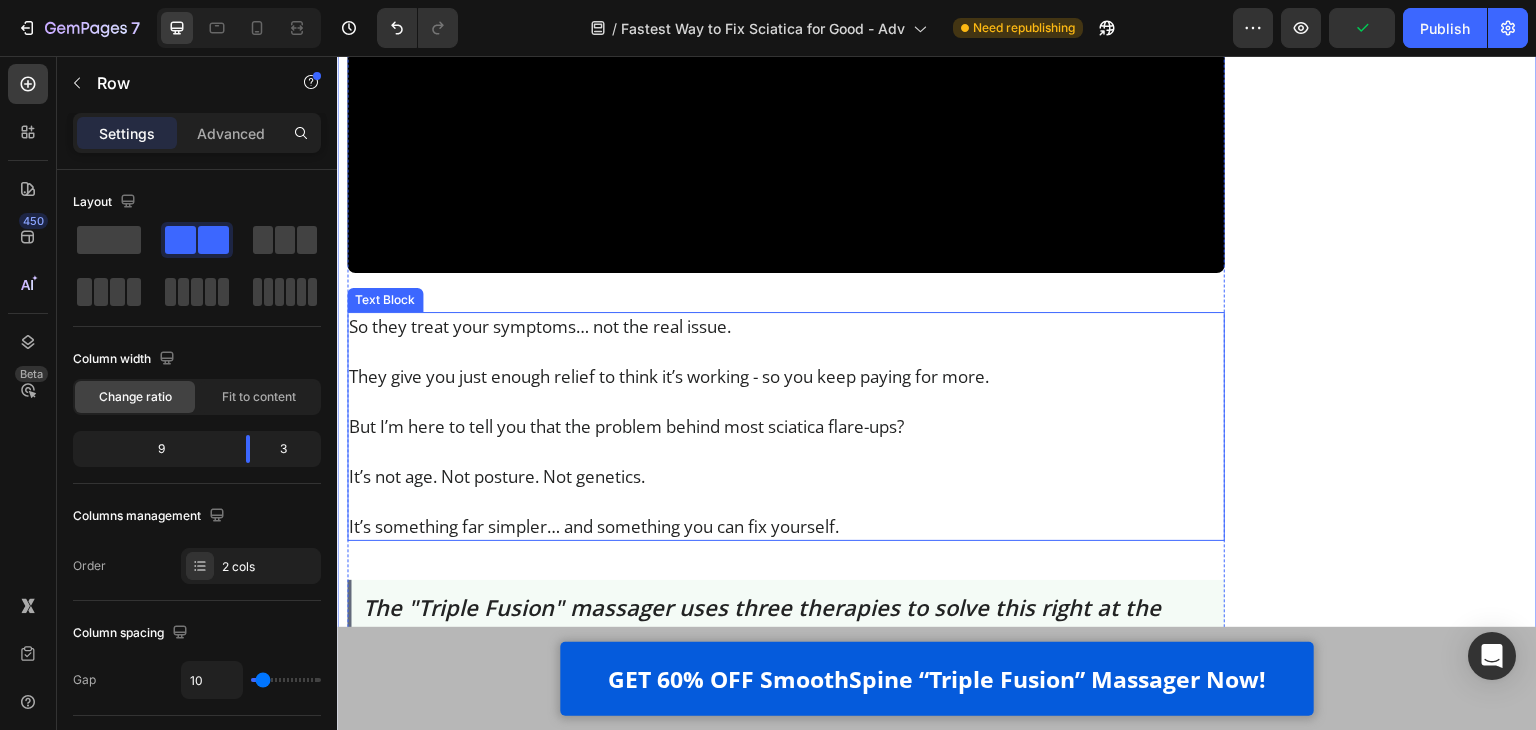 click on "It’s not age. Not posture. Not genetics." at bounding box center (786, 476) 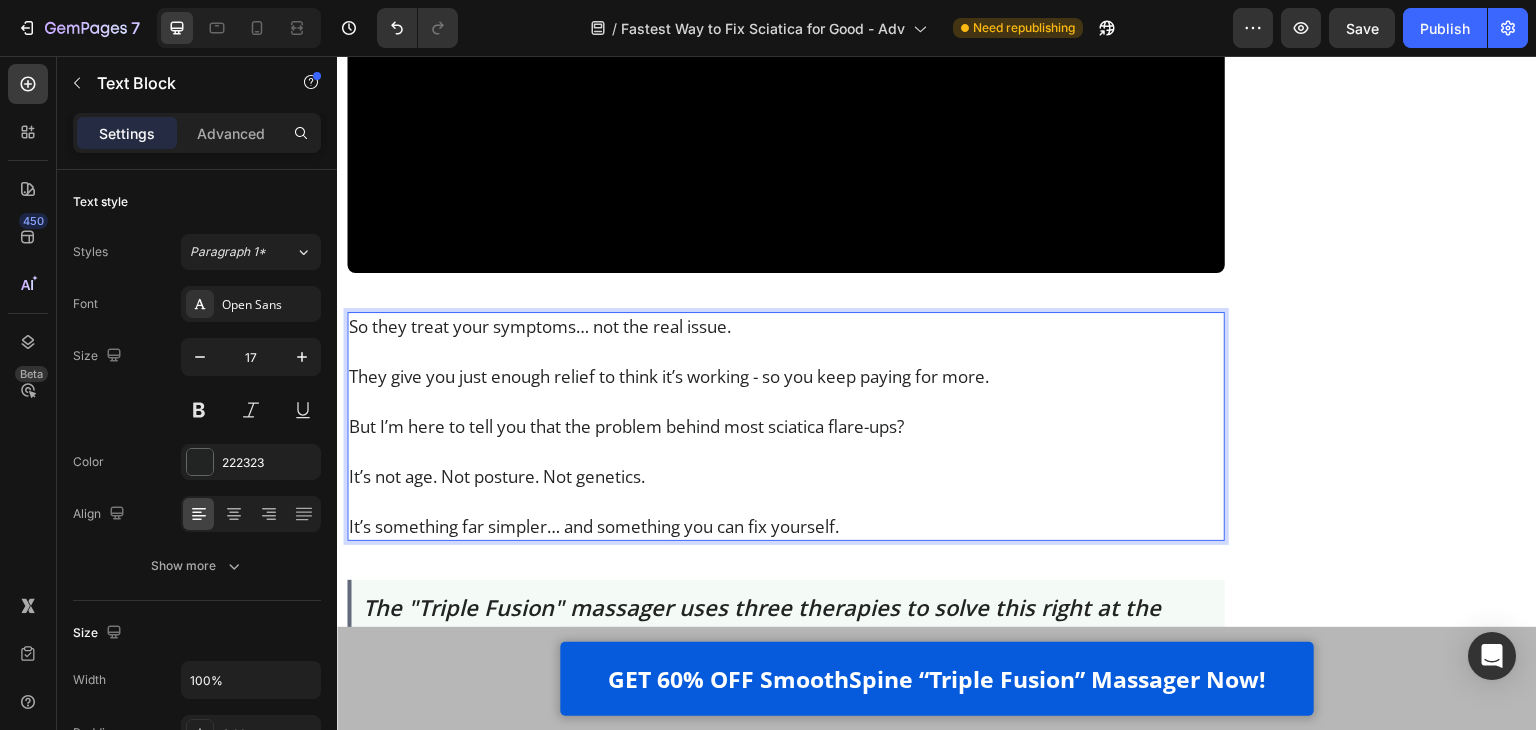 click on "It’s not age. Not posture. Not genetics." at bounding box center (786, 476) 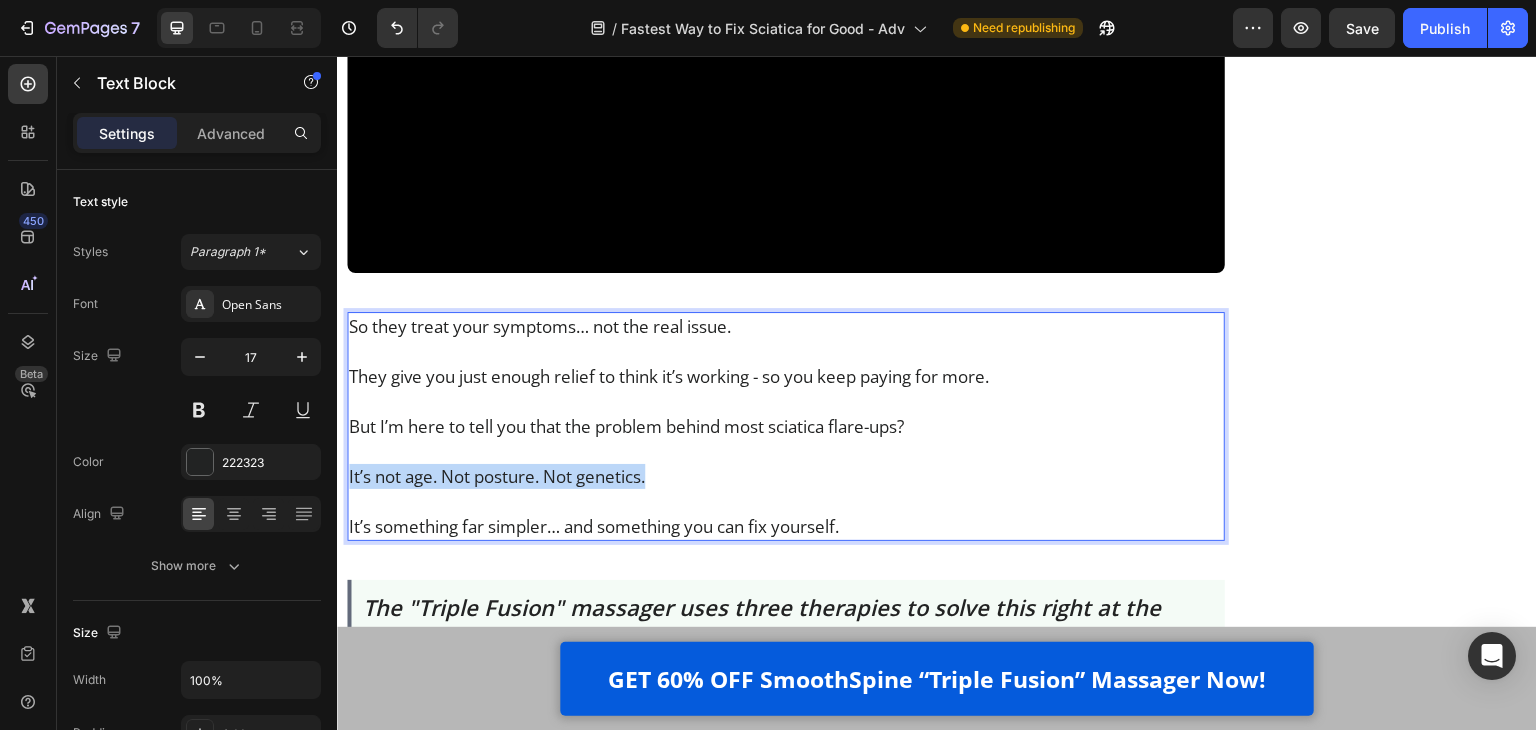 drag, startPoint x: 665, startPoint y: 462, endPoint x: 347, endPoint y: 466, distance: 318.02515 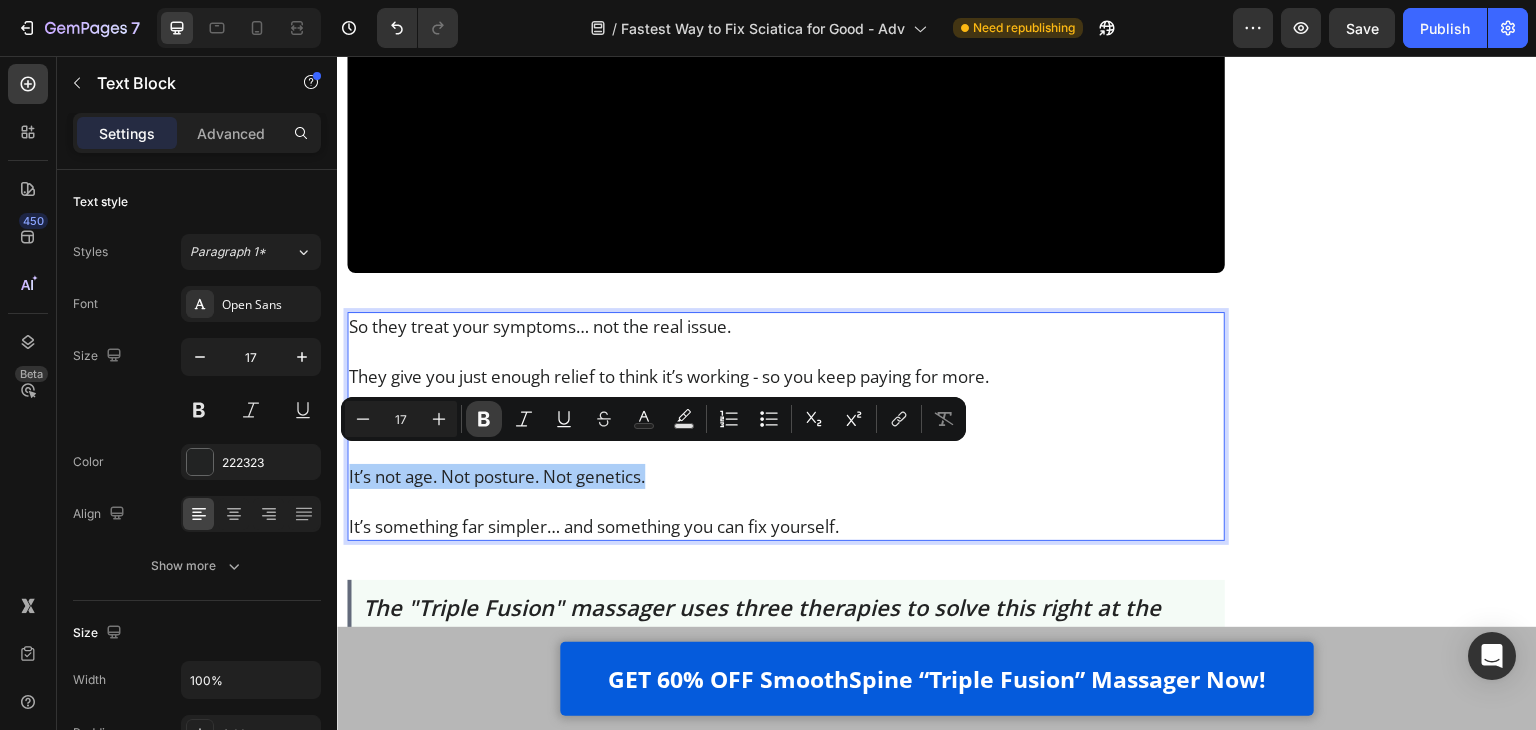 click 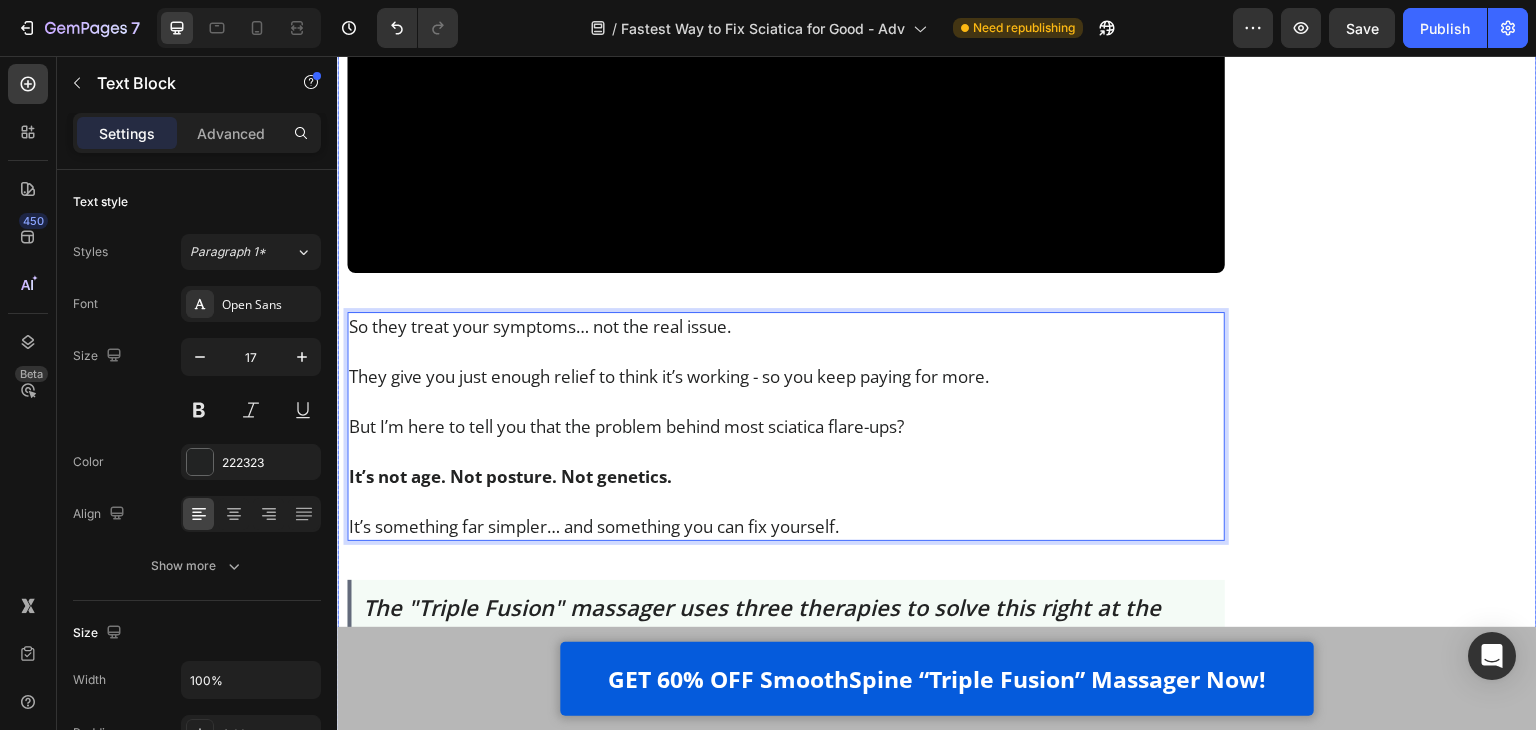 click on "Finally Get Instant Relief From Sciatica Text Block Image GET 60% OFF SmoothSpine NOW! Button Customer Reviews Heading Row Image 4.8 out of 5 Text Block Row 3,791 customer ratings Text Block 5 Star Text Block Image 90% Text Block Row 4 Star Text Block Image 7% Text Block Row 3 Star Text Block Image 2% Text Block Row 2 Star Text Block Image 0% Text Block Row 1 Star Text Block Image 1% Text Block Row By Feature Heading Price Text Block Image 5.0 Text Block Row Effectiveness Text Block Image 5.0 Text Block Row Comfort Text Block Image 5.0 Text Block Row Quality Text Block Image 4.8 Text Block Row Row Row Row Row" at bounding box center [1381, 743] 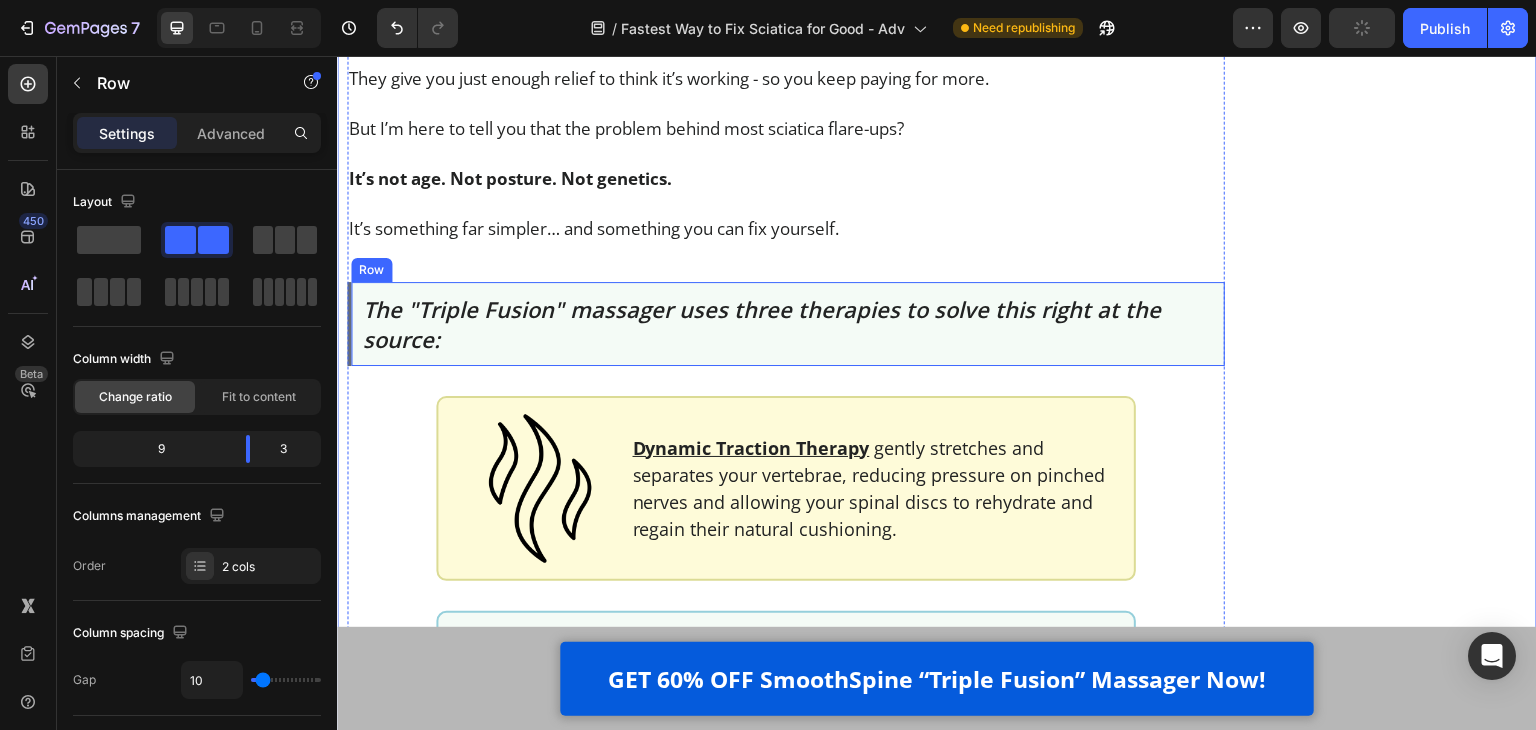 scroll, scrollTop: 2900, scrollLeft: 0, axis: vertical 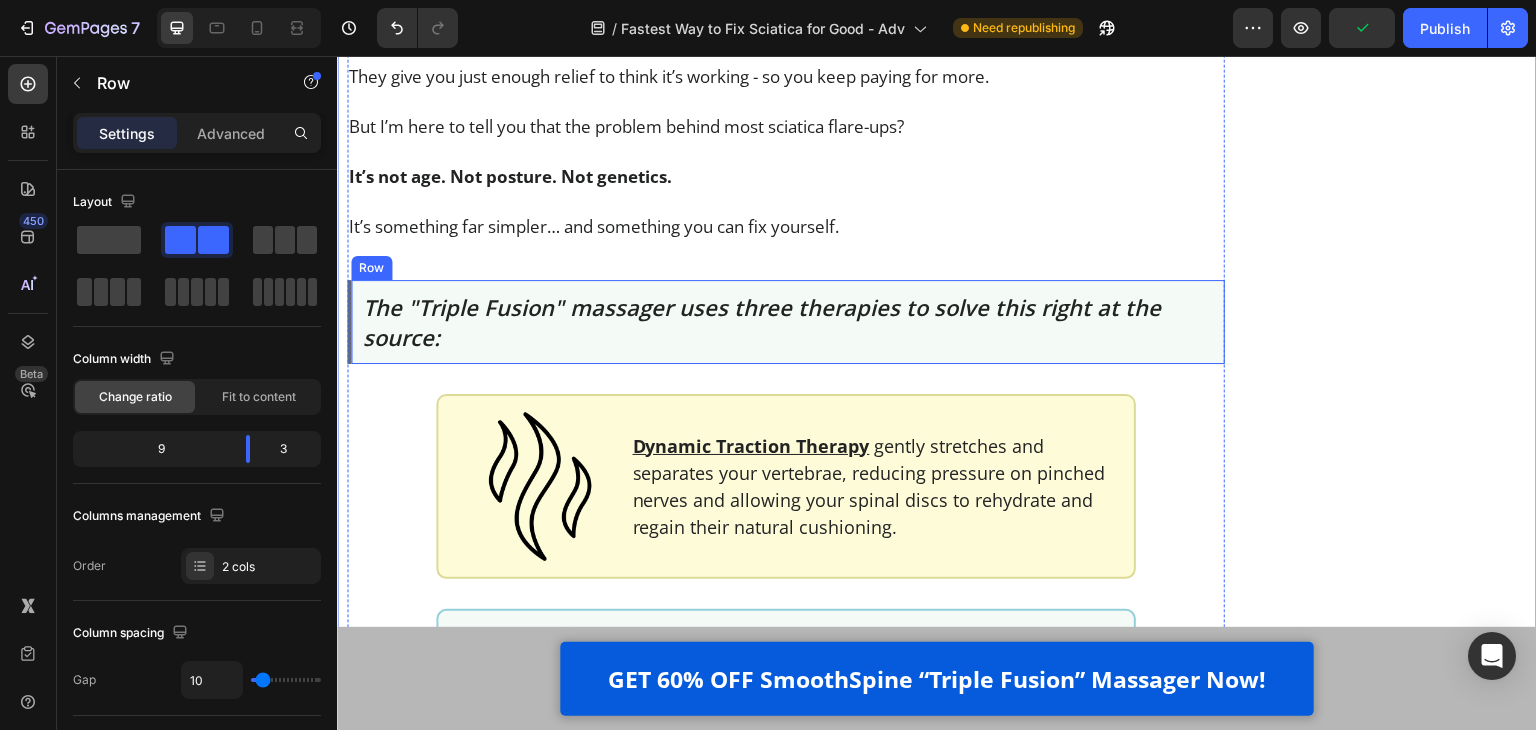 click on "The "Triple Fusion" massager uses three therapies to solve this right at the source: Text Block Row" at bounding box center (786, 322) 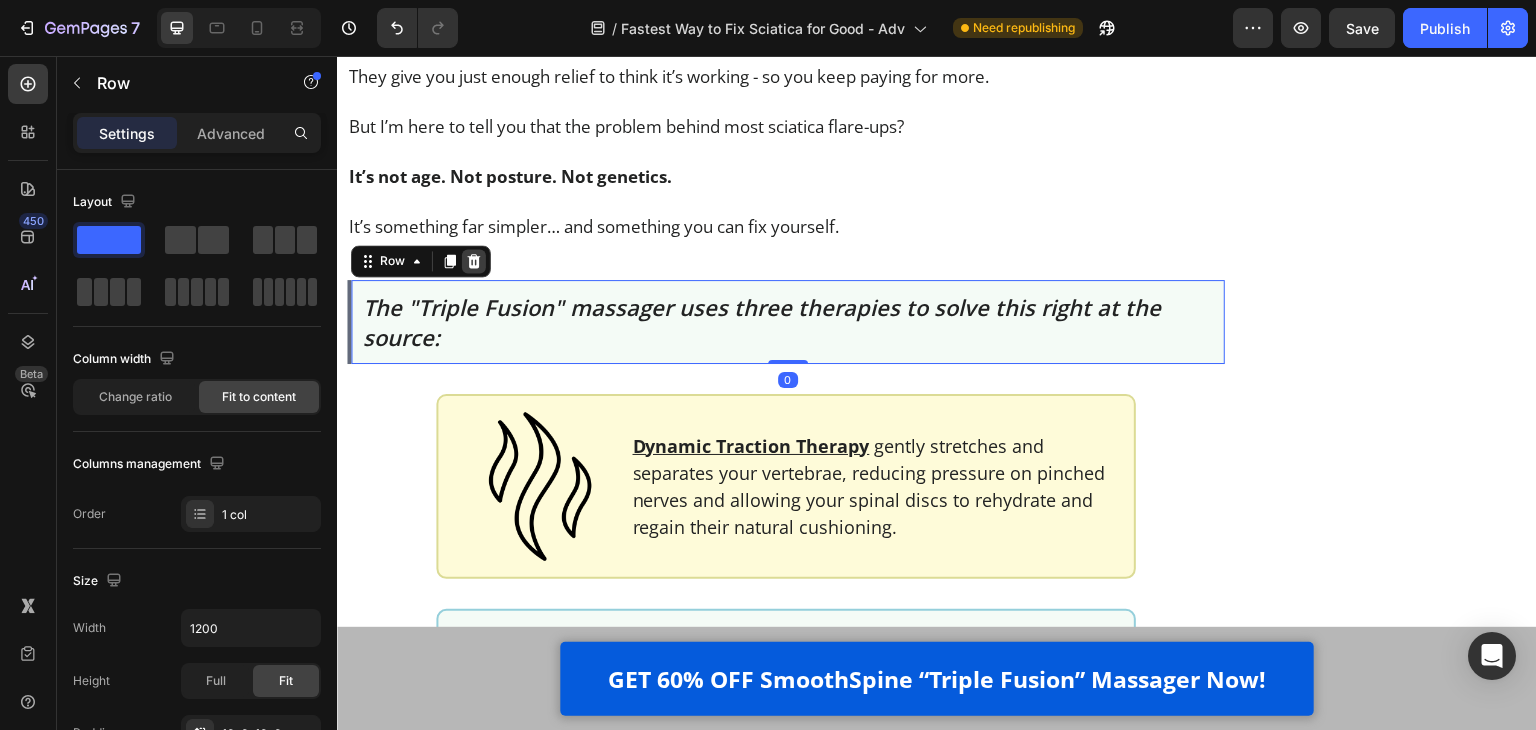 click 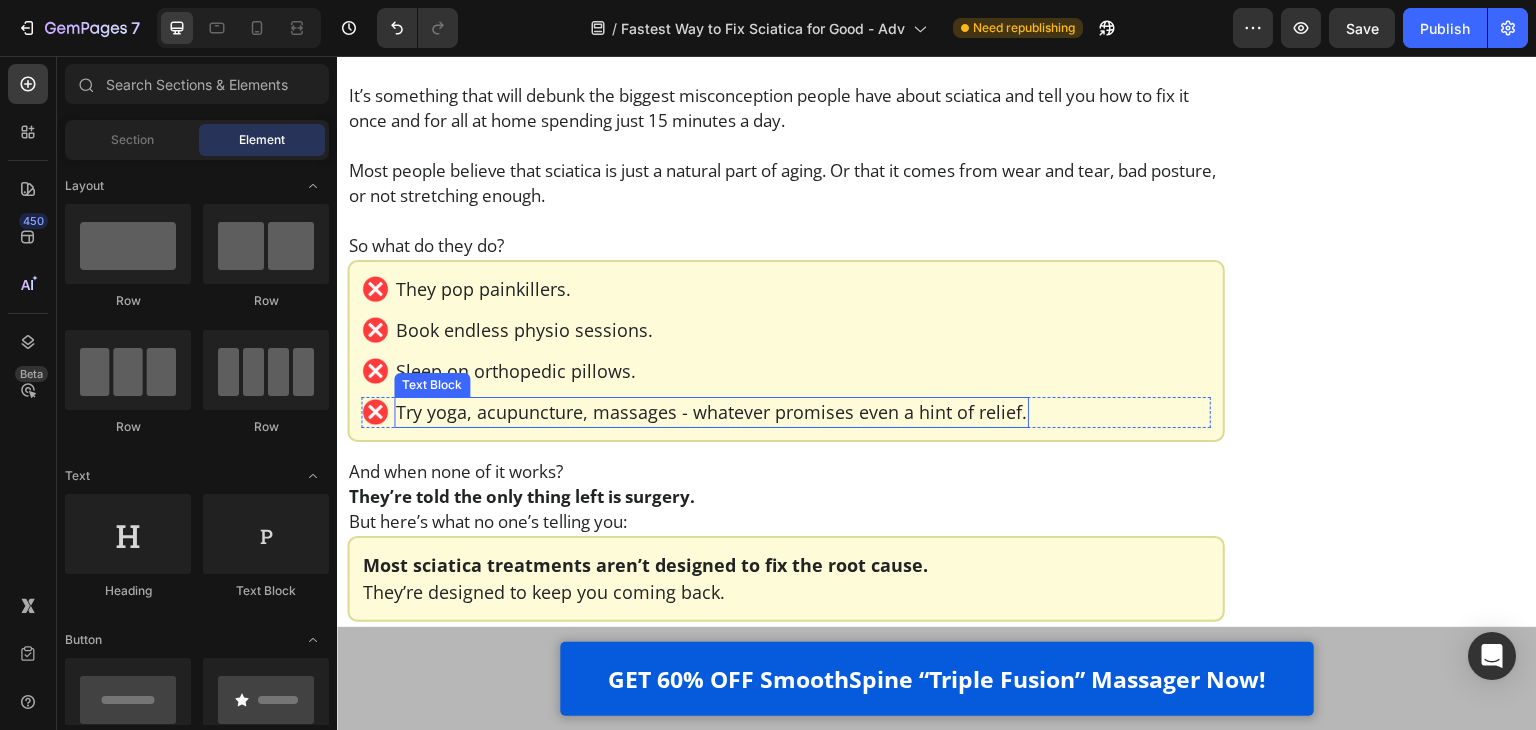 scroll, scrollTop: 1600, scrollLeft: 0, axis: vertical 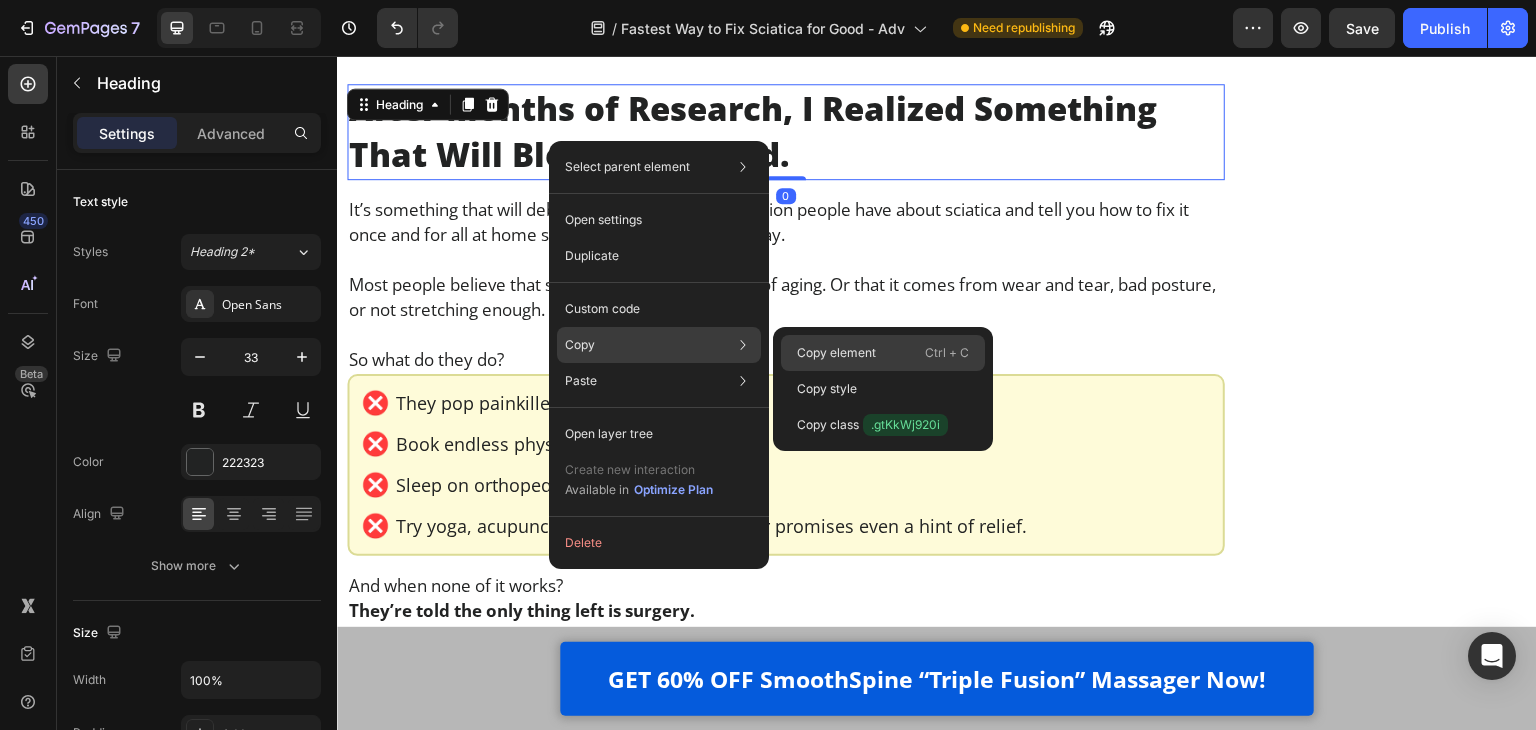 click on "Copy element" at bounding box center [836, 353] 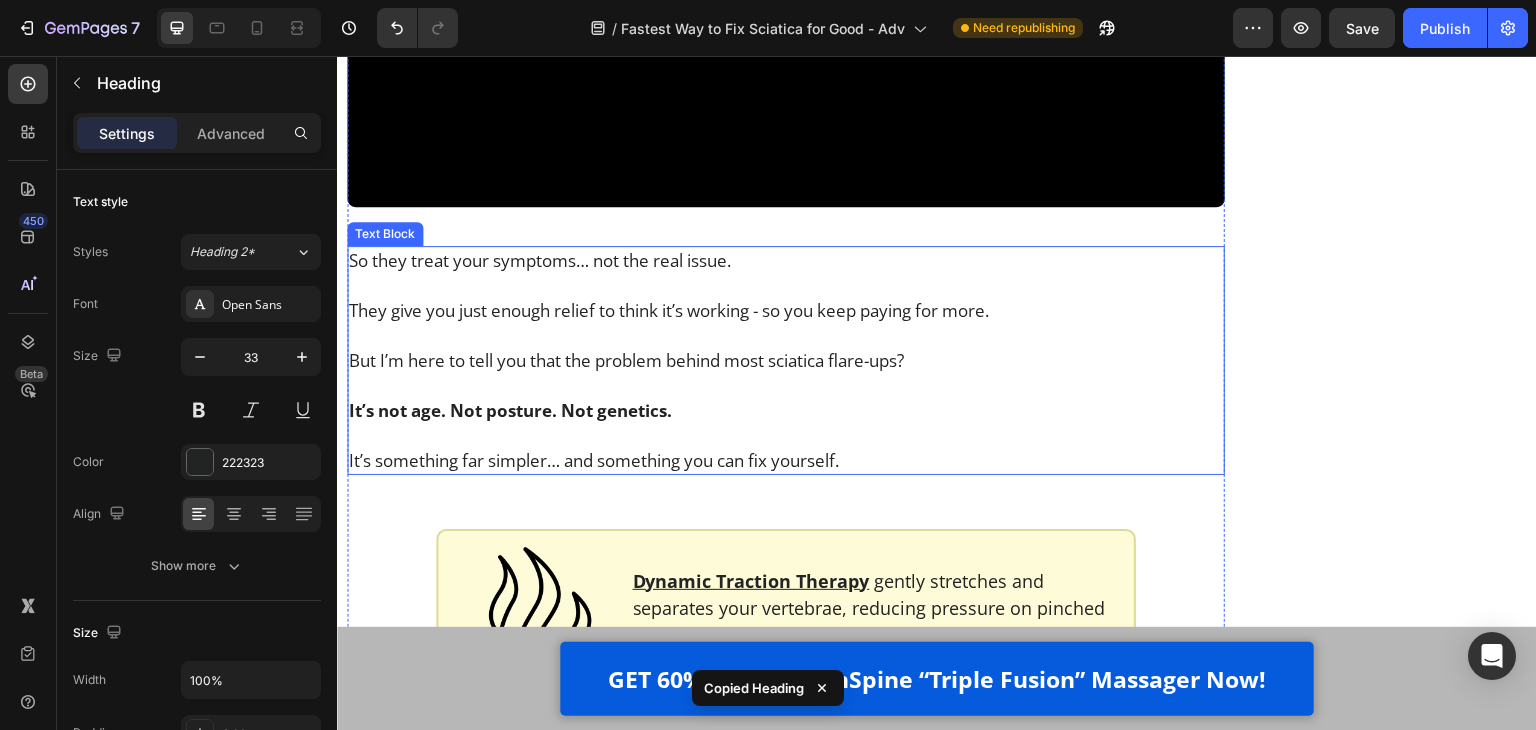 scroll, scrollTop: 2700, scrollLeft: 0, axis: vertical 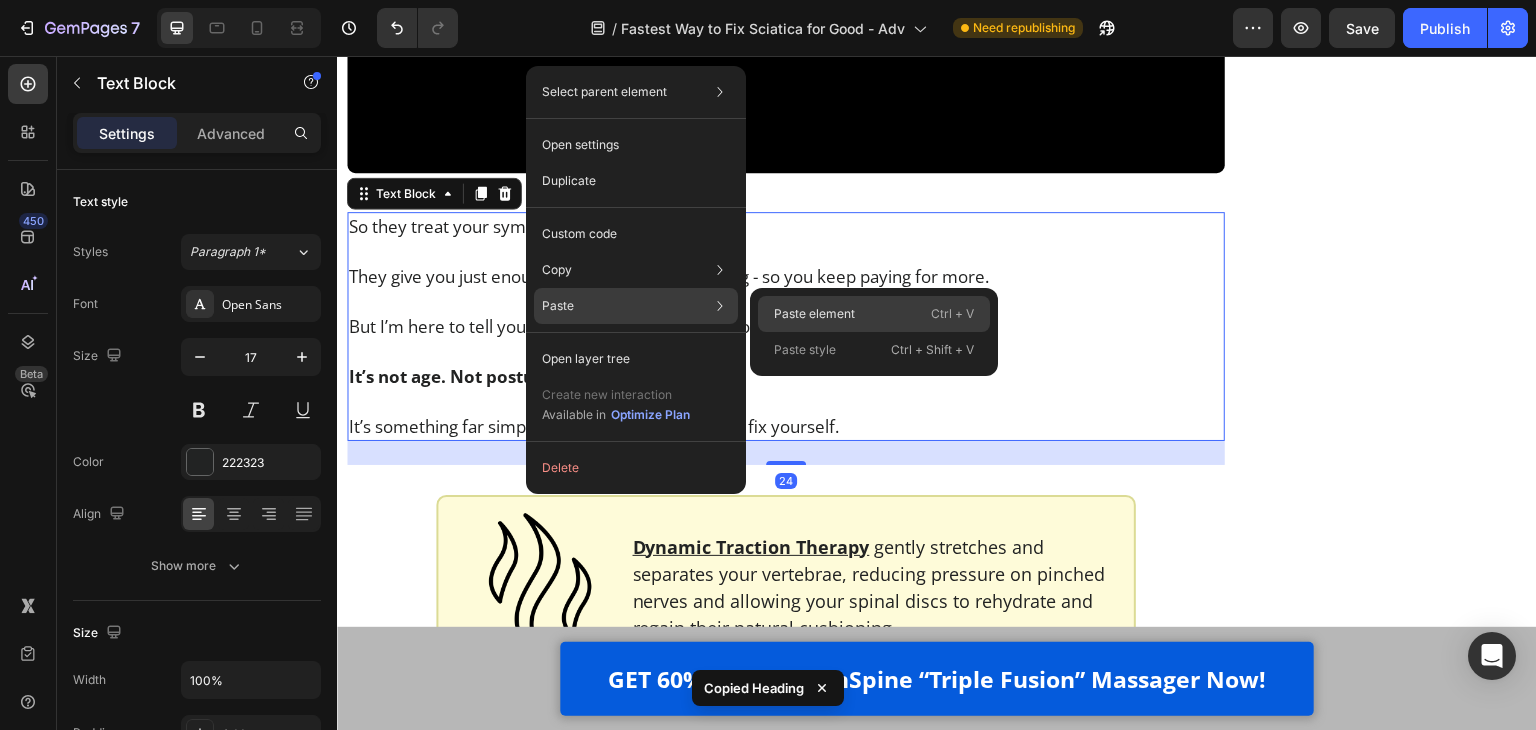 click on "Paste element" at bounding box center [814, 314] 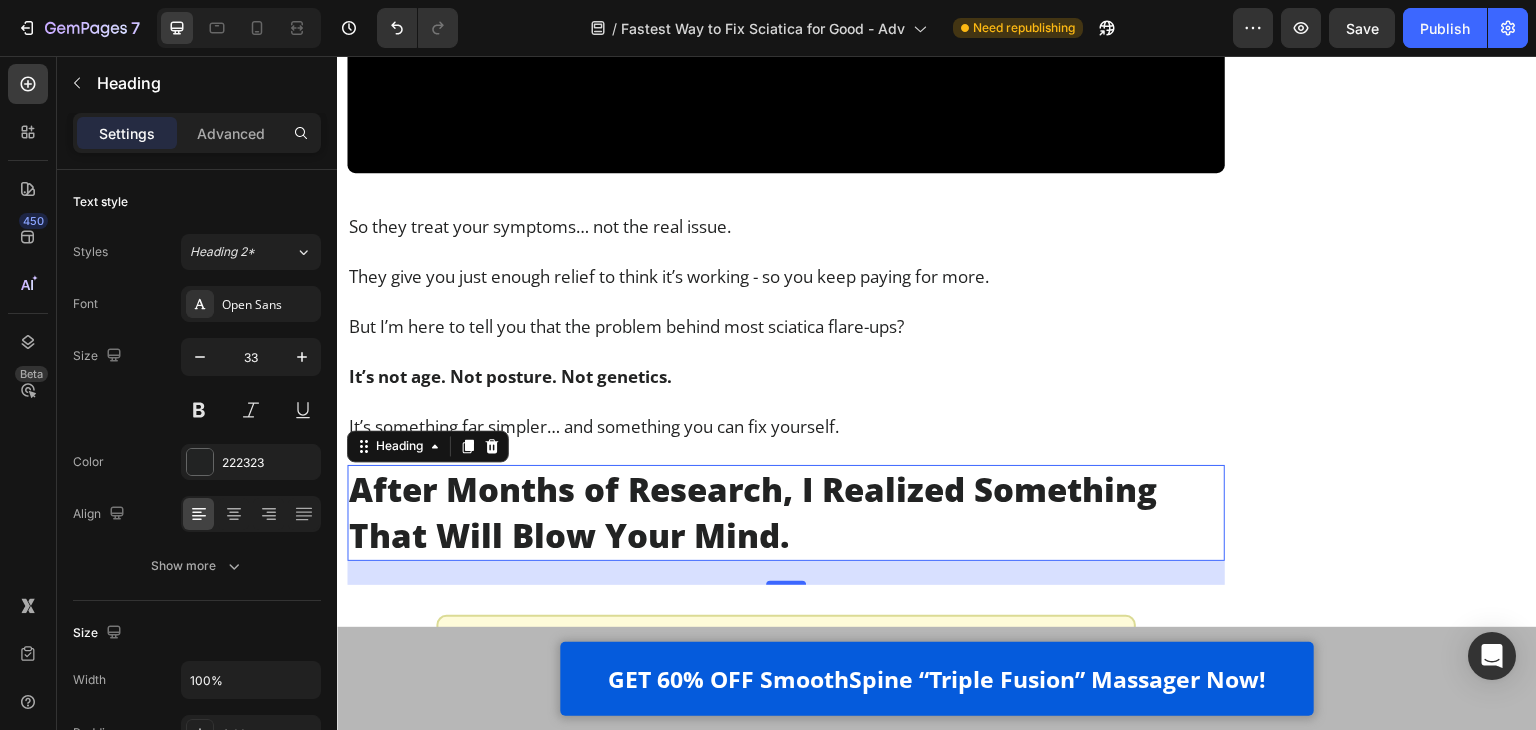 click on "After Months of Research, I Realized Something That Will Blow Your Mind." at bounding box center (786, 513) 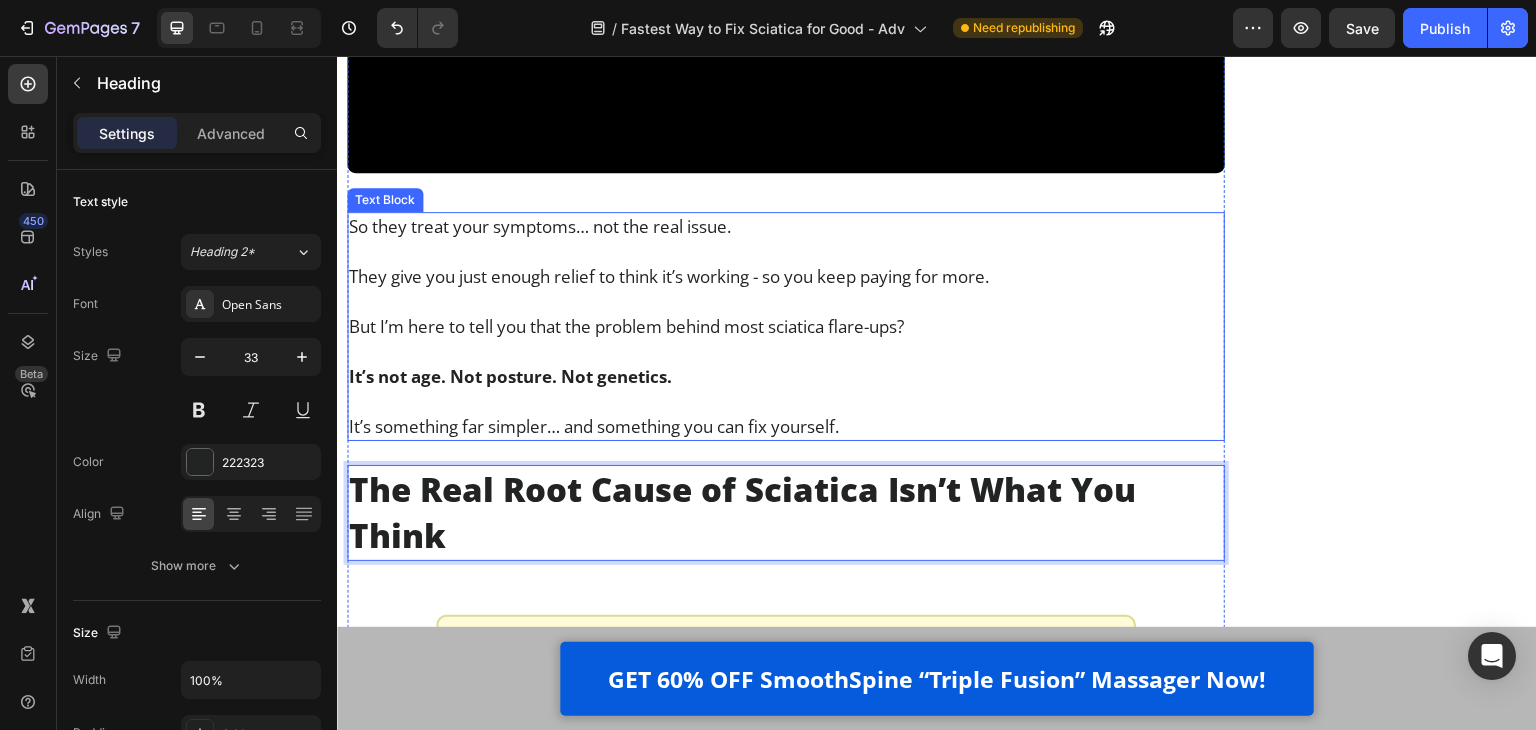 click on "But I’m here to tell you that the problem behind most sciatica flare-ups?" at bounding box center [786, 326] 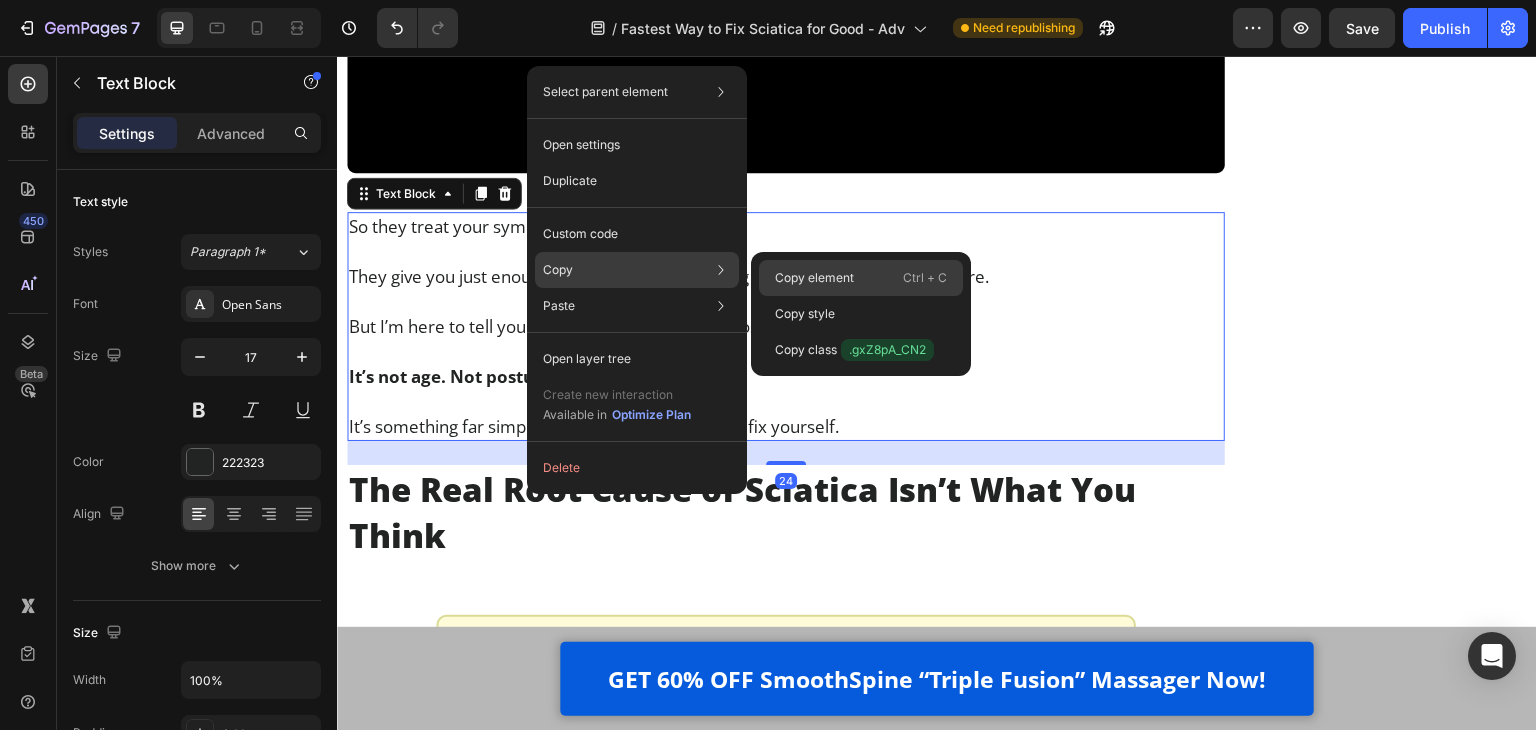 drag, startPoint x: 788, startPoint y: 268, endPoint x: 451, endPoint y: 213, distance: 341.45865 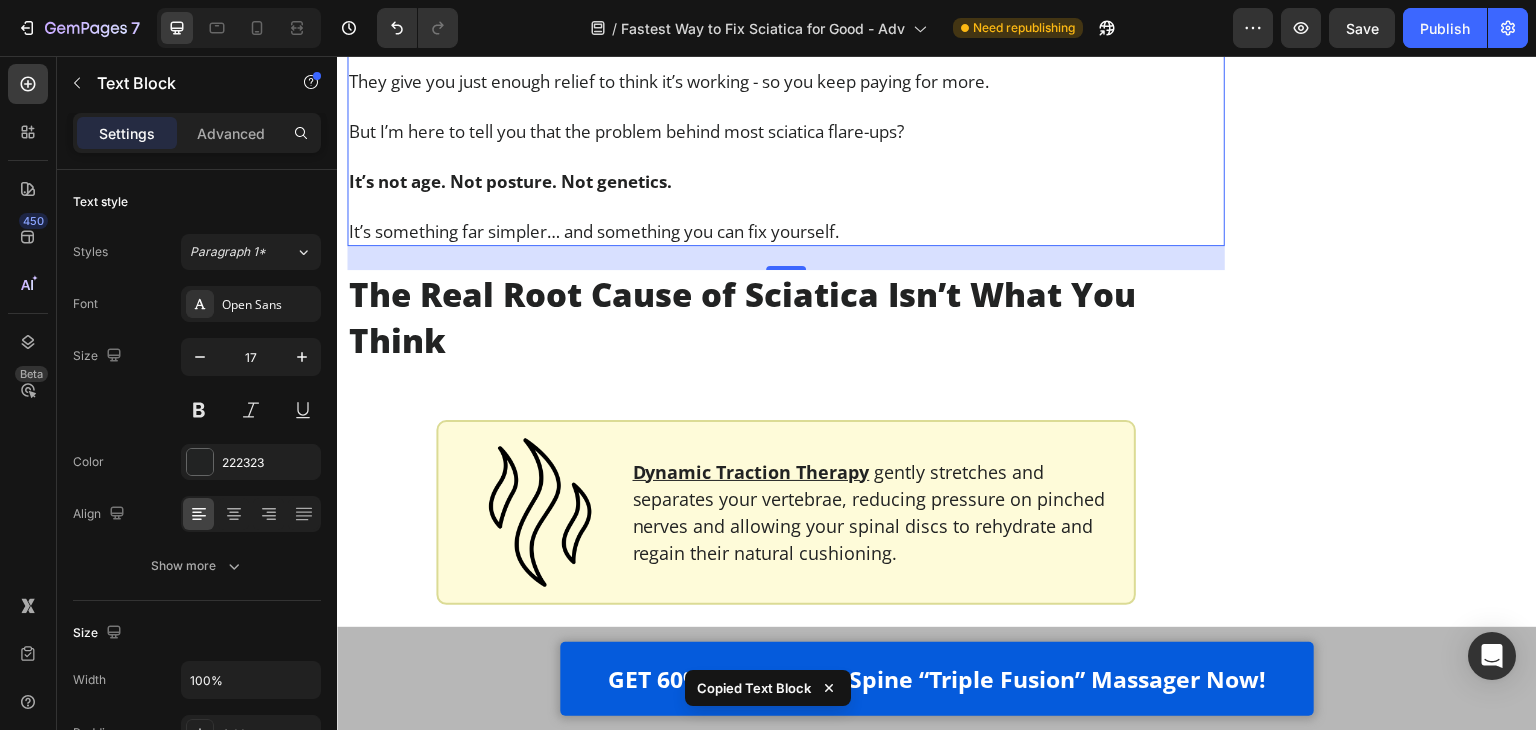 scroll, scrollTop: 2900, scrollLeft: 0, axis: vertical 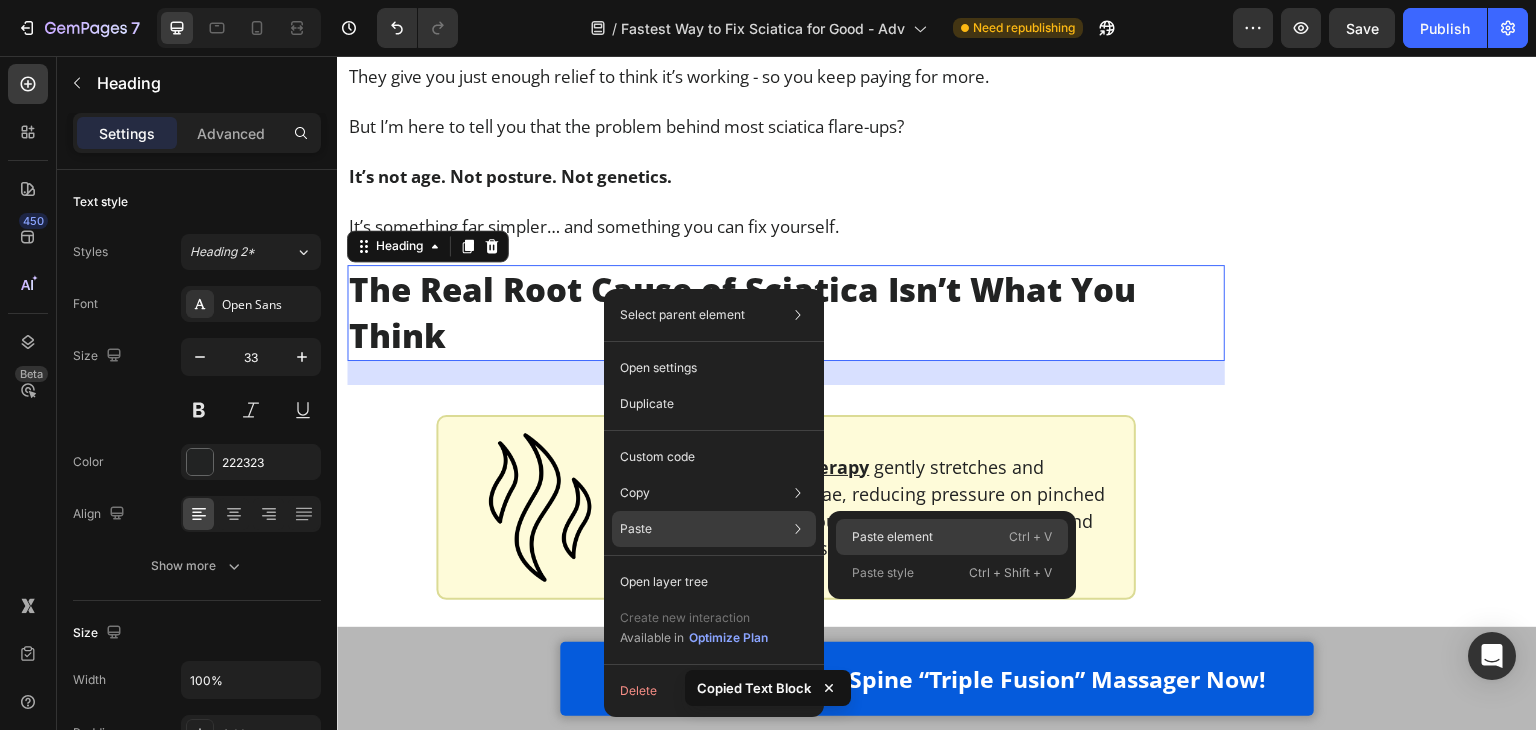 click on "Paste element  Ctrl + V" 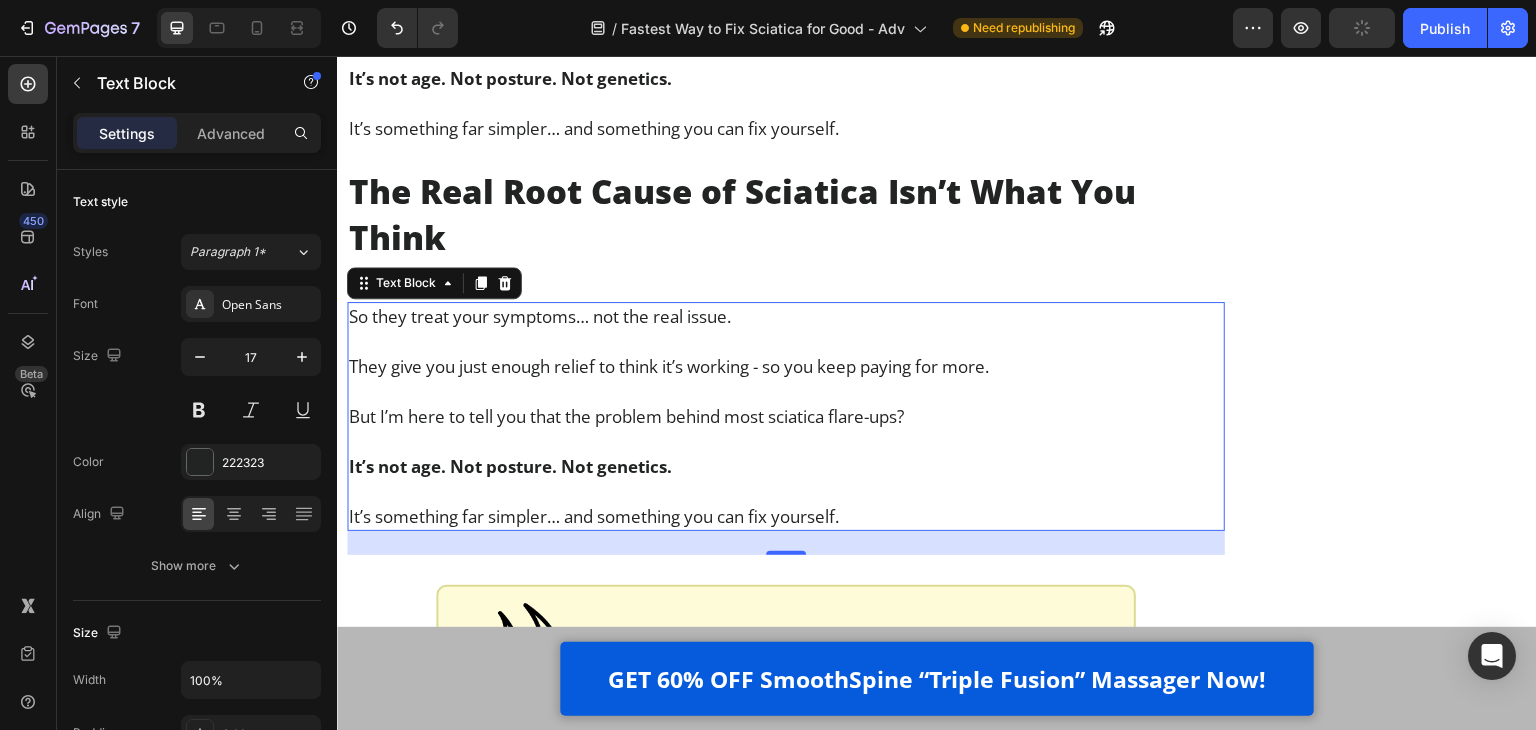 scroll, scrollTop: 3000, scrollLeft: 0, axis: vertical 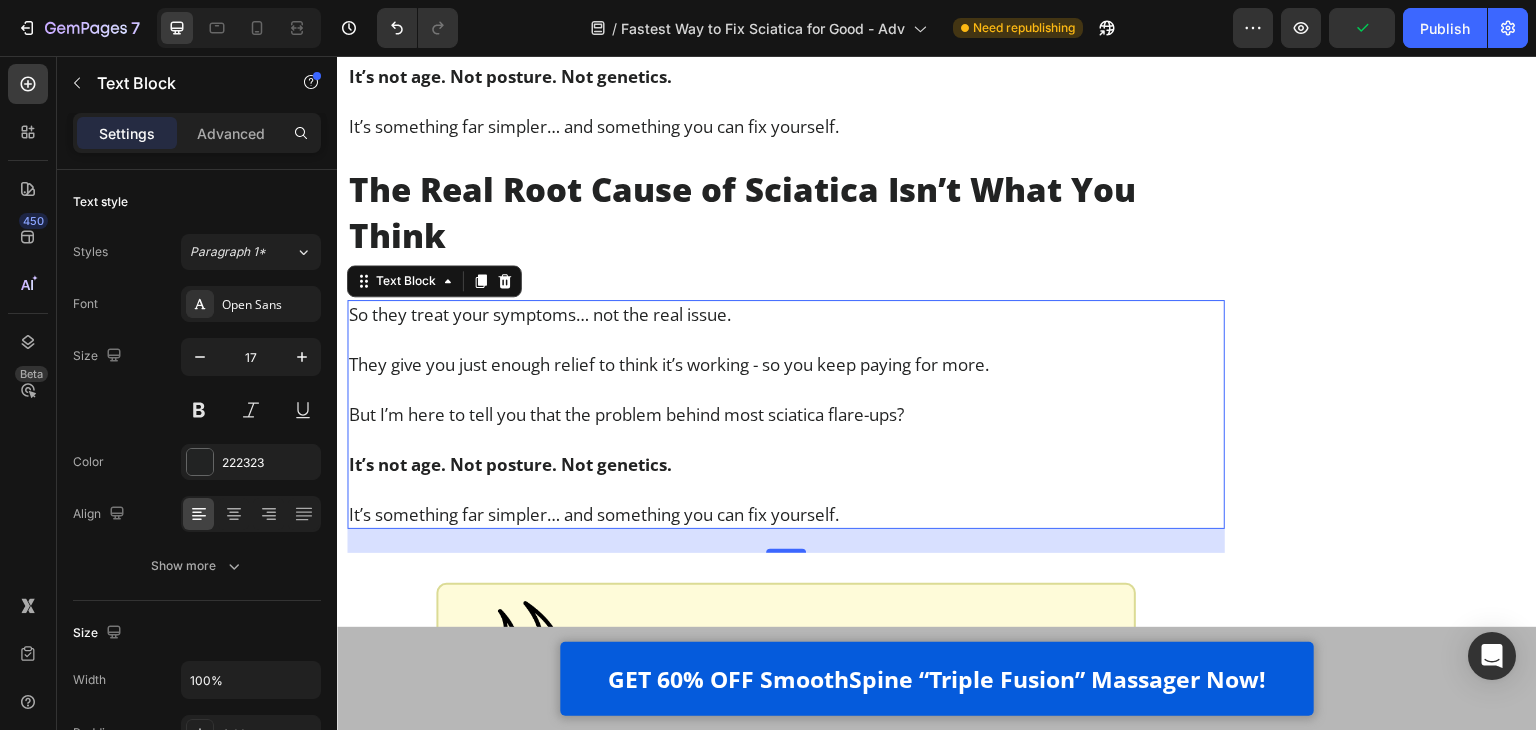click on "But I’m here to tell you that the problem behind most sciatica flare-ups?" at bounding box center [786, 414] 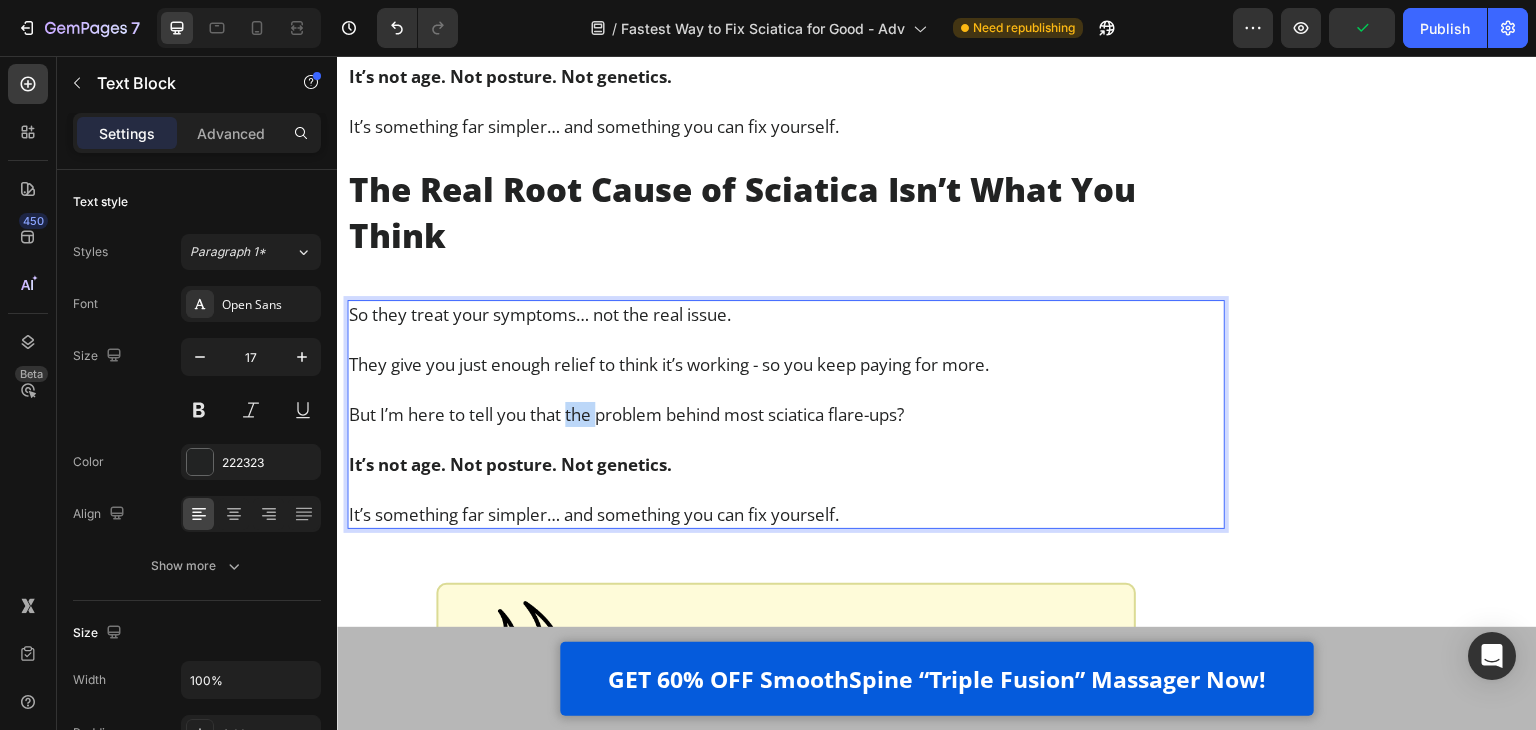 click on "But I’m here to tell you that the problem behind most sciatica flare-ups?" at bounding box center [786, 414] 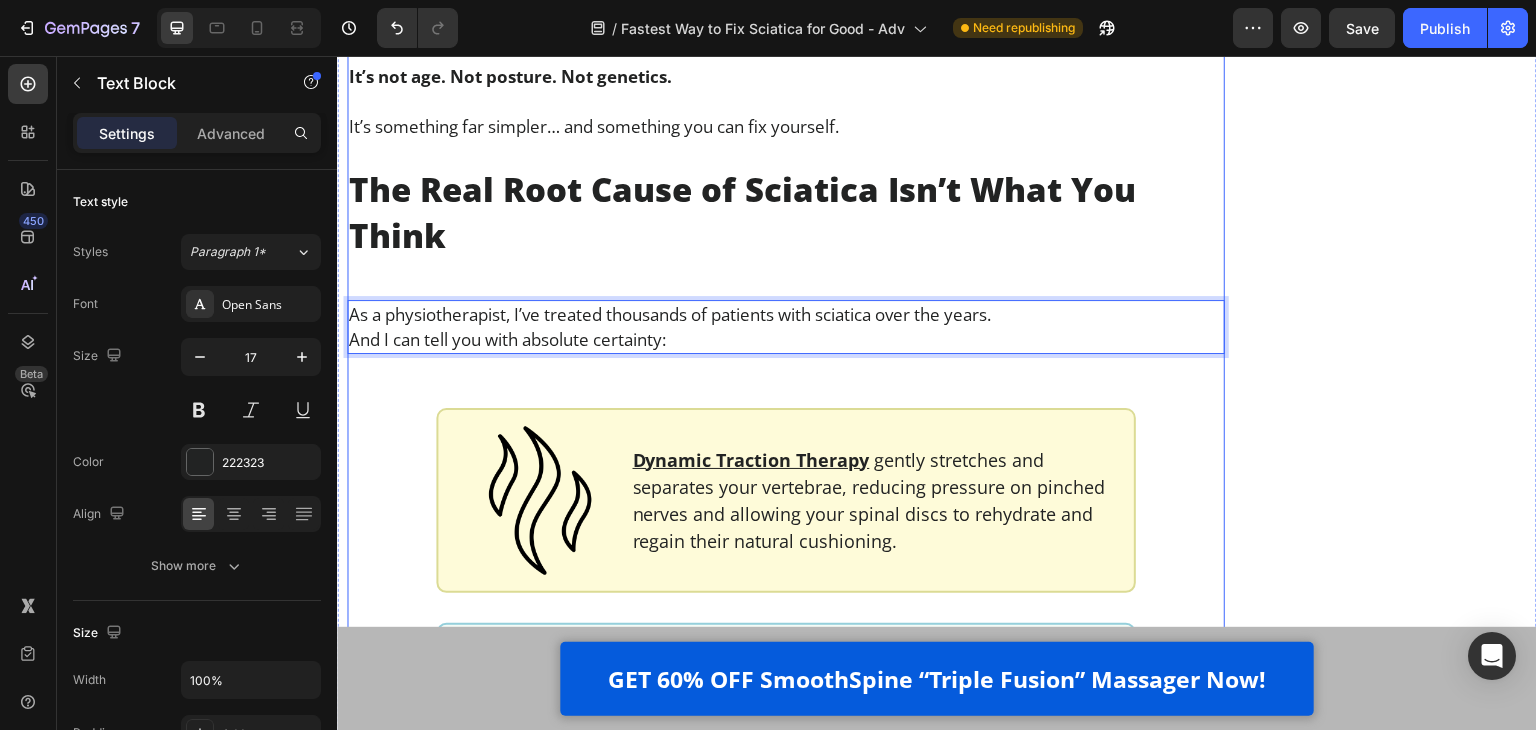 click on "Home > Pain Relief > Sciatica Text Block Top Physiotherapist:  “This Is the Fastest Way to Fix Sciatica for Good” Heading If your sciatica pain keeps flaring up,  and you’re stuck in a loop of pills, stretches, and false hope… this article may open your eyes to what actually works. Text Block Image 2.476 Ratings Text Block Row Image
Written by Dr. Blane Schilling, PT, MD |
Aug 04, 2025
Delivery Date Row Video Hi, my name is Dr. Blane Schilling   I’m a licensed physical therapist with over 40 years of experience helping people manage chronic pain - especially sciatica and lower back issues.   Over the years, I’ve treated everyone from desk workers with stiff backs to post-surgery patients learning to walk again. And I’ve seen all the trends come and go -  Text Block Image Painkillers Text Block Row Image Patches Text Block Row Image Massage Guns Text Block Row Image Inversion Tables Text Block Row Row you name it.       Text Block Heading" at bounding box center (786, 400) 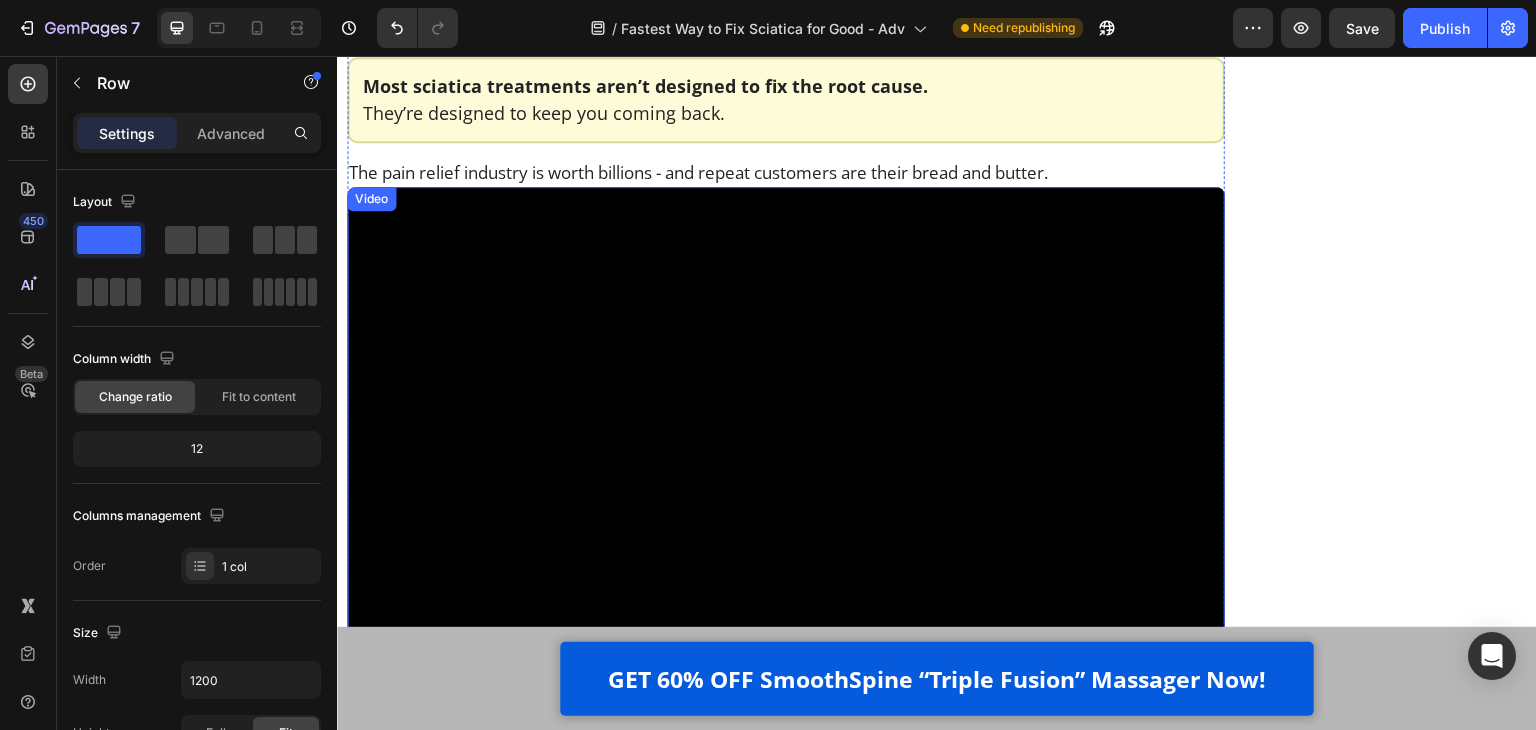 scroll, scrollTop: 2000, scrollLeft: 0, axis: vertical 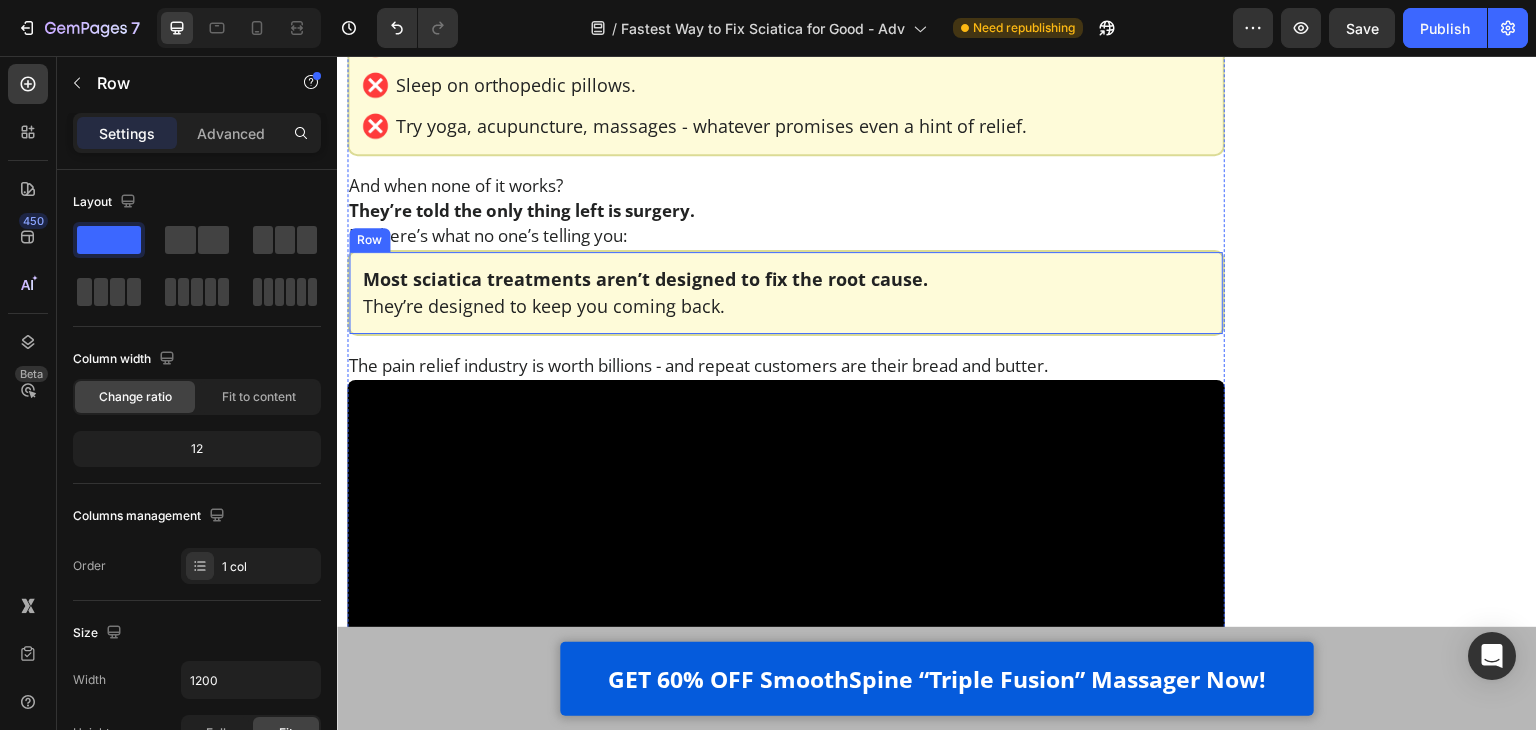click on "Most sciatica treatments aren’t designed to fix the root cause. They’re designed to keep you coming back. Text Block Row Row" at bounding box center (786, 293) 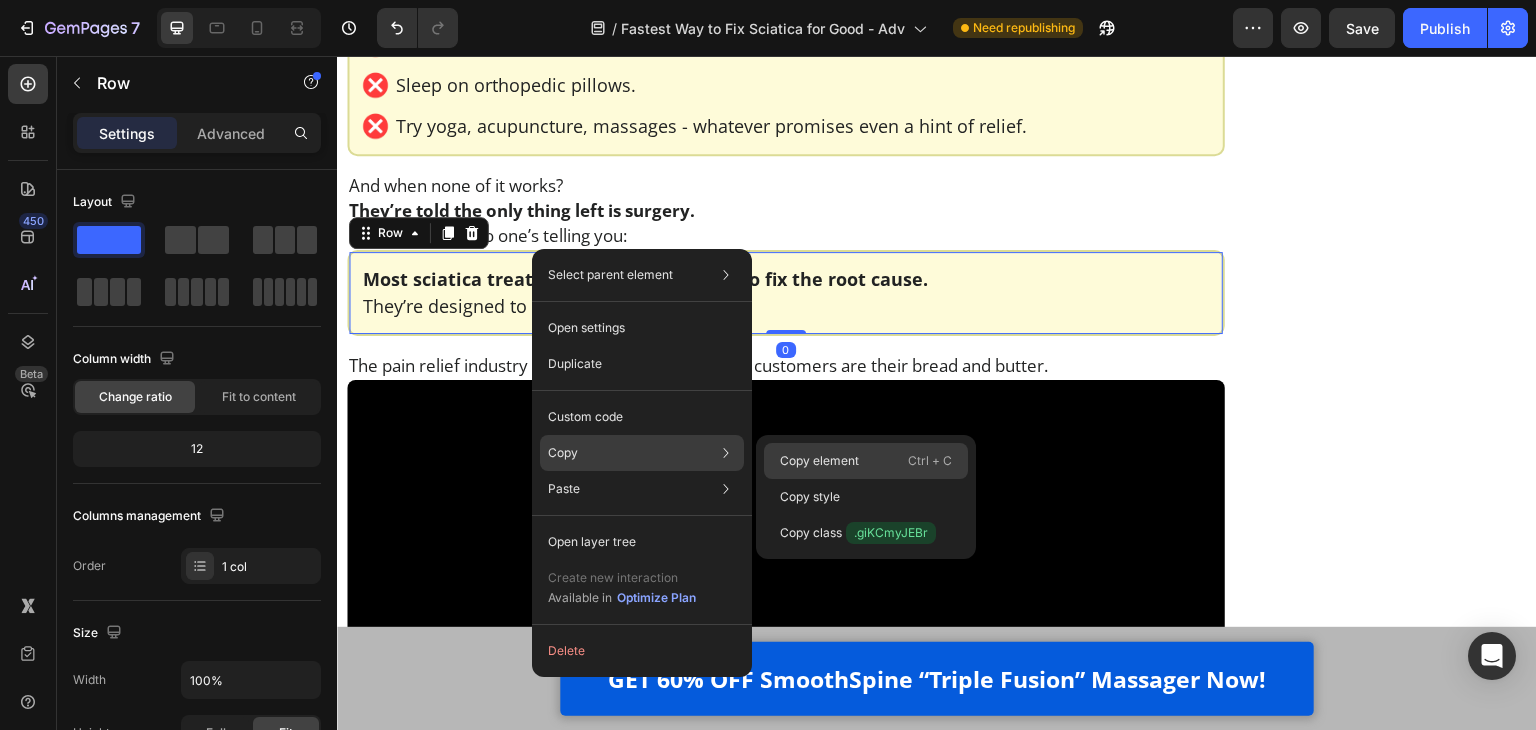 click on "Copy element  Ctrl + C" 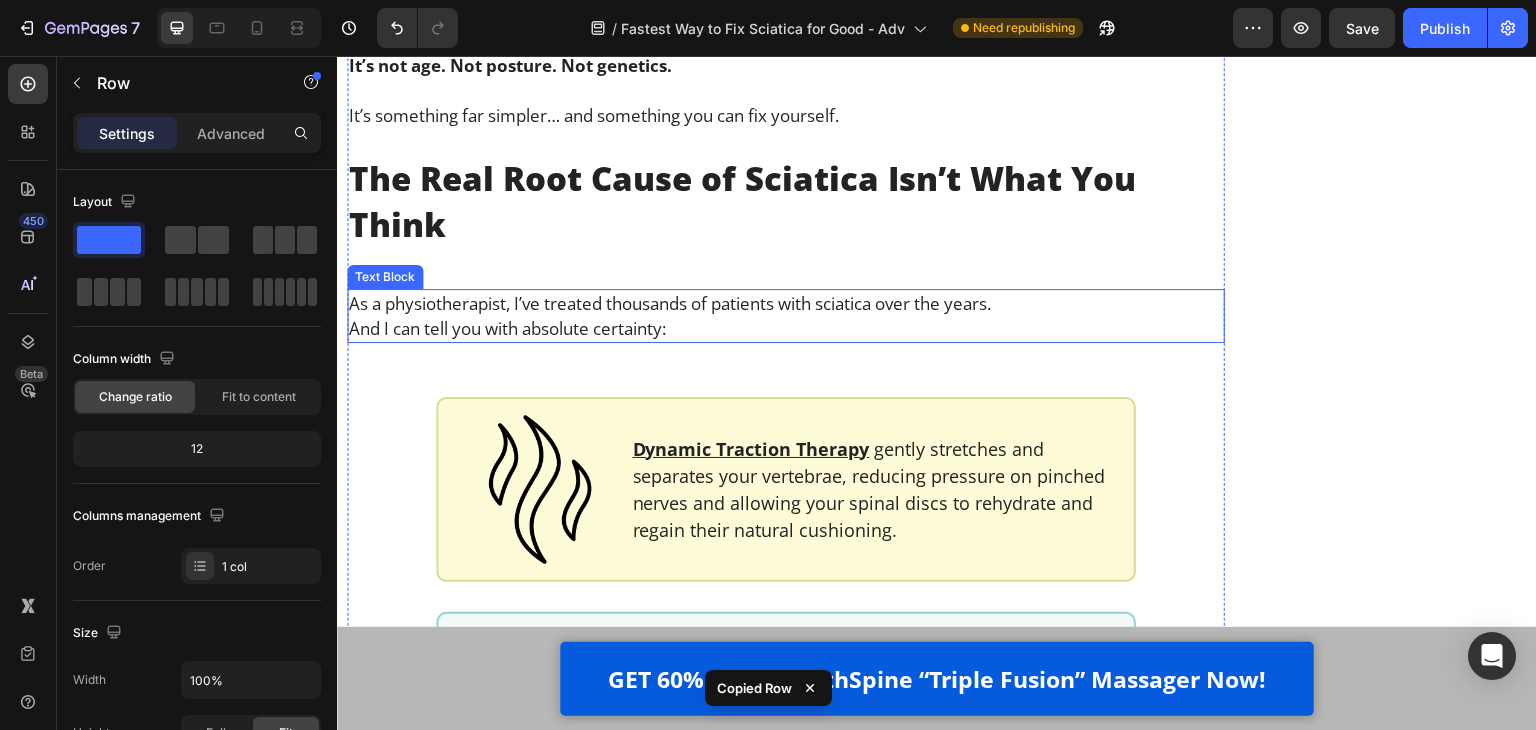 scroll, scrollTop: 3100, scrollLeft: 0, axis: vertical 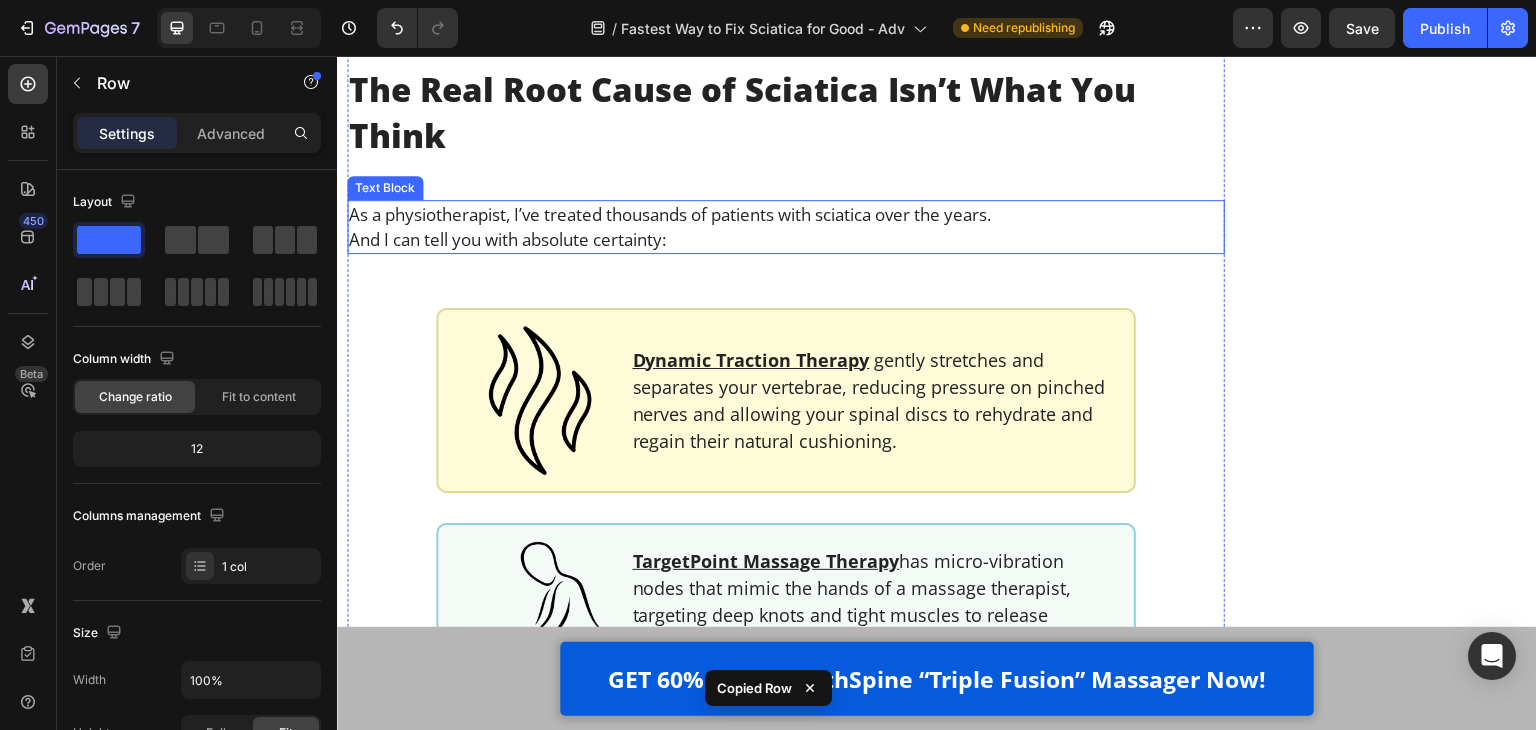 click on "And I can tell you with absolute certainty:" at bounding box center [786, 239] 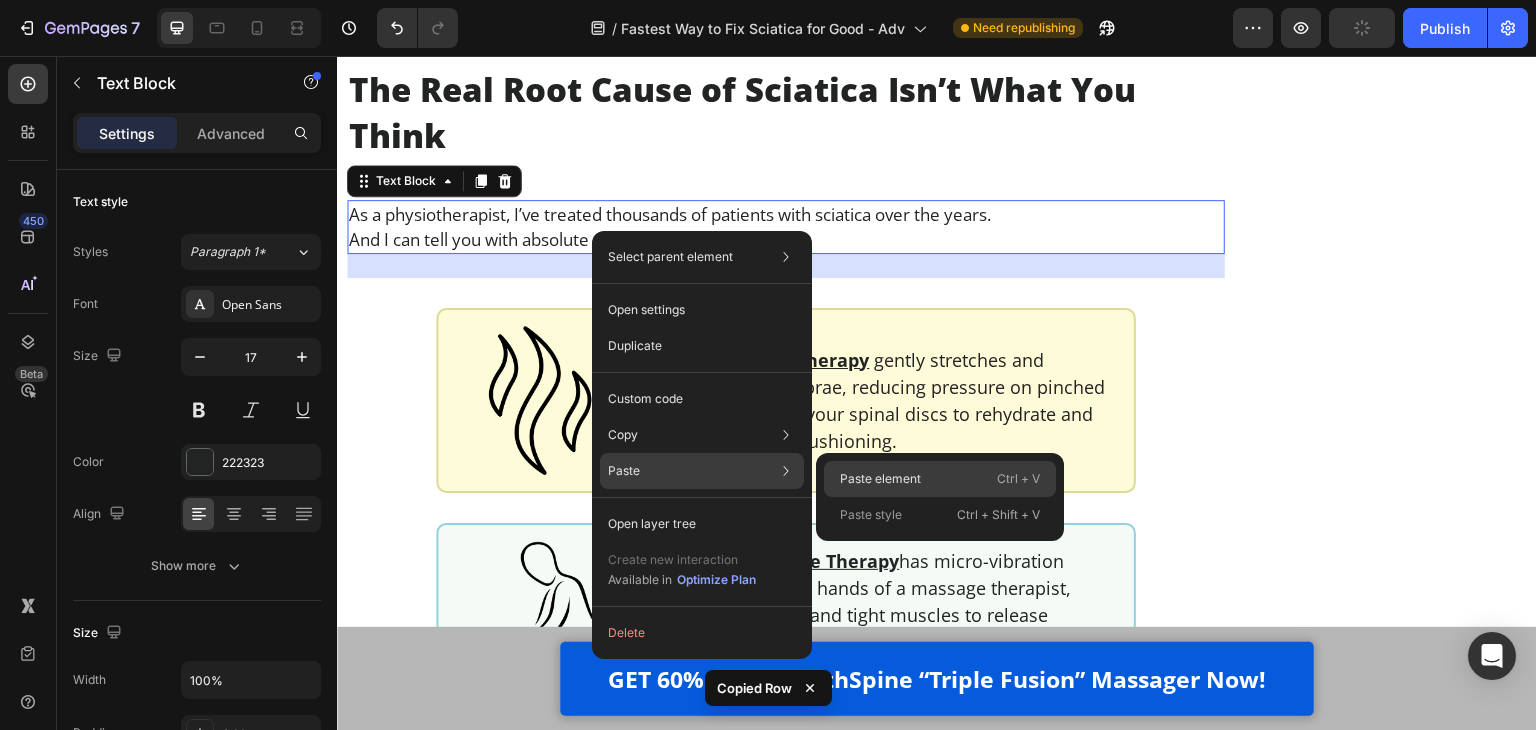 click on "Paste element" at bounding box center (880, 479) 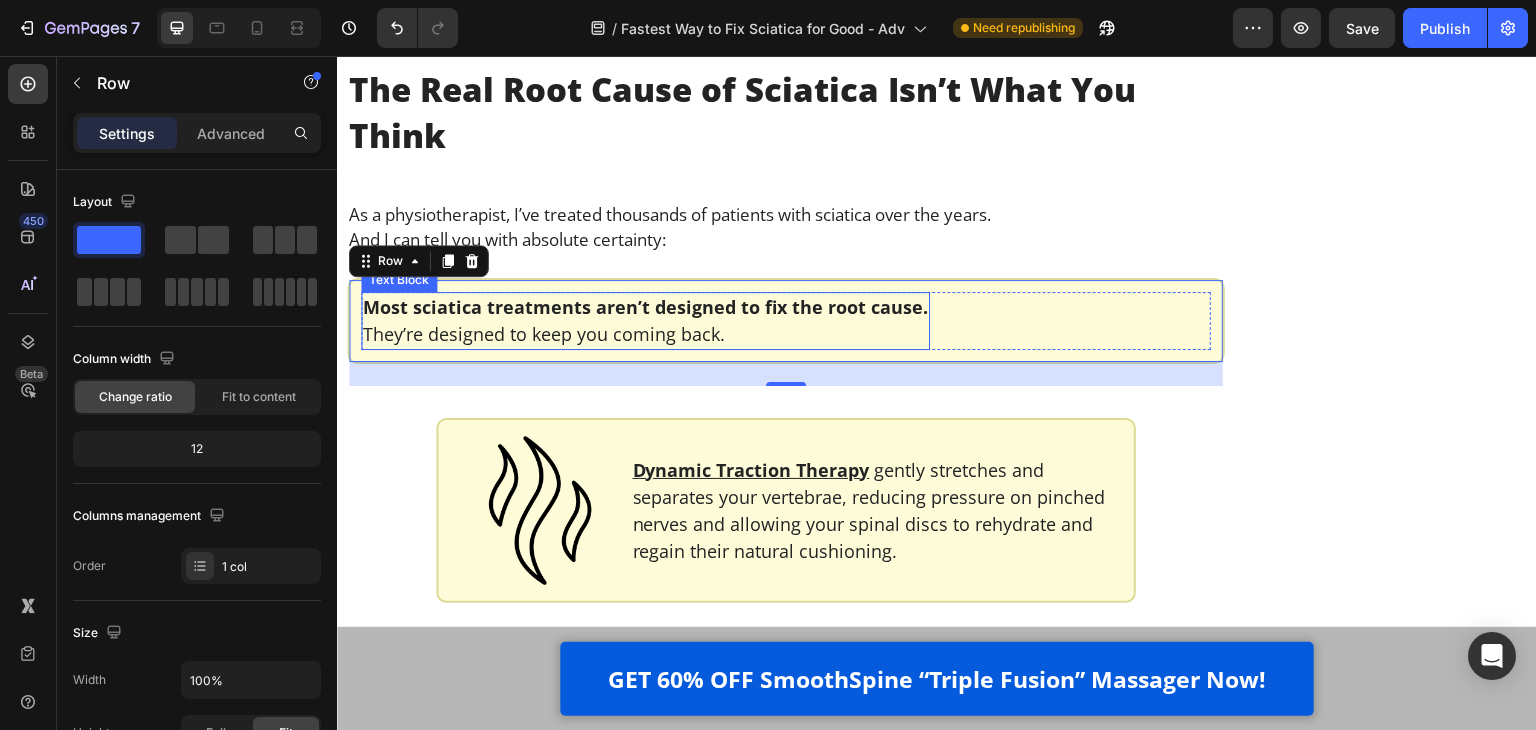 click on "Most sciatica treatments aren’t designed to fix the root cause." at bounding box center (645, 307) 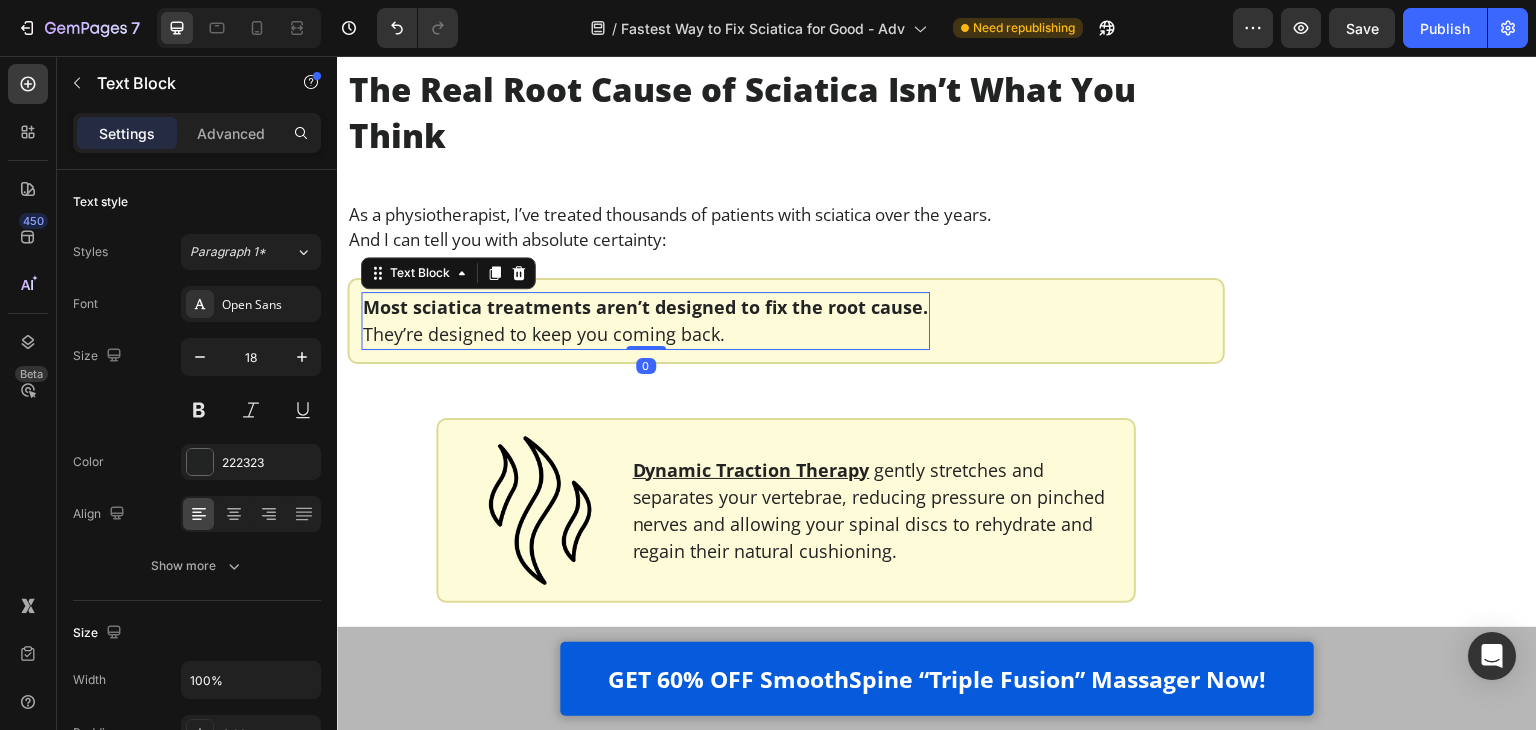 click on "Most sciatica treatments aren’t designed to fix the root cause." at bounding box center [645, 307] 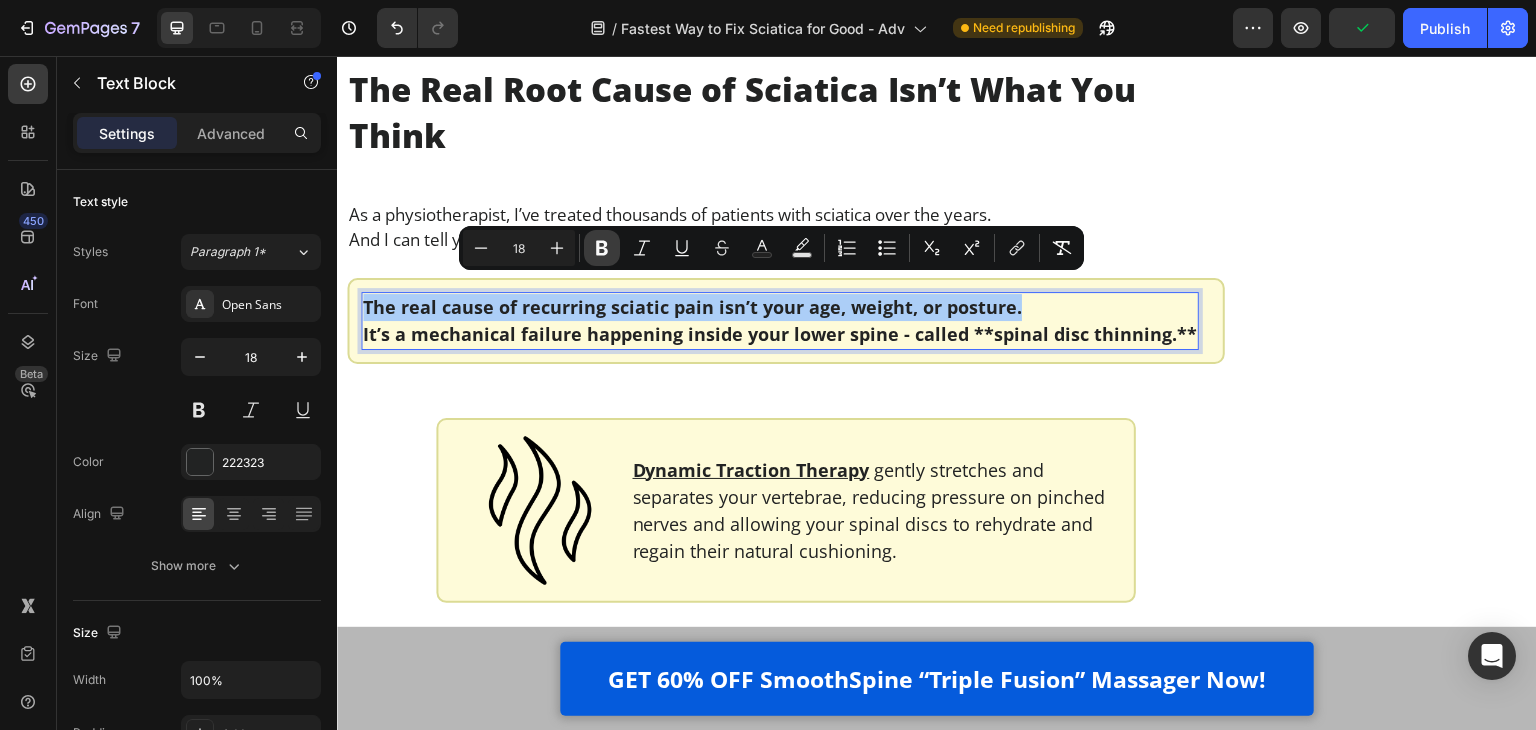 drag, startPoint x: 604, startPoint y: 244, endPoint x: 436, endPoint y: 226, distance: 168.96153 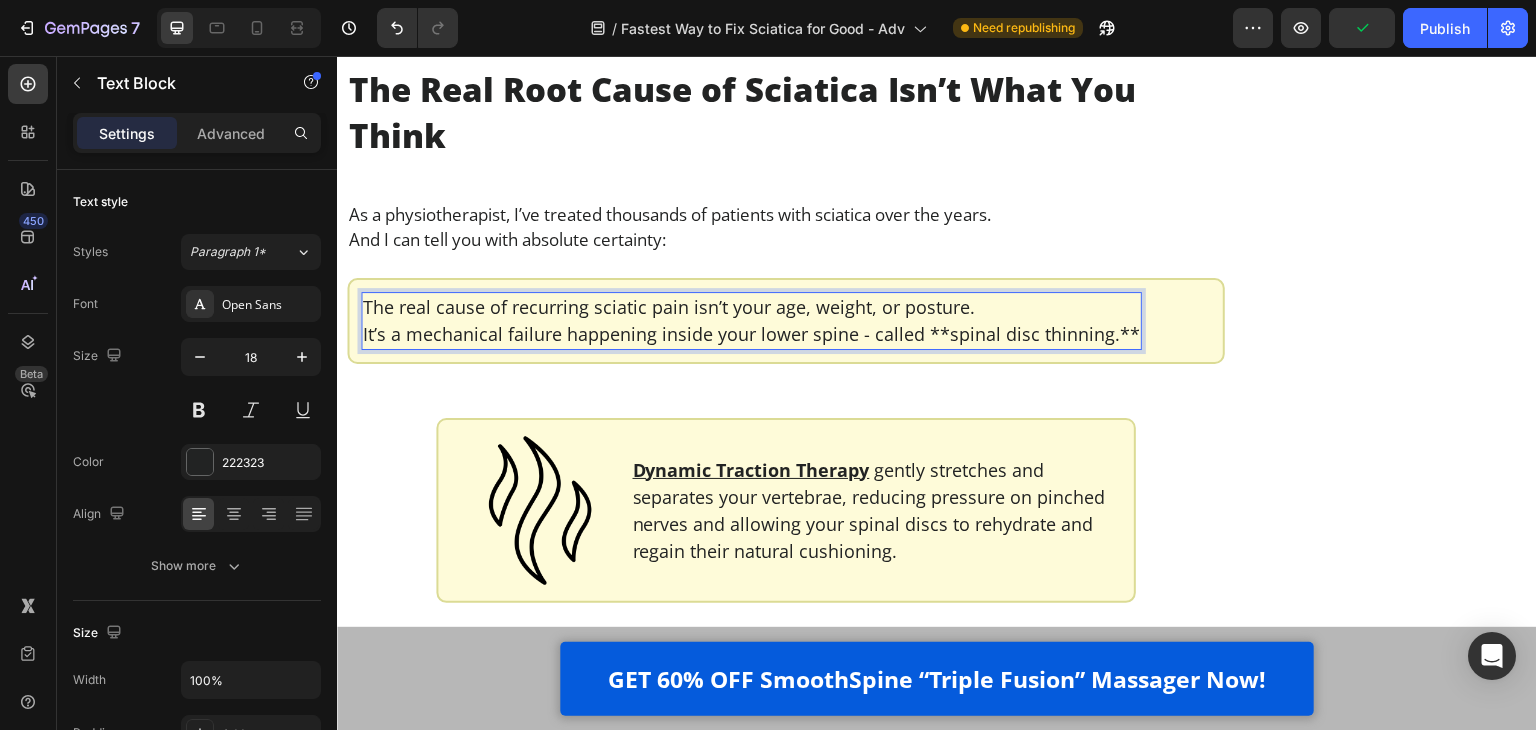 click on "It’s a mechanical failure happening inside your lower spine - called **spinal disc thinning.**" at bounding box center [751, 334] 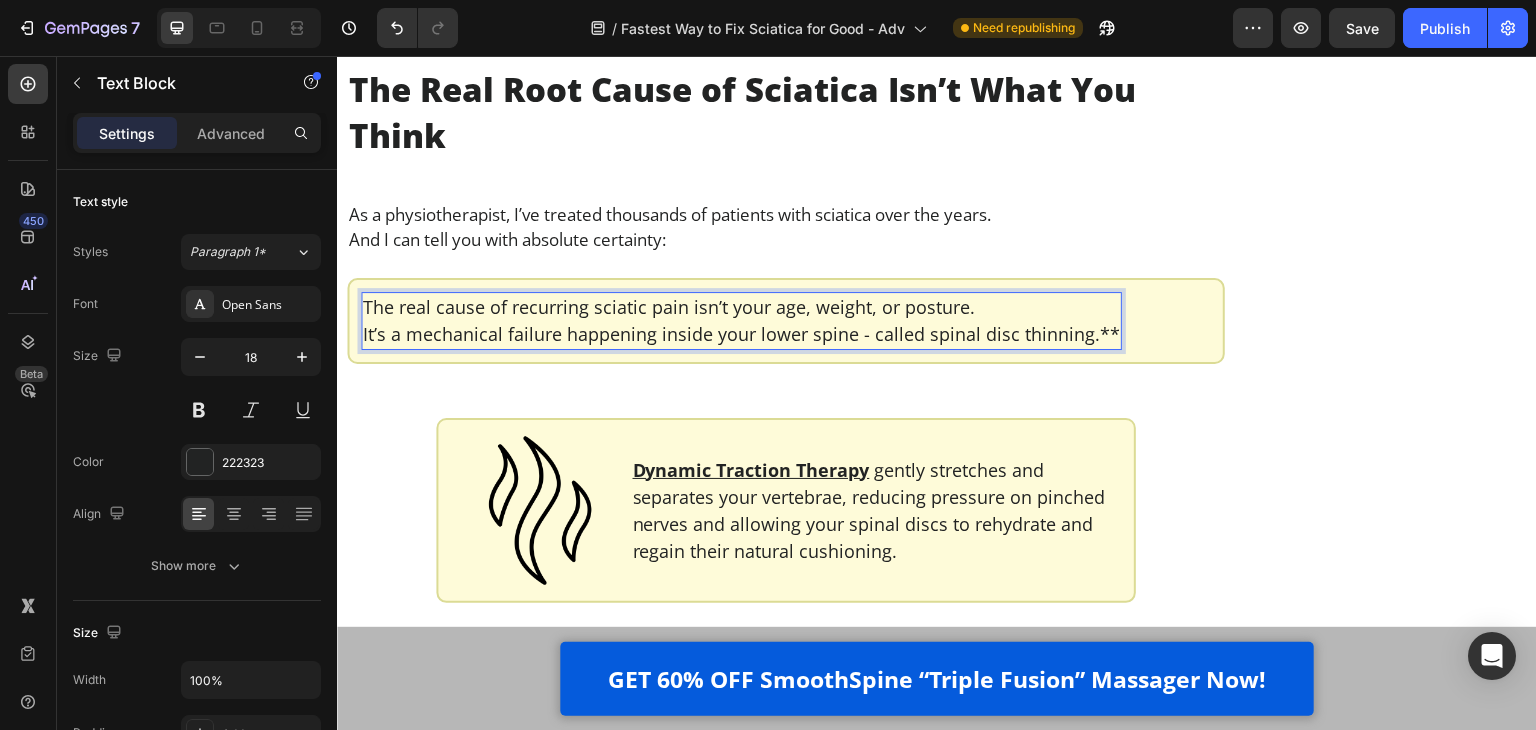 click on "It’s a mechanical failure happening inside your lower spine - called spinal disc thinning.**" at bounding box center [741, 334] 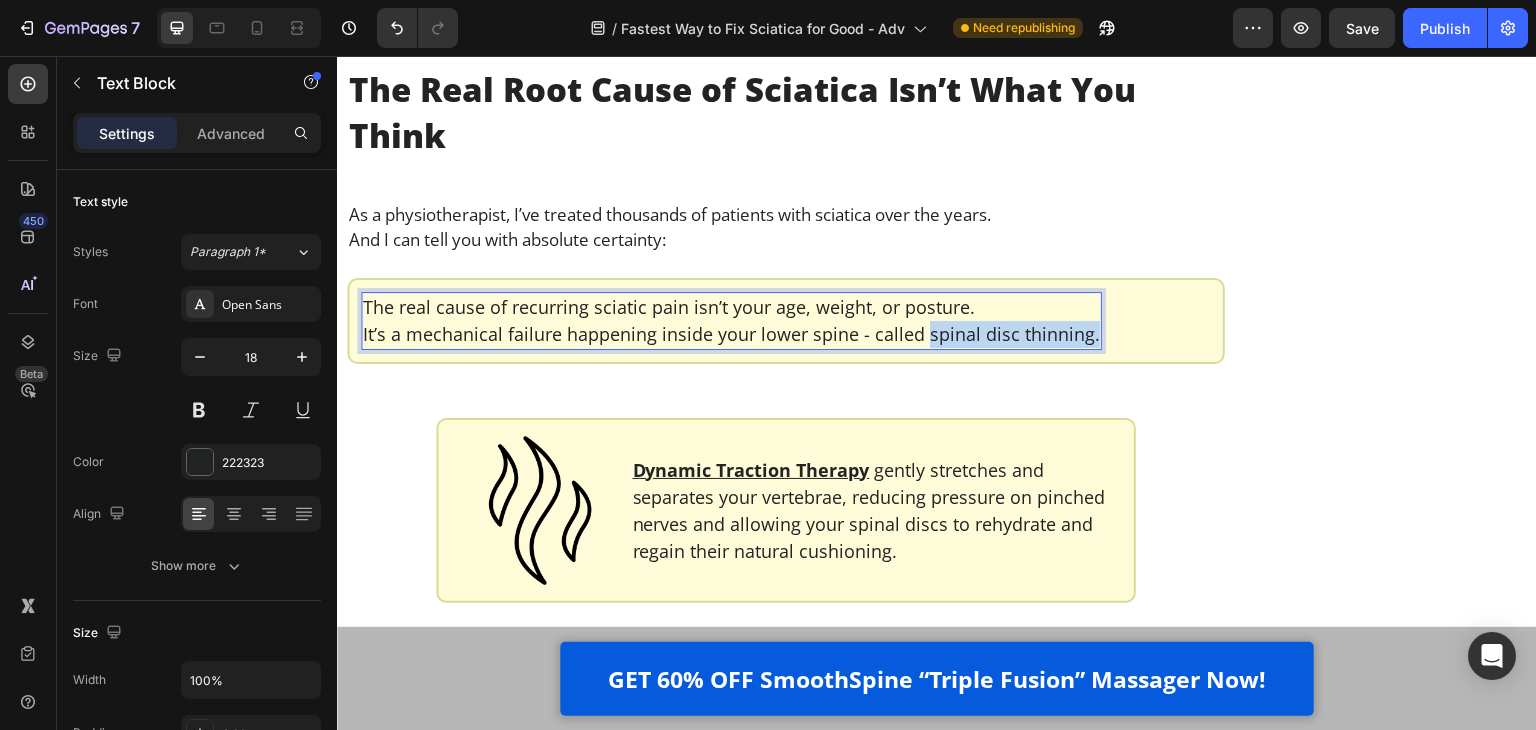 drag, startPoint x: 1085, startPoint y: 321, endPoint x: 920, endPoint y: 321, distance: 165 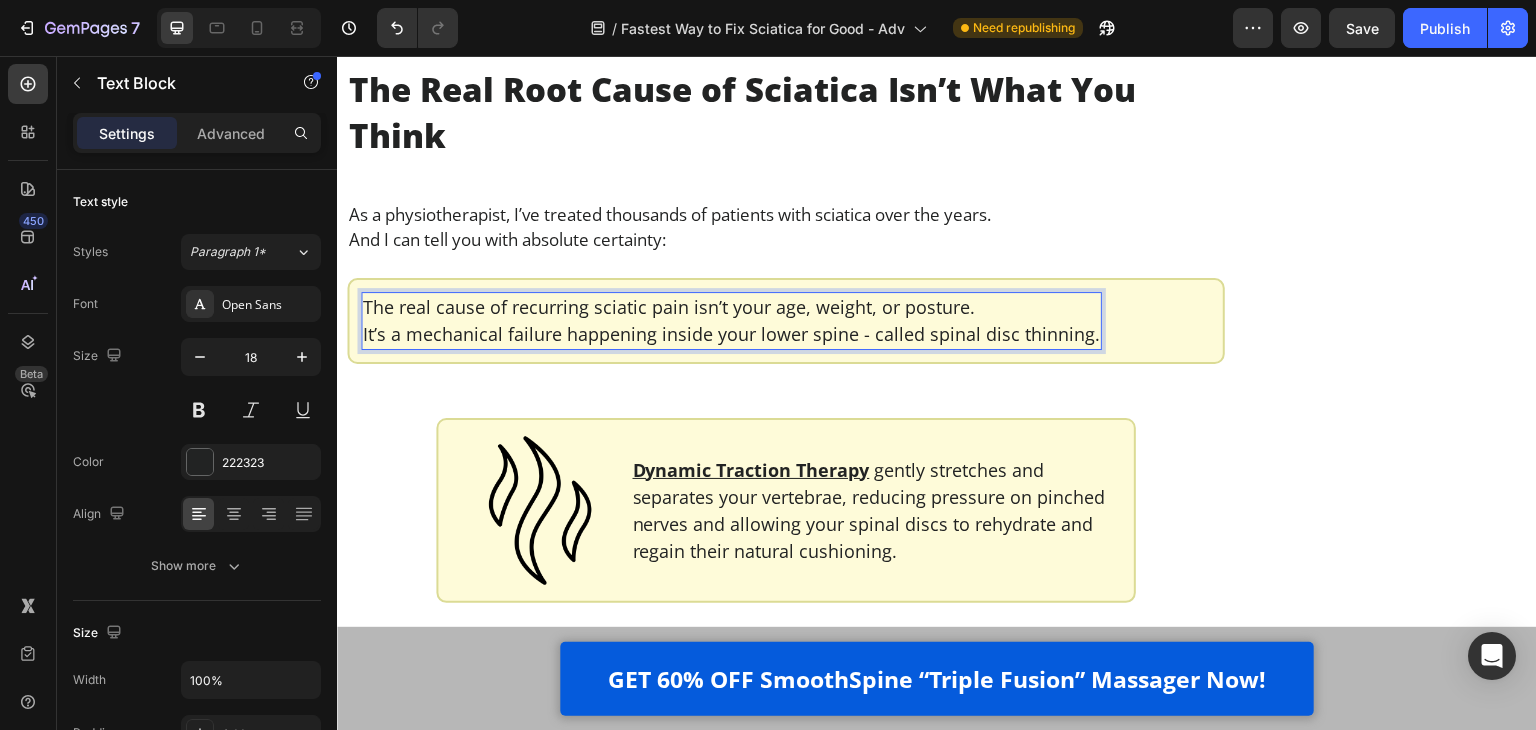 click on "It’s a mechanical failure happening inside your lower spine - called spinal disc thinning." at bounding box center [731, 334] 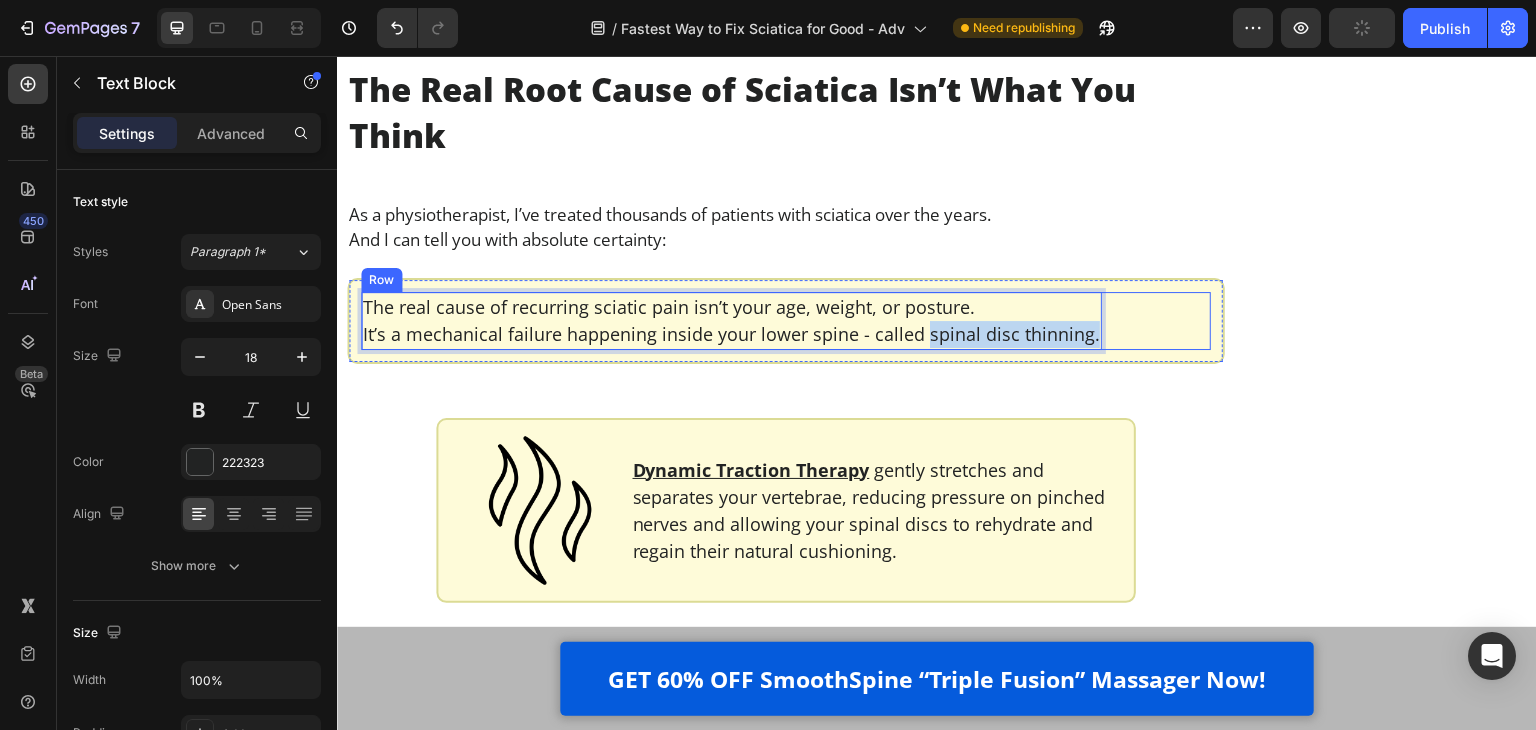 drag, startPoint x: 922, startPoint y: 318, endPoint x: 1095, endPoint y: 320, distance: 173.01157 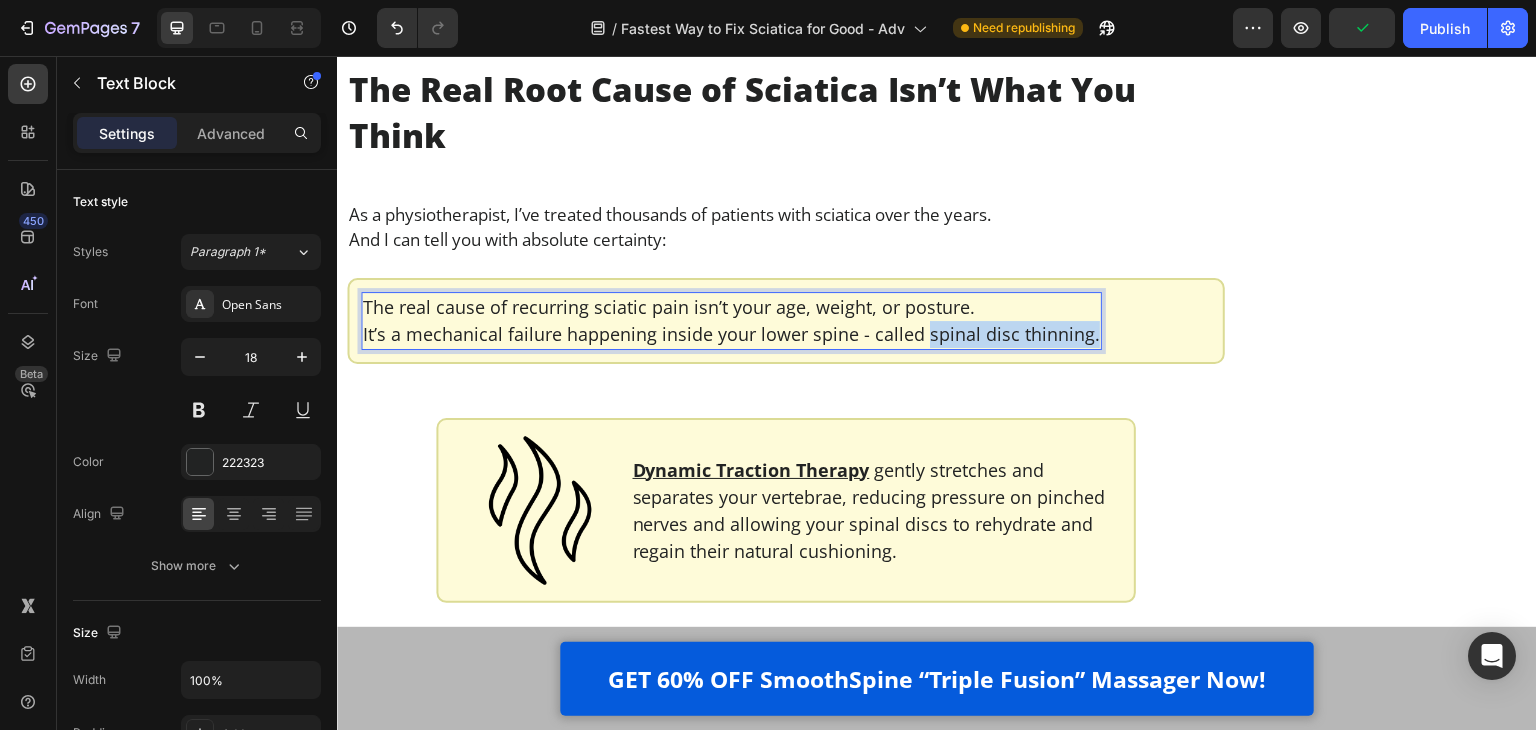 click on "It’s a mechanical failure happening inside your lower spine - called spinal disc thinning." at bounding box center [731, 334] 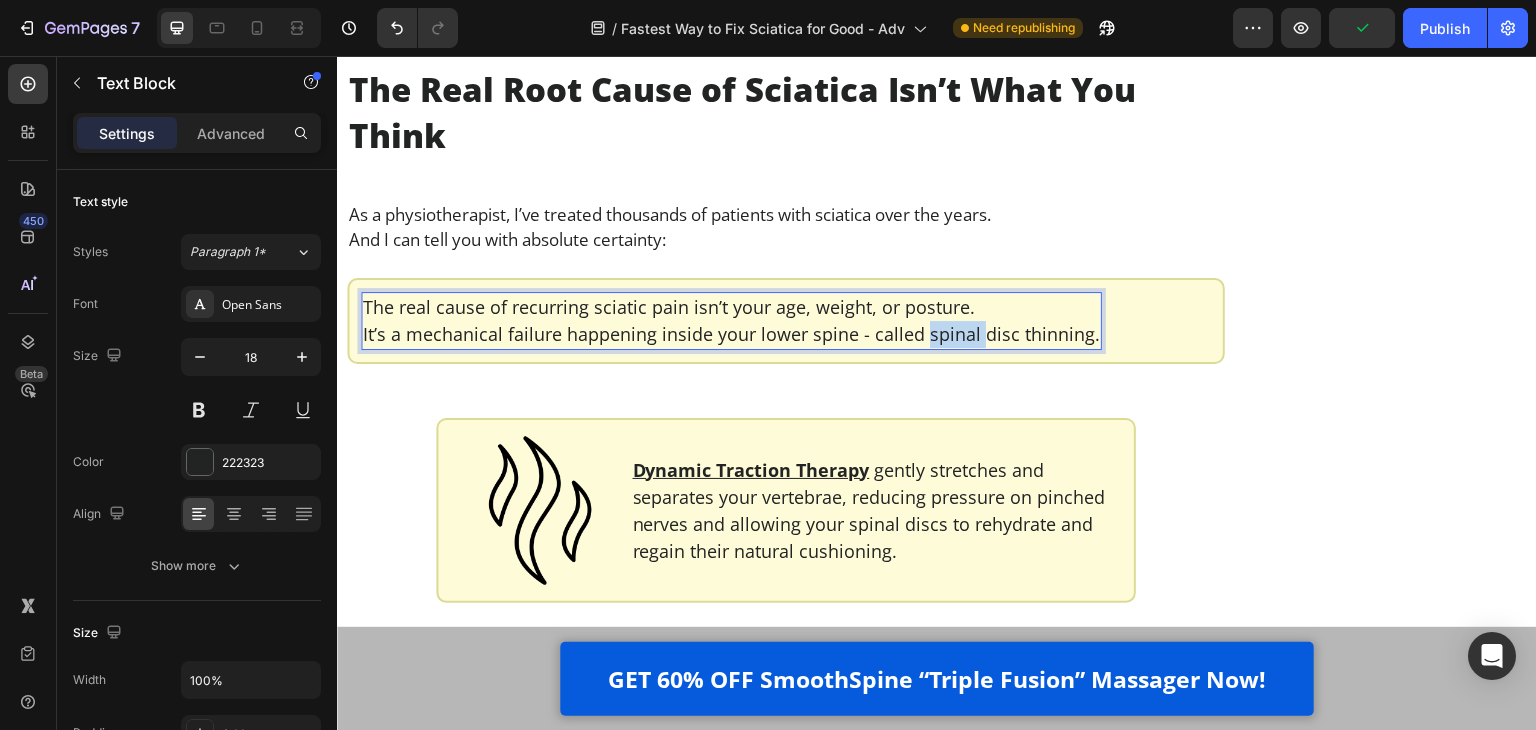 click on "It’s a mechanical failure happening inside your lower spine - called spinal disc thinning." at bounding box center (731, 334) 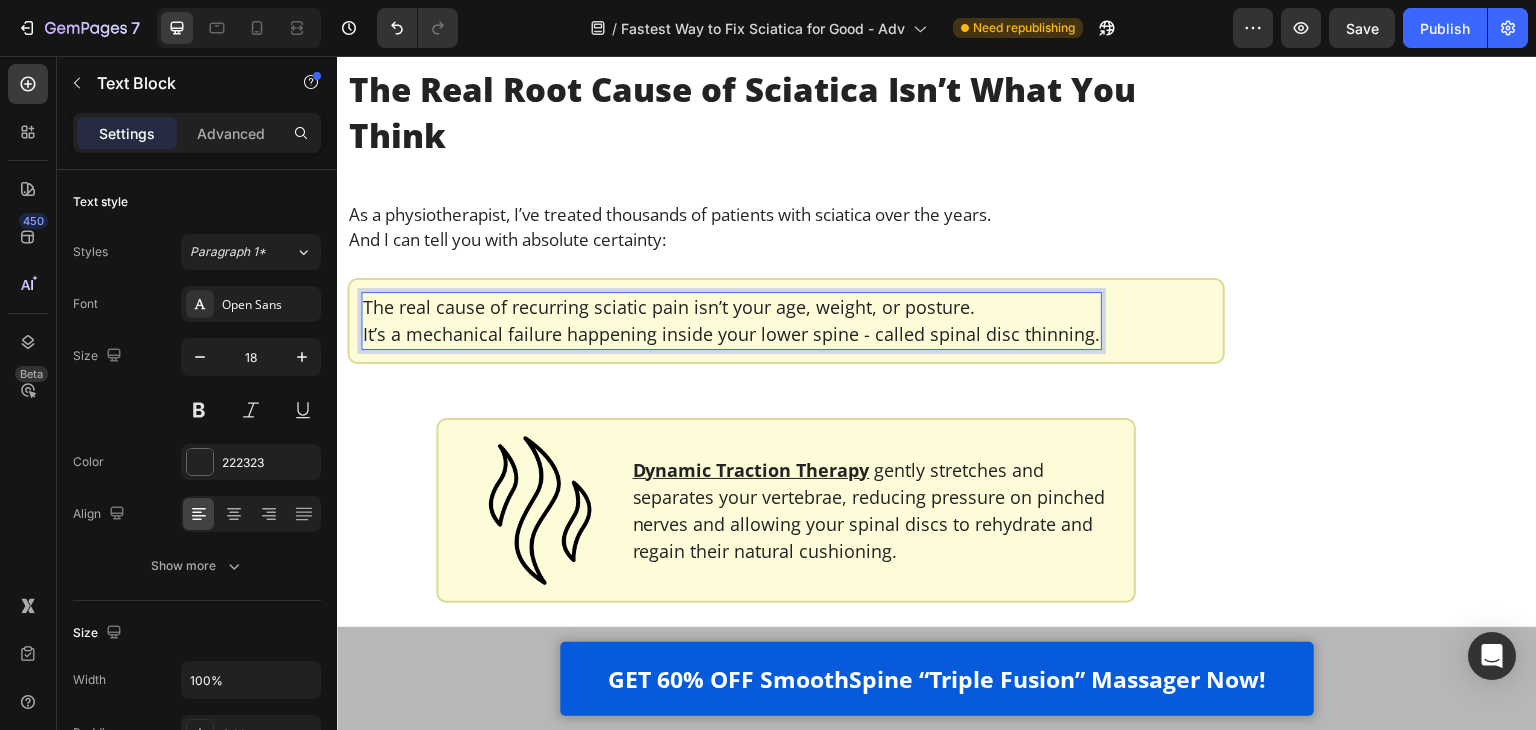 click on "It’s a mechanical failure happening inside your lower spine - called spinal disc thinning." at bounding box center (731, 334) 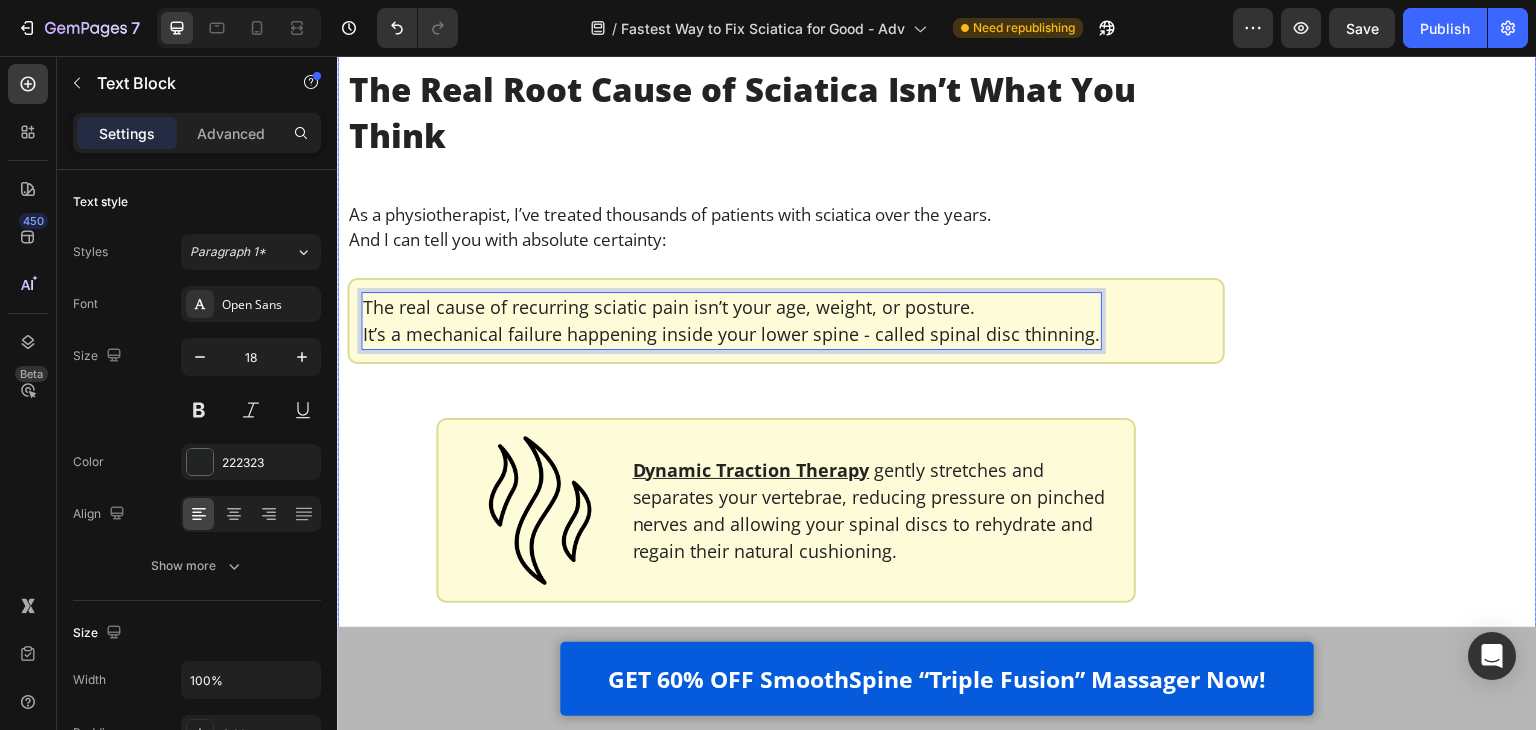 click on "Finally Get Instant Relief From Sciatica Text Block Image GET 60% OFF SmoothSpine NOW! Button Customer Reviews Heading Row Image 4.8 out of 5 Text Block Row 3,791 customer ratings Text Block 5 Star Text Block Image 90% Text Block Row 4 Star Text Block Image 7% Text Block Row 3 Star Text Block Image 2% Text Block Row 2 Star Text Block Image 0% Text Block Row 1 Star Text Block Image 1% Text Block Row By Feature Heading Price Text Block Image 5.0 Text Block Row Effectiveness Text Block Image 5.0 Text Block Row Comfort Text Block Image 5.0 Text Block Row Quality Text Block Image 4.8 Text Block Row Row Row Row Row" at bounding box center (1381, 355) 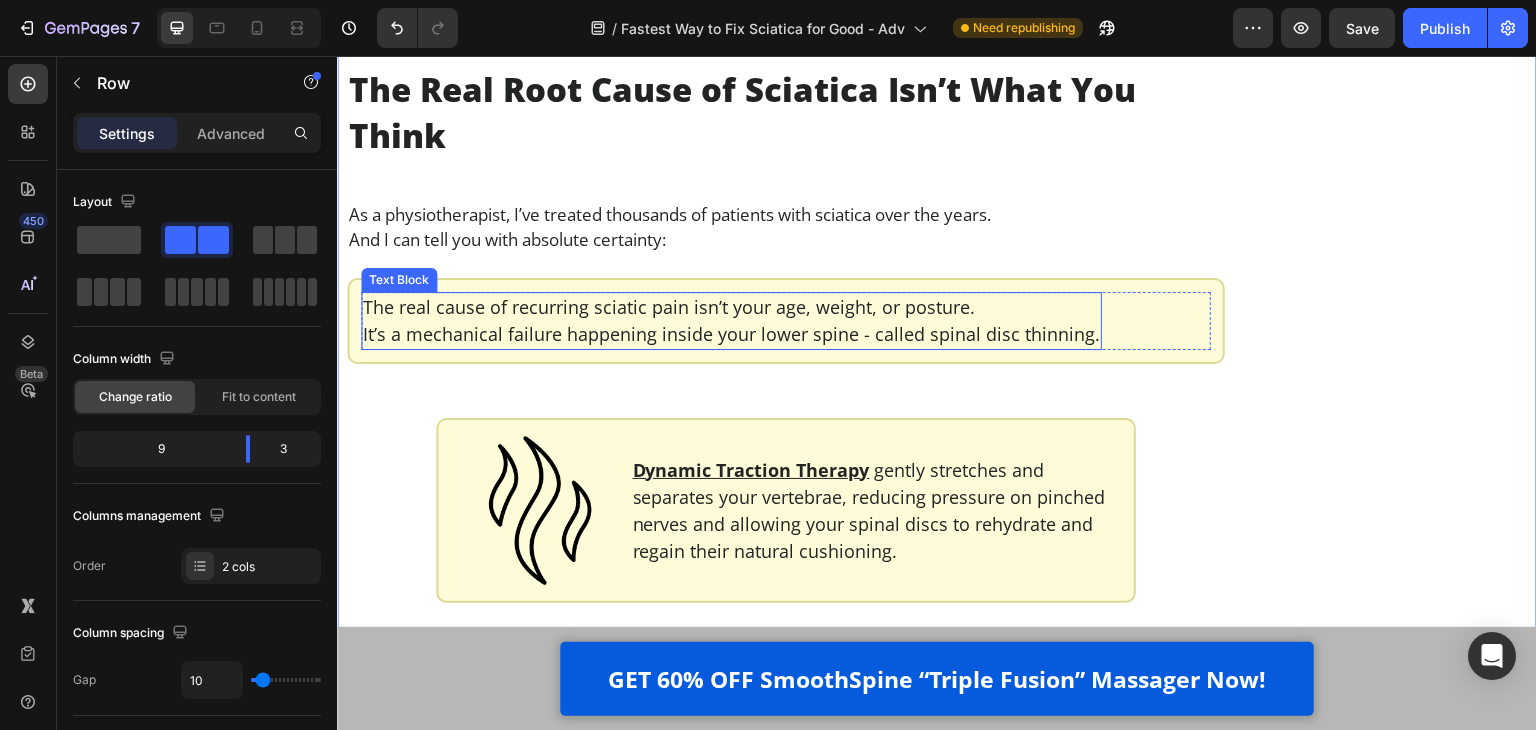 click on "The real cause of recurring sciatic pain isn’t your age, weight, or posture." at bounding box center [731, 307] 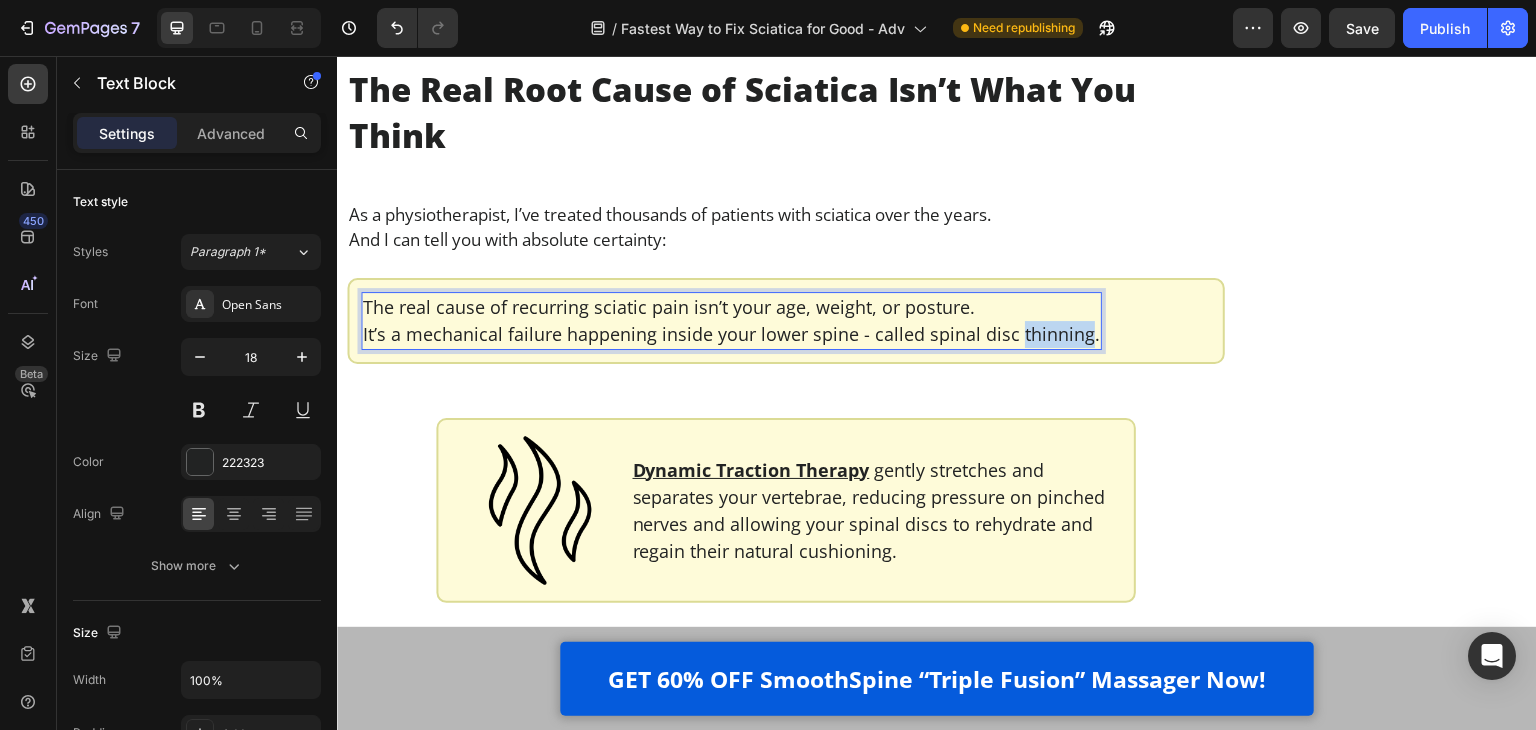 click on "It’s a mechanical failure happening inside your lower spine - called spinal disc thinning." at bounding box center (731, 334) 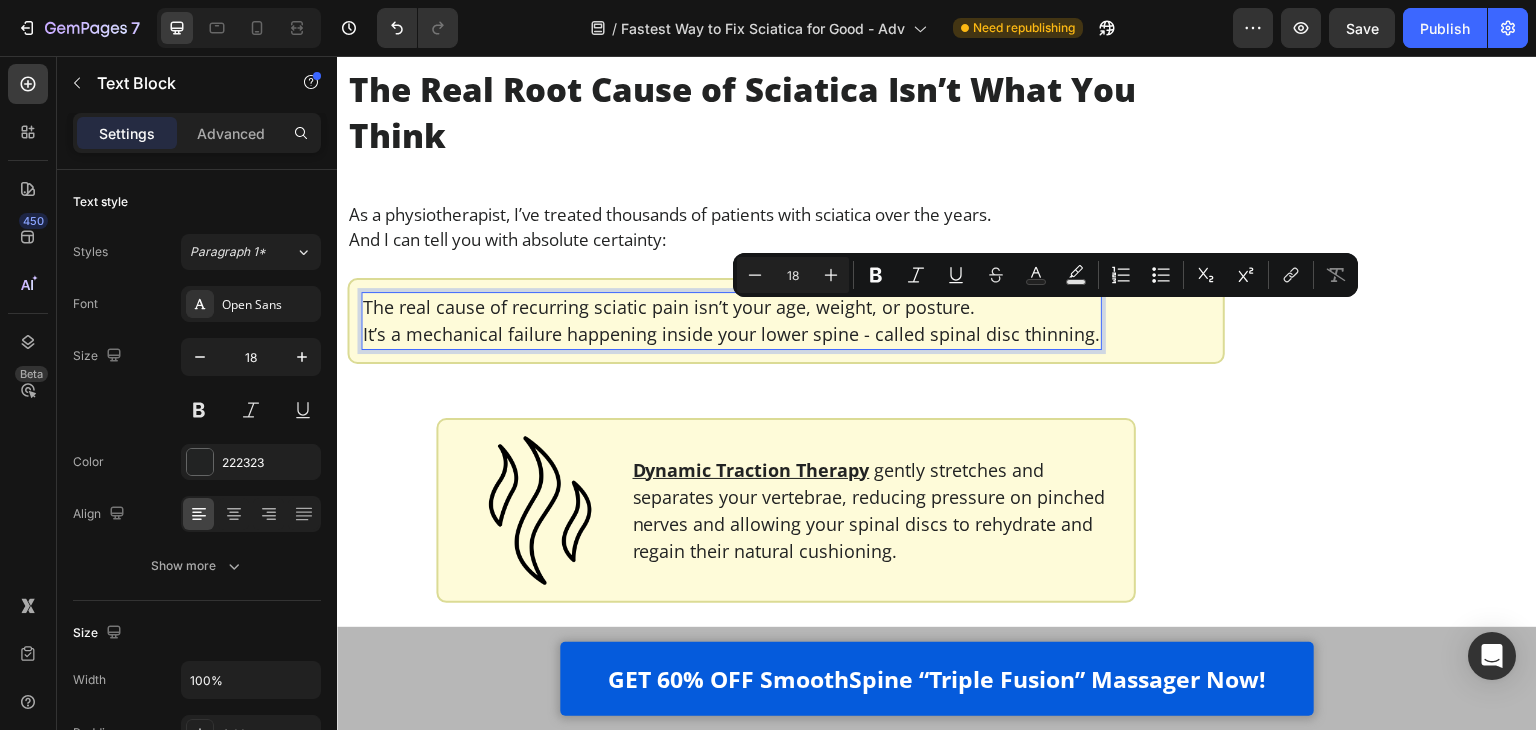 click on "It’s a mechanical failure happening inside your lower spine - called spinal disc thinning." at bounding box center [731, 334] 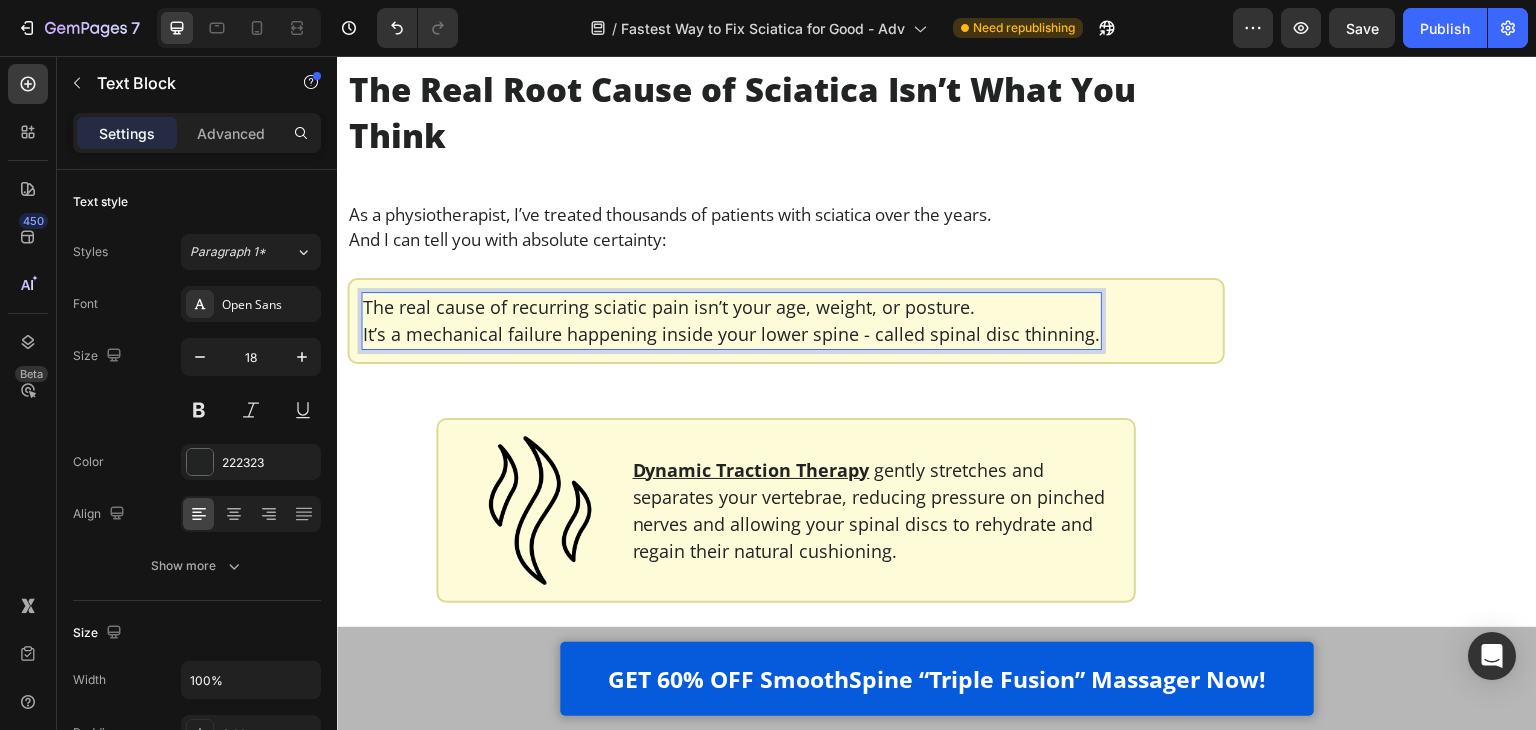 click on "It’s a mechanical failure happening inside your lower spine - called spinal disc thinning." at bounding box center [731, 334] 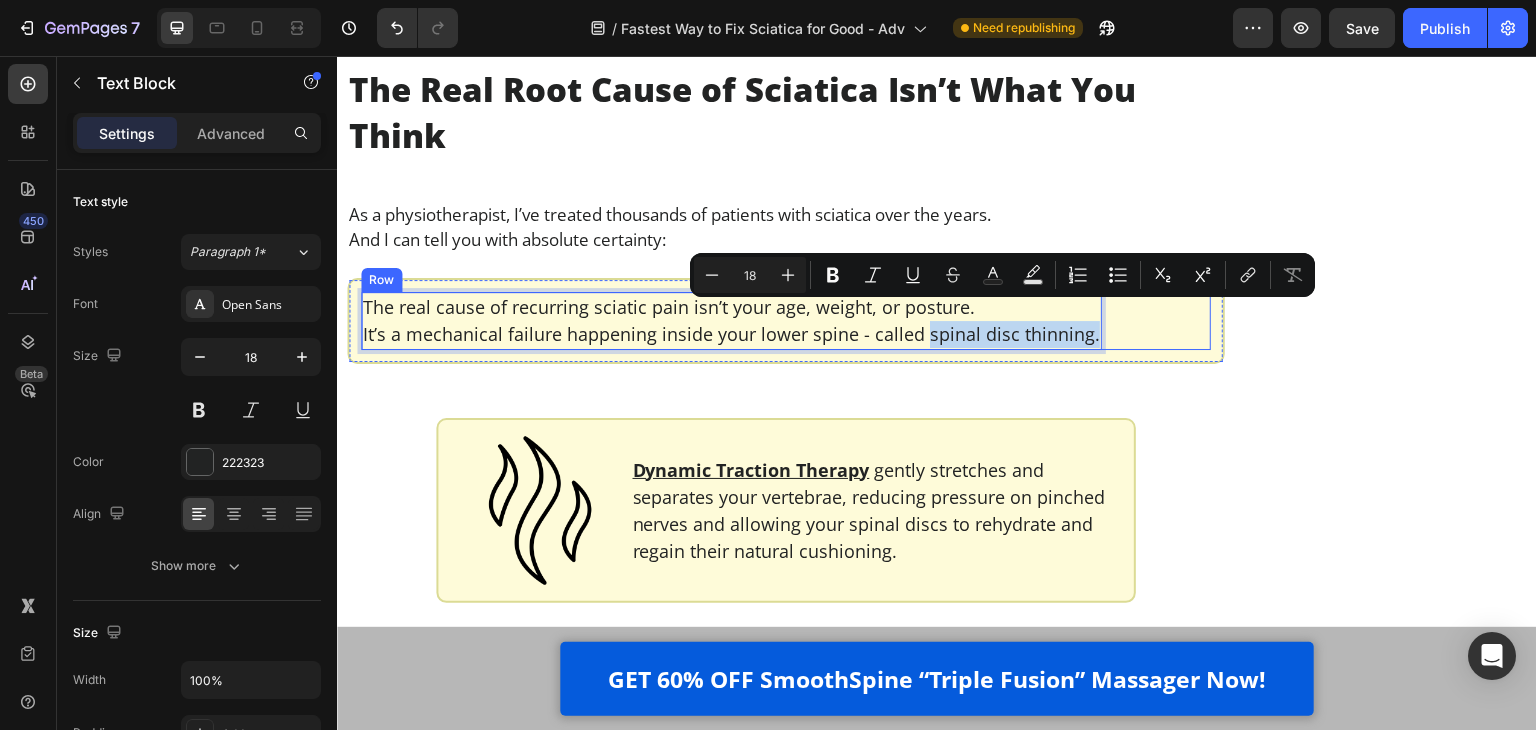 drag, startPoint x: 922, startPoint y: 319, endPoint x: 1093, endPoint y: 315, distance: 171.04678 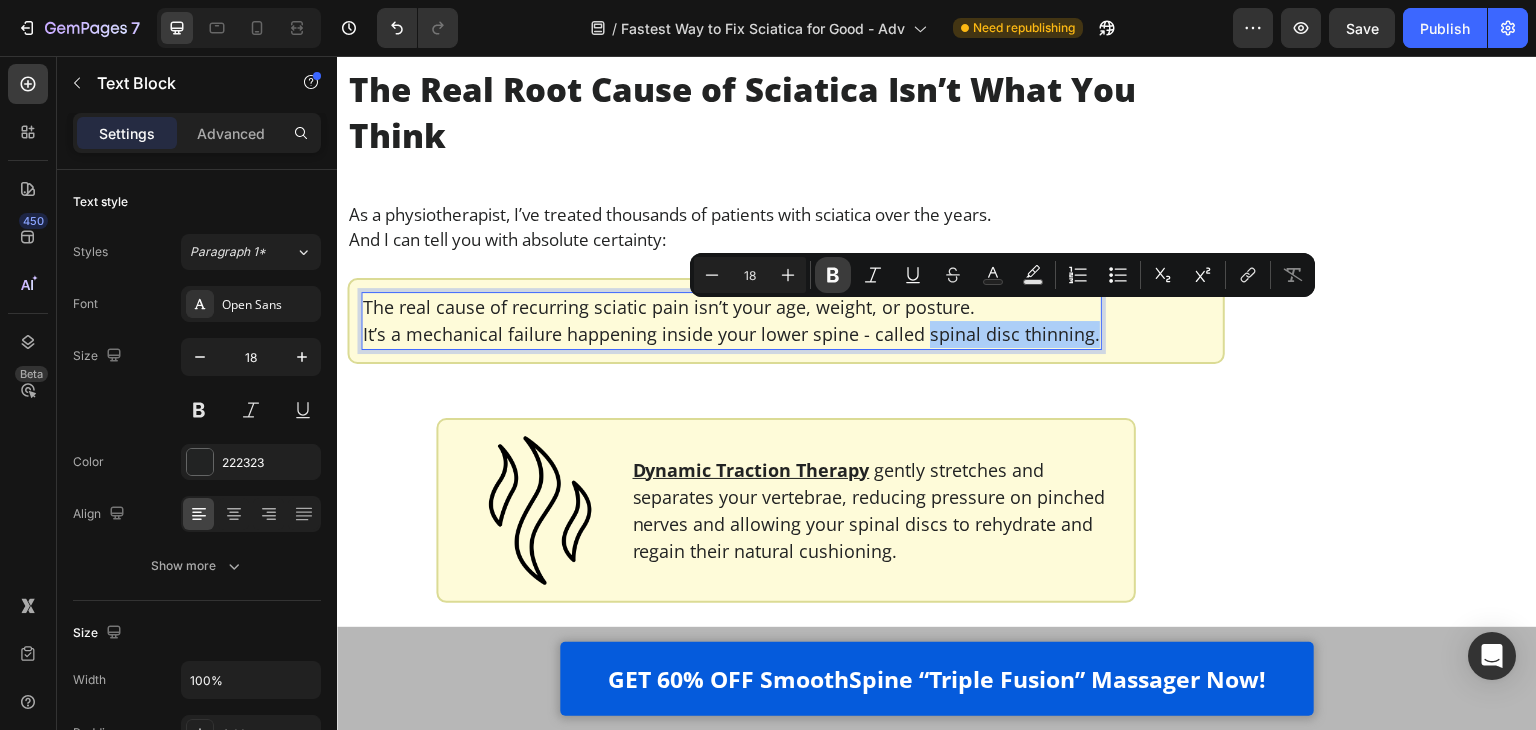 click 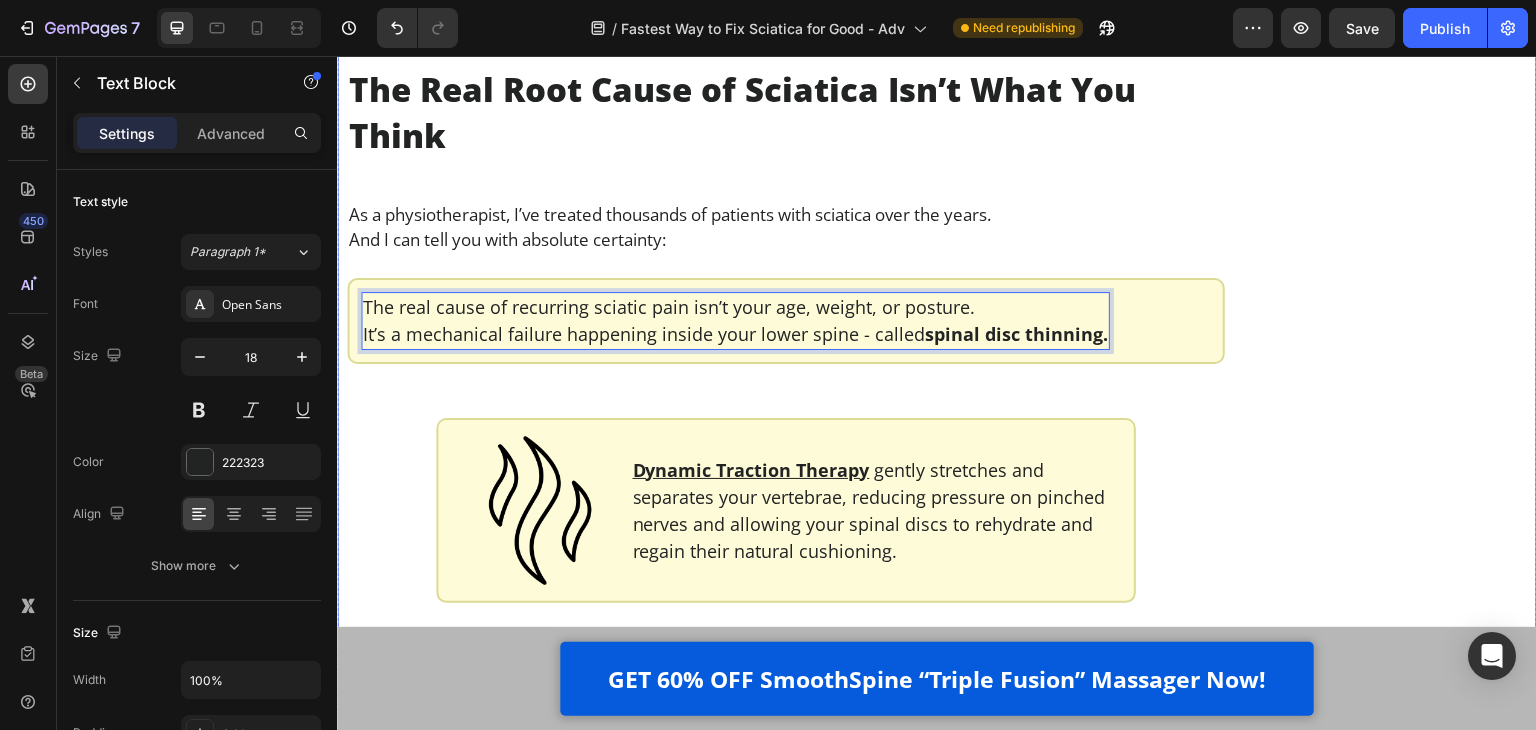 click on "Finally Get Instant Relief From Sciatica Text Block Image GET 60% OFF SmoothSpine NOW! Button Customer Reviews Heading Row Image 4.8 out of 5 Text Block Row 3,791 customer ratings Text Block 5 Star Text Block Image 90% Text Block Row 4 Star Text Block Image 7% Text Block Row 3 Star Text Block Image 2% Text Block Row 2 Star Text Block Image 0% Text Block Row 1 Star Text Block Image 1% Text Block Row By Feature Heading Price Text Block Image 5.0 Text Block Row Effectiveness Text Block Image 5.0 Text Block Row Comfort Text Block Image 5.0 Text Block Row Quality Text Block Image 4.8 Text Block Row Row Row Row Row" at bounding box center [1381, 355] 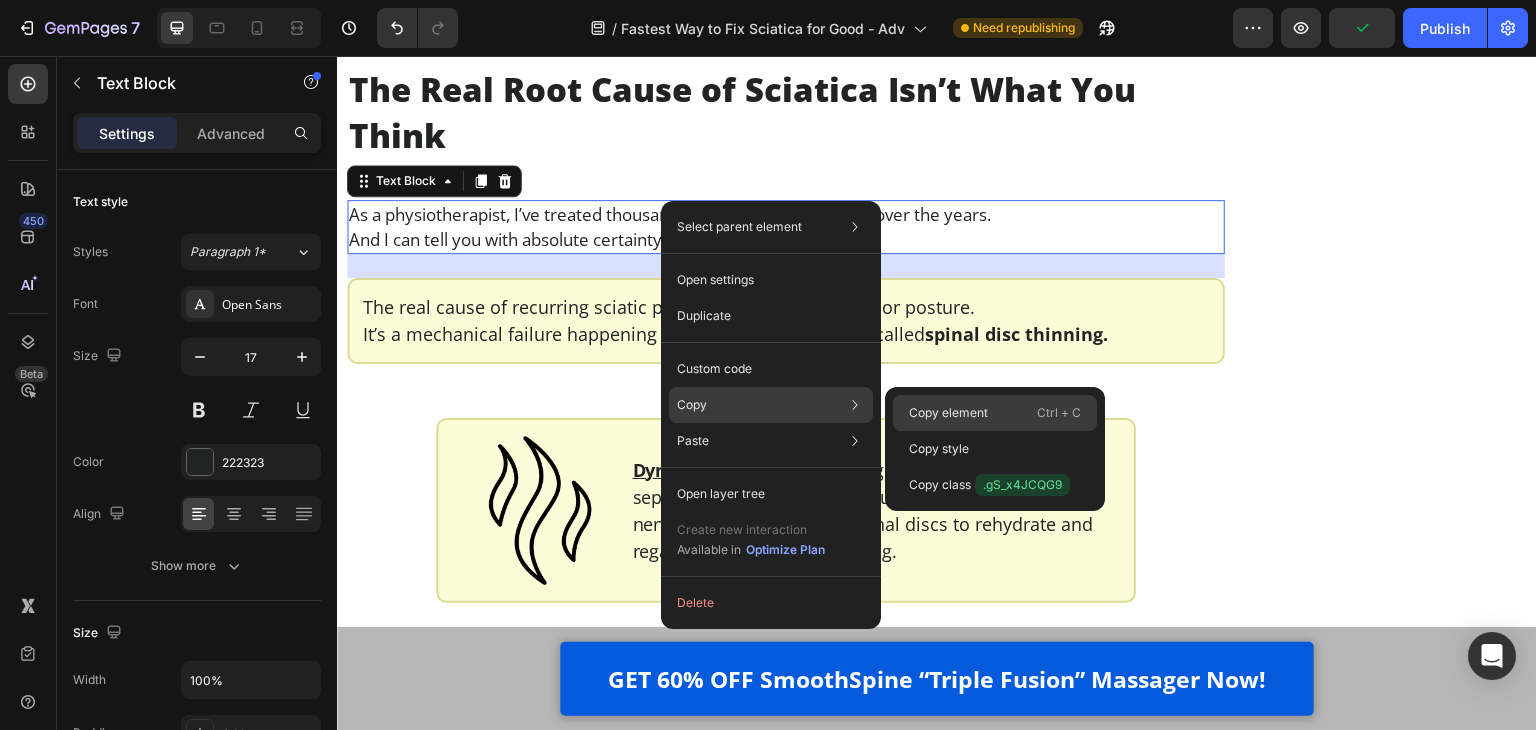 click on "Copy element" at bounding box center [948, 413] 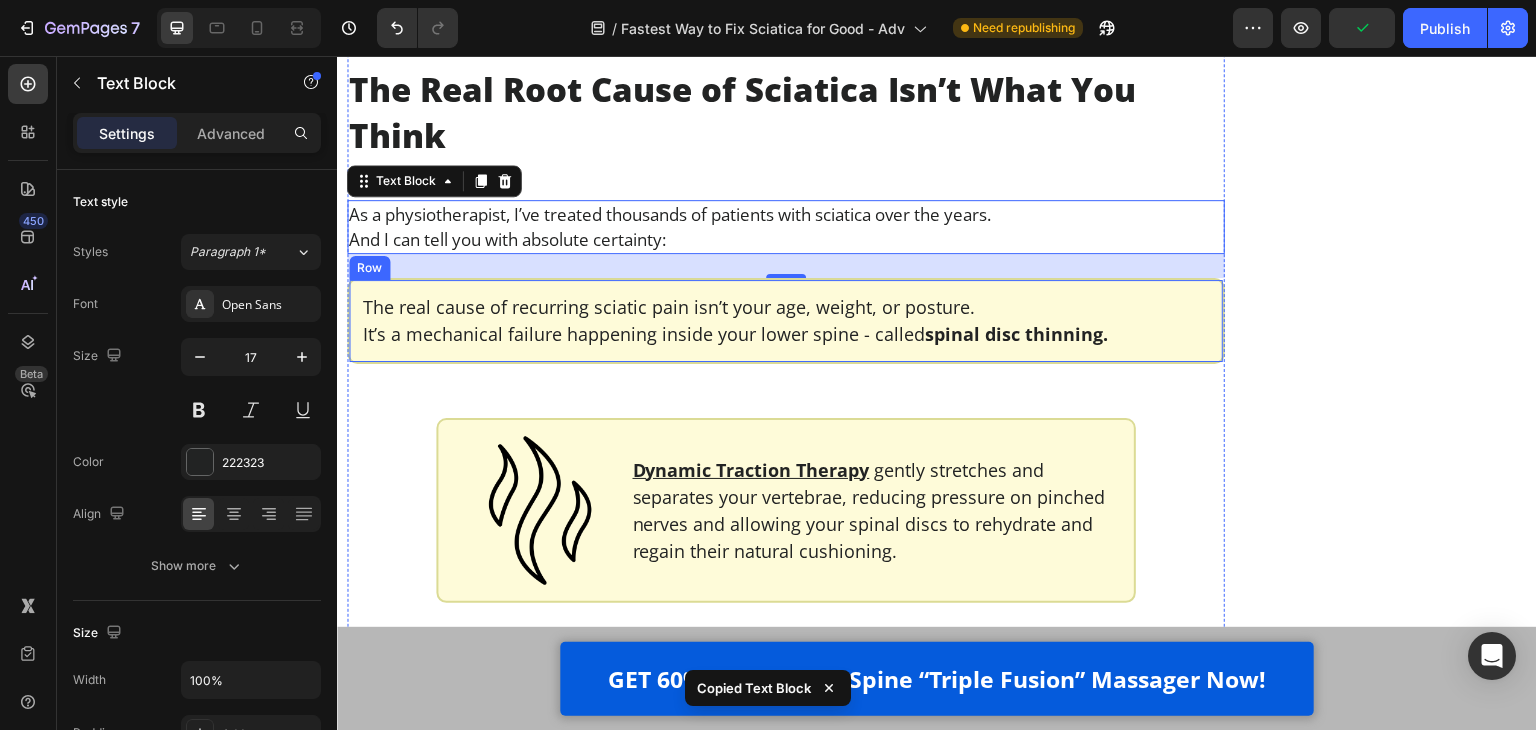 click on "The real cause of recurring sciatic pain isn’t your age, weight, or posture. It’s a mechanical failure happening inside your lower spine - called  spinal disc thinning. Text Block Row Row" at bounding box center [786, 321] 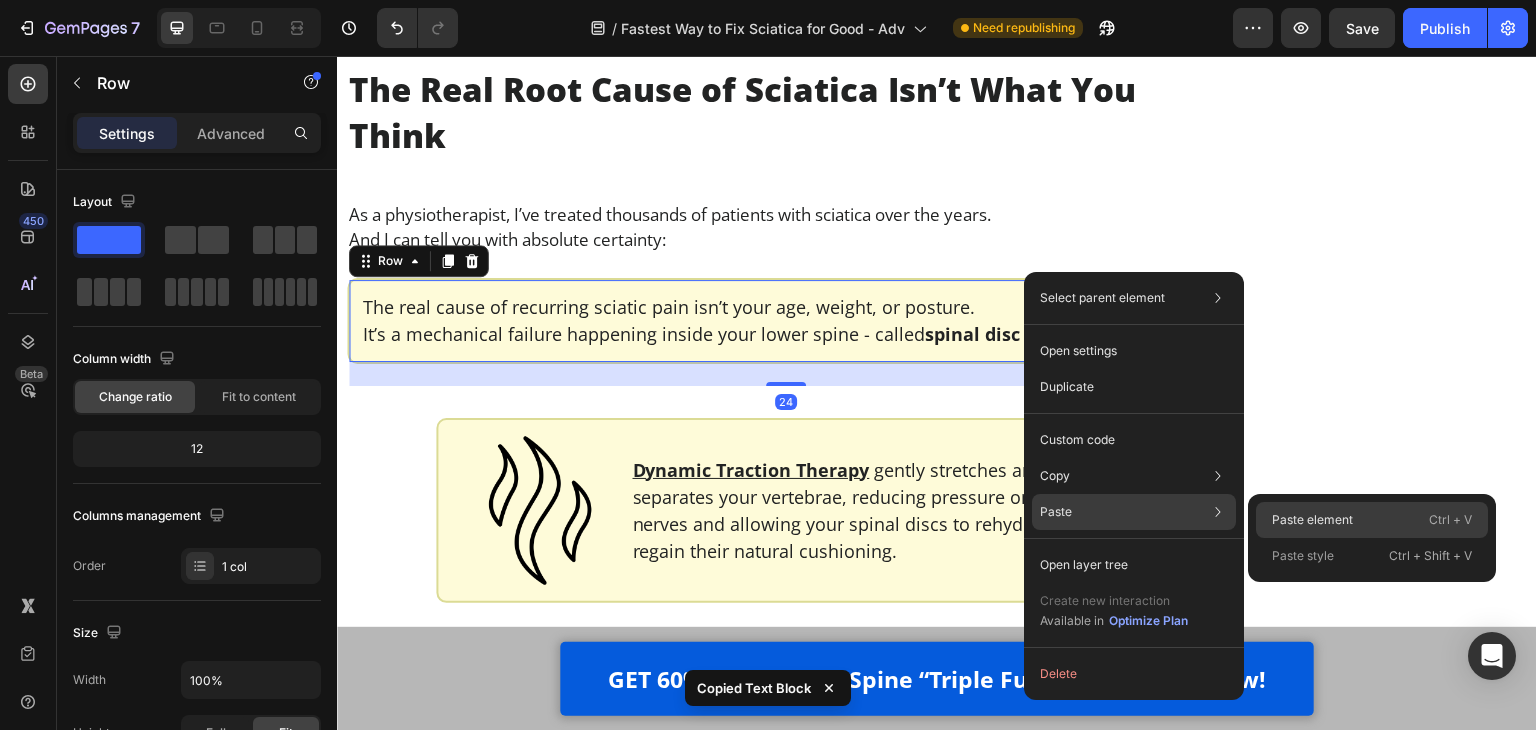 click on "Paste element" at bounding box center [1312, 520] 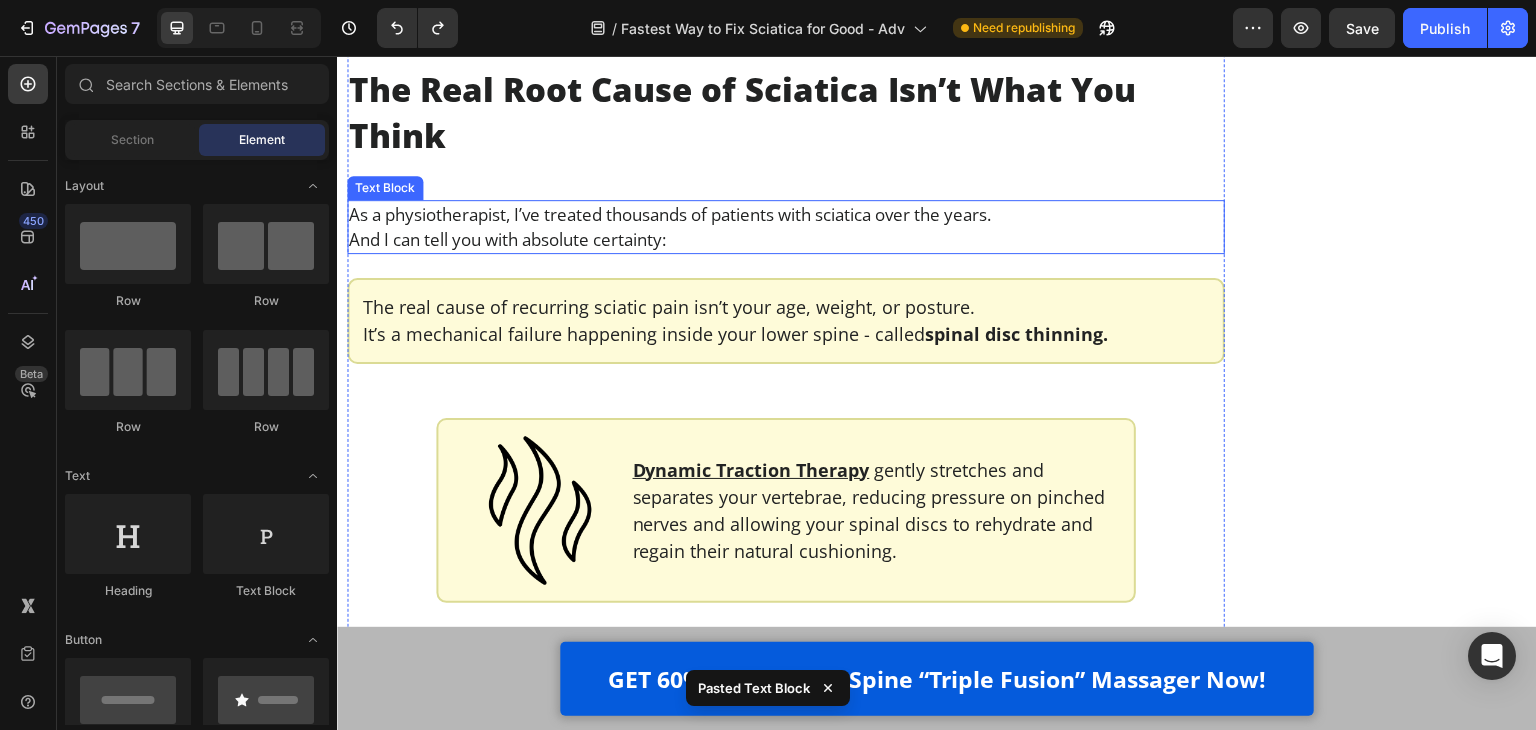 click on "And I can tell you with absolute certainty:" at bounding box center (786, 239) 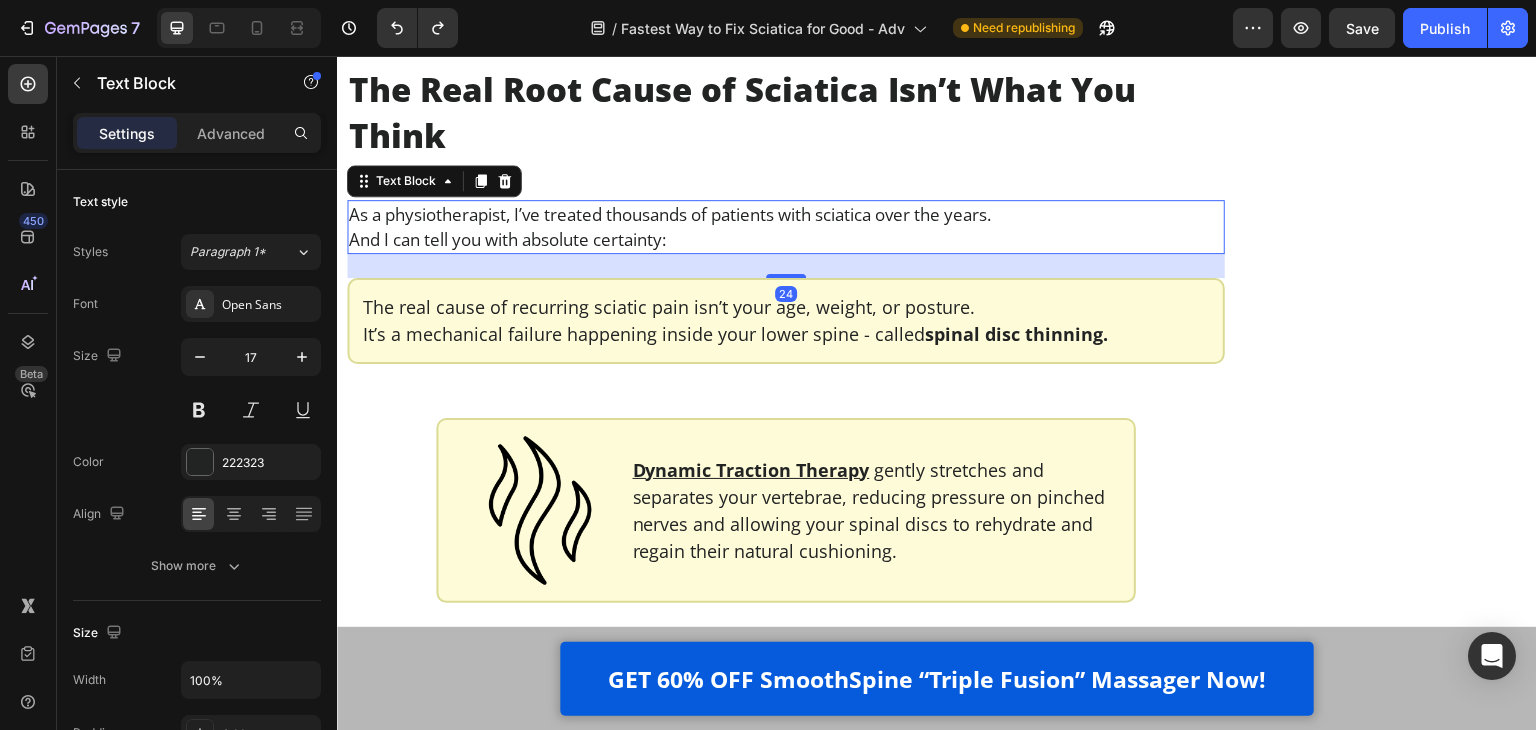 click 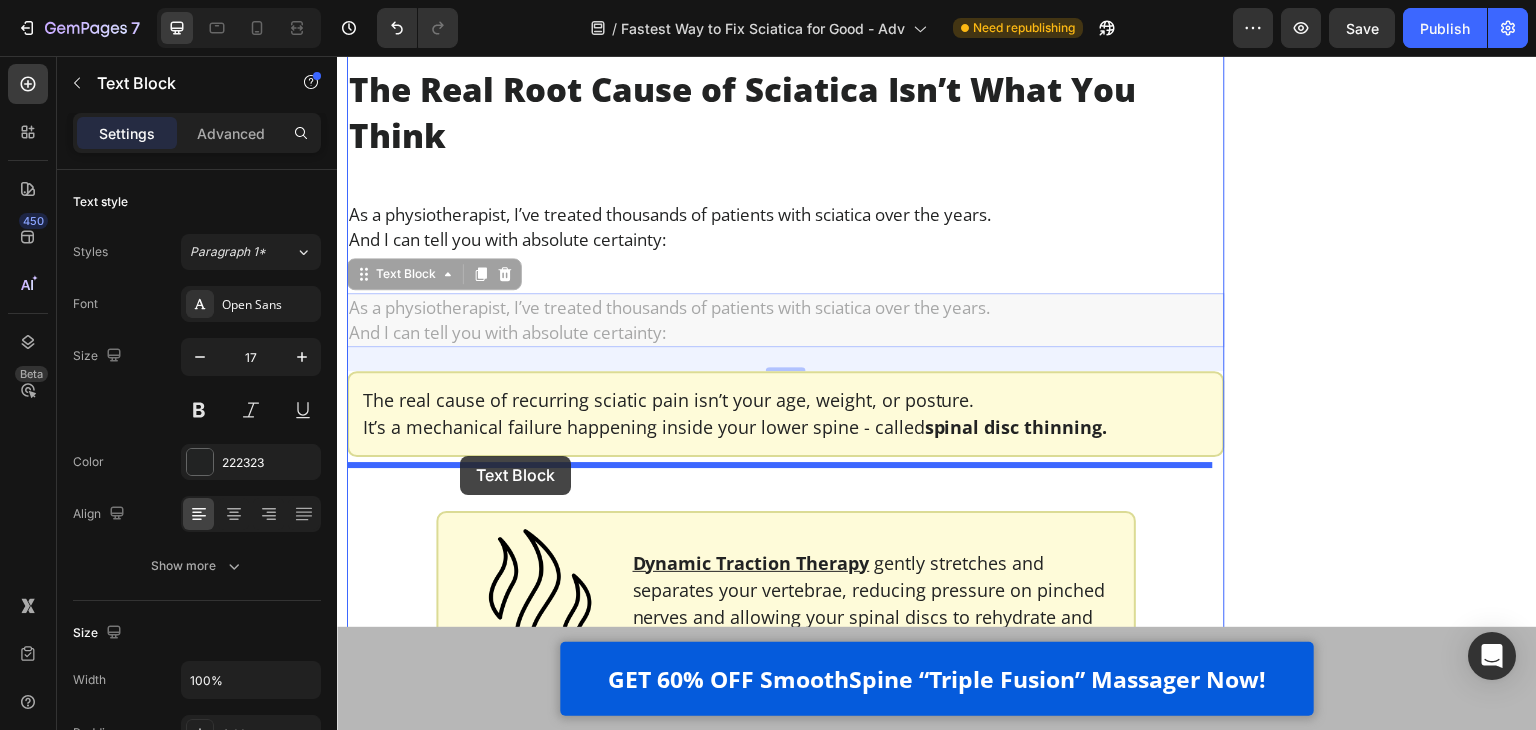 drag, startPoint x: 381, startPoint y: 245, endPoint x: 460, endPoint y: 456, distance: 225.30424 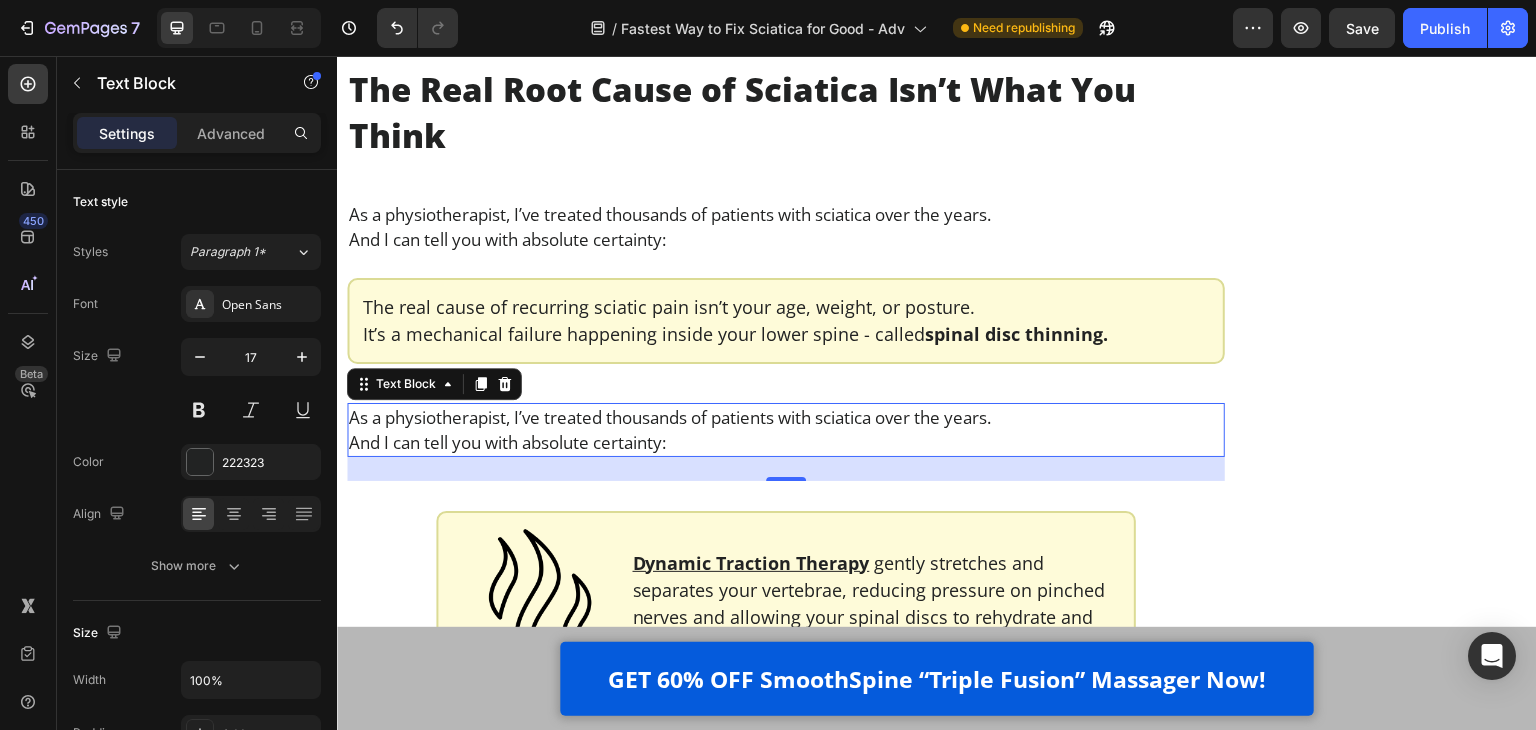 click on "As a physiotherapist, I’ve treated thousands of patients with sciatica over the years." at bounding box center [786, 417] 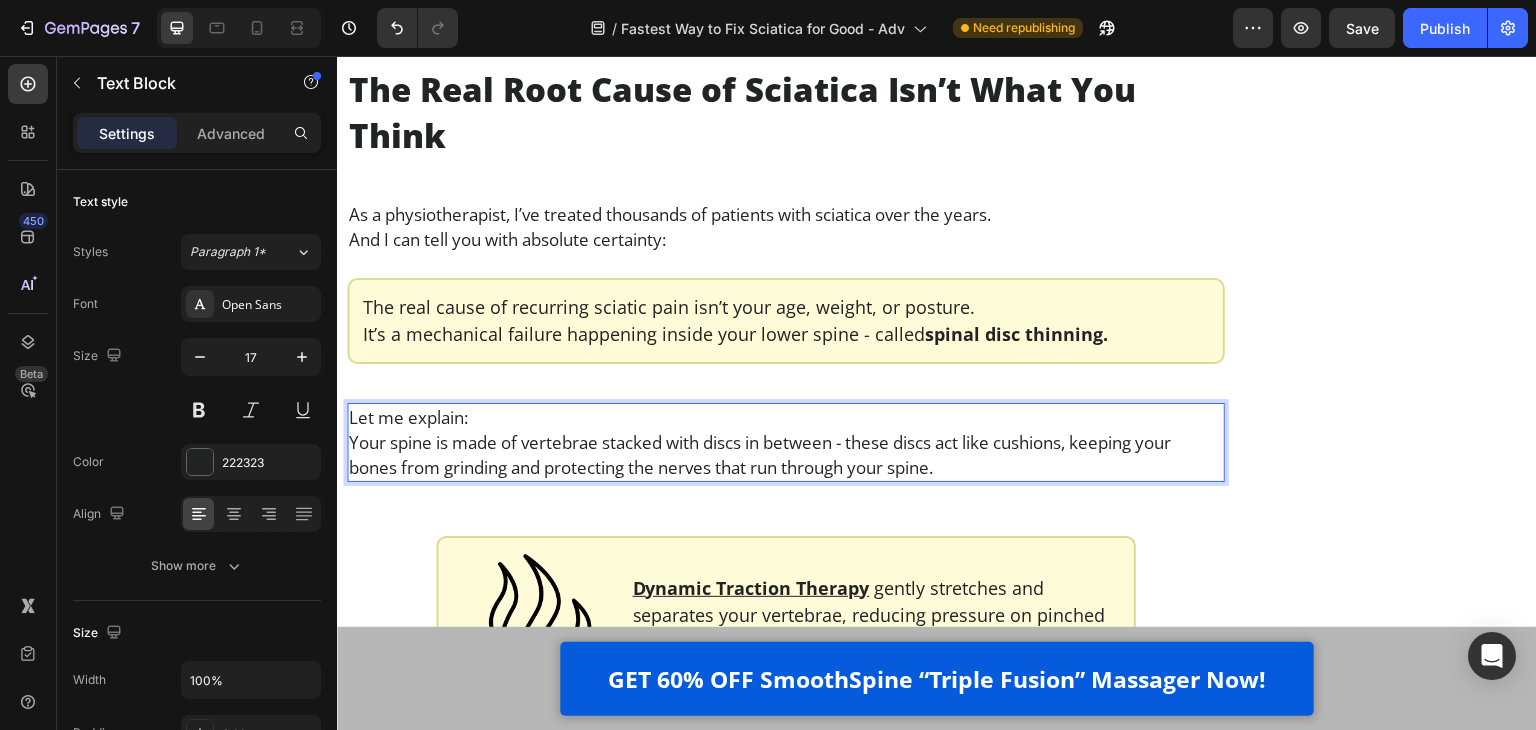 click on "Let me explain:" at bounding box center (786, 417) 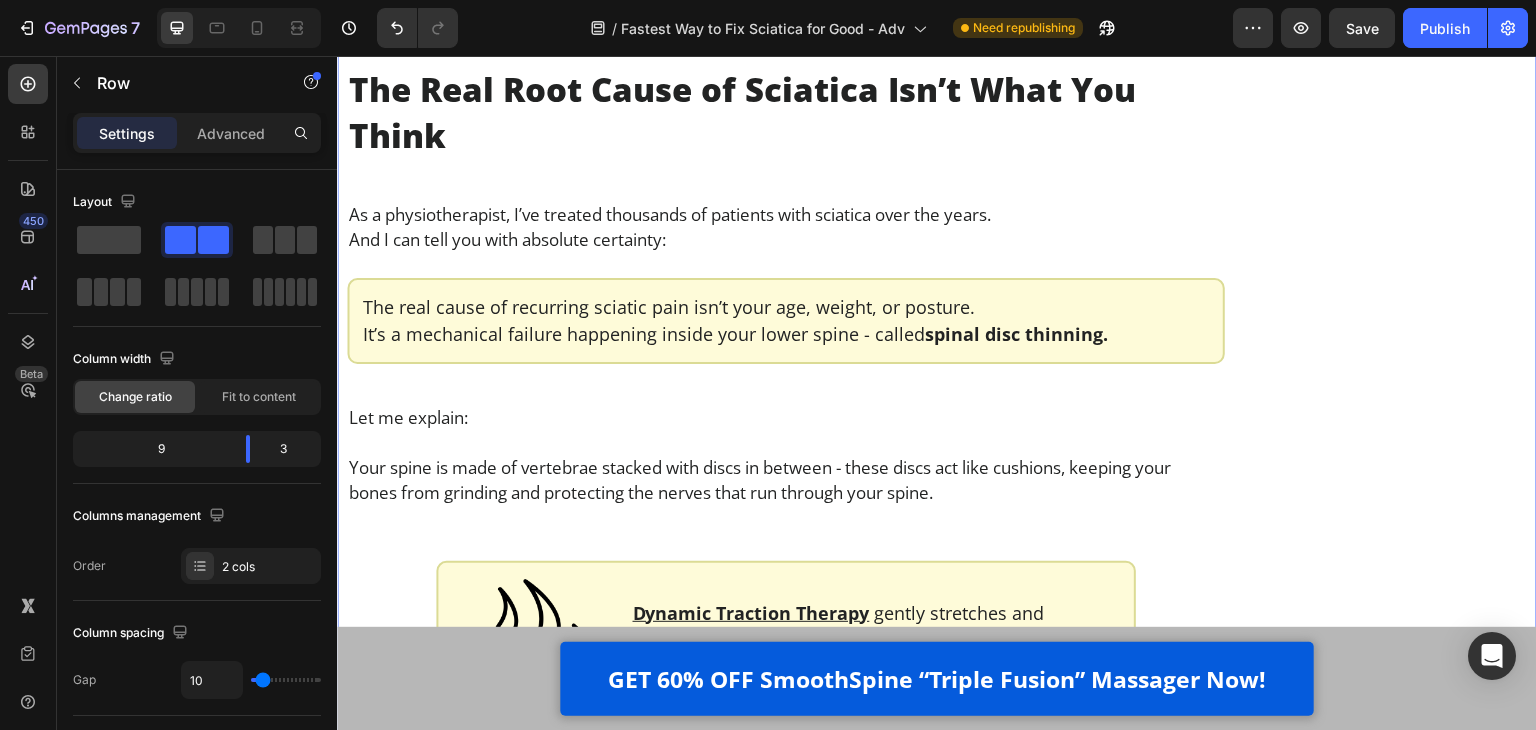 click on "Finally Get Instant Relief From Sciatica Text Block Image GET 60% OFF SmoothSpine NOW! Button Customer Reviews Heading Row Image 4.8 out of 5 Text Block Row 3,791 customer ratings Text Block 5 Star Text Block Image 90% Text Block Row 4 Star Text Block Image 7% Text Block Row 3 Star Text Block Image 2% Text Block Row 2 Star Text Block Image 0% Text Block Row 1 Star Text Block Image 1% Text Block Row By Feature Heading Price Text Block Image 5.0 Text Block Row Effectiveness Text Block Image 5.0 Text Block Row Comfort Text Block Image 5.0 Text Block Row Quality Text Block Image 4.8 Text Block Row Row Row Row Row" at bounding box center (1381, 427) 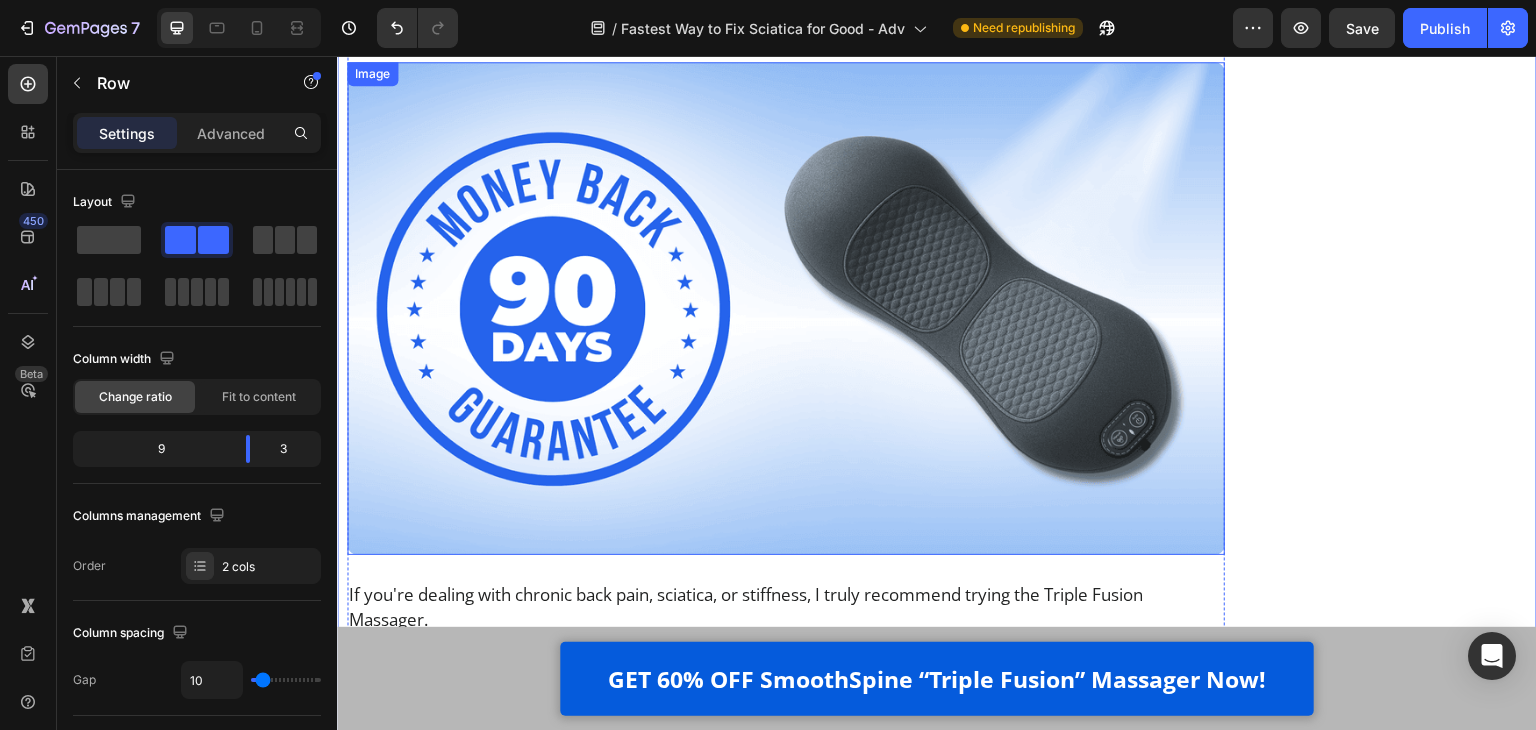 scroll, scrollTop: 5600, scrollLeft: 0, axis: vertical 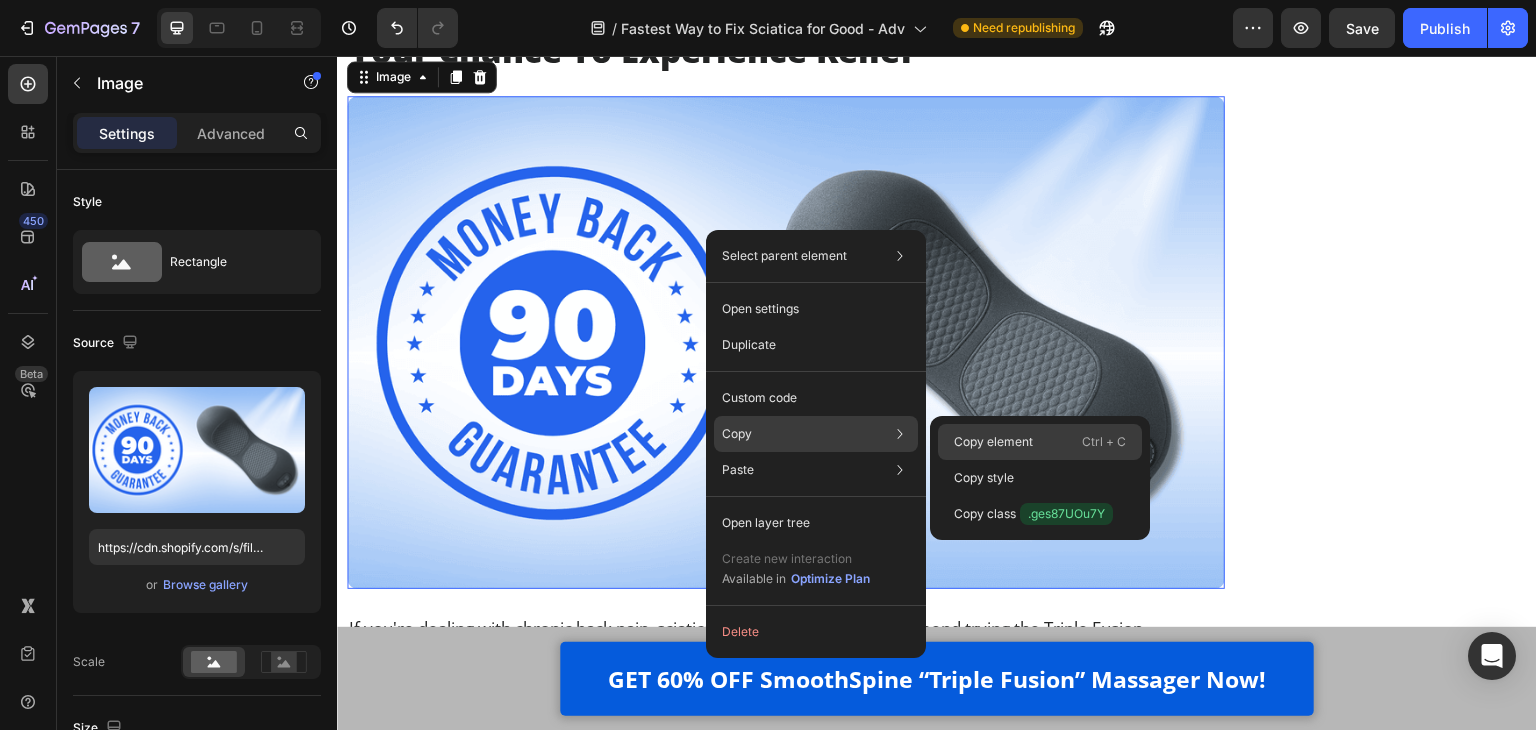 drag, startPoint x: 980, startPoint y: 431, endPoint x: 641, endPoint y: 375, distance: 343.59424 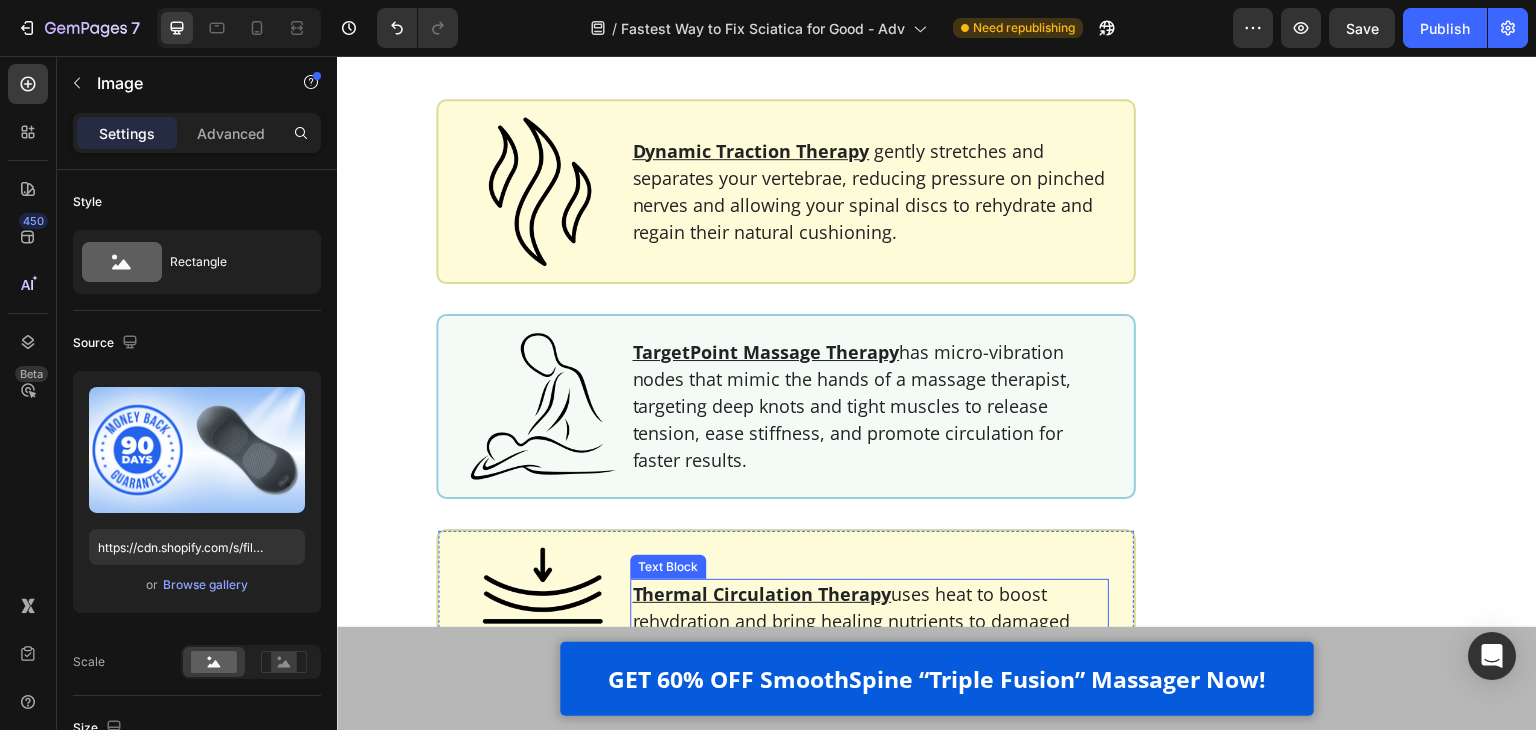 scroll, scrollTop: 3340, scrollLeft: 0, axis: vertical 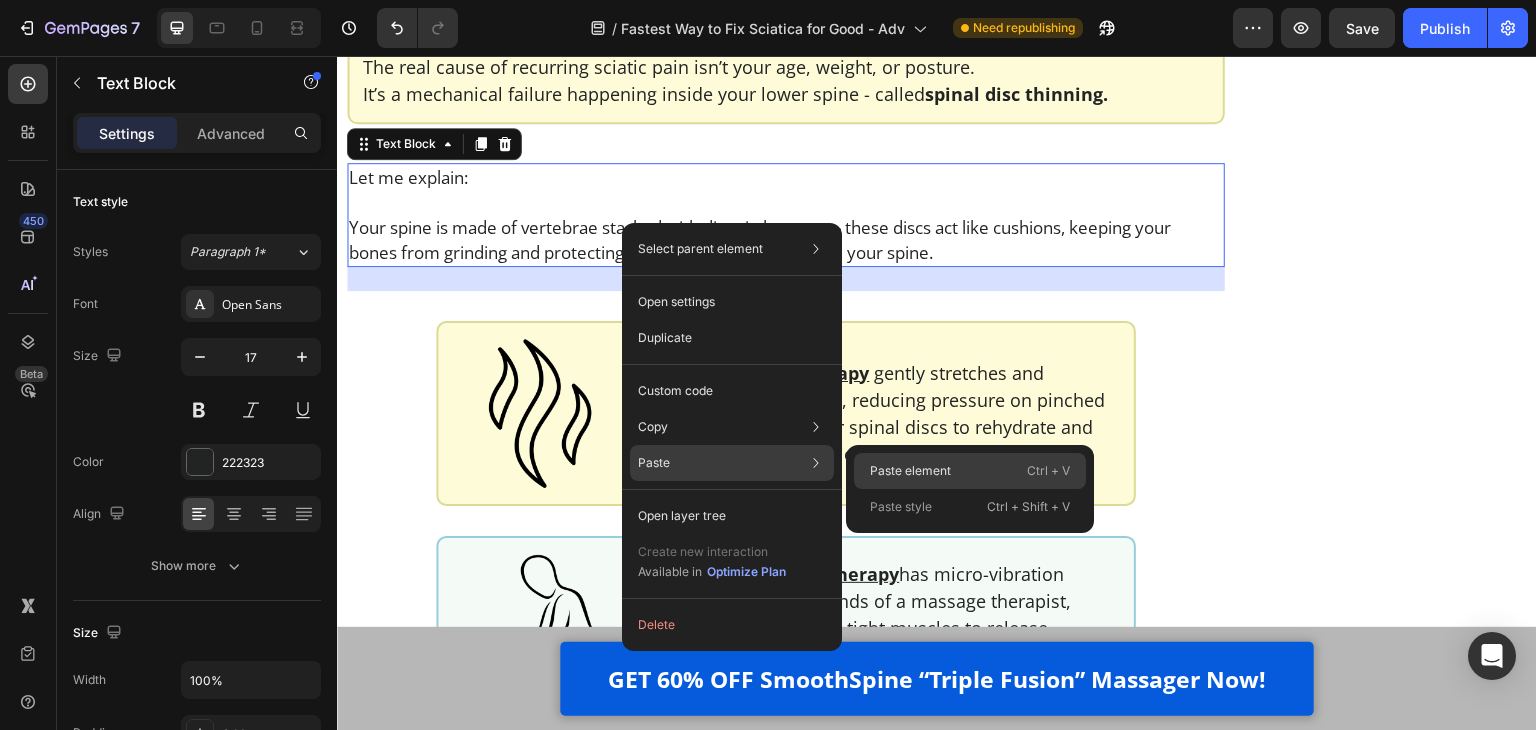 click on "Paste element" at bounding box center (910, 471) 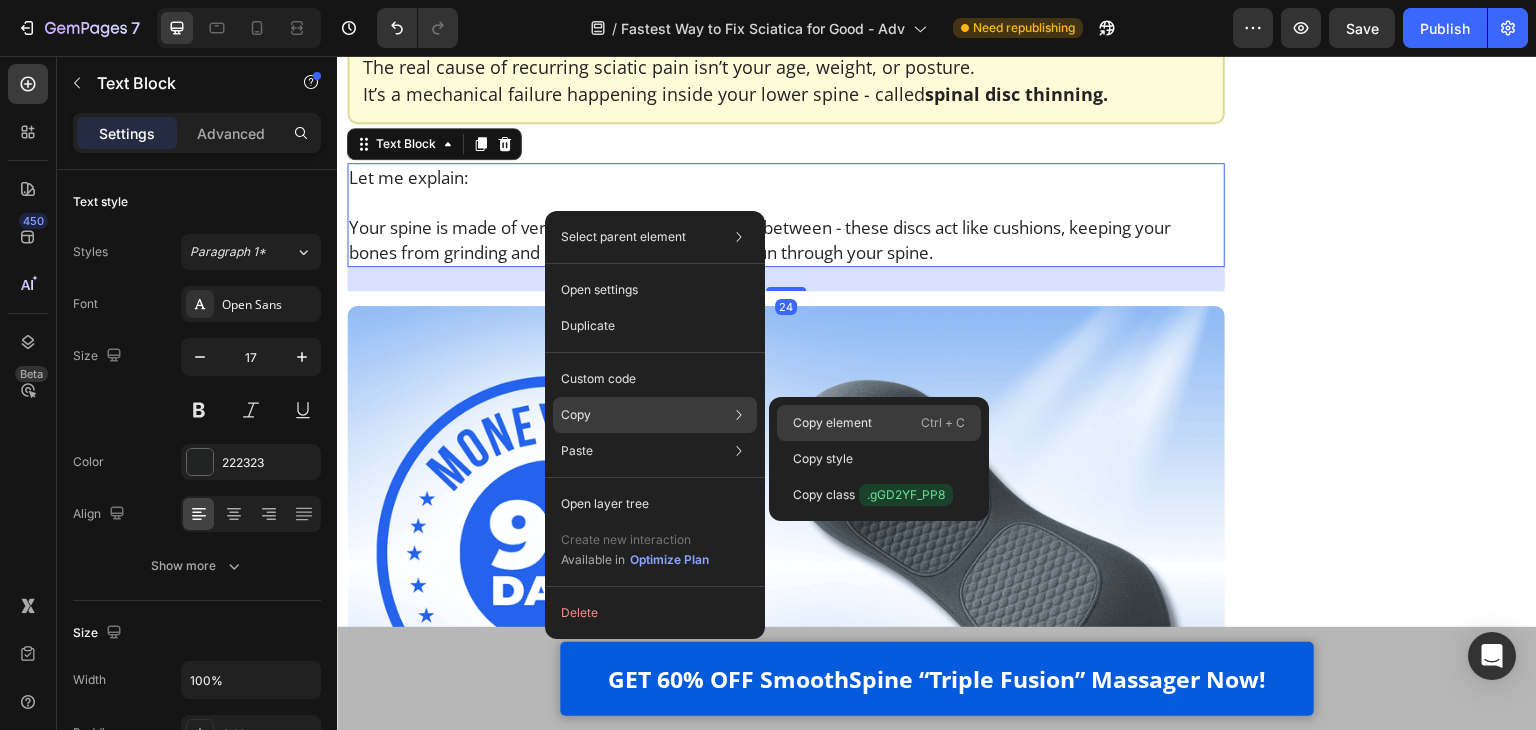 drag, startPoint x: 837, startPoint y: 415, endPoint x: 310, endPoint y: 277, distance: 544.76874 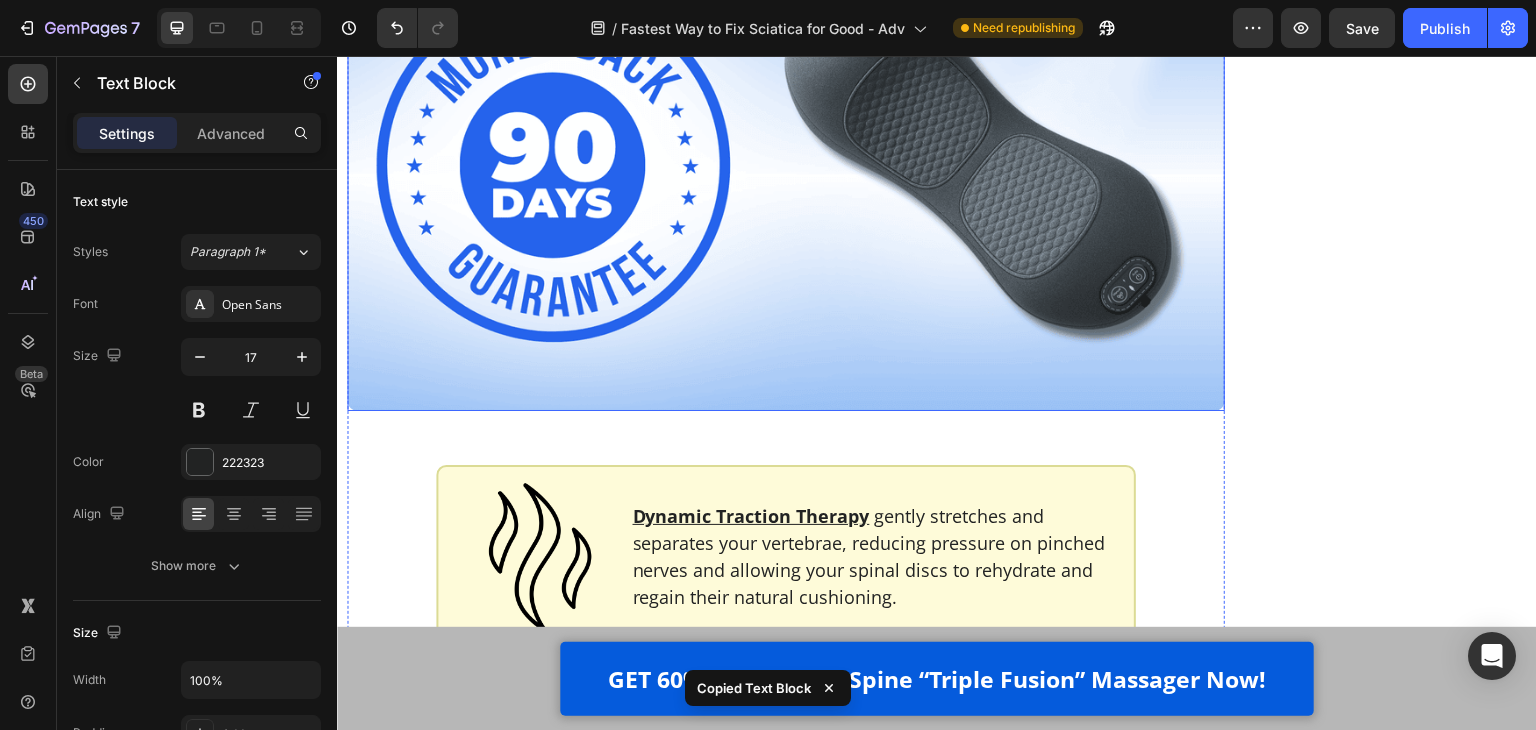 scroll, scrollTop: 3740, scrollLeft: 0, axis: vertical 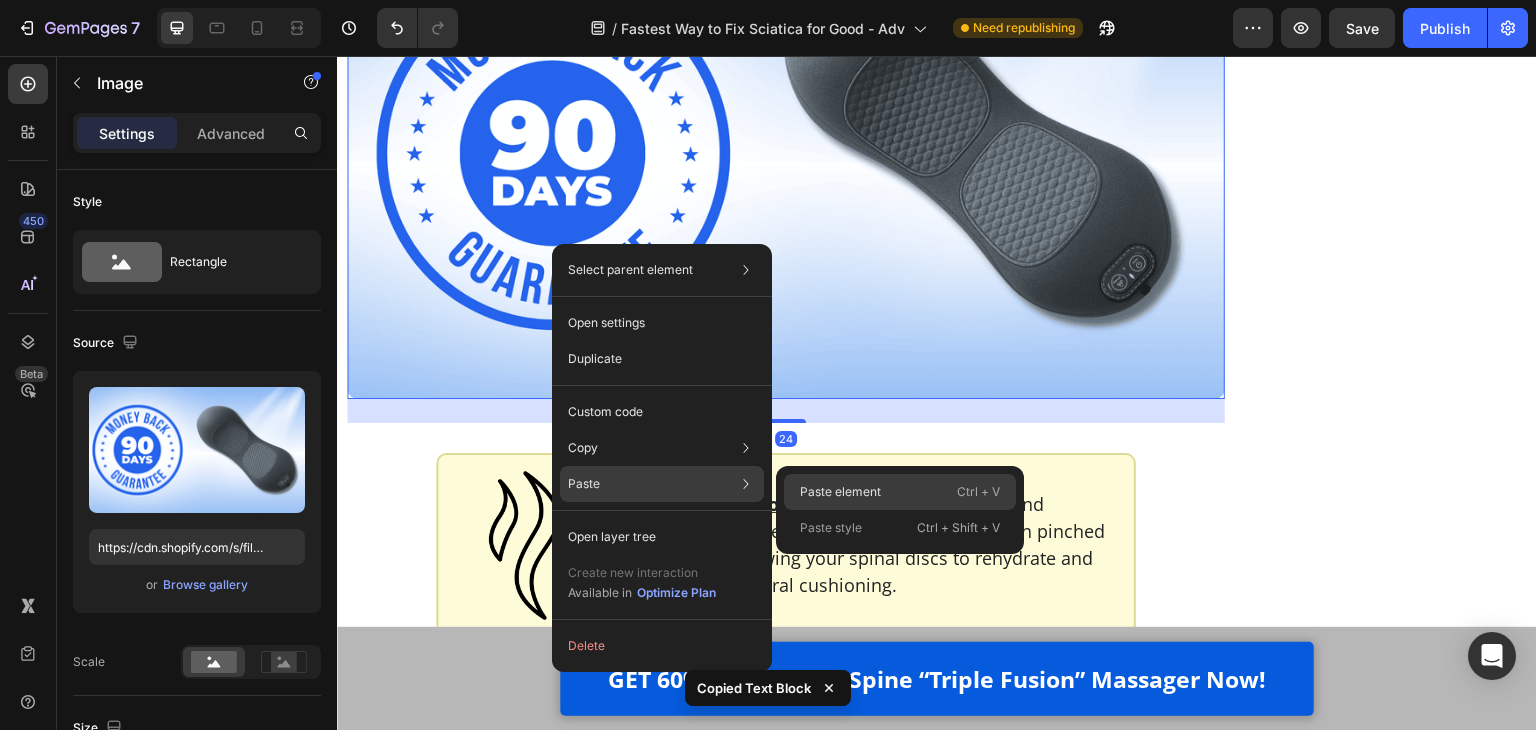 click on "Paste element" at bounding box center [840, 492] 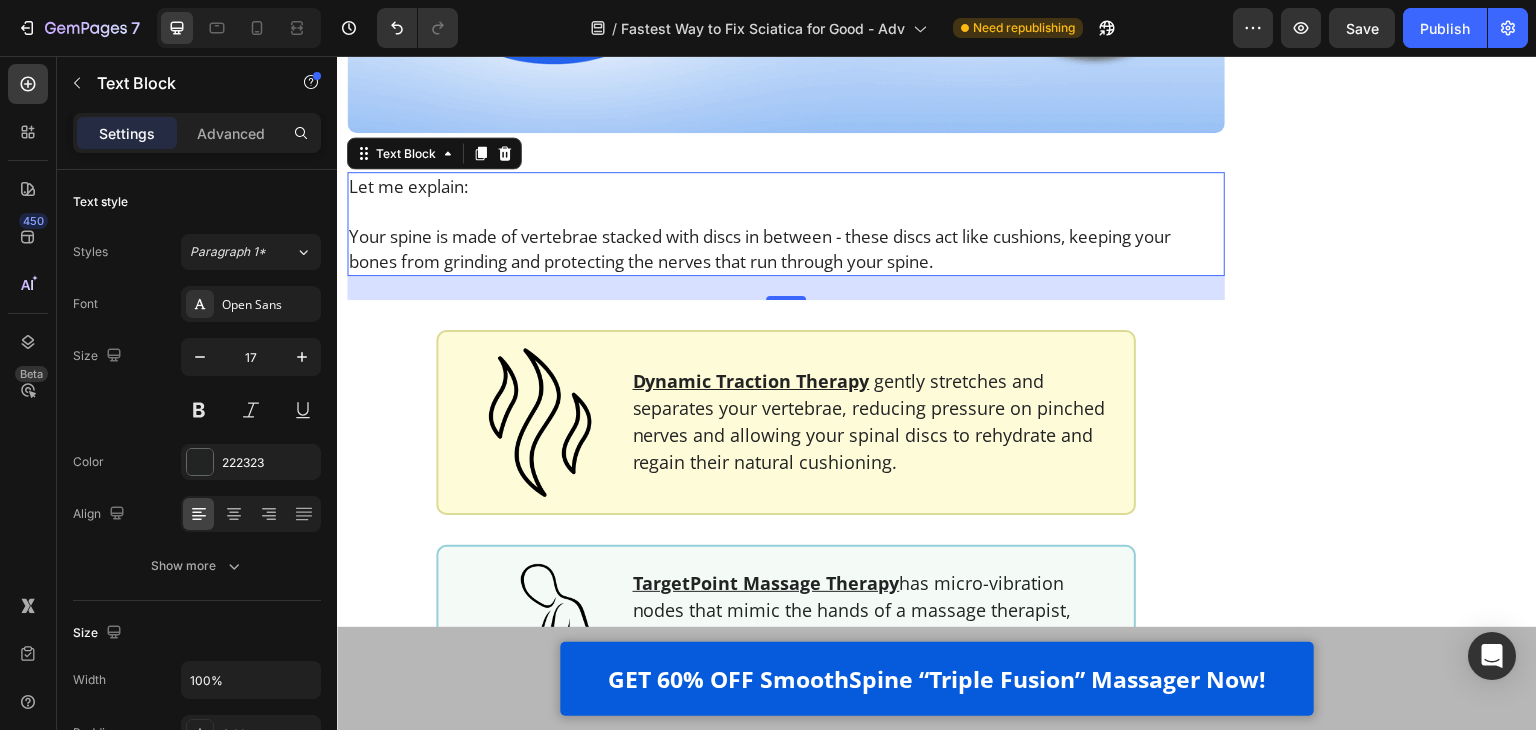 scroll, scrollTop: 4040, scrollLeft: 0, axis: vertical 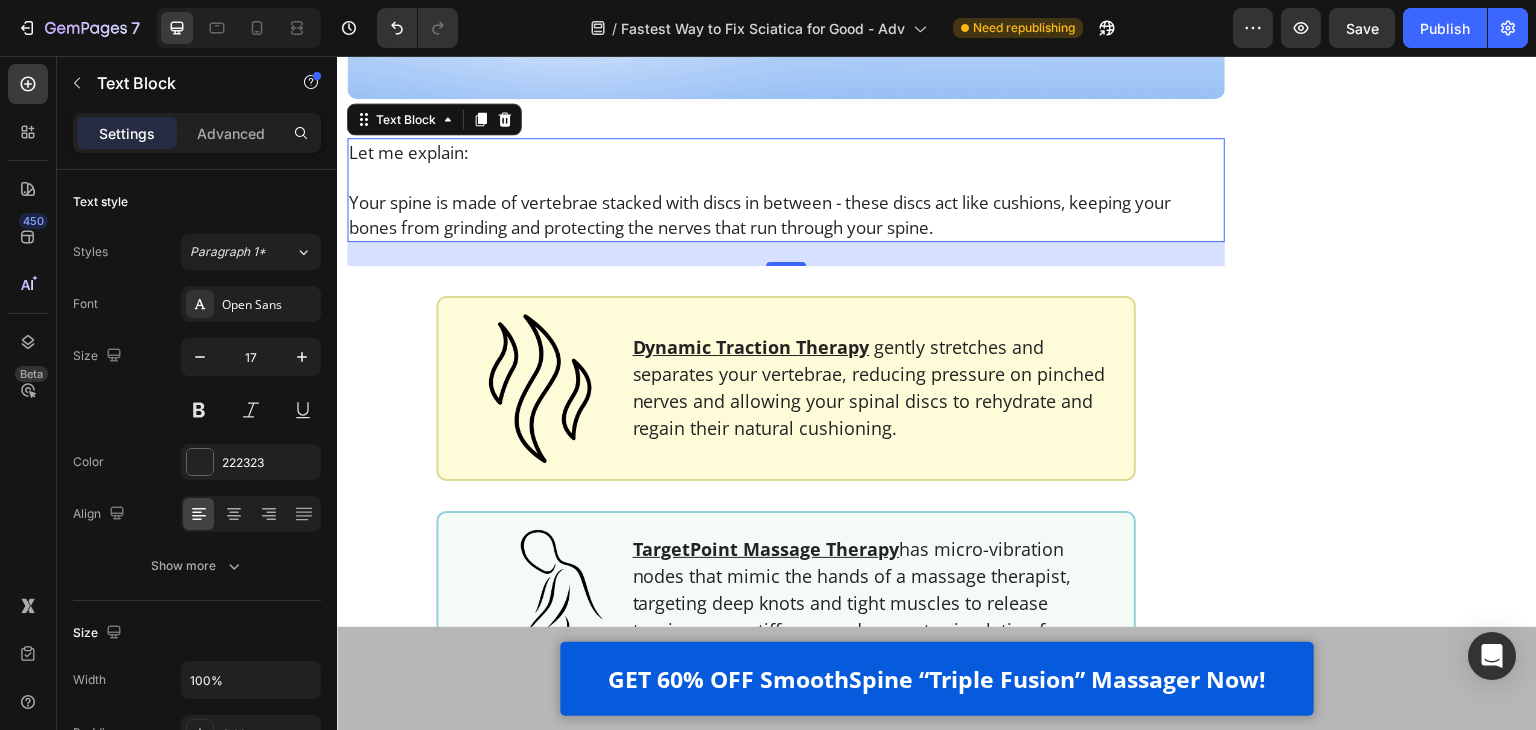 click on "Your spine is made of vertebrae stacked with discs in between - these discs act like cushions, keeping your bones from grinding and protecting the nerves that run through your spine." at bounding box center [786, 215] 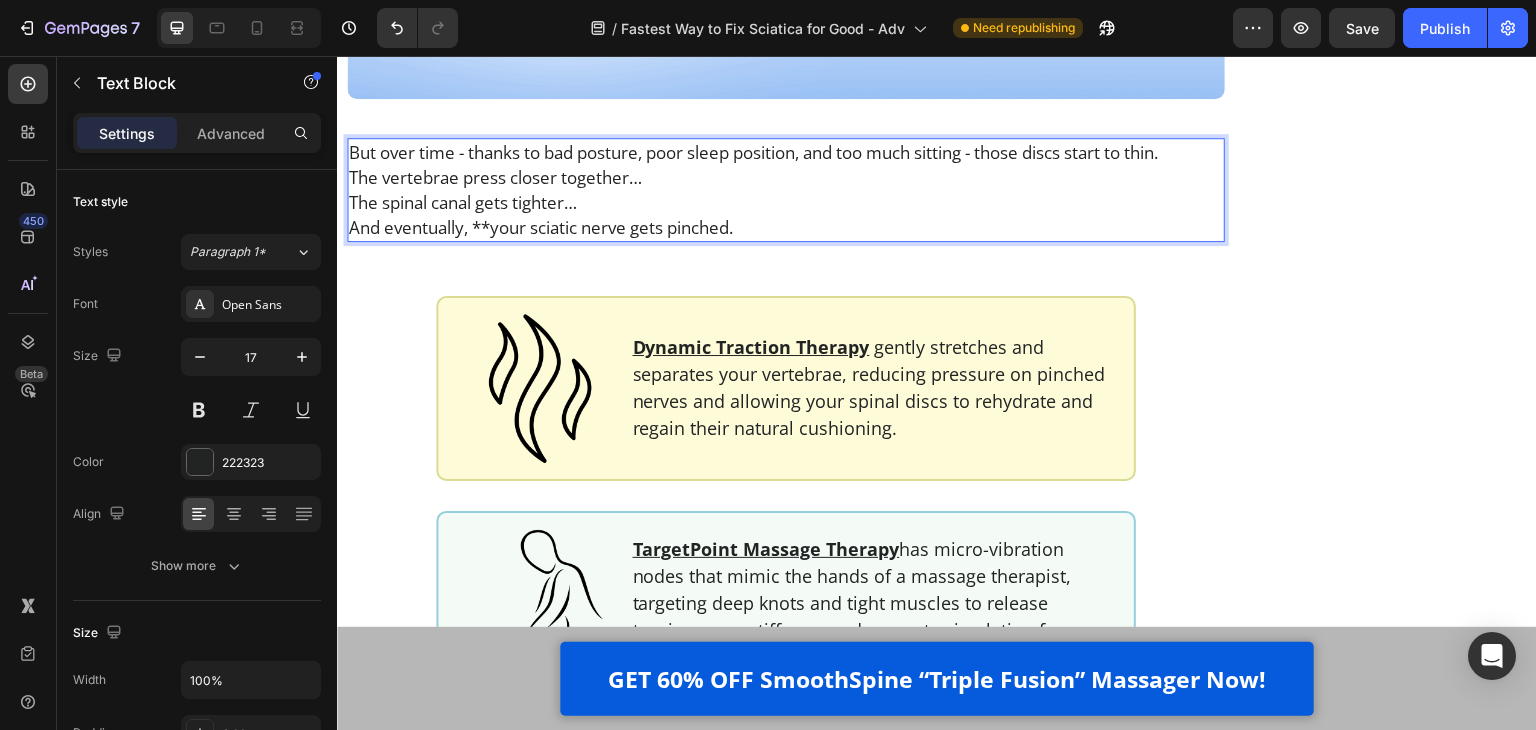 click on "And eventually, **your sciatic nerve gets pinched." at bounding box center [786, 227] 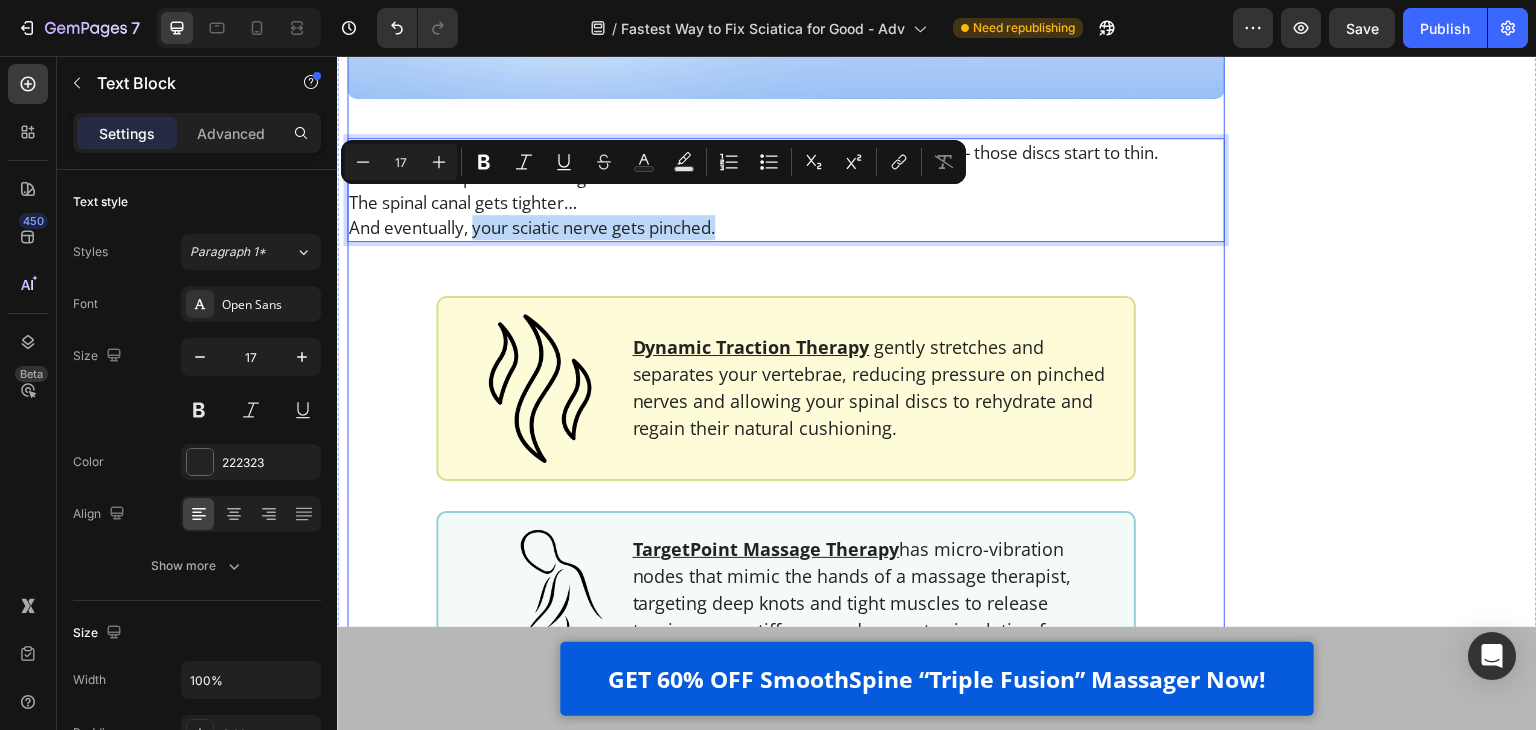drag, startPoint x: 728, startPoint y: 202, endPoint x: 482, endPoint y: 215, distance: 246.34326 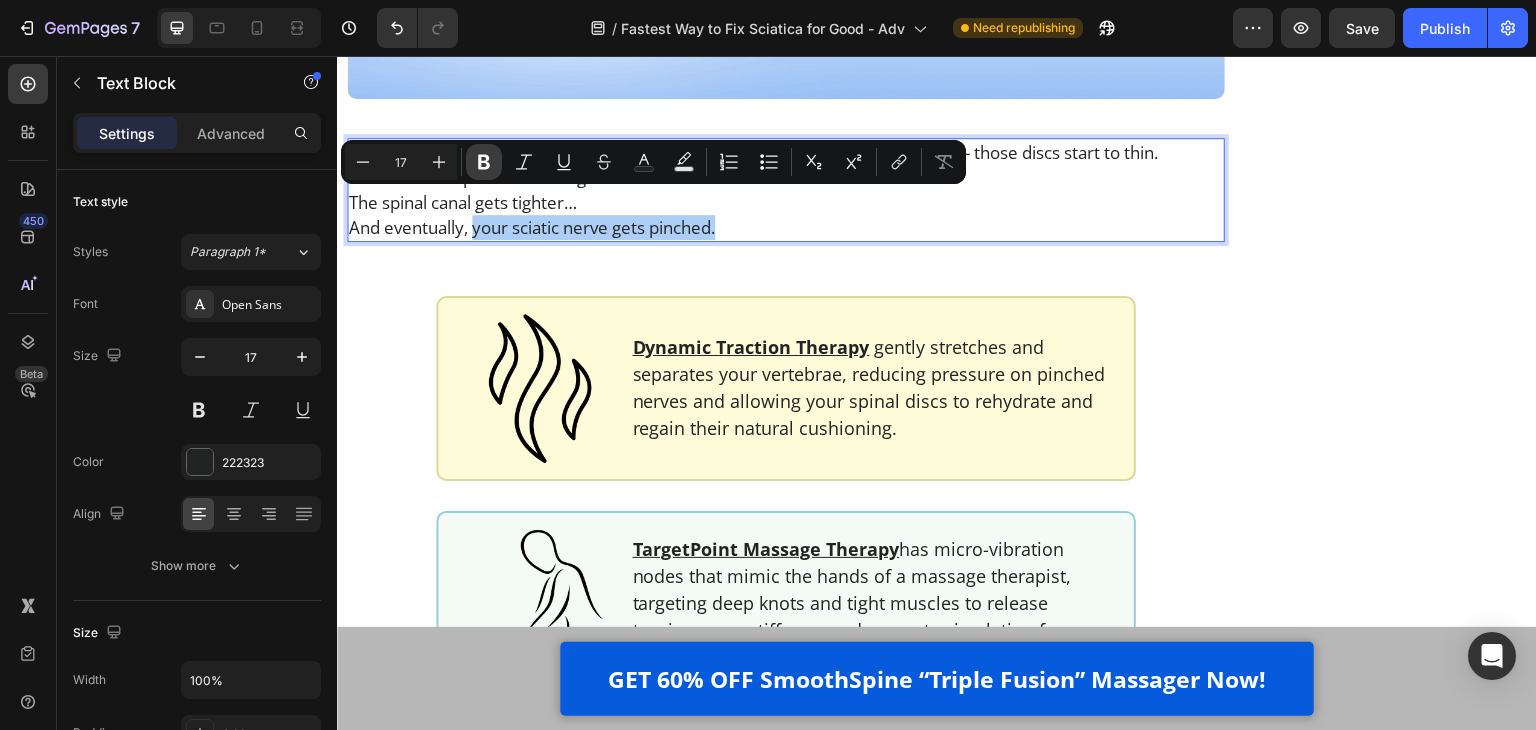 click 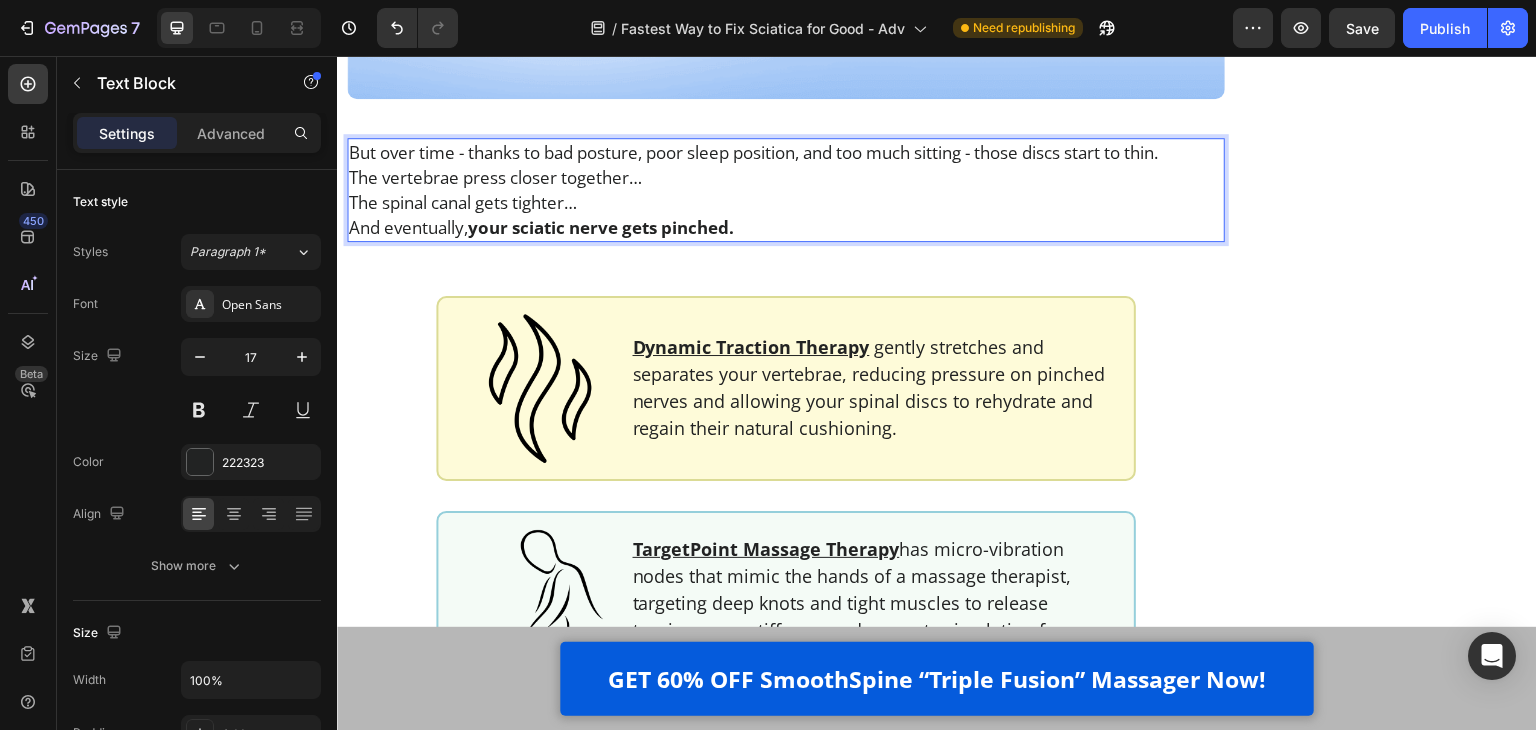 click on "But over time - thanks to bad posture, poor sleep position, and too much sitting - those discs start to thin." at bounding box center (786, 152) 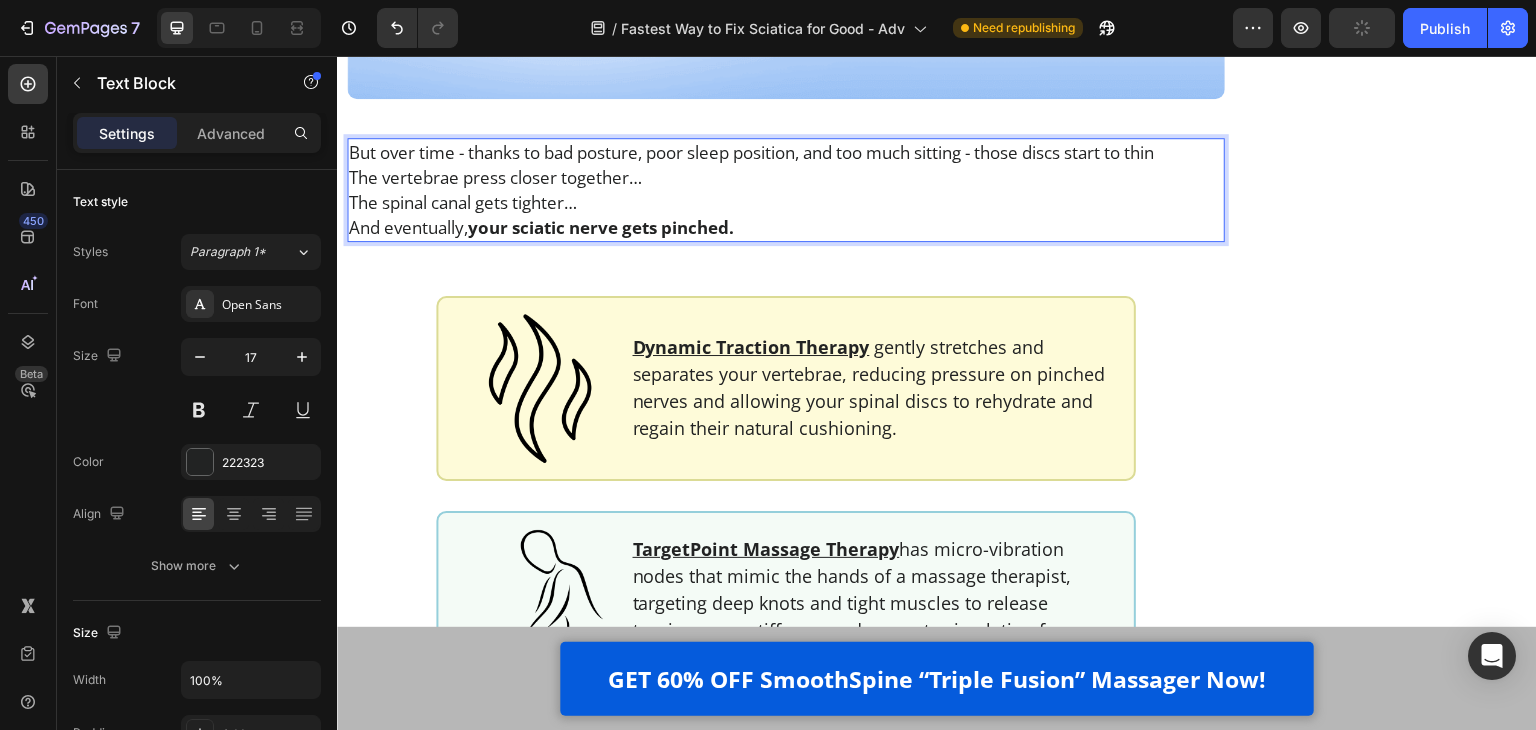click on "But over time - thanks to bad posture, poor sleep position, and too much sitting - those discs start to thin" at bounding box center (786, 152) 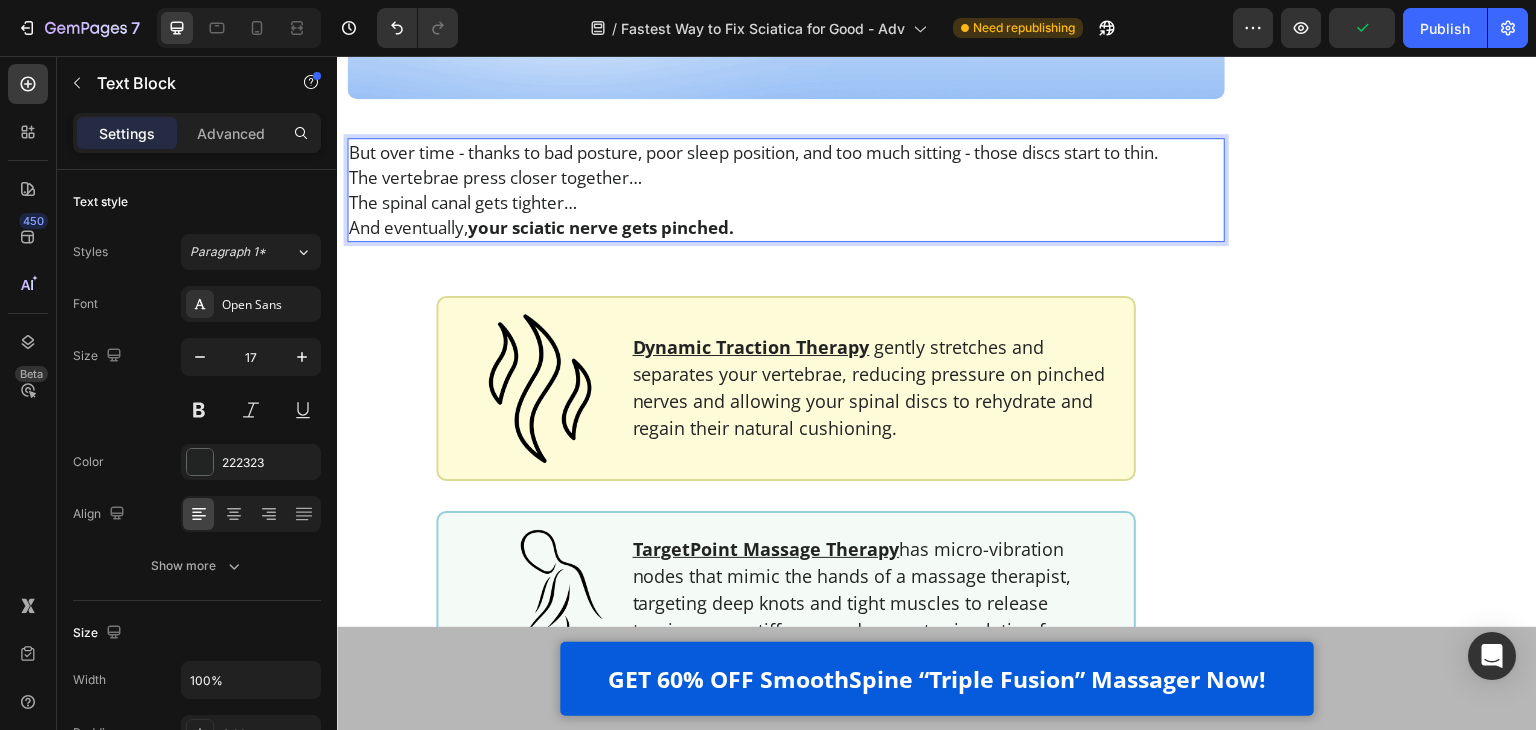 click on "The vertebrae press closer together…" at bounding box center [786, 177] 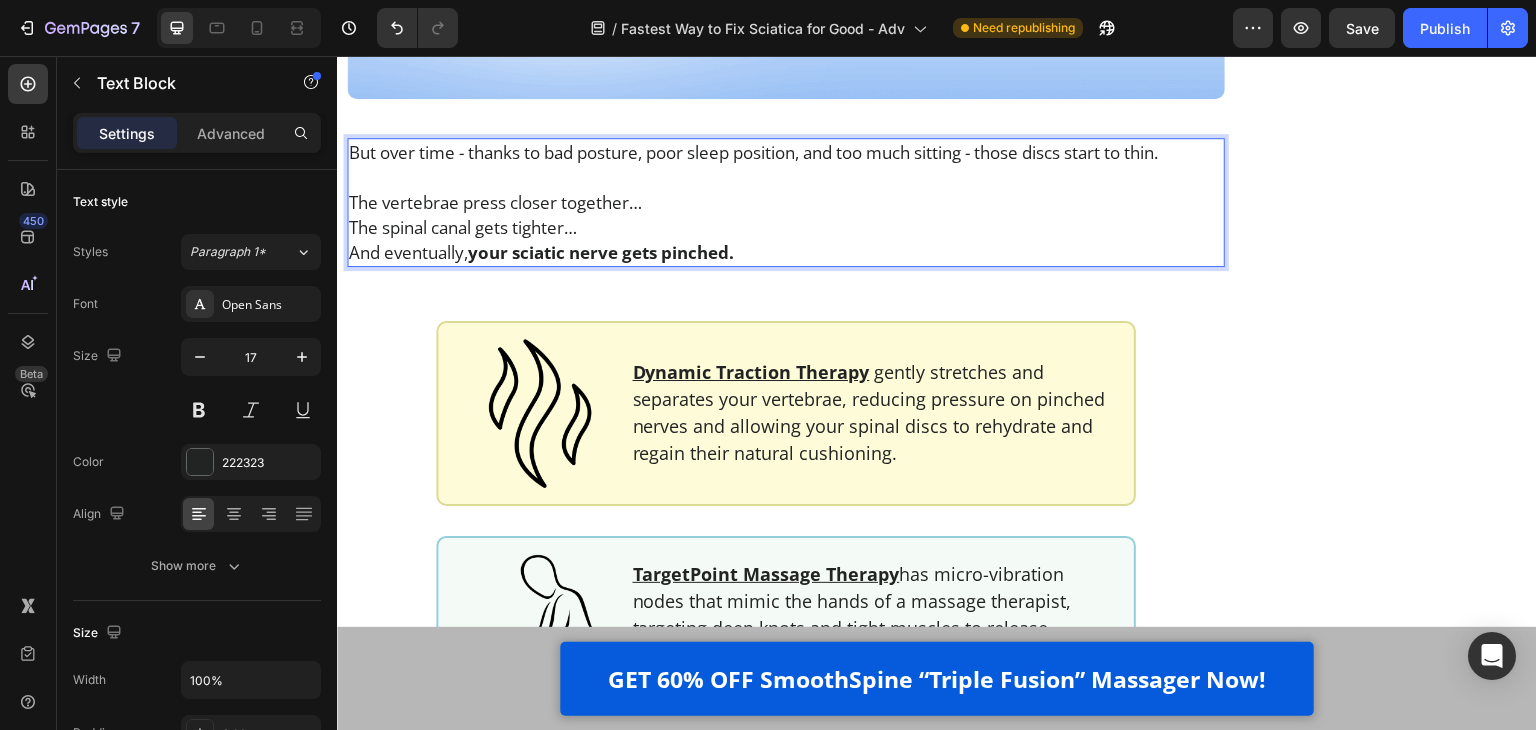 click on "The vertebrae press closer together…" at bounding box center [786, 202] 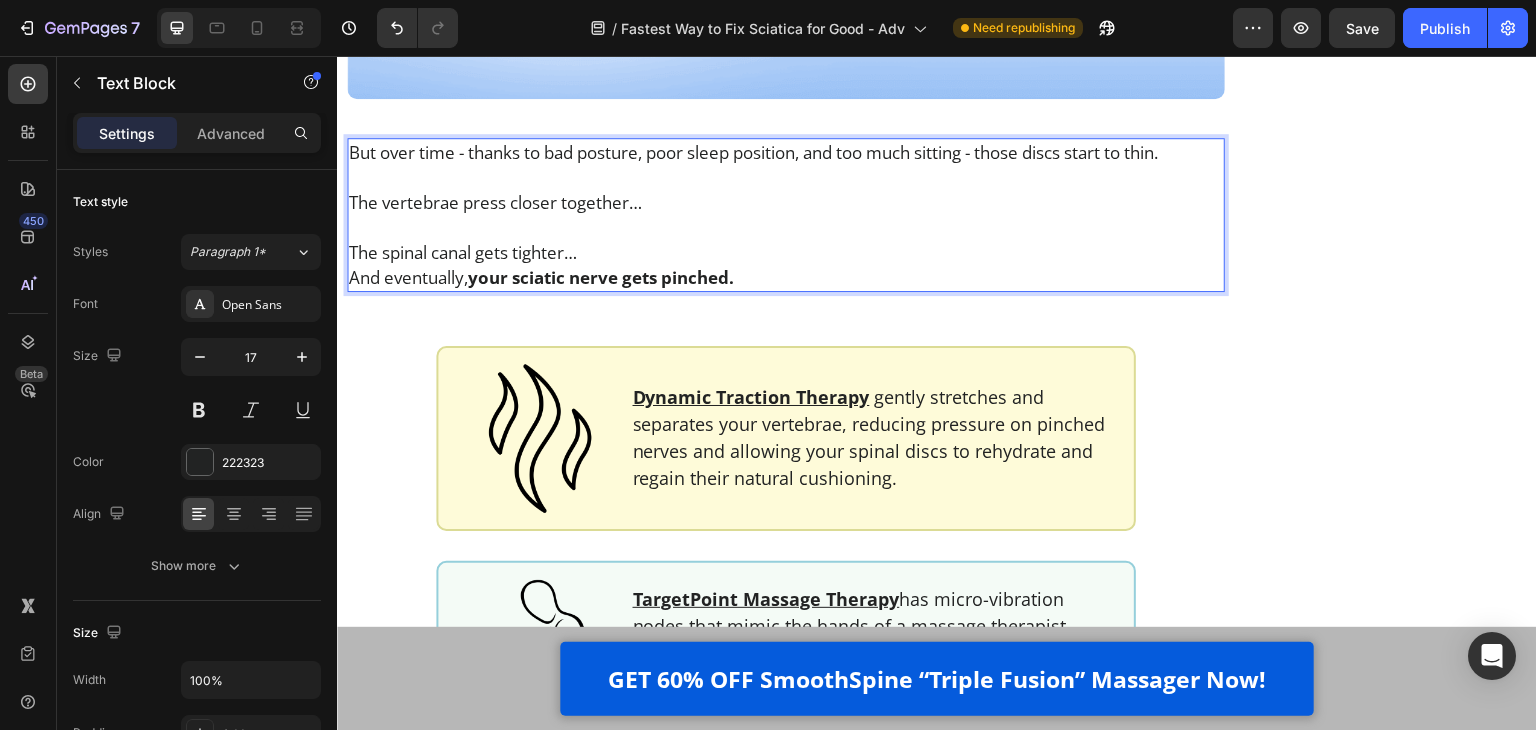 click on "The spinal canal gets tighter…" at bounding box center (786, 252) 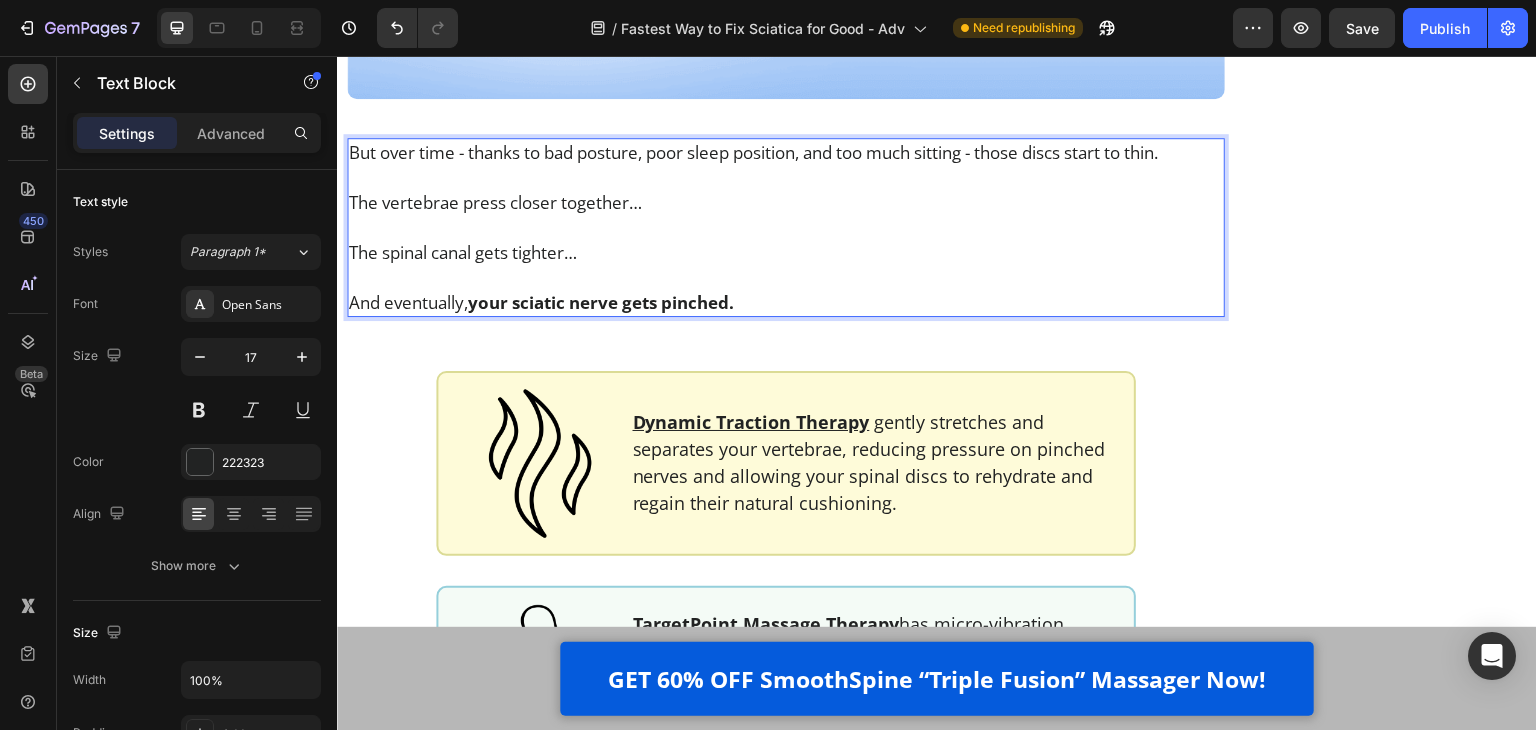 click on "Finally Get Instant Relief From Sciatica Text Block Image GET 60% OFF SmoothSpine NOW! Button Customer Reviews Heading Row Image 4.8 out of 5 Text Block Row 3,791 customer ratings Text Block 5 Star Text Block Image 90% Text Block Row 4 Star Text Block Image 7% Text Block Row 3 Star Text Block Image 2% Text Block Row 2 Star Text Block Image 0% Text Block Row 1 Star Text Block Image 1% Text Block Row By Feature Heading Price Text Block Image 5.0 Text Block Row Effectiveness Text Block Image 5.0 Text Block Row Comfort Text Block Image 5.0 Text Block Row Quality Text Block Image 4.8 Text Block Row Row Row Row Row" at bounding box center [1381, -138] 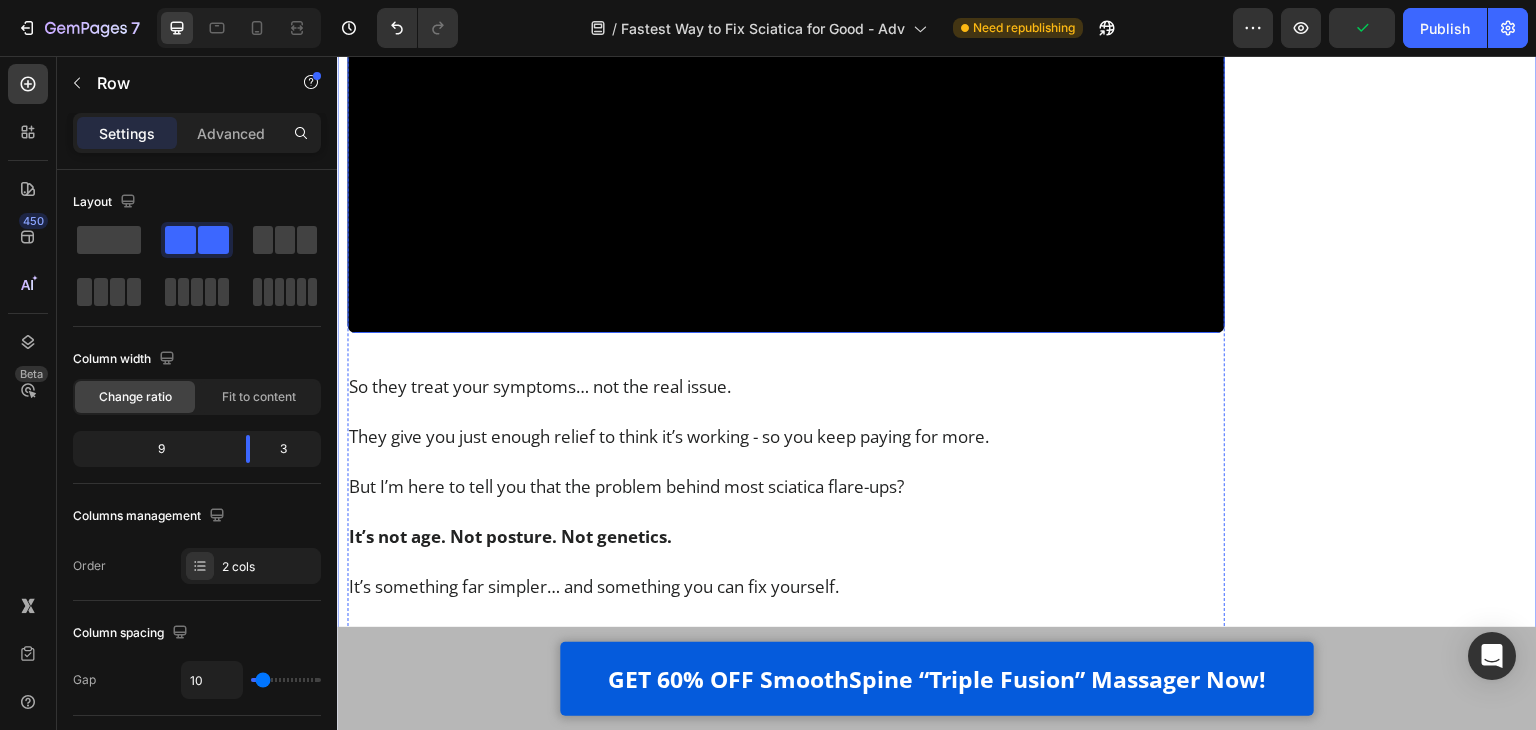 scroll, scrollTop: 2140, scrollLeft: 0, axis: vertical 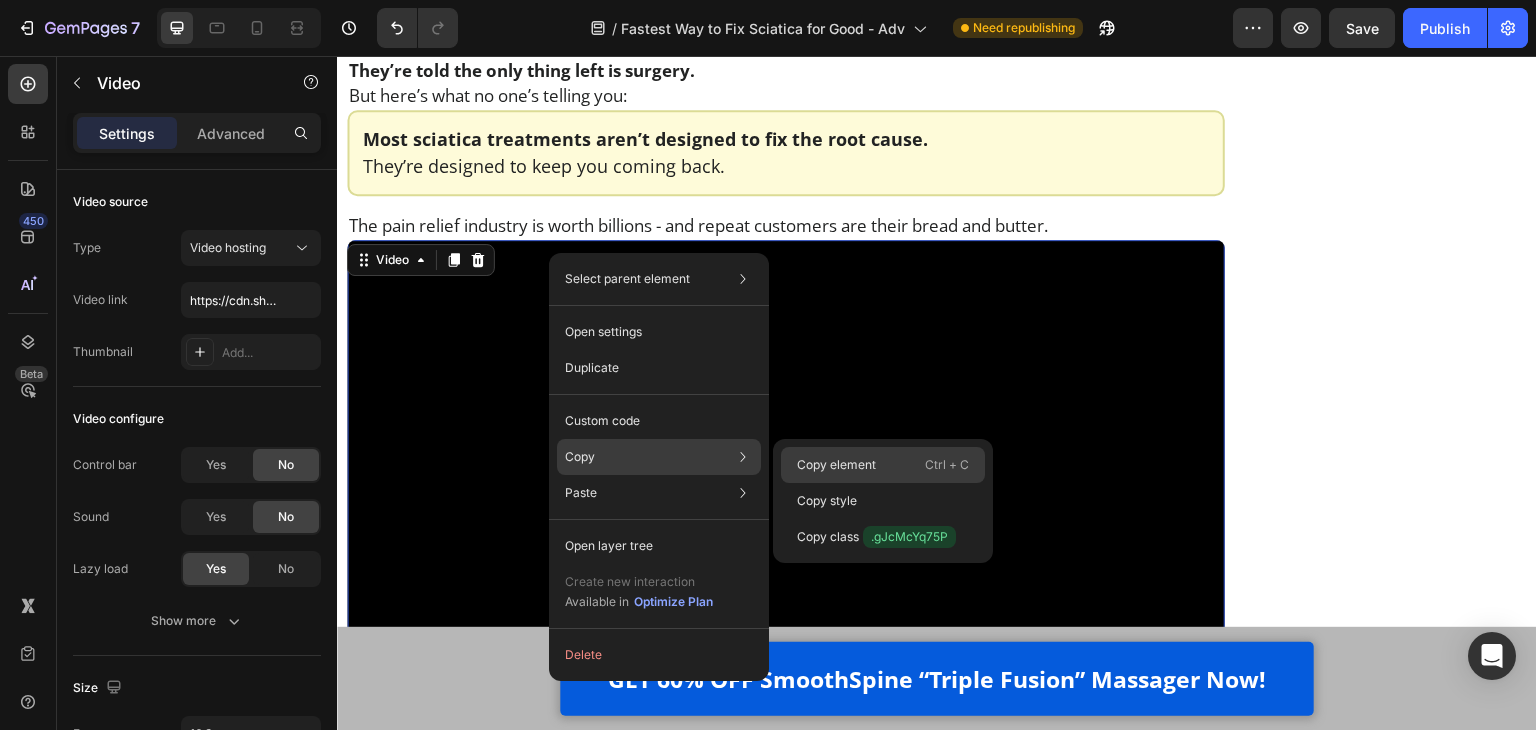 drag, startPoint x: 828, startPoint y: 464, endPoint x: 492, endPoint y: 409, distance: 340.47174 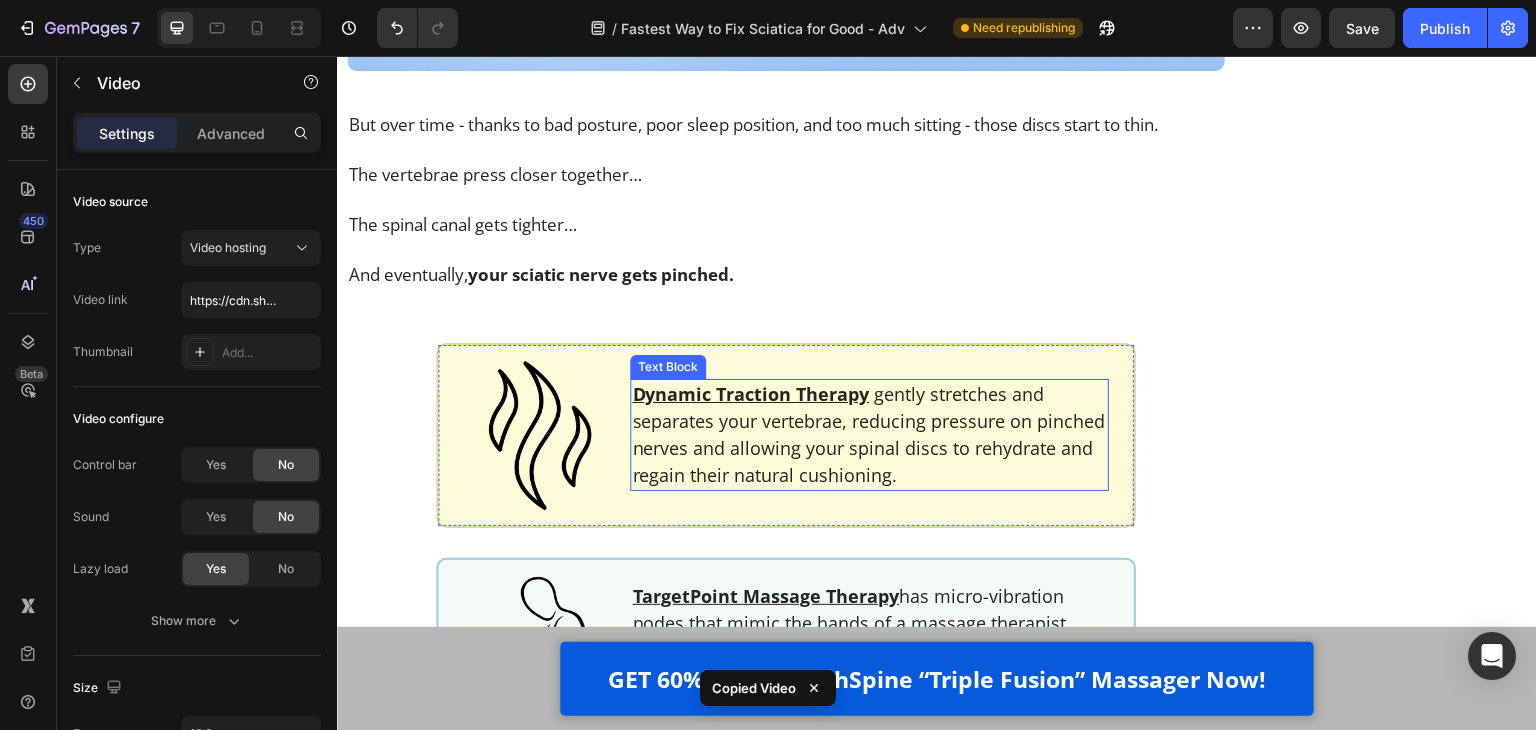 scroll, scrollTop: 4040, scrollLeft: 0, axis: vertical 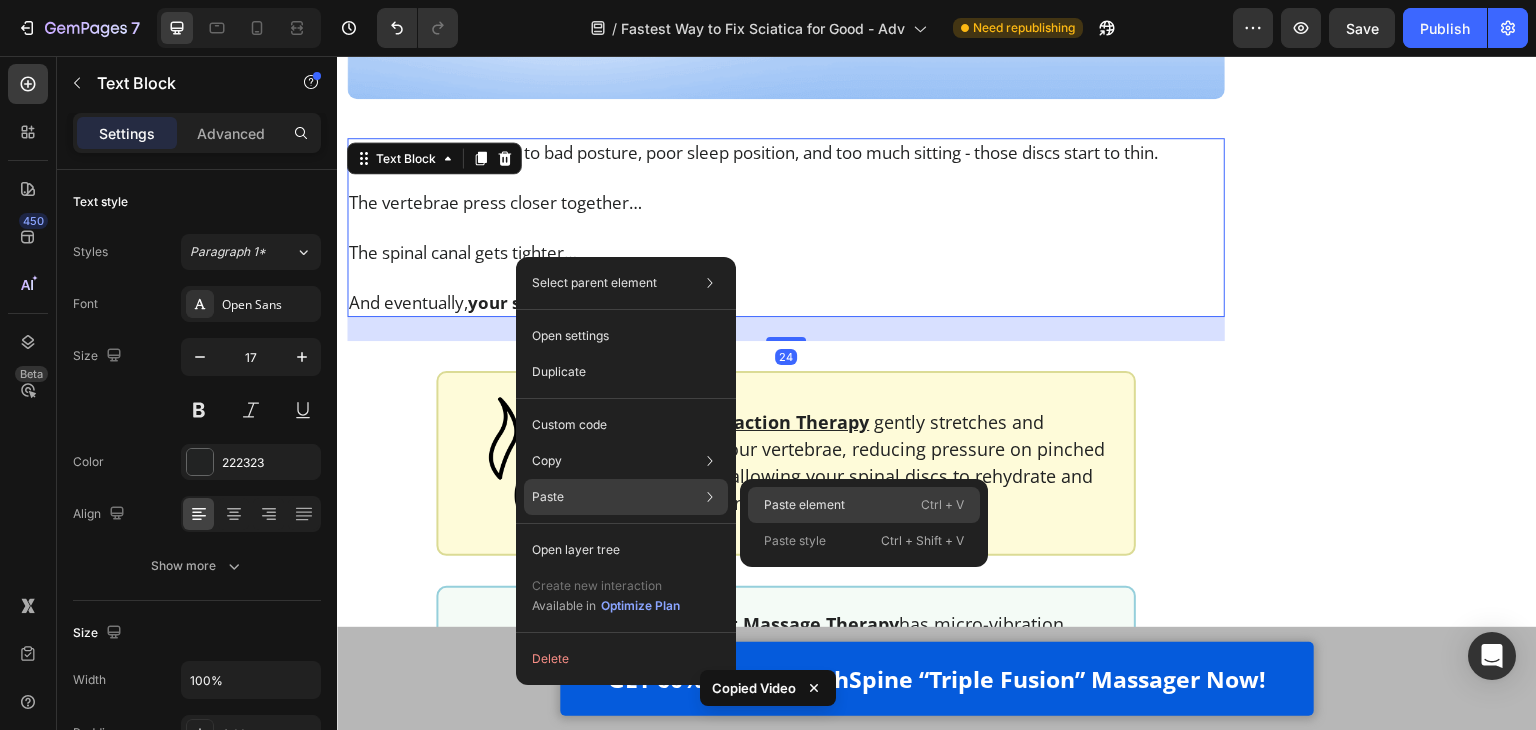 click on "Paste element" at bounding box center (804, 505) 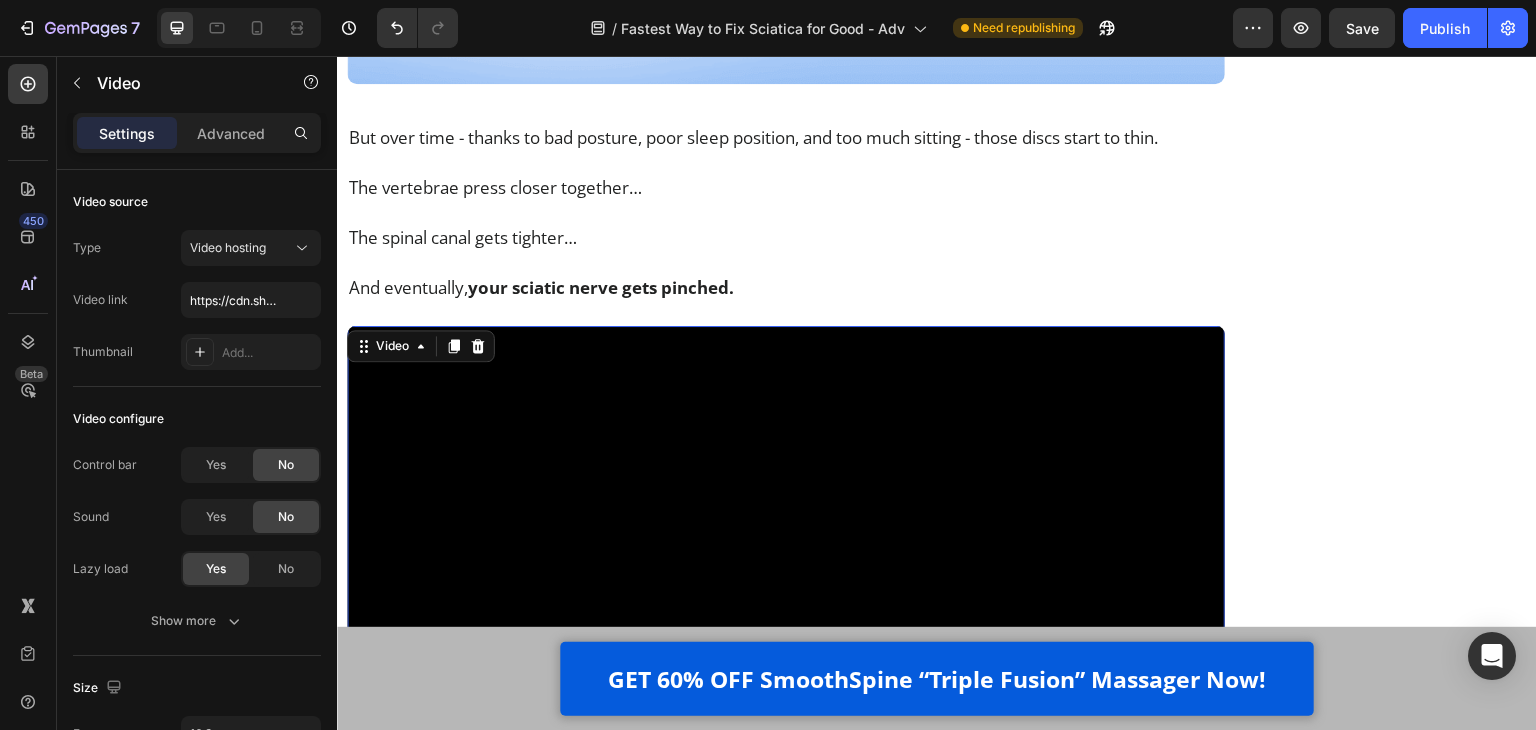 scroll, scrollTop: 4040, scrollLeft: 0, axis: vertical 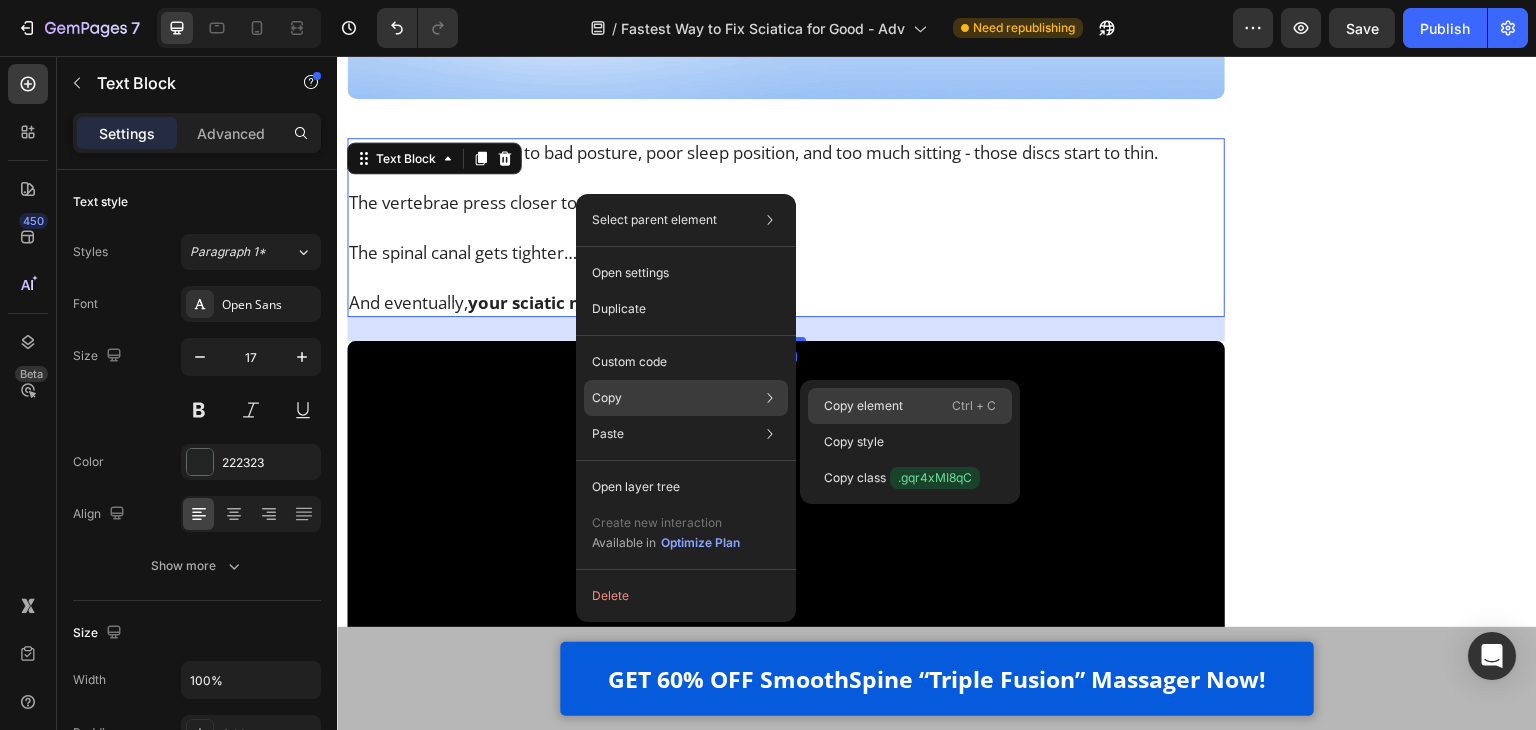 click on "Copy element  Ctrl + C" 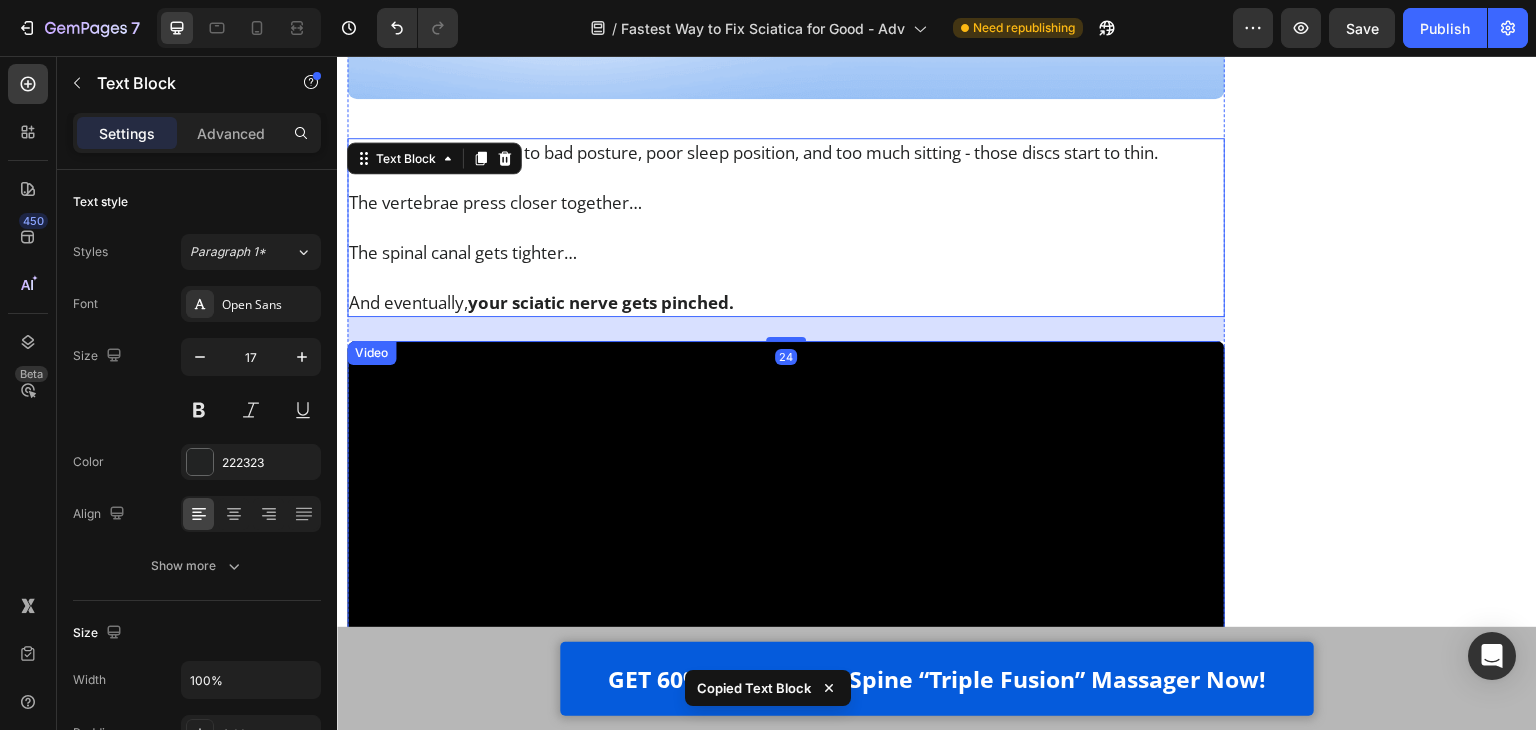 click at bounding box center (786, 588) 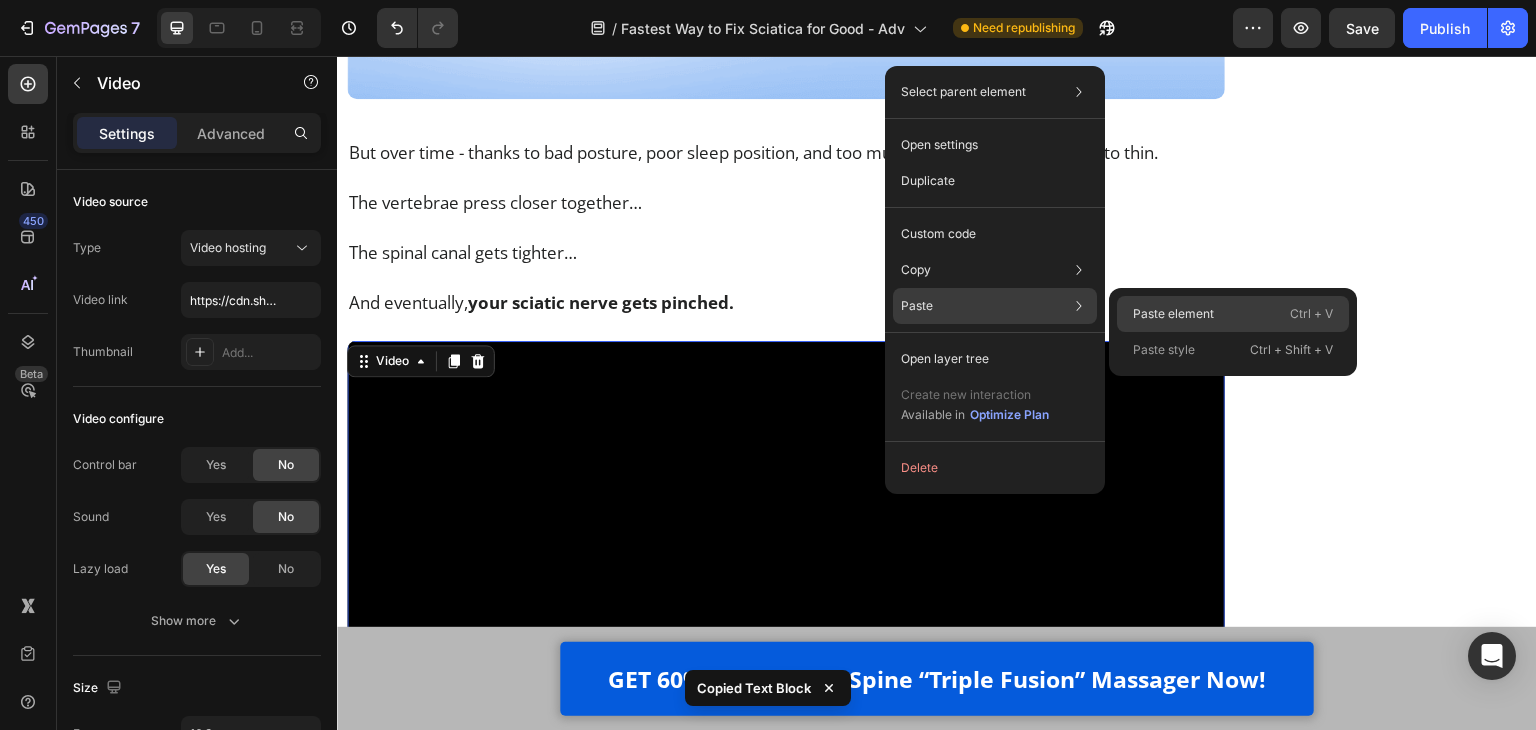 click on "Paste element" at bounding box center (1173, 314) 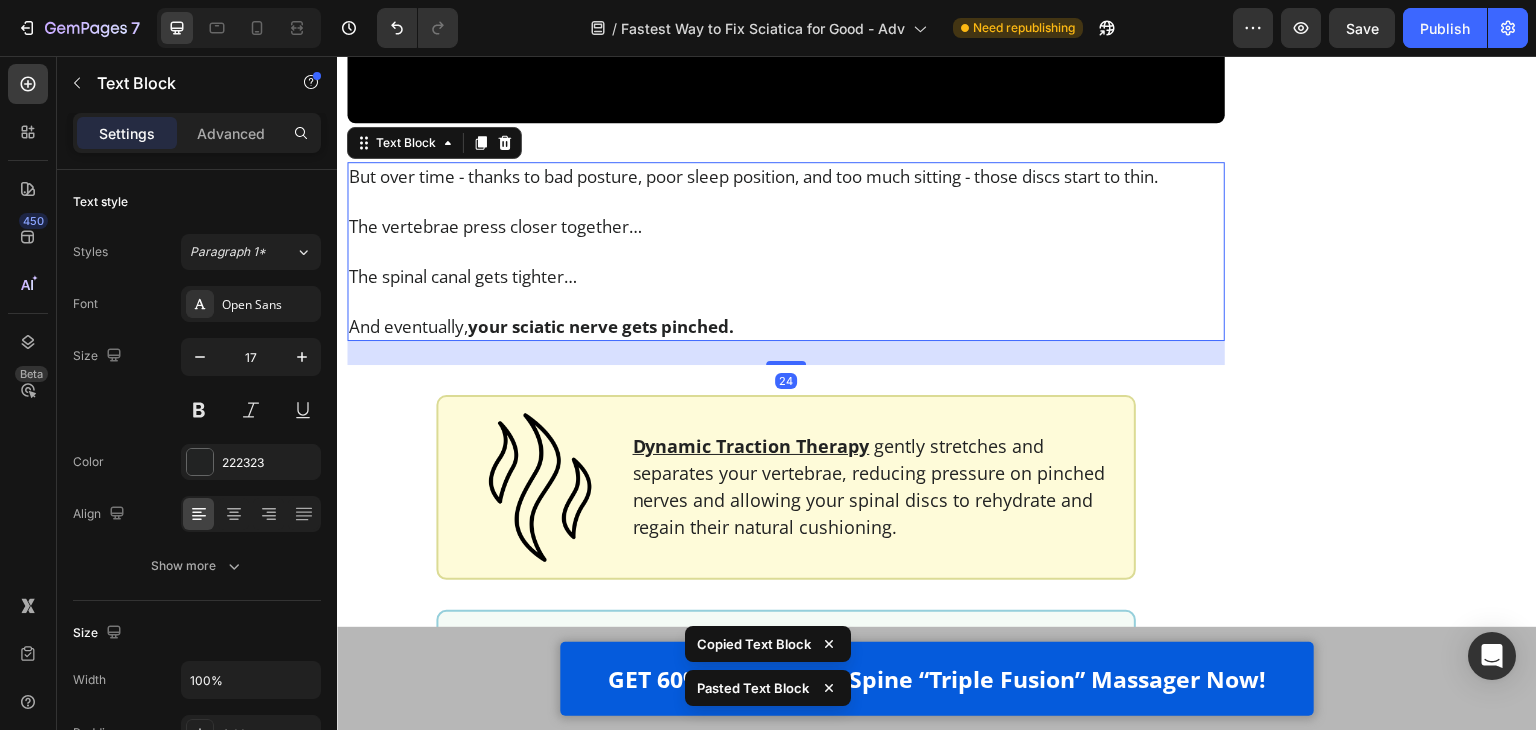 scroll, scrollTop: 4758, scrollLeft: 0, axis: vertical 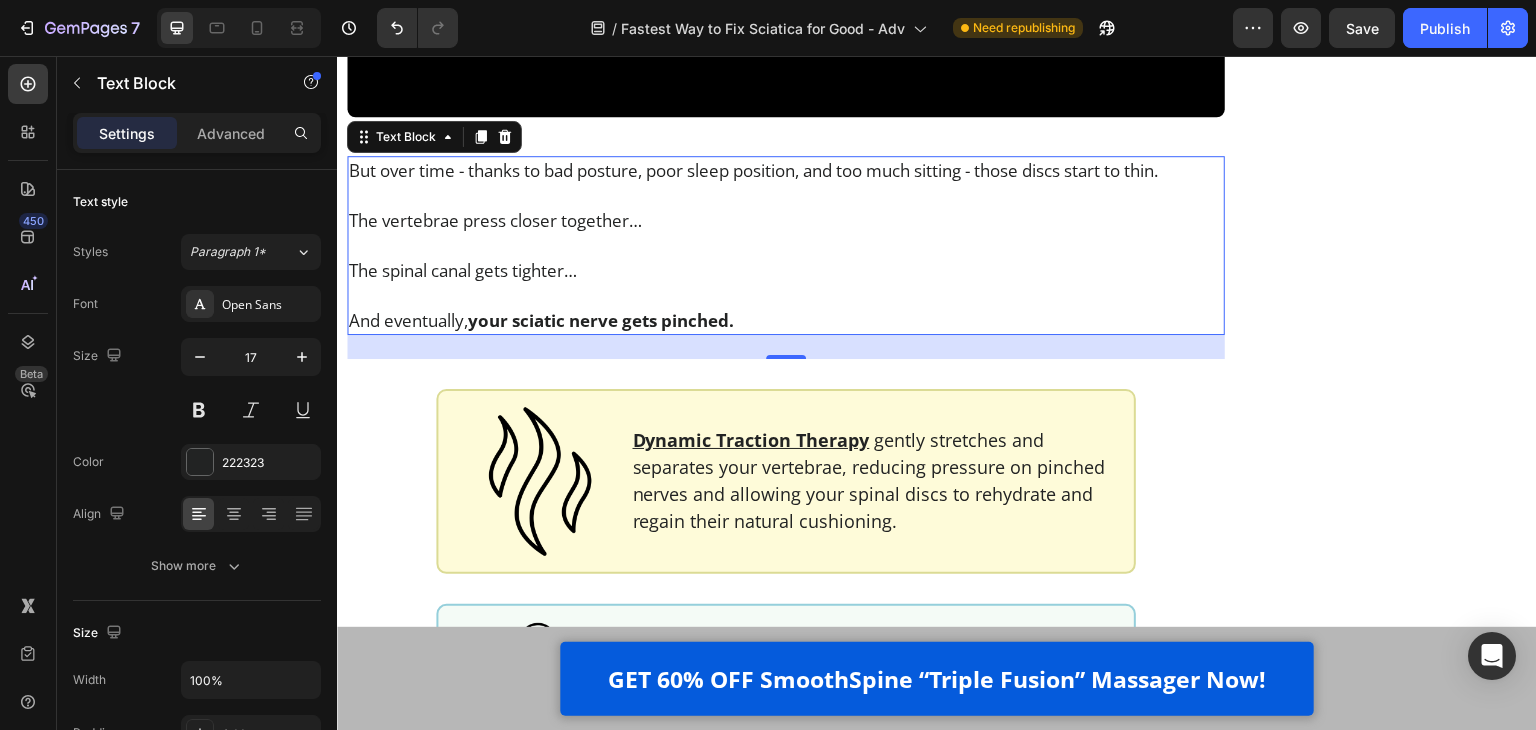 click on "The vertebrae press closer together…" at bounding box center (786, 220) 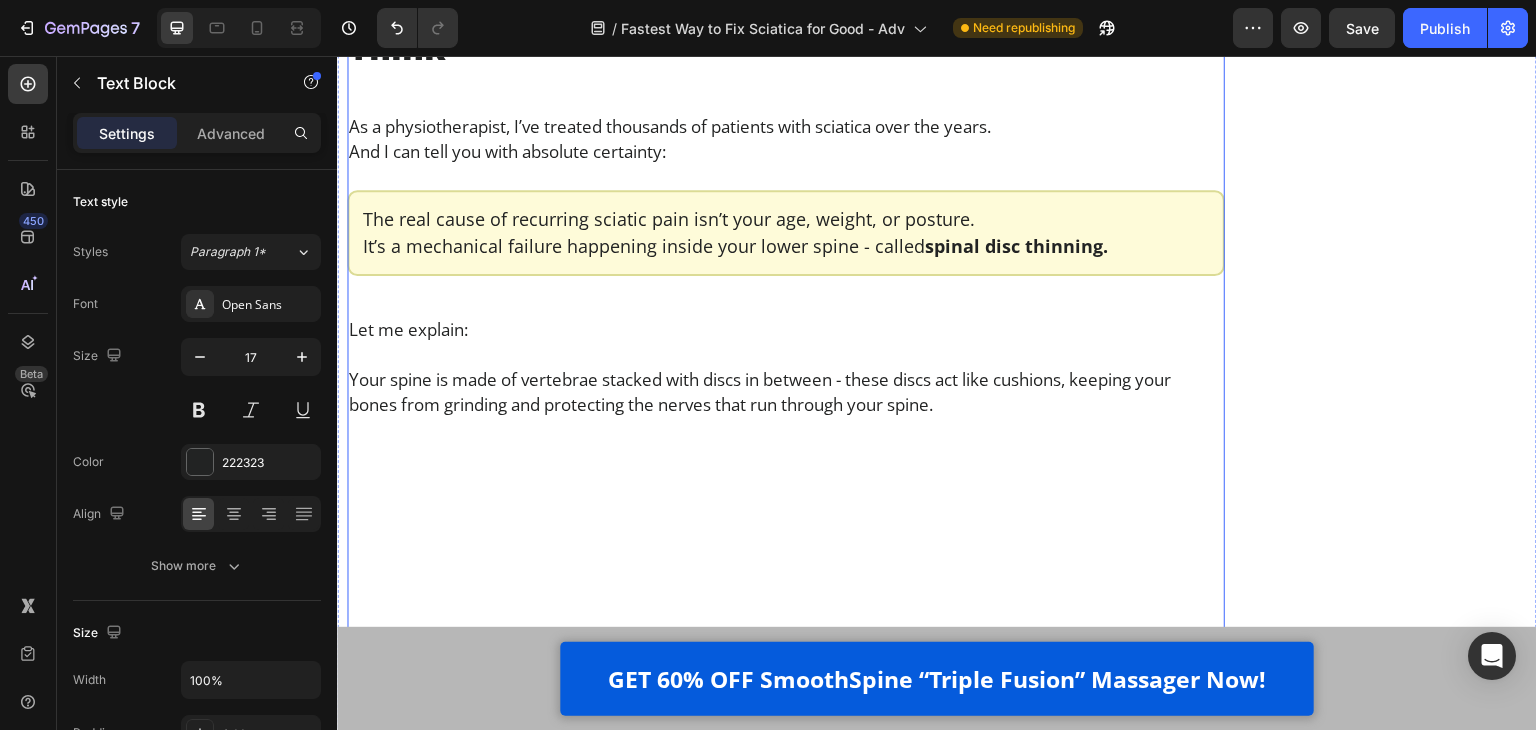 scroll, scrollTop: 3158, scrollLeft: 0, axis: vertical 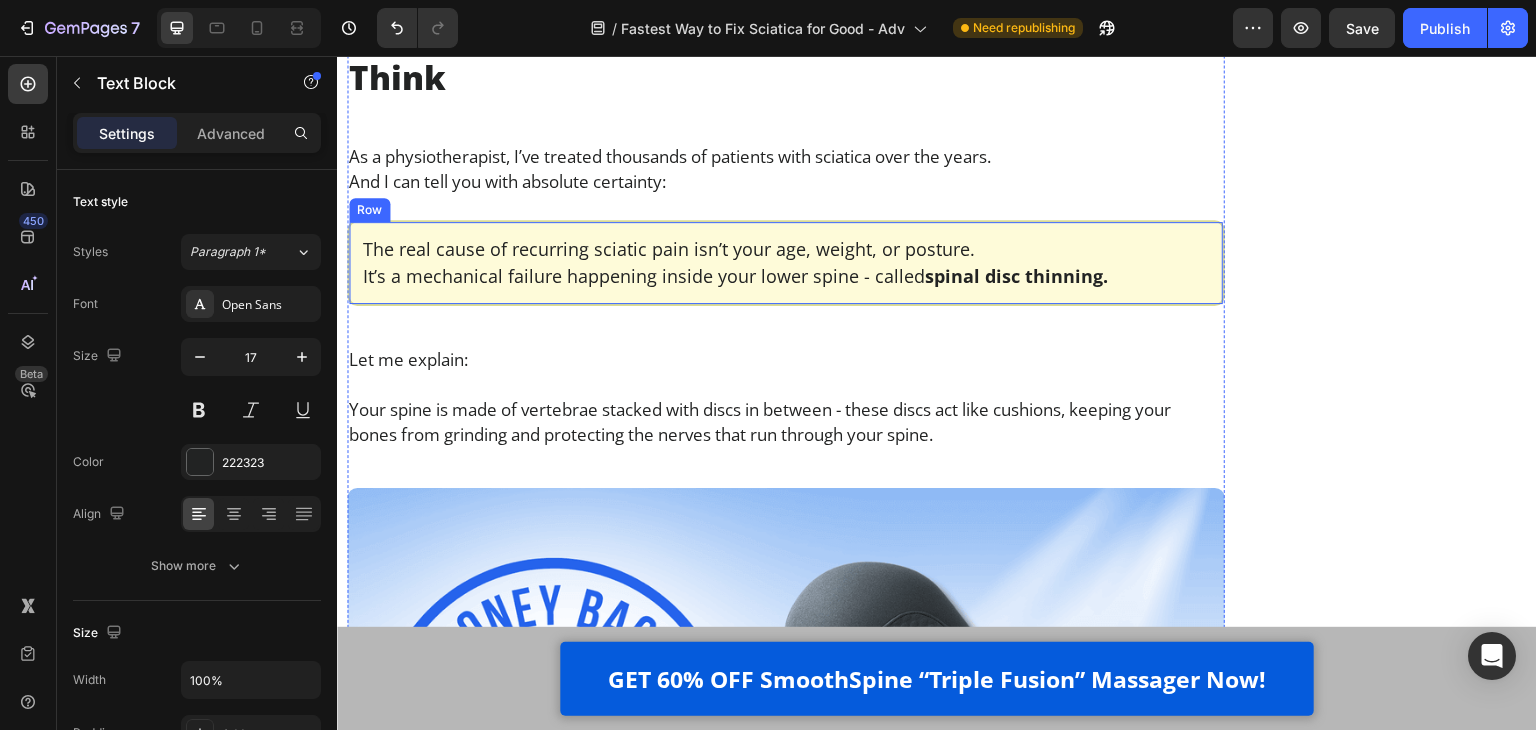 click on "The real cause of recurring sciatic pain isn’t your age, weight, or posture. It’s a mechanical failure happening inside your lower spine - called  spinal disc thinning. Text Block Row Row" at bounding box center [786, 263] 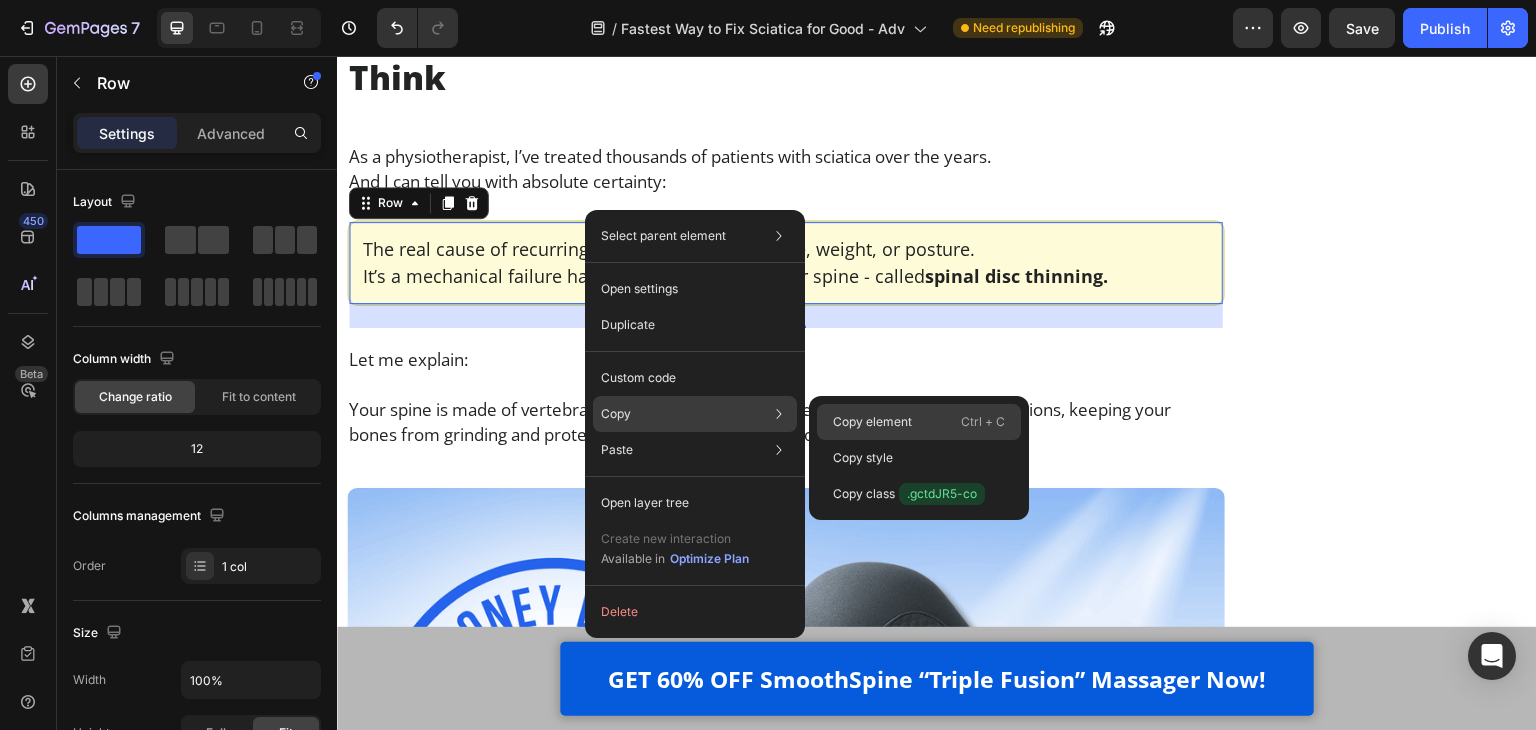 drag, startPoint x: 493, startPoint y: 357, endPoint x: 830, endPoint y: 413, distance: 341.62112 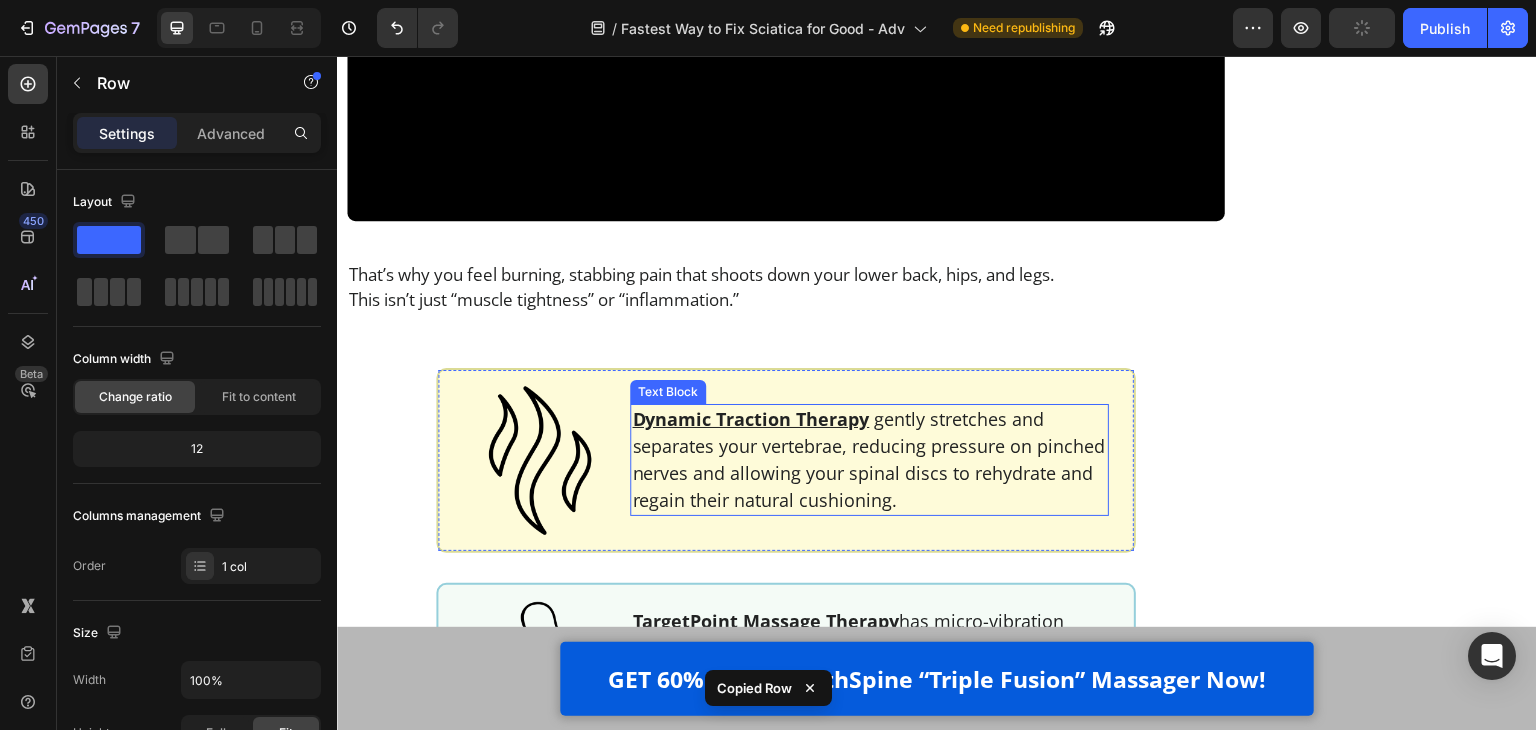 scroll, scrollTop: 4658, scrollLeft: 0, axis: vertical 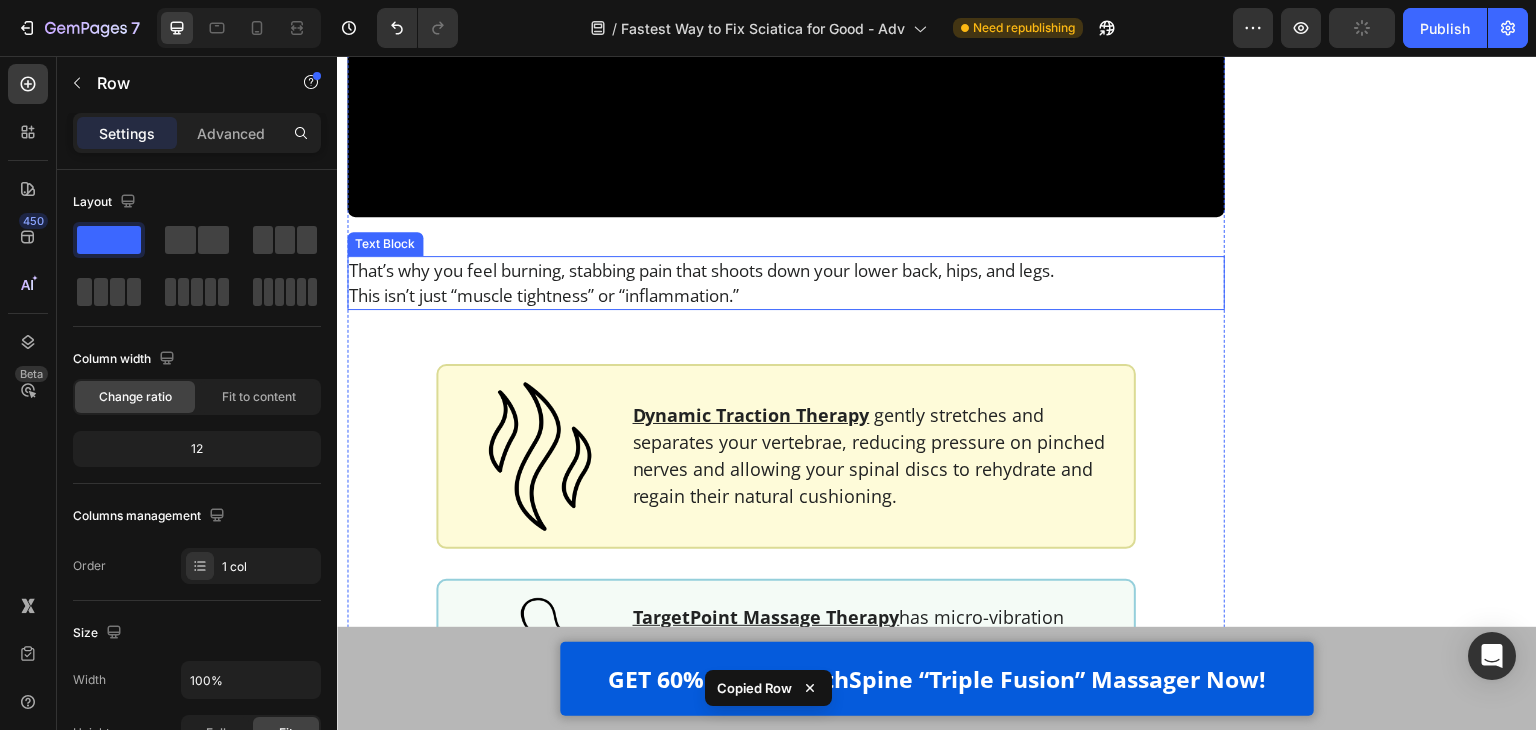 click on "This isn’t just “muscle tightness” or “inflammation.”" at bounding box center (786, 295) 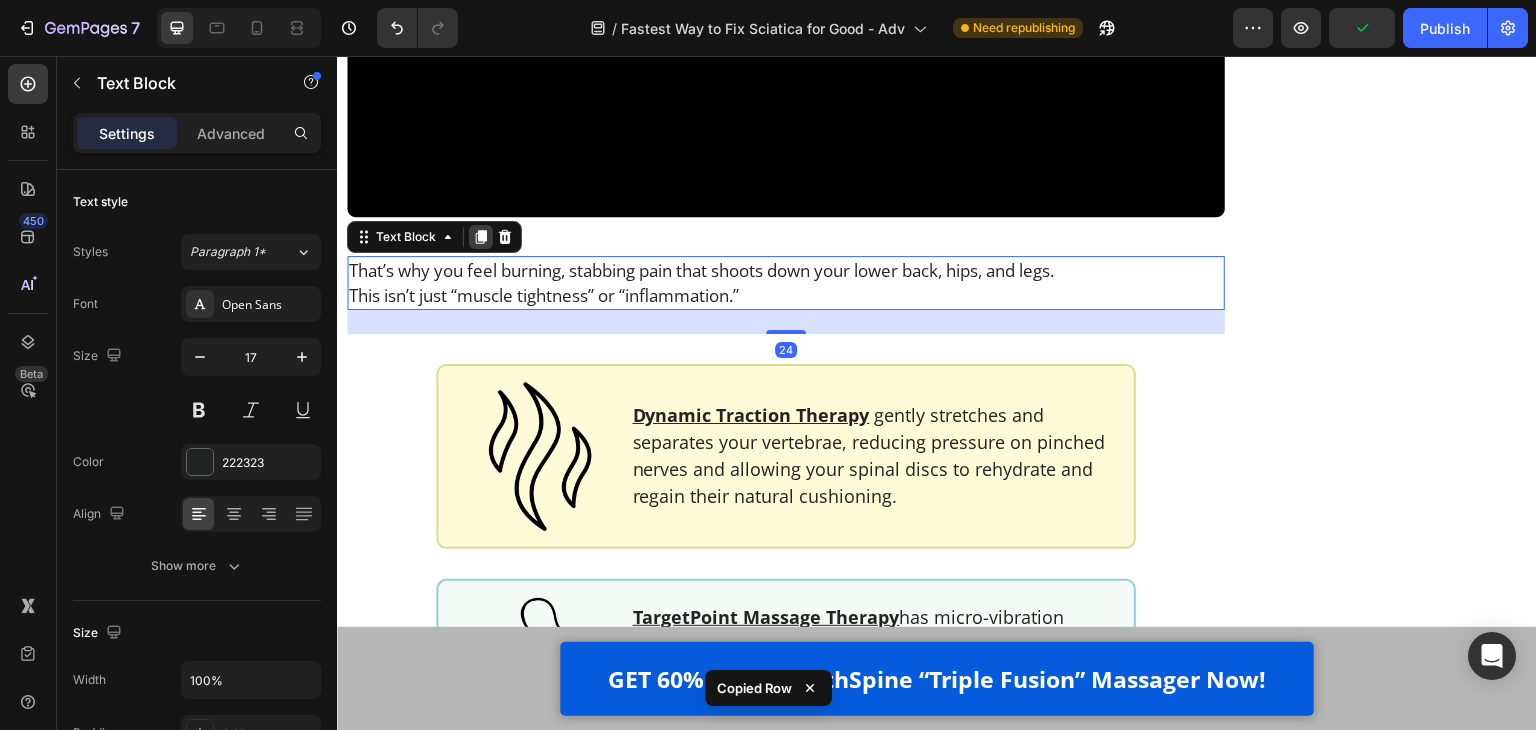 click 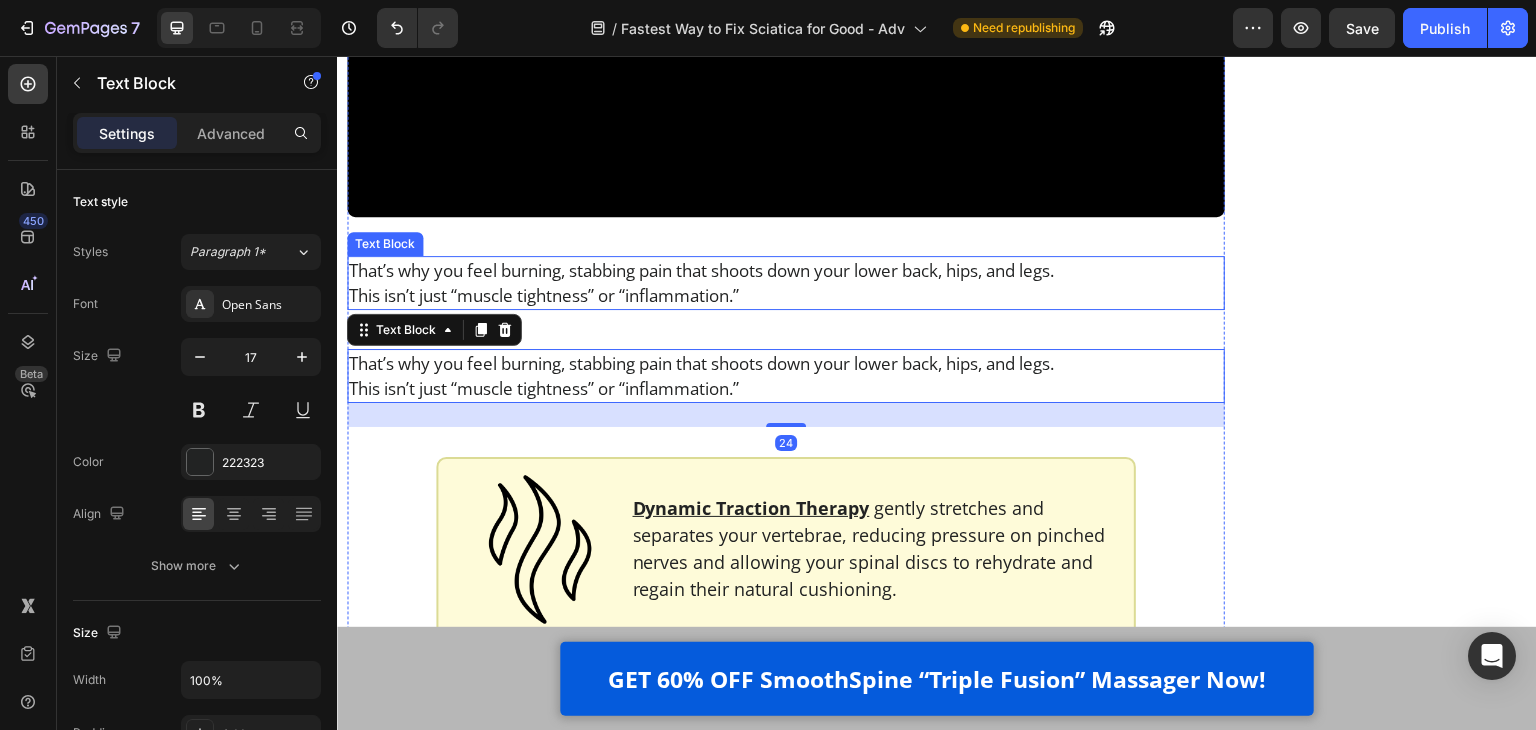 click on "That’s why you feel burning, stabbing pain that shoots down your lower back, hips, and legs." at bounding box center (786, 270) 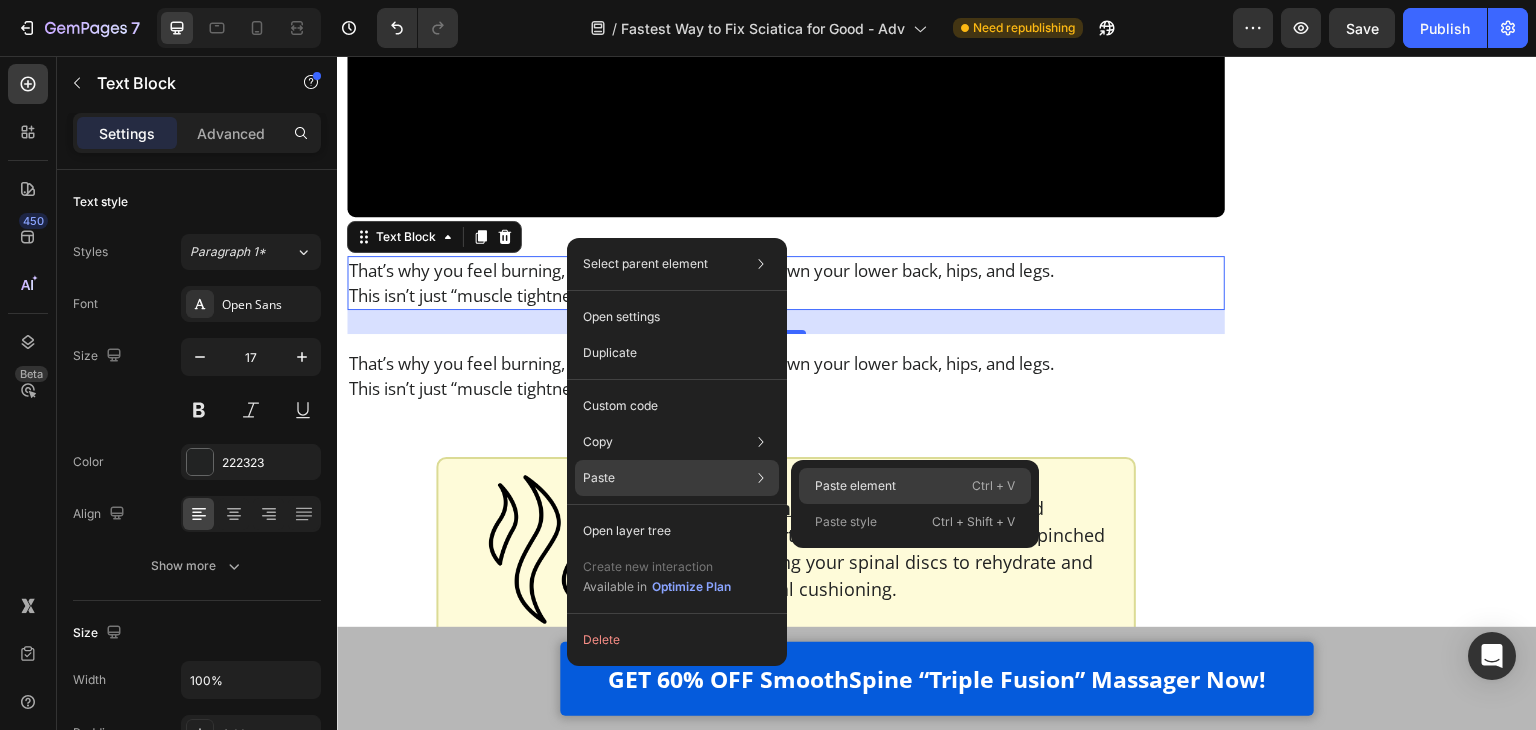 click on "Paste element" at bounding box center (855, 486) 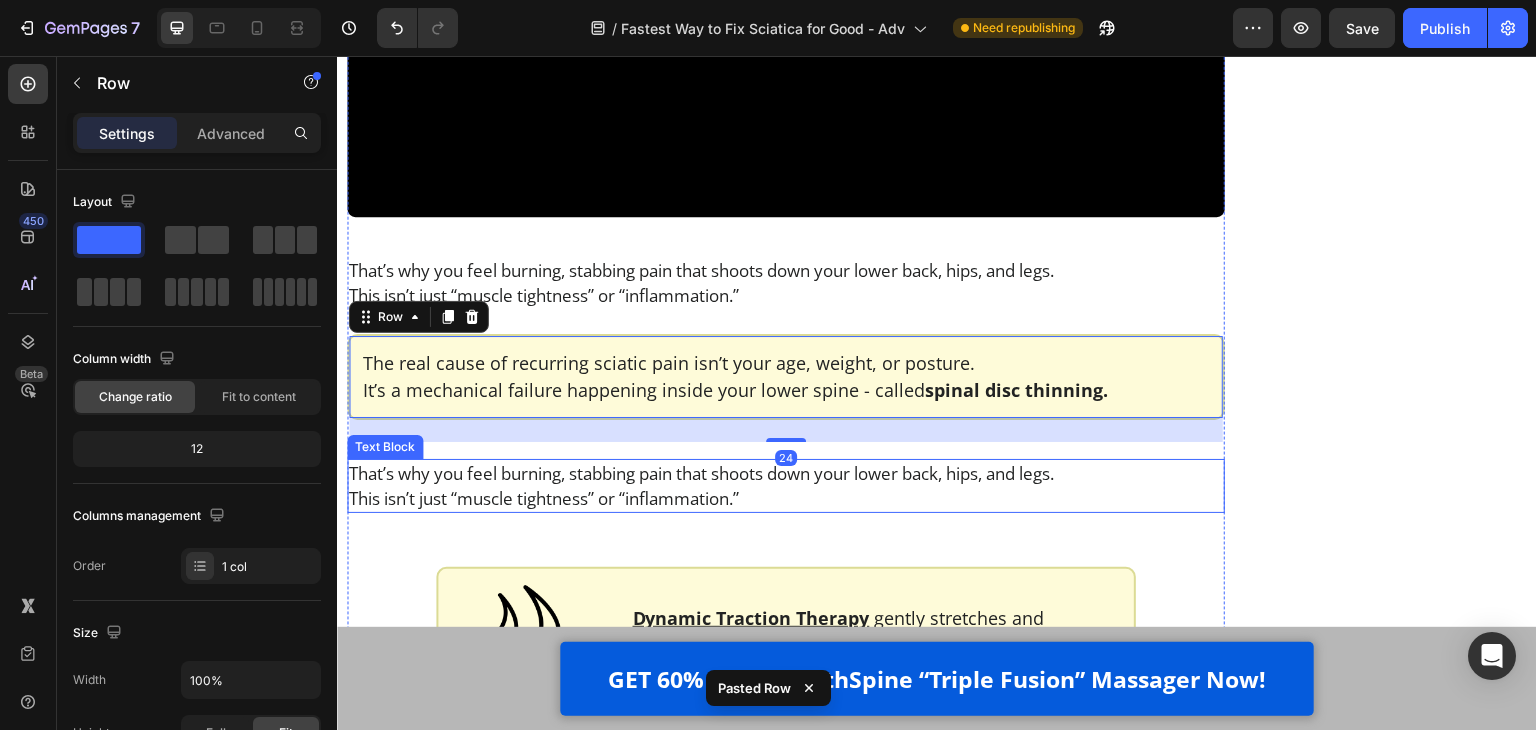 click on "This isn’t just “muscle tightness” or “inflammation.”" at bounding box center (786, 498) 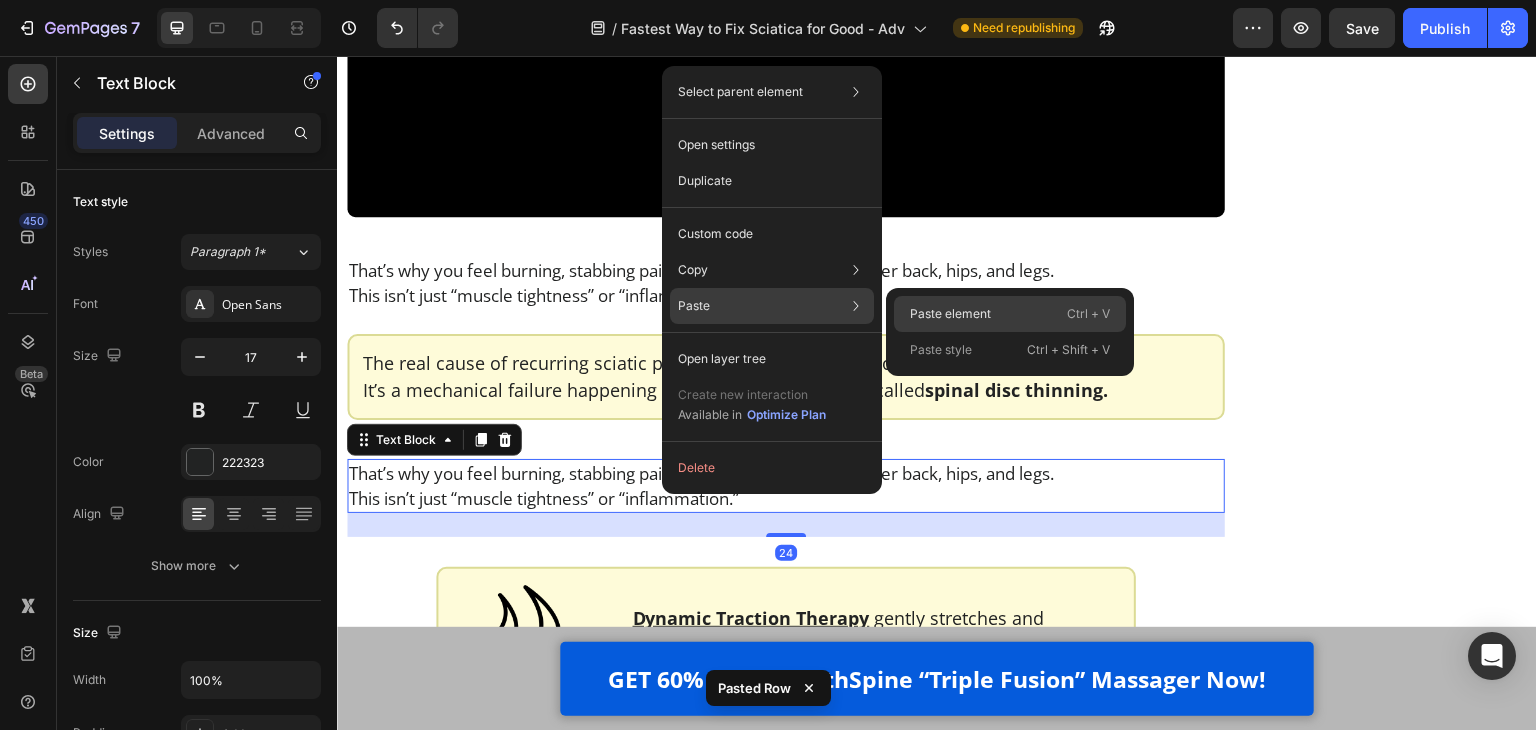 drag, startPoint x: 948, startPoint y: 321, endPoint x: 610, endPoint y: 266, distance: 342.44562 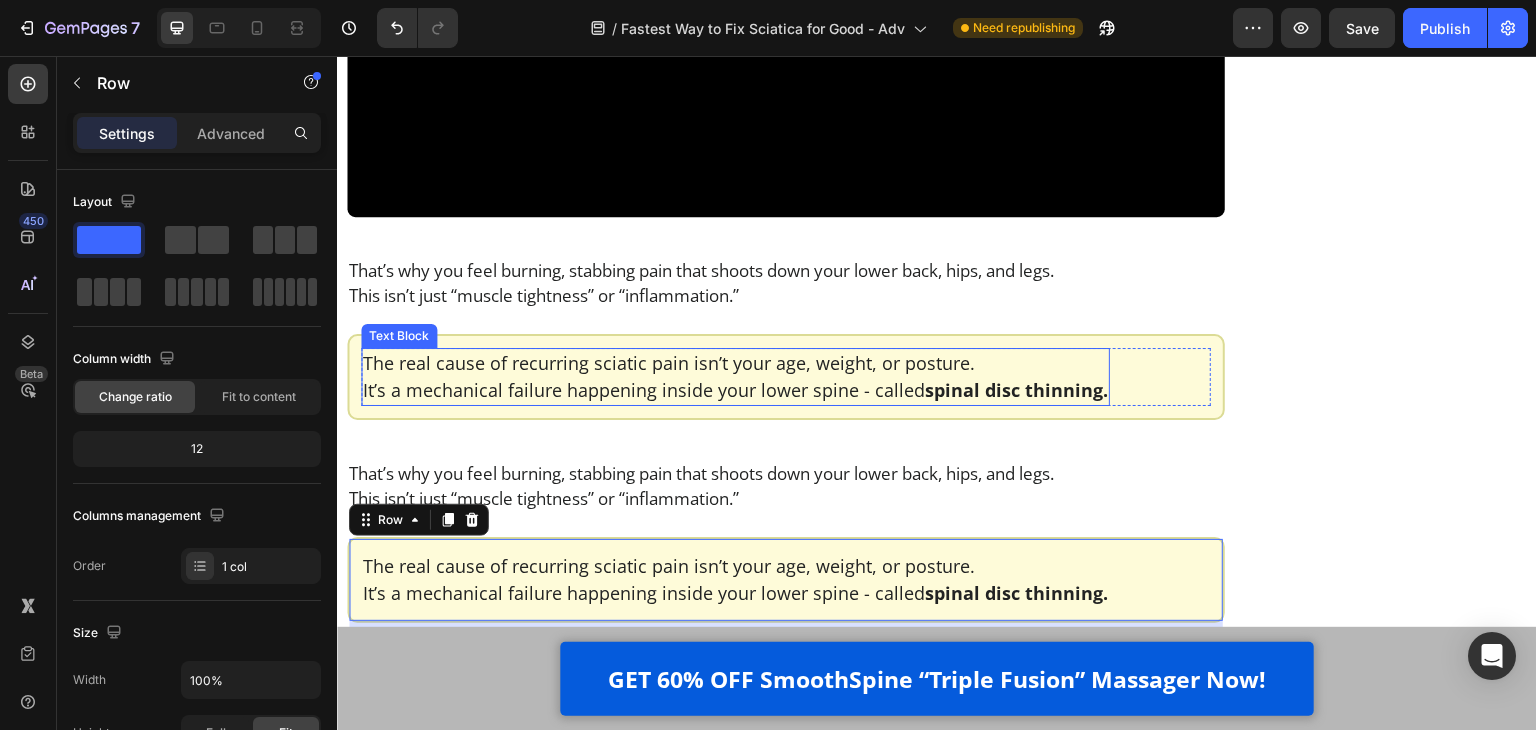 click on "It’s a mechanical failure happening inside your lower spine - called  spinal disc thinning." at bounding box center (735, 390) 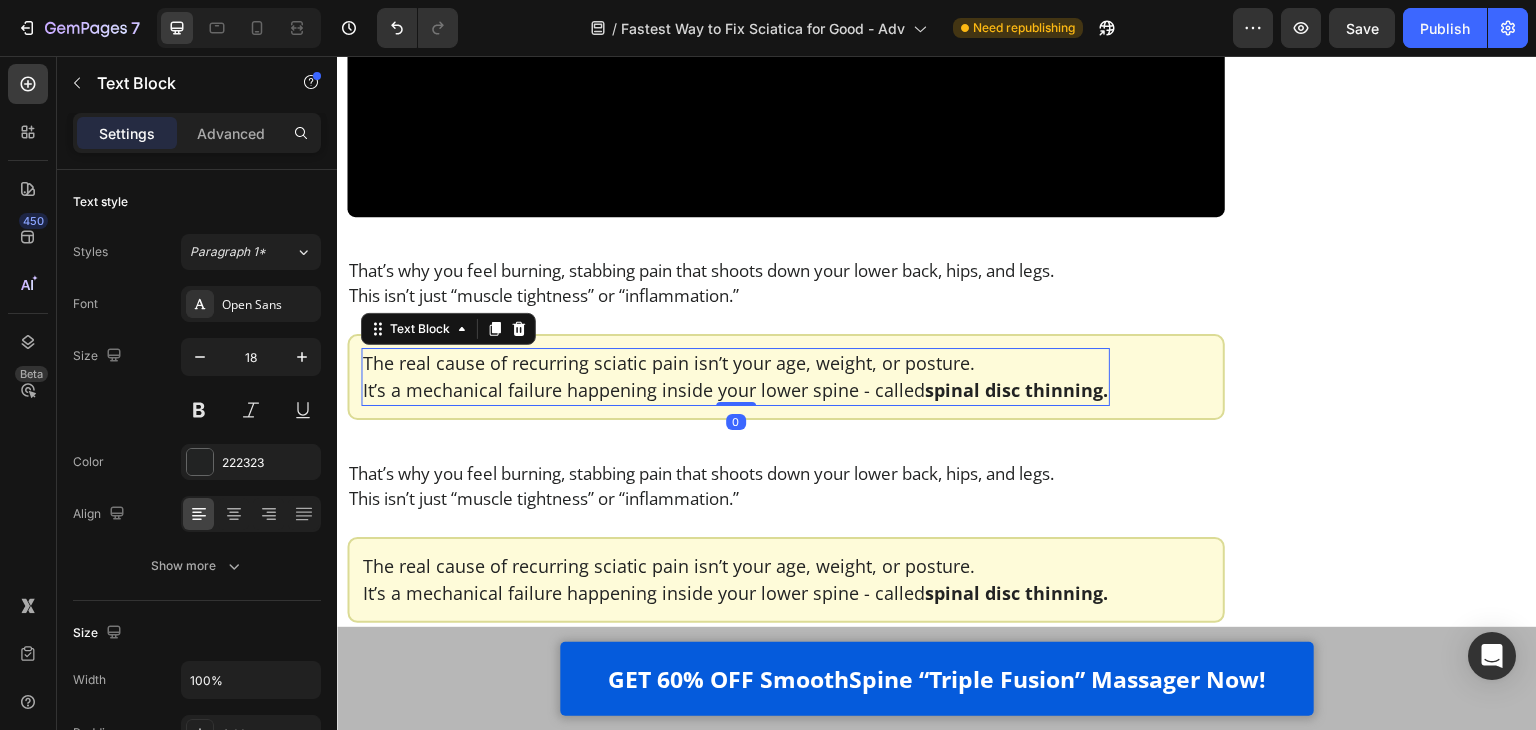 click on "It’s a mechanical failure happening inside your lower spine - called  spinal disc thinning." at bounding box center (735, 390) 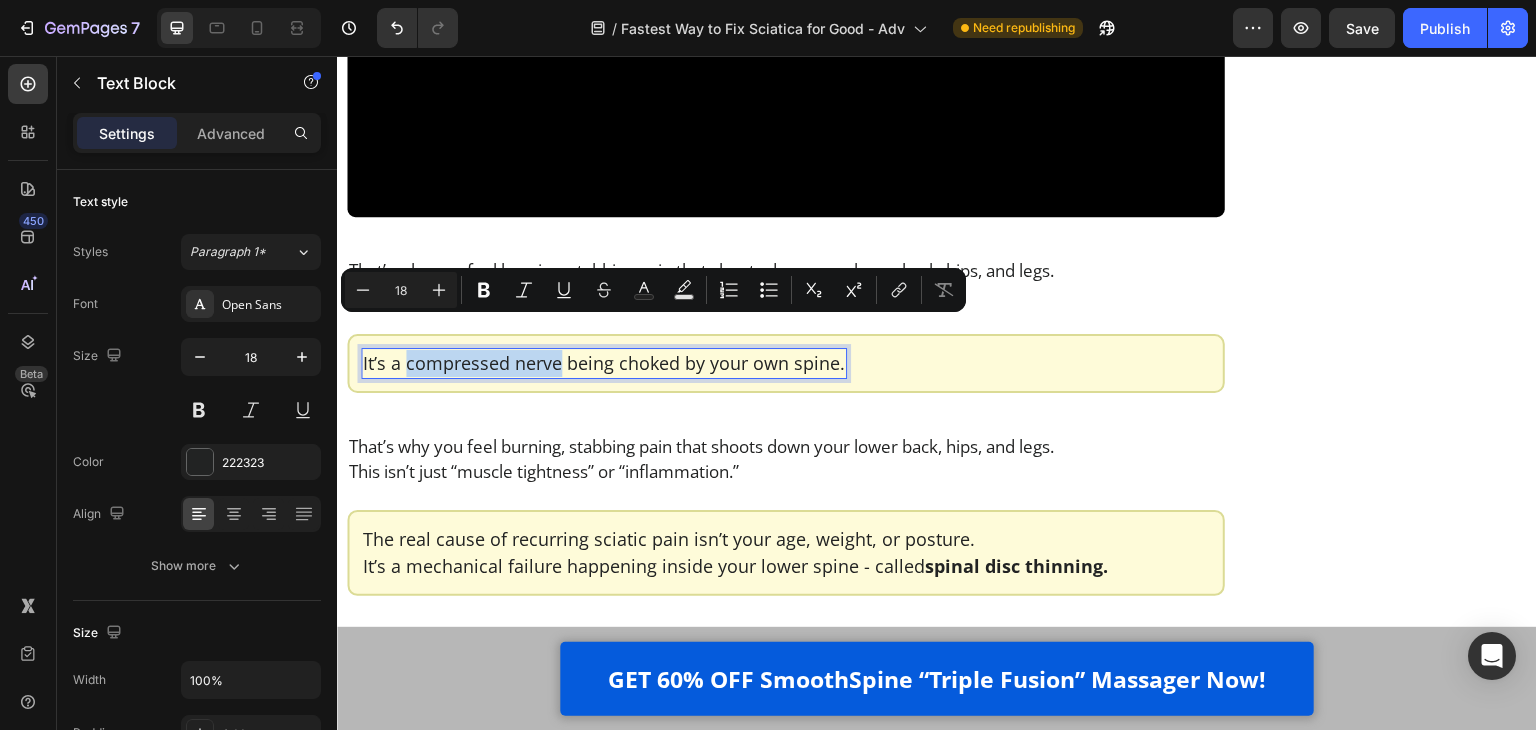 drag, startPoint x: 406, startPoint y: 334, endPoint x: 557, endPoint y: 328, distance: 151.11916 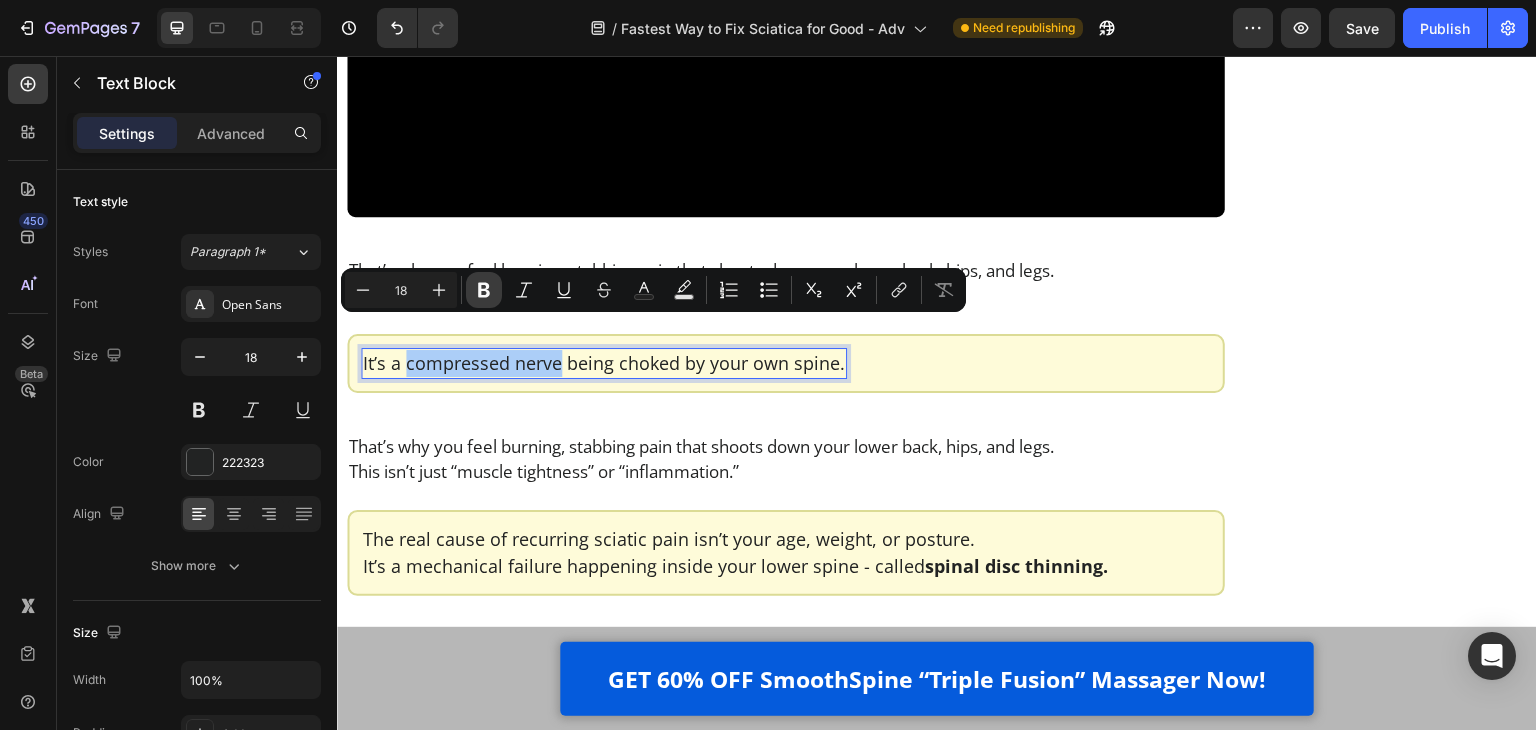 click 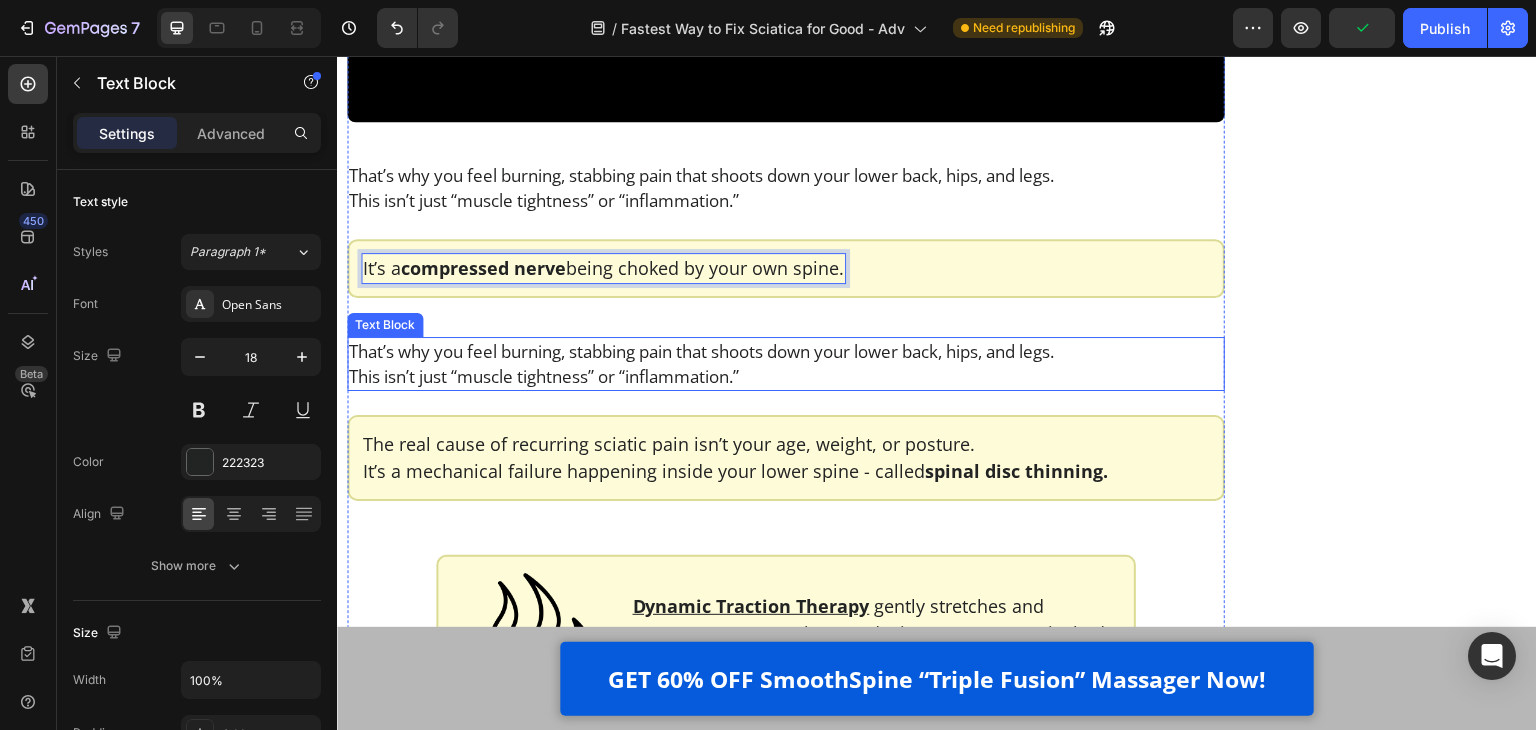 scroll, scrollTop: 4758, scrollLeft: 0, axis: vertical 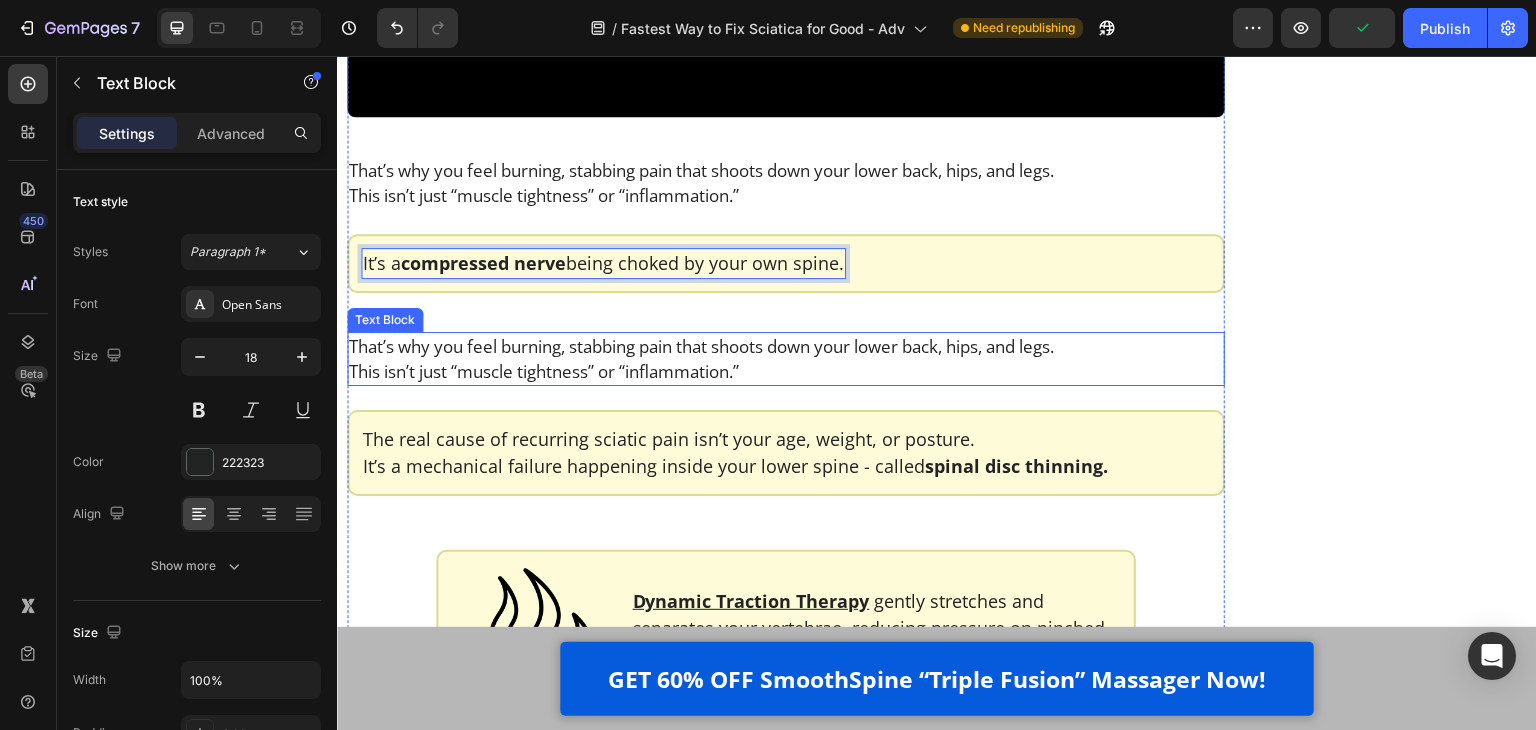 click on "This isn’t just “muscle tightness” or “inflammation.”" at bounding box center [786, 371] 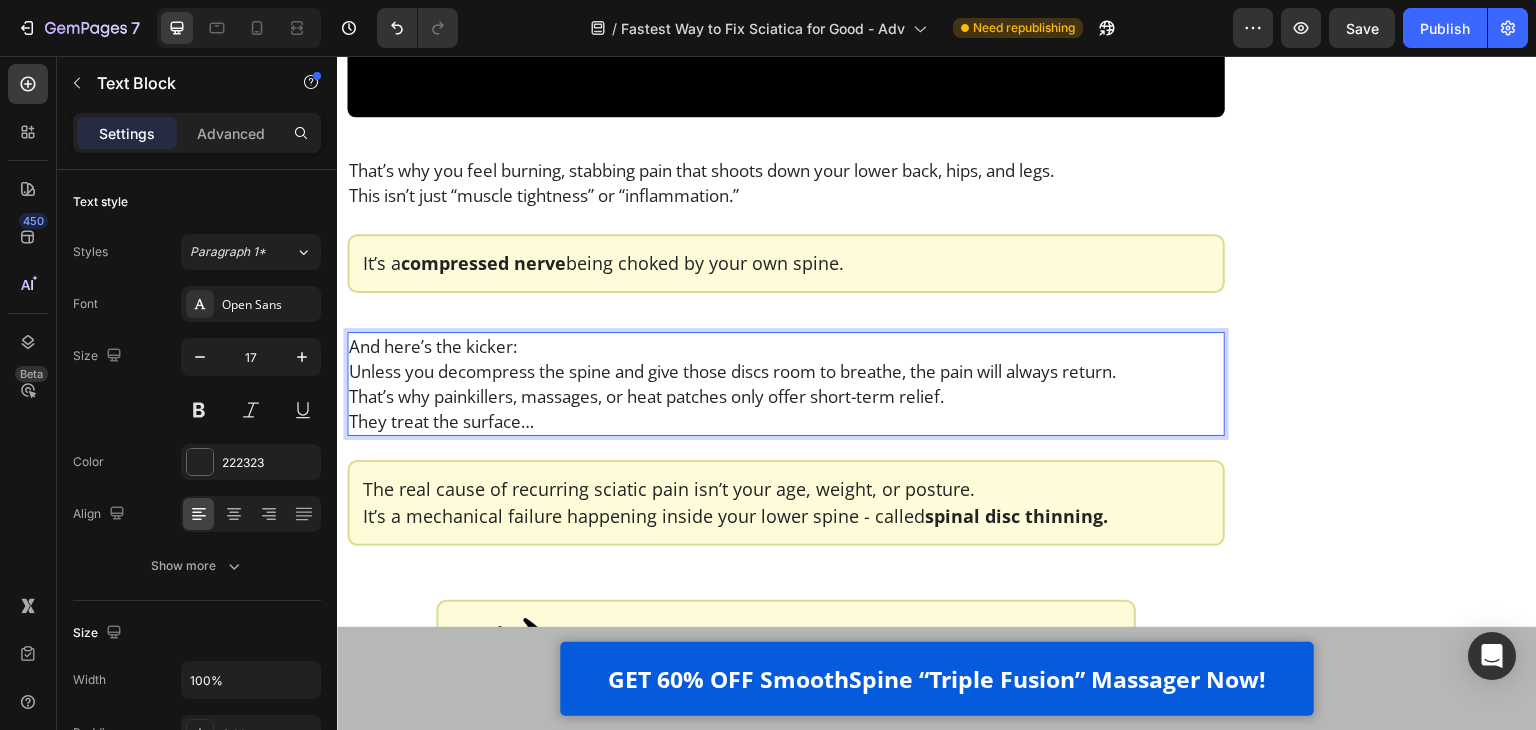 click on "And here’s the kicker:" at bounding box center [786, 346] 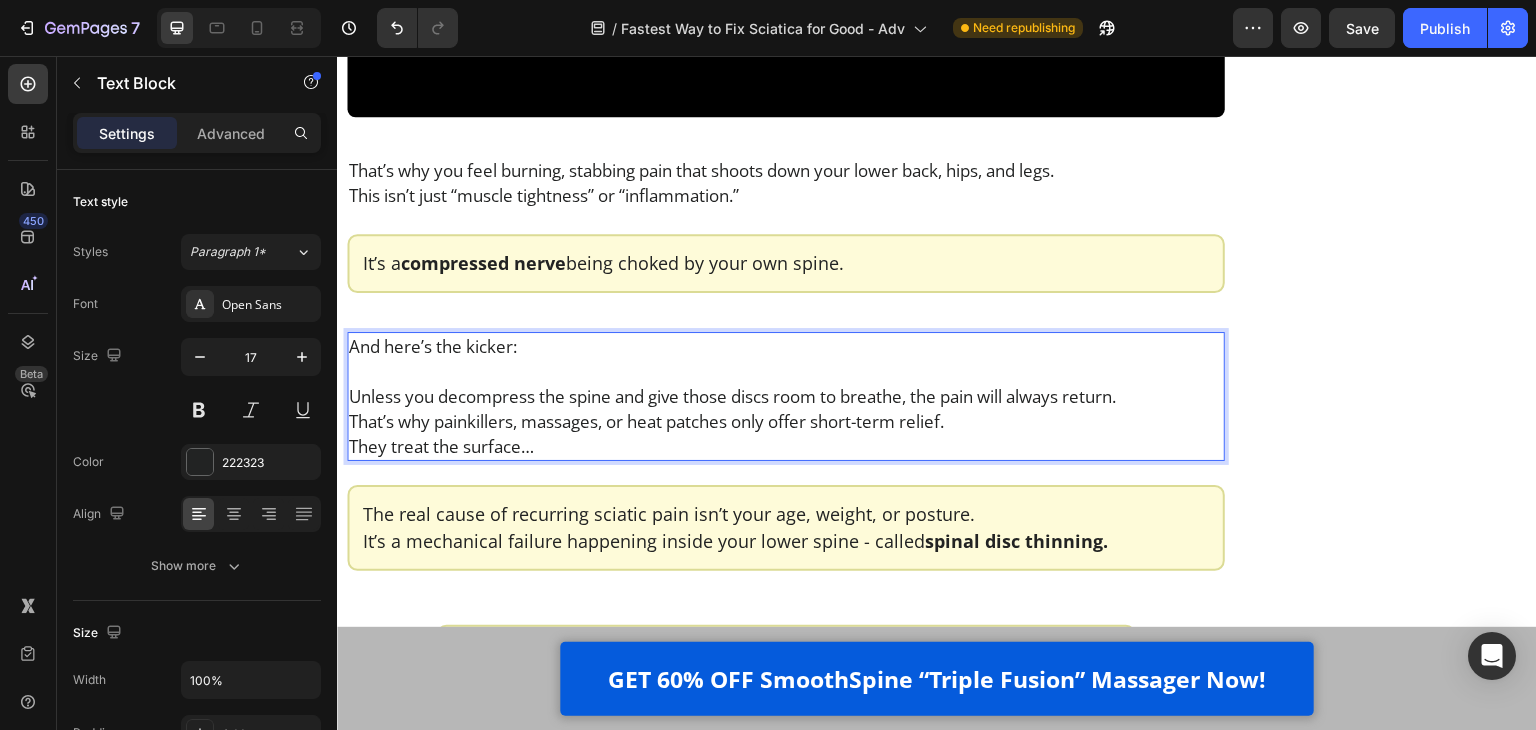 click on "Unless you decompress the spine and give those discs room to breathe, the pain will always return." at bounding box center (786, 396) 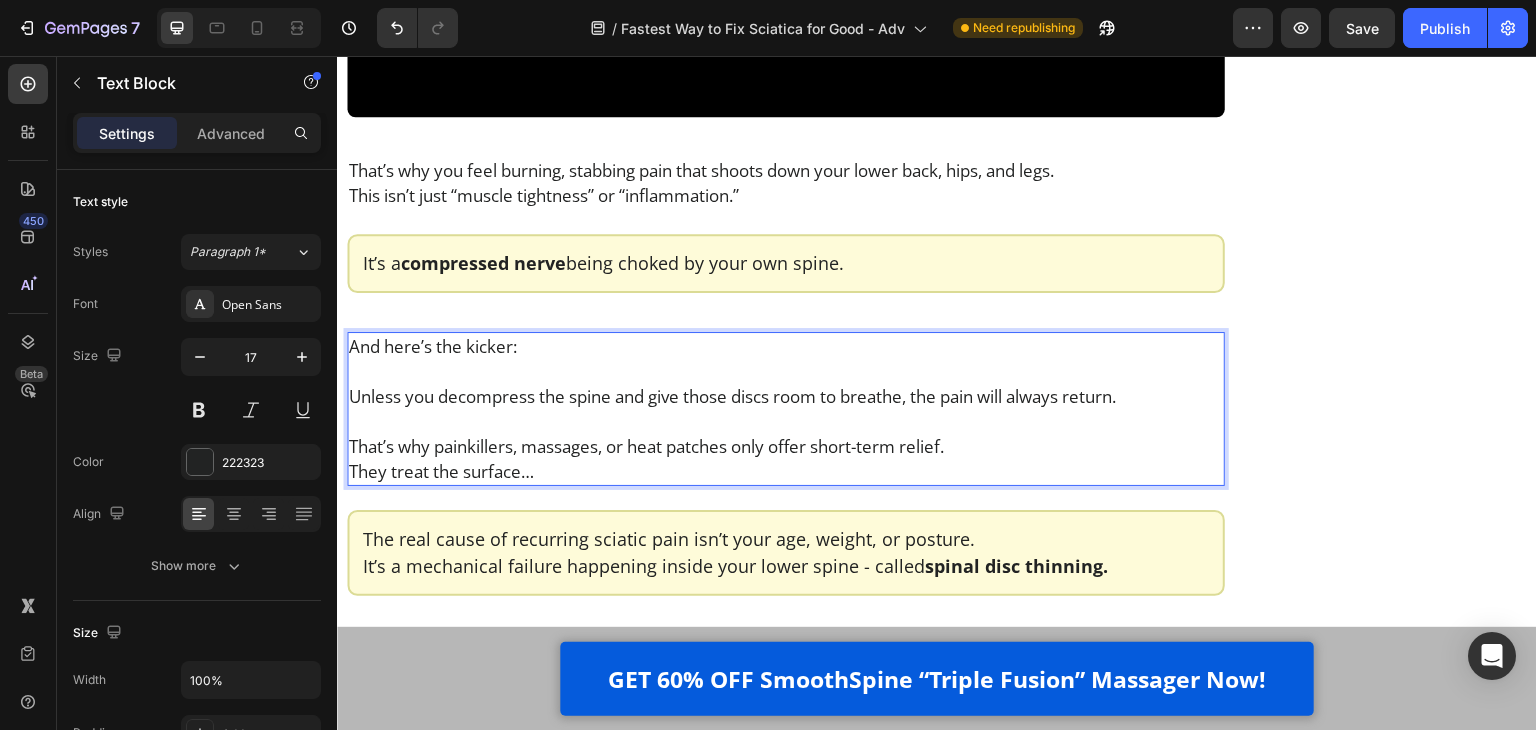 click on "That’s why painkillers, massages, or heat patches only offer short-term relief." at bounding box center [786, 446] 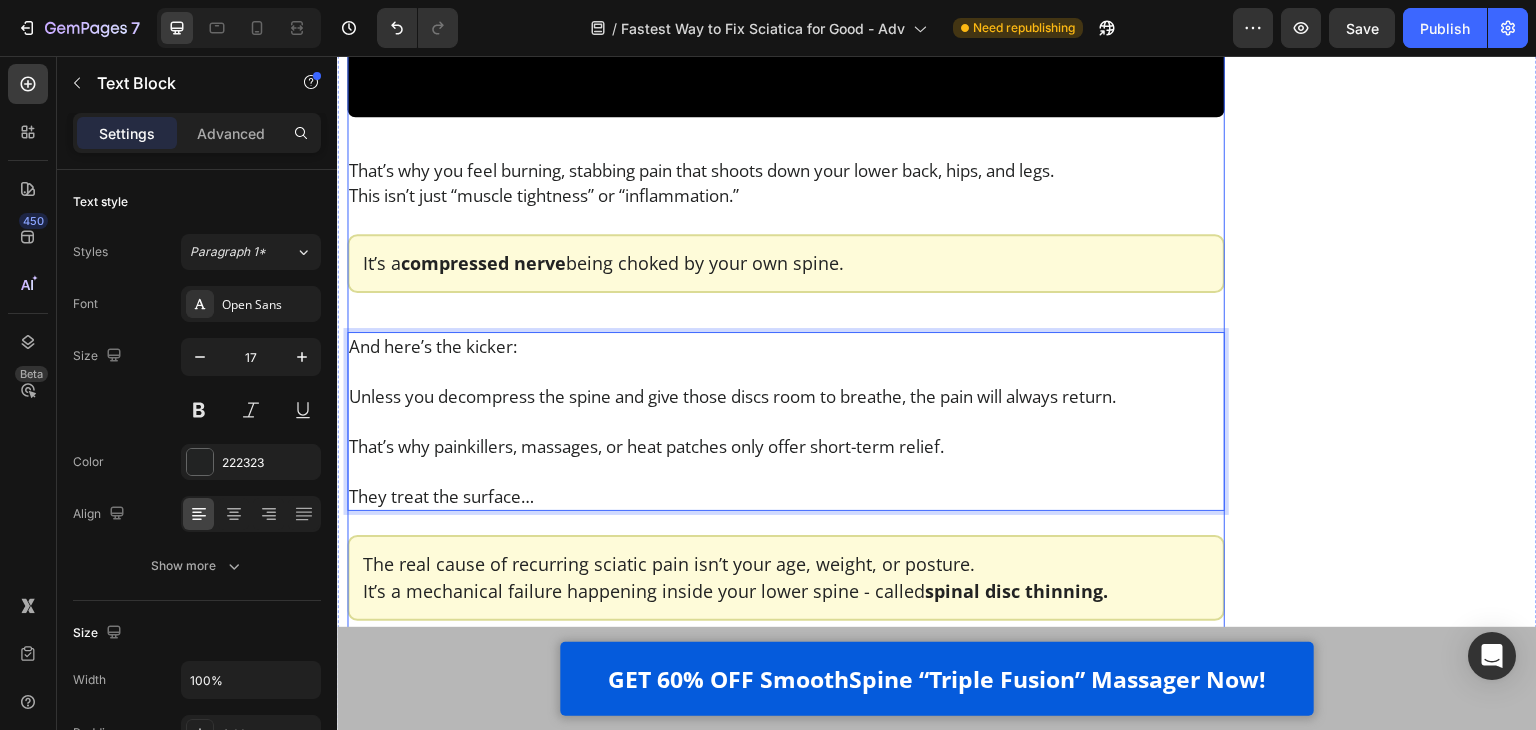 scroll, scrollTop: 4958, scrollLeft: 0, axis: vertical 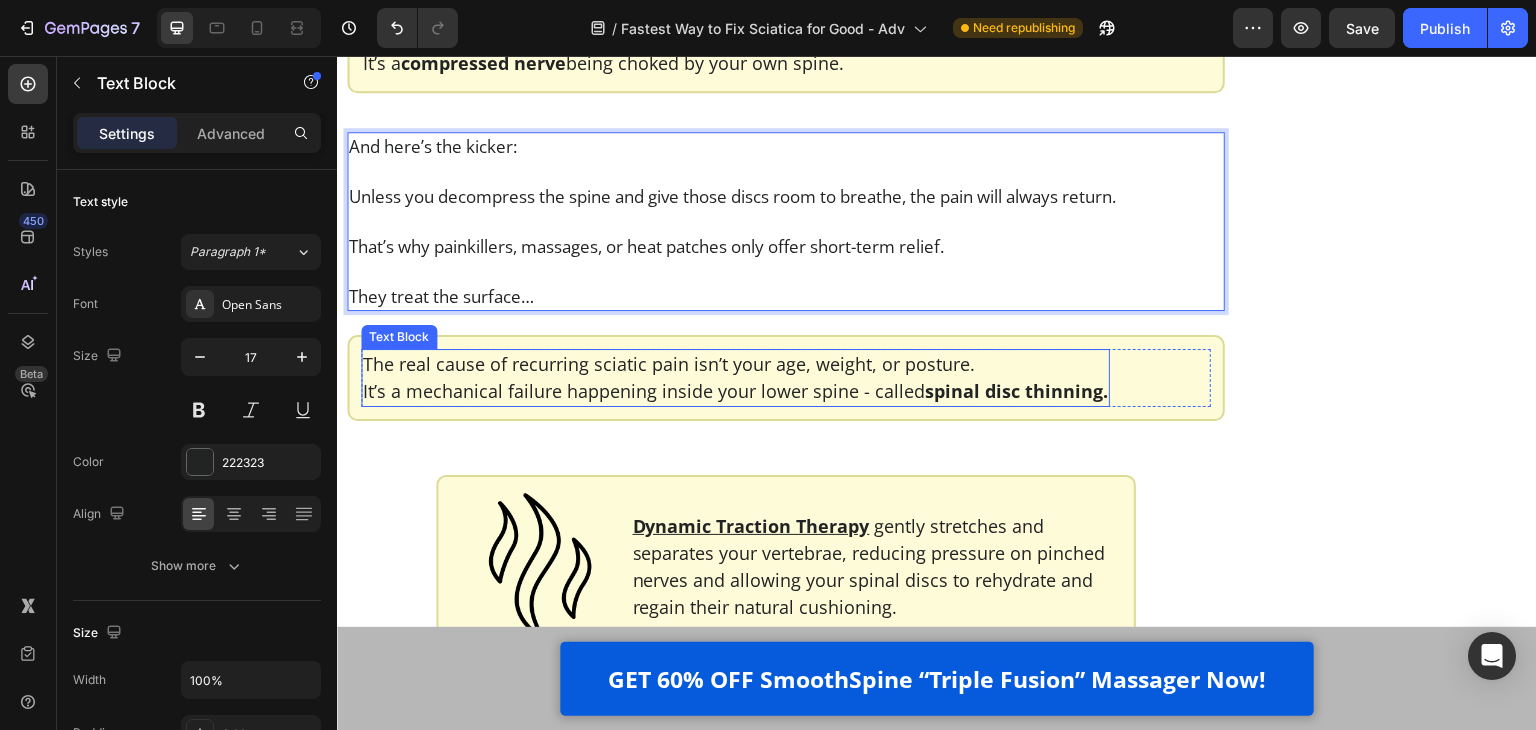 click on "It’s a mechanical failure happening inside your lower spine - called  spinal disc thinning." at bounding box center (735, 391) 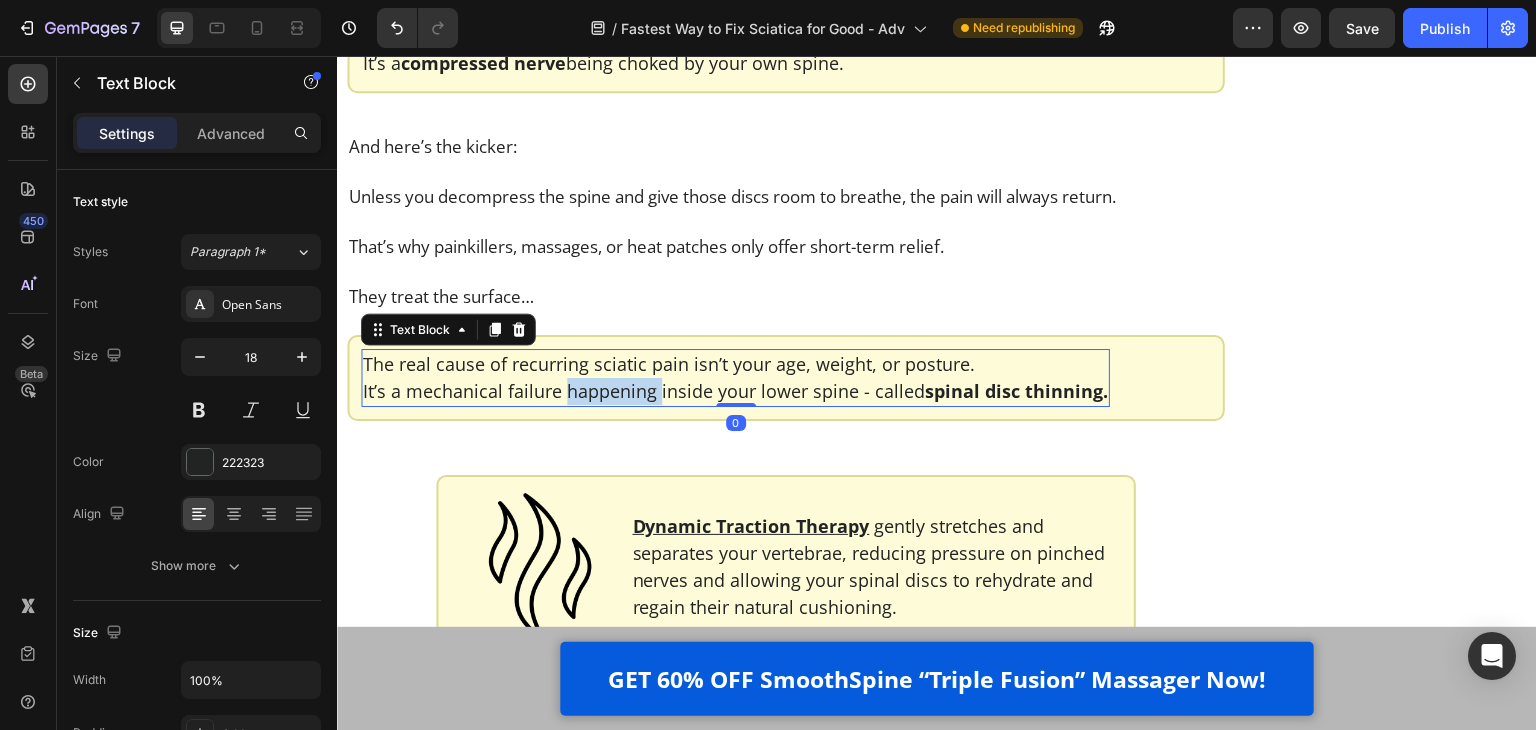 click on "It’s a mechanical failure happening inside your lower spine - called  spinal disc thinning." at bounding box center [735, 391] 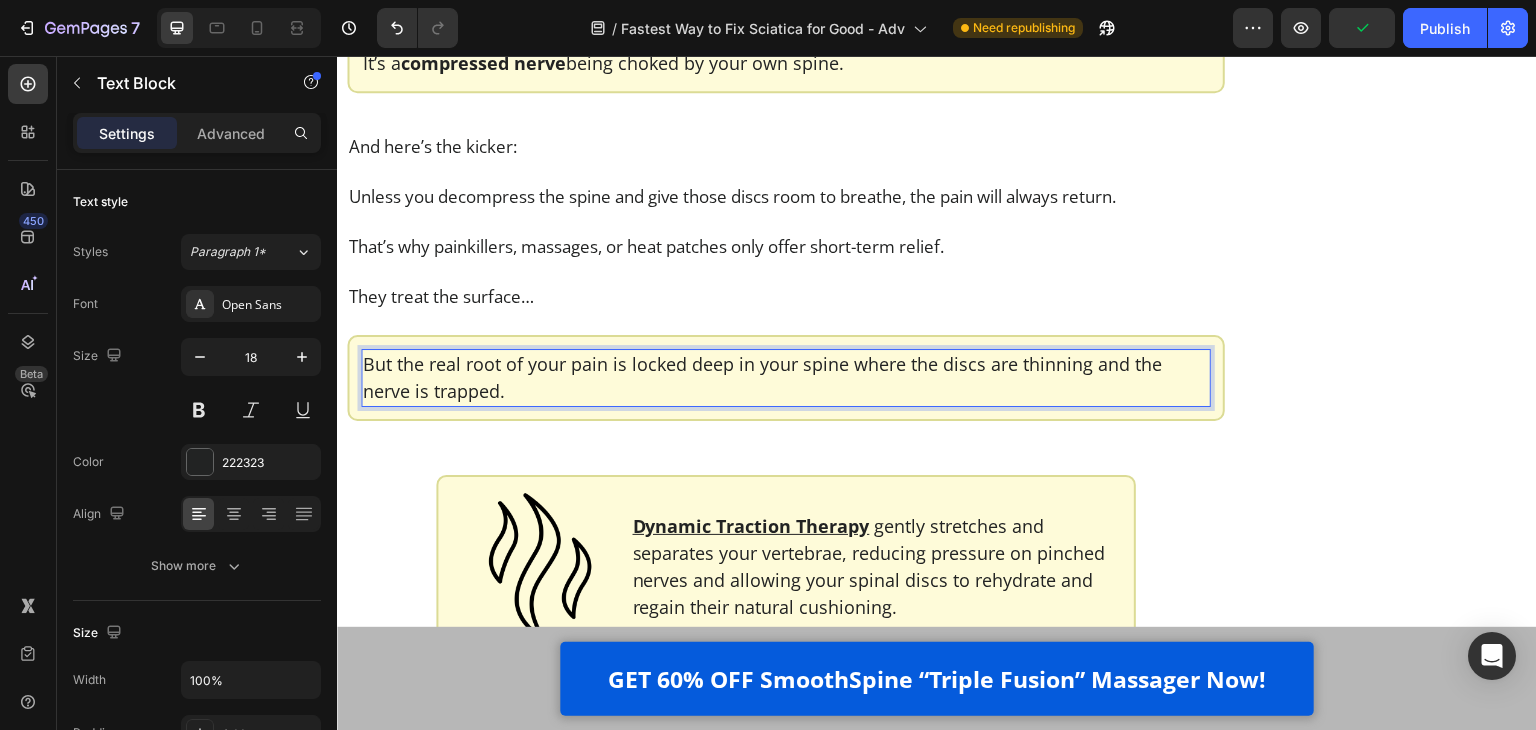 click on "Finally Get Instant Relief From Sciatica Text Block Image GET 60% OFF SmoothSpine NOW! Button Customer Reviews Heading Row Image 4.8 out of 5 Text Block Row 3,791 customer ratings Text Block 5 Star Text Block Image 90% Text Block Row 4 Star Text Block Image 7% Text Block Row 3 Star Text Block Image 2% Text Block Row 2 Star Text Block Image 0% Text Block Row 1 Star Text Block Image 1% Text Block Row By Feature Heading Price Text Block Image 5.0 Text Block Row Effectiveness Text Block Image 5.0 Text Block Row Comfort Text Block Image 5.0 Text Block Row Quality Text Block Image 4.8 Text Block Row Row Row Row Row" at bounding box center (1381, -546) 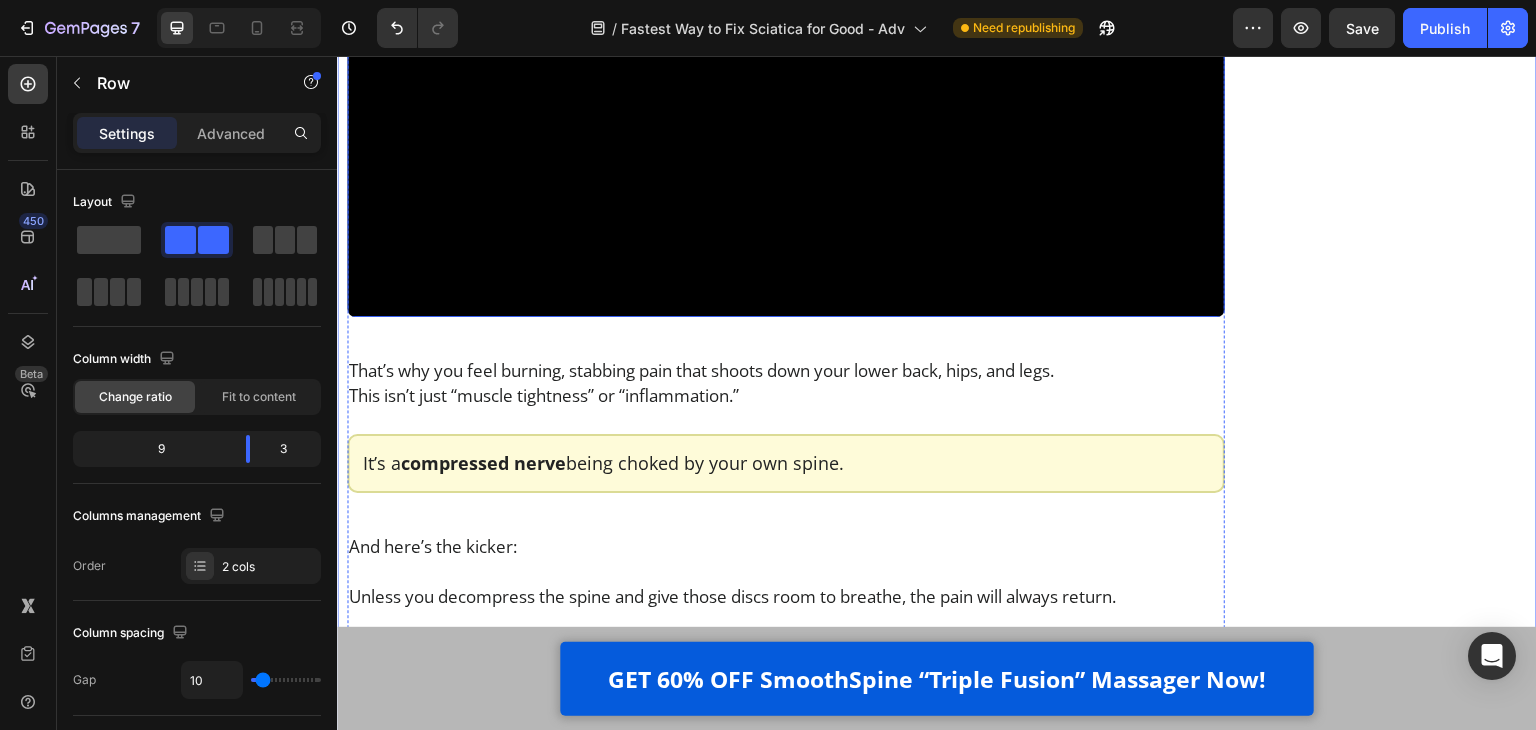 scroll, scrollTop: 4358, scrollLeft: 0, axis: vertical 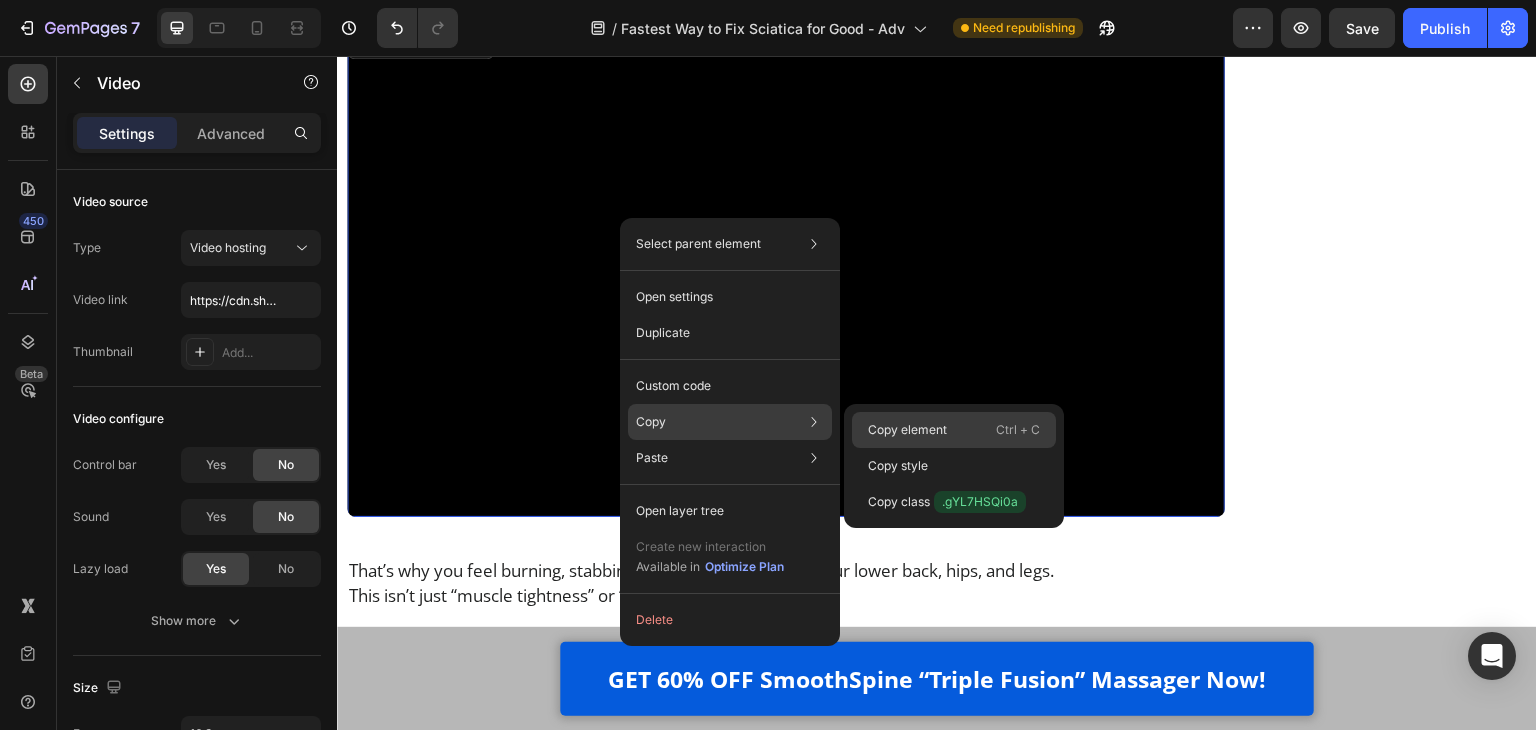 click on "Copy element" at bounding box center [907, 430] 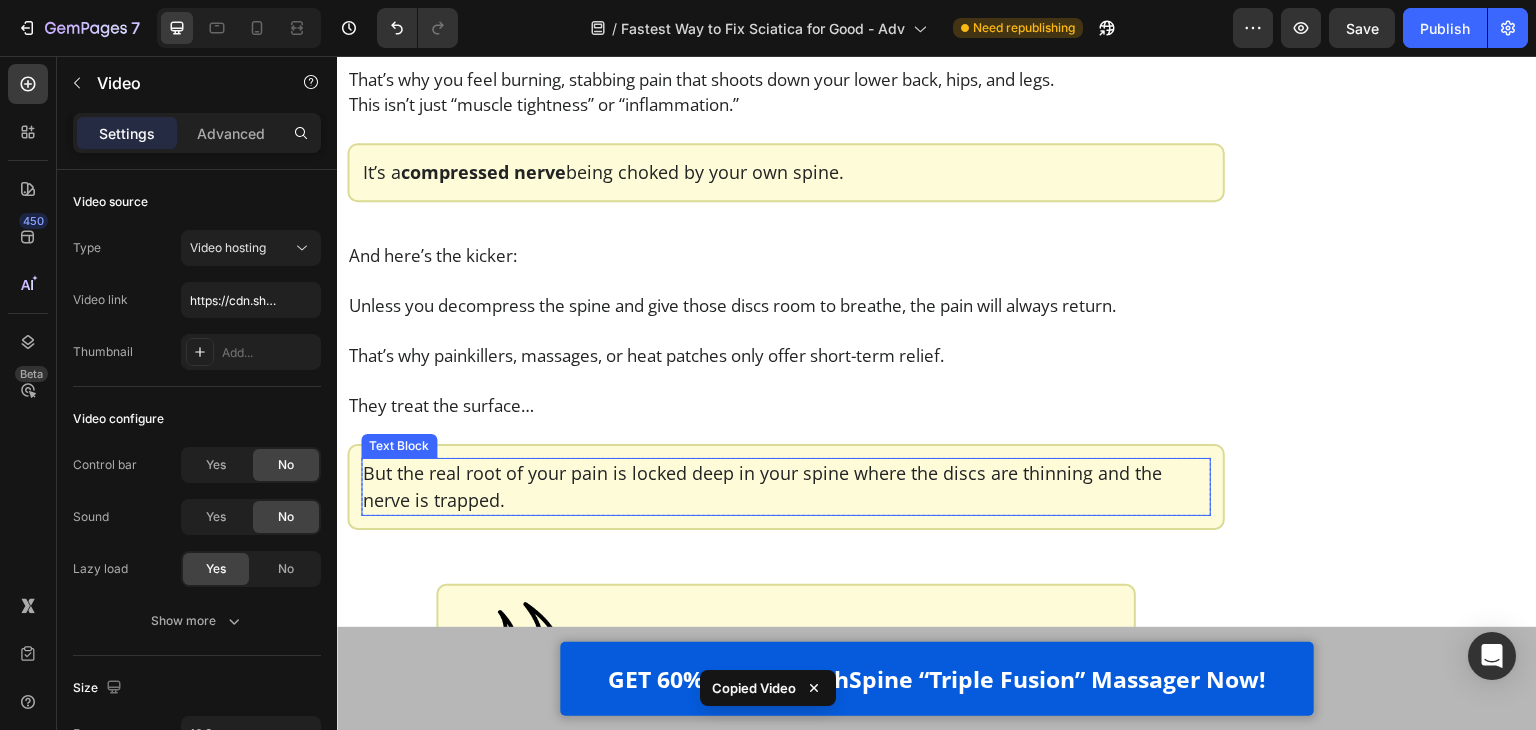 scroll, scrollTop: 4958, scrollLeft: 0, axis: vertical 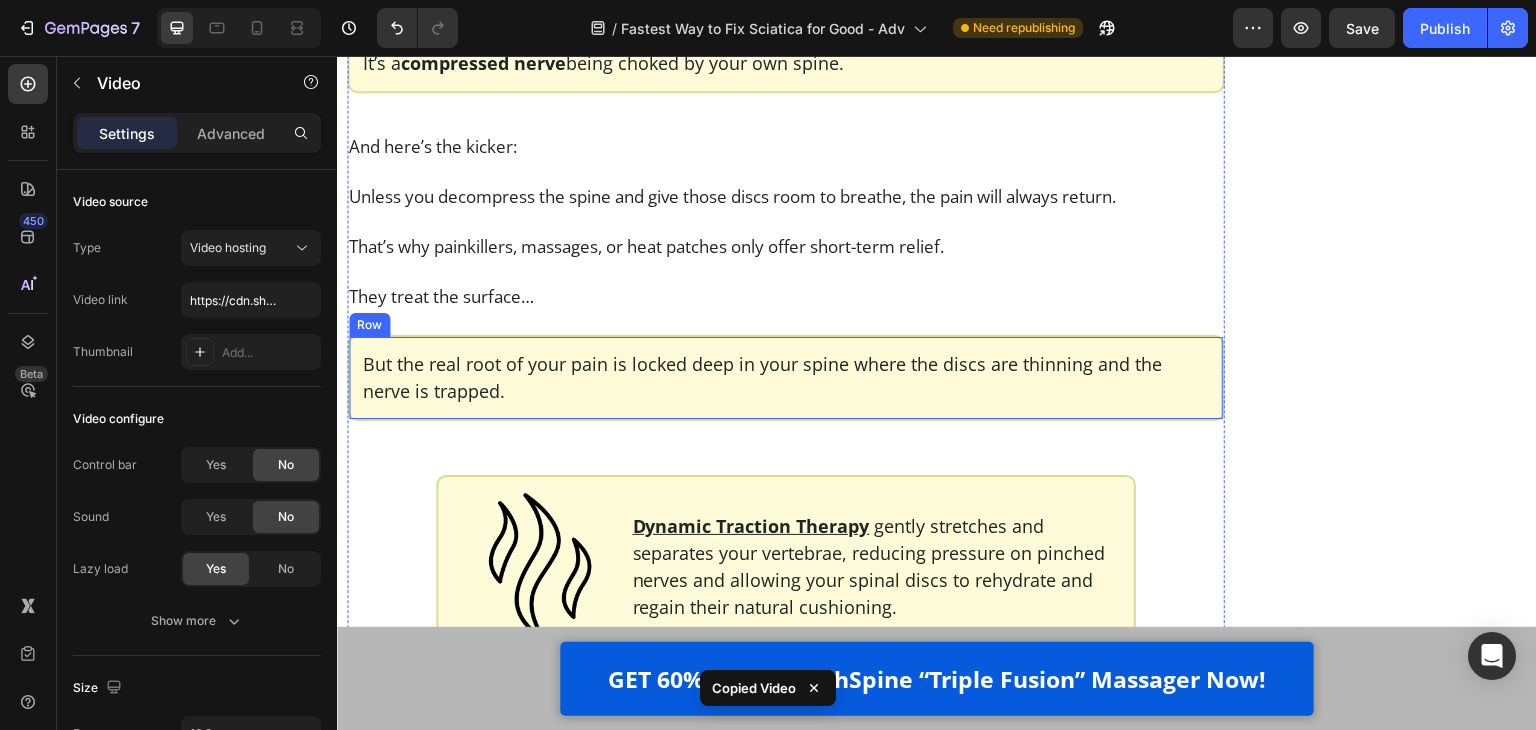click on "But the real root of your pain is locked deep in your spine where the discs are thinning and the nerve is trapped. Text Block Row Row" at bounding box center (786, 378) 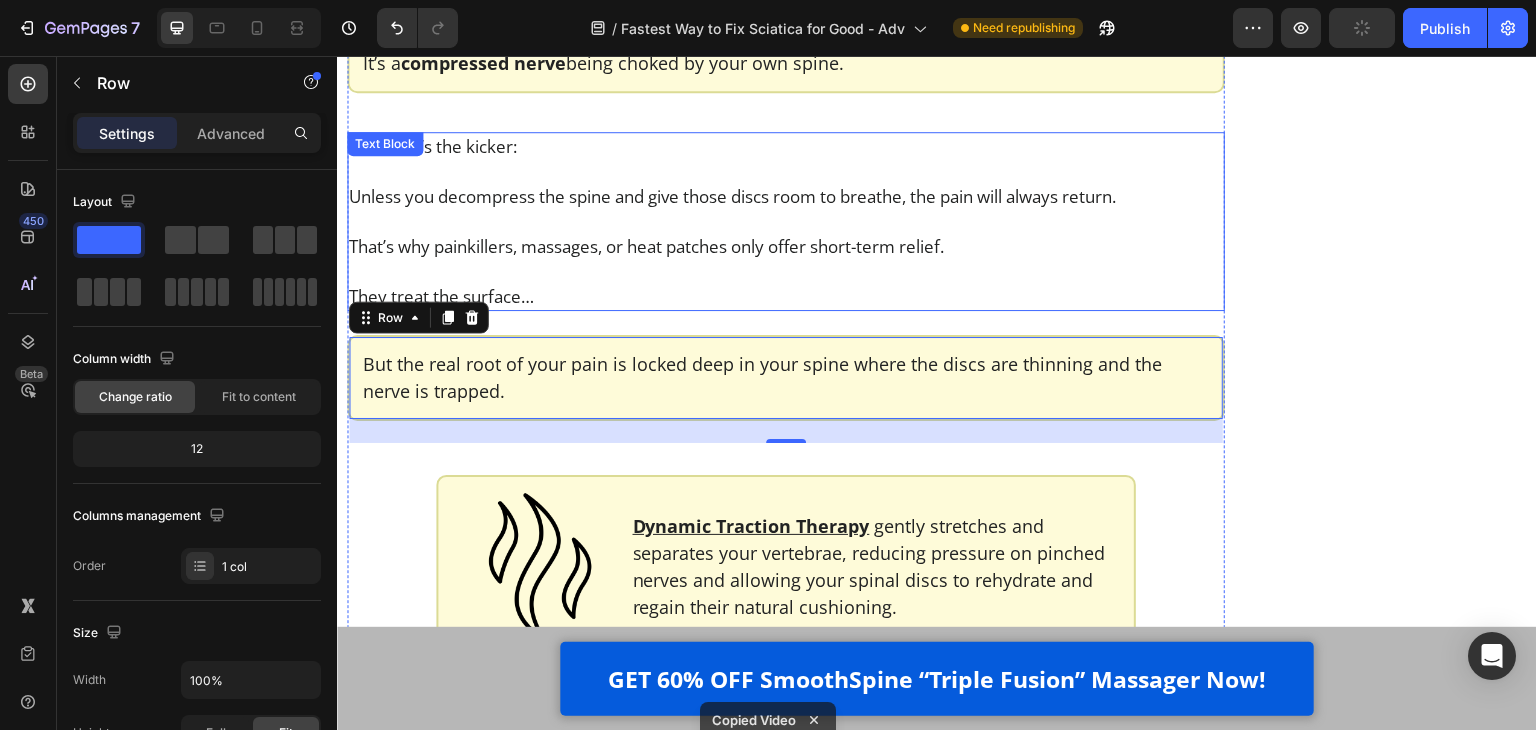 click on "That’s why painkillers, massages, or heat patches only offer short-term relief." at bounding box center [786, 246] 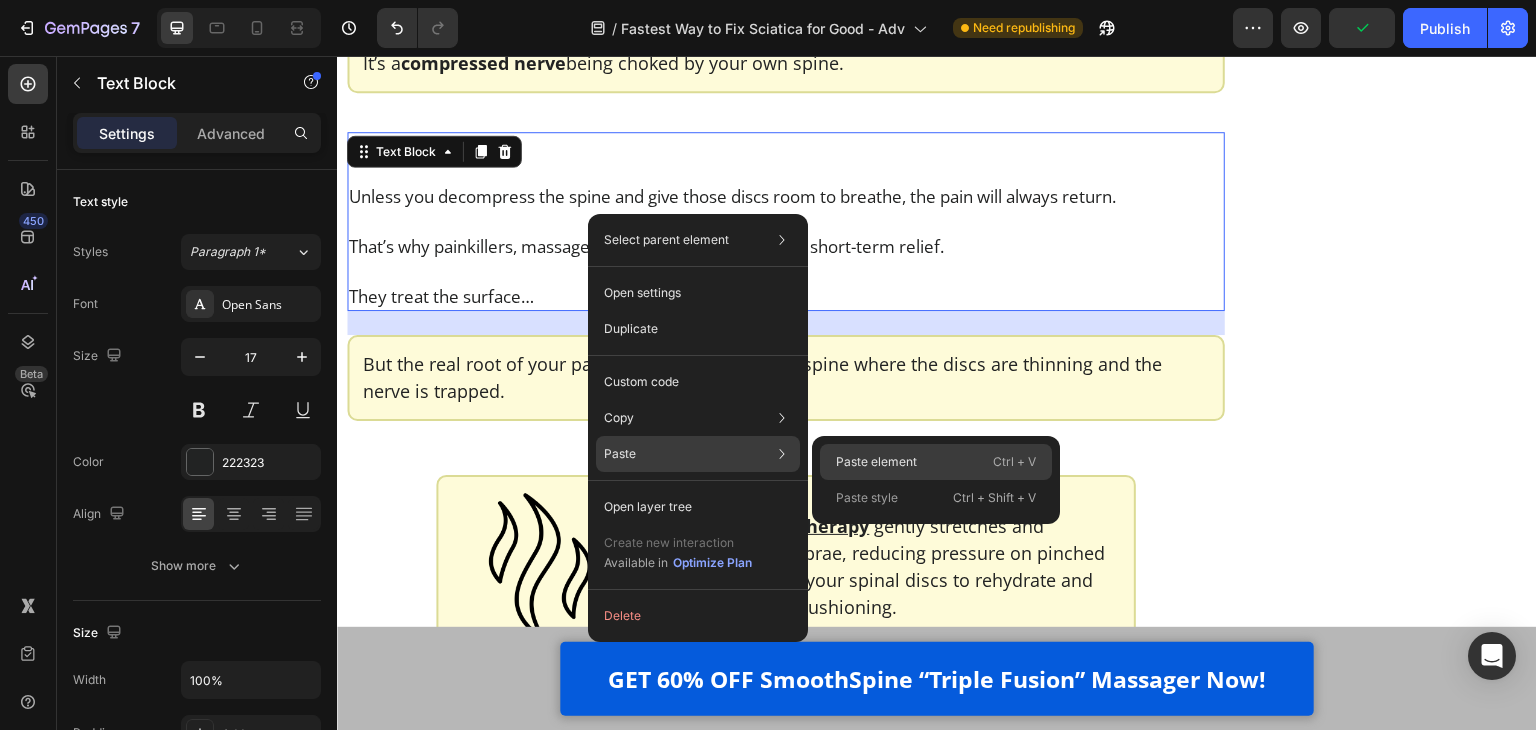 click on "Paste element" at bounding box center [876, 462] 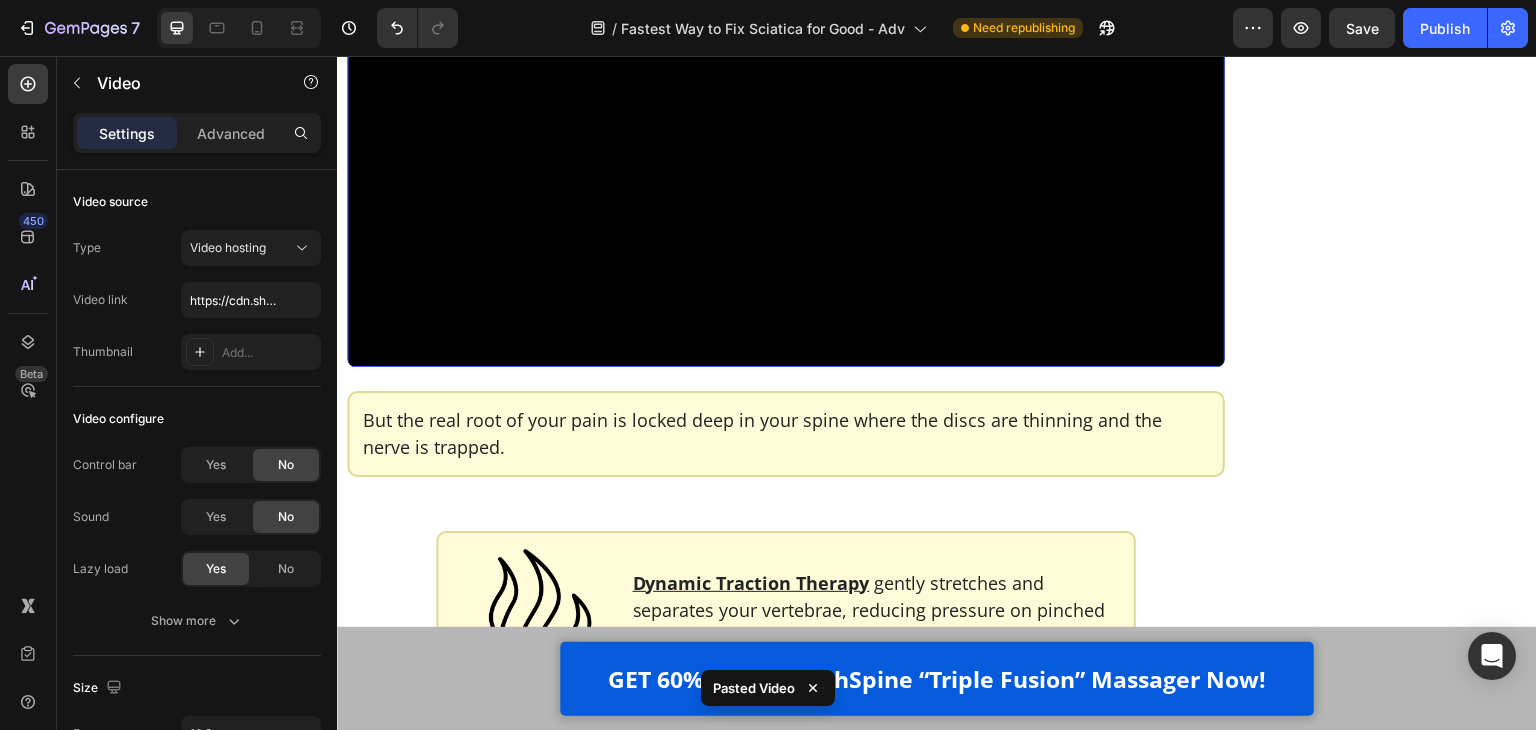scroll, scrollTop: 5458, scrollLeft: 0, axis: vertical 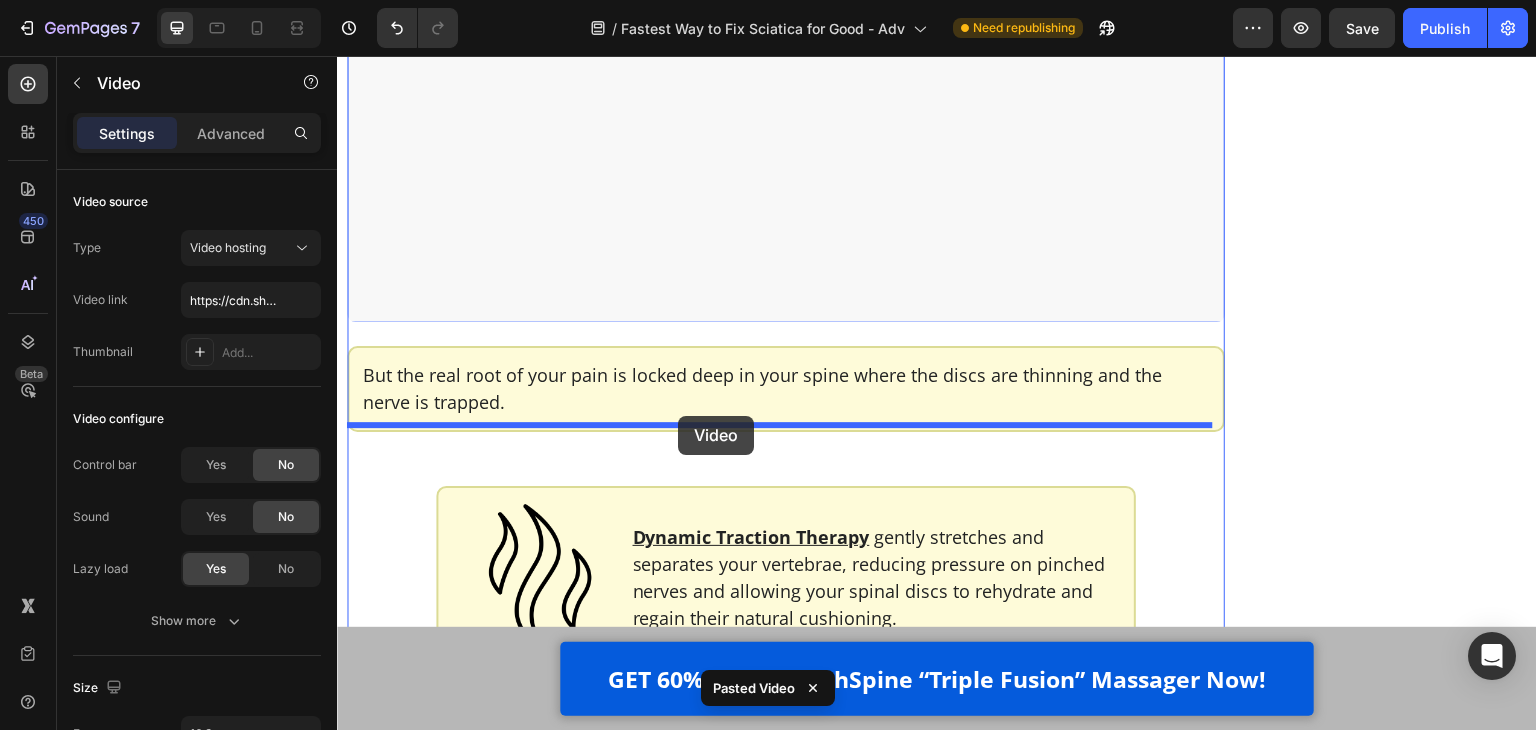 drag, startPoint x: 589, startPoint y: 189, endPoint x: 678, endPoint y: 416, distance: 243.8237 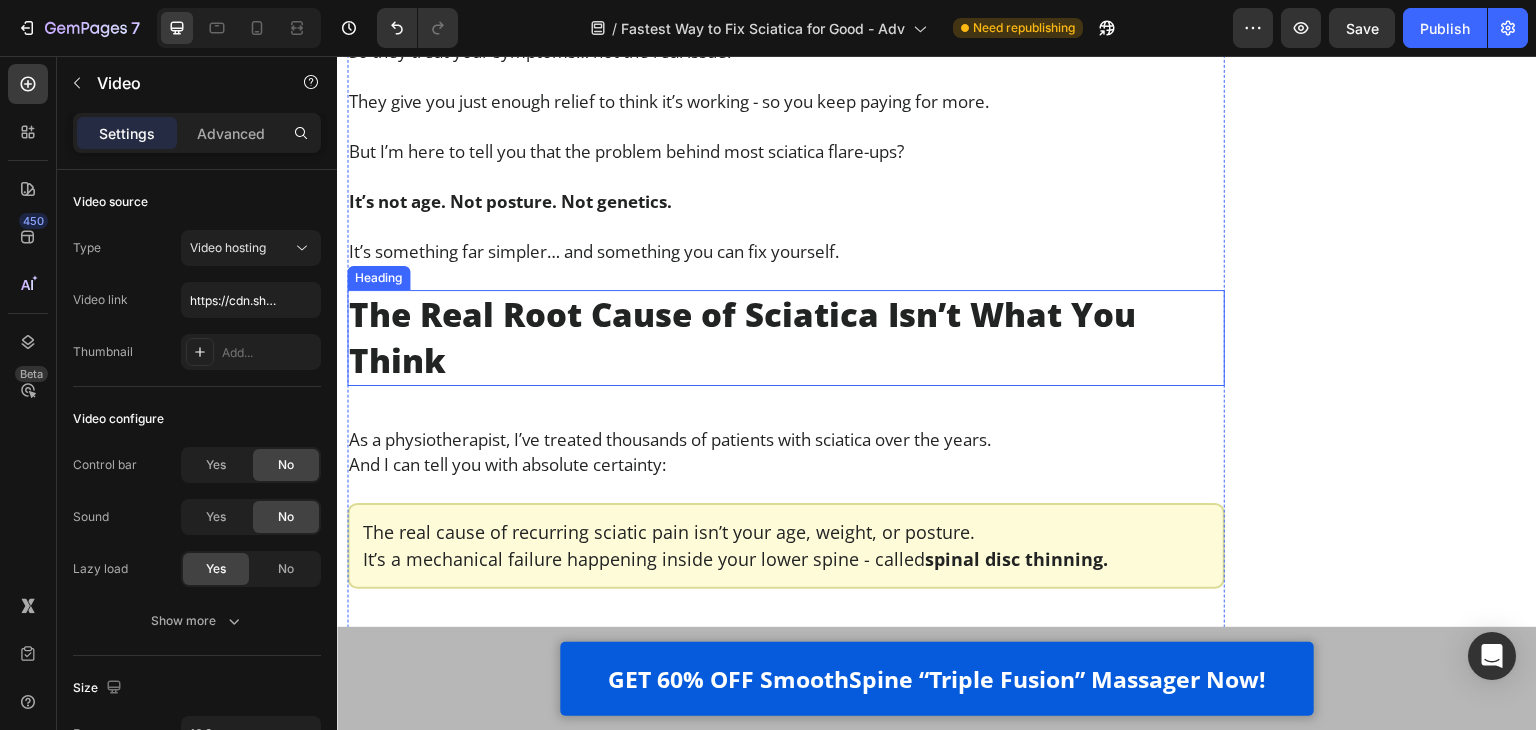 scroll, scrollTop: 2947, scrollLeft: 0, axis: vertical 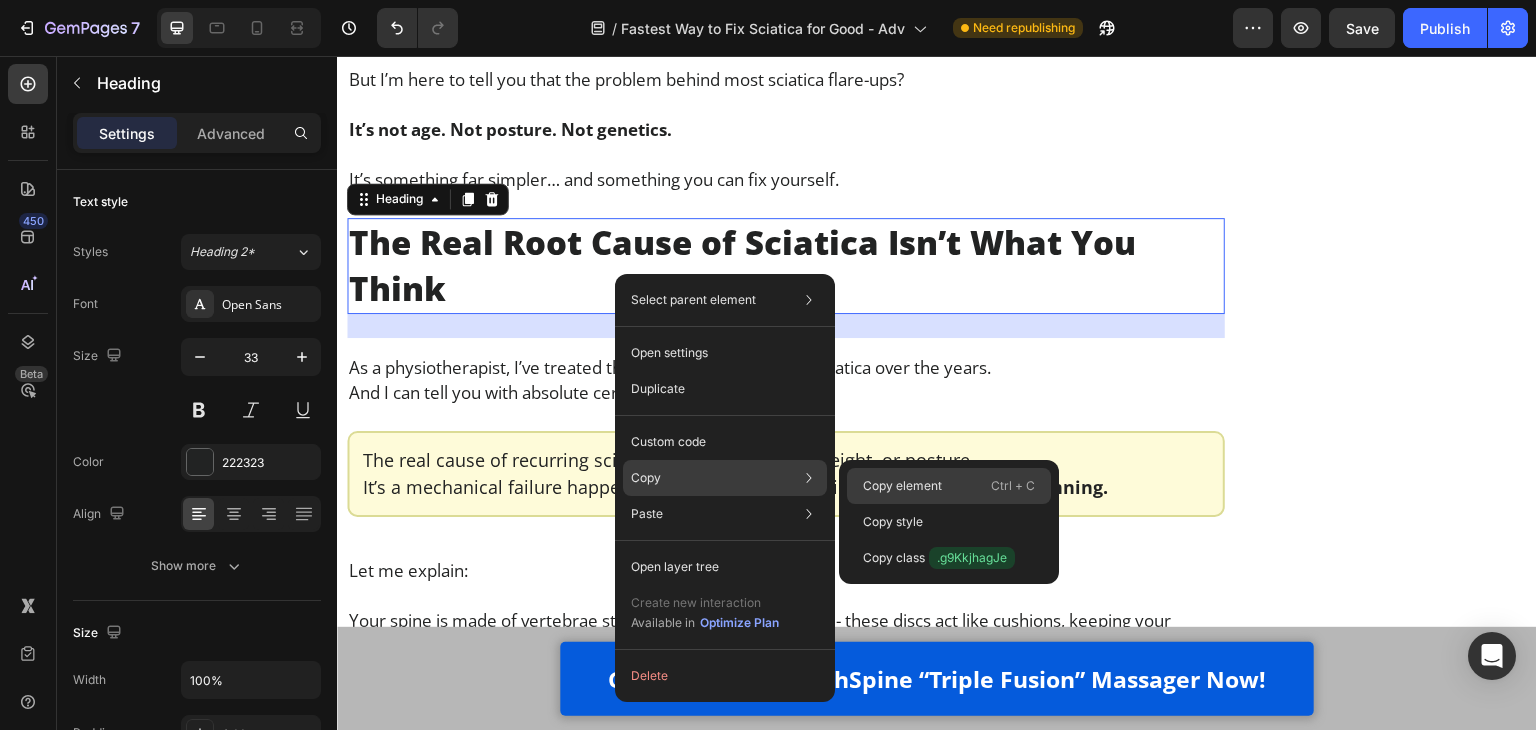 click on "Copy element  Ctrl + C" 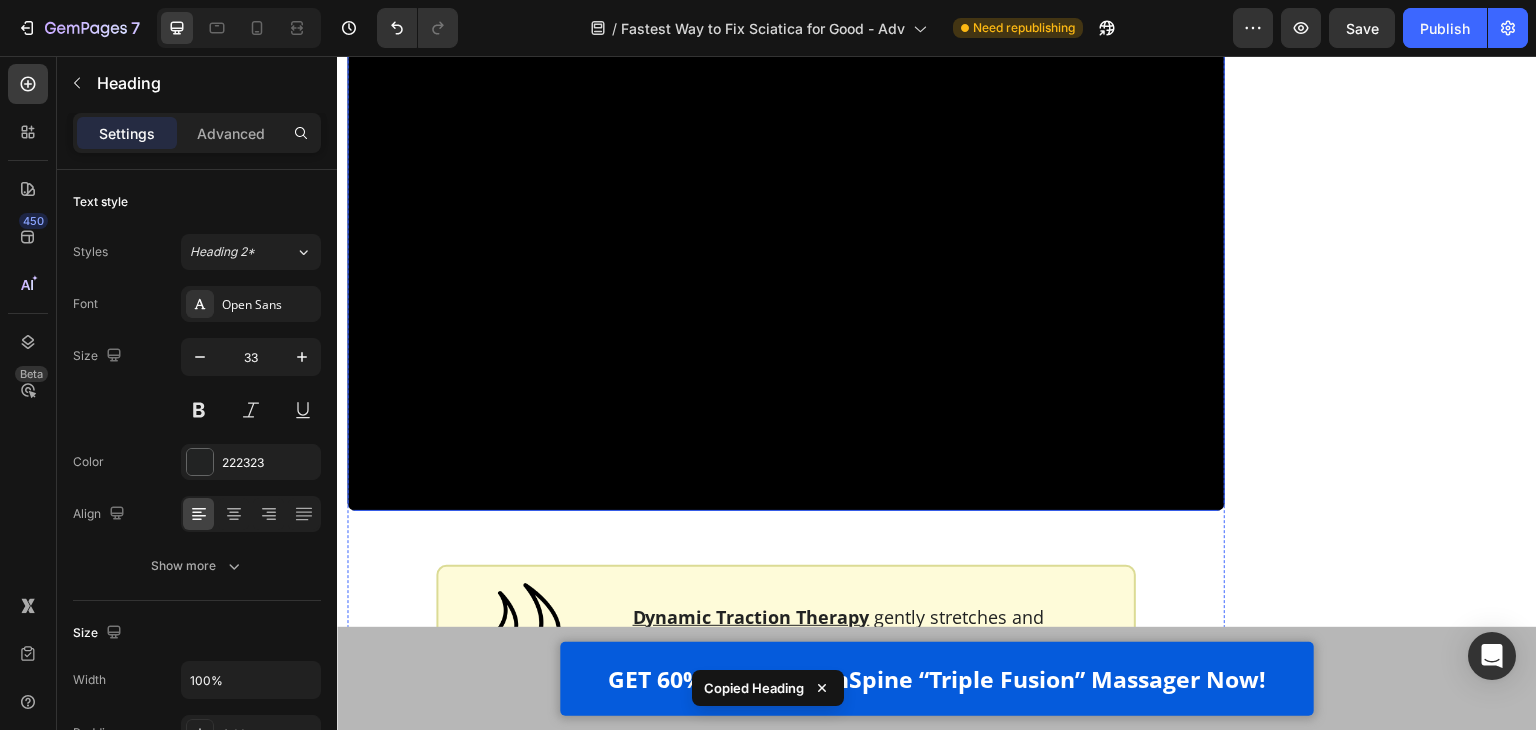 scroll, scrollTop: 5547, scrollLeft: 0, axis: vertical 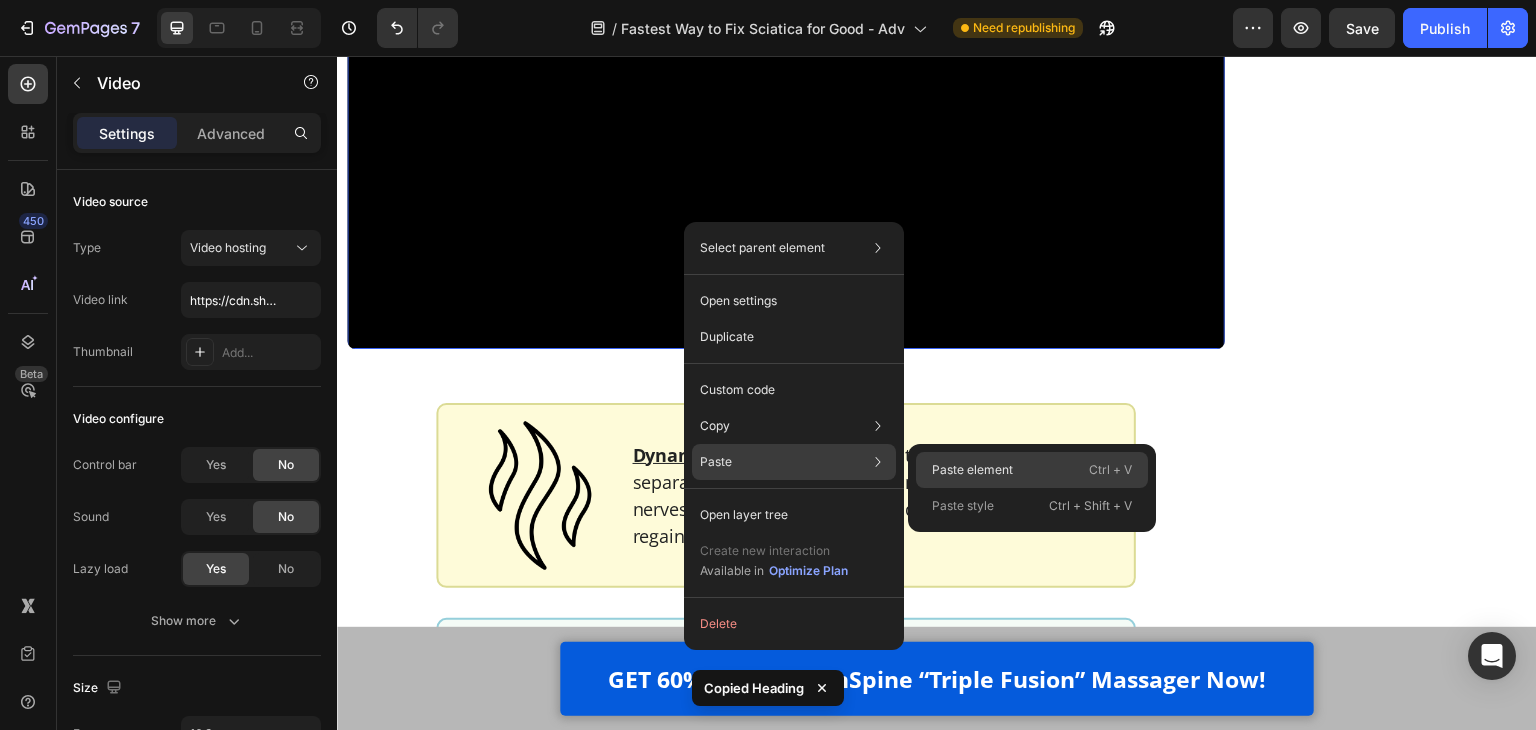 click on "Paste element" at bounding box center [972, 470] 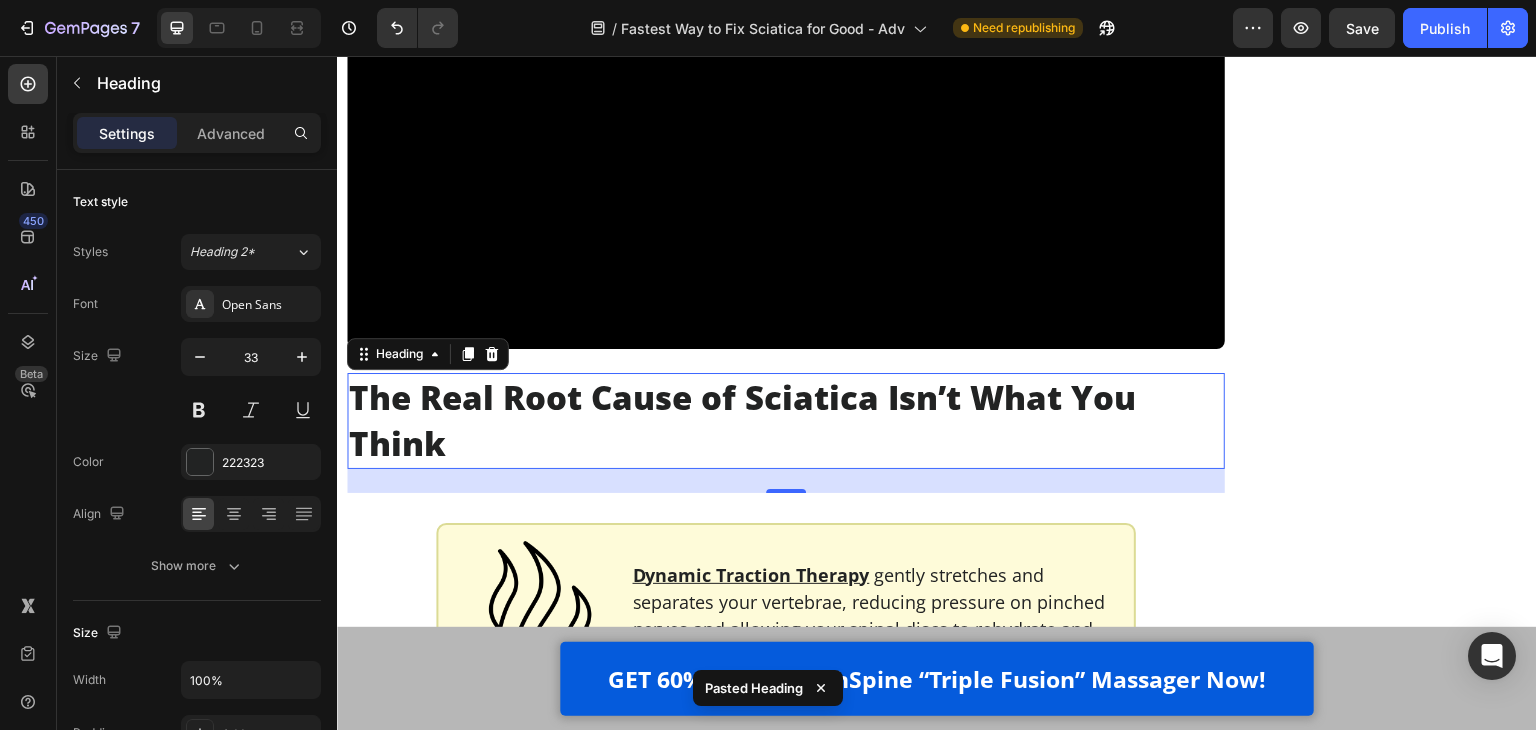 click on "The Real Root Cause of Sciatica Isn’t What You Think" at bounding box center [786, 421] 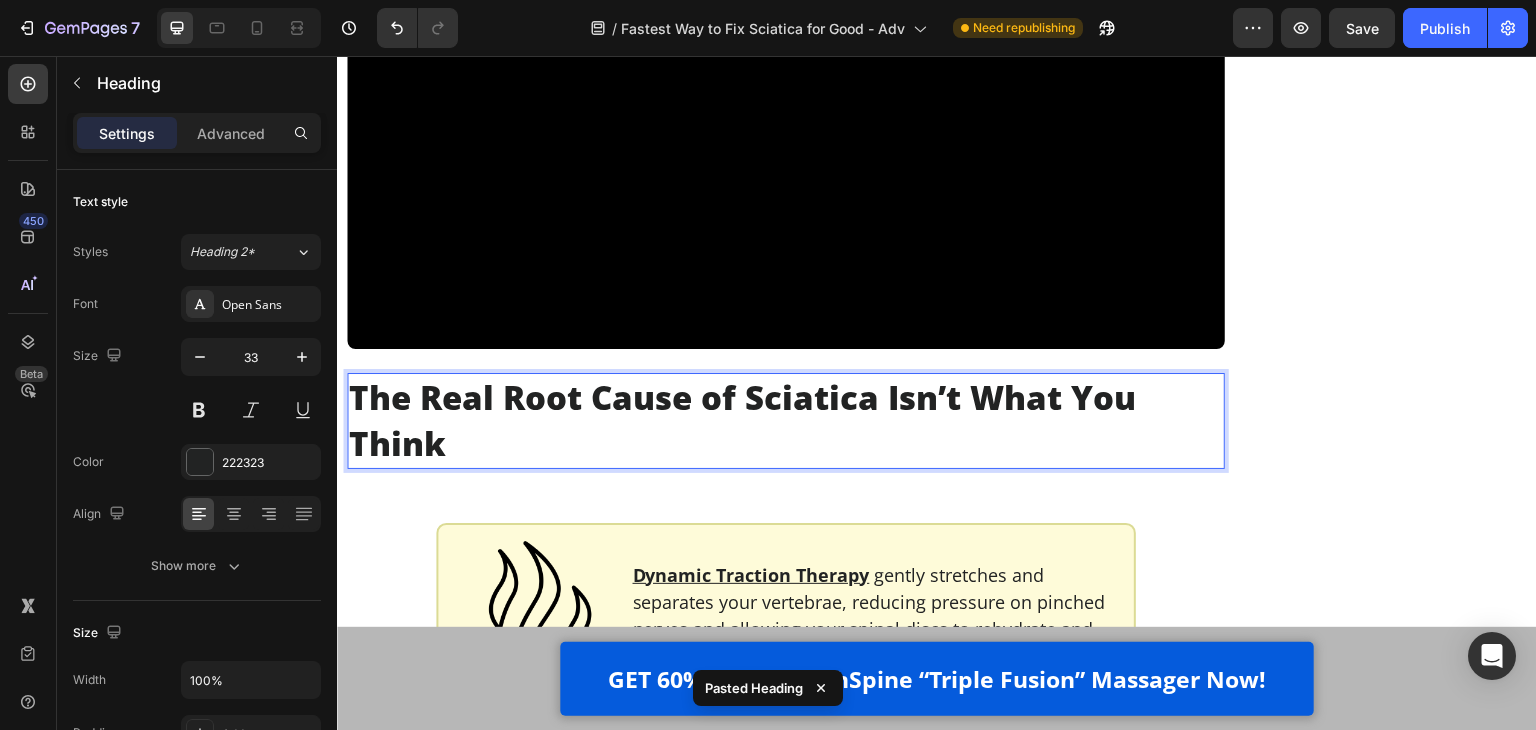 click on "The Real Root Cause of Sciatica Isn’t What You Think" at bounding box center (786, 421) 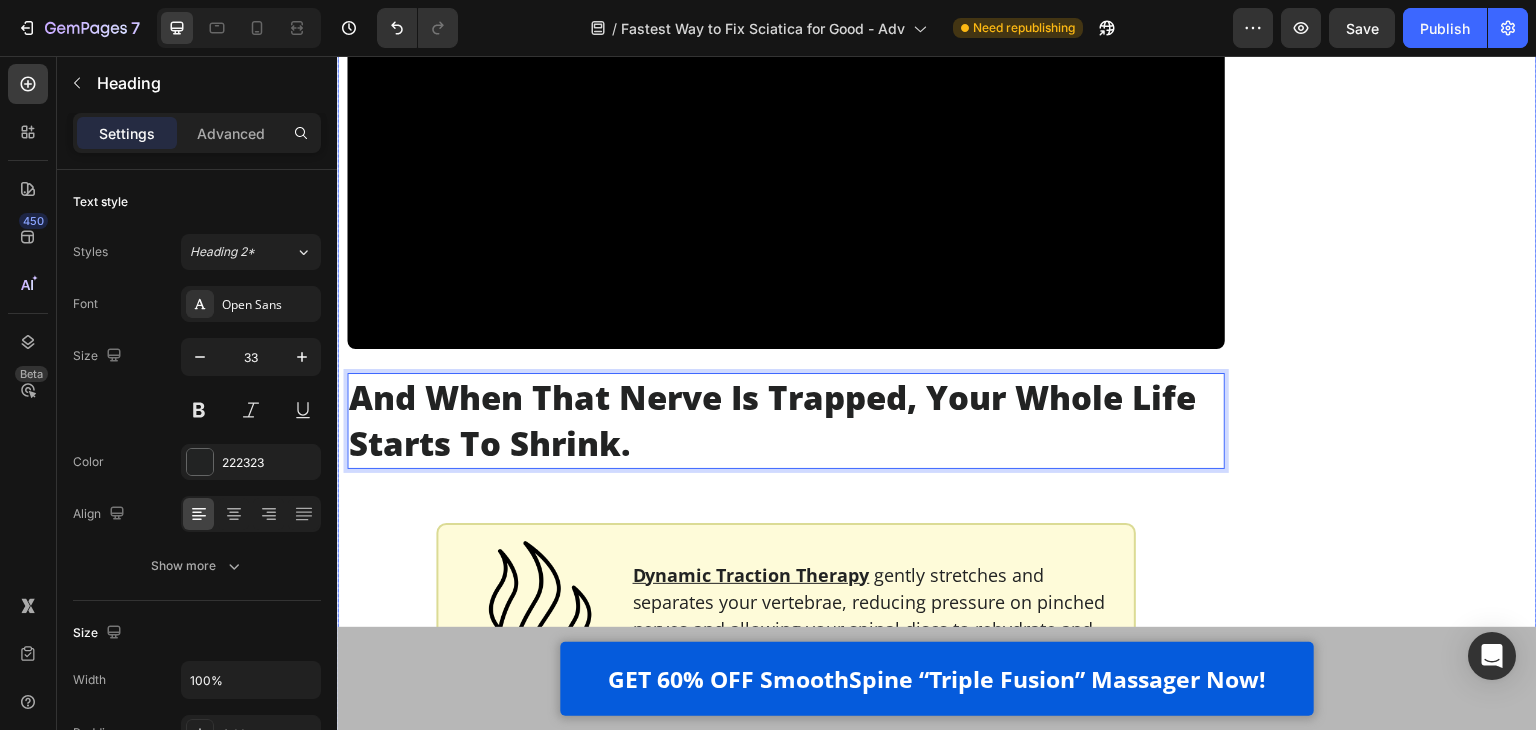 click on "Finally Get Instant Relief From Sciatica Text Block Image GET 60% OFF SmoothSpine NOW! Button Customer Reviews Heading Row Image 4.8 out of 5 Text Block Row 3,791 customer ratings Text Block 5 Star Text Block Image 90% Text Block Row 4 Star Text Block Image 7% Text Block Row 3 Star Text Block Image 2% Text Block Row 2 Star Text Block Image 0% Text Block Row 1 Star Text Block Image 1% Text Block Row By Feature Heading Price Text Block Image 5.0 Text Block Row Effectiveness Text Block Image 5.0 Text Block Row Comfort Text Block Image 5.0 Text Block Row Quality Text Block Image 4.8 Text Block Row Row Row Row Row" at bounding box center (1381, -816) 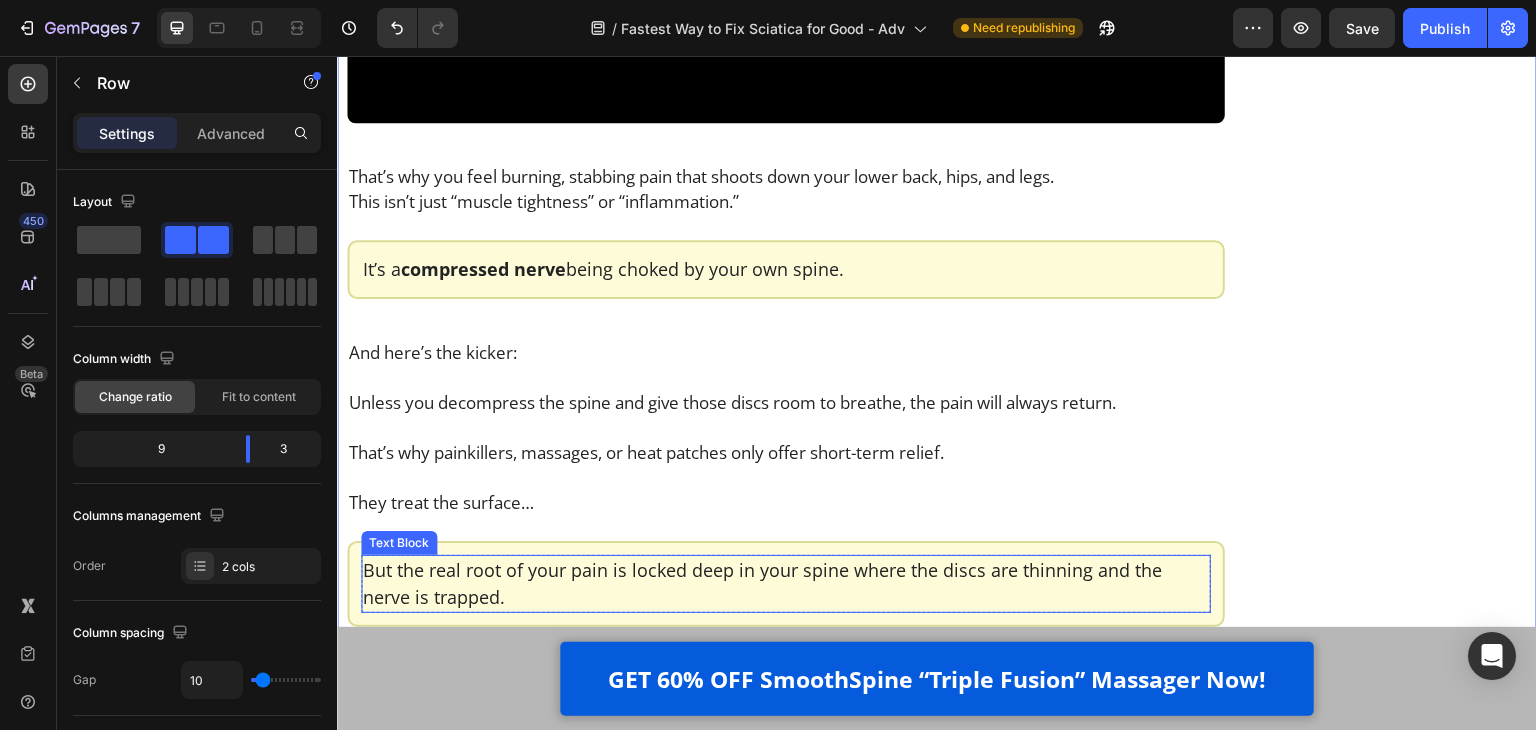 scroll, scrollTop: 4747, scrollLeft: 0, axis: vertical 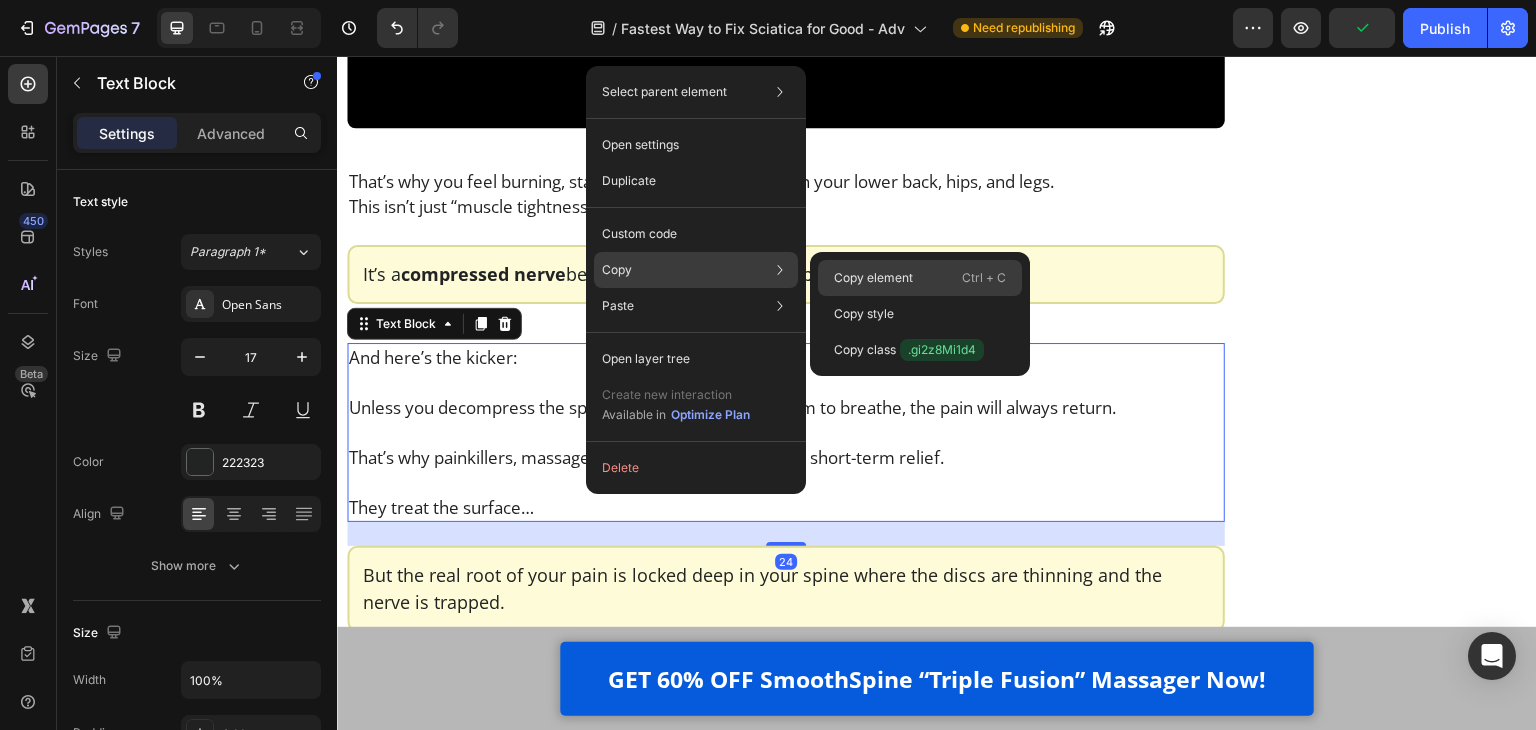 click on "Copy element  Ctrl + C" 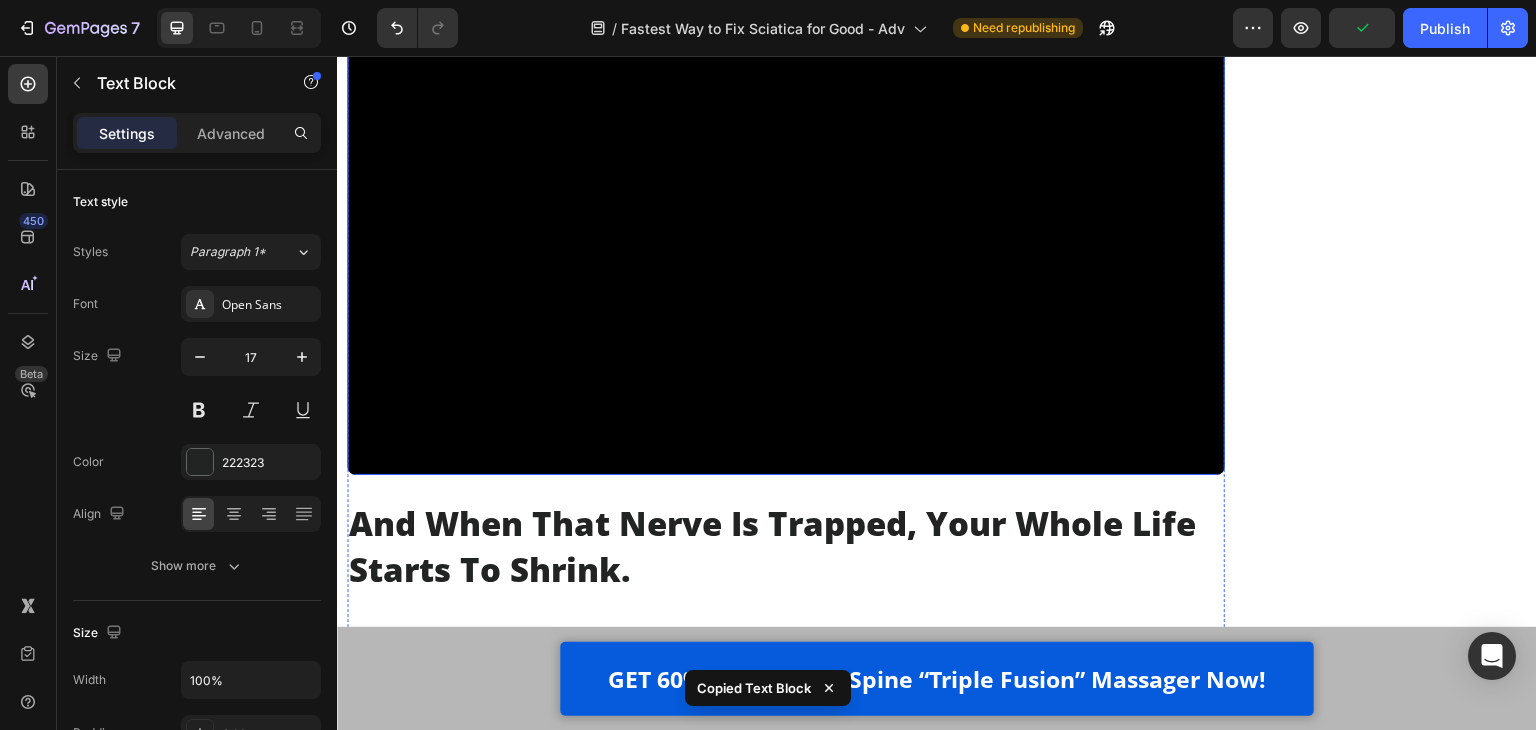 scroll, scrollTop: 5647, scrollLeft: 0, axis: vertical 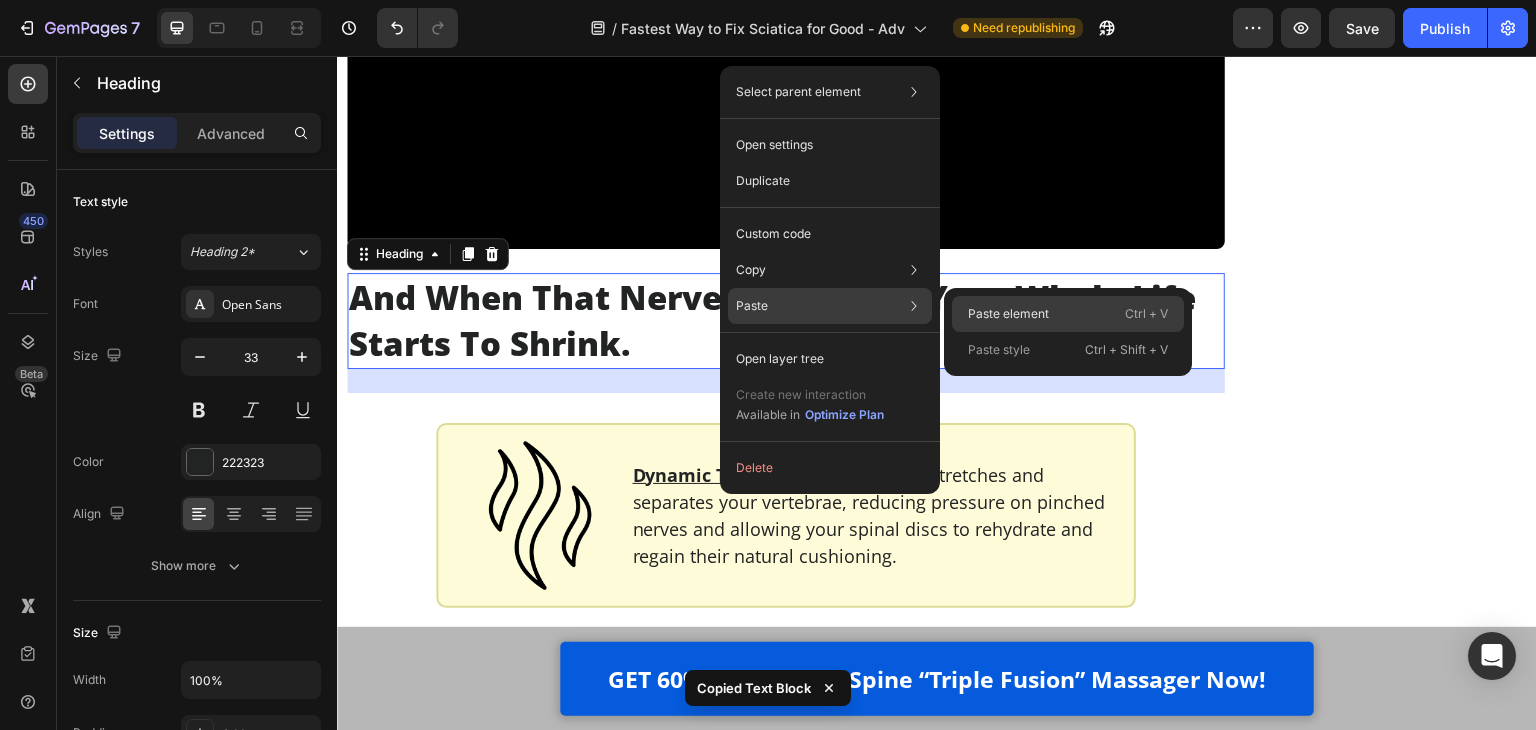 click on "Paste element" at bounding box center (1008, 314) 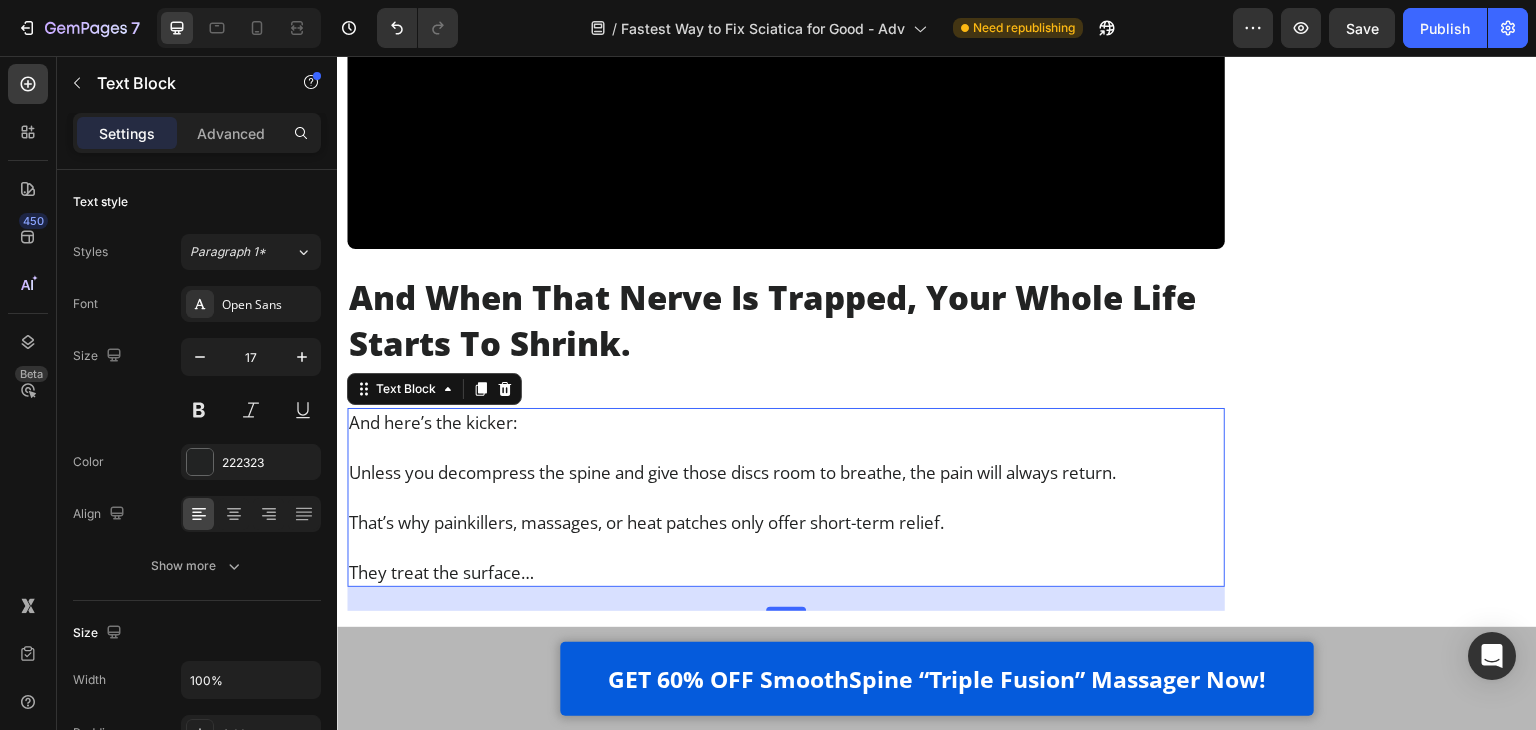 click on "Unless you decompress the spine and give those discs room to breathe, the pain will always return." at bounding box center (786, 472) 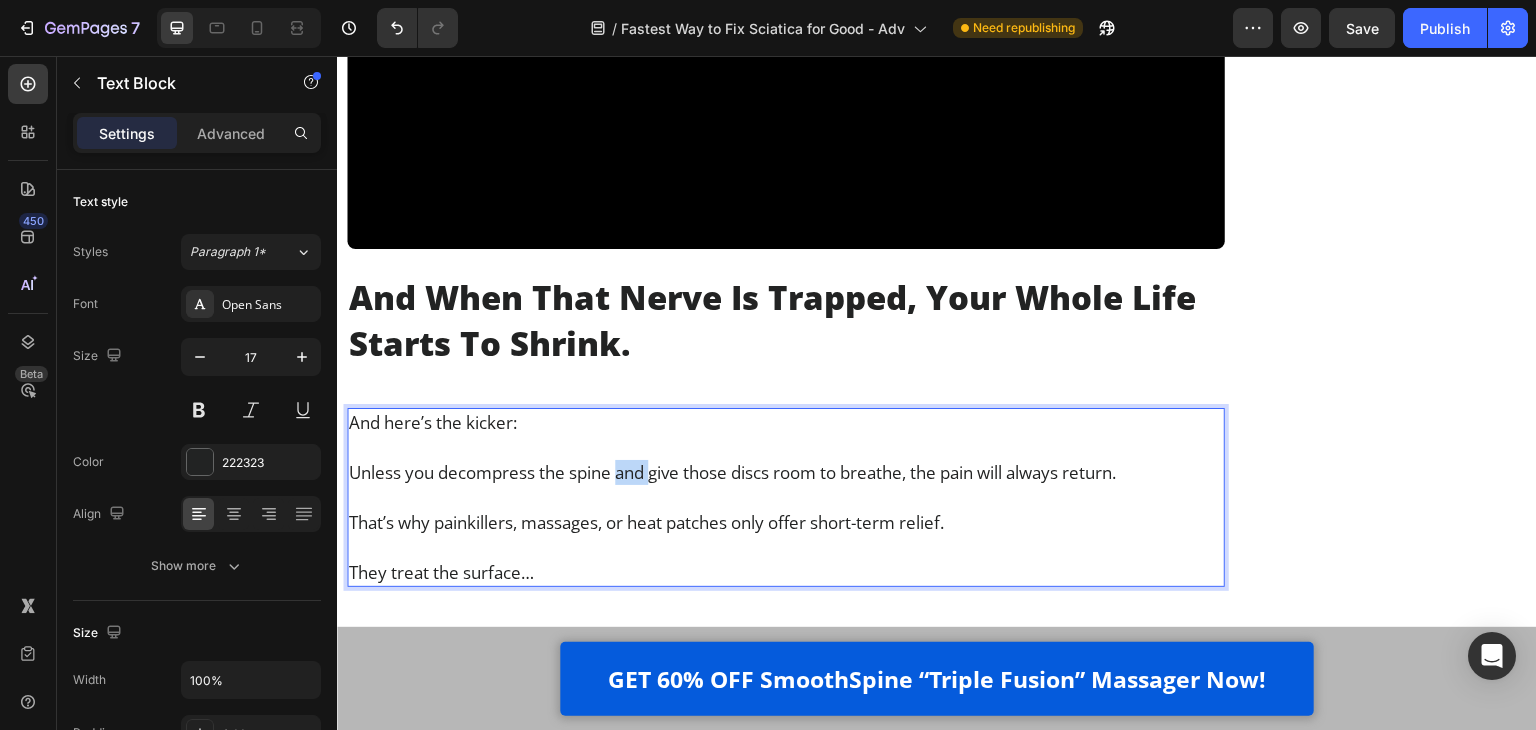 click on "Unless you decompress the spine and give those discs room to breathe, the pain will always return." at bounding box center [786, 472] 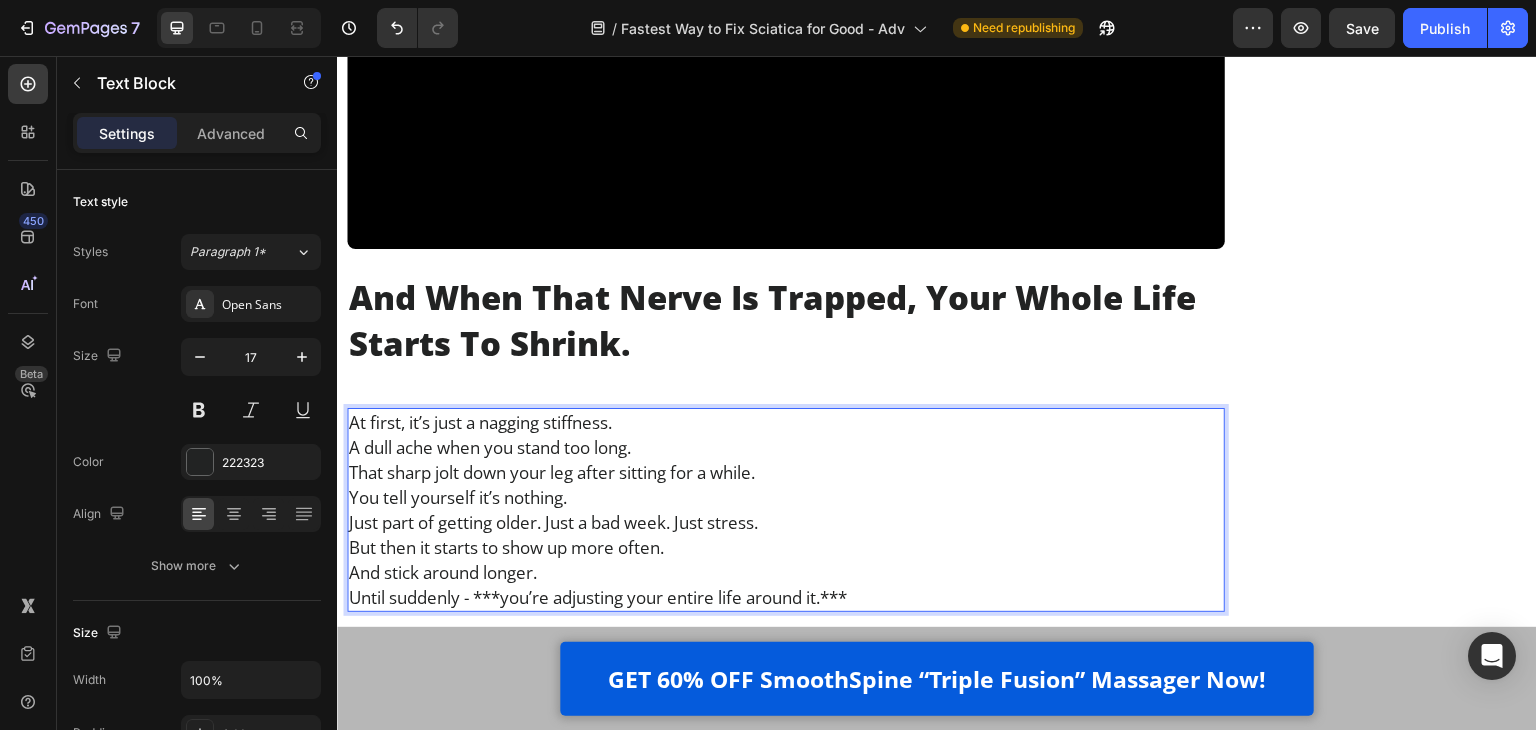 click on "At first, it’s just a nagging stiffness." at bounding box center (786, 422) 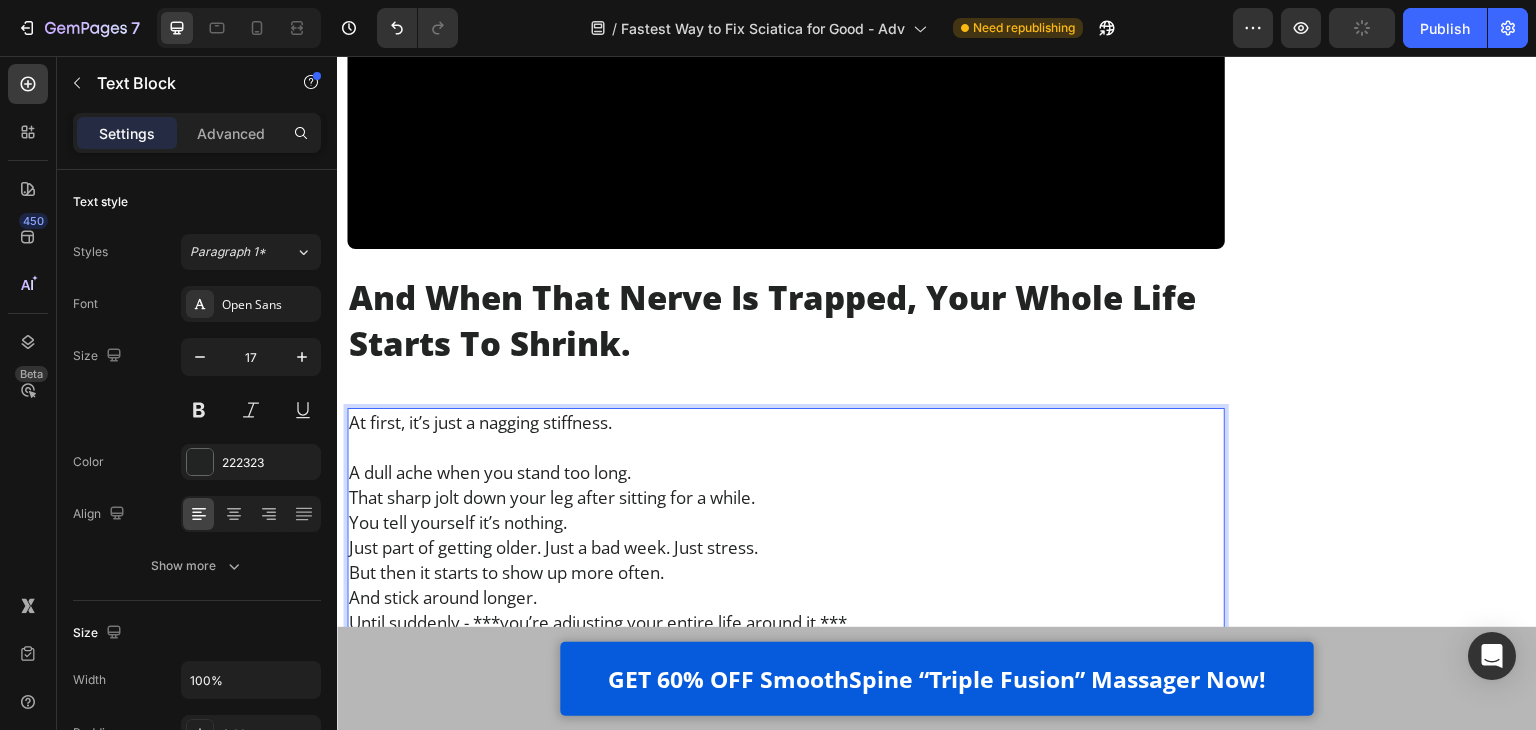 click on "A dull ache when you stand too long." at bounding box center (786, 472) 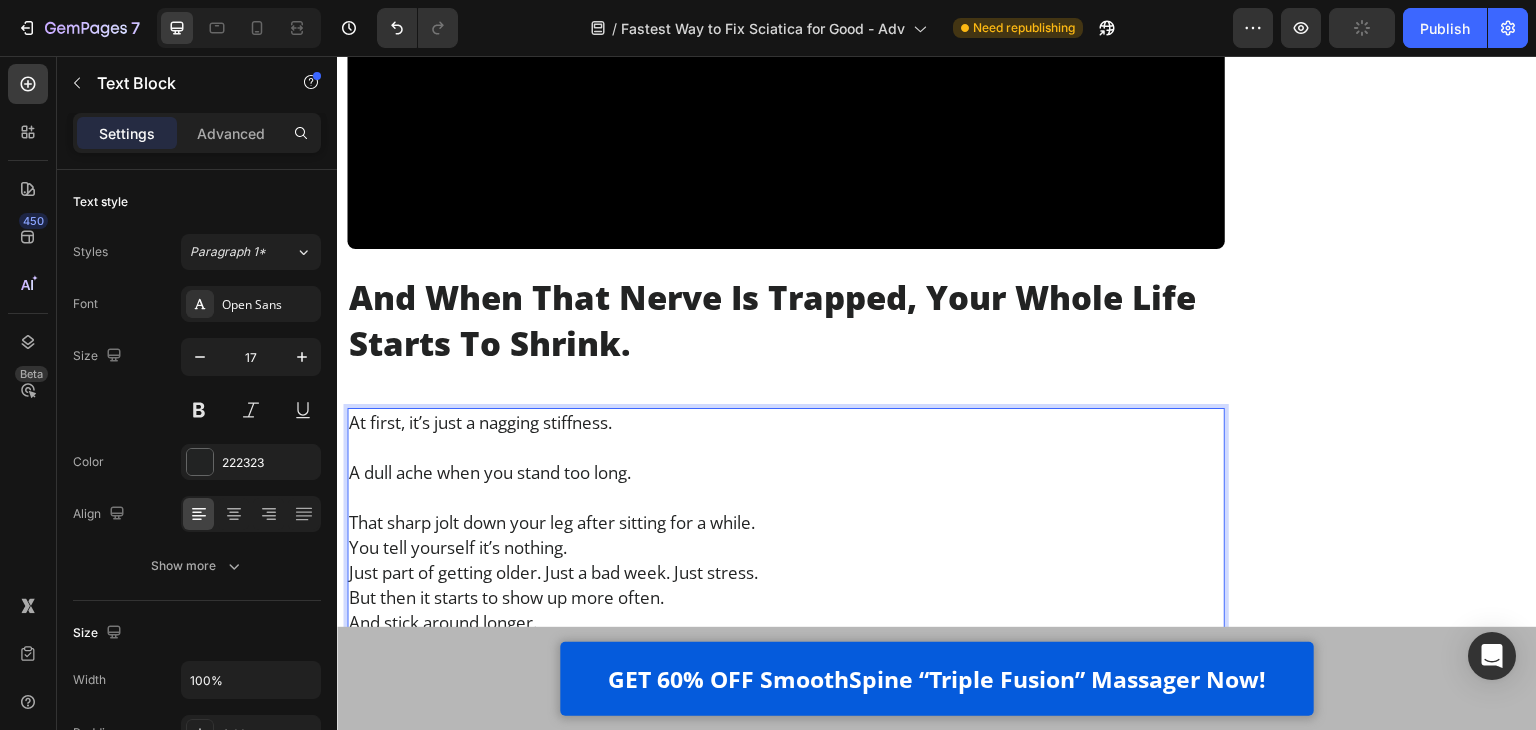 click on "That sharp jolt down your leg after sitting for a while." at bounding box center [786, 522] 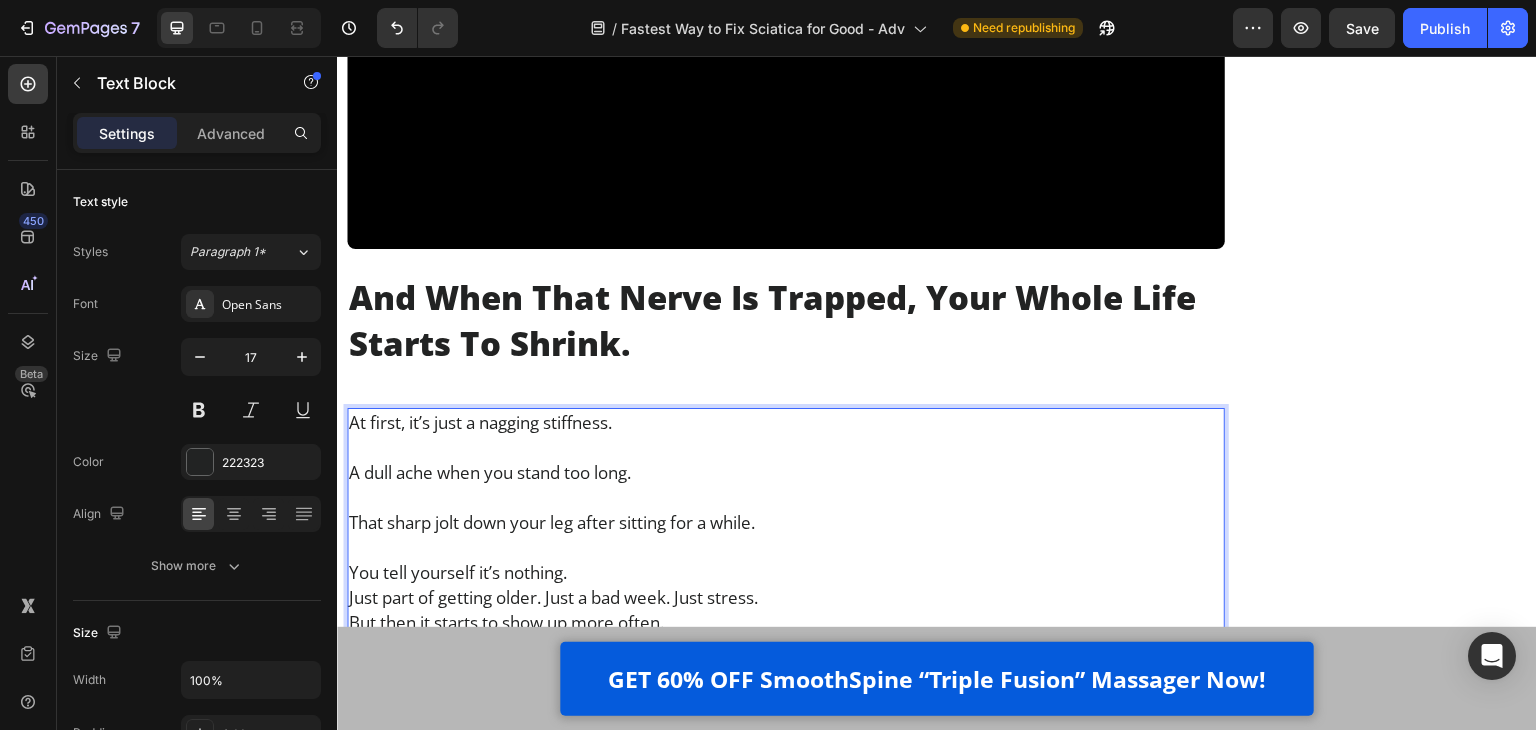 click on "You tell yourself it’s nothing." at bounding box center (786, 572) 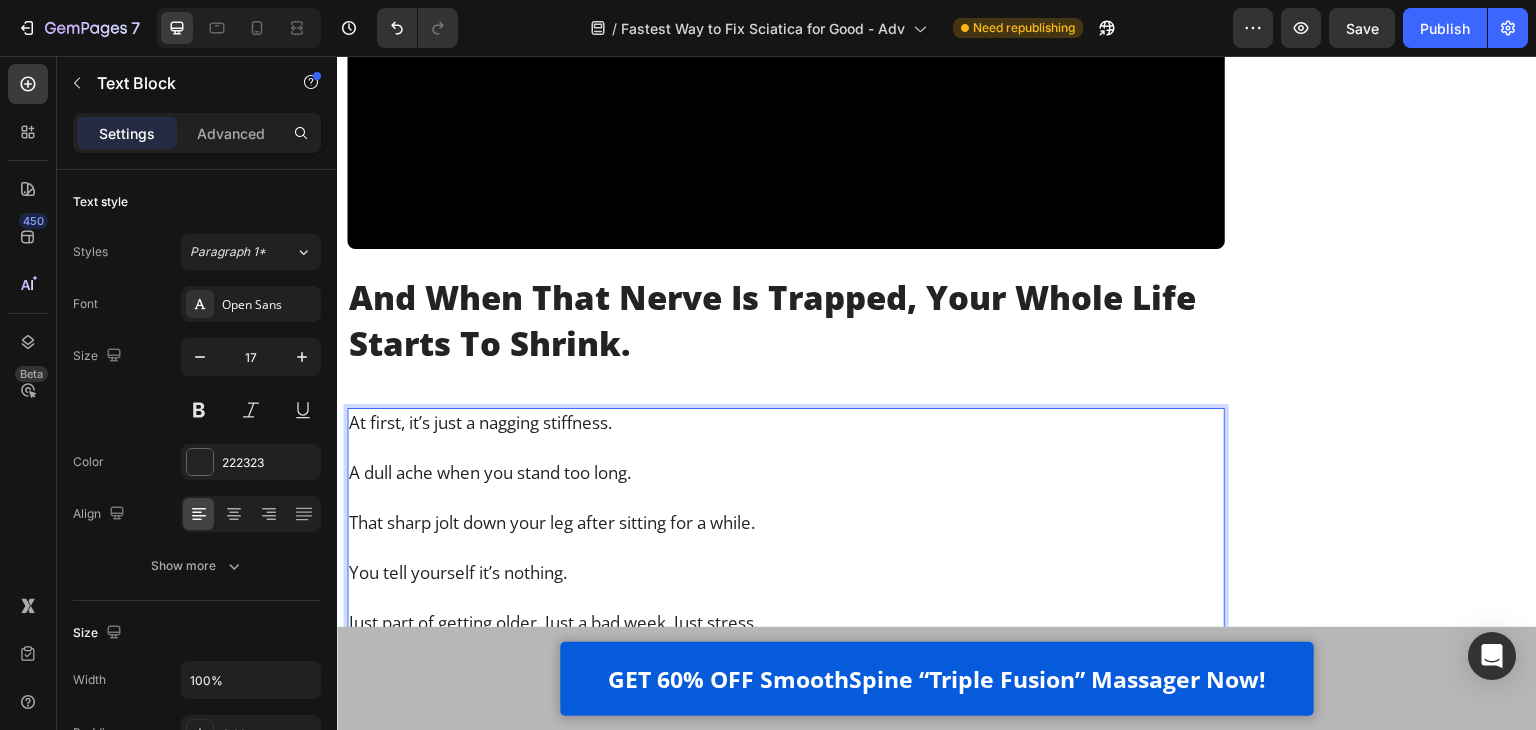scroll, scrollTop: 5747, scrollLeft: 0, axis: vertical 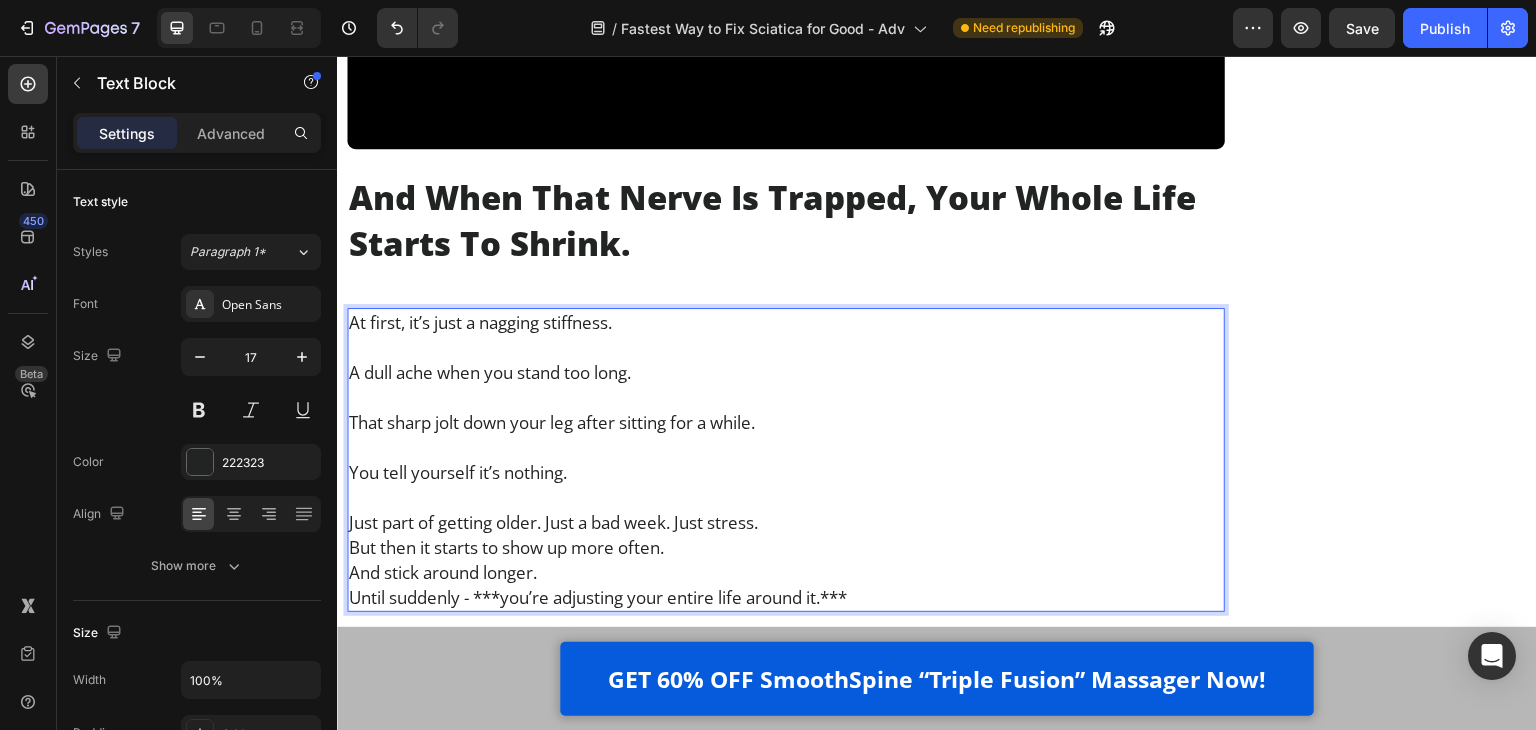 click on "Just part of getting older. Just a bad week. Just stress." at bounding box center [786, 522] 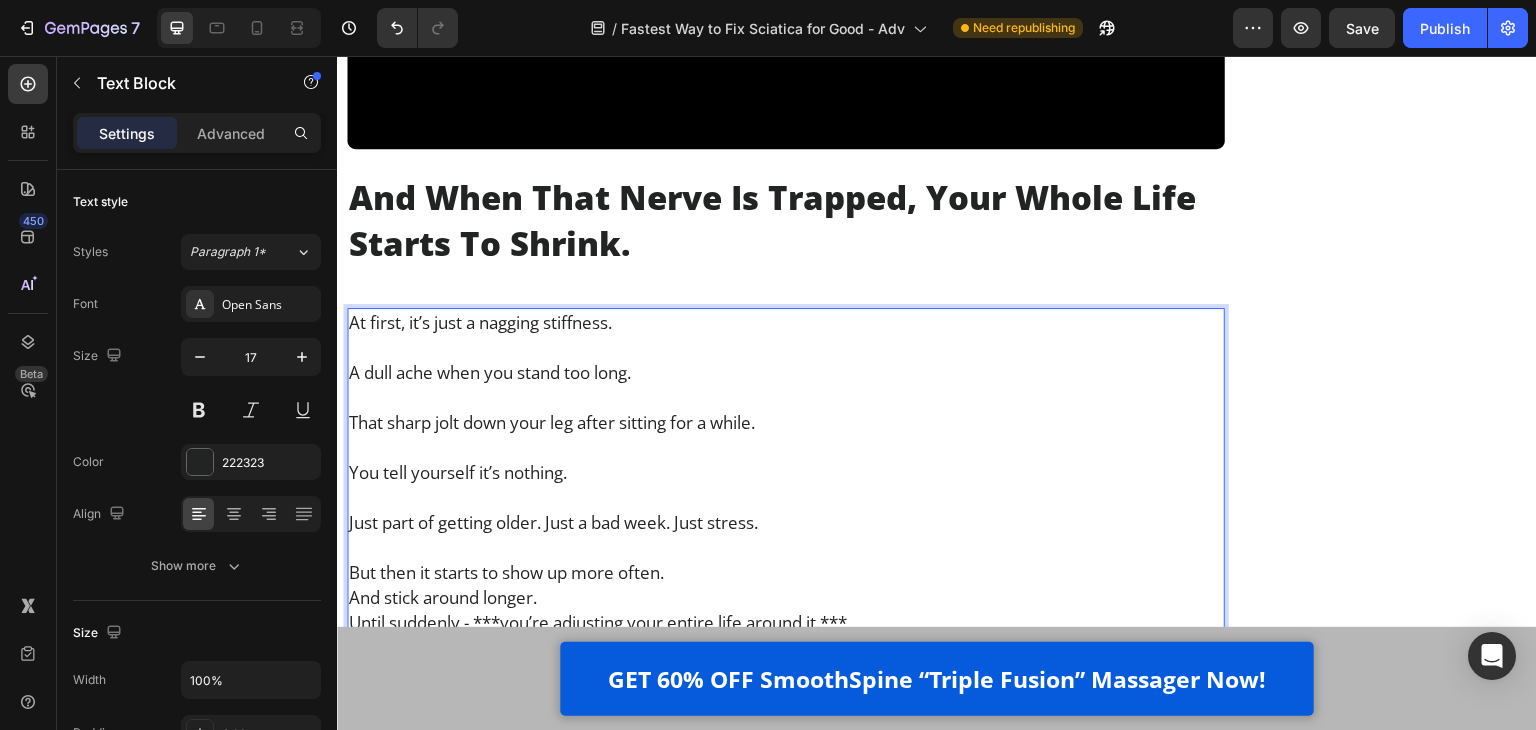 click on "But then it starts to show up more often." at bounding box center (786, 572) 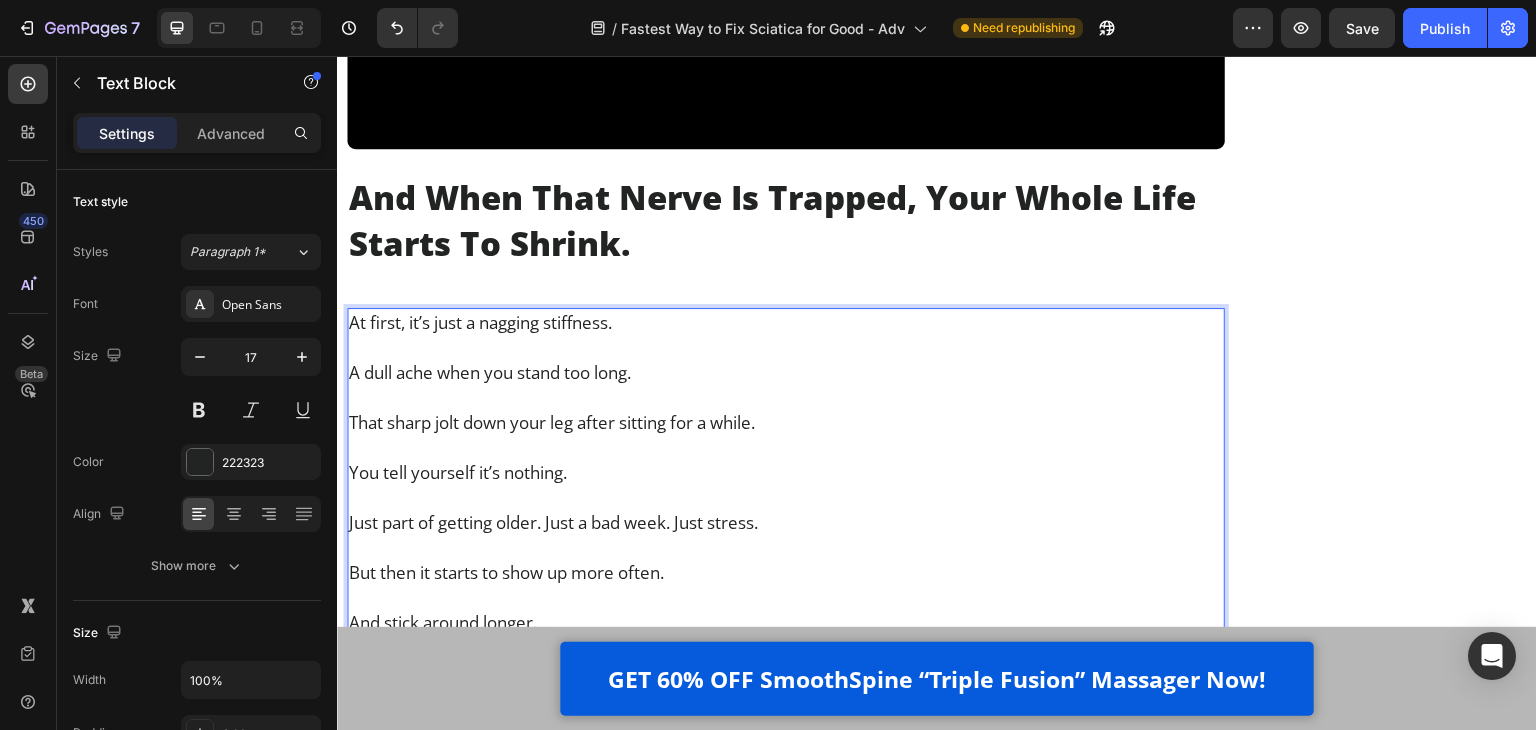 click on "And stick around longer." at bounding box center (786, 622) 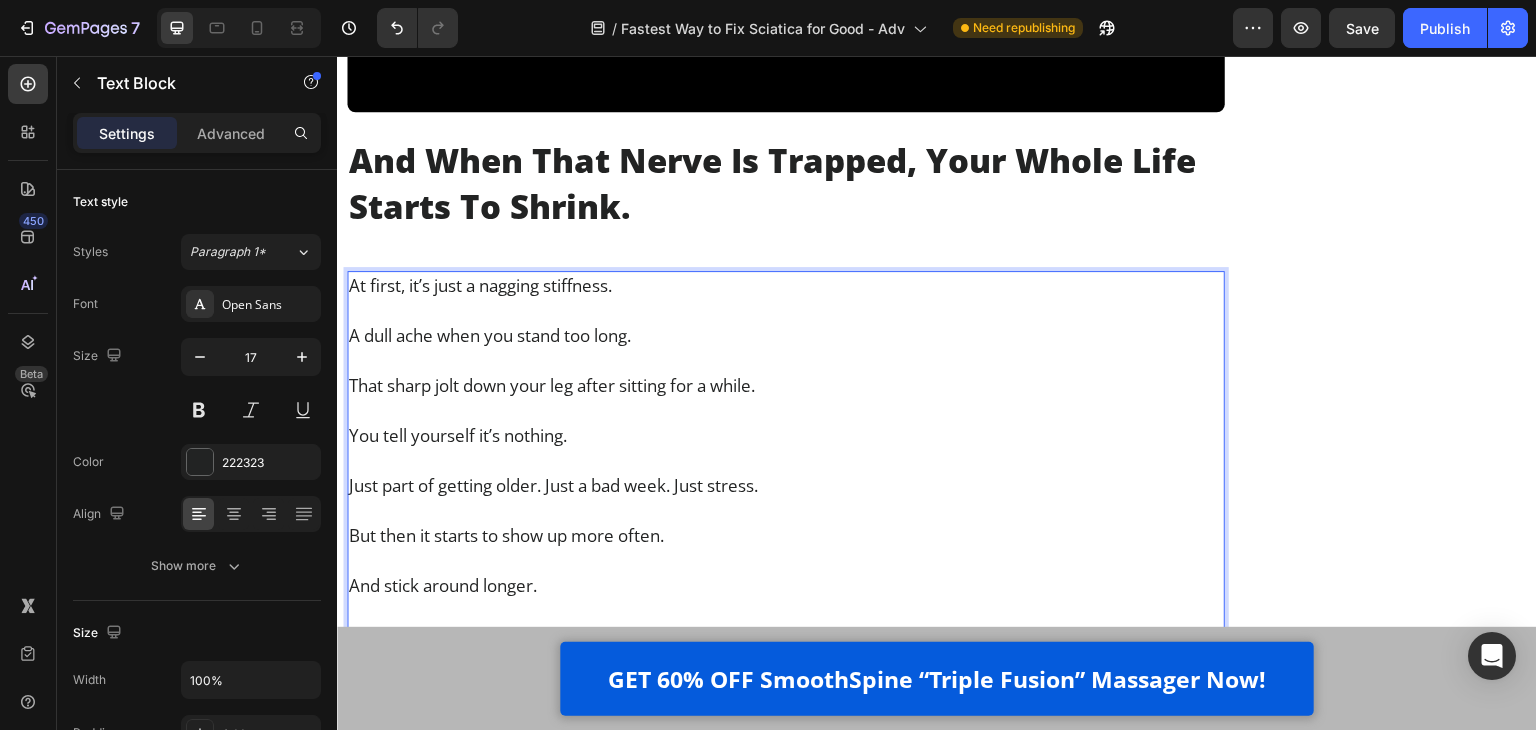 scroll, scrollTop: 5947, scrollLeft: 0, axis: vertical 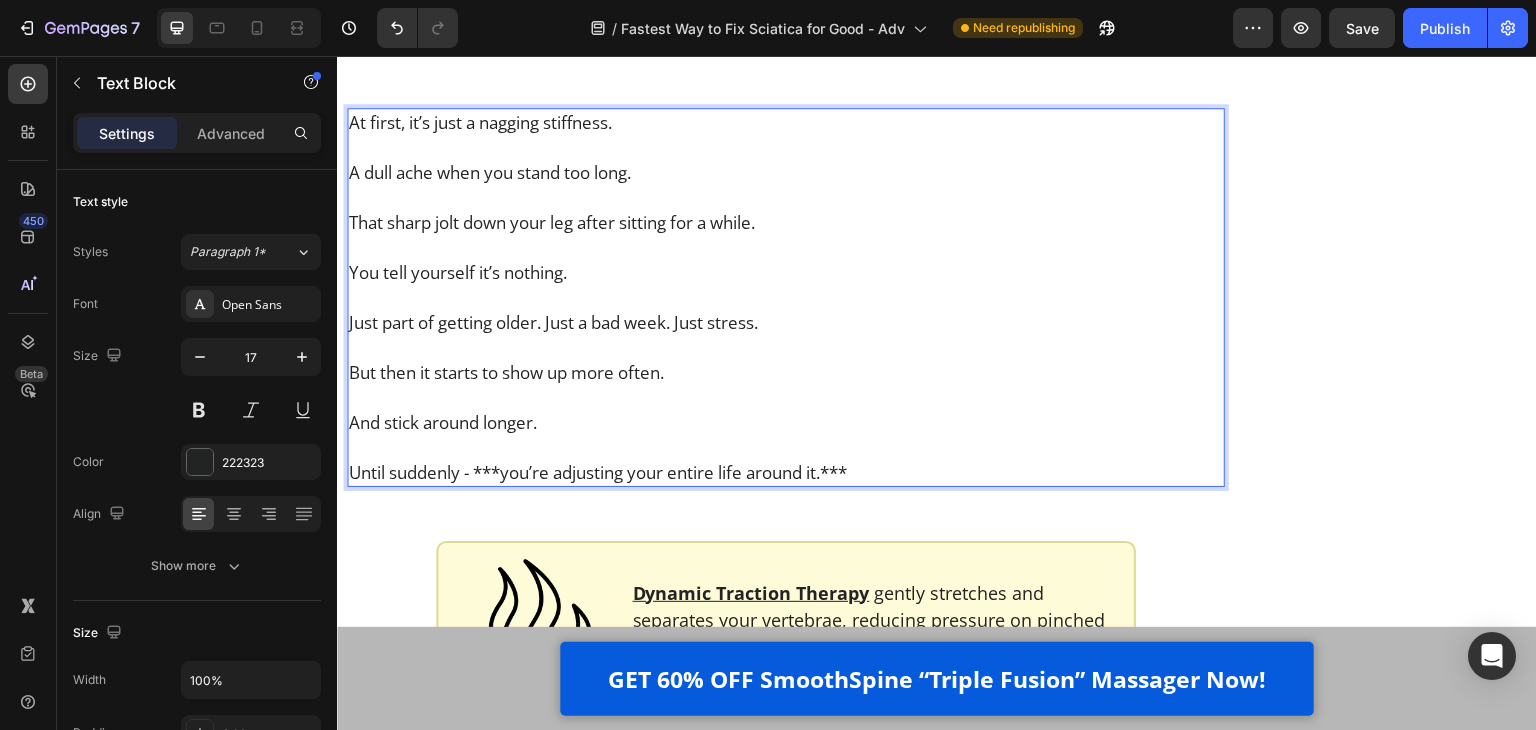 click on "Until suddenly - ***you’re adjusting your entire life around it.***" at bounding box center (786, 472) 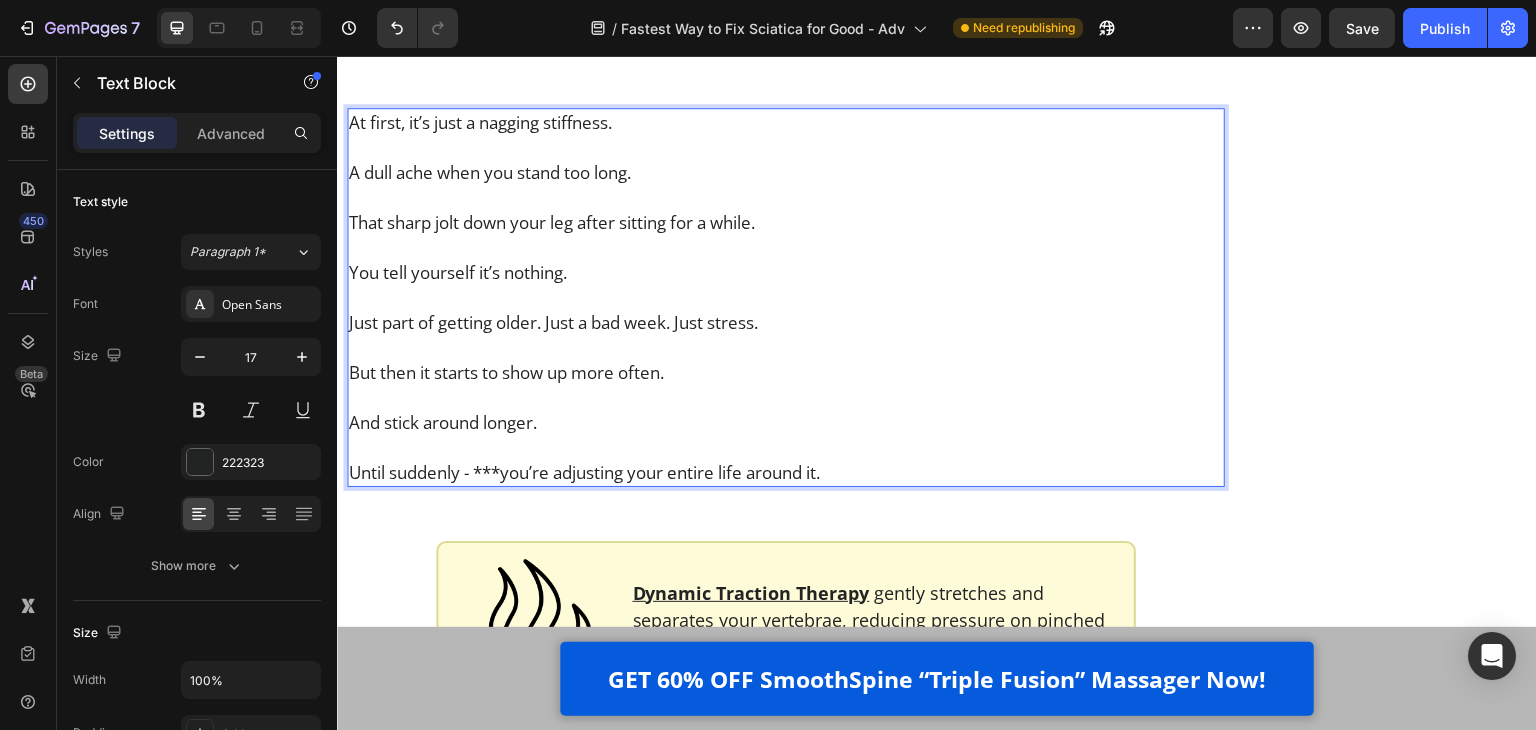 click on "Until suddenly - ***you’re adjusting your entire life around it." at bounding box center [786, 472] 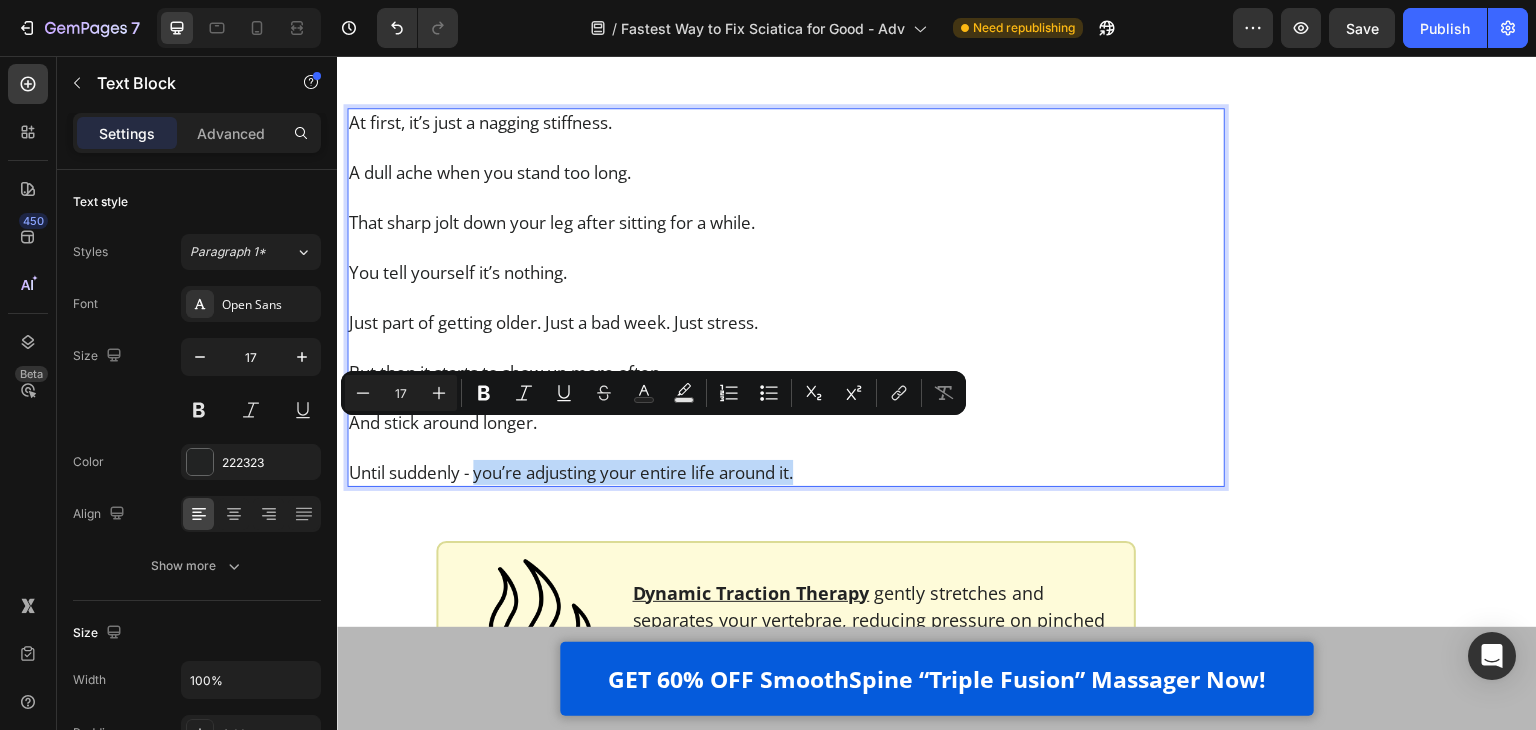 drag, startPoint x: 818, startPoint y: 432, endPoint x: 478, endPoint y: 432, distance: 340 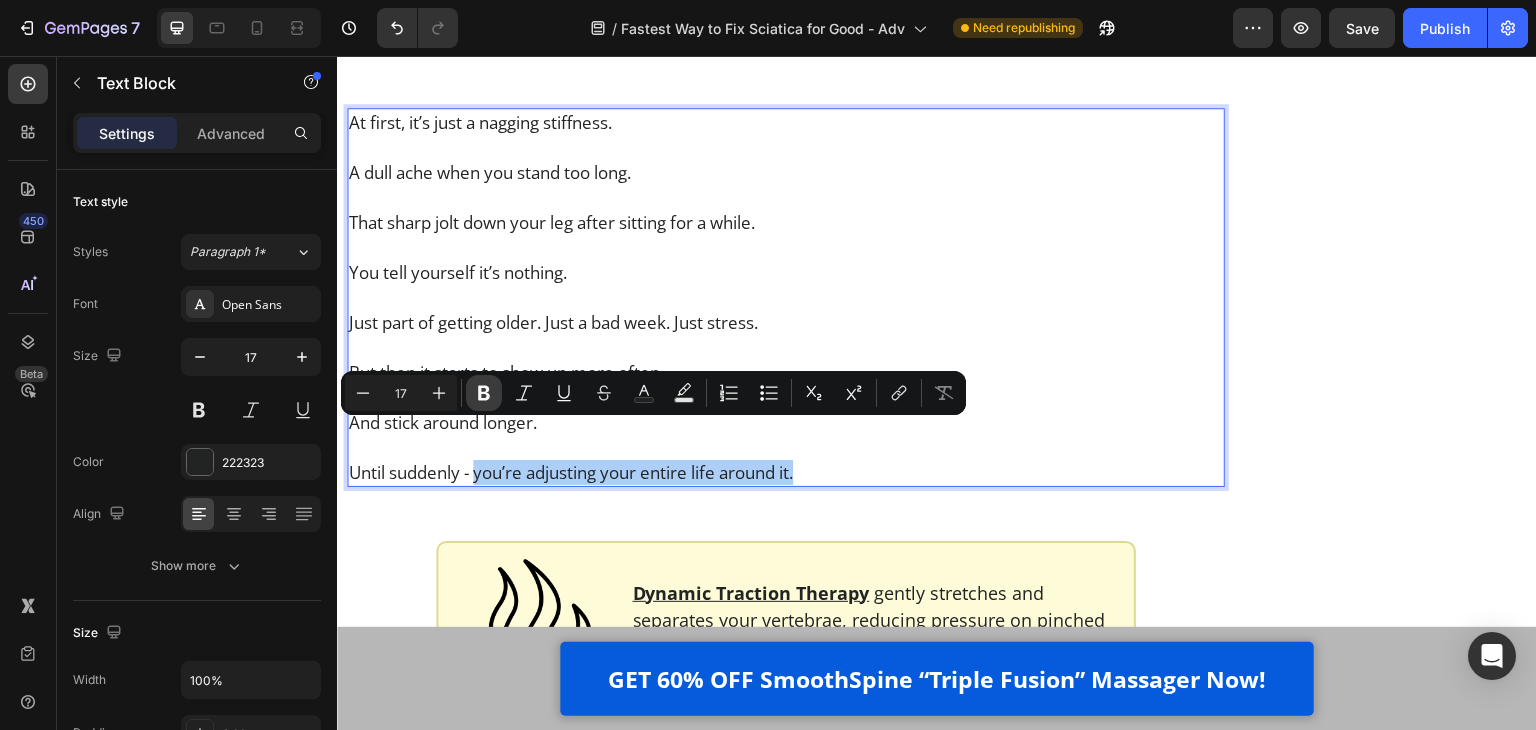 click 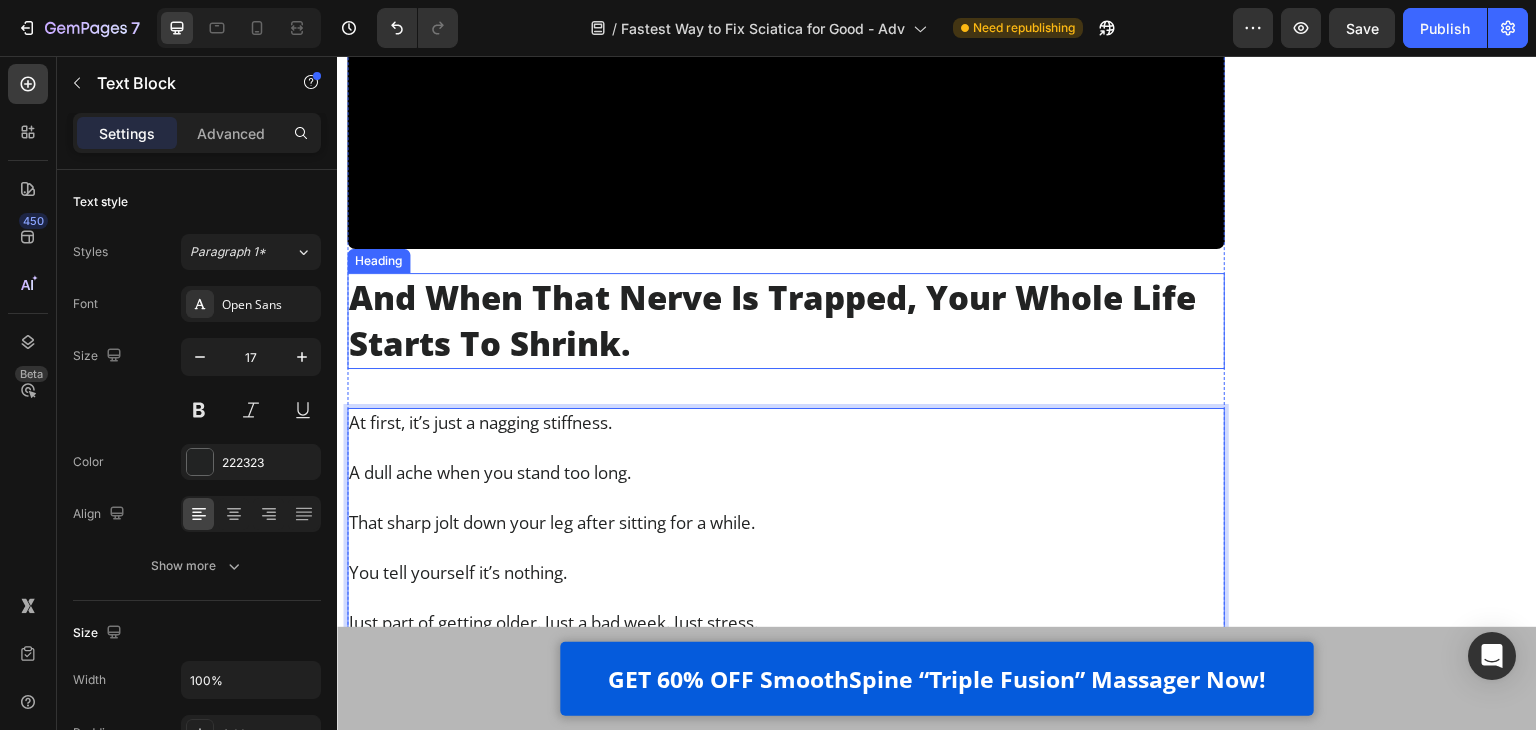 scroll, scrollTop: 5347, scrollLeft: 0, axis: vertical 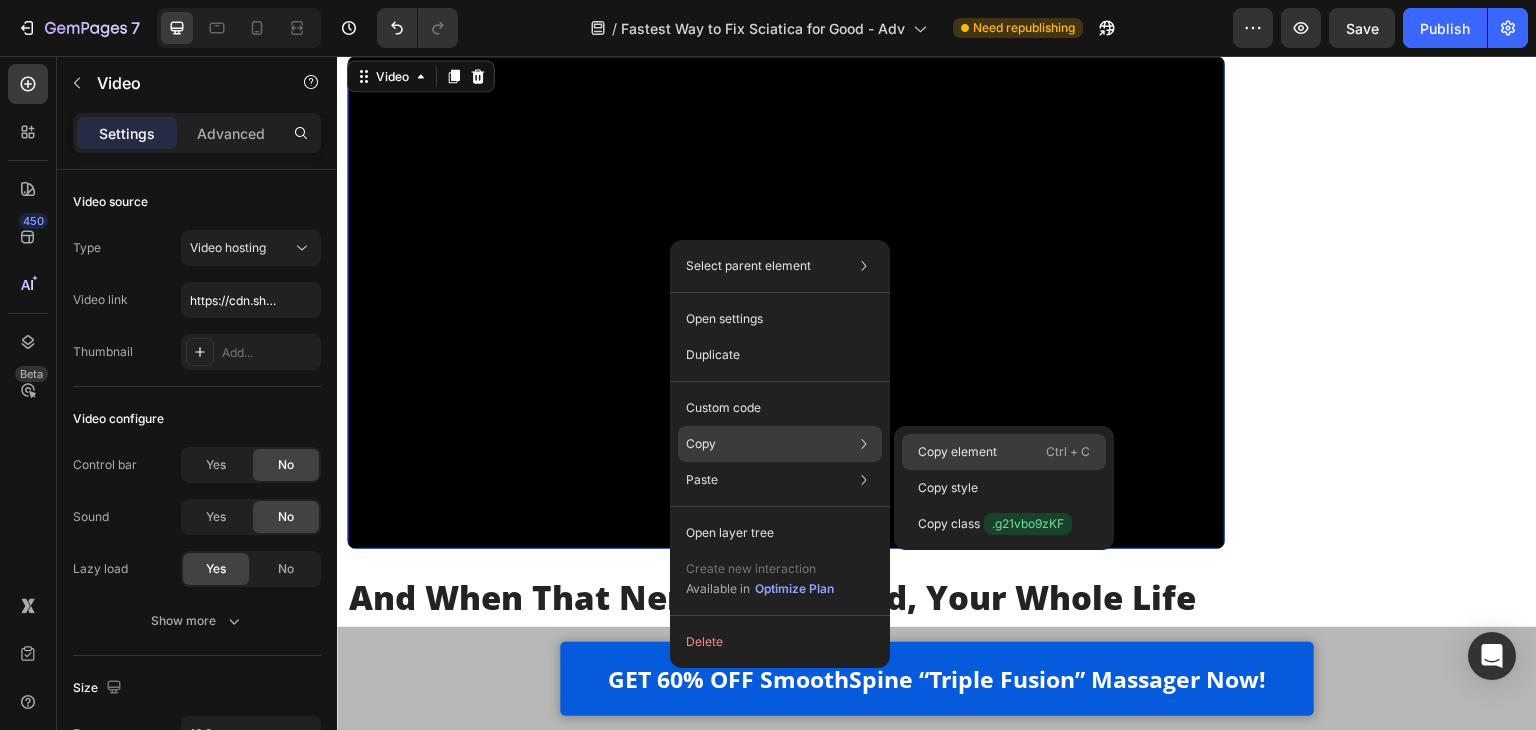 drag, startPoint x: 987, startPoint y: 461, endPoint x: 651, endPoint y: 405, distance: 340.6347 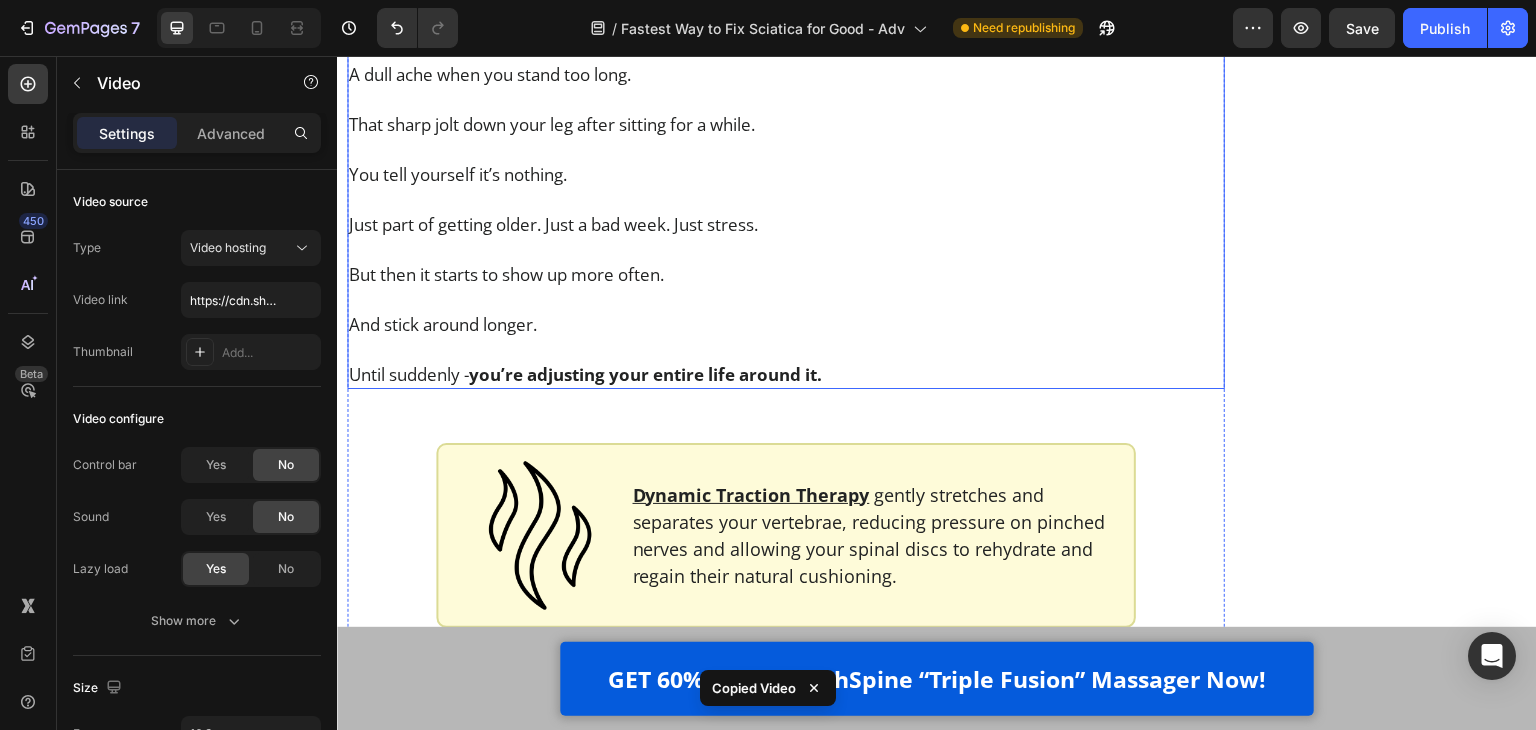 scroll, scrollTop: 6047, scrollLeft: 0, axis: vertical 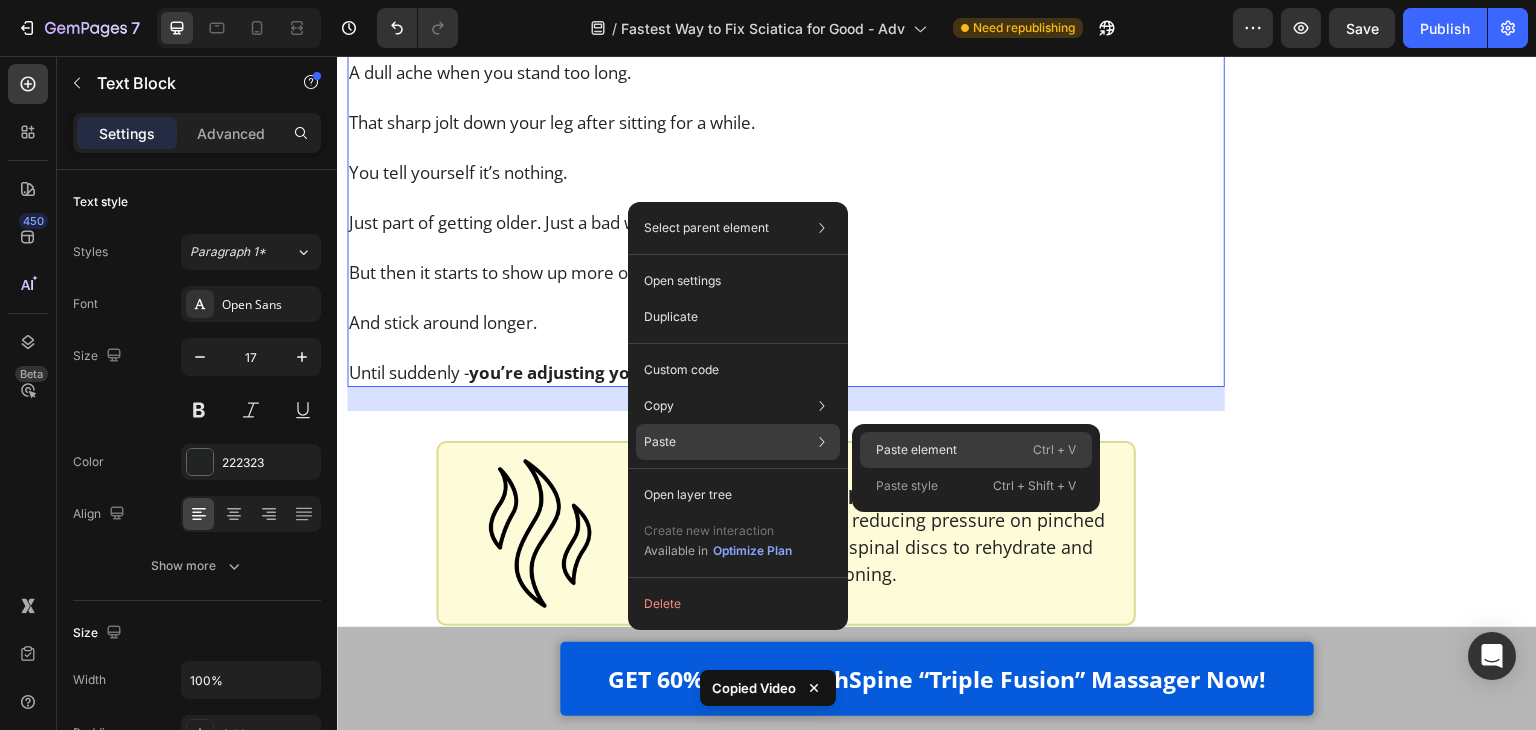 click on "Paste element  Ctrl + V" 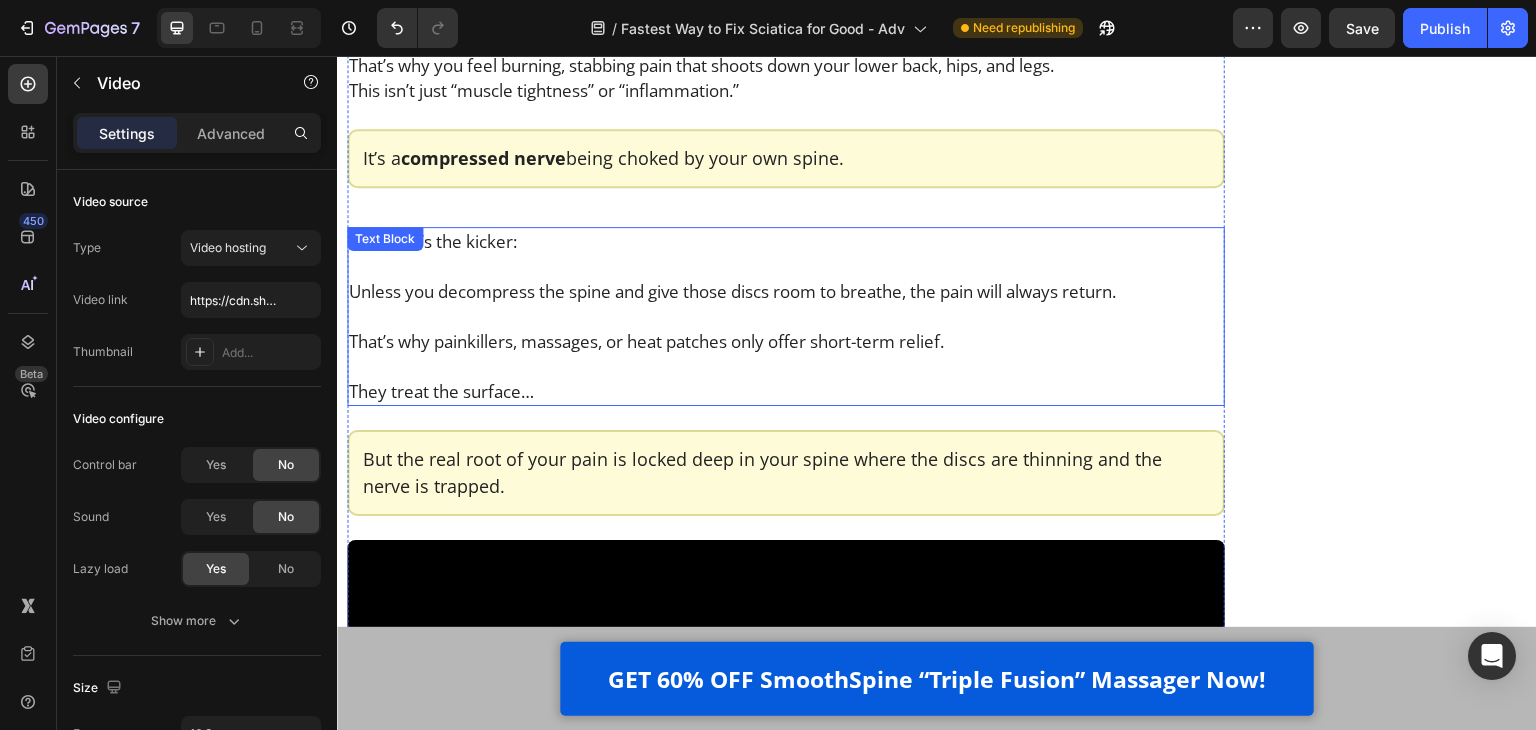scroll, scrollTop: 4747, scrollLeft: 0, axis: vertical 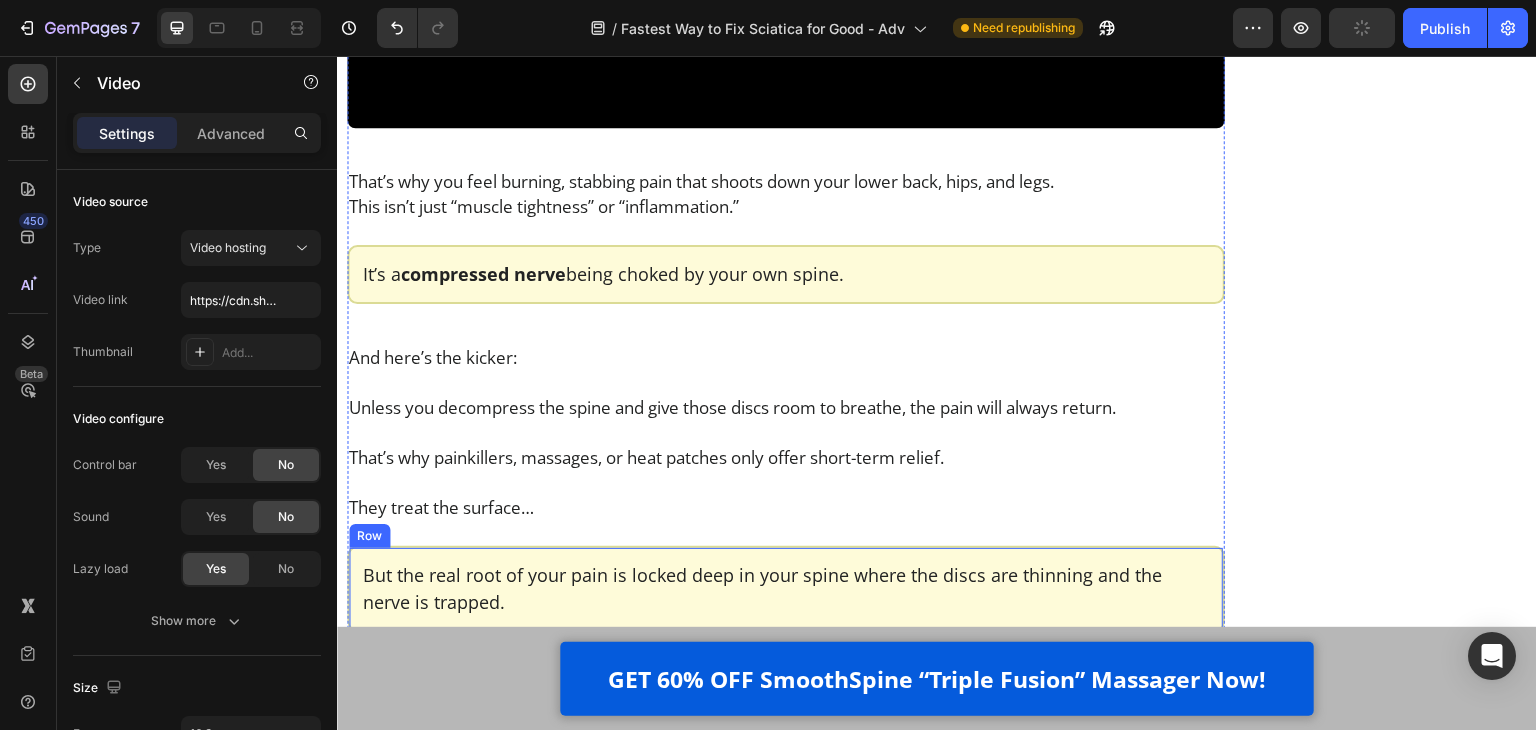 click on "But the real root of your pain is locked deep in your spine where the discs are thinning and the nerve is trapped. Text Block Row Row" at bounding box center [786, 589] 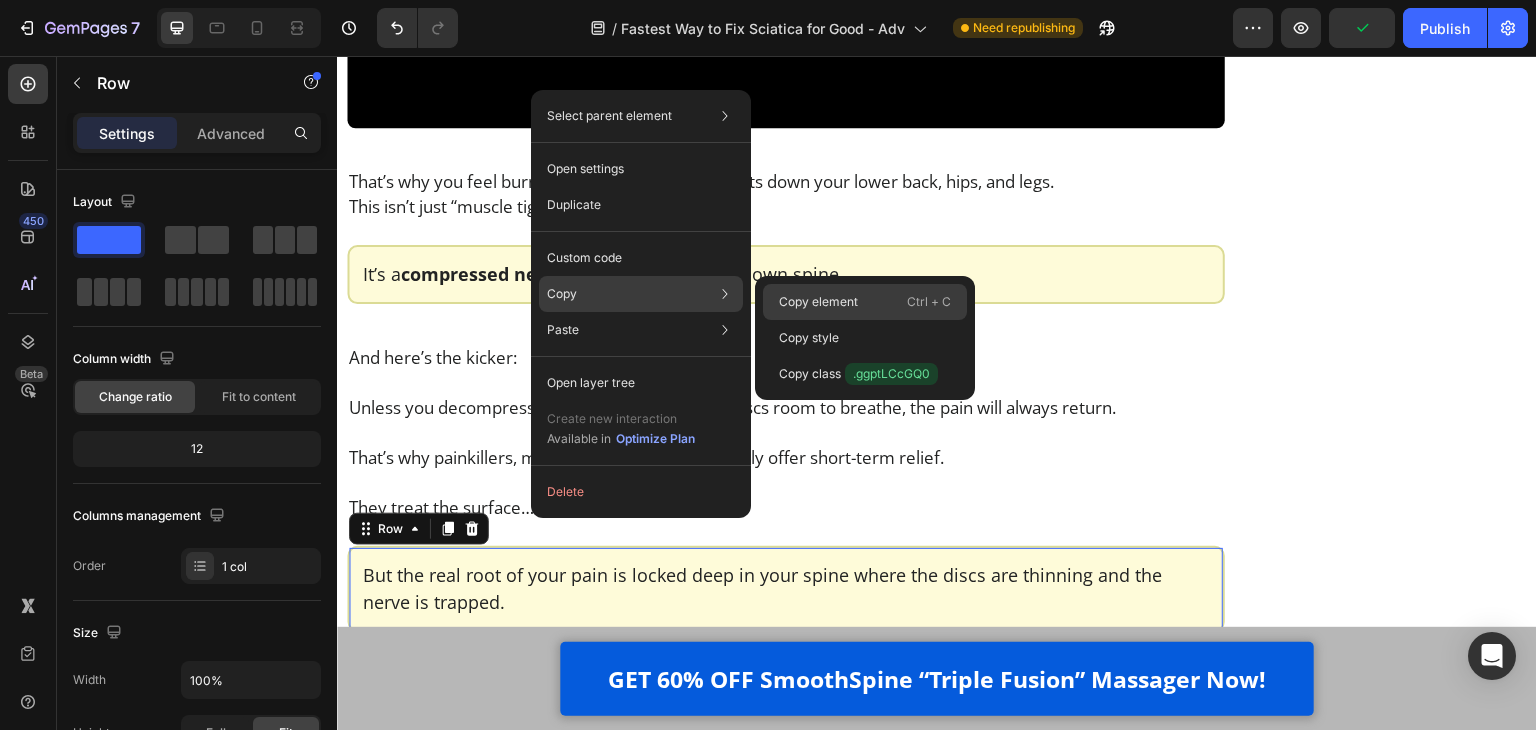 click on "Copy element" at bounding box center (818, 302) 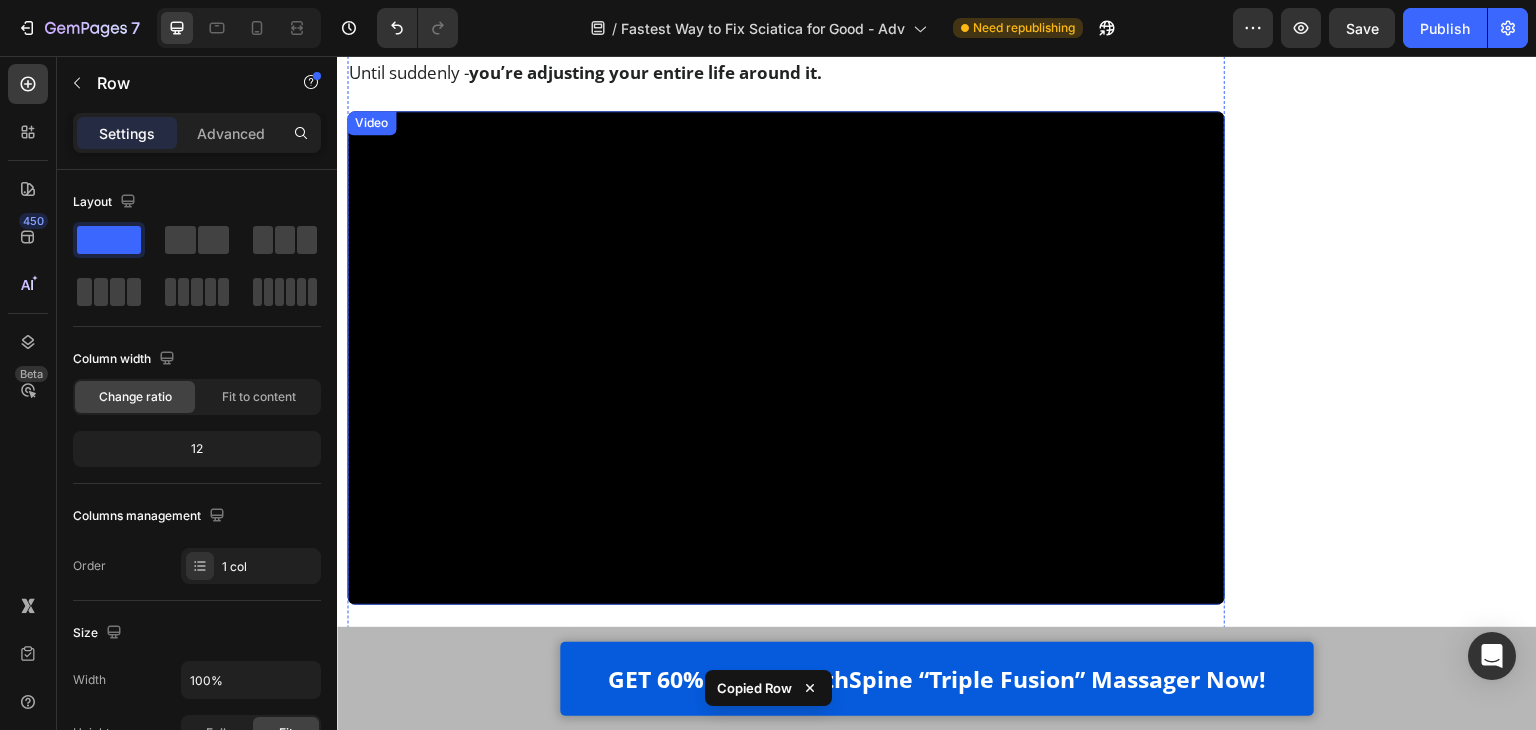scroll, scrollTop: 6747, scrollLeft: 0, axis: vertical 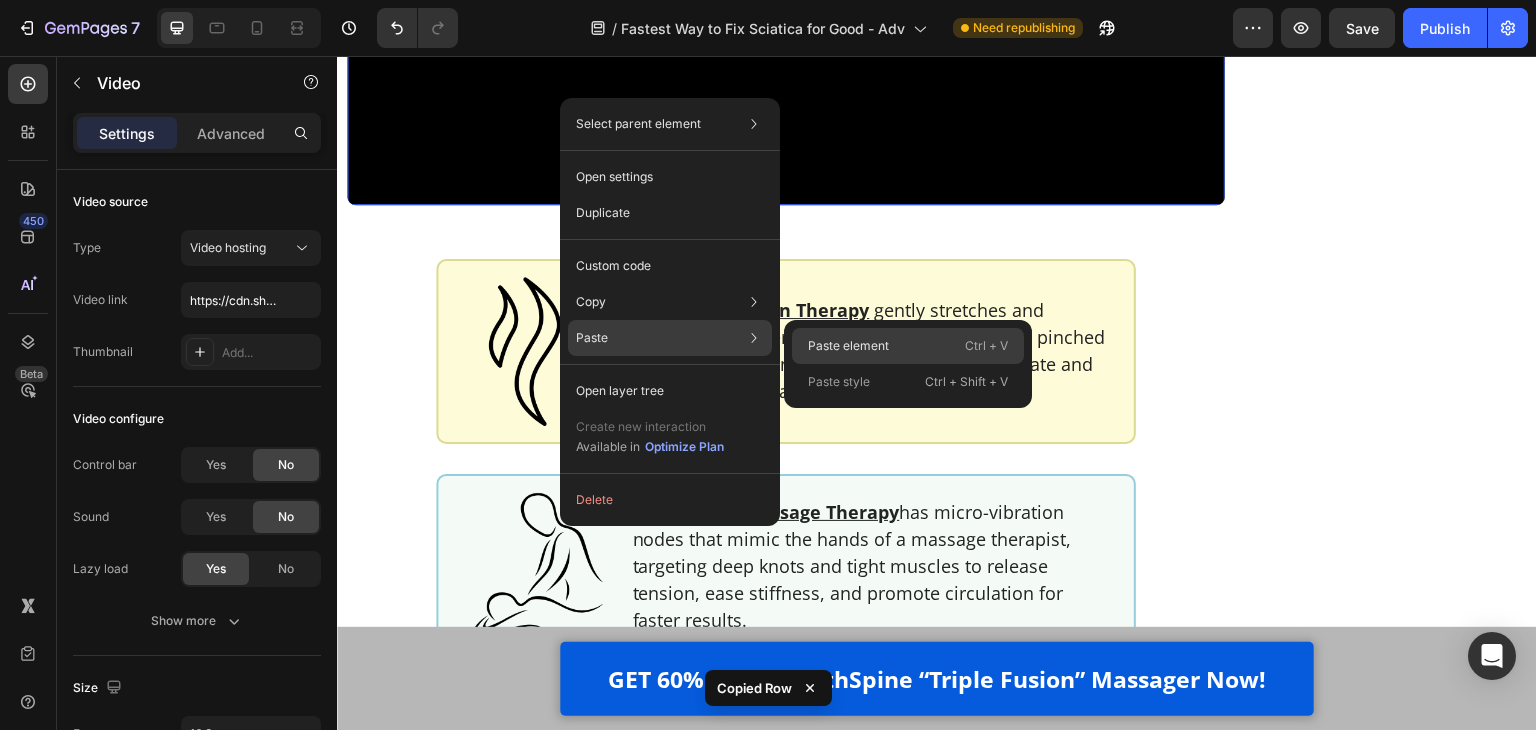 drag, startPoint x: 871, startPoint y: 360, endPoint x: 534, endPoint y: 303, distance: 341.78647 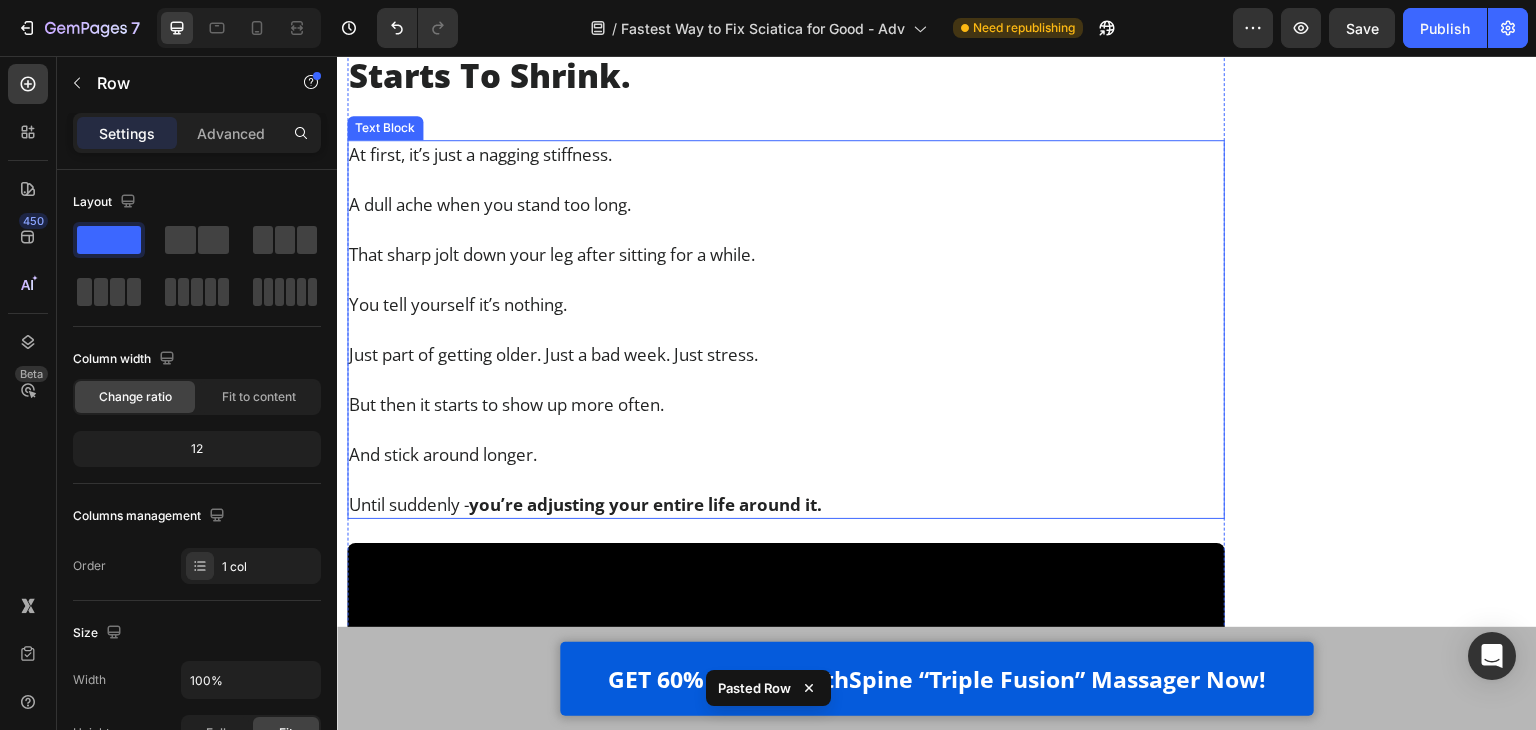 scroll, scrollTop: 5947, scrollLeft: 0, axis: vertical 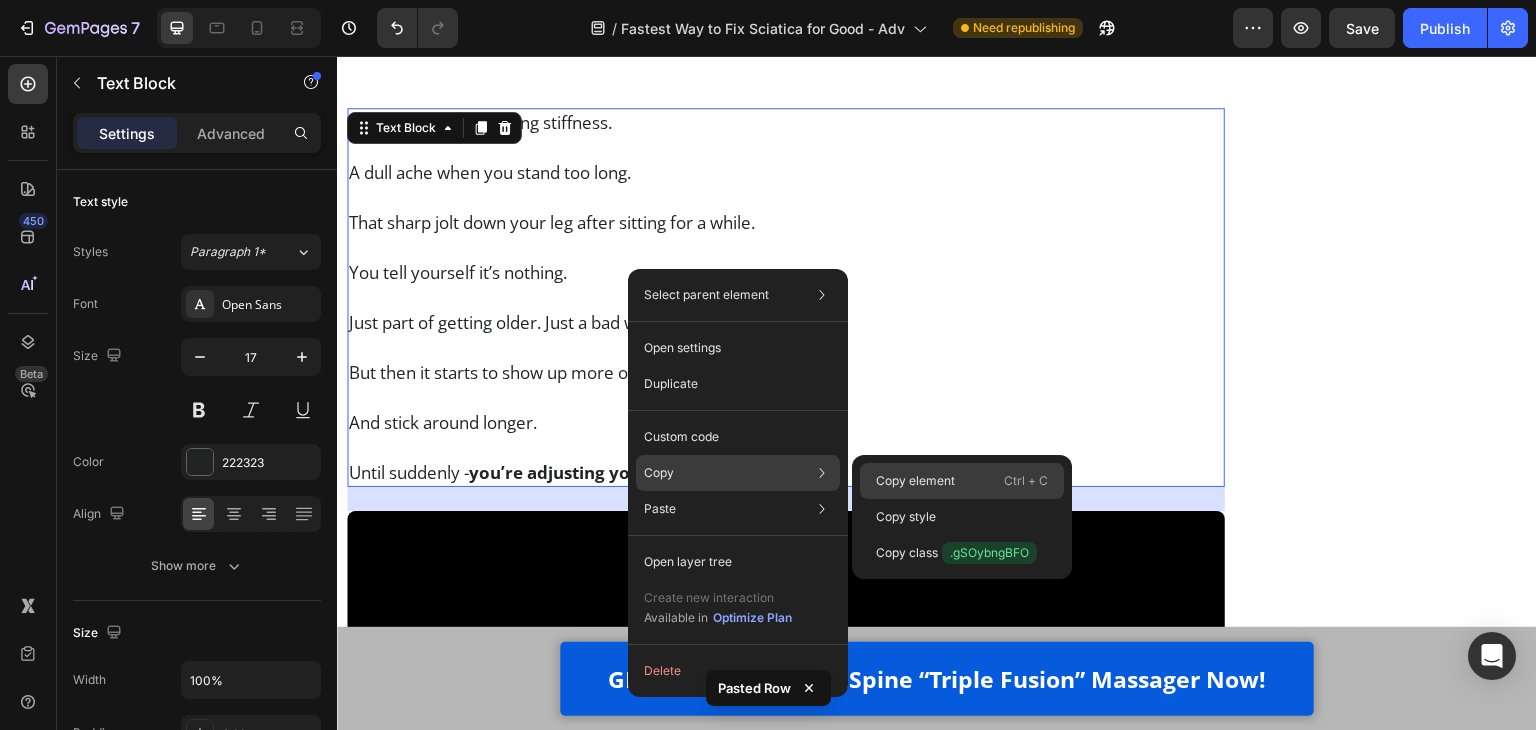 click on "Copy element" at bounding box center (915, 481) 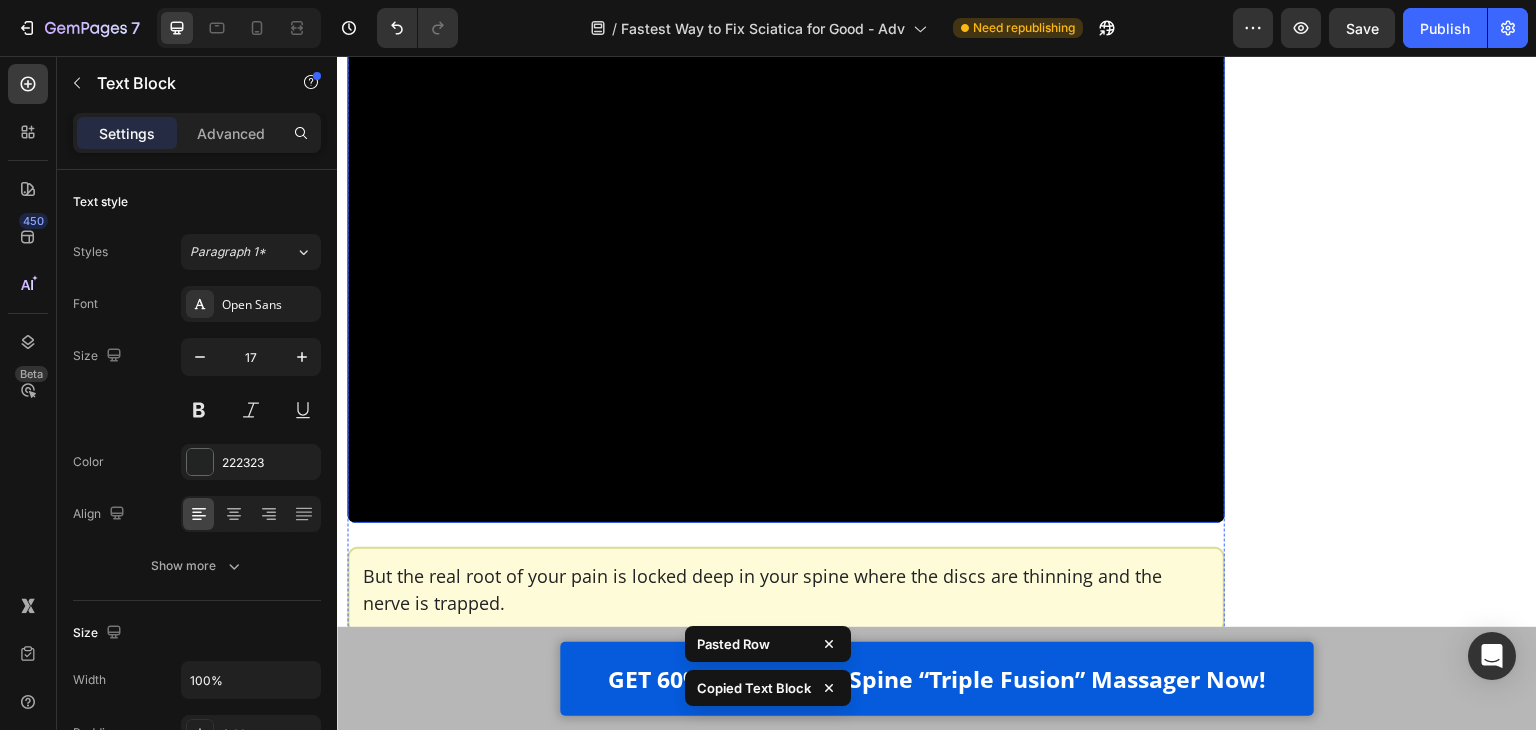 scroll, scrollTop: 6447, scrollLeft: 0, axis: vertical 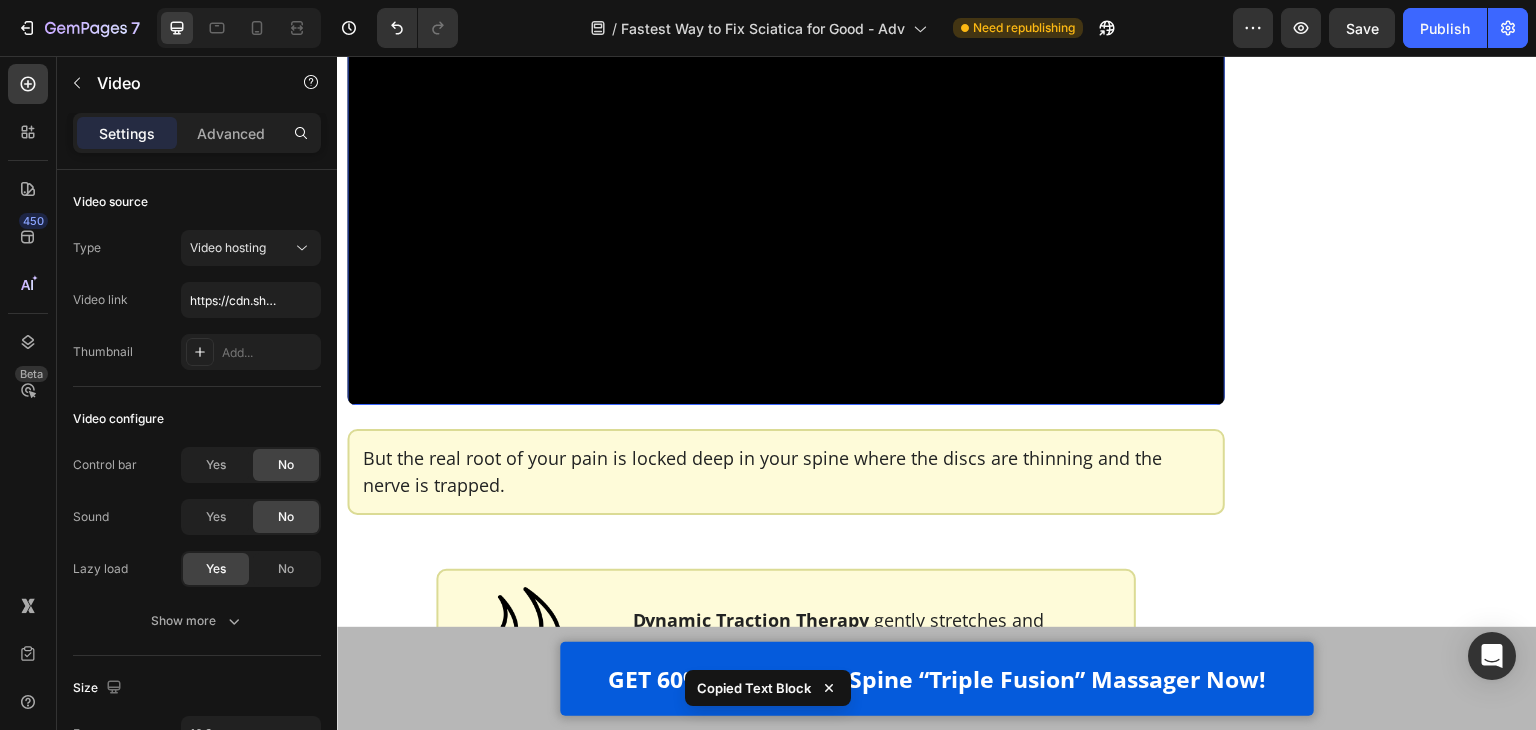 click at bounding box center (786, 158) 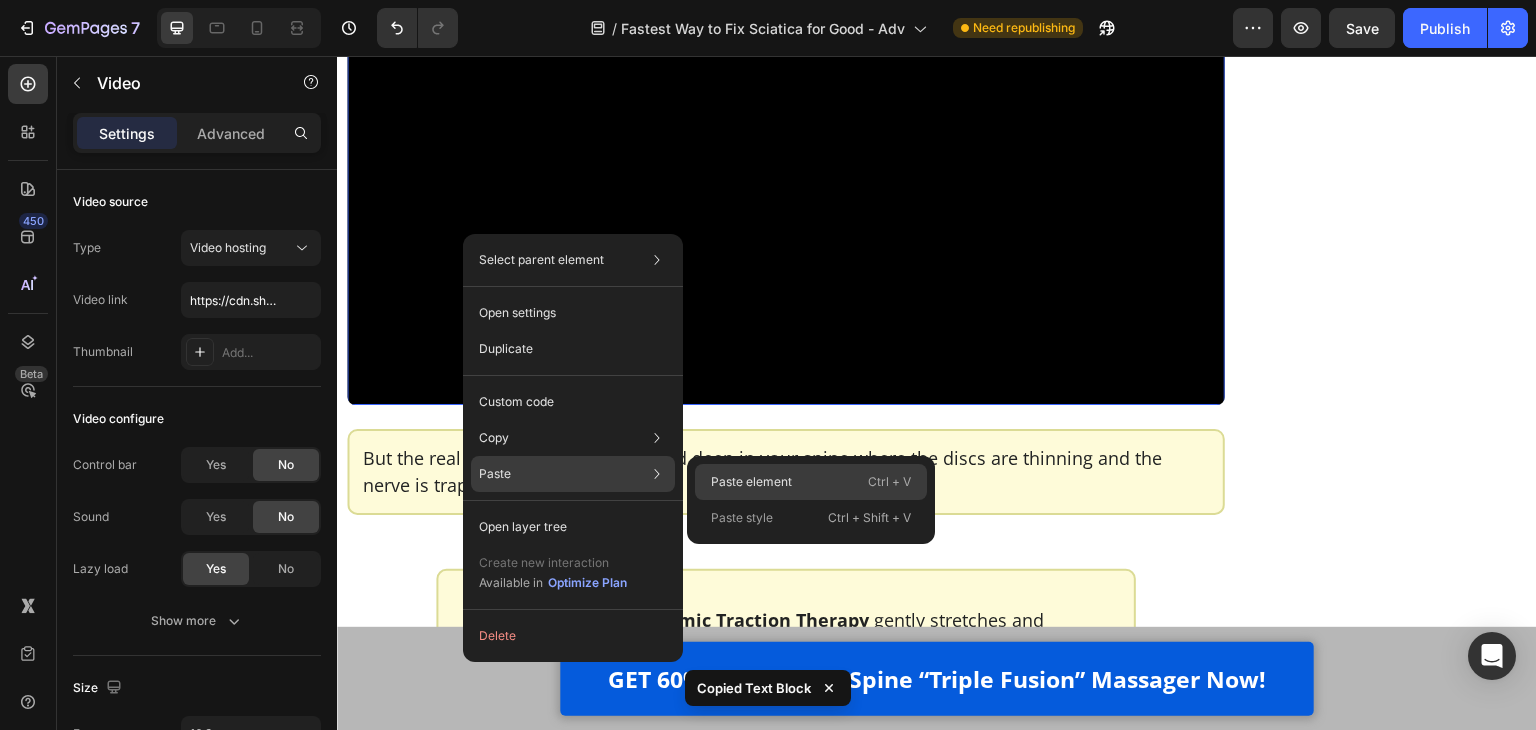 click on "Paste element" at bounding box center [751, 482] 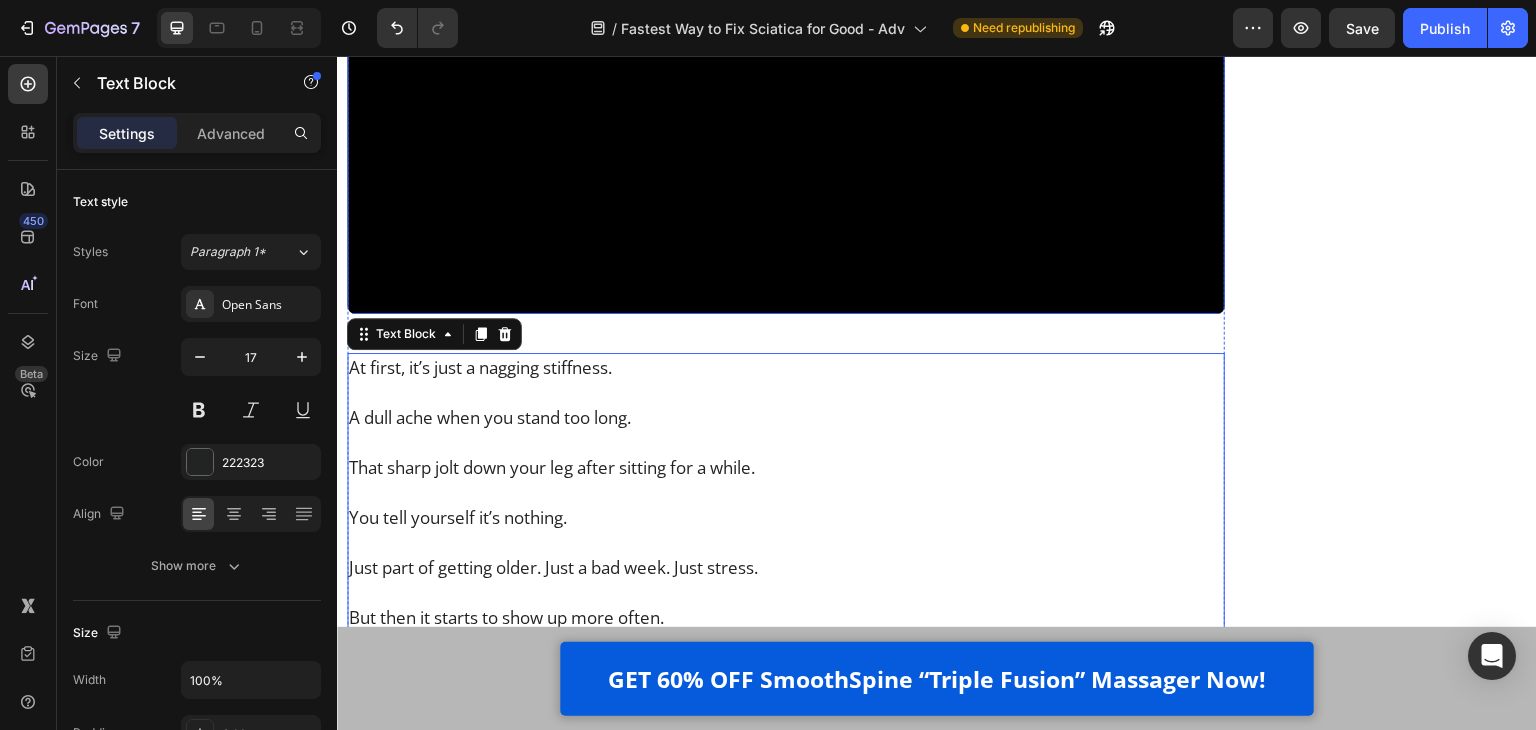 scroll, scrollTop: 6647, scrollLeft: 0, axis: vertical 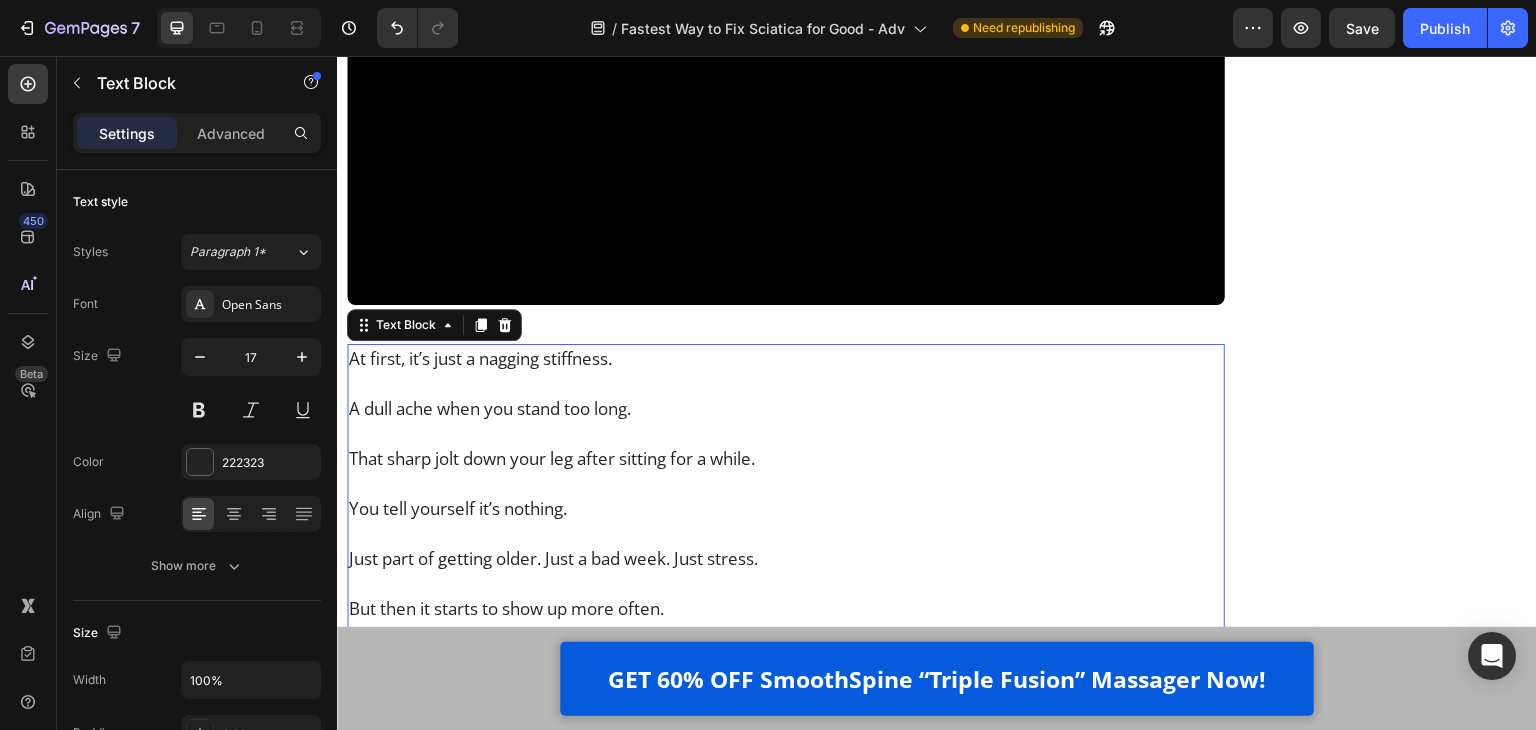 click on "That sharp jolt down your leg after sitting for a while." at bounding box center (786, 458) 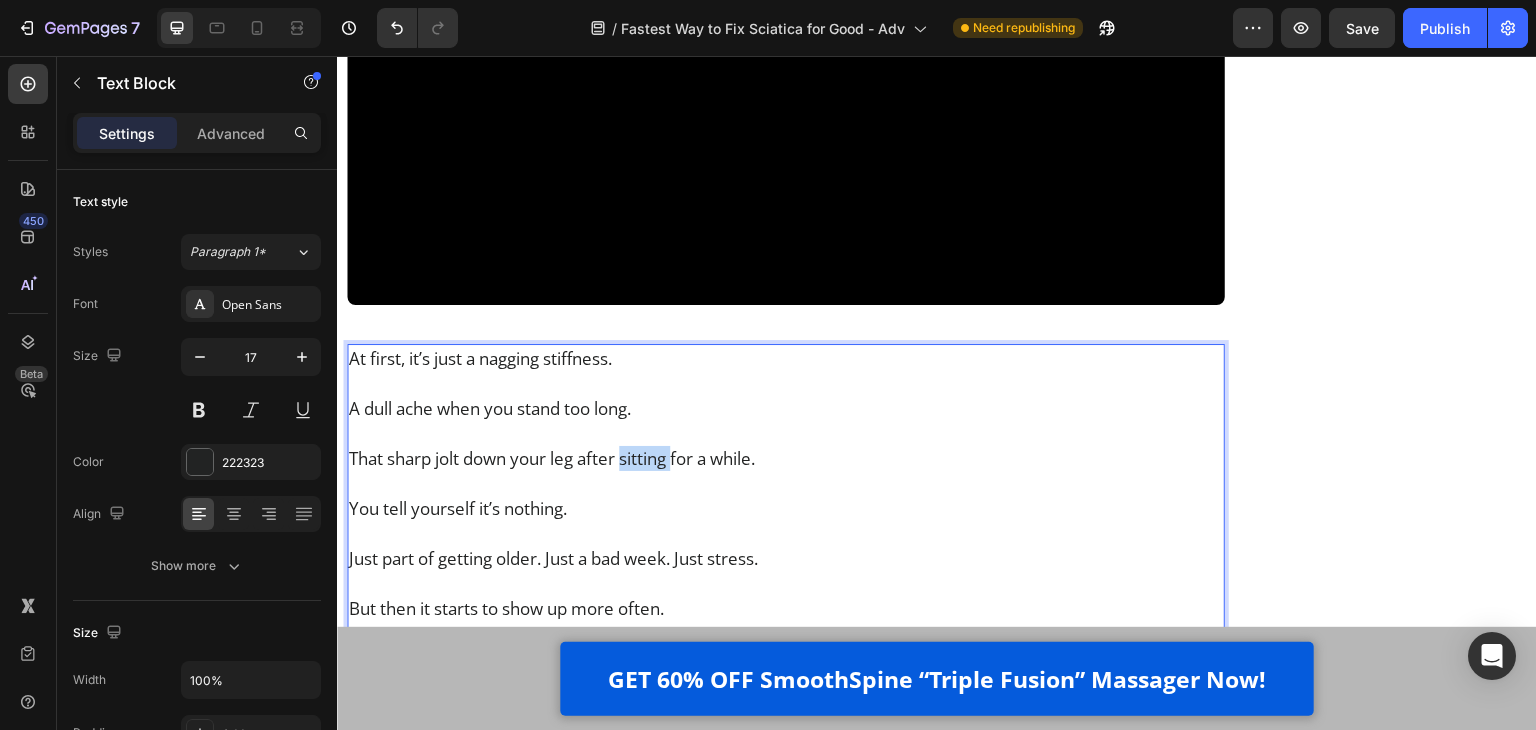 click on "That sharp jolt down your leg after sitting for a while." at bounding box center (786, 458) 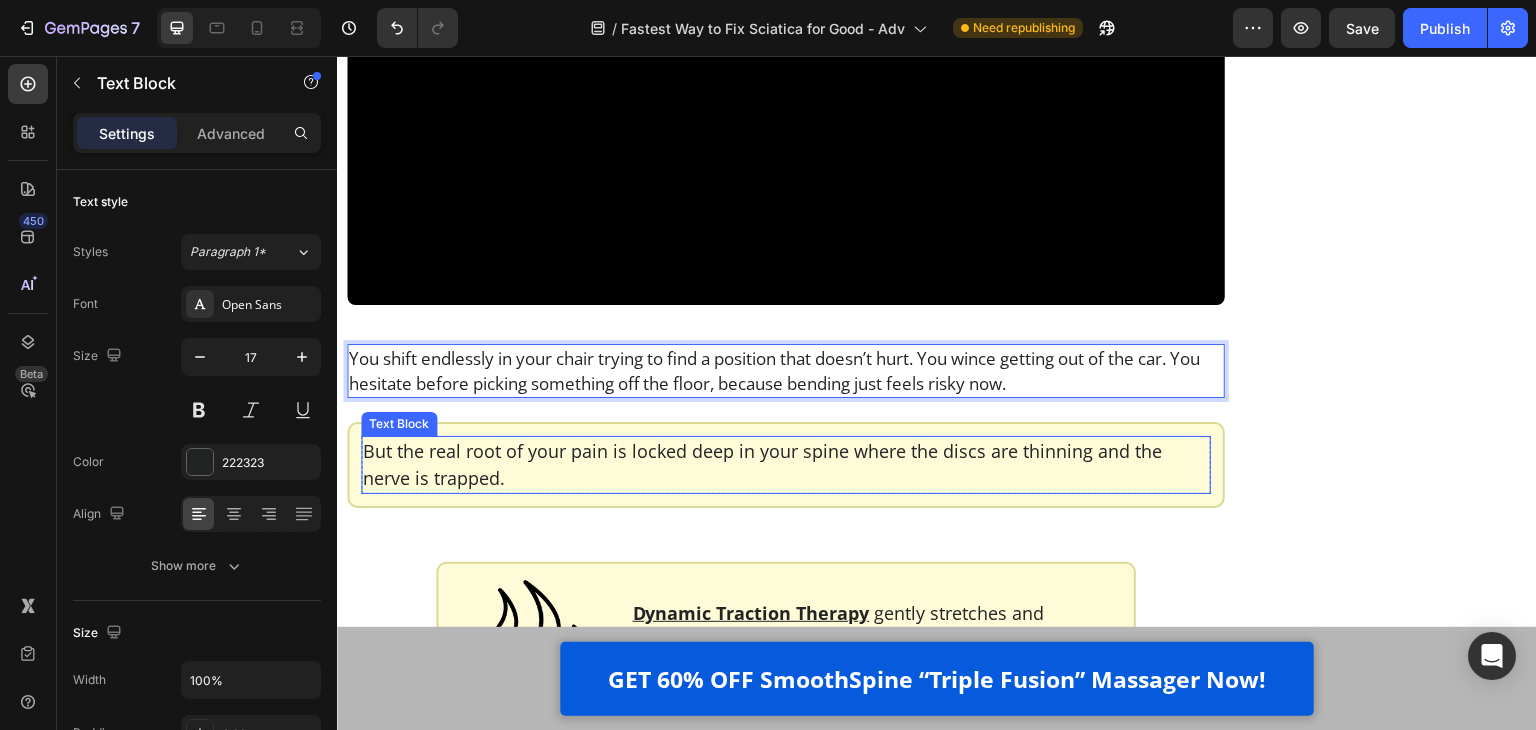 click on "But the real root of your pain is locked deep in your spine where the discs are thinning and the nerve is trapped." at bounding box center (786, 465) 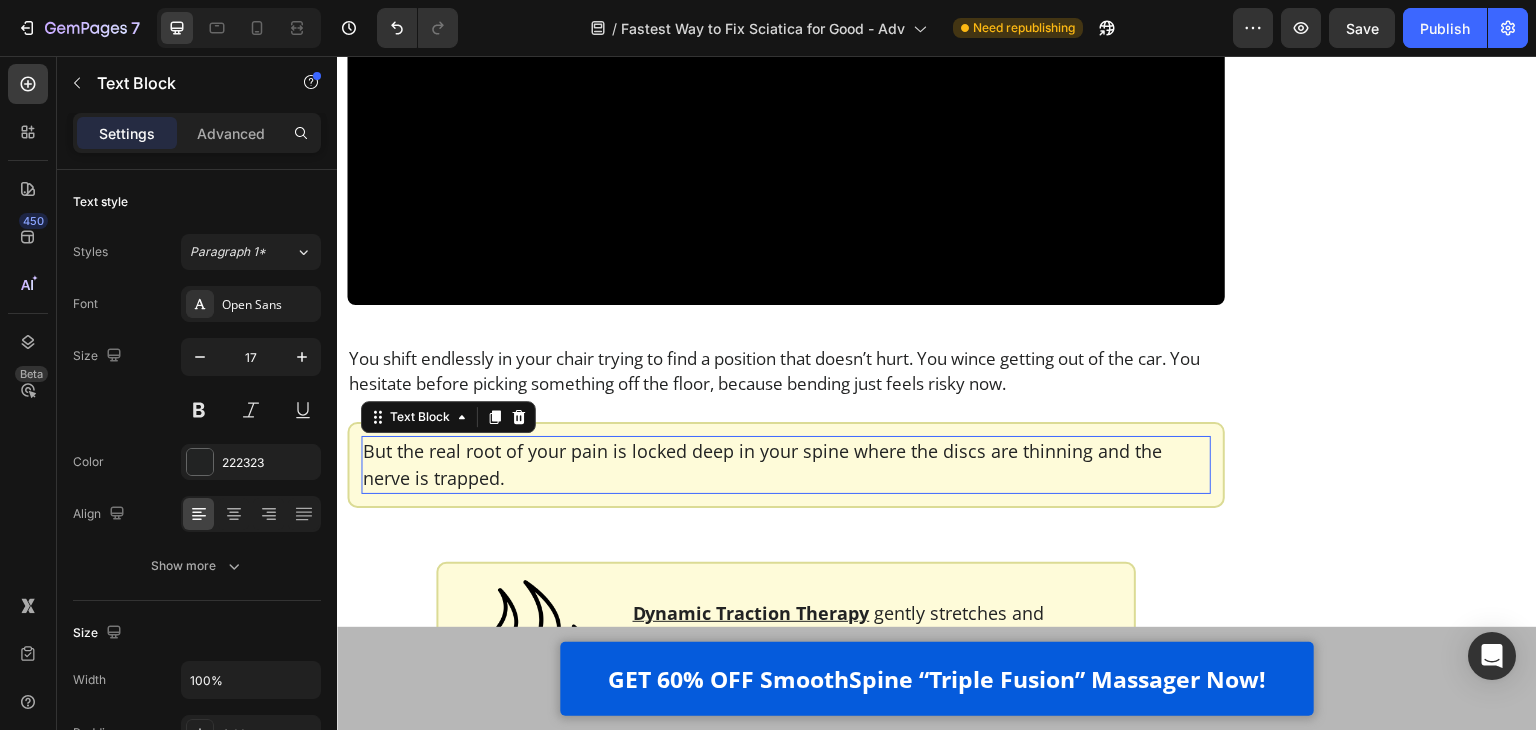 click on "But the real root of your pain is locked deep in your spine where the discs are thinning and the nerve is trapped." at bounding box center (786, 465) 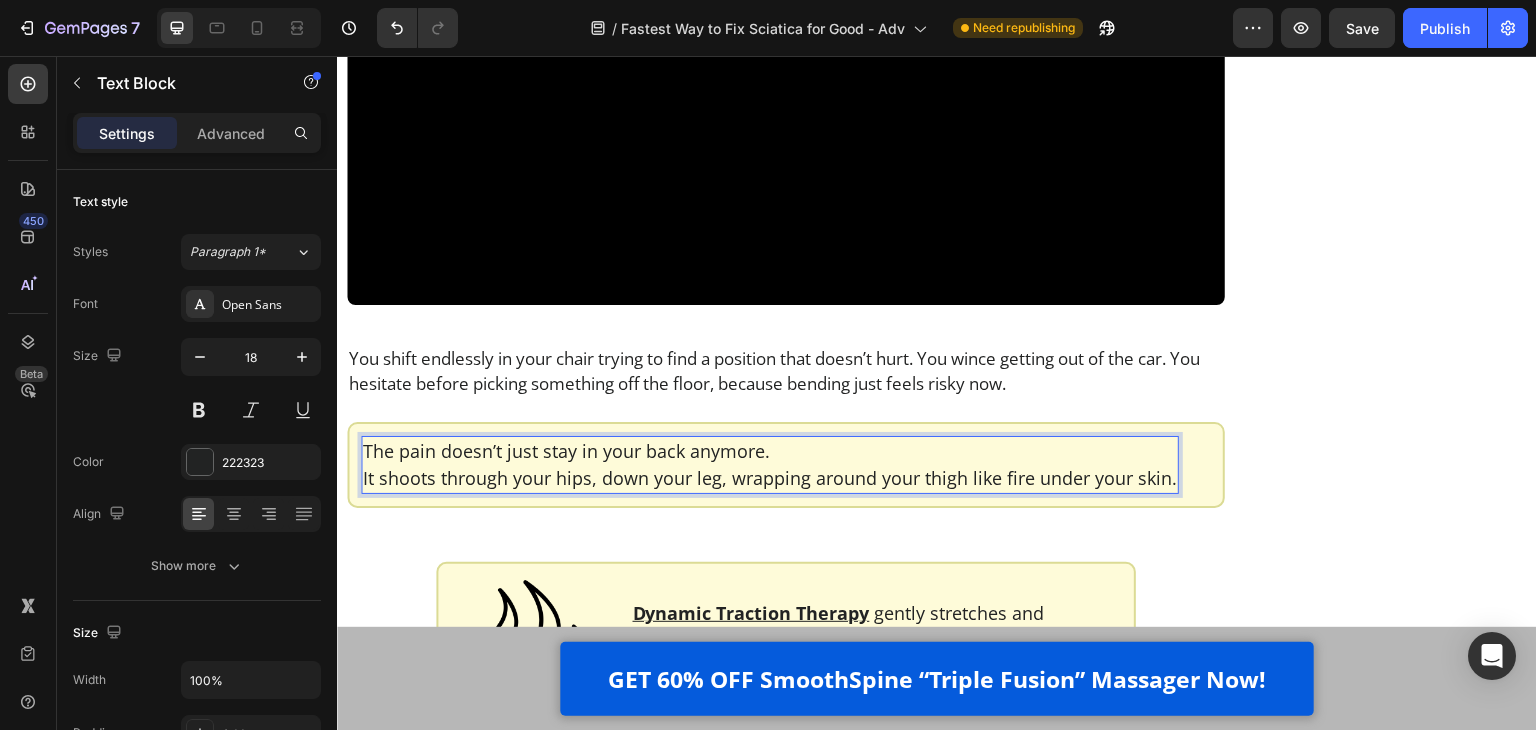 click on "The pain doesn’t just stay in your back anymore." at bounding box center [770, 451] 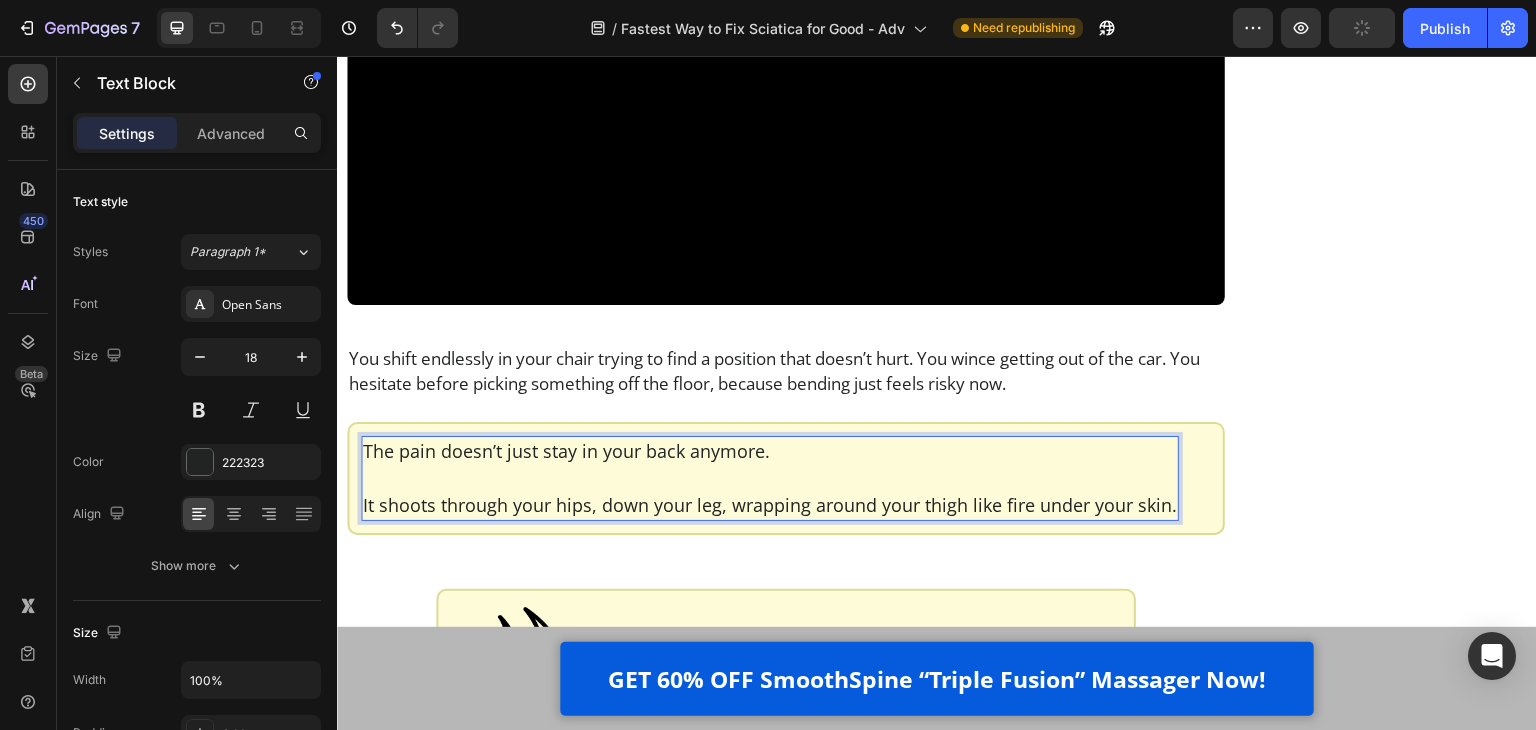 click on "The pain doesn’t just stay in your back anymore. It shoots through your hips, down your leg, wrapping around your thigh like fire under your skin." at bounding box center (770, 478) 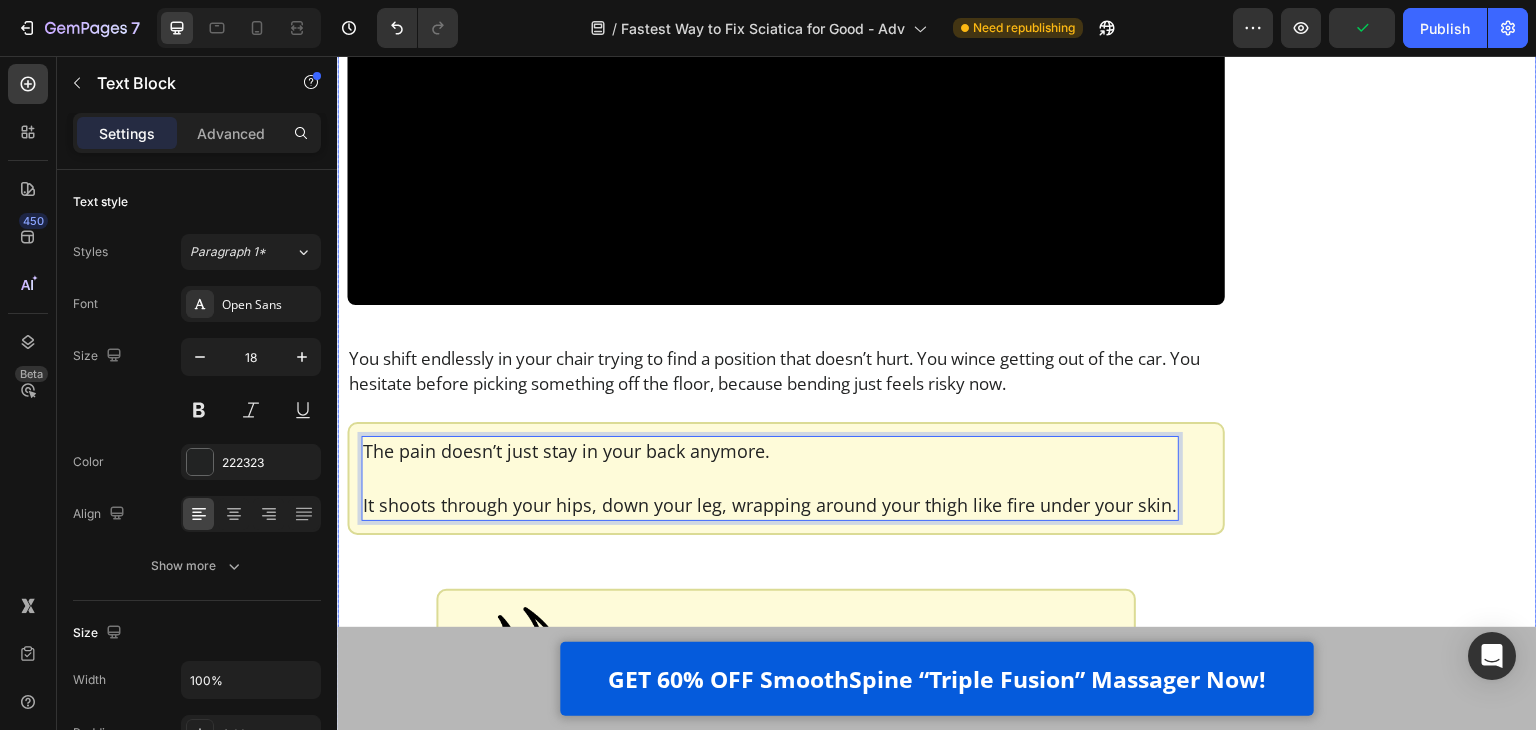 click on "Finally Get Instant Relief From Sciatica Text Block Image GET 60% OFF SmoothSpine NOW! Button Customer Reviews Heading Row Image 4.8 out of 5 Text Block Row 3,791 customer ratings Text Block 5 Star Text Block Image 90% Text Block Row 4 Star Text Block Image 7% Text Block Row 3 Star Text Block Image 2% Text Block Row 2 Star Text Block Image 0% Text Block Row 1 Star Text Block Image 1% Text Block Row By Feature Heading Price Text Block Image 5.0 Text Block Row Effectiveness Text Block Image 5.0 Text Block Row Comfort Text Block Image 5.0 Text Block Row Quality Text Block Image 4.8 Text Block Row Row Row Row Row" at bounding box center [1381, -1333] 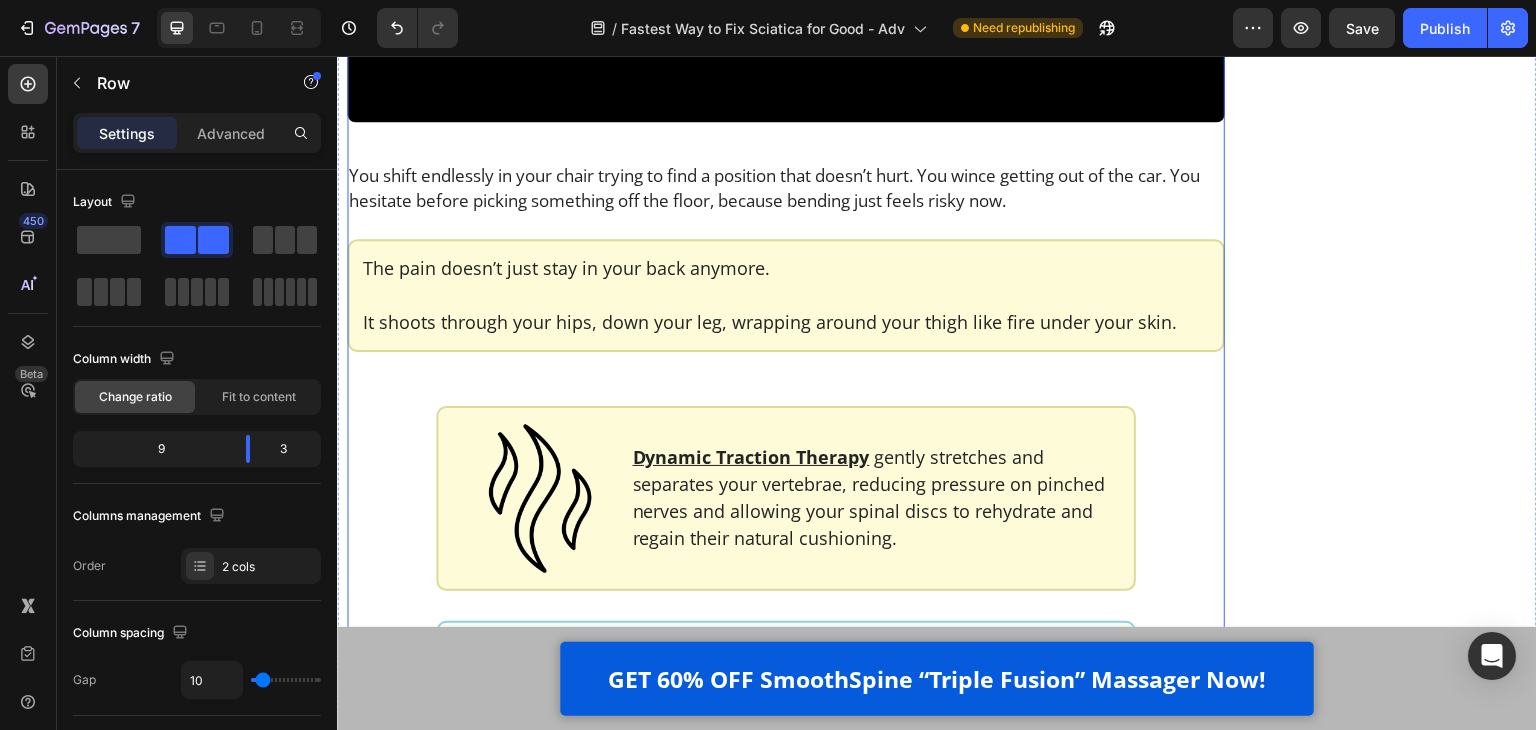 scroll, scrollTop: 6847, scrollLeft: 0, axis: vertical 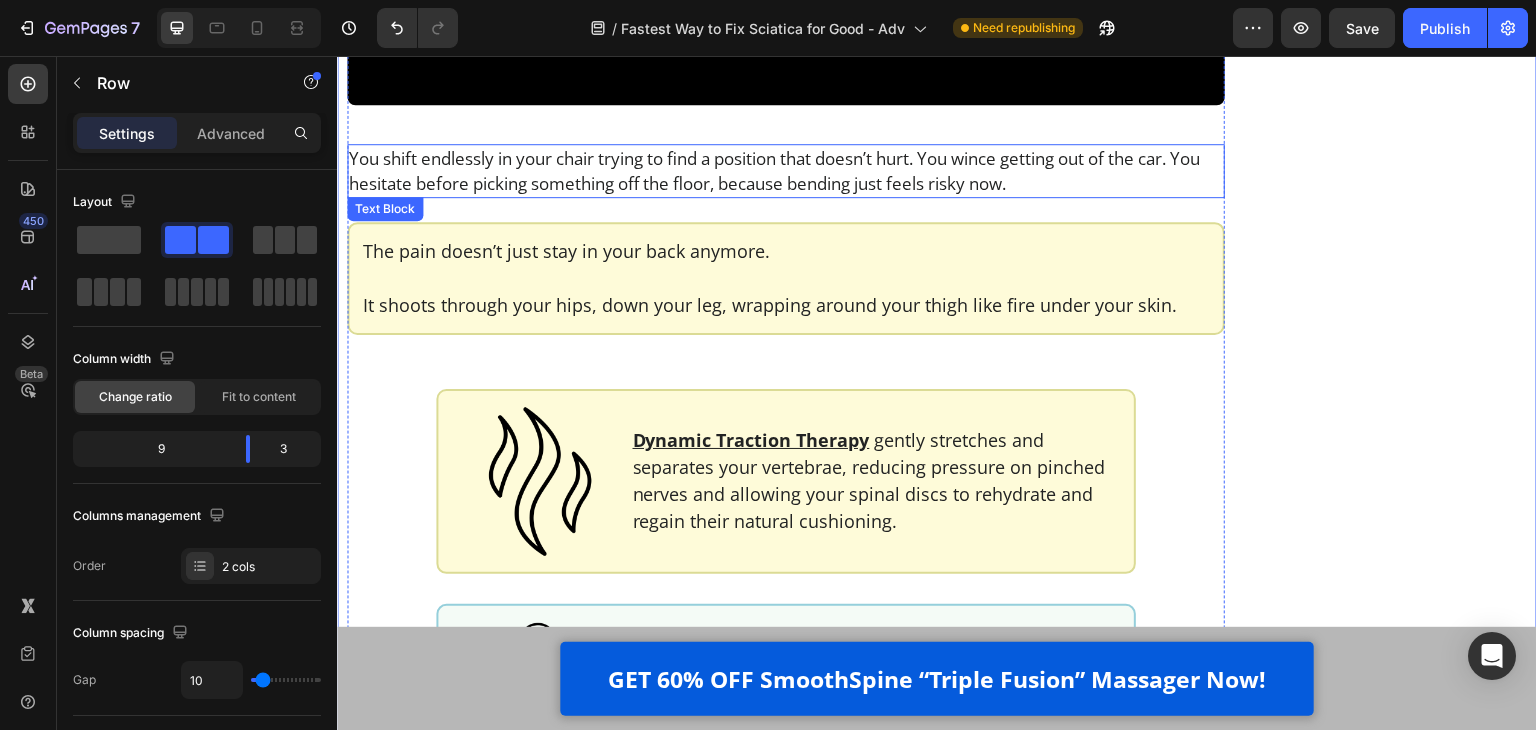 click on "You shift endlessly in your chair trying to find a position that doesn’t hurt. You wince getting out of the car. You hesitate before picking something off the floor, because bending just feels risky now." at bounding box center [786, 171] 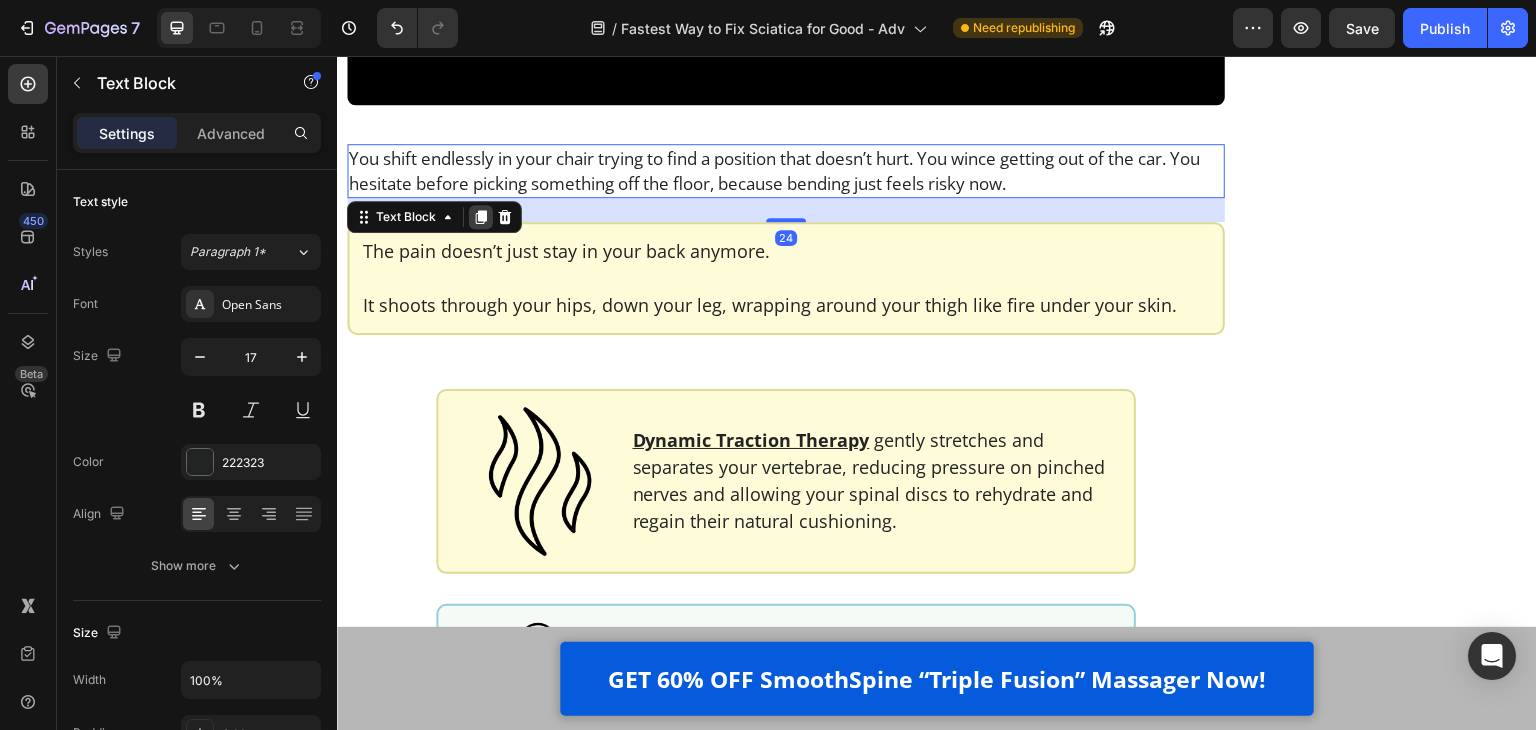 click 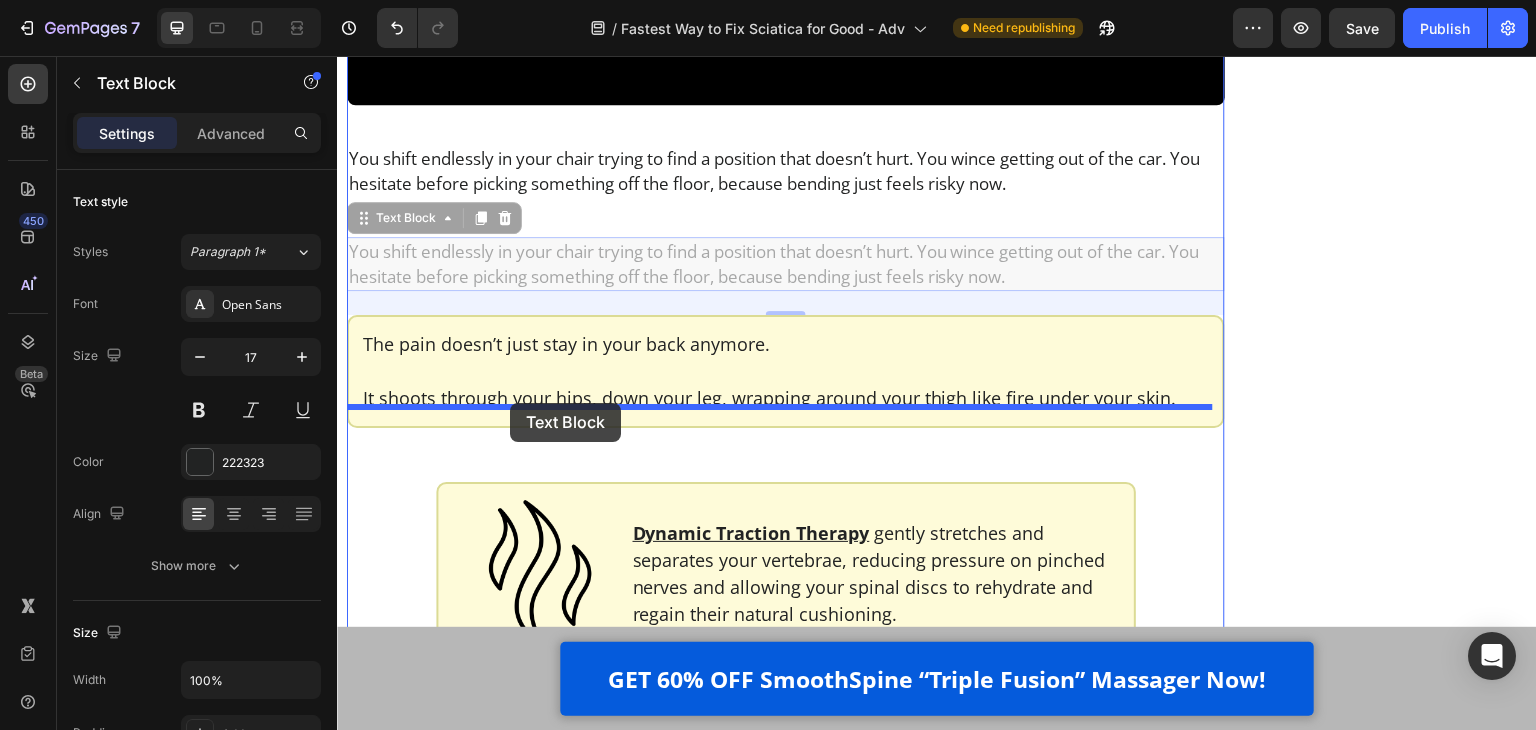 drag, startPoint x: 391, startPoint y: 178, endPoint x: 510, endPoint y: 403, distance: 254.53094 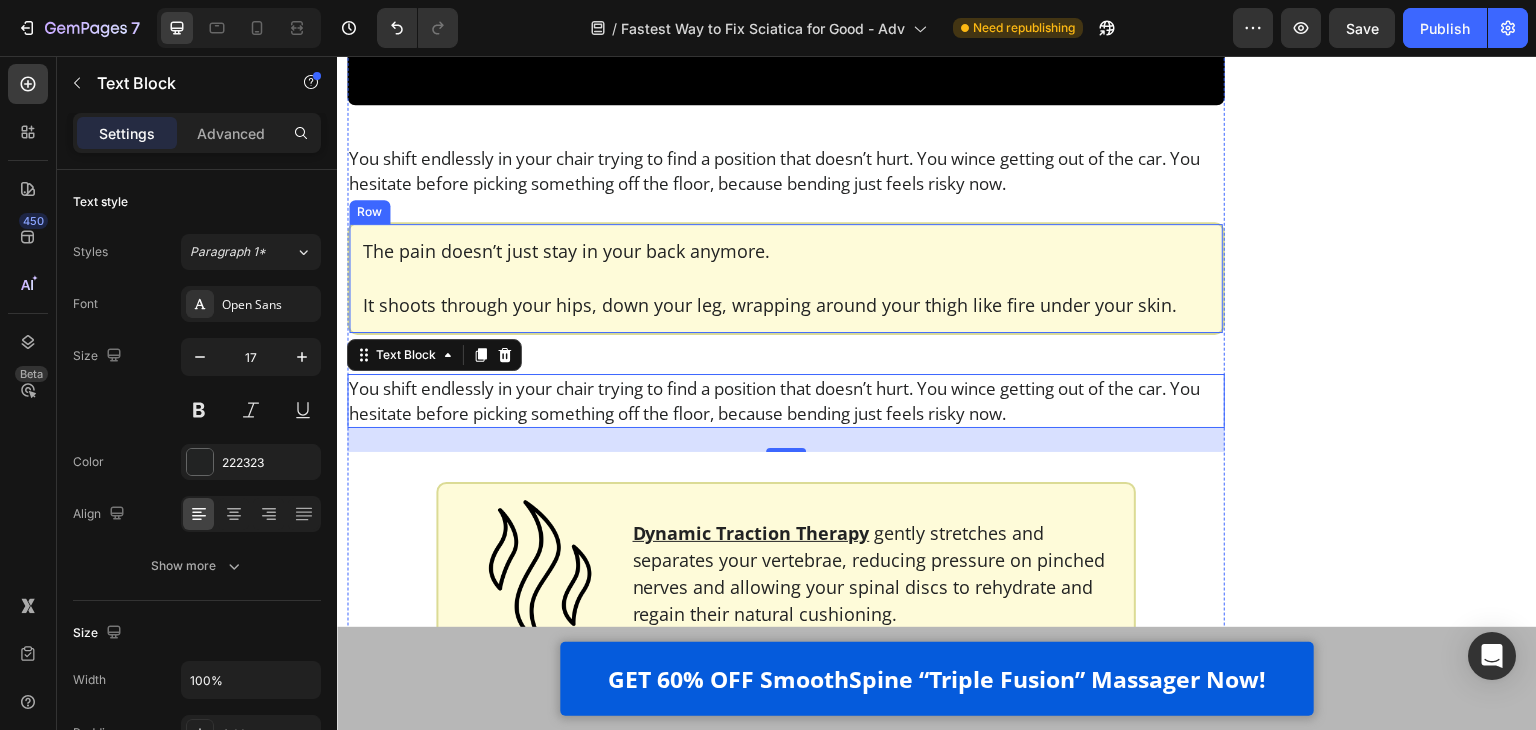 click on "The pain doesn’t just stay in your back anymore. It shoots through your hips, down your leg, wrapping around your thigh like fire under your skin. Text Block Row Row" at bounding box center [786, 278] 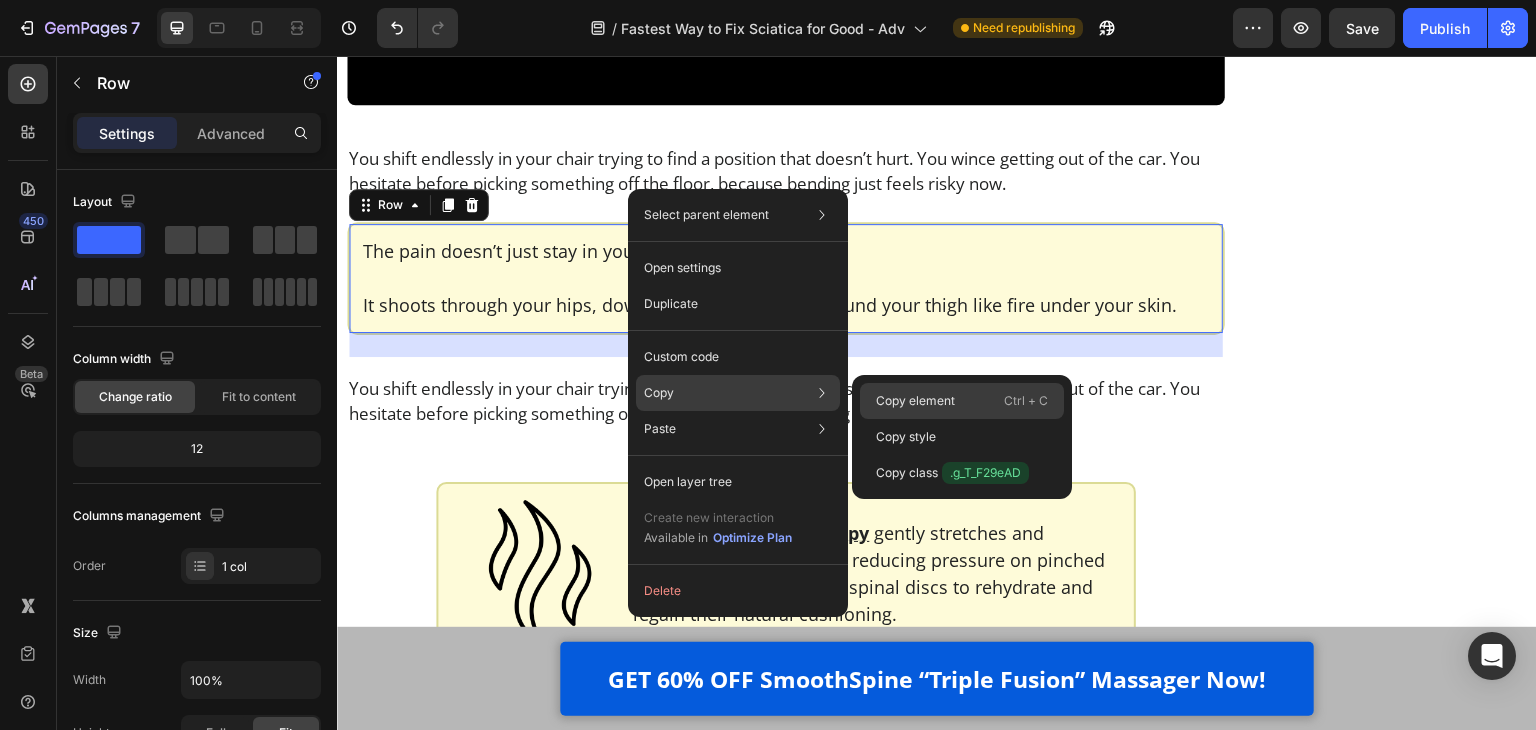 click on "Copy element" at bounding box center [915, 401] 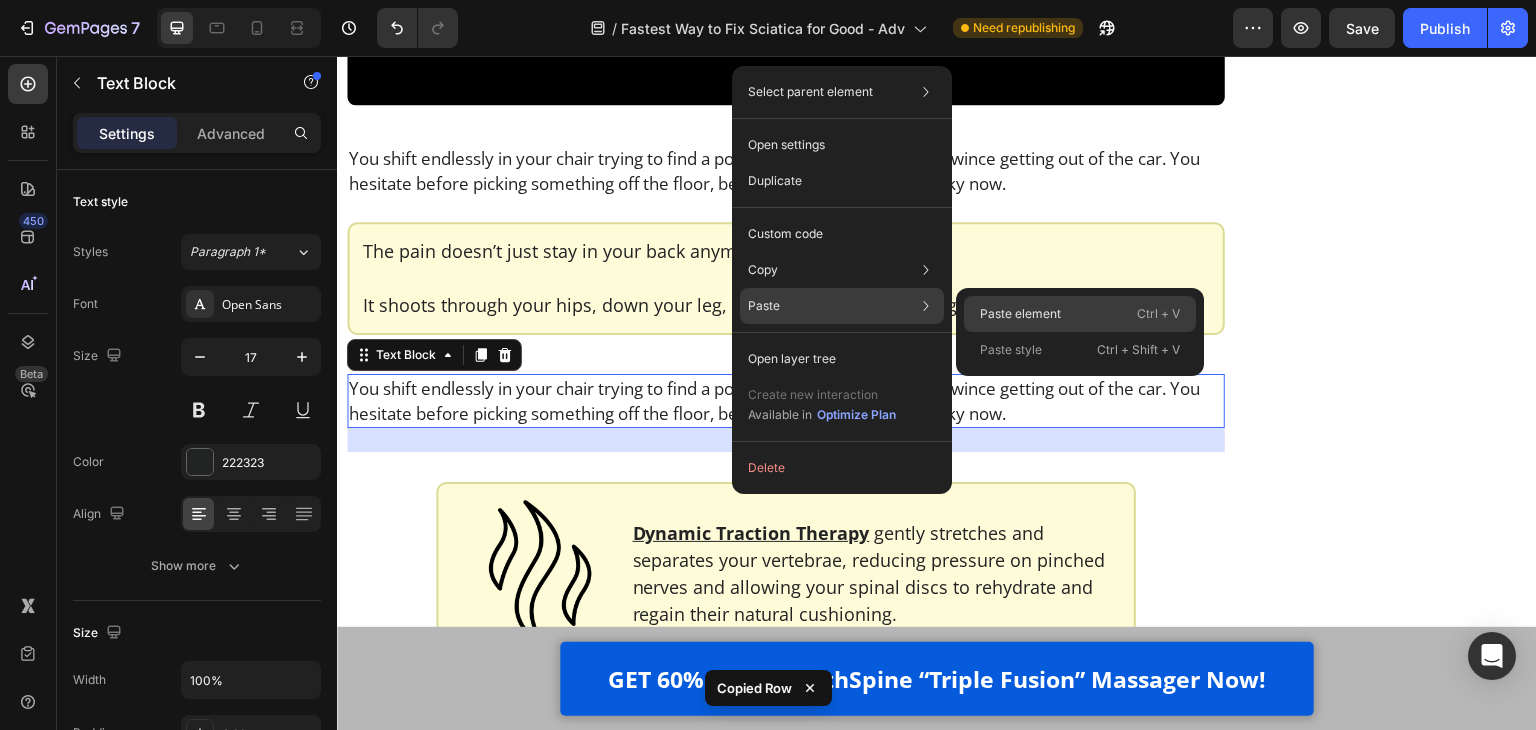 click on "Paste element" at bounding box center [1020, 314] 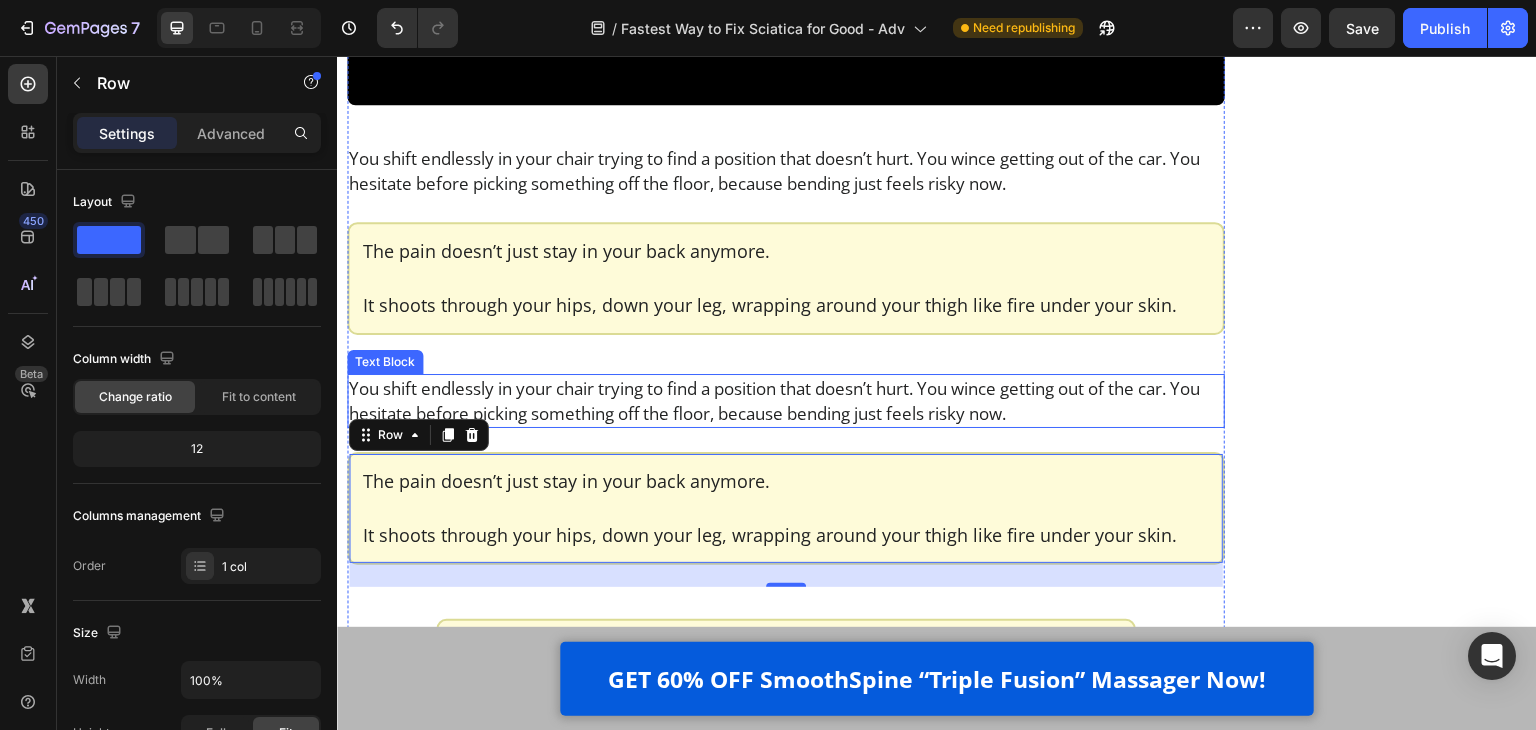 click on "You shift endlessly in your chair trying to find a position that doesn’t hurt. You wince getting out of the car. You hesitate before picking something off the floor, because bending just feels risky now." at bounding box center [786, 401] 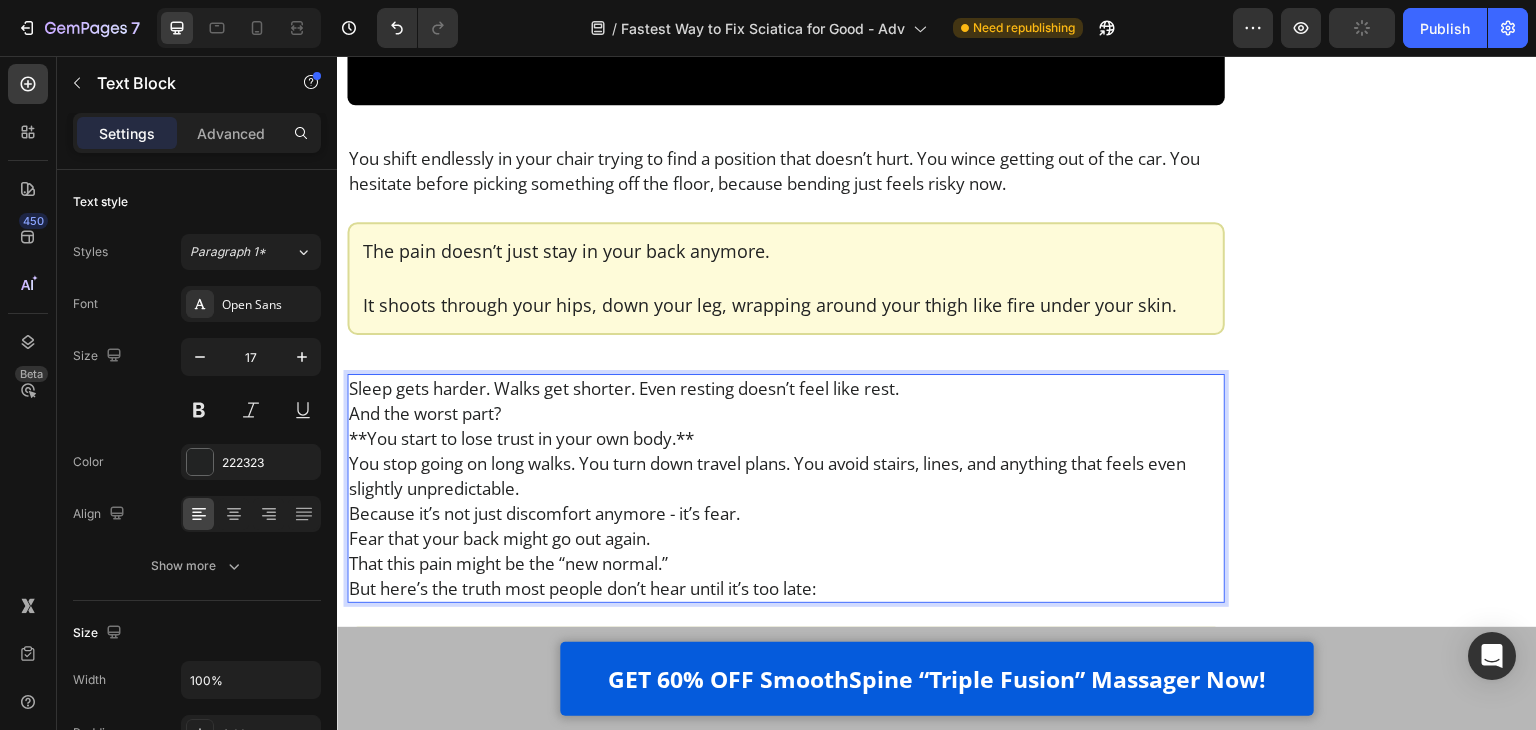 click on "**You start to lose trust in your own body.**" at bounding box center [786, 438] 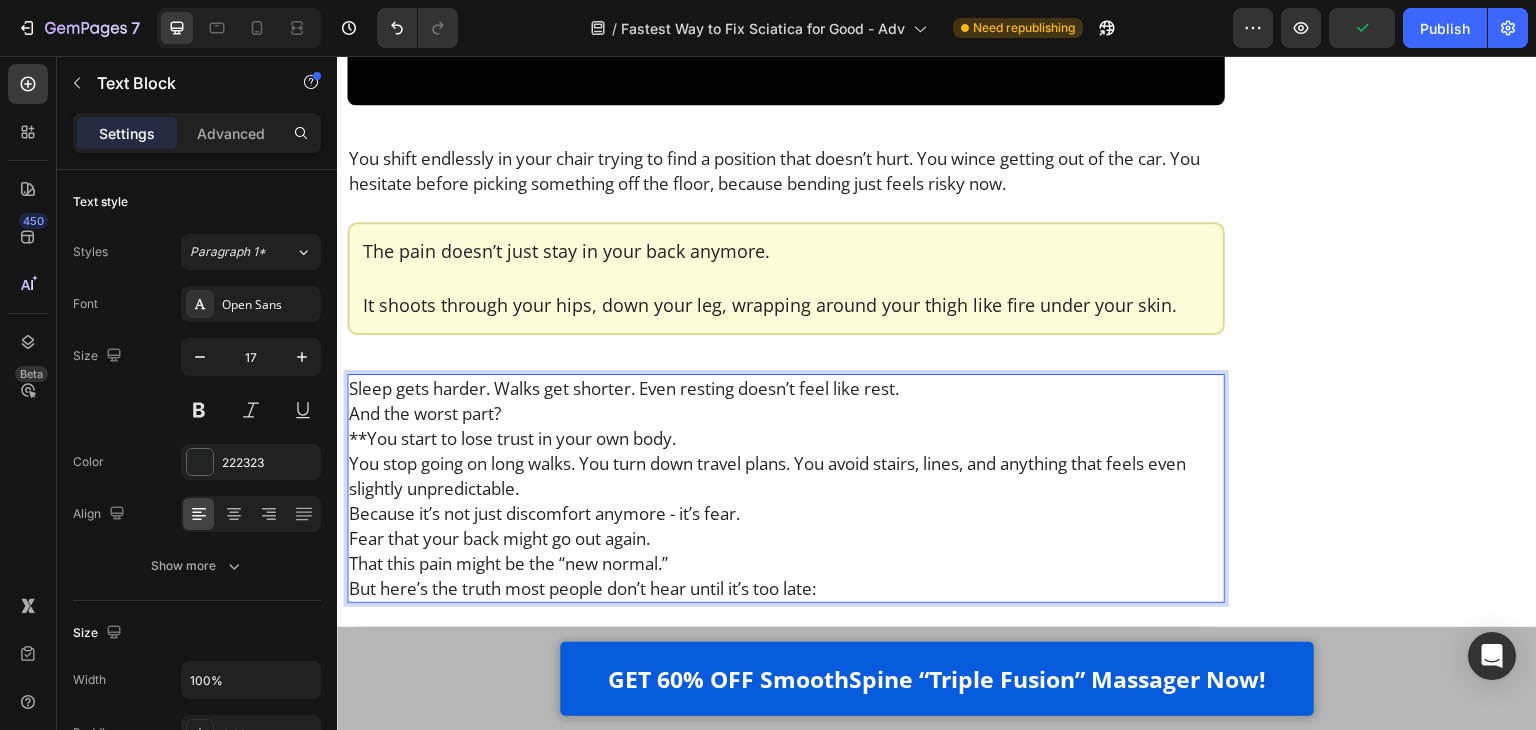 click on "**You start to lose trust in your own body." at bounding box center [786, 438] 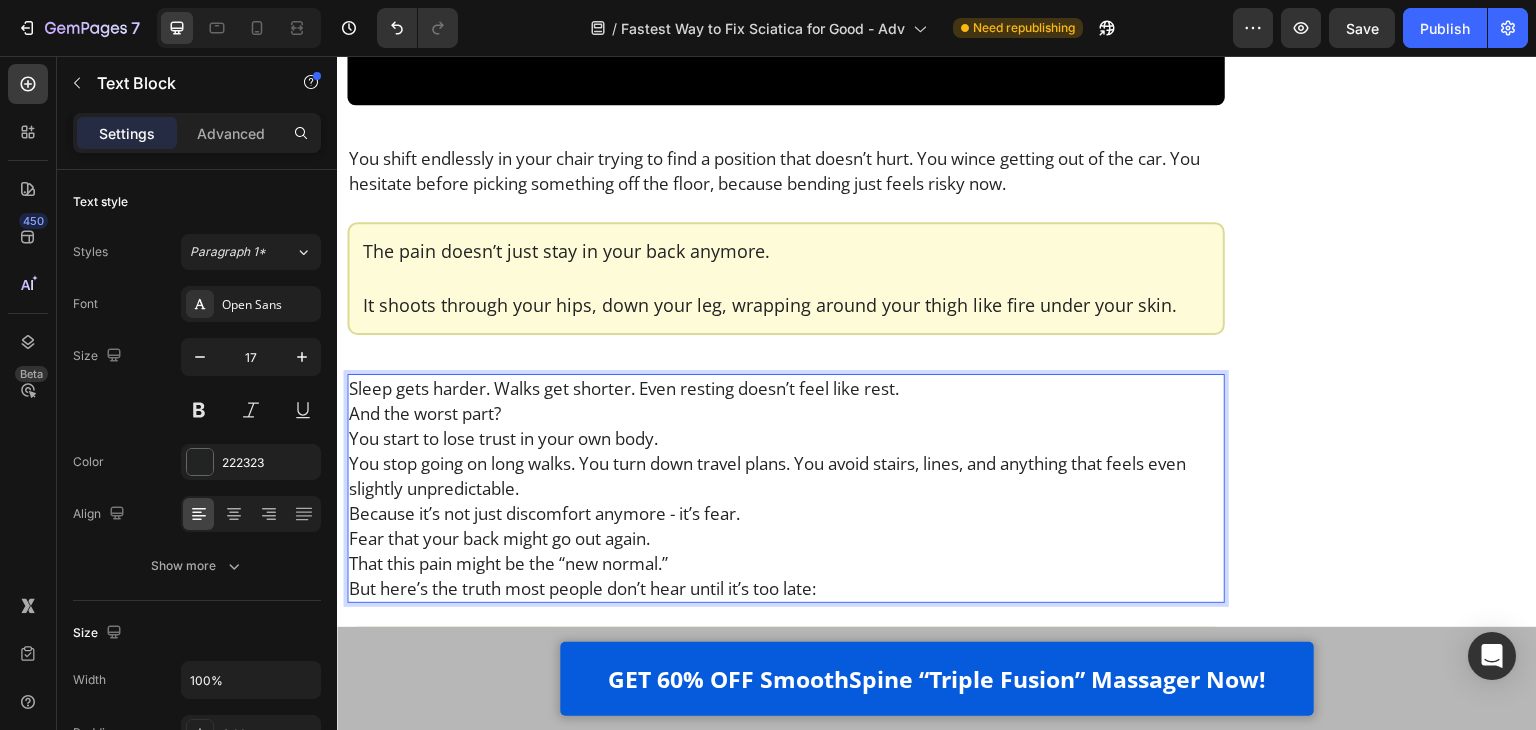 click on "Sleep gets harder. Walks get shorter. Even resting doesn’t feel like rest." at bounding box center (786, 388) 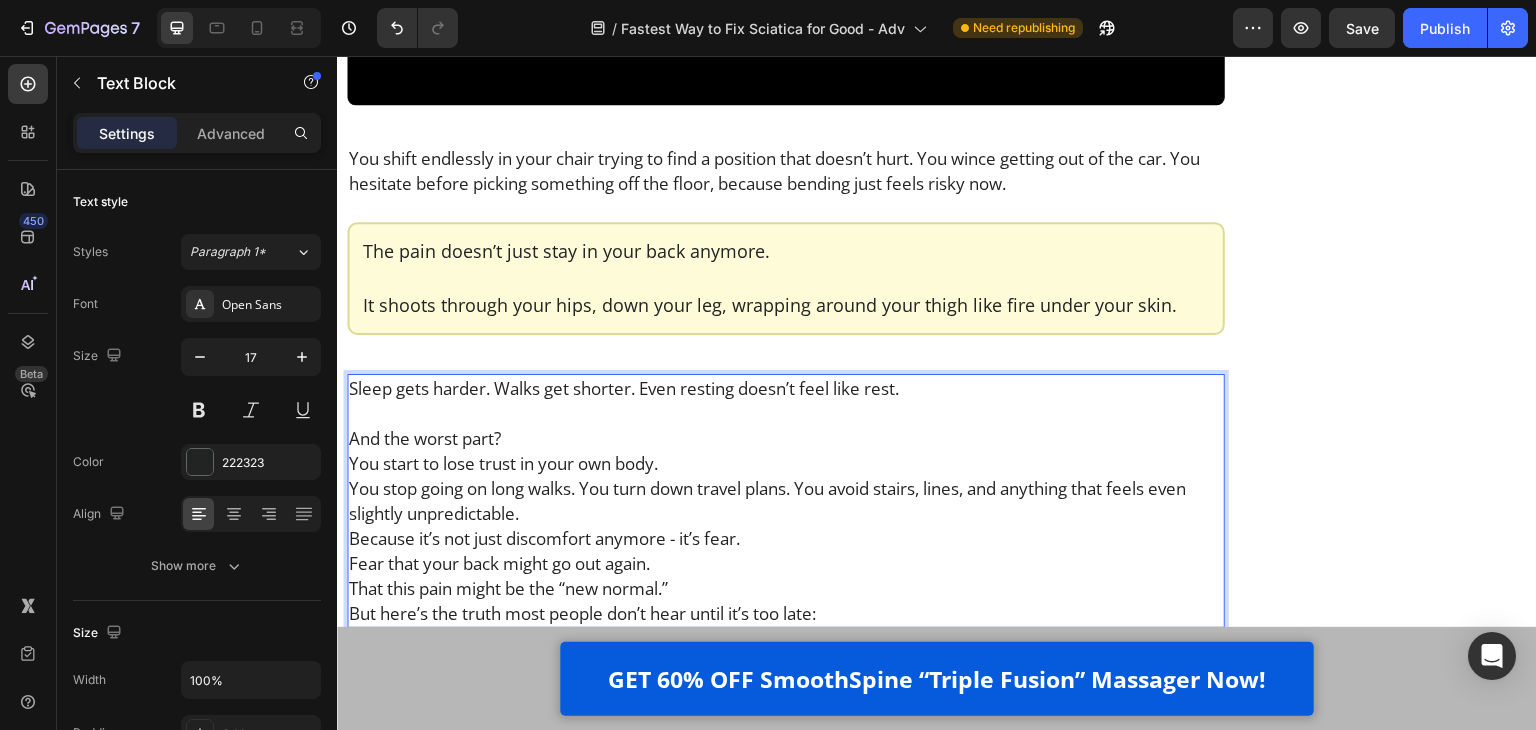 click on "And the worst part?" at bounding box center [786, 438] 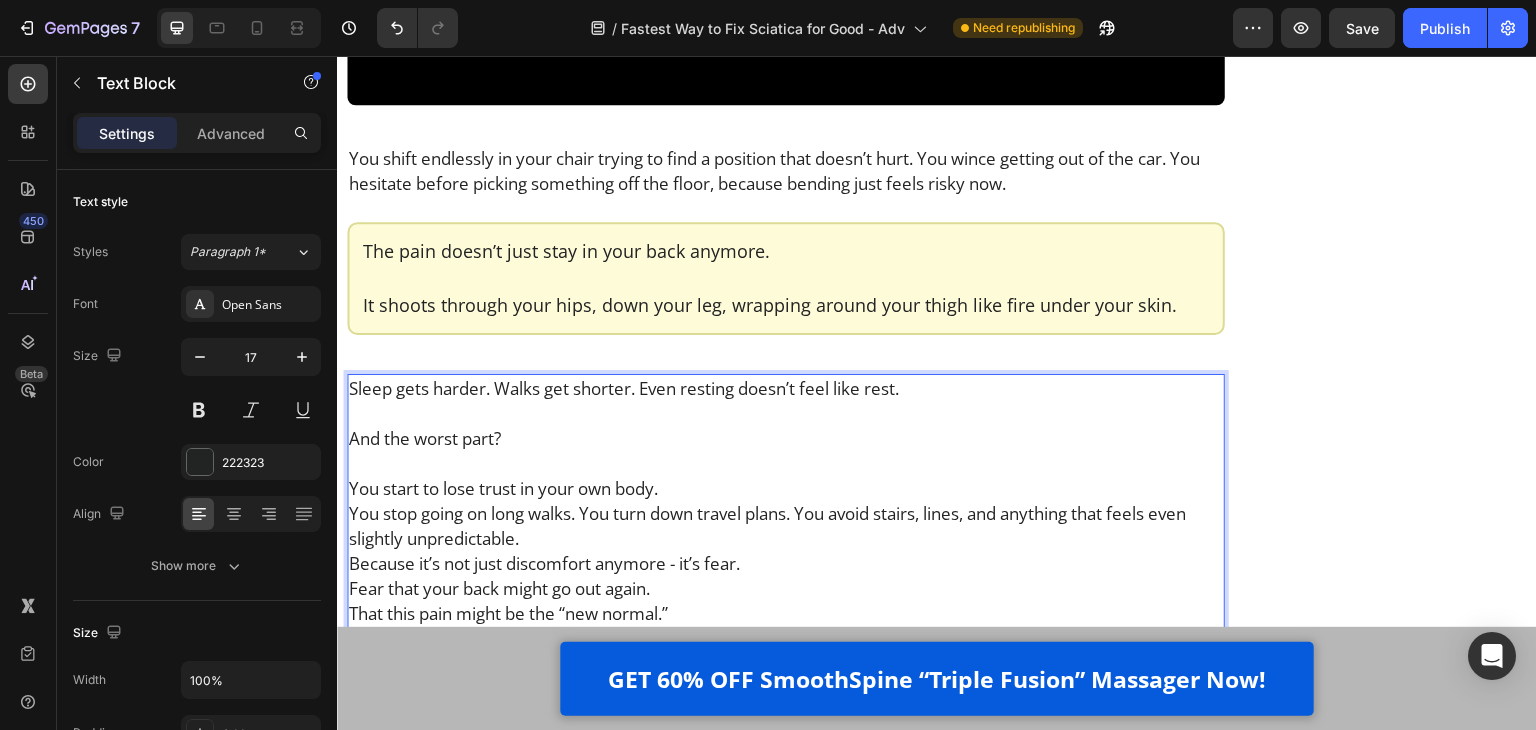 click on "You start to lose trust in your own body." at bounding box center (786, 488) 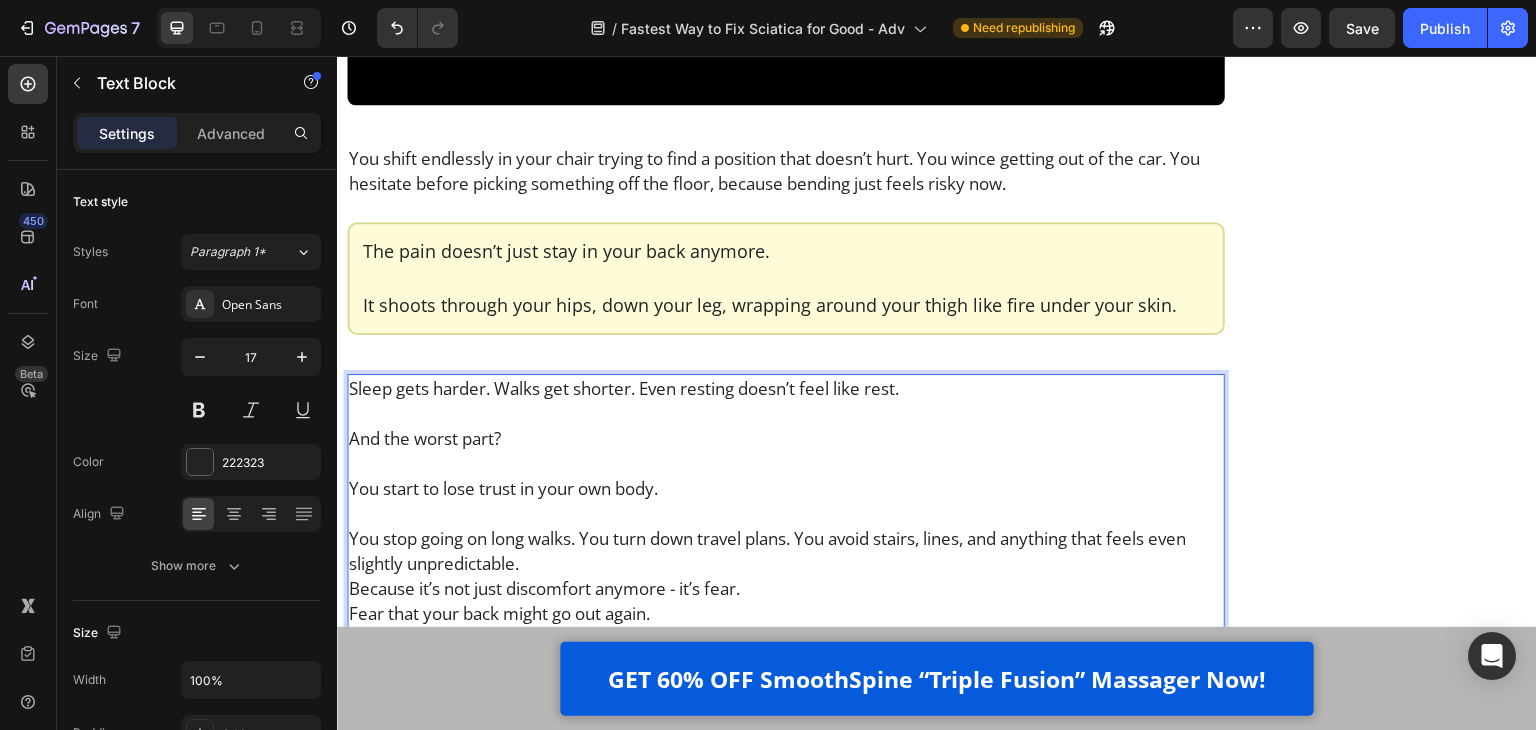 click on "You stop going on long walks. You turn down travel plans. You avoid stairs, lines, and anything that feels even slightly unpredictable." at bounding box center [786, 551] 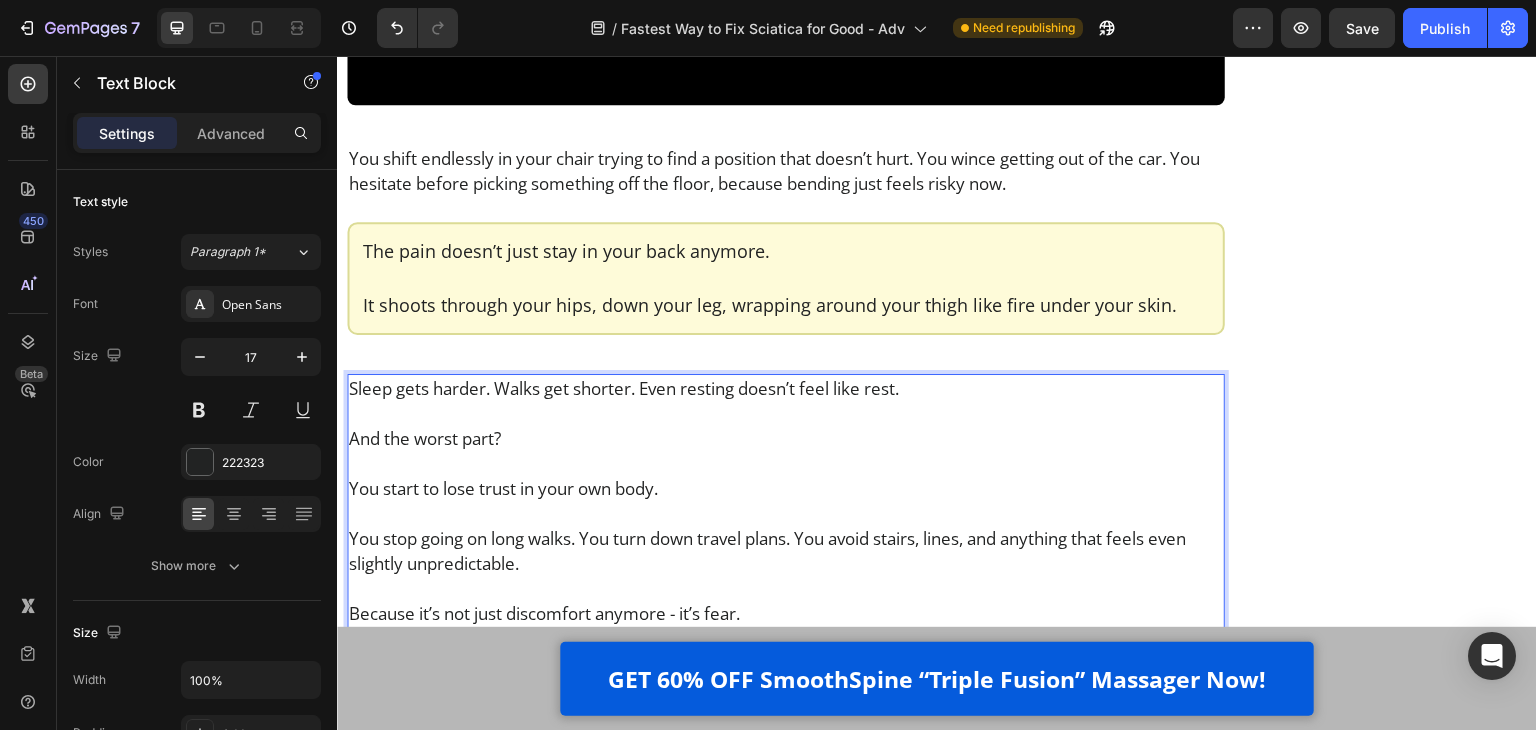 click on "Because it’s not just discomfort anymore - it’s fear." at bounding box center (786, 613) 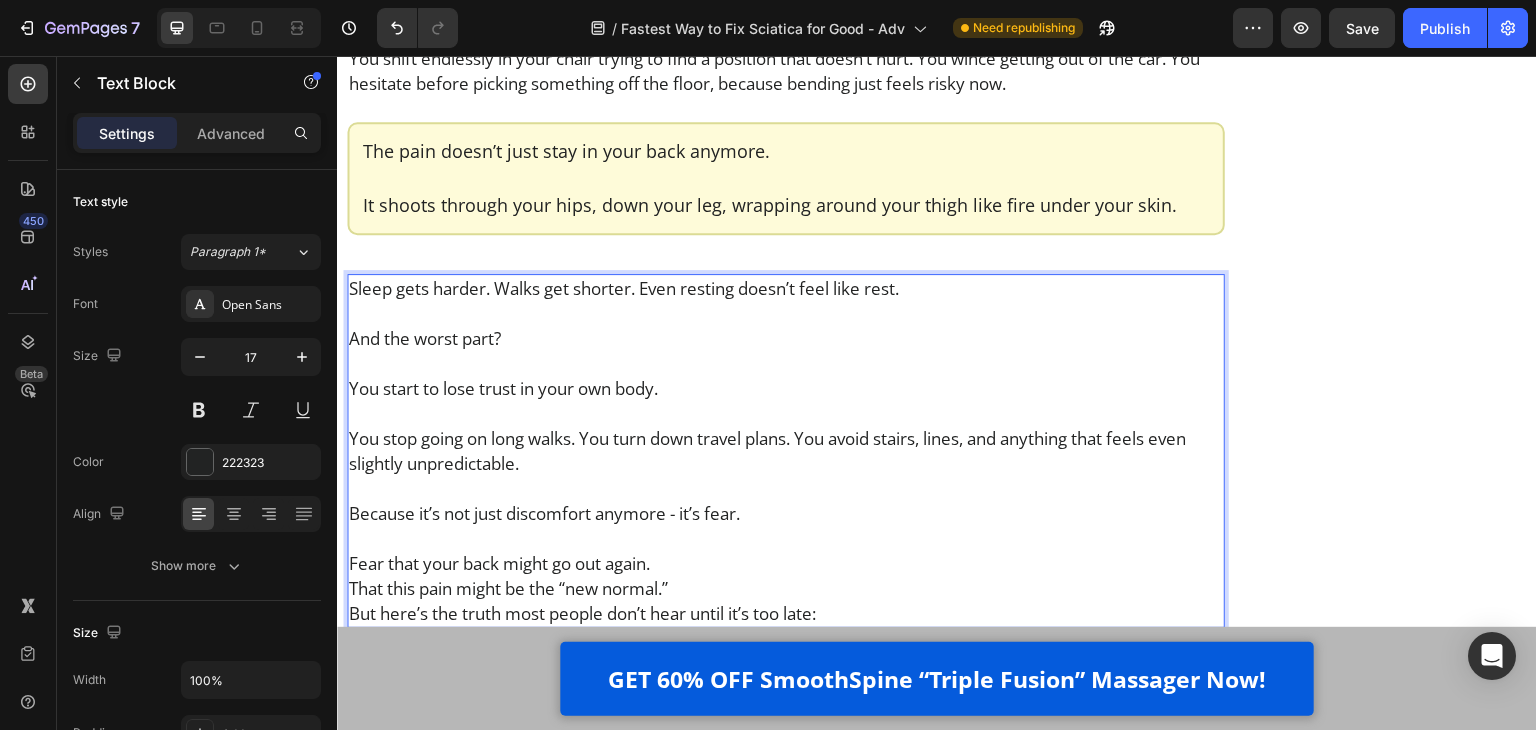 click on "Fear that your back might go out again." at bounding box center (786, 563) 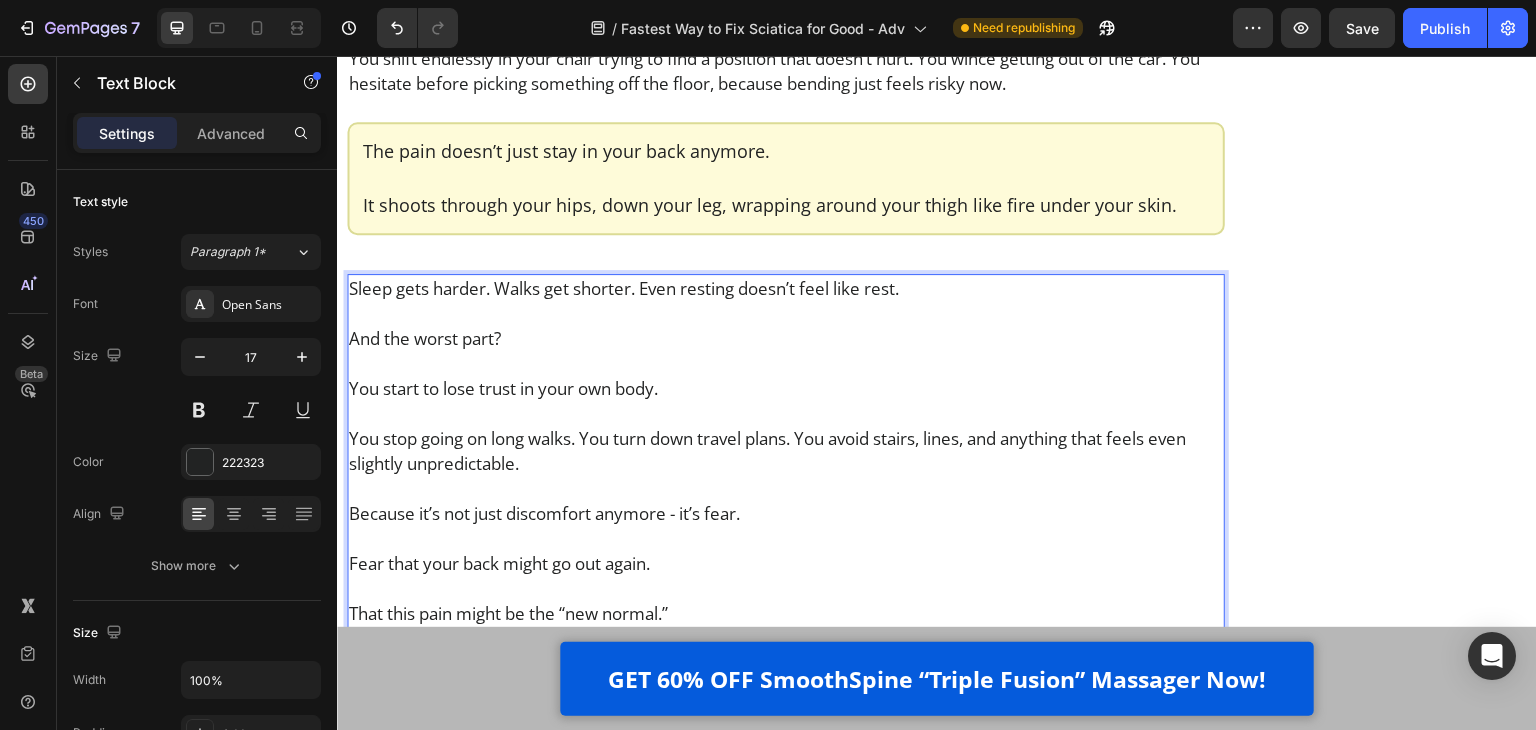 click on "That this pain might be the “new normal.”" at bounding box center [786, 613] 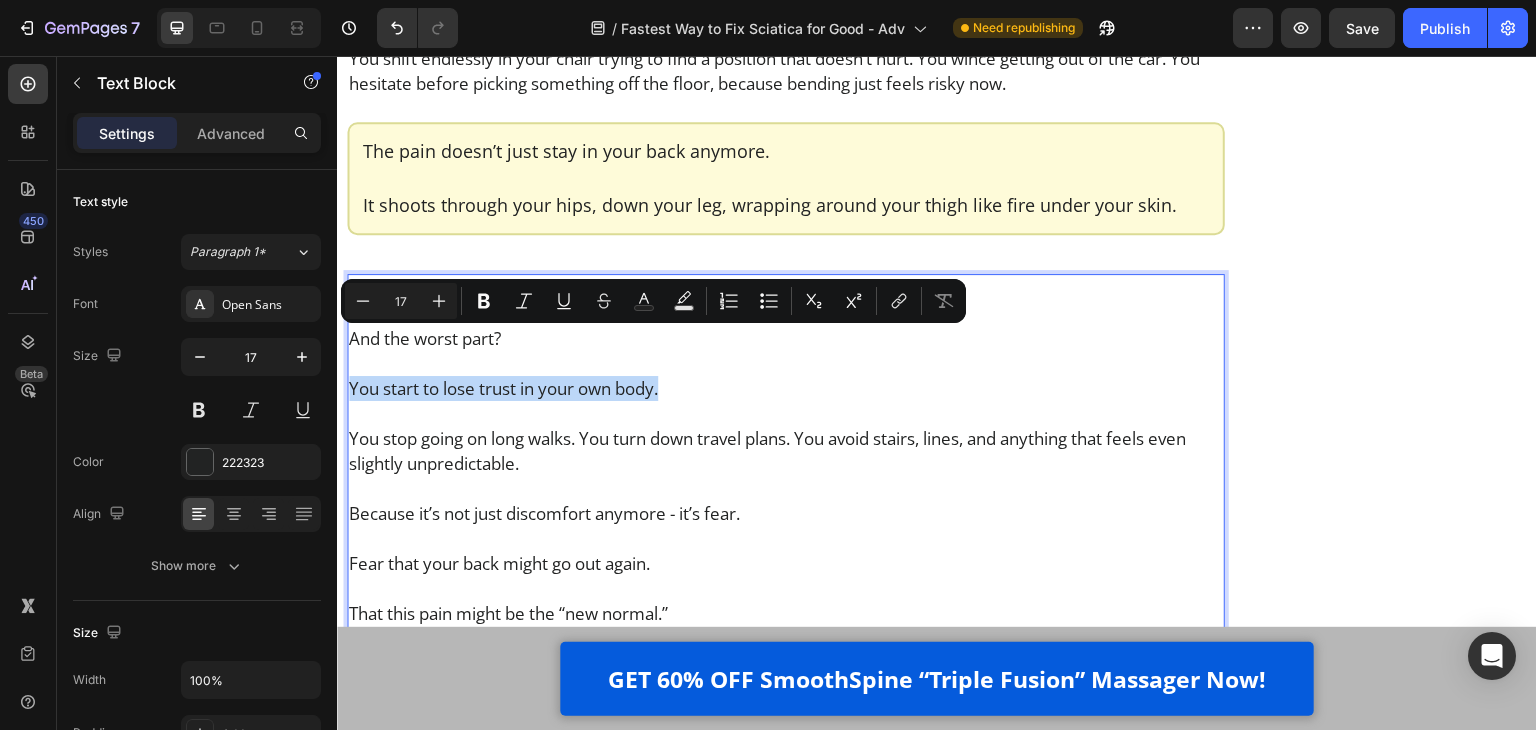 drag, startPoint x: 692, startPoint y: 343, endPoint x: 348, endPoint y: 332, distance: 344.17584 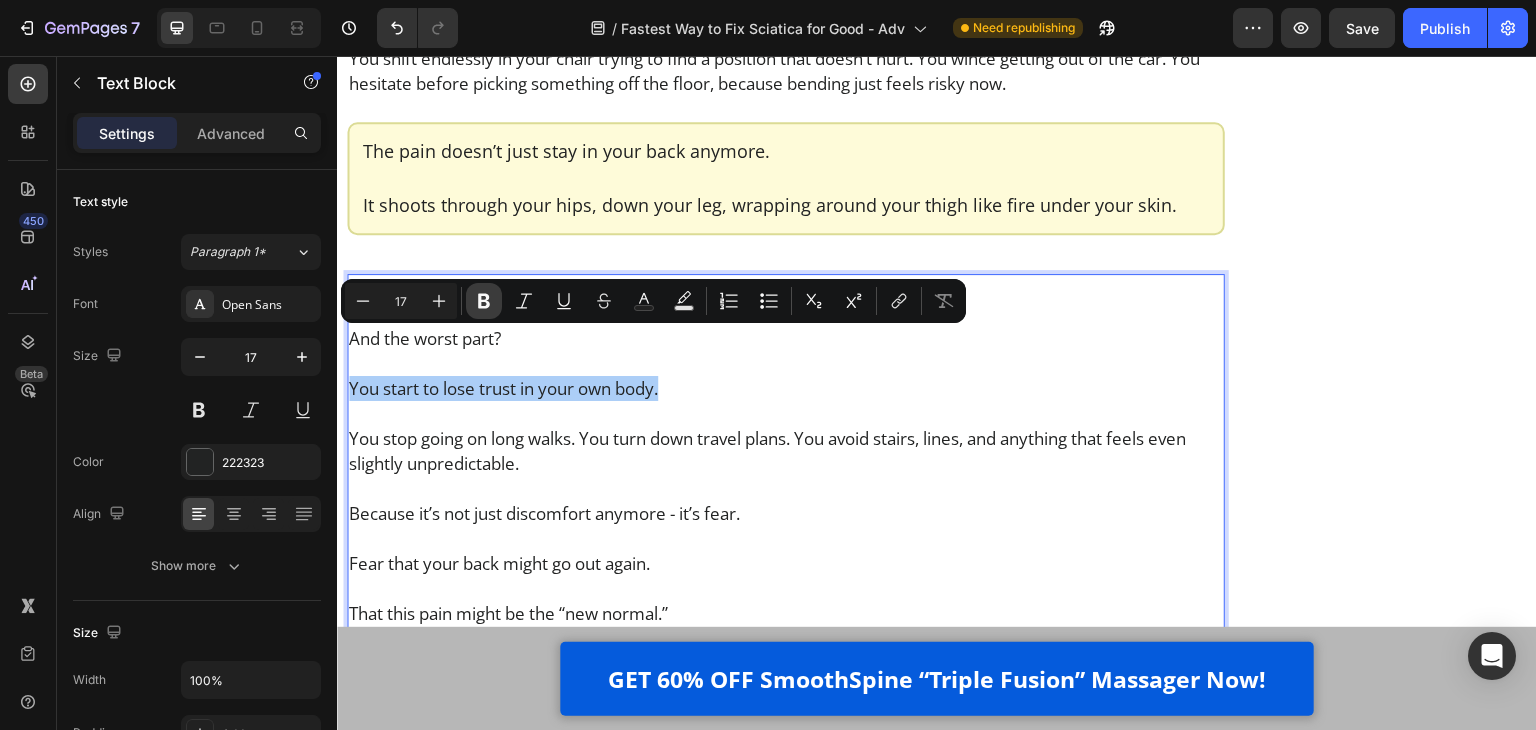 click 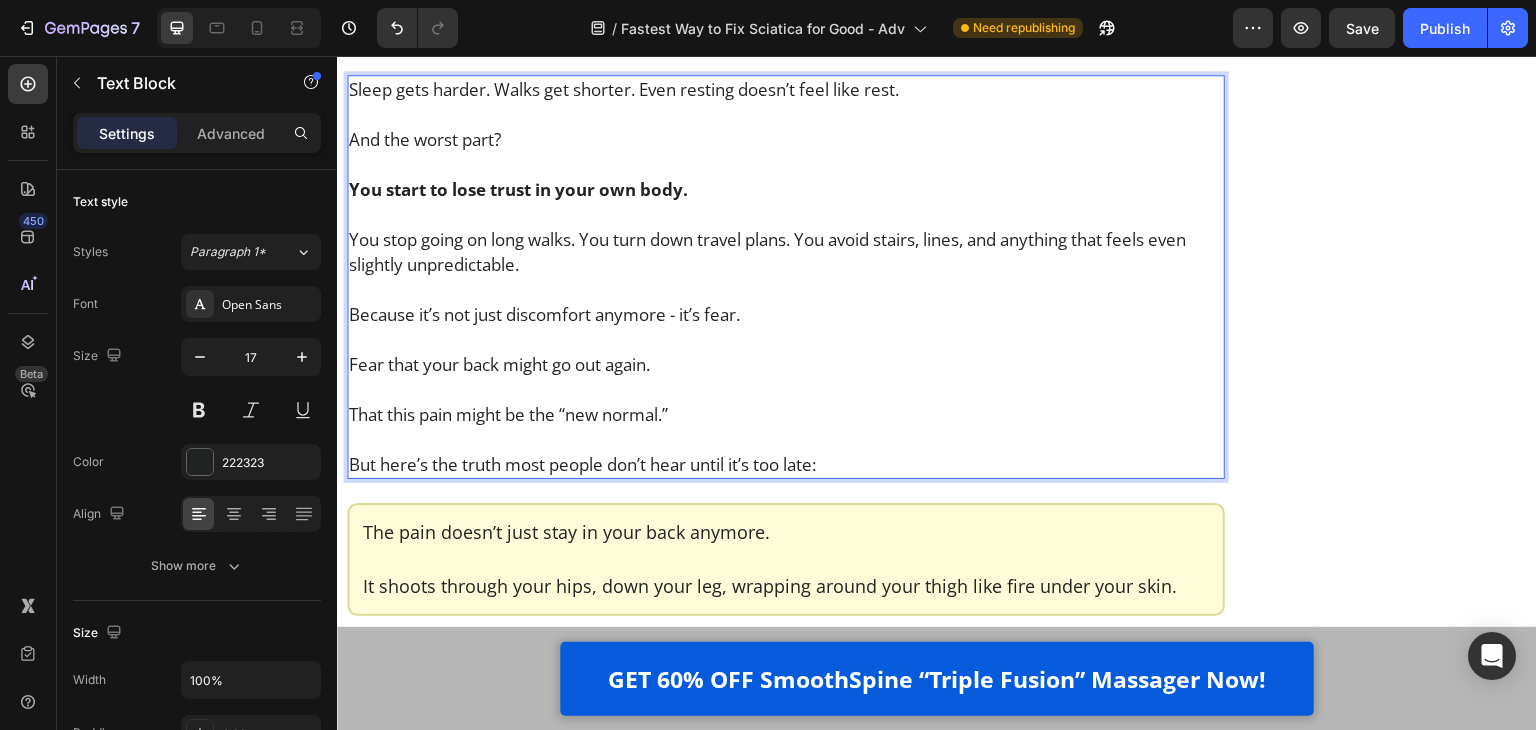 scroll, scrollTop: 7147, scrollLeft: 0, axis: vertical 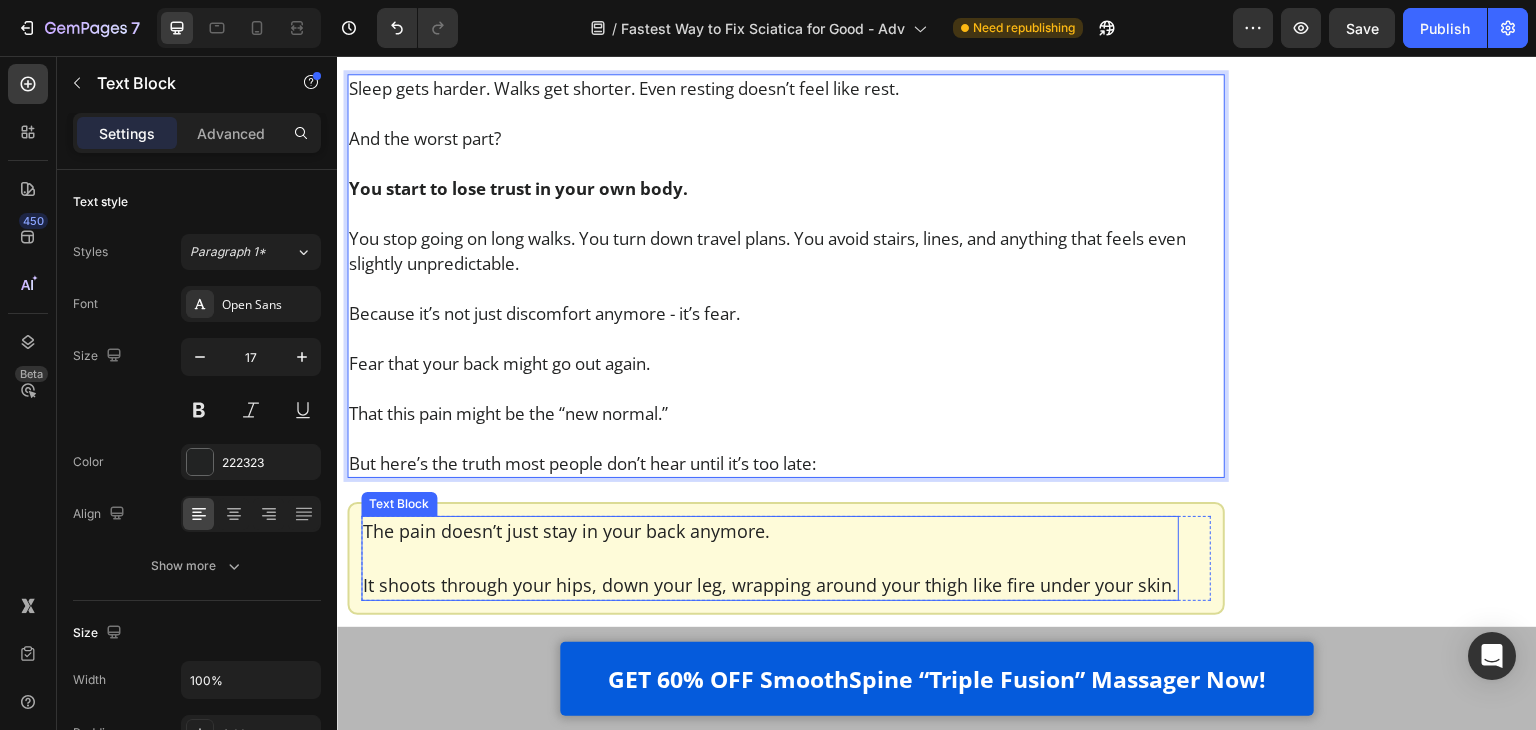 click on "The pain doesn’t just stay in your back anymore." at bounding box center (770, 531) 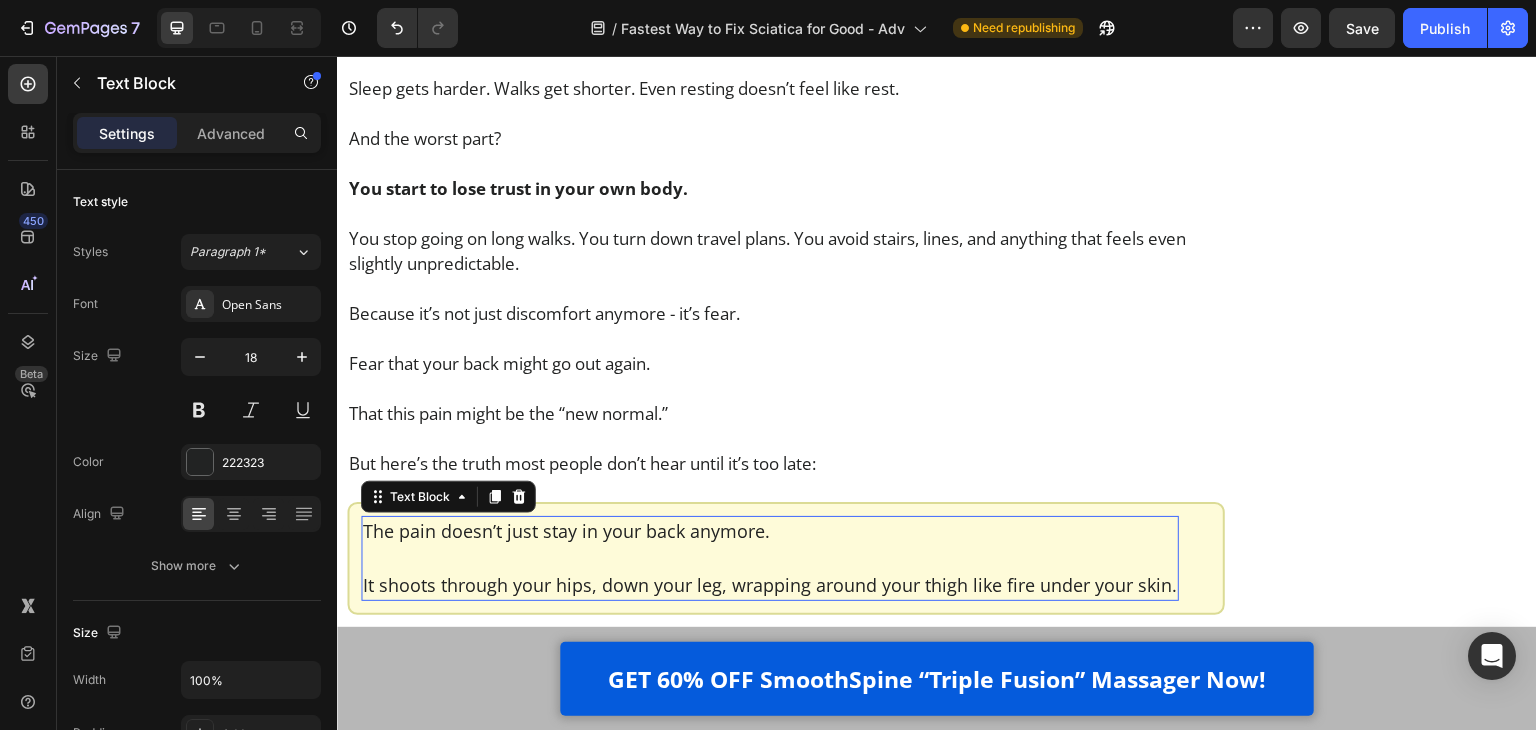 click on "The pain doesn’t just stay in your back anymore." at bounding box center [770, 531] 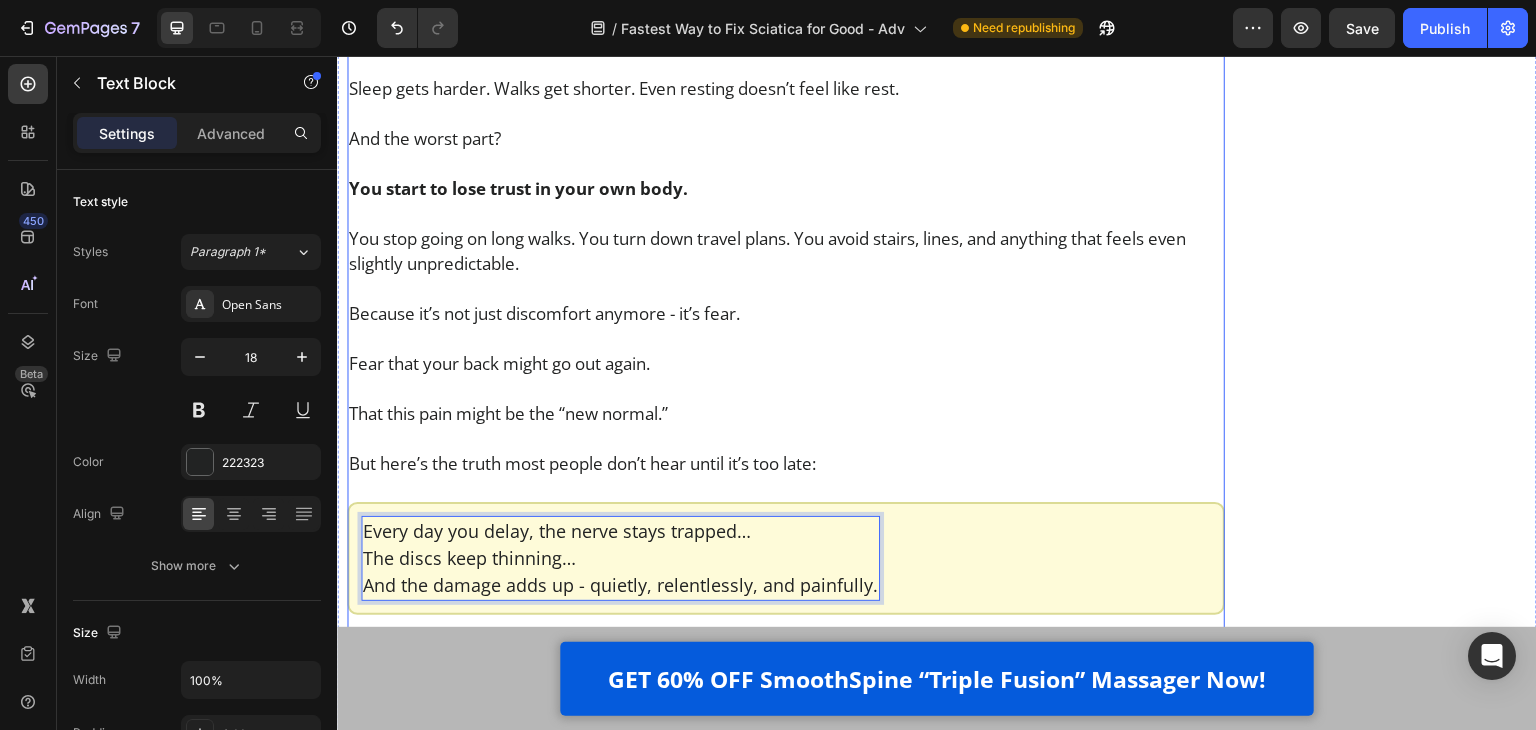 scroll, scrollTop: 7247, scrollLeft: 0, axis: vertical 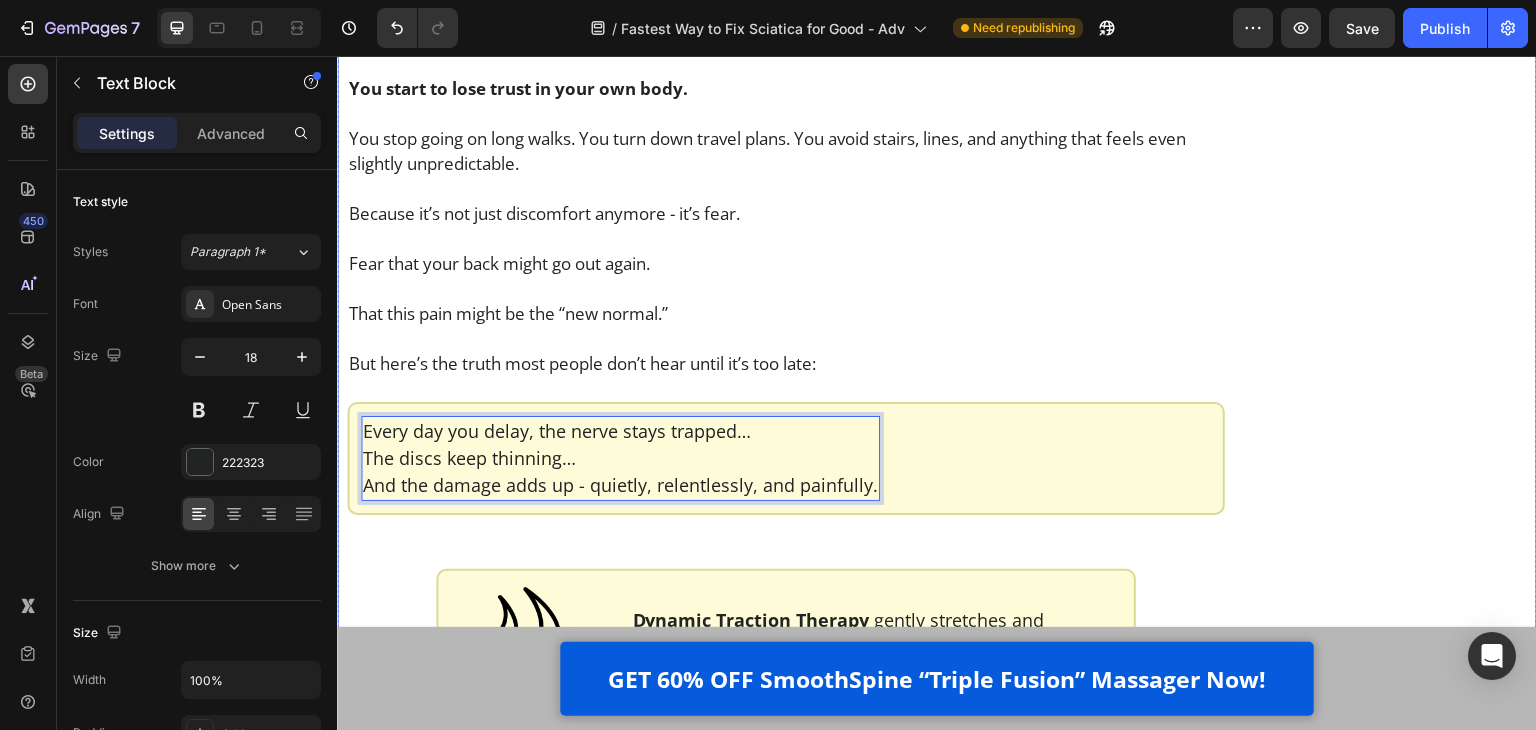click on "Home > Pain Relief > Sciatica Text Block Top Physiotherapist:  “This Is the Fastest Way to Fix Sciatica for Good” Heading If your sciatica pain keeps flaring up,  and you’re stuck in a loop of pills, stretches, and false hope… this article may open your eyes to what actually works. Text Block Image 2.476 Ratings Text Block Row Image
Written by Dr. Blane Schilling, PT, MD |
Aug 04, 2025
Delivery Date Row Video Hi, my name is Dr. Blane Schilling   I’m a licensed physical therapist with over 40 years of experience helping people manage chronic pain - especially sciatica and lower back issues.   Over the years, I’ve treated everyone from desk workers with stiff backs to post-surgery patients learning to walk again. And I’ve seen all the trends come and go -  Text Block Image Painkillers Text Block Row Image Patches Text Block Row Image Massage Guns Text Block Row Image Inversion Tables Text Block Row Row you name it.       Text Block Heading" at bounding box center [937, -1643] 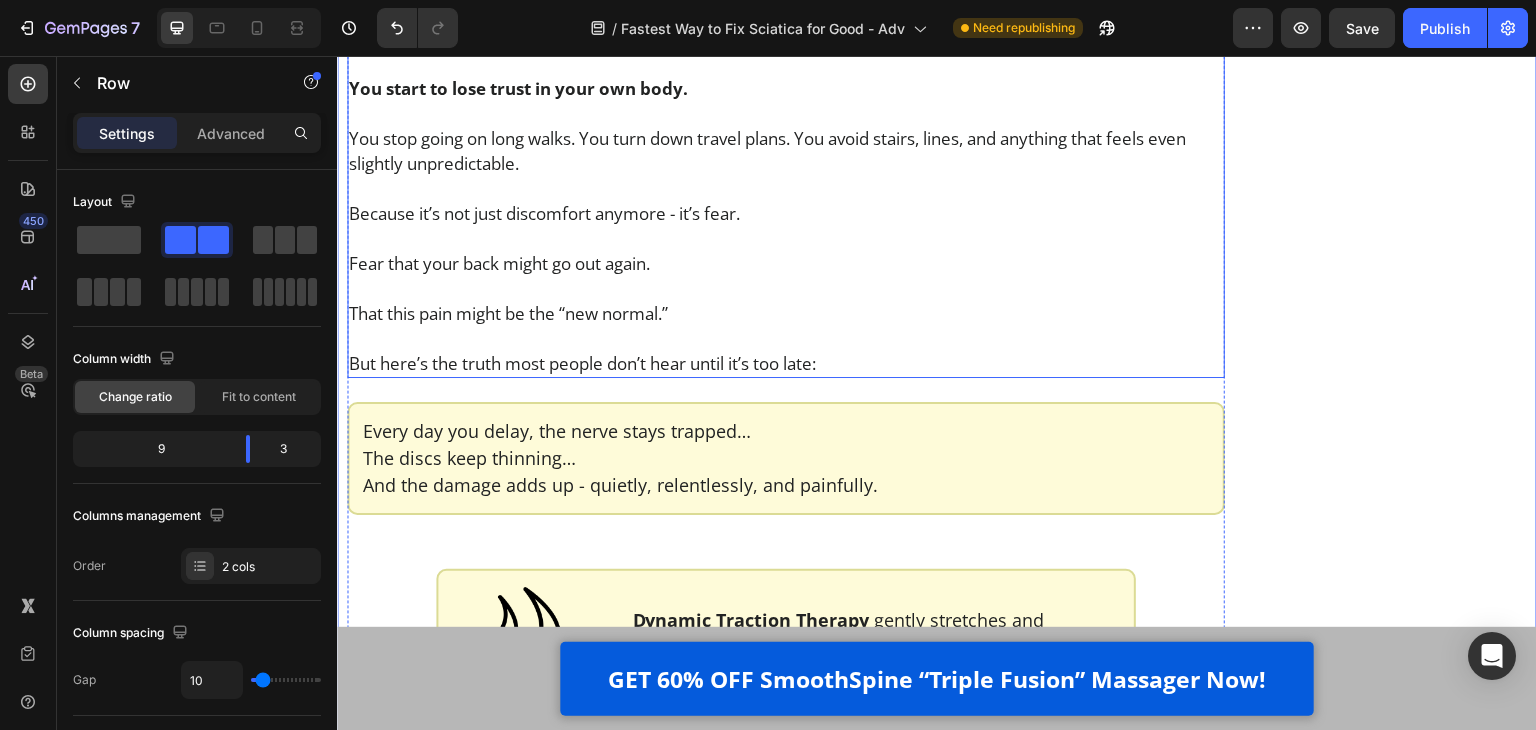 click at bounding box center (786, 288) 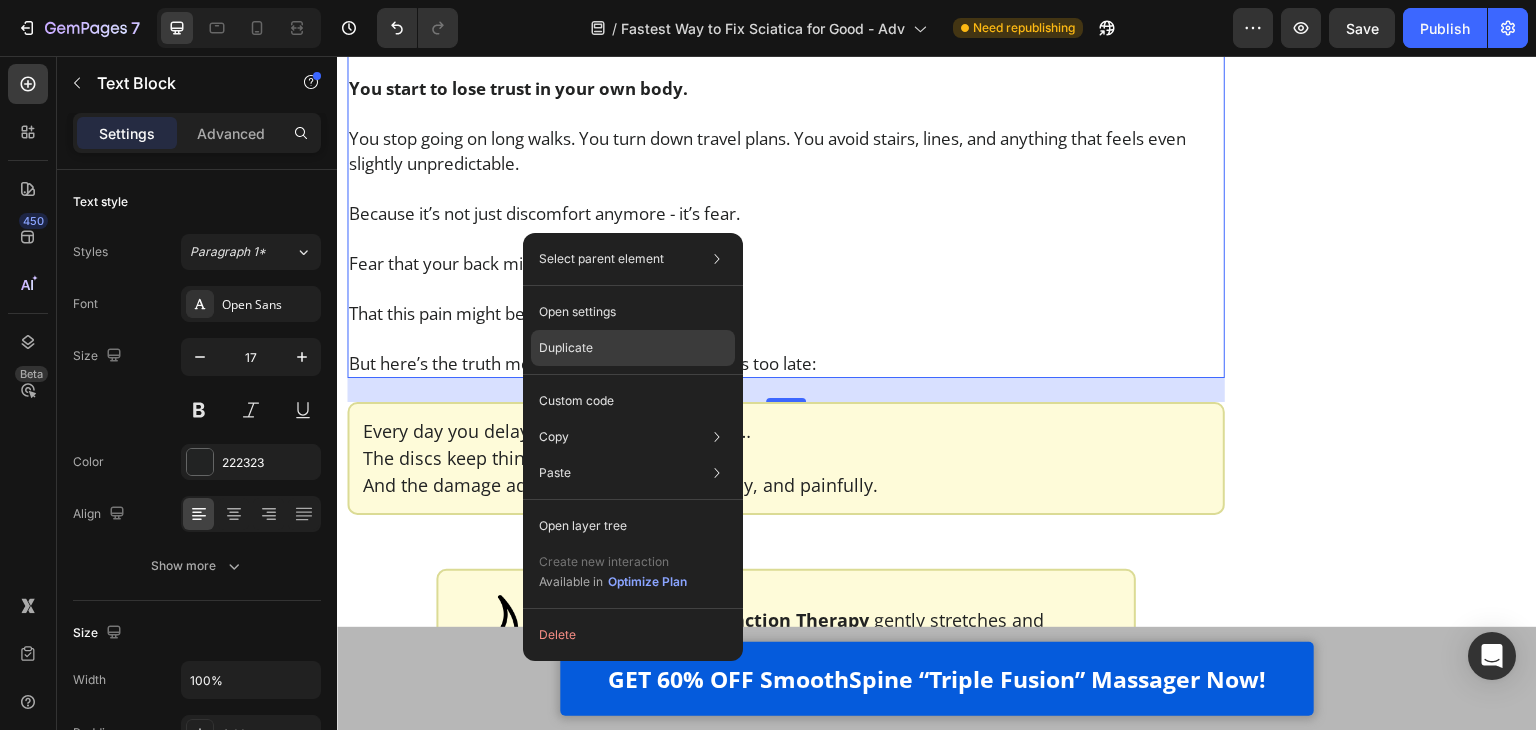 click on "Duplicate" at bounding box center (566, 348) 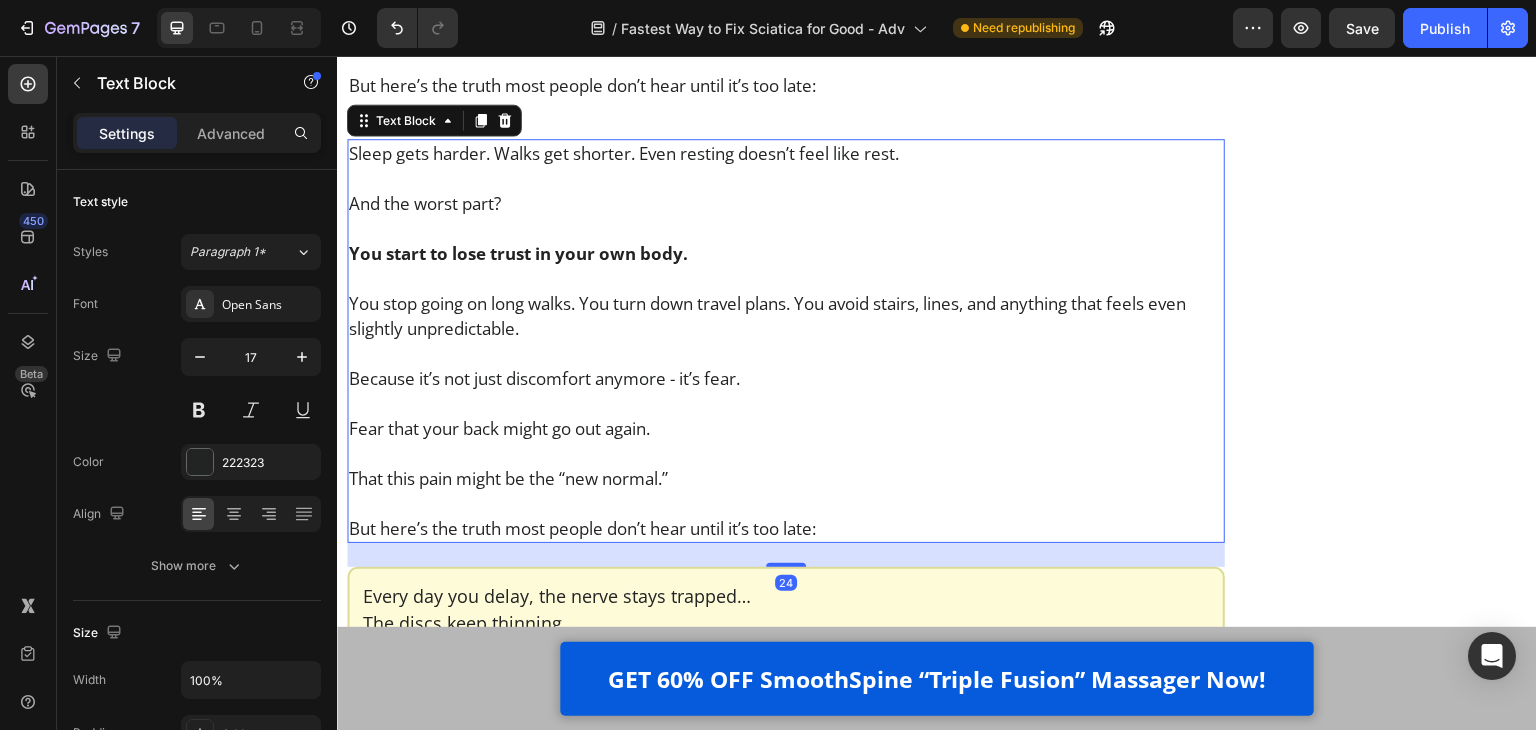 scroll, scrollTop: 7647, scrollLeft: 0, axis: vertical 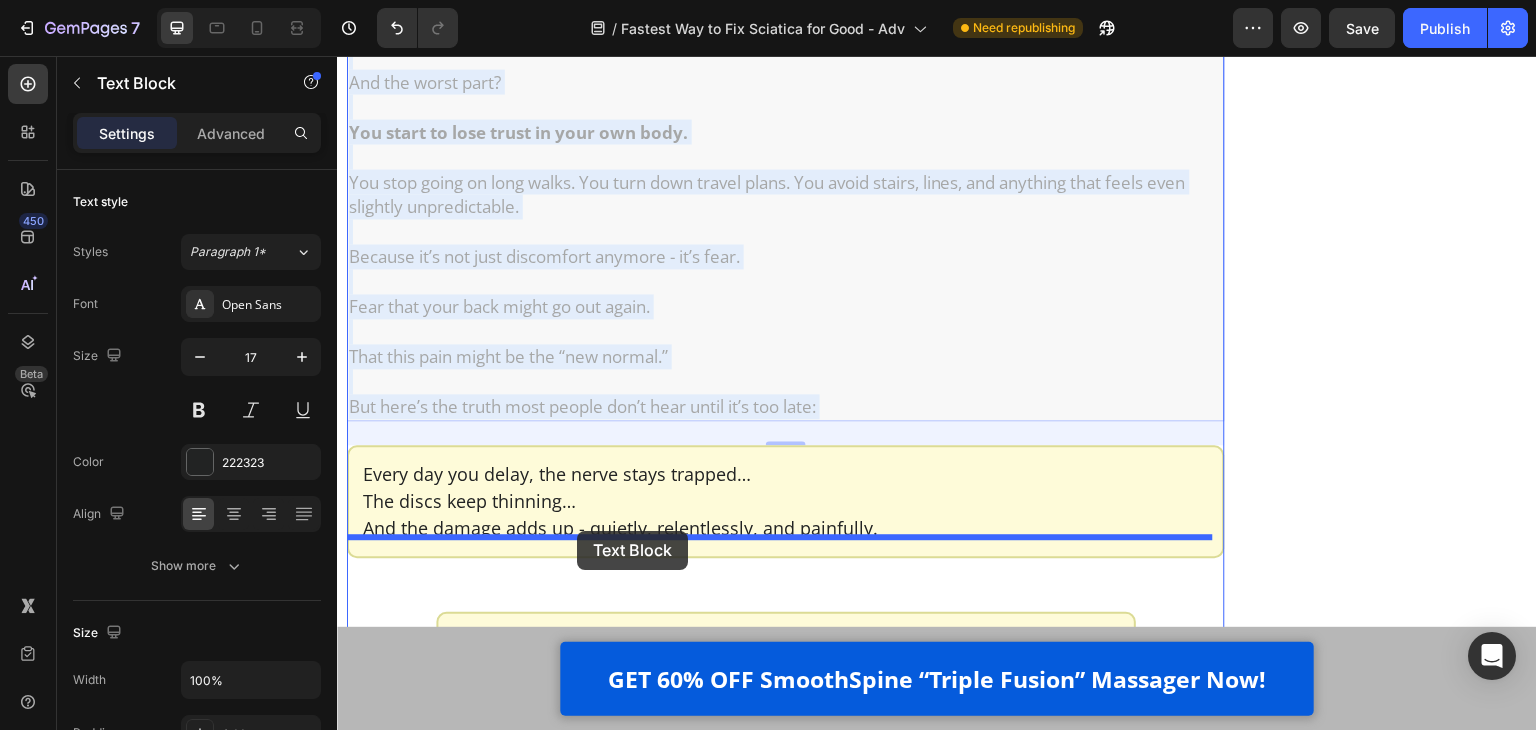 drag, startPoint x: 540, startPoint y: 229, endPoint x: 577, endPoint y: 531, distance: 304.25812 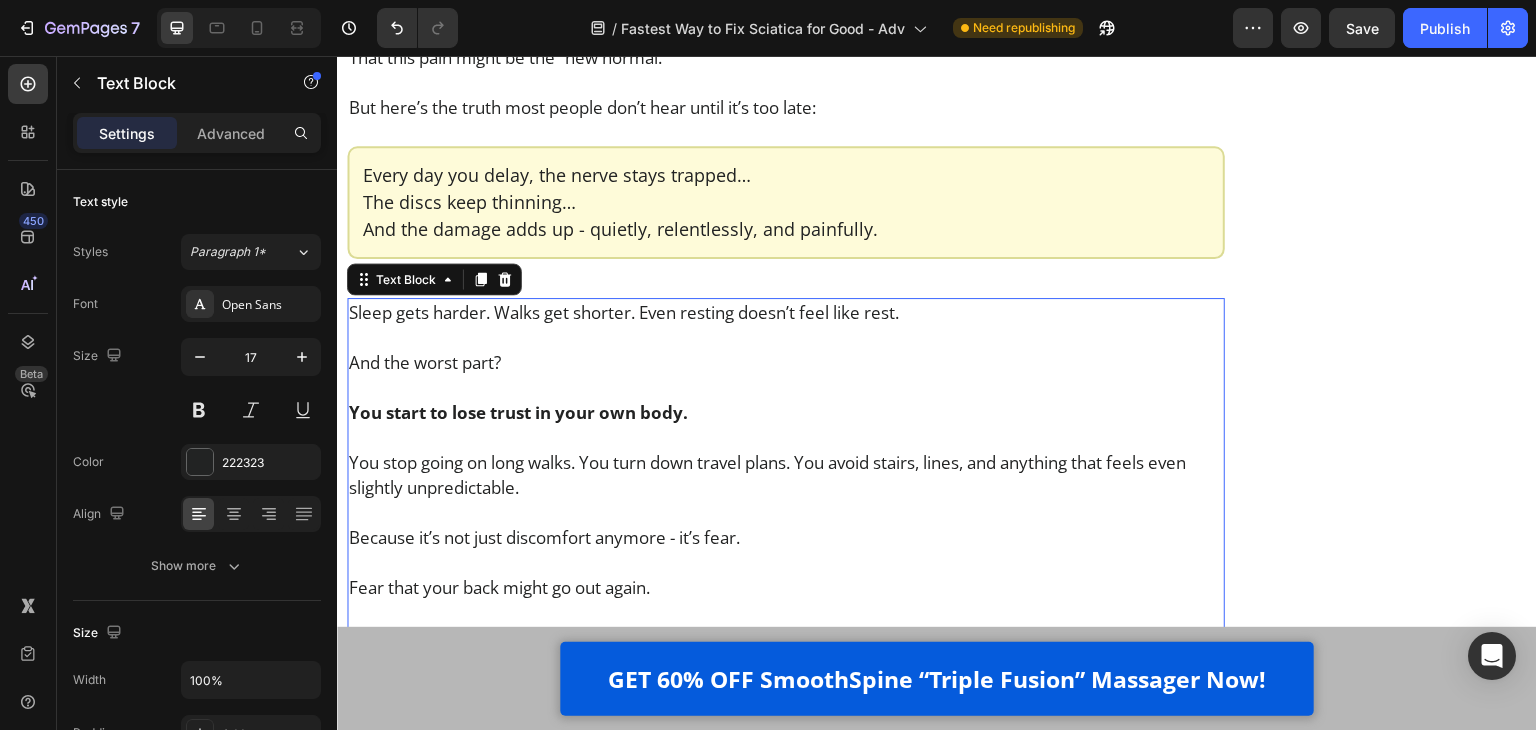 scroll, scrollTop: 7504, scrollLeft: 0, axis: vertical 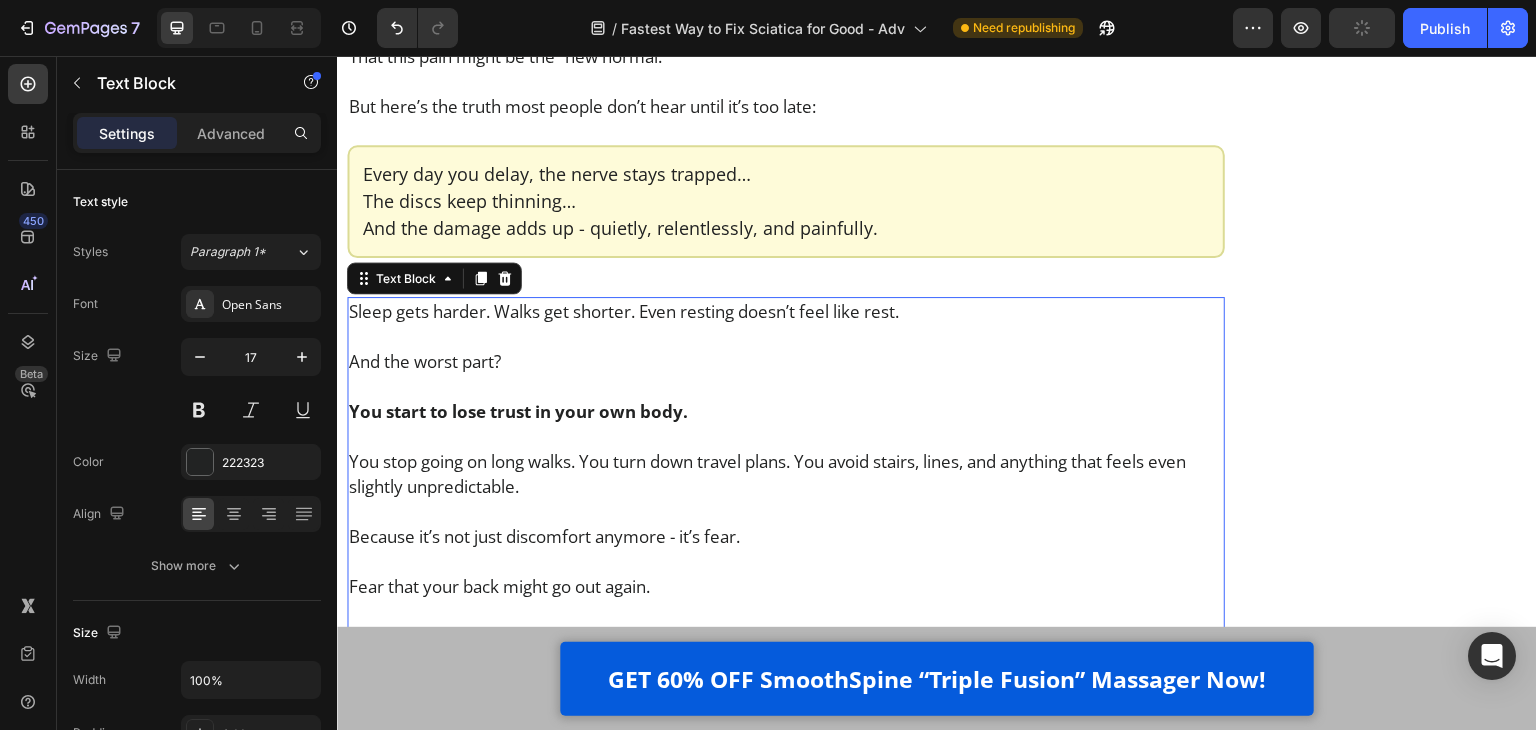 click on "And the worst part?" at bounding box center [786, 361] 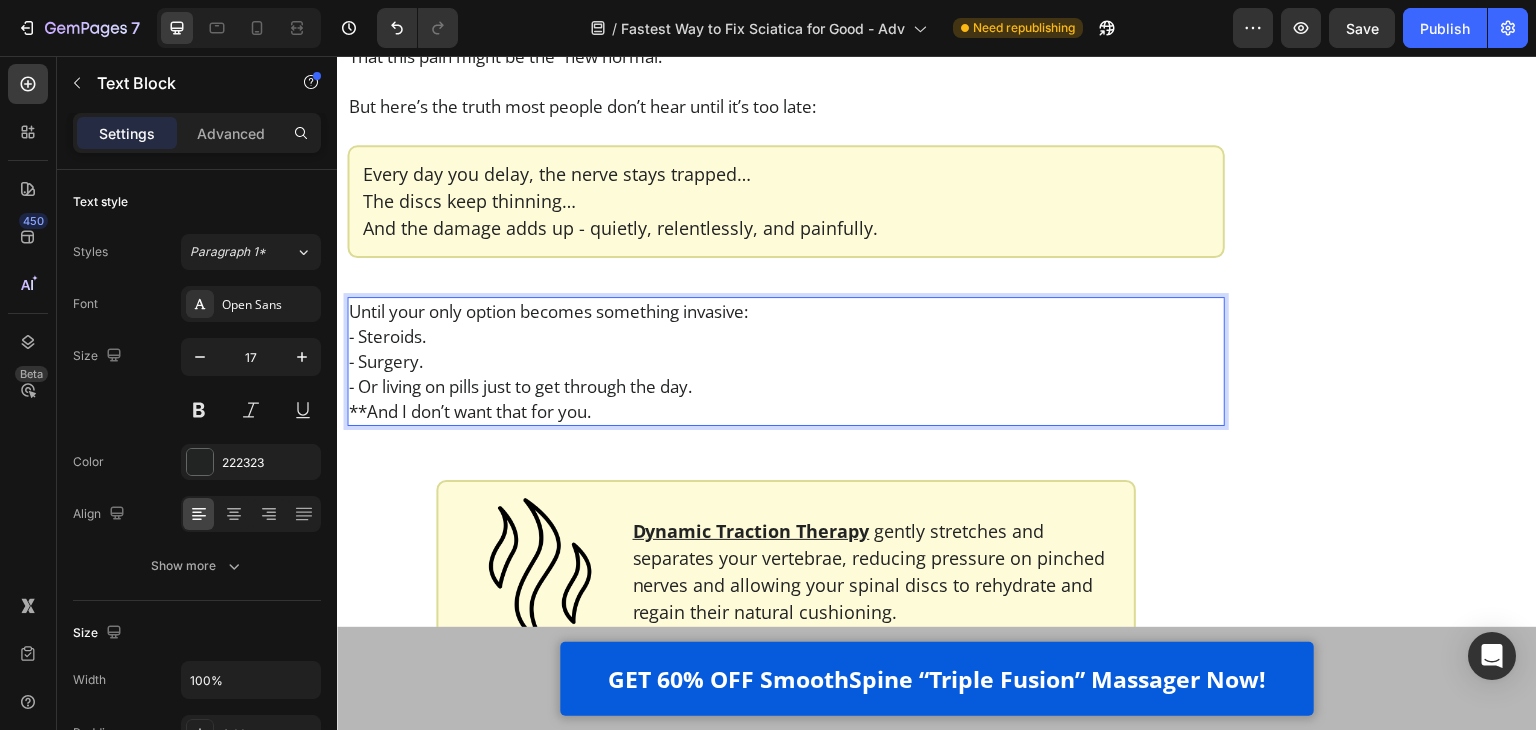 click on "**And I don’t want that for you." at bounding box center [786, 411] 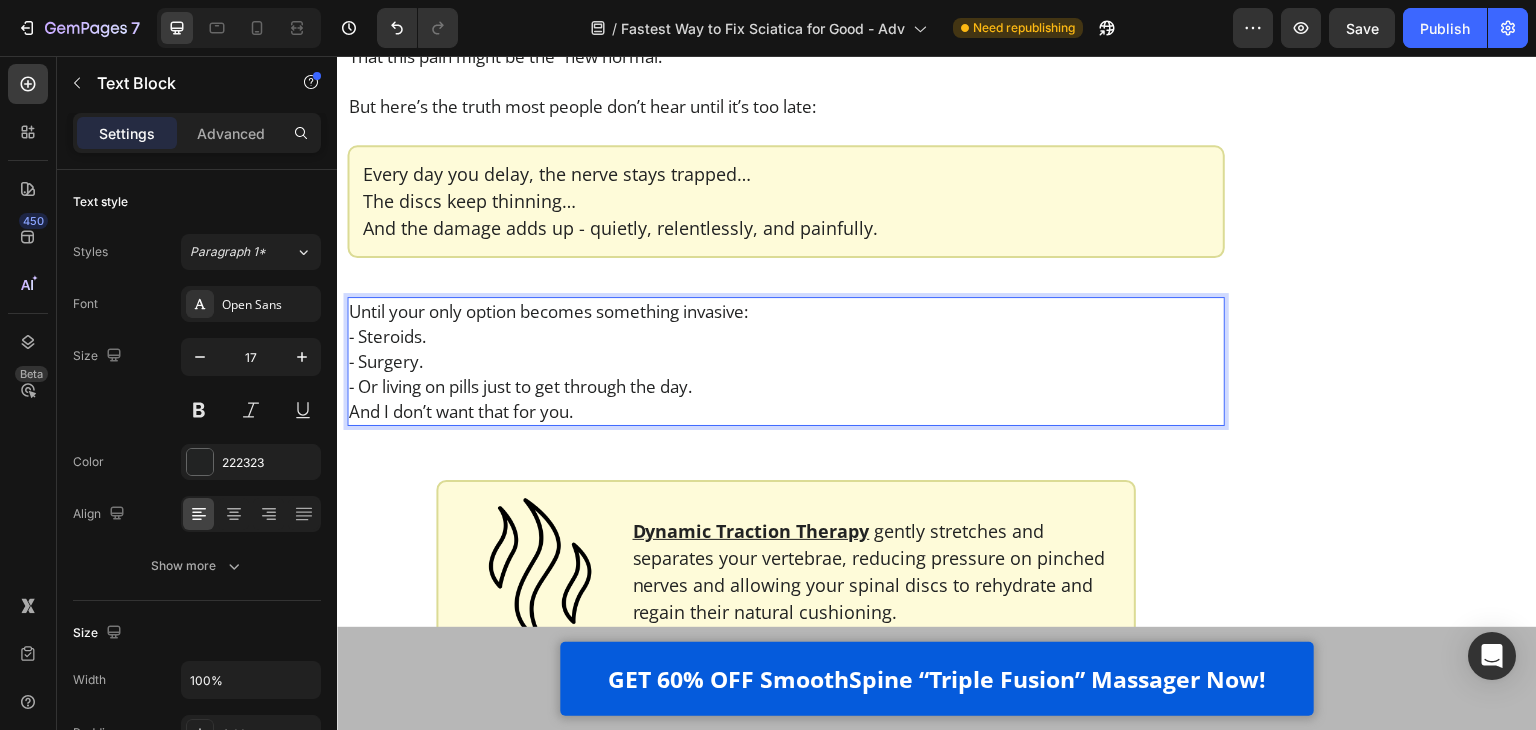 click on "Until your only option becomes something invasive:" at bounding box center [786, 311] 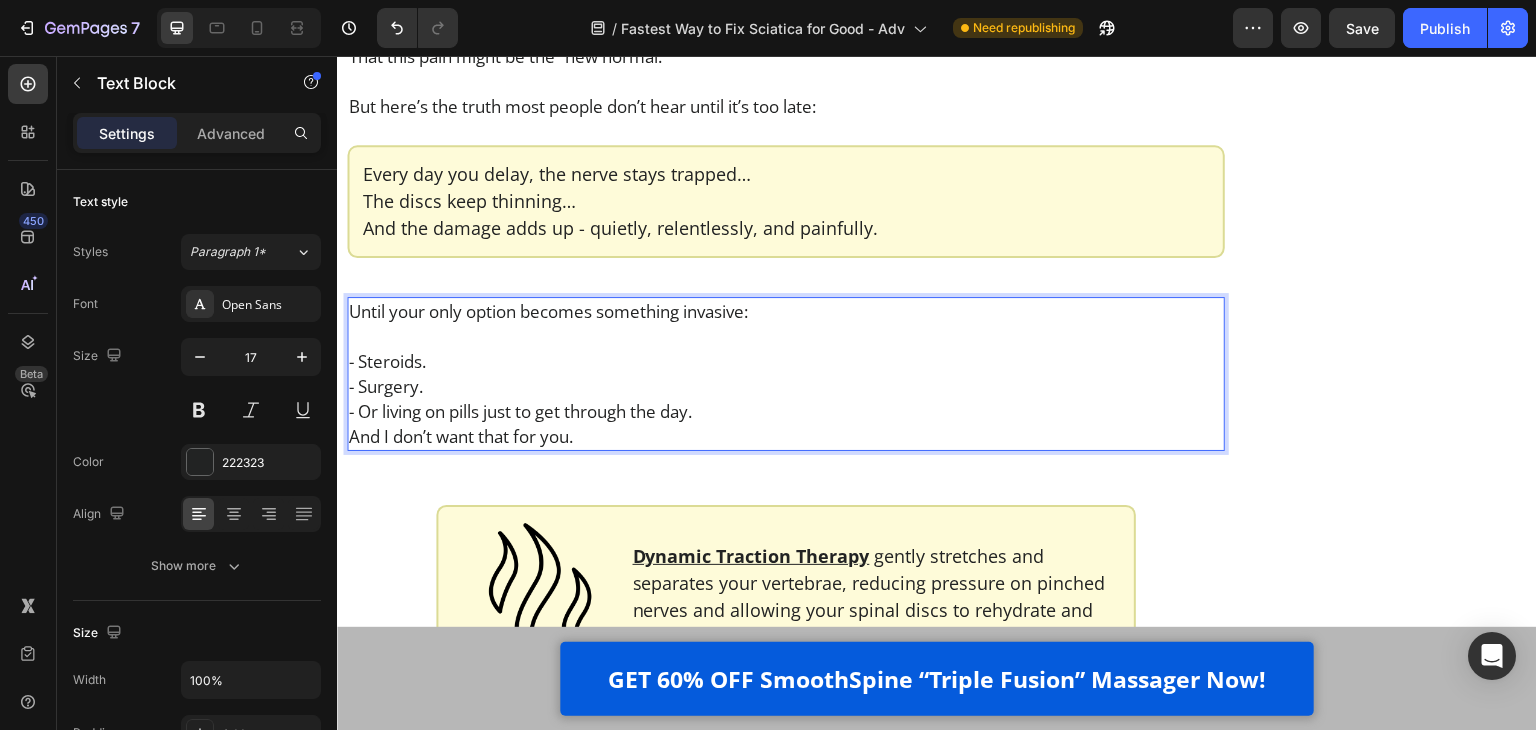 click on "- Steroids. - Surgery. - Or living on pills just to get through the day." at bounding box center [786, 386] 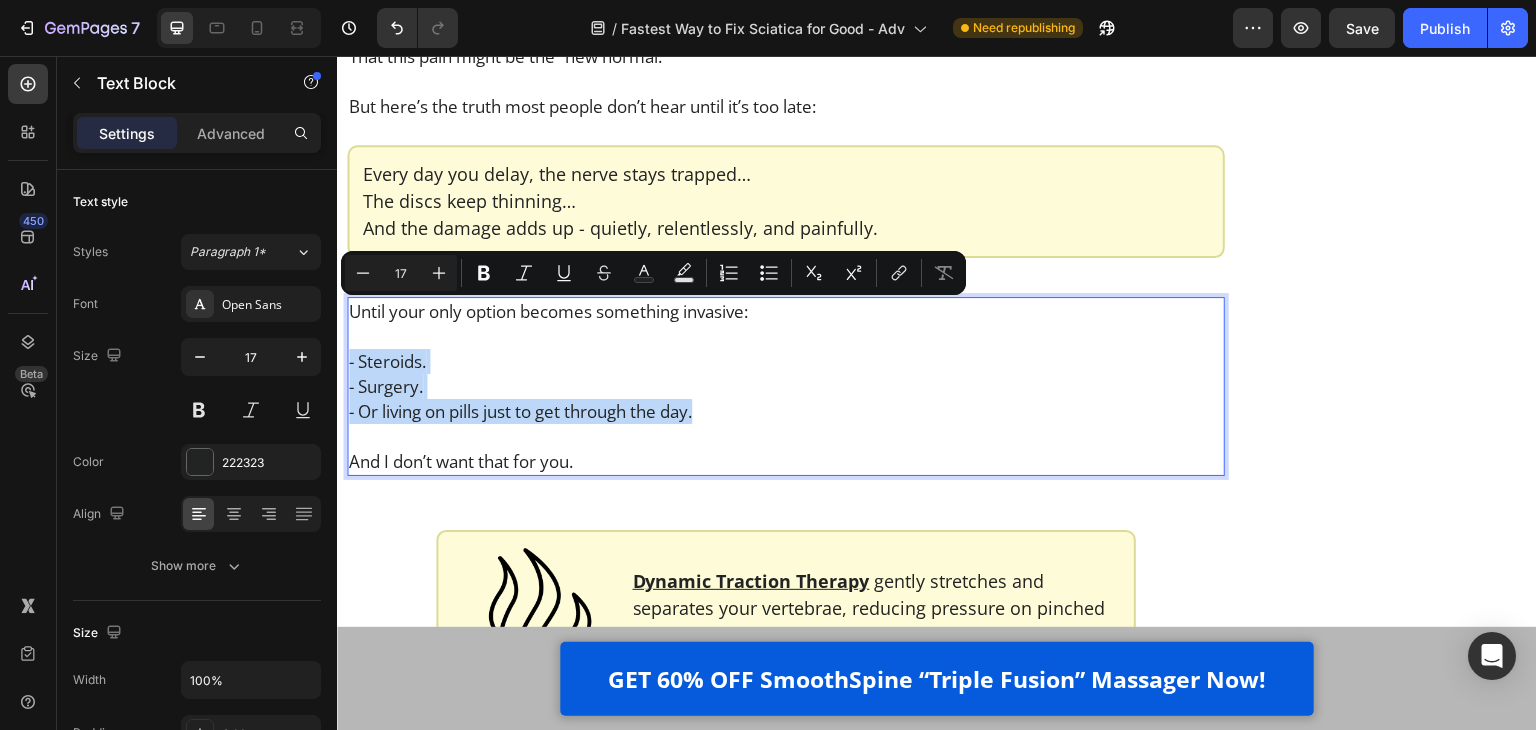 drag, startPoint x: 741, startPoint y: 366, endPoint x: 351, endPoint y: 311, distance: 393.8591 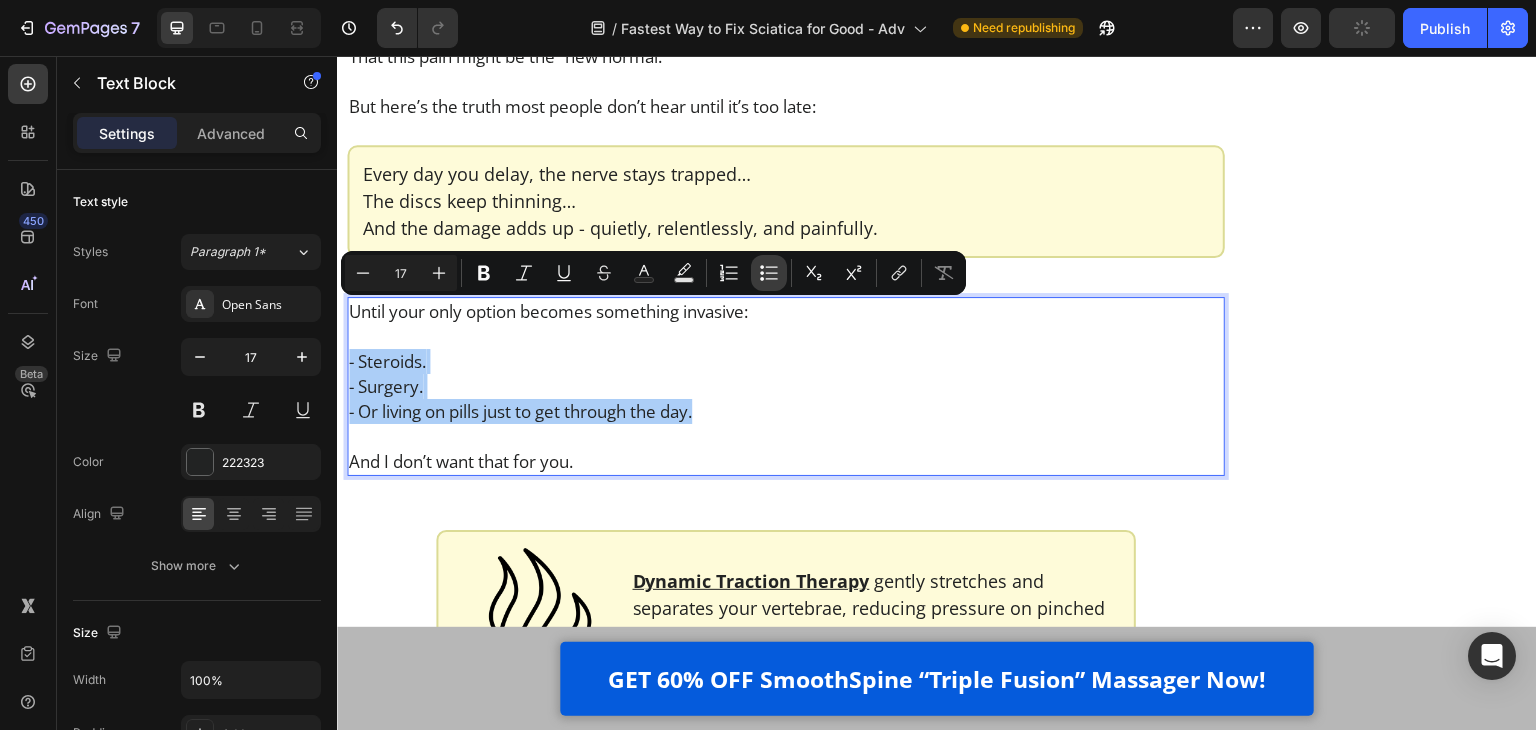 click 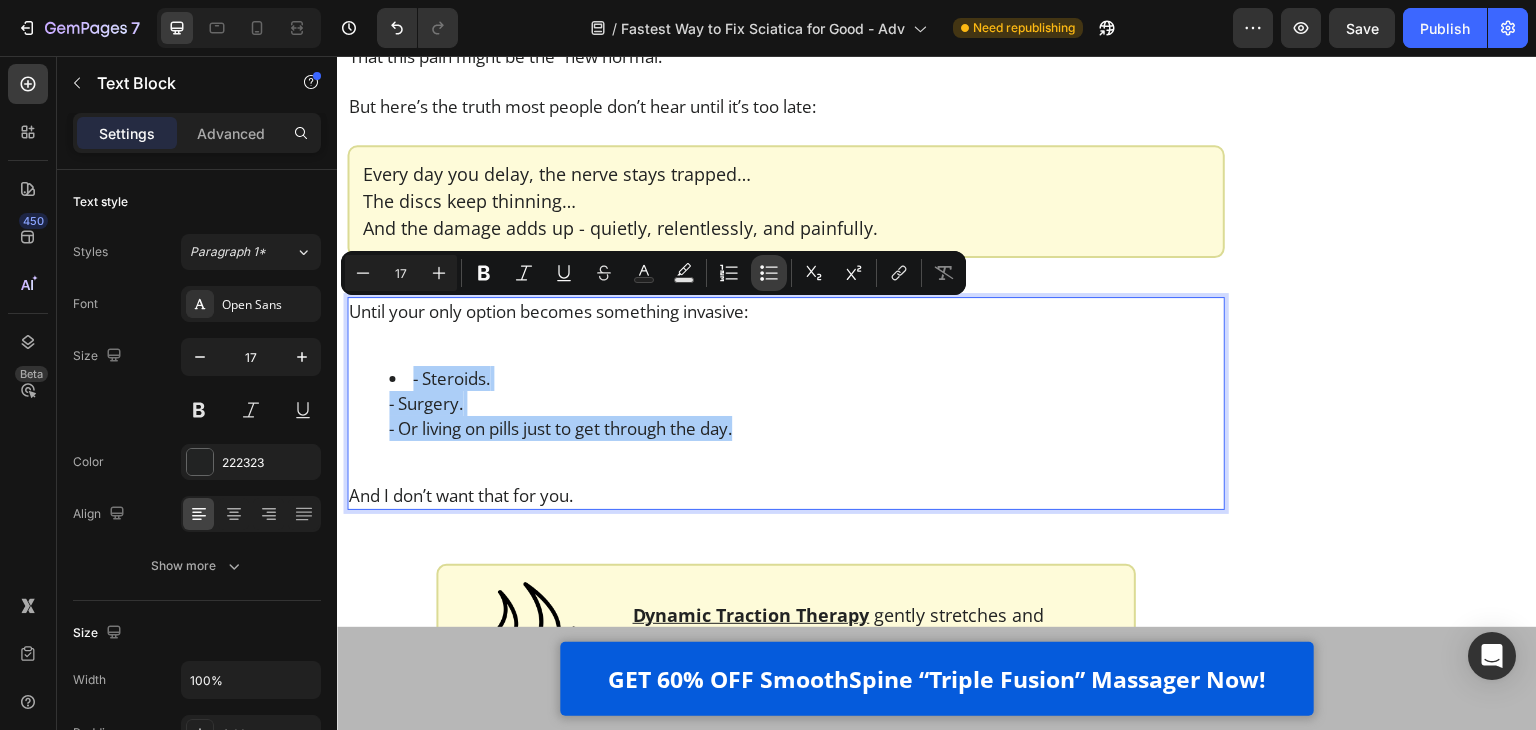 click 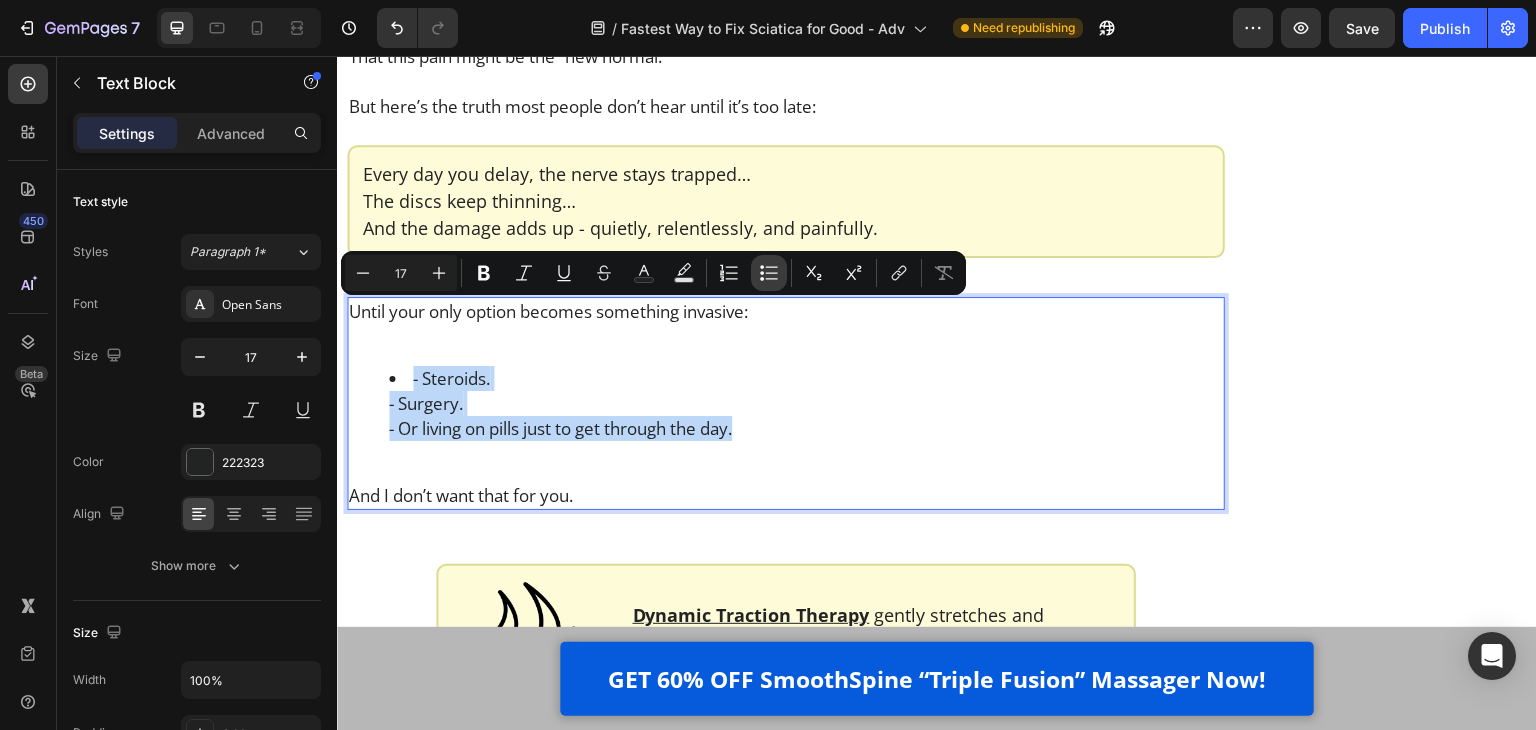 type on "17" 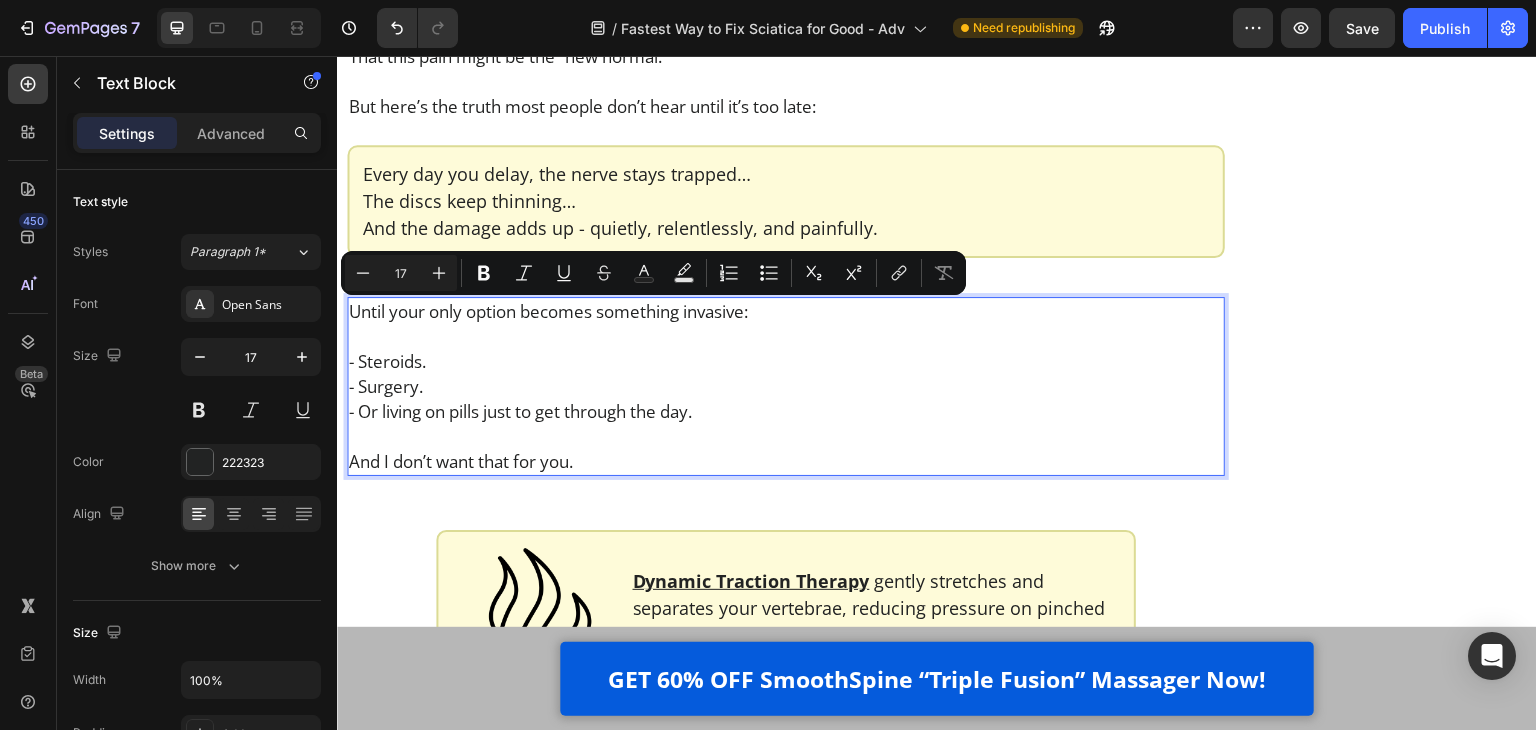 click on "- Steroids. - Surgery. - Or living on pills just to get through the day." at bounding box center (786, 386) 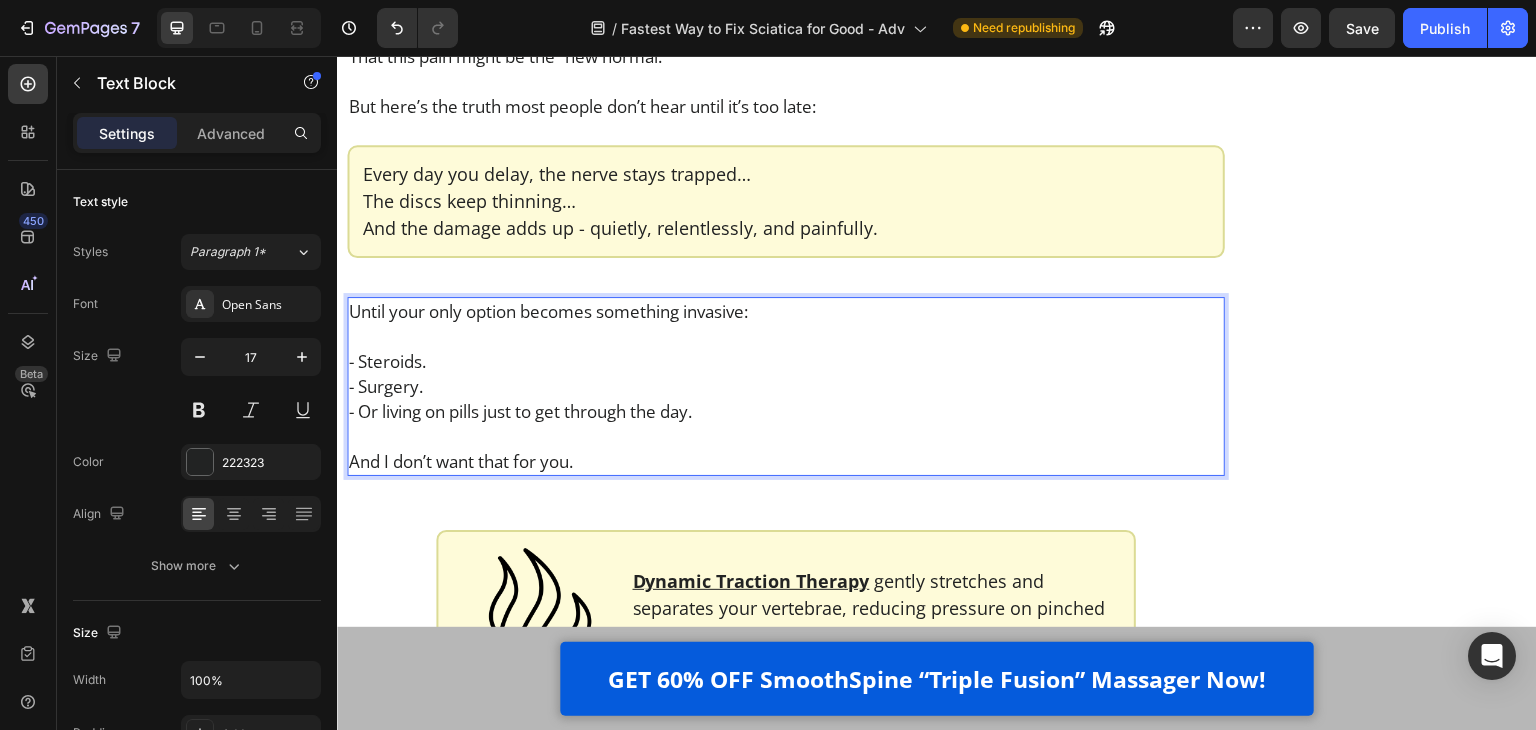 click on "Finally Get Instant Relief From Sciatica Text Block Image GET 60% OFF SmoothSpine NOW! Button Customer Reviews Heading Row Image 4.8 out of 5 Text Block Row 3,791 customer ratings Text Block 5 Star Text Block Image 90% Text Block Row 4 Star Text Block Image 7% Text Block Row 3 Star Text Block Image 2% Text Block Row 2 Star Text Block Image 0% Text Block Row 1 Star Text Block Image 1% Text Block Row By Feature Heading Price Text Block Image 5.0 Text Block Row Effectiveness Text Block Image 5.0 Text Block Row Comfort Text Block Image 5.0 Text Block Row Quality Text Block Image 4.8 Text Block Row Row Row Row Row" at bounding box center (1381, -1791) 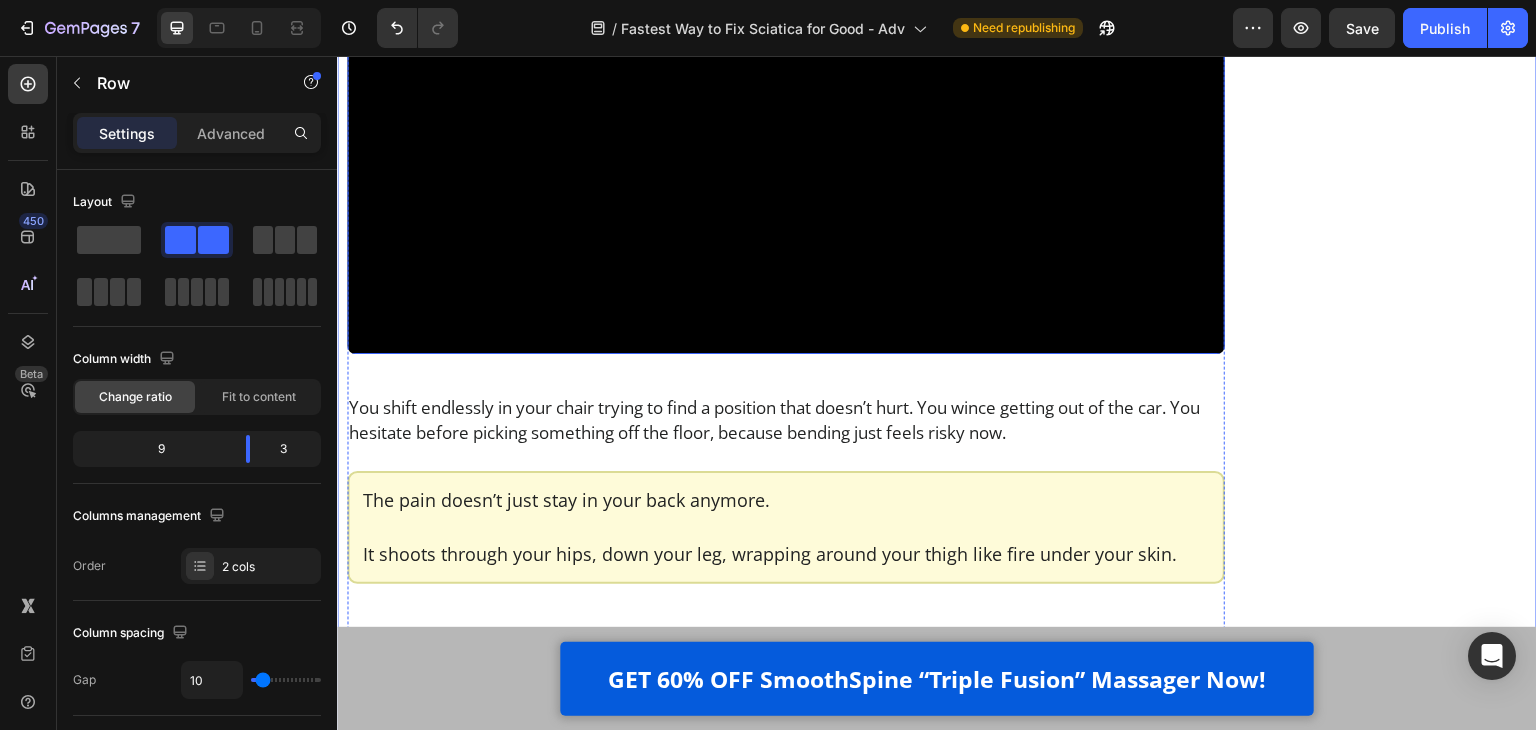 scroll, scrollTop: 6504, scrollLeft: 0, axis: vertical 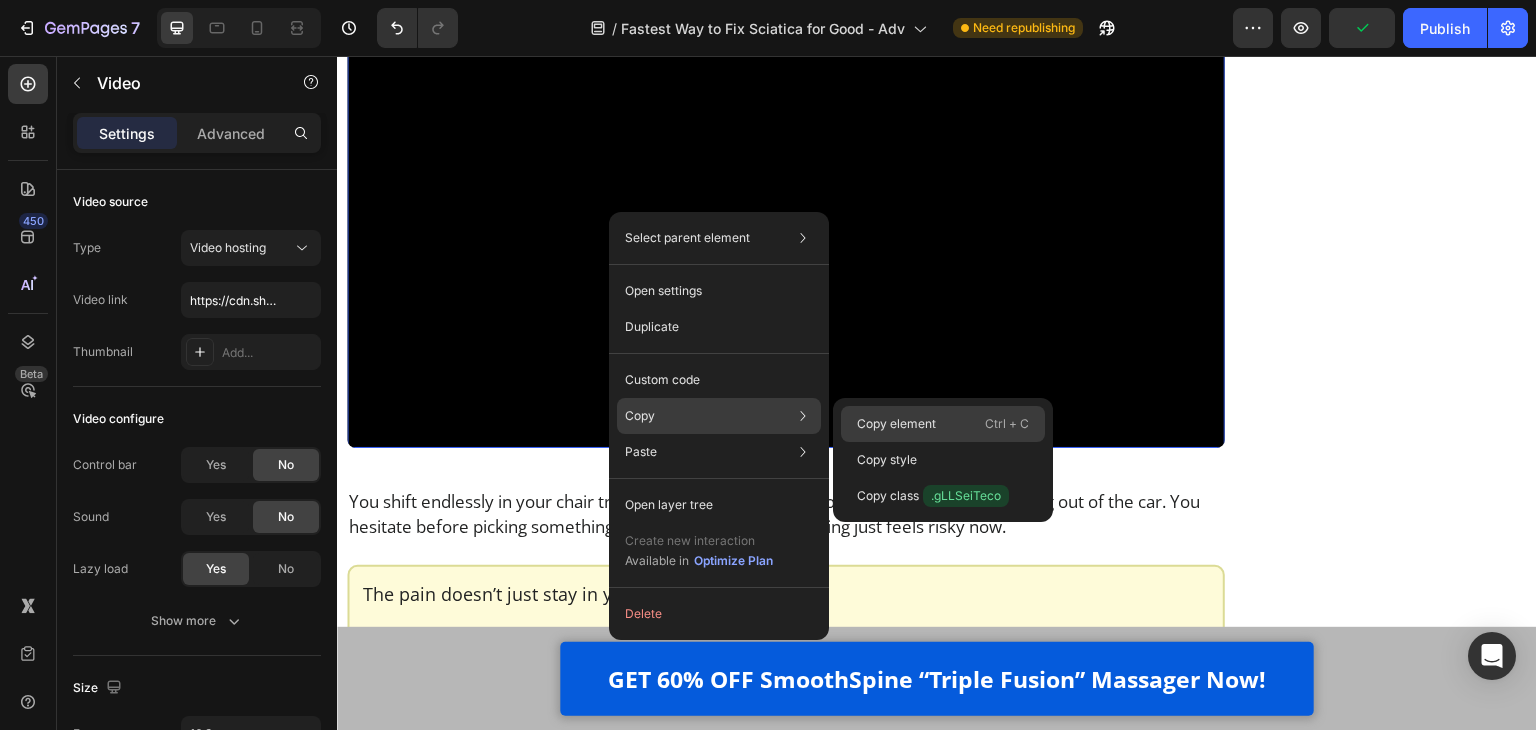 click on "Copy element" at bounding box center (896, 424) 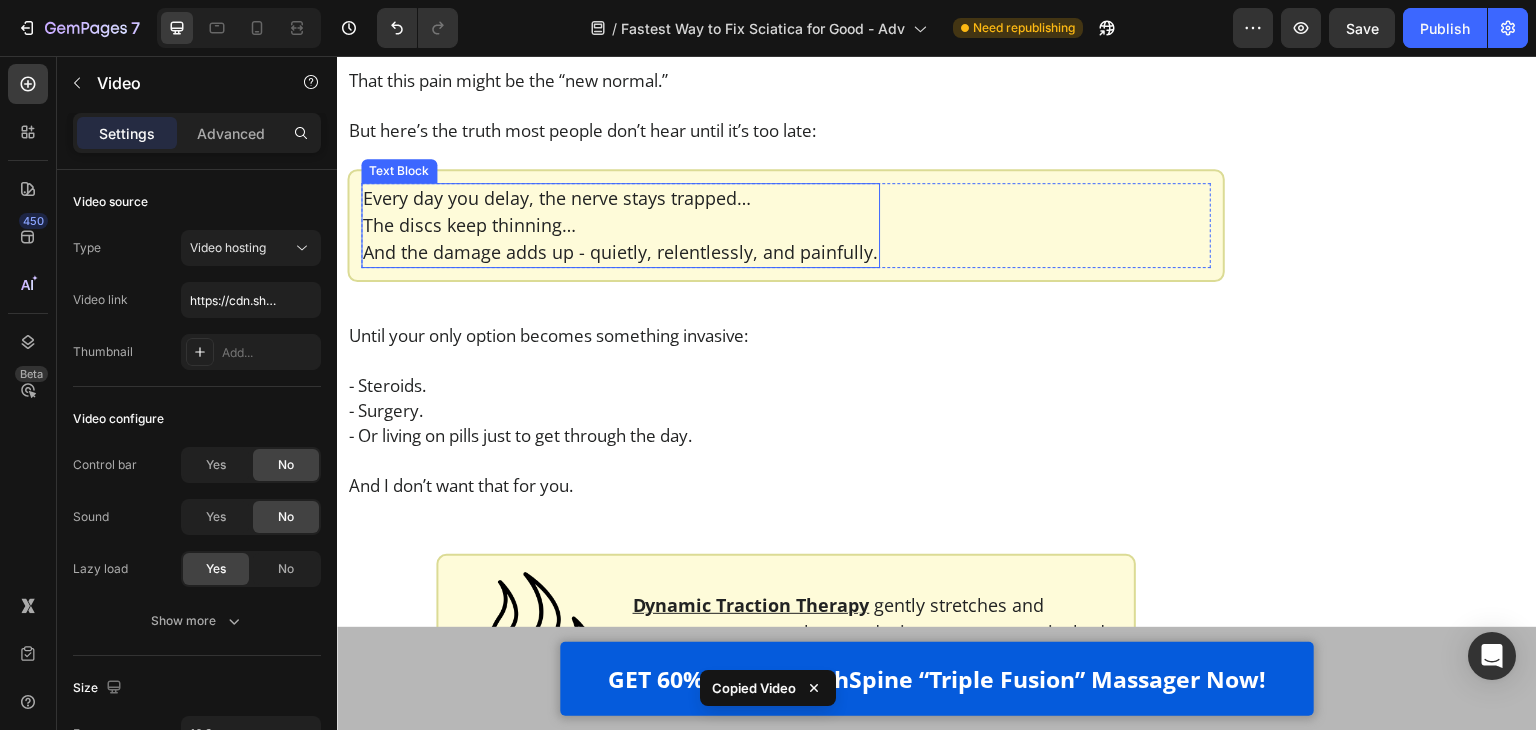 scroll, scrollTop: 7504, scrollLeft: 0, axis: vertical 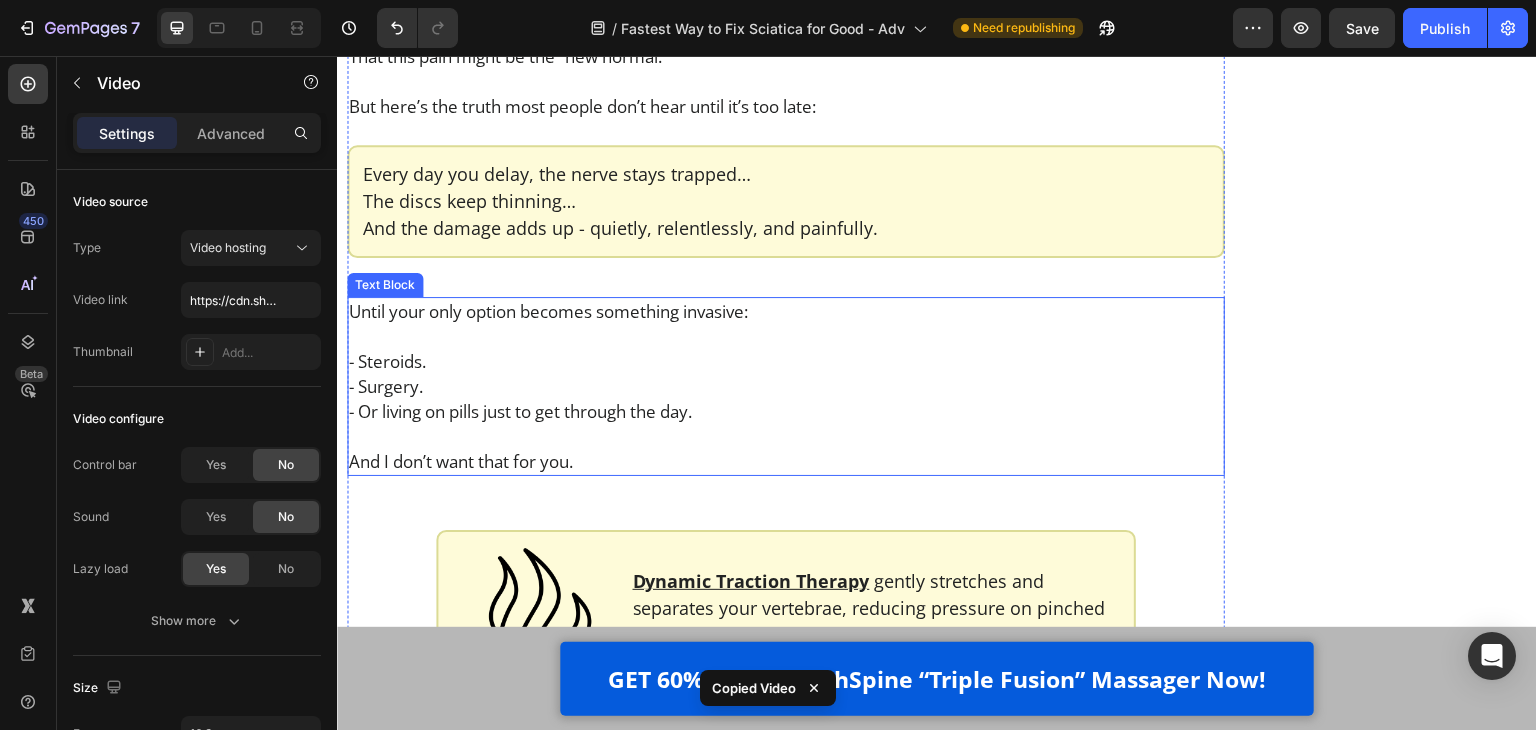 click on "- Steroids. - Surgery. - Or living on pills just to get through the day." at bounding box center (786, 386) 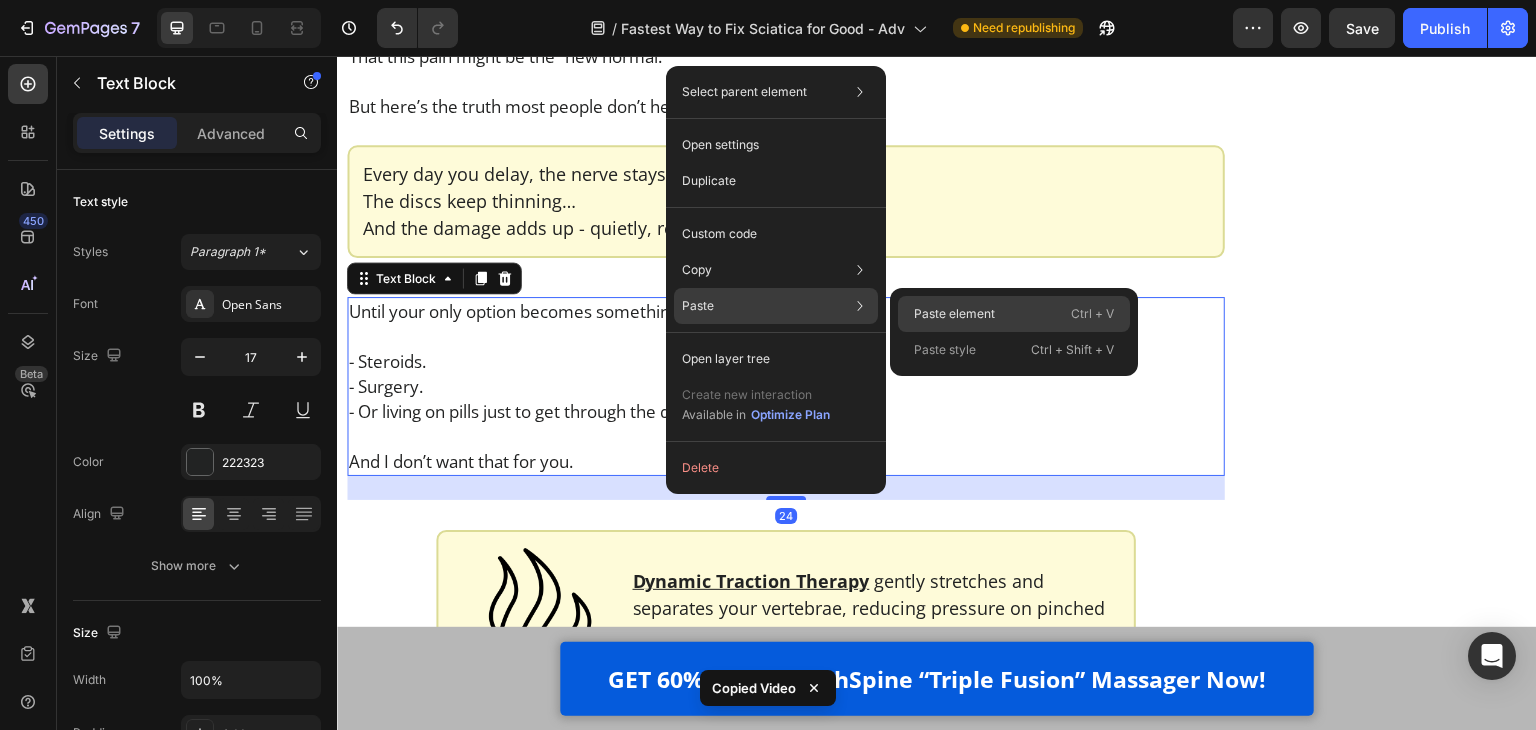 click on "Paste element" at bounding box center [954, 314] 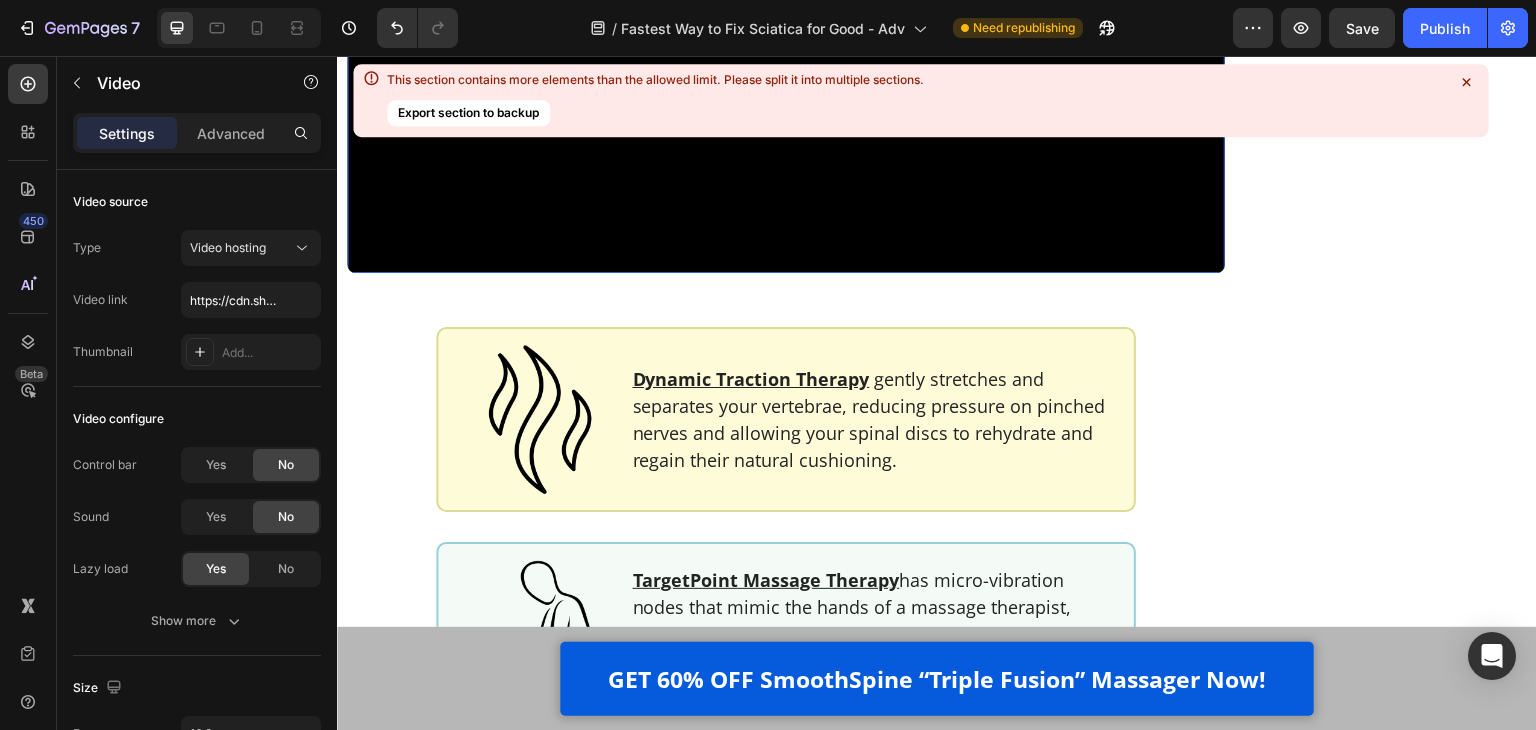 scroll, scrollTop: 8232, scrollLeft: 0, axis: vertical 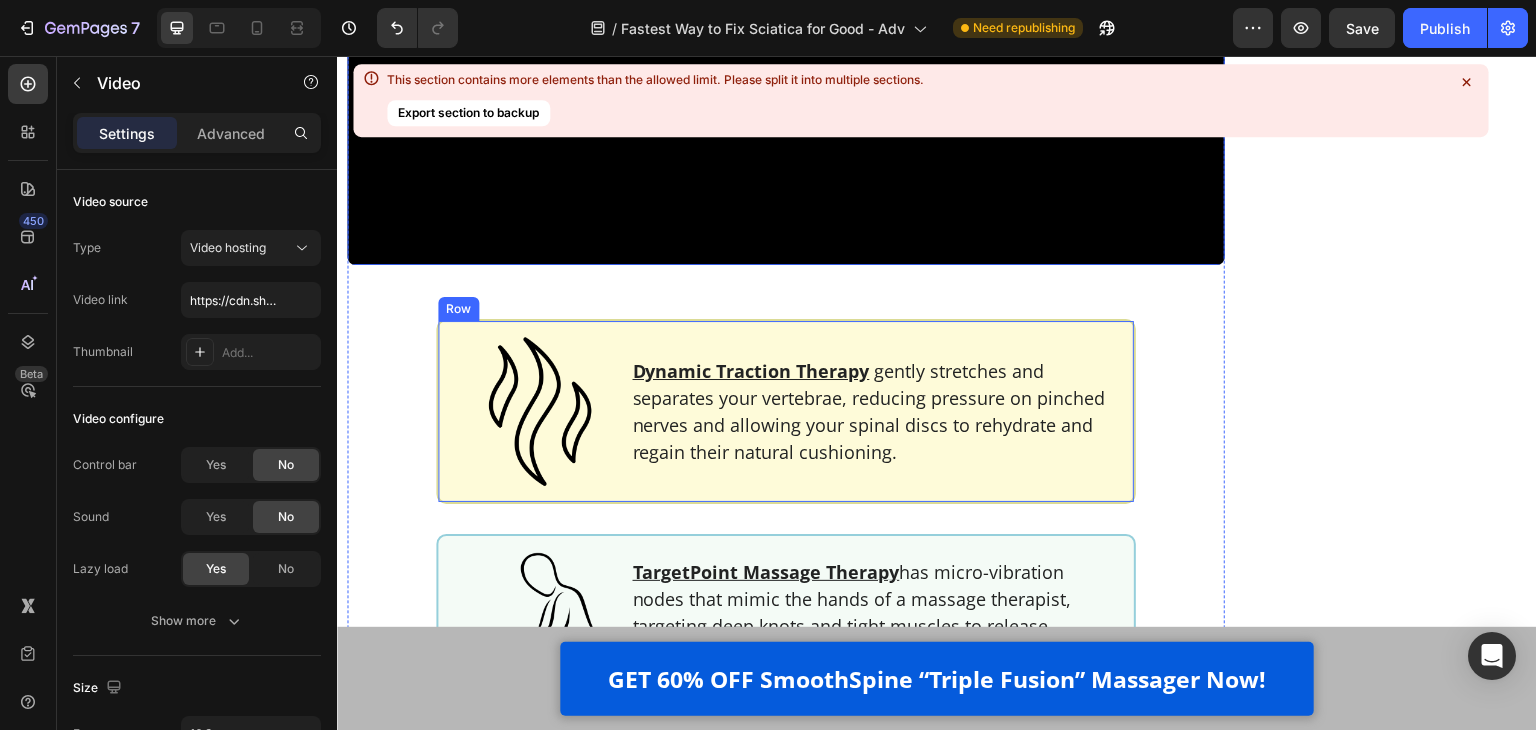 click on "Image Dynamic Traction Therapy   gently stretches and separates your vertebrae, reducing pressure on pinched nerves and allowing your spinal discs to rehydrate and regain their natural cushioning. Text Block Row" at bounding box center (786, 411) 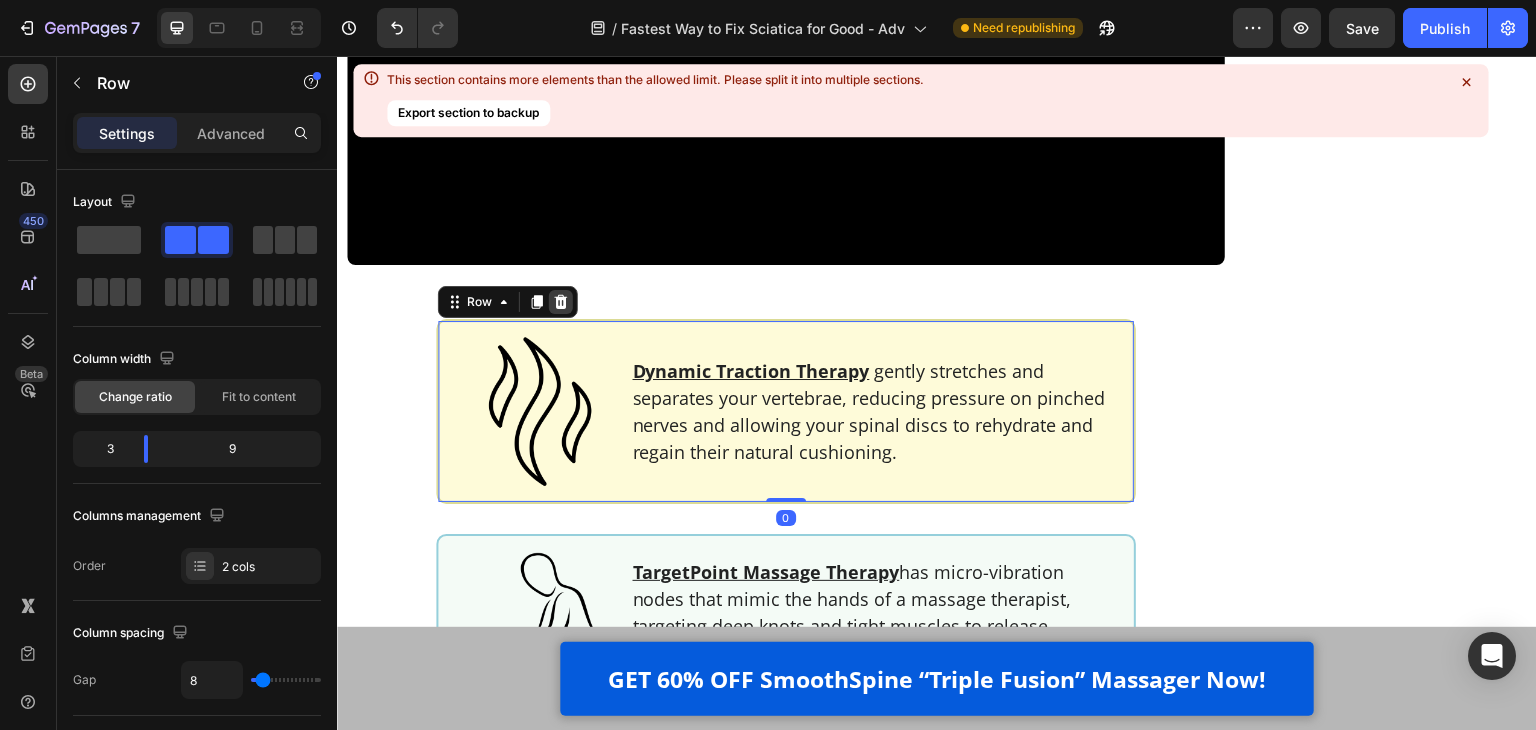 click 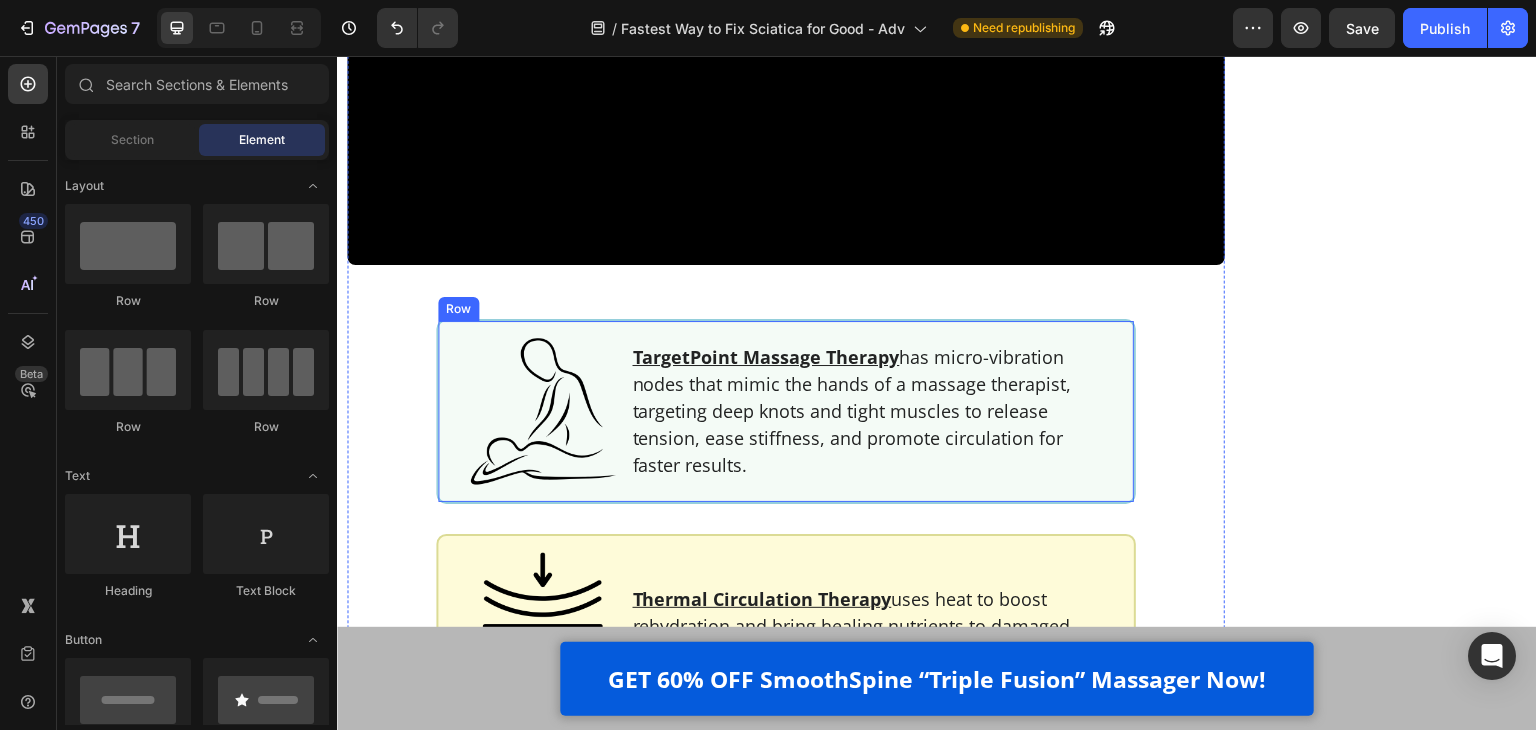 click on "Image TargetPoint Massage Therapy  has micro-vibration nodes that mimic the hands of a massage therapist, targeting deep knots and tight muscles to release tension, ease stiffness, and promote circulation for faster results. Text Block Row" at bounding box center (786, 411) 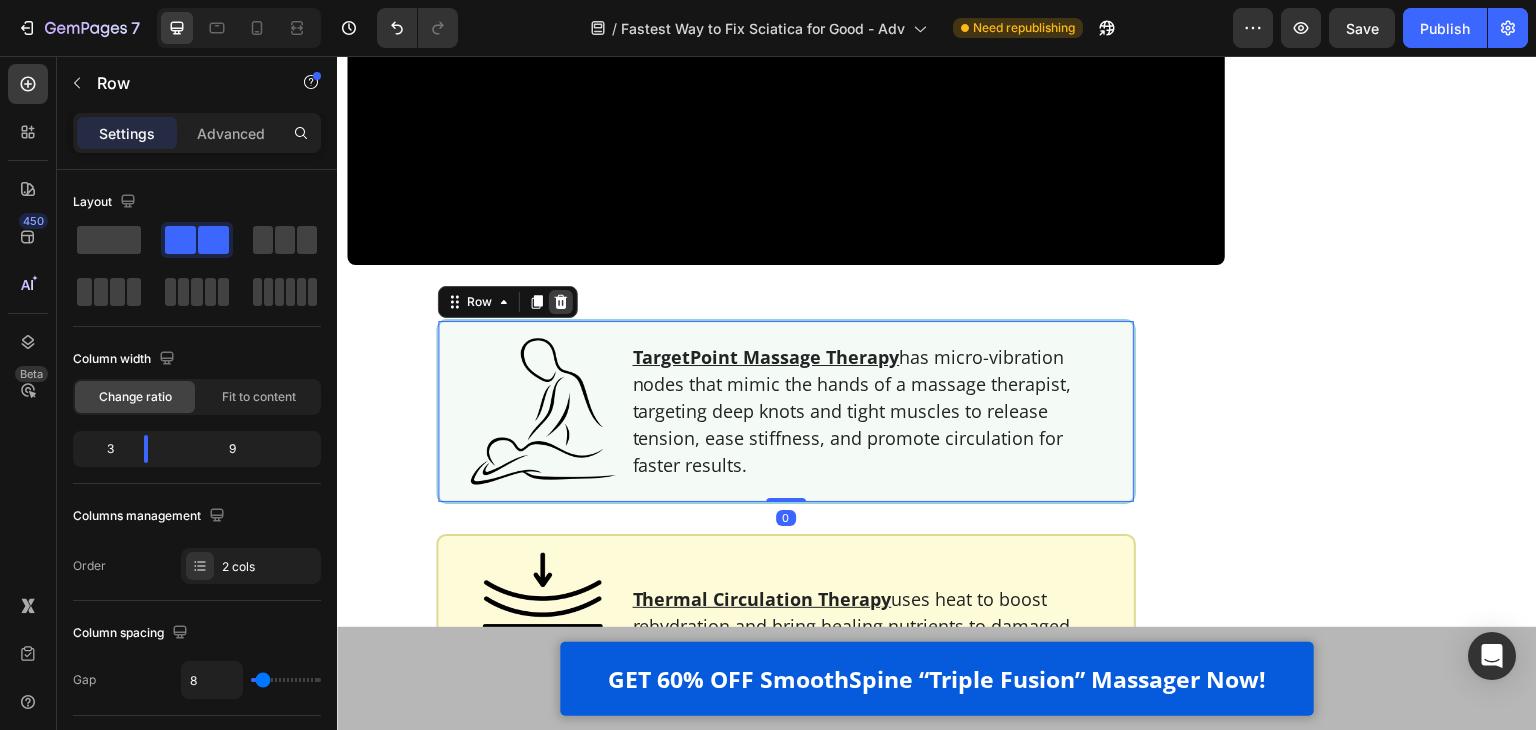 click 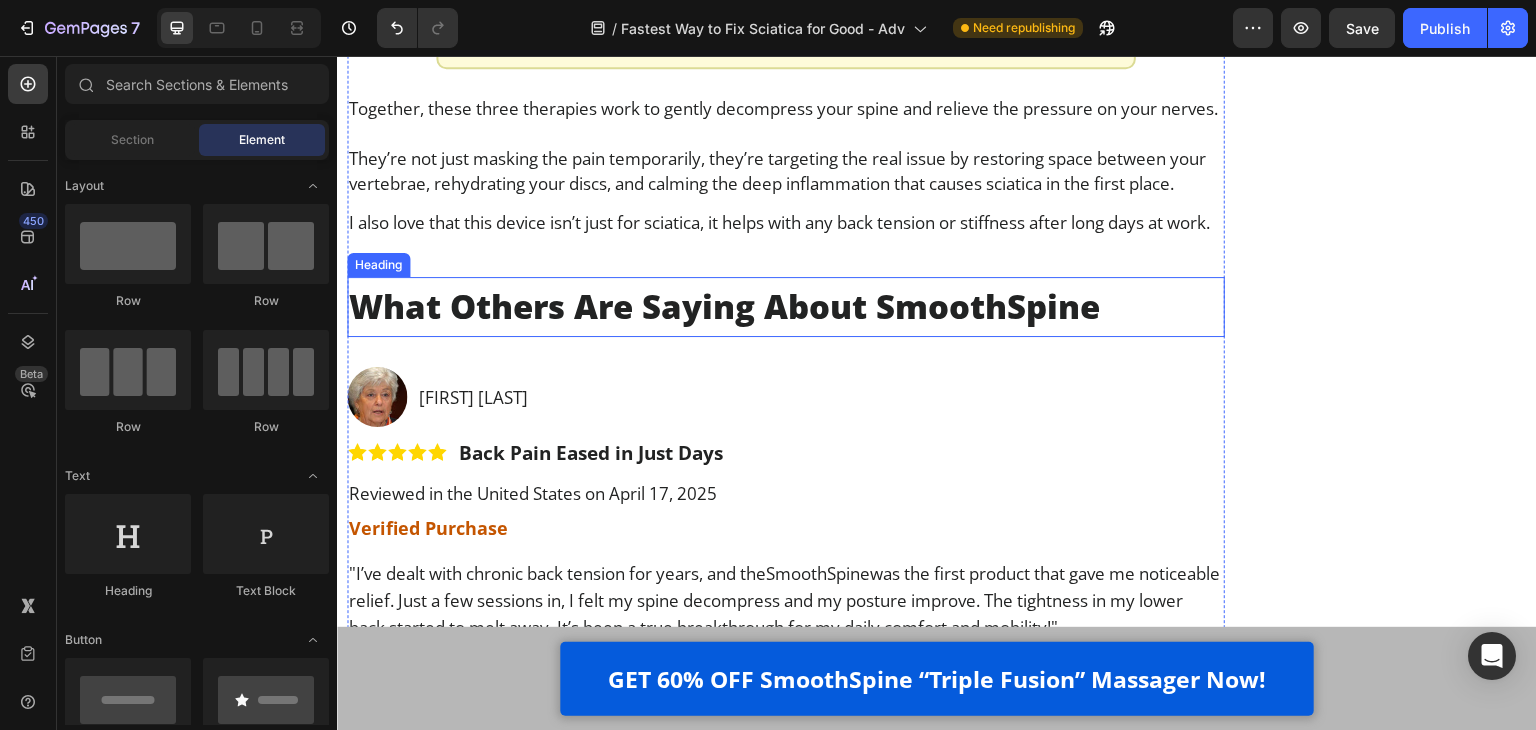 scroll, scrollTop: 8167, scrollLeft: 0, axis: vertical 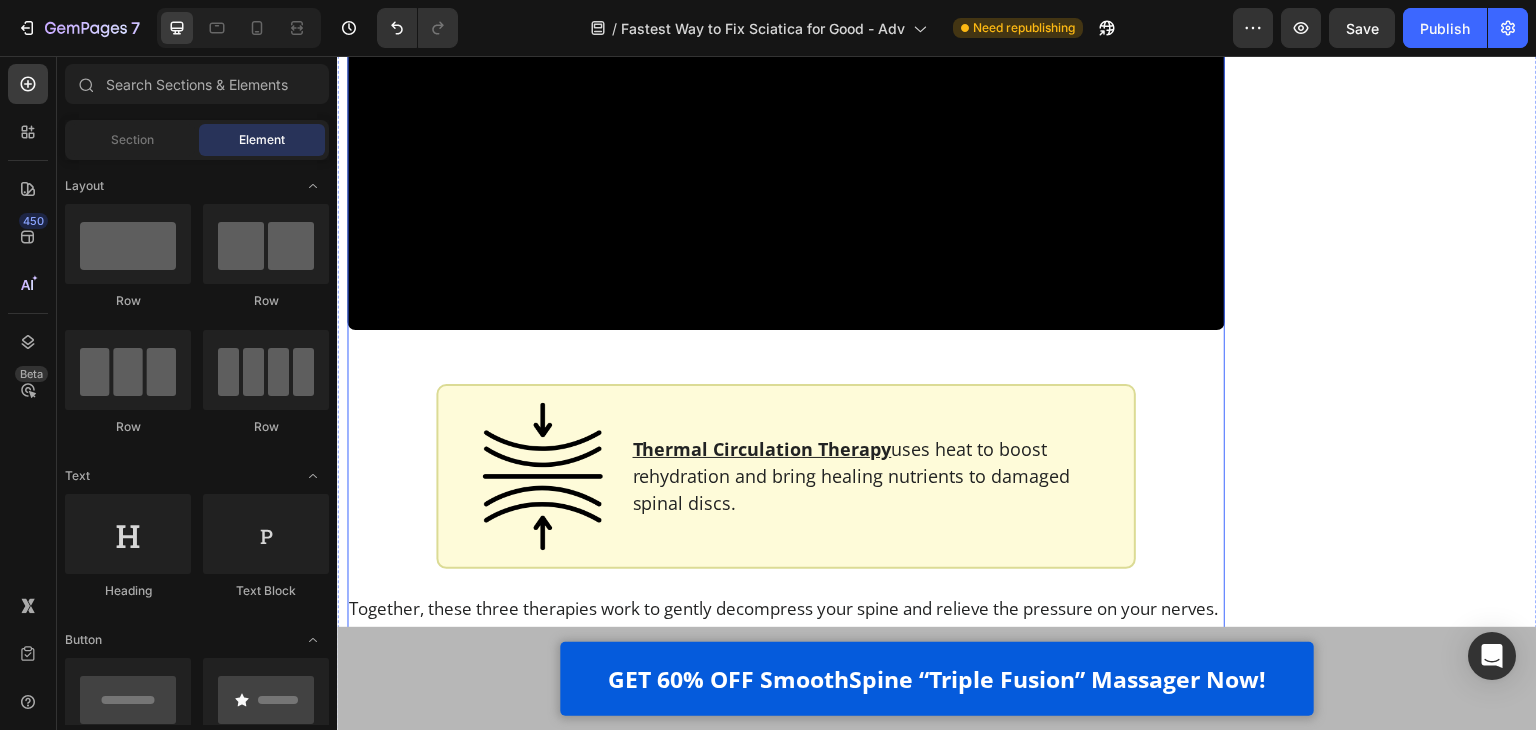 click on "Home > Pain Relief > Sciatica Text Block Top Physiotherapist:  “This Is the Fastest Way to Fix Sciatica for Good” Heading If your sciatica pain keeps flaring up,  and you’re stuck in a loop of pills, stretches, and false hope… this article may open your eyes to what actually works. Text Block Image 2.476 Ratings Text Block Row Image
Written by Dr. Blane Schilling, PT, MD |
Aug 04, 2025
Delivery Date Row Video Hi, my name is Dr. Blane Schilling   I’m a licensed physical therapist with over 40 years of experience helping people manage chronic pain - especially sciatica and lower back issues.   Over the years, I’ve treated everyone from desk workers with stiff backs to post-surgery patients learning to walk again. And I’ve seen all the trends come and go -  Text Block Image Painkillers Text Block Row Image Patches Text Block Row Image Massage Guns Text Block Row Image Inversion Tables Text Block Row Row you name it.       Text Block Heading" at bounding box center (786, -2410) 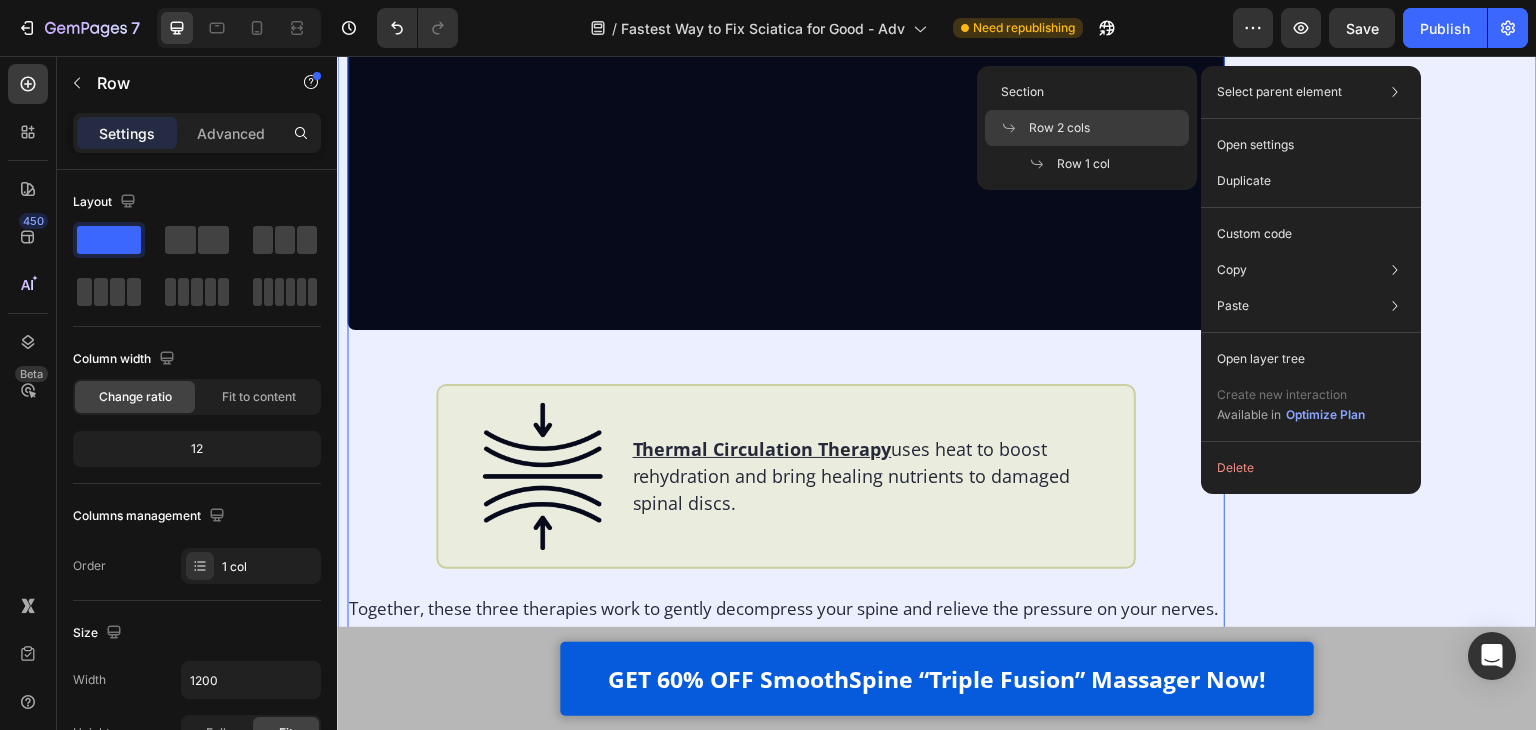 click on "Row 2 cols" at bounding box center (1059, 128) 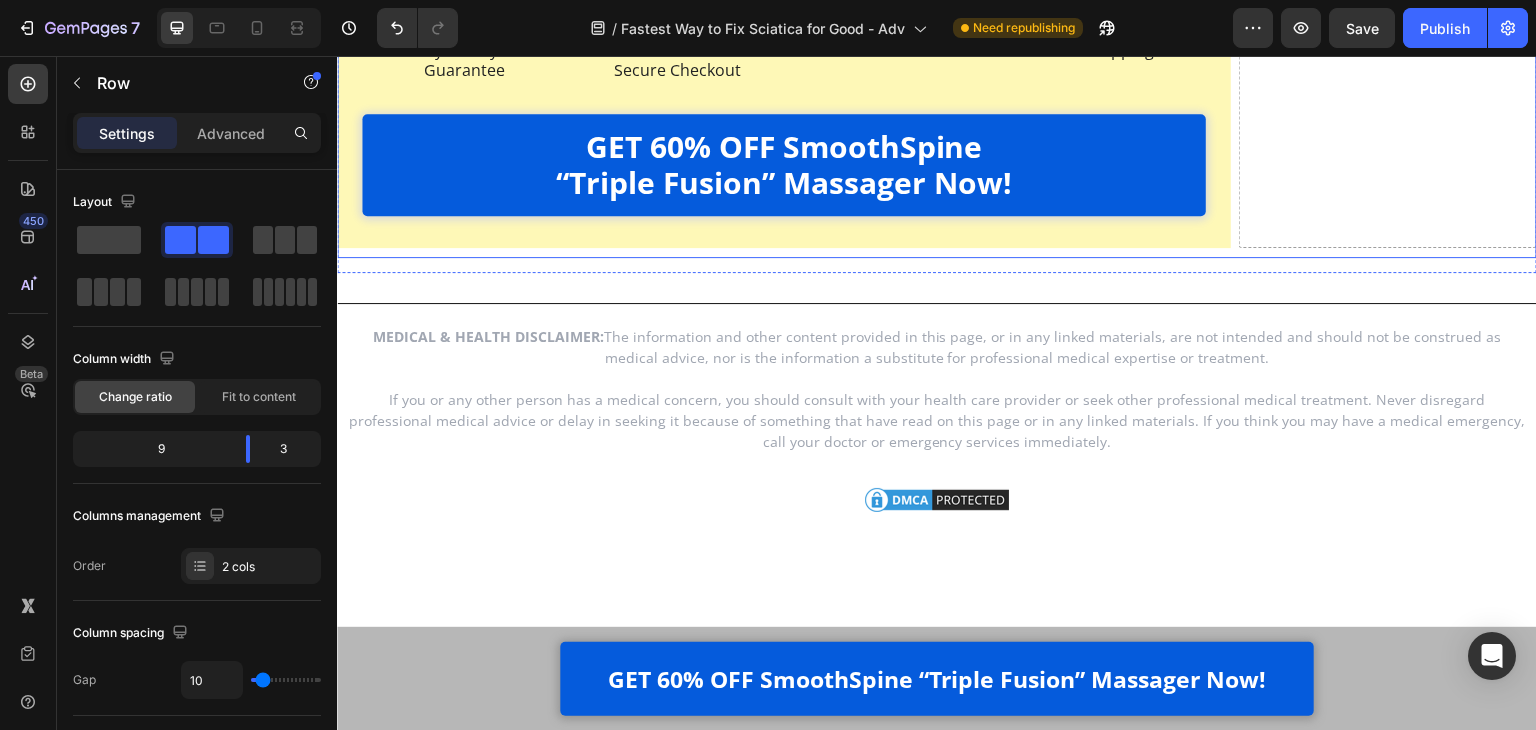 scroll, scrollTop: 14567, scrollLeft: 0, axis: vertical 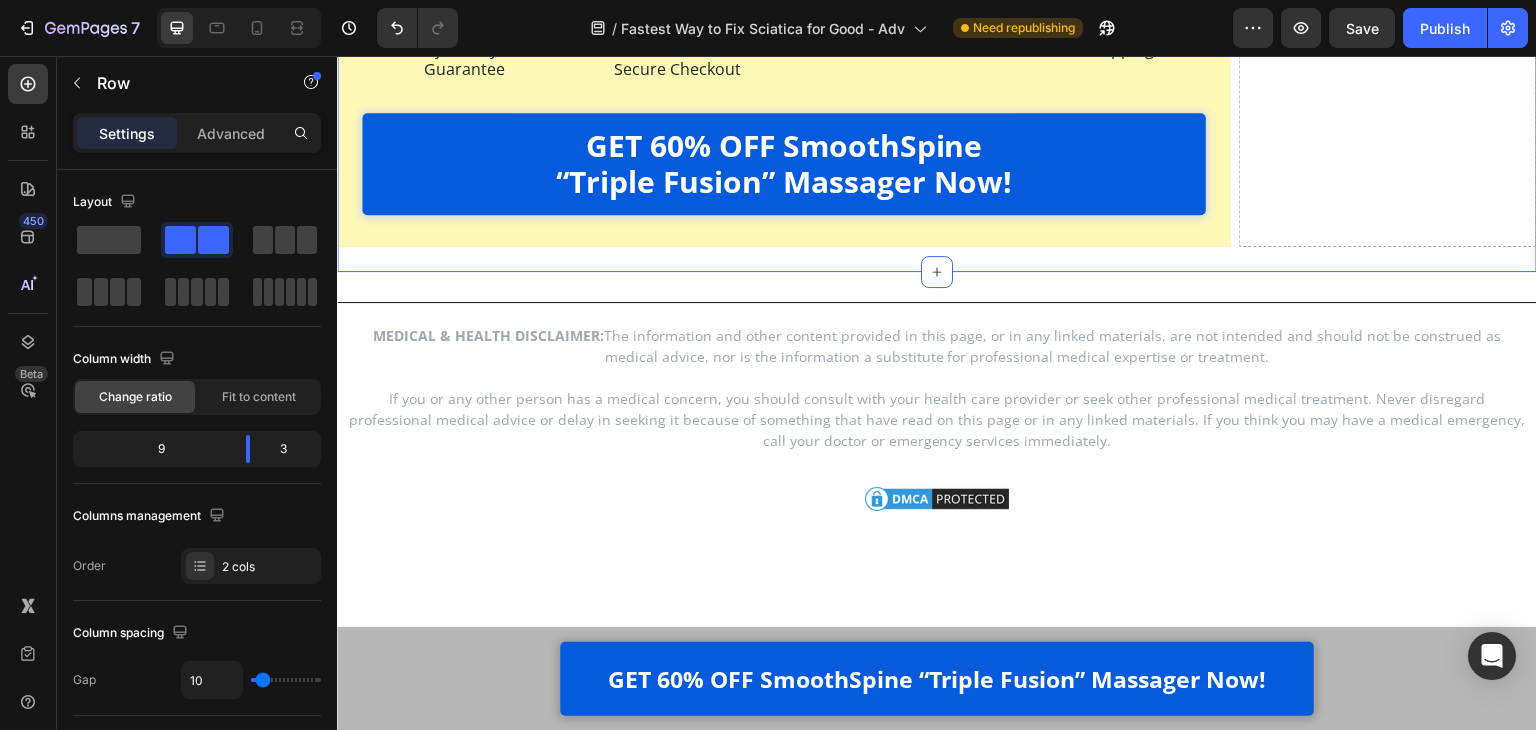 click on "GET 60% OFF SmoothSpine “Triple Fusion” Massager Now! Button Row Sticky FAIR WARNING: Pricing Is Limited To Today Only Heading Image SmoothSpine can only guarantee this special pricing for today, or until their limited stock runs out.   They’ve just been informed that the cost of several key components is going up  significantly on their next production run.   At the same time,  they’re selling through their current inventory much faster than expected .   So there’s a very real chance that the next time you see this page, the price will be  much, much higher .   In short, you won’t find the Triple Fusion Massager for less than you can get it today.   So without further ado… Text Block GET 60% OFF SmoothSpine “Triple Fusion” Massager Now! Button Your Investment Today Is Protected By SmoothSpine’s Iron-Clad Relief-Or-Refund Guarantee. Heading Image Here’s the deal: SmoothSpine believes in their product so much, they don’t want you to spend a cent unless you’re  90 days . . Button" at bounding box center (937, -6973) 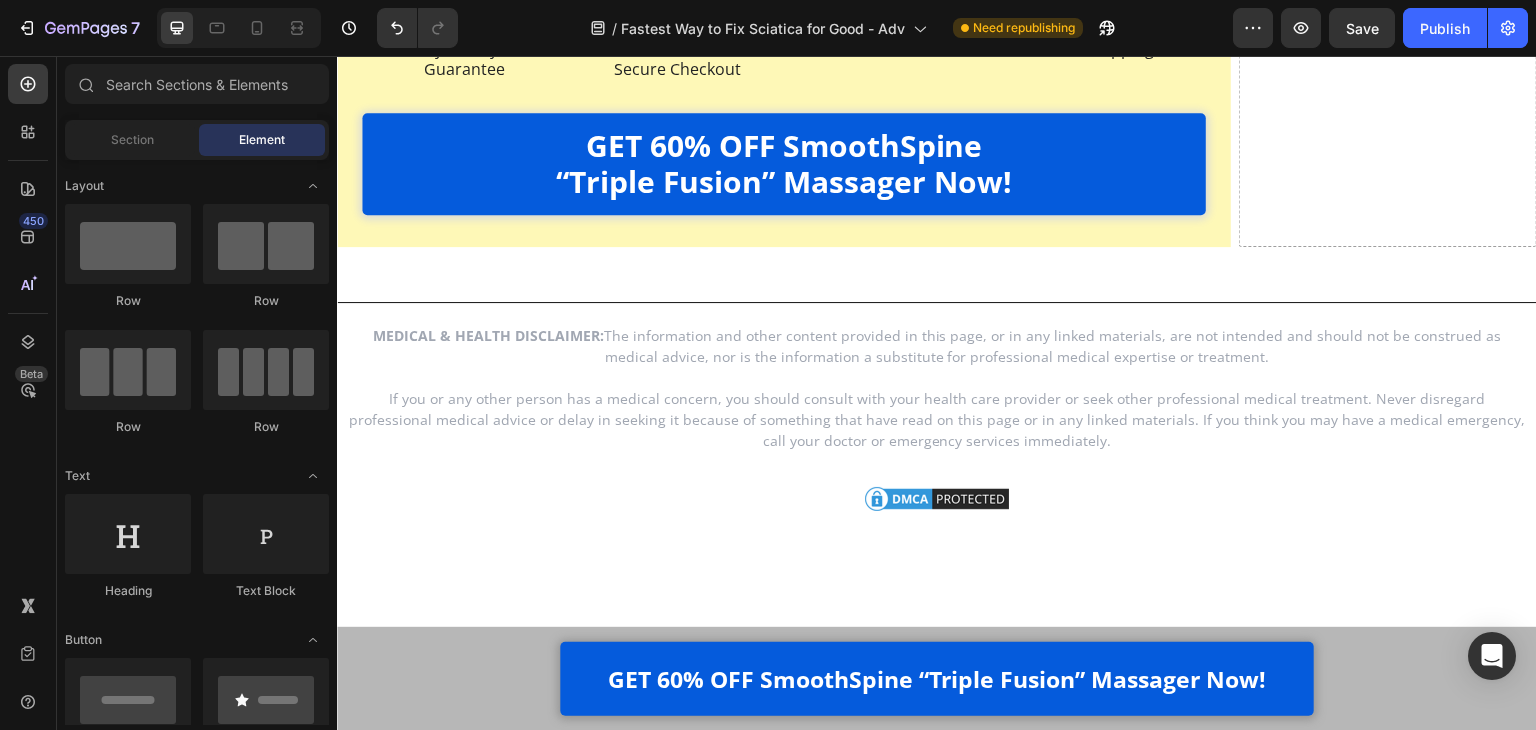 click on "GET 60% OFF SmoothSpine “Triple Fusion” Massager Now! Button Row Sticky FAIR WARNING: Pricing Is Limited To Today Only Heading Image SmoothSpine can only guarantee this special pricing for today, or until their limited stock runs out.   They’ve just been informed that the cost of several key components is going up  significantly on their next production run.   At the same time,  they’re selling through their current inventory much faster than expected .   So there’s a very real chance that the next time you see this page, the price will be  much, much higher .   In short, you won’t find the Triple Fusion Massager for less than you can get it today.   So without further ado… Text Block GET 60% OFF SmoothSpine “Triple Fusion” Massager Now! Button Your Investment Today Is Protected By SmoothSpine’s Iron-Clad Relief-Or-Refund Guarantee. Heading Image Here’s the deal: SmoothSpine believes in their product so much, they don’t want you to spend a cent unless you’re  90 days . . Button" at bounding box center [937, -6973] 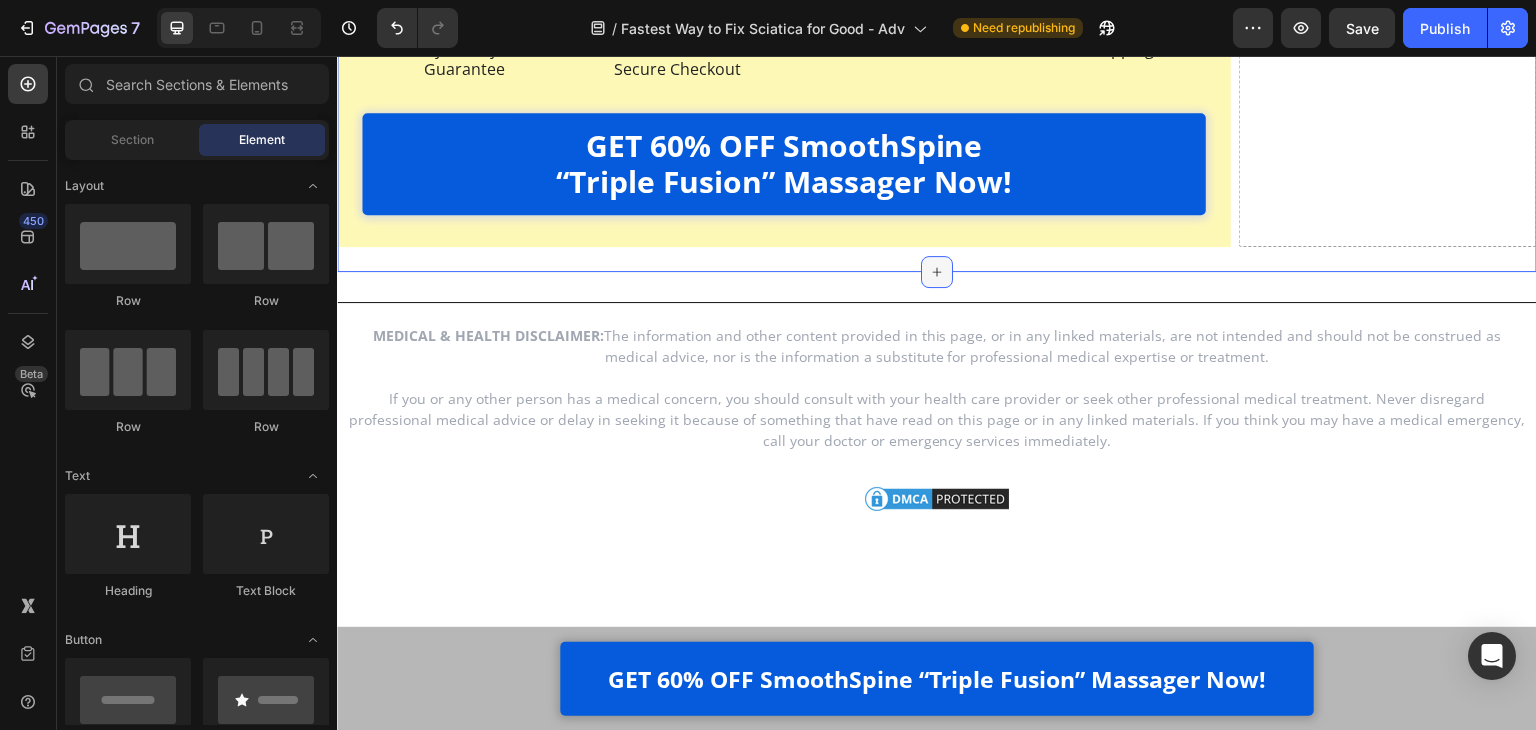 click 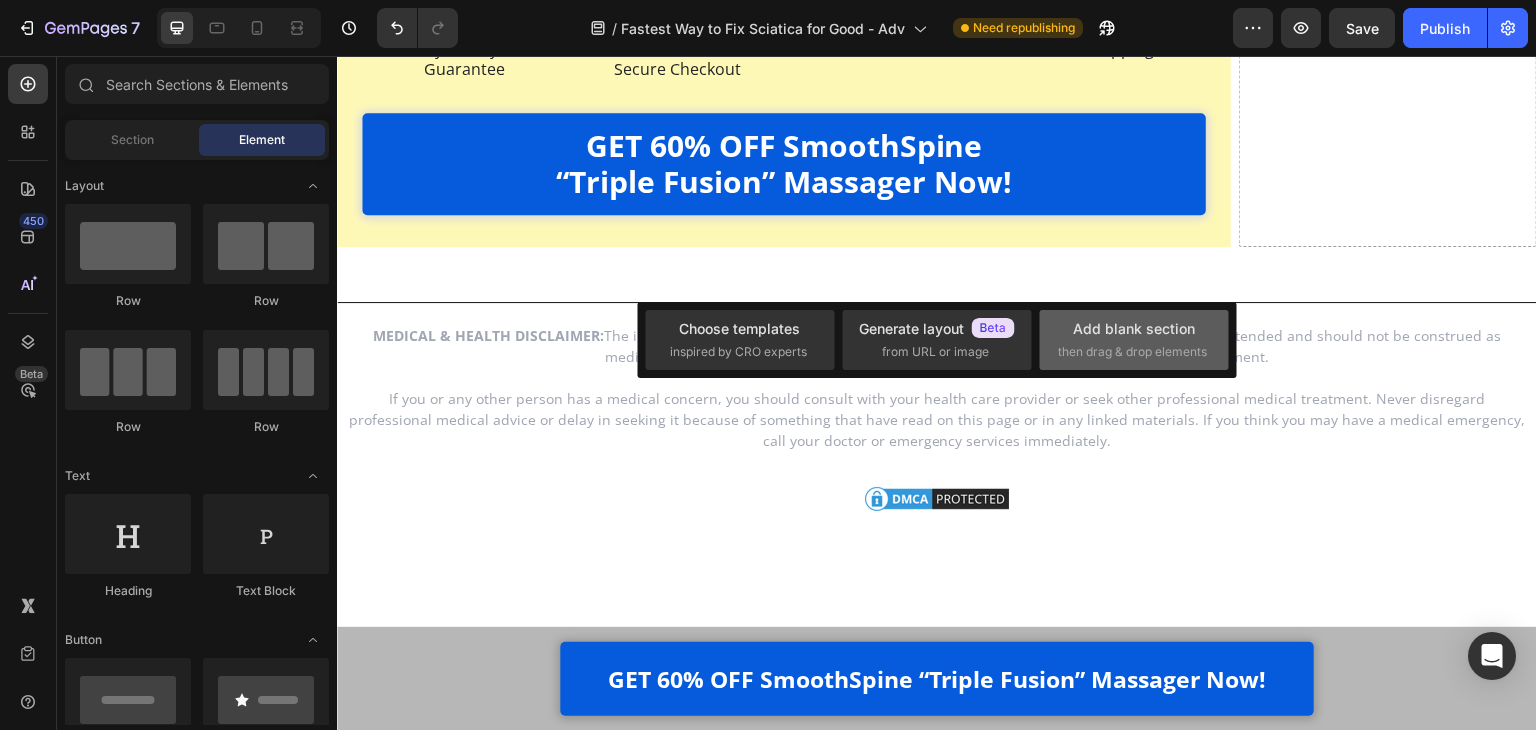 click on "Add blank section" at bounding box center [1134, 328] 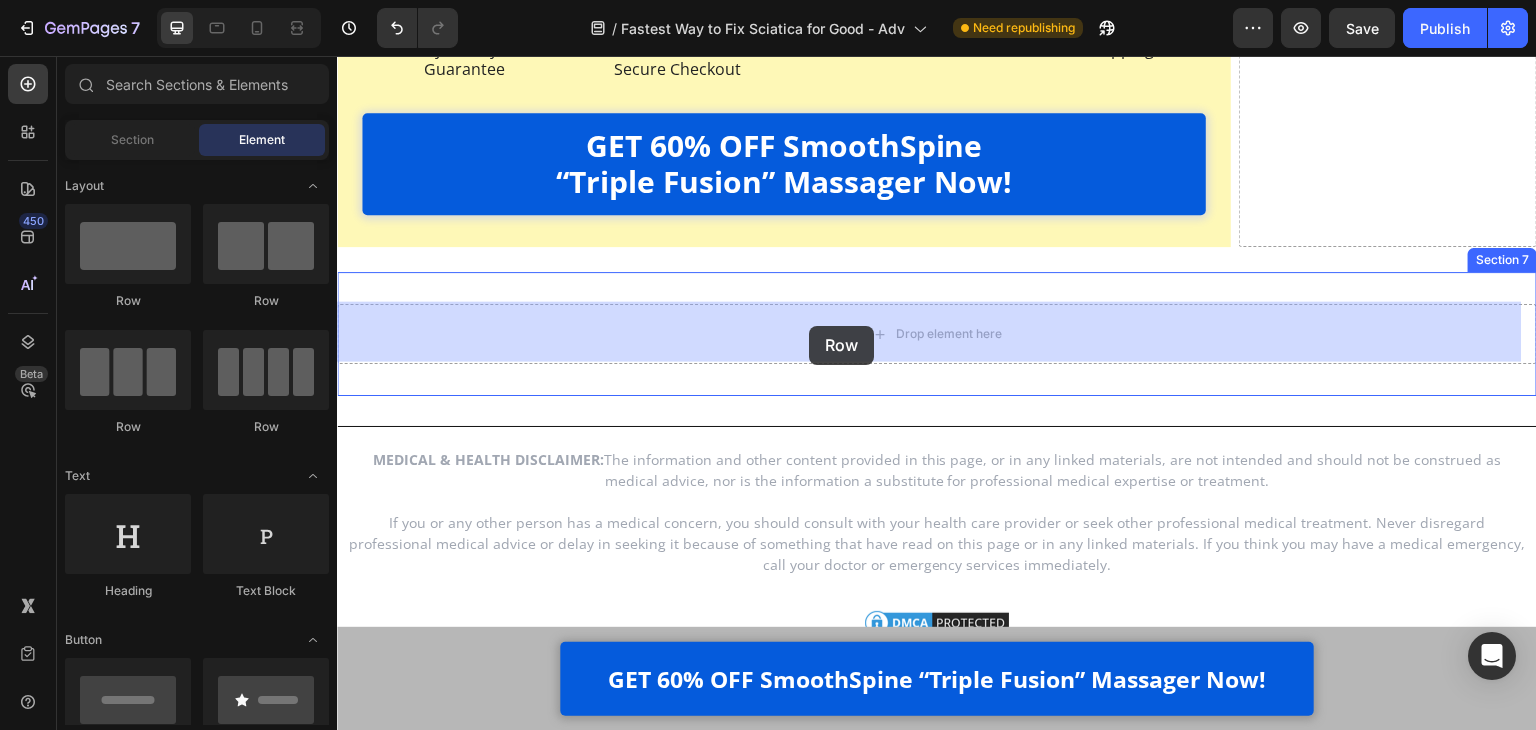 drag, startPoint x: 572, startPoint y: 333, endPoint x: 815, endPoint y: 324, distance: 243.16661 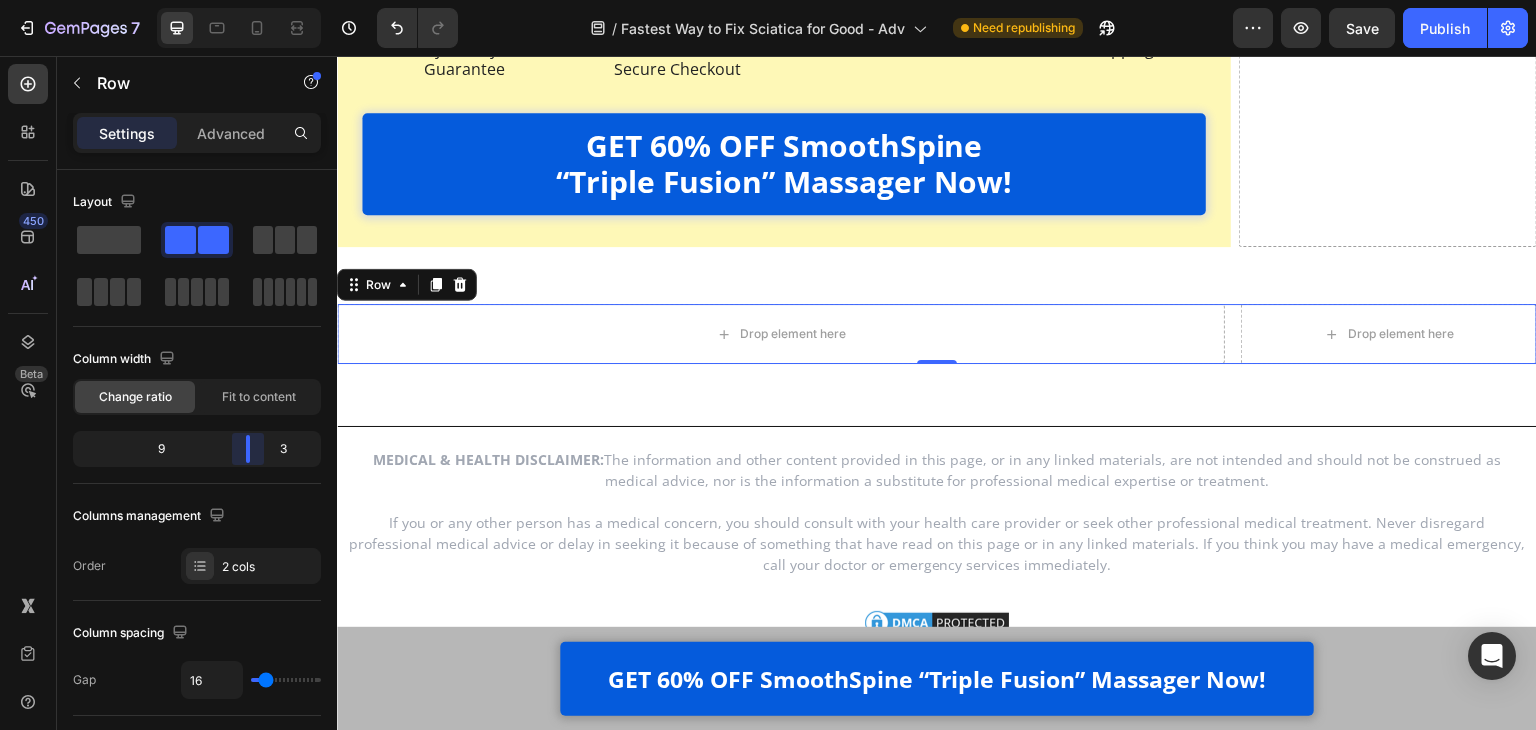 drag, startPoint x: 196, startPoint y: 457, endPoint x: 252, endPoint y: 455, distance: 56.0357 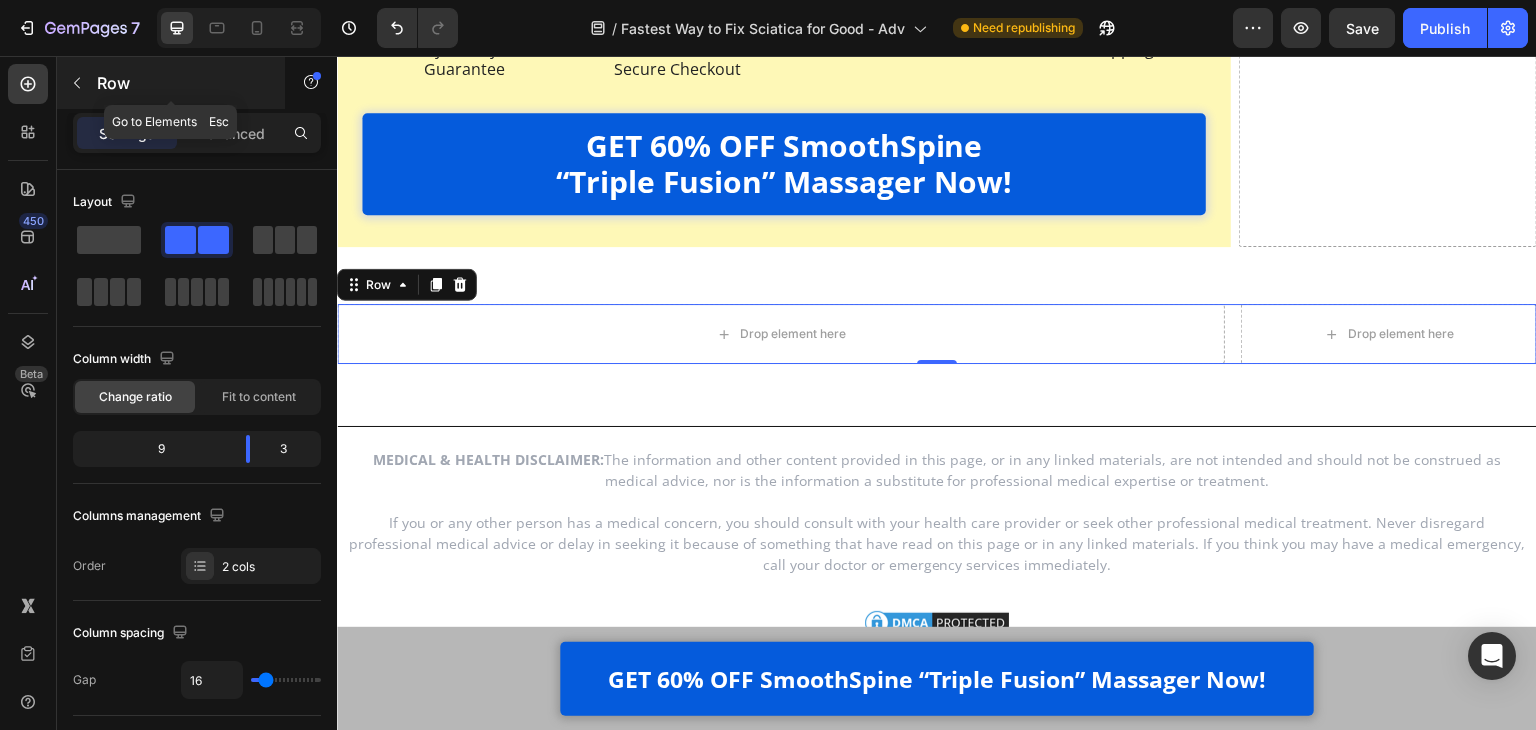 click 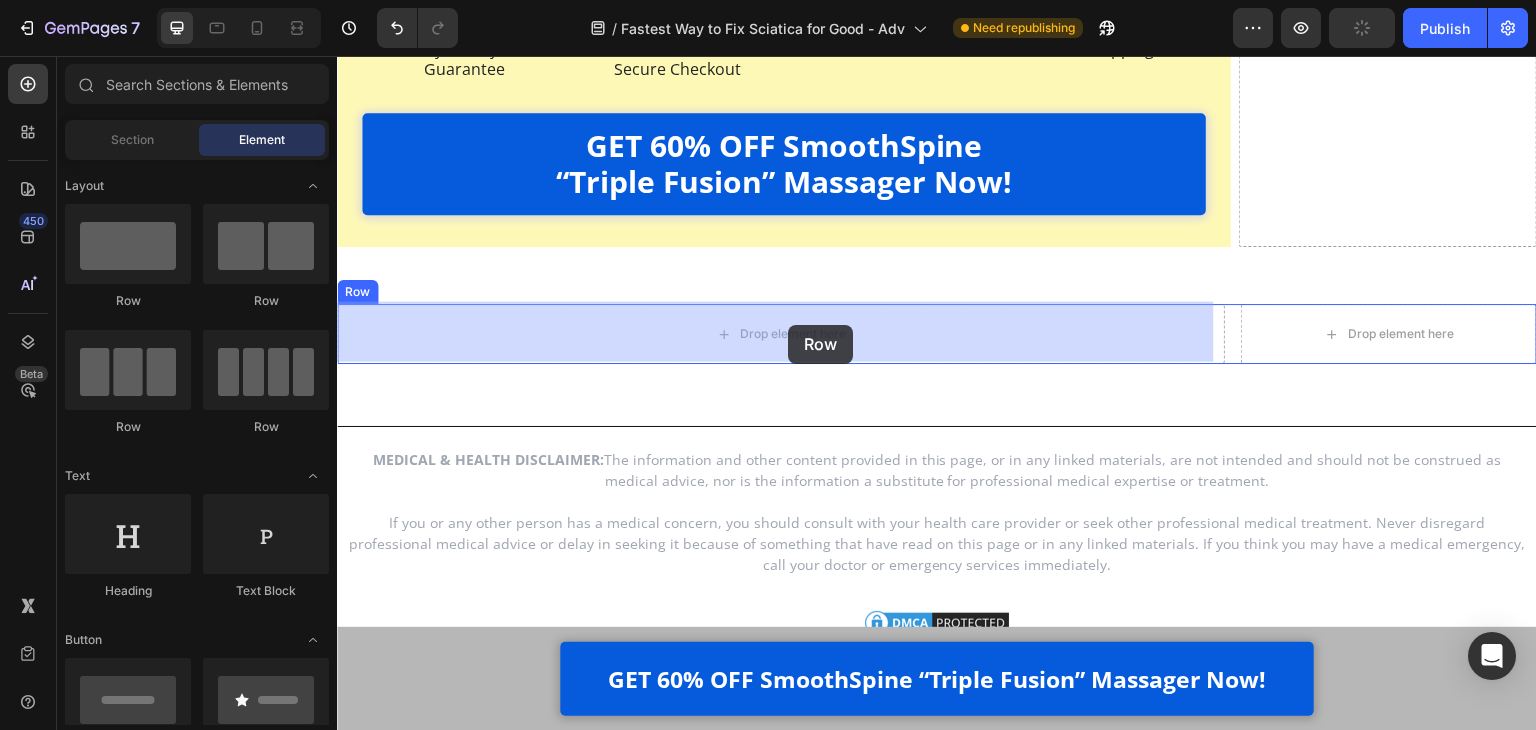 drag, startPoint x: 441, startPoint y: 293, endPoint x: 788, endPoint y: 325, distance: 348.47238 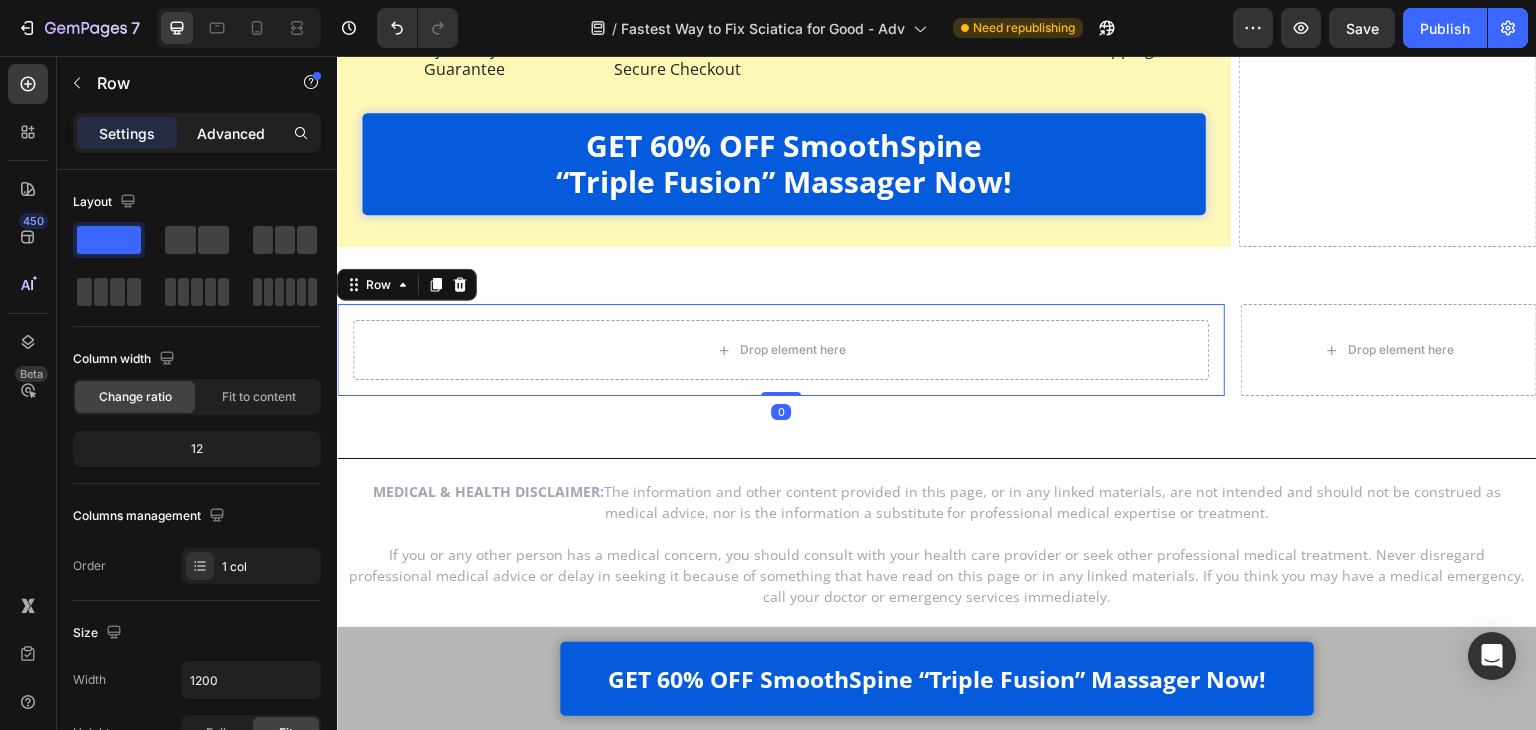 click on "Advanced" at bounding box center (231, 133) 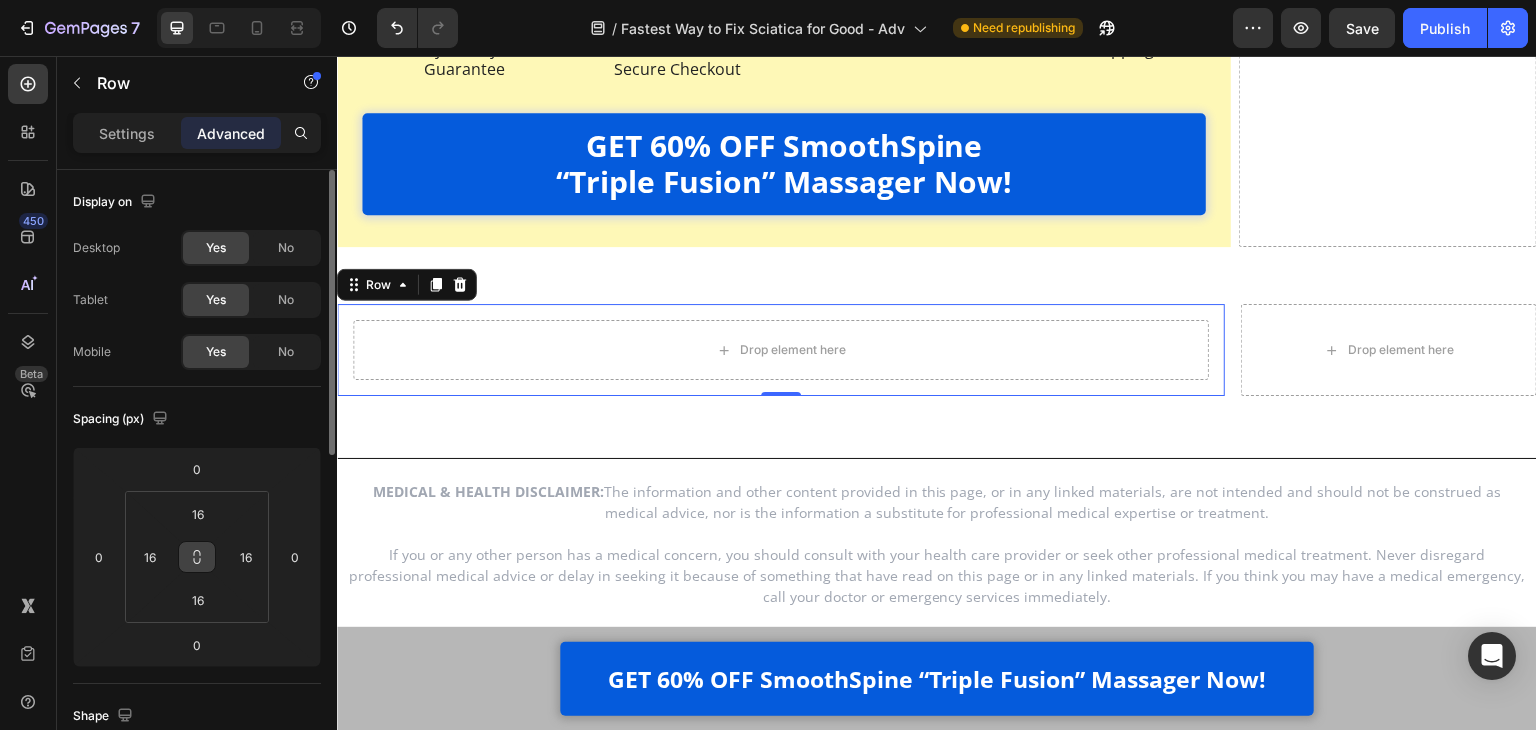 click 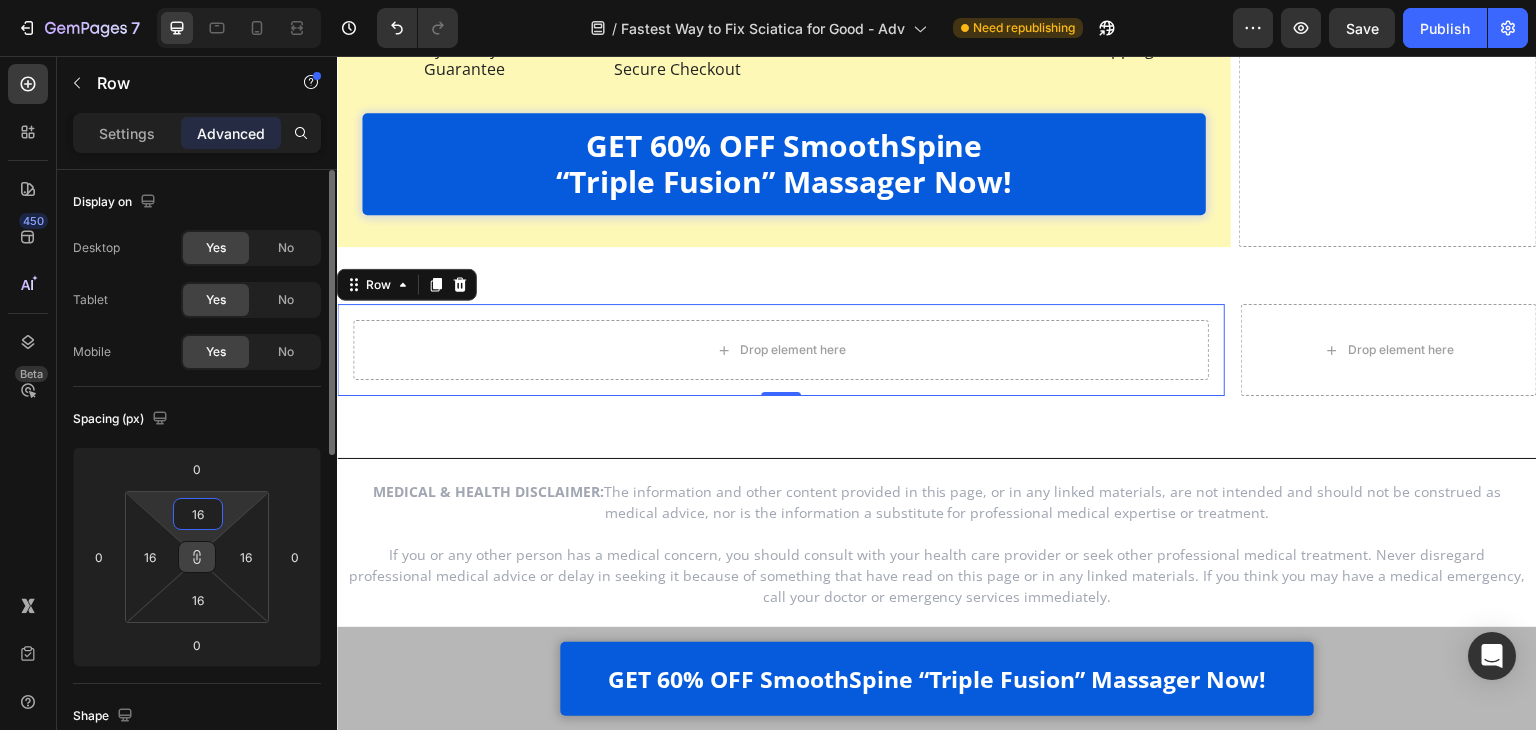 click on "16" at bounding box center (198, 514) 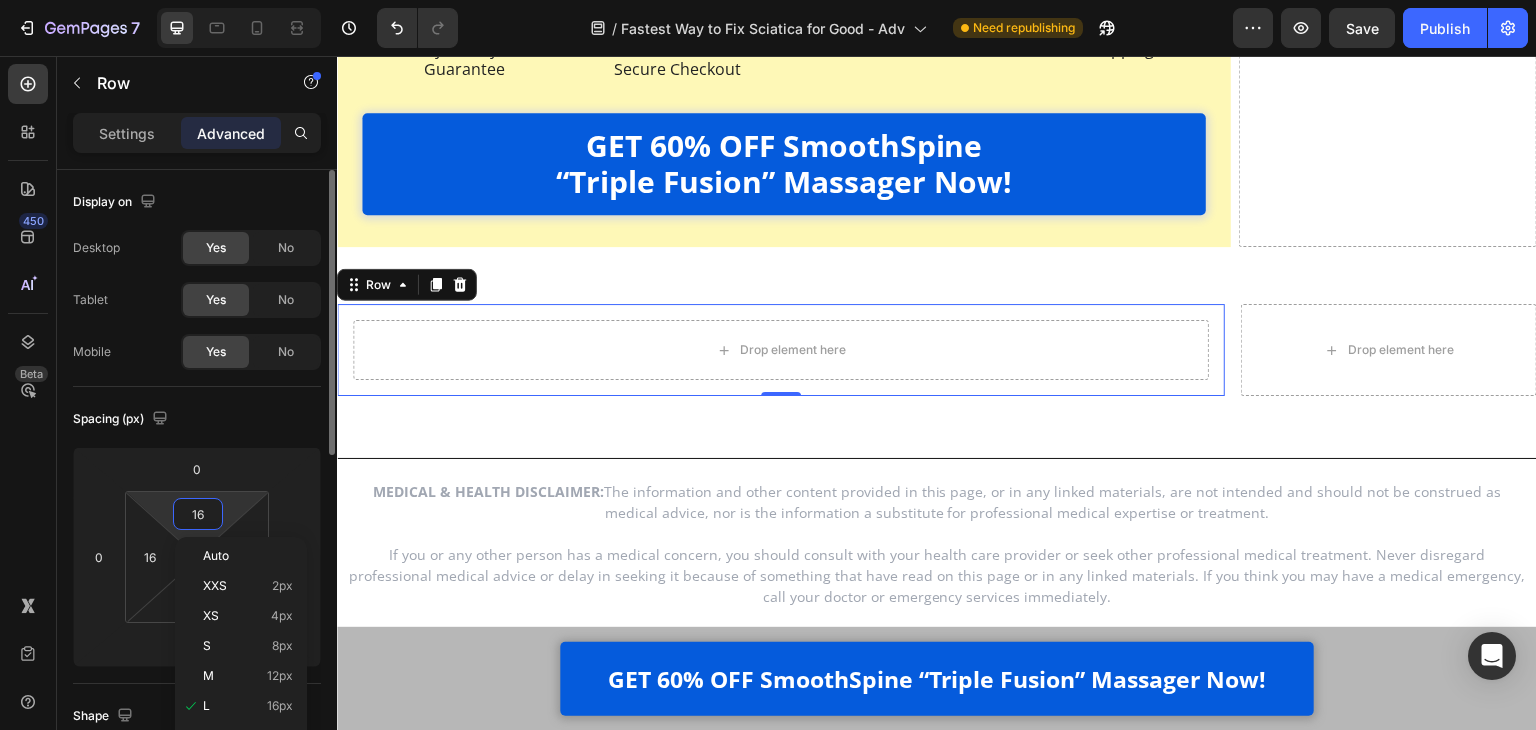 type on "0" 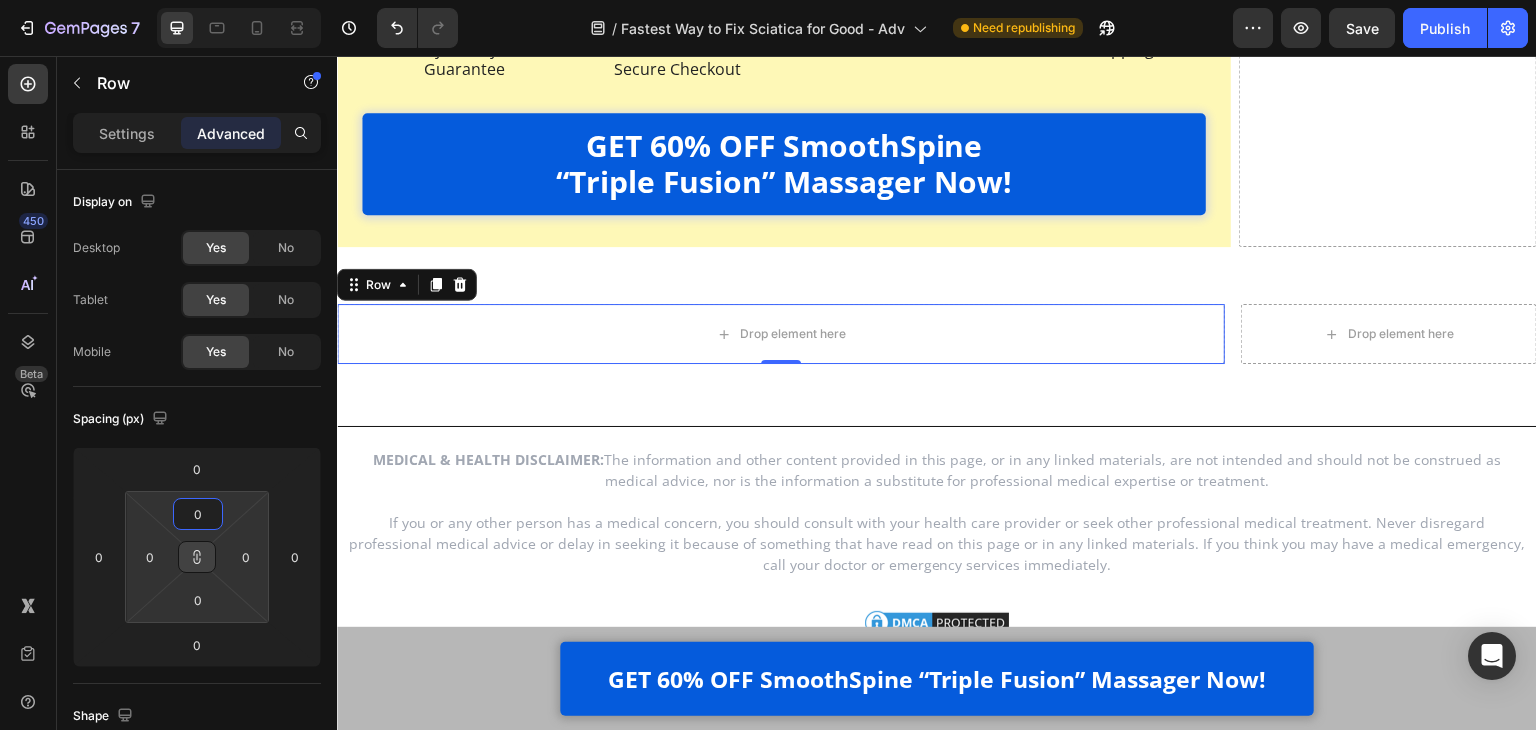 type on "0" 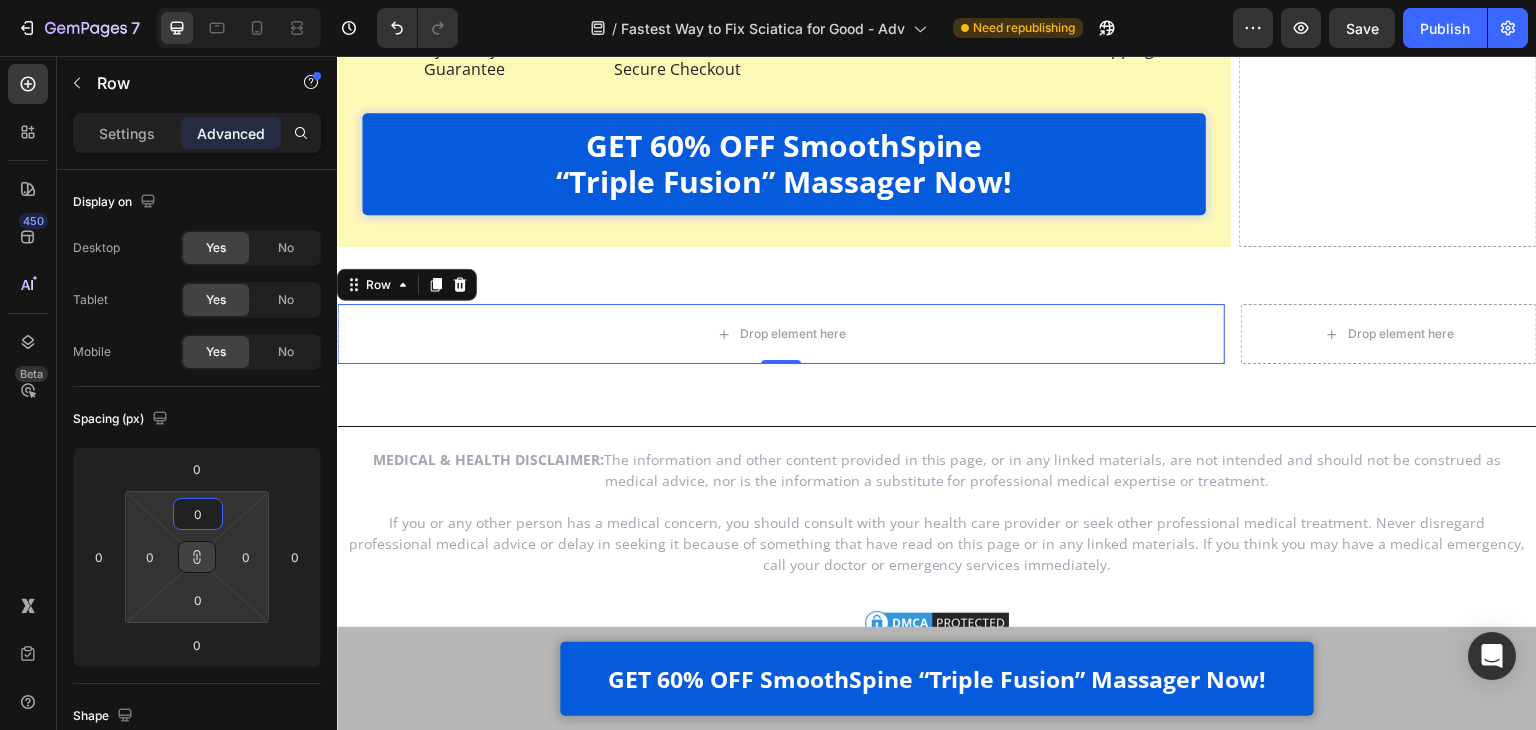 click 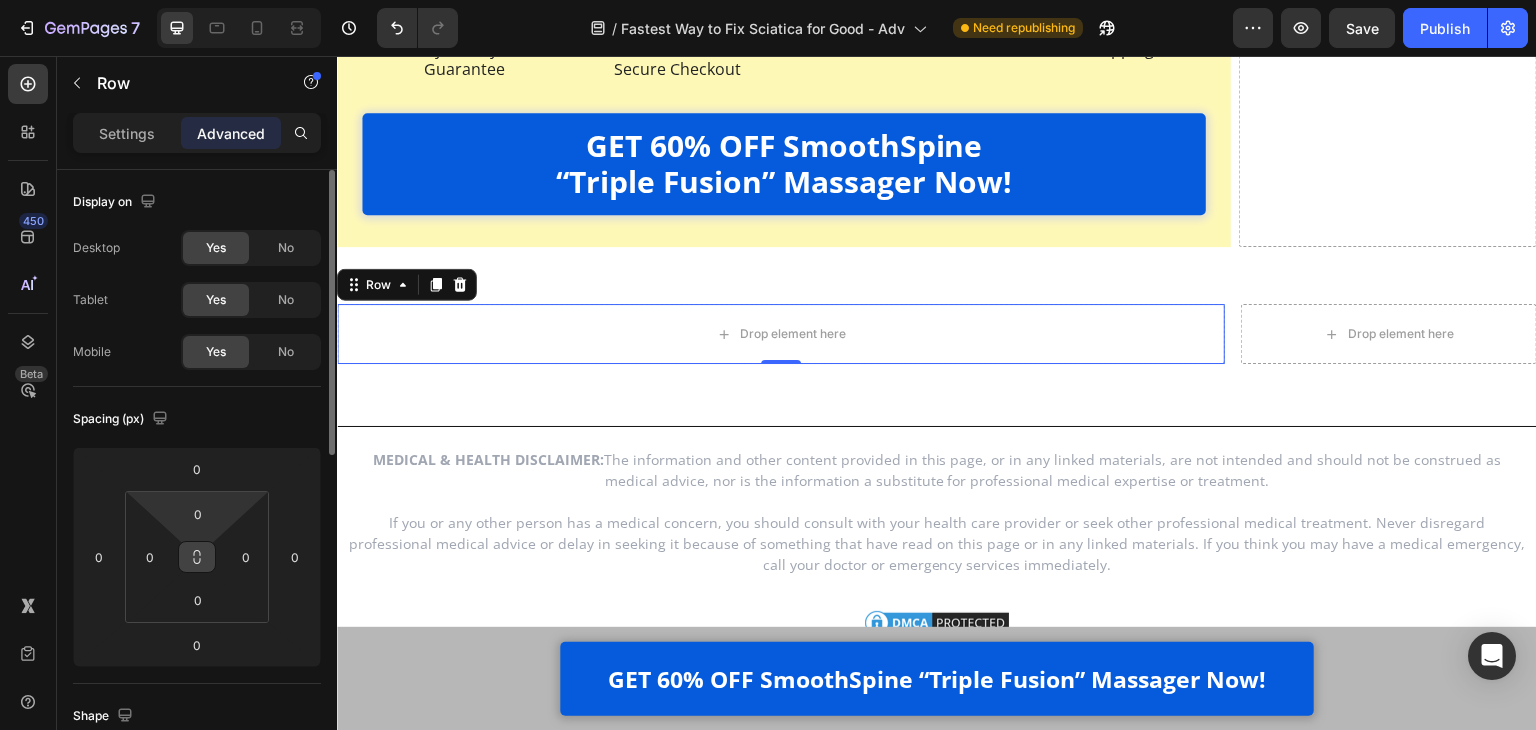 click on "Spacing (px)" at bounding box center [197, 419] 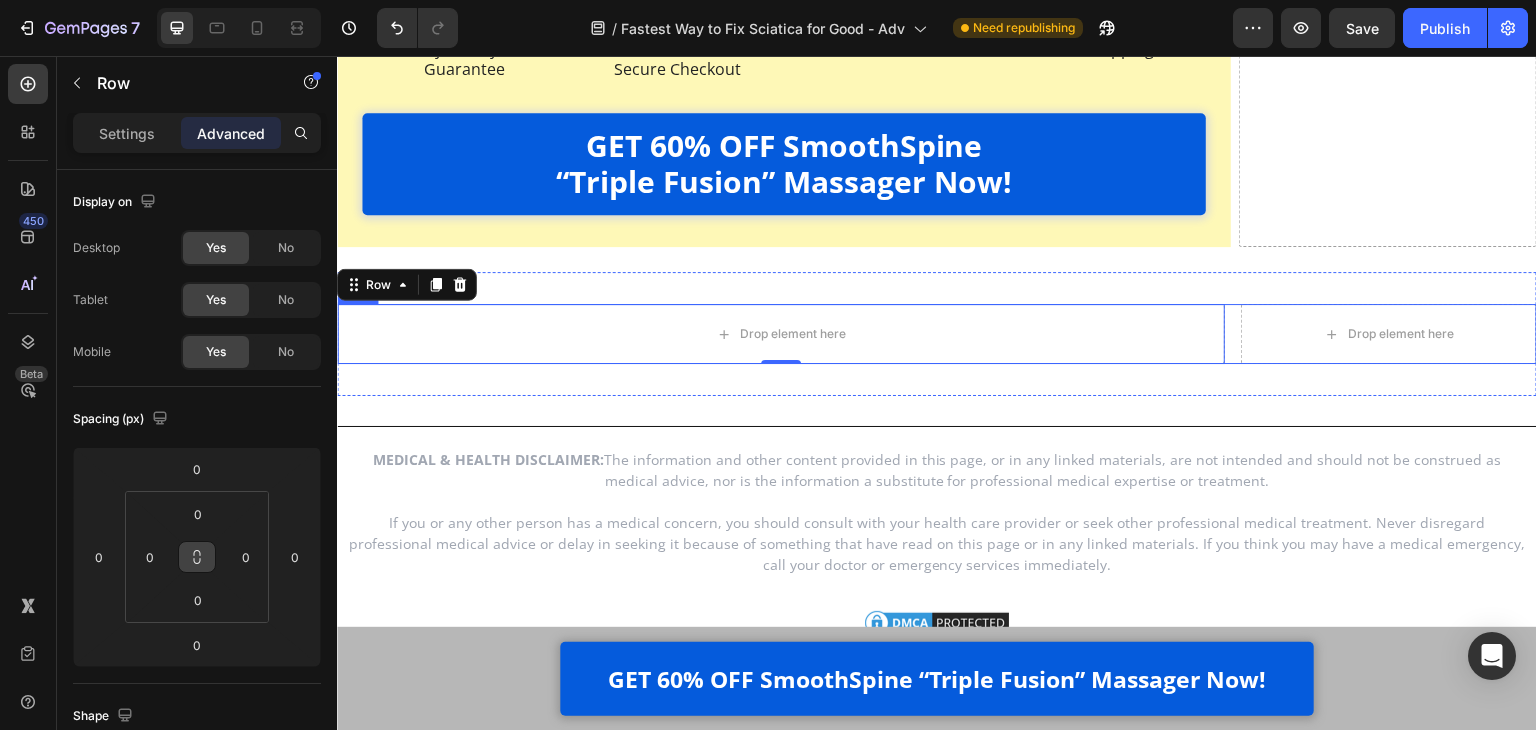 click on "Drop element here Row   0
Drop element here Row" at bounding box center [937, 334] 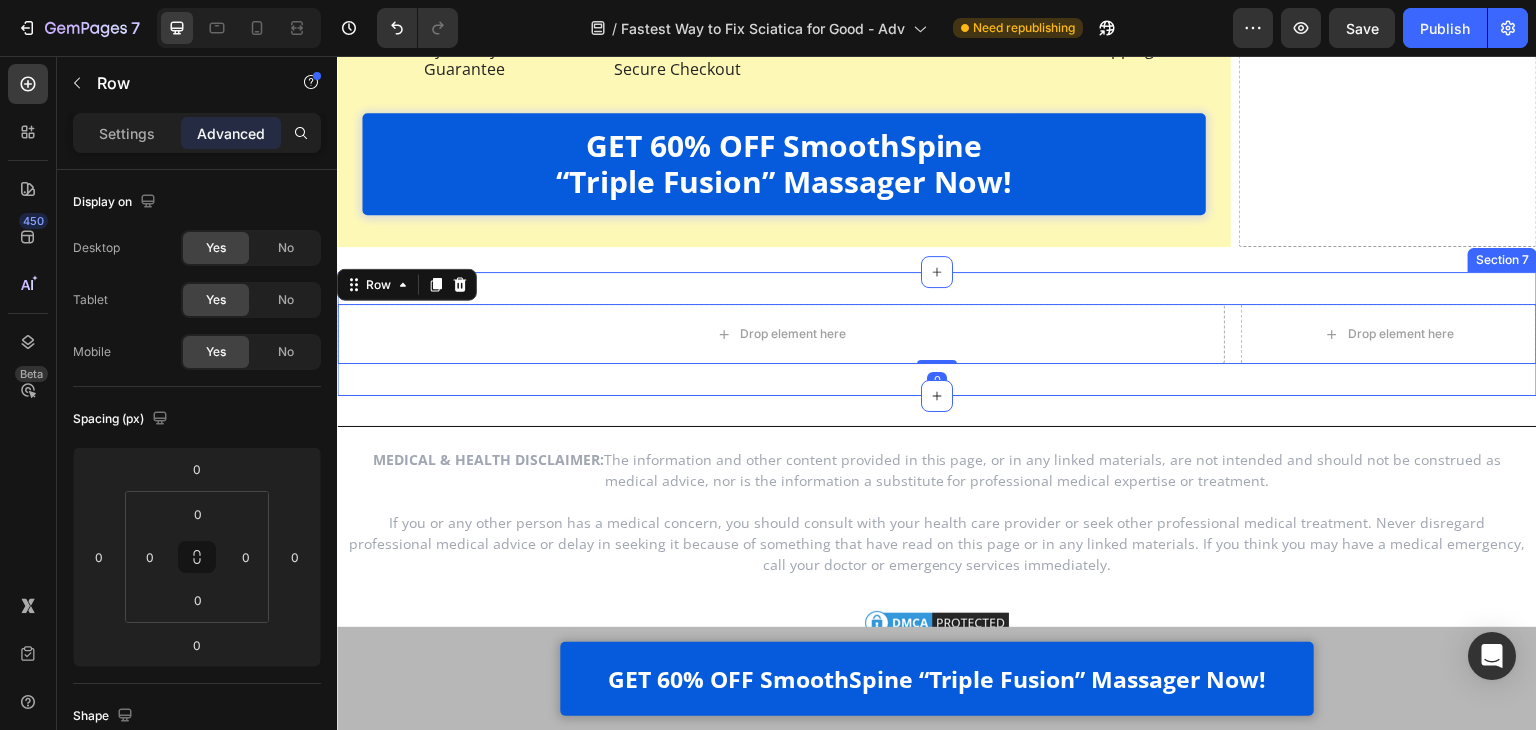 click on "Drop element here Row
Drop element here Row   0 Section 7" at bounding box center (937, 334) 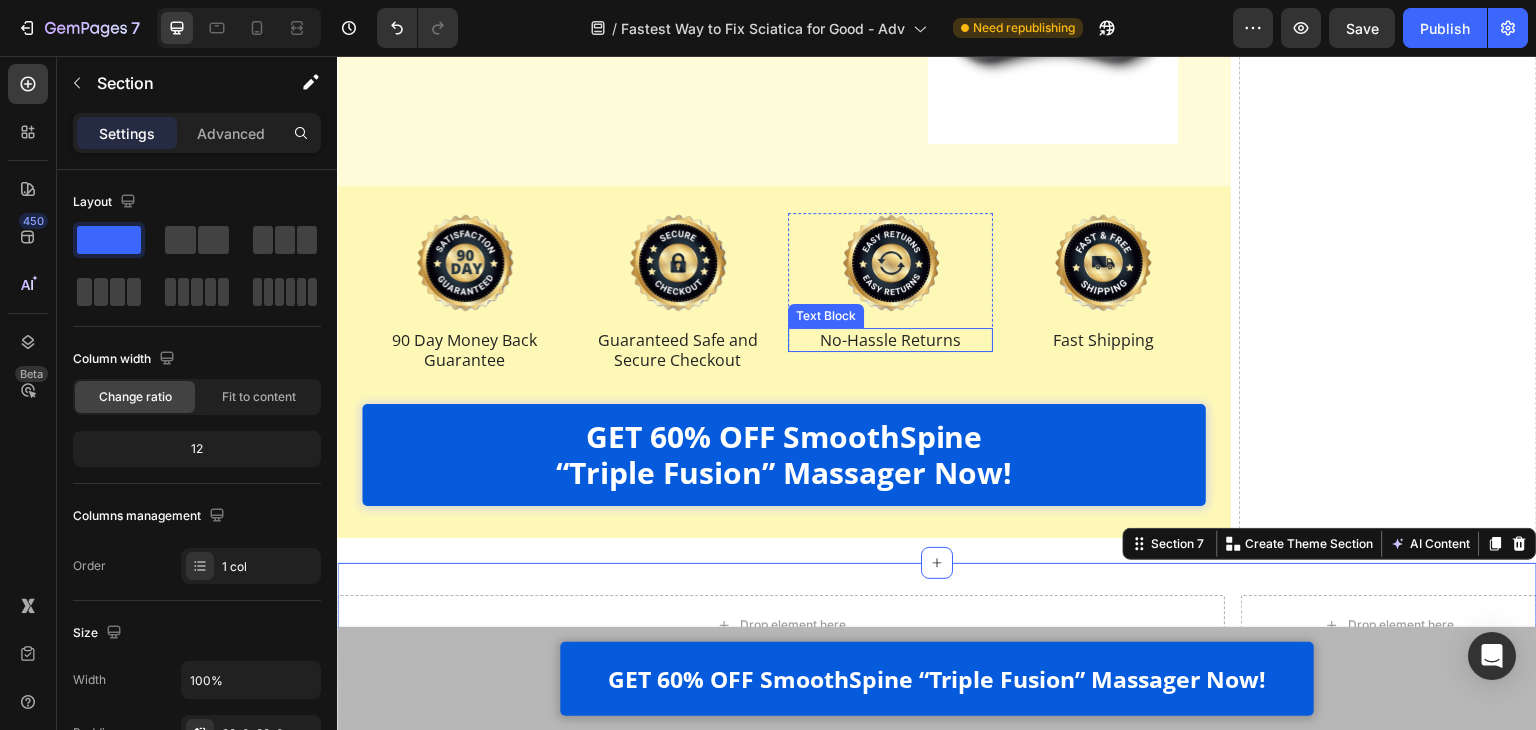 scroll, scrollTop: 14167, scrollLeft: 0, axis: vertical 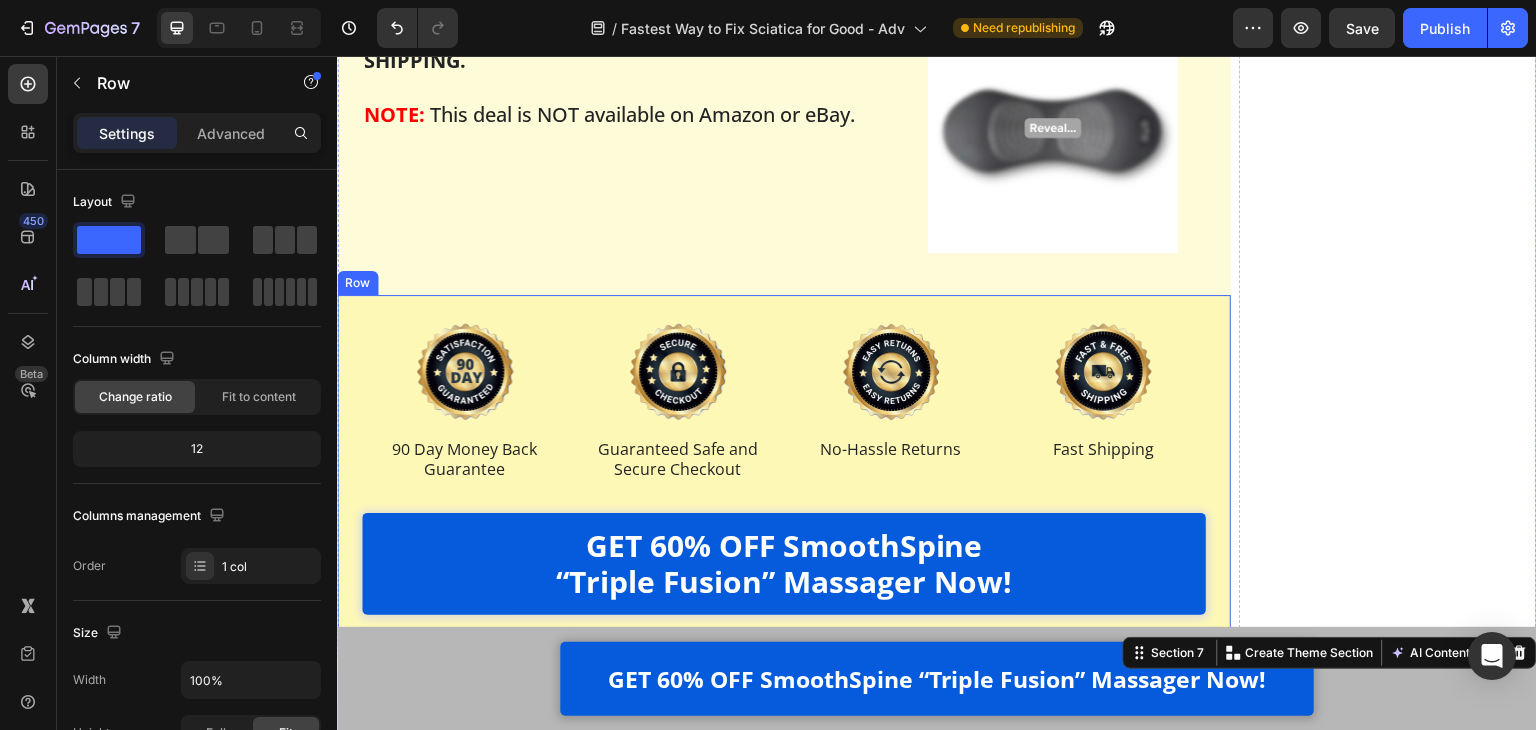 click on "Image 90 Day Money Back Guarantee Text Block Row Image Guaranteed Safe and Secure Checkout Text Block Row Row Image No-Hassle Returns Text Block Row Image Fast Shipping Text Block Row Row Image 90 Day Money Back Guarantee Text Block Row Image Guaranteed Safe and Secure Checkout Text Block Row Image No-Hassle Returns Text Block Row Image Fast Shipping Text Block Row Row GET 60% OFF SmoothSpine “Triple Fusion” Massager Now! Button Row" at bounding box center (784, 471) 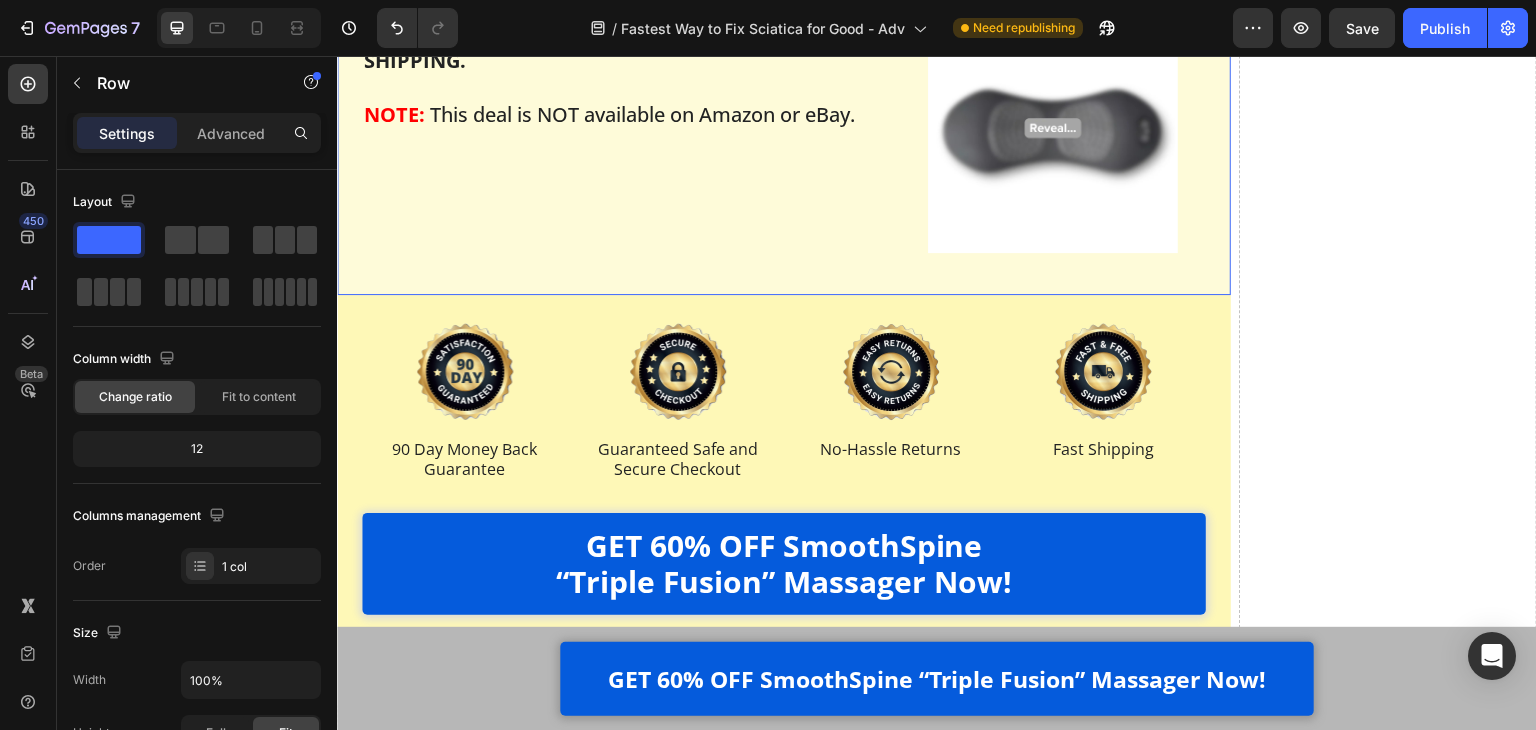 click on "UPDATE:   As of  Text Block
Aug 04, 2025
Delivery Date Row The demand for The SmoothSpine Triple Fusion Massager has increased dramatically and inventory has been flying off the shelves. Order your own for  60% OFF + FAST SHIPPING  before it's too late. Text Block Image Lock in your order while you can to get  60% OFF + FAST SHIPPING.   NOTE:   This deal is NOT available on Amazon or eBay. Text Block Row Row   0" at bounding box center [784, 72] 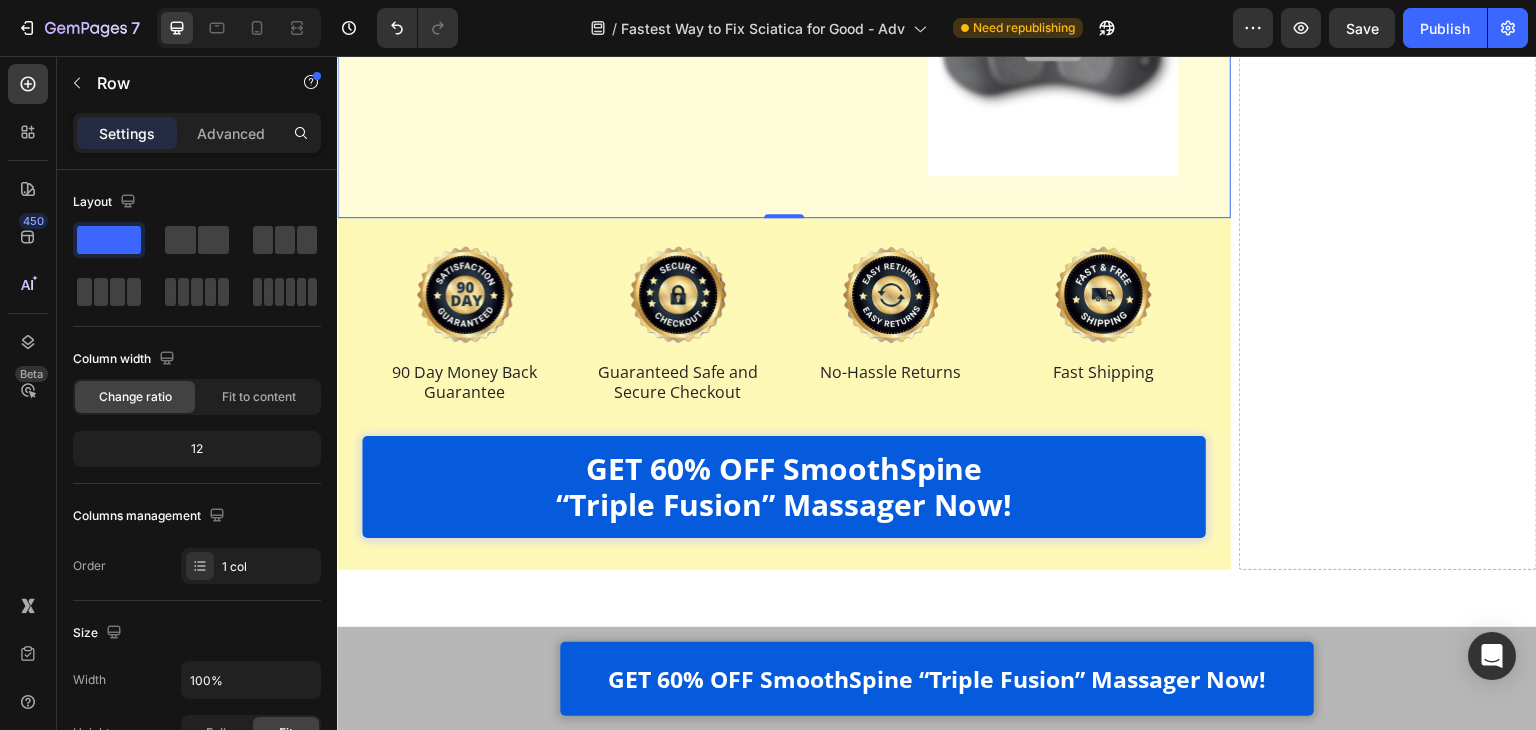 scroll, scrollTop: 14267, scrollLeft: 0, axis: vertical 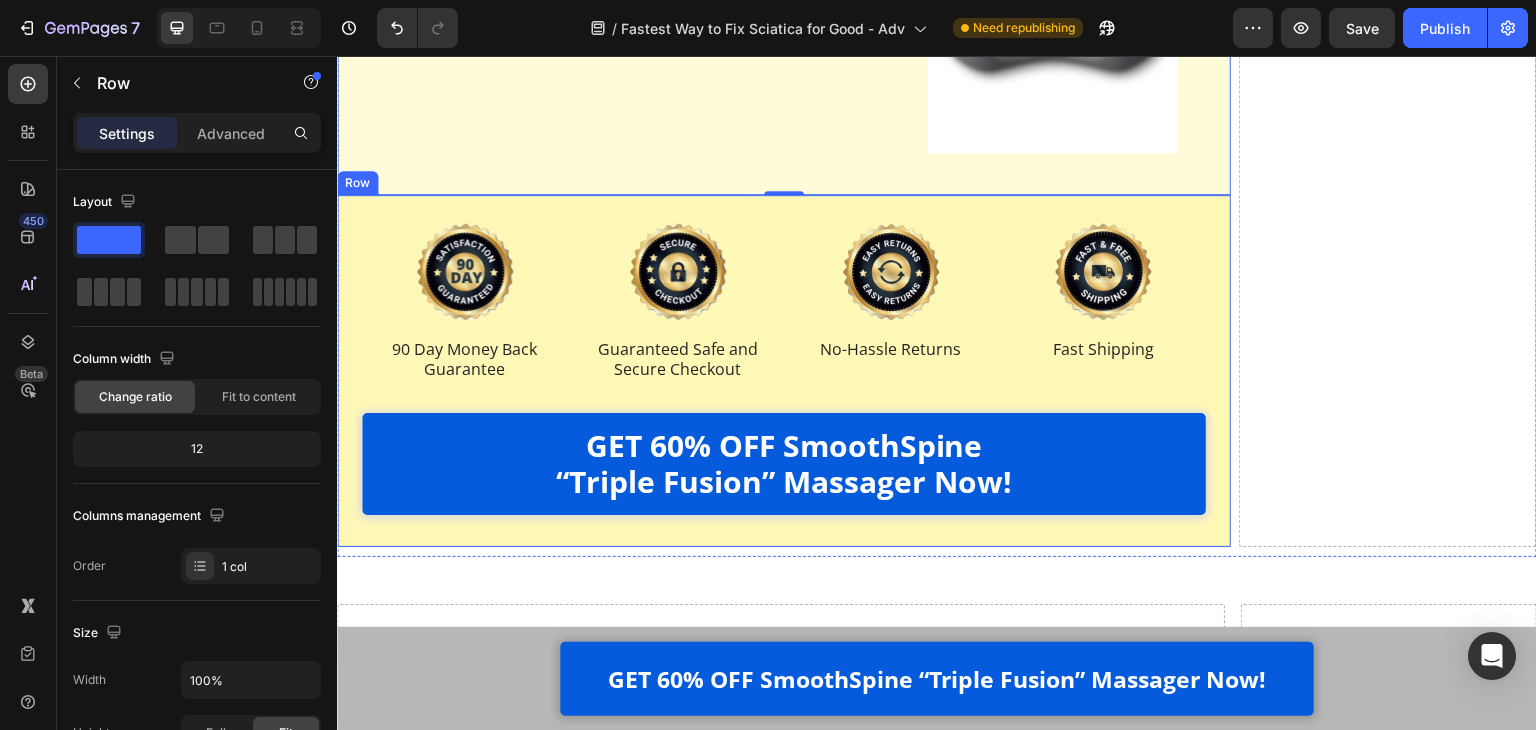 click on "Image 90 Day Money Back Guarantee Text Block Row Image Guaranteed Safe and Secure Checkout Text Block Row Row Image No-Hassle Returns Text Block Row Image Fast Shipping Text Block Row Row Image 90 Day Money Back Guarantee Text Block Row Image Guaranteed Safe and Secure Checkout Text Block Row Image No-Hassle Returns Text Block Row Image Fast Shipping Text Block Row Row GET 60% OFF SmoothSpine “Triple Fusion” Massager Now! Button Row" at bounding box center [784, 371] 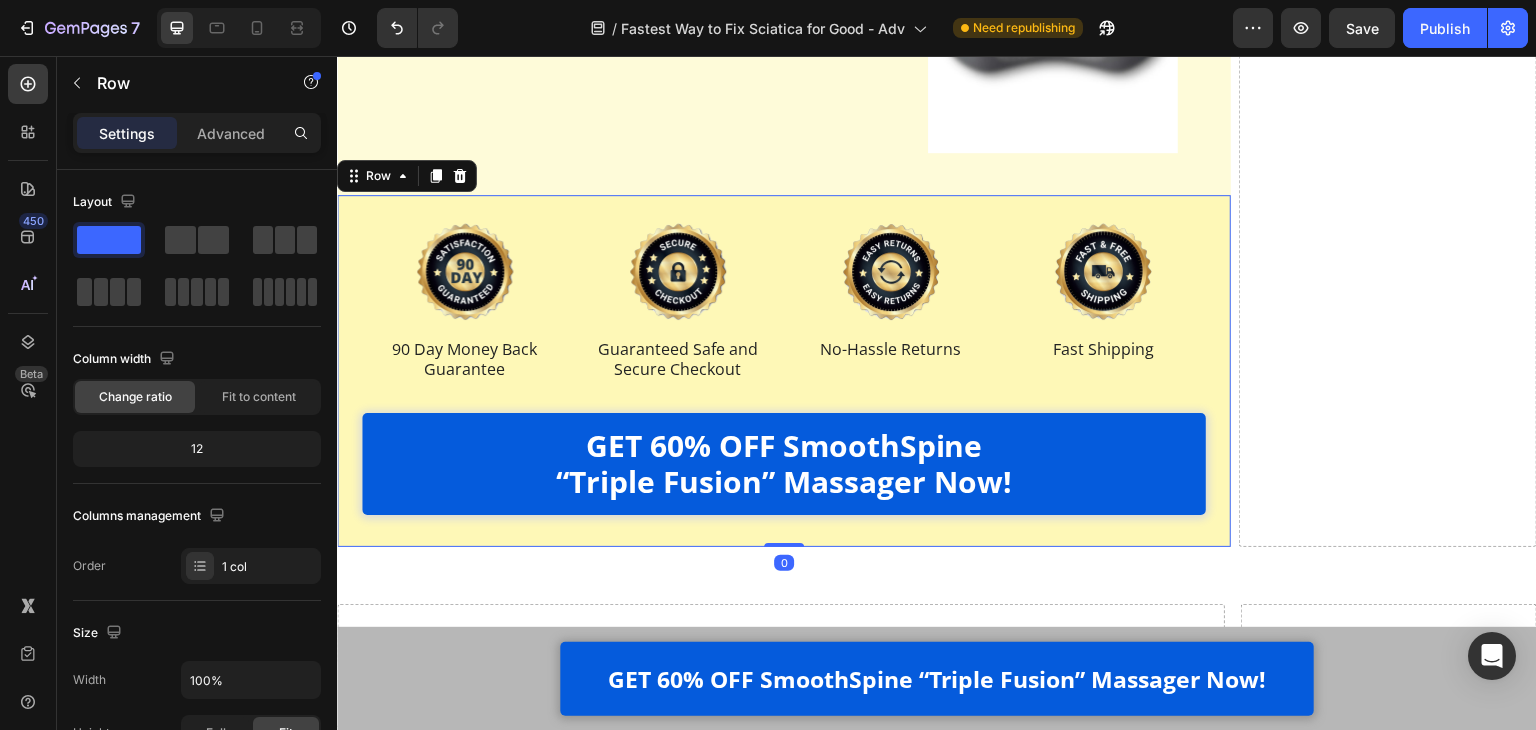 scroll, scrollTop: 14367, scrollLeft: 0, axis: vertical 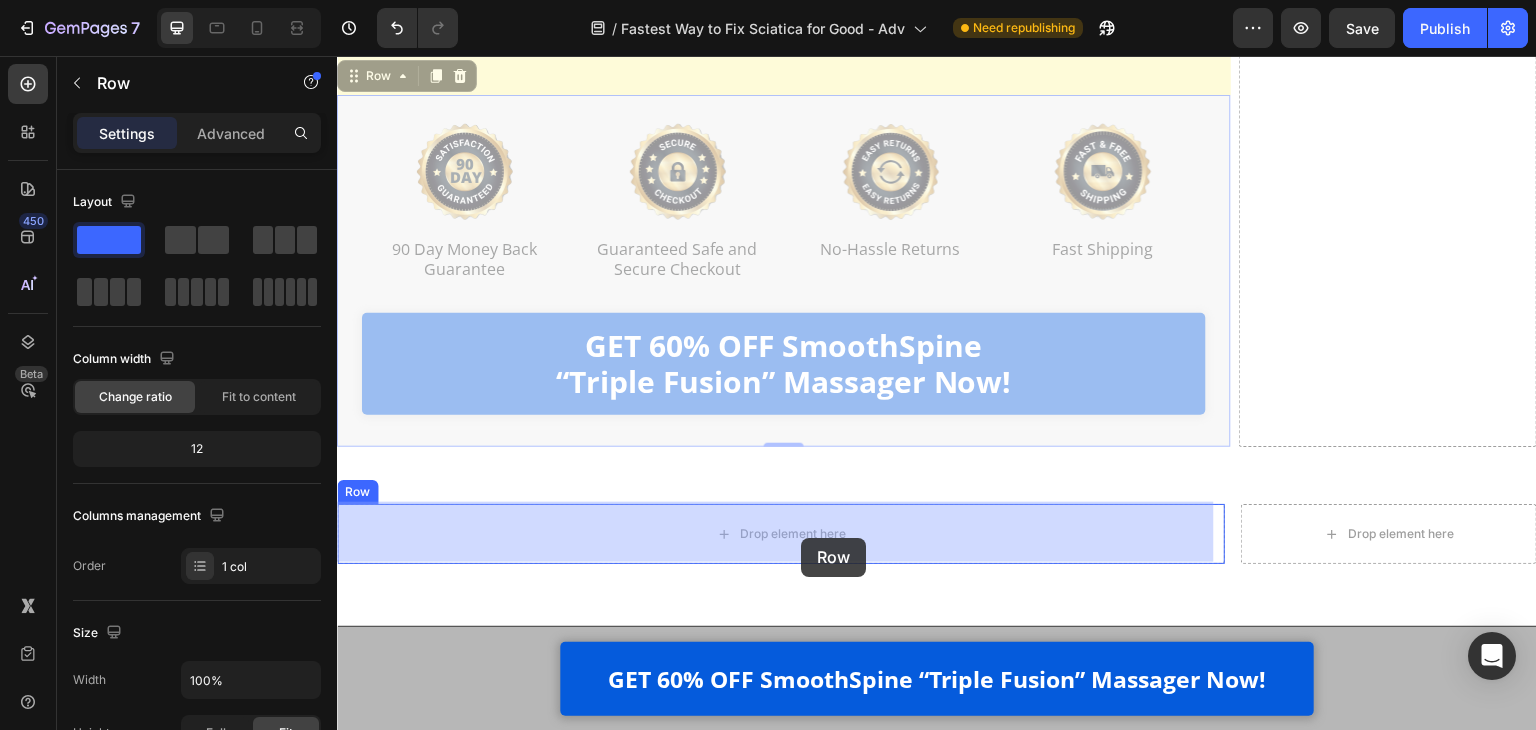 drag, startPoint x: 373, startPoint y: 74, endPoint x: 801, endPoint y: 538, distance: 631.25275 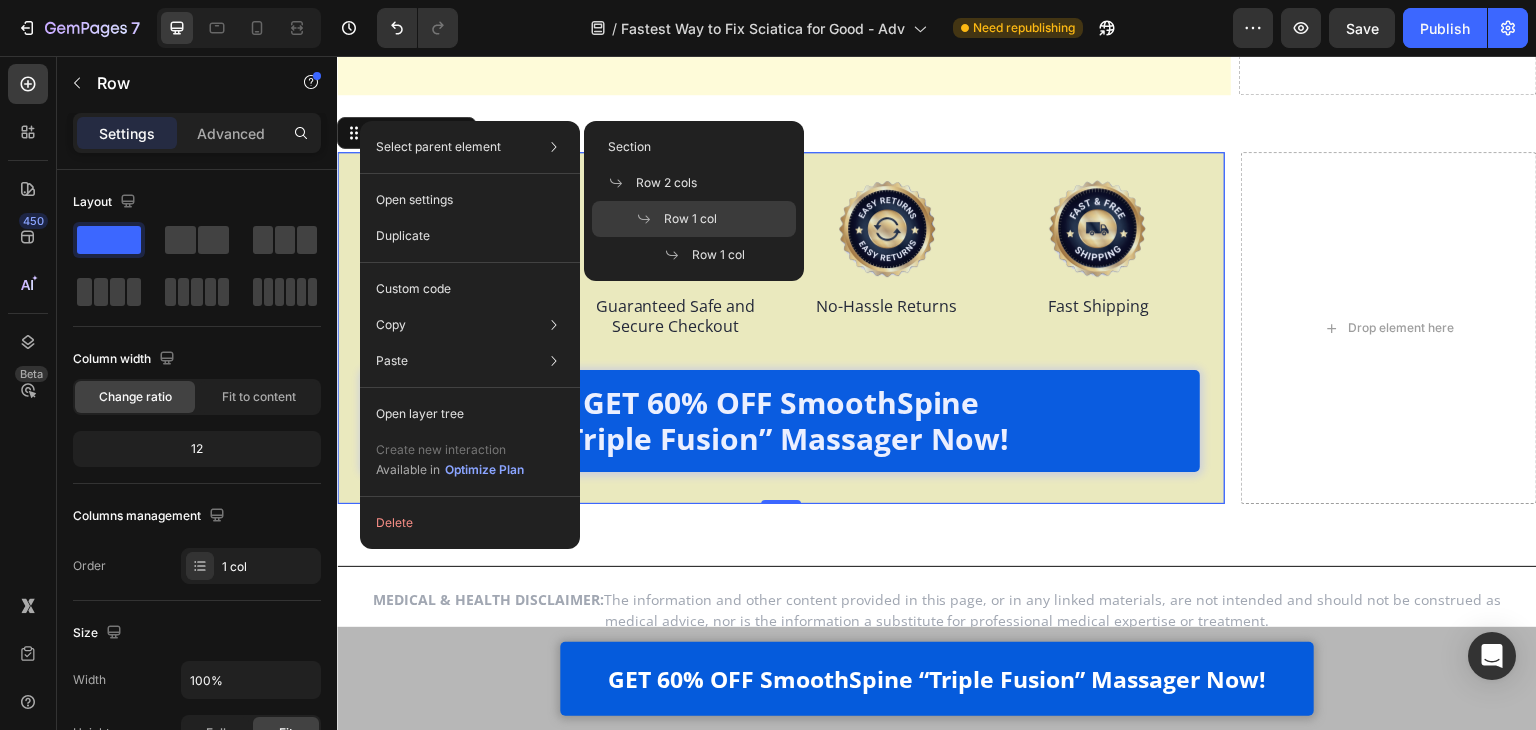 click on "Row 1 col" at bounding box center [690, 219] 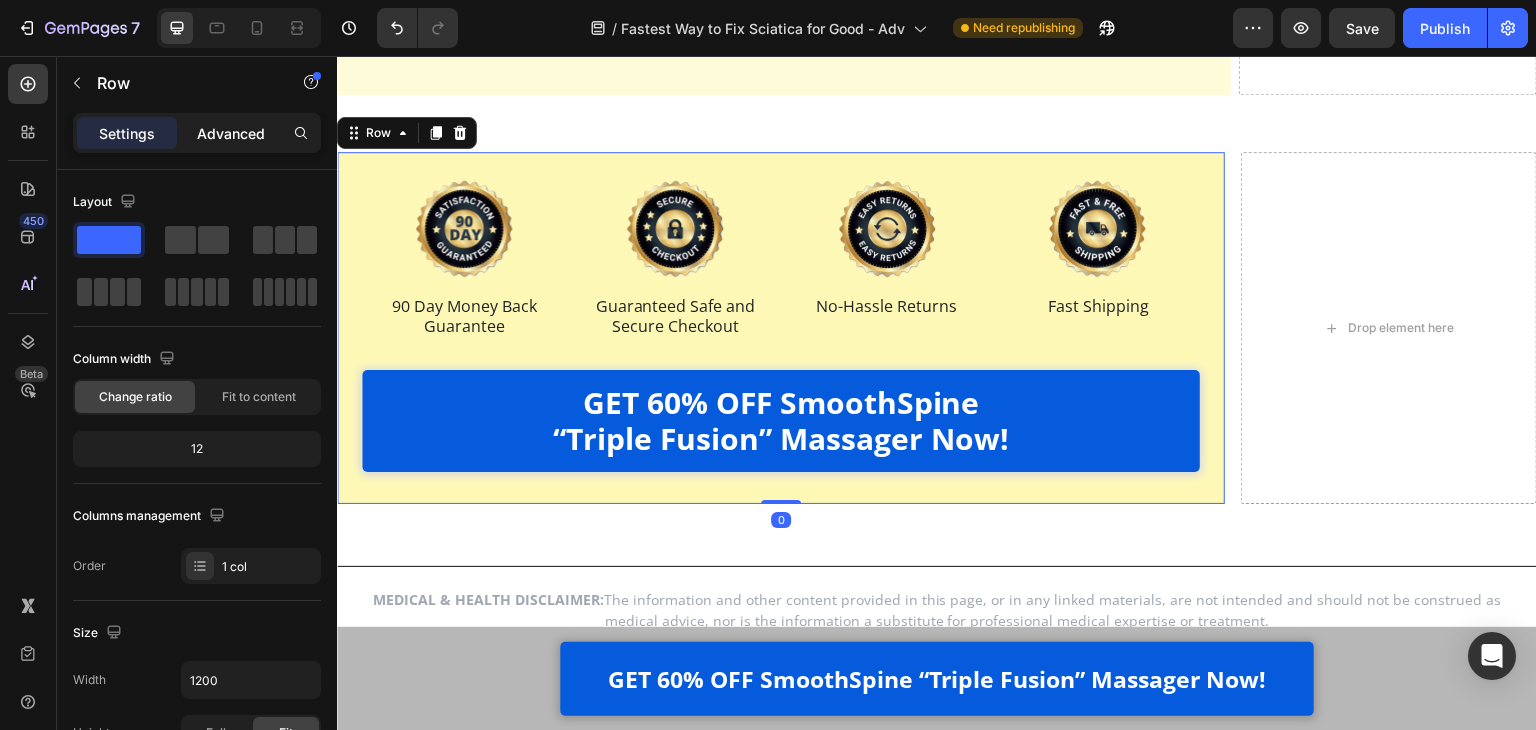 click on "Advanced" at bounding box center [231, 133] 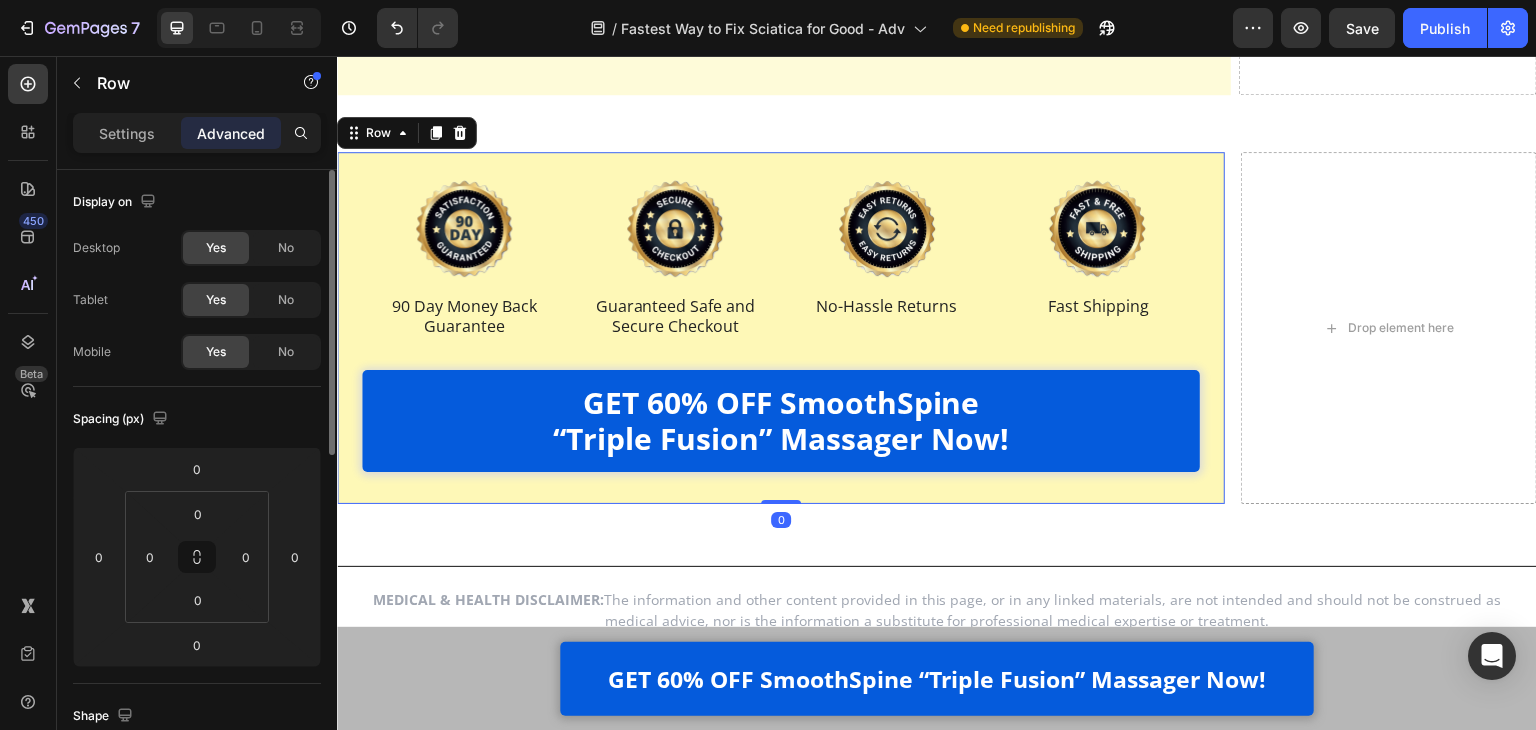 scroll, scrollTop: 200, scrollLeft: 0, axis: vertical 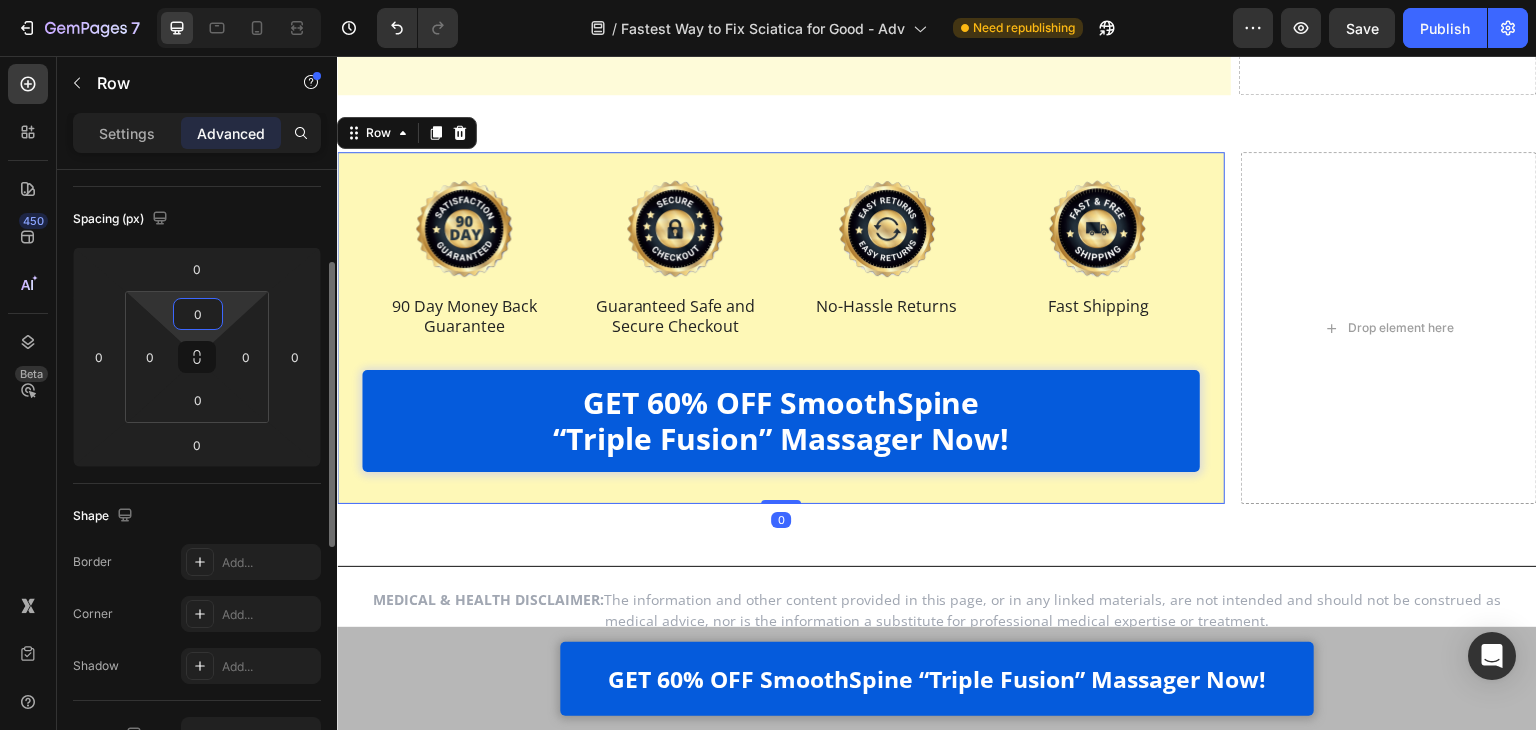 click on "0" at bounding box center [198, 314] 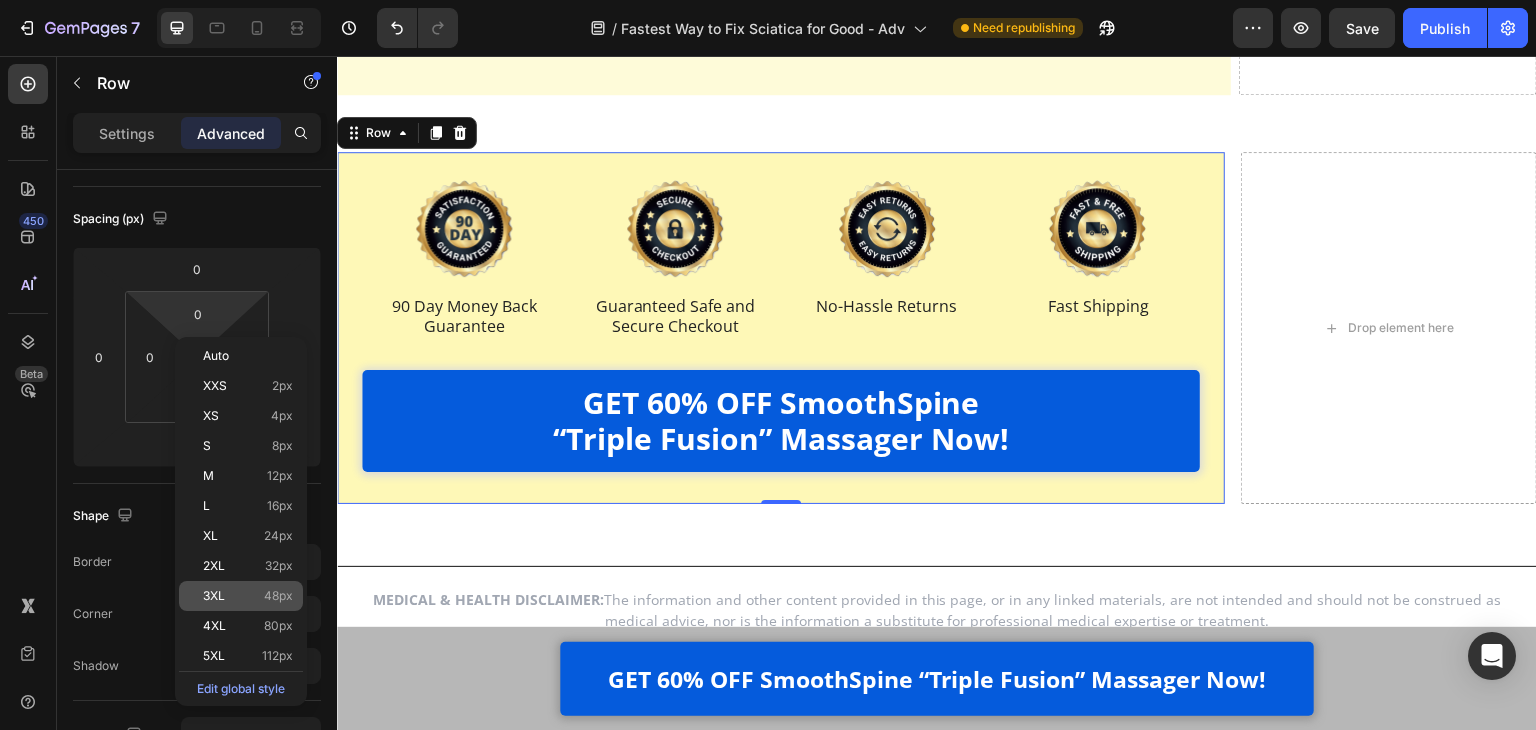 click on "3XL 48px" at bounding box center (248, 596) 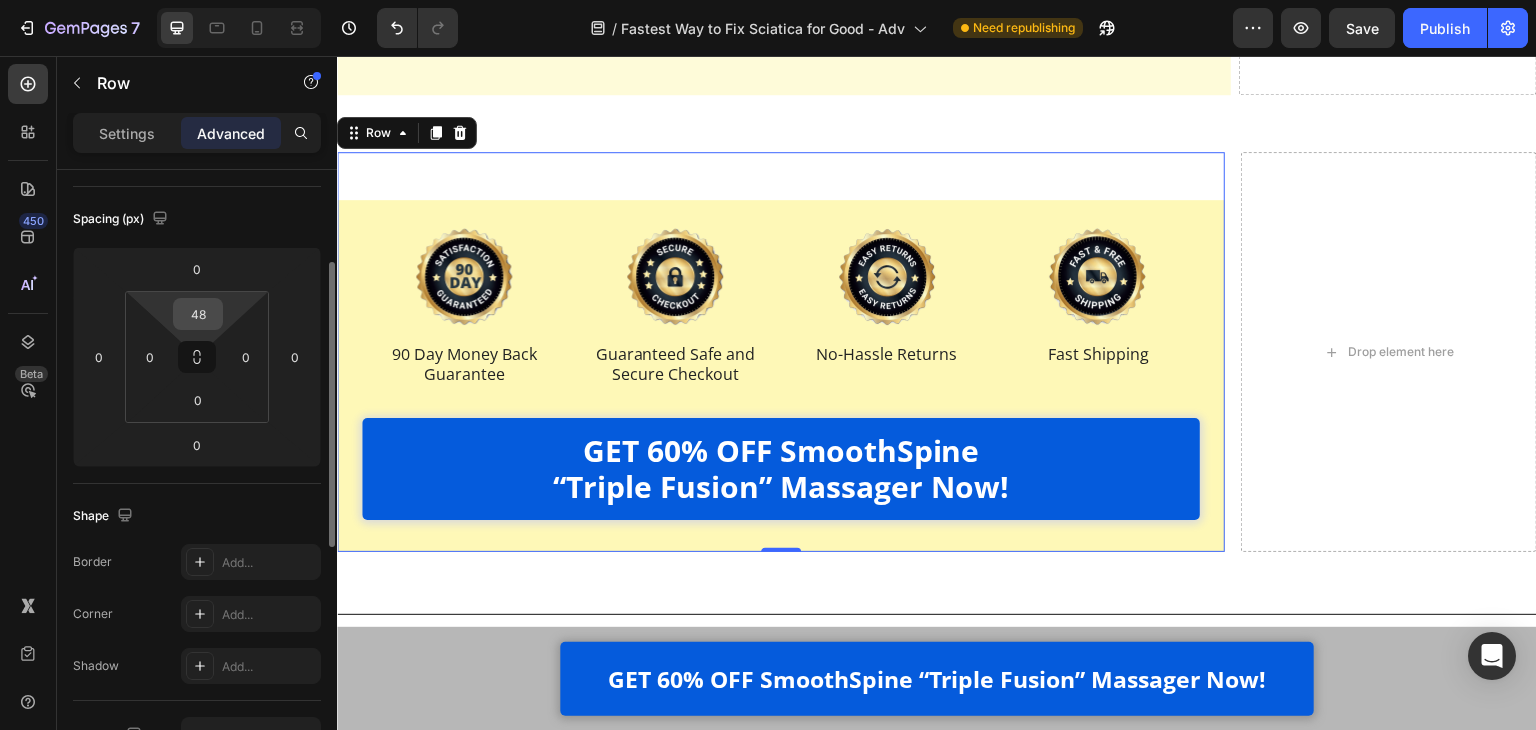 click on "48" at bounding box center [198, 314] 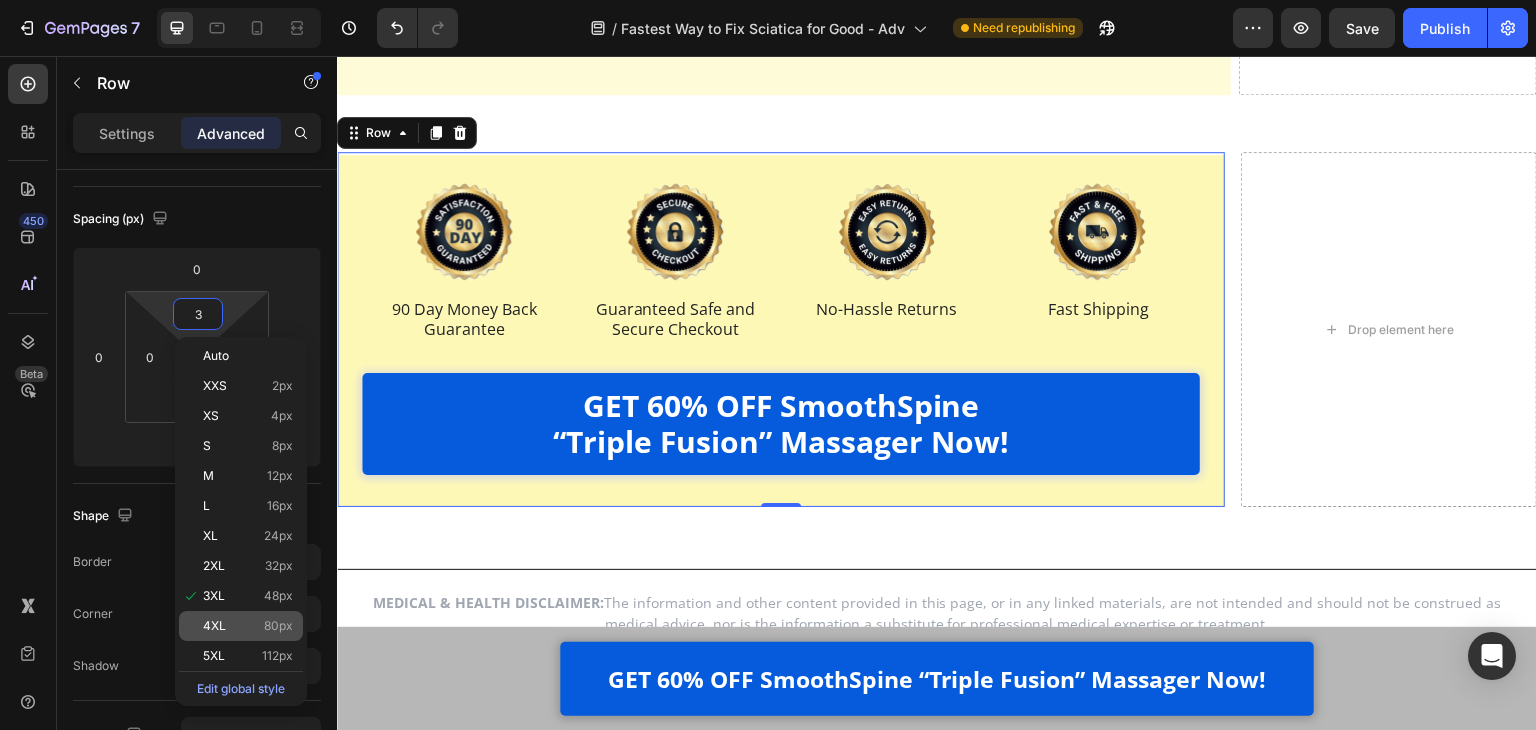 click on "4XL 80px" at bounding box center (248, 626) 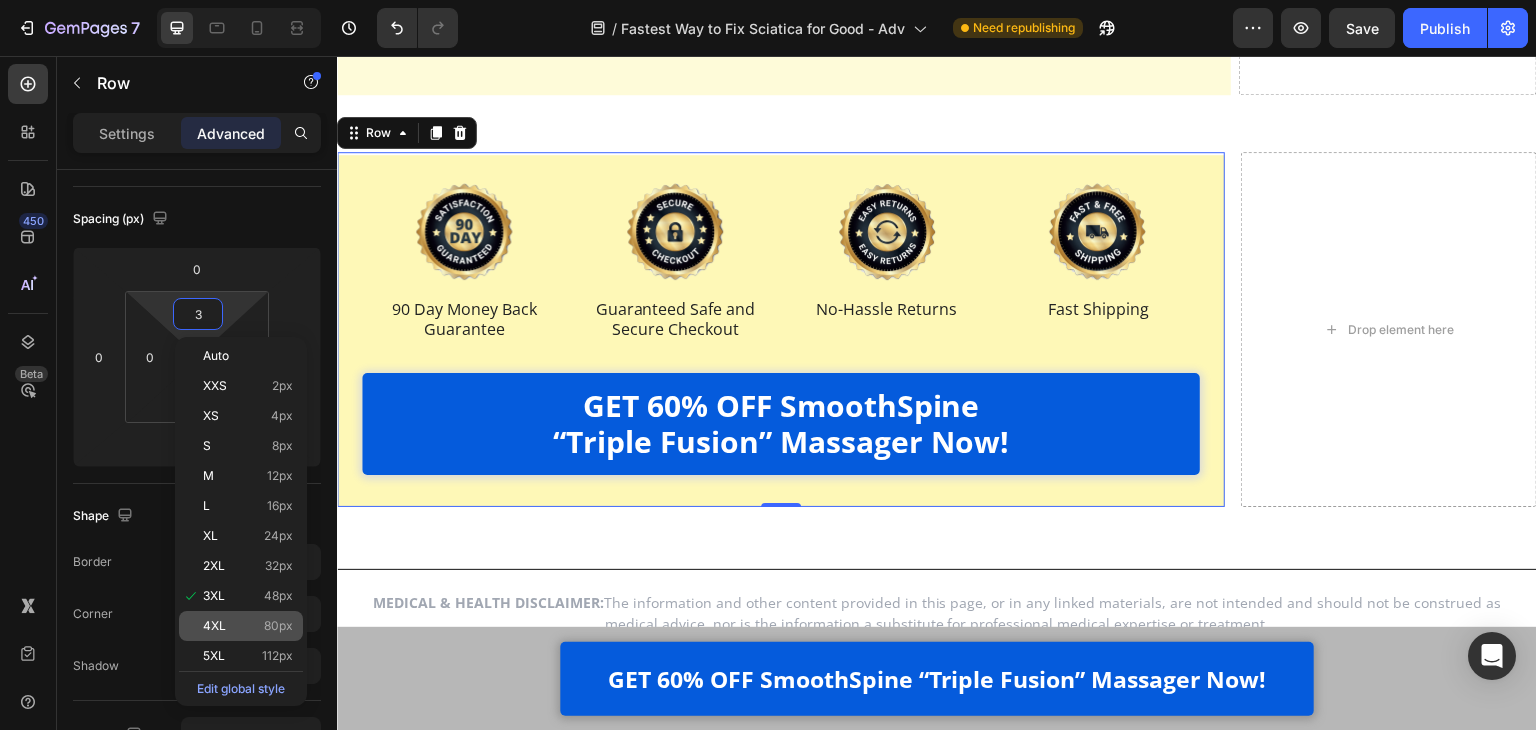type on "80" 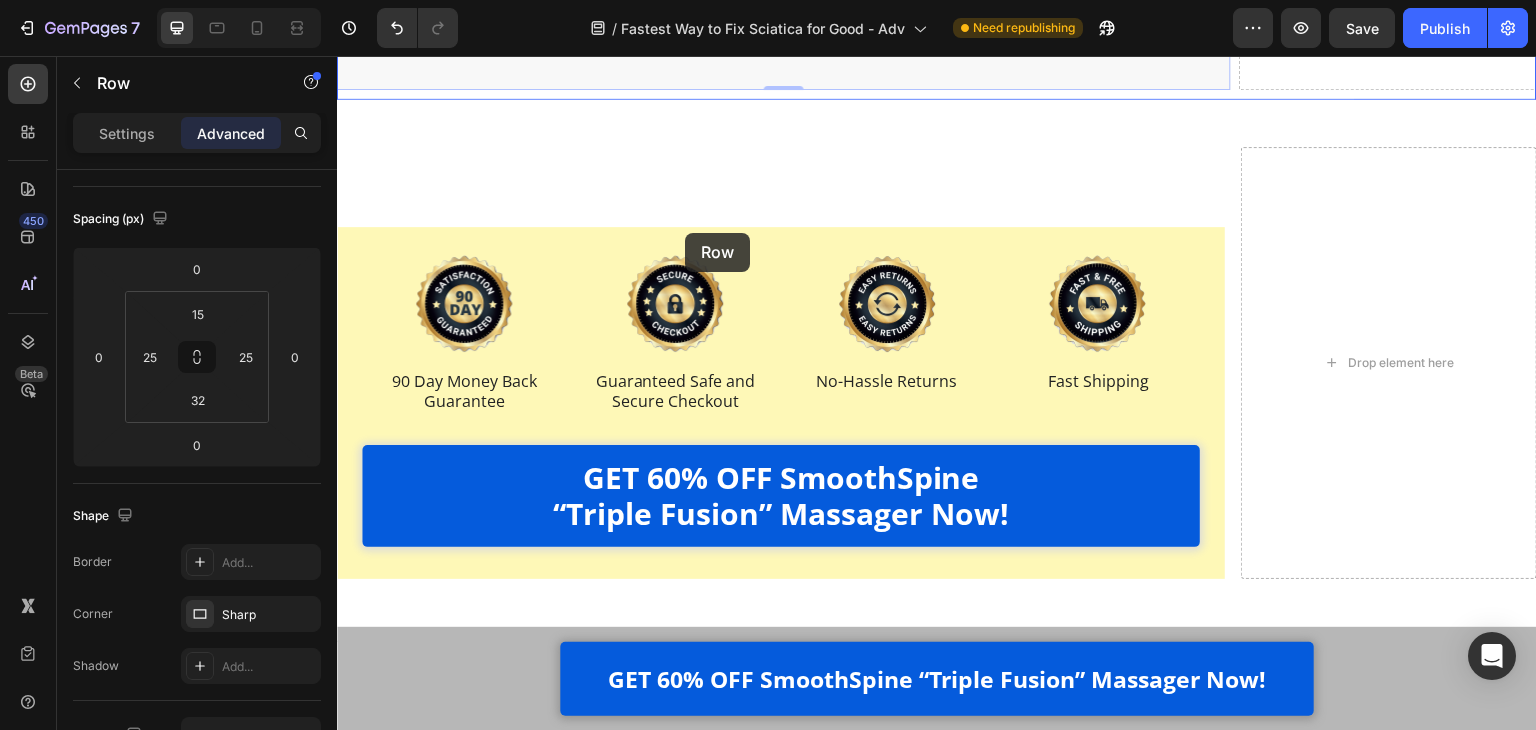 scroll, scrollTop: 14399, scrollLeft: 0, axis: vertical 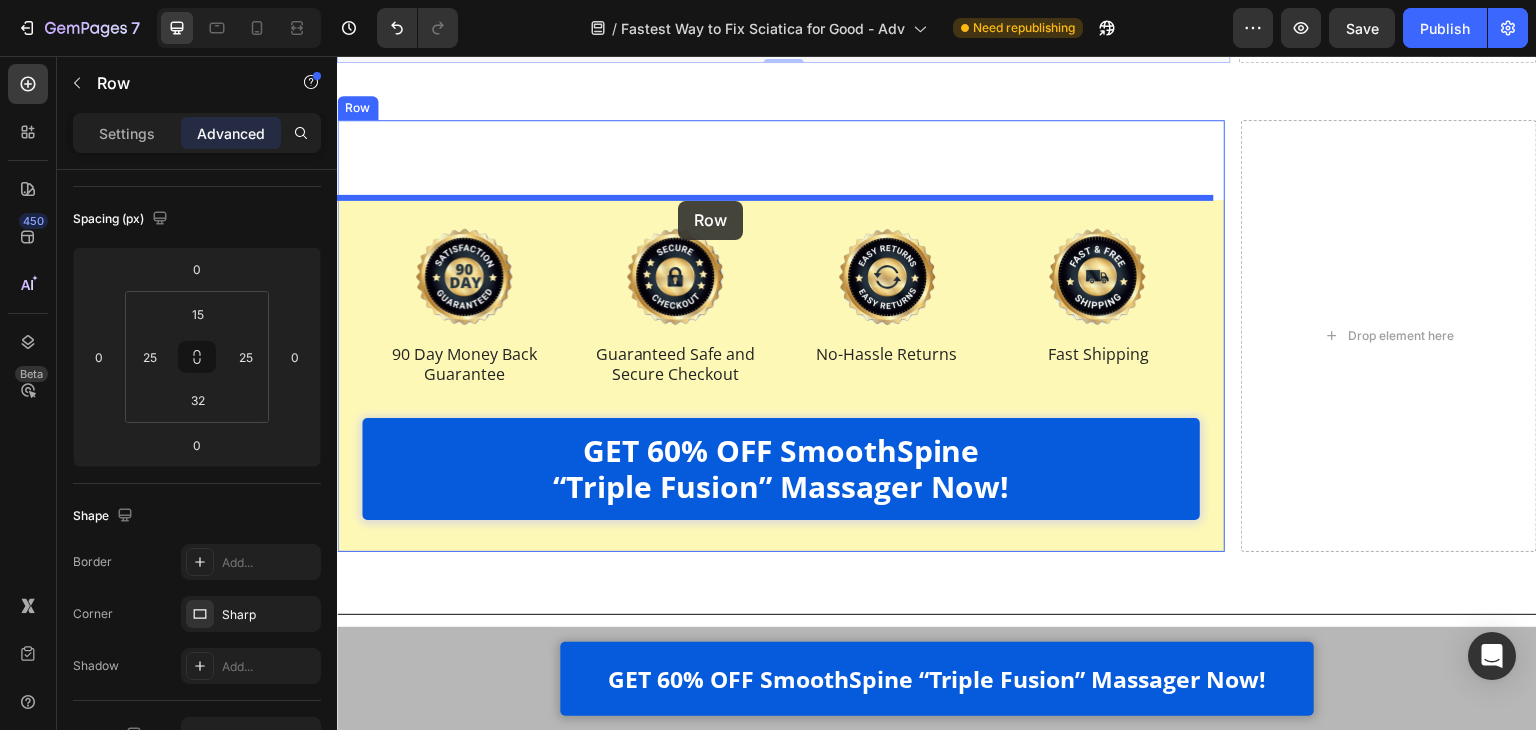 drag, startPoint x: 369, startPoint y: 153, endPoint x: 678, endPoint y: 201, distance: 312.70593 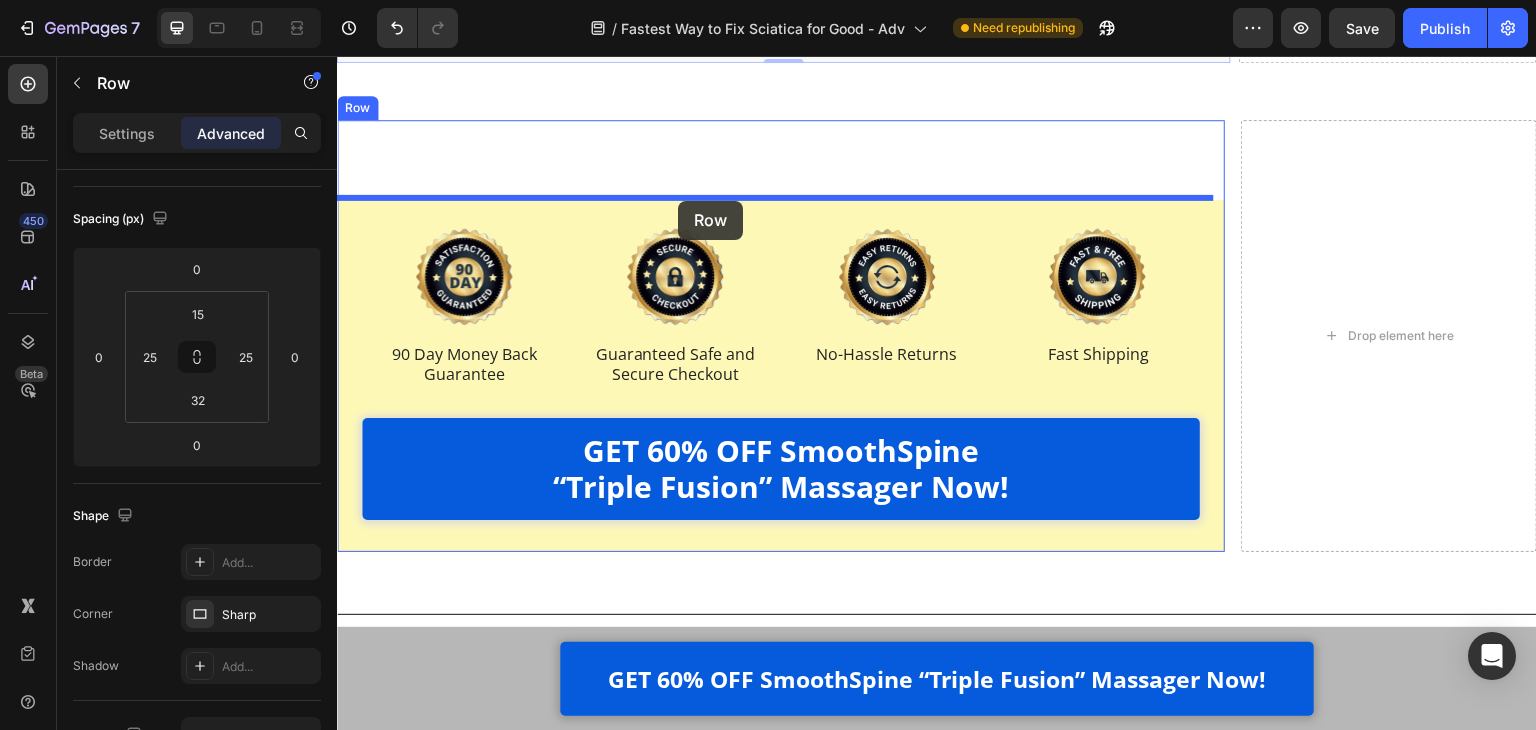 type on "16" 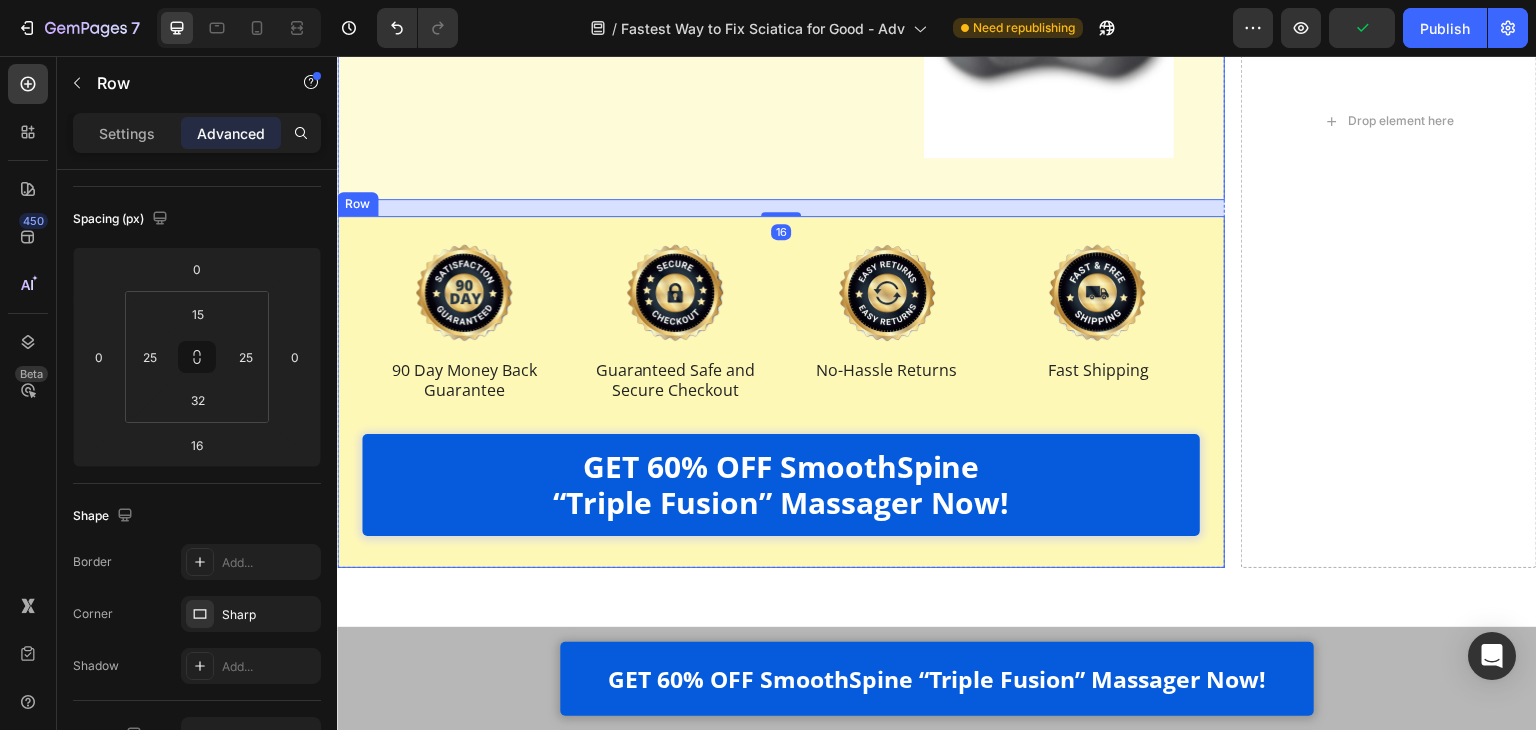 click on "UPDATE:   As of  Text Block
Aug 04, 2025
Delivery Date Row The demand for The SmoothSpine Triple Fusion Massager has increased dramatically and inventory has been flying off the shelves. Order your own for  60% OFF + FAST SHIPPING  before it's too late. Text Block Image Lock in your order while you can to get  60% OFF + FAST SHIPPING.   NOTE:   This deal is NOT available on Amazon or eBay. Text Block Row Row   16 Image 90 Day Money Back Guarantee Text Block Row Image Guaranteed Safe and Secure Checkout Text Block Row Row Image No-Hassle Returns Text Block Row Image Fast Shipping Text Block Row Row Image 90 Day Money Back Guarantee Text Block Row Image Guaranteed Safe and Secure Checkout Text Block Row Image No-Hassle Returns Text Block Row Image Fast Shipping Text Block Row Row GET 60% OFF SmoothSpine “Triple Fusion” Massager Now! Button Row Row
Drop element here Row" at bounding box center (937, 121) 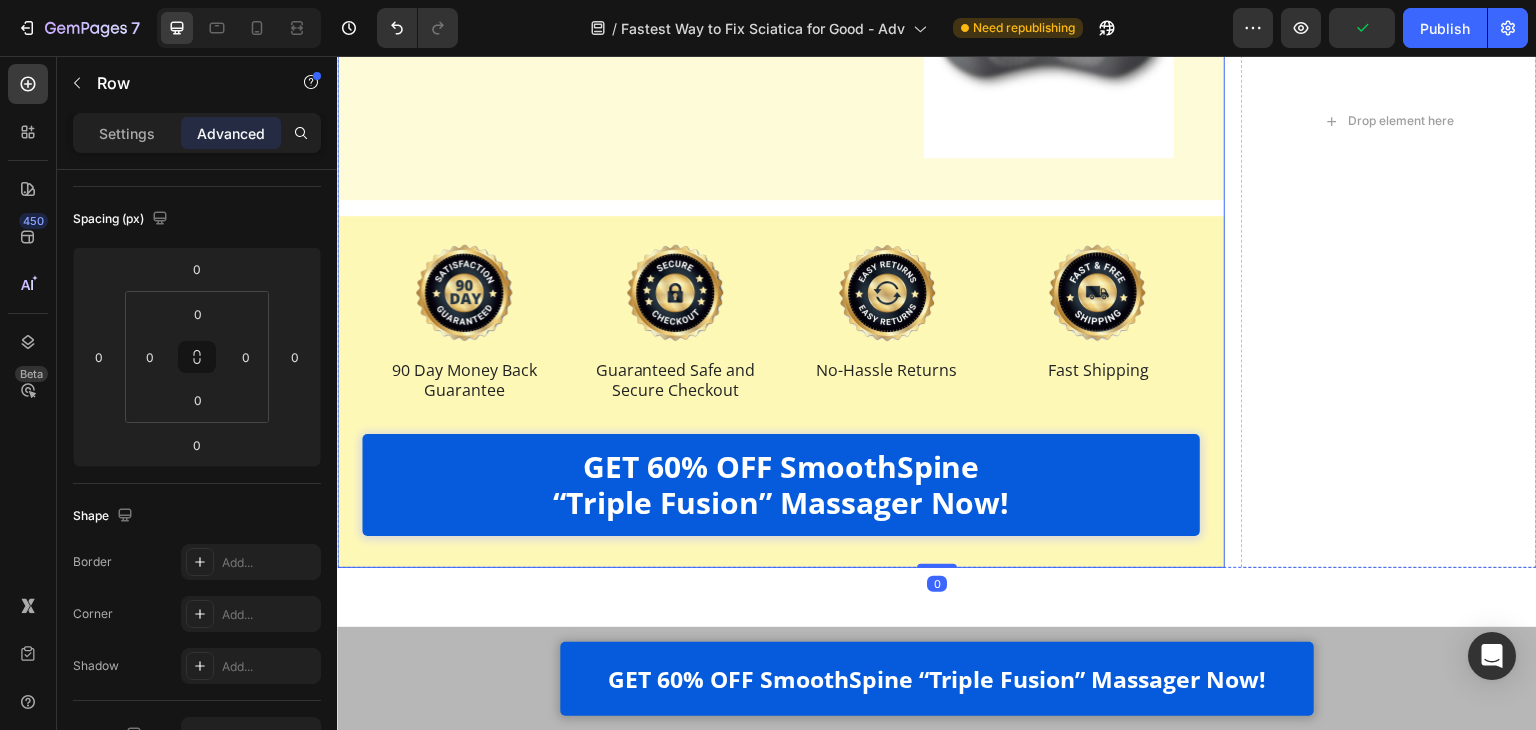 click on "UPDATE:   As of  Text Block
Aug 04, 2025
Delivery Date Row The demand for The SmoothSpine Triple Fusion Massager has increased dramatically and inventory has been flying off the shelves. Order your own for  60% OFF + FAST SHIPPING  before it's too late. Text Block Image Lock in your order while you can to get  60% OFF + FAST SHIPPING.   NOTE:   This deal is NOT available on Amazon or eBay. Text Block Row Row" at bounding box center (781, -23) 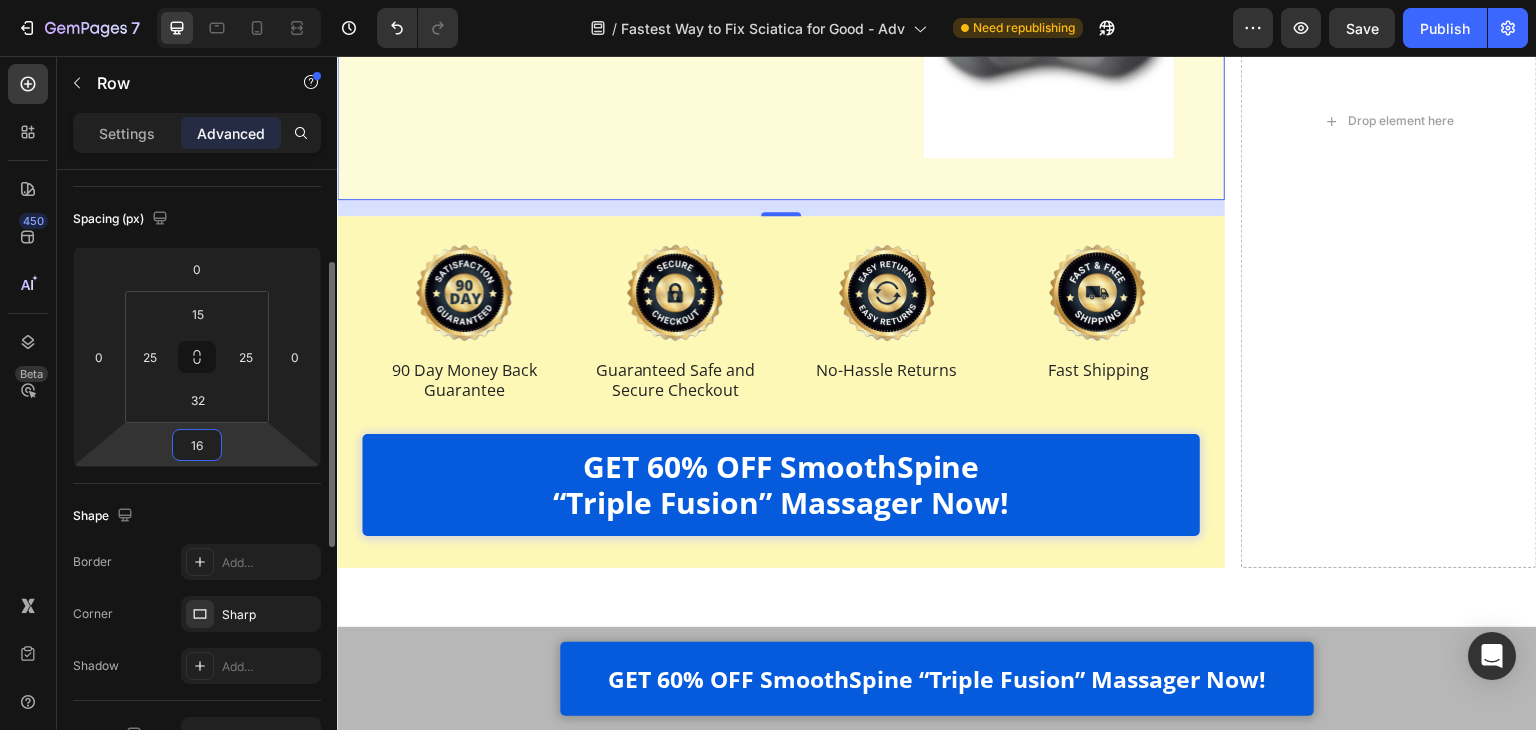 click on "16" at bounding box center (197, 445) 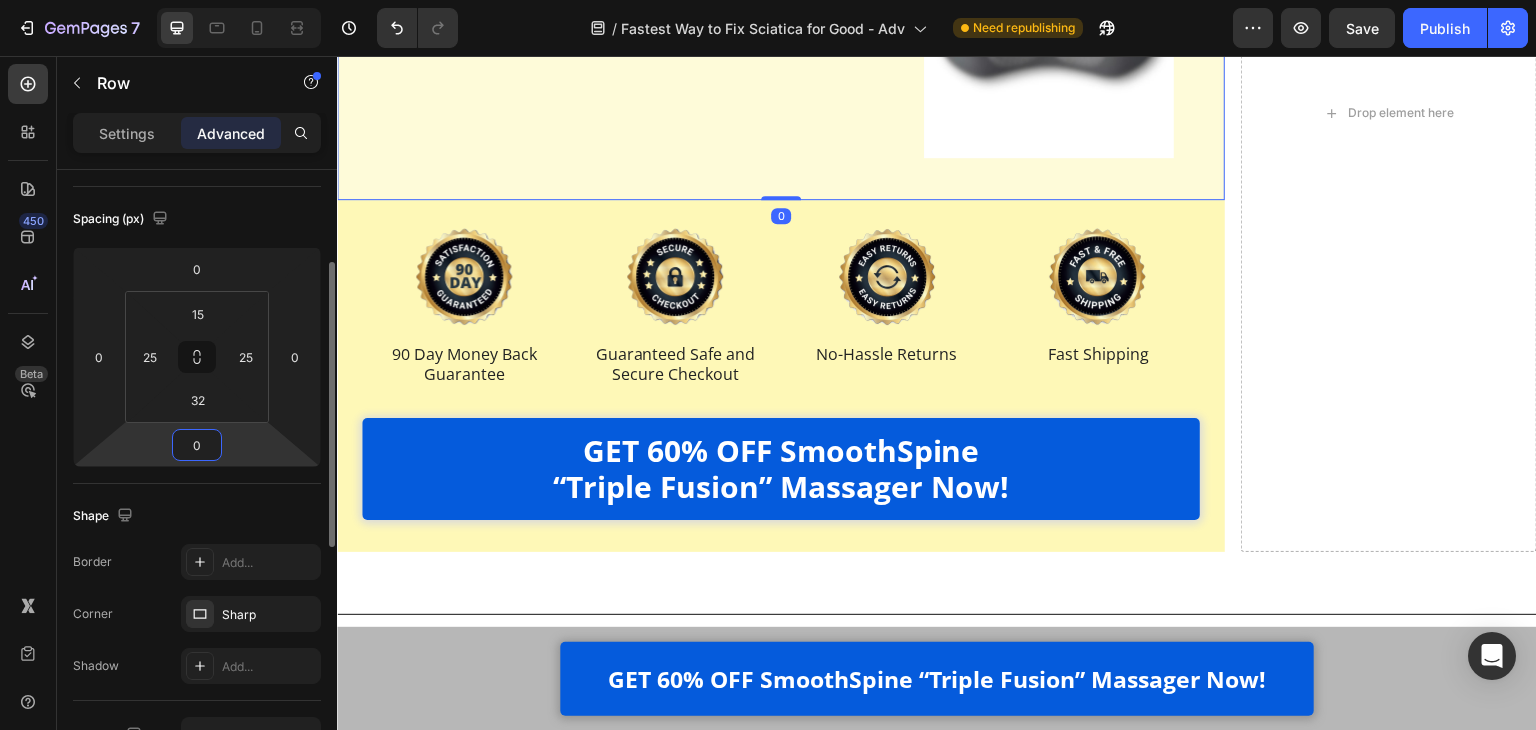 type on "0" 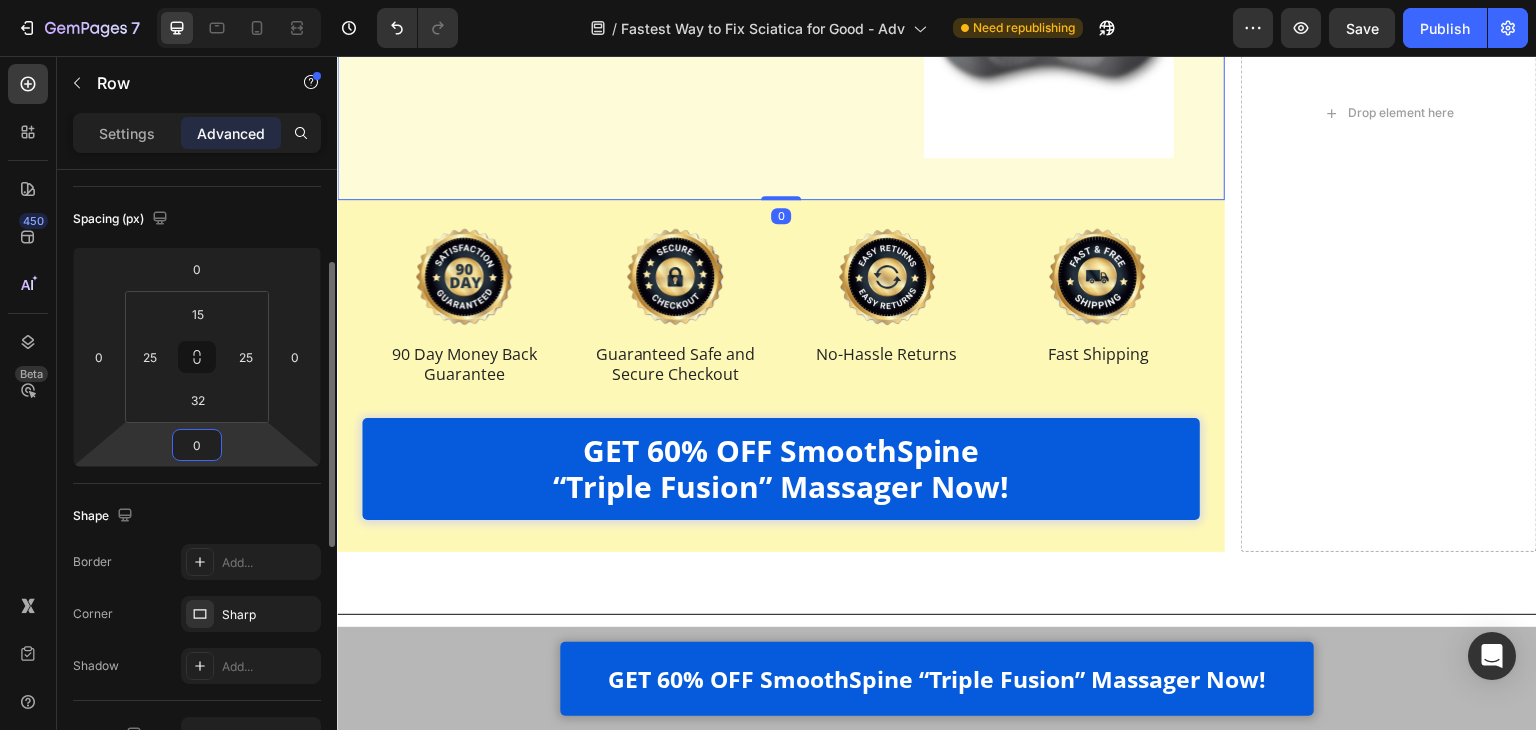 click on "Spacing (px) 0 0 0 0 15 25 32 25" 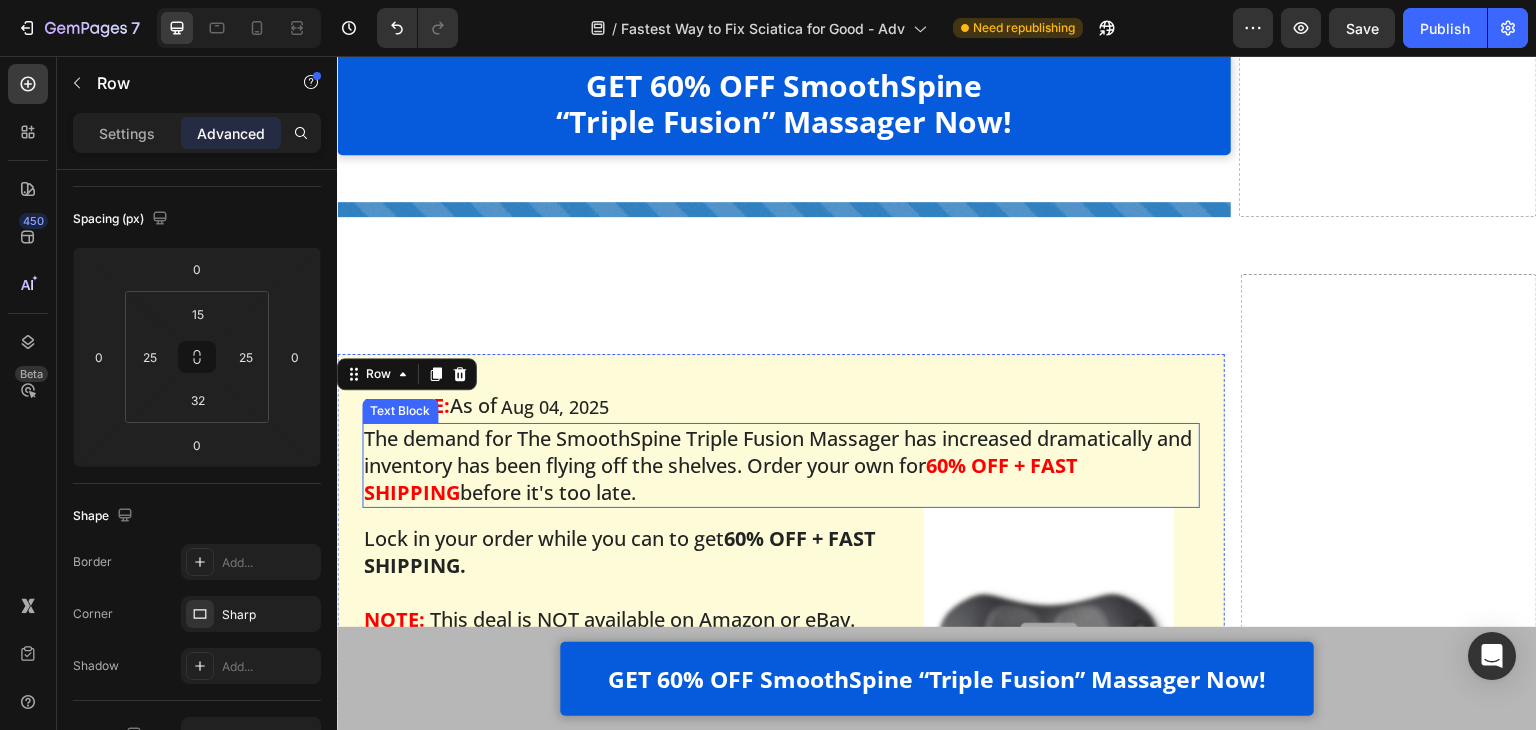 scroll, scrollTop: 13699, scrollLeft: 0, axis: vertical 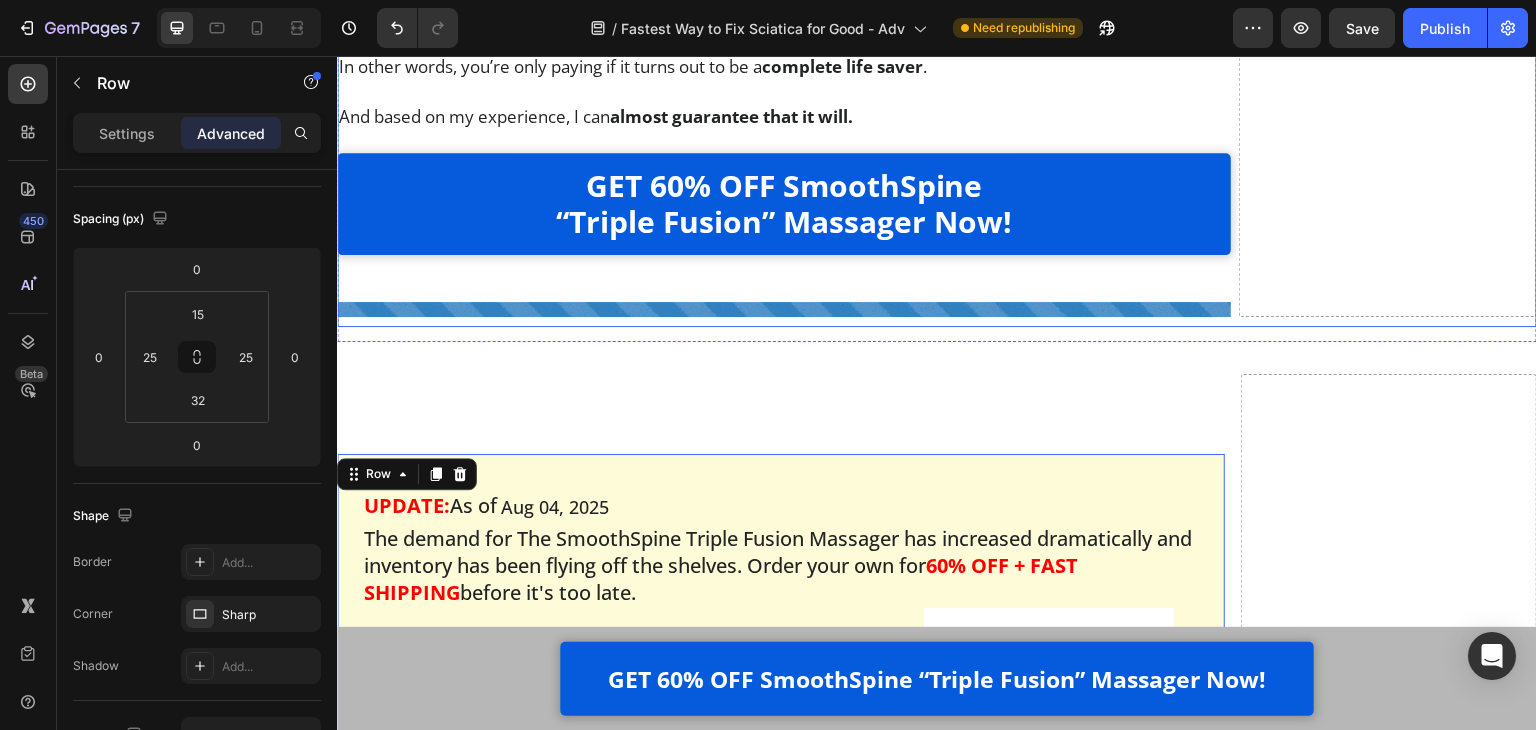click on "FAIR WARNING: Pricing Is Limited To Today Only Heading Image SmoothSpine can only guarantee this special pricing for today, or until their limited stock runs out.   They’ve just been informed that the cost of several key components is going up  significantly on their next production run.   At the same time,  they’re selling through their current inventory much faster than expected .   So there’s a very real chance that the next time you see this page, the price will be  much, much higher .   In short, you won’t find the Triple Fusion Massager for less than you can get it today.   So without further ado… Text Block GET 60% OFF SmoothSpine “Triple Fusion” Massager Now! Button Your Investment Today Is Protected By SmoothSpine’s Iron-Clad Relief-Or-Refund Guarantee. Heading Image Here’s the deal: SmoothSpine believes in their product so much, they don’t want you to spend a cent unless you’re  100% certain it works for you. That’s why they’re offering a  90 days . complete life saver" at bounding box center [784, -773] 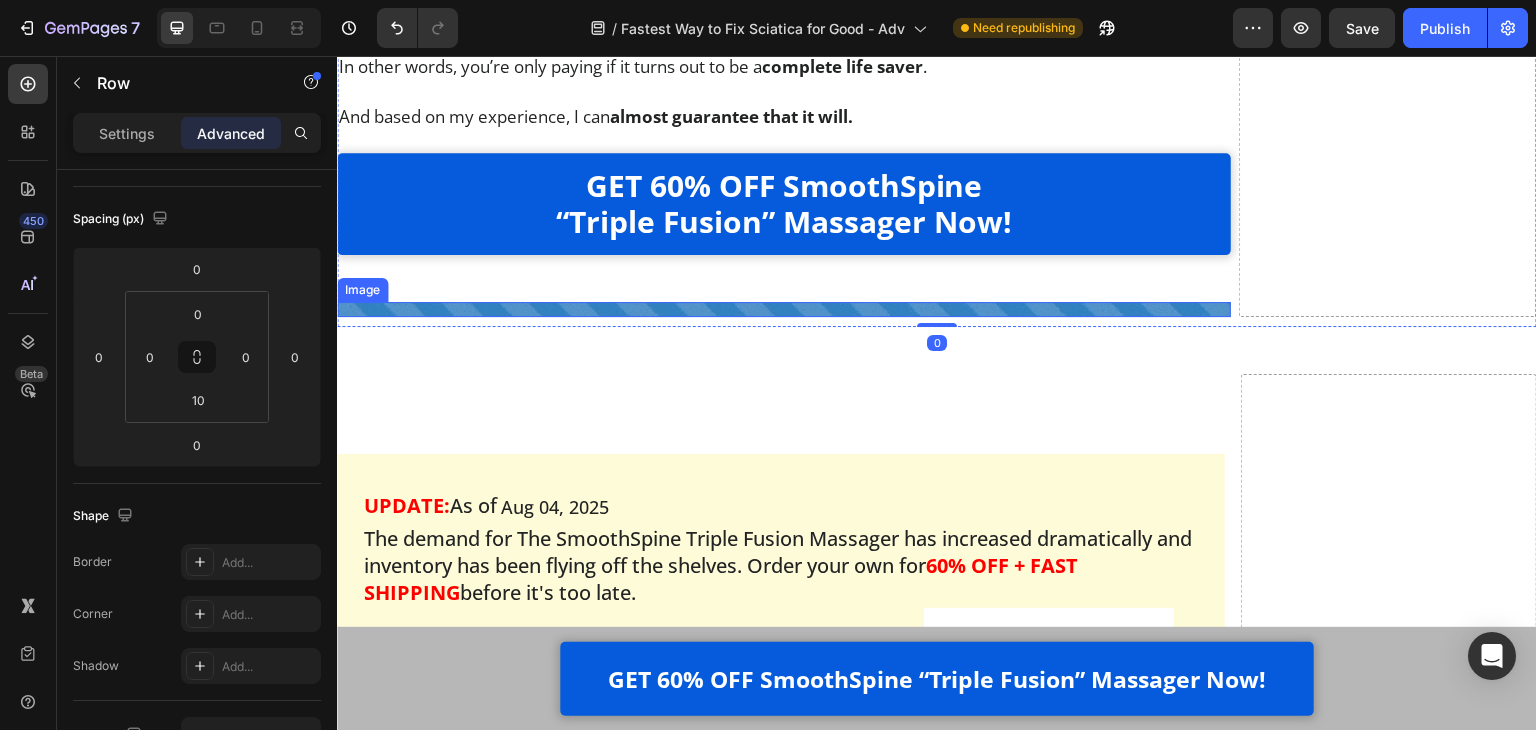 click at bounding box center [784, 309] 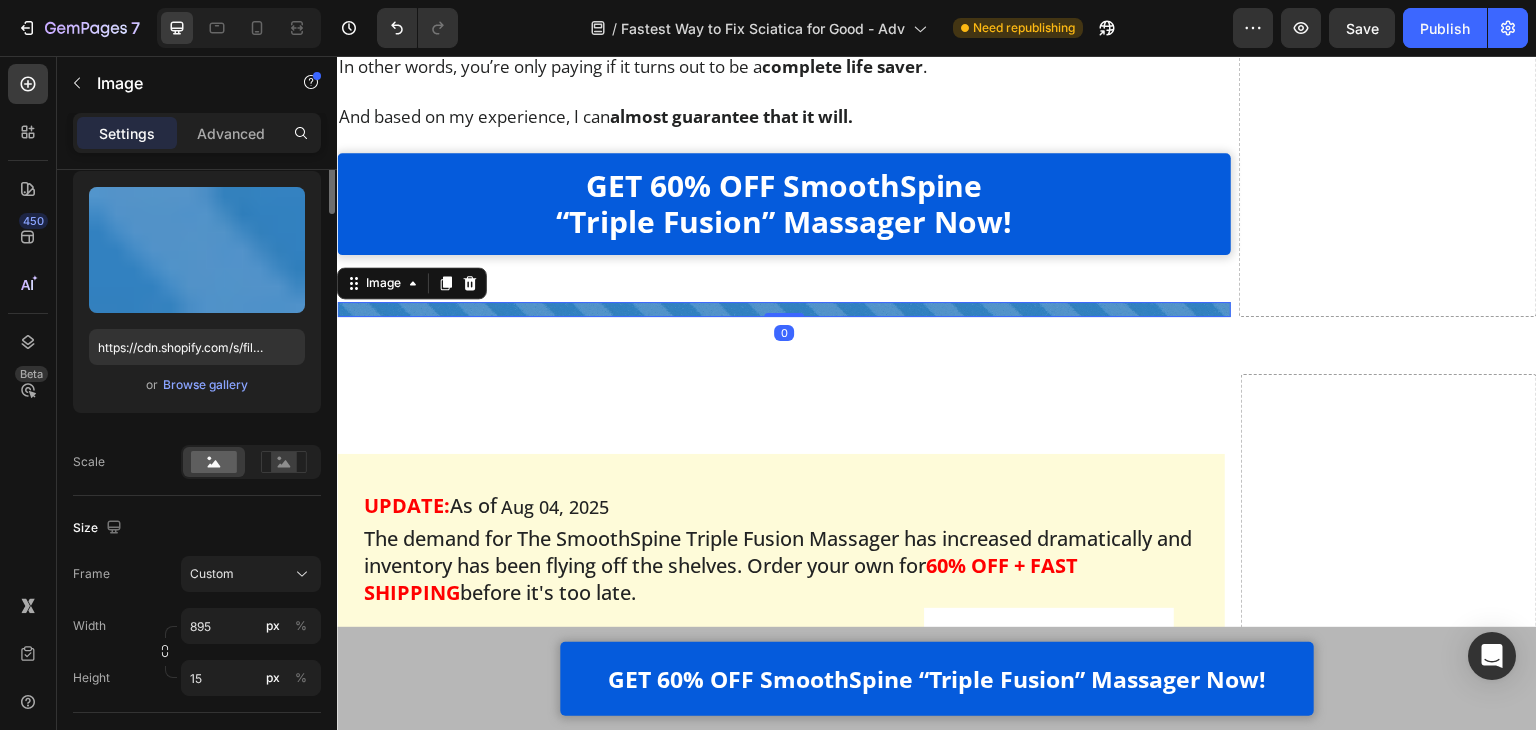 scroll, scrollTop: 0, scrollLeft: 0, axis: both 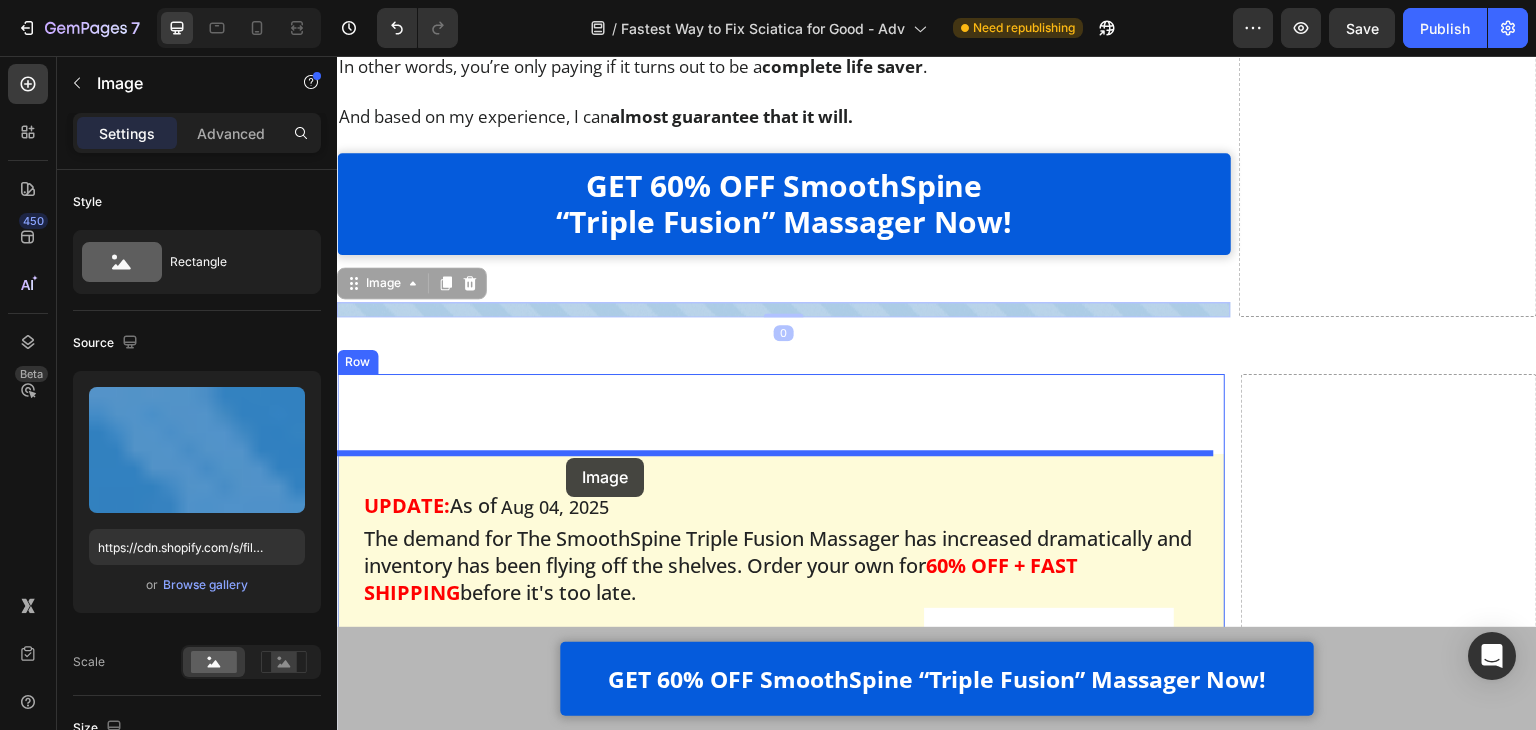 drag, startPoint x: 554, startPoint y: 309, endPoint x: 566, endPoint y: 458, distance: 149.48244 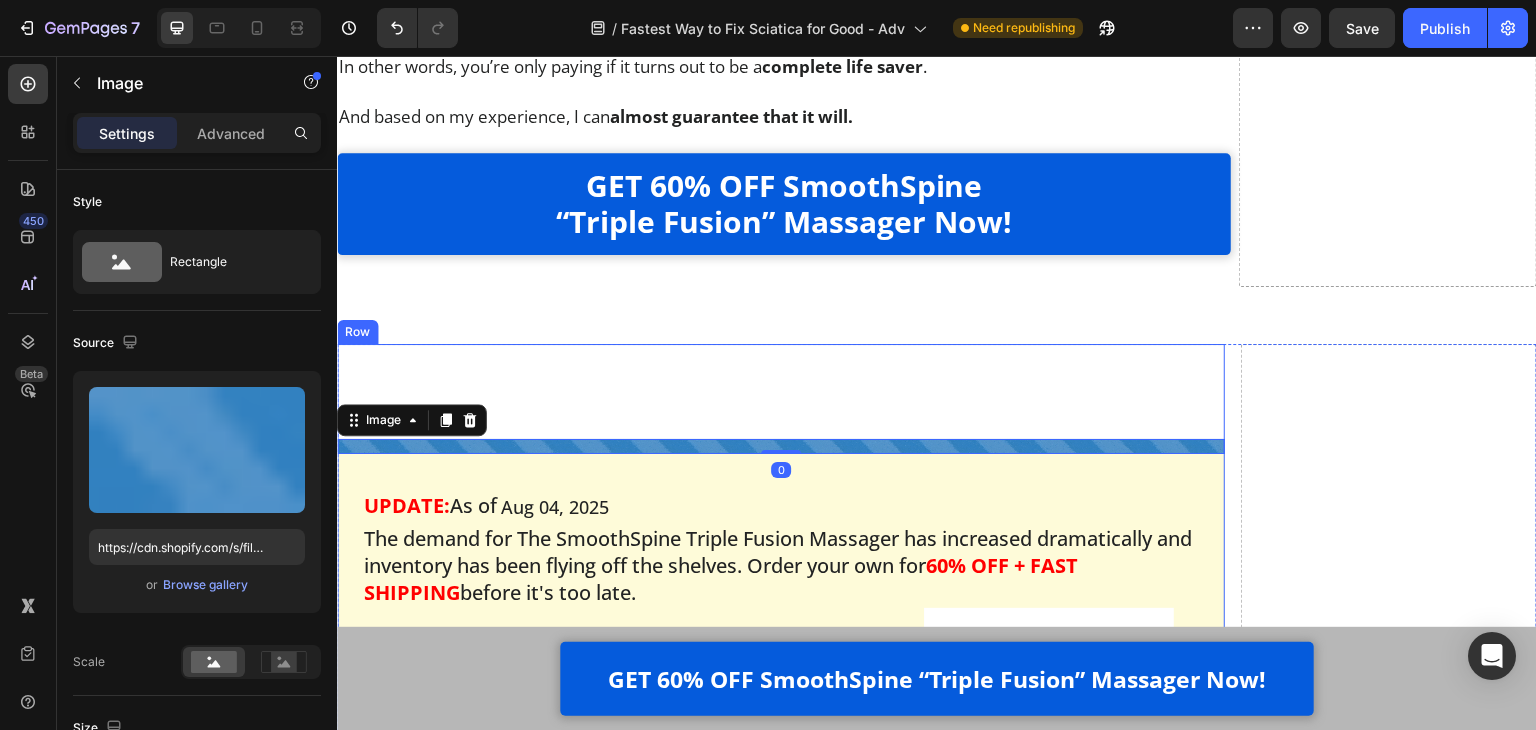 click on "Image   0 UPDATE:   As of  Text Block
Aug 04, 2025
Delivery Date Row The demand for The SmoothSpine Triple Fusion Massager has increased dramatically and inventory has been flying off the shelves. Order your own for  60% OFF + FAST SHIPPING  before it's too late. Text Block Image Lock in your order while you can to get  60% OFF + FAST SHIPPING.   NOTE:   This deal is NOT available on Amazon or eBay. Text Block Row Row Image 90 Day Money Back Guarantee Text Block Row Image Guaranteed Safe and Secure Checkout Text Block Row Row Image No-Hassle Returns Text Block Row Image Fast Shipping Text Block Row Row Image 90 Day Money Back Guarantee Text Block Row Image Guaranteed Safe and Secure Checkout Text Block Row Image No-Hassle Returns Text Block Row Image Fast Shipping Text Block Row Row GET 60% OFF SmoothSpine “Triple Fusion” Massager Now! Button Row Row" at bounding box center [781, 798] 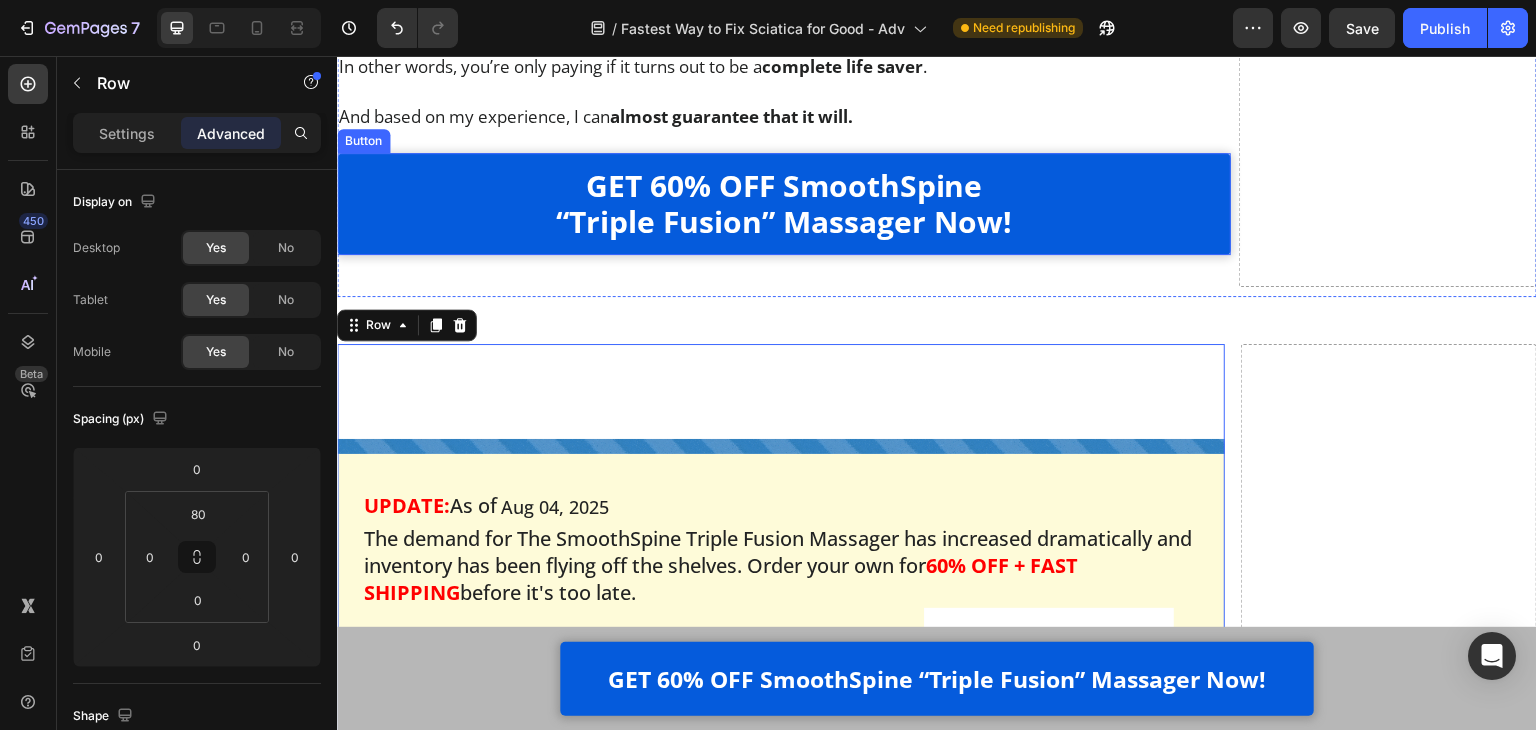 click on "GET 60% OFF SmoothSpine “Triple Fusion” Massager Now!" at bounding box center (784, 204) 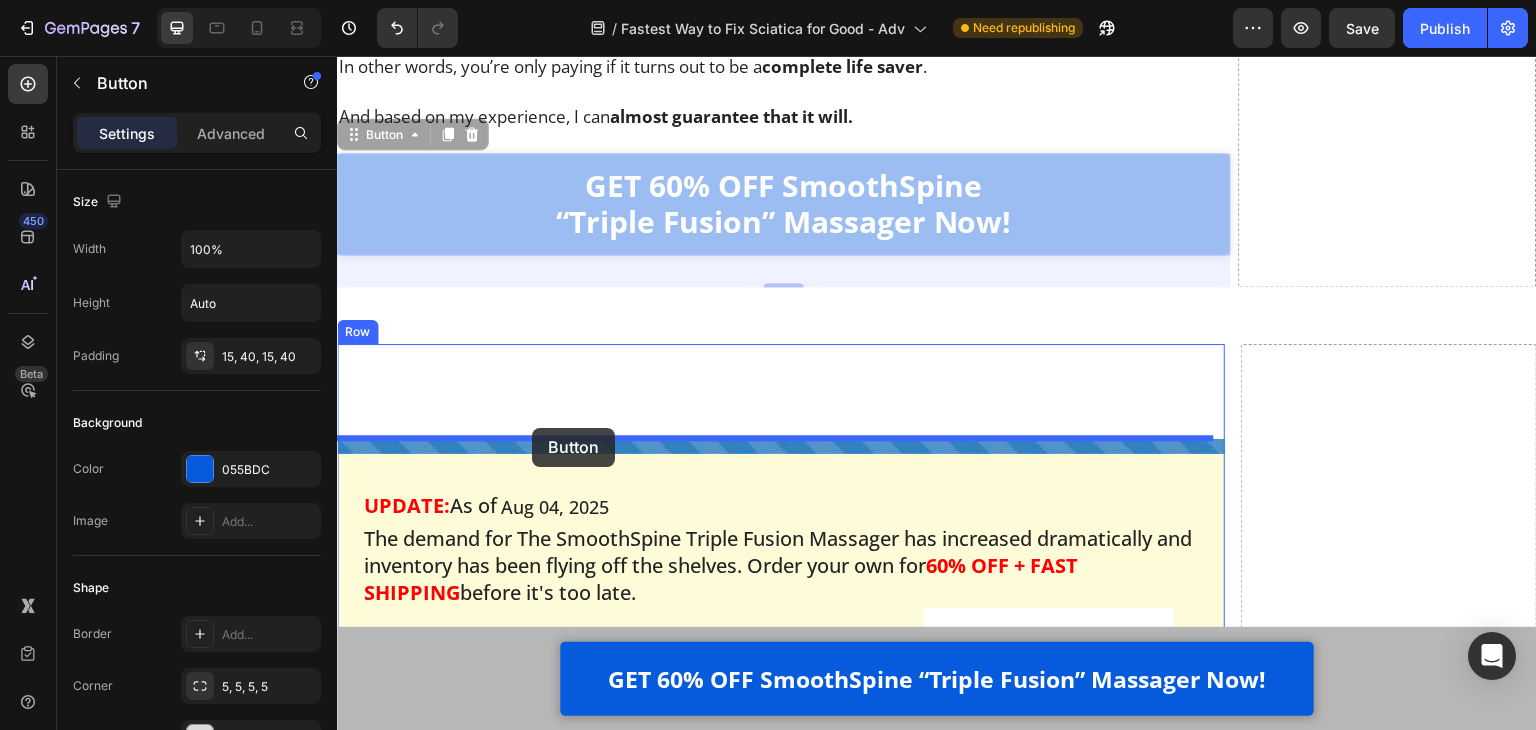 drag, startPoint x: 388, startPoint y: 135, endPoint x: 532, endPoint y: 428, distance: 326.47357 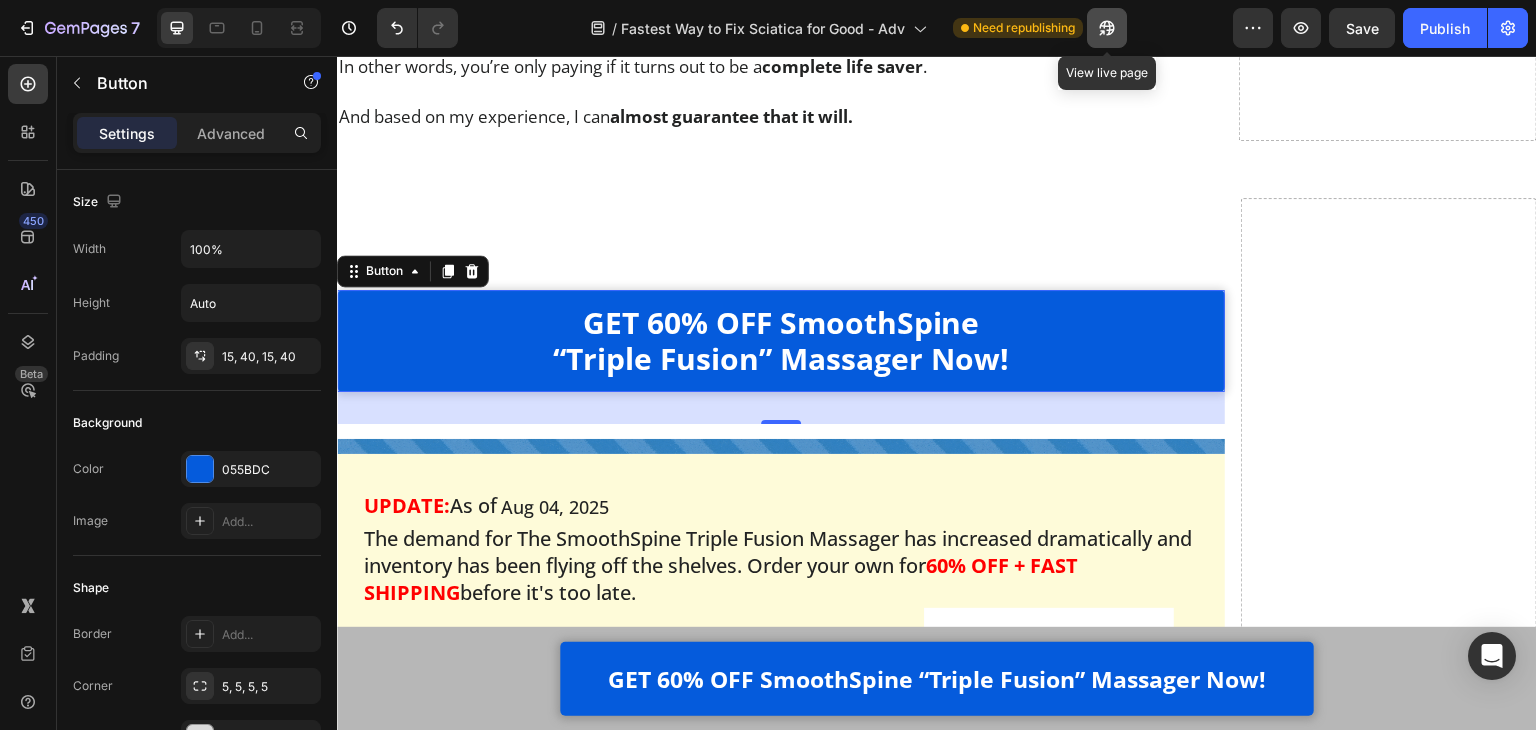 click 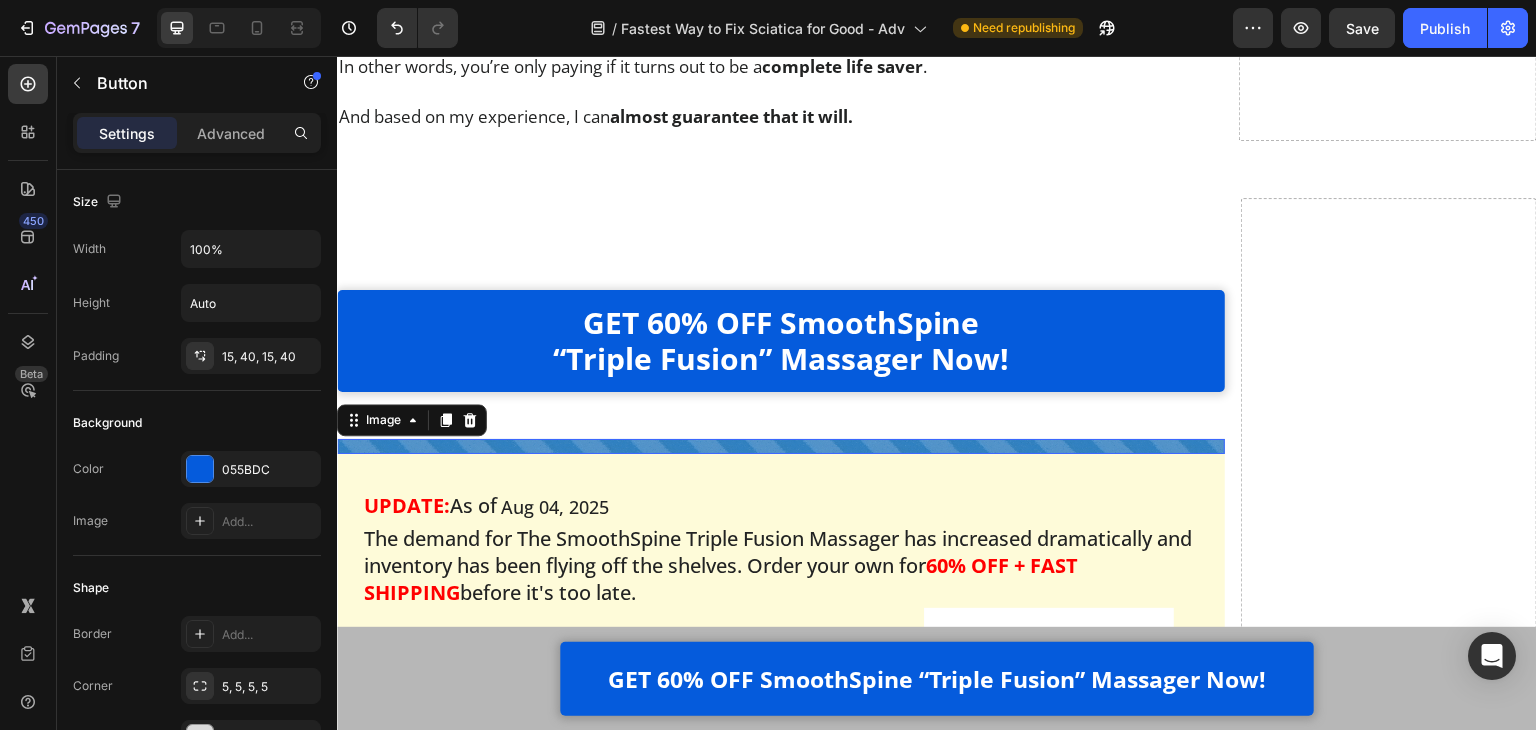 click at bounding box center (781, 446) 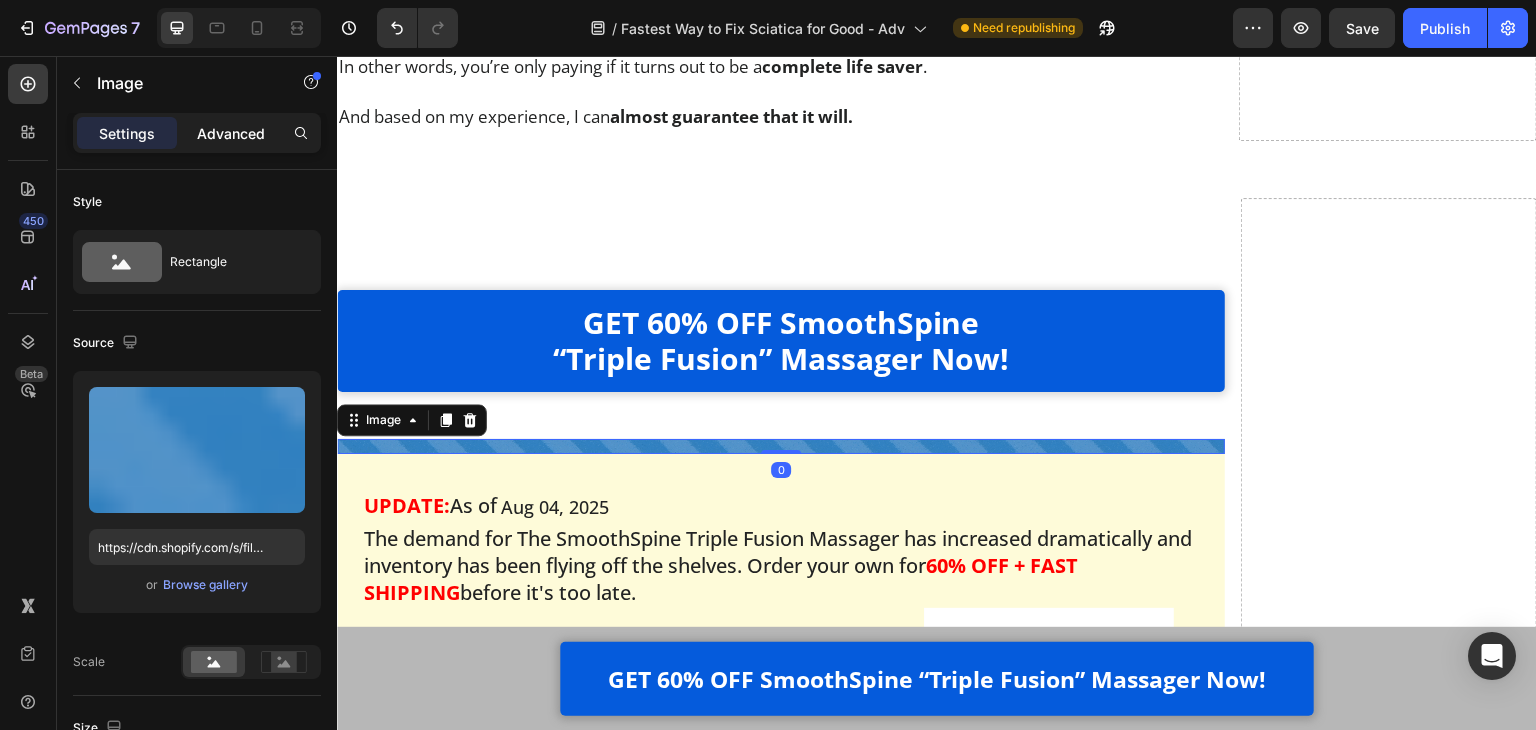 click on "Advanced" at bounding box center (231, 133) 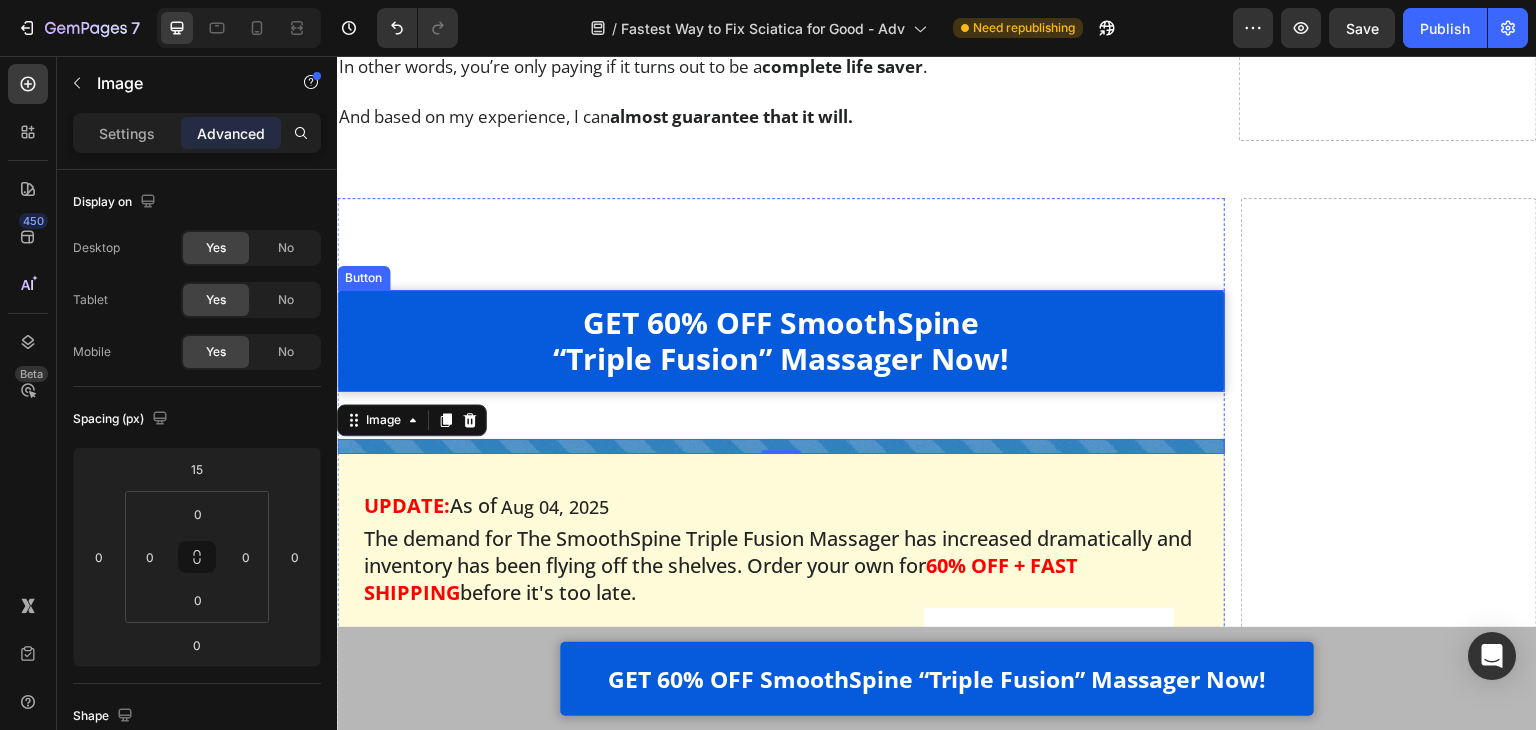 click on "GET 60% OFF SmoothSpine “Triple Fusion” Massager Now! Button Image   0 UPDATE:   As of  Text Block
Aug 04, 2025
Delivery Date Row The demand for The SmoothSpine Triple Fusion Massager has increased dramatically and inventory has been flying off the shelves. Order your own for  60% OFF + FAST SHIPPING  before it's too late. Text Block Image Lock in your order while you can to get  60% OFF + FAST SHIPPING.   NOTE:   This deal is NOT available on Amazon or eBay. Text Block Row Row Image 90 Day Money Back Guarantee Text Block Row Image Guaranteed Safe and Secure Checkout Text Block Row Row Image No-Hassle Returns Text Block Row Image Fast Shipping Text Block Row Row Image 90 Day Money Back Guarantee Text Block Row Image Guaranteed Safe and Secure Checkout Text Block Row Image No-Hassle Returns Text Block Row Image Fast Shipping Text Block Row Row GET 60% OFF SmoothSpine “Triple Fusion” Massager Now! Button Row Row" at bounding box center (781, 725) 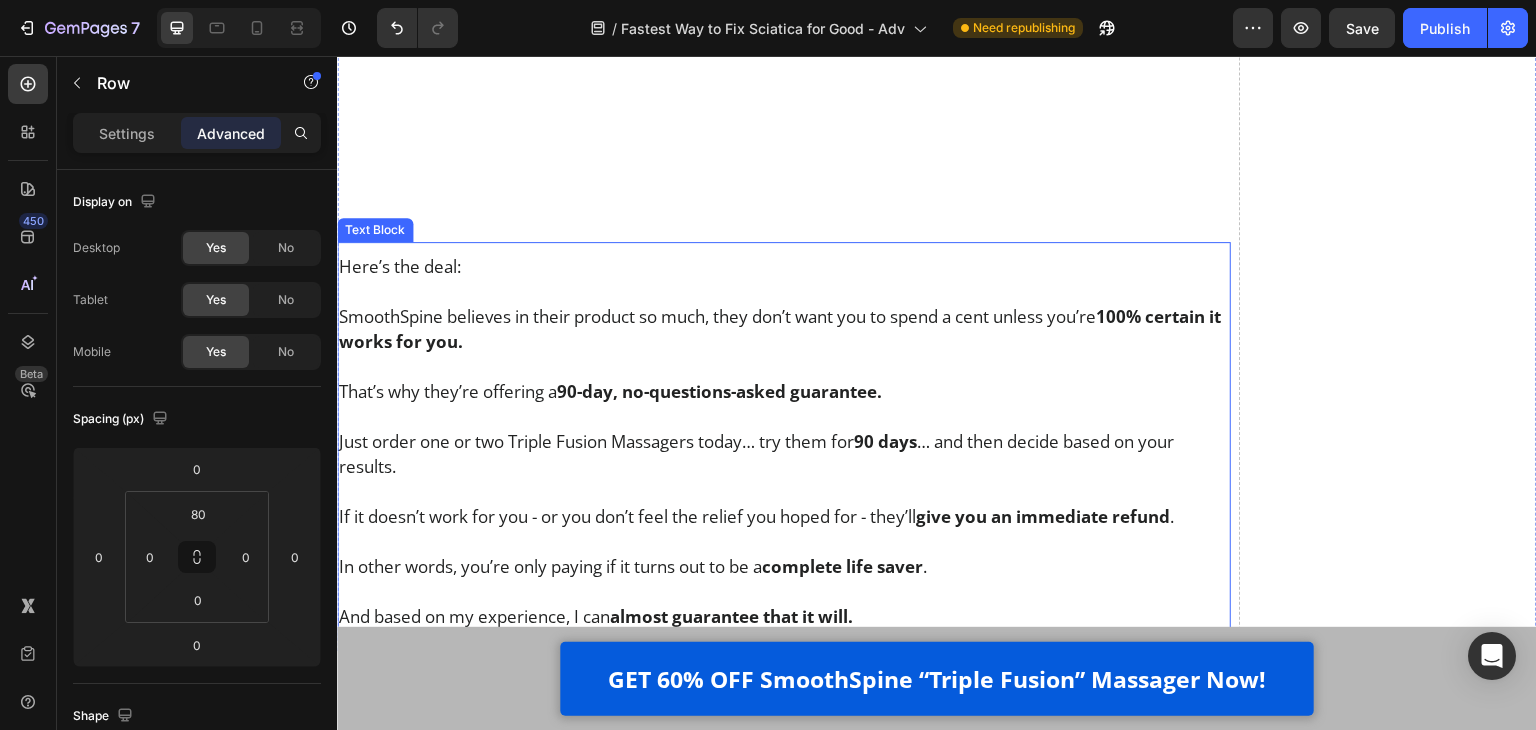 scroll, scrollTop: 13299, scrollLeft: 0, axis: vertical 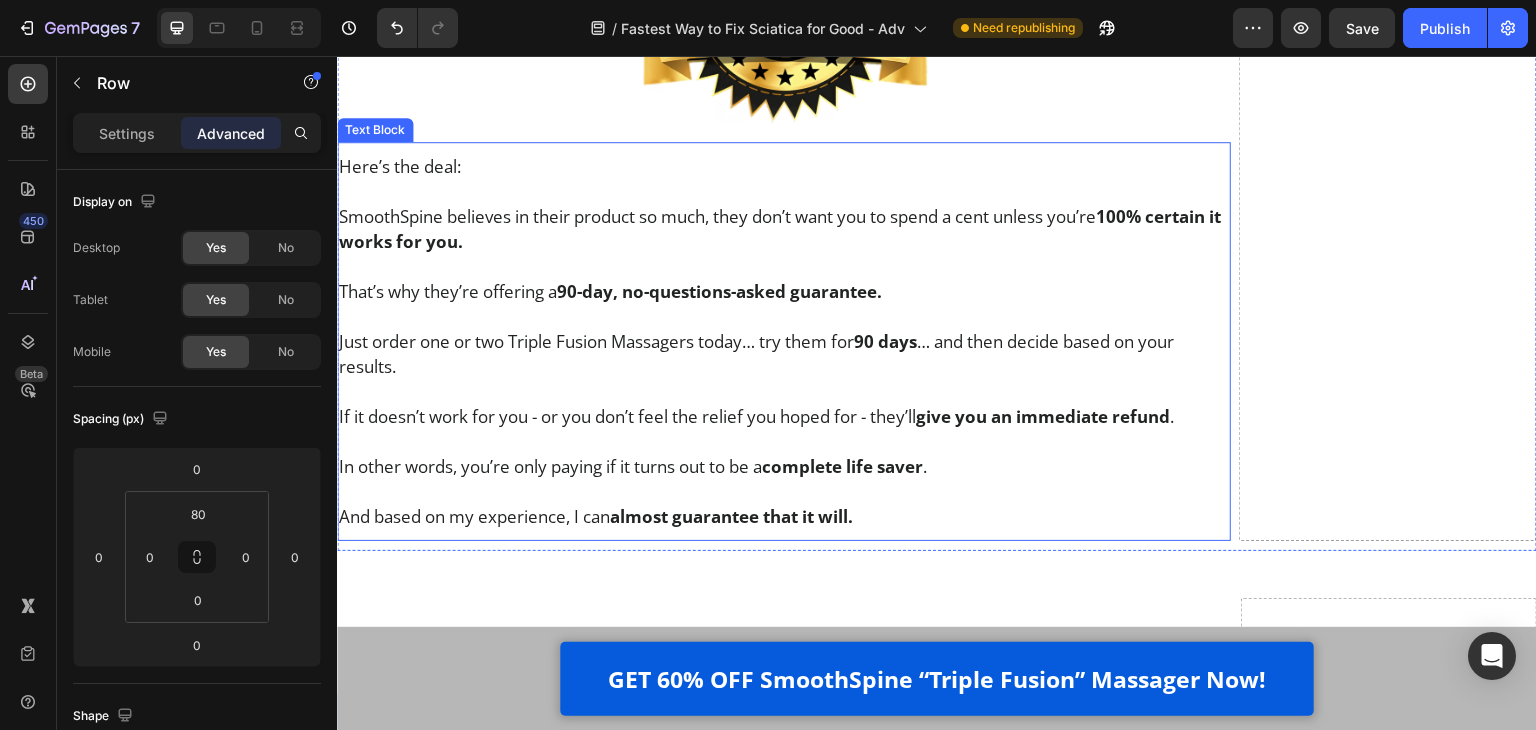 click on "90-day, no-questions-asked guarantee." at bounding box center (719, 291) 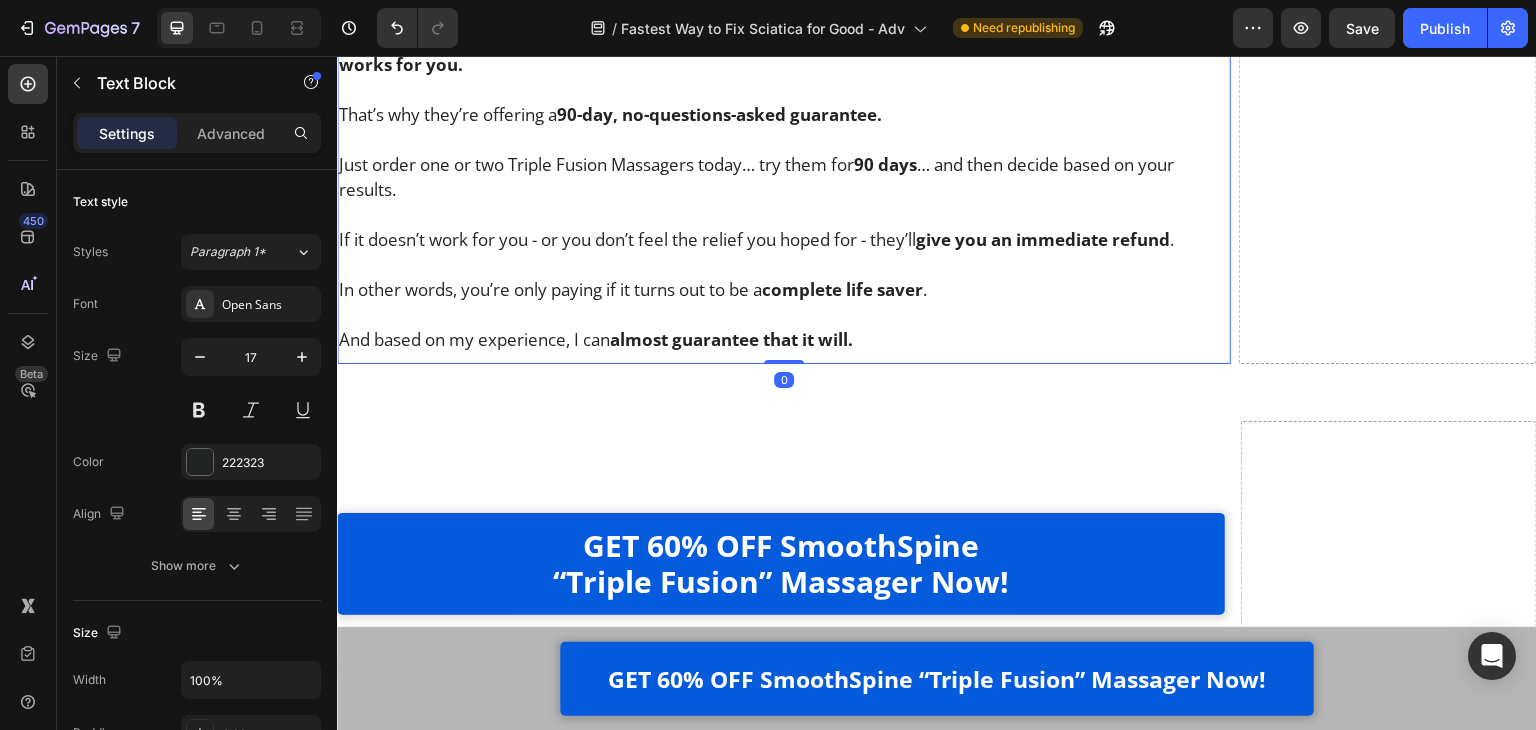 scroll, scrollTop: 13499, scrollLeft: 0, axis: vertical 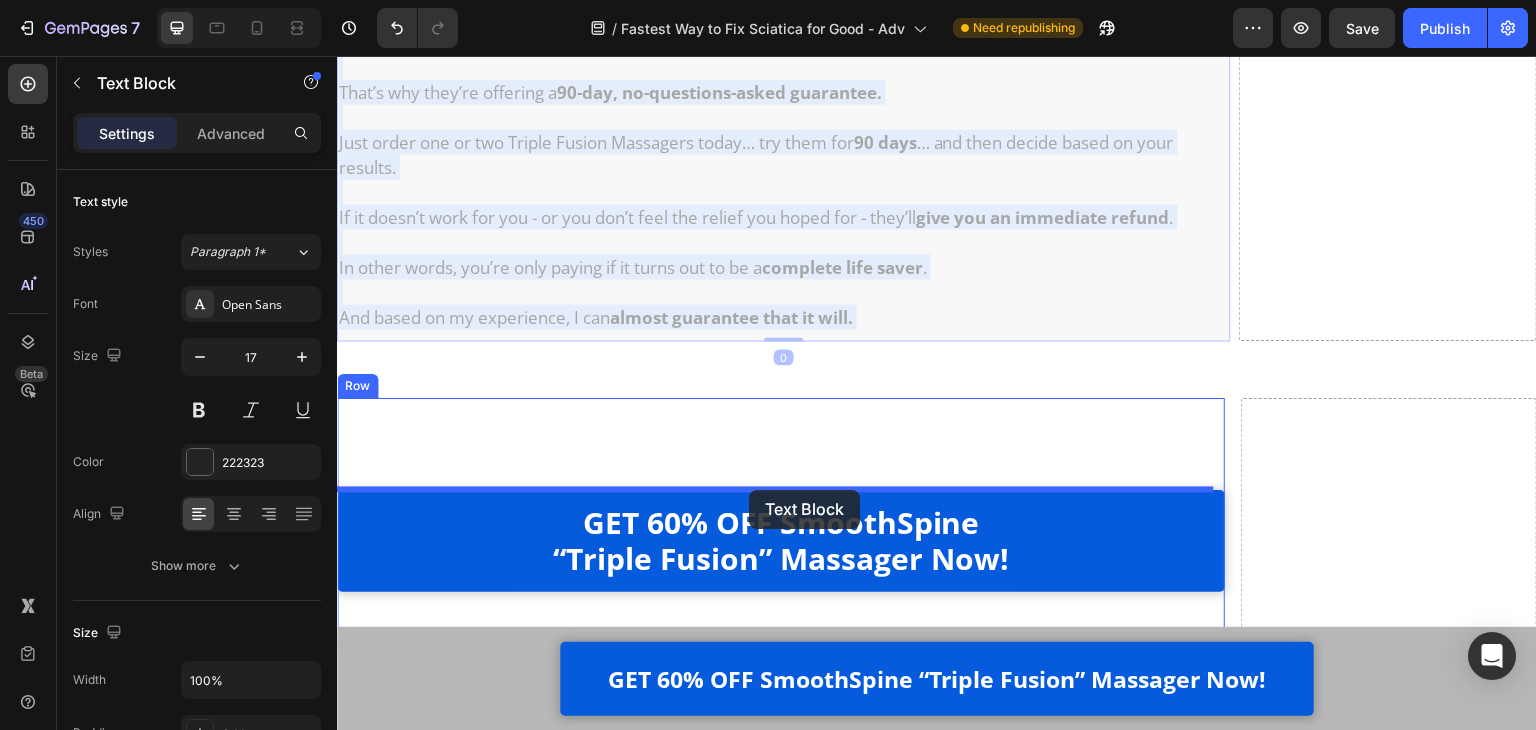 drag, startPoint x: 603, startPoint y: 206, endPoint x: 749, endPoint y: 490, distance: 319.33054 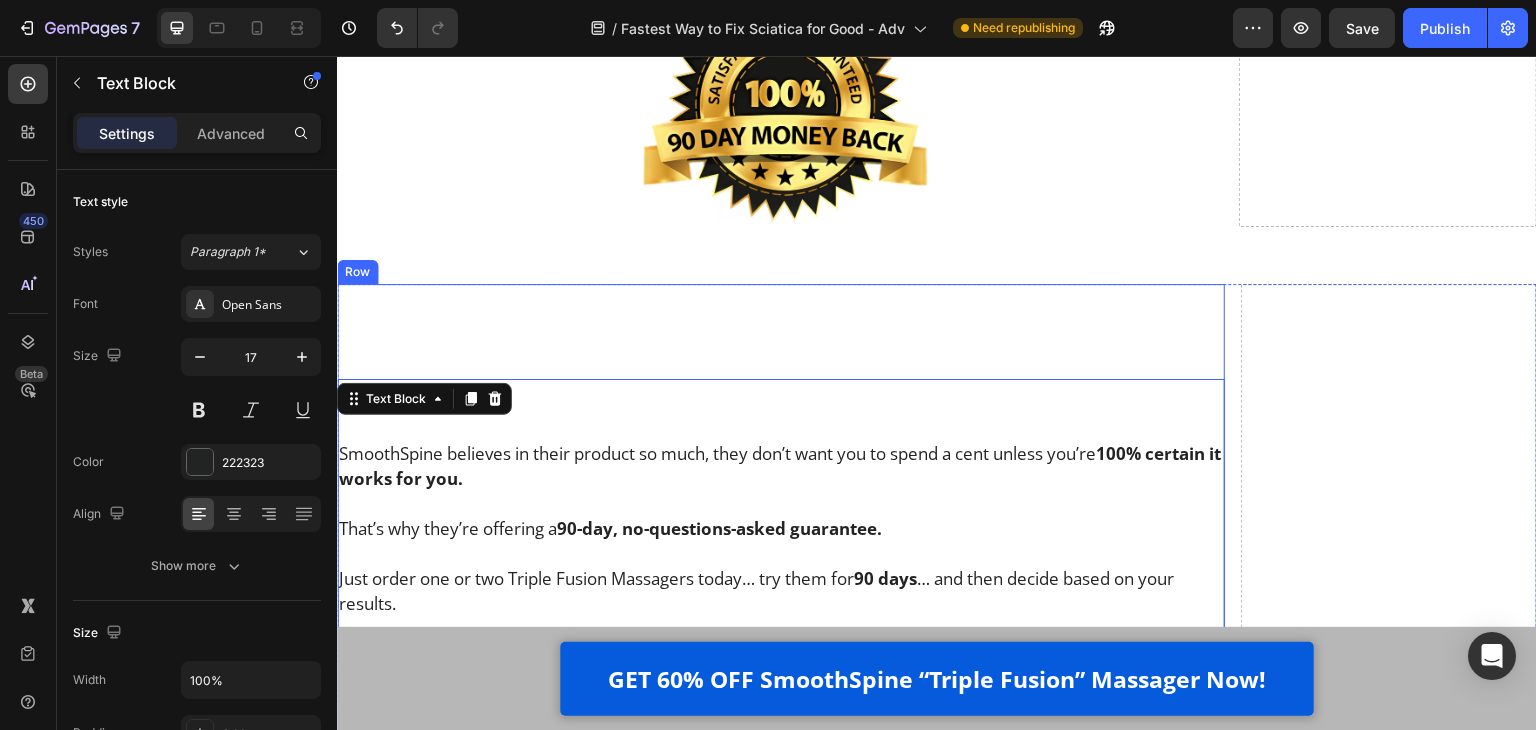 scroll, scrollTop: 12999, scrollLeft: 0, axis: vertical 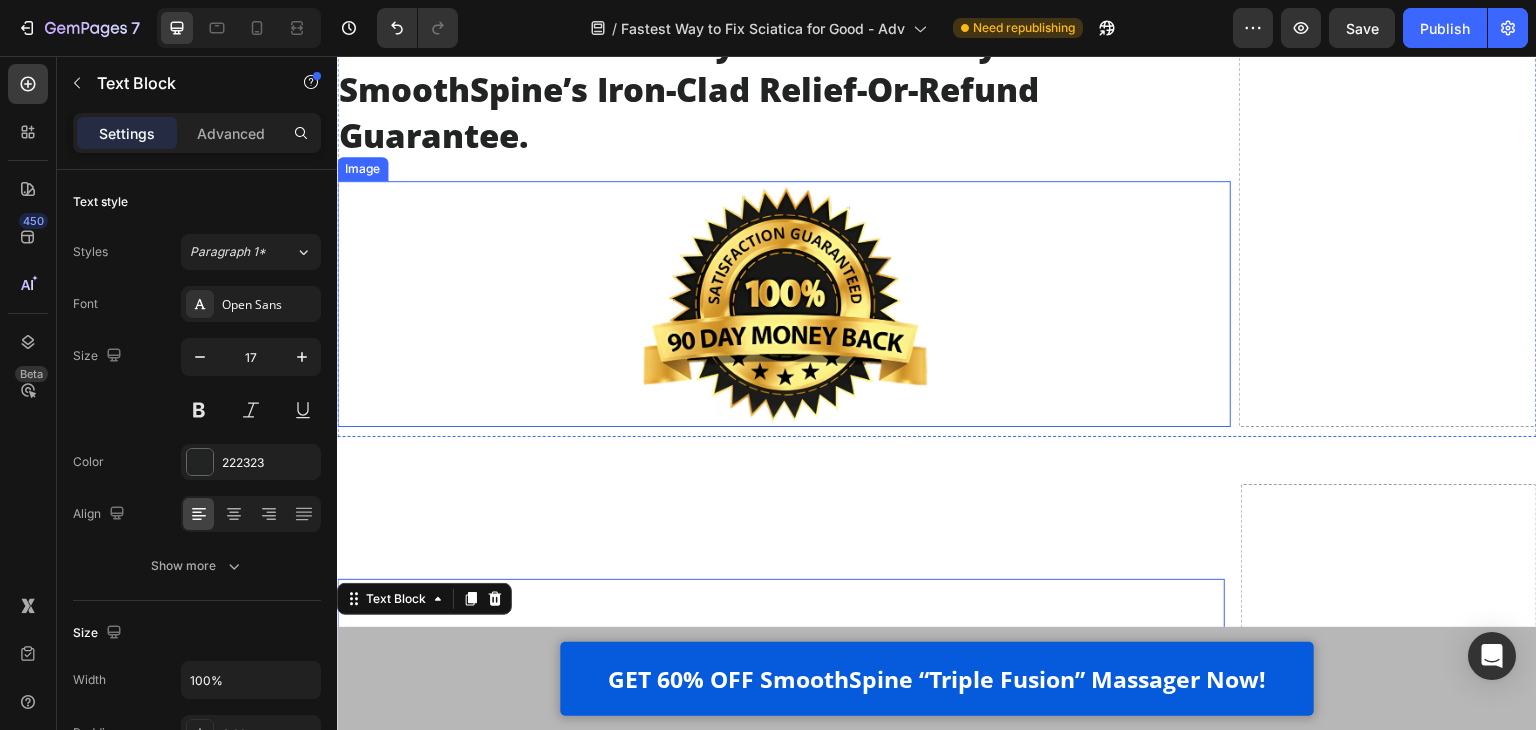 click at bounding box center (784, 304) 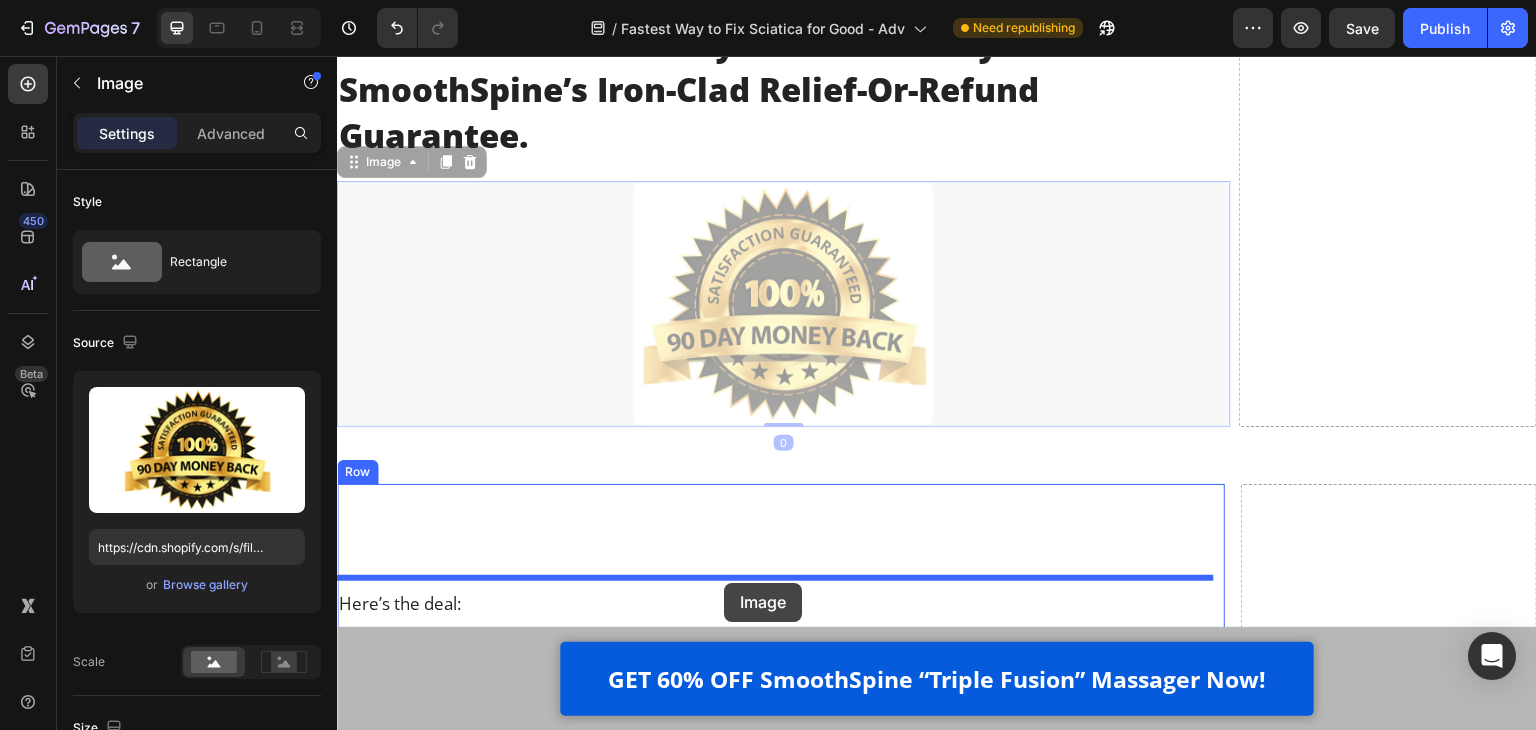 drag, startPoint x: 685, startPoint y: 288, endPoint x: 724, endPoint y: 583, distance: 297.5668 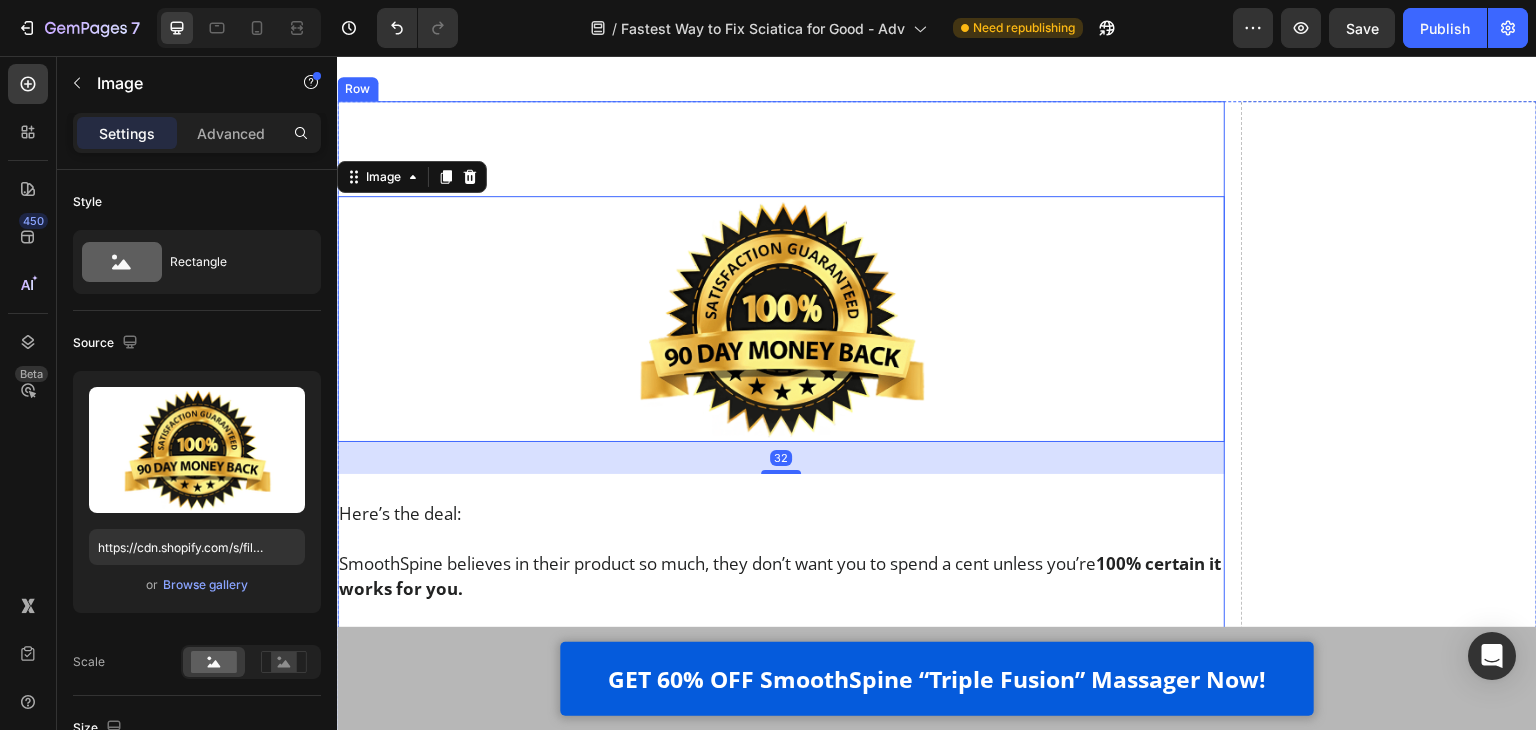 scroll, scrollTop: 12899, scrollLeft: 0, axis: vertical 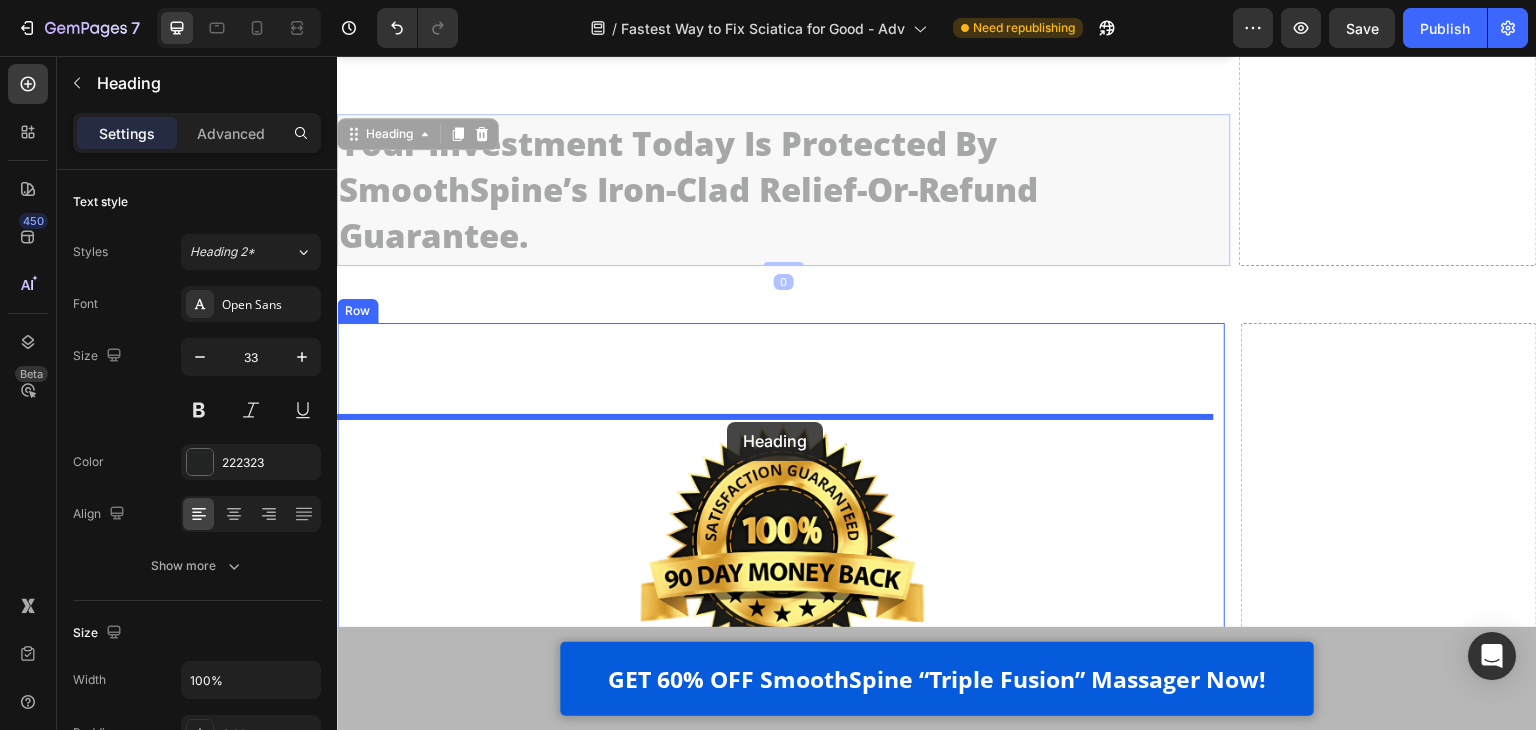 drag, startPoint x: 689, startPoint y: 160, endPoint x: 727, endPoint y: 415, distance: 257.81583 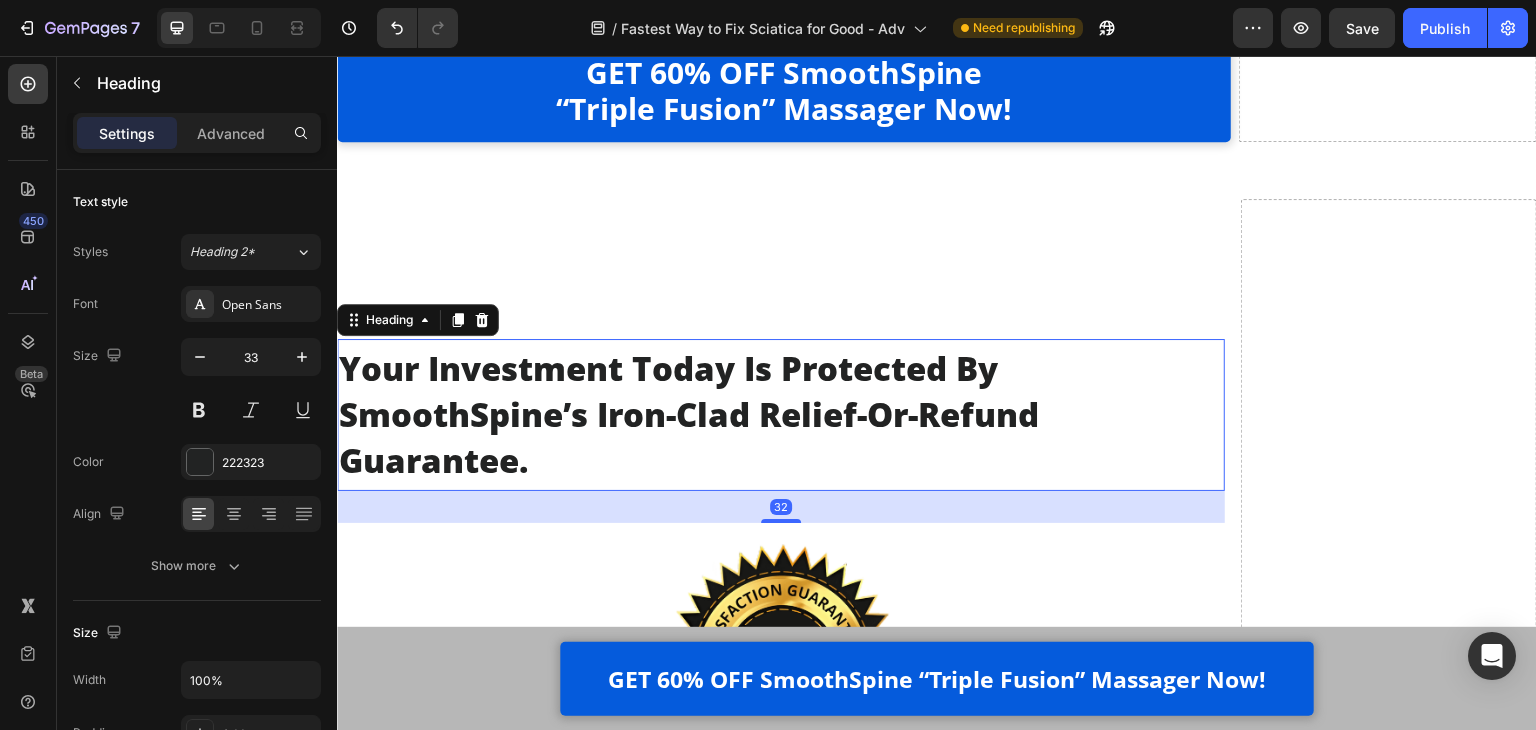 scroll, scrollTop: 12799, scrollLeft: 0, axis: vertical 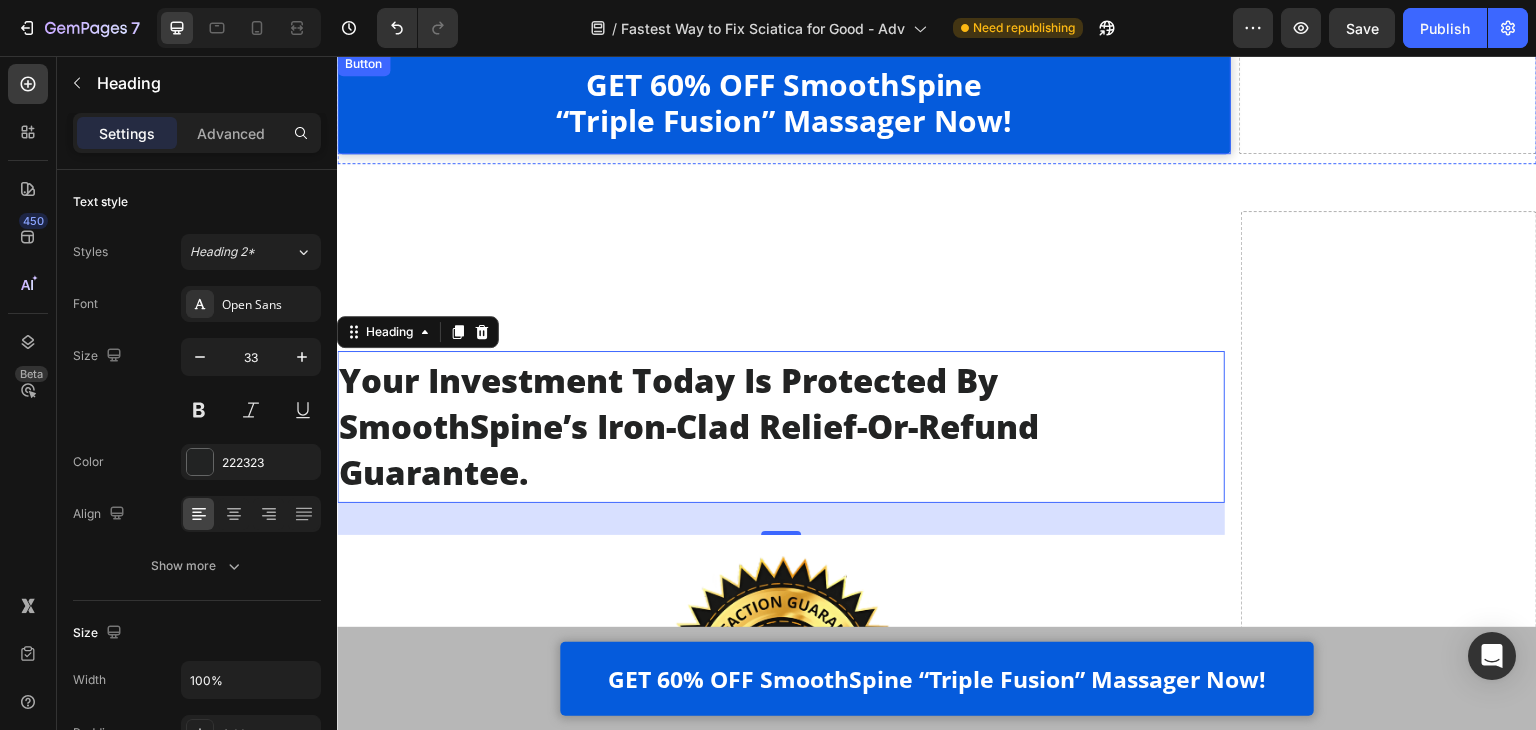 click on "GET 60% OFF SmoothSpine “Triple Fusion” Massager Now!" at bounding box center [784, 103] 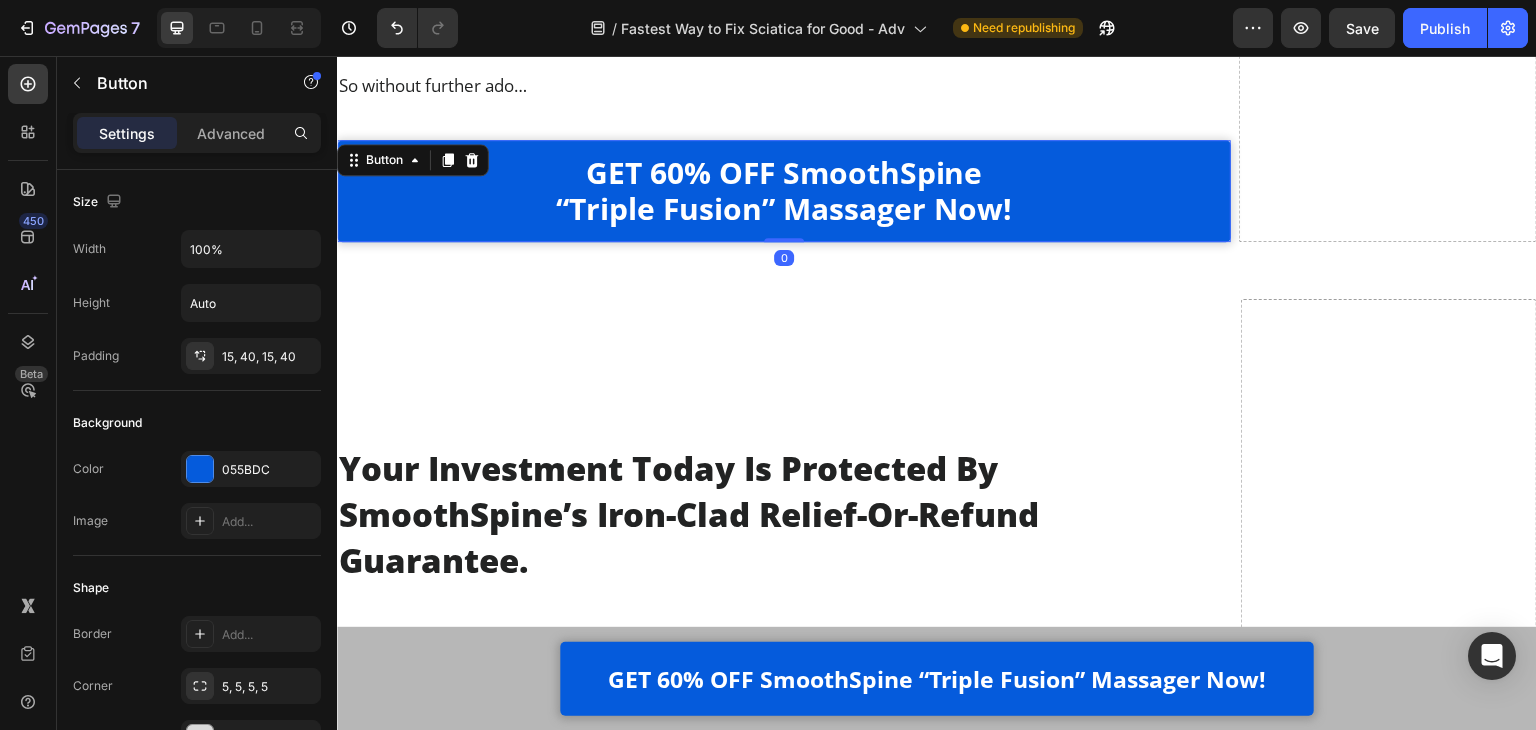 scroll, scrollTop: 12699, scrollLeft: 0, axis: vertical 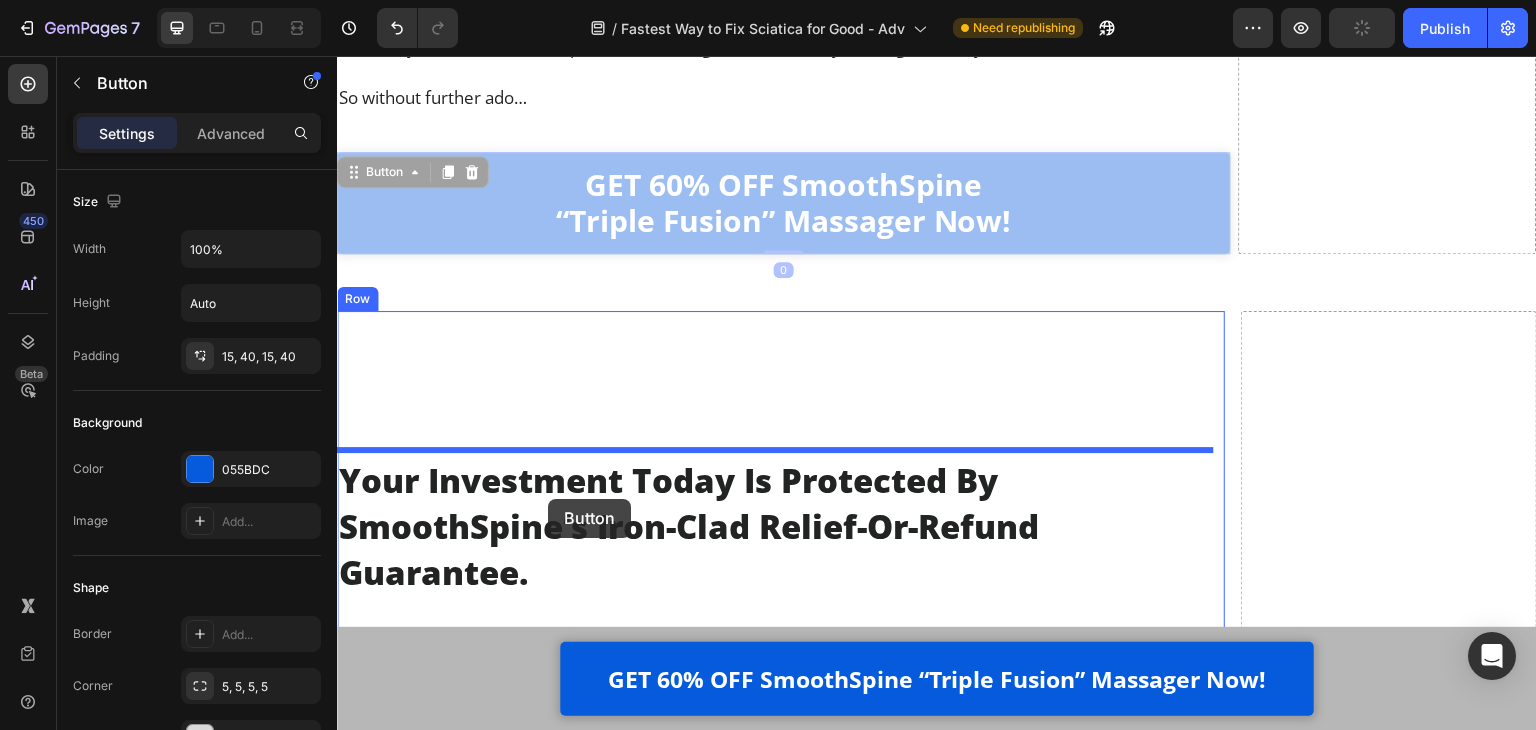 drag, startPoint x: 389, startPoint y: 167, endPoint x: 548, endPoint y: 499, distance: 368.11005 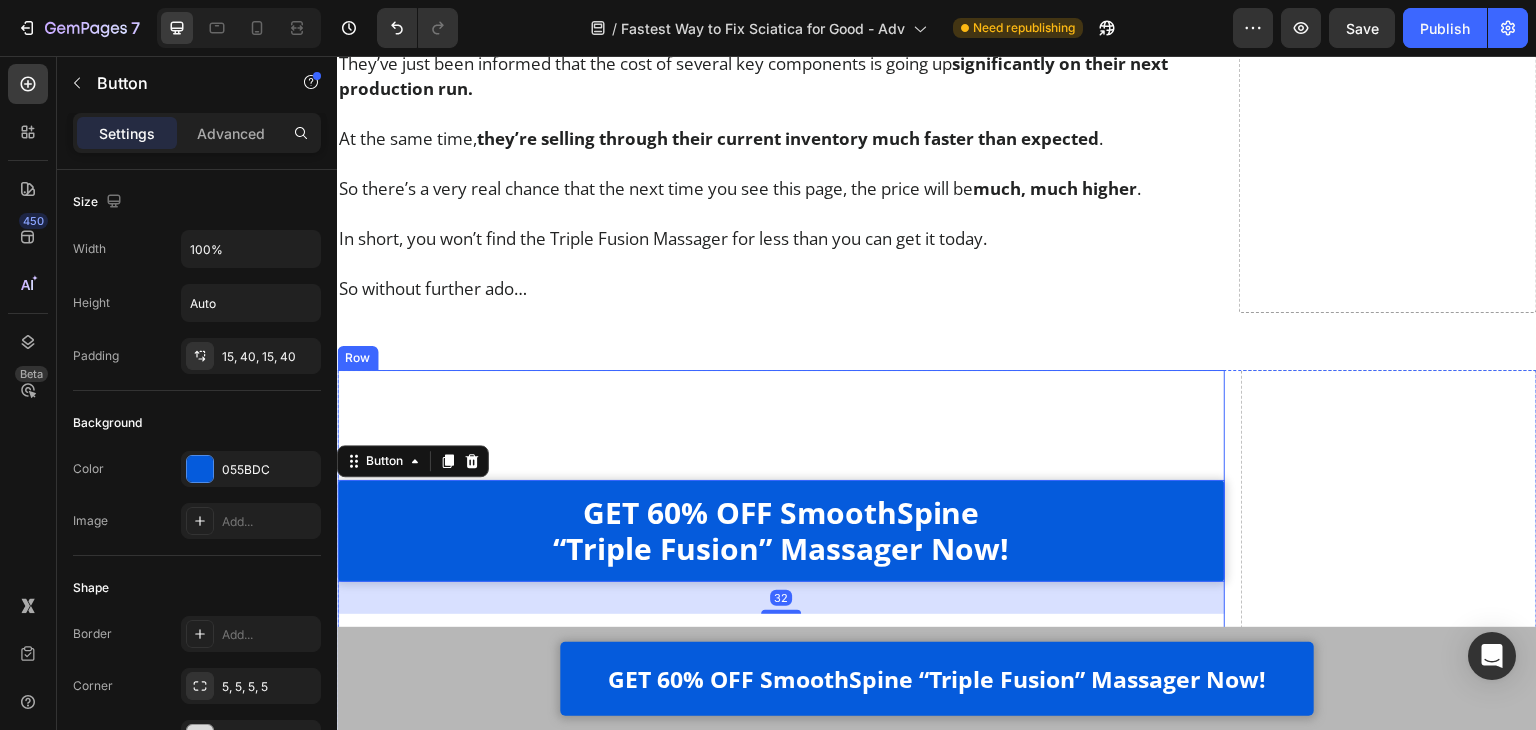 scroll, scrollTop: 12499, scrollLeft: 0, axis: vertical 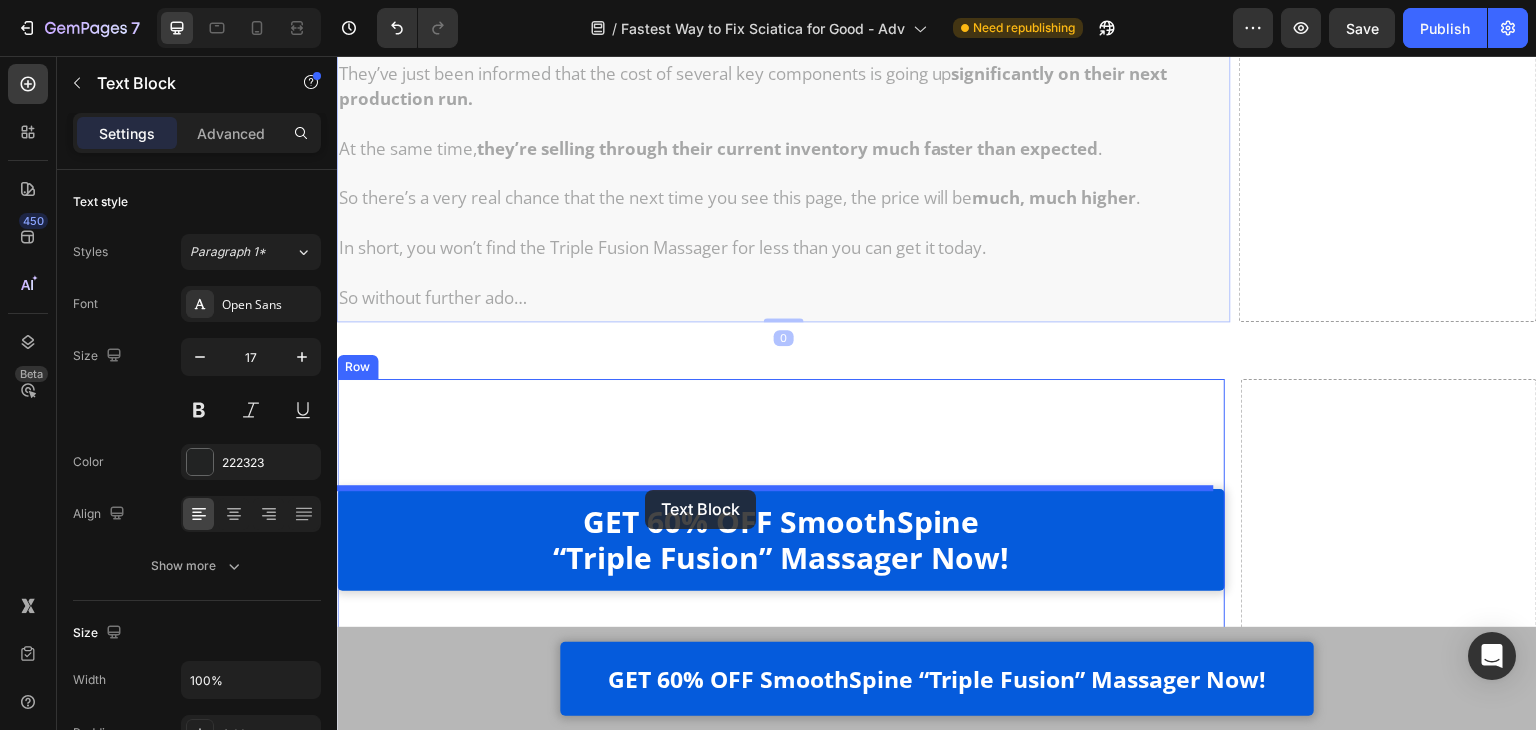 drag, startPoint x: 709, startPoint y: 245, endPoint x: 645, endPoint y: 490, distance: 253.22125 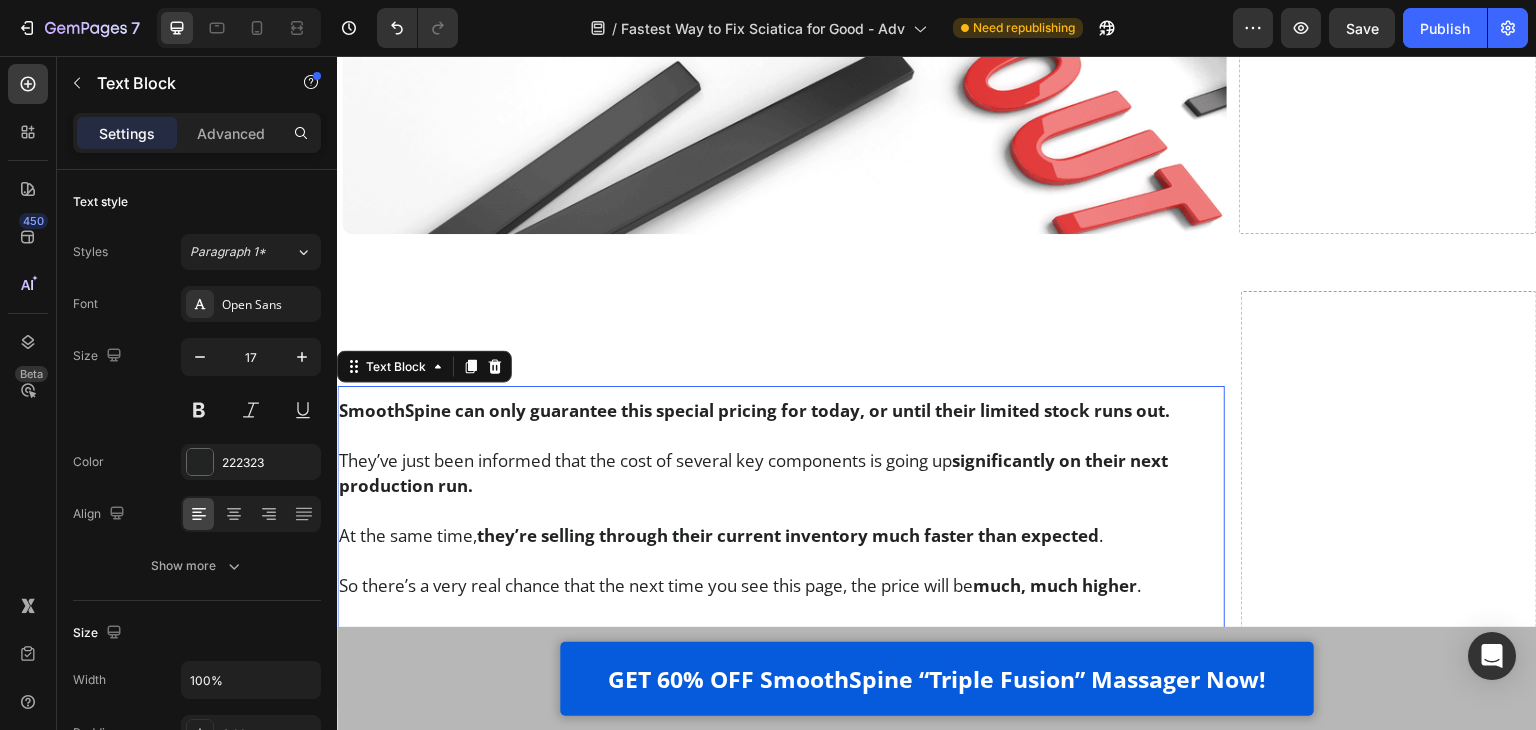 scroll, scrollTop: 12199, scrollLeft: 0, axis: vertical 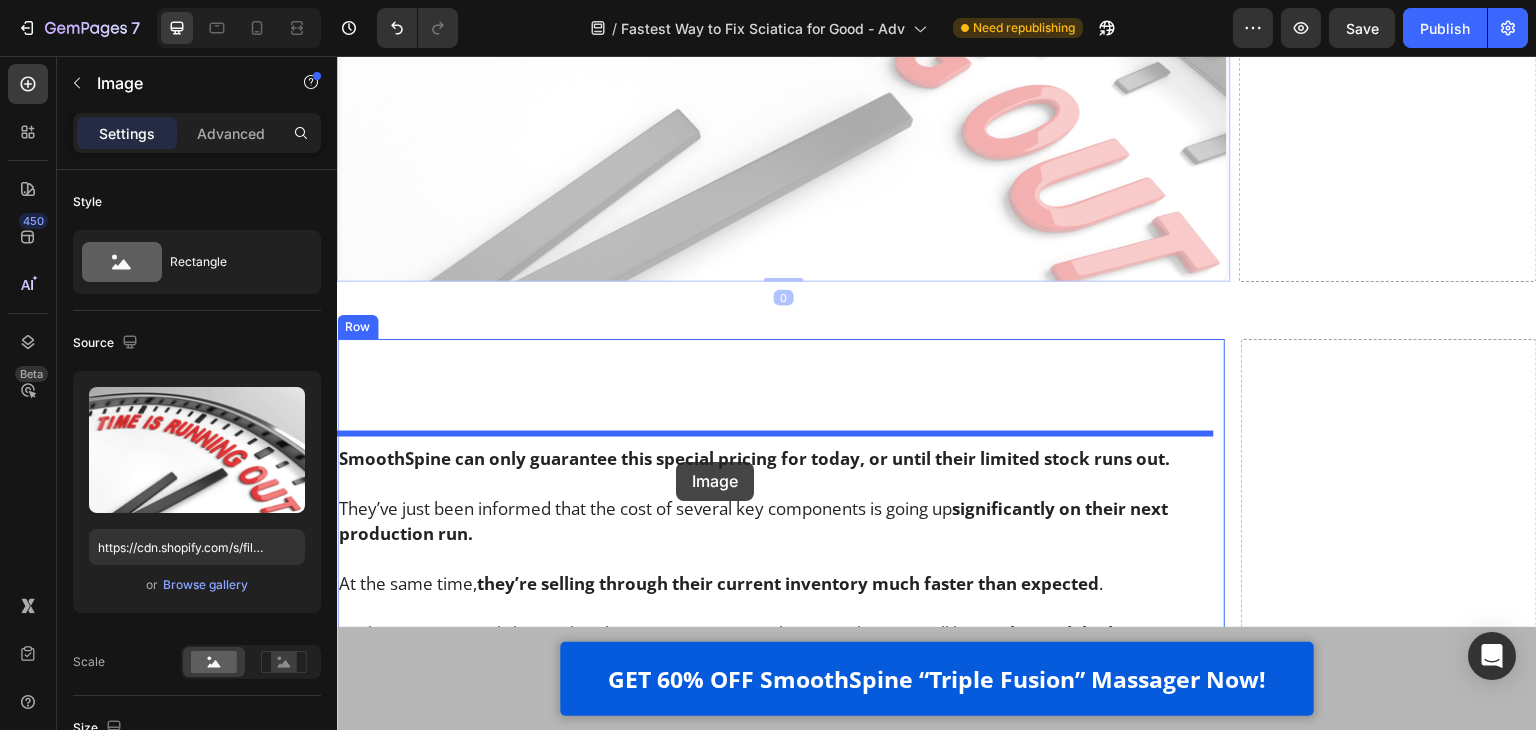 drag, startPoint x: 650, startPoint y: 189, endPoint x: 676, endPoint y: 462, distance: 274.2353 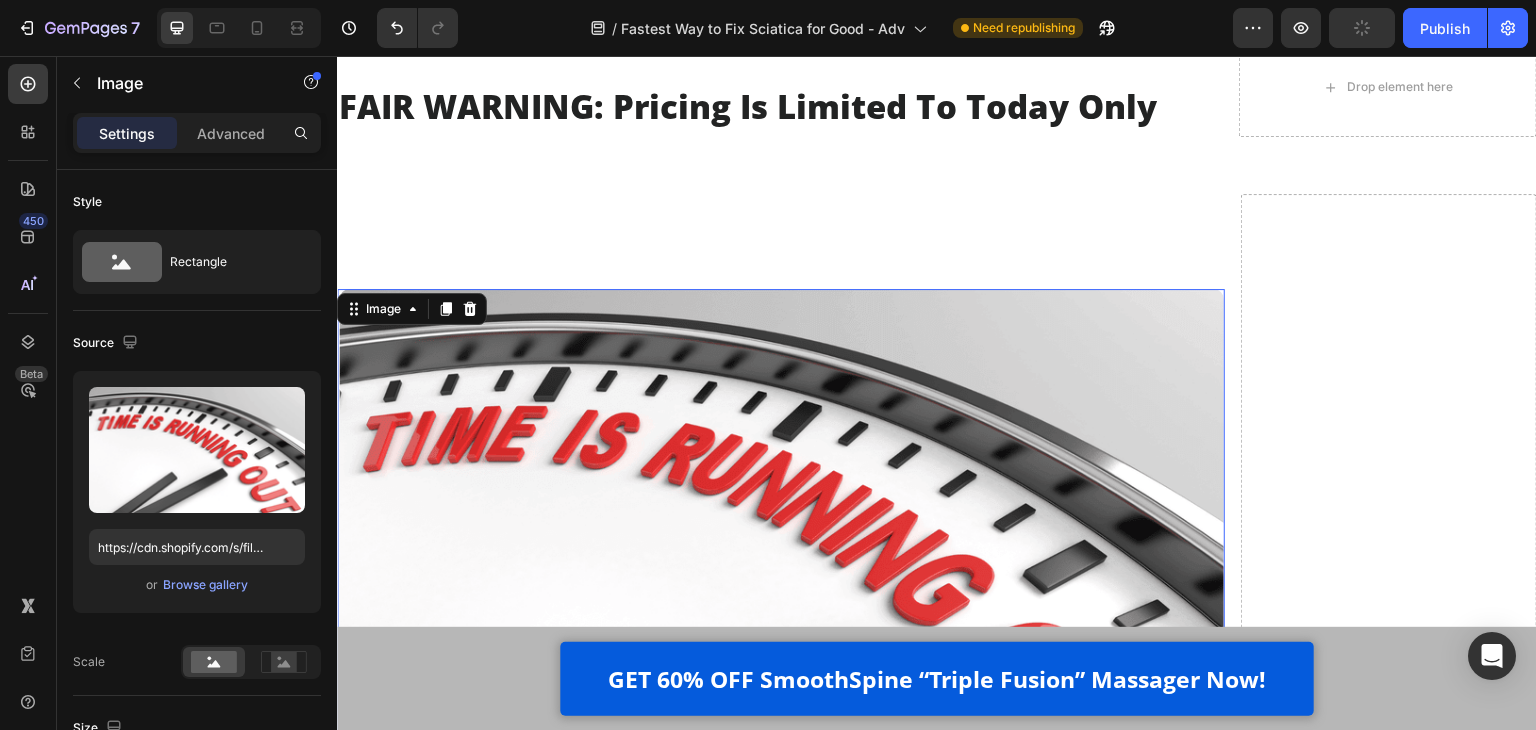 scroll, scrollTop: 11699, scrollLeft: 0, axis: vertical 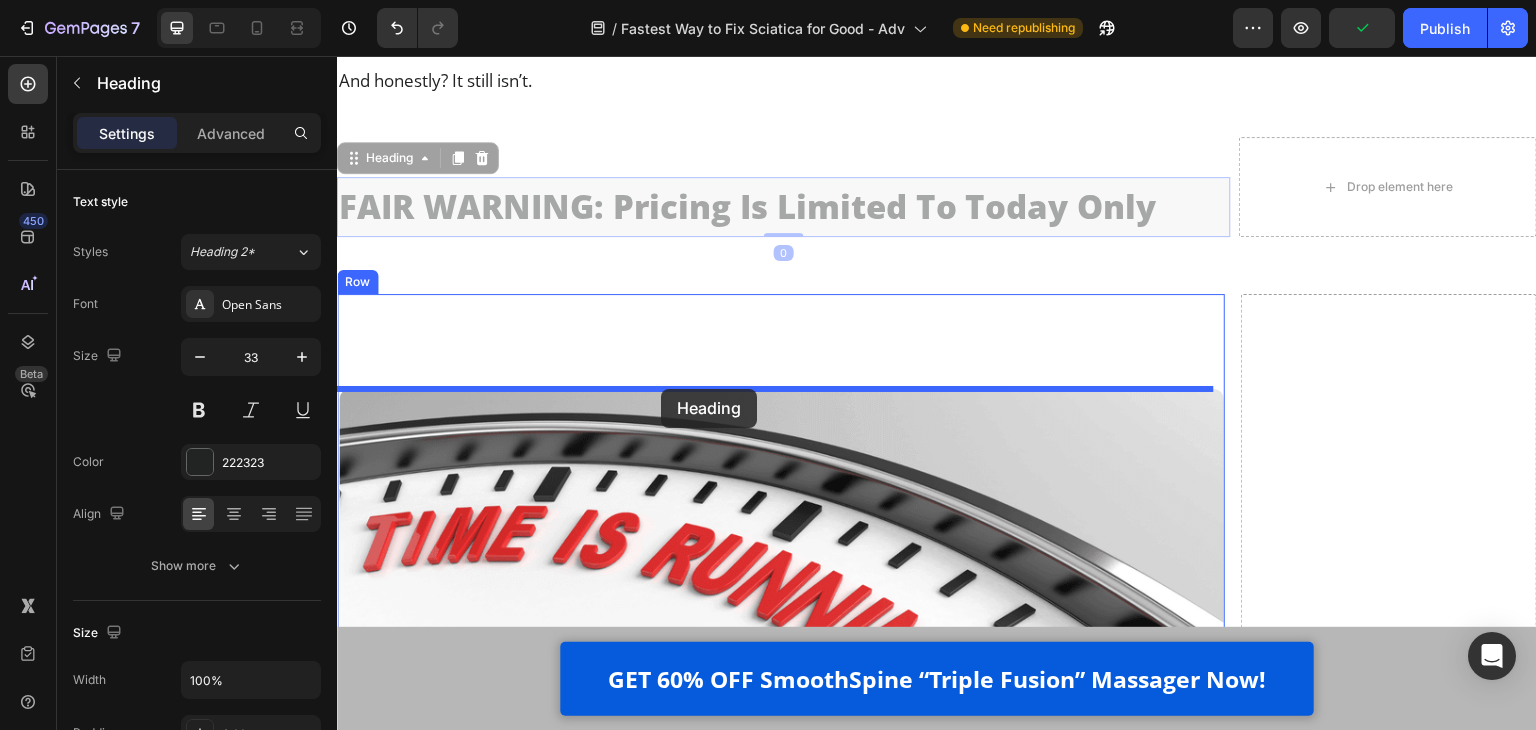 drag, startPoint x: 660, startPoint y: 204, endPoint x: 661, endPoint y: 389, distance: 185.0027 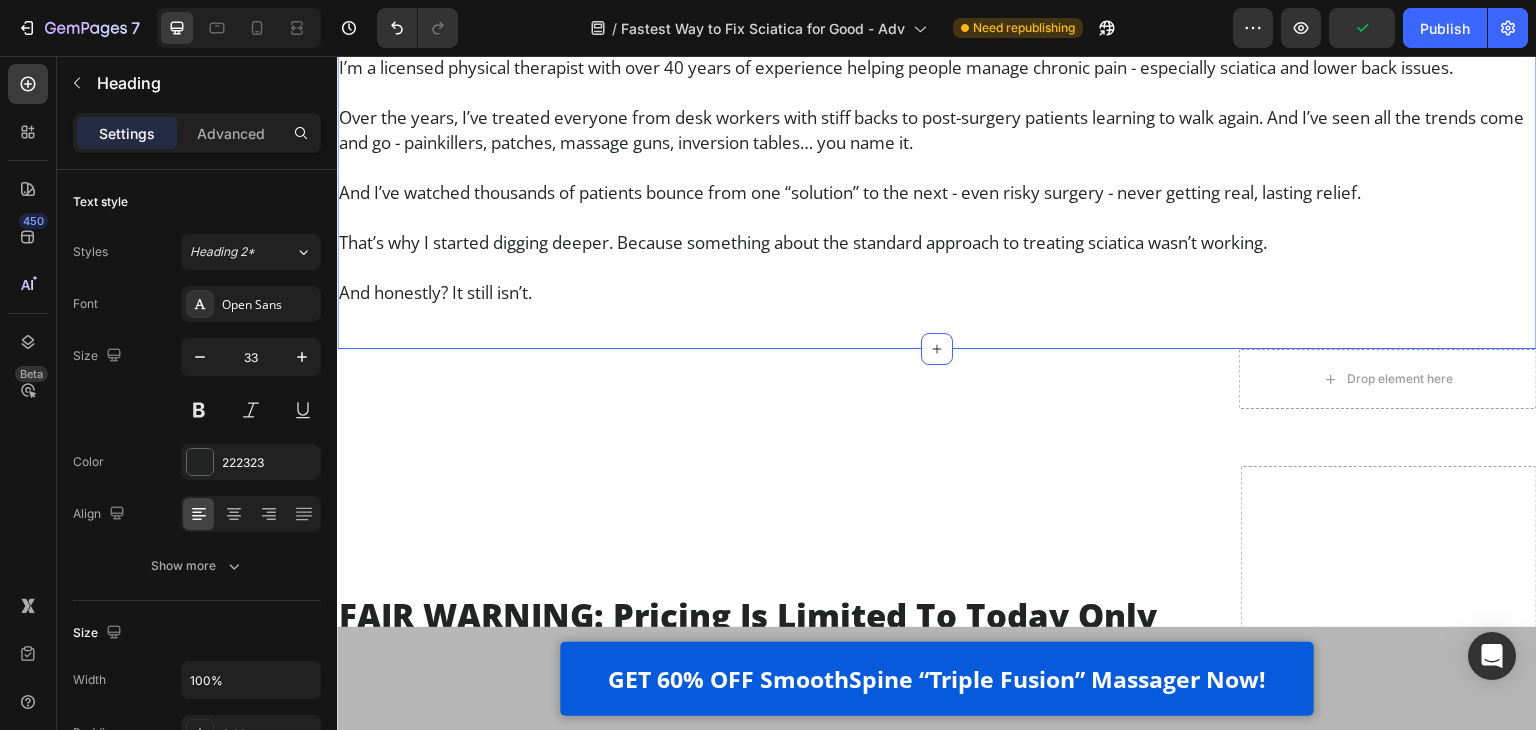 scroll, scrollTop: 11499, scrollLeft: 0, axis: vertical 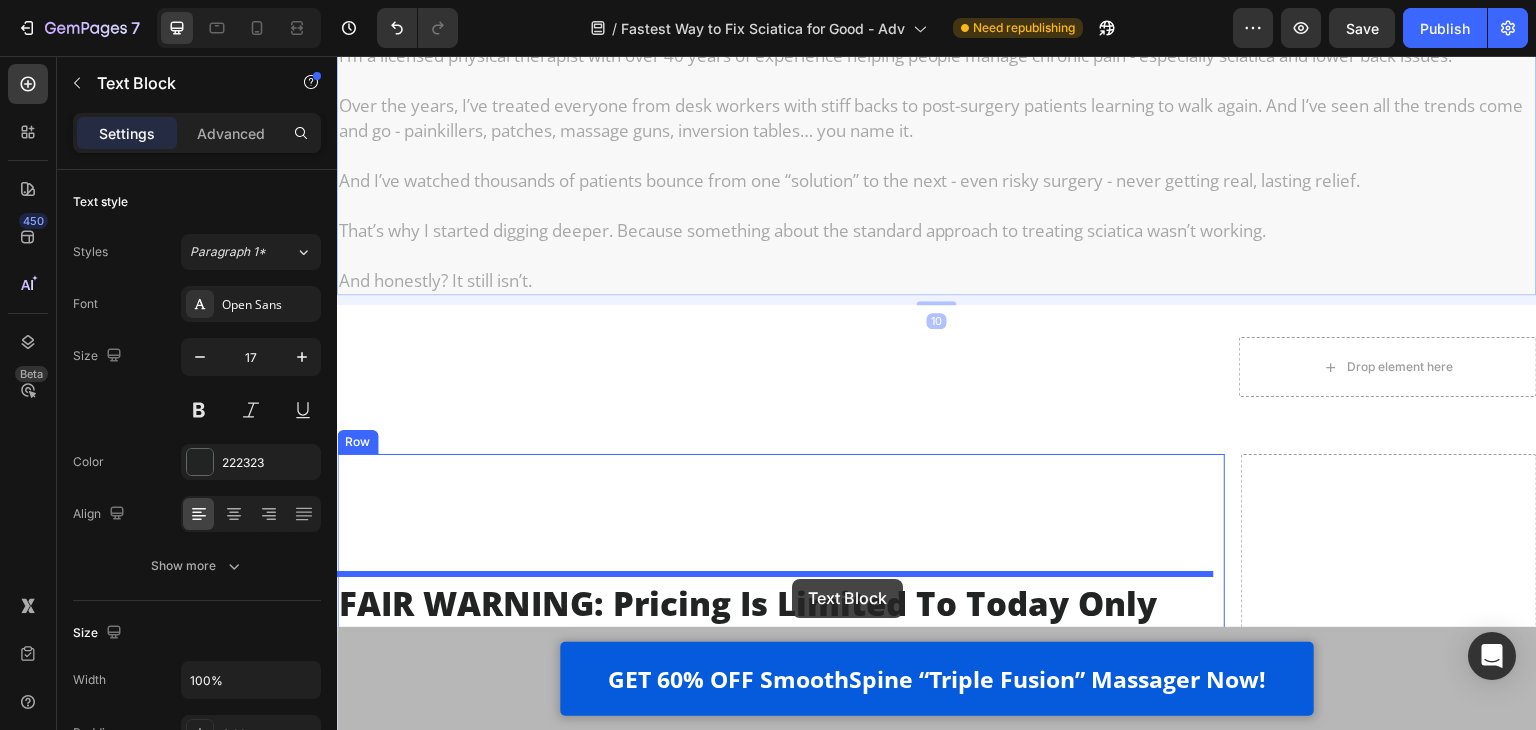 drag, startPoint x: 834, startPoint y: 214, endPoint x: 792, endPoint y: 579, distance: 367.40848 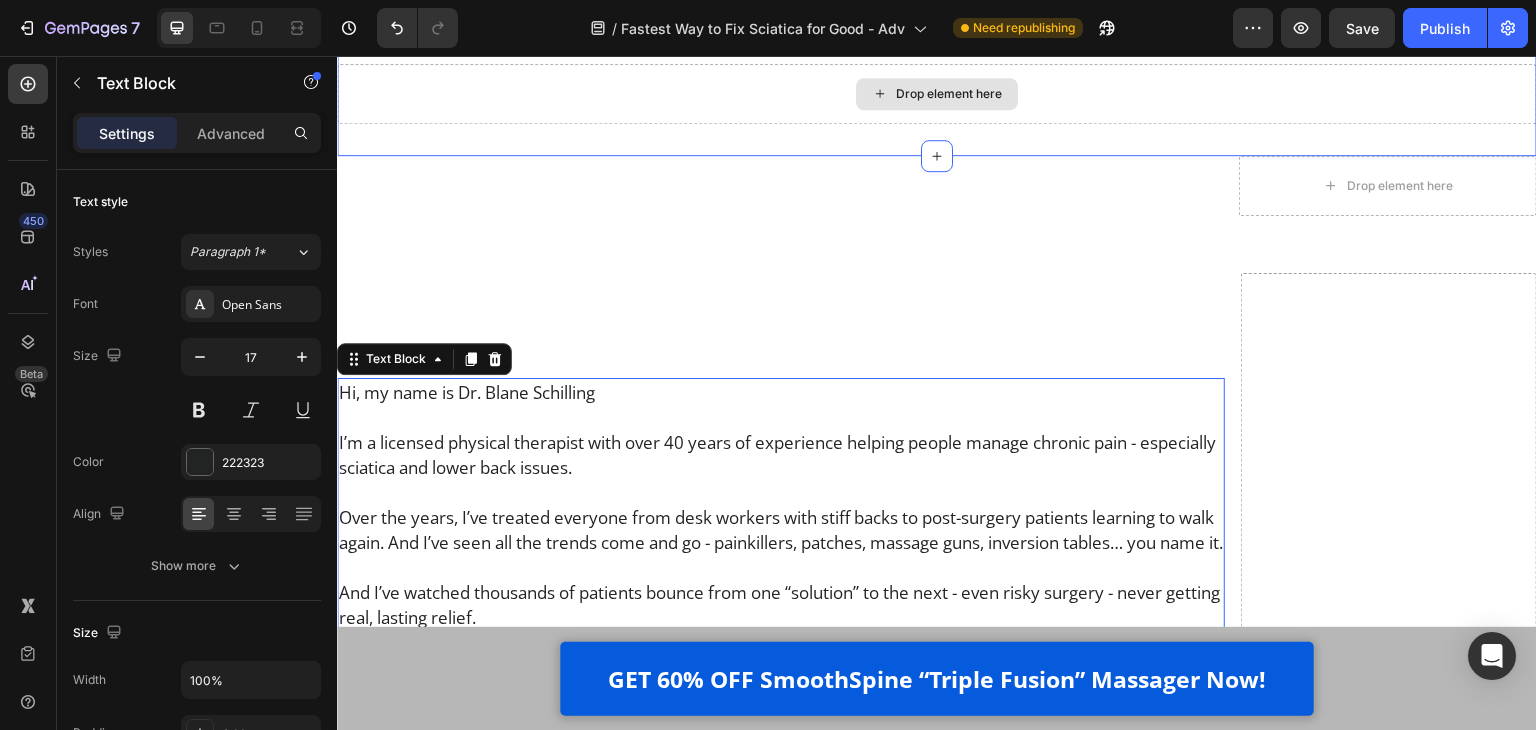 scroll, scrollTop: 11199, scrollLeft: 0, axis: vertical 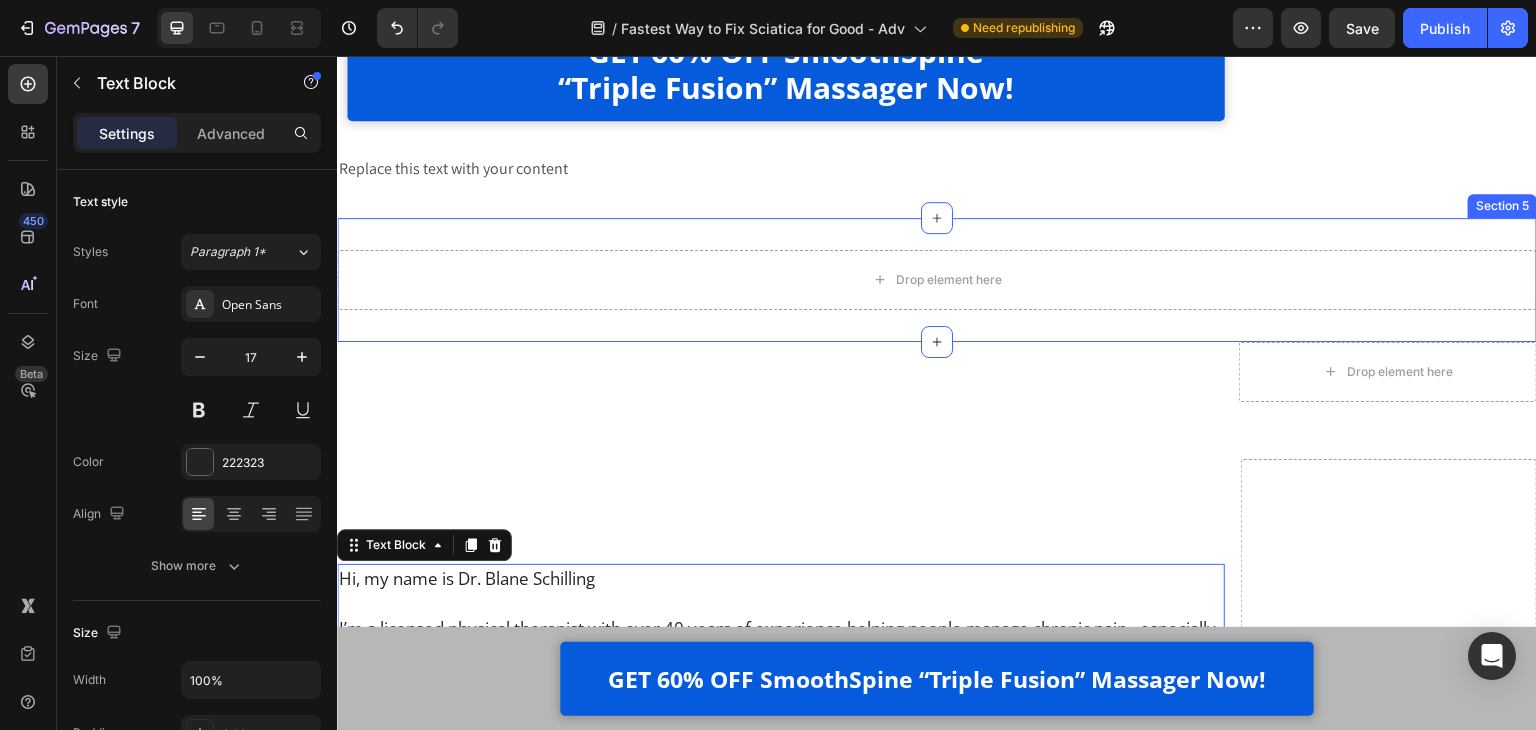 click on "Drop element here Section 5" at bounding box center [937, 280] 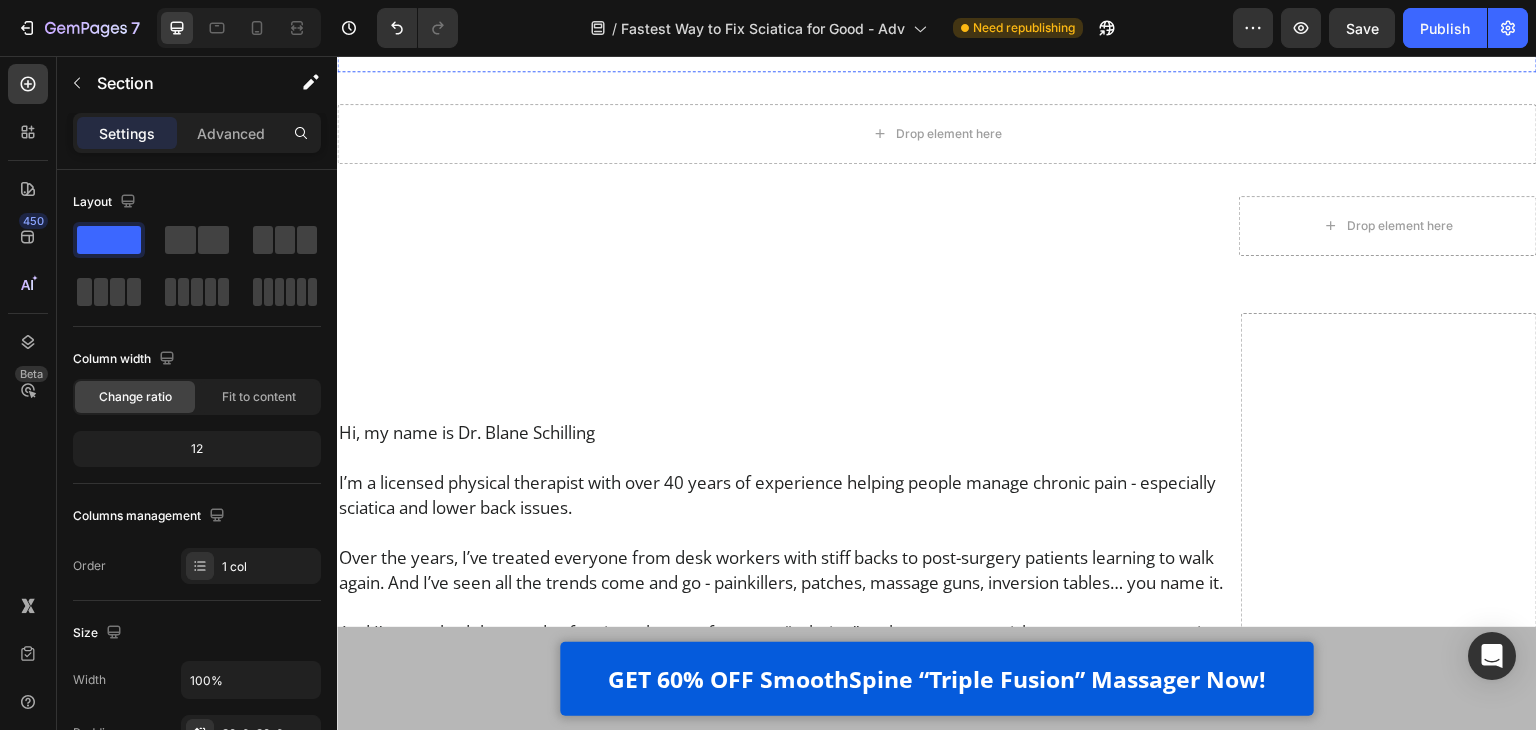 scroll, scrollTop: 11152, scrollLeft: 0, axis: vertical 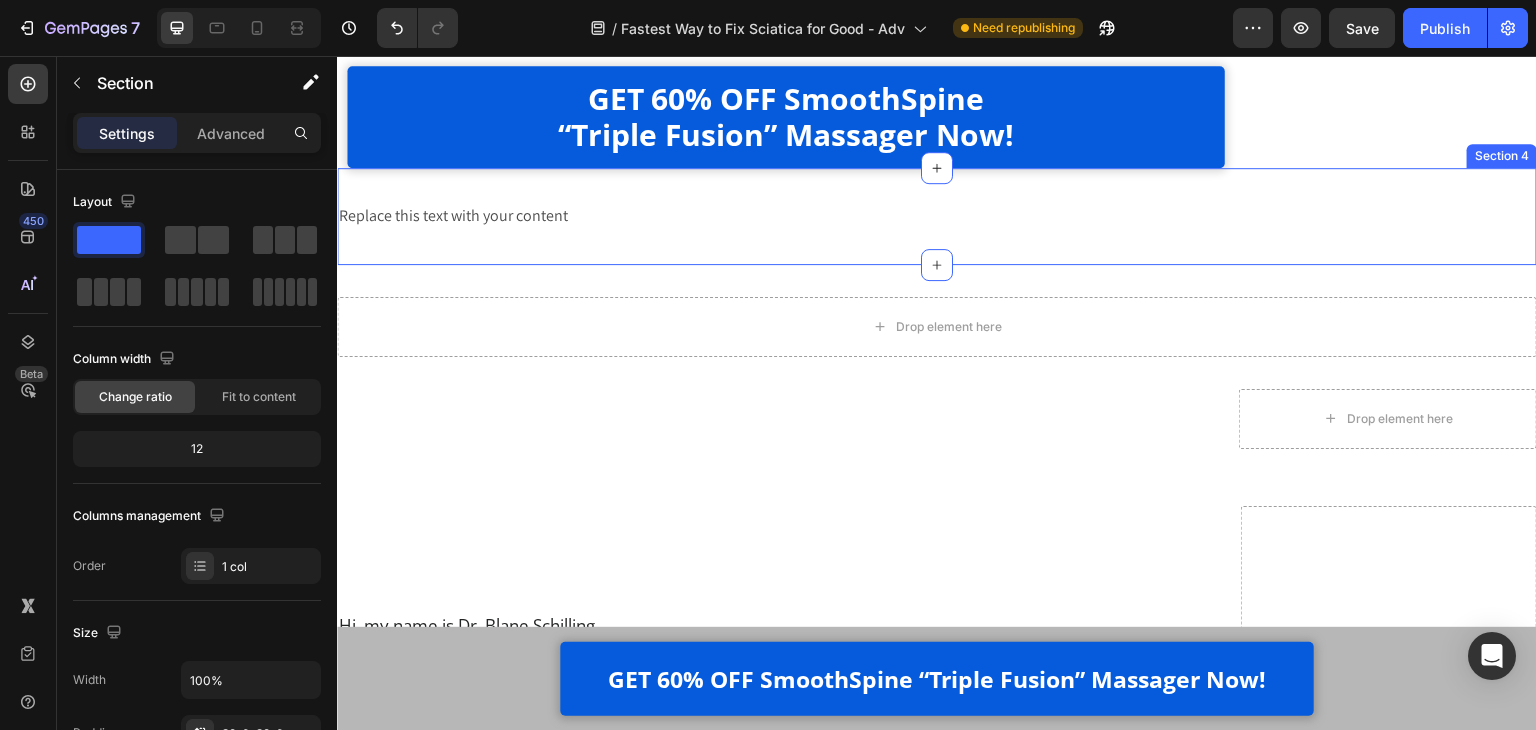 click on "Replace this text with your content Text Block Section 4" at bounding box center (937, 216) 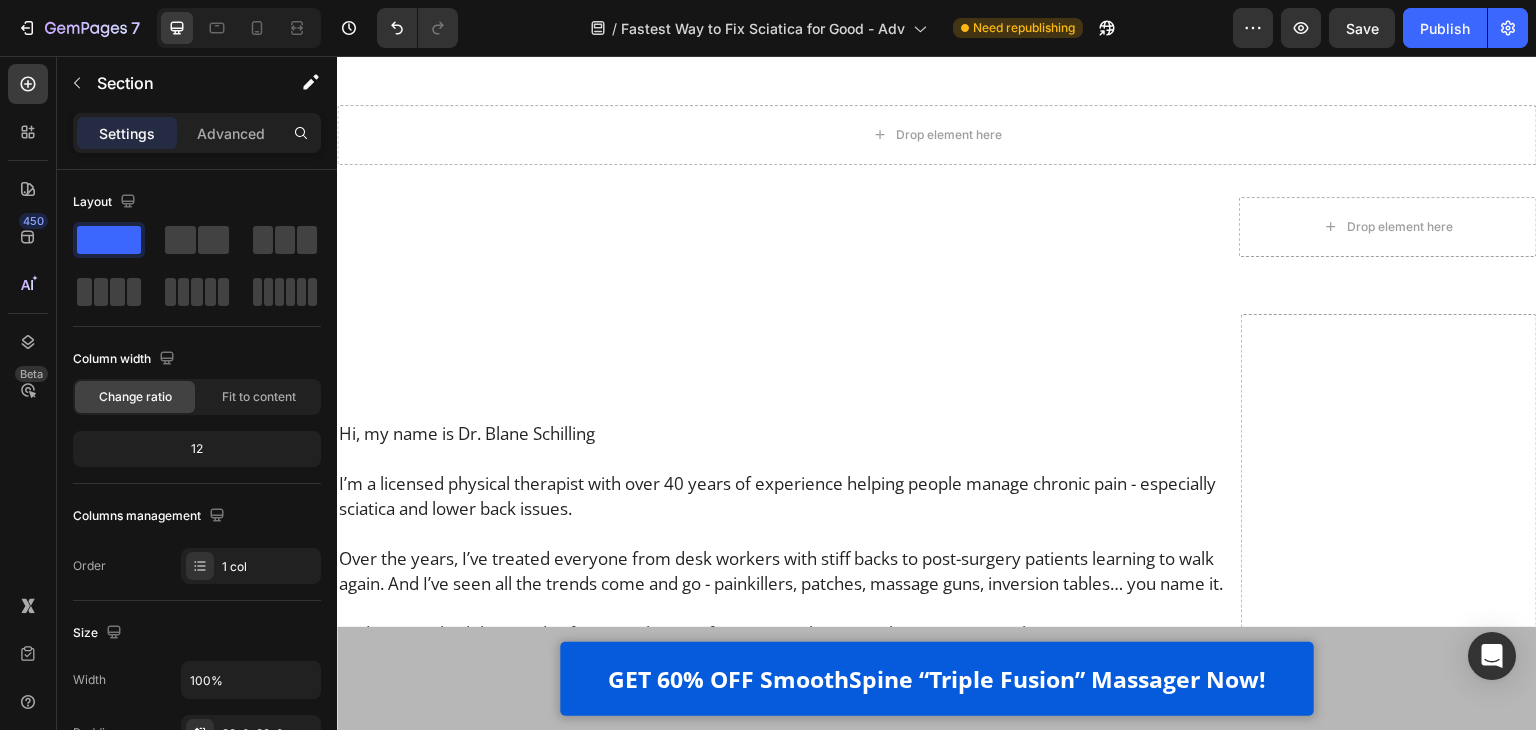 scroll, scrollTop: 11152, scrollLeft: 0, axis: vertical 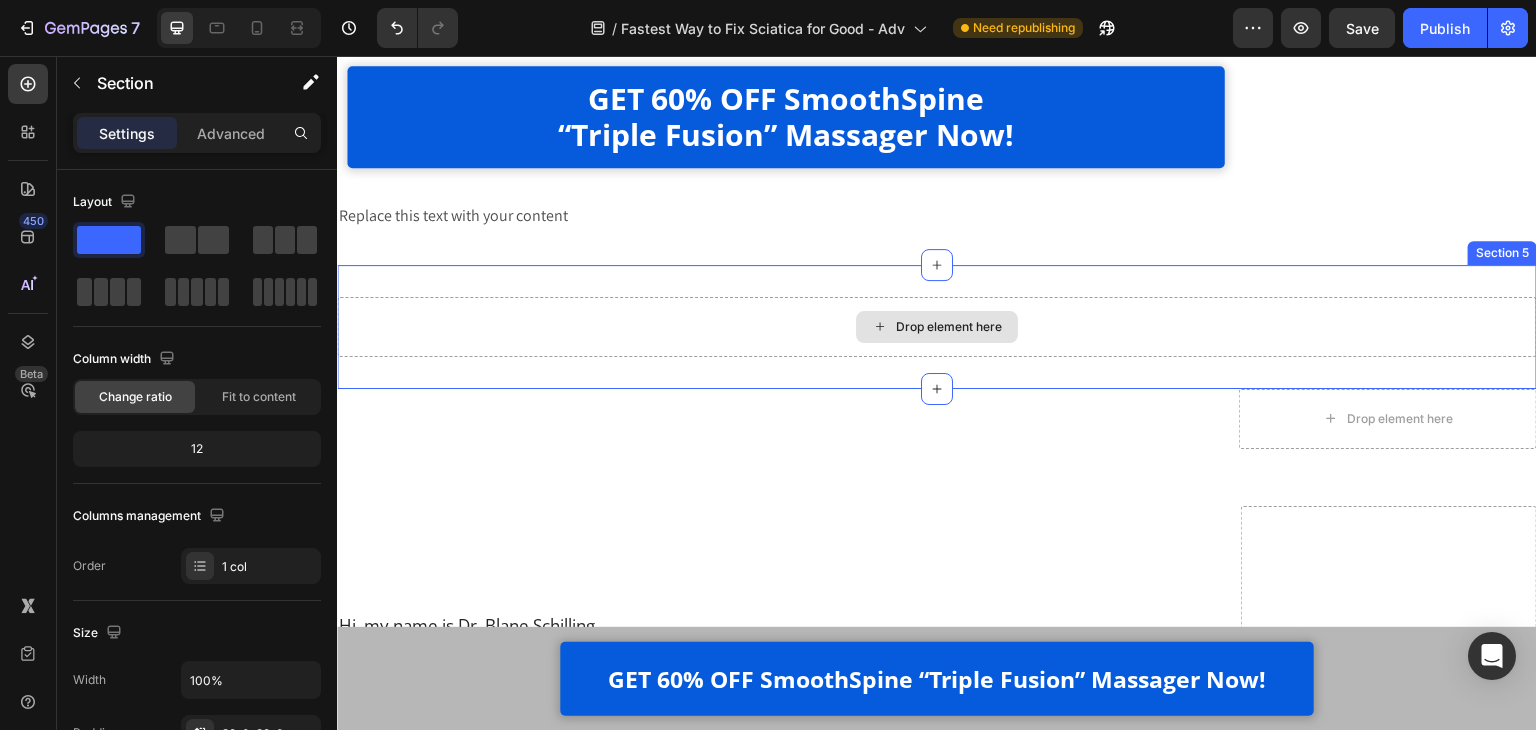 click on "Drop element here" at bounding box center [937, 327] 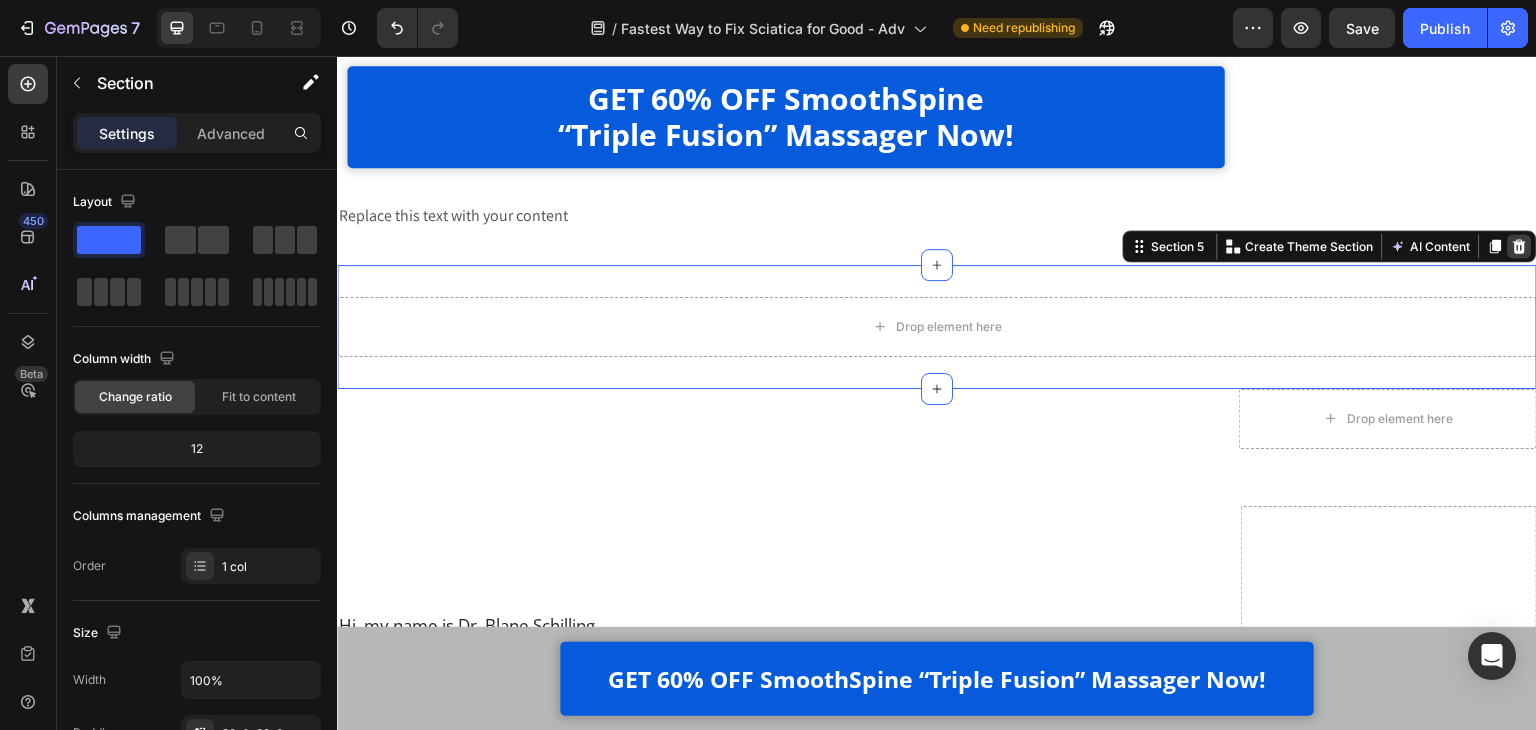 click 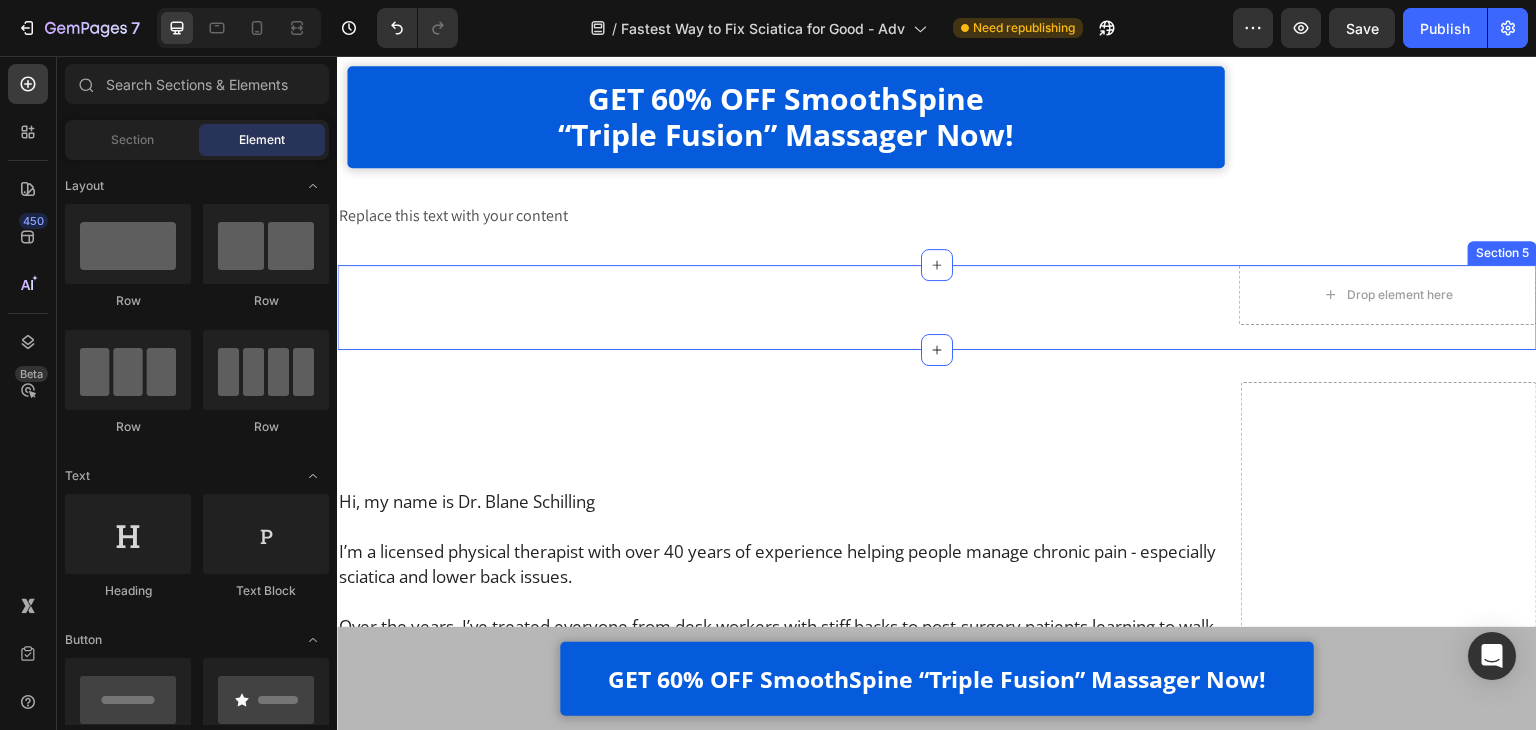 click on "Customer Reviews Heading Row Image 4.8 out of 5 Text Block Row 3,791 customer ratings Text Block 5 Star Text Block Image 90% Text Block Row 4 Star Text Block Image 7% Text Block Row 3 Star Text Block Image 2% Text Block Row 2 Star Text Block Image 0% Text Block Row 1 Star Text Block Image 1% Text Block Row By Feature Heading Price Text Block Image 5.0 Text Block Row Effectiveness Text Block Image 5.0 Text Block Row Comfort Text Block Image 5.0 Text Block Row Quality Text Block Image 4.8 Text Block Row Row Row Row
Drop element here Row Section 5" at bounding box center [937, 307] 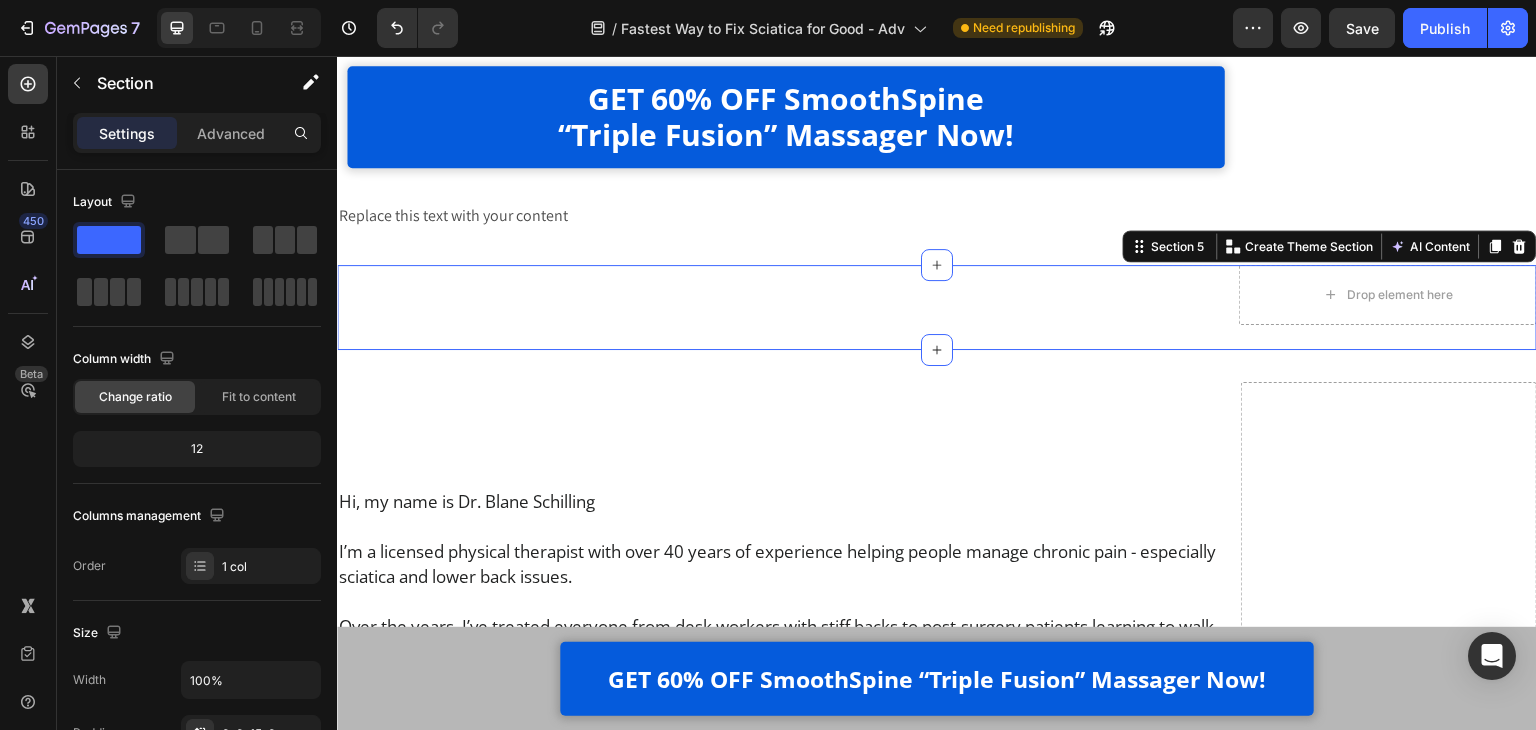click 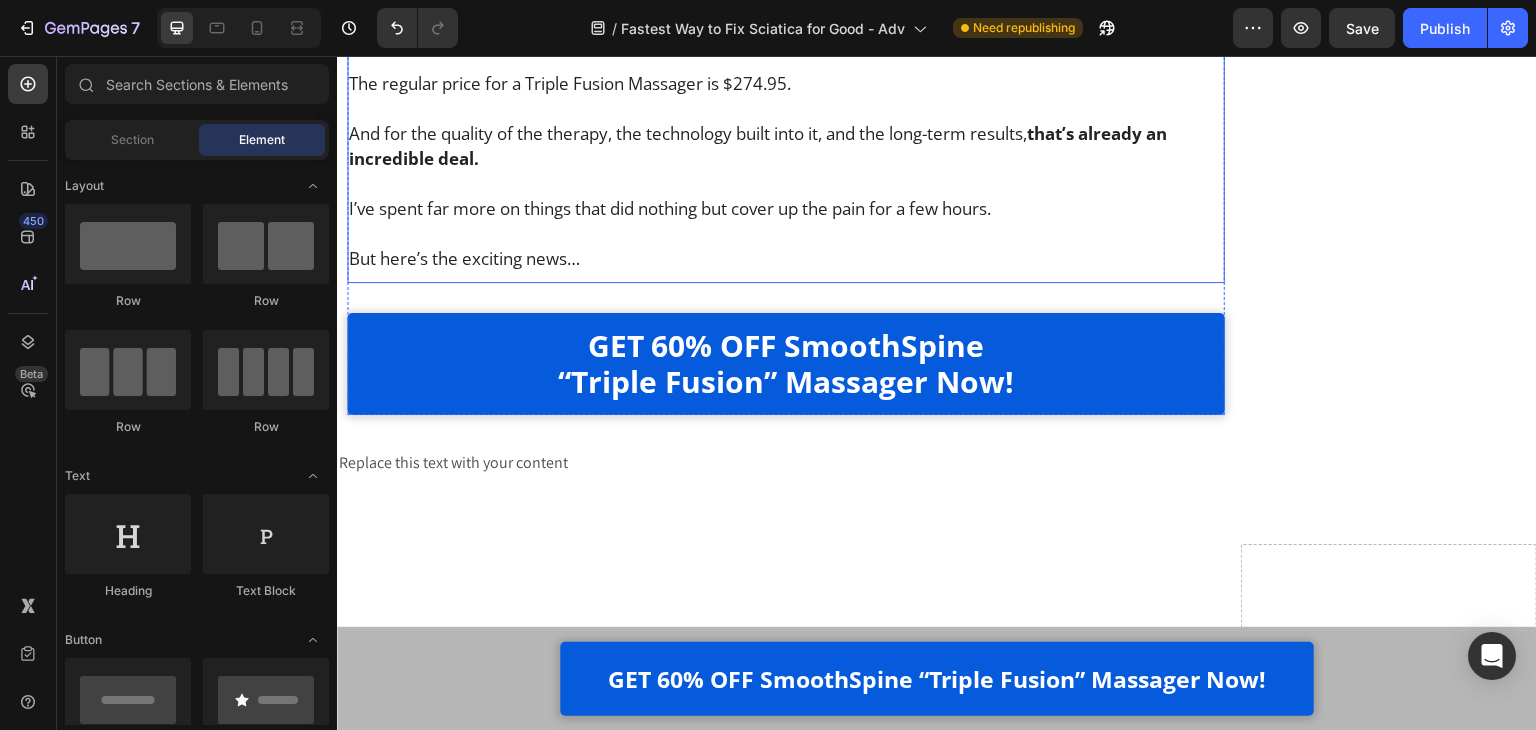 scroll, scrollTop: 11152, scrollLeft: 0, axis: vertical 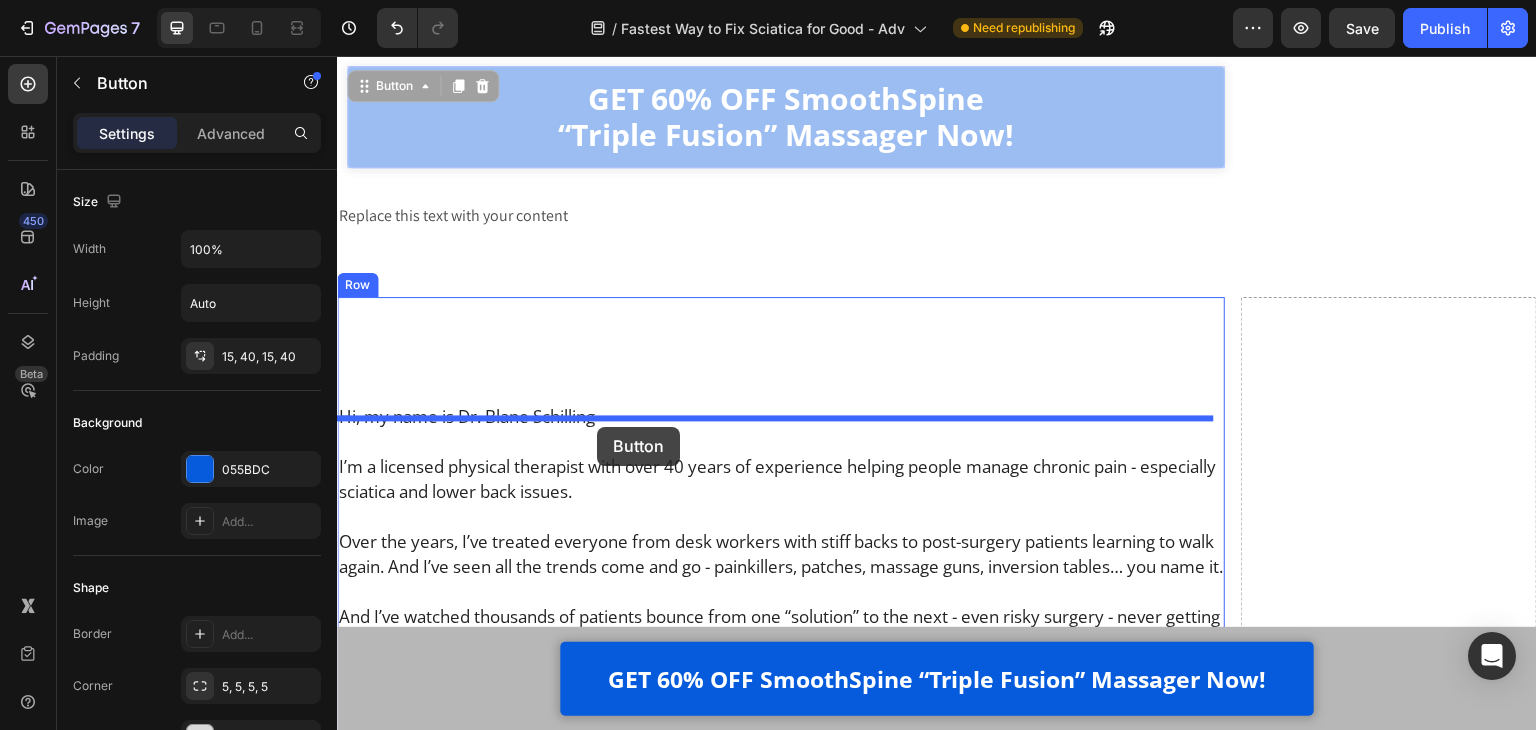 drag, startPoint x: 721, startPoint y: 181, endPoint x: 597, endPoint y: 427, distance: 275.48502 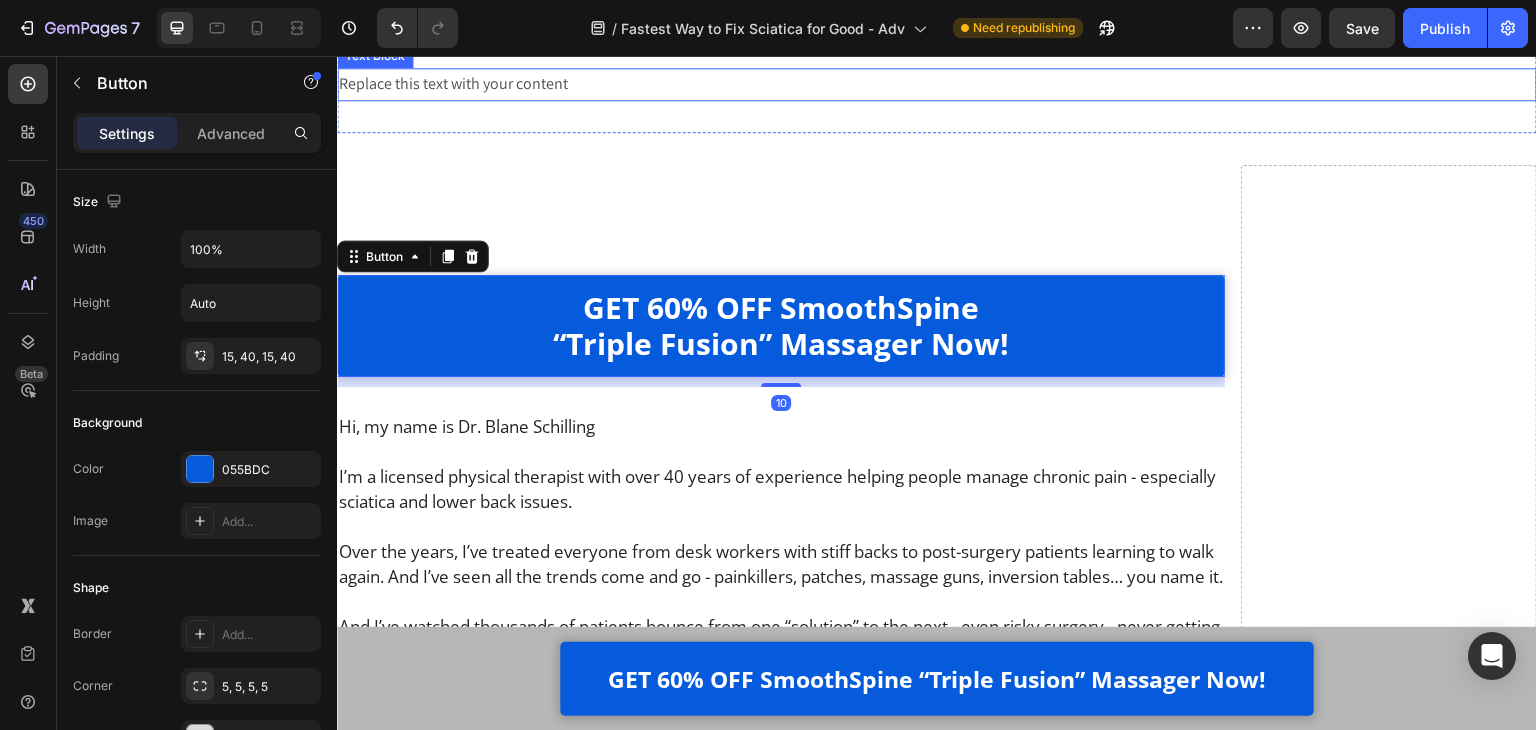 scroll, scrollTop: 10952, scrollLeft: 0, axis: vertical 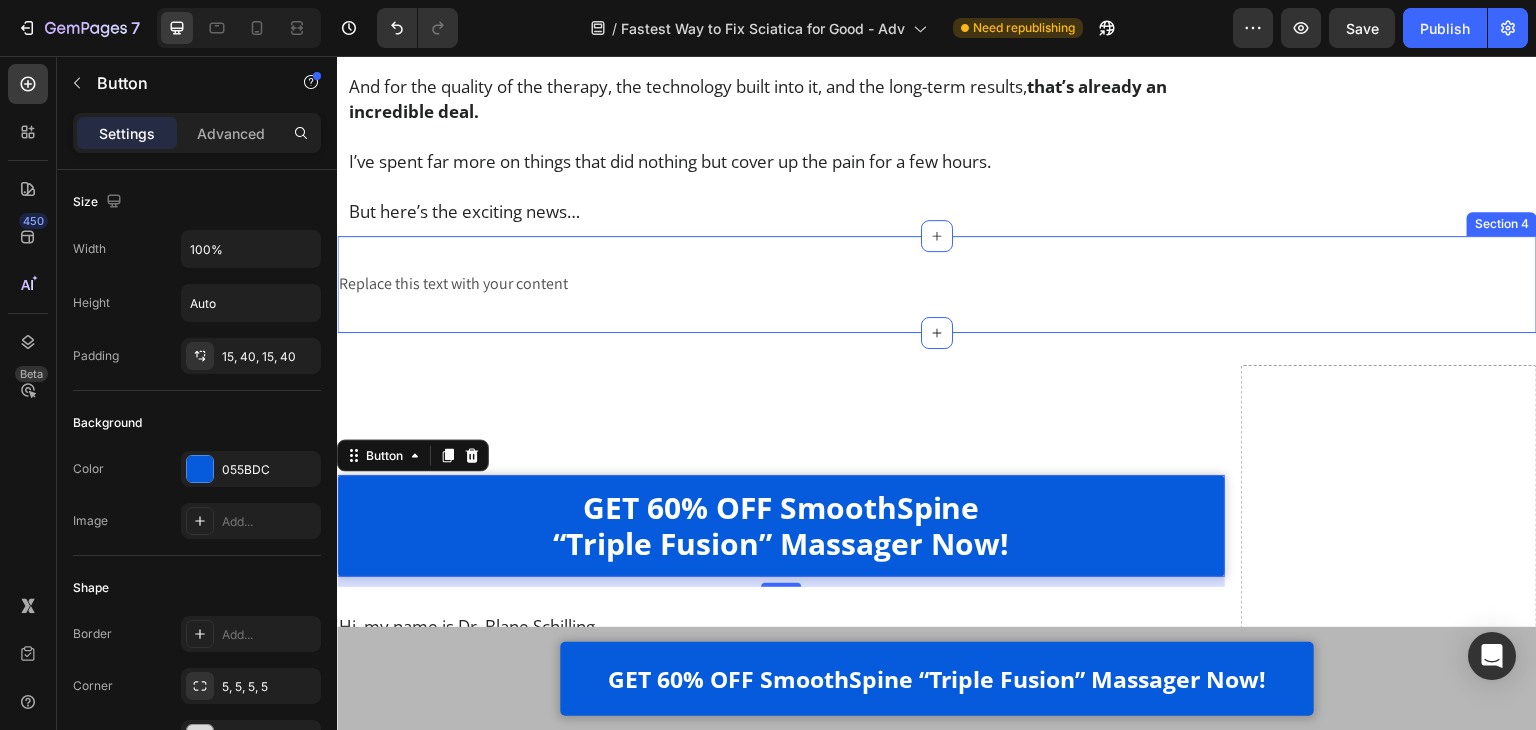 click on "Replace this text with your content Text Block Section 4" at bounding box center (937, 284) 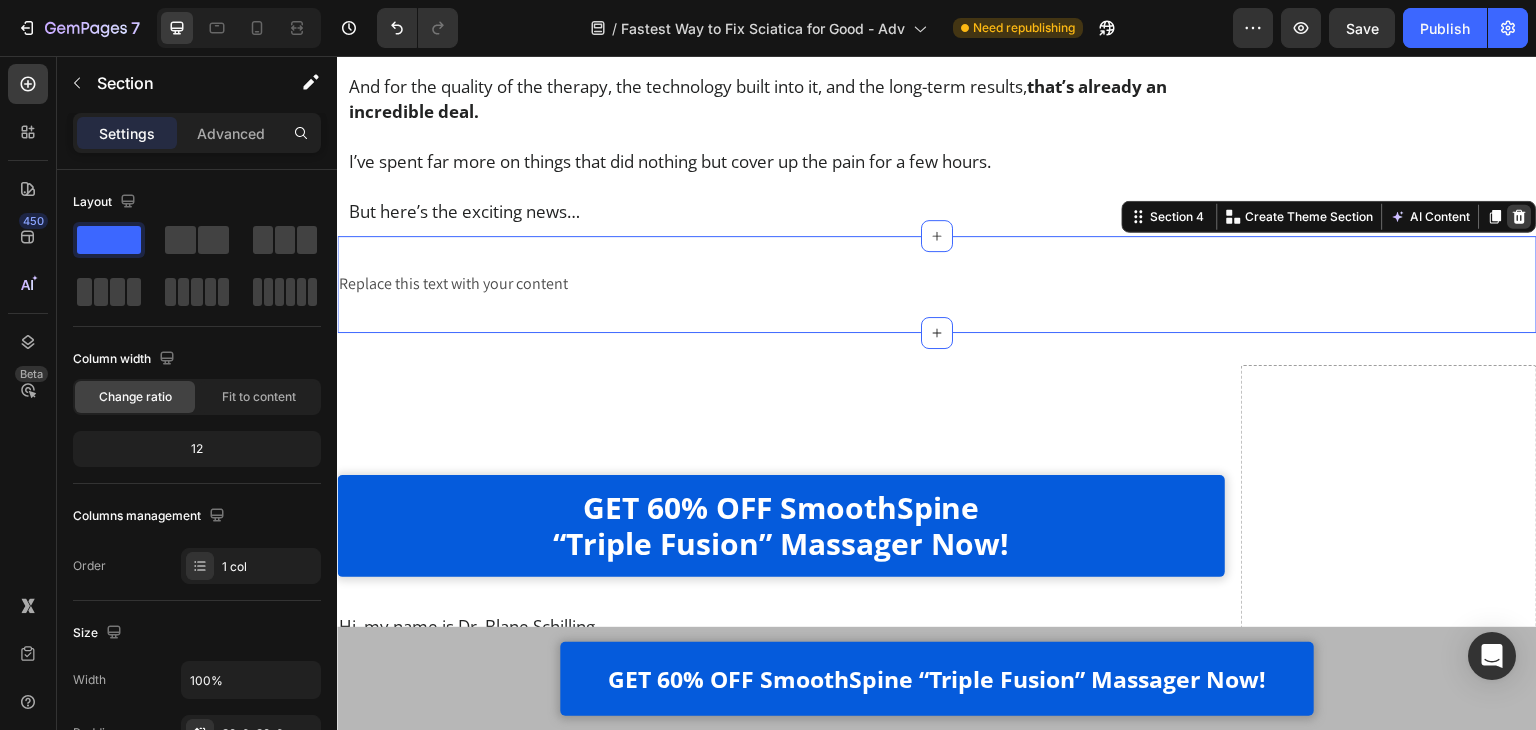 click 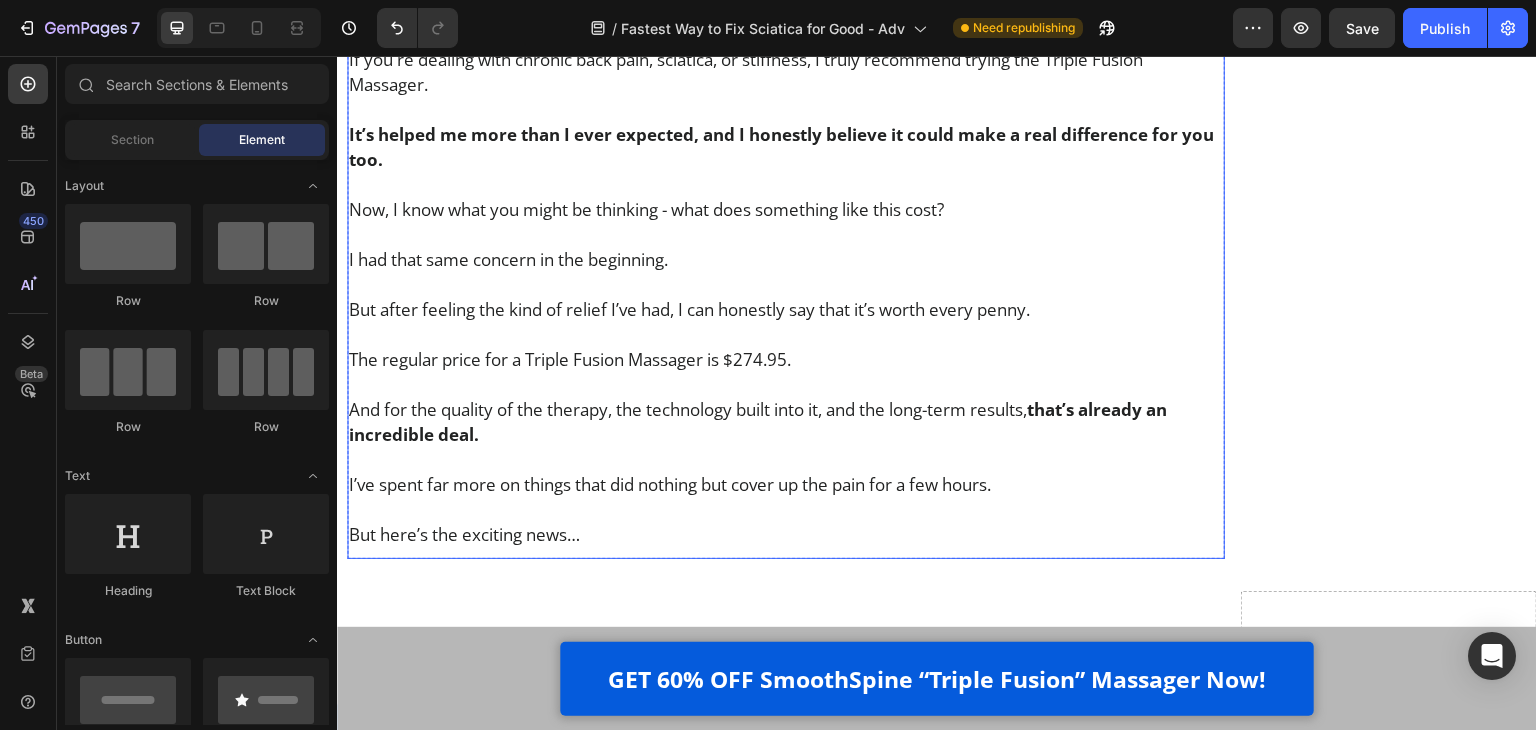 scroll, scrollTop: 10852, scrollLeft: 0, axis: vertical 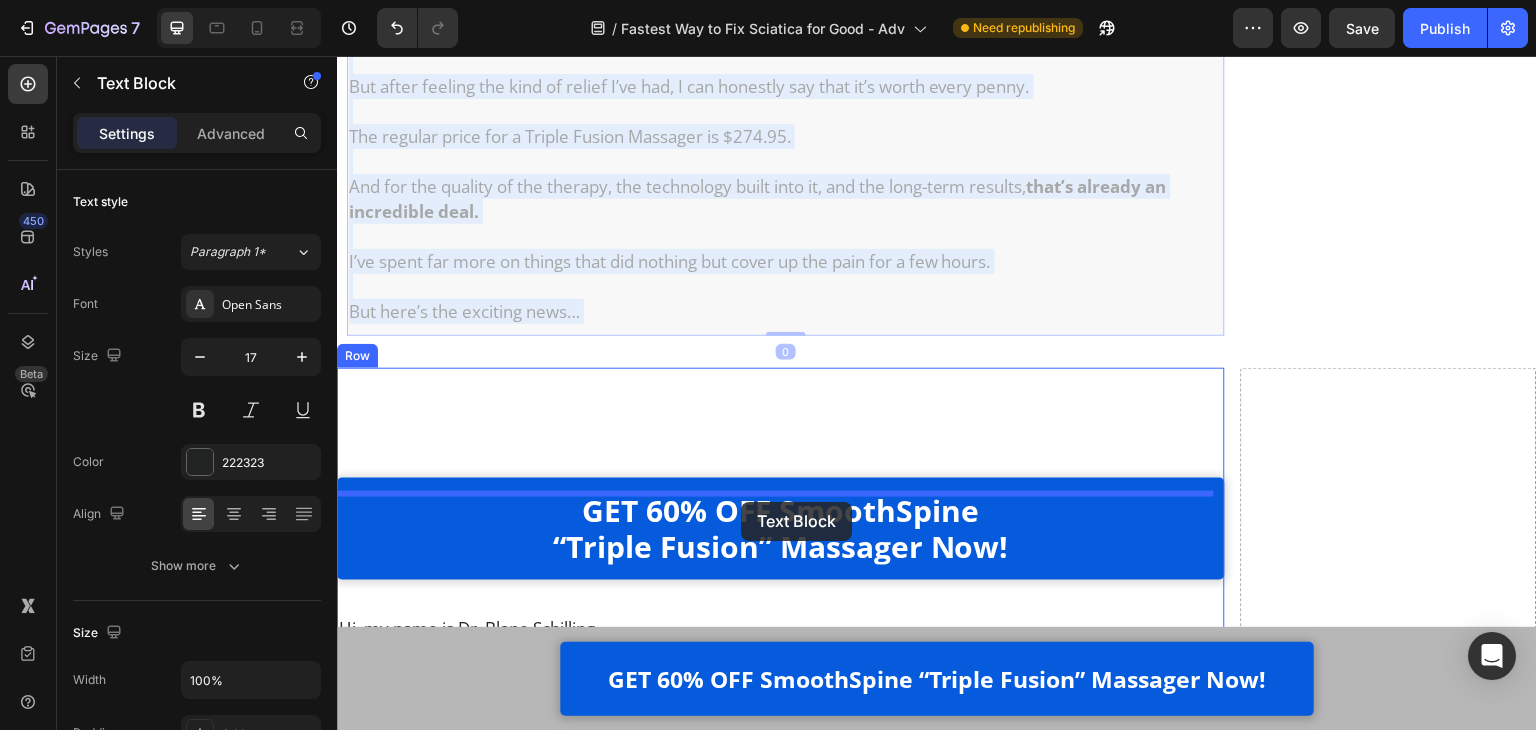 drag, startPoint x: 698, startPoint y: 245, endPoint x: 741, endPoint y: 502, distance: 260.57245 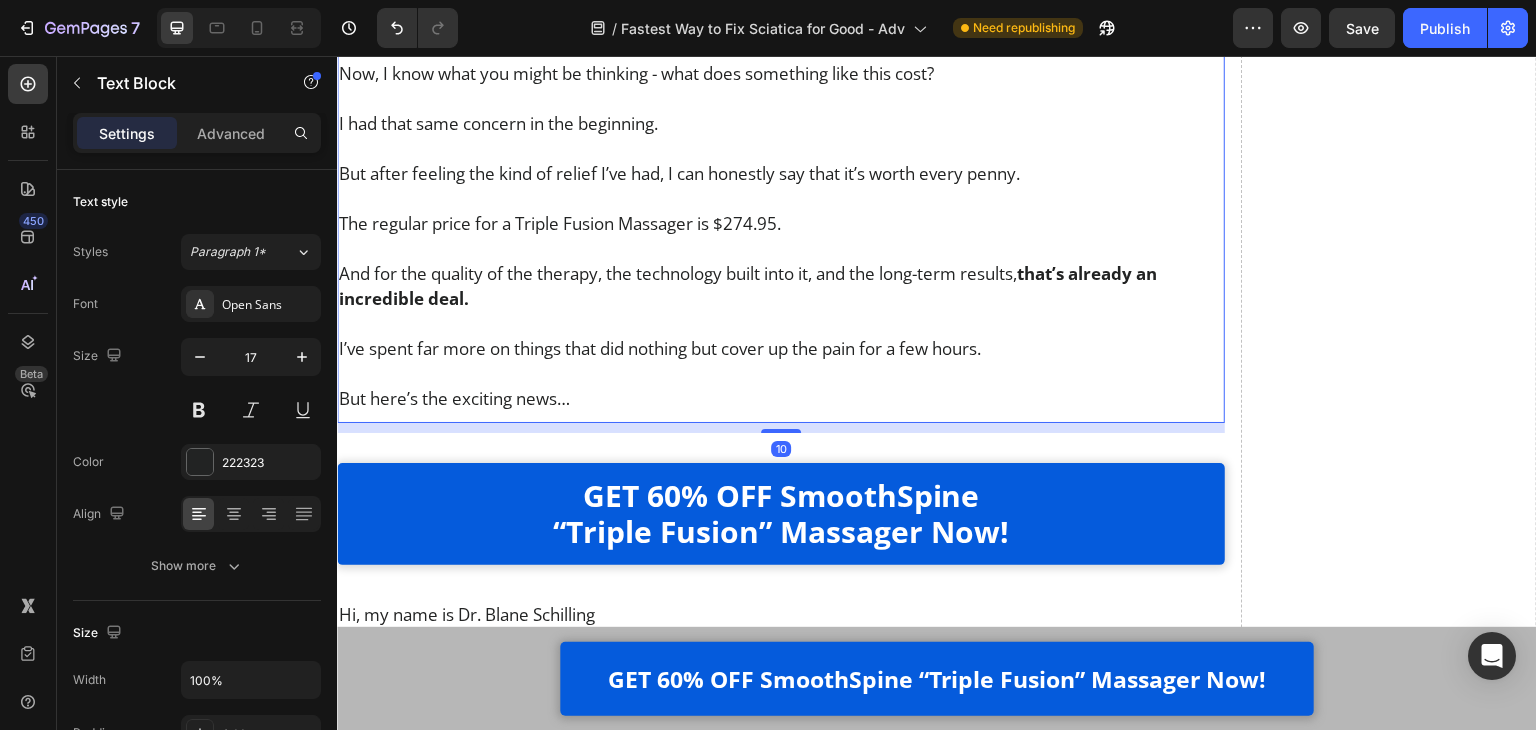 scroll, scrollTop: 10252, scrollLeft: 0, axis: vertical 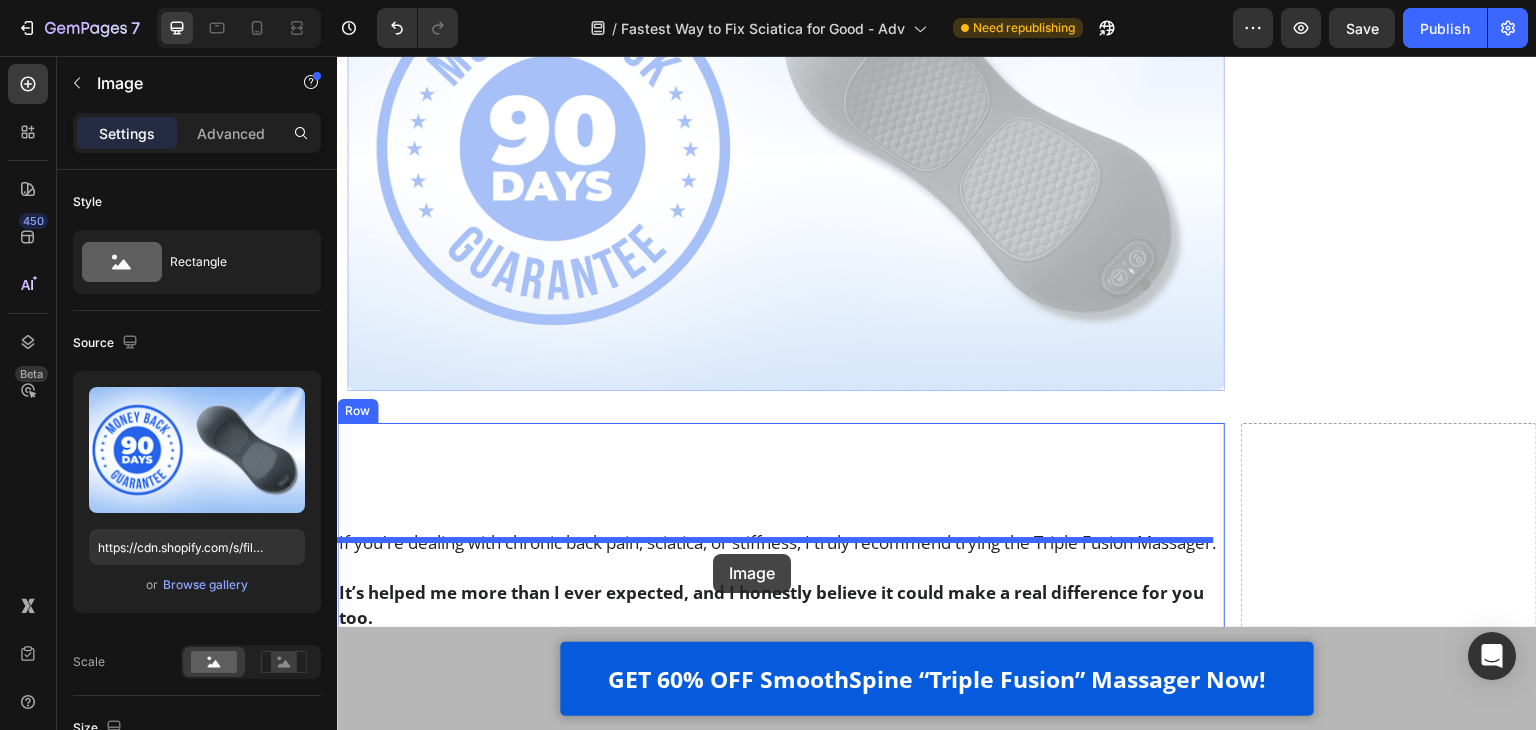 drag, startPoint x: 721, startPoint y: 358, endPoint x: 713, endPoint y: 554, distance: 196.1632 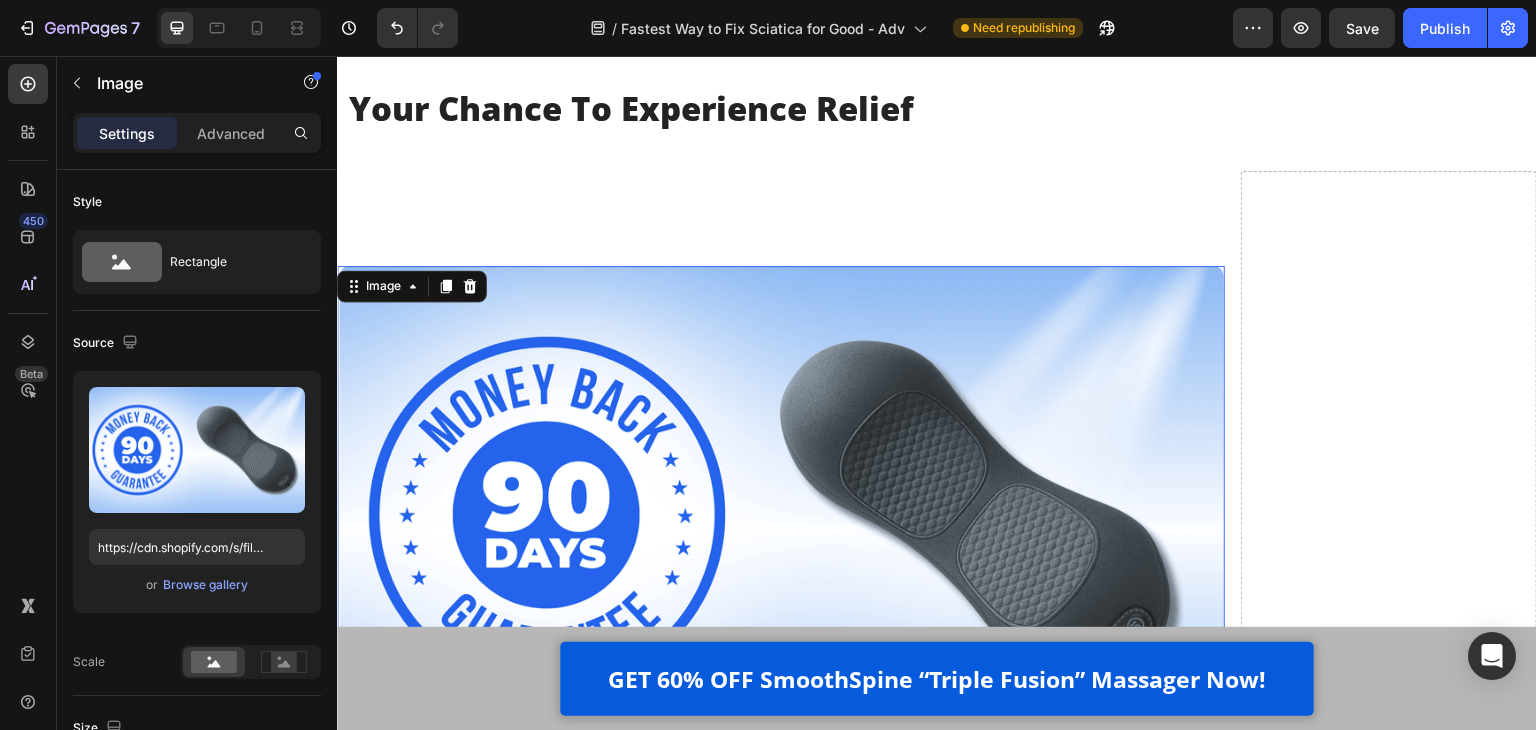 scroll, scrollTop: 9752, scrollLeft: 0, axis: vertical 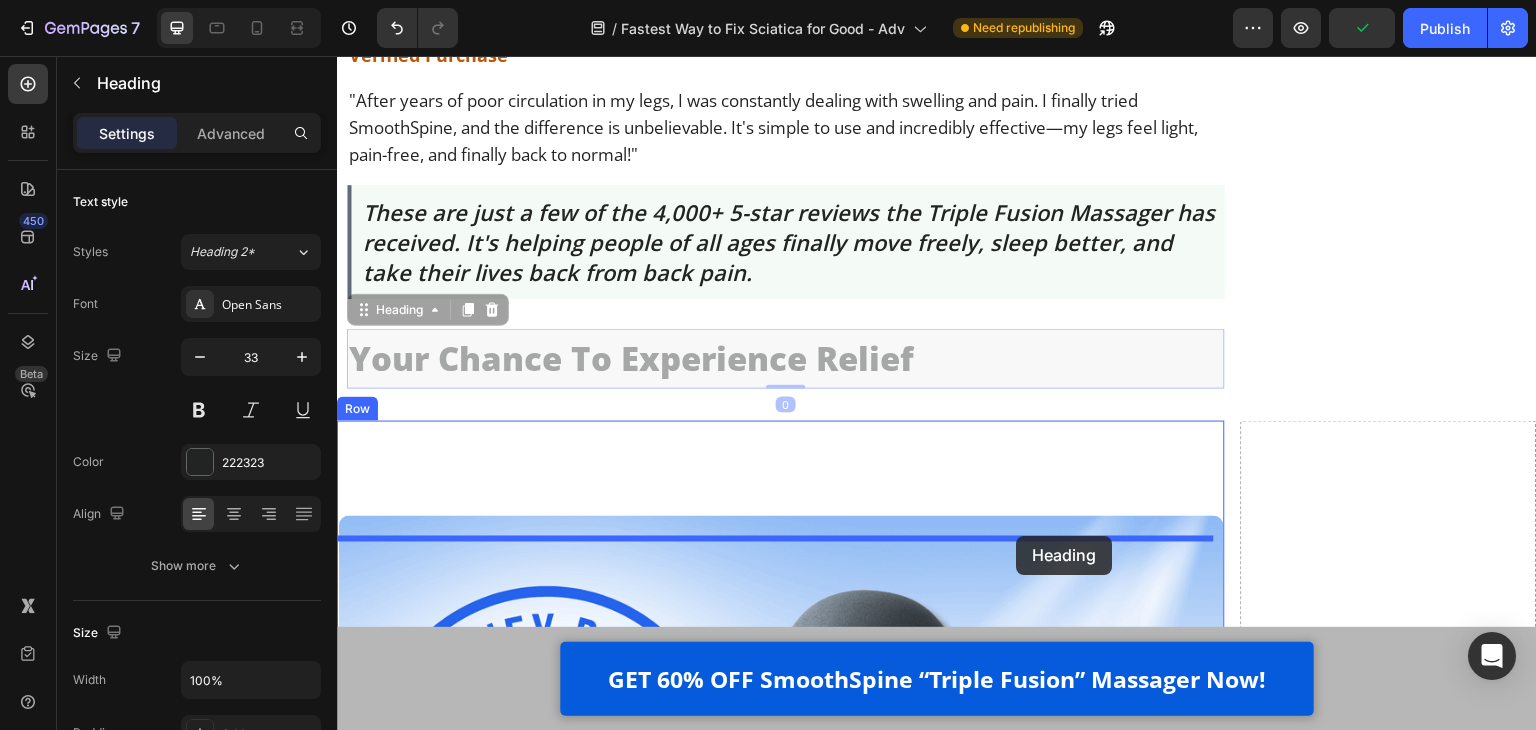 drag, startPoint x: 933, startPoint y: 387, endPoint x: 1017, endPoint y: 536, distance: 171.04678 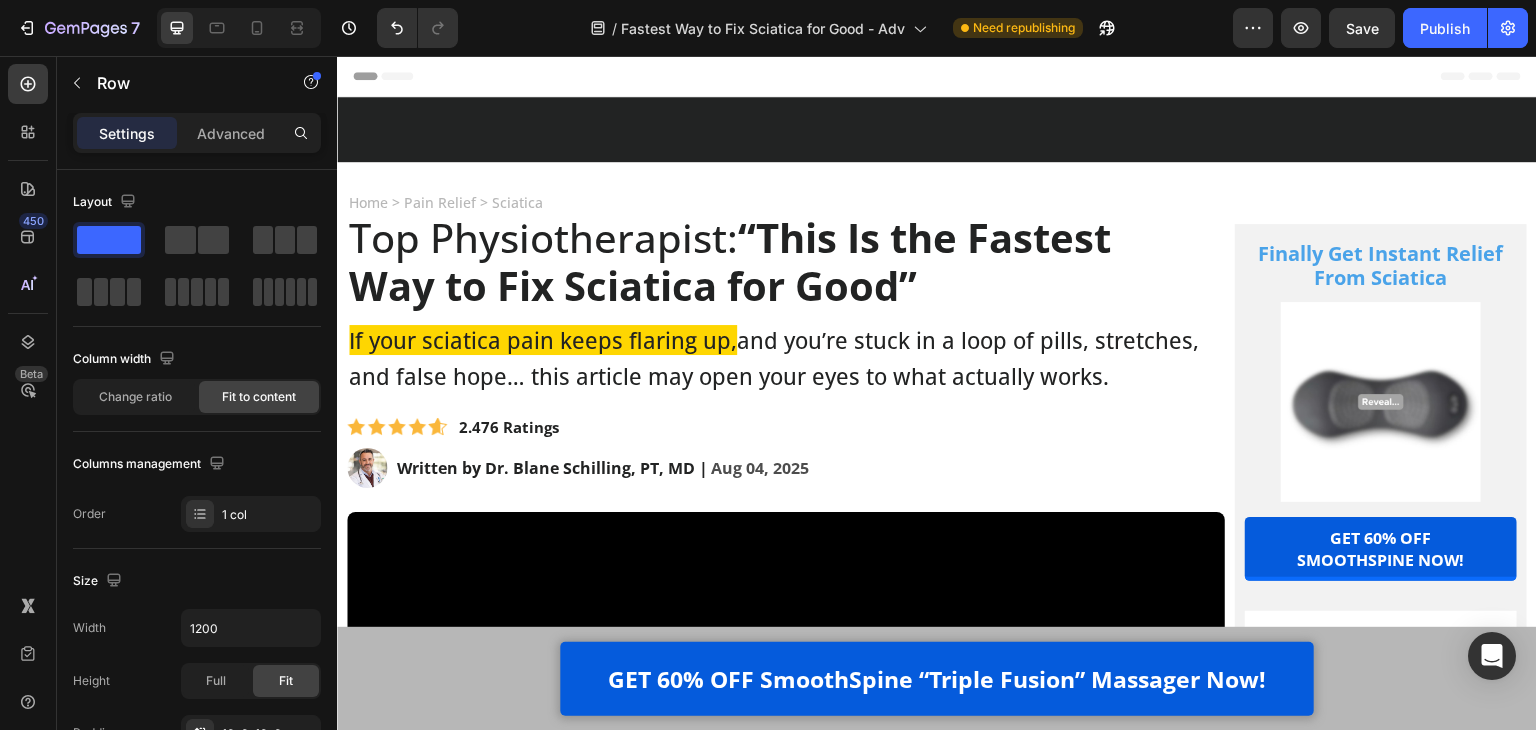 scroll, scrollTop: 9752, scrollLeft: 0, axis: vertical 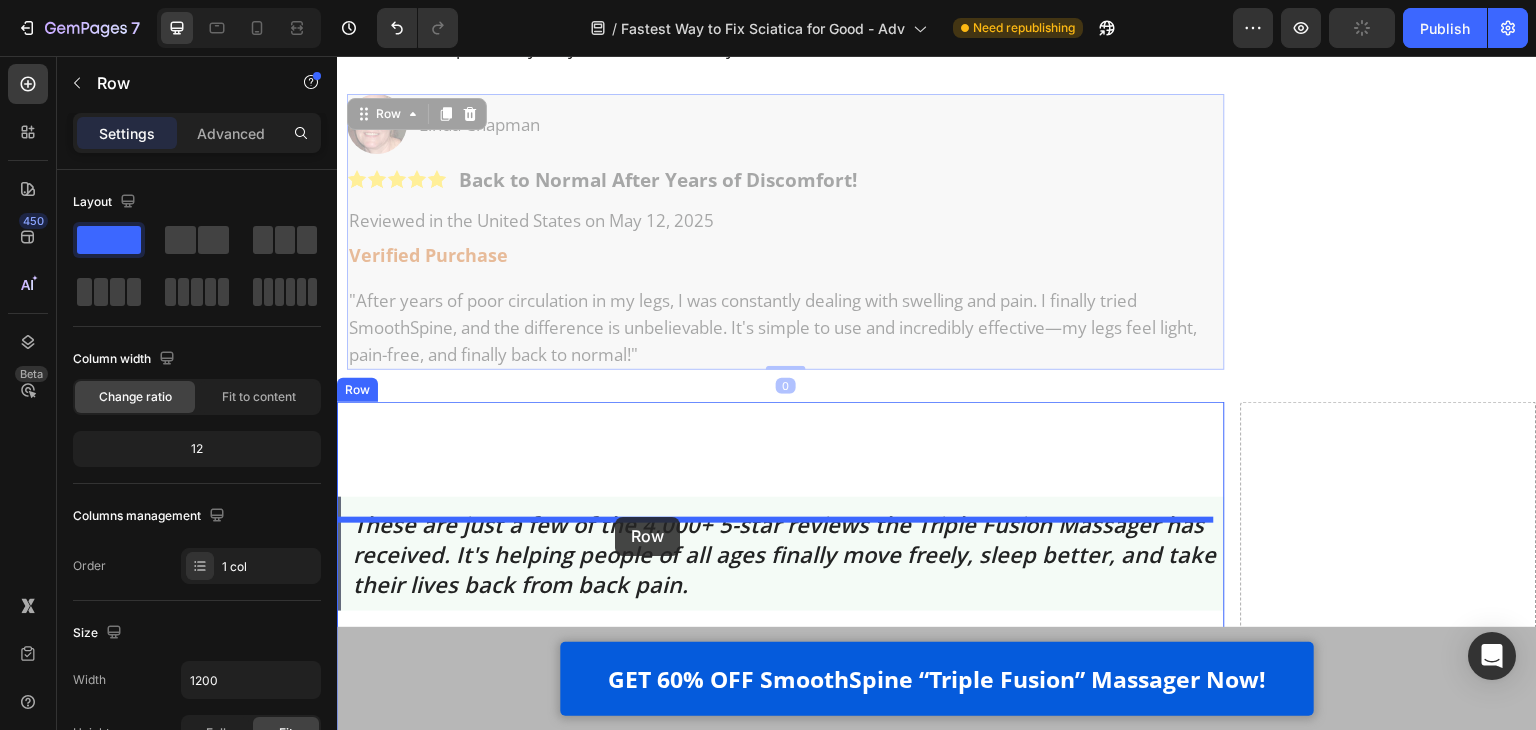 drag, startPoint x: 659, startPoint y: 261, endPoint x: 615, endPoint y: 517, distance: 259.75372 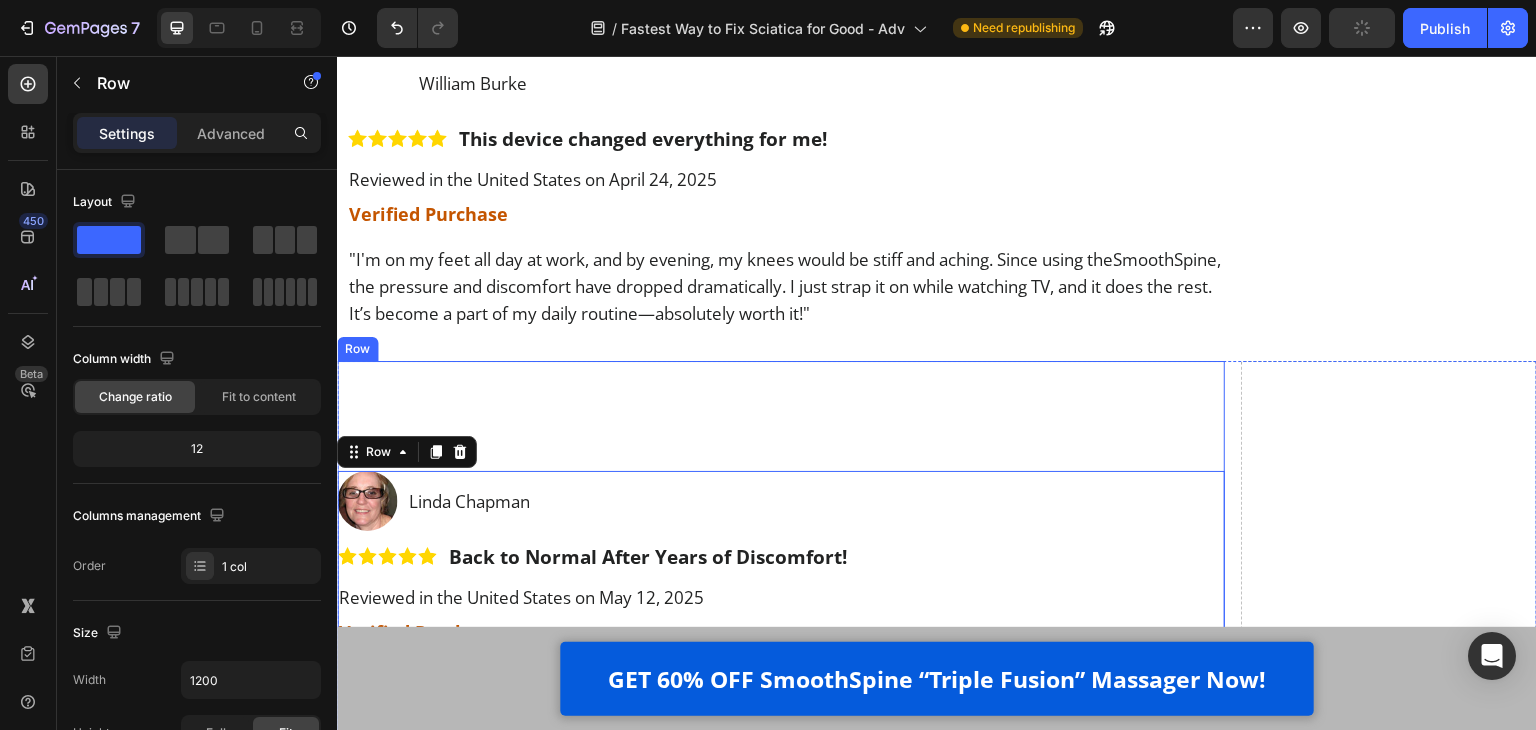 scroll, scrollTop: 9252, scrollLeft: 0, axis: vertical 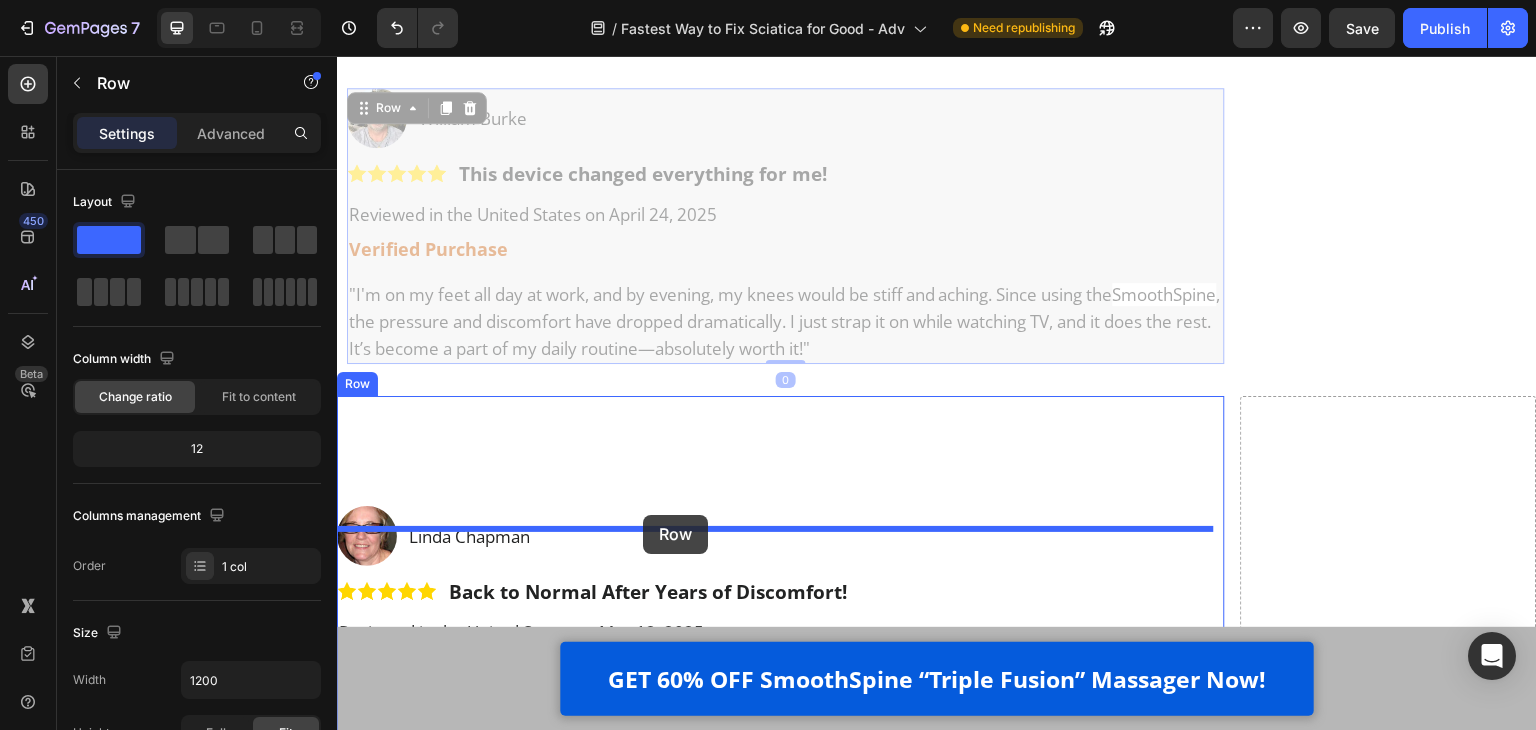 drag, startPoint x: 758, startPoint y: 288, endPoint x: 643, endPoint y: 515, distance: 254.46808 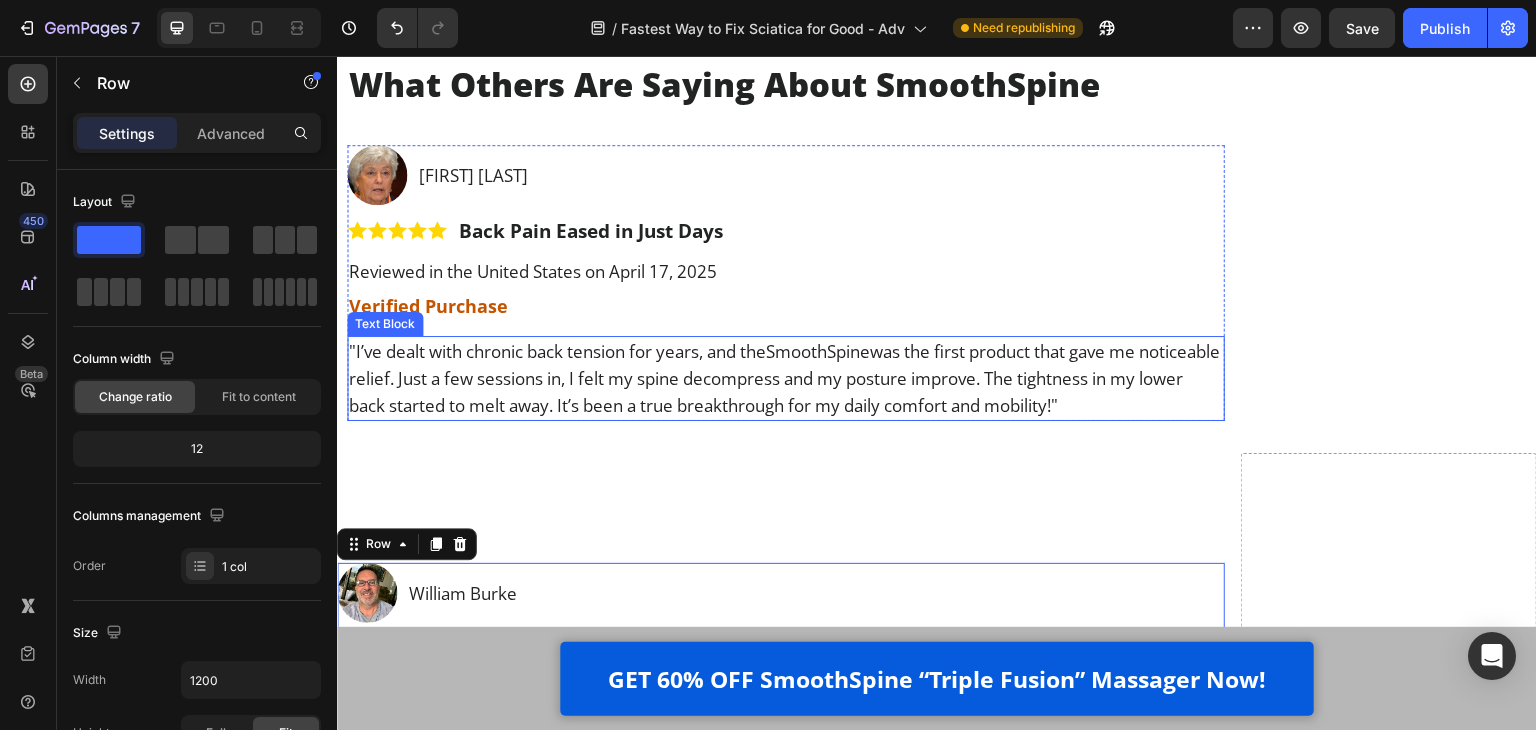scroll, scrollTop: 8852, scrollLeft: 0, axis: vertical 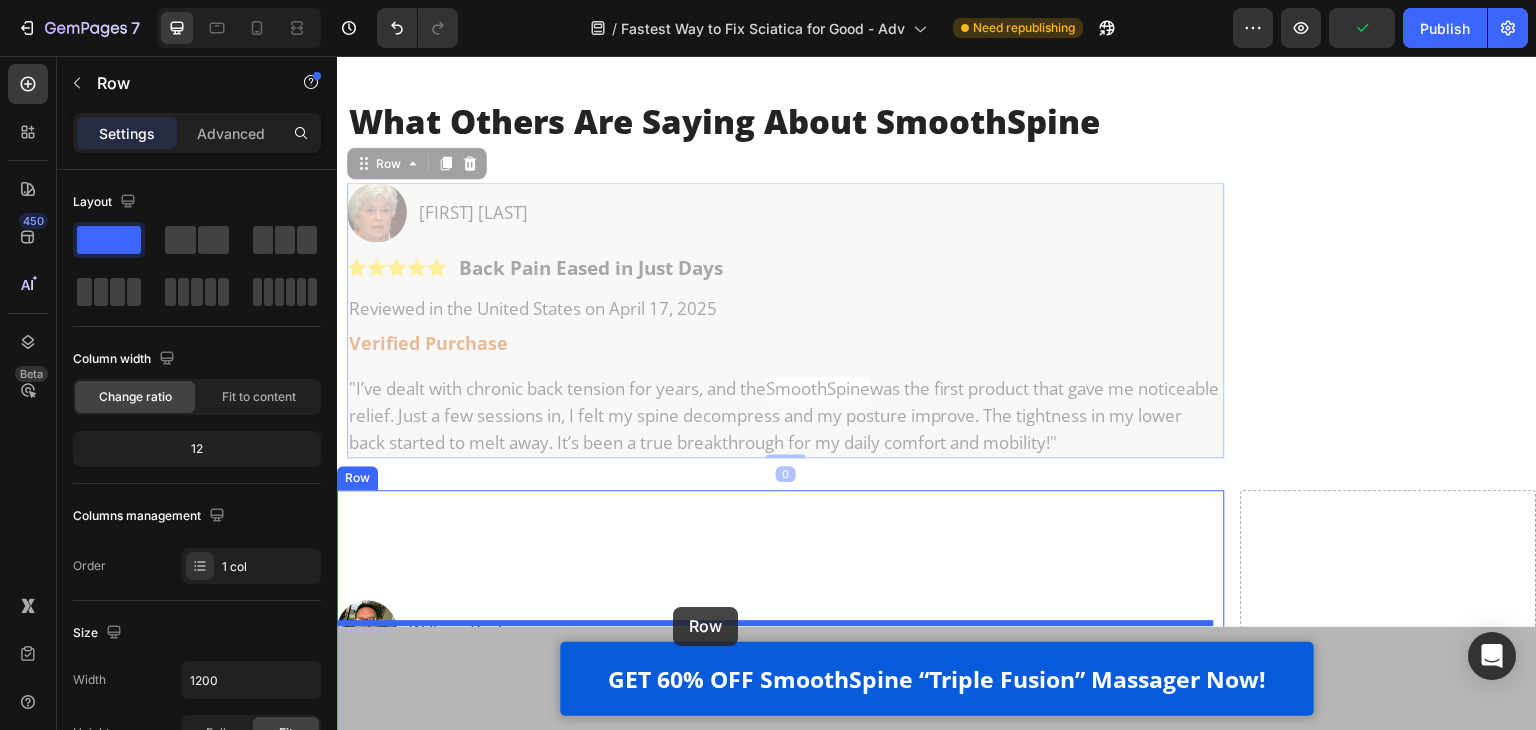 drag, startPoint x: 794, startPoint y: 347, endPoint x: 673, endPoint y: 607, distance: 286.77692 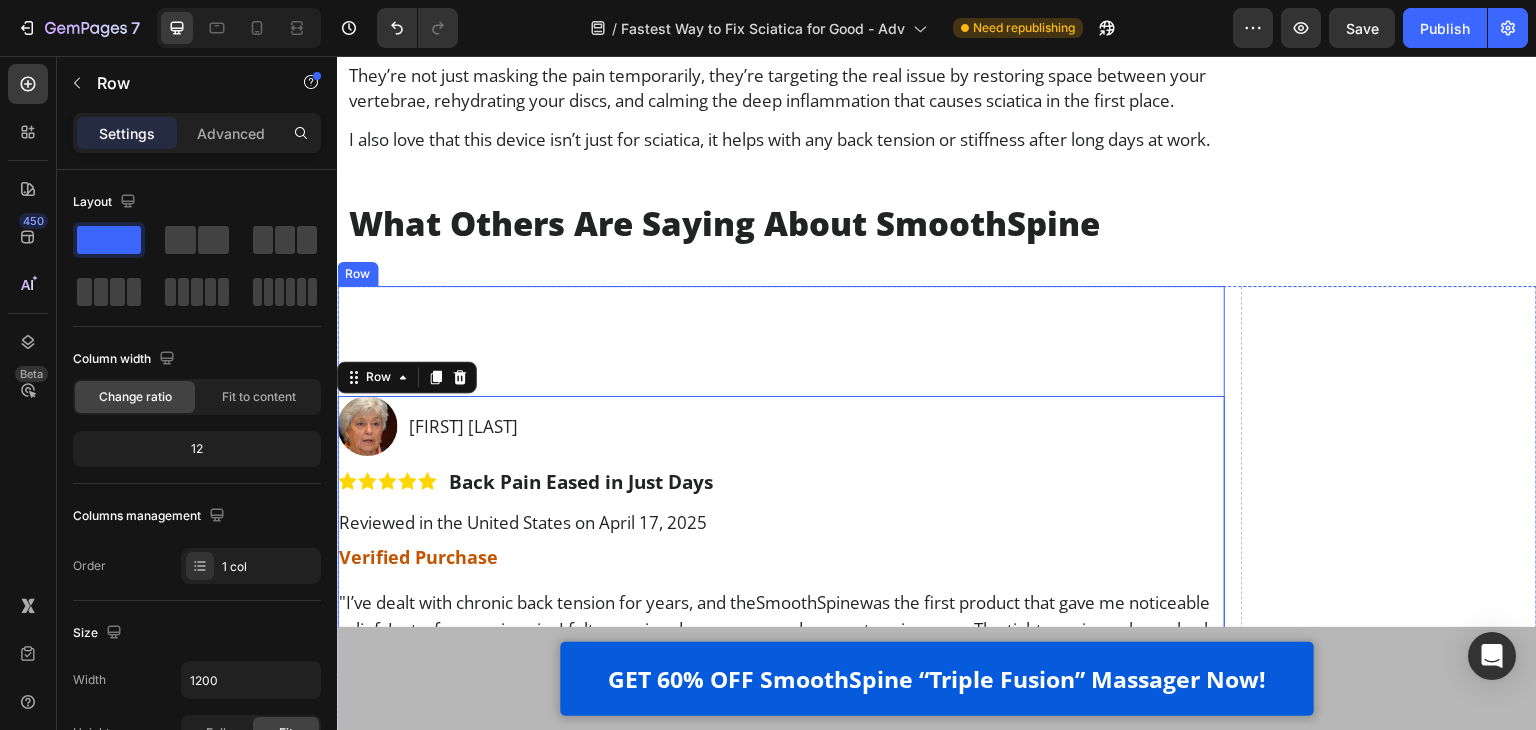scroll, scrollTop: 8652, scrollLeft: 0, axis: vertical 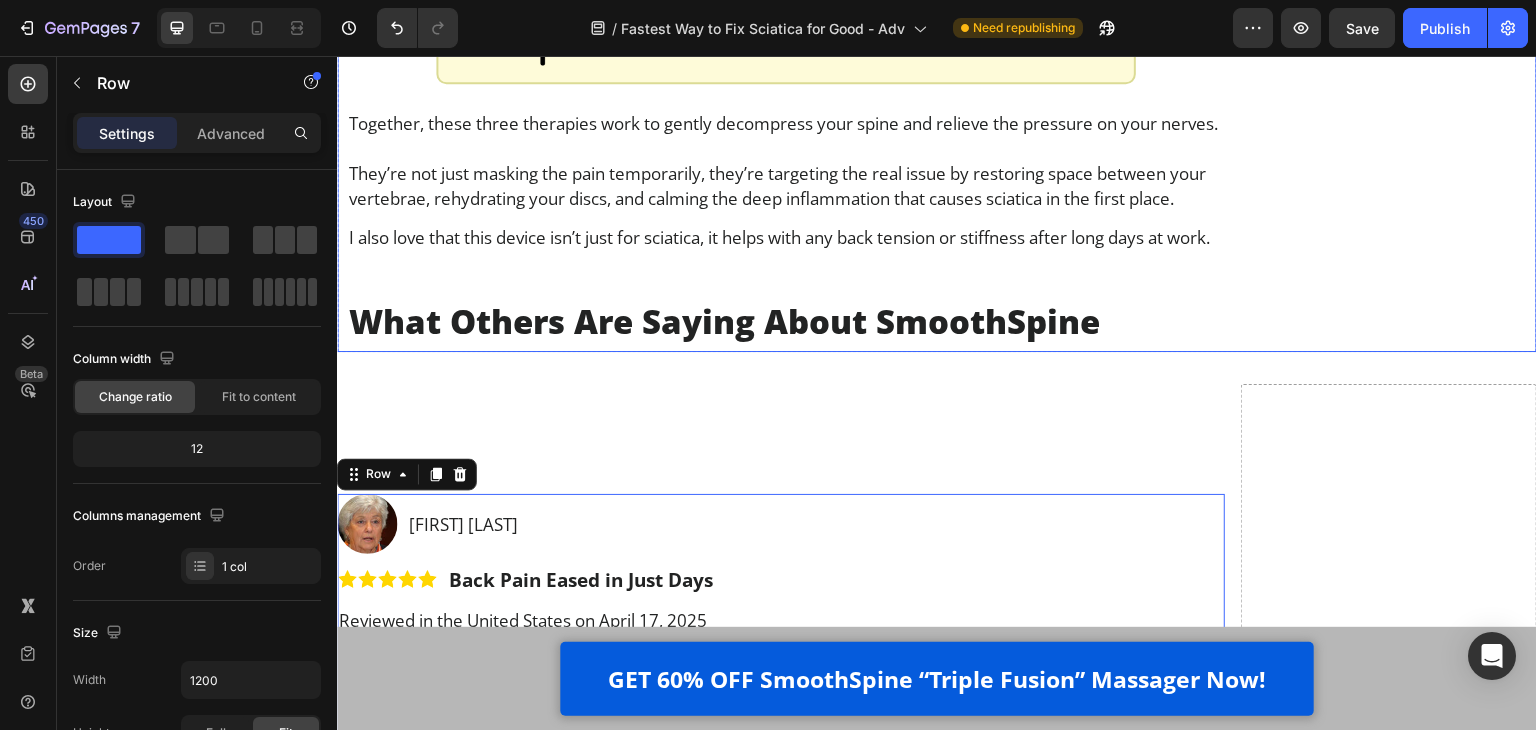click on "Finally Get Instant Relief From Sciatica Text Block Image GET 60% OFF SmoothSpine NOW! Button Customer Reviews Heading Row Image 4.8 out of 5 Text Block Row 3,791 customer ratings Text Block 5 Star Text Block Image 90% Text Block Row 4 Star Text Block Image 7% Text Block Row 3 Star Text Block Image 2% Text Block Row 2 Star Text Block Image 0% Text Block Row 1 Star Text Block Image 1% Text Block Row By Feature Heading Price Text Block Image 5.0 Text Block Row Effectiveness Text Block Image 5.0 Text Block Row Comfort Text Block Image 5.0 Text Block Row Quality Text Block Image 4.8 Text Block Row Row Row Row Row" at bounding box center [1381, -4053] 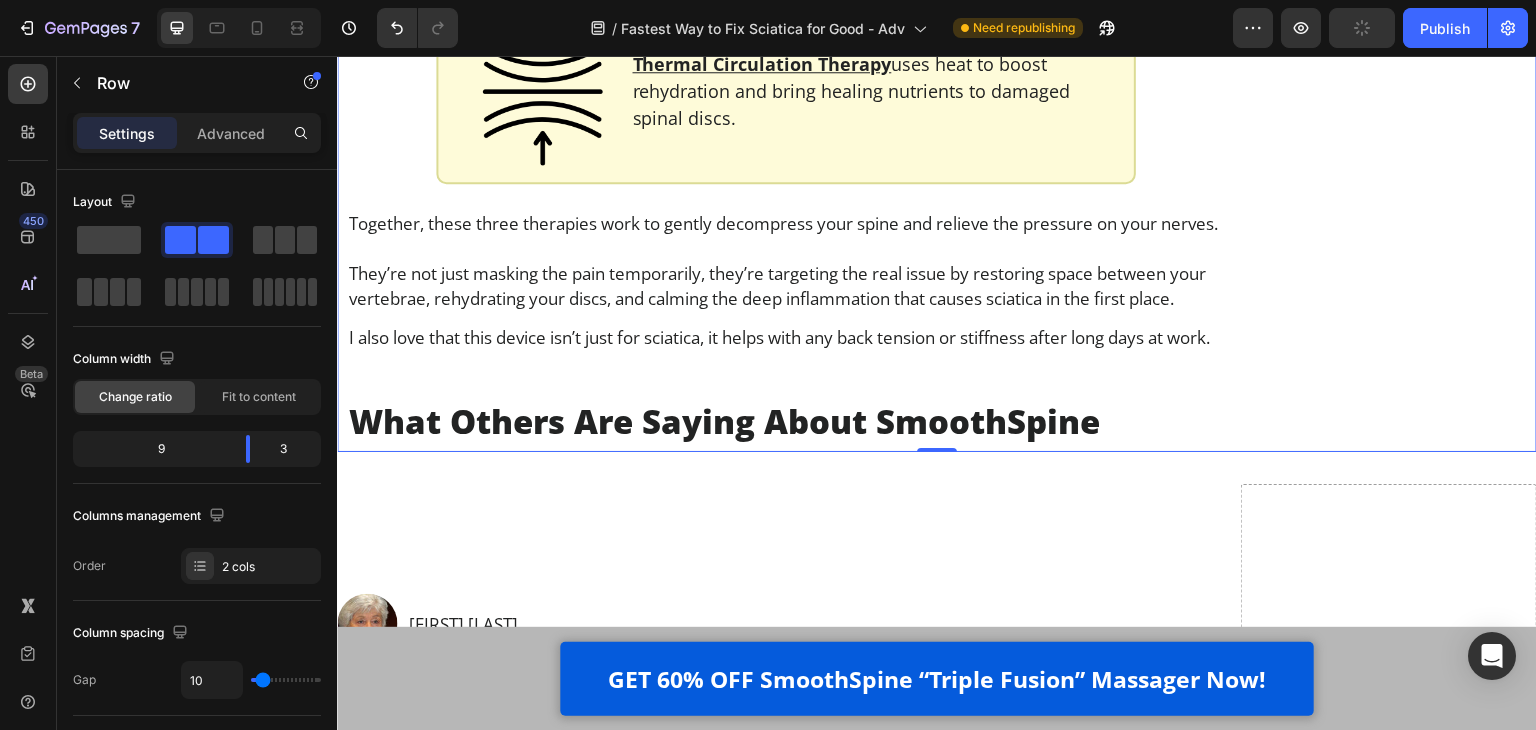 scroll, scrollTop: 8652, scrollLeft: 0, axis: vertical 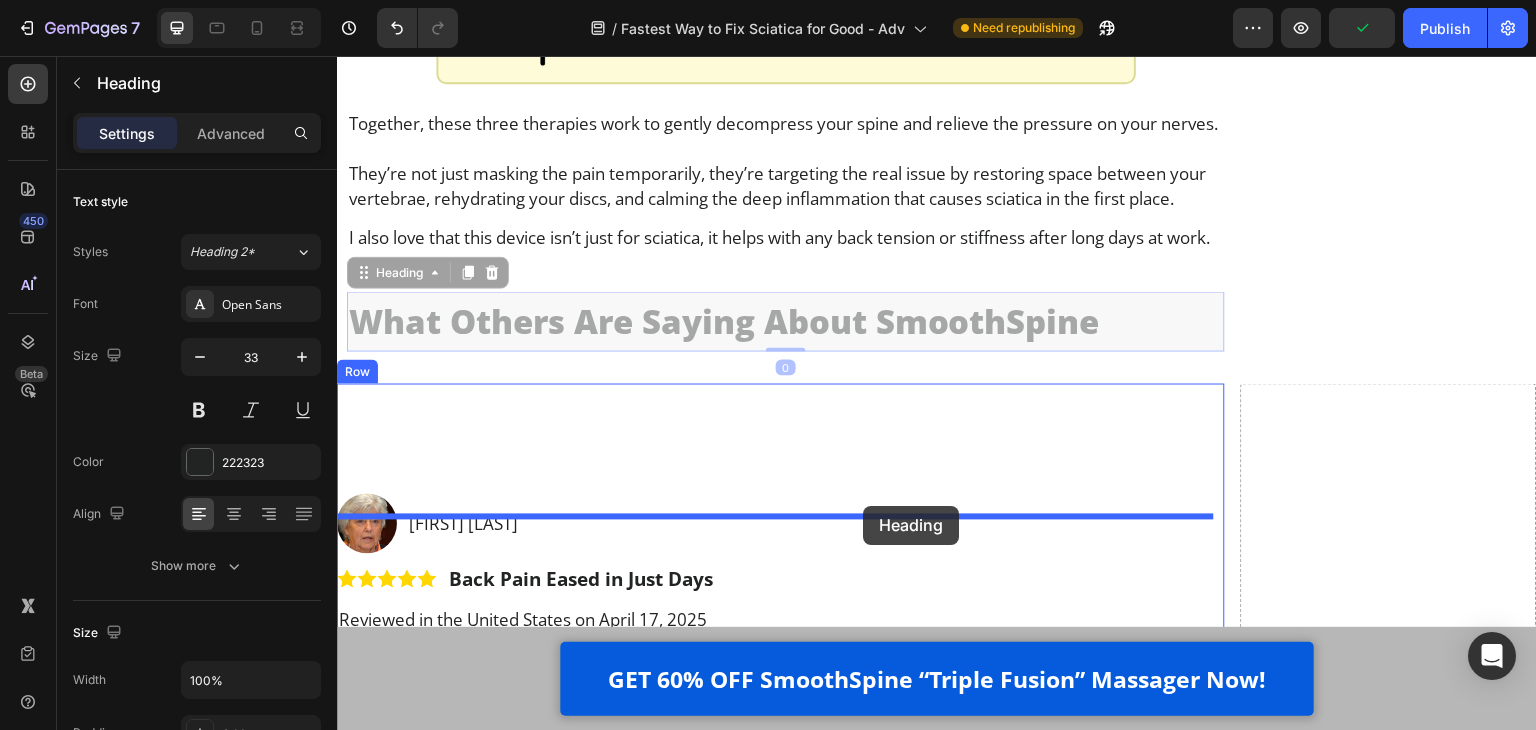 drag, startPoint x: 1110, startPoint y: 331, endPoint x: 863, endPoint y: 506, distance: 302.7111 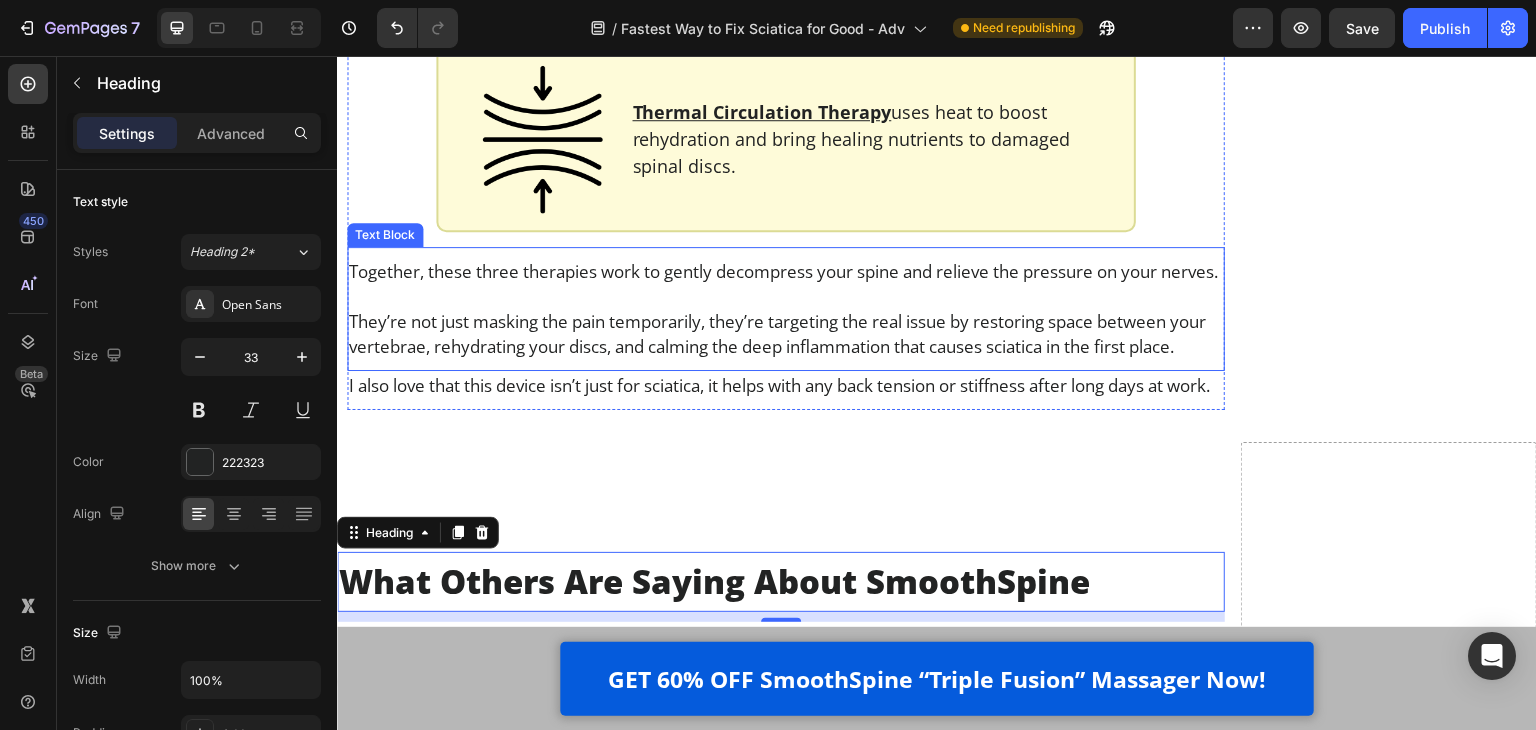 scroll, scrollTop: 8552, scrollLeft: 0, axis: vertical 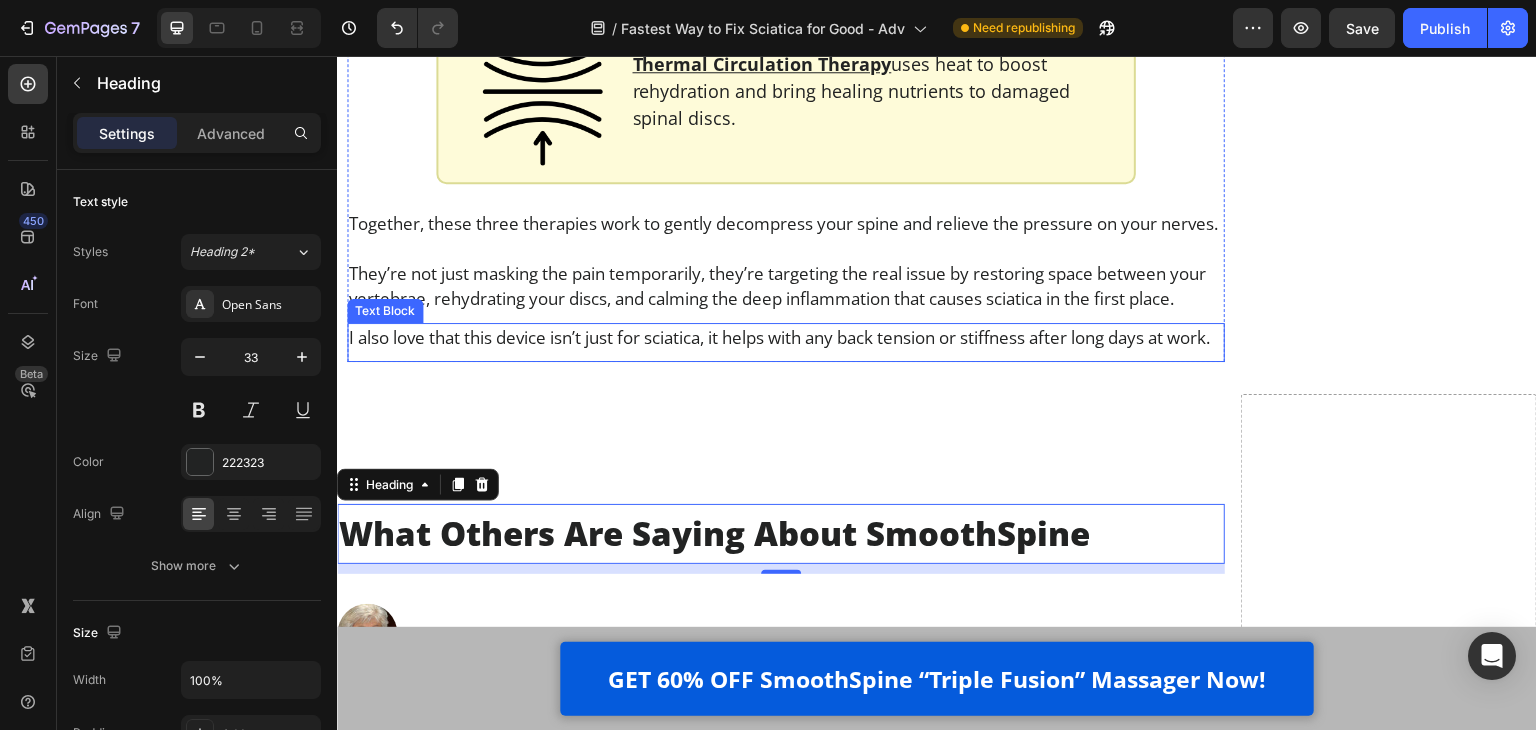 click on "I also love that this device isn’t just for sciatica, it helps with any back tension or stiffness after long days at work." at bounding box center (786, 337) 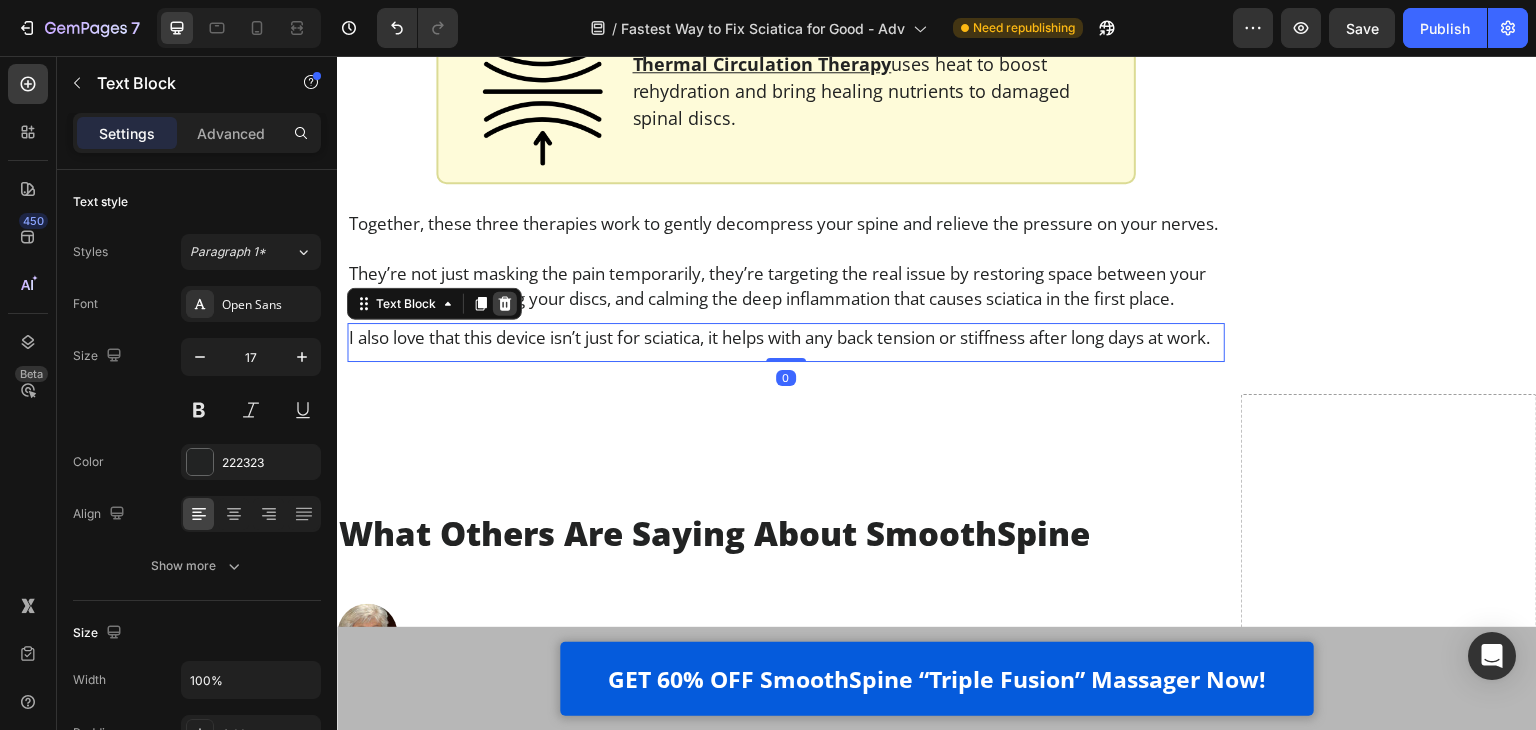 click at bounding box center [505, 304] 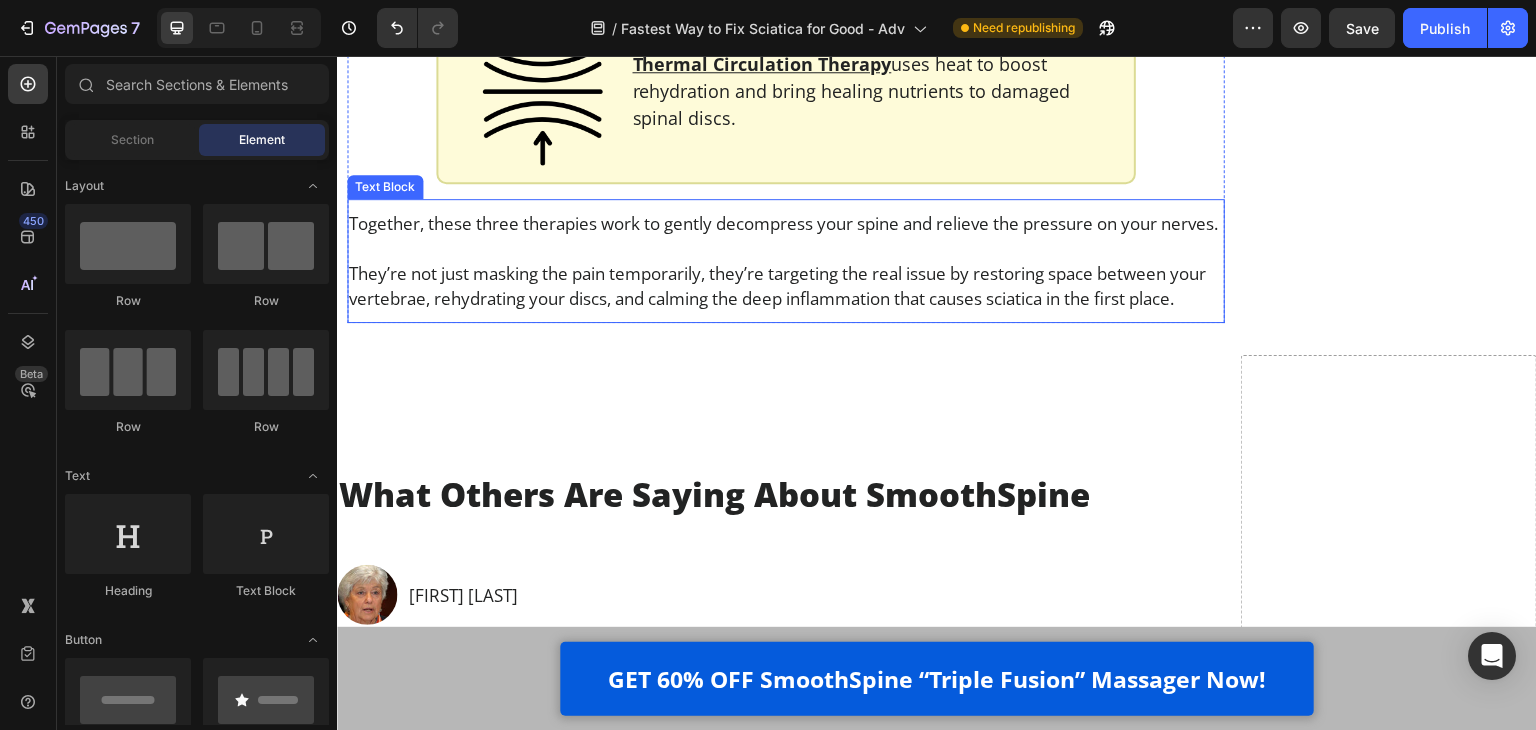 click on "They’re not just masking the pain temporarily, they’re targeting the real issue by restoring space between your vertebrae, rehydrating your discs, and calming the deep inflammation that causes sciatica in the first place." at bounding box center (786, 286) 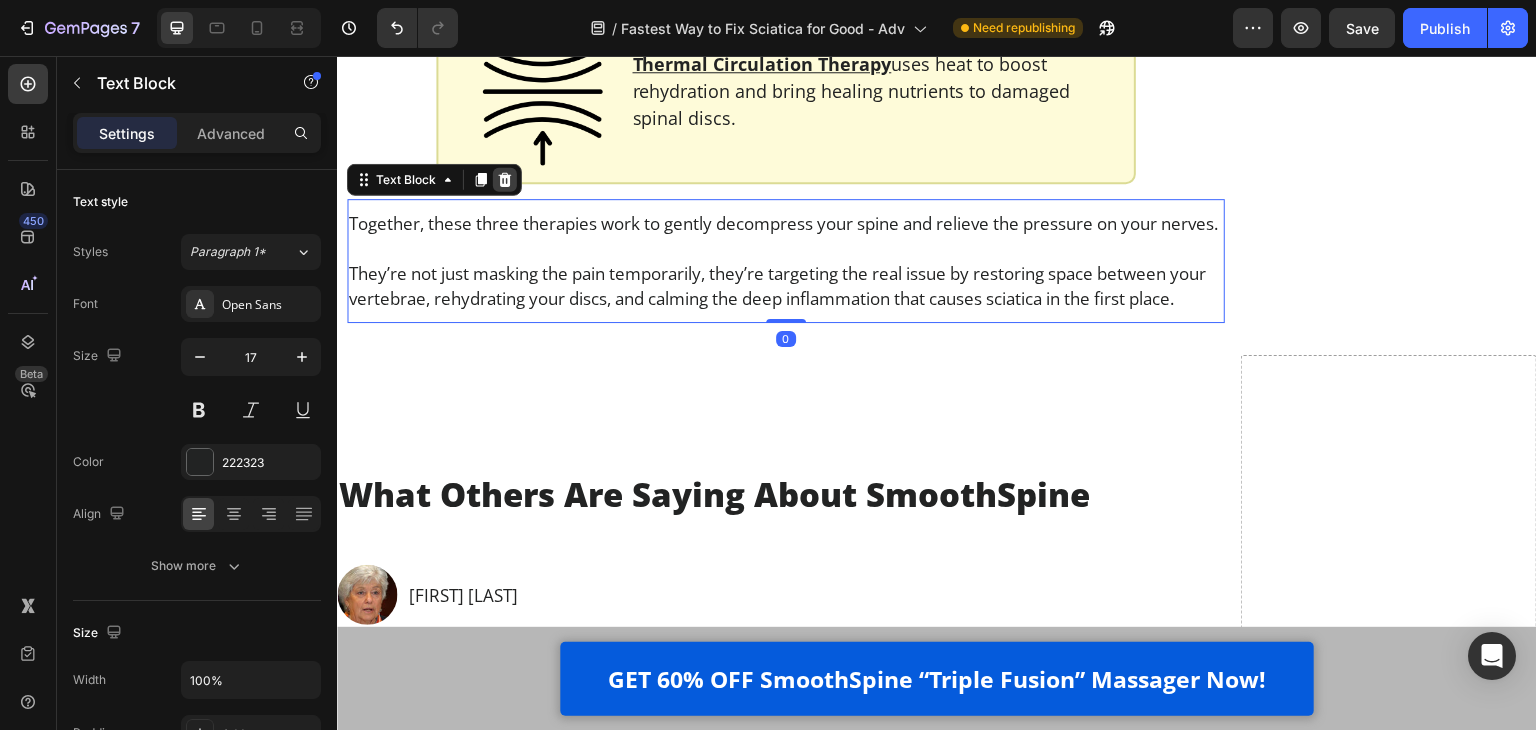click 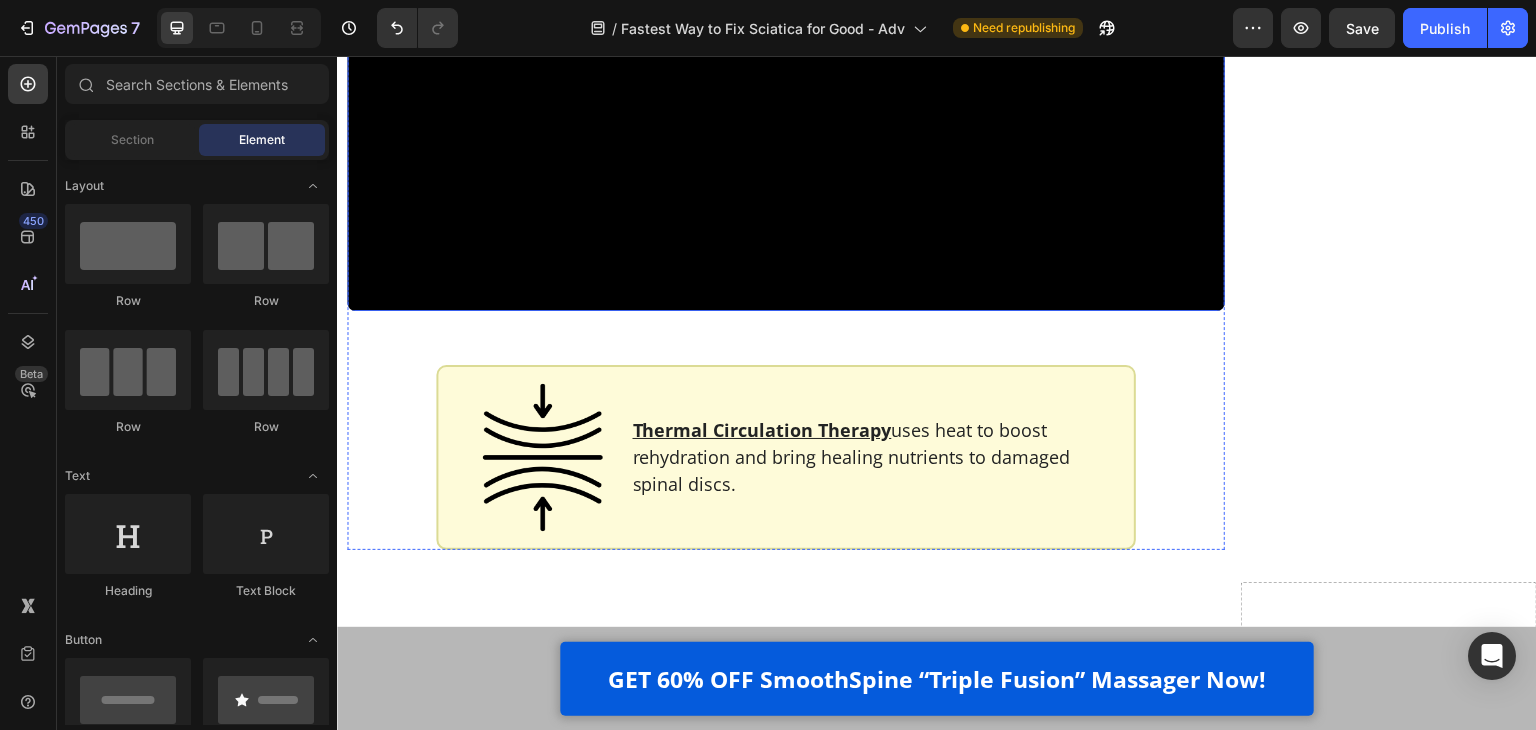 scroll, scrollTop: 8152, scrollLeft: 0, axis: vertical 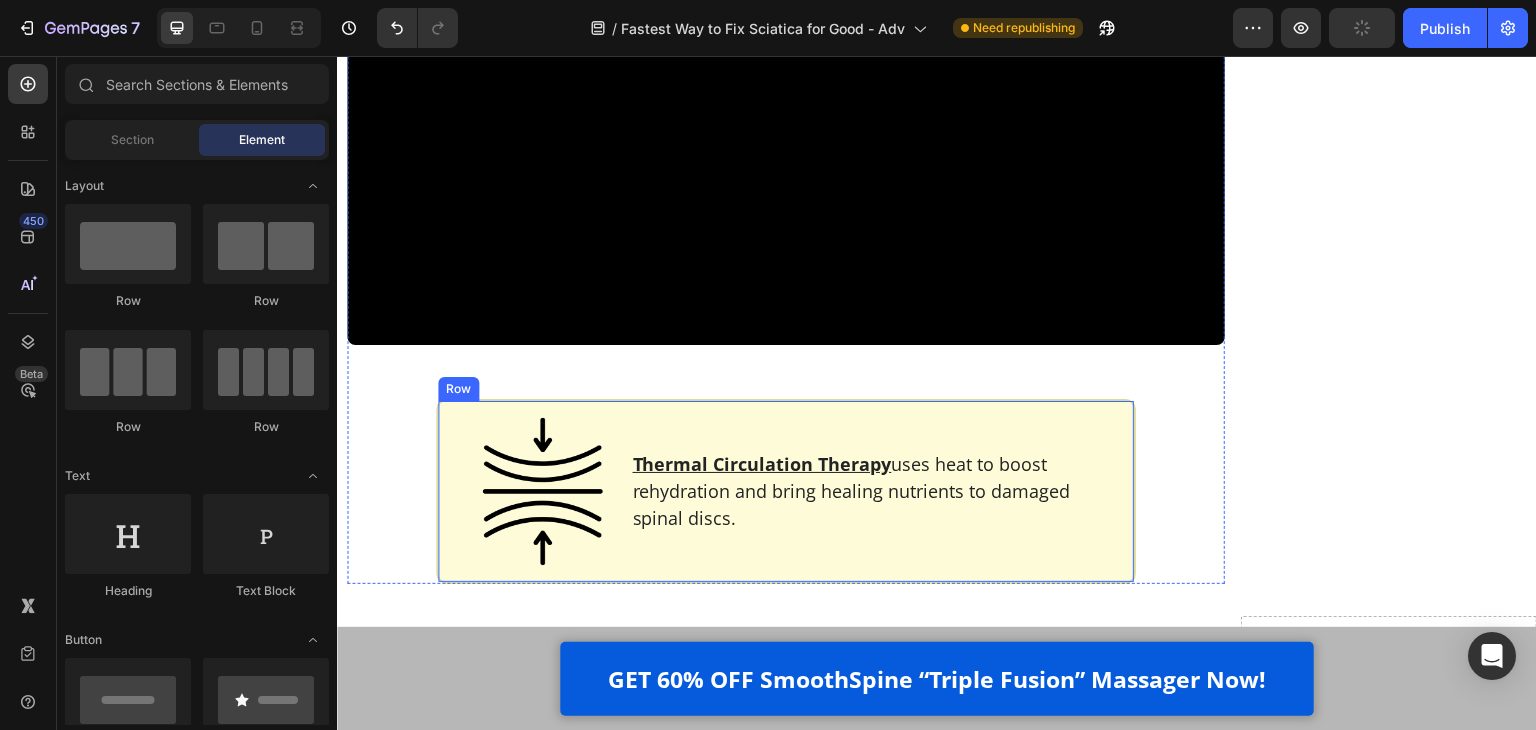 click on "Image Thermal Circulation Therapy  uses heat to boost rehydration and bring healing nutrients to damaged spinal discs. Text Block Row" at bounding box center (786, 491) 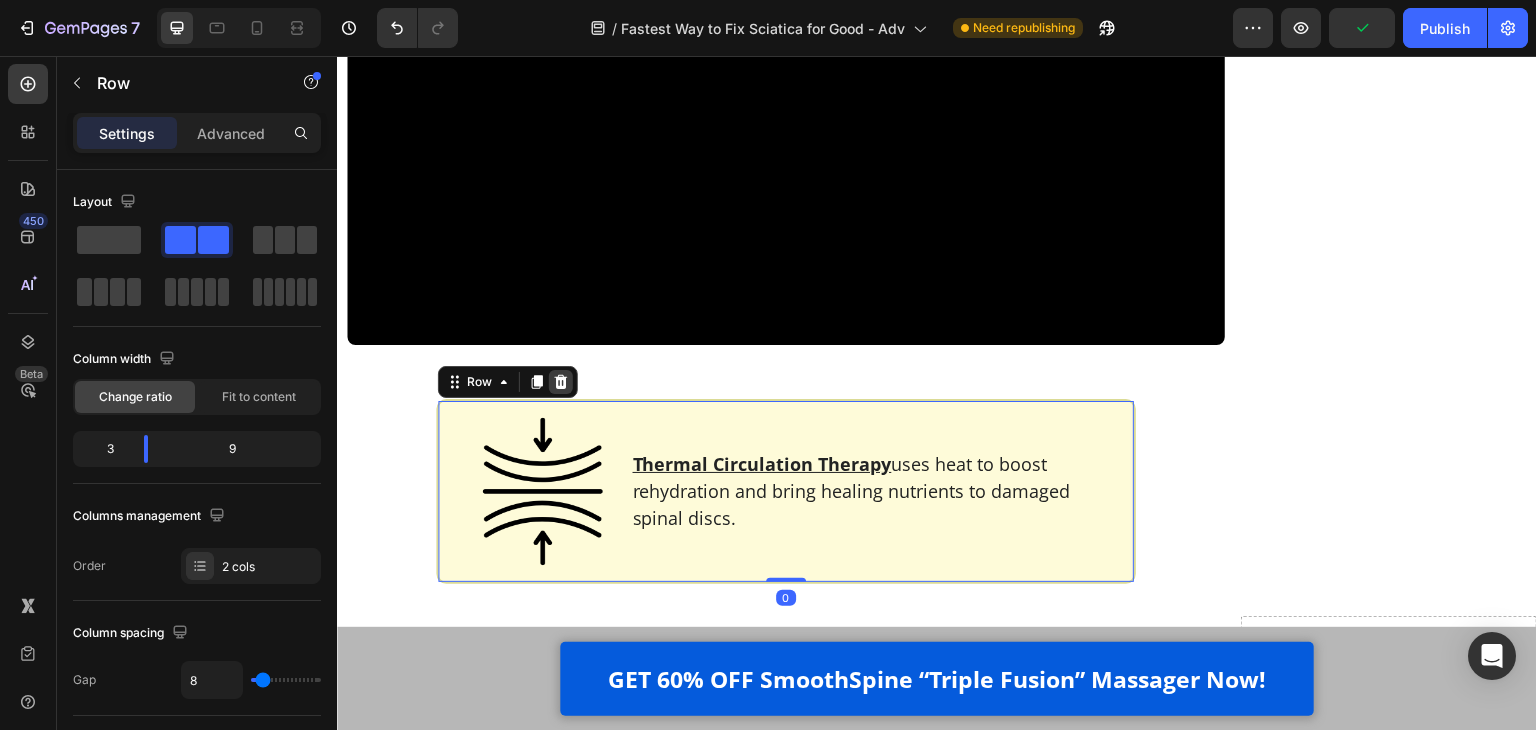 click 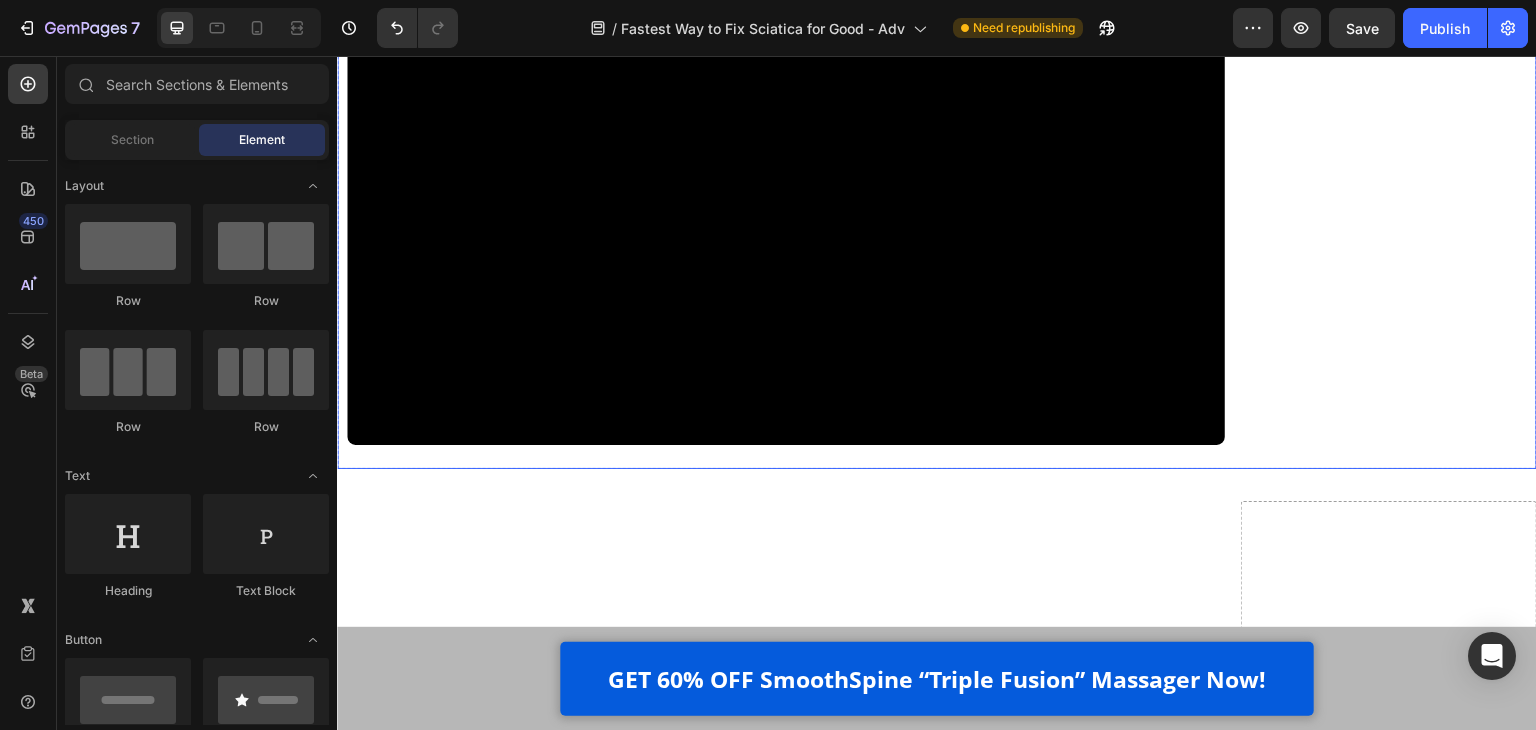 scroll, scrollTop: 7852, scrollLeft: 0, axis: vertical 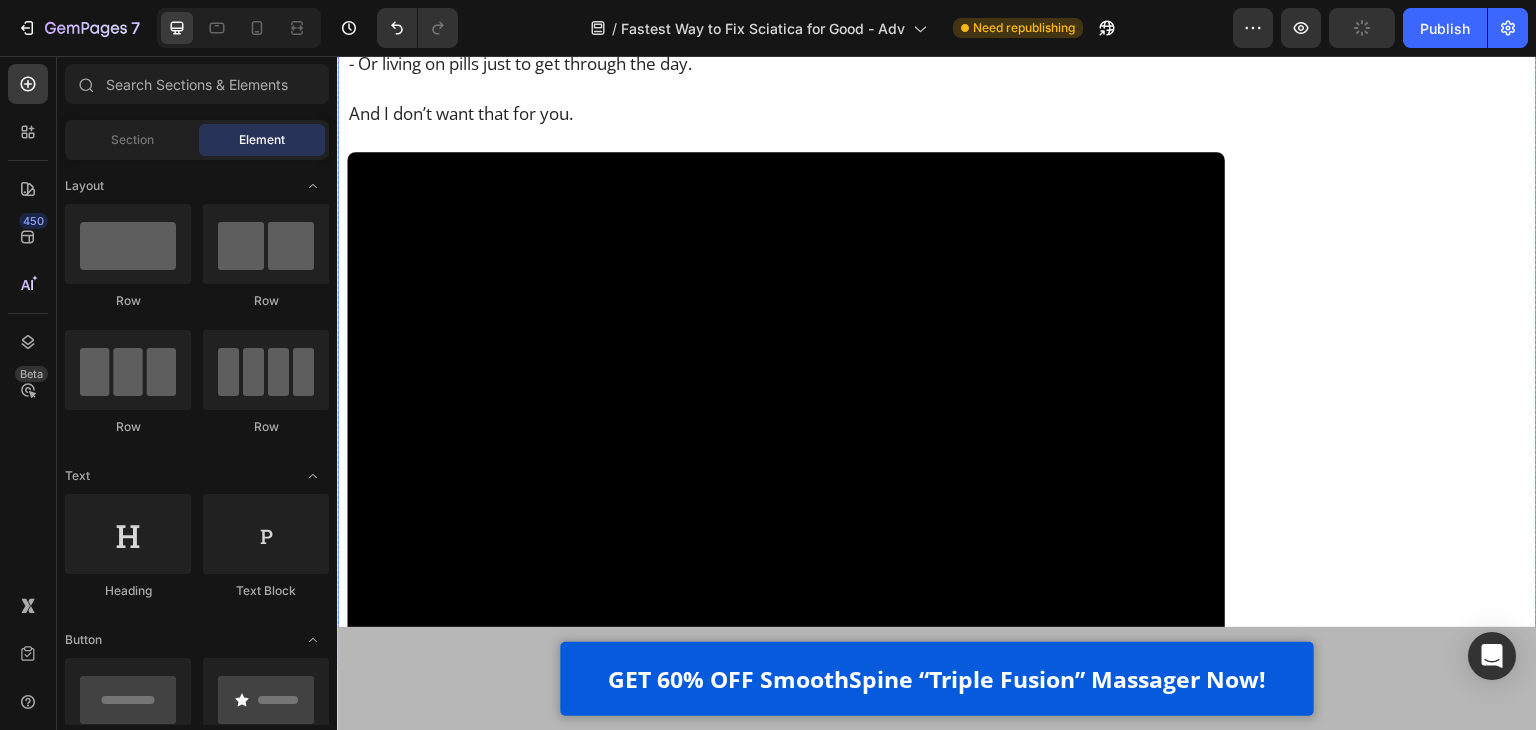 click on "Finally Get Instant Relief From Sciatica Text Block Image GET 60% OFF SmoothSpine NOW! Button Customer Reviews Heading Row Image 4.8 out of 5 Text Block Row 3,791 customer ratings Text Block 5 Star Text Block Image 90% Text Block Row 4 Star Text Block Image 7% Text Block Row 3 Star Text Block Image 2% Text Block Row 2 Star Text Block Image 0% Text Block Row 1 Star Text Block Image 1% Text Block Row By Feature Heading Price Text Block Image 5.0 Text Block Row Effectiveness Text Block Image 5.0 Text Block Row Comfort Text Block Image 5.0 Text Block Row Quality Text Block Image 4.8 Text Block Row Row Row Row Row" at bounding box center (1381, -3495) 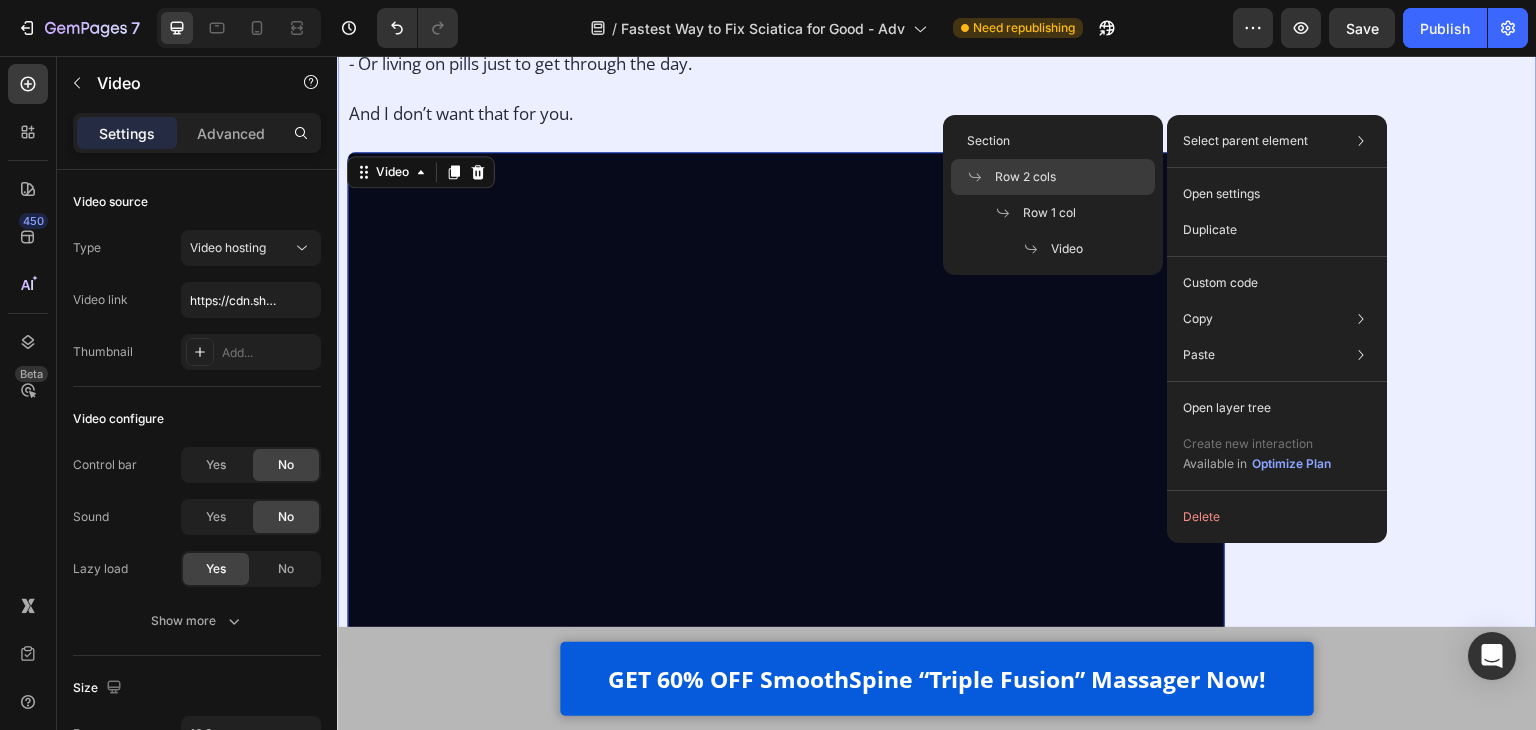 click on "Row 2 cols" 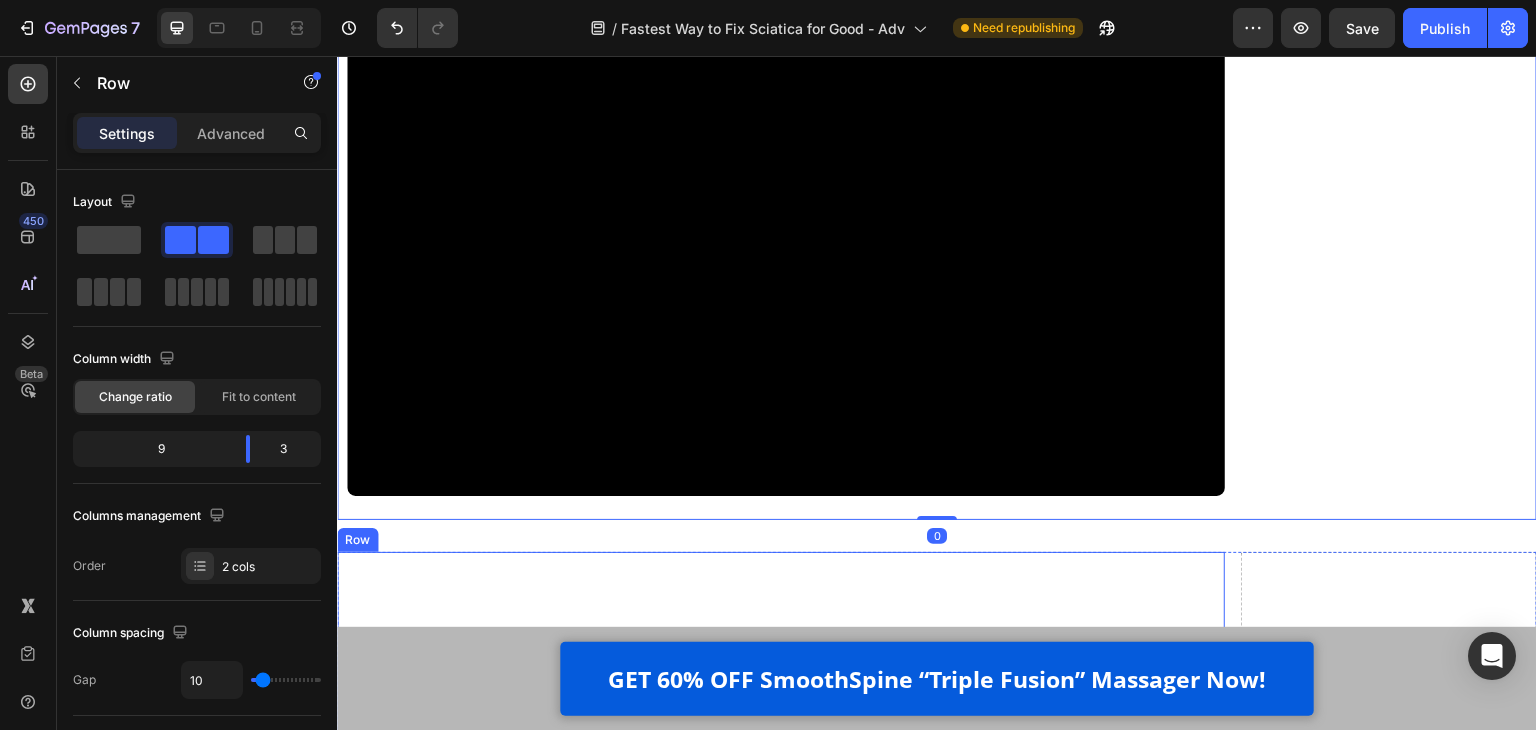 scroll, scrollTop: 8152, scrollLeft: 0, axis: vertical 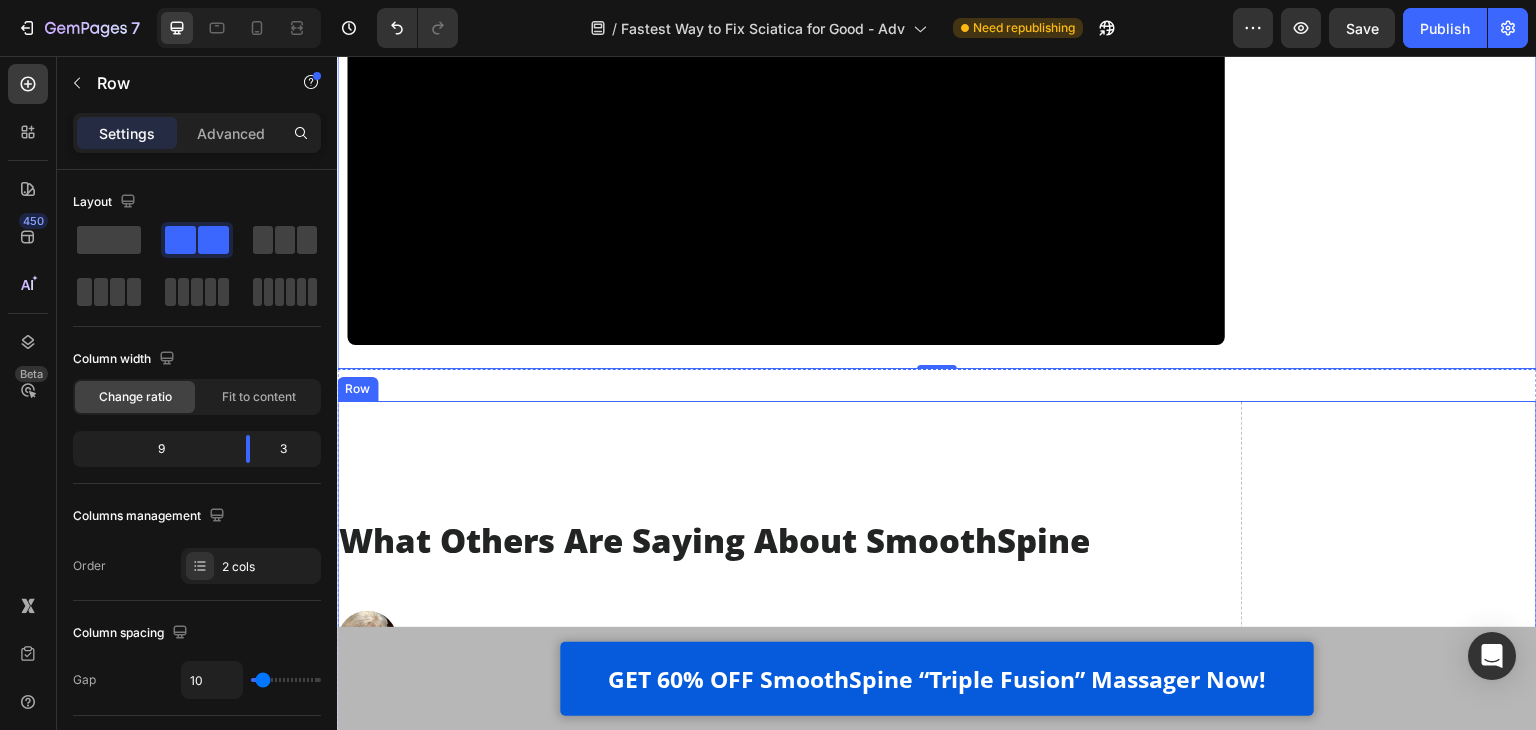 click on "What Others Are Saying About SmoothSpine Heading Image [FIRST] [LAST] Text Block Row Image Back Pain Eased in Just Days Text Block Row Reviewed in the United States on [DATE], [YEAR] Text Block Verified Purchase Text Block "I’ve dealt with chronic back tension for years, and the  SmoothSpine  was the first product that gave me noticeable relief. Just a few sessions in, I felt my spine decompress and my posture improve. The tightness in my lower back started to melt away. It’s been a true breakthrough for my daily comfort and mobility!" Text Block Row Image [FIRST] [LAST] Text Block Row Image This device changed everything for me! Text Block Row Reviewed in the United States on [DATE], [YEAR] Text Block Verified Purchase Text Block "I'm on my feet all day at work, and by evening, my knees would be stiff and aching. Since using the  SmoothSpine Text Block Row Image [FIRST] [LAST] Text Block Row Image Back to Normal After Years of Discomfort! Text Block Row Reviewed in the United States on [DATE], [YEAR] Row Row" at bounding box center (937, 3486) 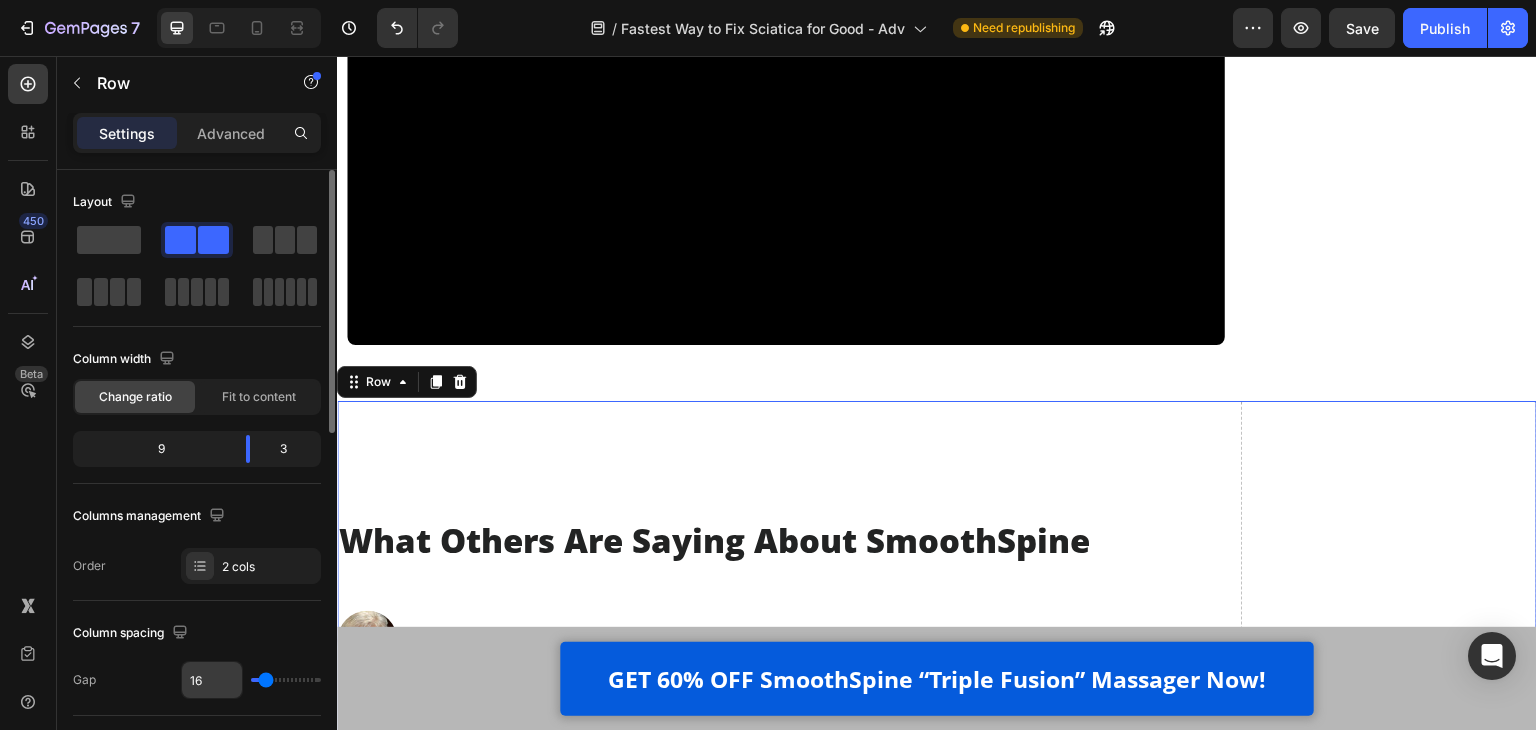 click on "16" at bounding box center (212, 680) 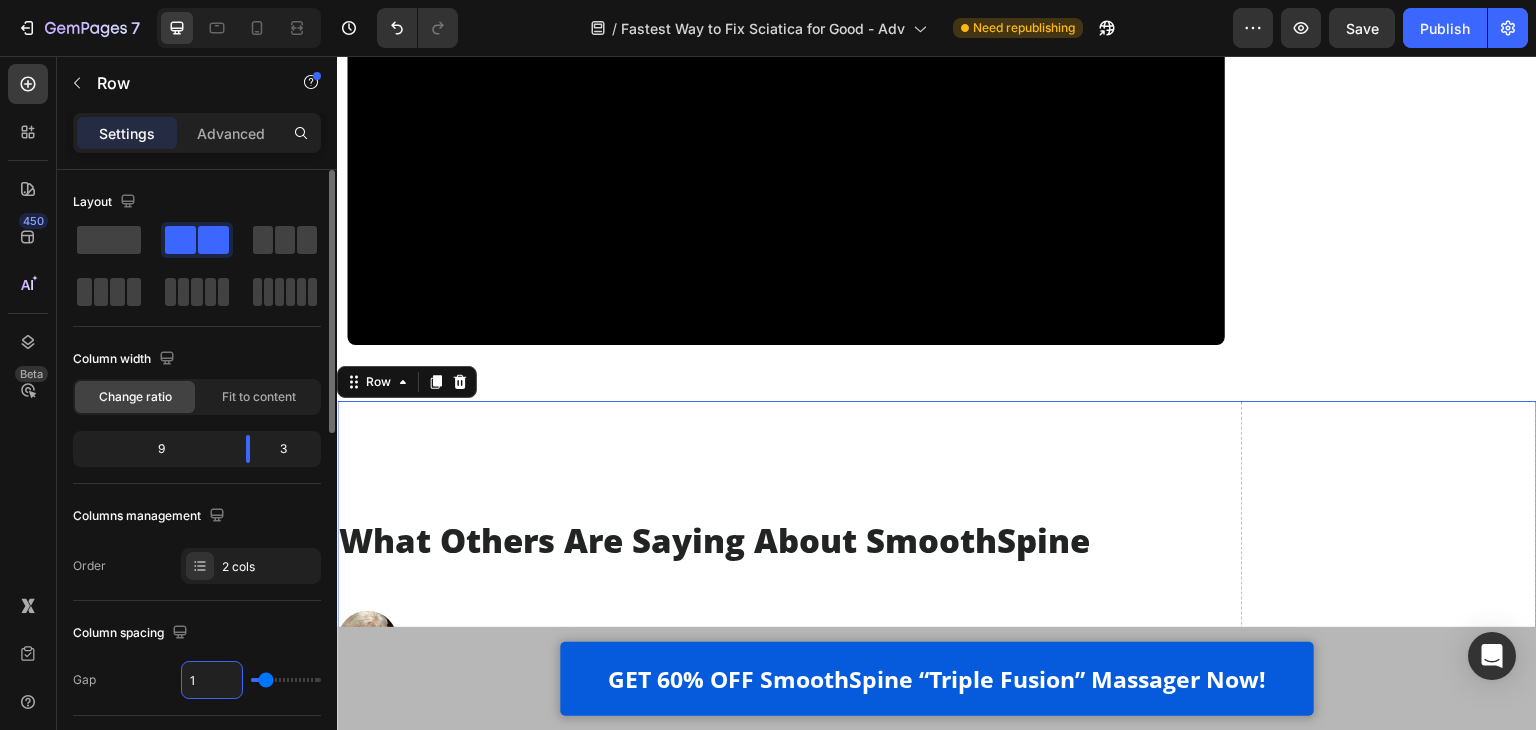 type on "10" 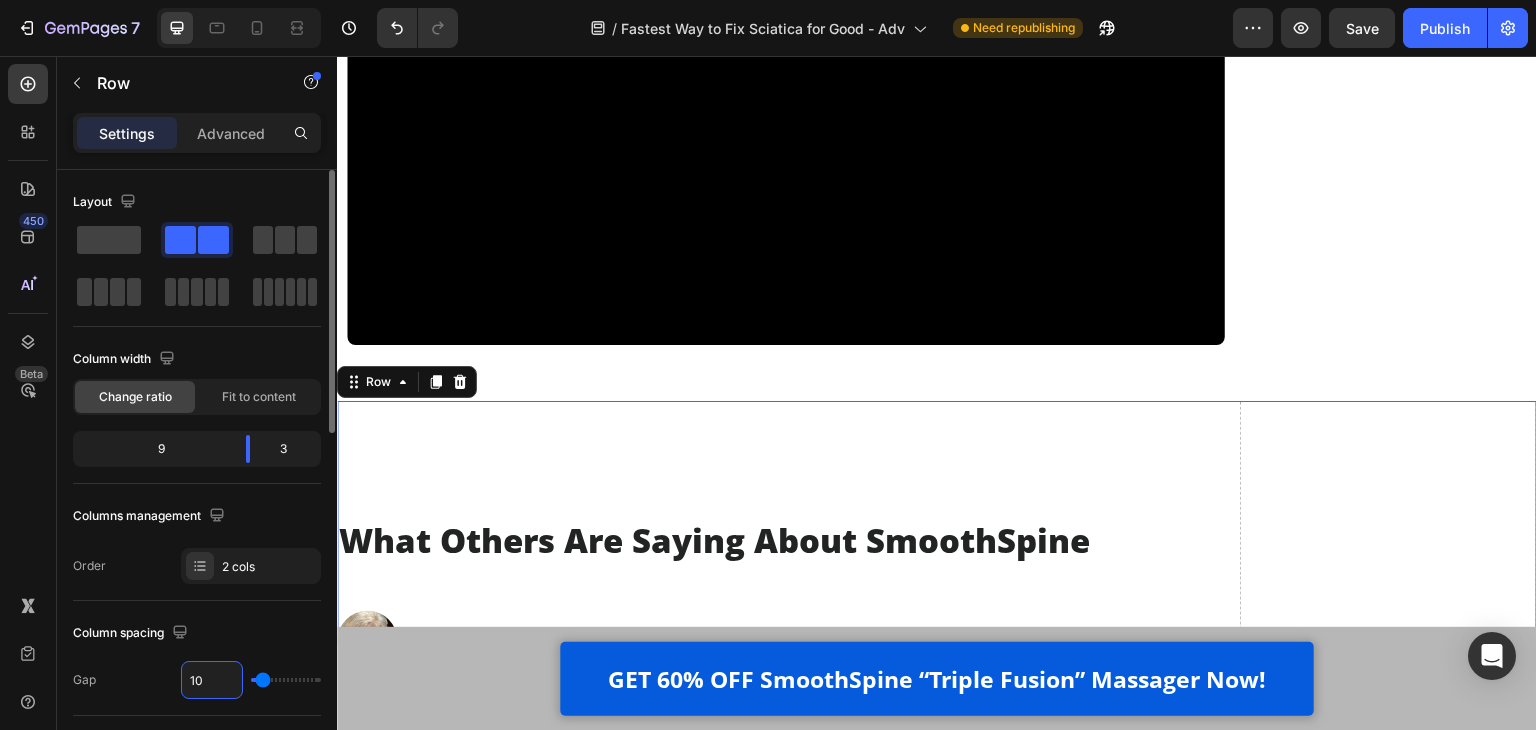 type on "10" 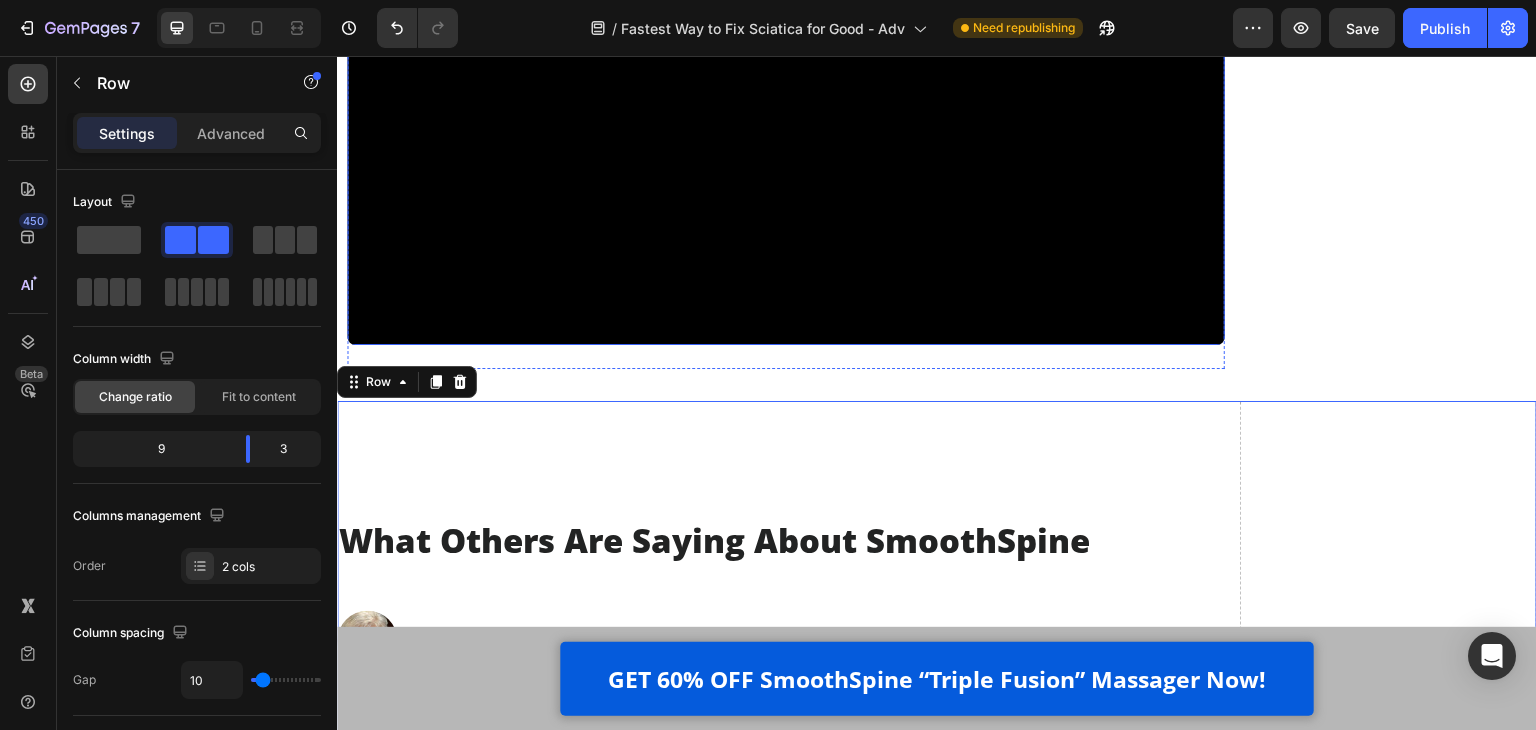 scroll, scrollTop: 8052, scrollLeft: 0, axis: vertical 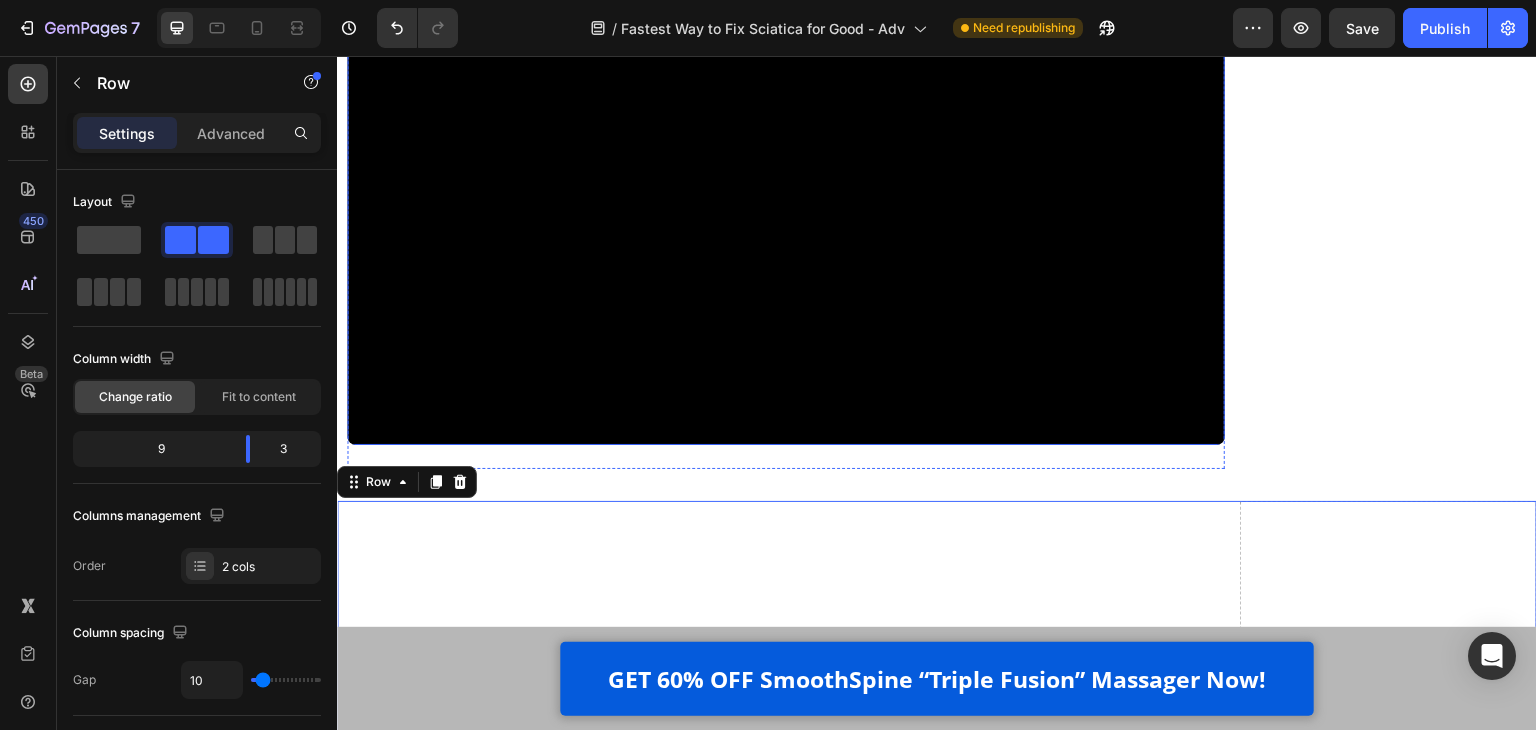 click at bounding box center [786, 199] 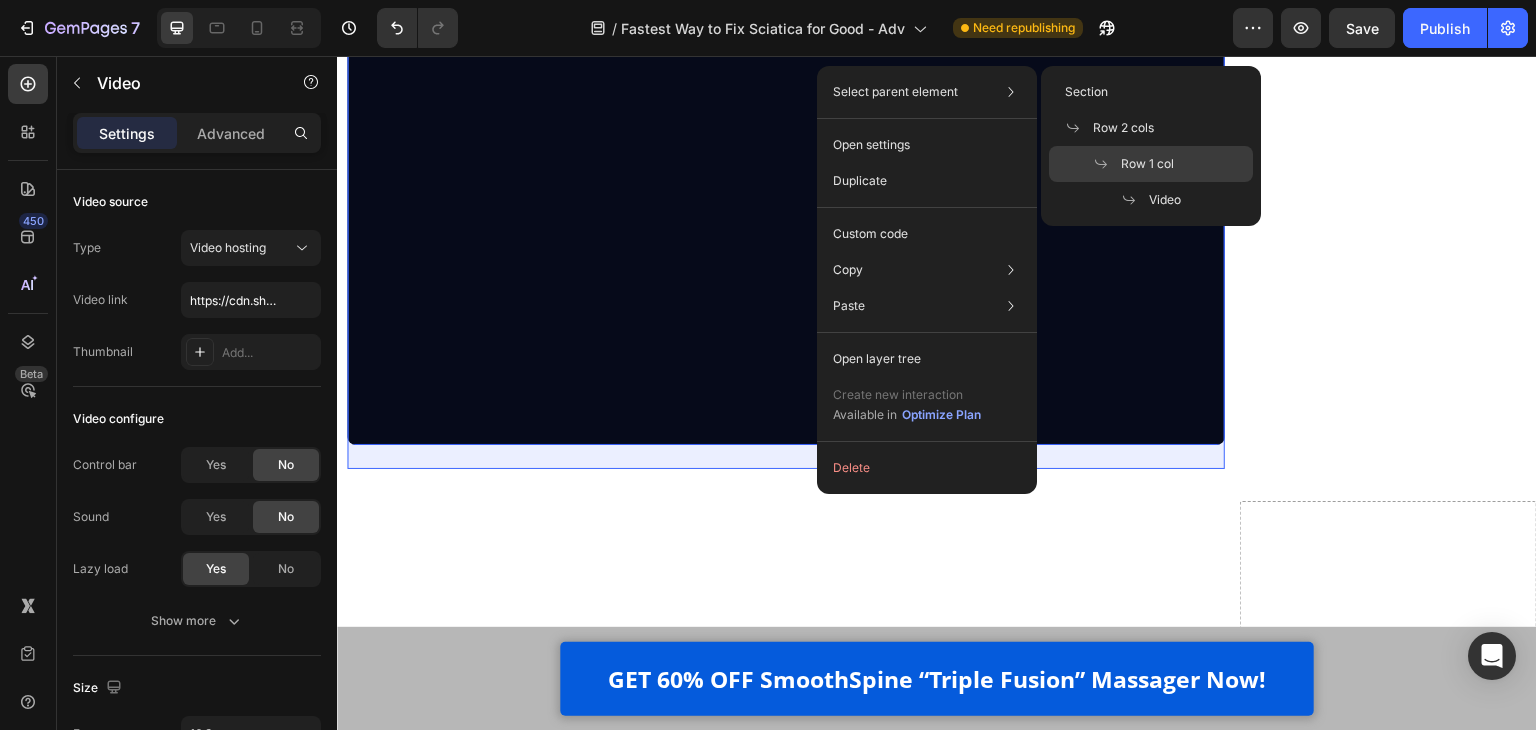 click on "Row 1 col" at bounding box center [1147, 164] 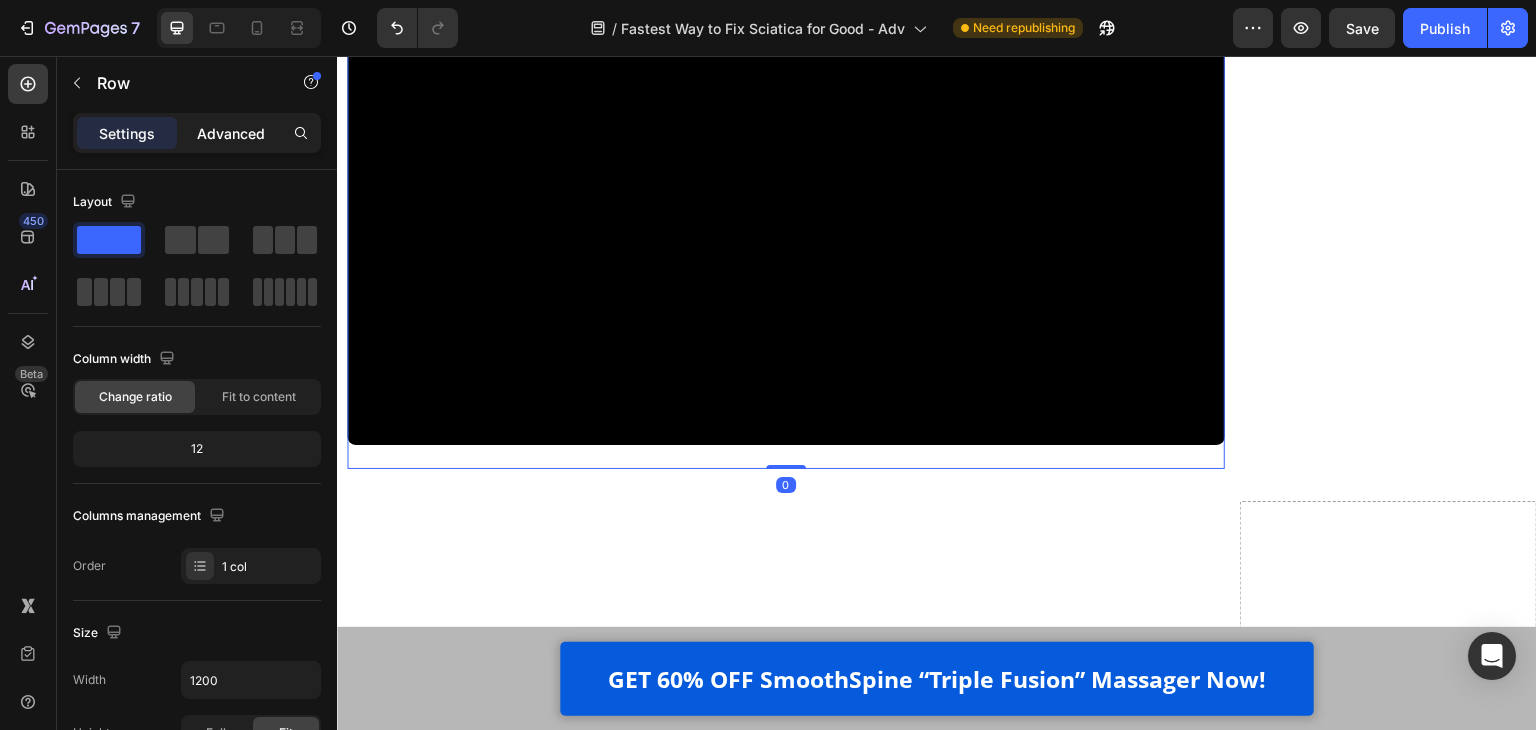click on "Advanced" at bounding box center [231, 133] 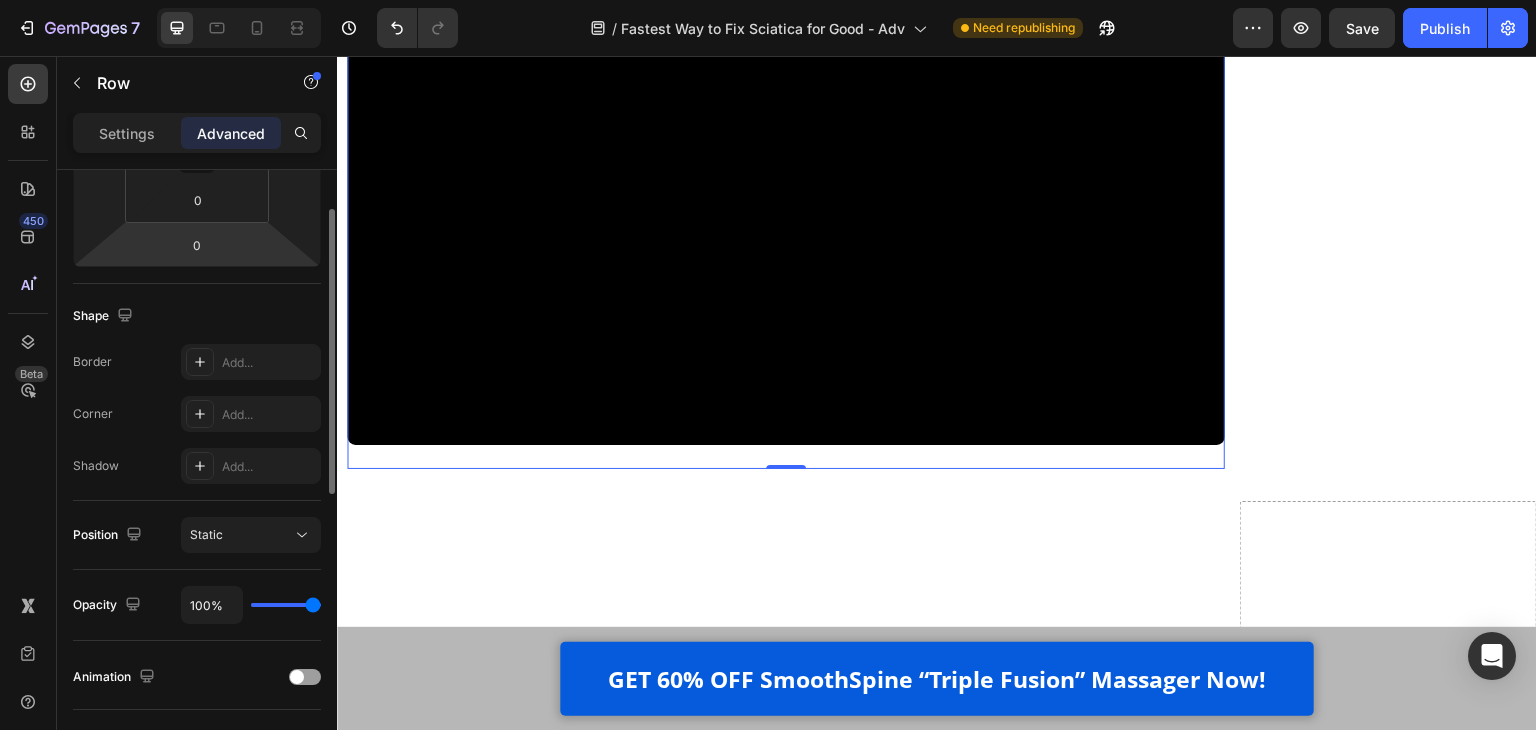 scroll, scrollTop: 300, scrollLeft: 0, axis: vertical 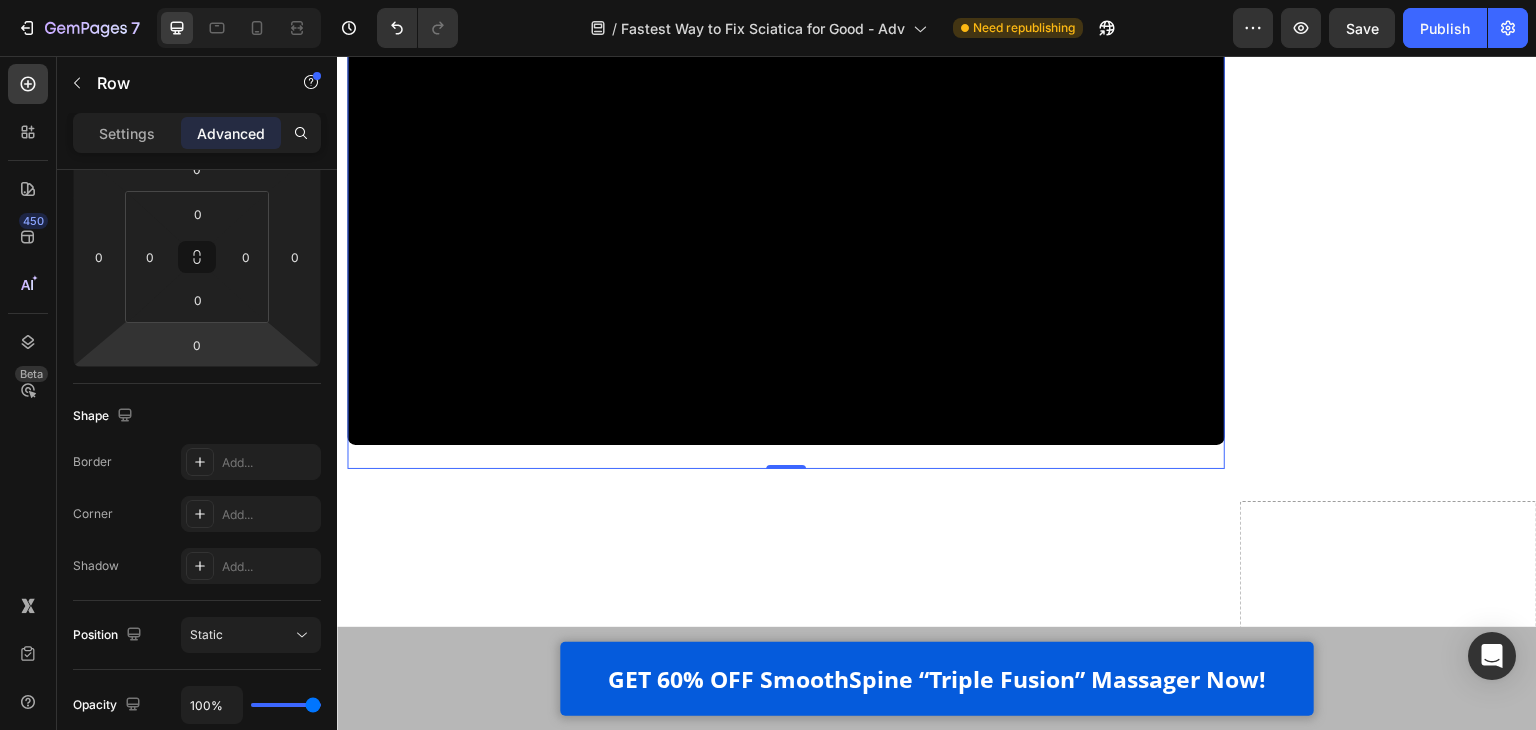 click on "0" at bounding box center [198, 300] 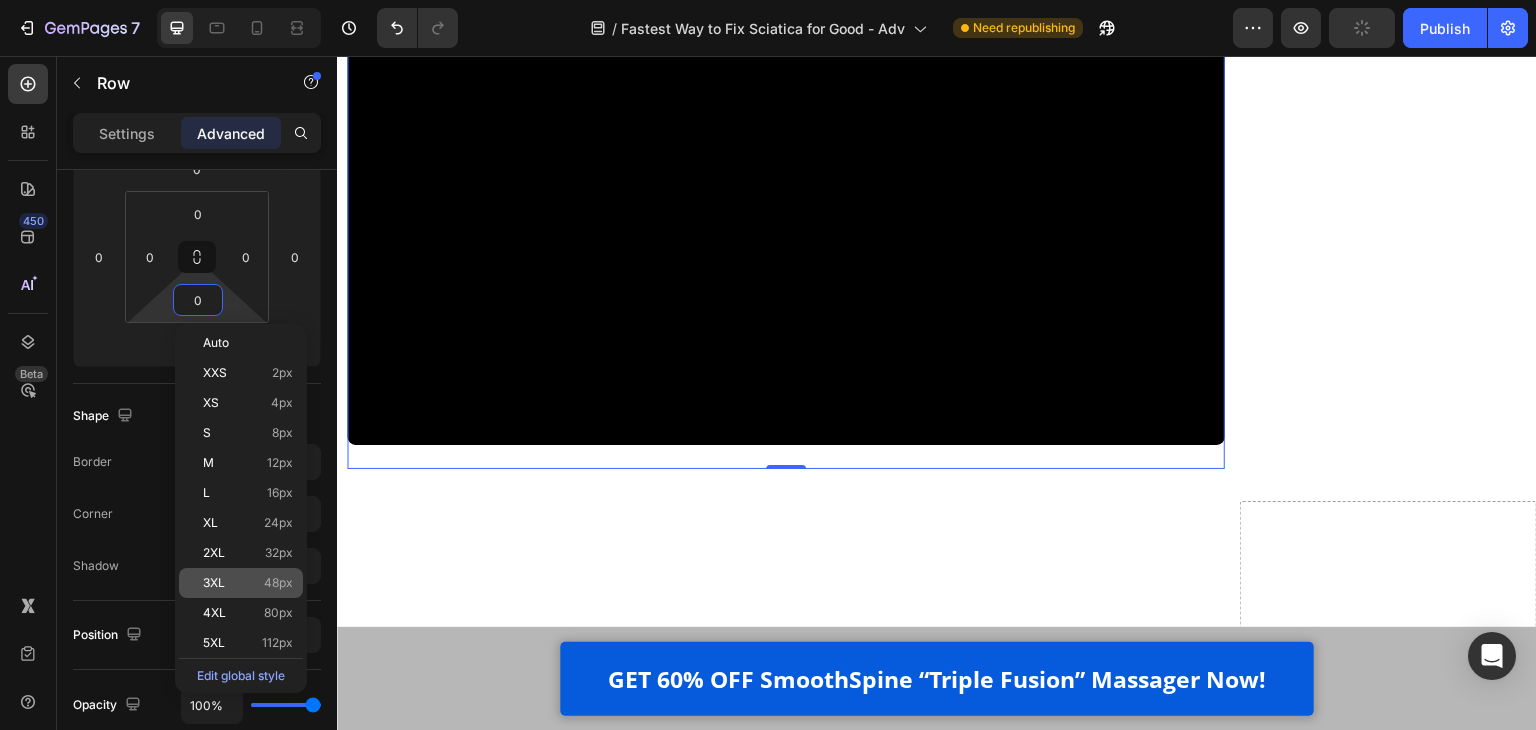 click on "3XL 48px" 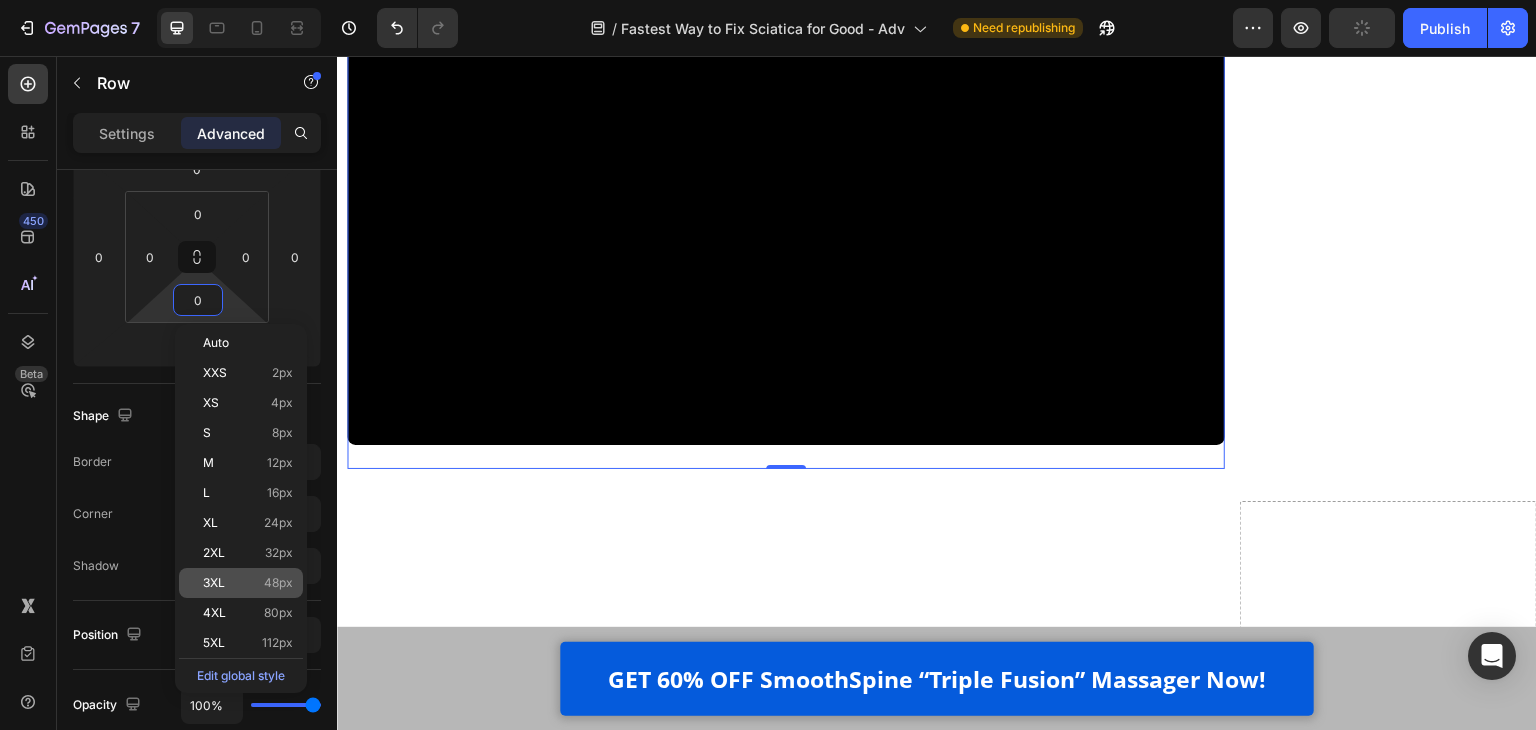 type on "48" 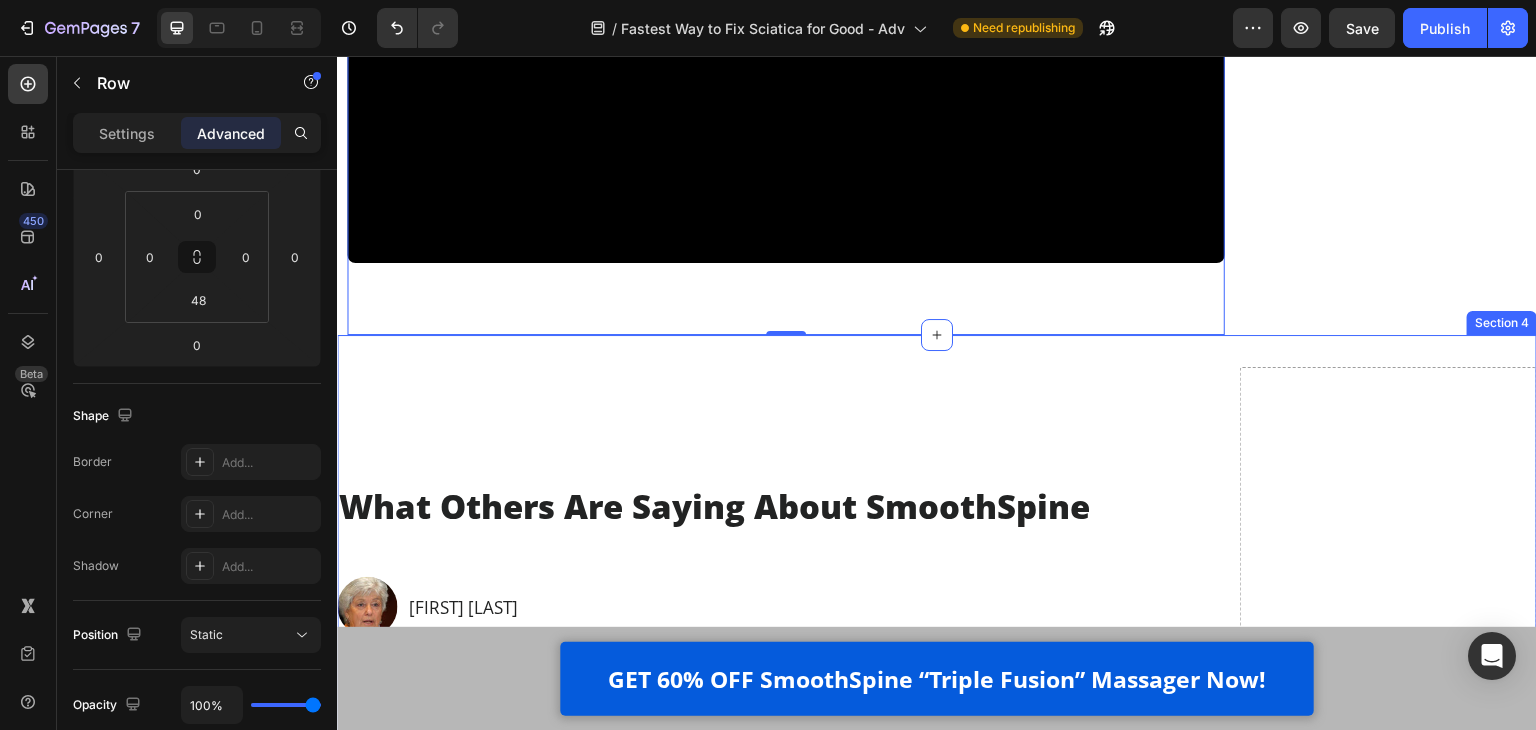 scroll, scrollTop: 8252, scrollLeft: 0, axis: vertical 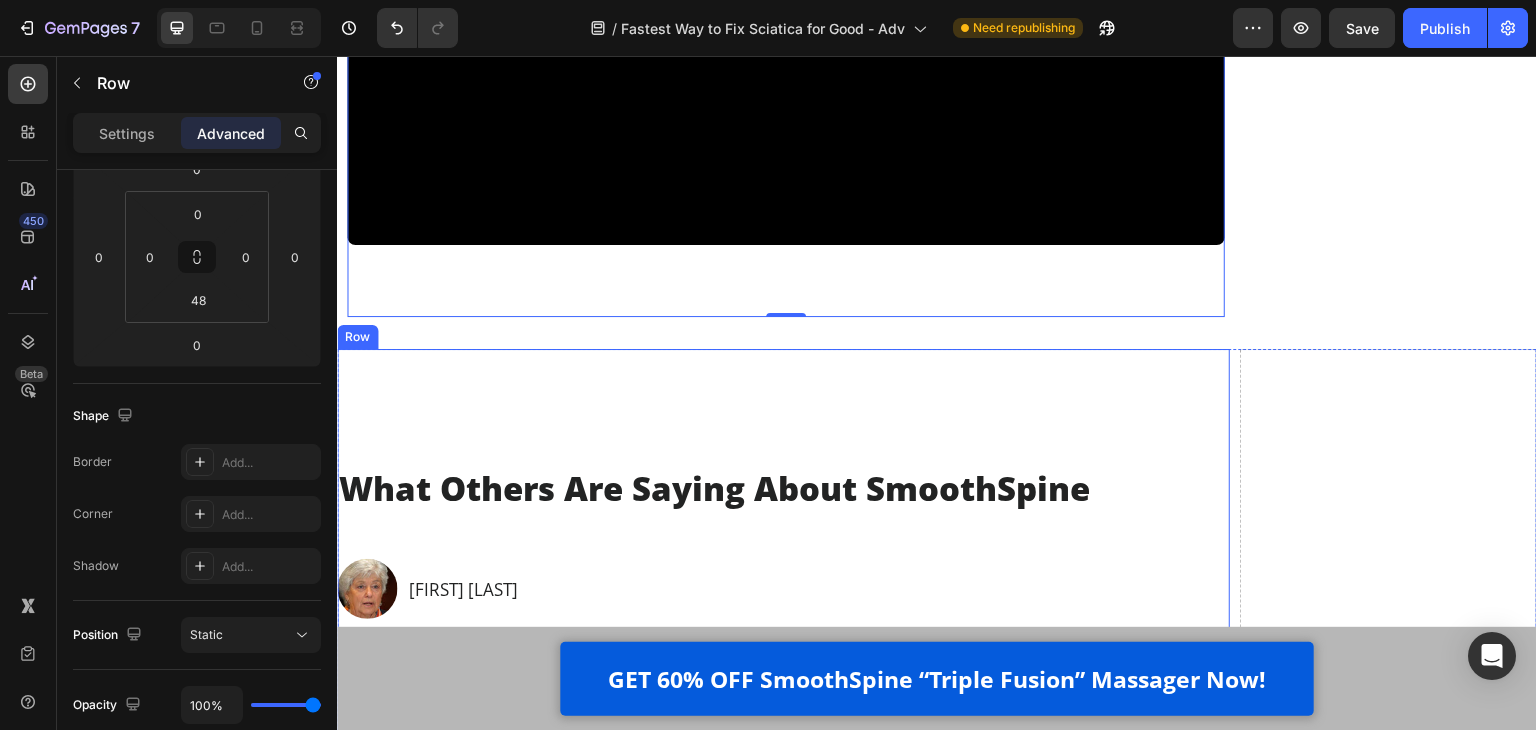 click on "What Others Are Saying About SmoothSpine Heading Image [FIRST] [LAST] Text Block Row Image Back Pain Eased in Just Days Text Block Row Reviewed in the United States on [DATE], [YEAR] Text Block Verified Purchase Text Block "I’ve dealt with chronic back tension for years, and the  SmoothSpine  was the first product that gave me noticeable relief. Just a few sessions in, I felt my spine decompress and my posture improve. The tightness in my lower back started to melt away. It’s been a true breakthrough for my daily comfort and mobility!" Text Block Row Image [FIRST] [LAST] Text Block Row Image This device changed everything for me! Text Block Row Reviewed in the United States on [DATE], [YEAR] Text Block Verified Purchase Text Block "I'm on my feet all day at work, and by evening, my knees would be stiff and aching. Since using the  SmoothSpine Text Block Row Image [FIRST] [LAST] Text Block Row Image Back to Normal After Years of Discomfort! Text Block Row Reviewed in the United States on [DATE], [YEAR] Row Row" at bounding box center (783, 3434) 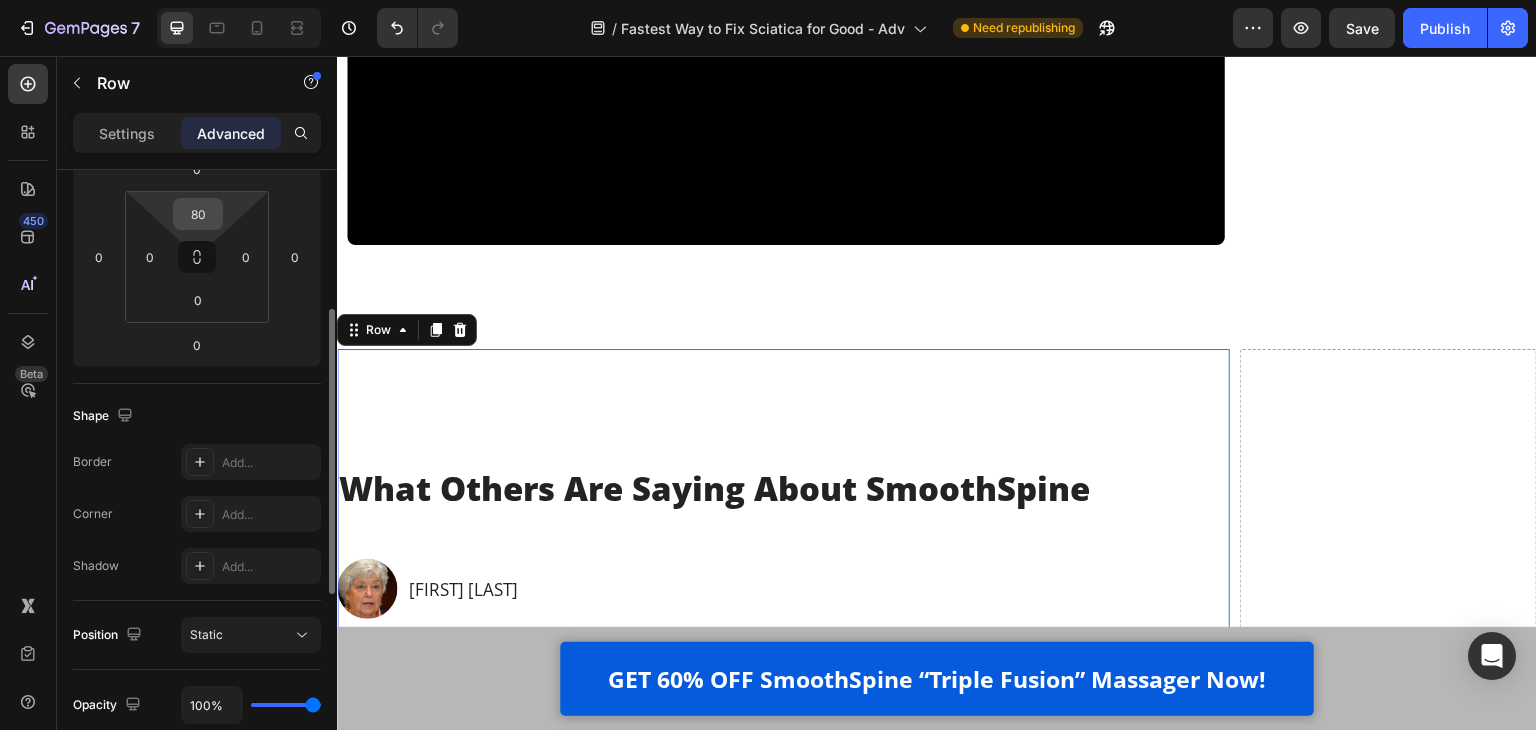 click on "80" at bounding box center (198, 214) 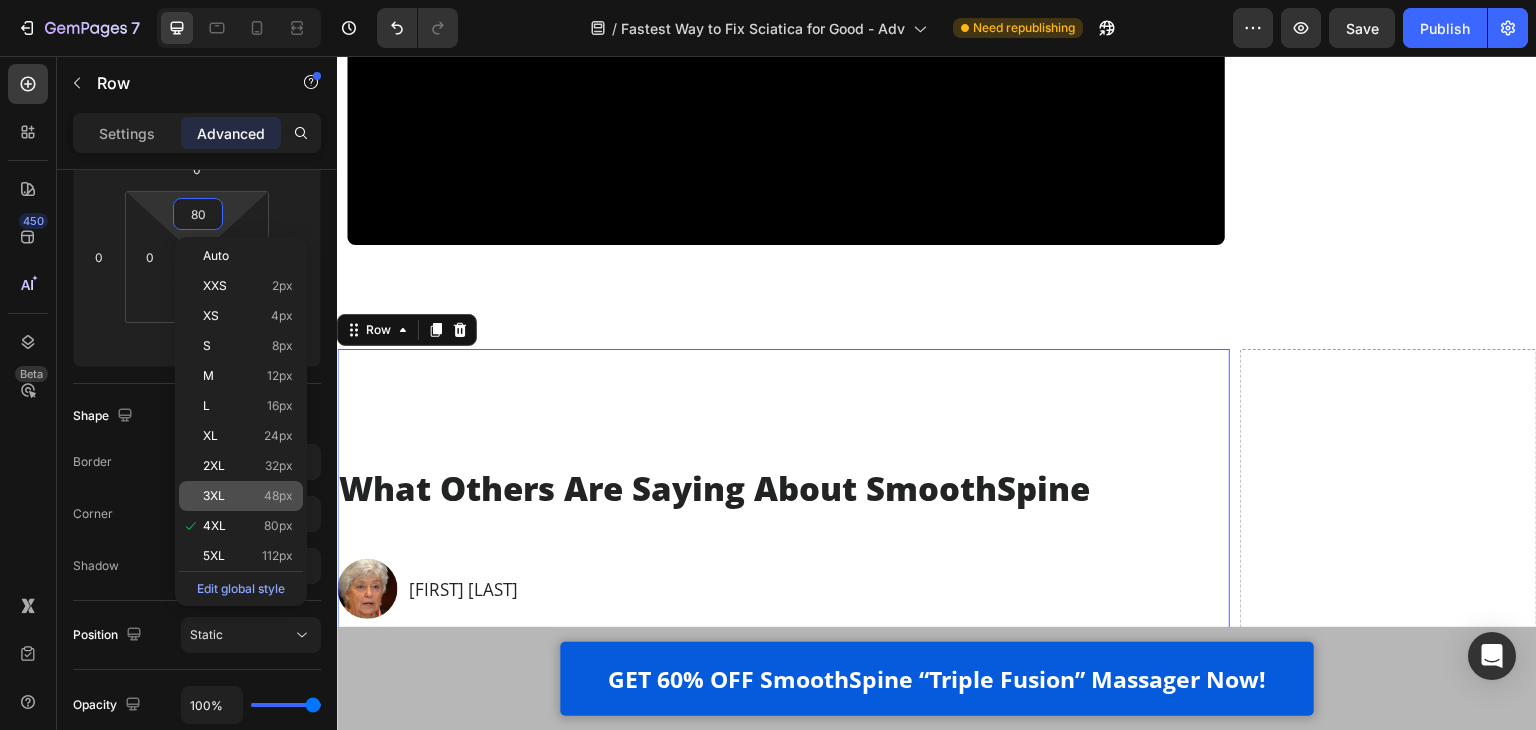 click on "3XL" at bounding box center [214, 496] 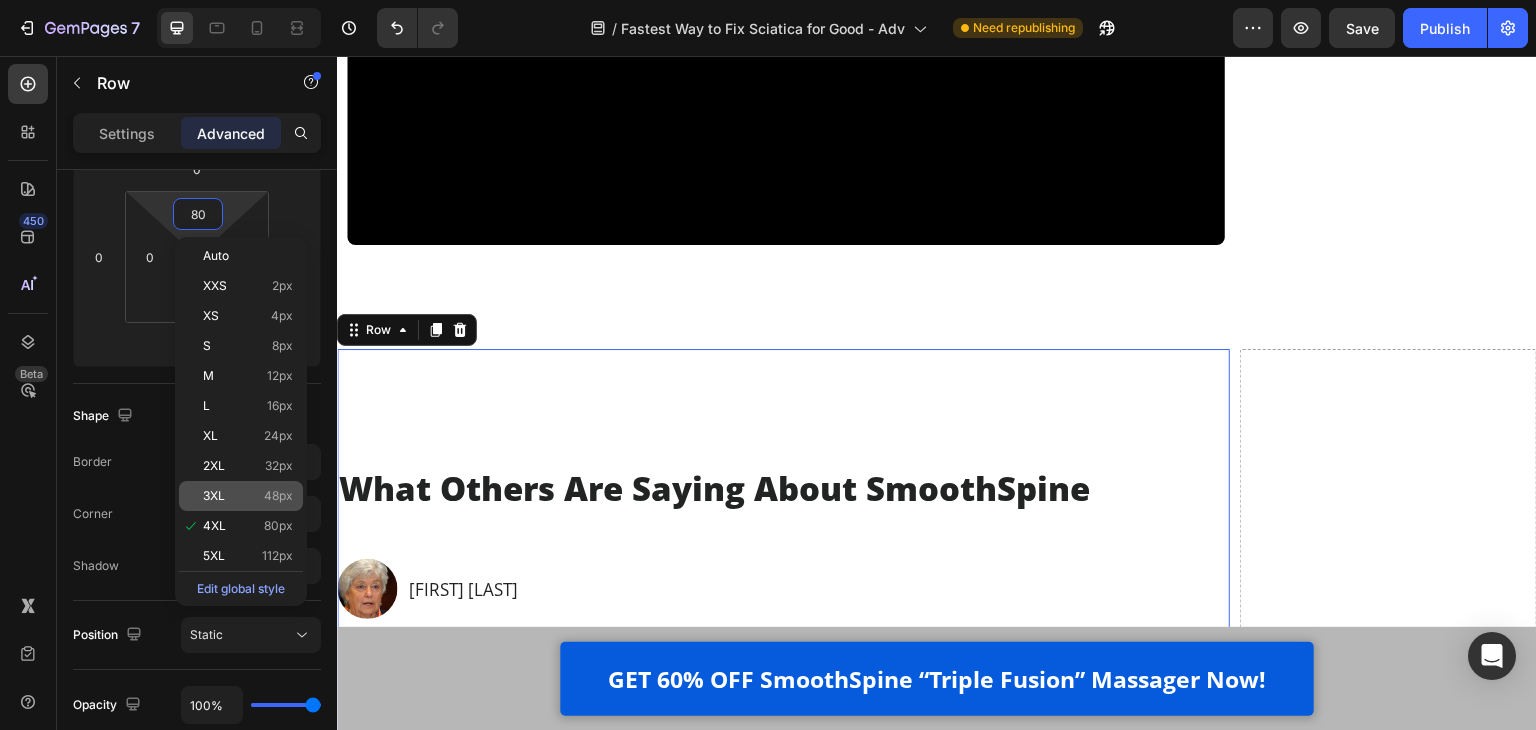 type on "48" 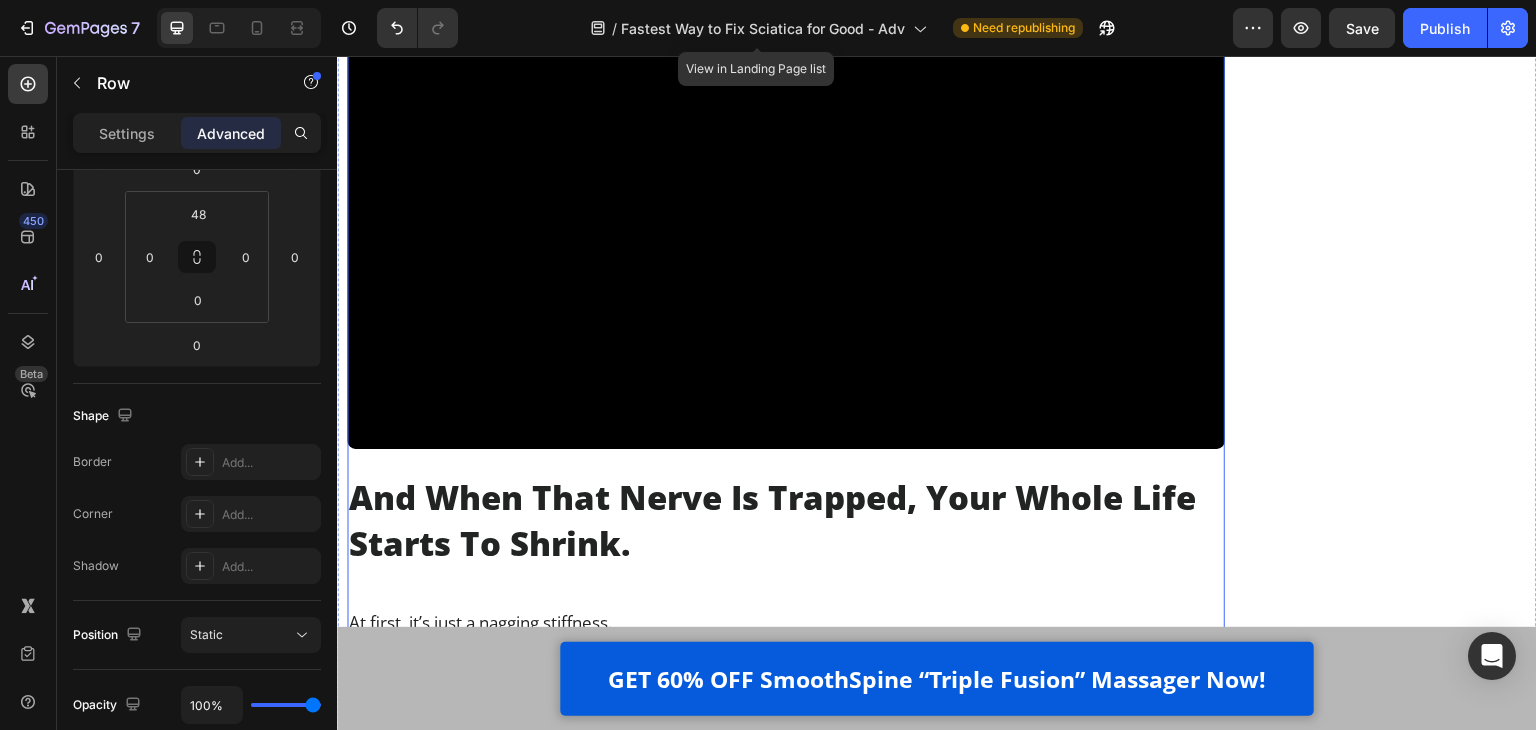 scroll, scrollTop: 5652, scrollLeft: 0, axis: vertical 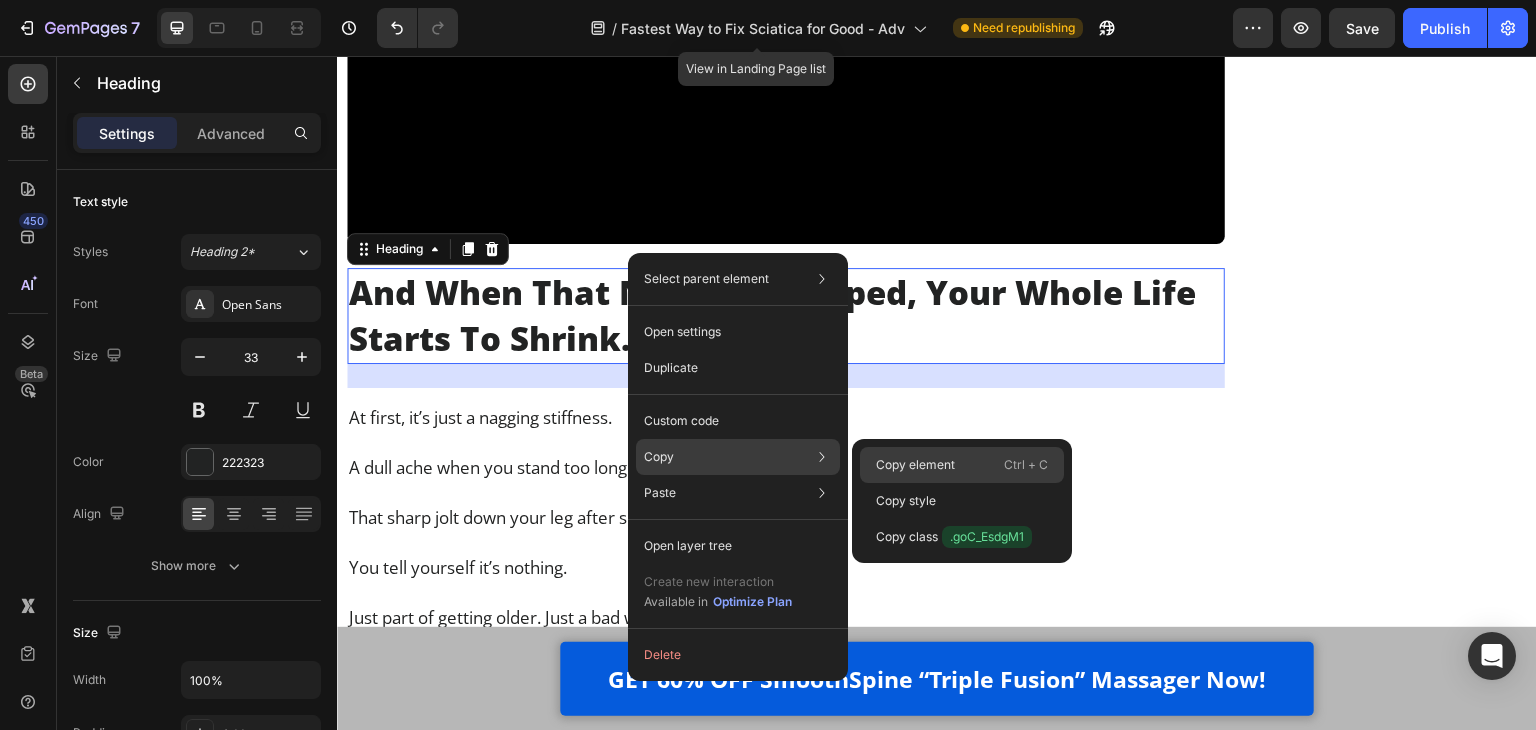 click on "Copy element" at bounding box center [915, 465] 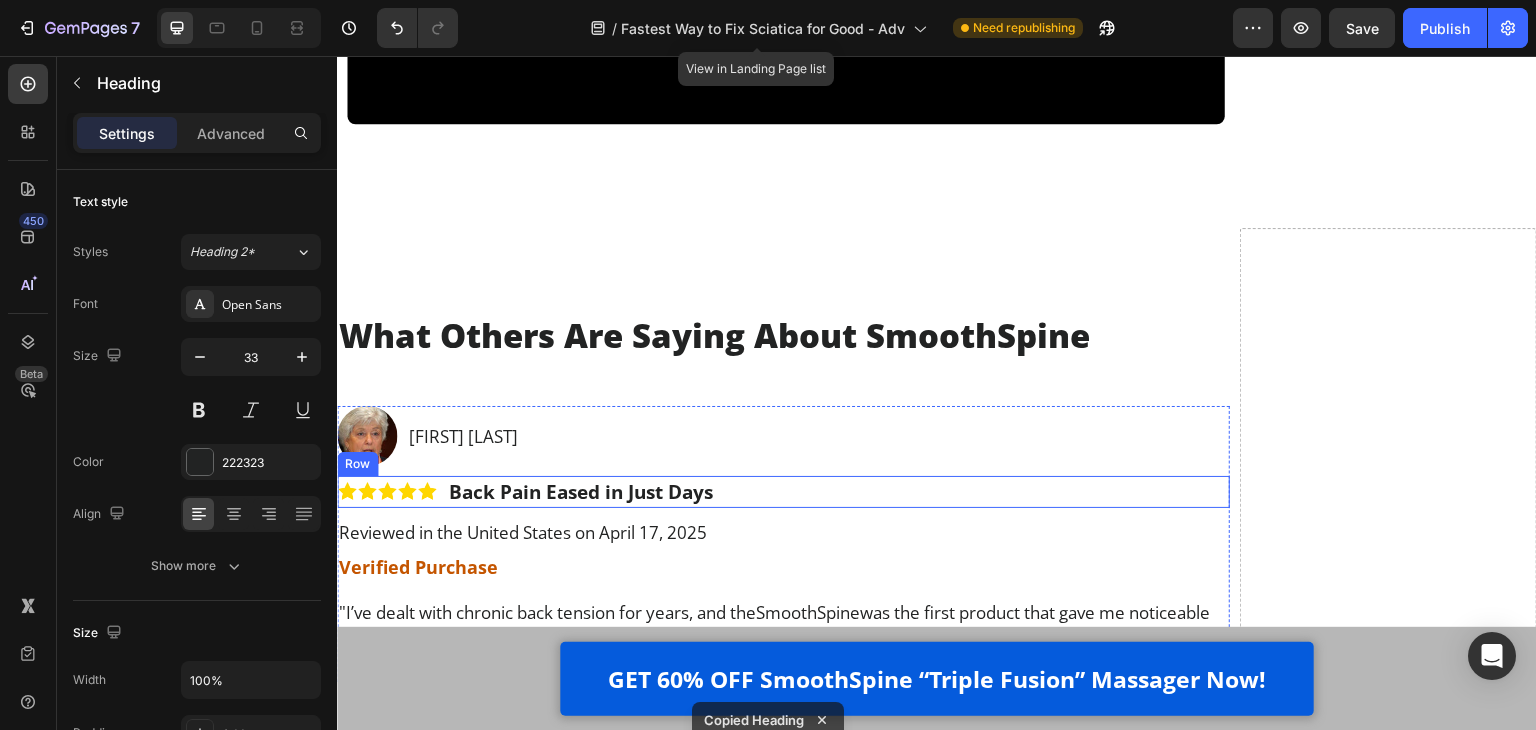 scroll, scrollTop: 8152, scrollLeft: 0, axis: vertical 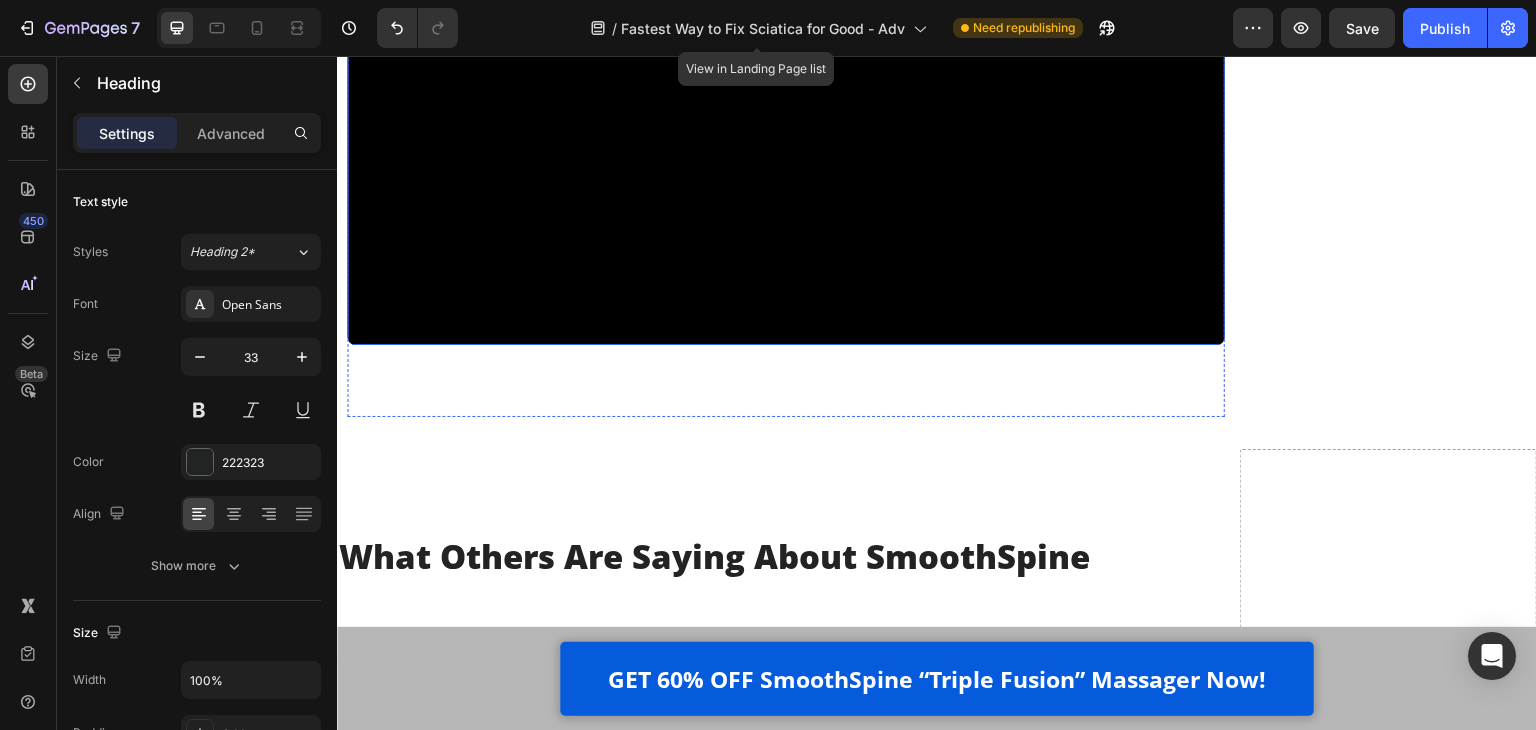 click at bounding box center [786, 99] 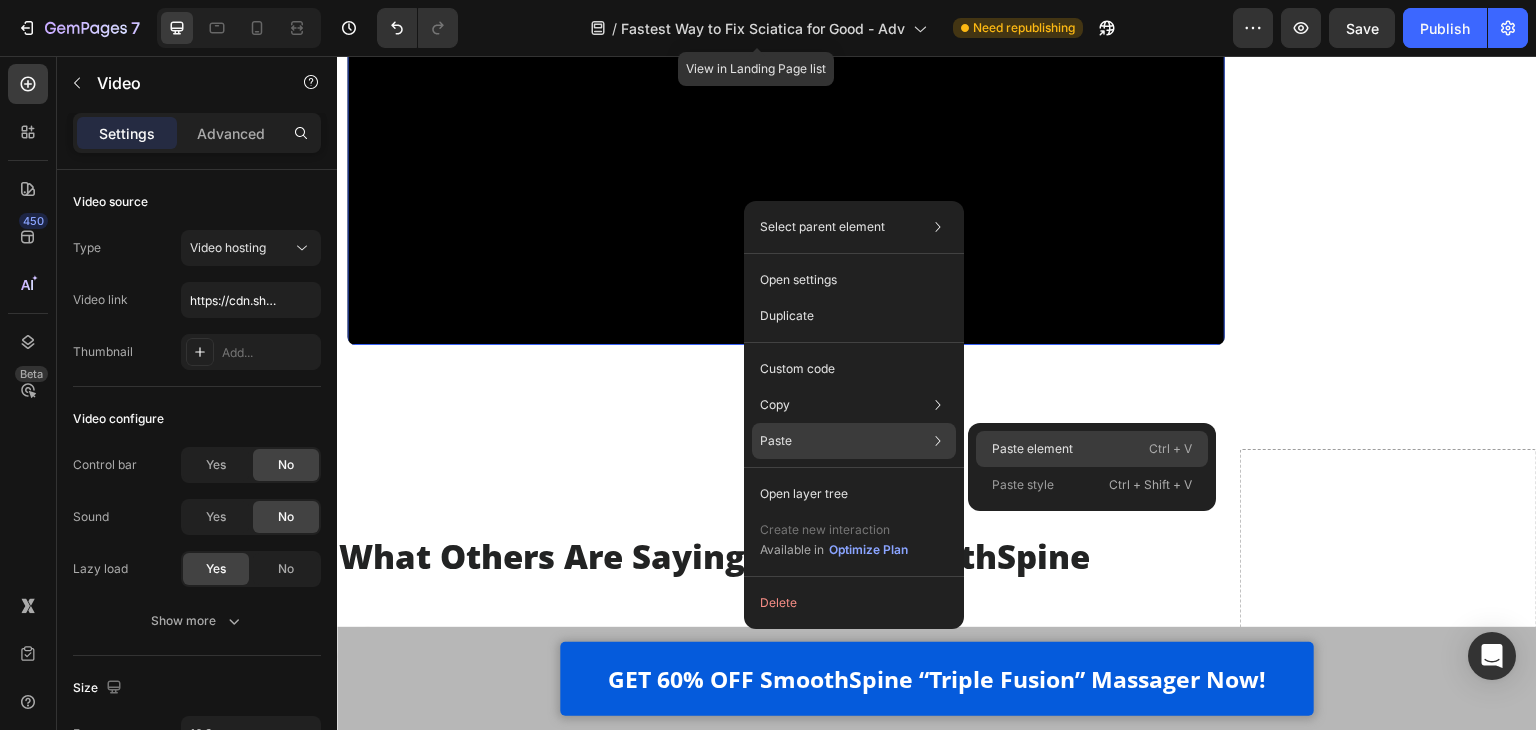 click on "Paste element  Ctrl + V" 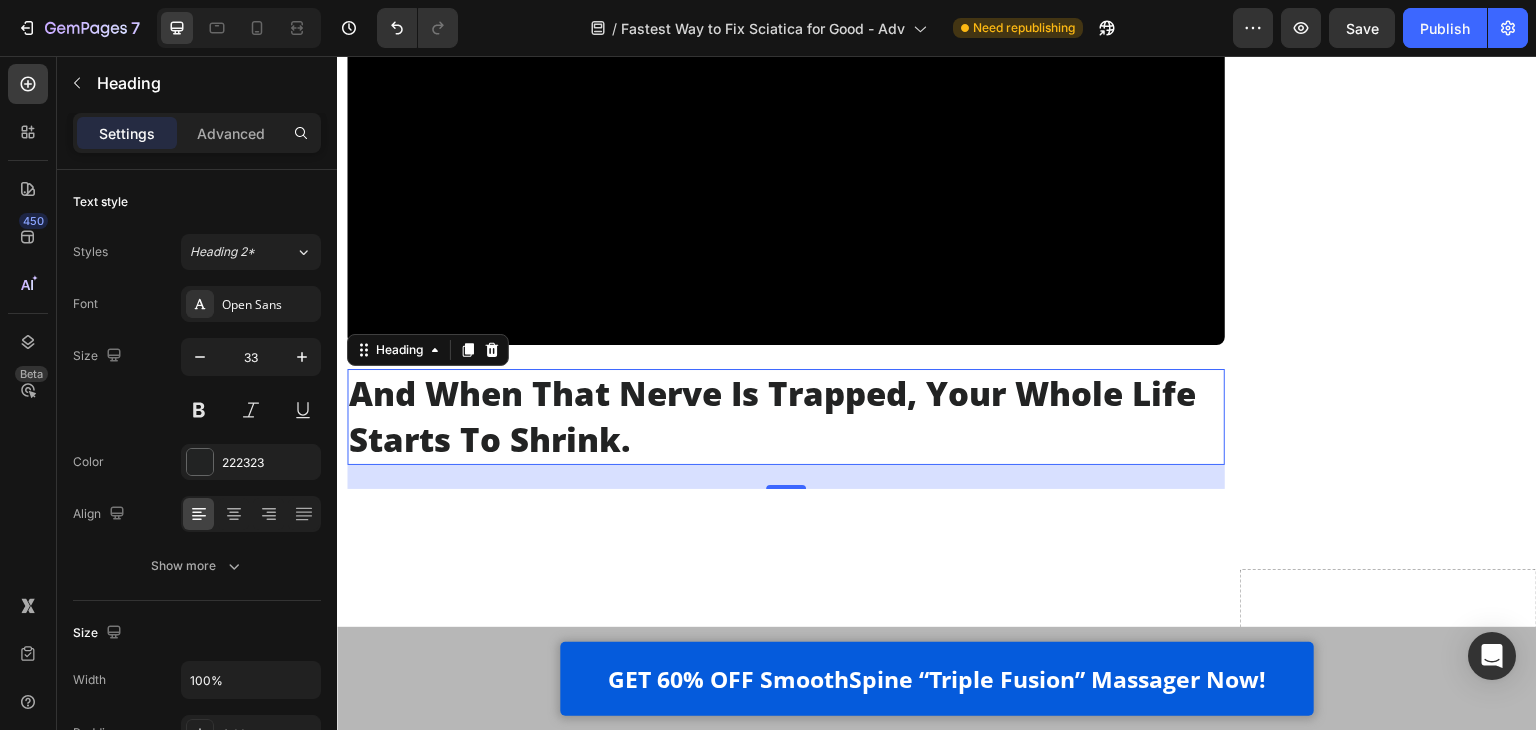 click on "And When That Nerve Is Trapped, Your Whole Life Starts To Shrink." at bounding box center (786, 417) 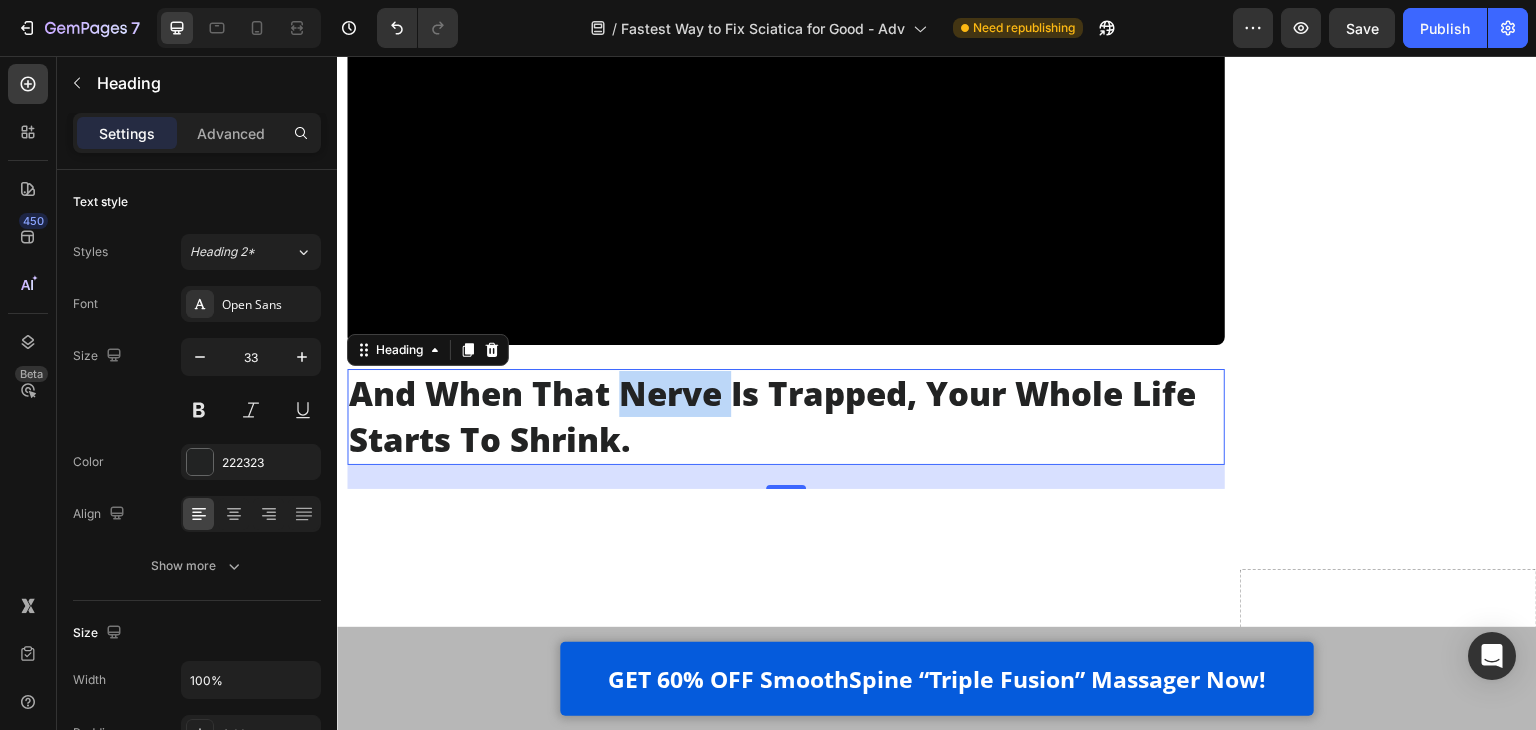 click on "And When That Nerve Is Trapped, Your Whole Life Starts To Shrink." at bounding box center [786, 417] 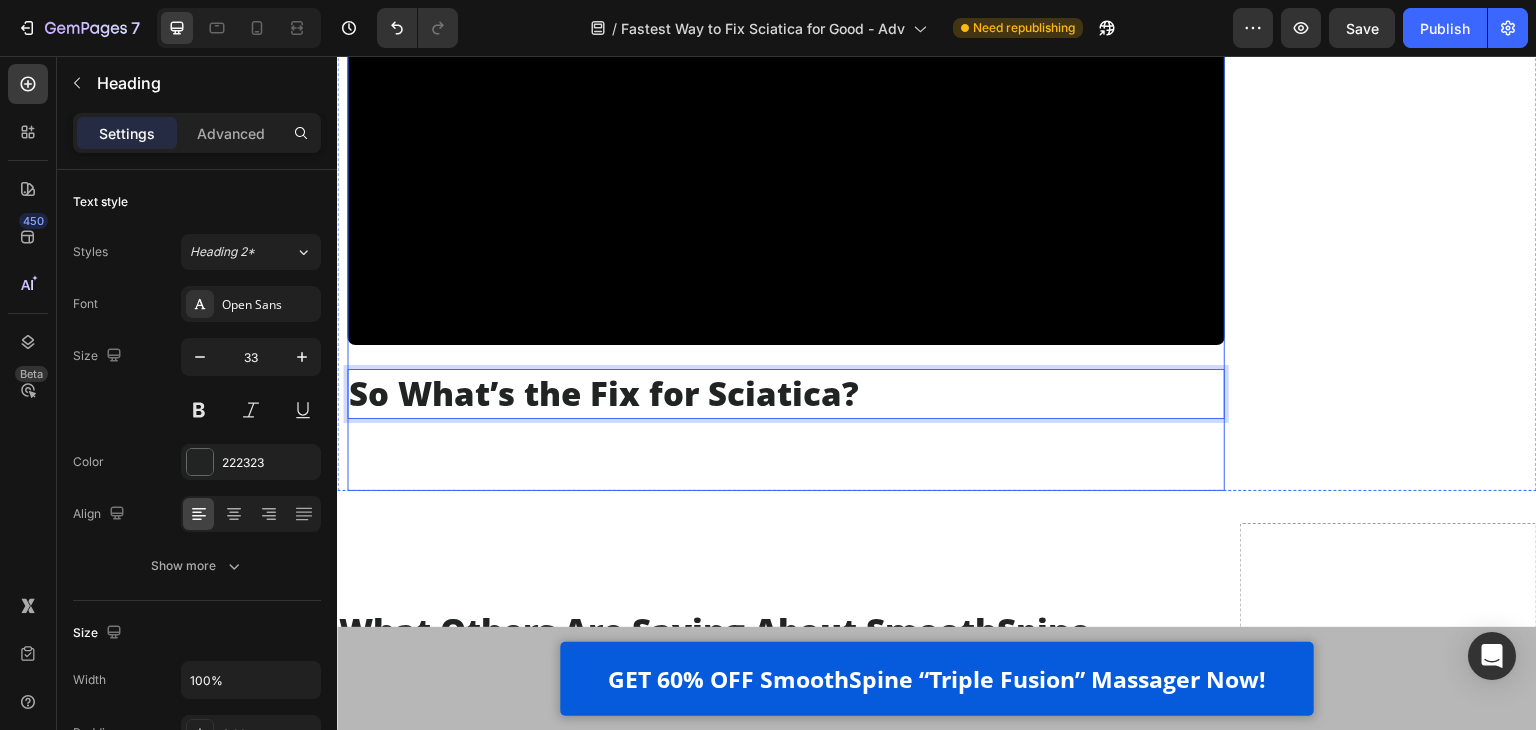 click on "Home > Pain Relief > Sciatica Text Block Top Physiotherapist:  “This Is the Fastest Way to Fix Sciatica for Good” Heading If your sciatica pain keeps flaring up,  and you’re stuck in a loop of pills, stretches, and false hope… this article may open your eyes to what actually works. Text Block Image 2.476 Ratings Text Block Row Image
Written by Dr. Blane Schilling, PT, MD |
Aug 04, 2025
Delivery Date Row Video Hi, my name is Dr. Blane Schilling   I’m a licensed physical therapist with over 40 years of experience helping people manage chronic pain - especially sciatica and lower back issues.   Over the years, I’ve treated everyone from desk workers with stiff backs to post-surgery patients learning to walk again. And I’ve seen all the trends come and go -  Text Block Image Painkillers Text Block Row Image Patches Text Block Row Image Massage Guns Text Block Row Image Inversion Tables Text Block Row Row you name it.       Text Block Heading" at bounding box center (786, -3758) 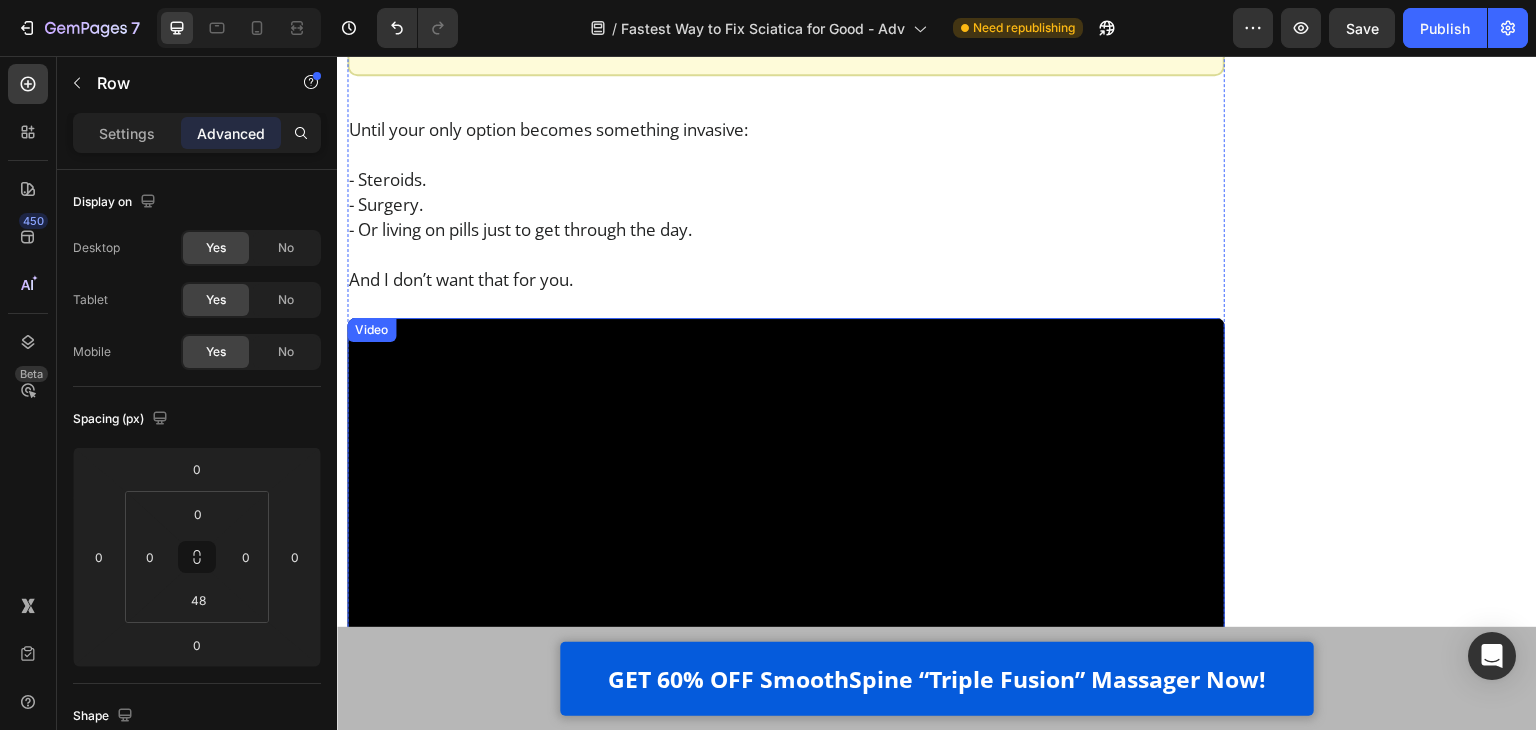 scroll, scrollTop: 7652, scrollLeft: 0, axis: vertical 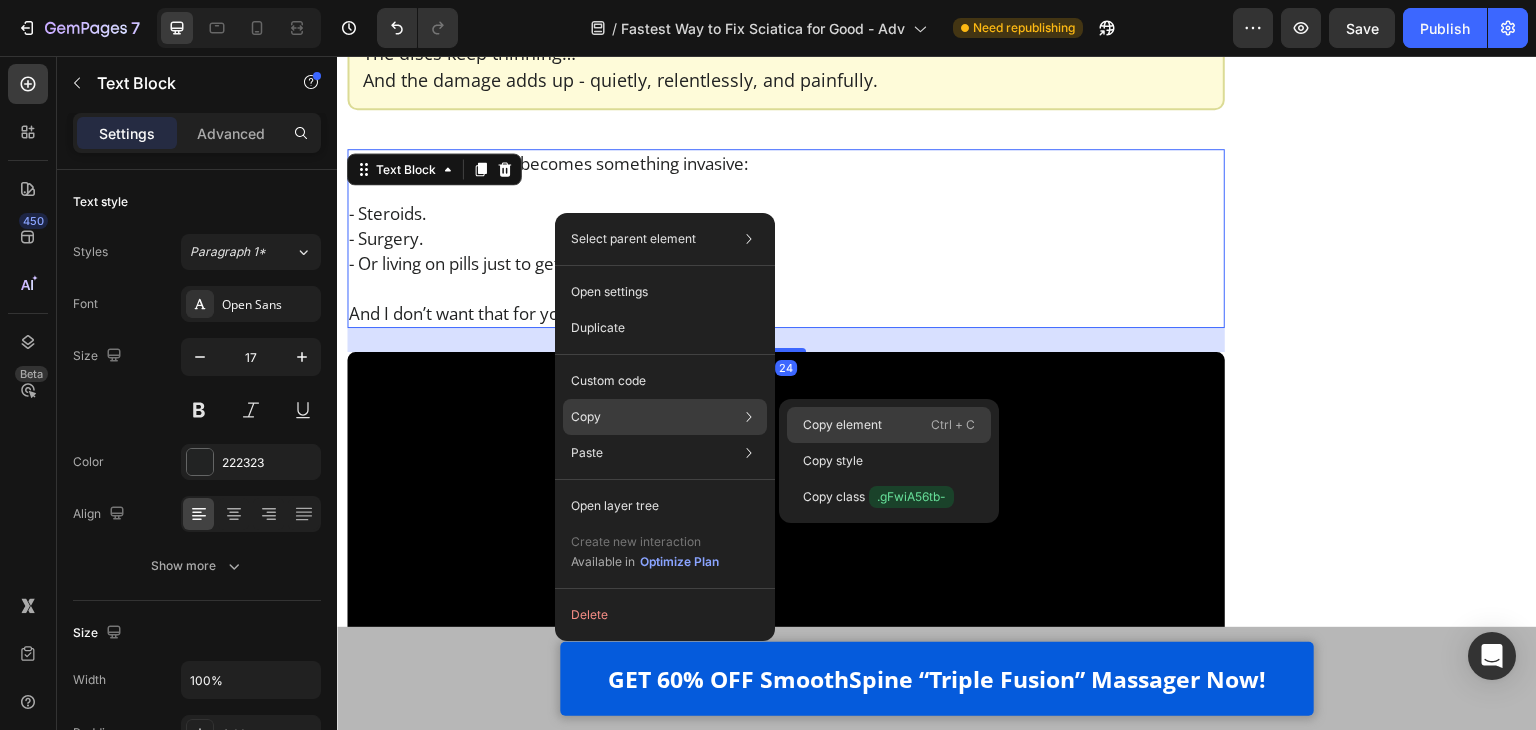 click on "Copy element" at bounding box center (842, 425) 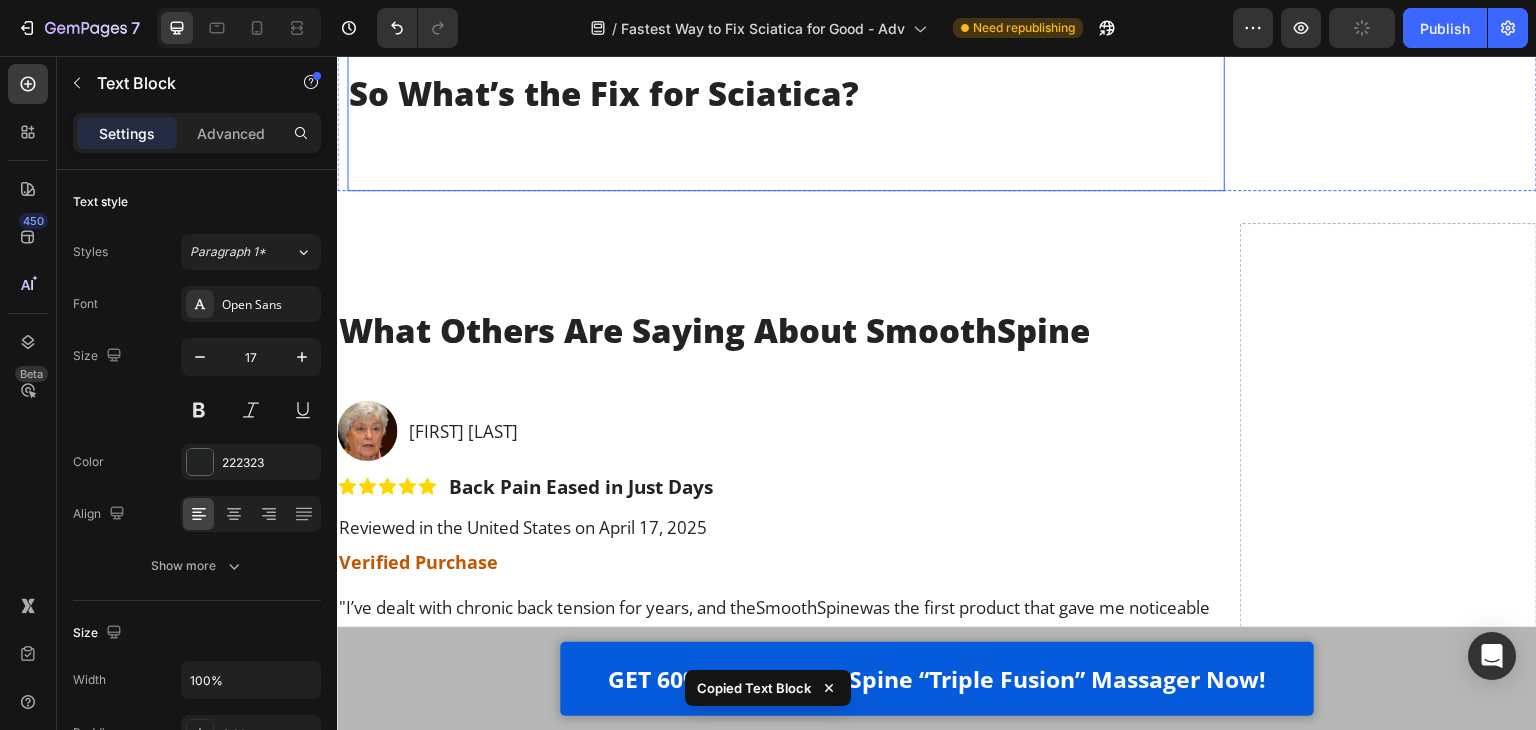 scroll, scrollTop: 8252, scrollLeft: 0, axis: vertical 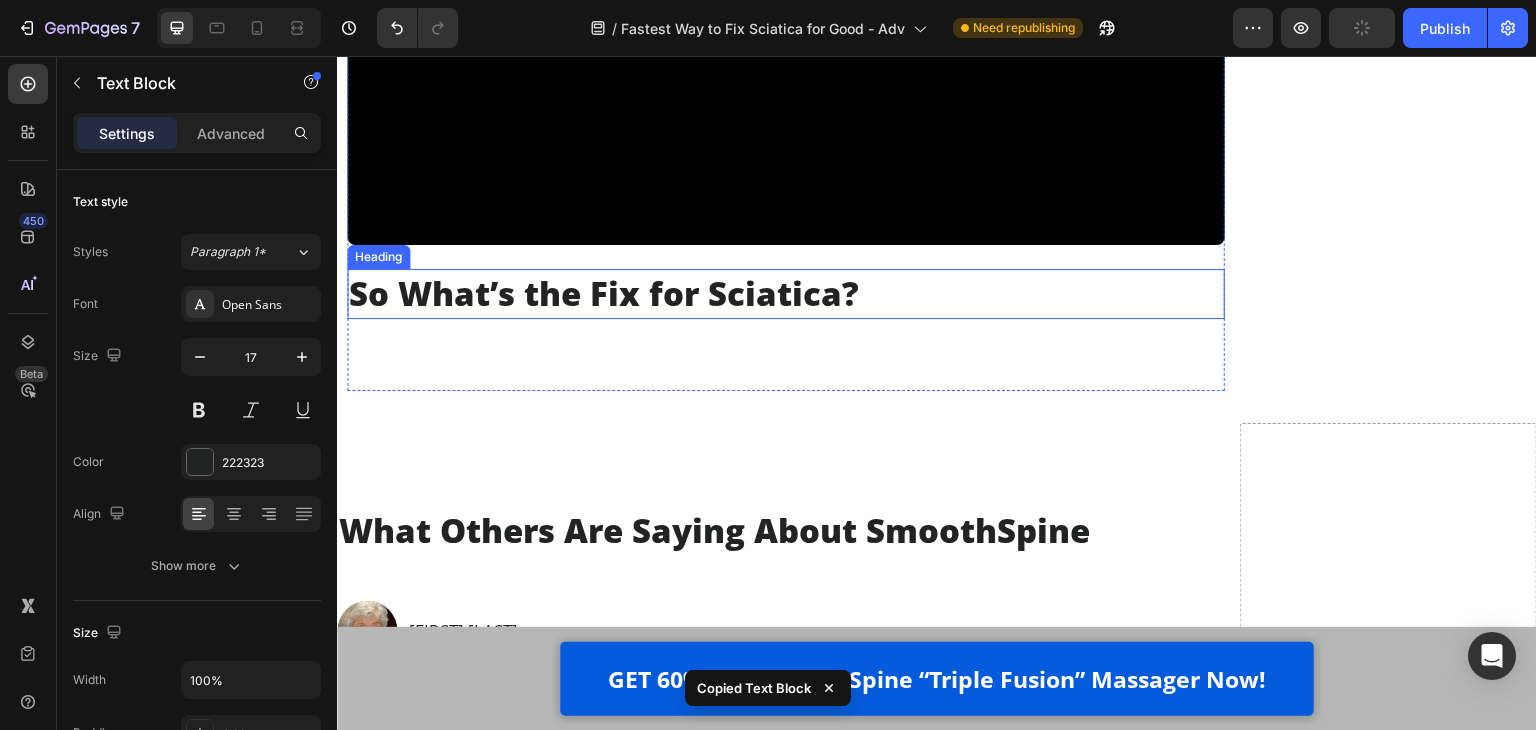 click on "So What’s the Fix for Sciatica?" at bounding box center [786, 294] 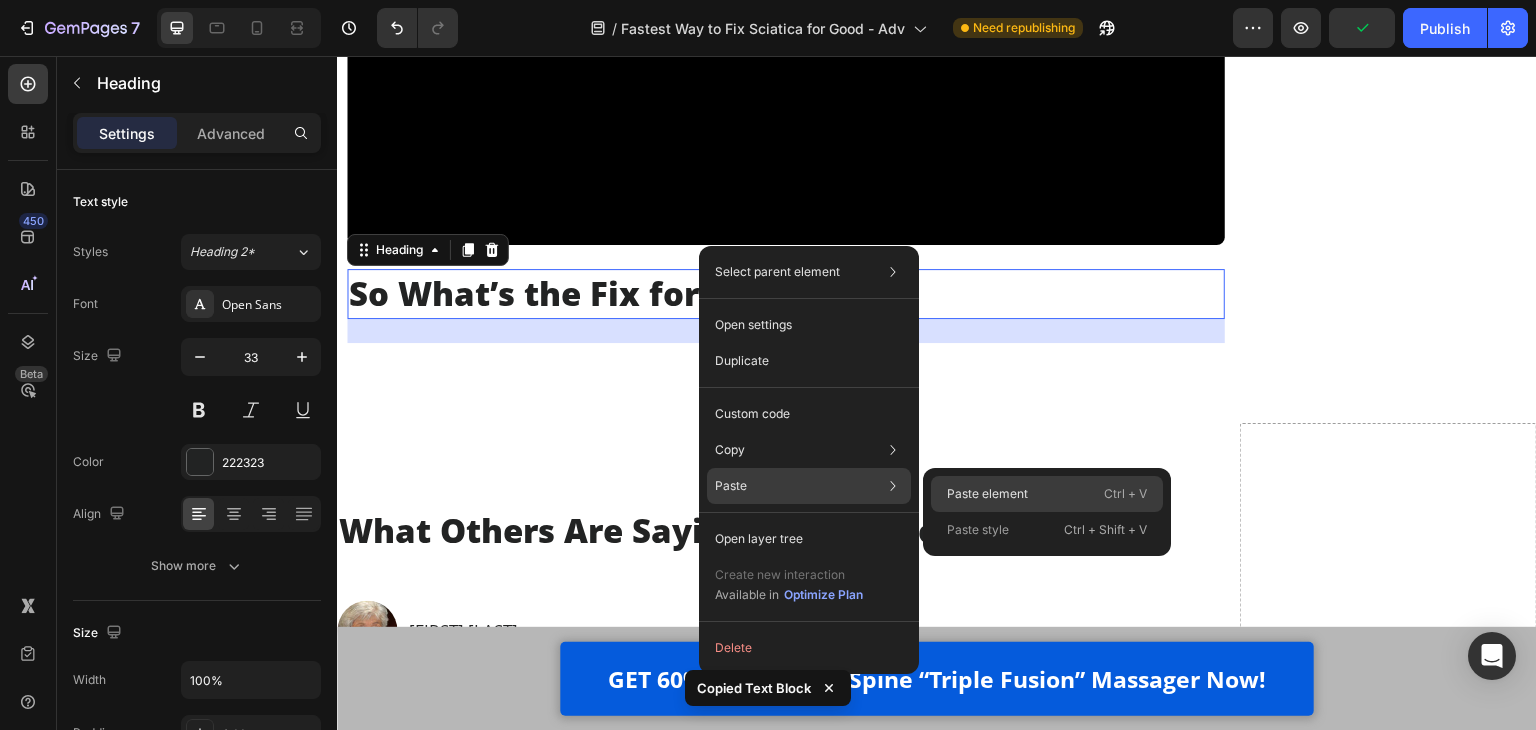 click on "Paste element" at bounding box center (987, 494) 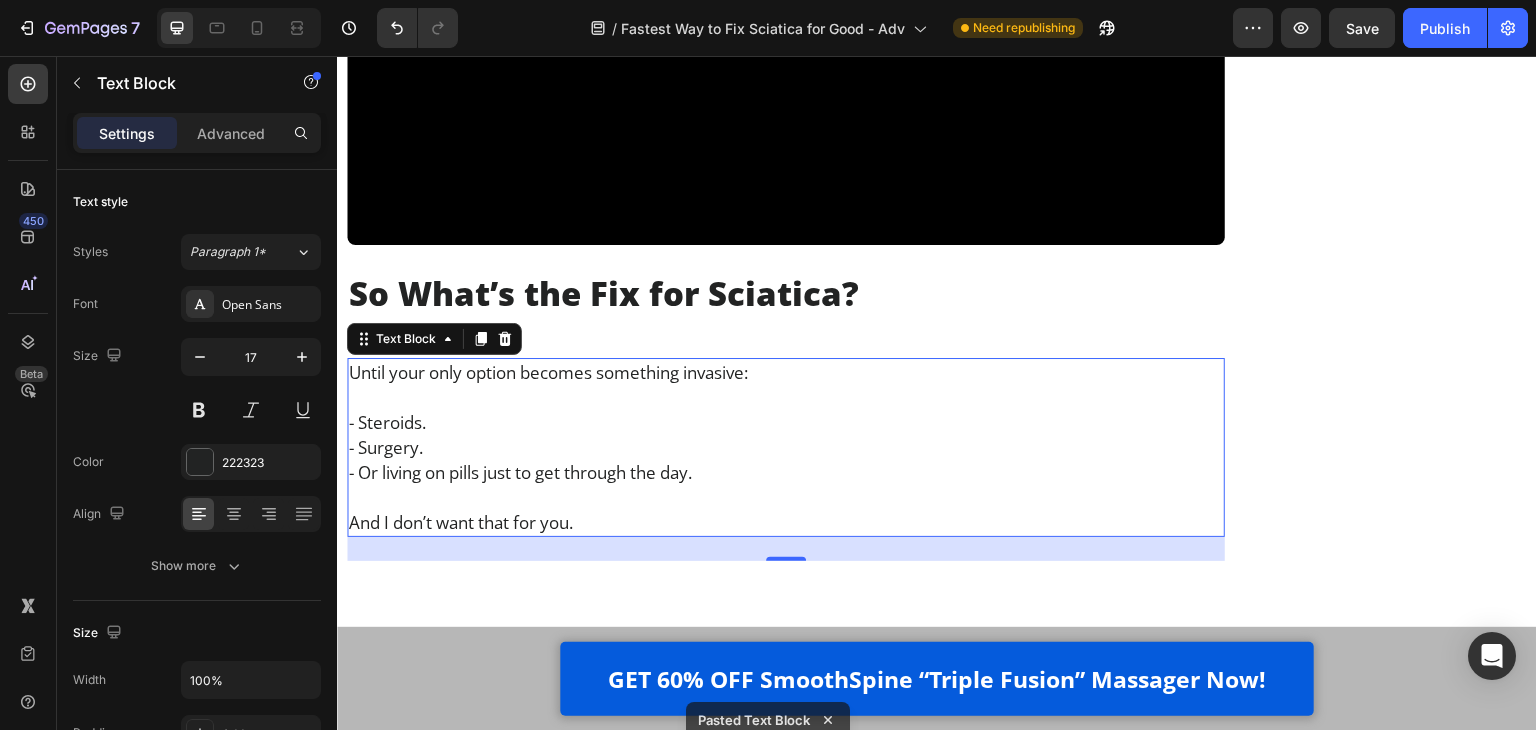 click on "- Steroids. - Surgery. - Or living on pills just to get through the day." at bounding box center [786, 447] 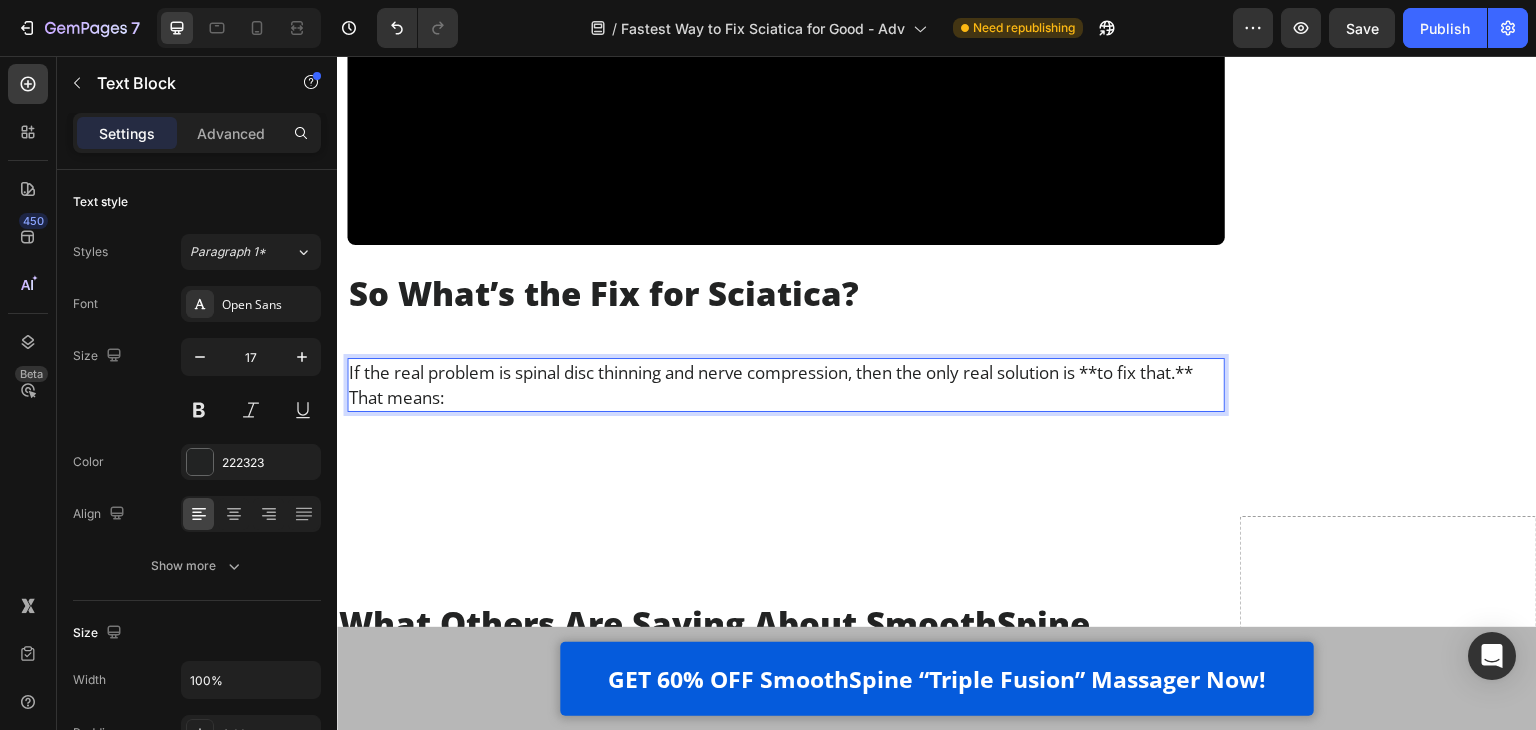 click on "If the real problem is spinal disc thinning and nerve compression, then the only real solution is **to fix that.**" at bounding box center [786, 372] 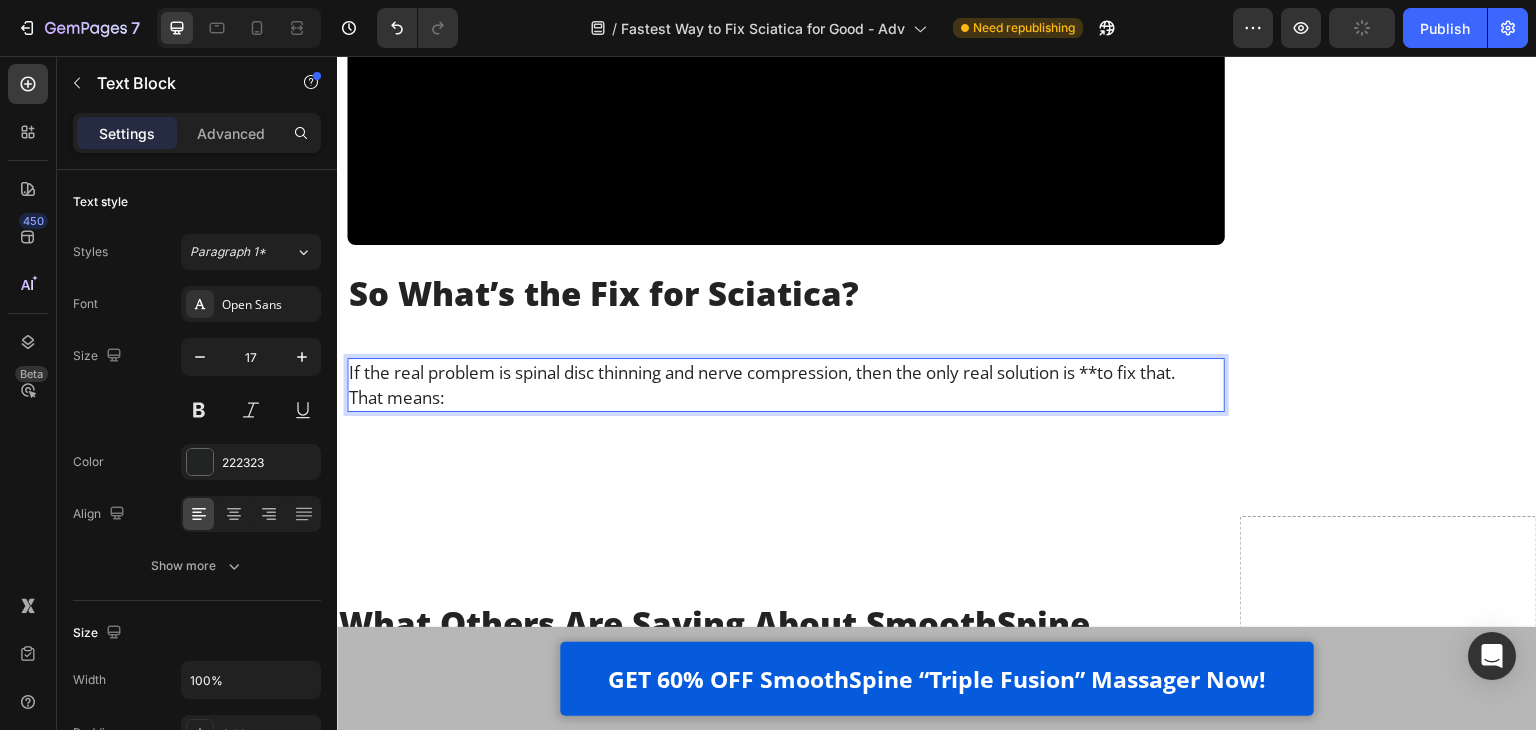 click on "If the real problem is spinal disc thinning and nerve compression, then the only real solution is **to fix that." at bounding box center (786, 372) 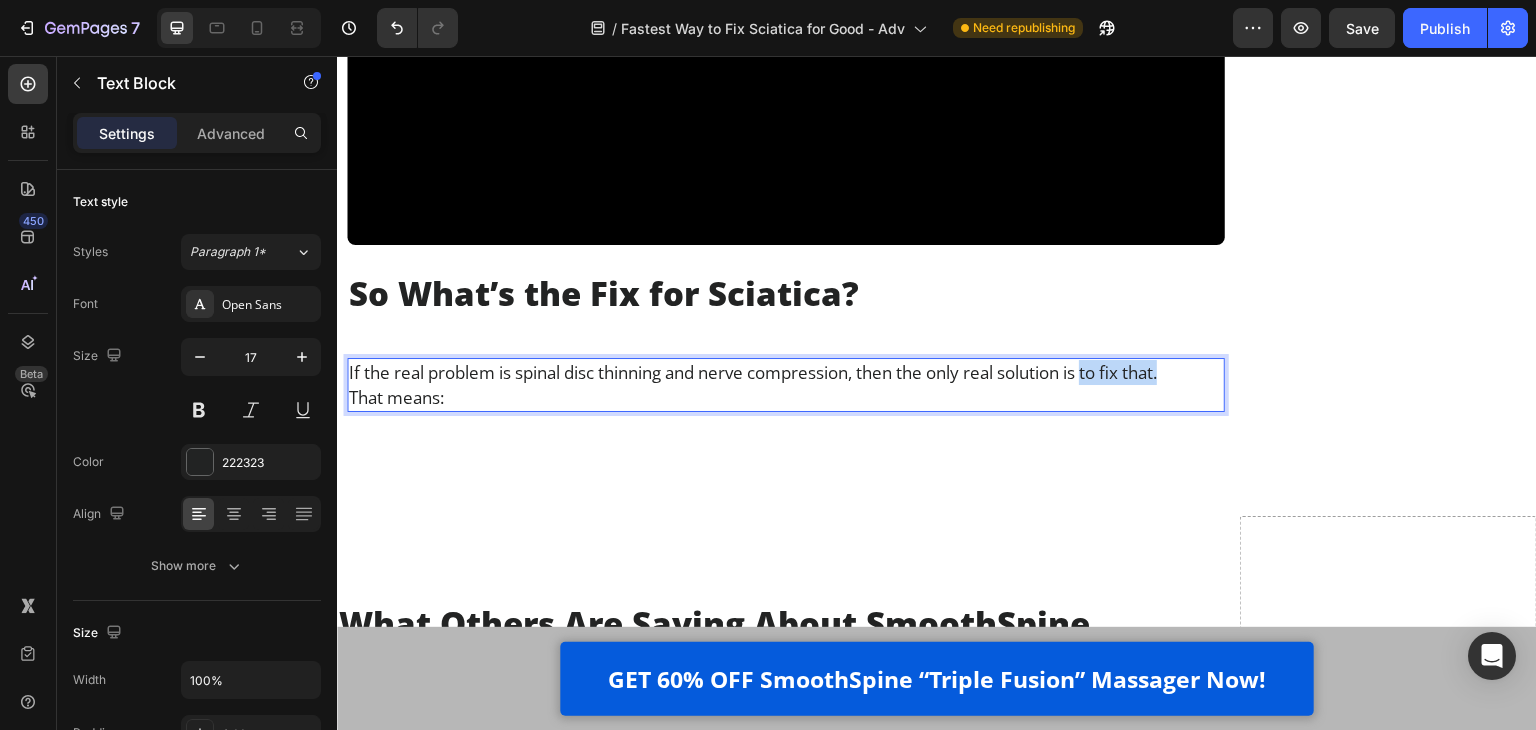 drag, startPoint x: 1101, startPoint y: 326, endPoint x: 1181, endPoint y: 322, distance: 80.09994 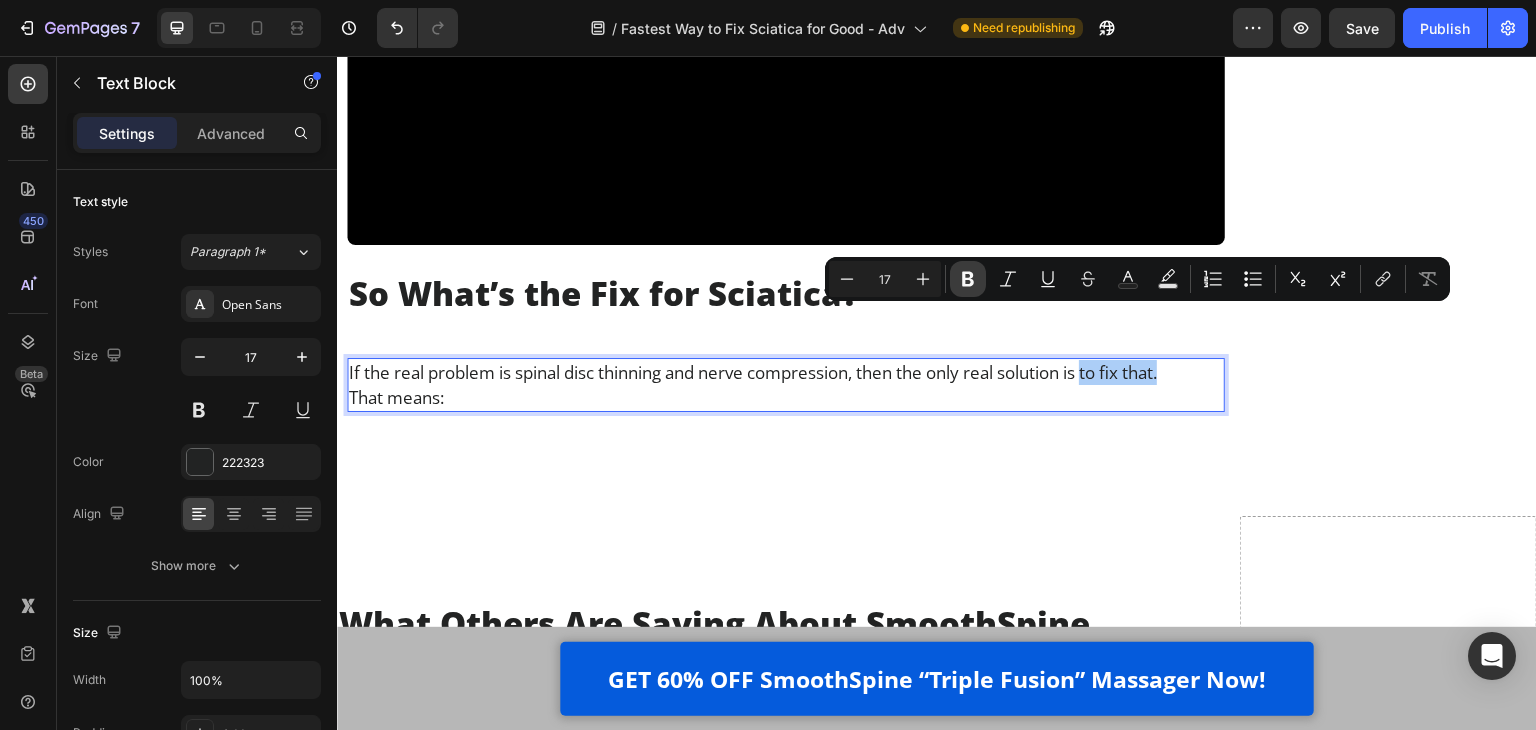click 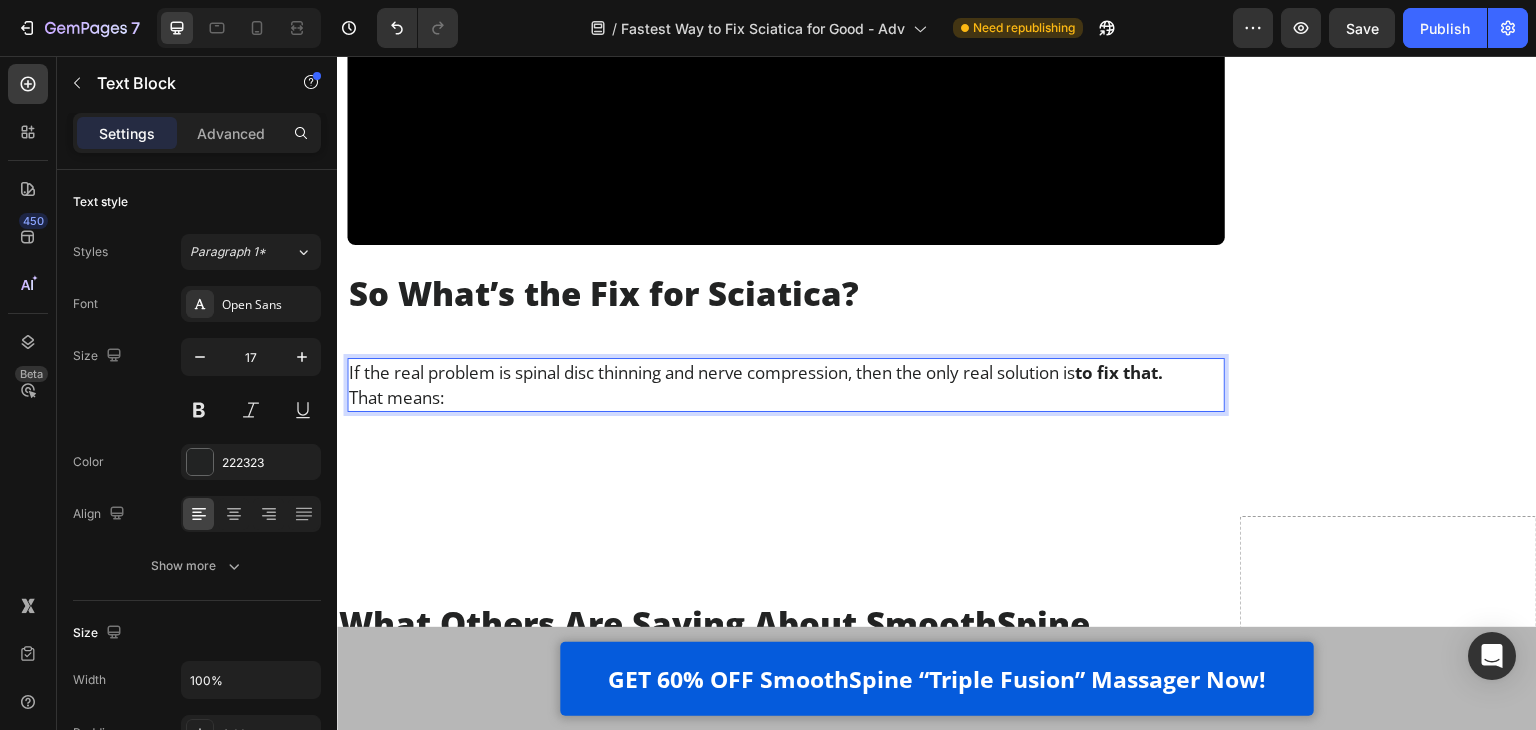 click on "If the real problem is spinal disc thinning and nerve compression, then the only real solution is  to fix that." at bounding box center (786, 372) 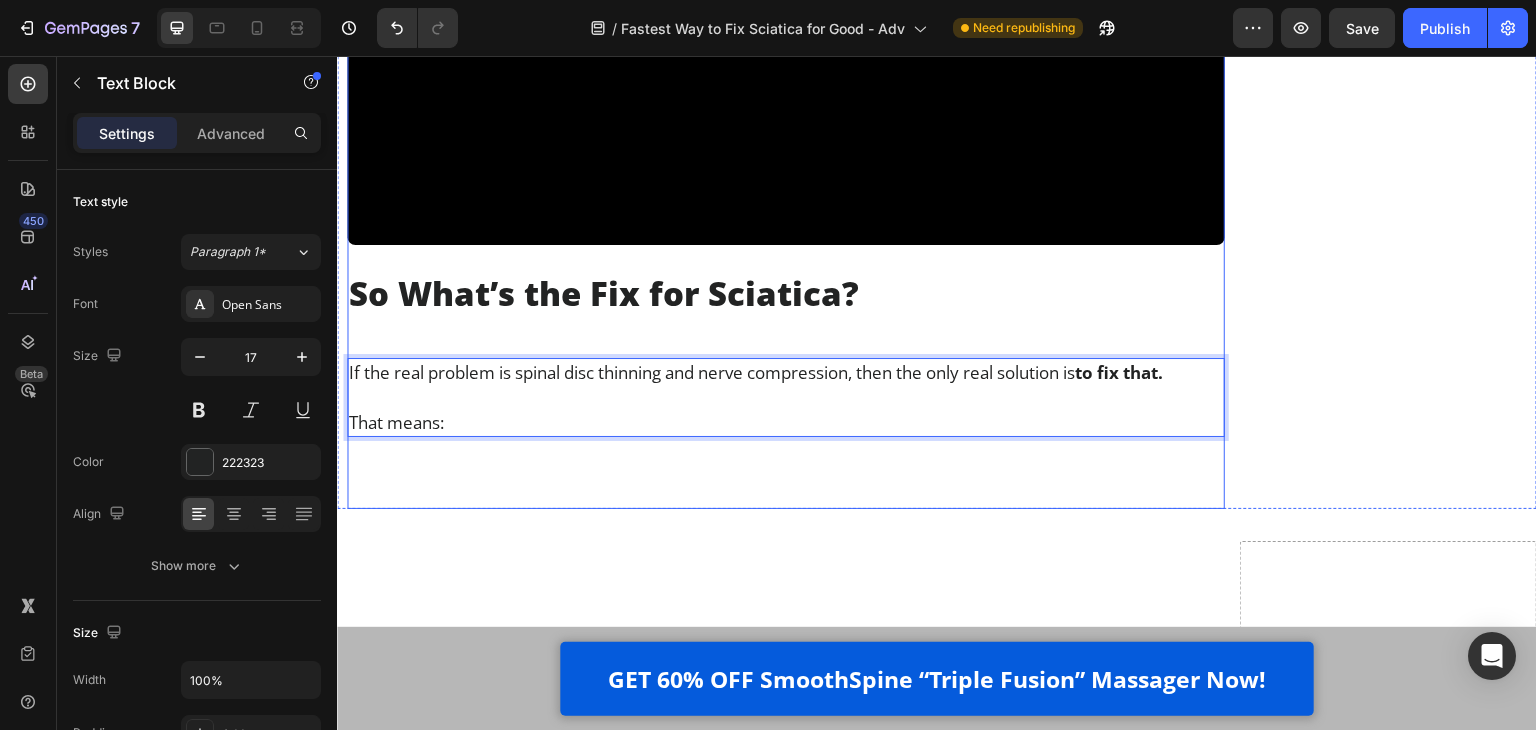 click on "Home > Pain Relief > Sciatica Text Block Top Physiotherapist:  “This Is the Fastest Way to Fix Sciatica for Good” Heading If your sciatica pain keeps flaring up,  and you’re stuck in a loop of pills, stretches, and false hope… this article may open your eyes to what actually works. Text Block Image 2.476 Ratings Text Block Row Image
Written by Dr. Blane Schilling, PT, MD |
Aug 04, 2025
Delivery Date Row Video Hi, my name is Dr. Blane Schilling   I’m a licensed physical therapist with over 40 years of experience helping people manage chronic pain - especially sciatica and lower back issues.   Over the years, I’ve treated everyone from desk workers with stiff backs to post-surgery patients learning to walk again. And I’ve seen all the trends come and go -  Text Block Image Painkillers Text Block Row Image Patches Text Block Row Image Massage Guns Text Block Row Image Inversion Tables Text Block Row Row you name it.       Text Block Heading" at bounding box center (786, -3775) 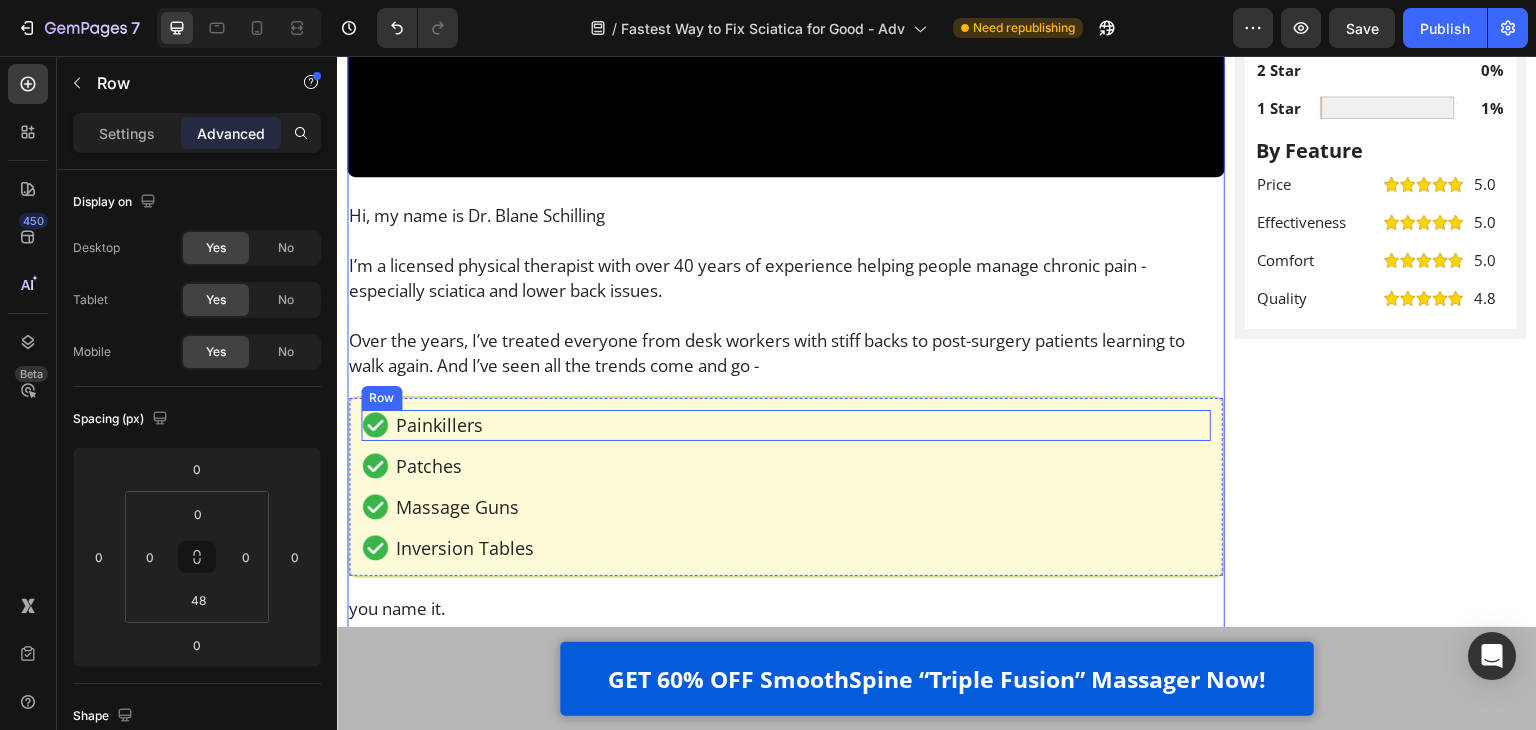 scroll, scrollTop: 852, scrollLeft: 0, axis: vertical 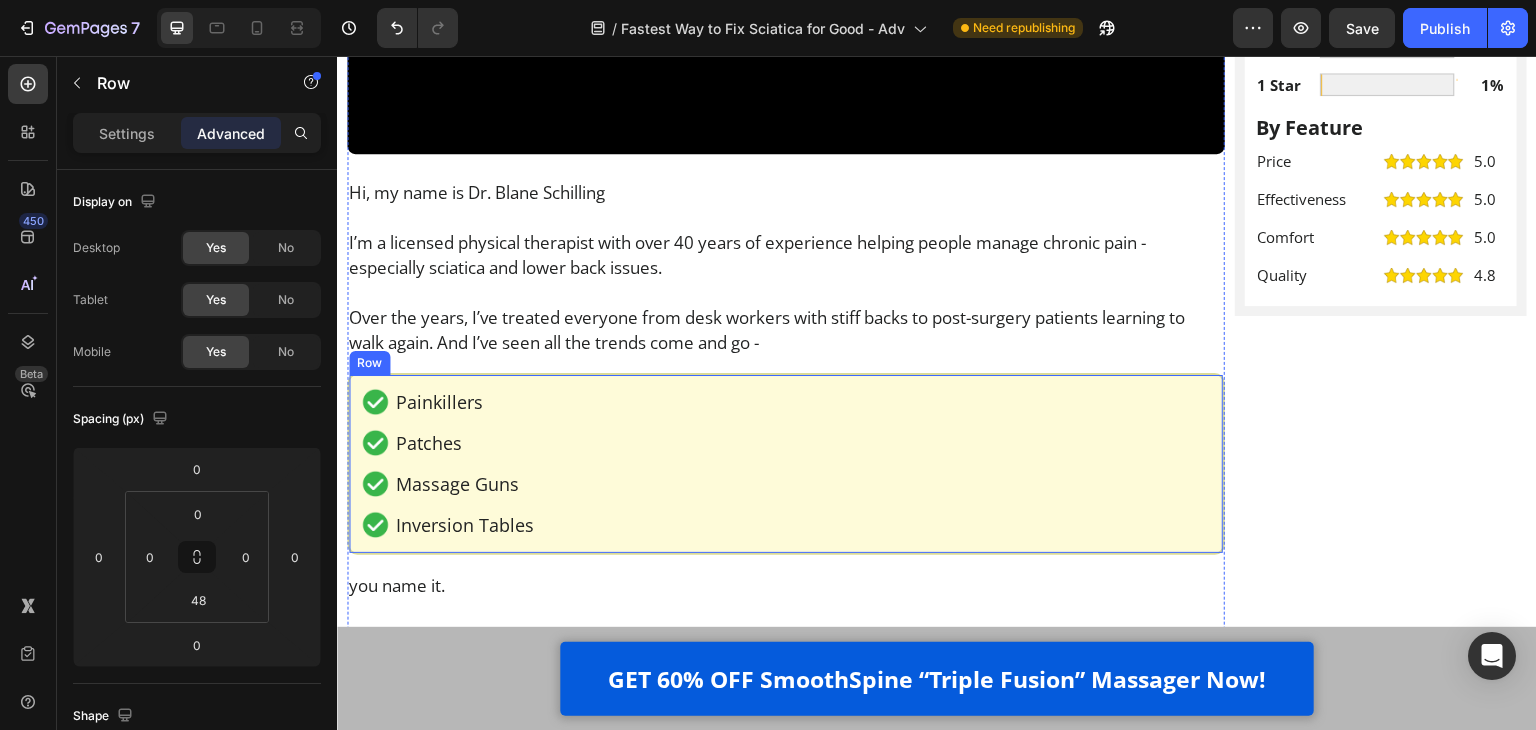 click on "Image Painkillers Text Block Row Image Patches Text Block Row Image Massage Guns Text Block Row Image Inversion Tables Text Block Row Row" at bounding box center (786, 464) 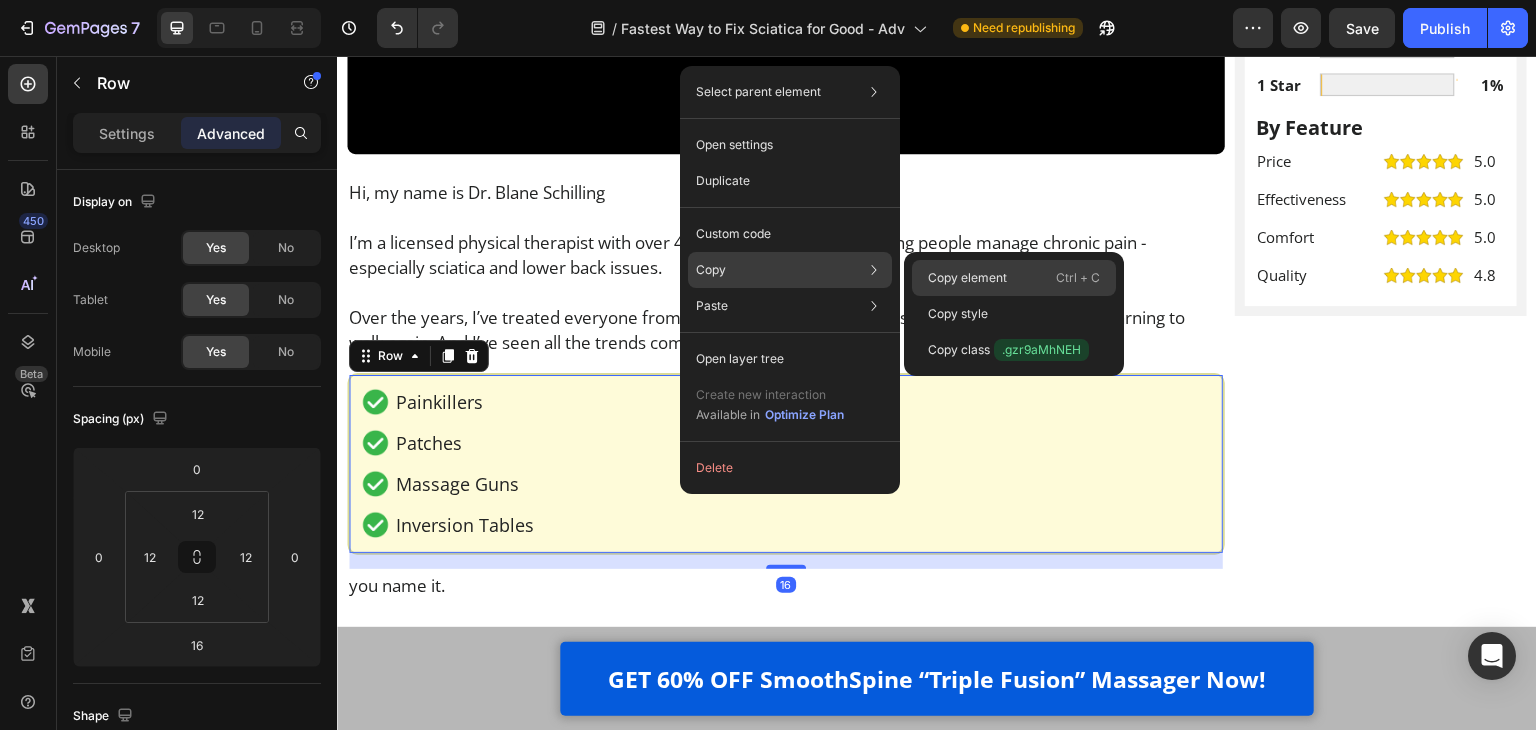 click on "Copy element" at bounding box center (967, 278) 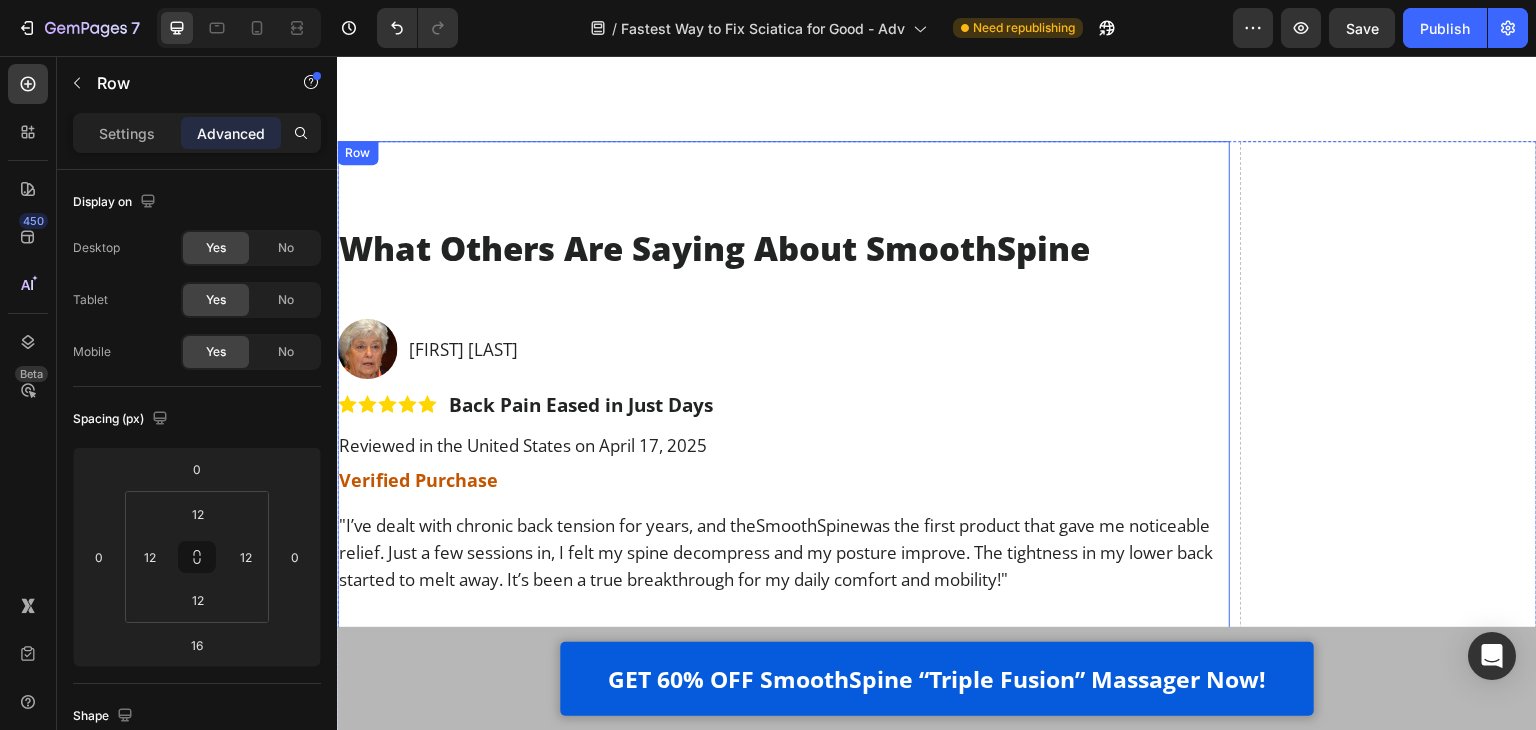 scroll, scrollTop: 8352, scrollLeft: 0, axis: vertical 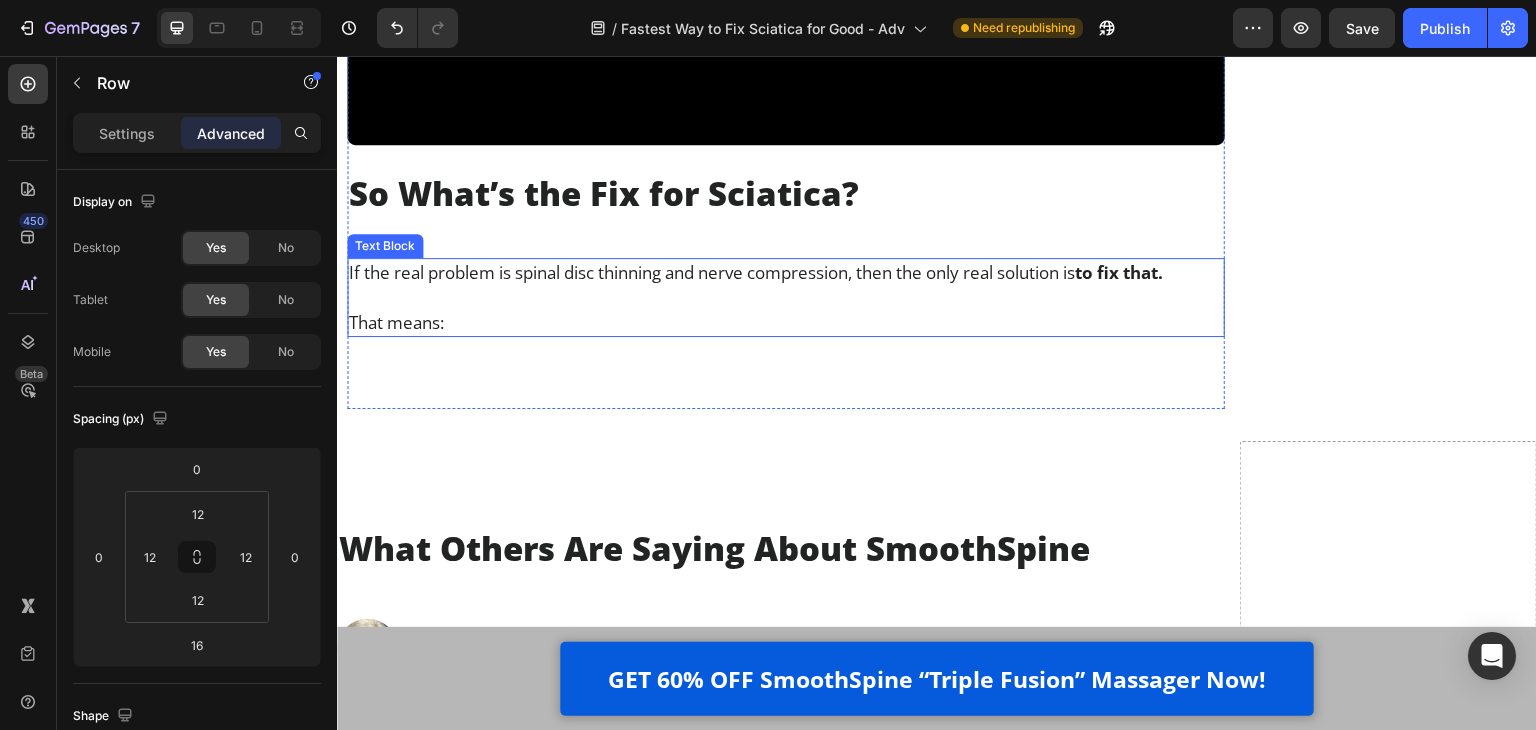 click on "If the real problem is spinal disc thinning and nerve compression, then the only real solution is  to fix that. That means:" at bounding box center (786, 297) 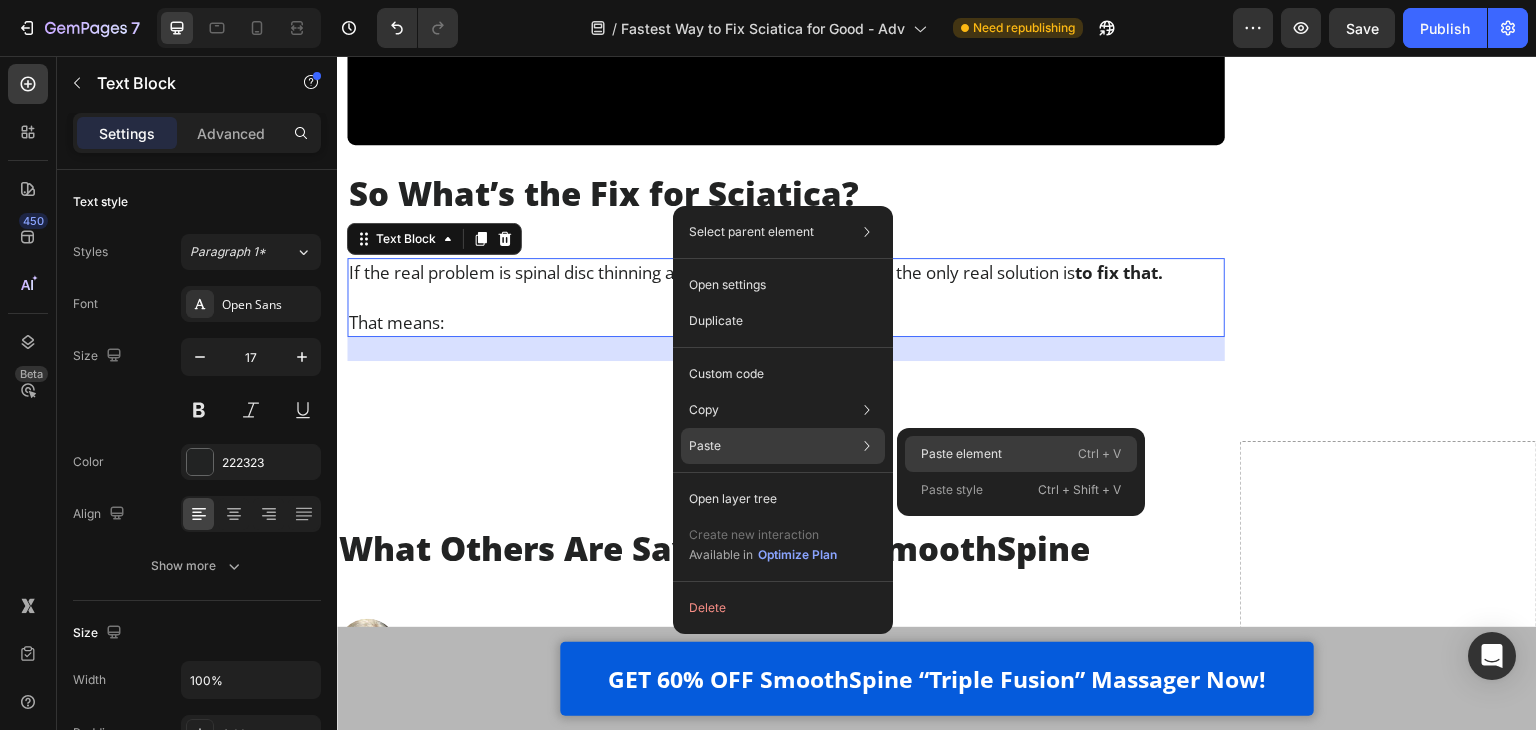 click on "Paste element  Ctrl + V" 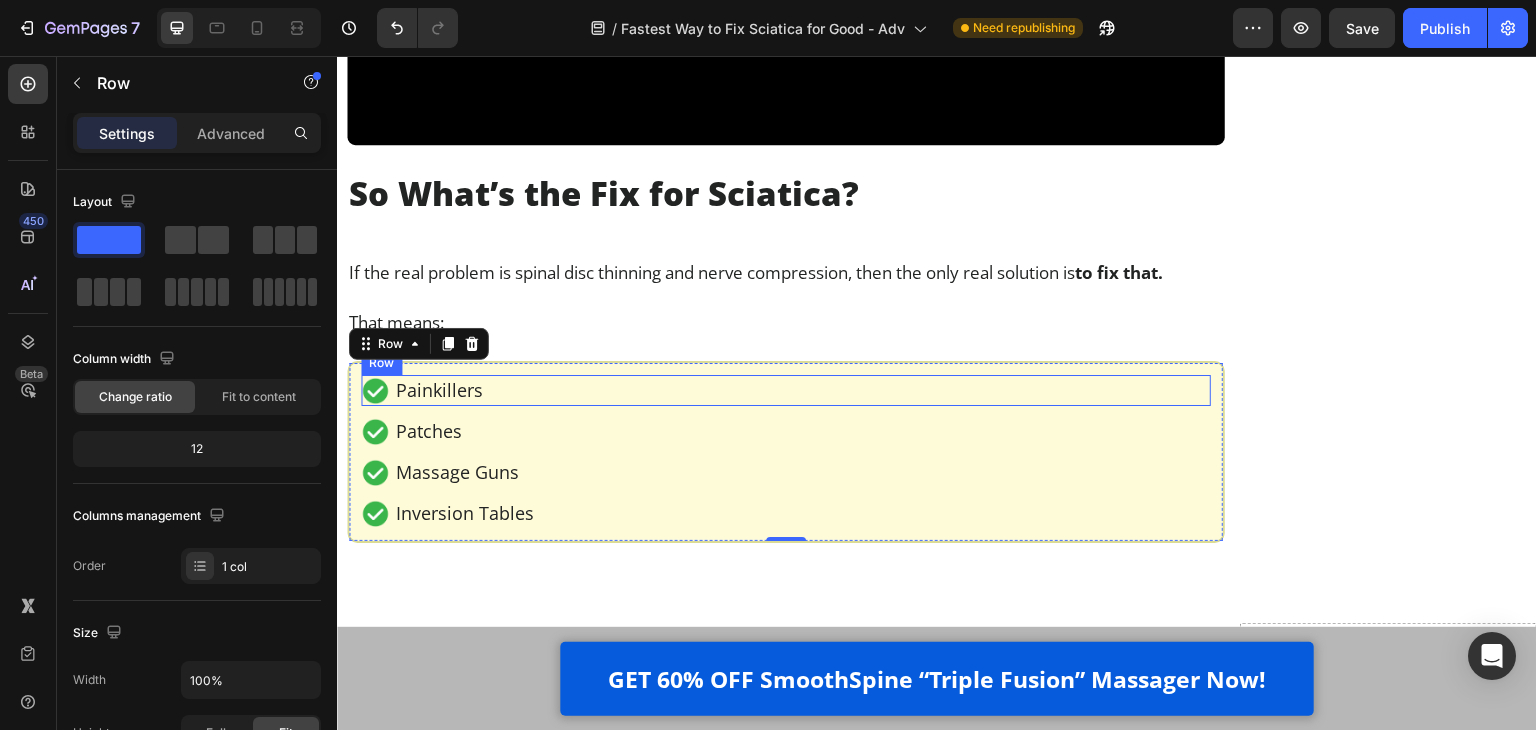 click on "Painkillers" at bounding box center (439, 390) 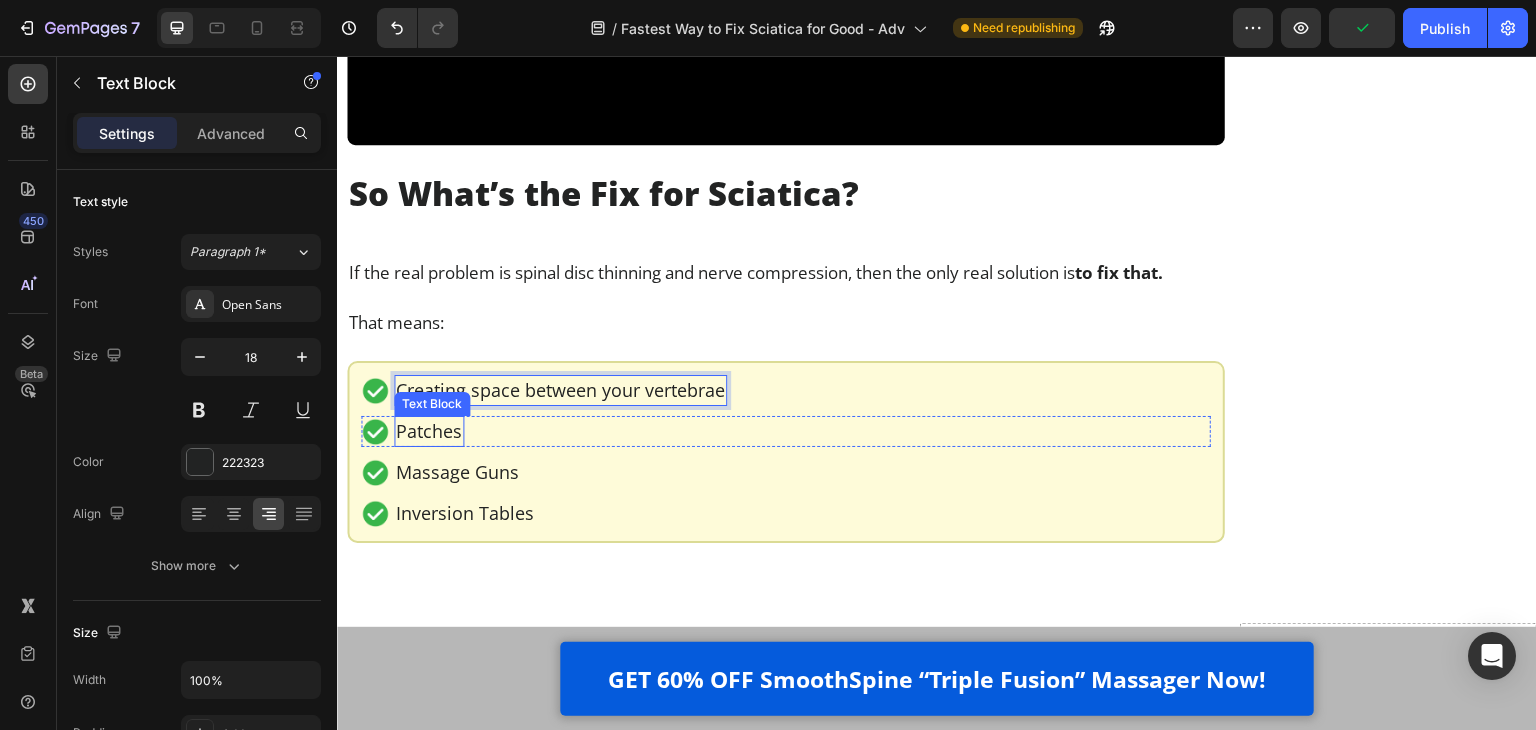 click on "Patches" at bounding box center (429, 431) 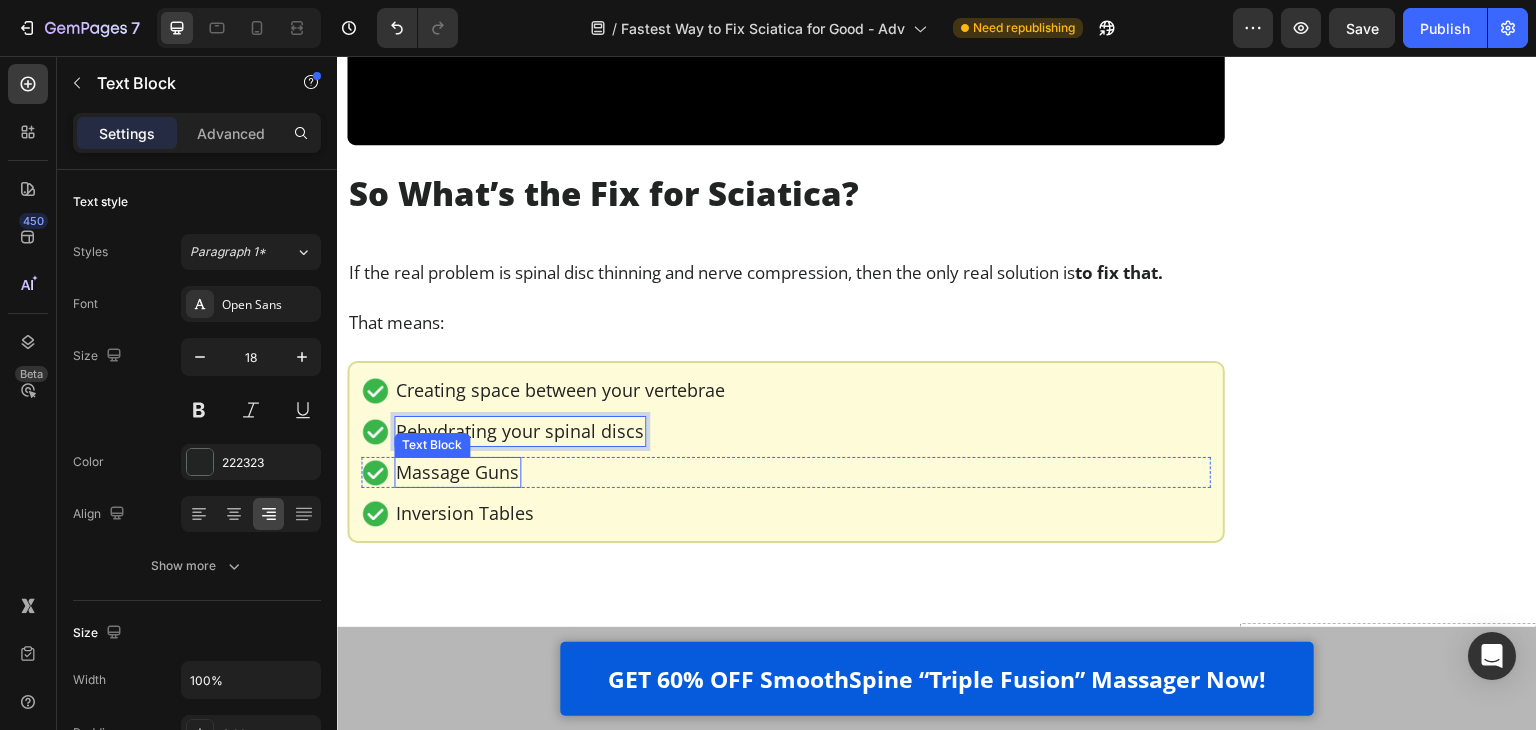 click on "Massage Guns" at bounding box center (457, 472) 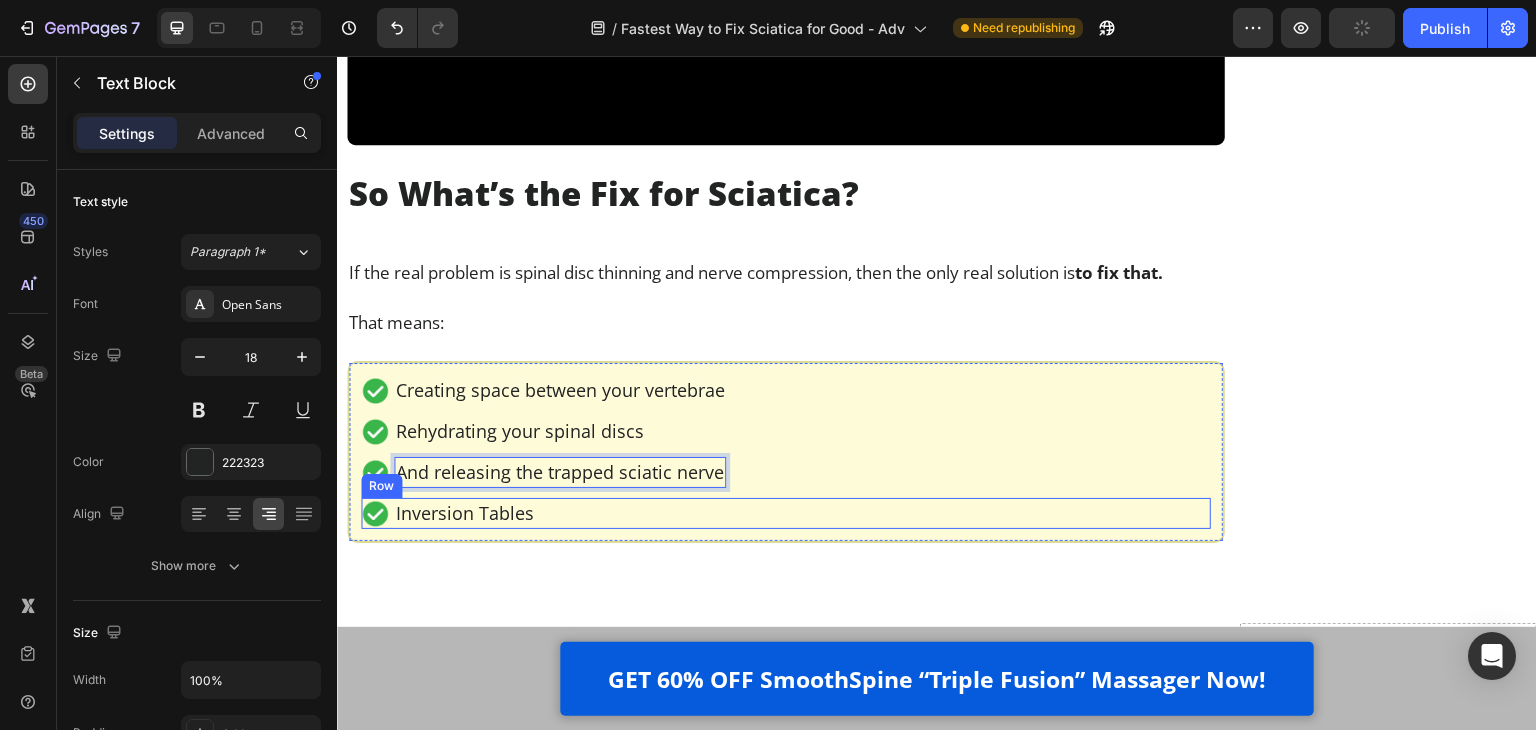 click on "Image Inversion Tables Text Block Row" at bounding box center (786, 513) 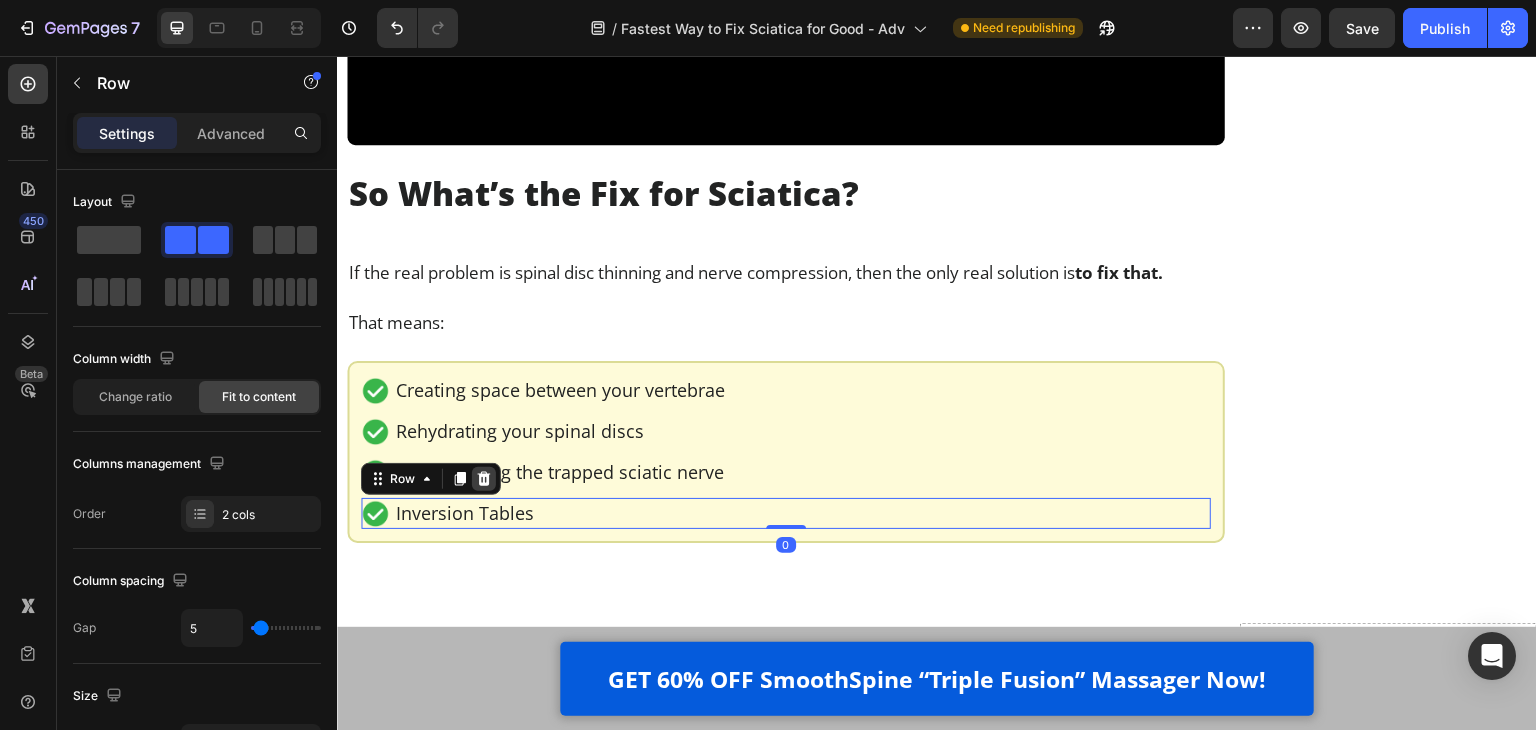 click at bounding box center (484, 479) 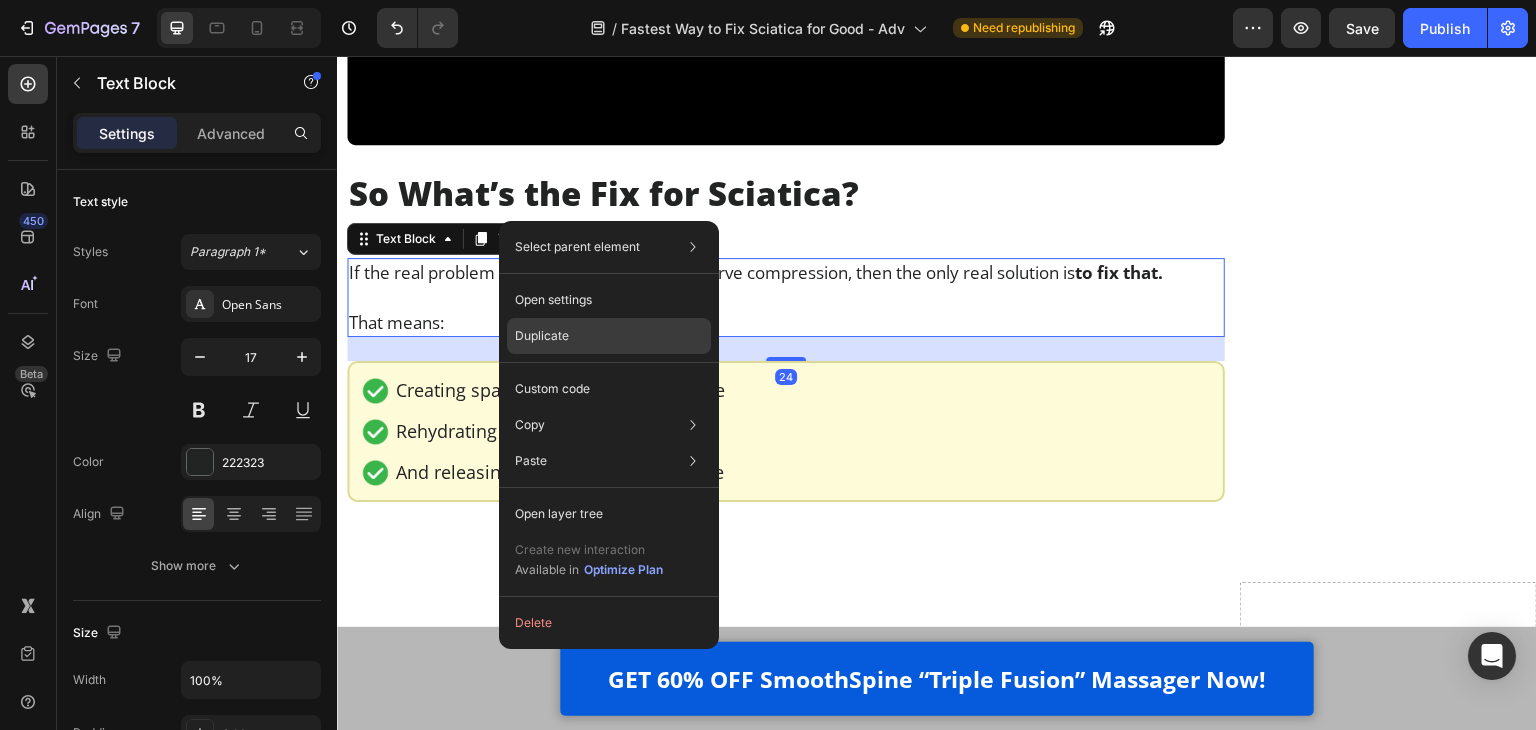 click on "Duplicate" at bounding box center (542, 336) 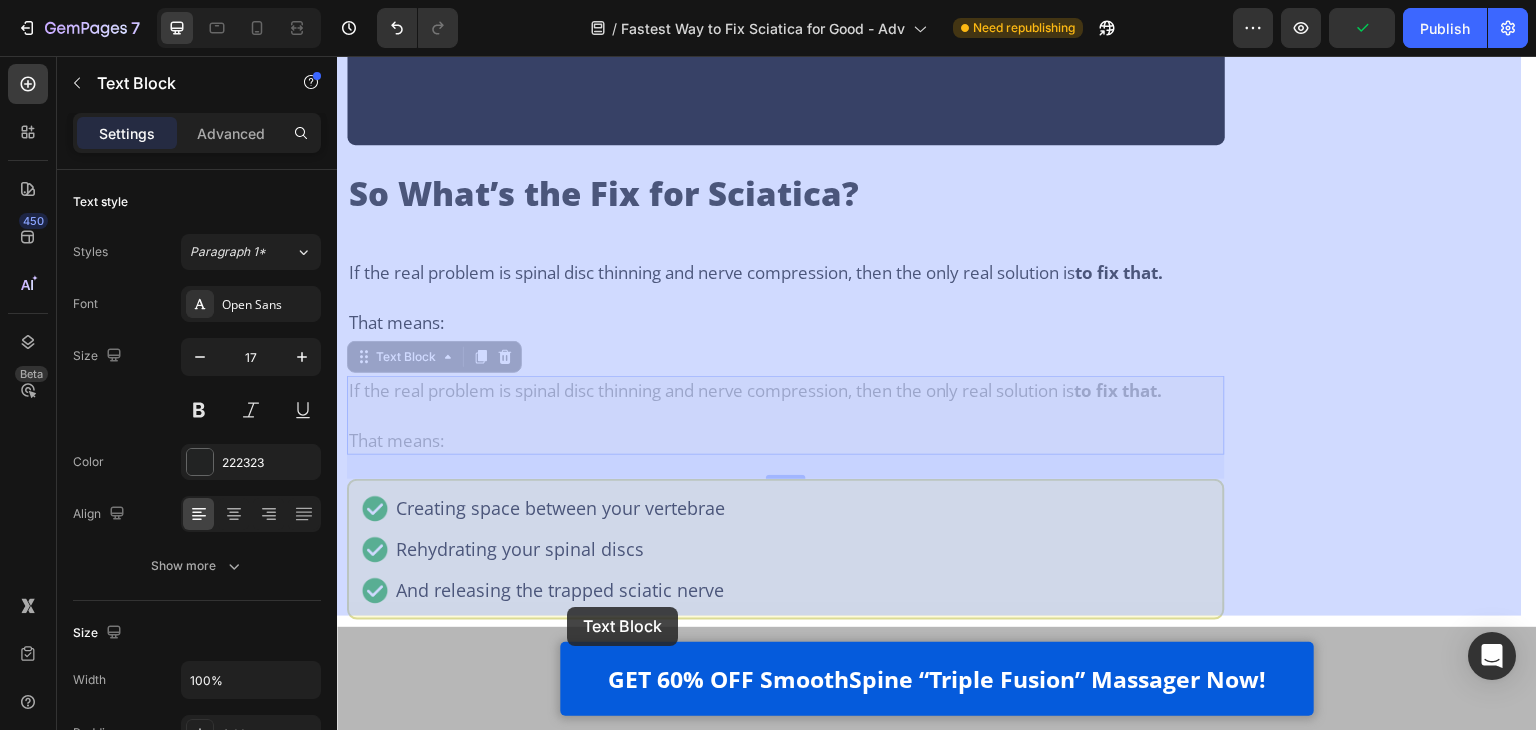 drag, startPoint x: 425, startPoint y: 310, endPoint x: 567, endPoint y: 607, distance: 329.20056 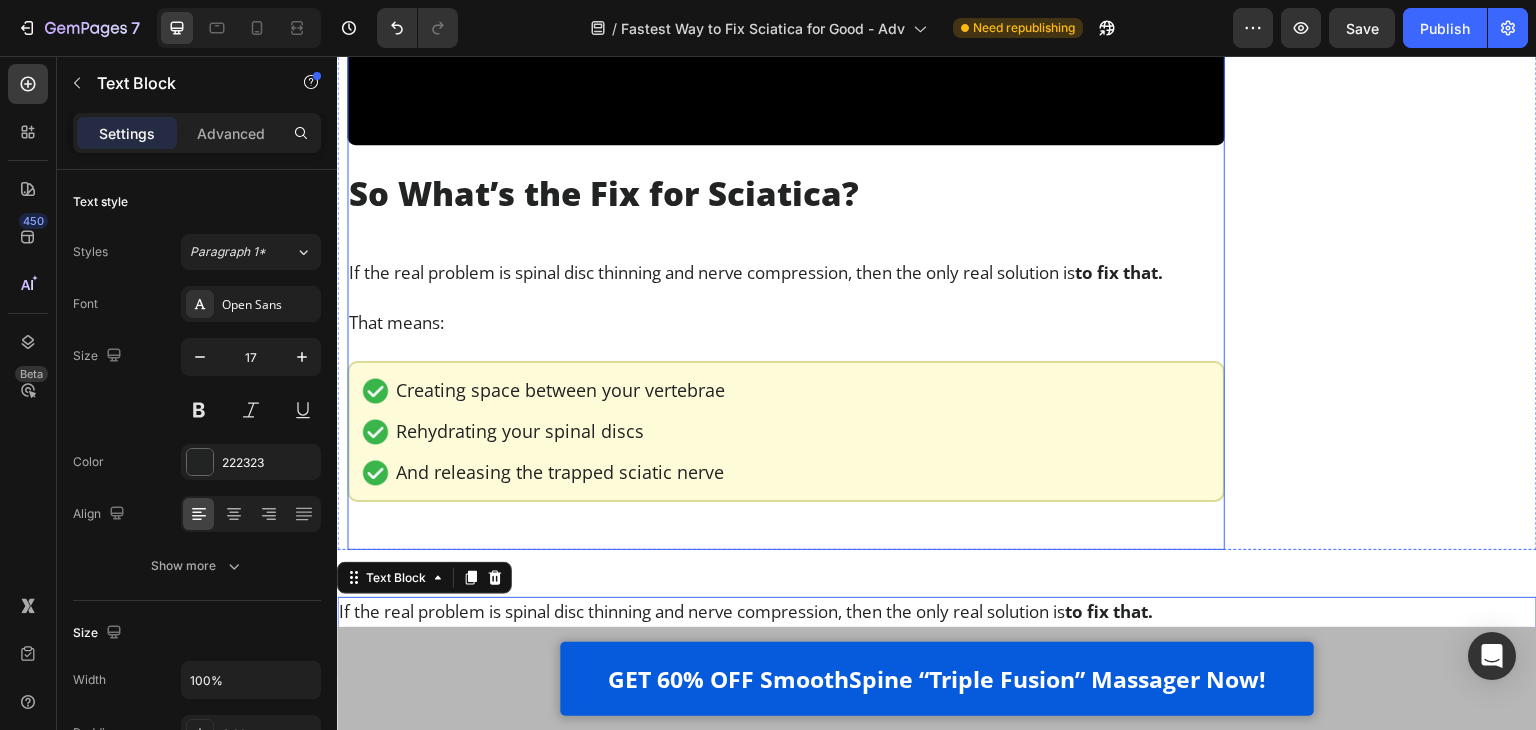 scroll, scrollTop: 8552, scrollLeft: 0, axis: vertical 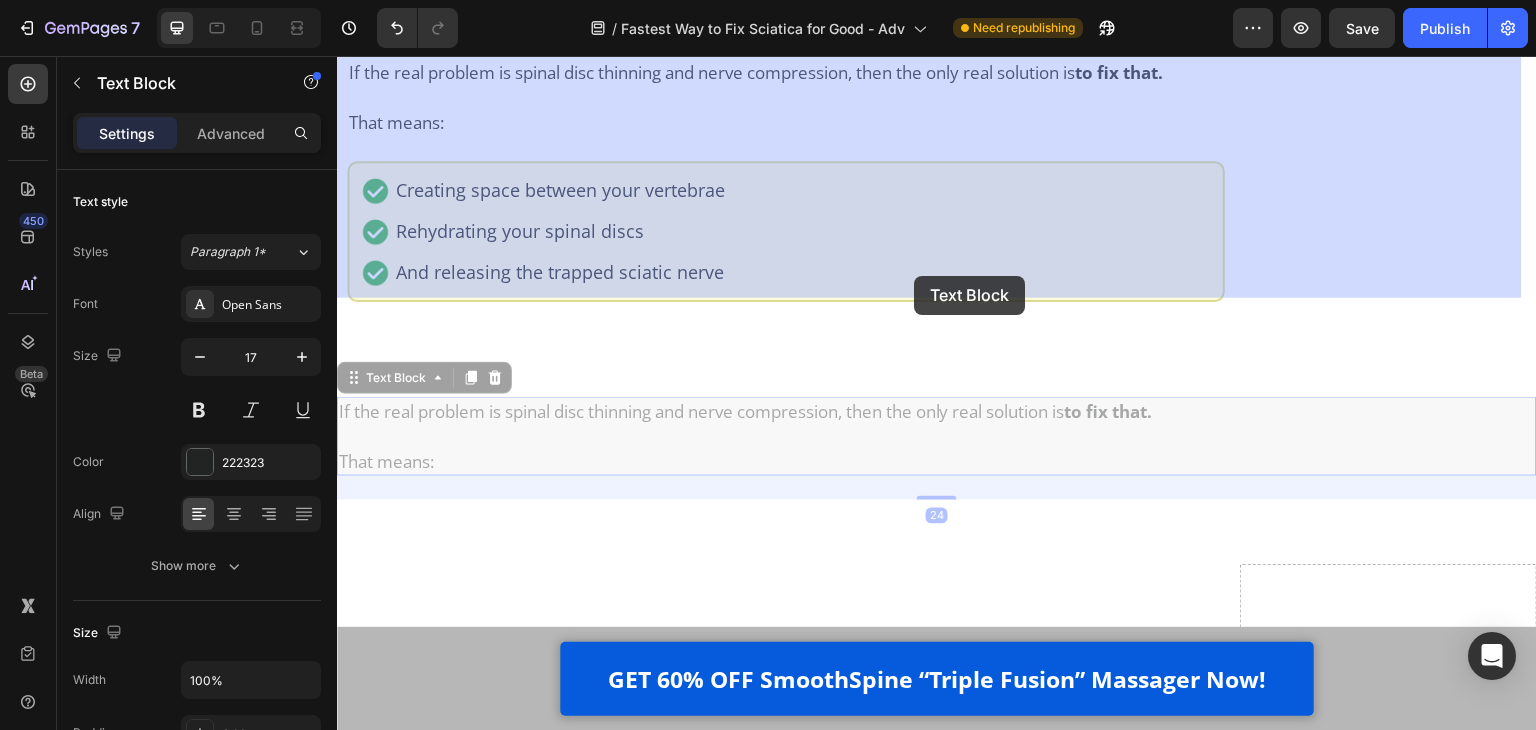 drag, startPoint x: 389, startPoint y: 324, endPoint x: 914, endPoint y: 276, distance: 527.1897 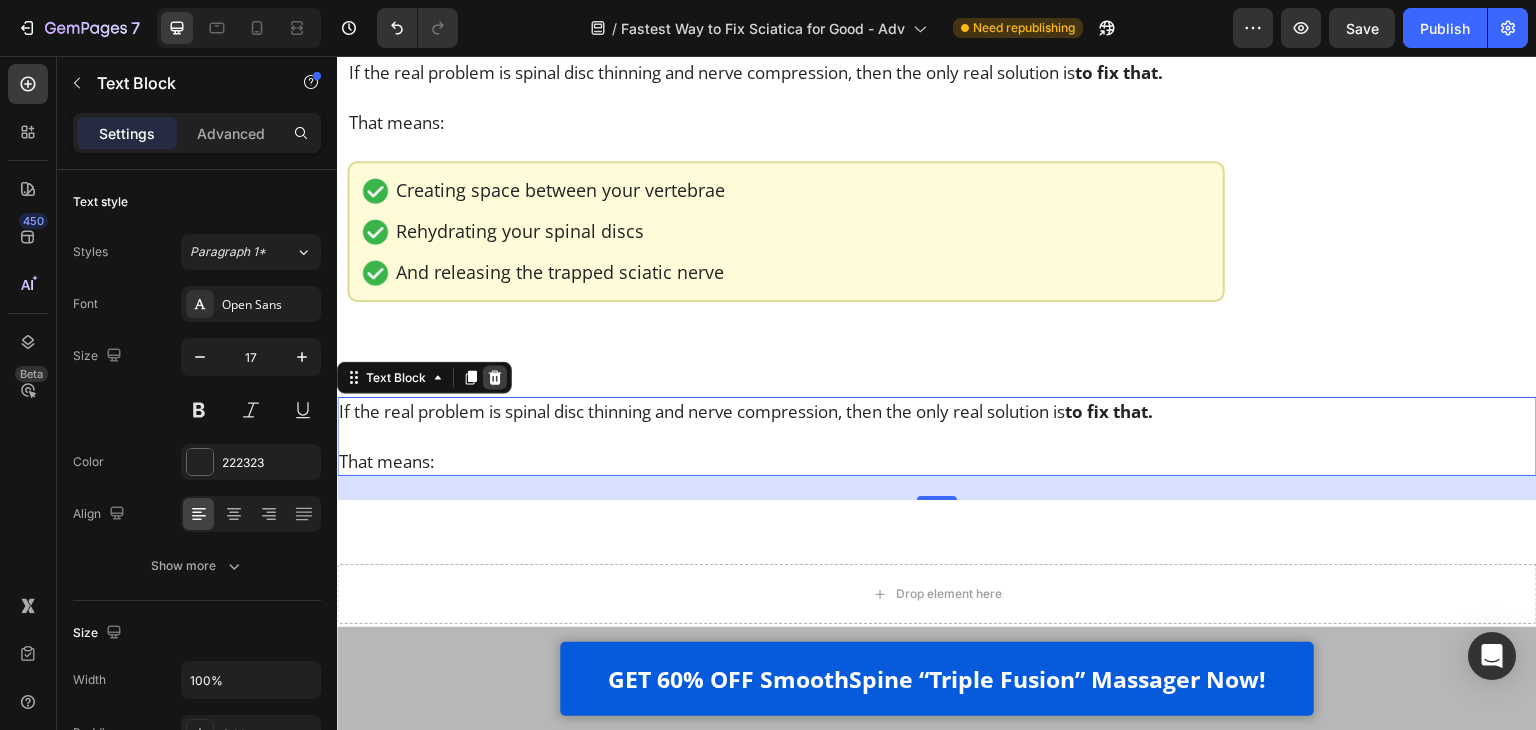 click 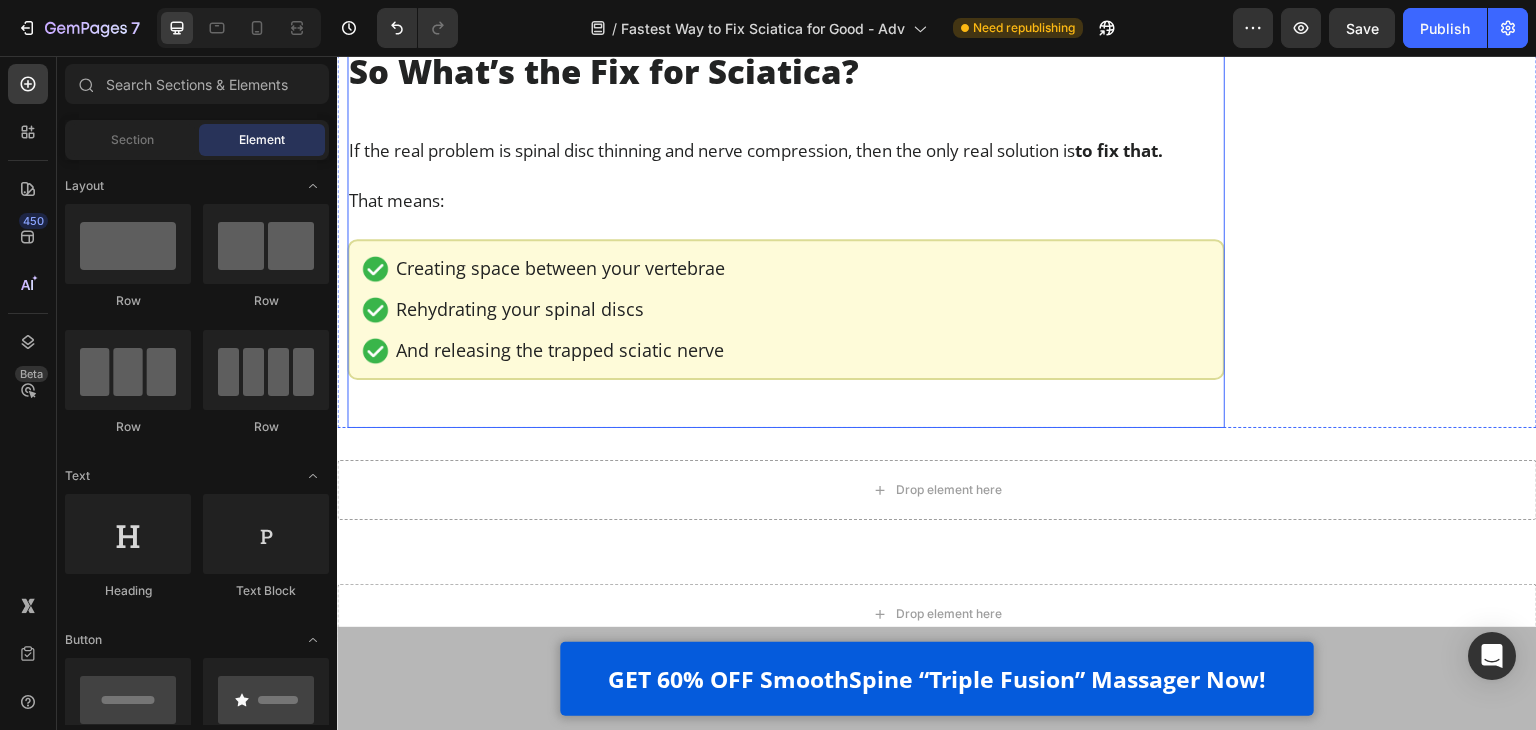 scroll, scrollTop: 8452, scrollLeft: 0, axis: vertical 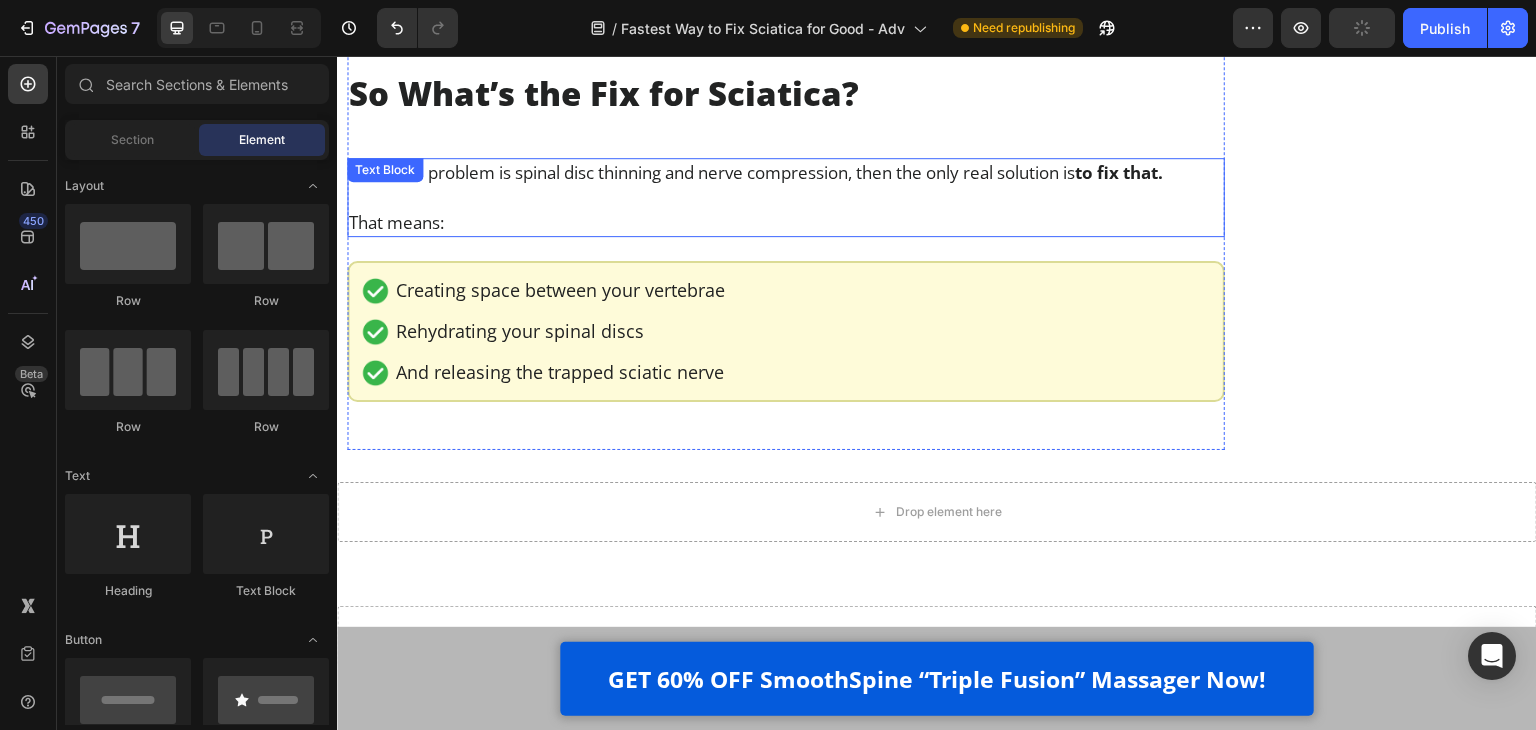 click on "If the real problem is spinal disc thinning and nerve compression, then the only real solution is  to fix that. That means: Text Block" at bounding box center [786, 197] 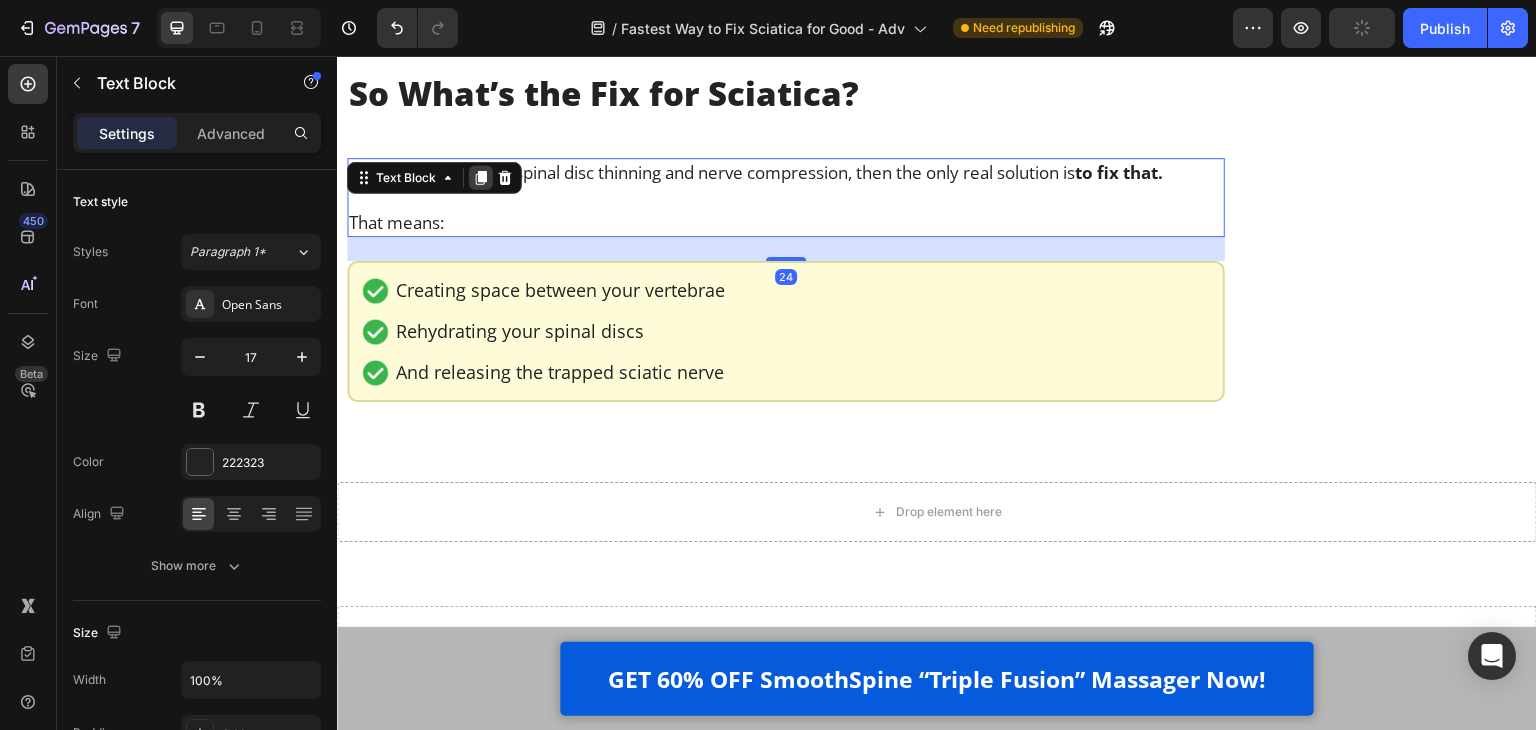 click 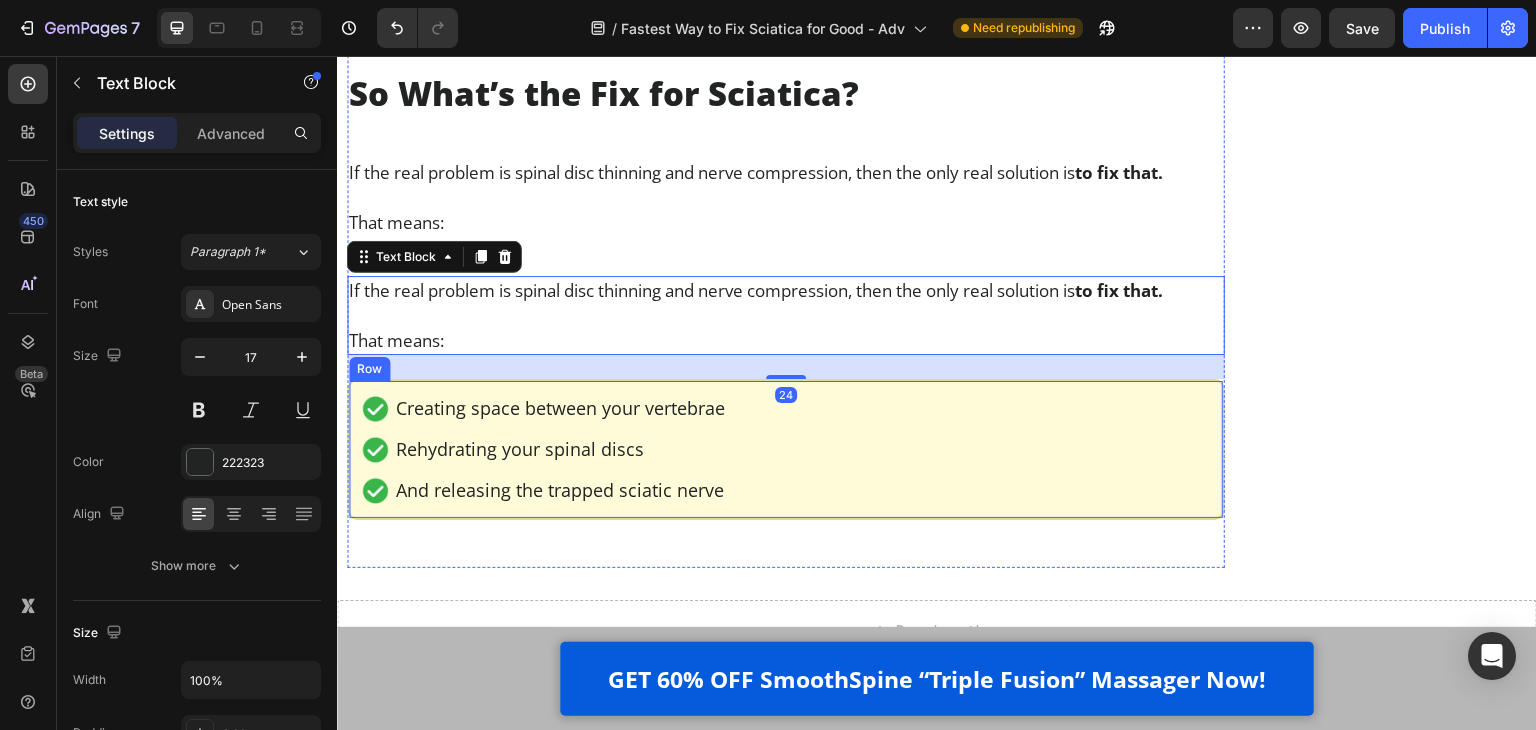 drag, startPoint x: 628, startPoint y: 338, endPoint x: 612, endPoint y: 332, distance: 17.088007 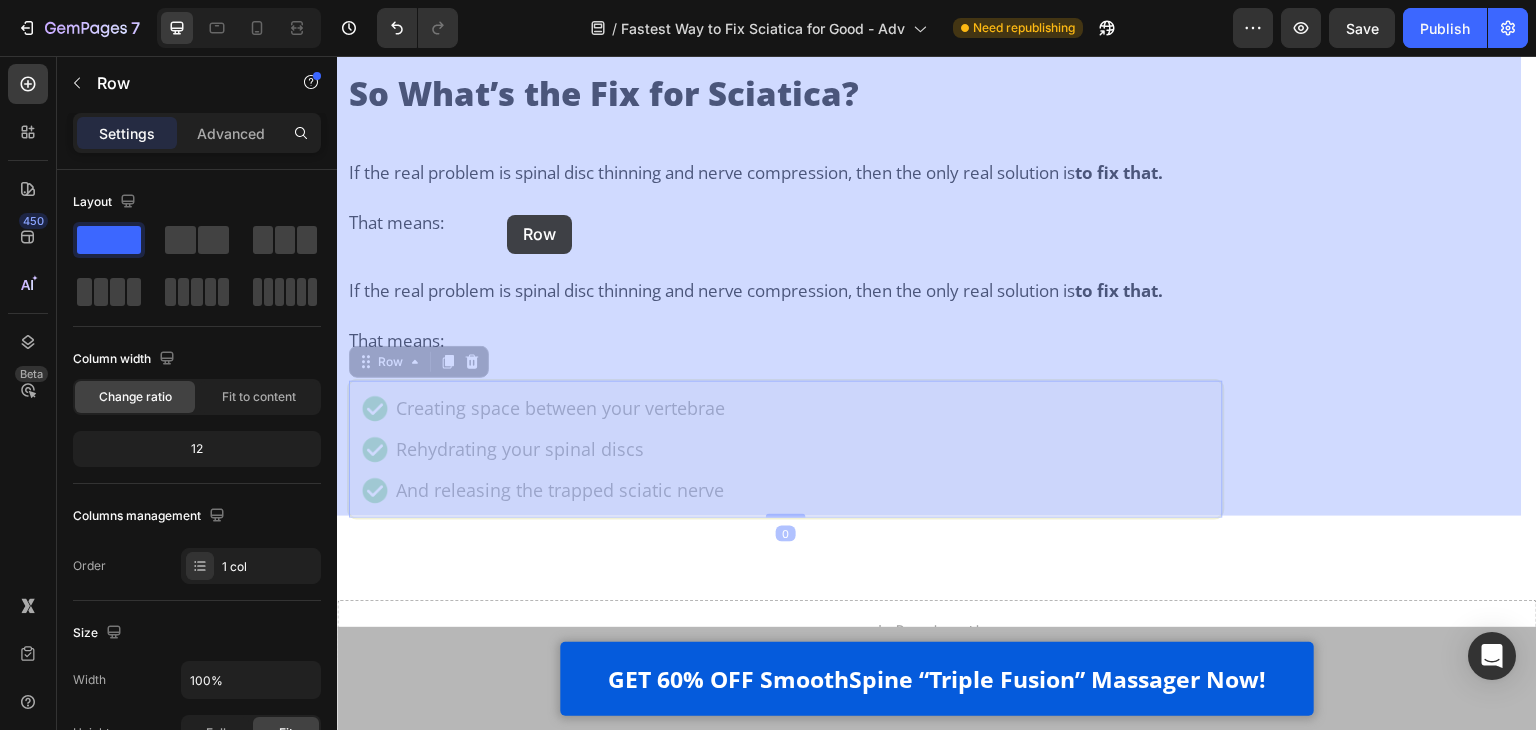 drag, startPoint x: 396, startPoint y: 310, endPoint x: 507, endPoint y: 215, distance: 146.1027 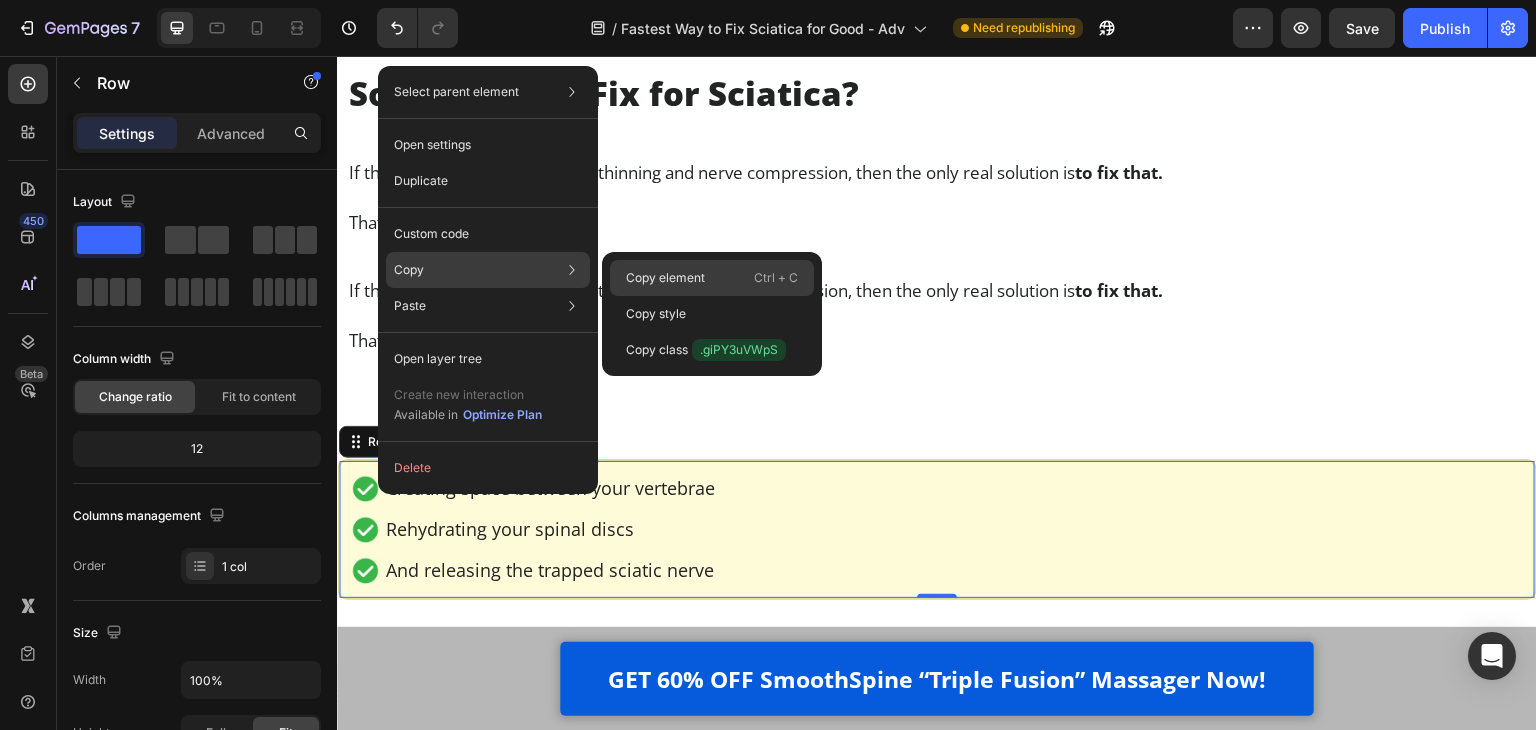 click on "Copy element" at bounding box center [665, 278] 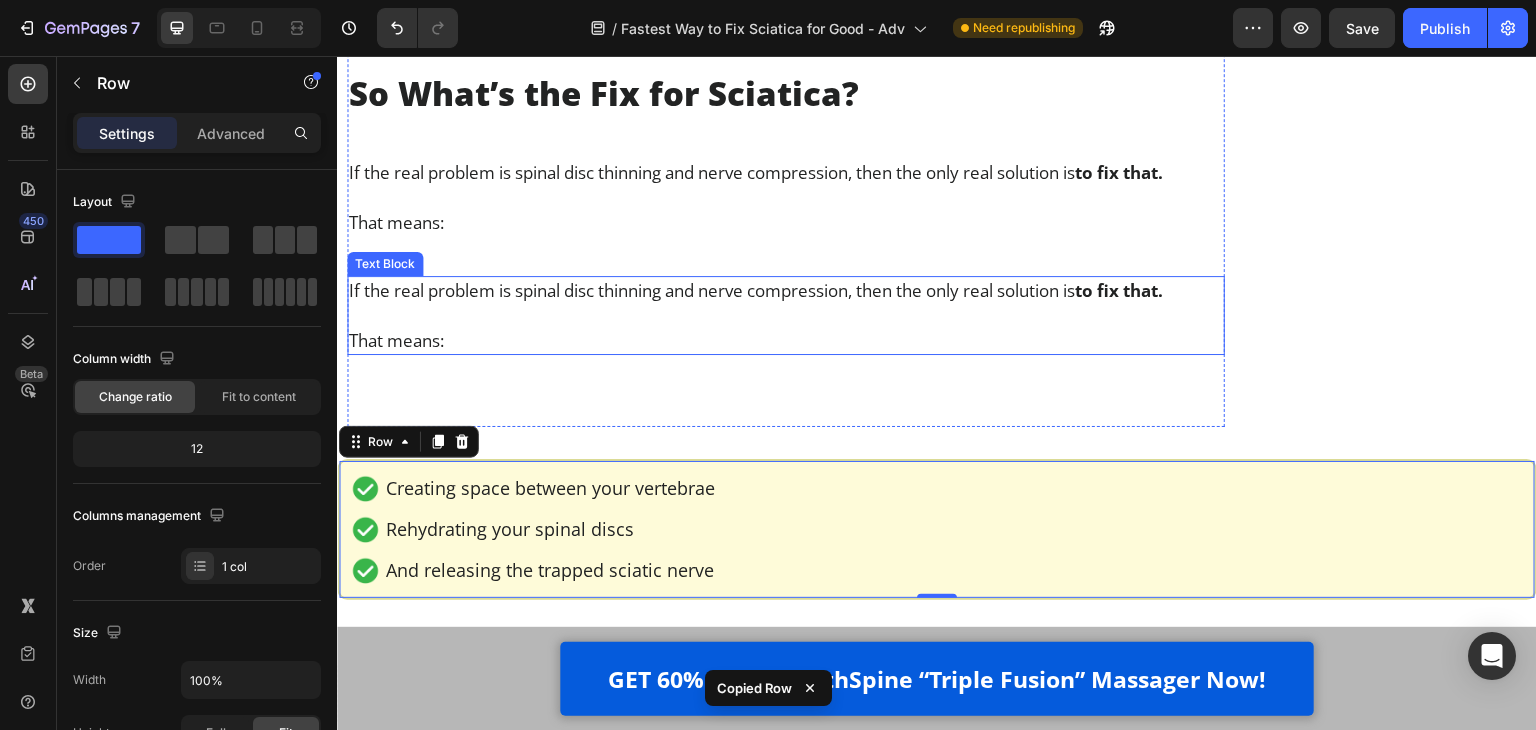 click at bounding box center (786, 197) 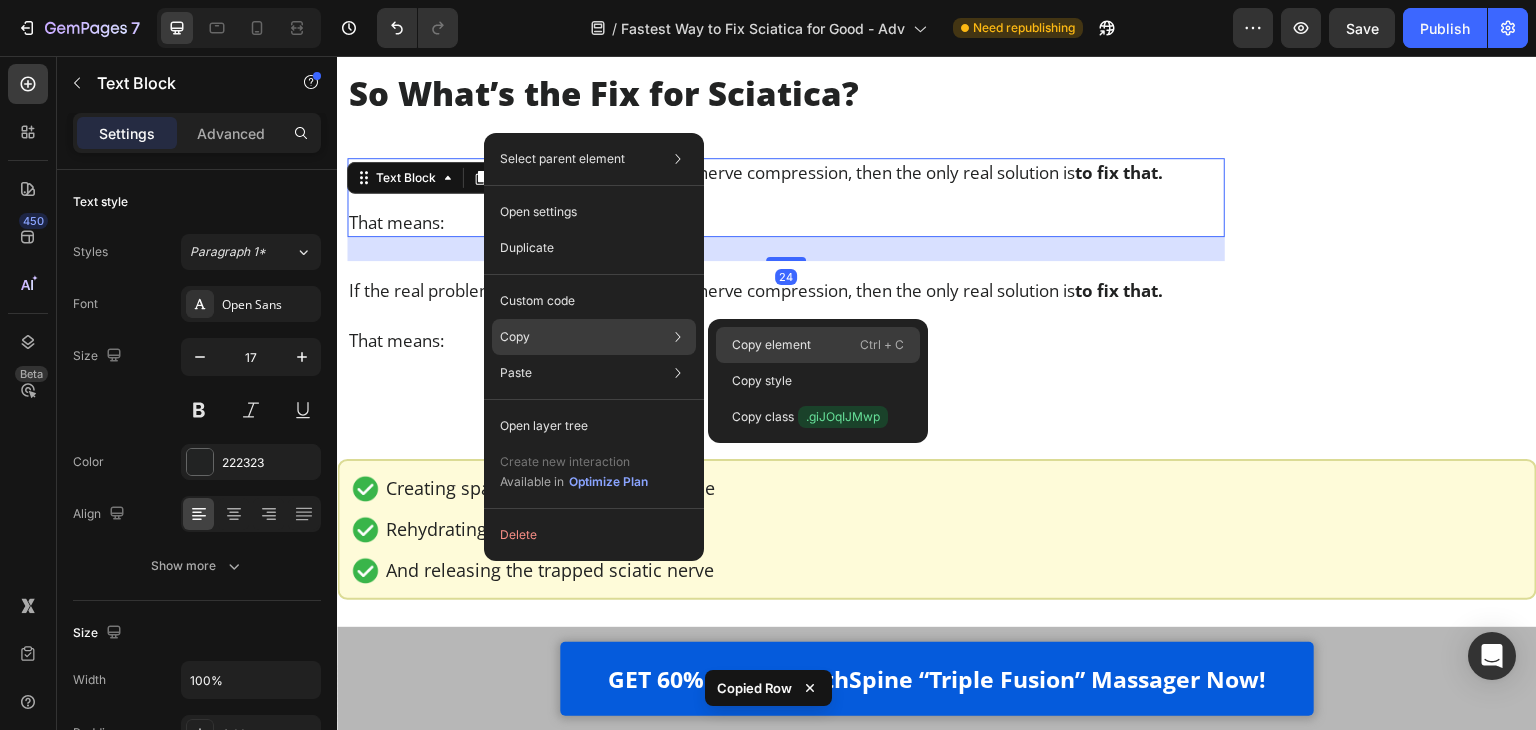 click on "Copy element" at bounding box center [771, 345] 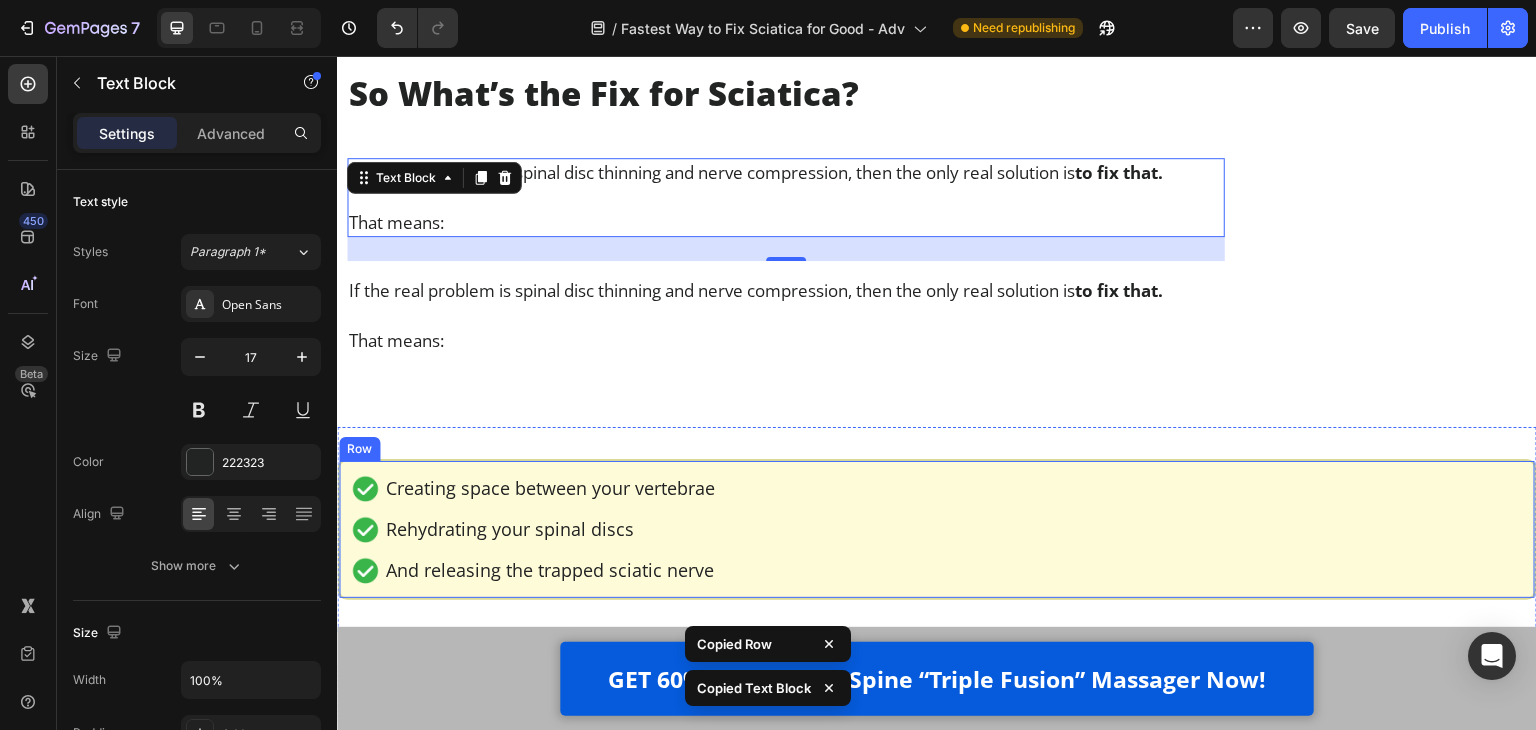 click on "Image Creating space between your vertebrae Text Block Row Image Rehydrating your spinal discs Text Block Row Image And releasing the trapped sciatic nerve Text Block Row Row" at bounding box center [937, 529] 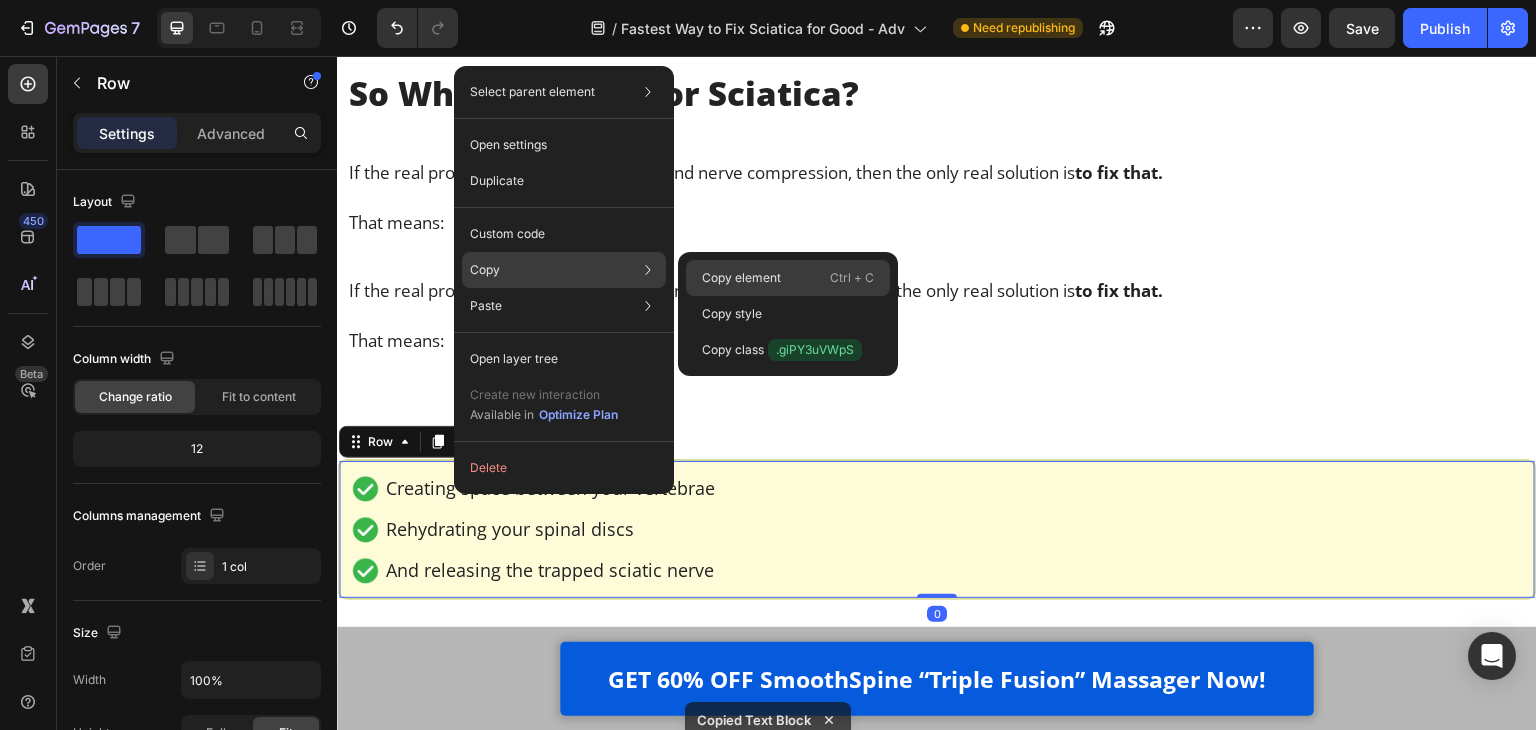 click on "Copy element" at bounding box center [741, 278] 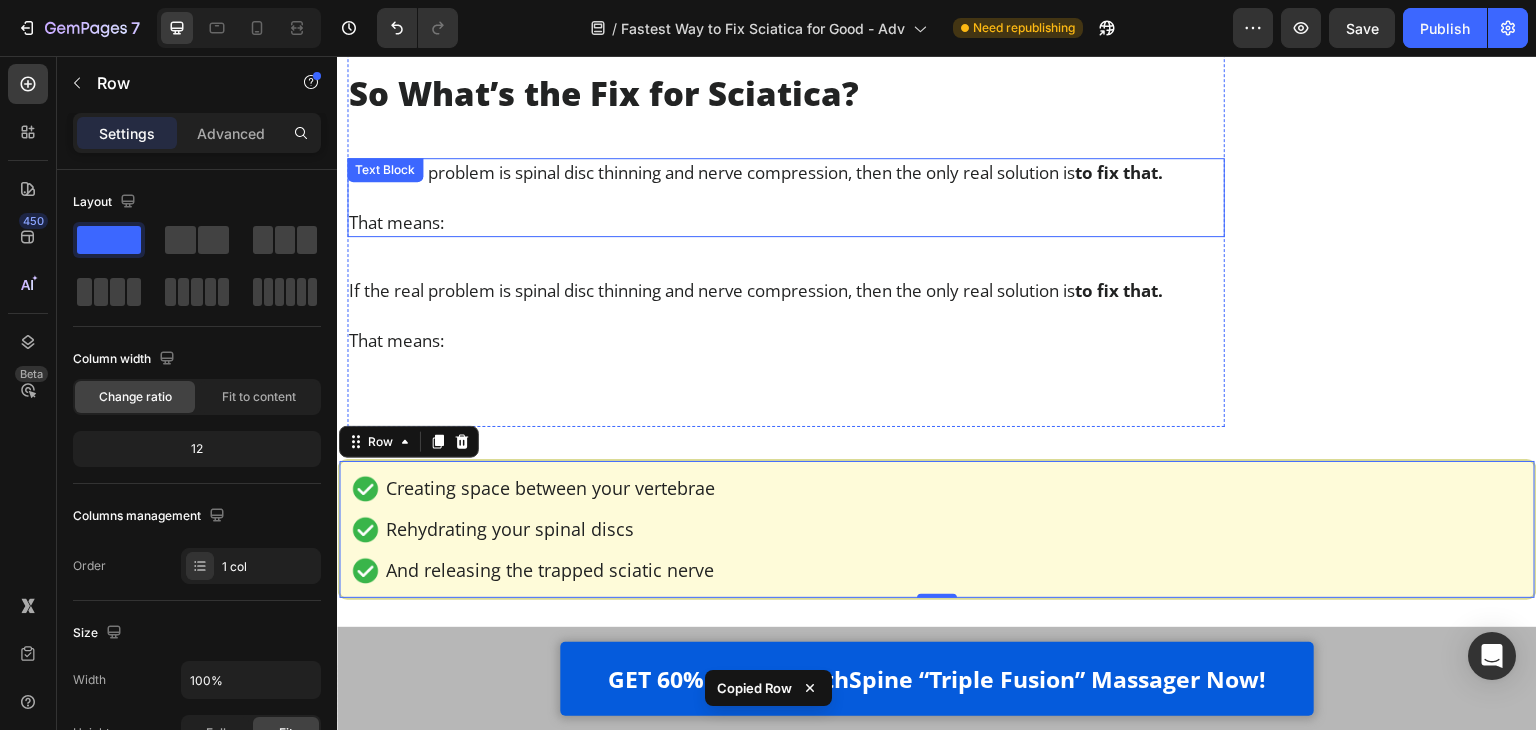 click at bounding box center [786, 197] 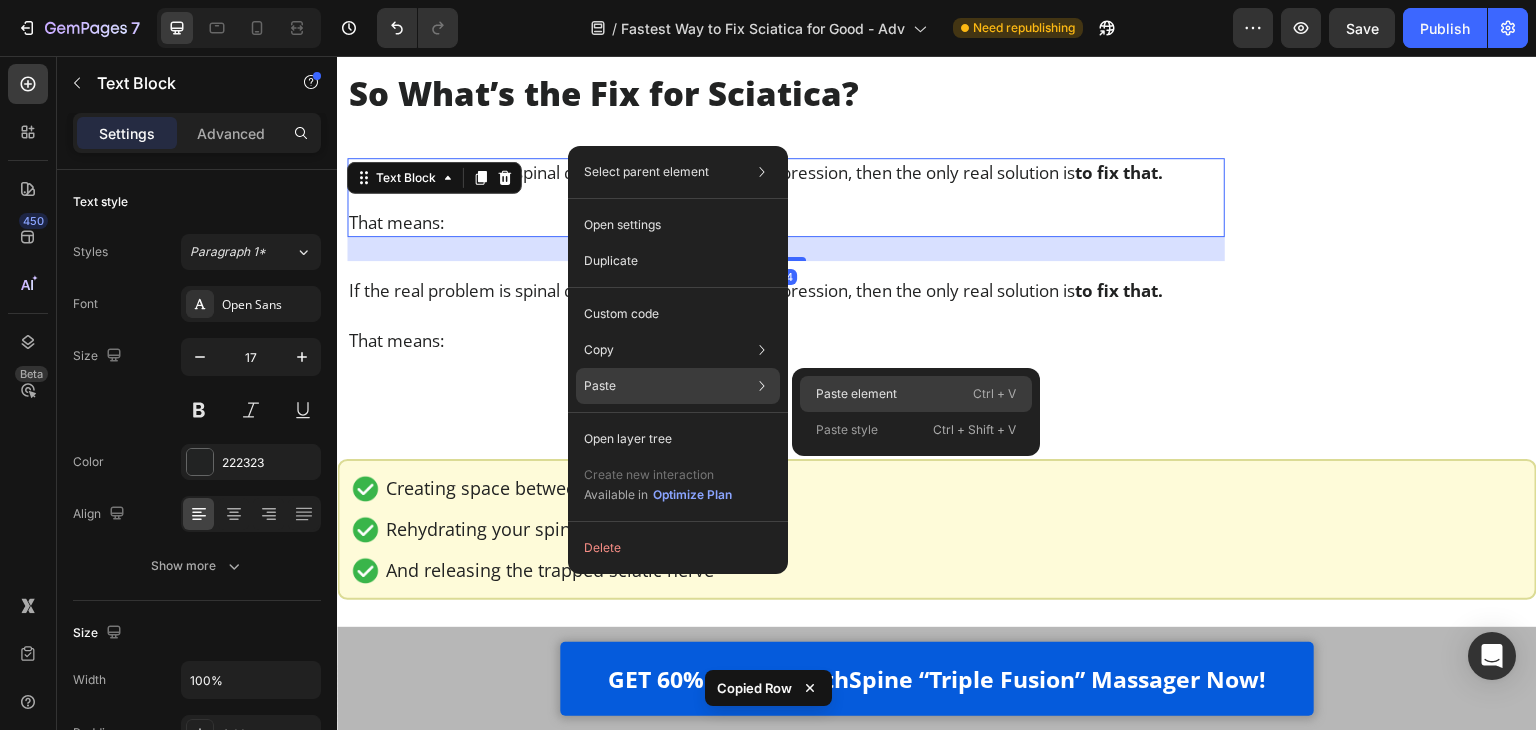 click on "Paste element" at bounding box center (856, 394) 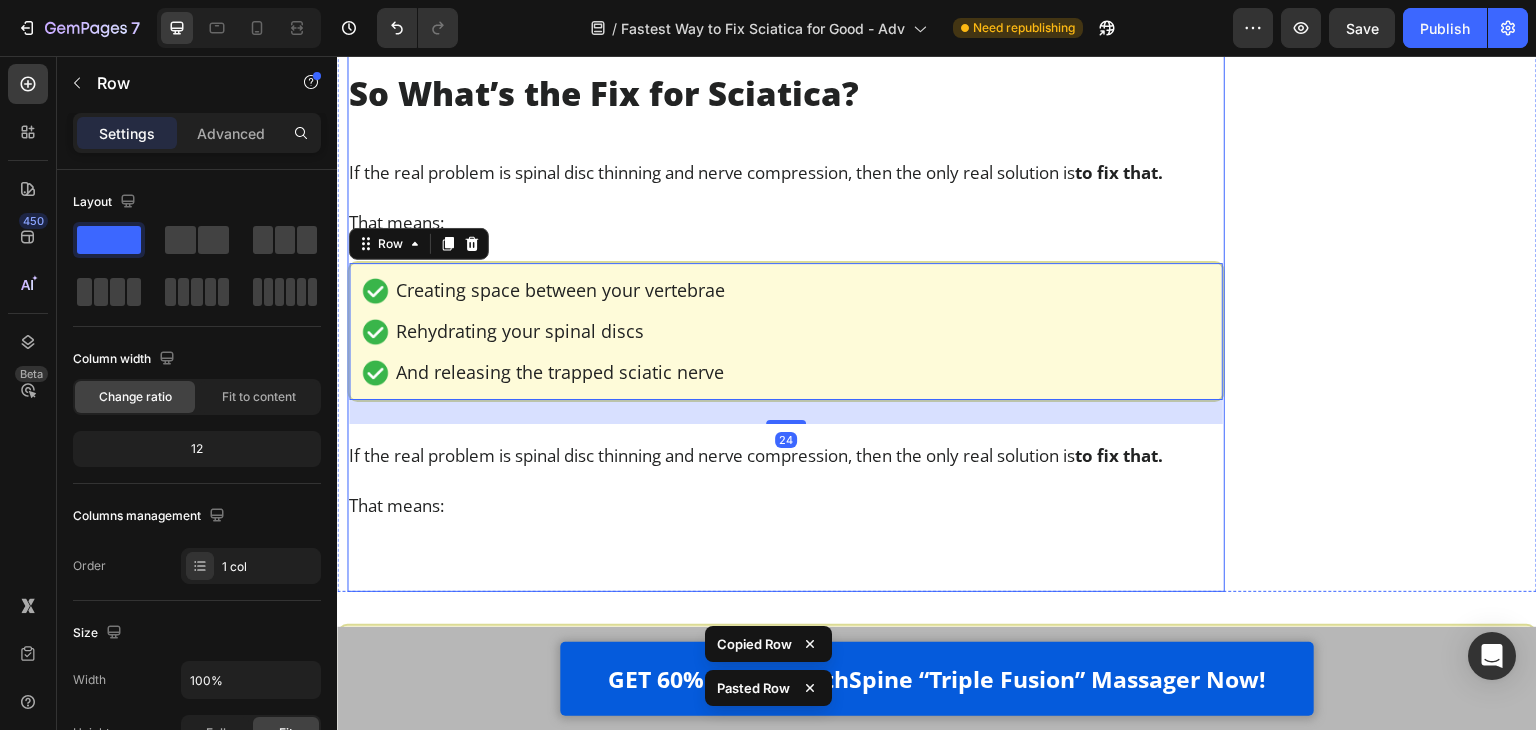 scroll, scrollTop: 8552, scrollLeft: 0, axis: vertical 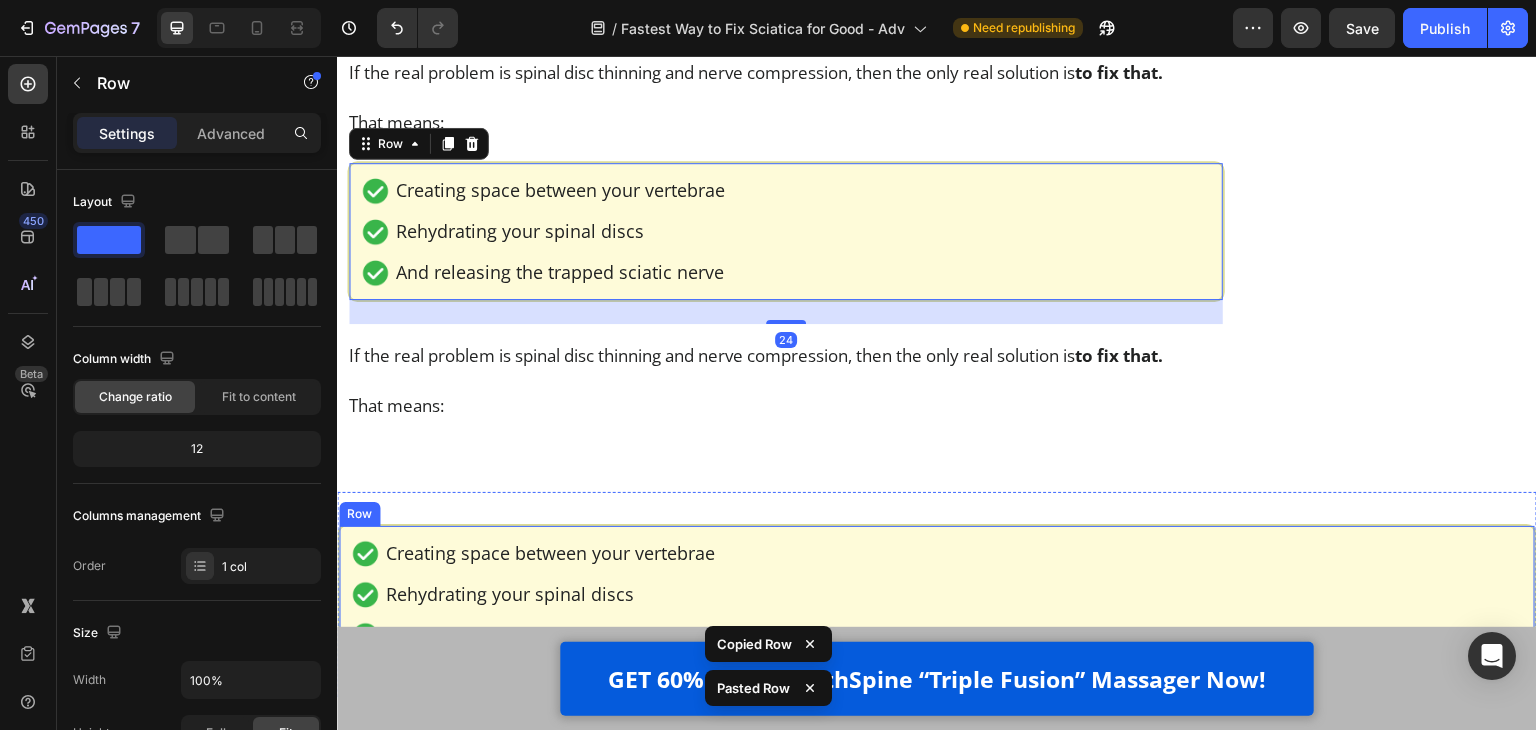 click on "Image Creating space between your vertebrae Text Block Row Image Rehydrating your spinal discs Text Block Row Image And releasing the trapped sciatic nerve Text Block Row Row" at bounding box center (937, 594) 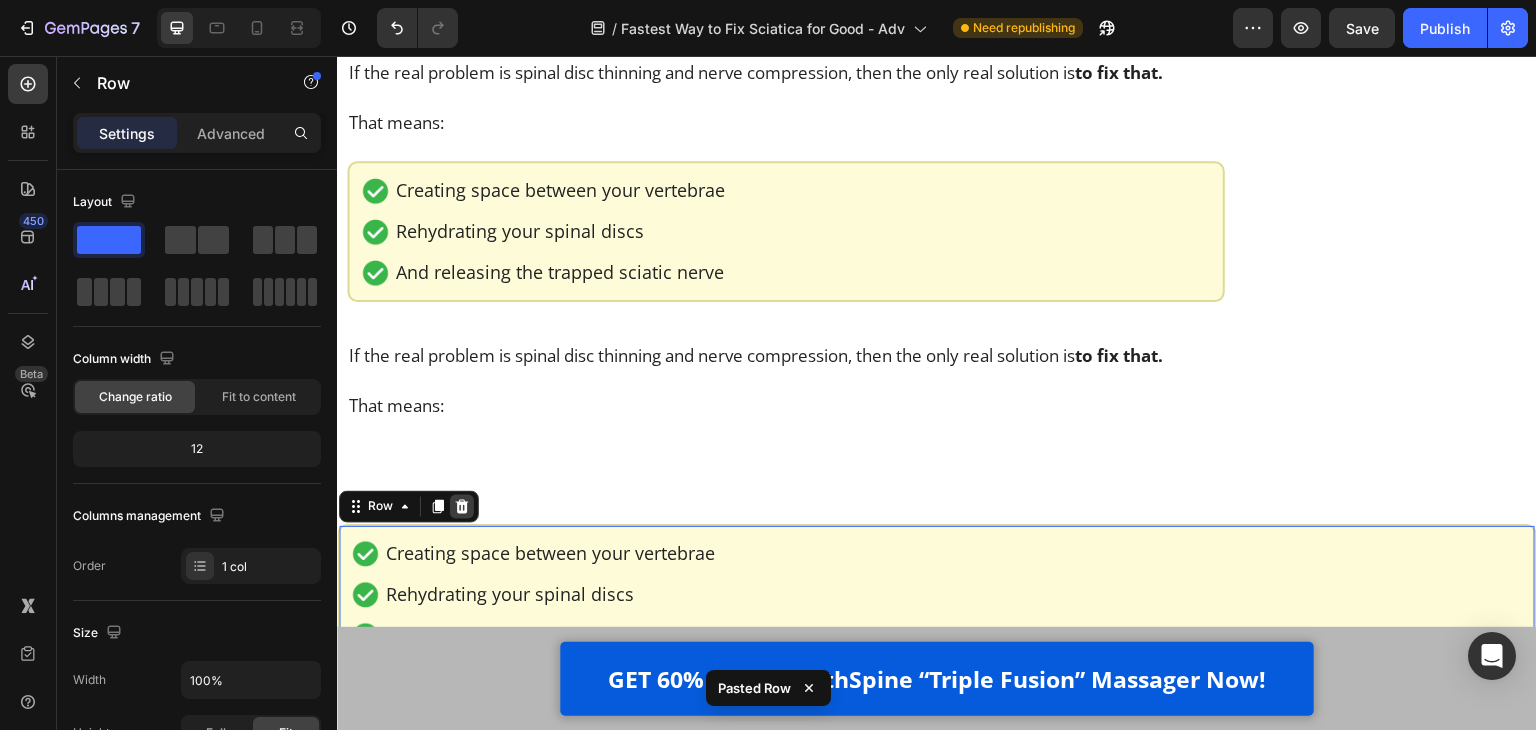 click 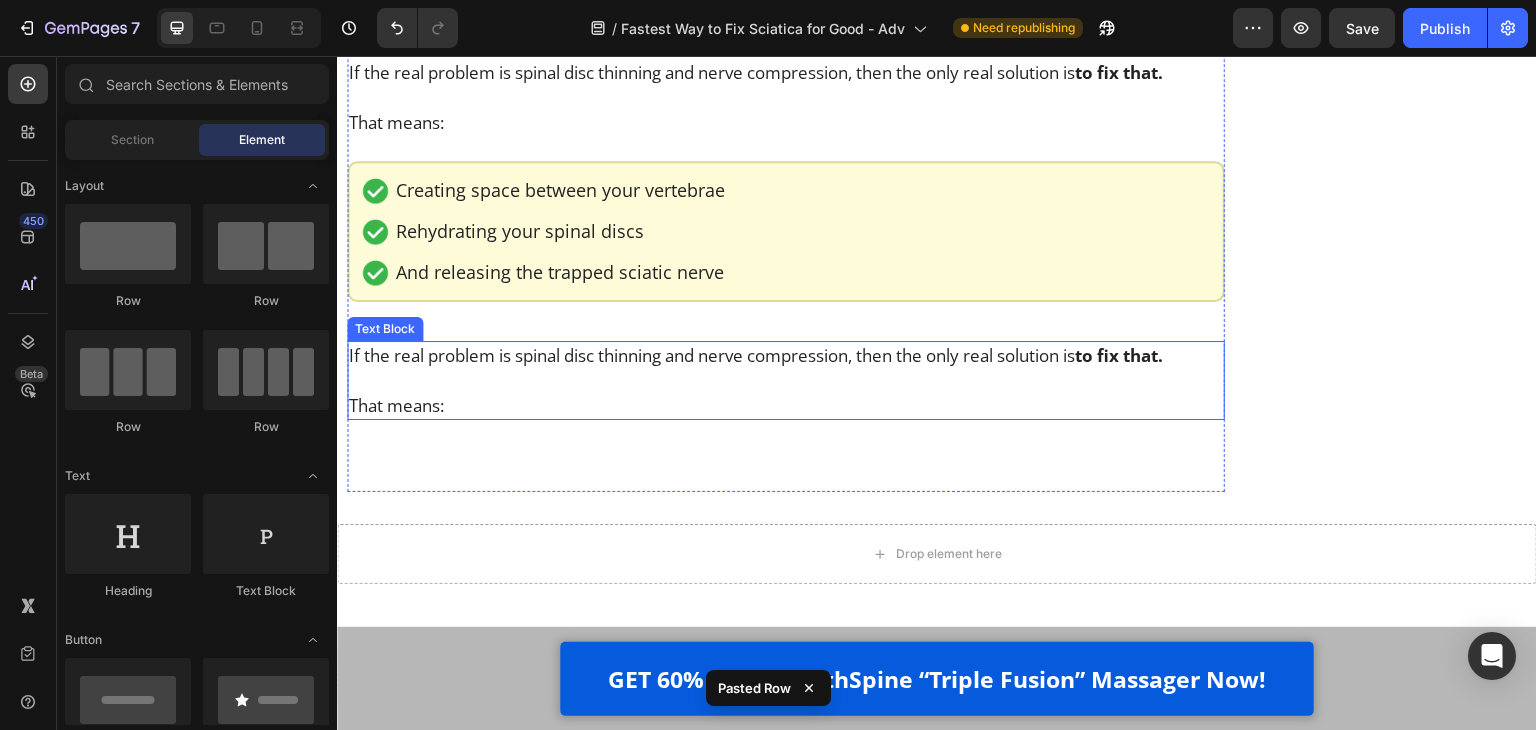 click on "If the real problem is spinal disc thinning and nerve compression, then the only real solution is  to fix that." at bounding box center (786, 355) 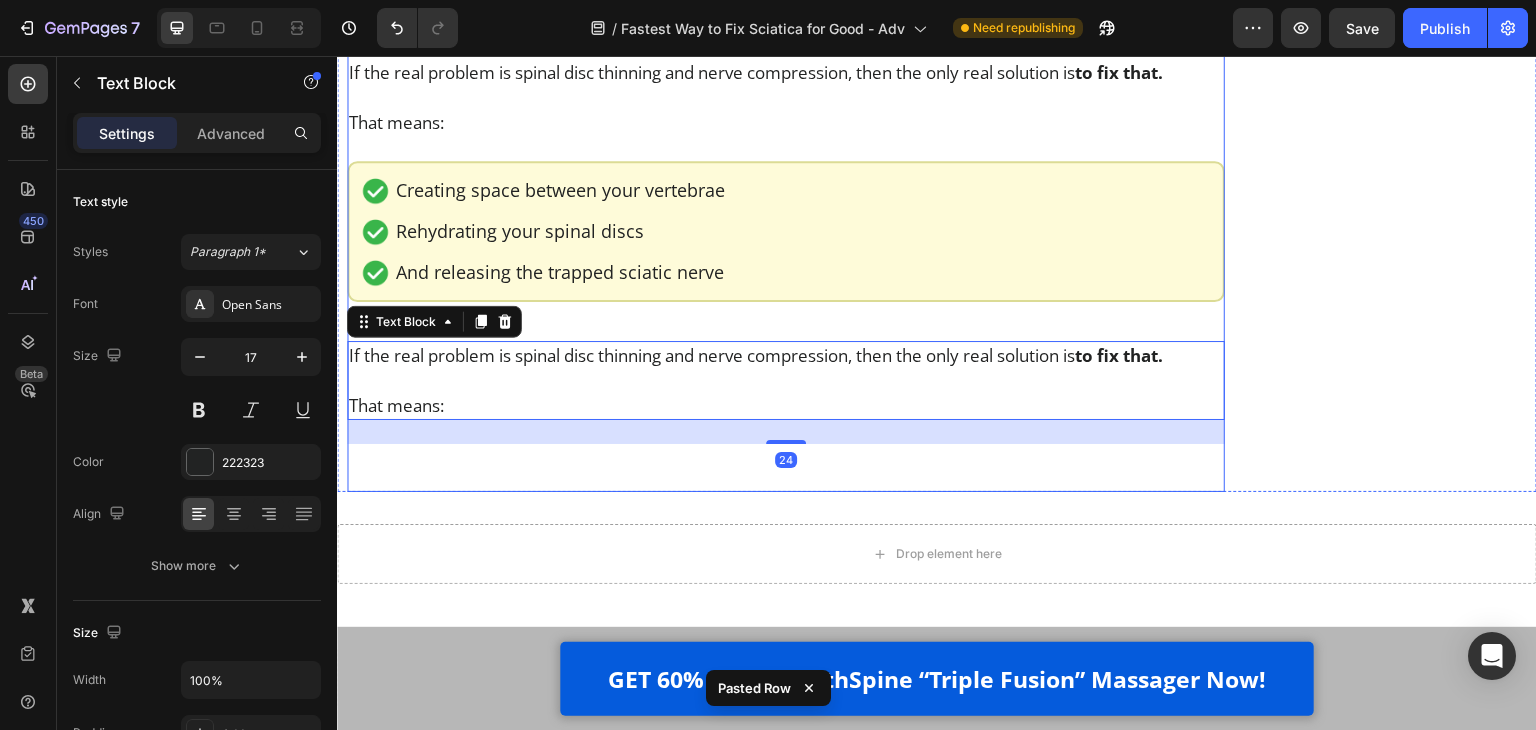 click on "Home > Pain Relief > Sciatica Text Block Top Physiotherapist:  “This Is the Fastest Way to Fix Sciatica for Good” Heading If your sciatica pain keeps flaring up,  and you’re stuck in a loop of pills, stretches, and false hope… this article may open your eyes to what actually works. Text Block Image 2.476 Ratings Text Block Row Image
Written by Dr. Blane Schilling, PT, MD |
Aug 04, 2025
Delivery Date Row Video Hi, my name is Dr. Blane Schilling   I’m a licensed physical therapist with over 40 years of experience helping people manage chronic pain - especially sciatica and lower back issues.   Over the years, I’ve treated everyone from desk workers with stiff backs to post-surgery patients learning to walk again. And I’ve seen all the trends come and go -  Text Block Image Painkillers Text Block Row Image Patches Text Block Row Image Massage Guns Text Block Row Image Inversion Tables Text Block Row Row you name it.       Text Block Heading" at bounding box center (786, -3933) 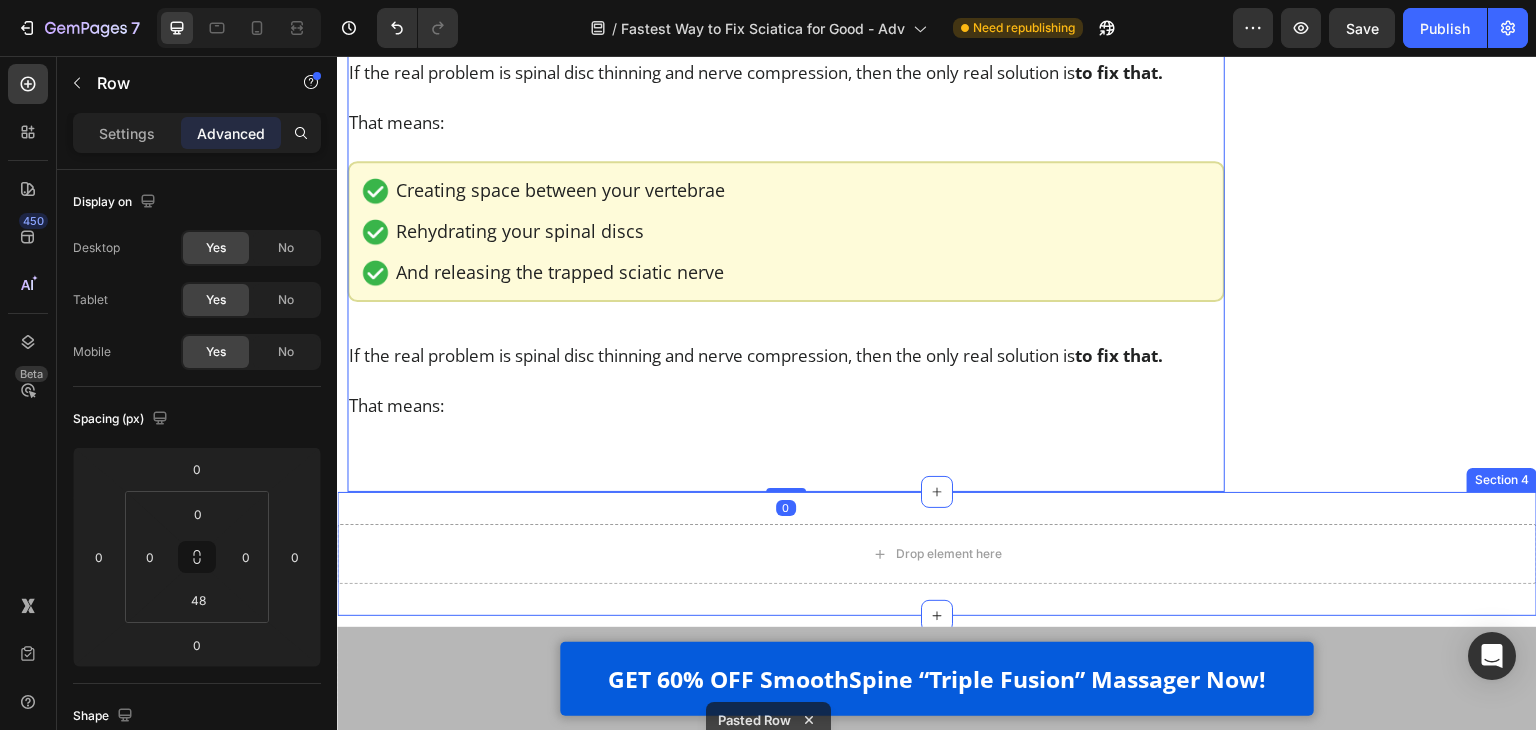 click on "Drop element here Section 4" at bounding box center [937, 554] 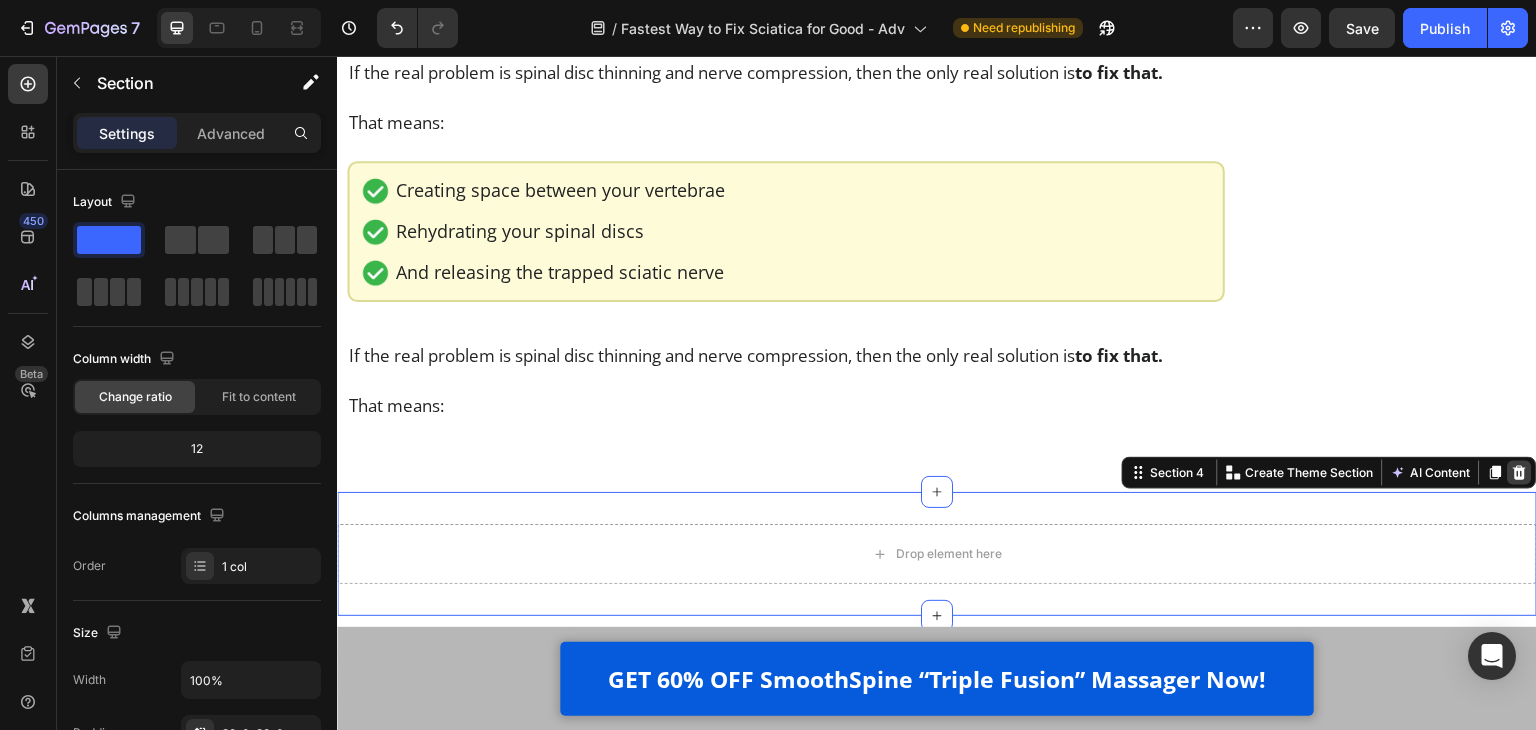click 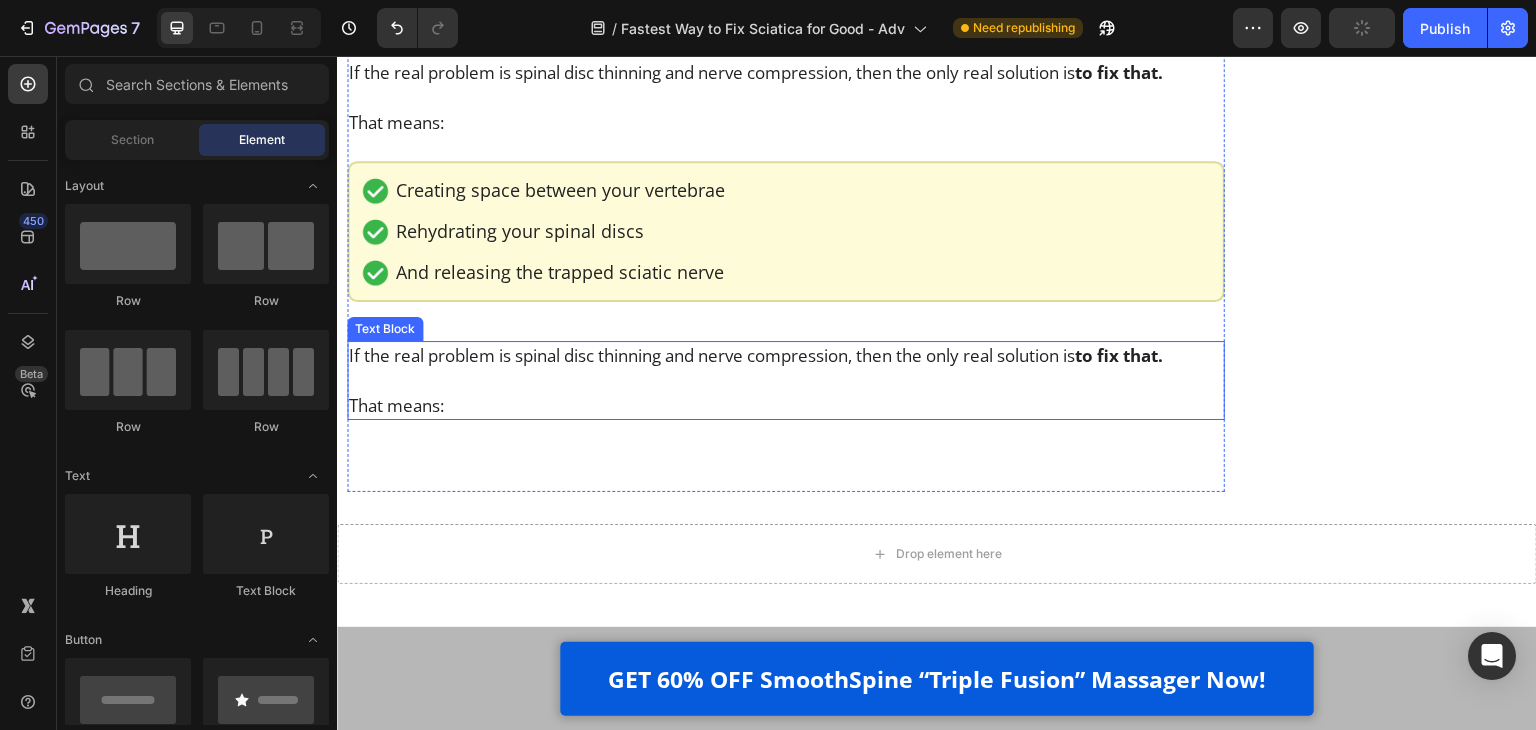click on "If the real problem is spinal disc thinning and nerve compression, then the only real solution is  to fix that." at bounding box center (786, 355) 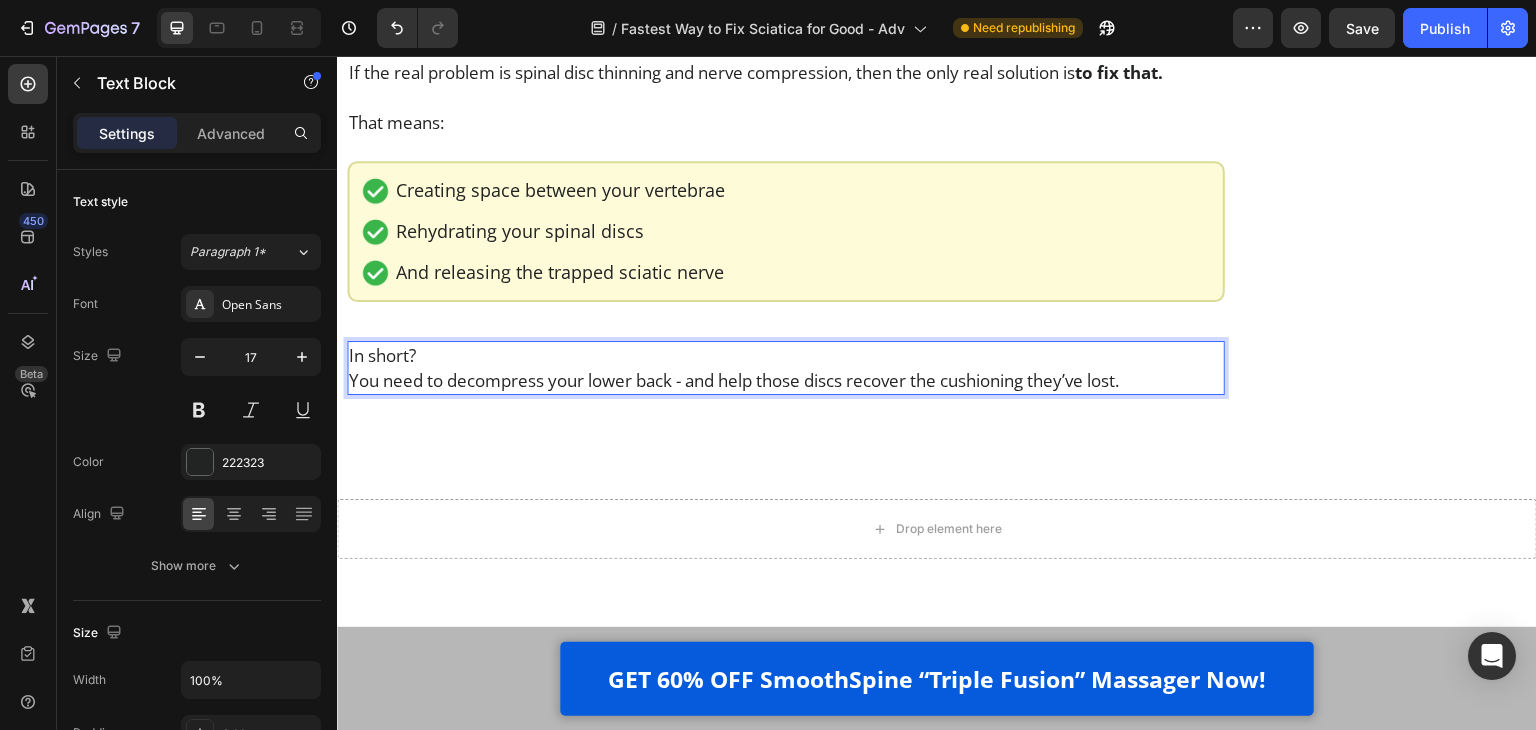 click on "In short?" at bounding box center (786, 355) 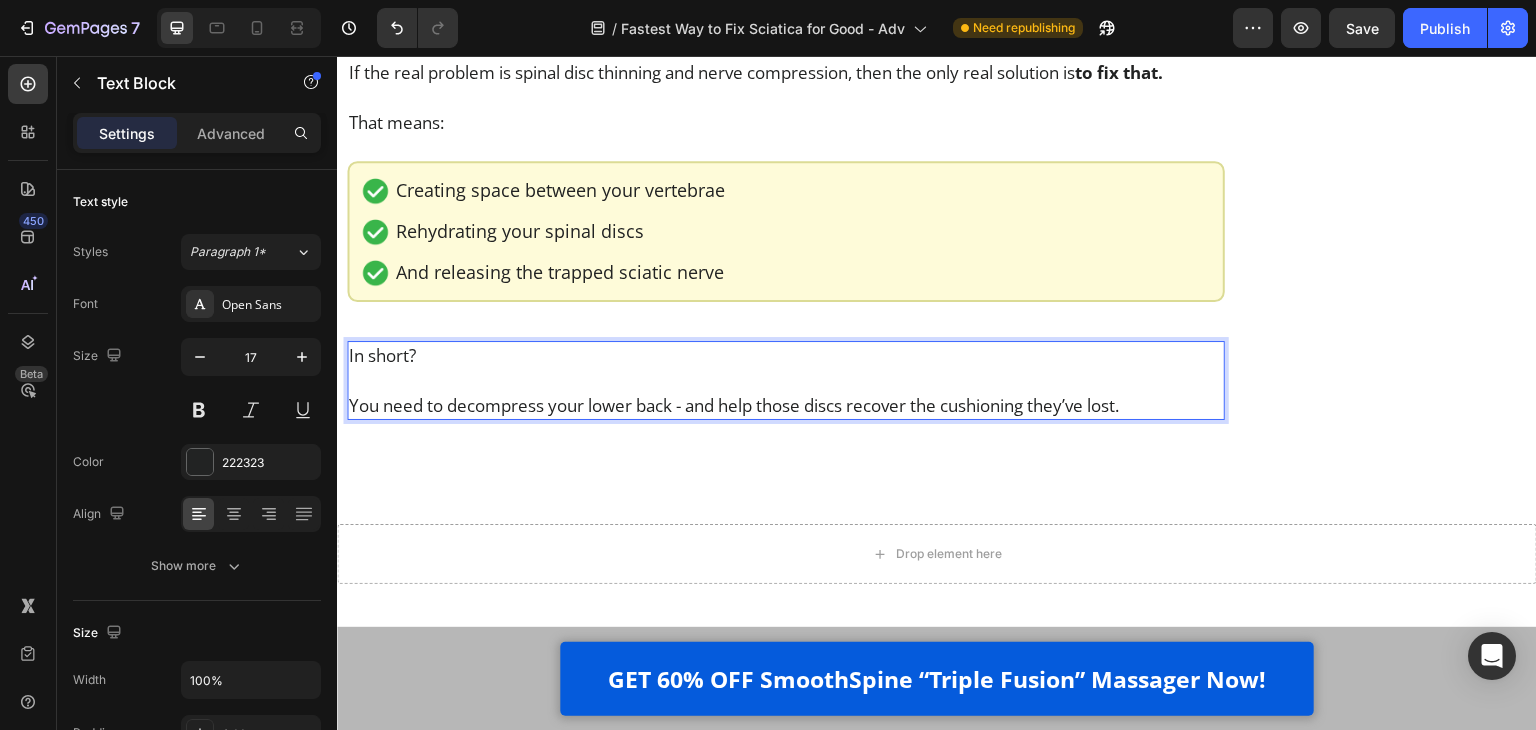 click on "Home > Pain Relief > Sciatica Text Block Top Physiotherapist:  “This Is the Fastest Way to Fix Sciatica for Good” Heading If your sciatica pain keeps flaring up,  and you’re stuck in a loop of pills, stretches, and false hope… this article may open your eyes to what actually works. Text Block Image 2.476 Ratings Text Block Row Image
Written by Dr. Blane Schilling, PT, MD |
Aug 04, 2025
Delivery Date Row Video Hi, my name is Dr. Blane Schilling   I’m a licensed physical therapist with over 40 years of experience helping people manage chronic pain - especially sciatica and lower back issues.   Over the years, I’ve treated everyone from desk workers with stiff backs to post-surgery patients learning to walk again. And I’ve seen all the trends come and go -  Text Block Image Painkillers Text Block Row Image Patches Text Block Row Image Massage Guns Text Block Row Image Inversion Tables Text Block Row Row you name it.       Text Block Heading" at bounding box center [937, -3933] 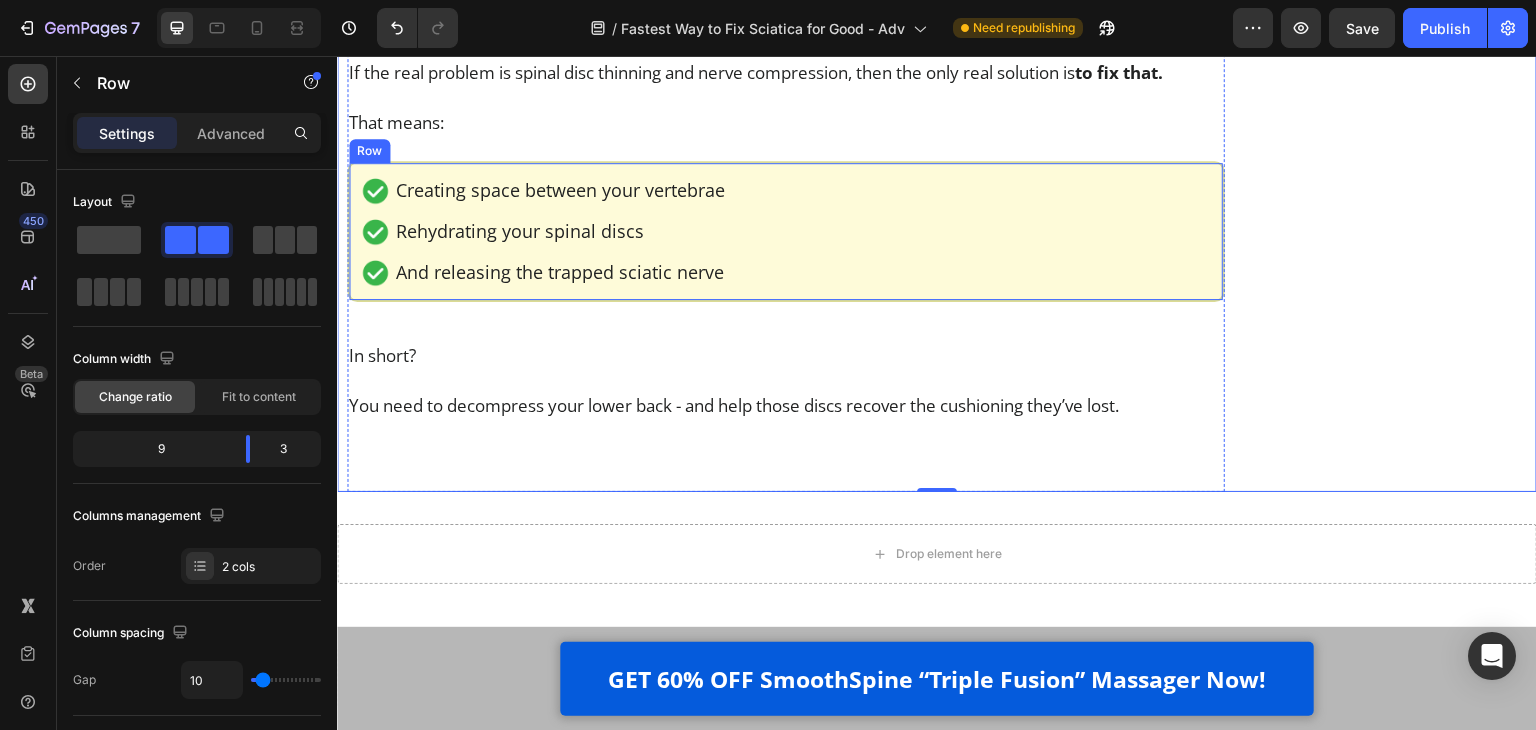 scroll, scrollTop: 7852, scrollLeft: 0, axis: vertical 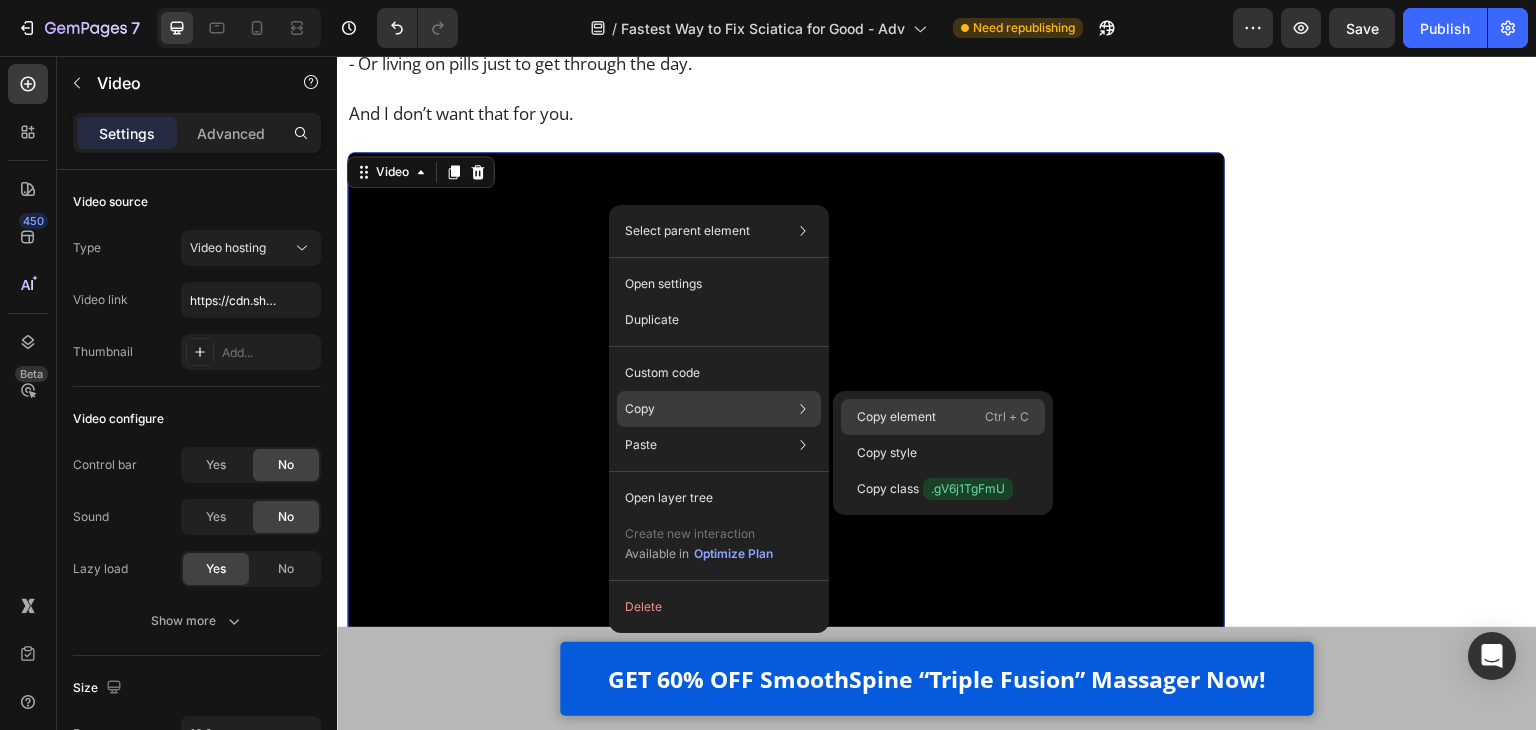 click on "Copy element  Ctrl + C" 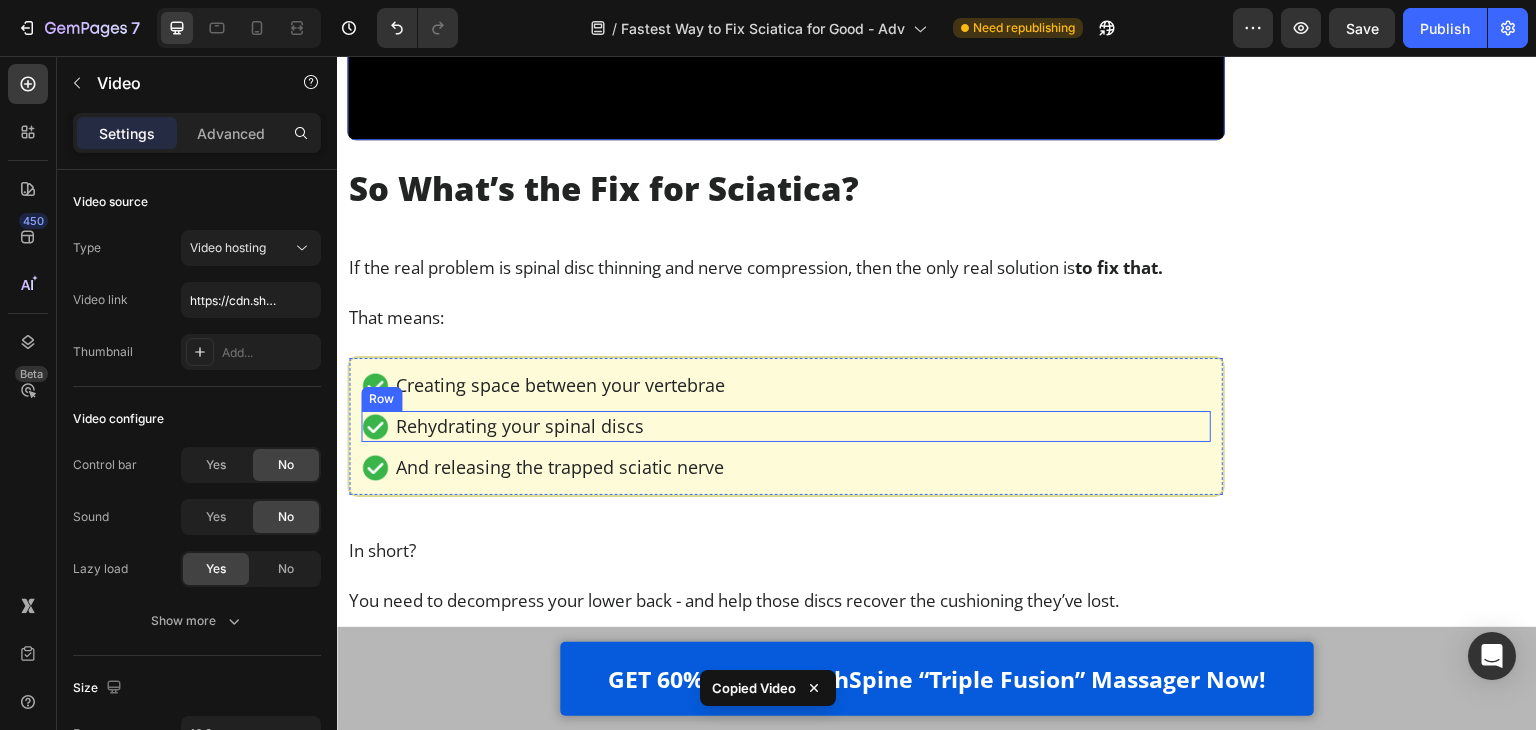 scroll, scrollTop: 8524, scrollLeft: 0, axis: vertical 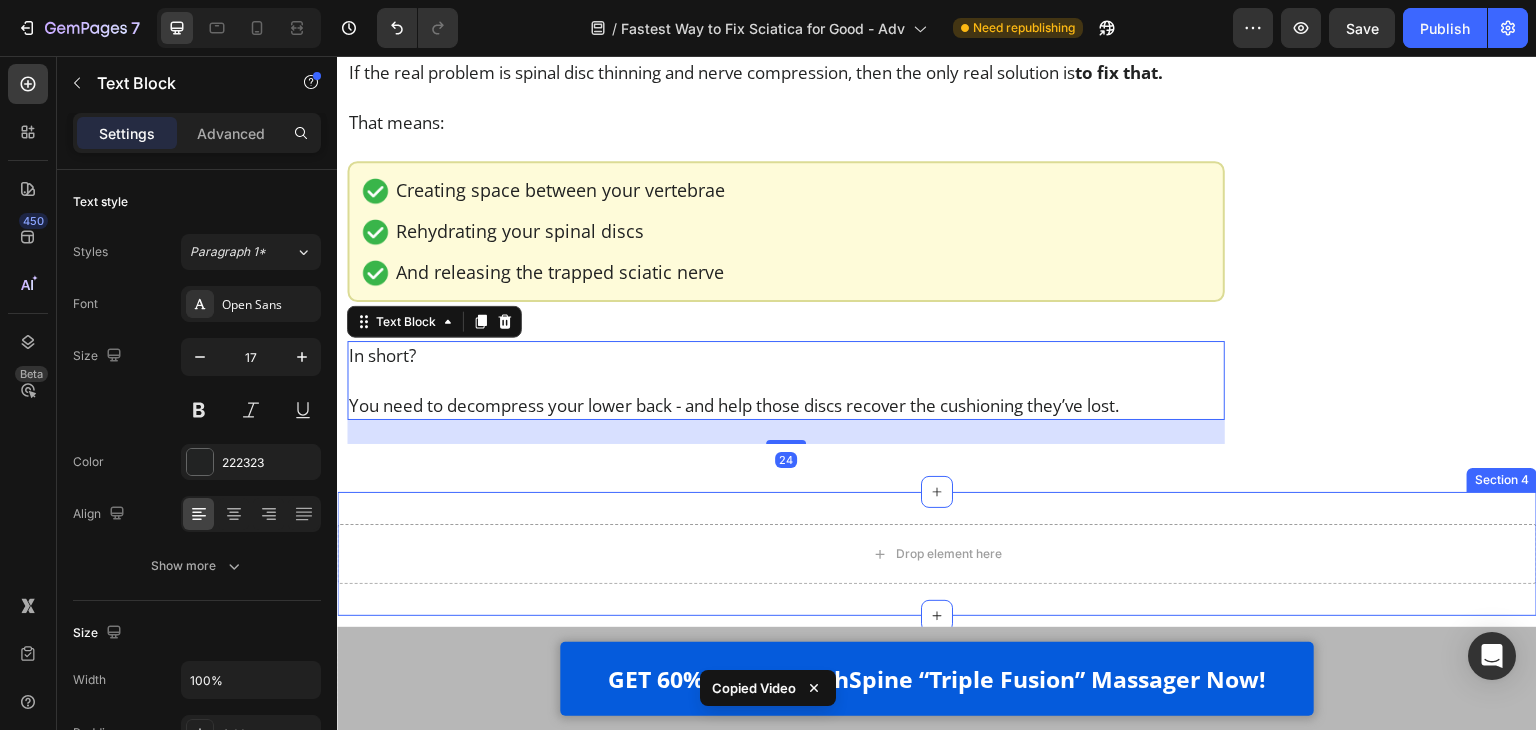 click on "Drop element here Section 4" at bounding box center (937, 554) 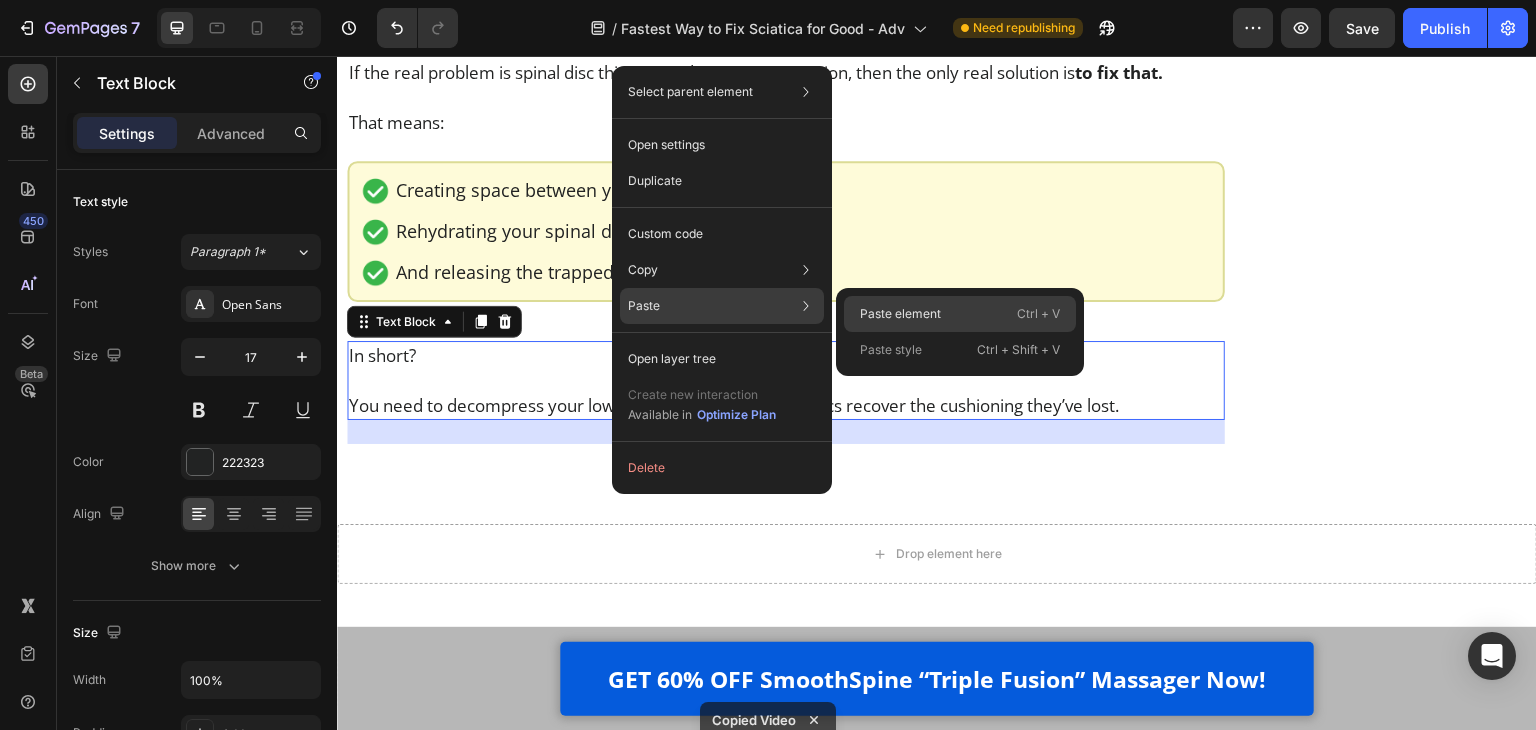 click on "Paste element" at bounding box center [900, 314] 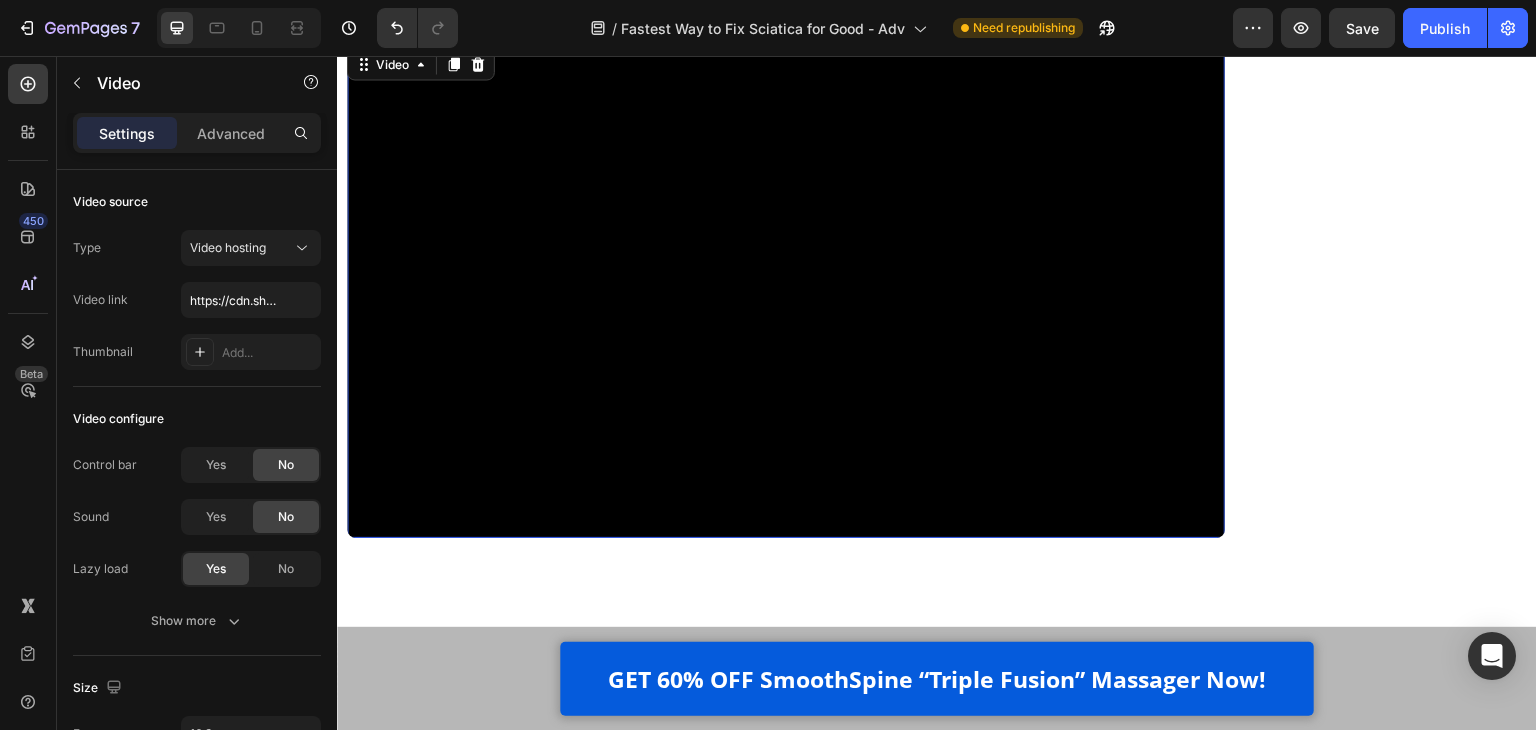scroll, scrollTop: 8718, scrollLeft: 0, axis: vertical 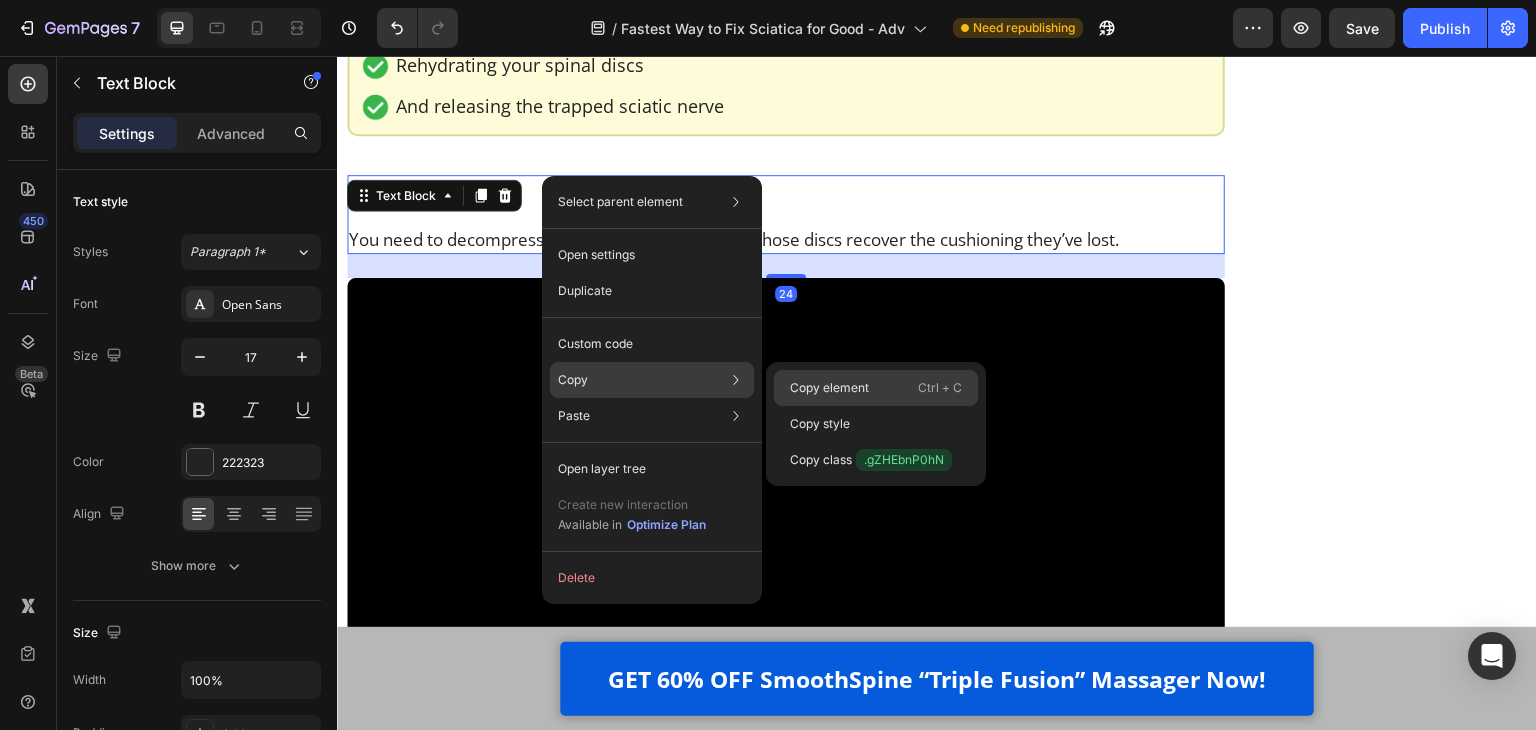 click on "Copy element" at bounding box center [829, 388] 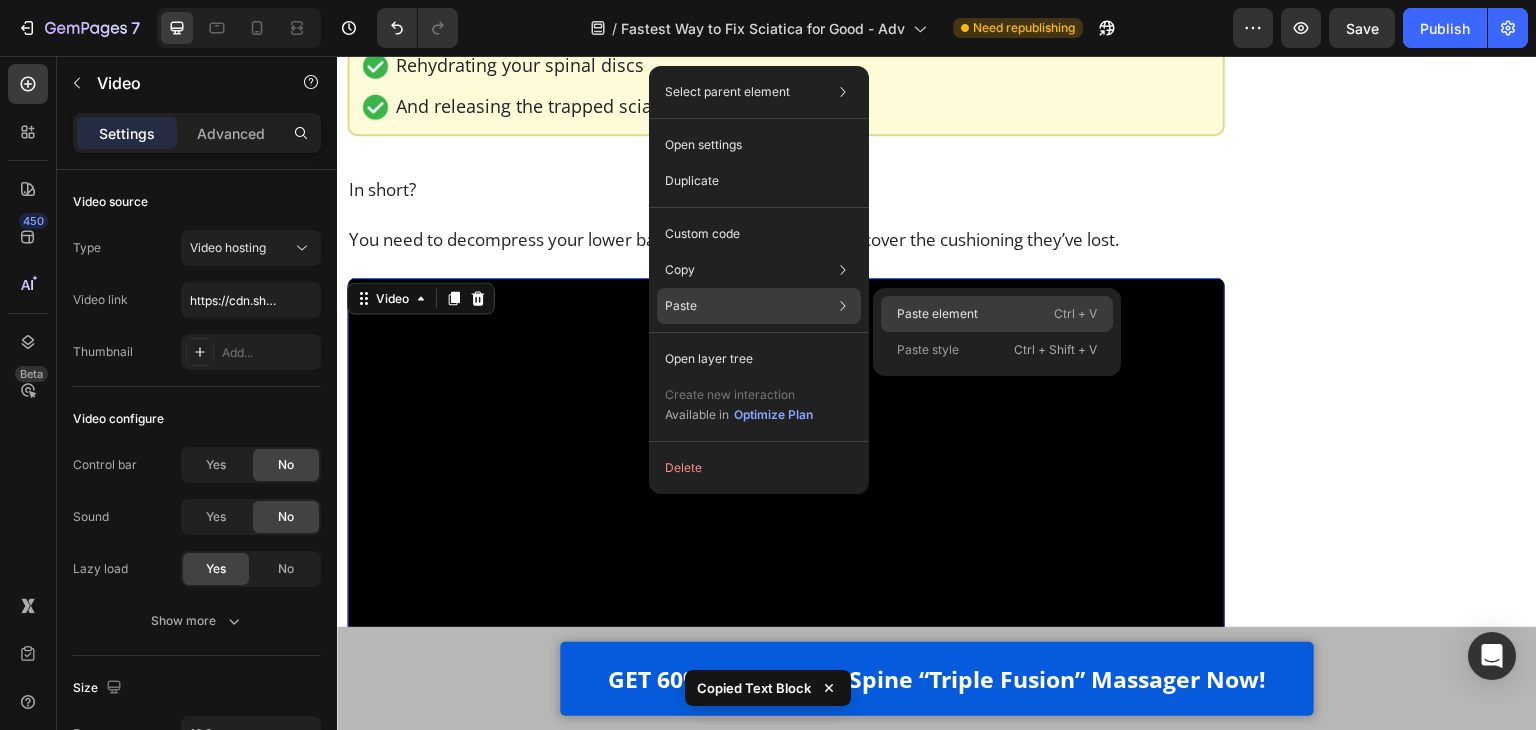 click on "Paste element  Ctrl + V" 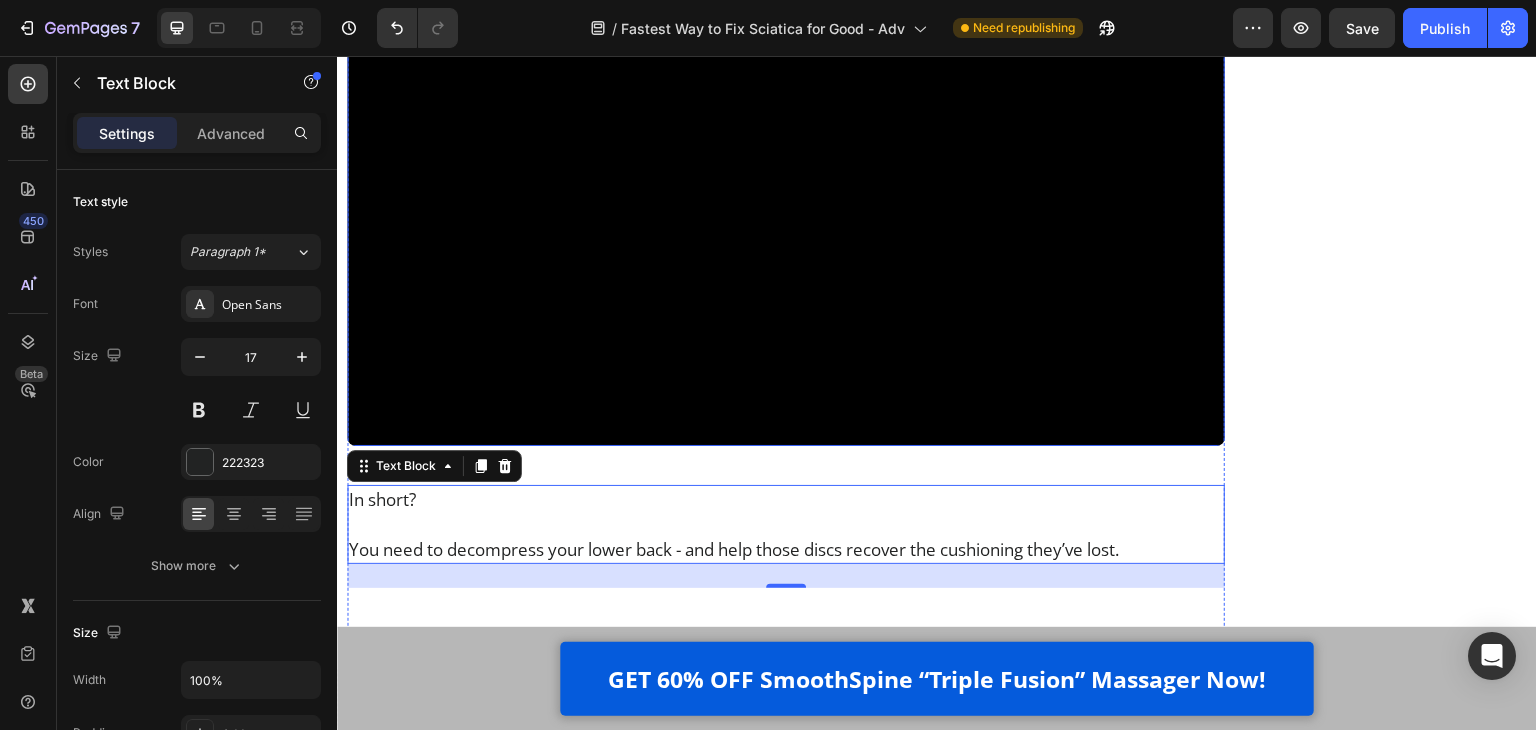 scroll, scrollTop: 9133, scrollLeft: 0, axis: vertical 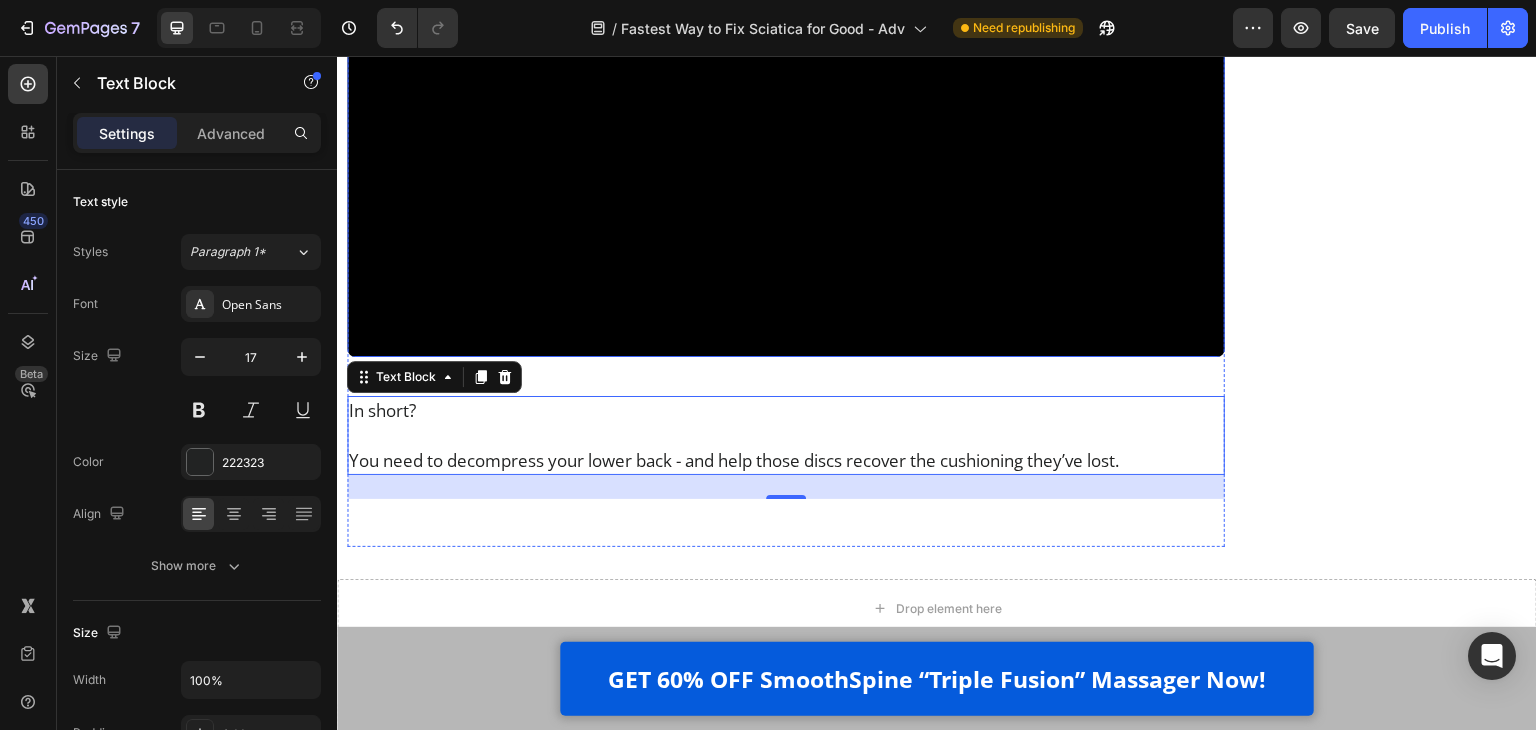click at bounding box center (786, 435) 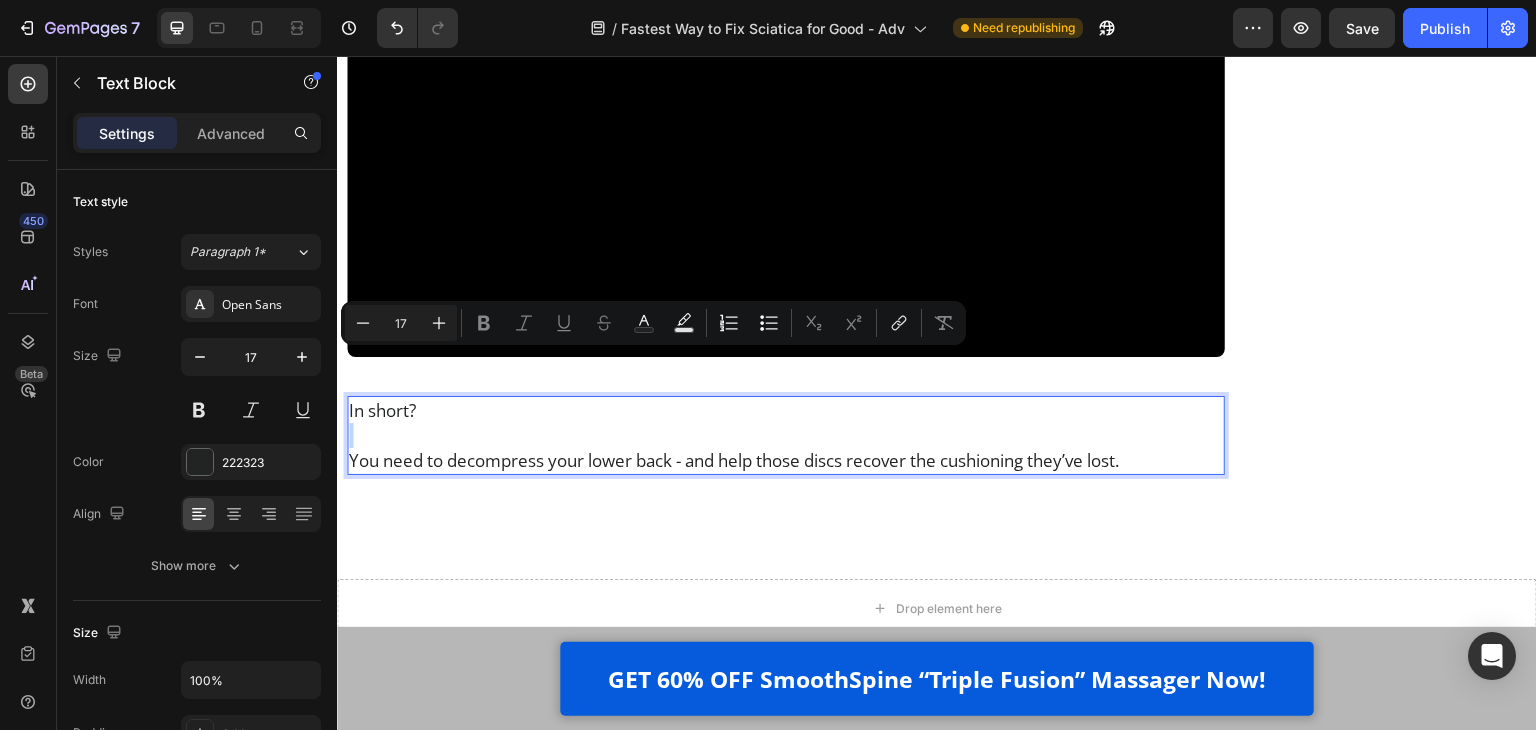 scroll, scrollTop: 9144, scrollLeft: 0, axis: vertical 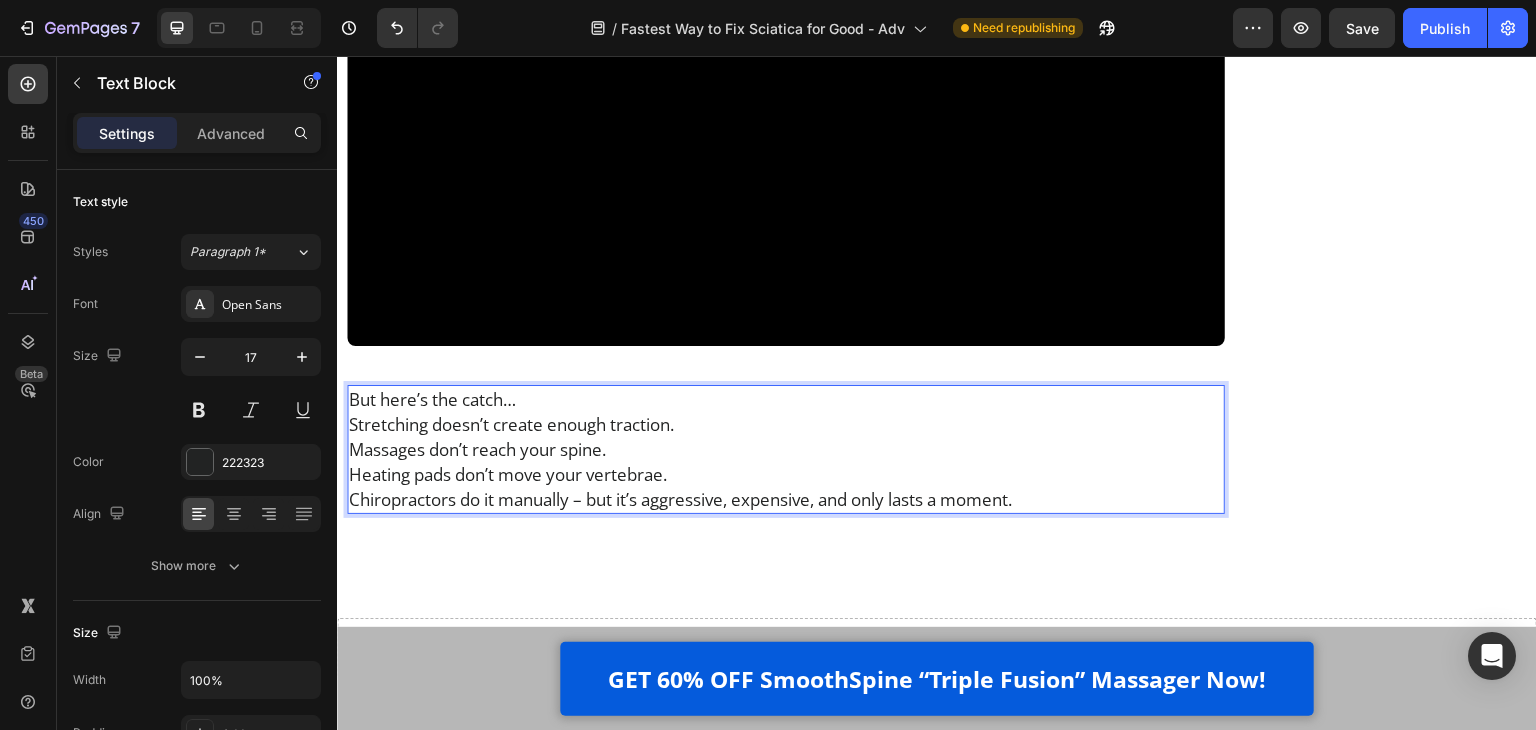 click on "But here’s the catch…" at bounding box center (786, 399) 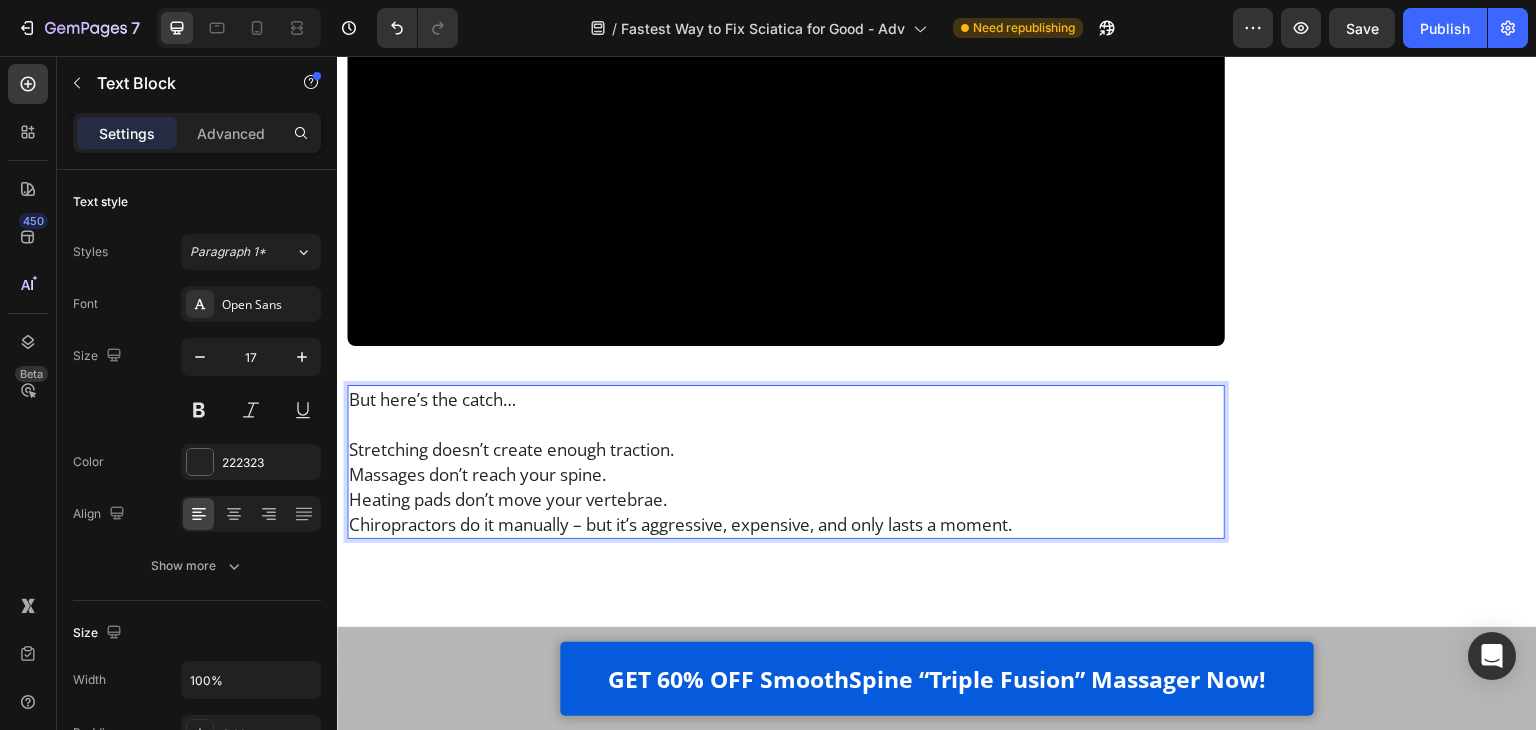 click on "Stretching doesn’t create enough traction." at bounding box center (786, 449) 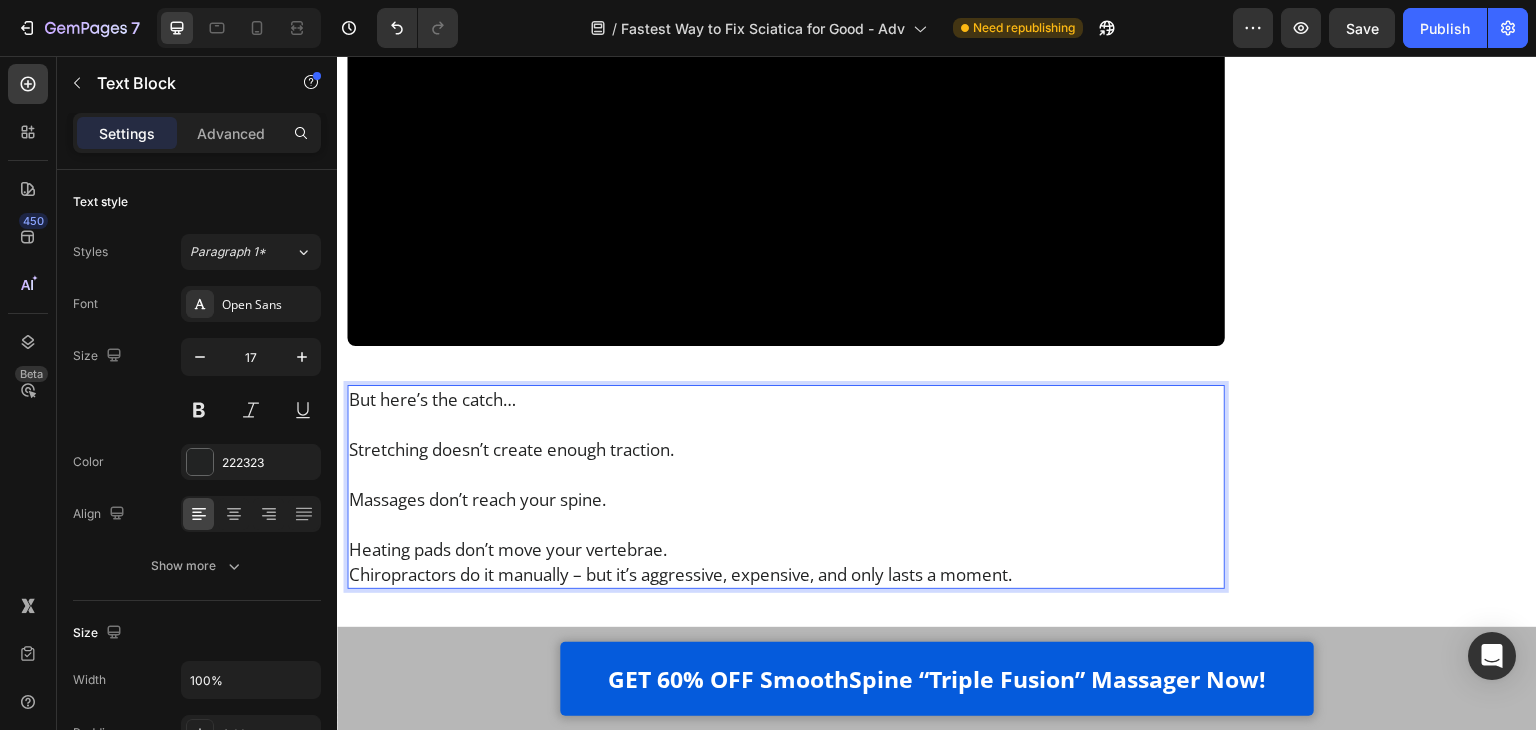 click on "Heating pads don’t move your vertebrae." at bounding box center [786, 549] 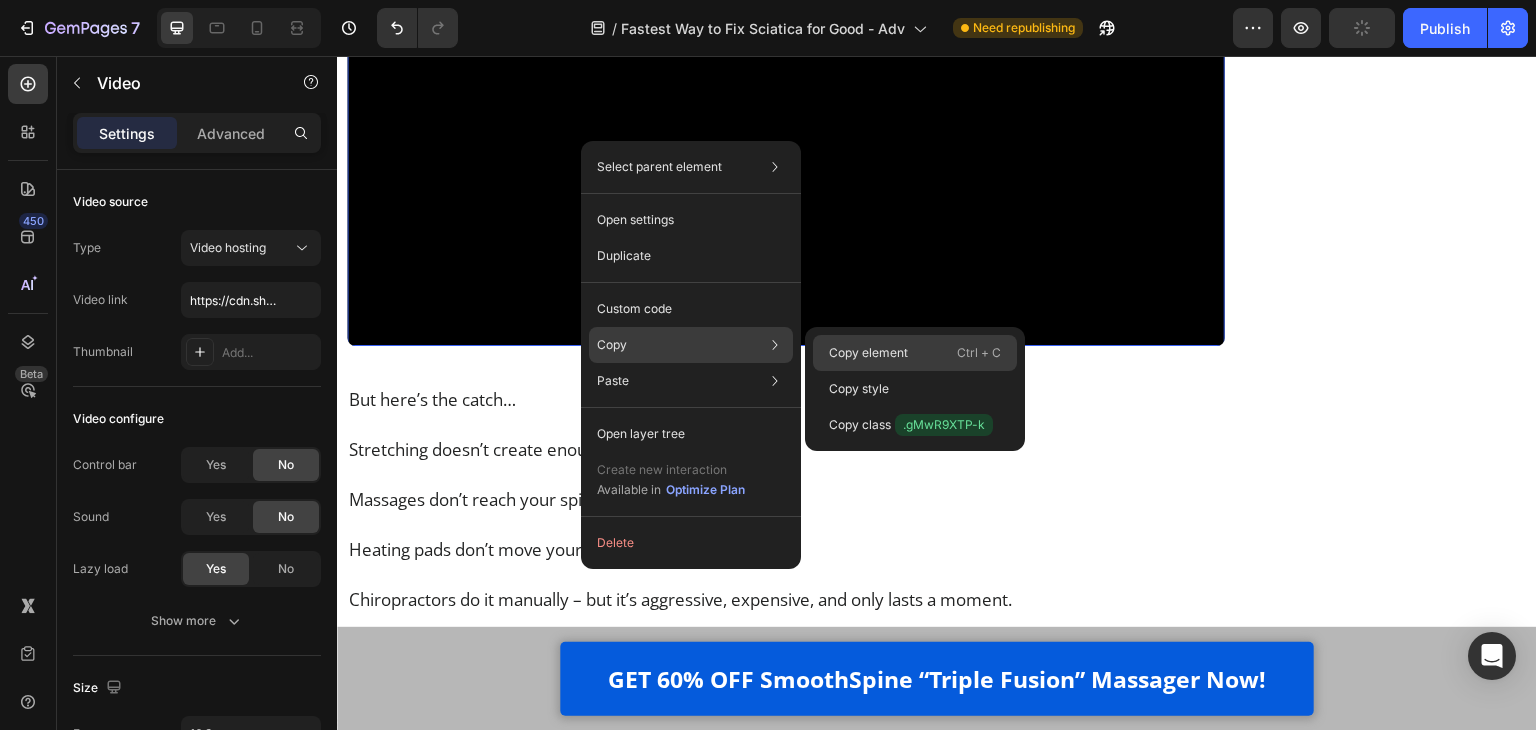 click on "Copy element  Ctrl + C" 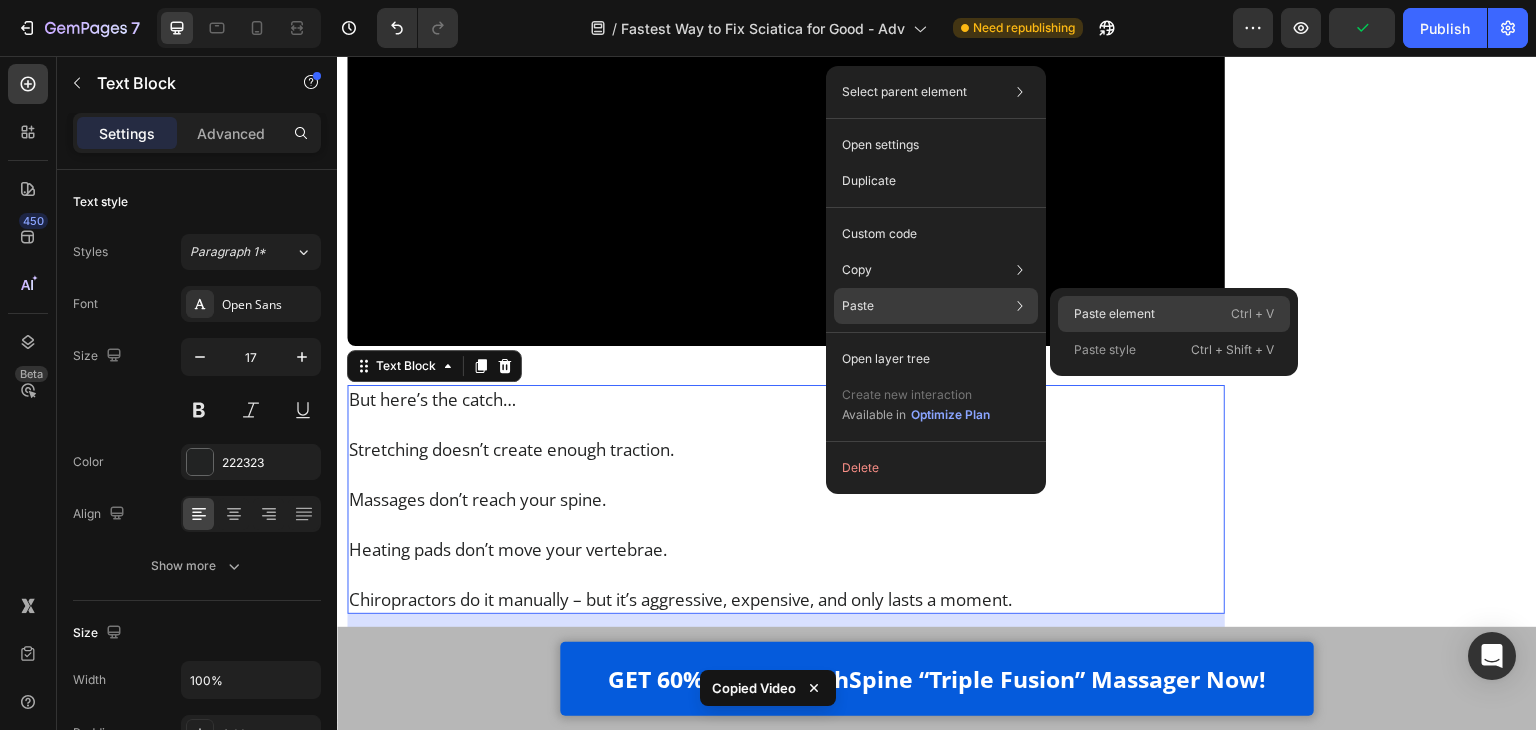 click on "Paste element  Ctrl + V" 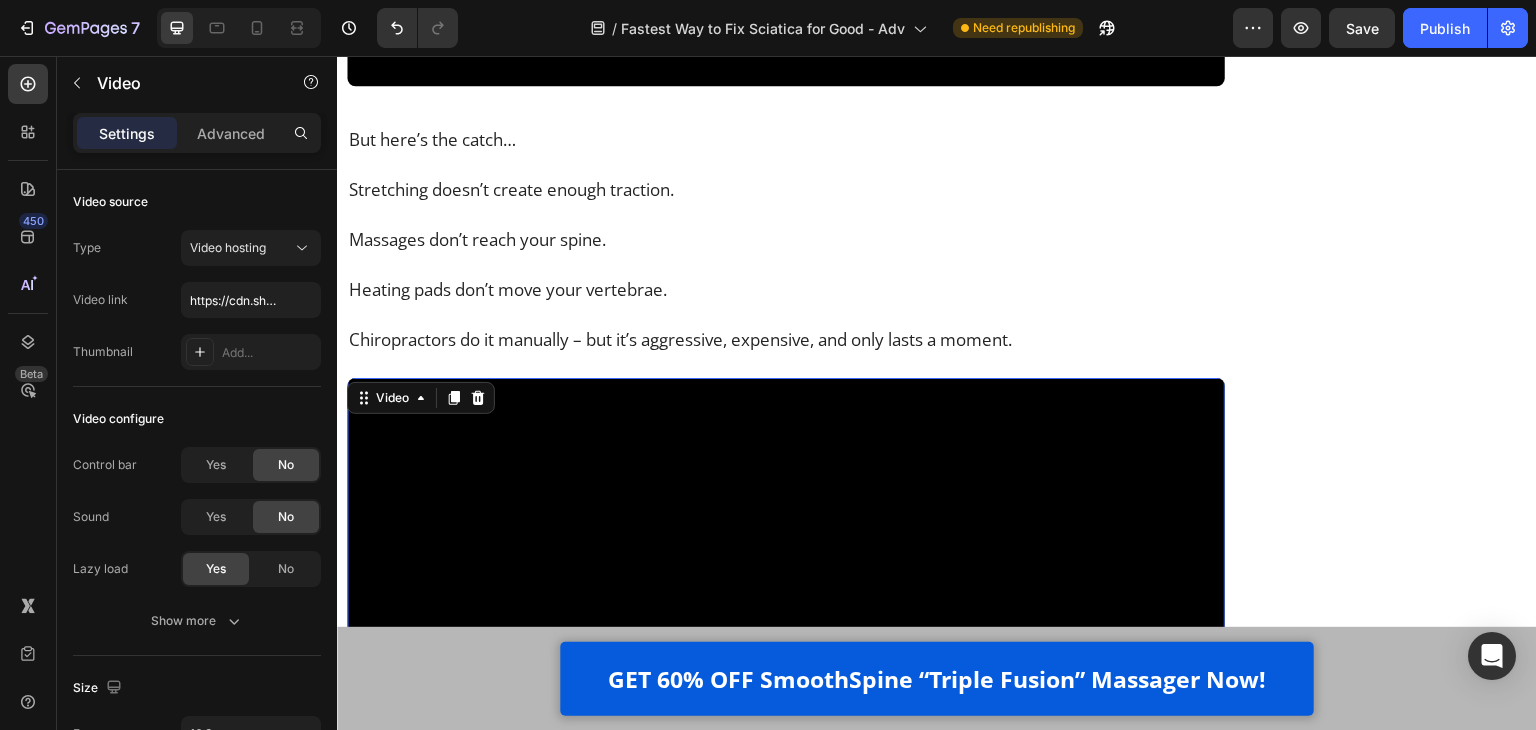 scroll, scrollTop: 9397, scrollLeft: 0, axis: vertical 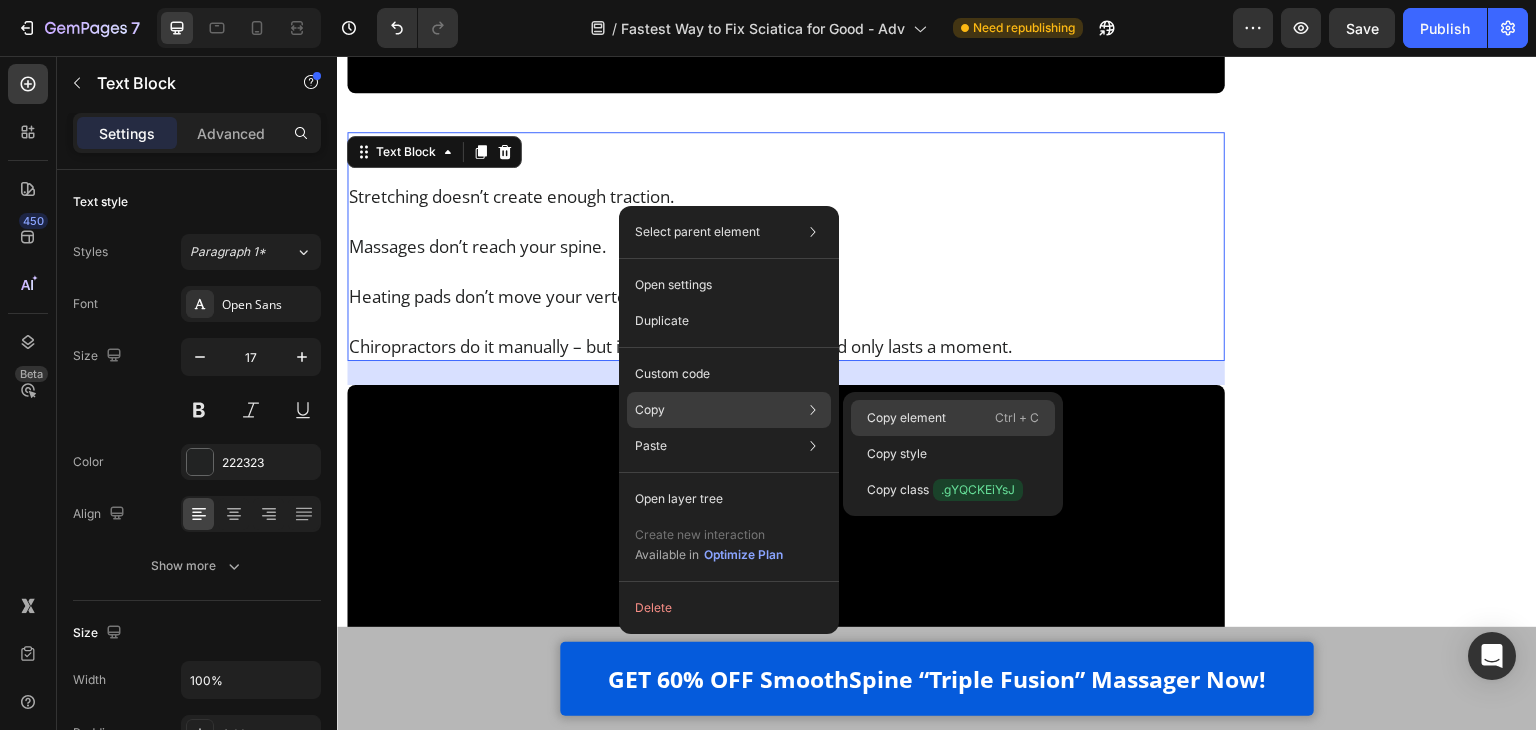 click on "Copy element  Ctrl + C" 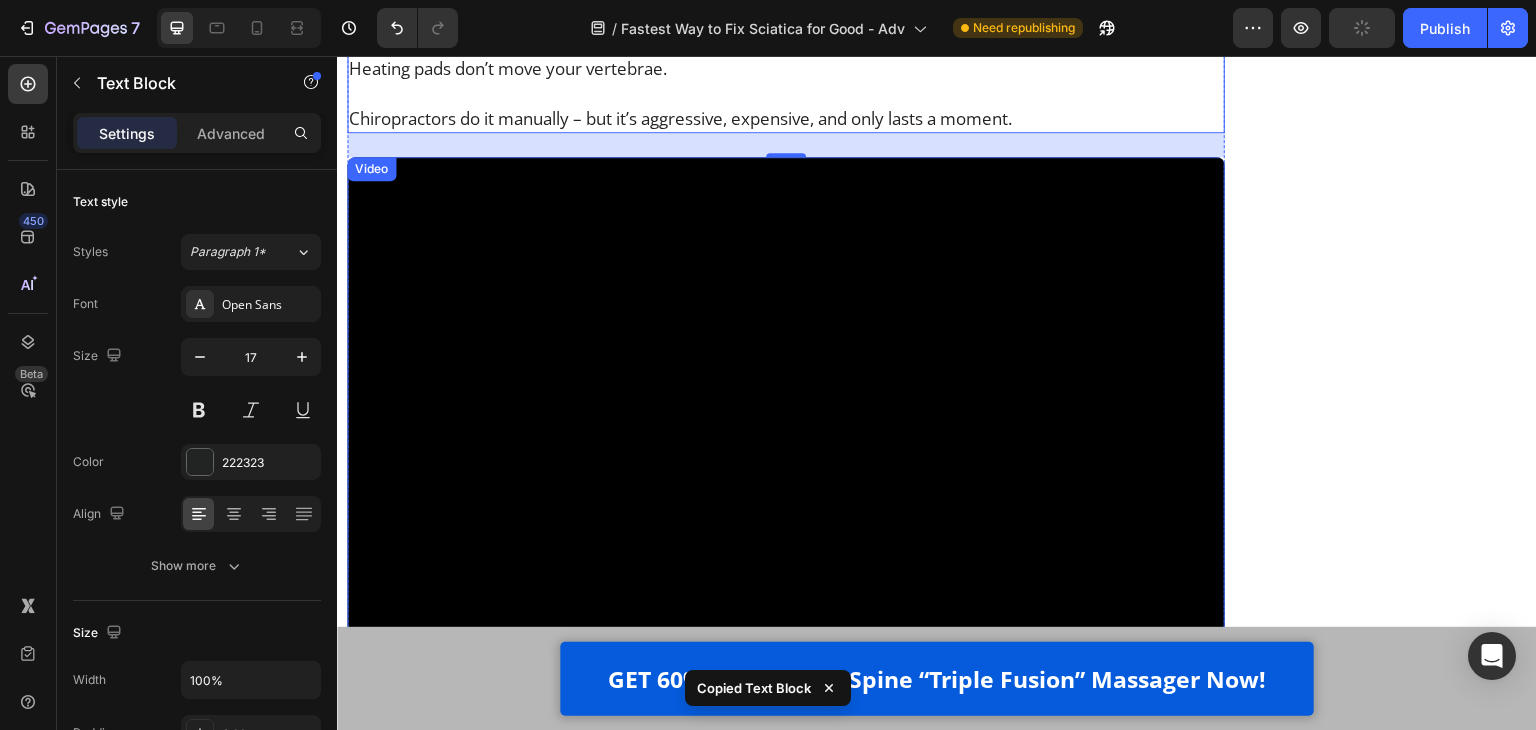 scroll, scrollTop: 9697, scrollLeft: 0, axis: vertical 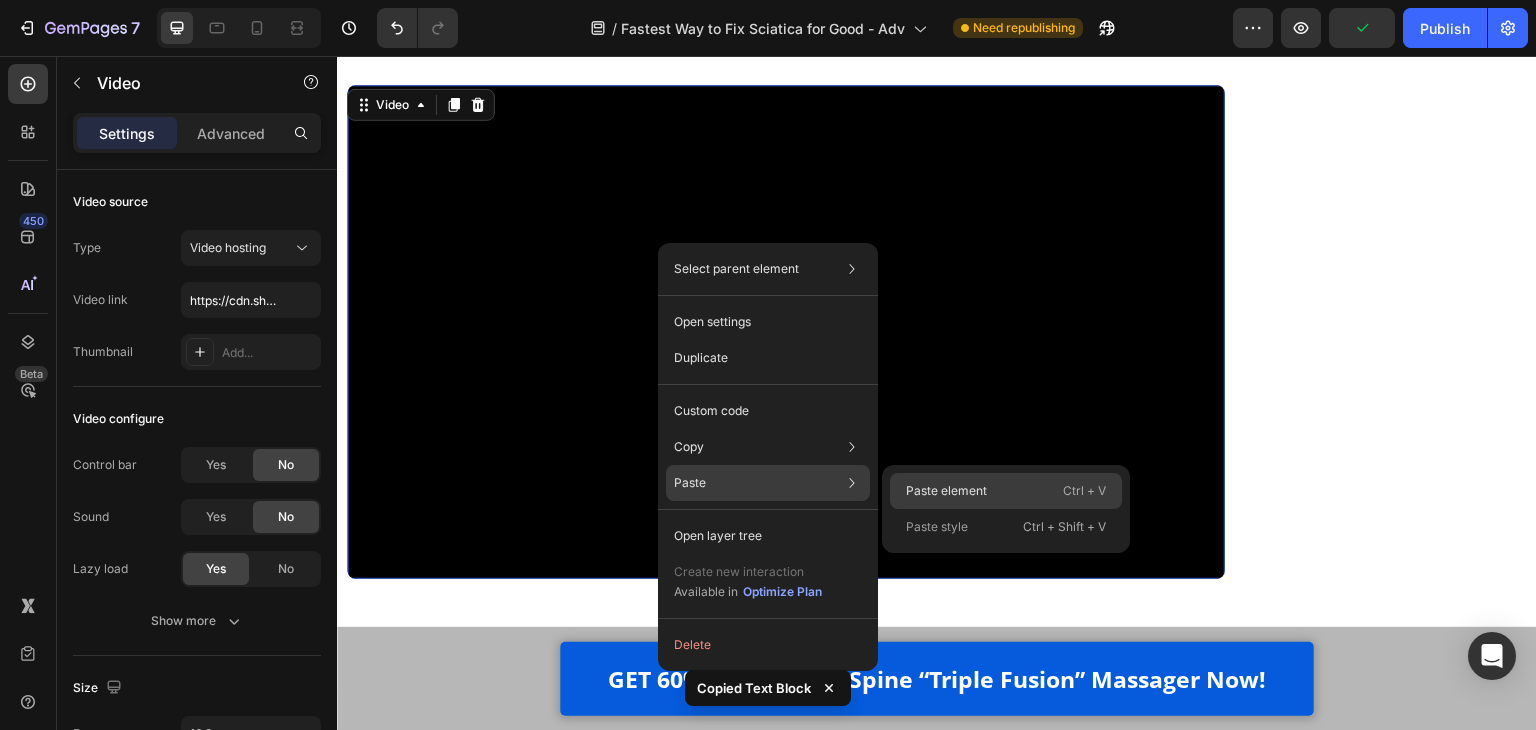 click on "Paste element  Ctrl + V" 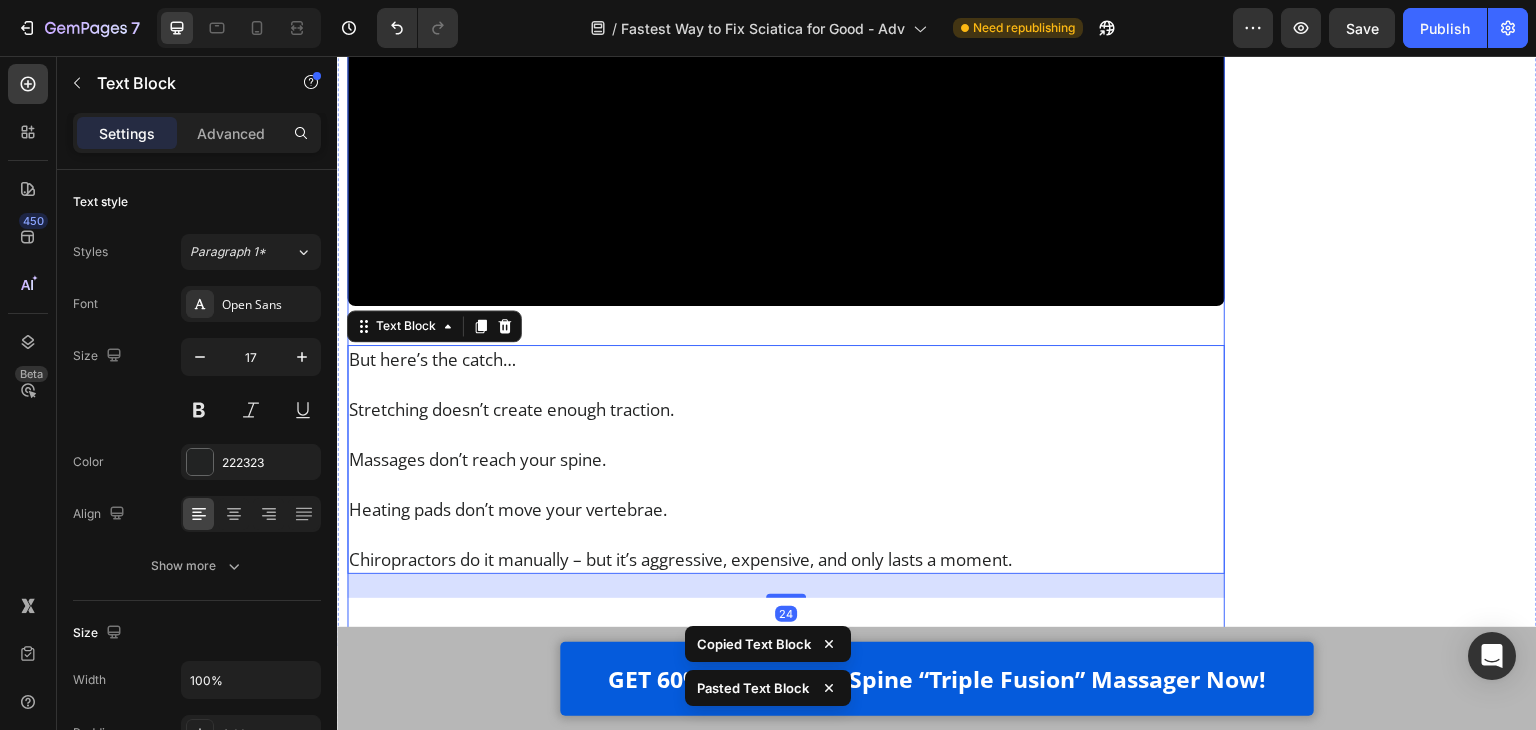 scroll, scrollTop: 9997, scrollLeft: 0, axis: vertical 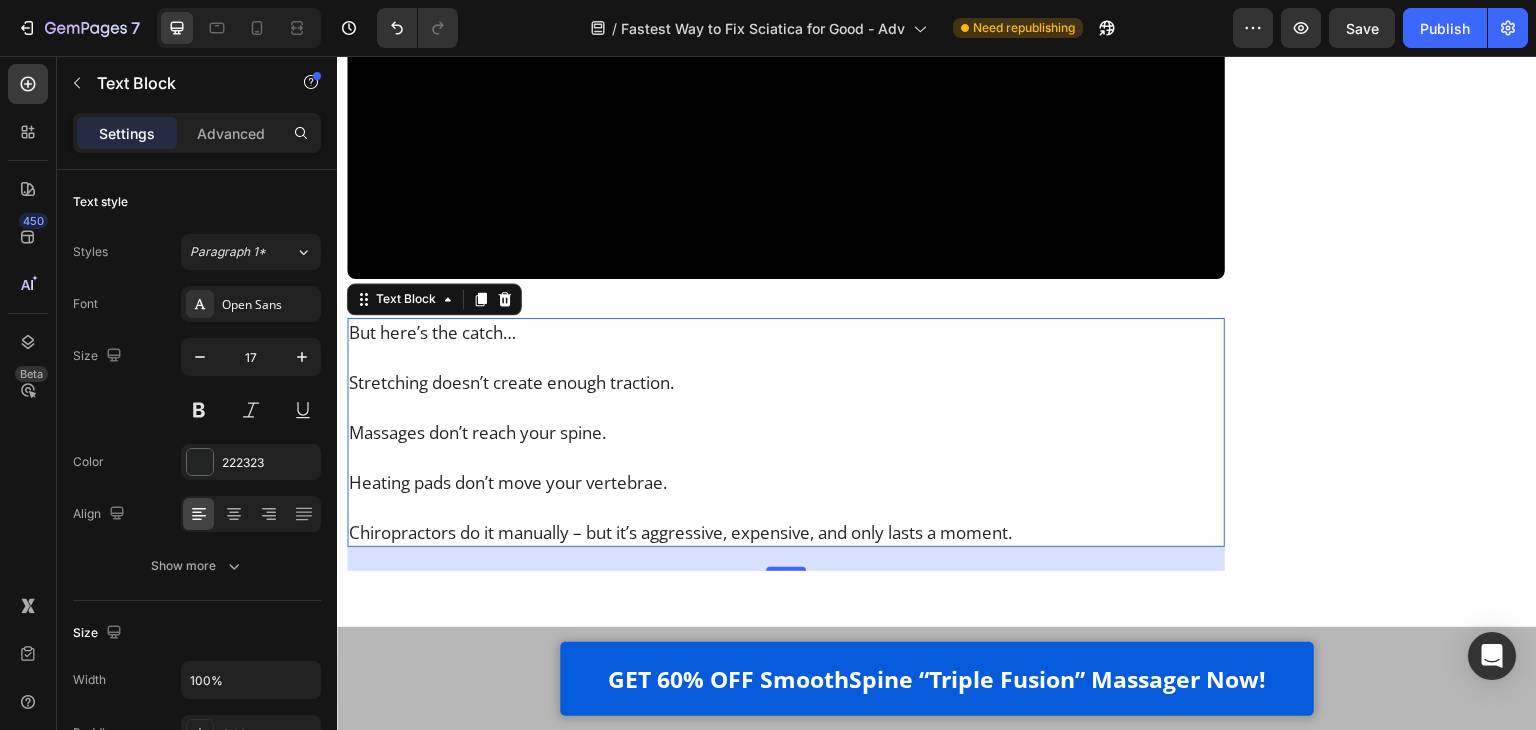 click on "Stretching doesn’t create enough traction." at bounding box center [786, 382] 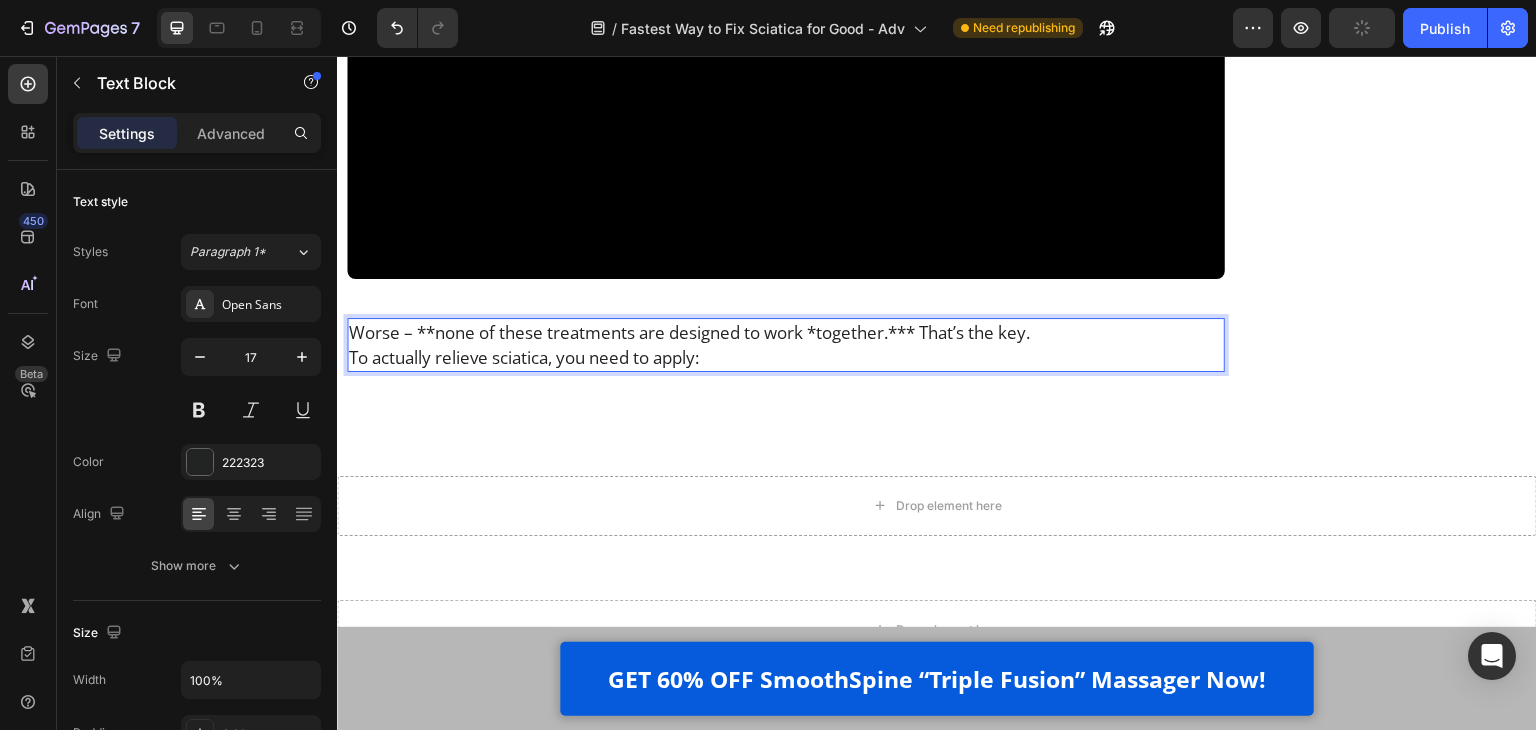 click on "Worse – **none of these treatments are designed to work *together.*** That’s the key." at bounding box center [786, 332] 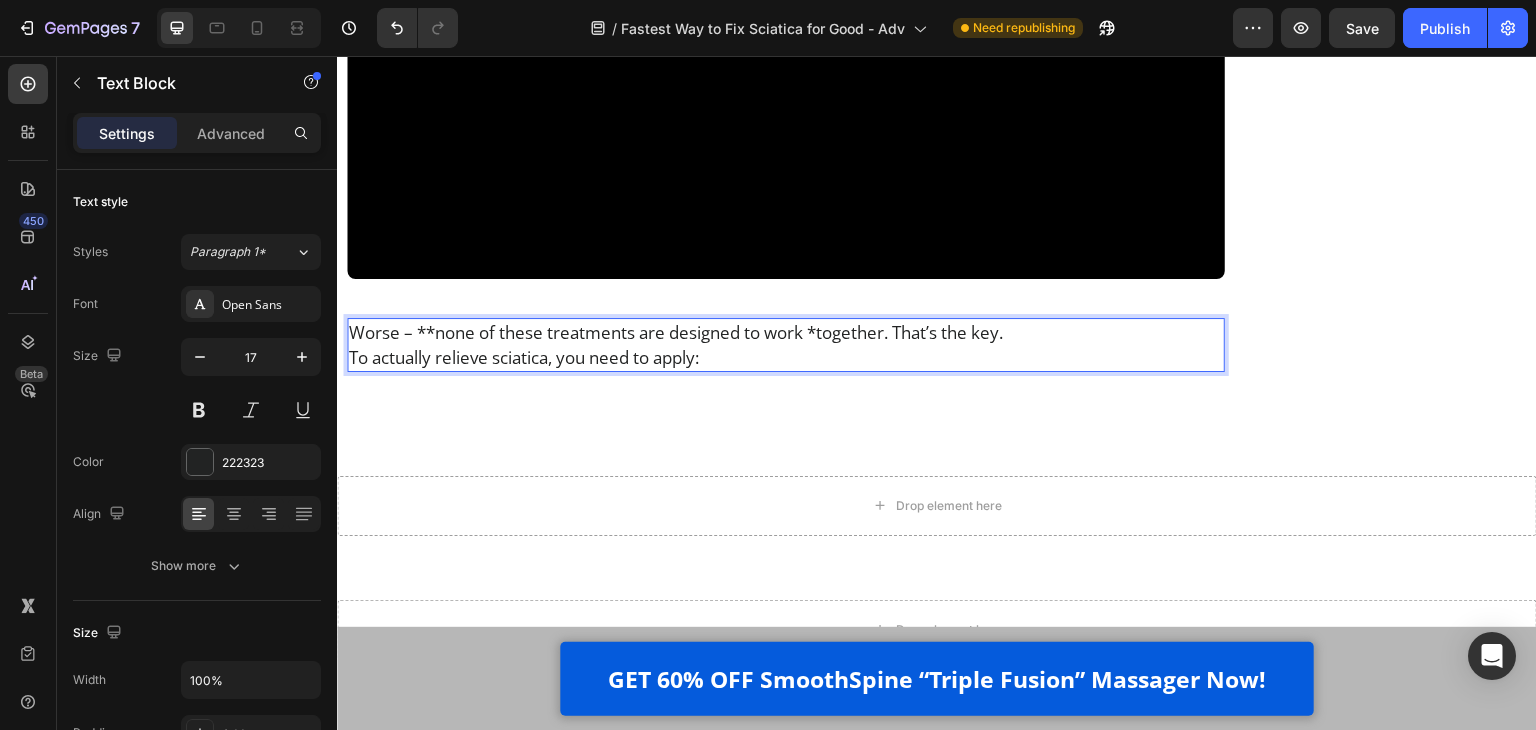 click on "Worse – **none of these treatments are designed to work *together. That’s the key." at bounding box center [786, 332] 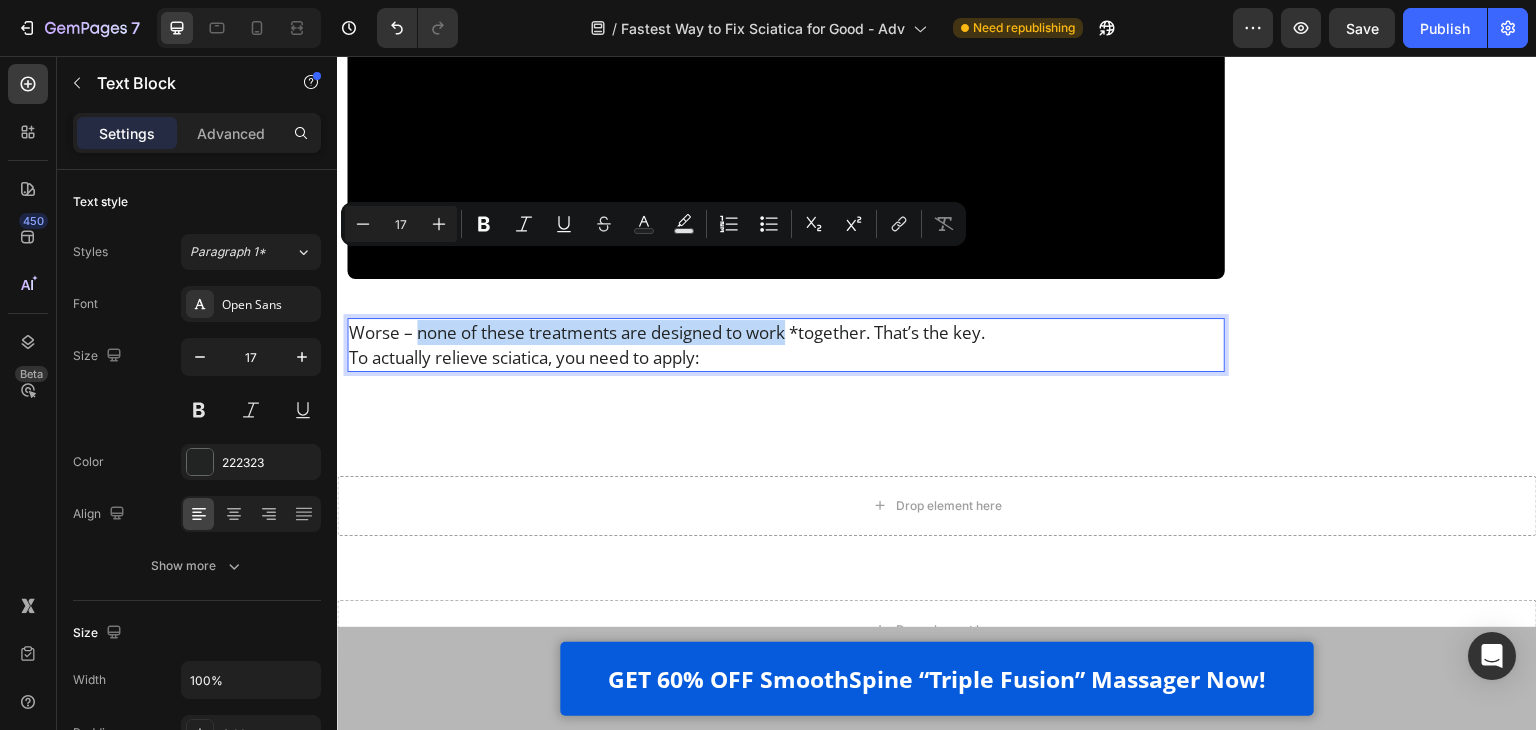 drag, startPoint x: 418, startPoint y: 269, endPoint x: 787, endPoint y: 275, distance: 369.04877 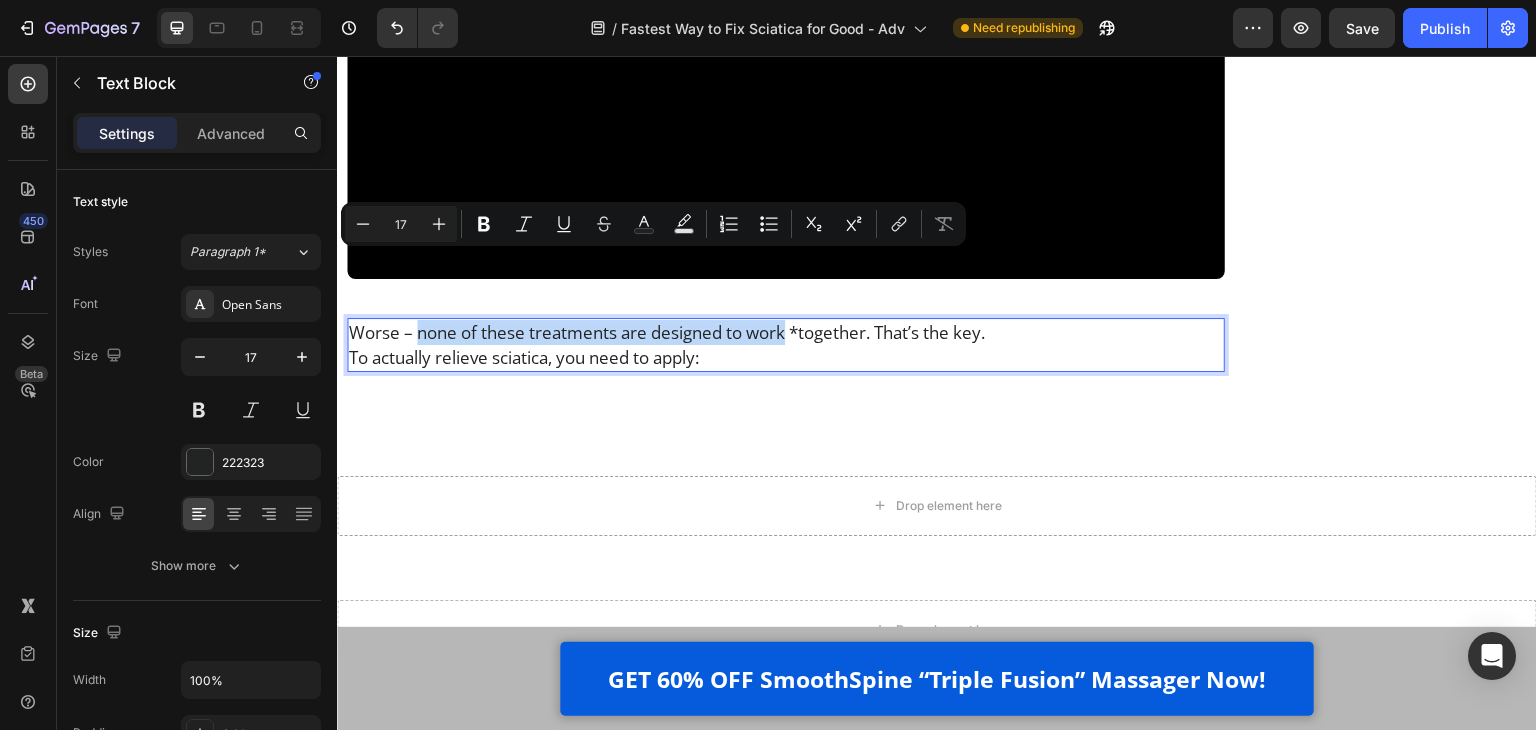 click on "Worse – none of these treatments are designed to work *together. That’s the key." at bounding box center [786, 332] 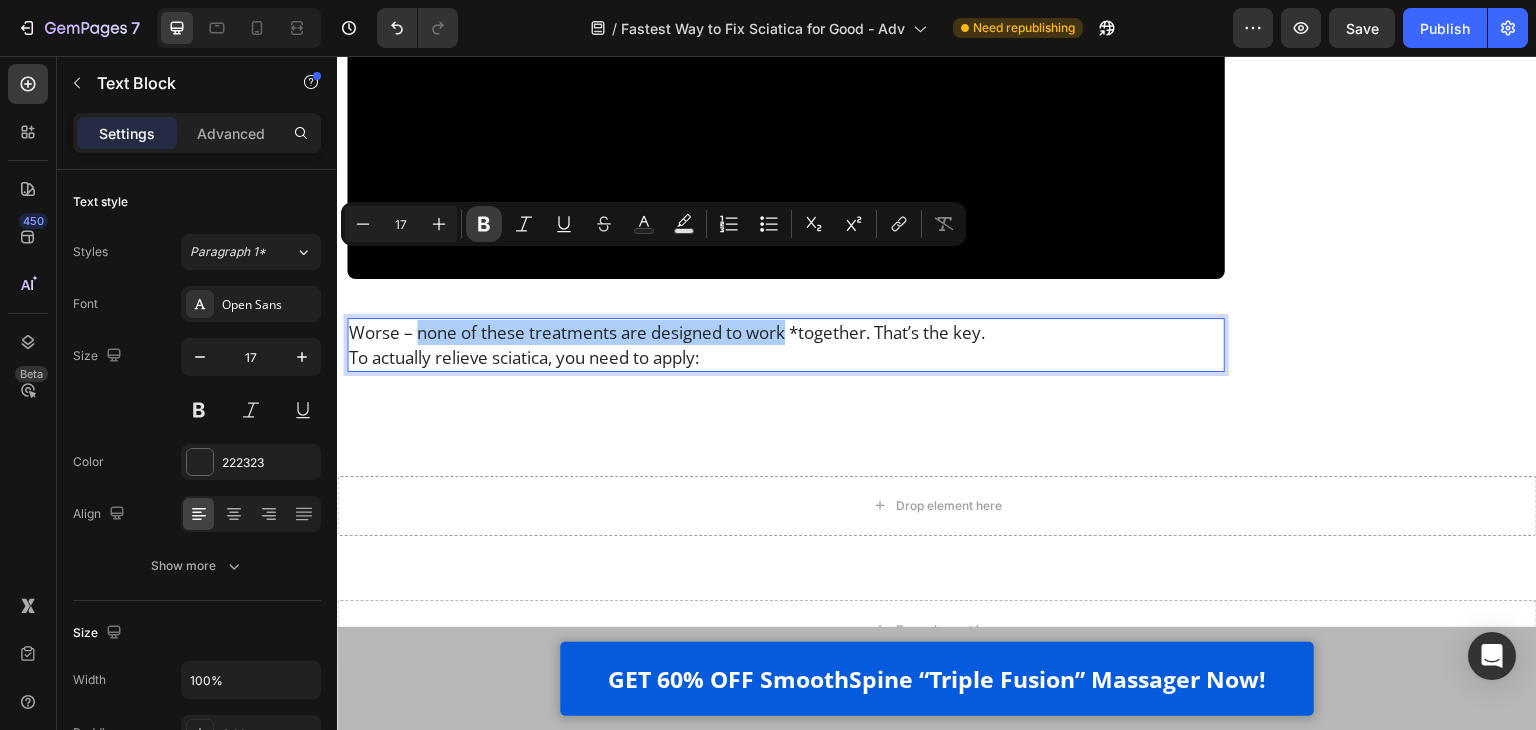 drag, startPoint x: 491, startPoint y: 221, endPoint x: 227, endPoint y: 28, distance: 327.02448 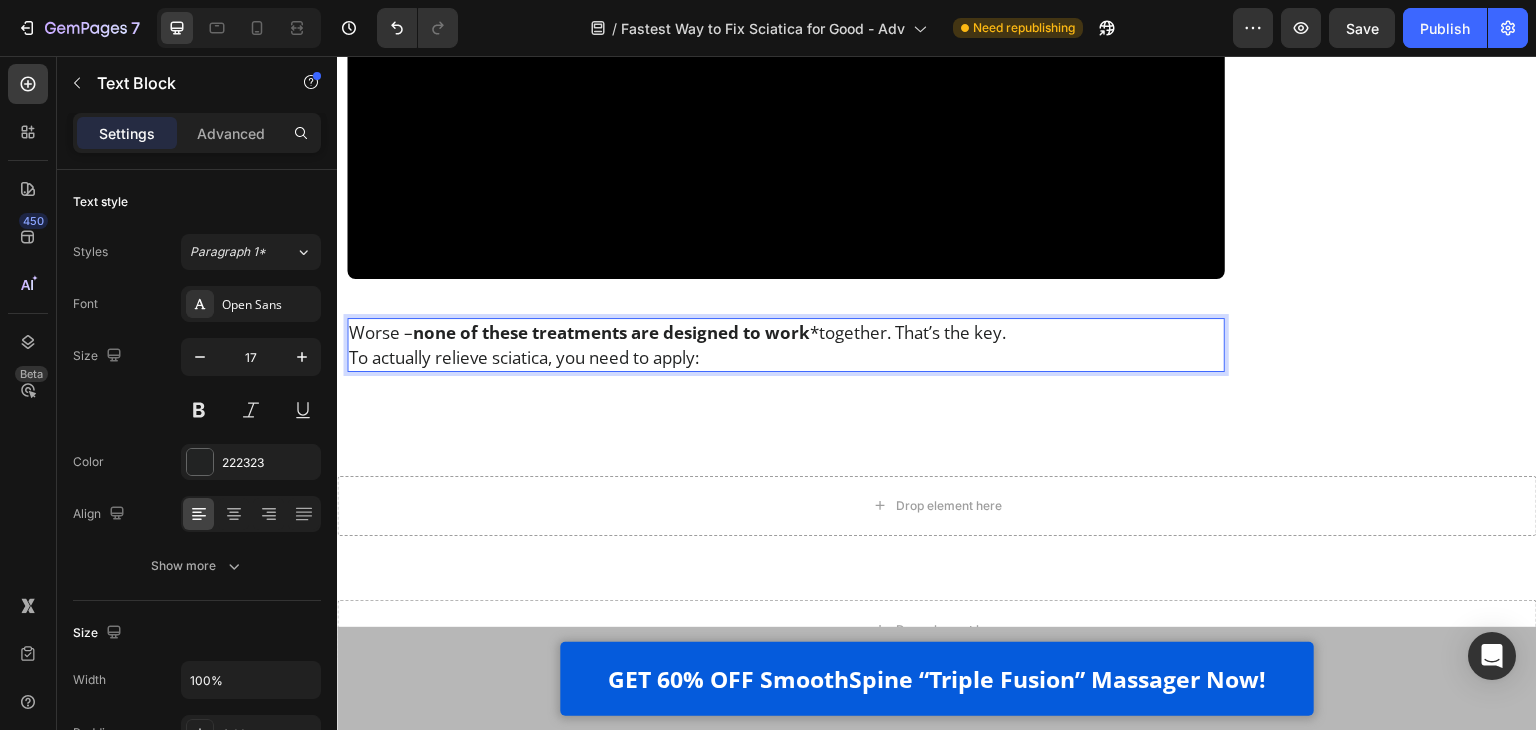 click on "To actually relieve sciatica, you need to apply:" at bounding box center (786, 357) 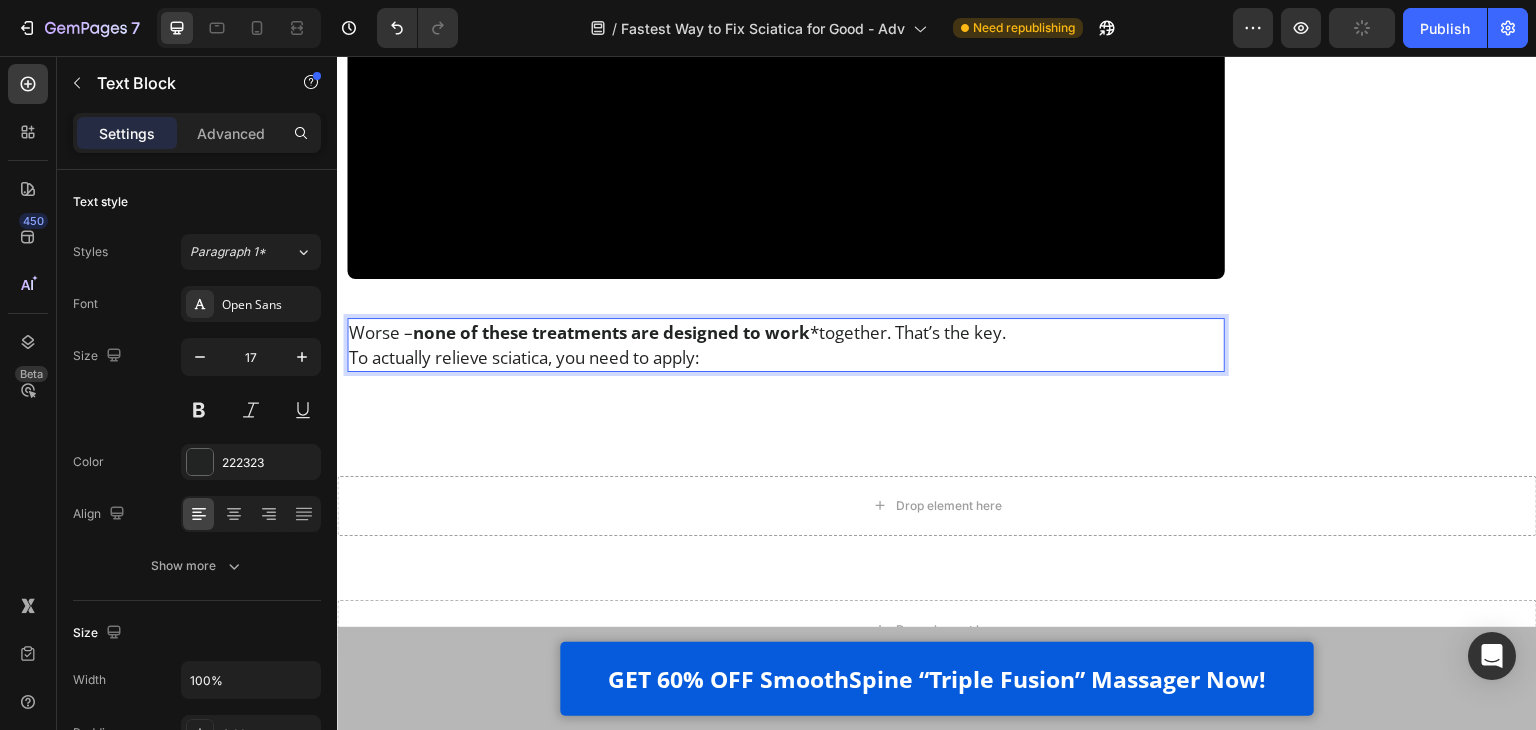 click on "Worse –  none of these treatments are designed to work  *together. That’s the key." at bounding box center [786, 332] 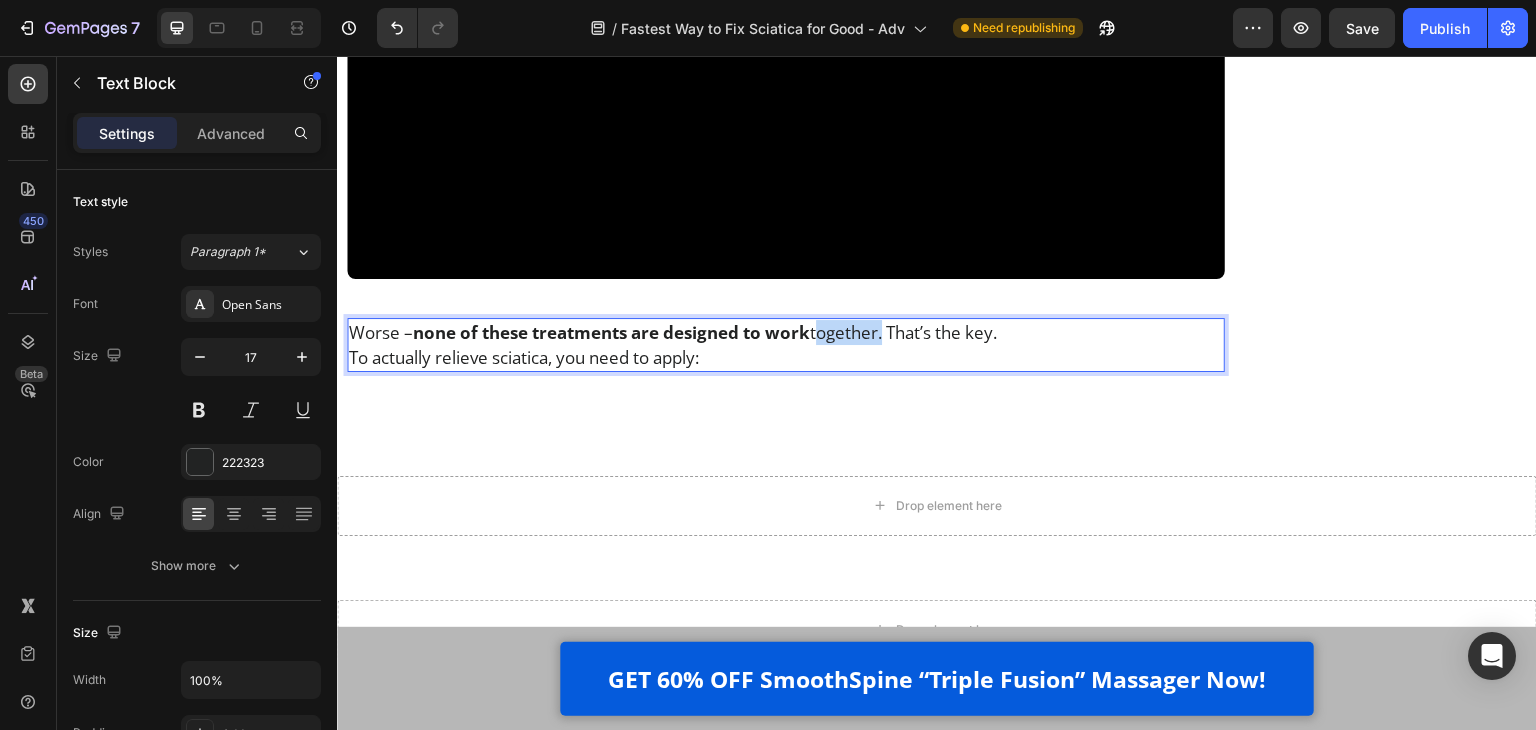 drag, startPoint x: 888, startPoint y: 268, endPoint x: 823, endPoint y: 265, distance: 65.06919 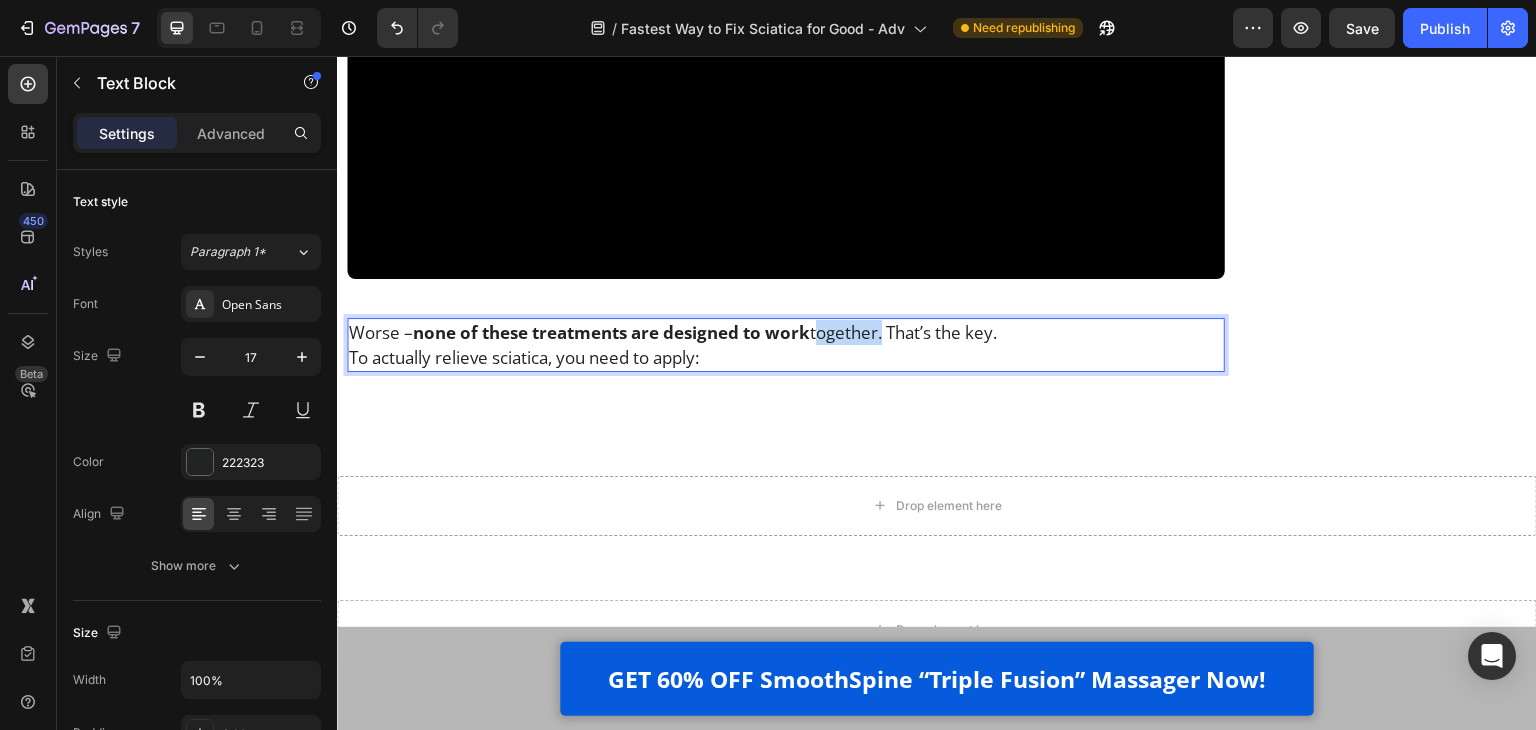 click on "Worse –  none of these treatments are designed to work  together. That’s the key." at bounding box center (786, 332) 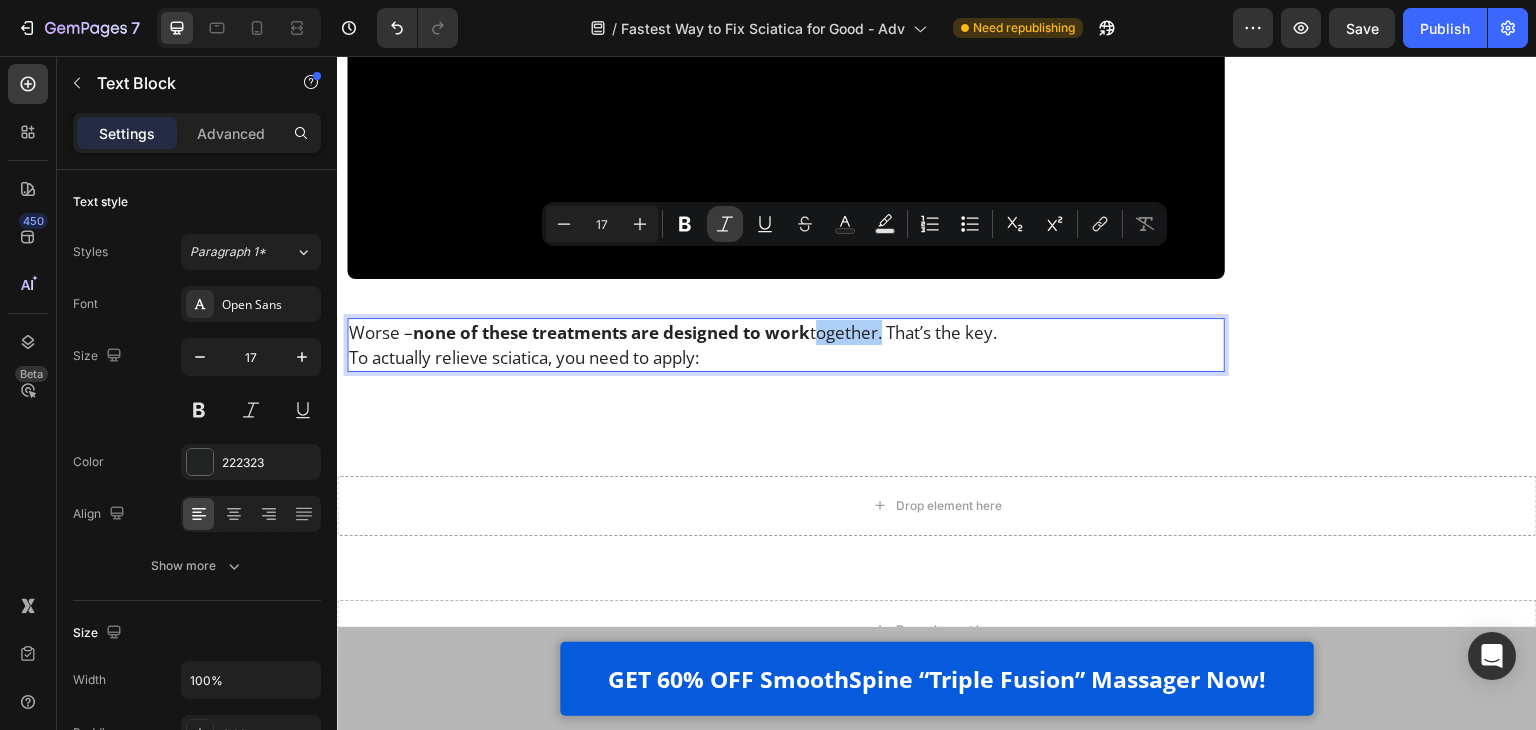 click 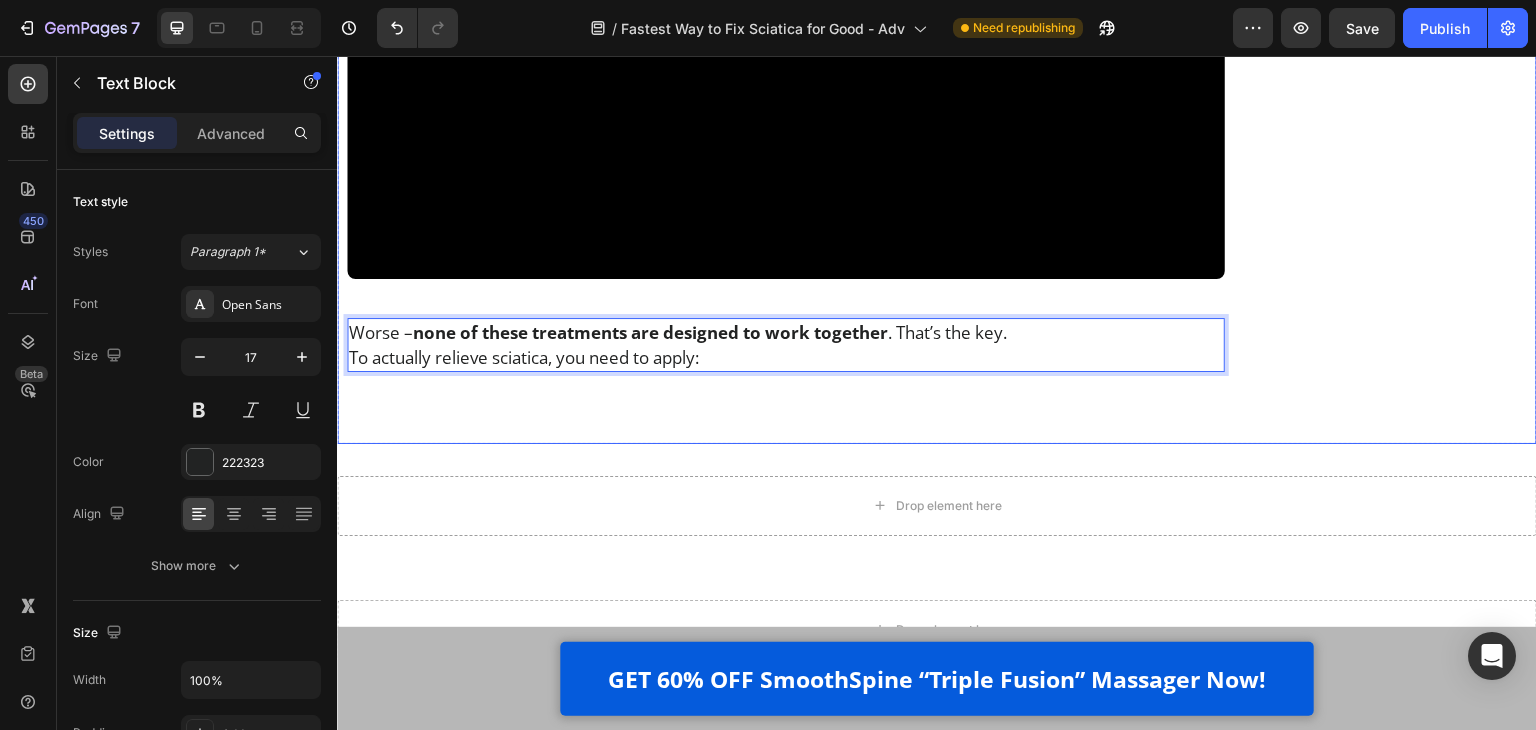 click on "Finally Get Instant Relief From Sciatica Text Block Image GET 60% OFF SmoothSpine NOW! Button Customer Reviews Heading Row Image 4.8 out of 5 Text Block Row 3,791 customer ratings Text Block 5 Star Text Block Image 90% Text Block Row 4 Star Text Block Image 7% Text Block Row 3 Star Text Block Image 2% Text Block Row 2 Star Text Block Image 0% Text Block Row 1 Star Text Block Image 1% Text Block Row By Feature Heading Price Text Block Image 5.0 Text Block Row Effectiveness Text Block Image 5.0 Text Block Row Comfort Text Block Image 5.0 Text Block Row Quality Text Block Image 4.8 Text Block Row Row Row Row Row" at bounding box center (1381, -4680) 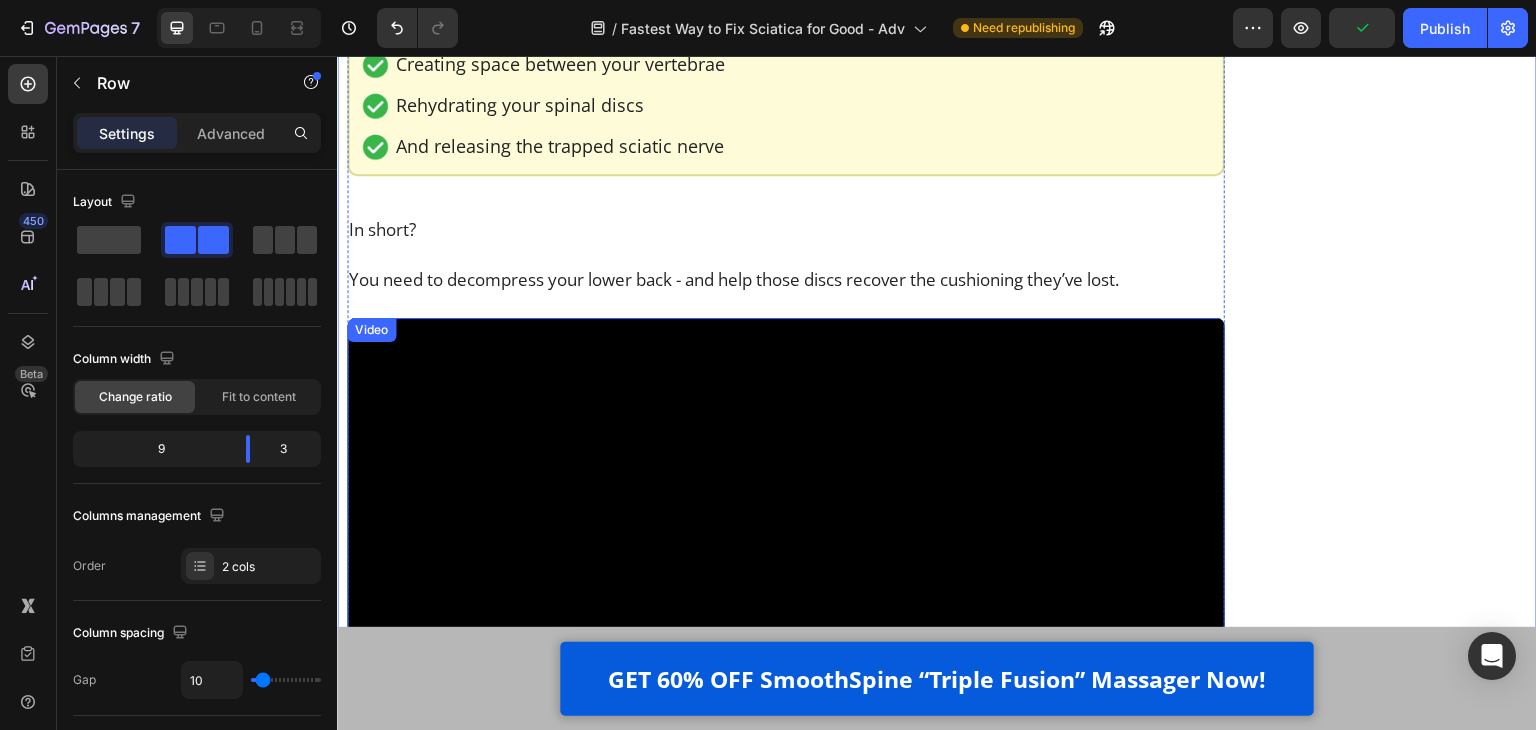 scroll, scrollTop: 8497, scrollLeft: 0, axis: vertical 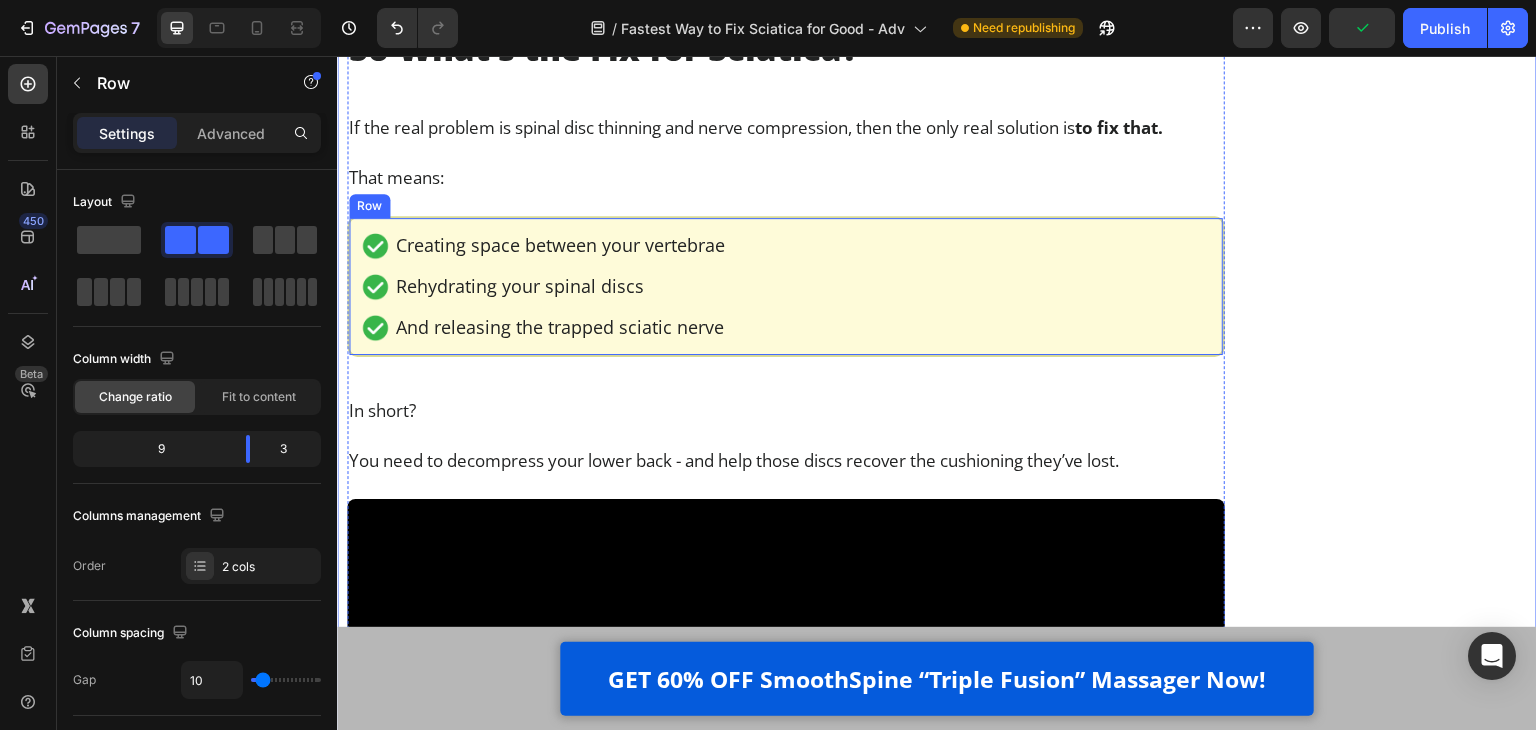 click on "Image Creating space between your vertebrae Text Block Row Image Rehydrating your spinal discs Text Block Row Image And releasing the trapped sciatic nerve Text Block Row Row" at bounding box center [786, 286] 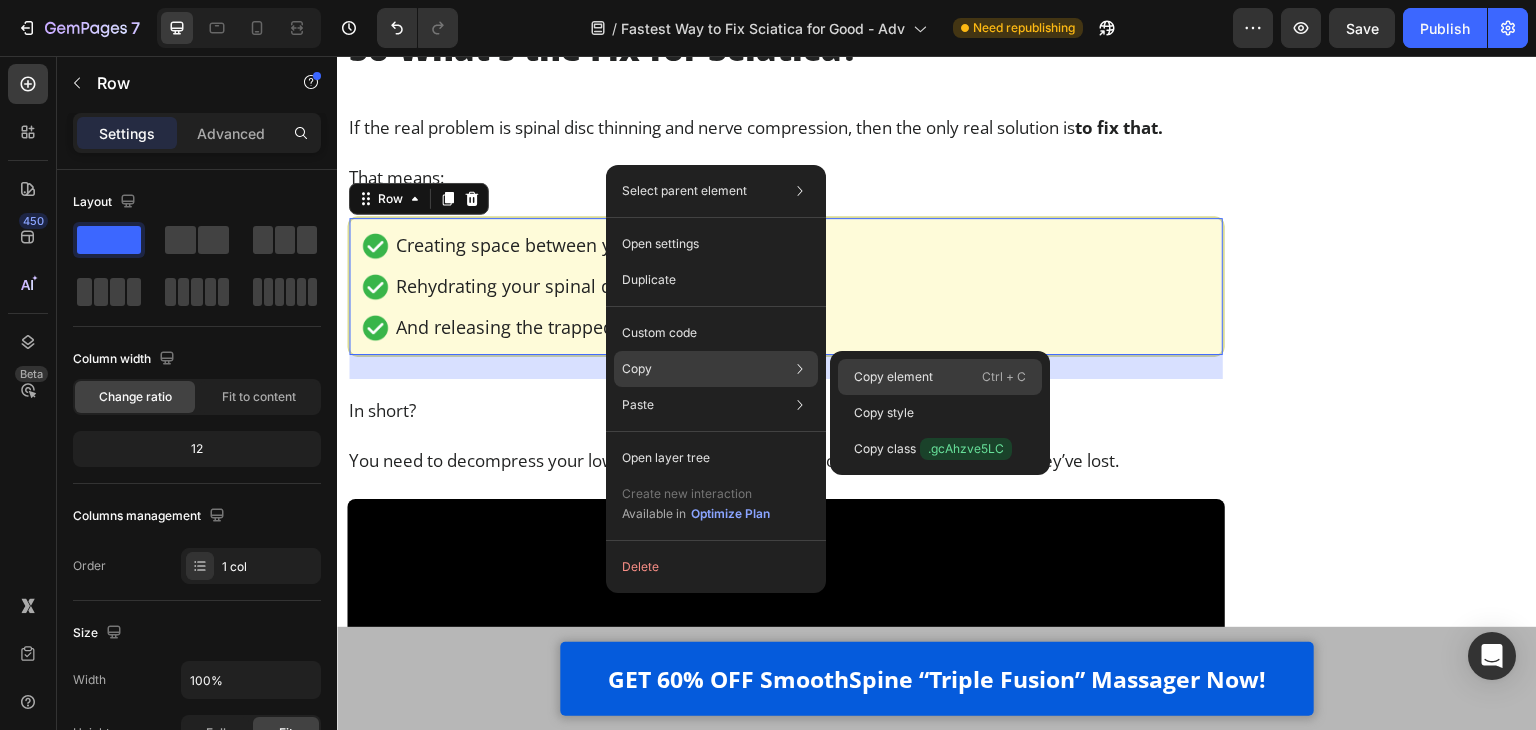 click on "Copy element  Ctrl + C" 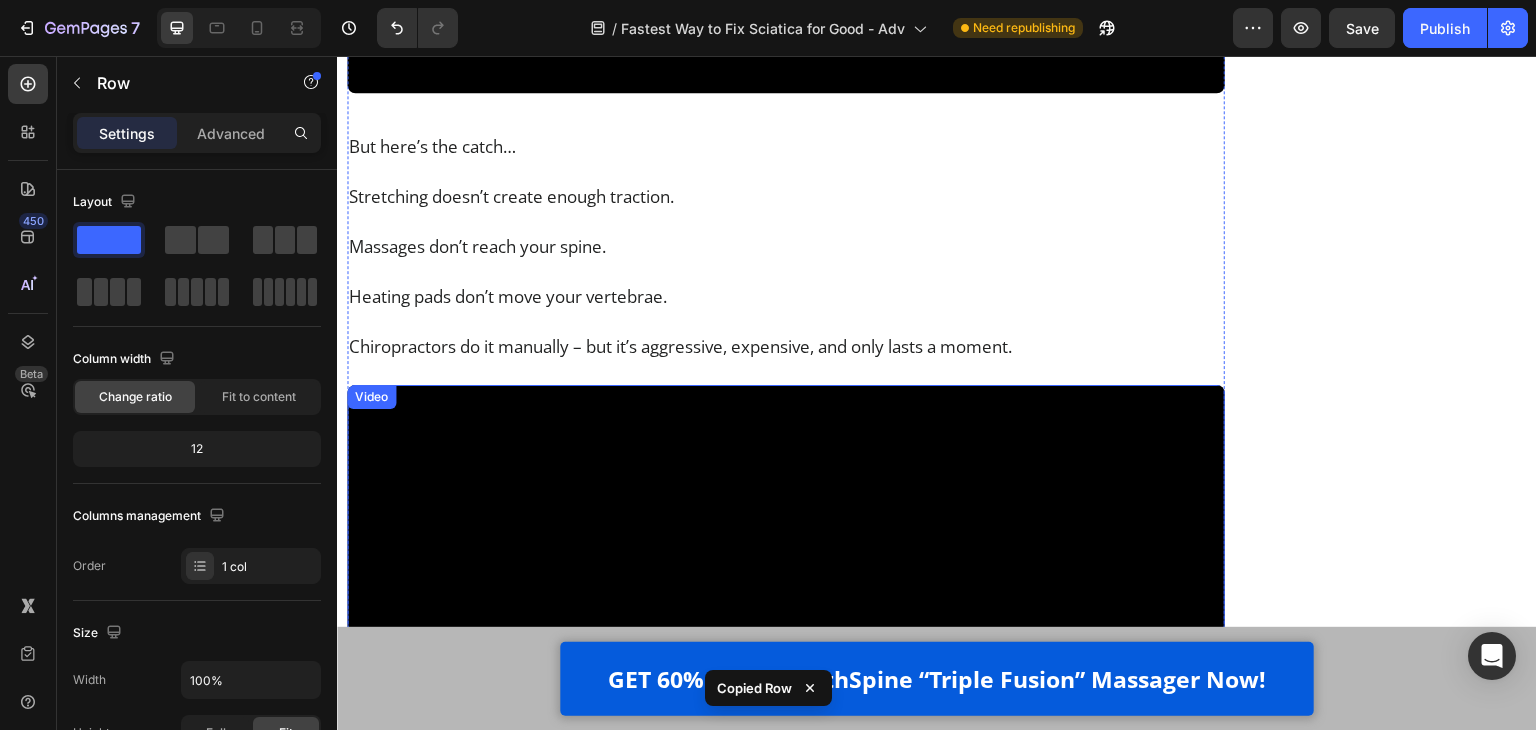 scroll, scrollTop: 9797, scrollLeft: 0, axis: vertical 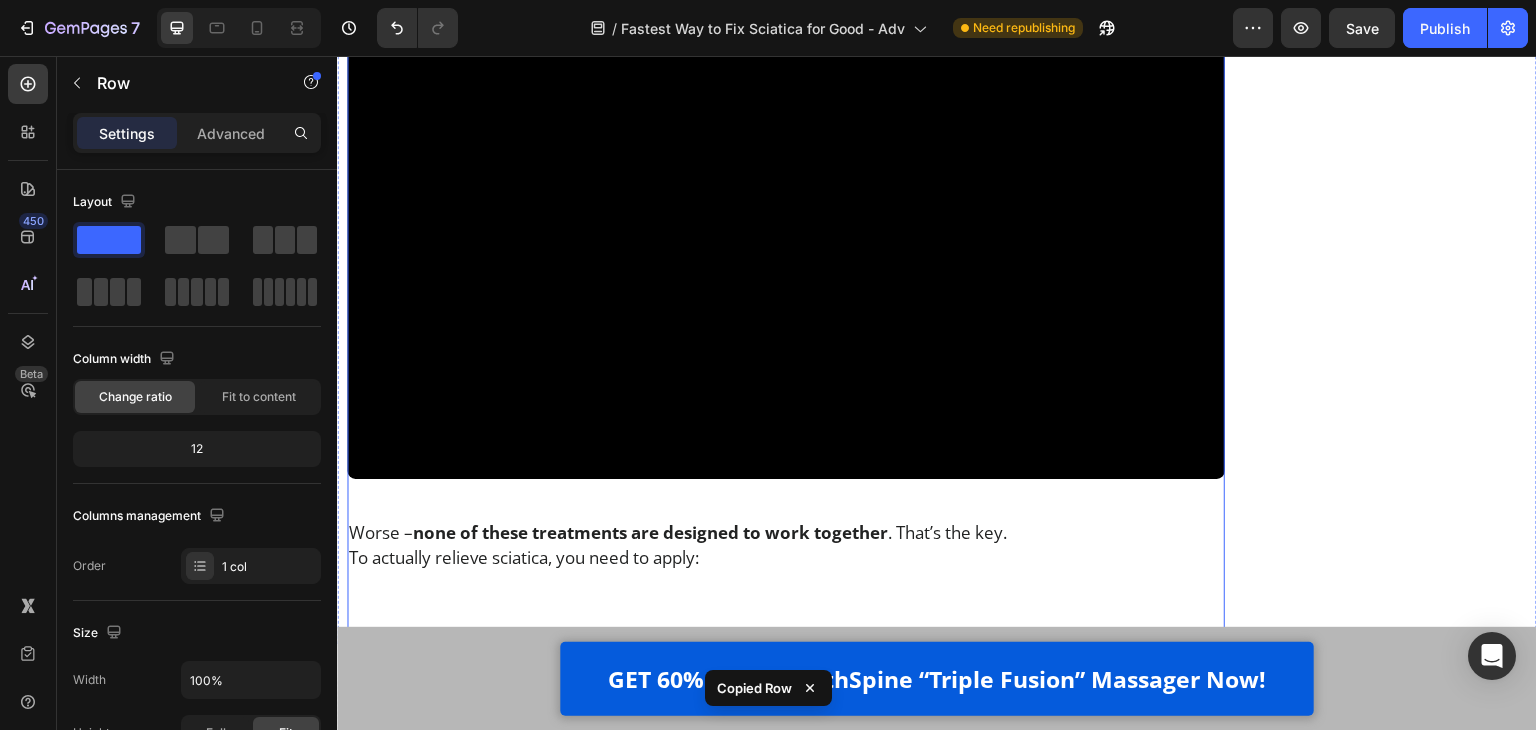 click on "none of these treatments are designed to work" at bounding box center (611, 532) 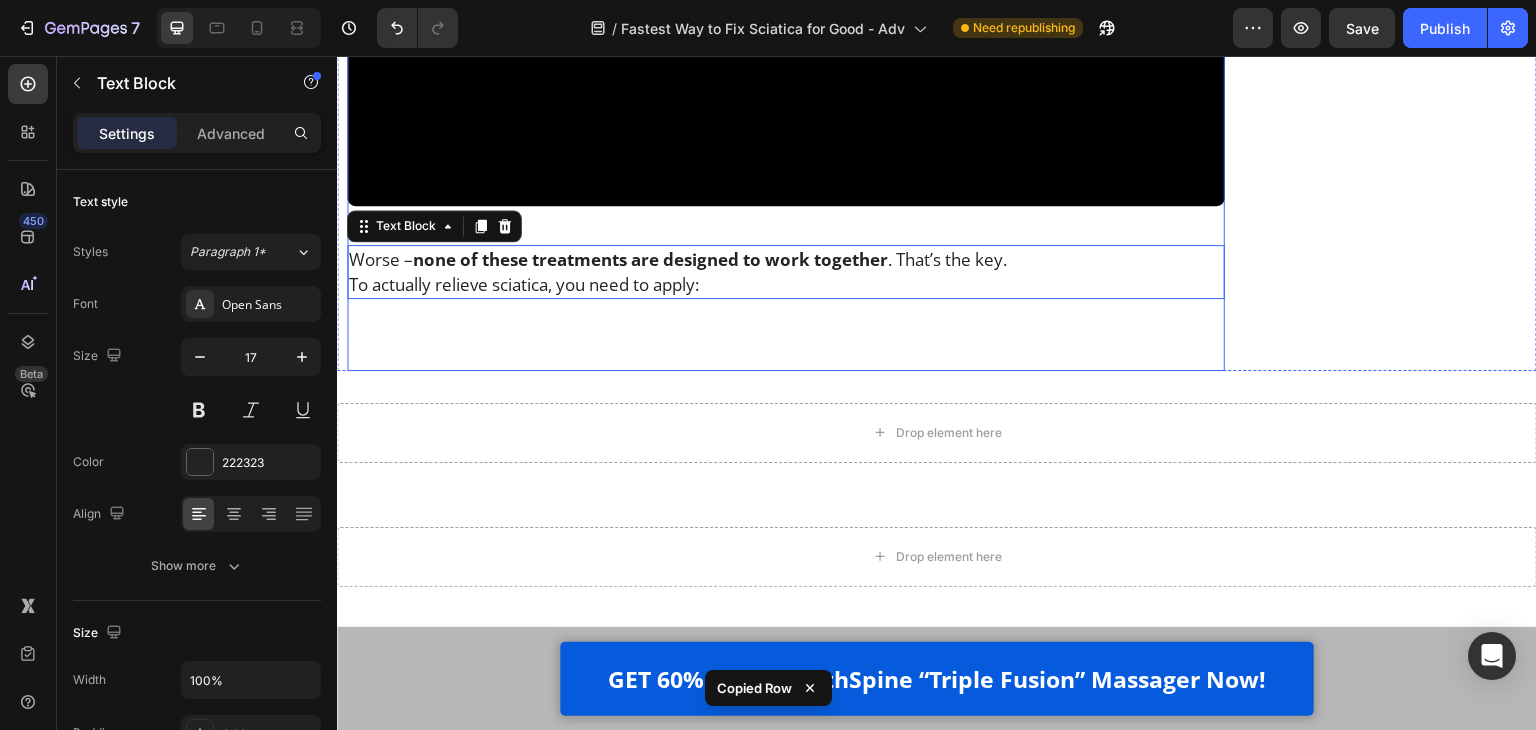 scroll, scrollTop: 10097, scrollLeft: 0, axis: vertical 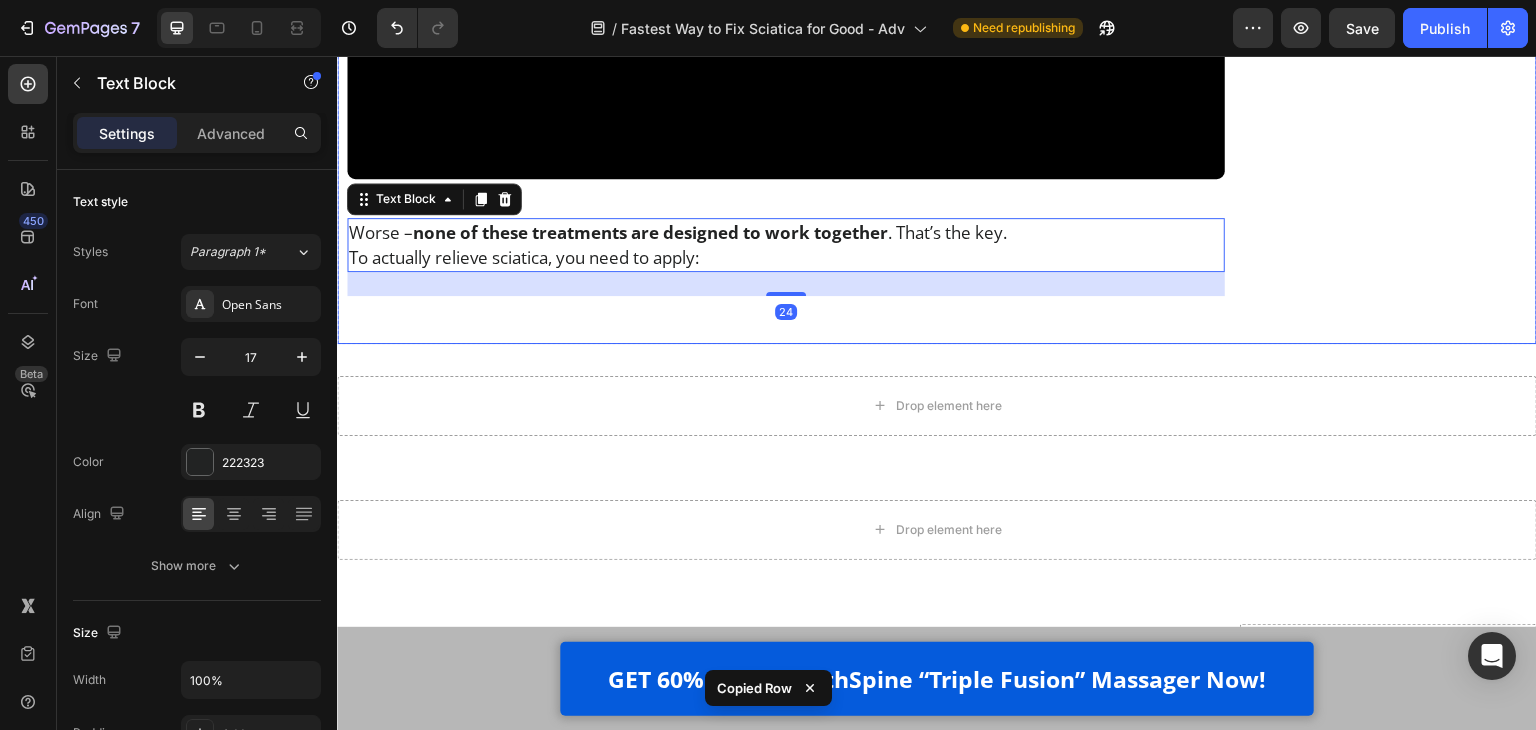click on "Finally Get Instant Relief From Sciatica Text Block Image GET 60% OFF SmoothSpine NOW! Button Customer Reviews Heading Row Image 4.8 out of 5 Text Block Row 3,791 customer ratings Text Block 5 Star Text Block Image 90% Text Block Row 4 Star Text Block Image 7% Text Block Row 3 Star Text Block Image 2% Text Block Row 2 Star Text Block Image 0% Text Block Row 1 Star Text Block Image 1% Text Block Row By Feature Heading Price Text Block Image 5.0 Text Block Row Effectiveness Text Block Image 5.0 Text Block Row Comfort Text Block Image 5.0 Text Block Row Quality Text Block Image 4.8 Text Block Row Row Row Row Row" at bounding box center [1381, -4780] 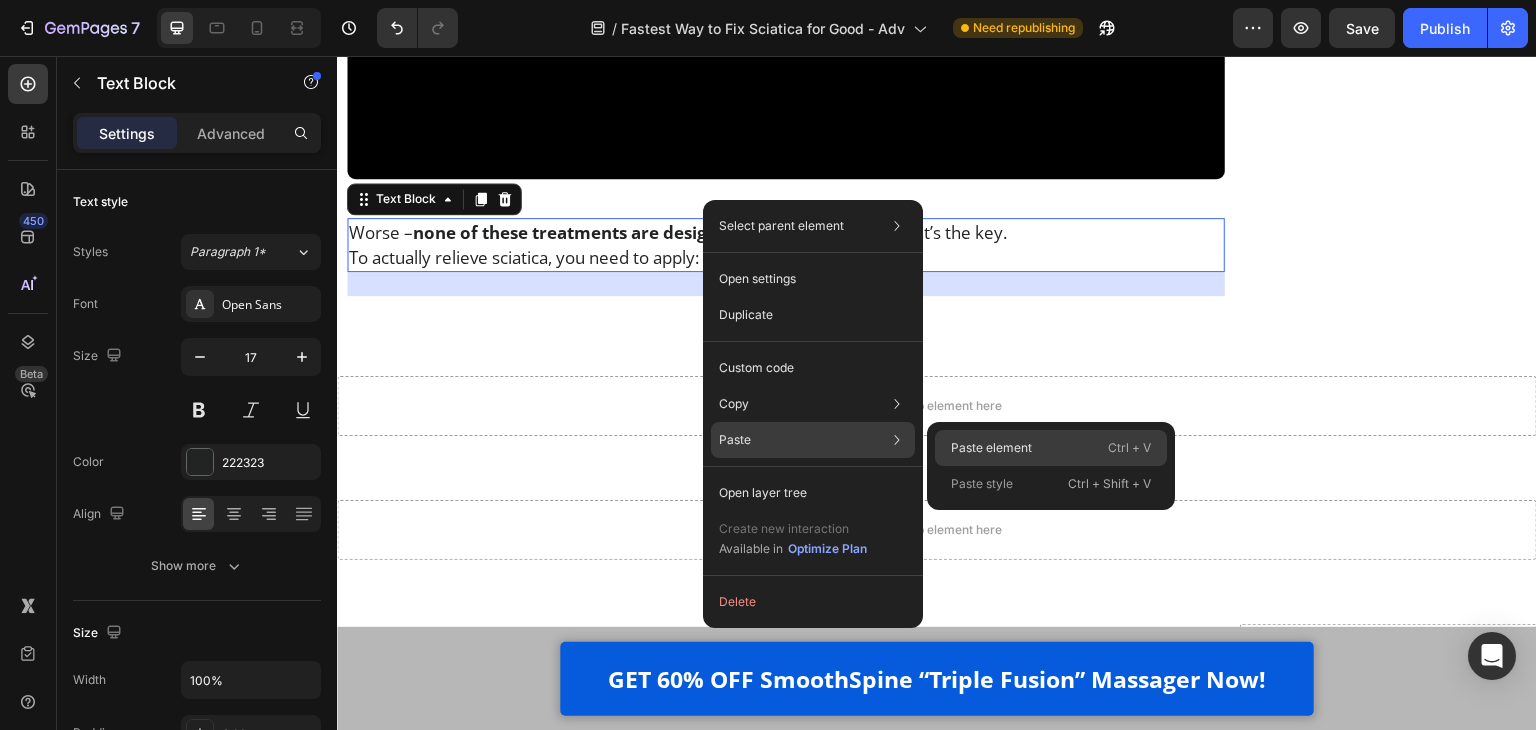 click on "Paste element" at bounding box center (991, 448) 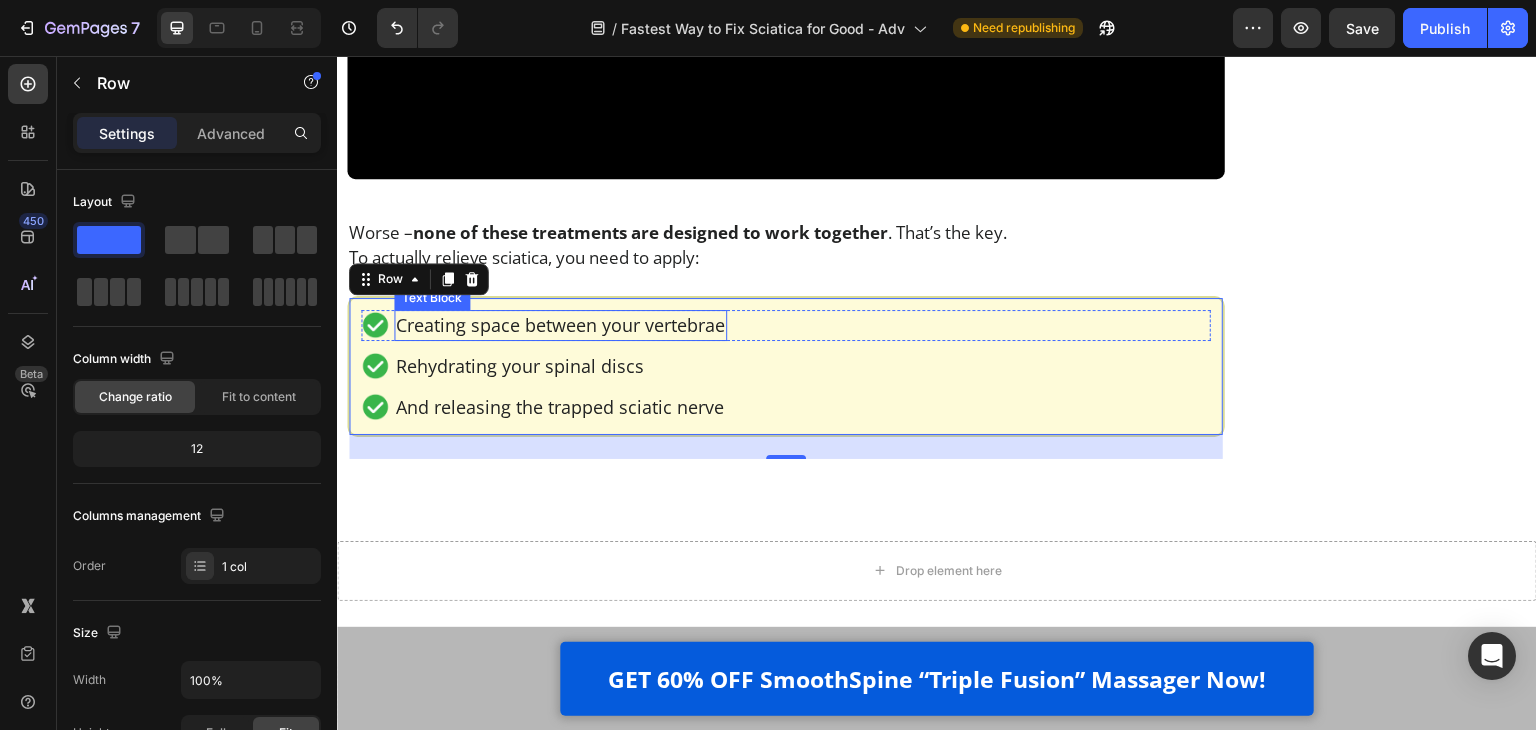 click on "Creating space between your vertebrae" at bounding box center (560, 325) 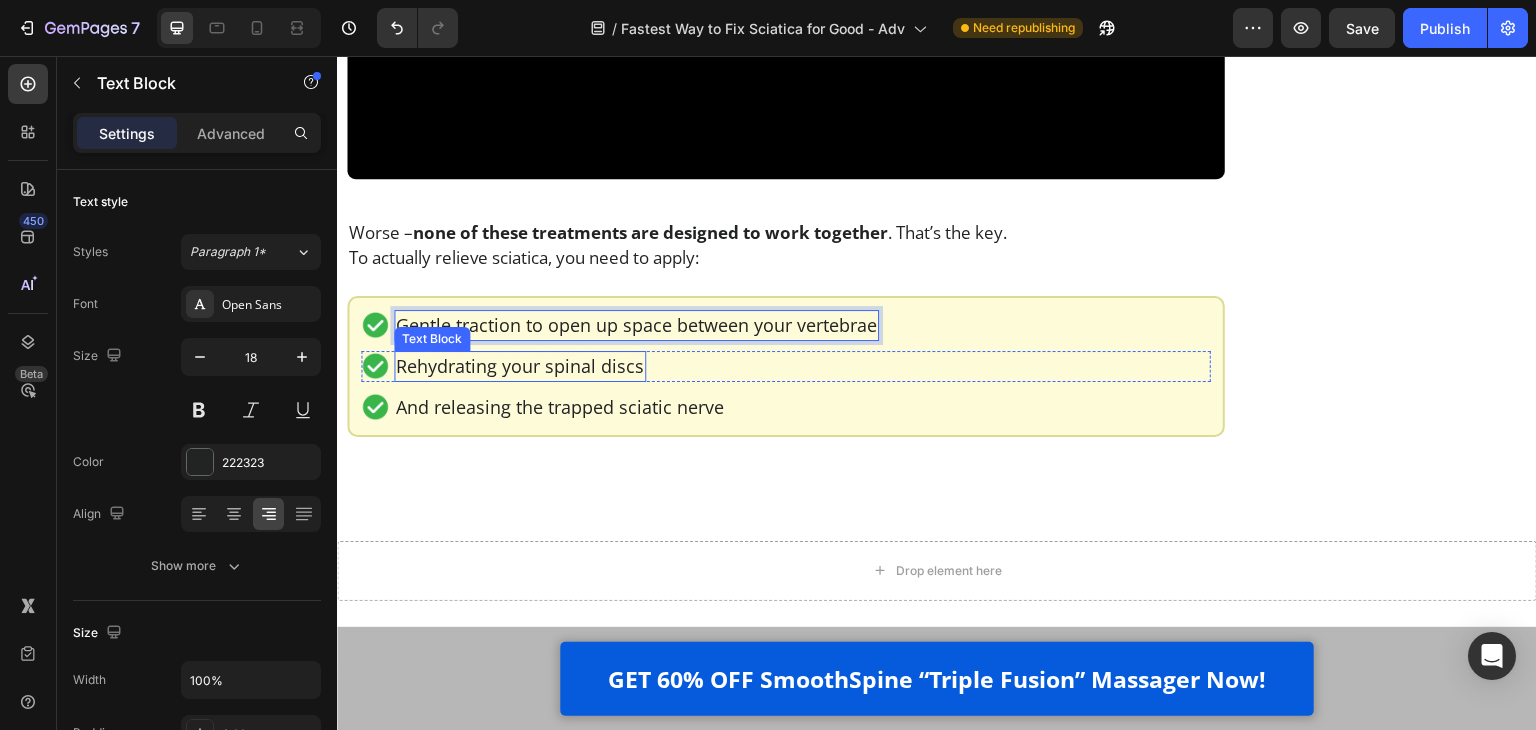 click on "Rehydrating your spinal discs" at bounding box center (520, 366) 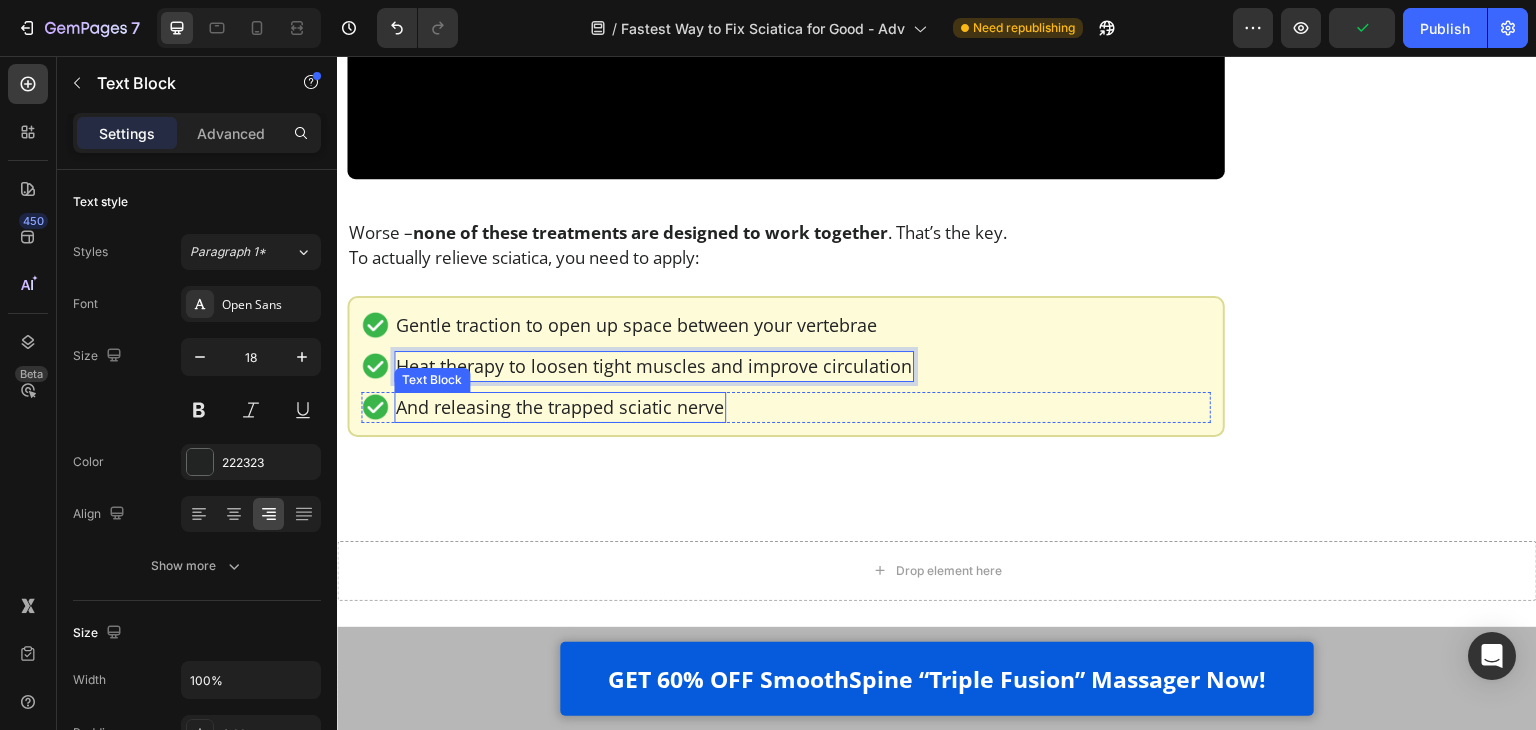 click on "And releasing the trapped sciatic nerve" at bounding box center (560, 407) 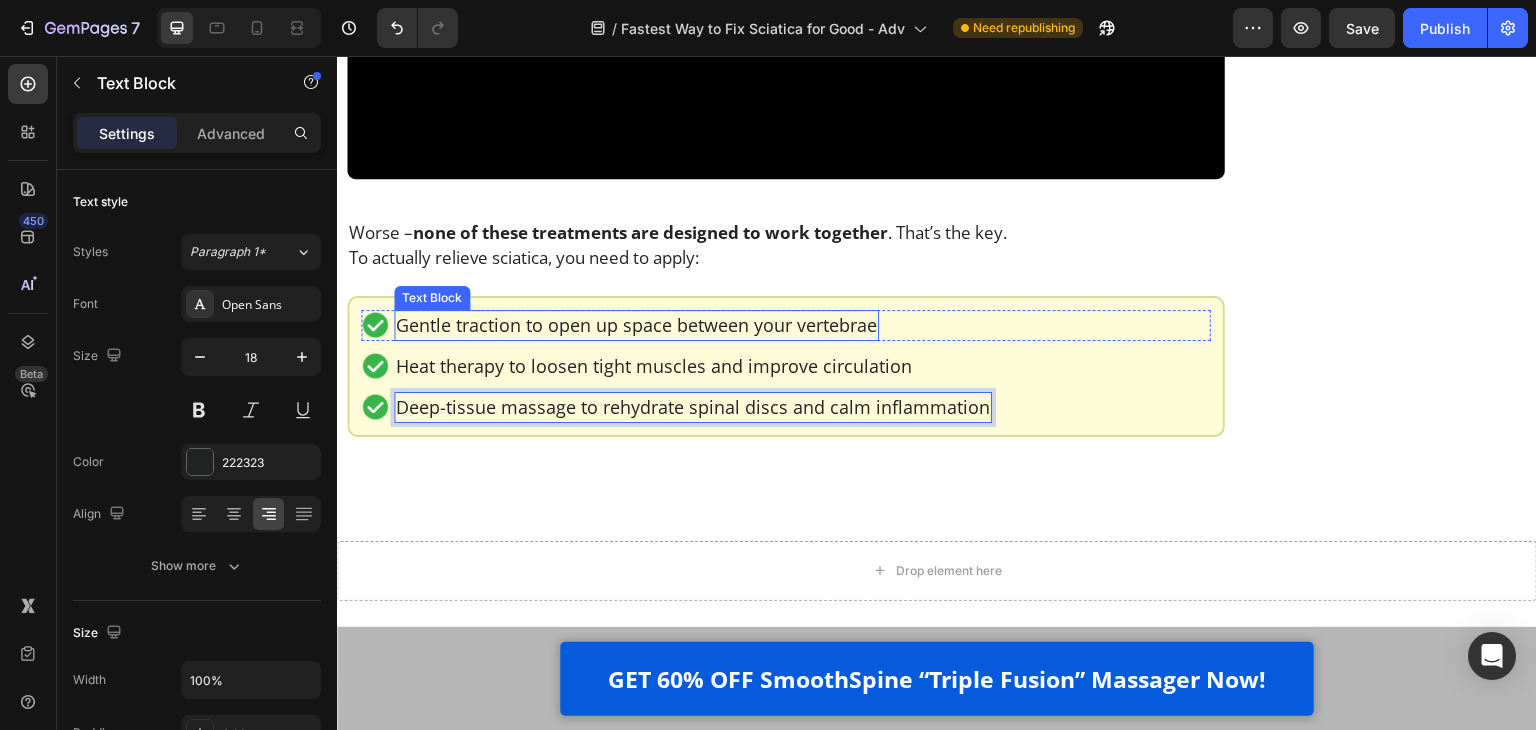click on "Gentle traction to open up space between your vertebrae" at bounding box center (636, 325) 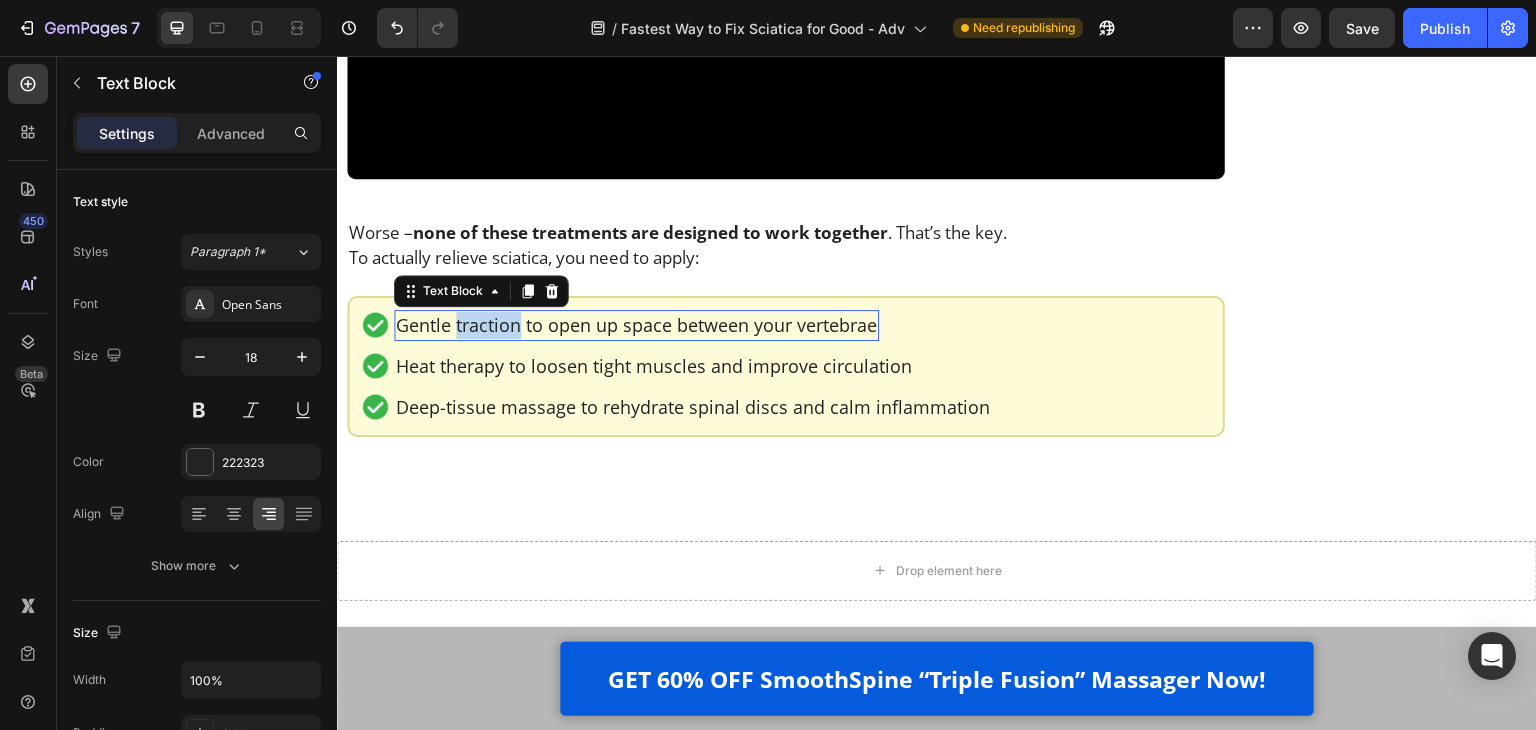 click on "Gentle traction to open up space between your vertebrae" at bounding box center [636, 325] 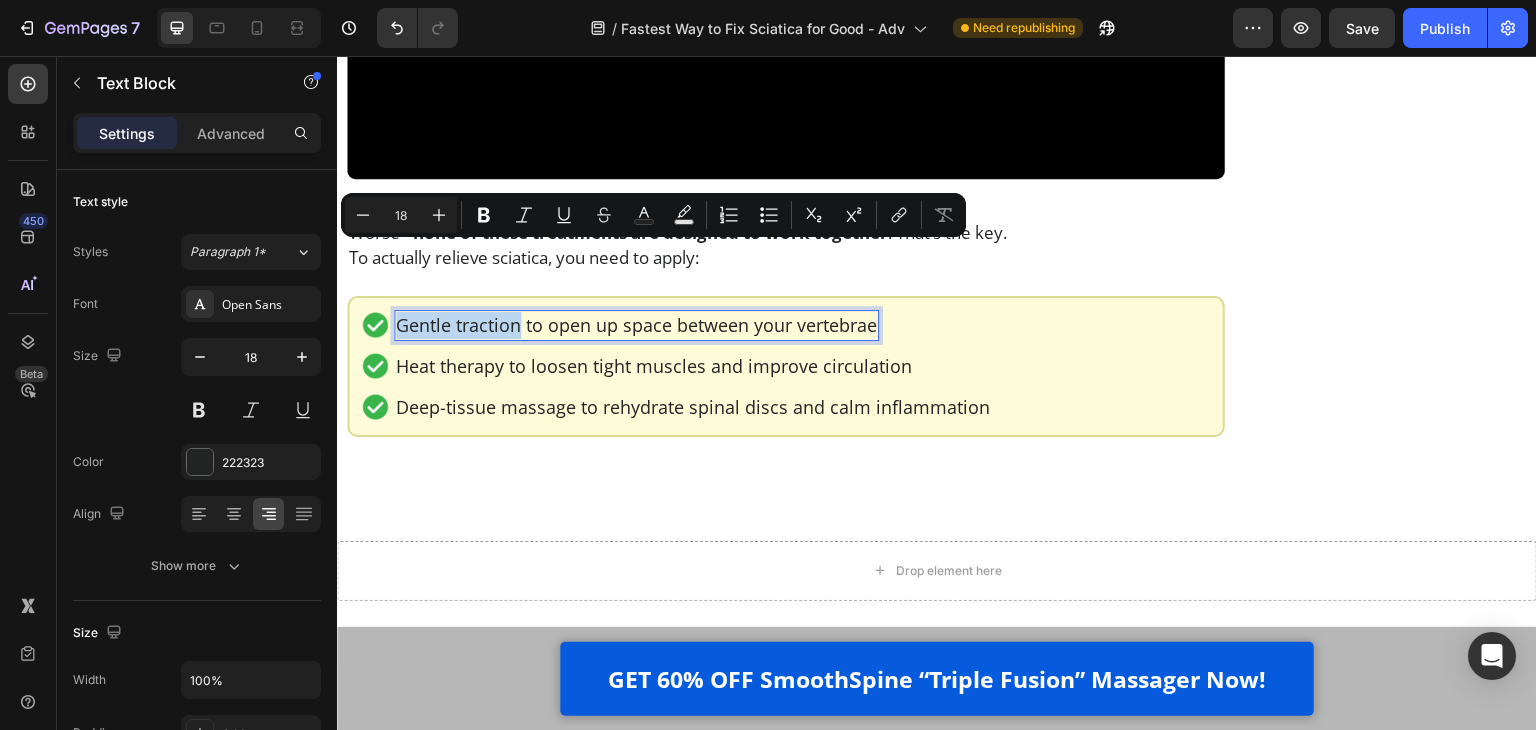 drag, startPoint x: 396, startPoint y: 260, endPoint x: 519, endPoint y: 257, distance: 123.03658 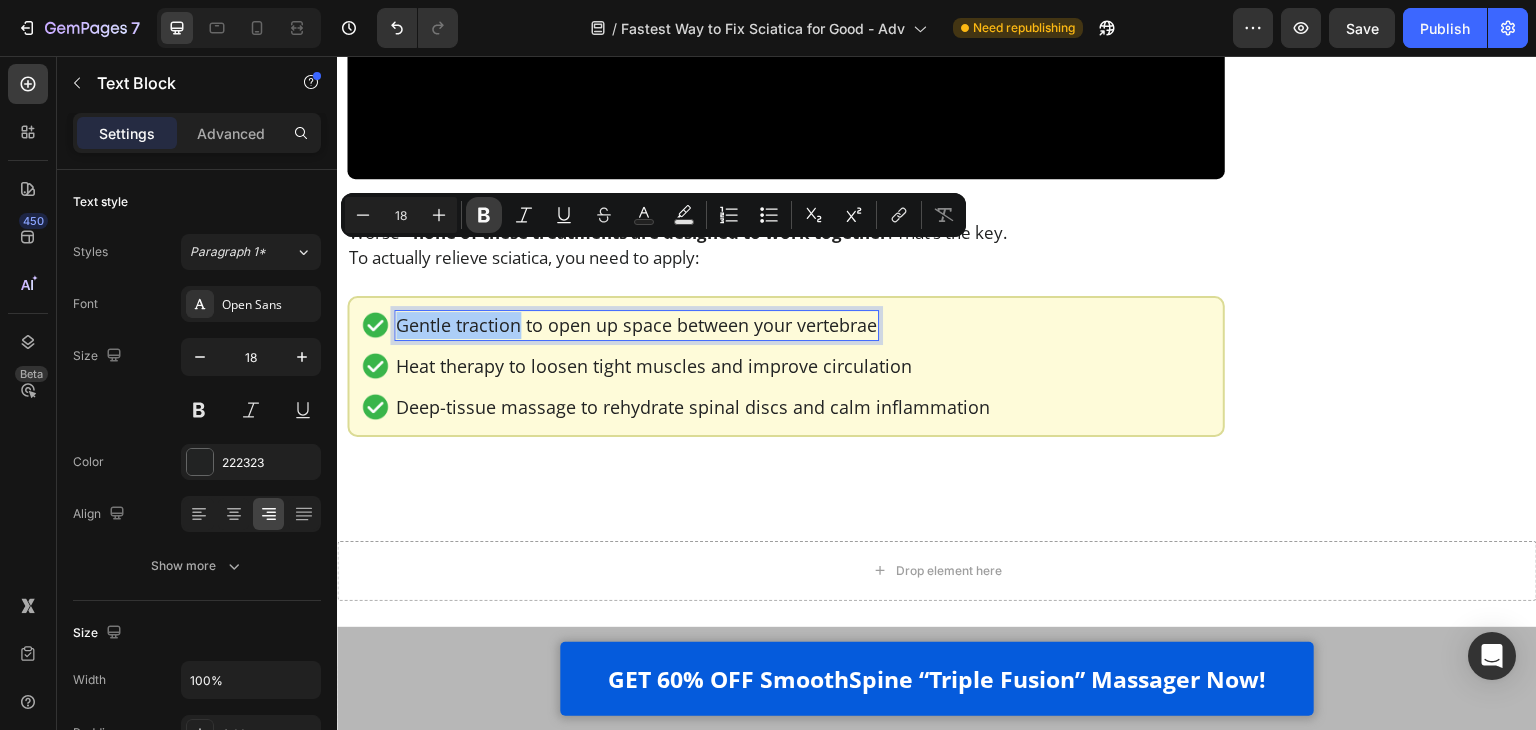 click 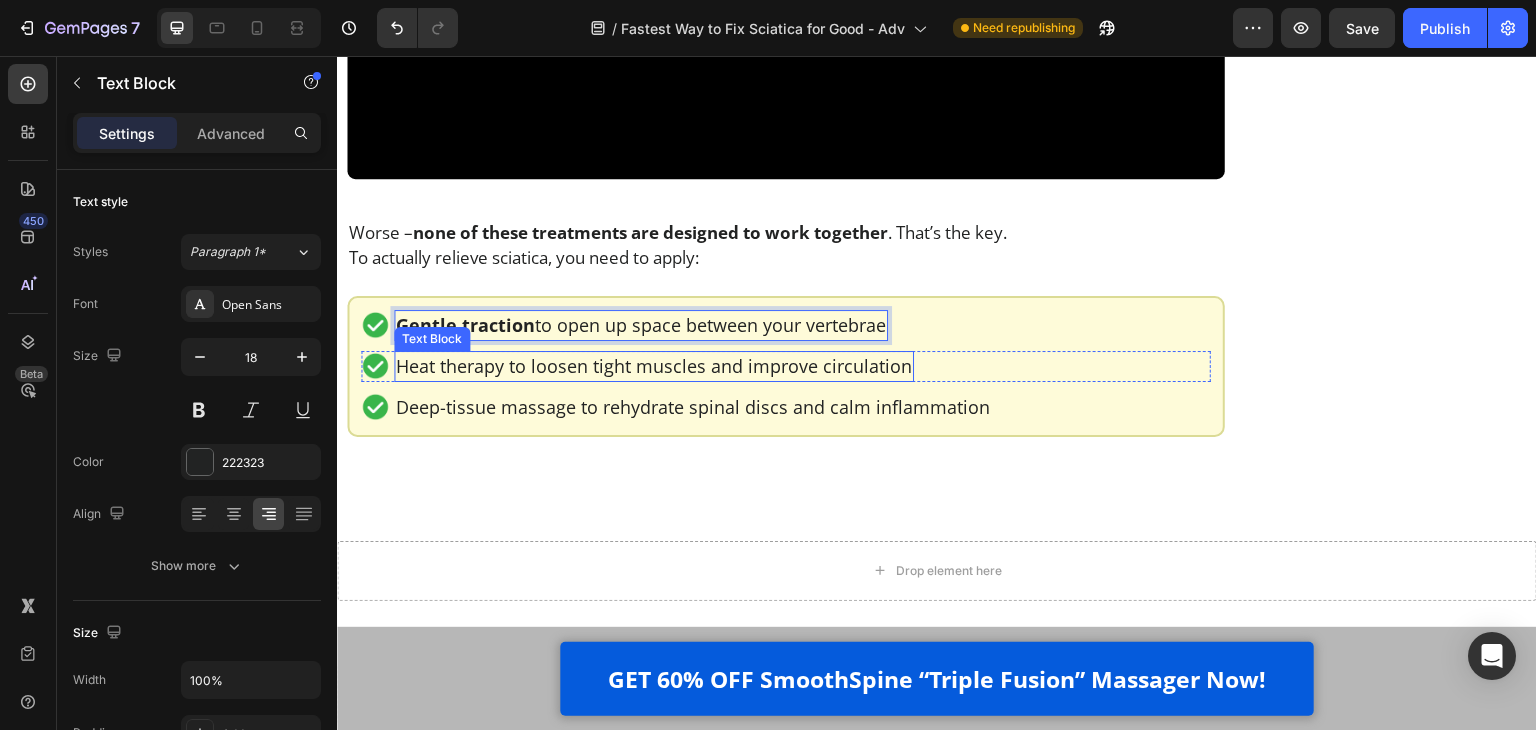 click on "Heat therapy to loosen tight muscles and improve circulation" at bounding box center [654, 366] 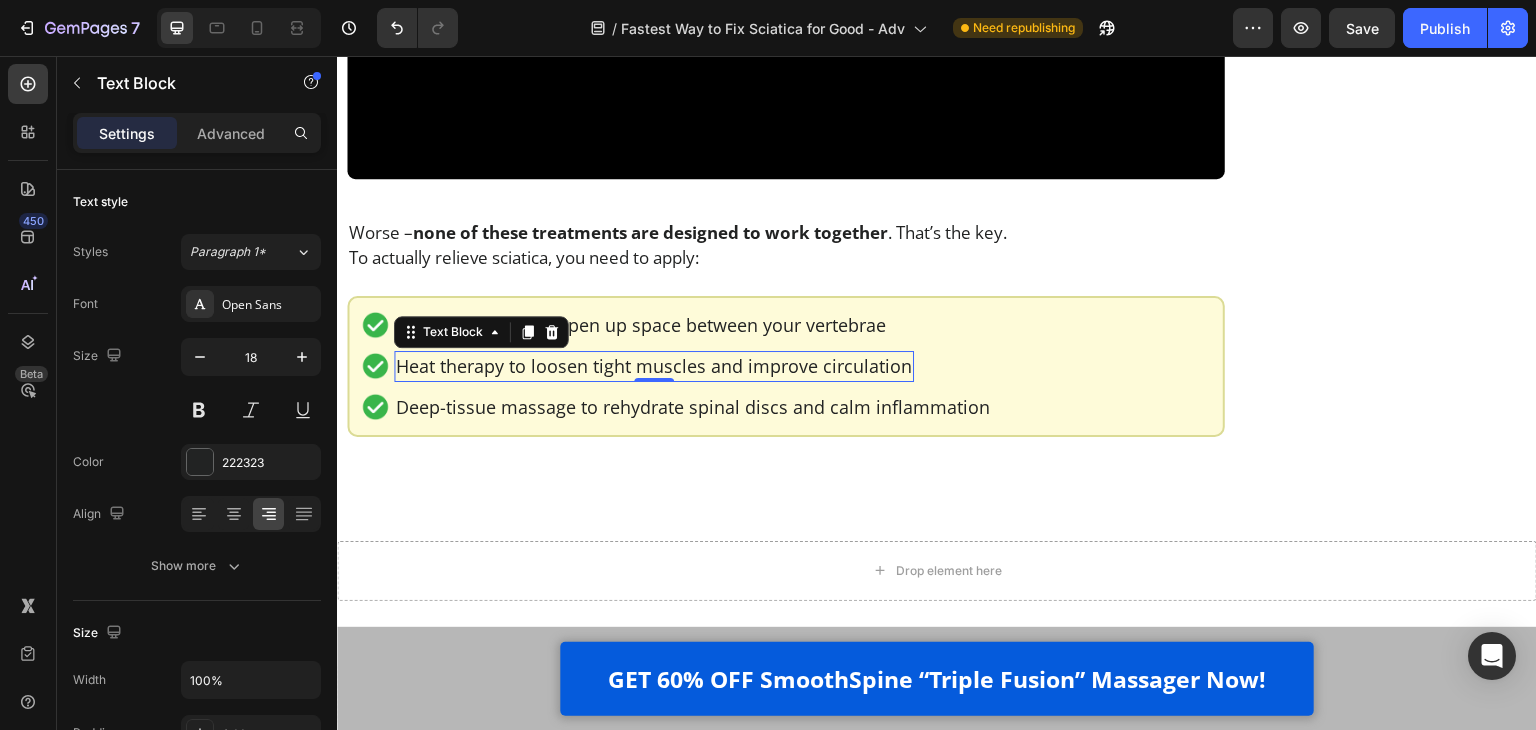 click on "Heat therapy to loosen tight muscles and improve circulation" at bounding box center [654, 366] 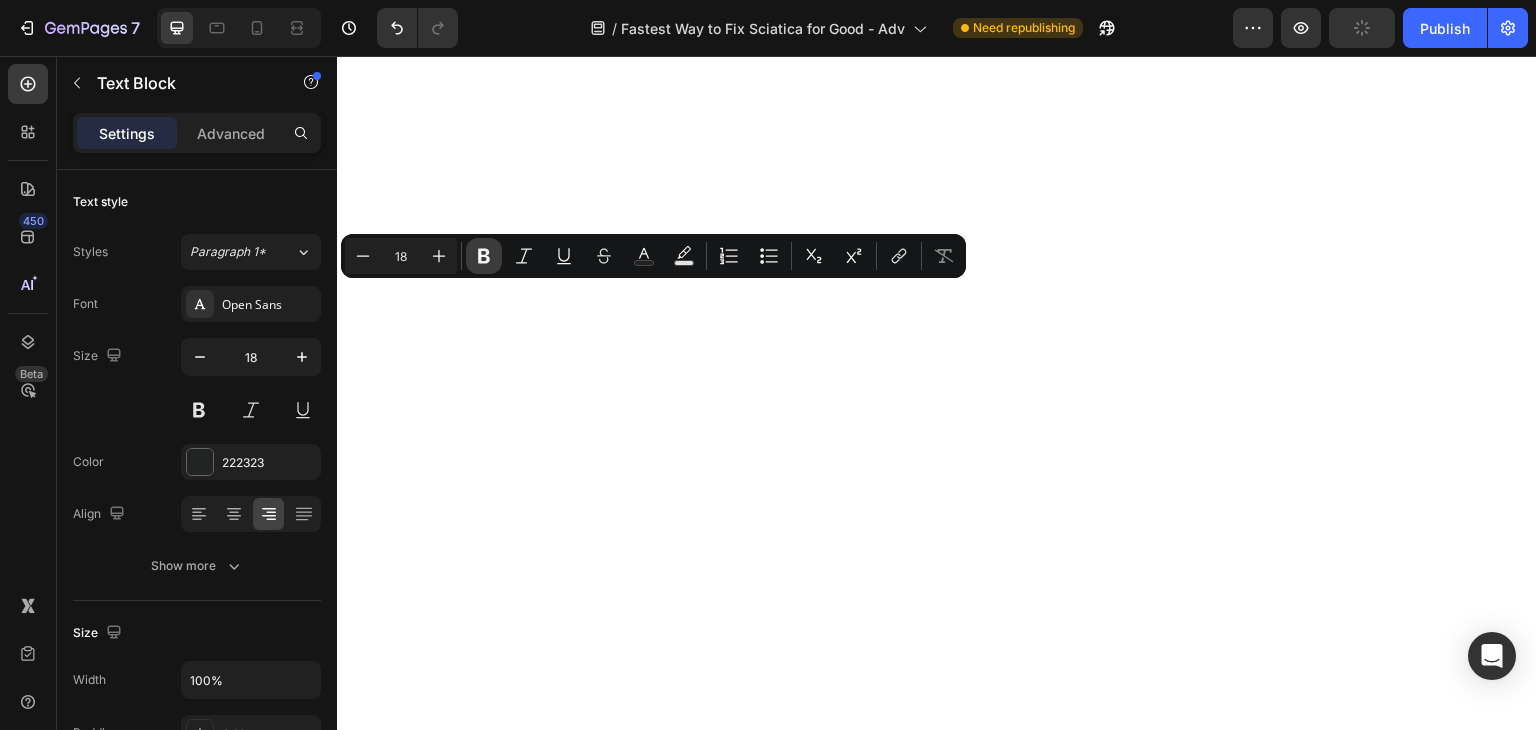 scroll, scrollTop: 0, scrollLeft: 0, axis: both 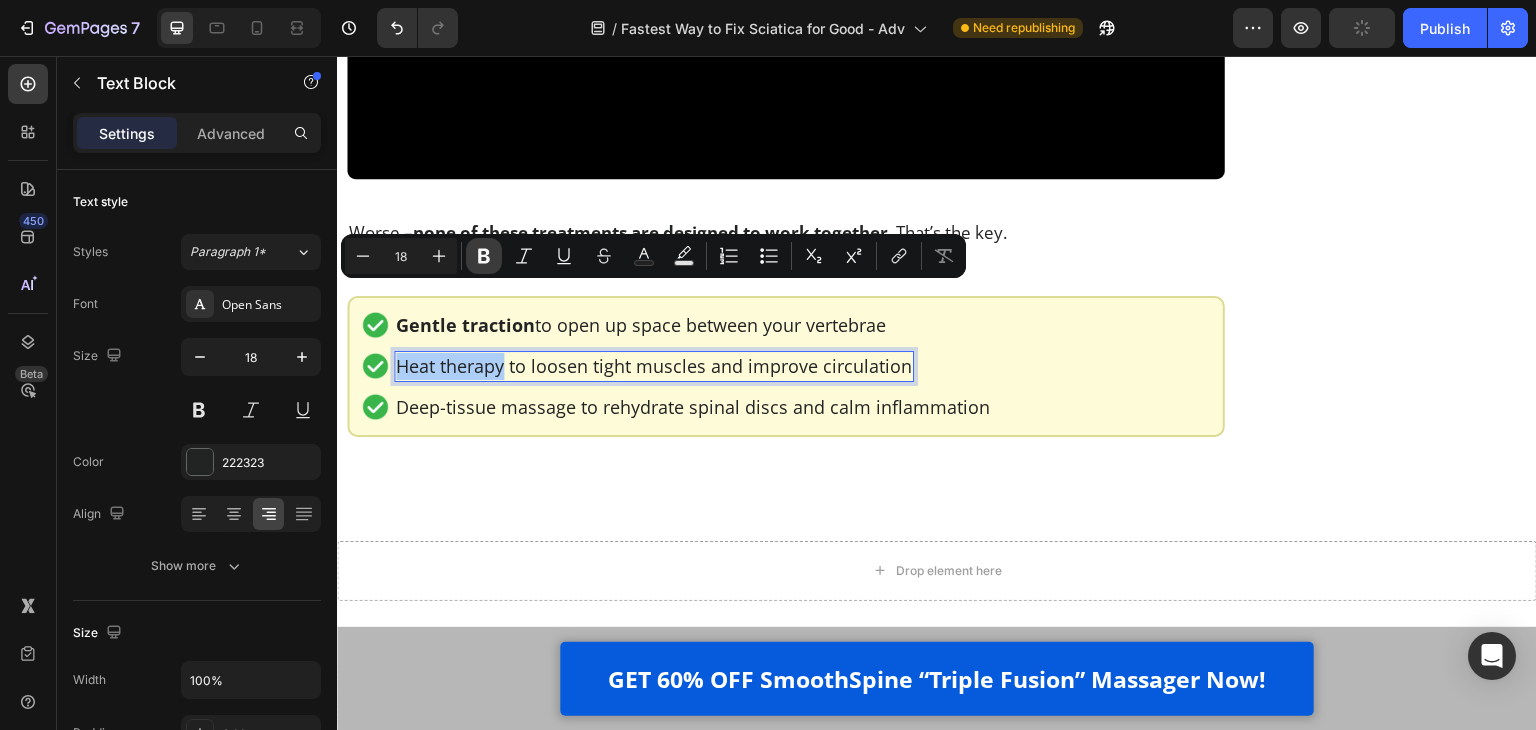click 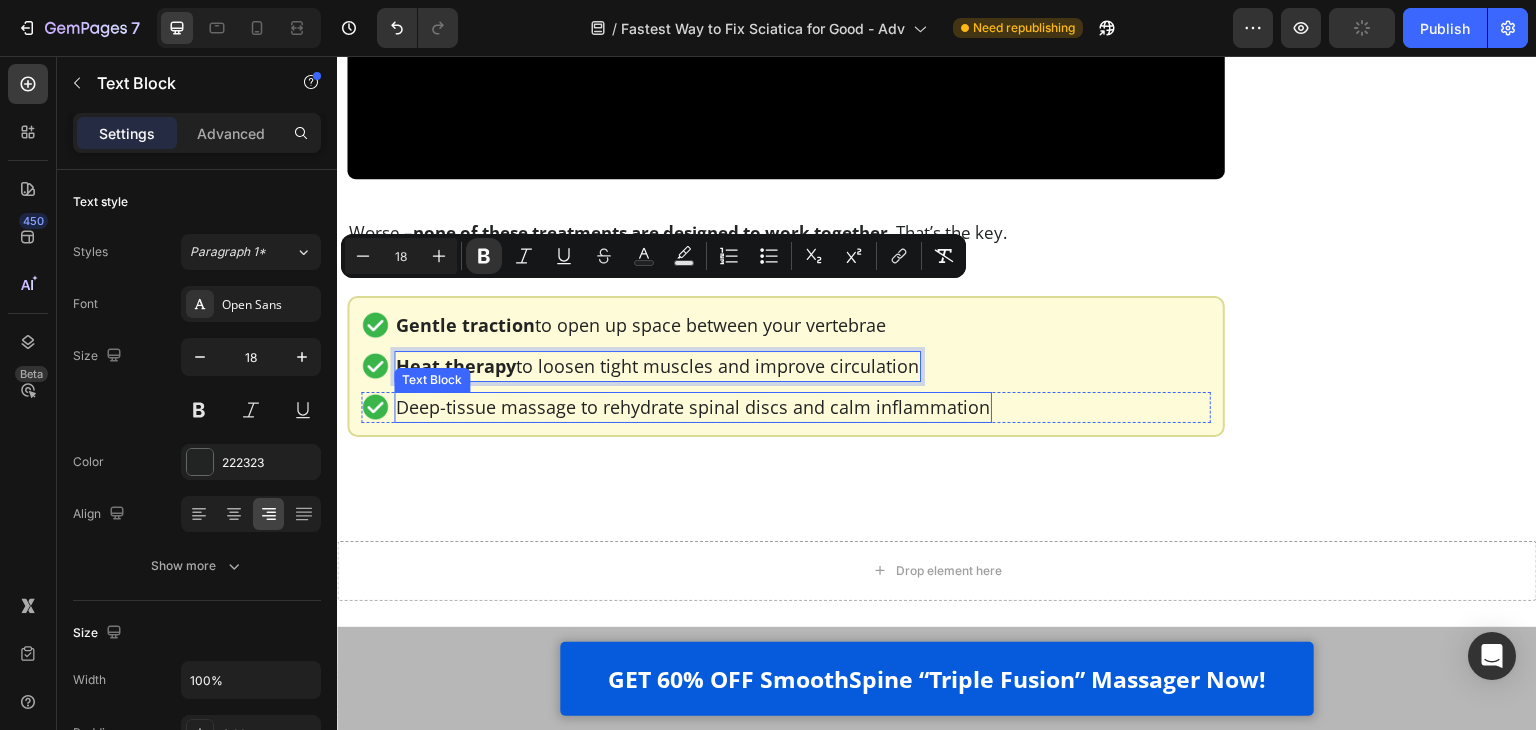 click on "Deep-tissue massage to rehydrate spinal discs and calm inflammation" at bounding box center (693, 407) 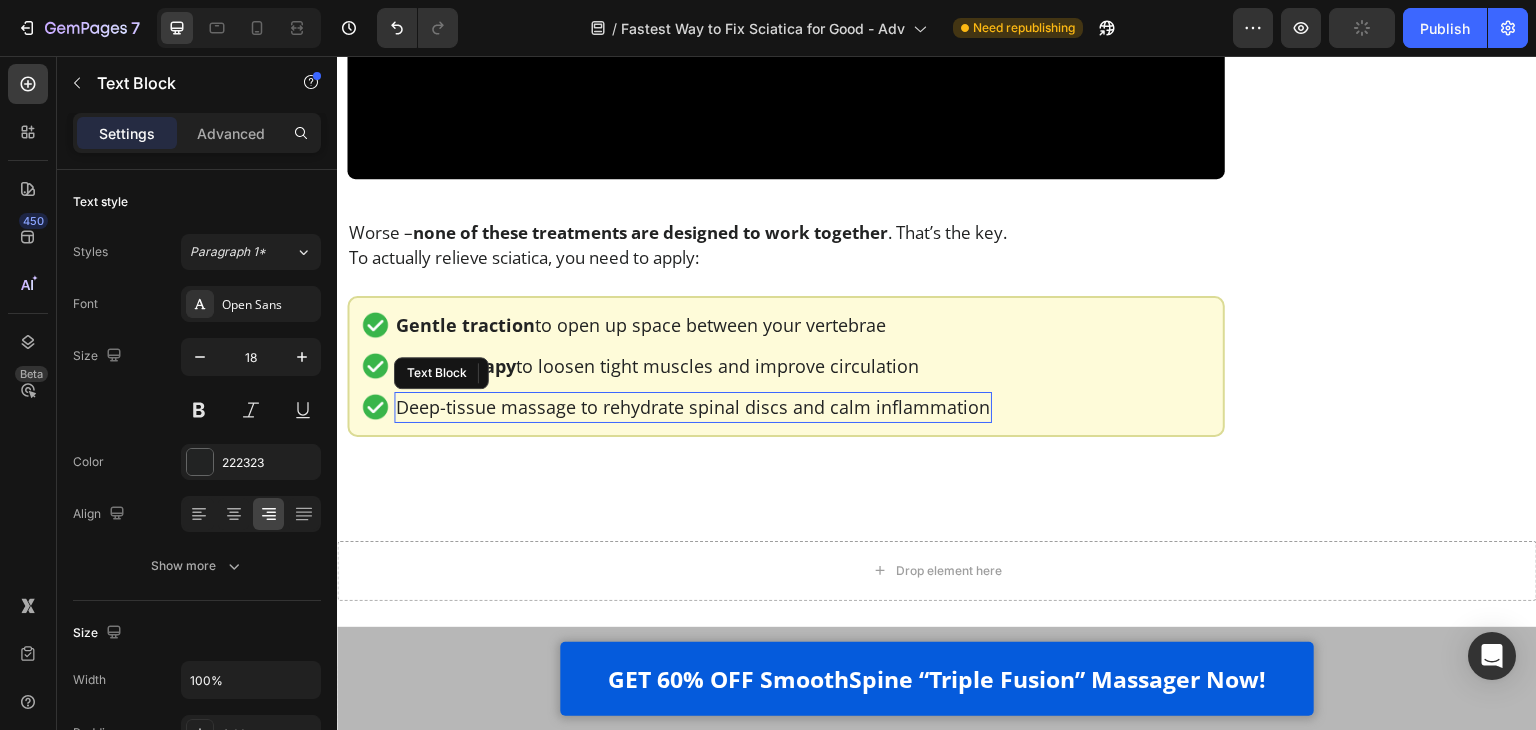 click on "Deep-tissue massage to rehydrate spinal discs and calm inflammation" at bounding box center [693, 407] 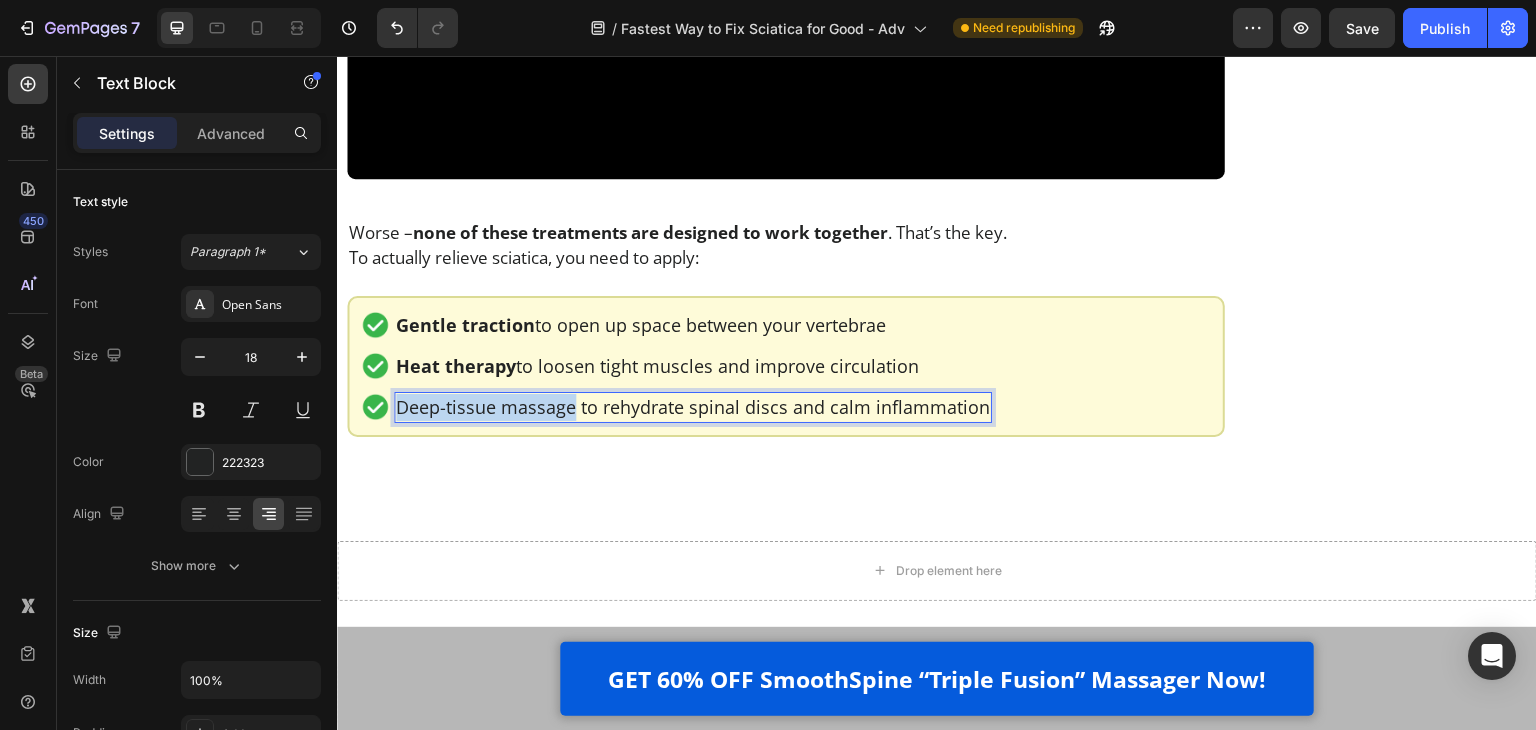 drag, startPoint x: 400, startPoint y: 342, endPoint x: 569, endPoint y: 331, distance: 169.3576 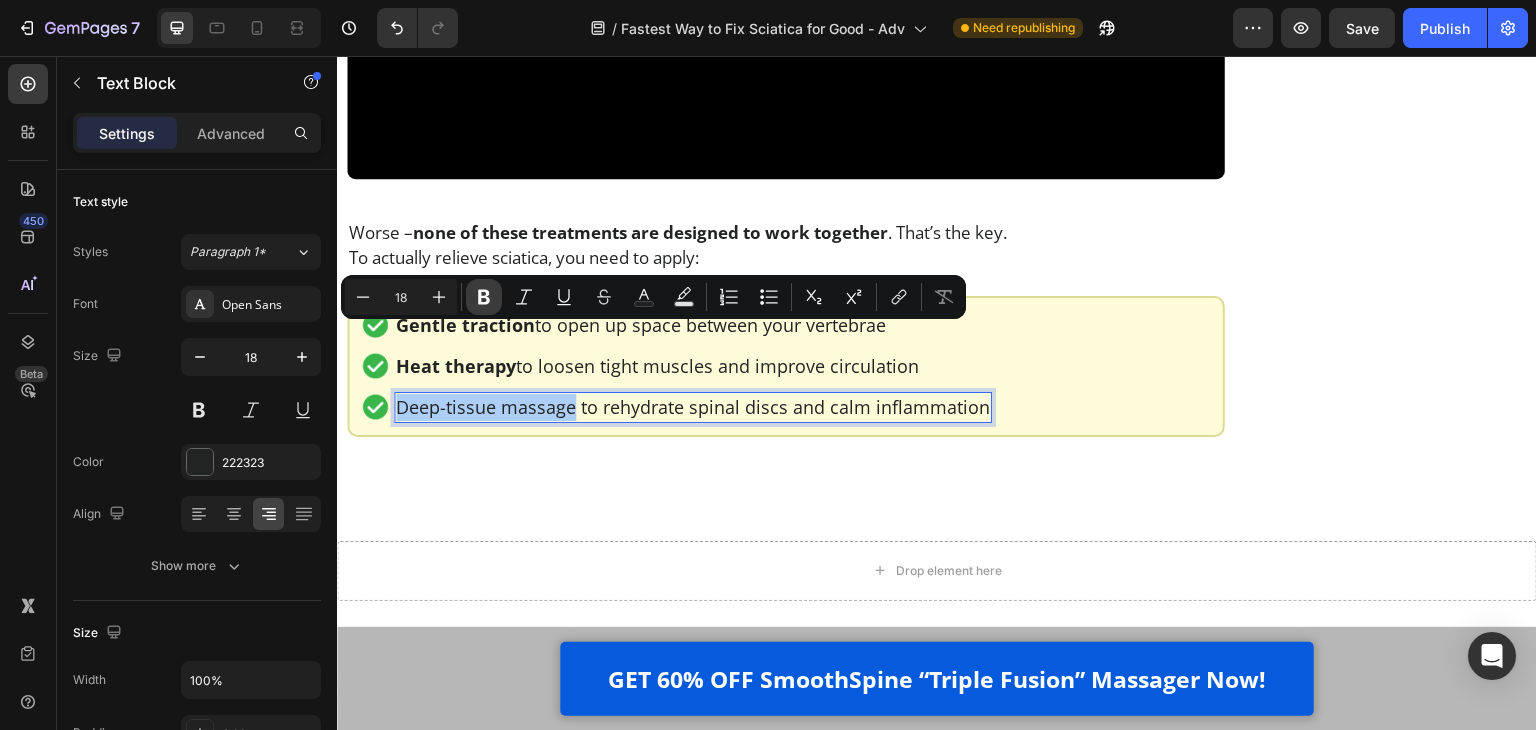 click 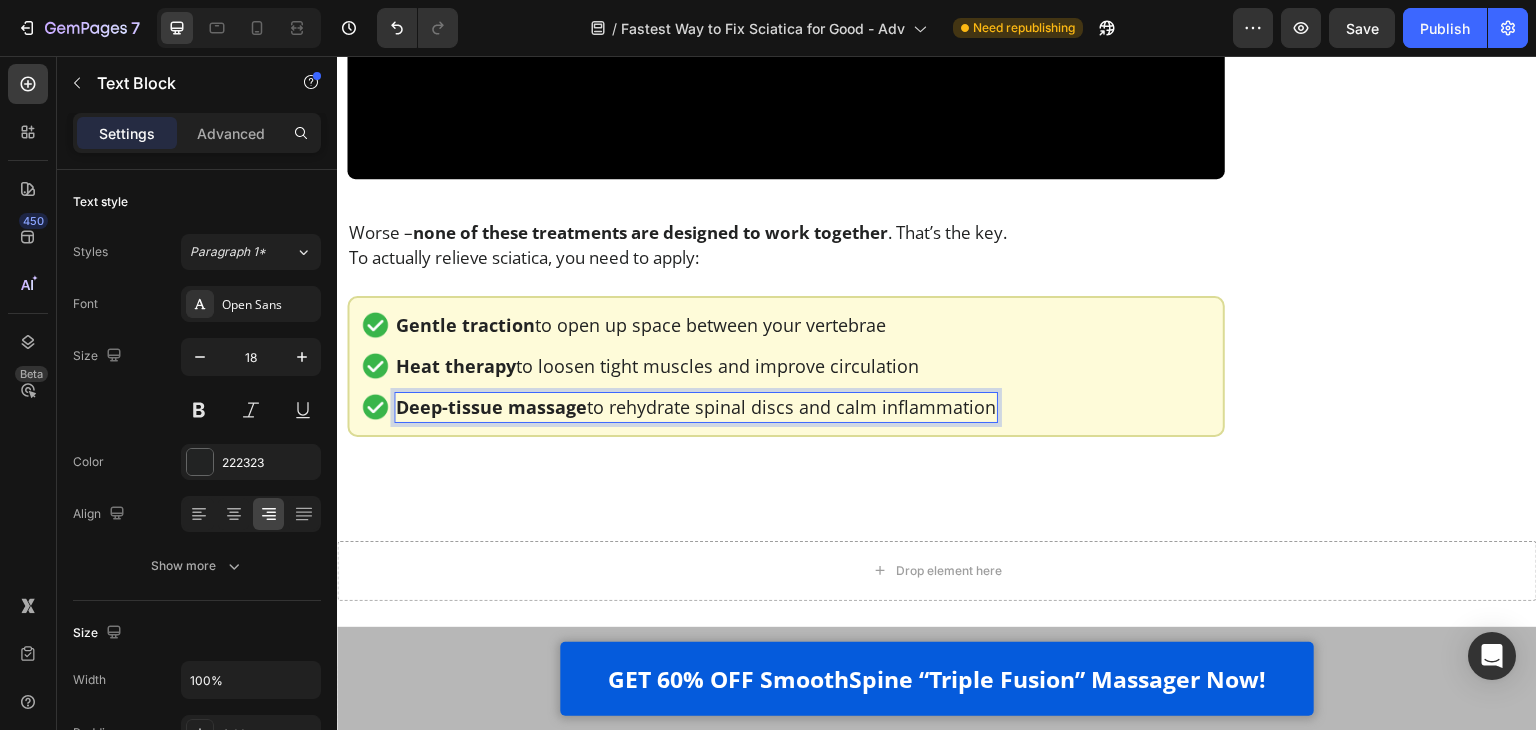 click on "Worse –  none of these treatments are designed to work   together . That’s the key." at bounding box center [786, 232] 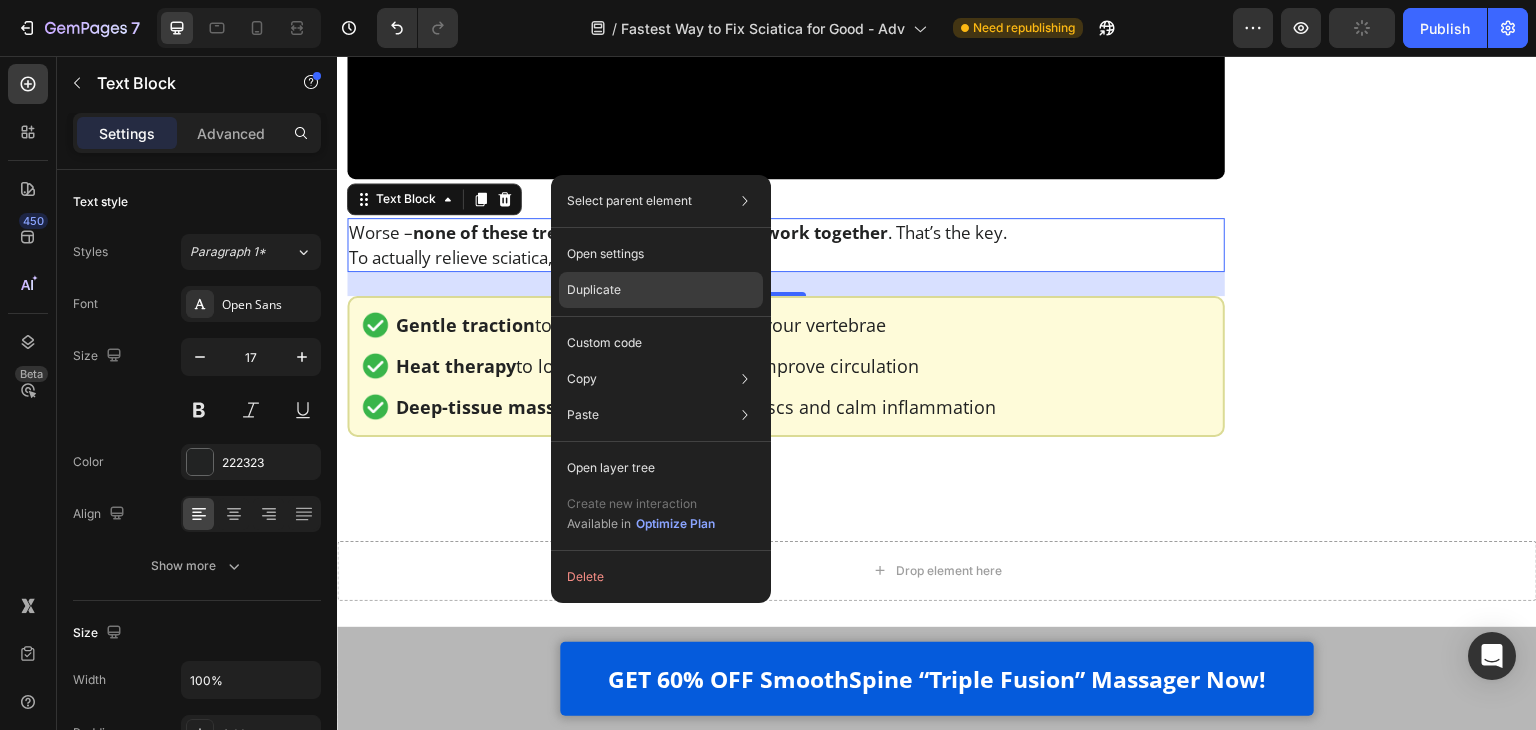 click on "Duplicate" 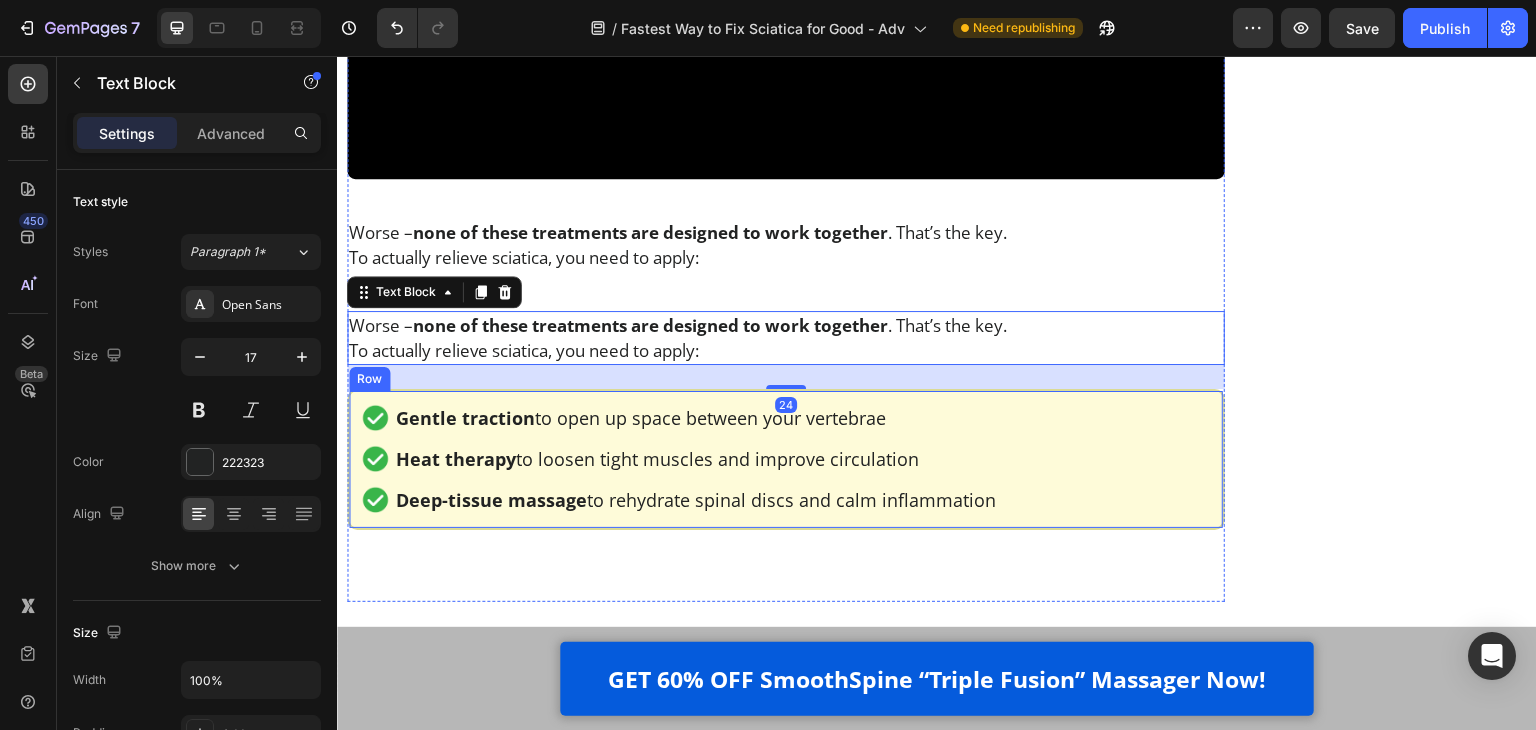 click on "Image Gentle traction  to open up space between your vertebrae Text Block Row Image Heat therapy  to loosen tight muscles and improve circulation Text Block Row Image Deep-tissue massage  to rehydrate spinal discs and calm inflammation Text Block Row Row" at bounding box center (786, 459) 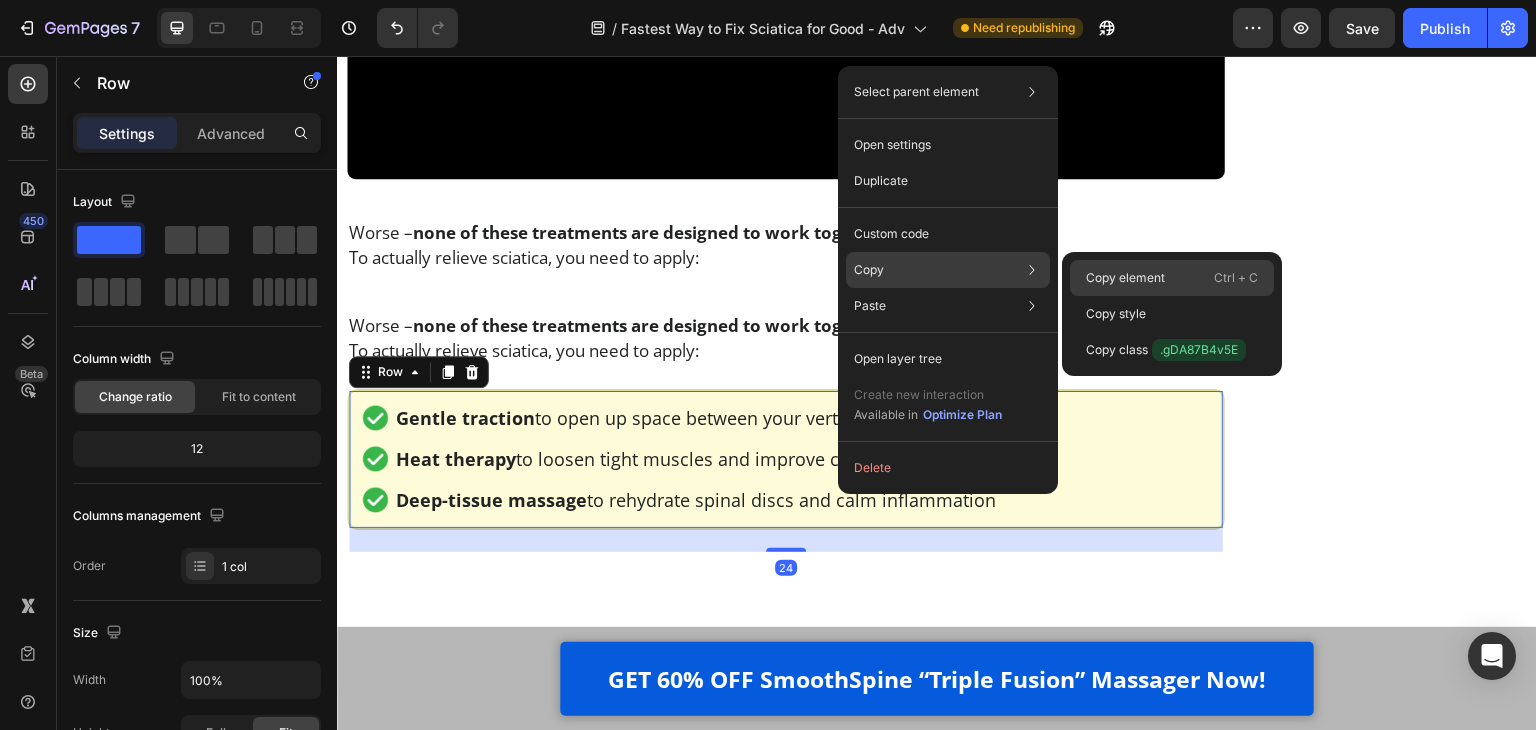 click on "Copy element  Ctrl + C" 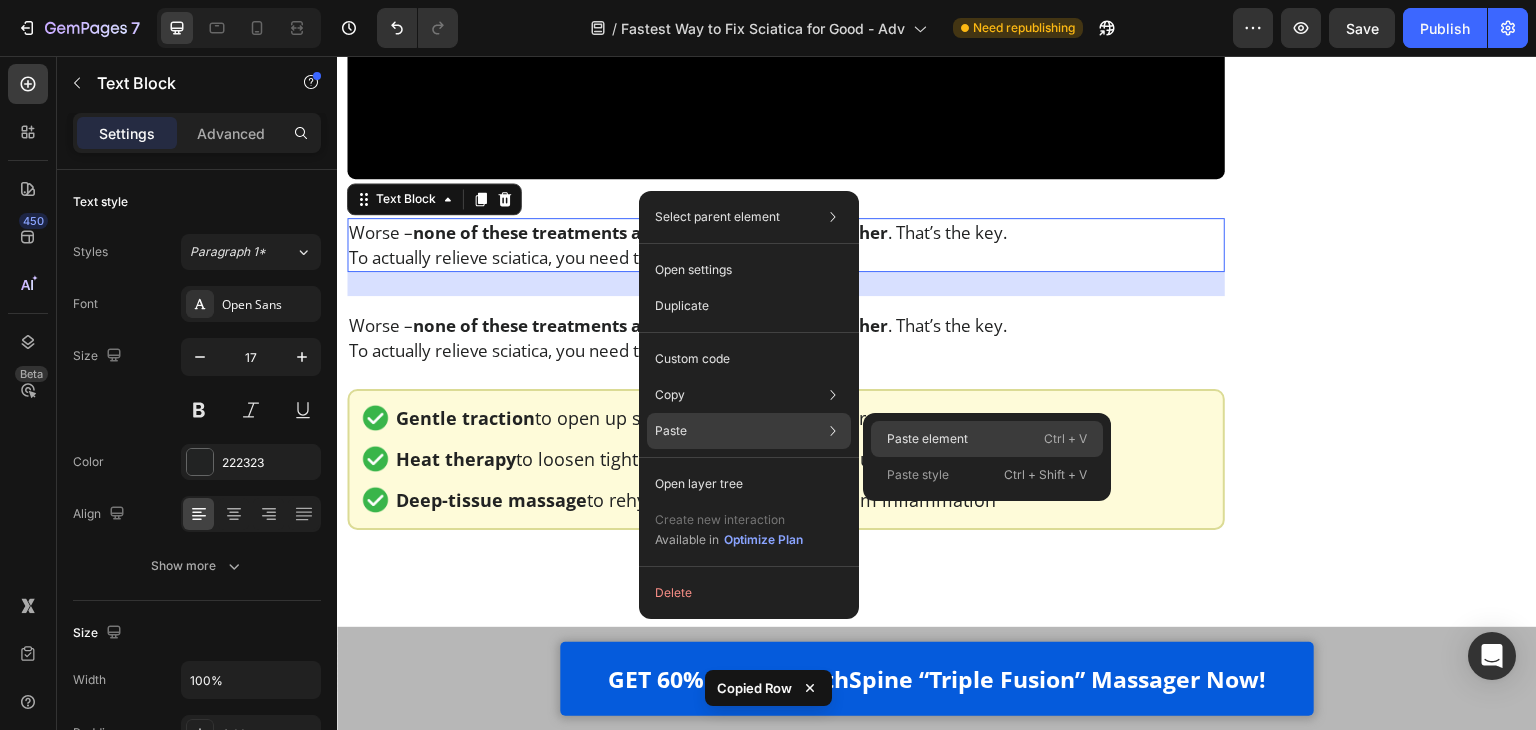 drag, startPoint x: 913, startPoint y: 423, endPoint x: 576, endPoint y: 368, distance: 341.45865 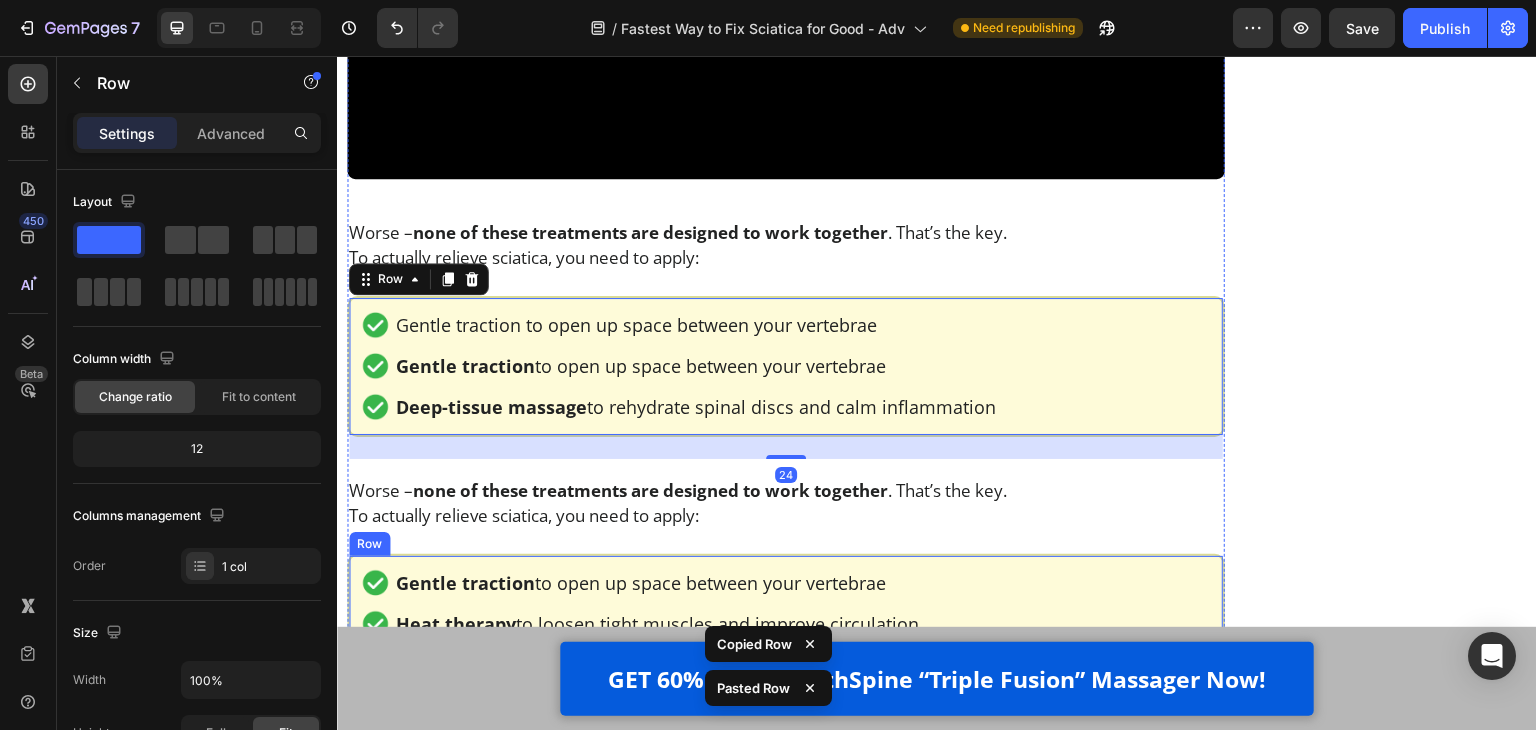 click on "Image Gentle traction  to open up space between your vertebrae Text Block Row Image Heat therapy  to loosen tight muscles and improve circulation Text Block Row Image Deep-tissue massage  to rehydrate spinal discs and calm inflammation Text Block Row Row" at bounding box center (786, 624) 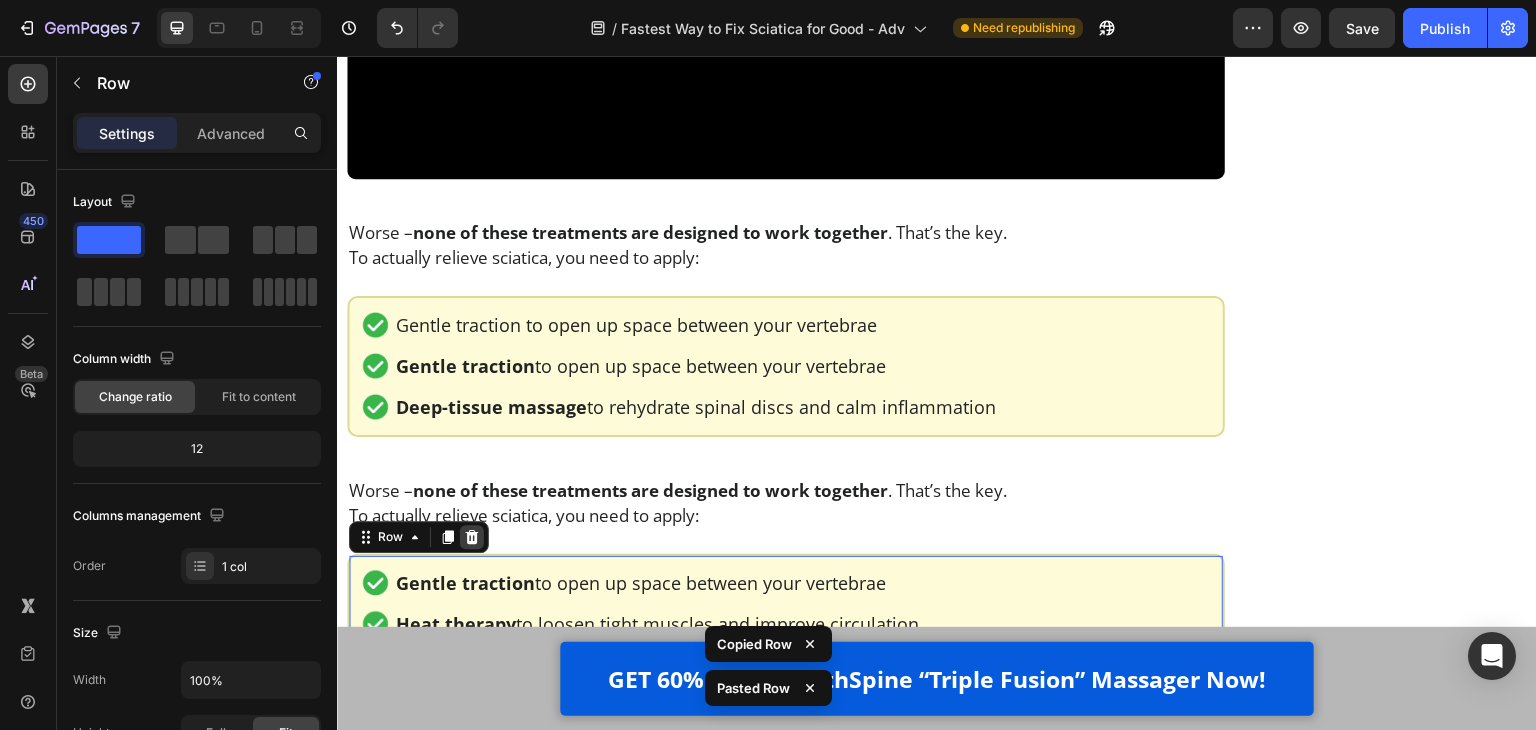click 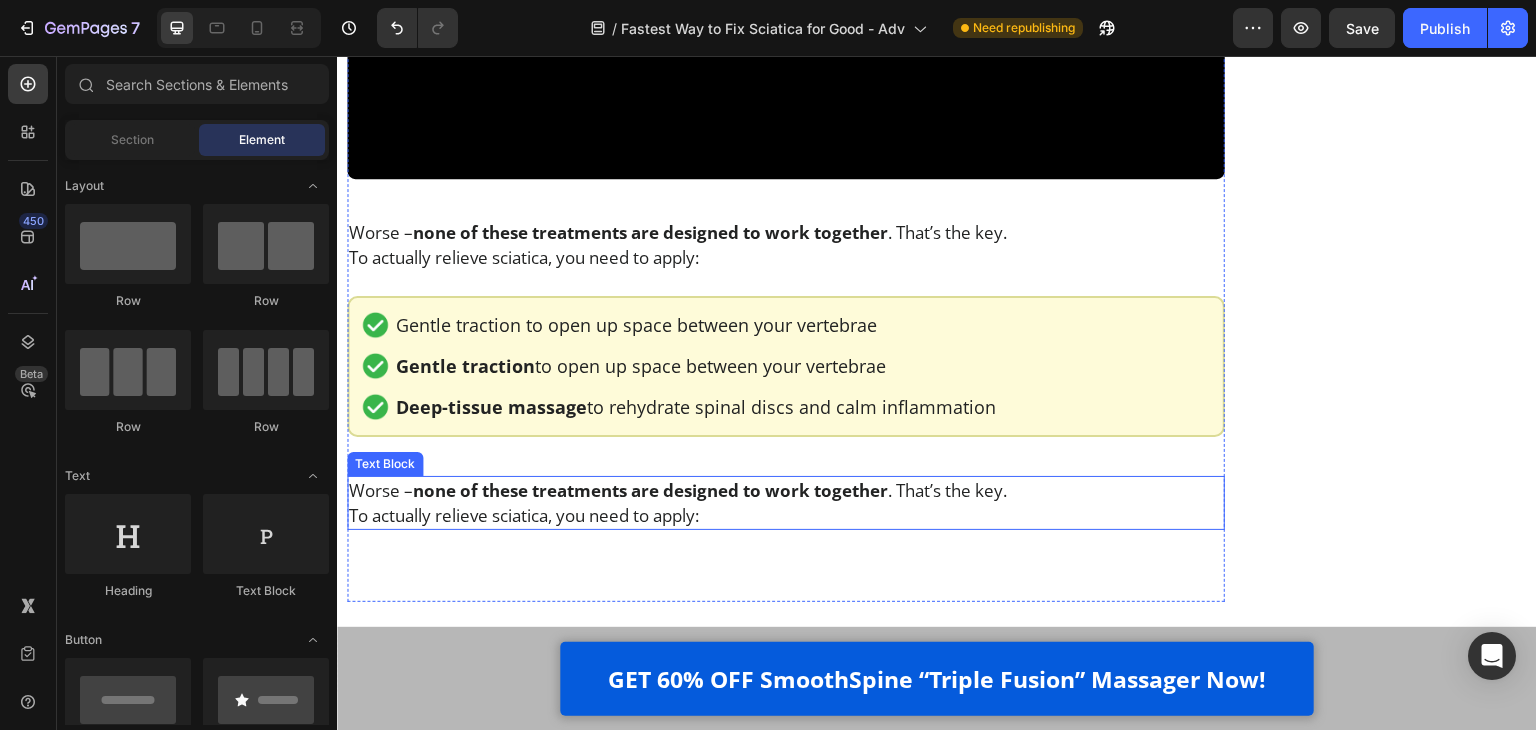 click on "none of these treatments are designed to work" at bounding box center [611, 490] 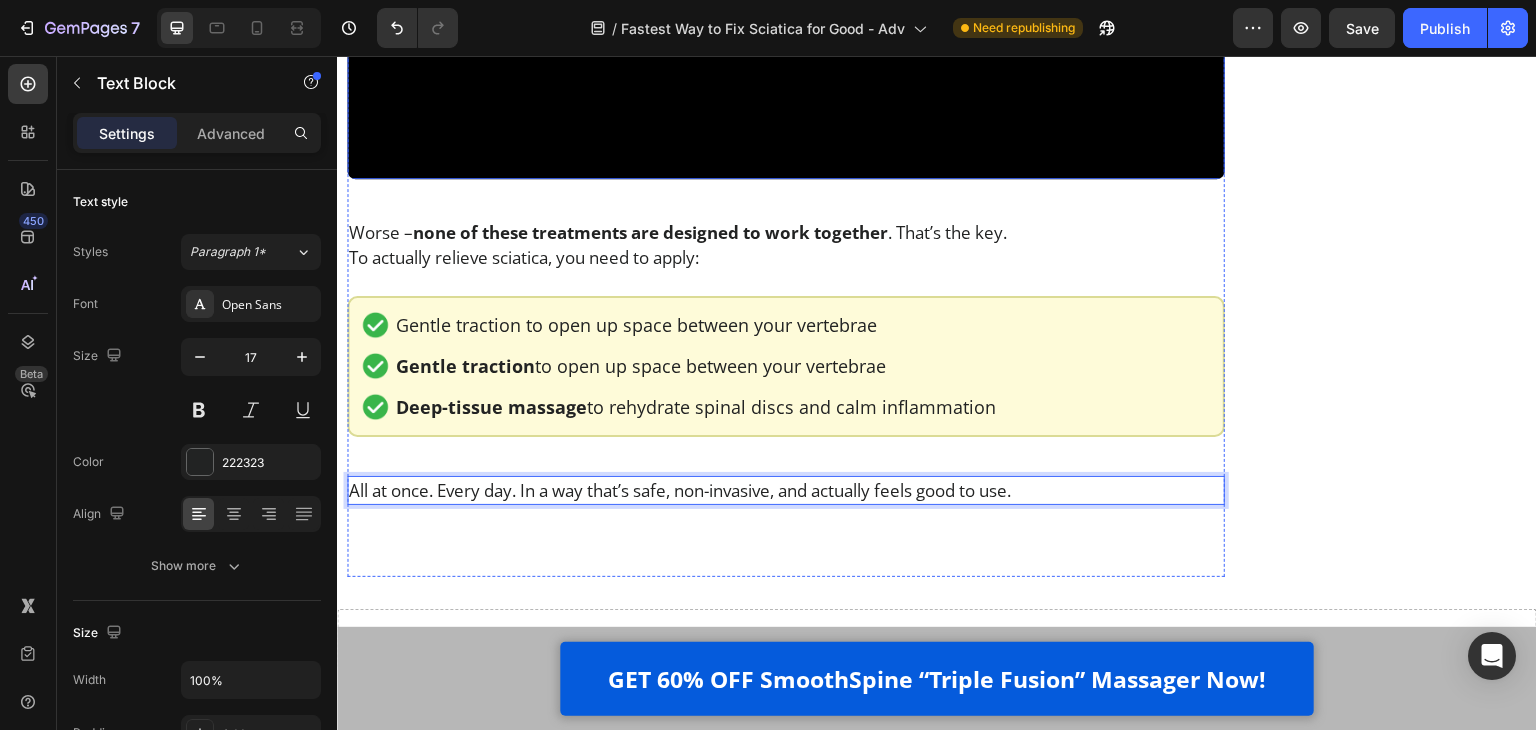 click at bounding box center [786, -68] 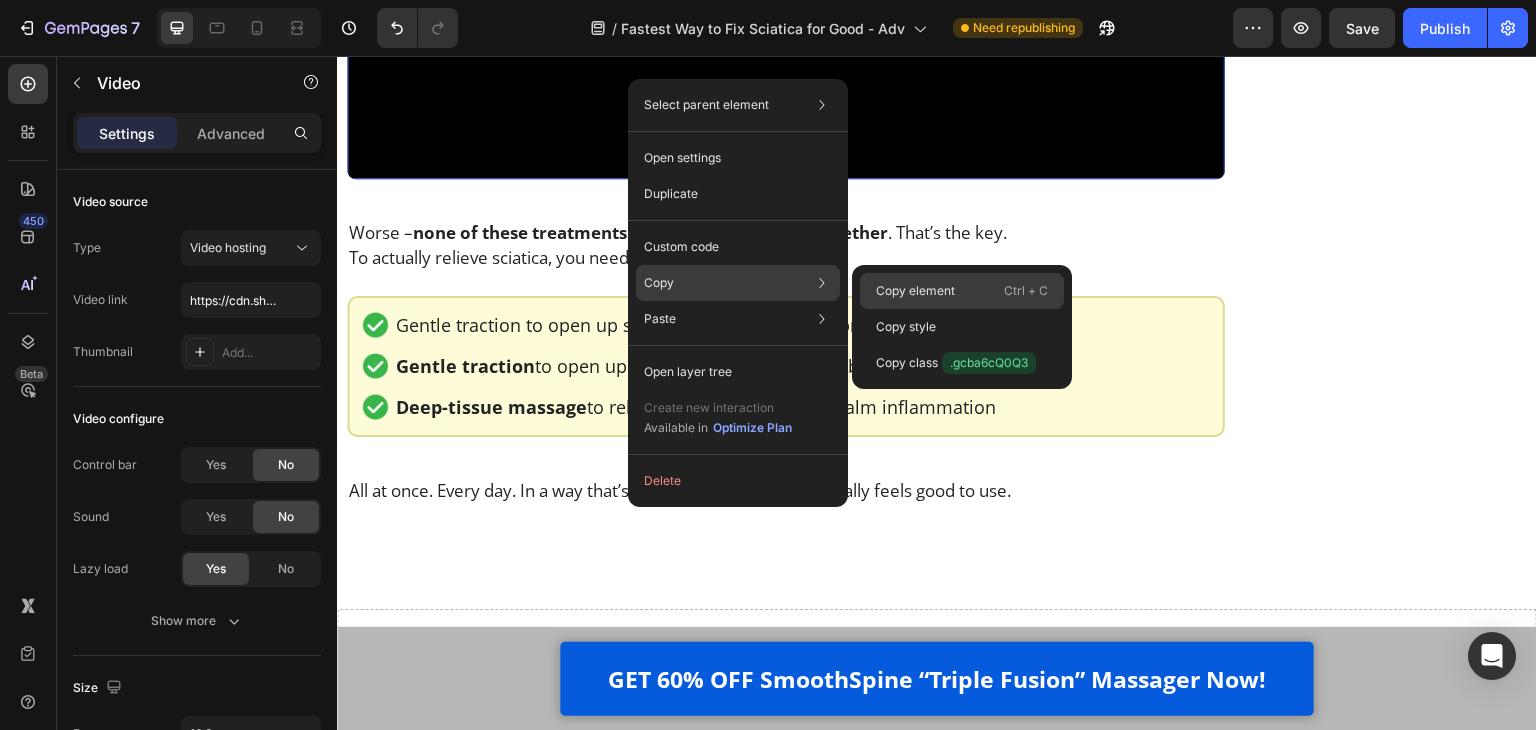 click on "Copy element" at bounding box center [915, 291] 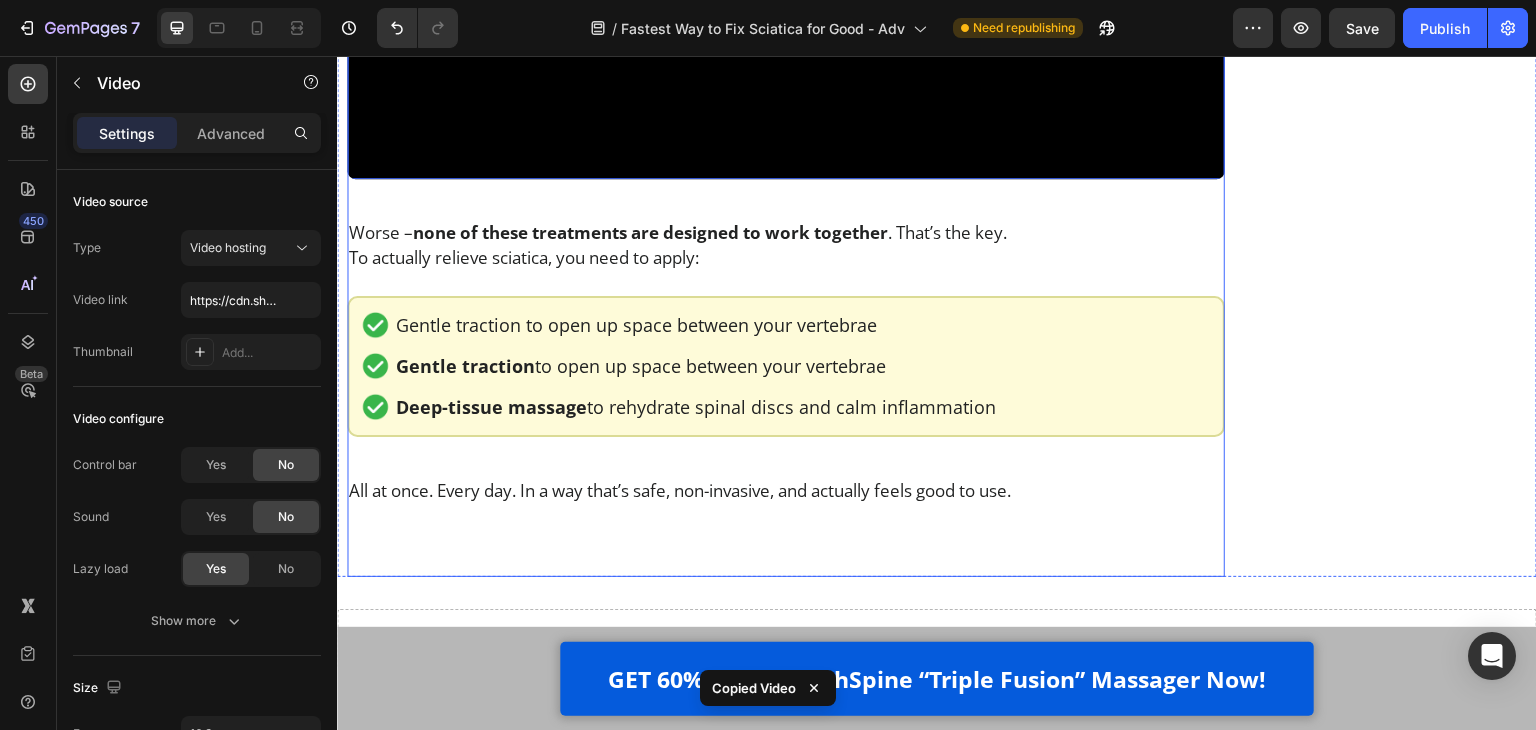 click on "Home > Pain Relief > Sciatica Text Block Top Physiotherapist:  “This Is the Fastest Way to Fix Sciatica for Good” Heading If your sciatica pain keeps flaring up,  and you’re stuck in a loop of pills, stretches, and false hope… this article may open your eyes to what actually works. Text Block Image 2.476 Ratings Text Block Row Image
Written by Dr. Blane Schilling, PT, MD |
Aug 04, 2025
Delivery Date Row Video Hi, my name is Dr. Blane Schilling   I’m a licensed physical therapist with over 40 years of experience helping people manage chronic pain - especially sciatica and lower back issues.   Over the years, I’ve treated everyone from desk workers with stiff backs to post-surgery patients learning to walk again. And I’ve seen all the trends come and go -  Text Block Image Painkillers Text Block Row Image Patches Text Block Row Image Massage Guns Text Block Row Image Inversion Tables Text Block Row Row you name it.       Text Block Heading" at bounding box center [786, -4687] 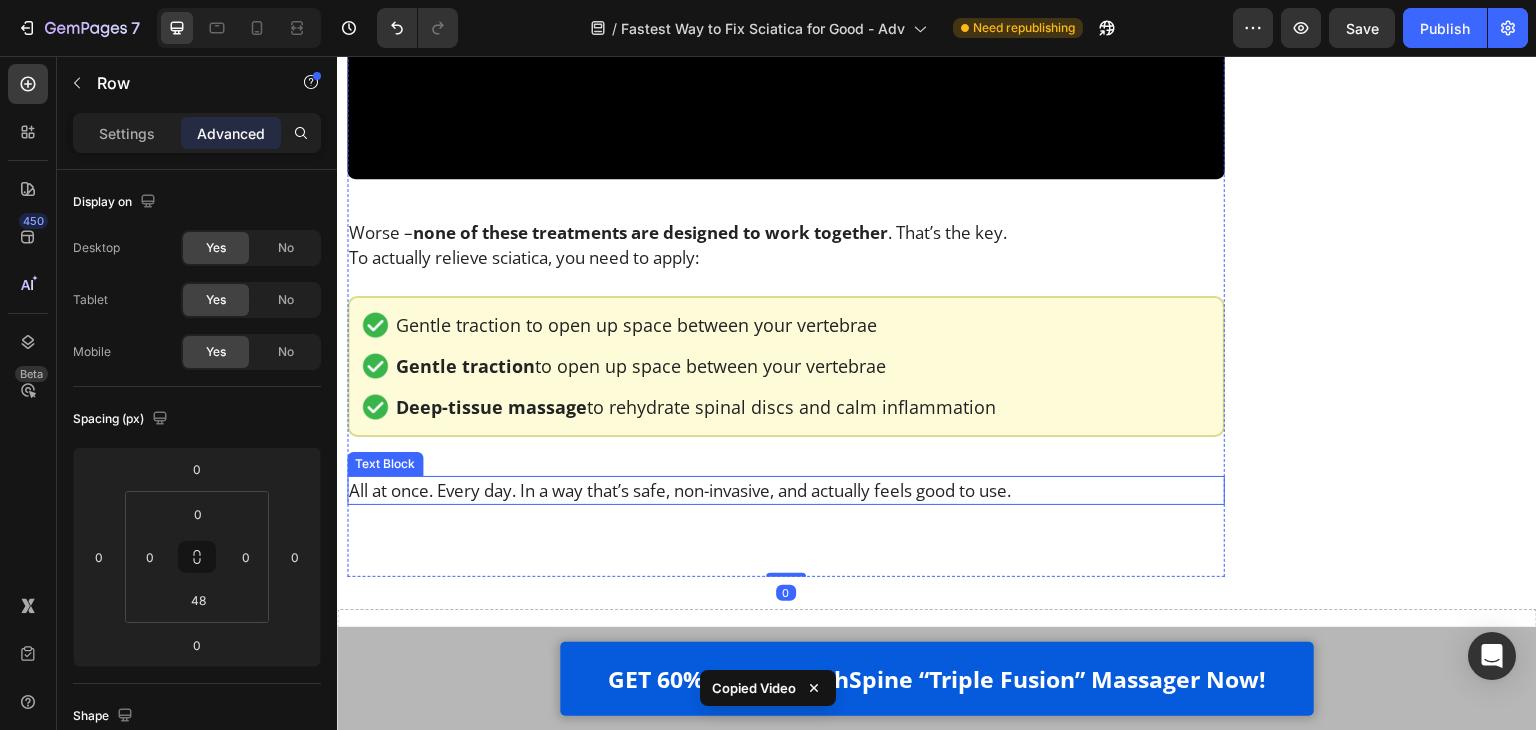 click on "All at once. Every day. In a way that’s safe, non-invasive, and actually feels good to use." at bounding box center (786, 490) 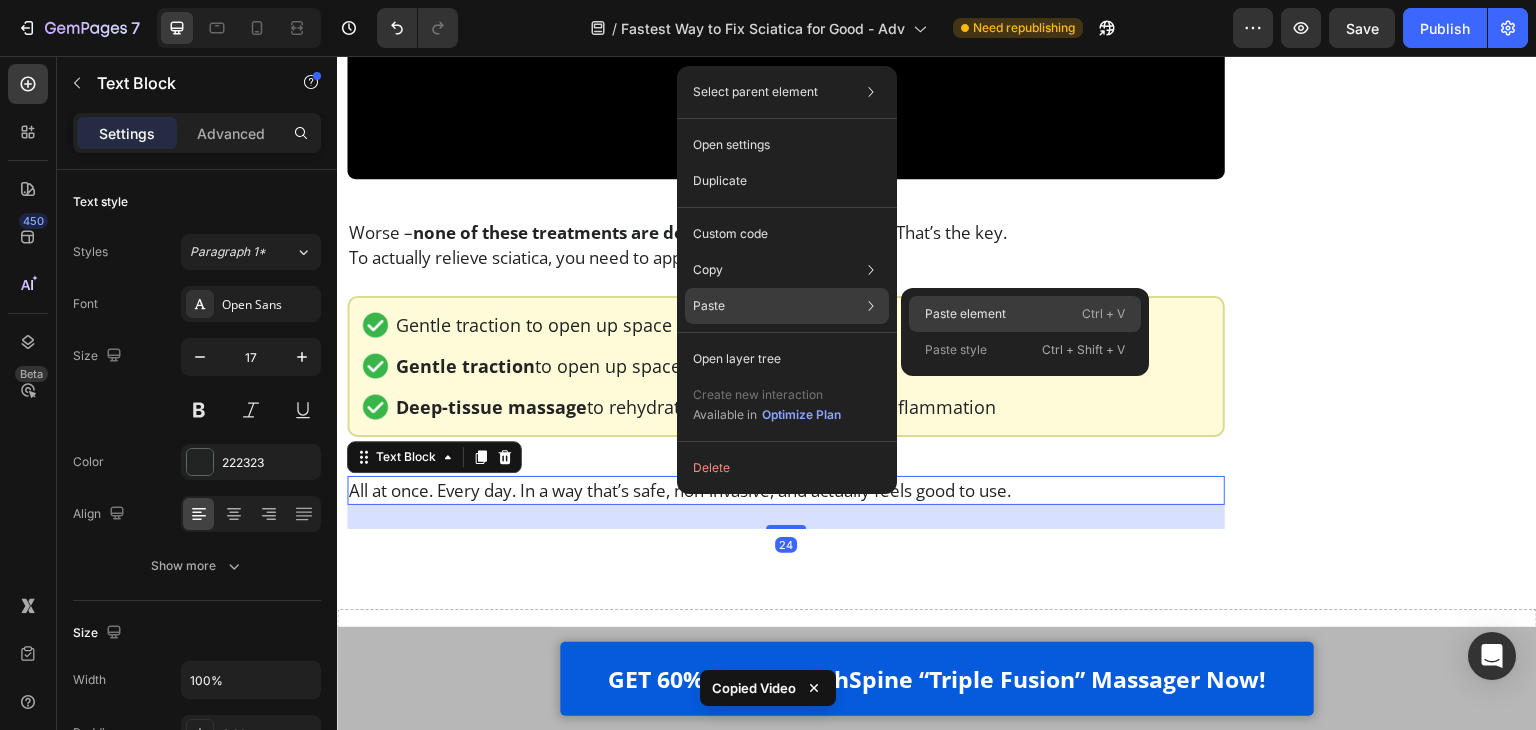 click on "Paste element  Ctrl + V" 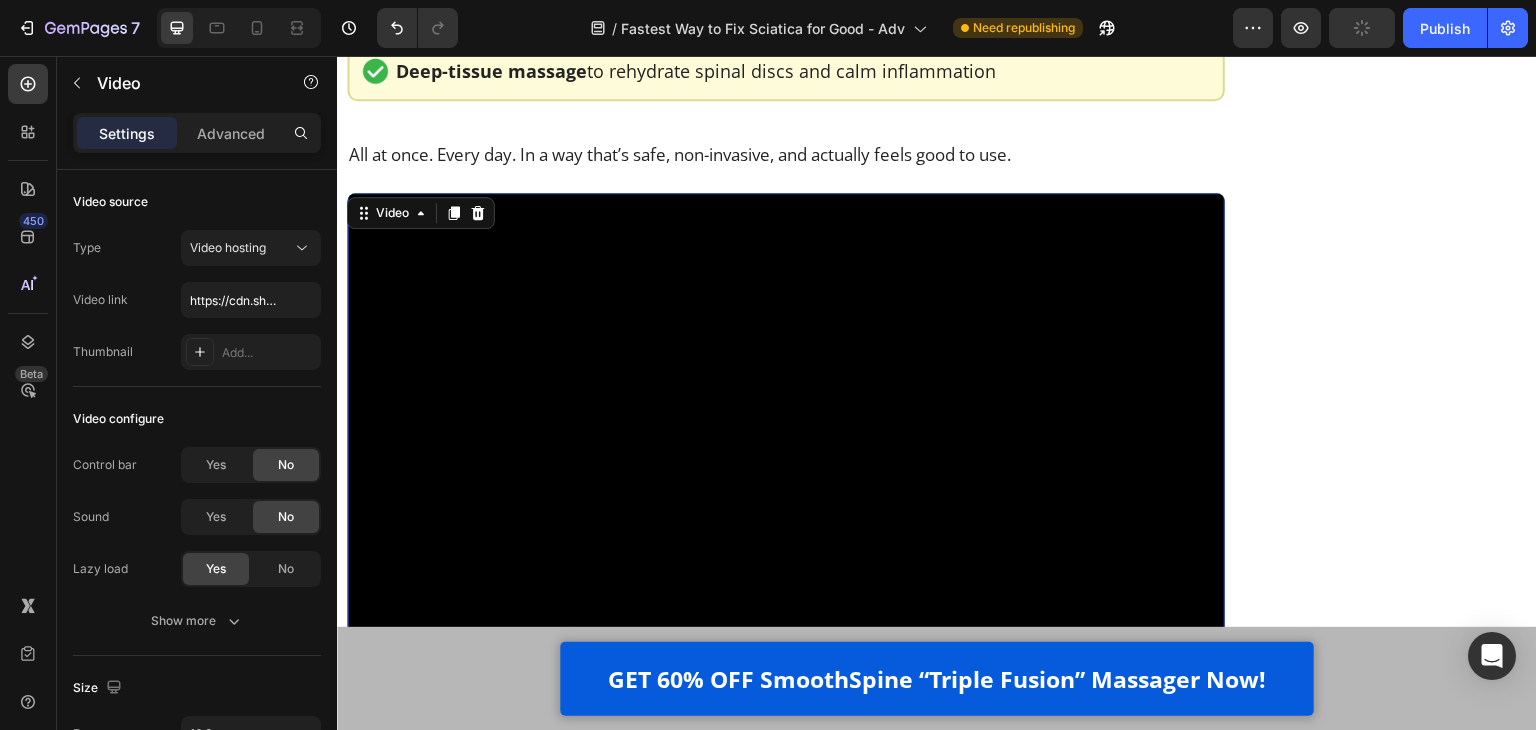 scroll, scrollTop: 10333, scrollLeft: 0, axis: vertical 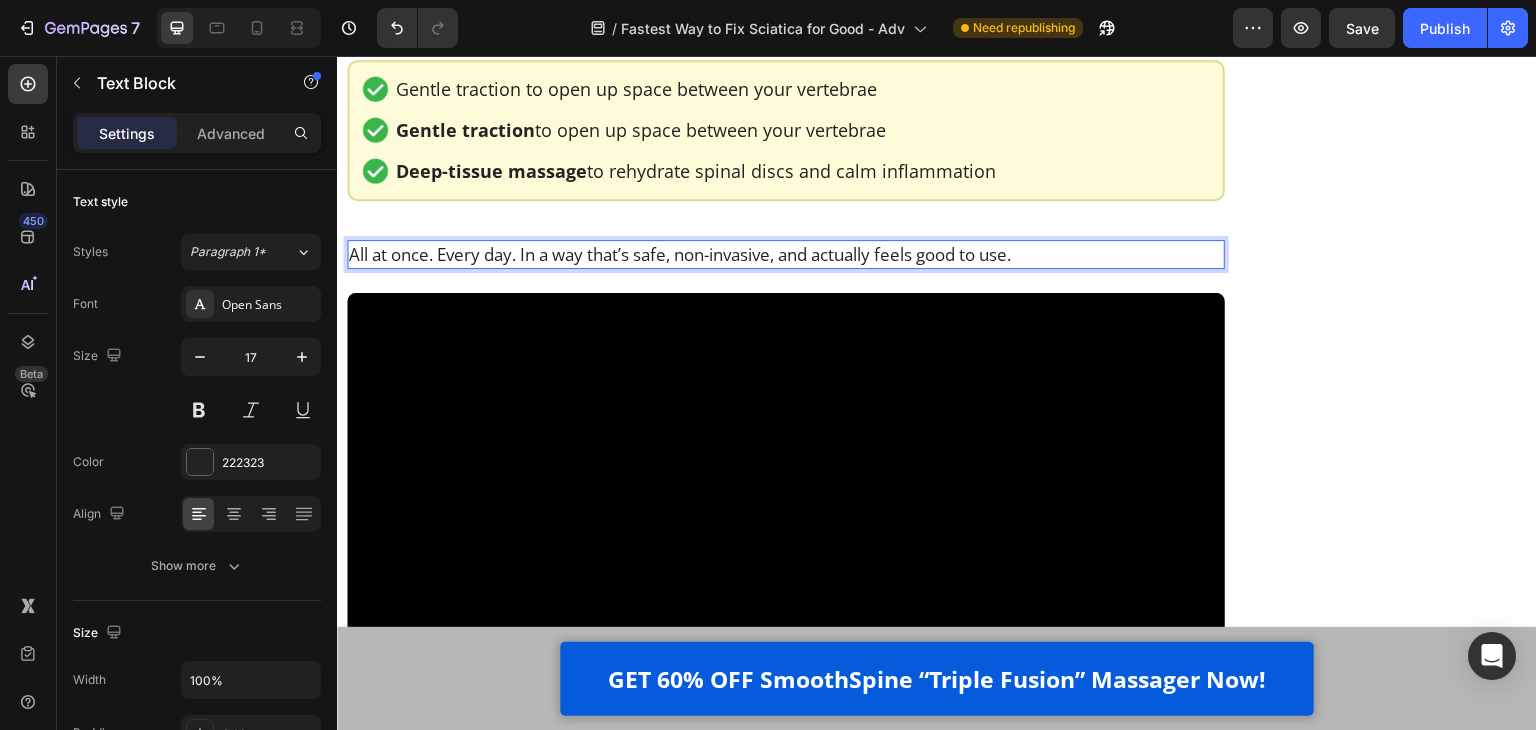 click on "Home > Pain Relief > Sciatica Text Block Top Physiotherapist:  “This Is the Fastest Way to Fix Sciatica for Good” Heading If your sciatica pain keeps flaring up,  and you’re stuck in a loop of pills, stretches, and false hope… this article may open your eyes to what actually works. Text Block Image 2.476 Ratings Text Block Row Image
Written by Dr. Blane Schilling, PT, MD |
Aug 04, 2025
Delivery Date Row Video Hi, my name is Dr. Blane Schilling   I’m a licensed physical therapist with over 40 years of experience helping people manage chronic pain - especially sciatica and lower back issues.   Over the years, I’ve treated everyone from desk workers with stiff backs to post-surgery patients learning to walk again. And I’ve seen all the trends come and go -  Text Block Image Painkillers Text Block Row Image Patches Text Block Row Image Massage Guns Text Block Row Image Inversion Tables Text Block Row Row you name it.       Text Block Heading" at bounding box center [786, -4665] 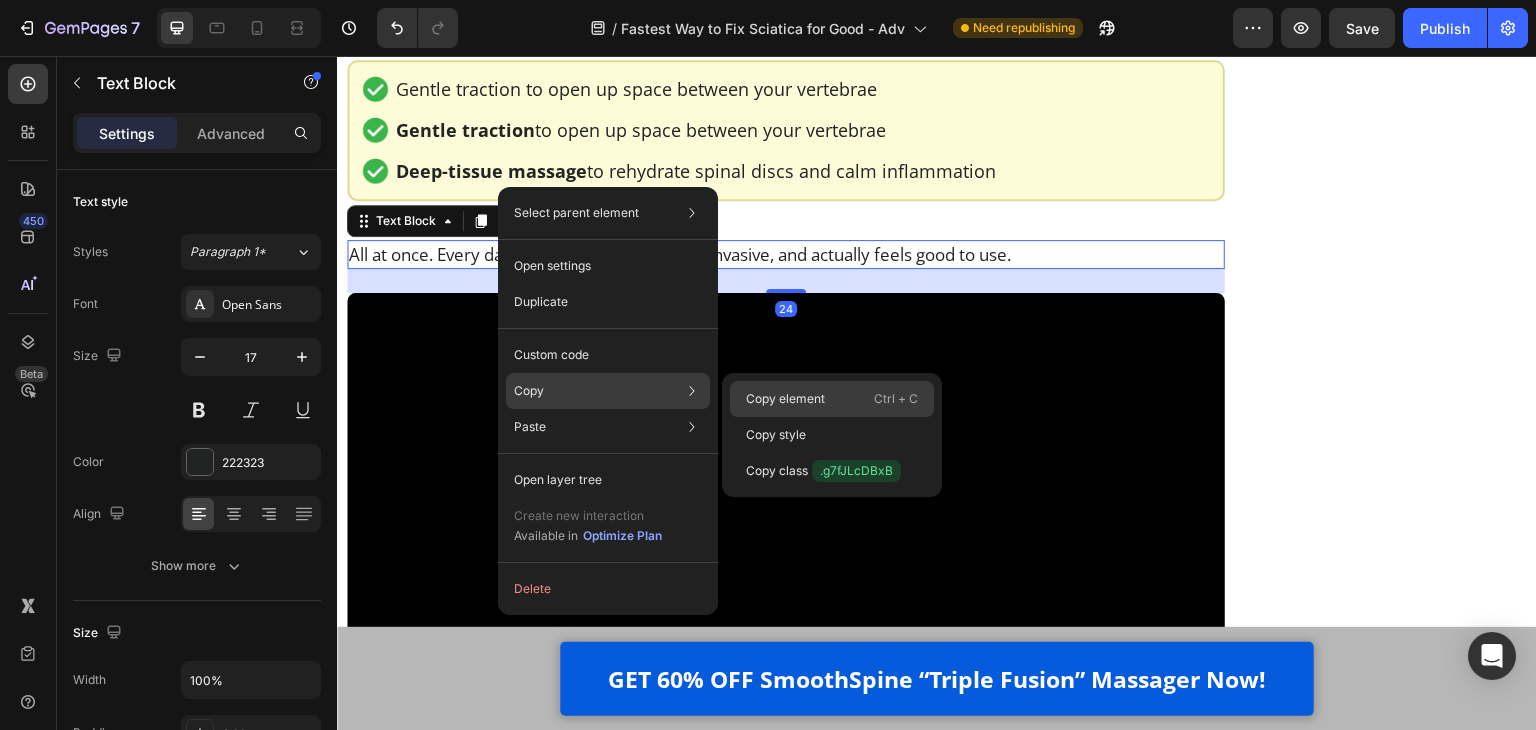 click on "Copy element" at bounding box center (785, 399) 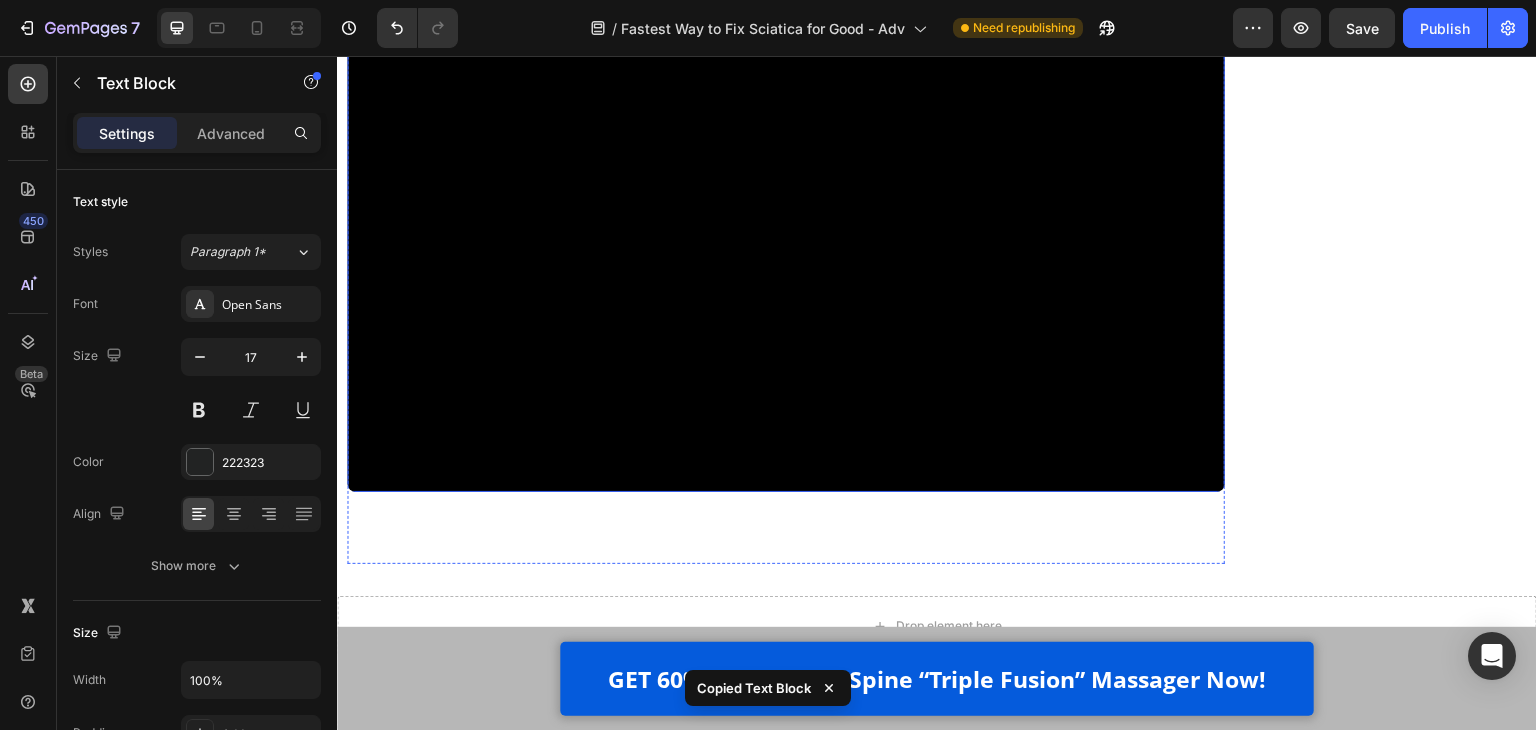 scroll, scrollTop: 10633, scrollLeft: 0, axis: vertical 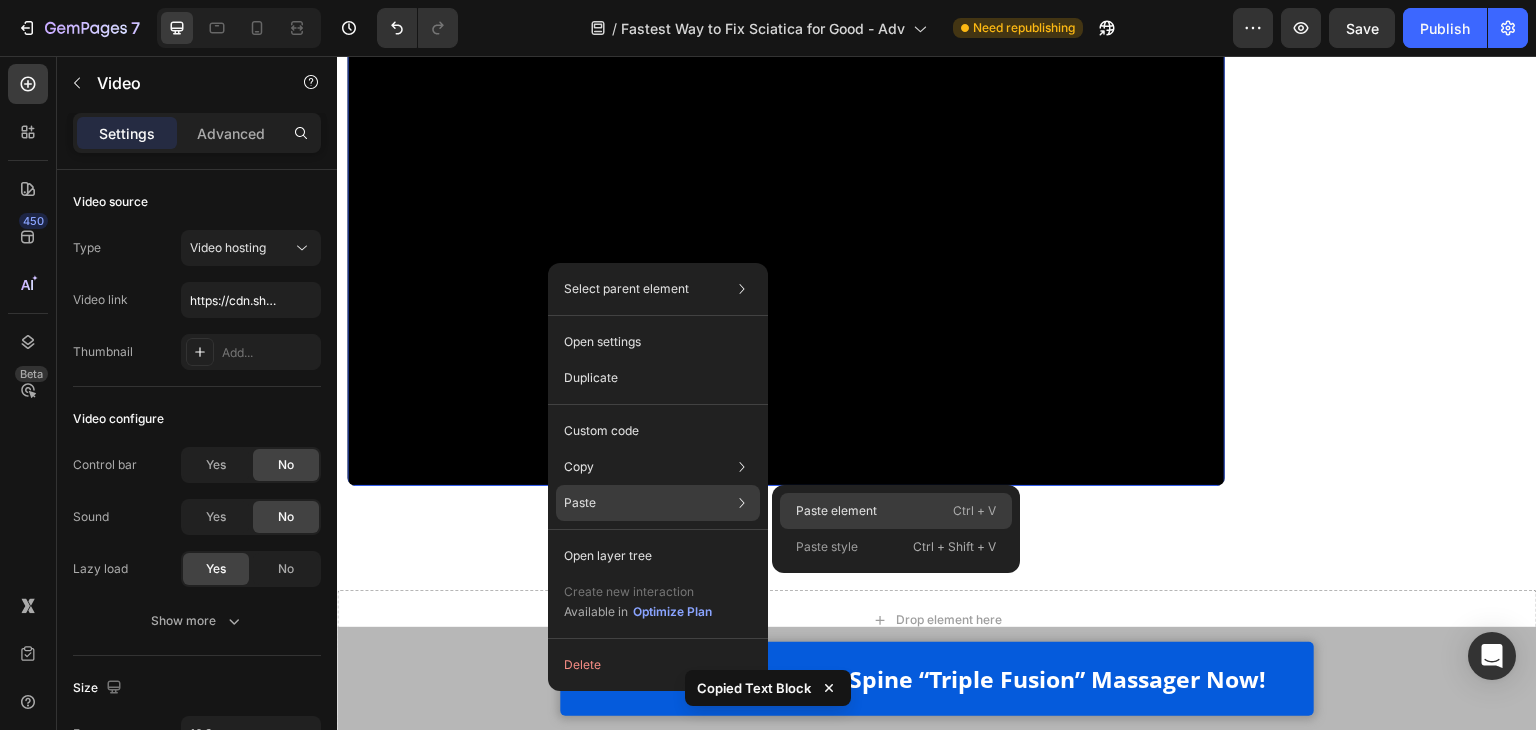 click on "Paste element" at bounding box center (836, 511) 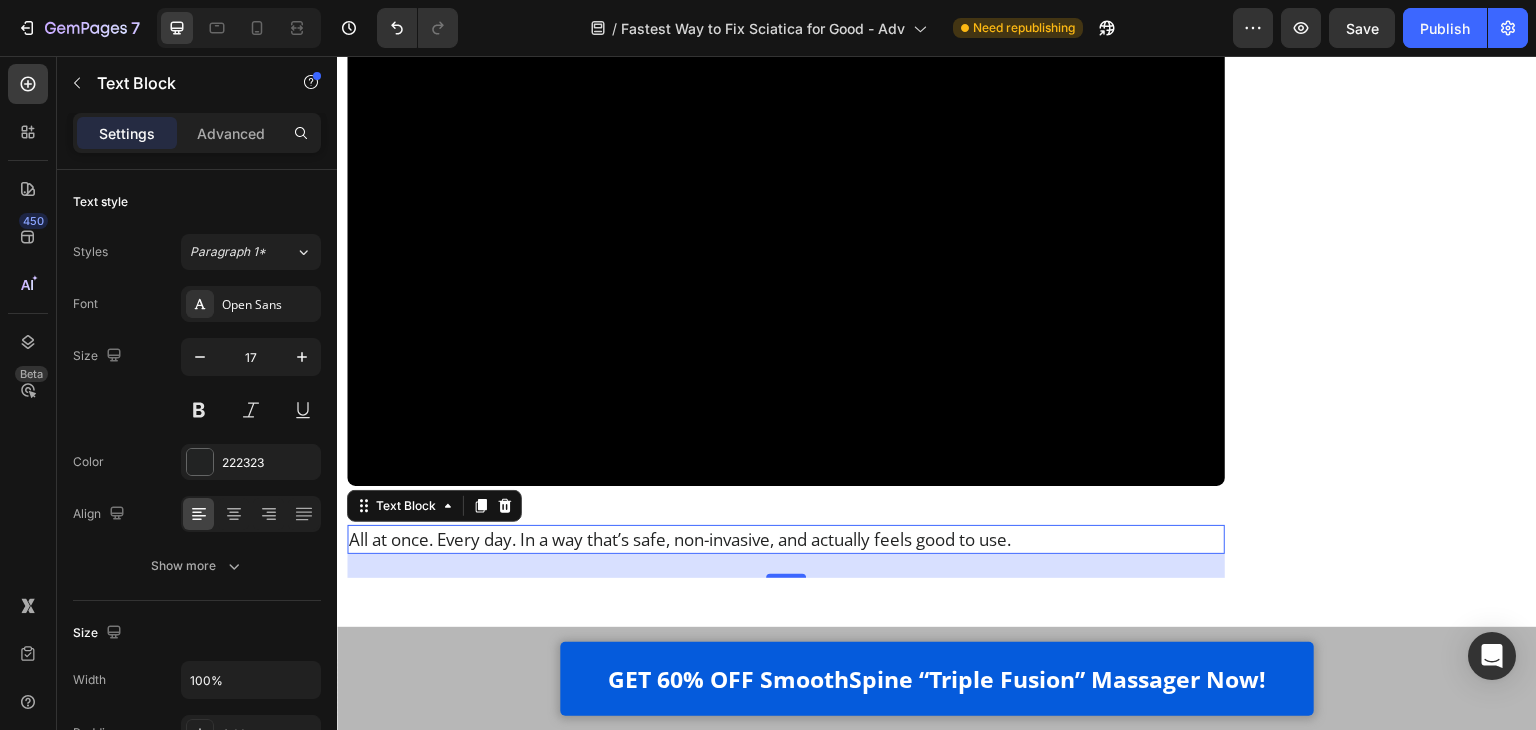 click on "All at once. Every day. In a way that’s safe, non-invasive, and actually feels good to use." at bounding box center [786, 539] 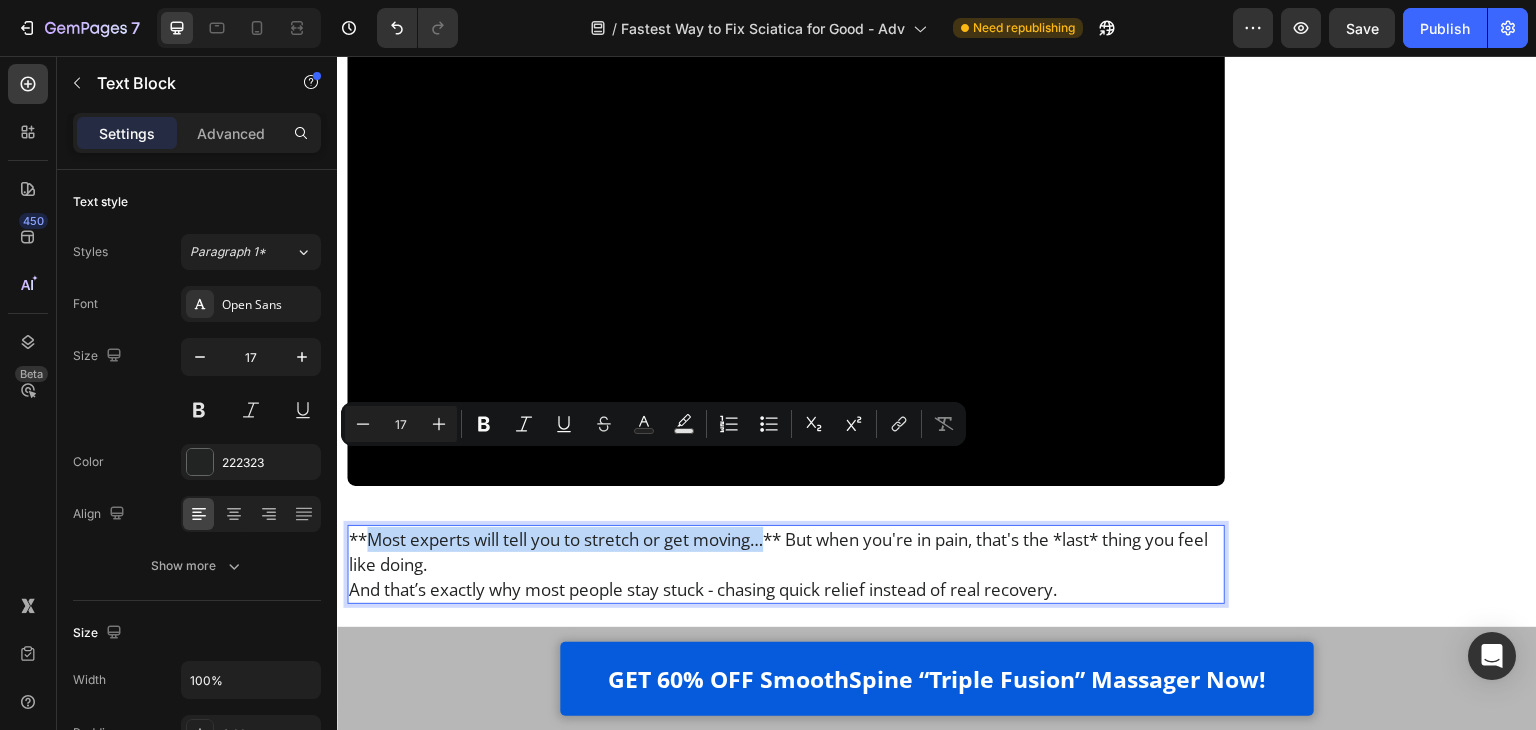 drag, startPoint x: 372, startPoint y: 466, endPoint x: 770, endPoint y: 469, distance: 398.0113 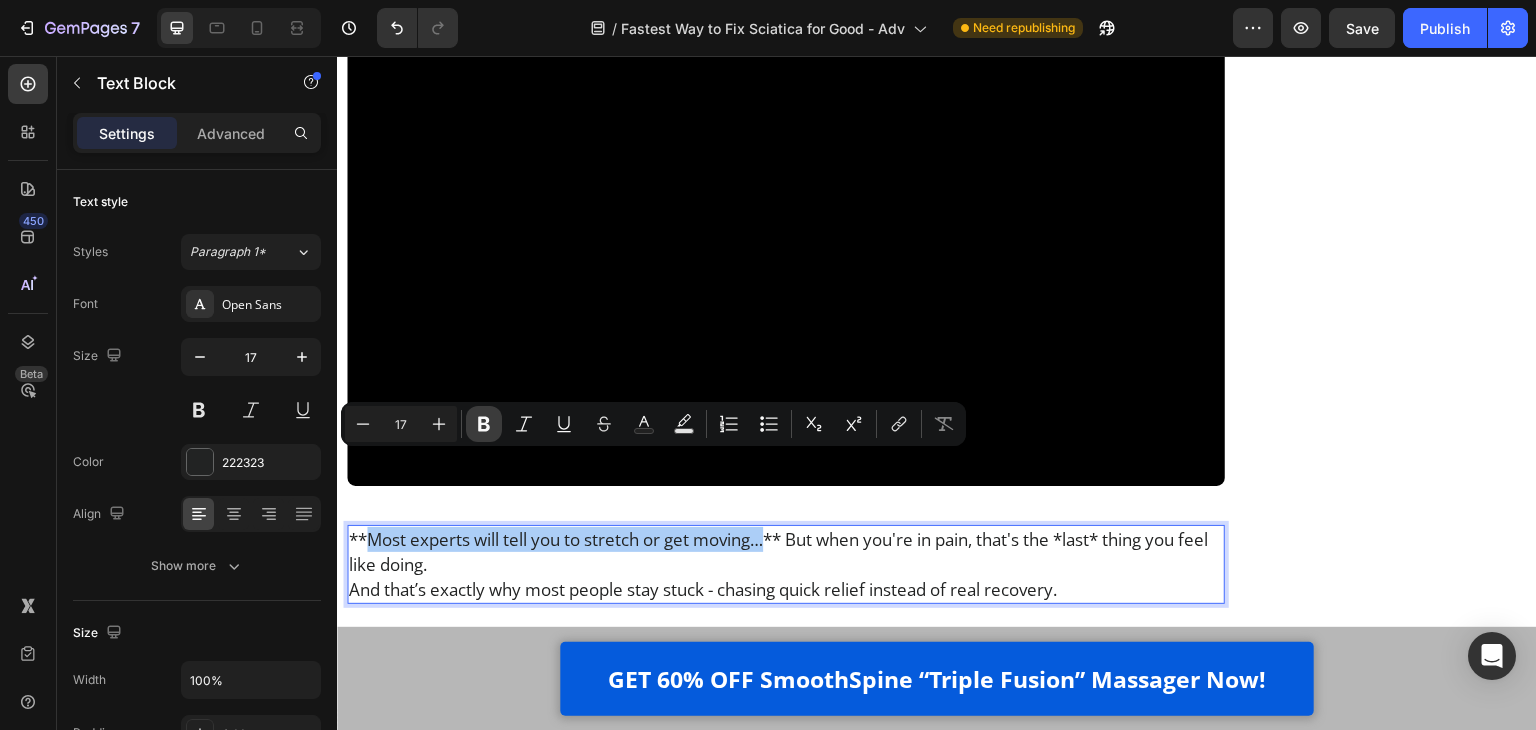 click 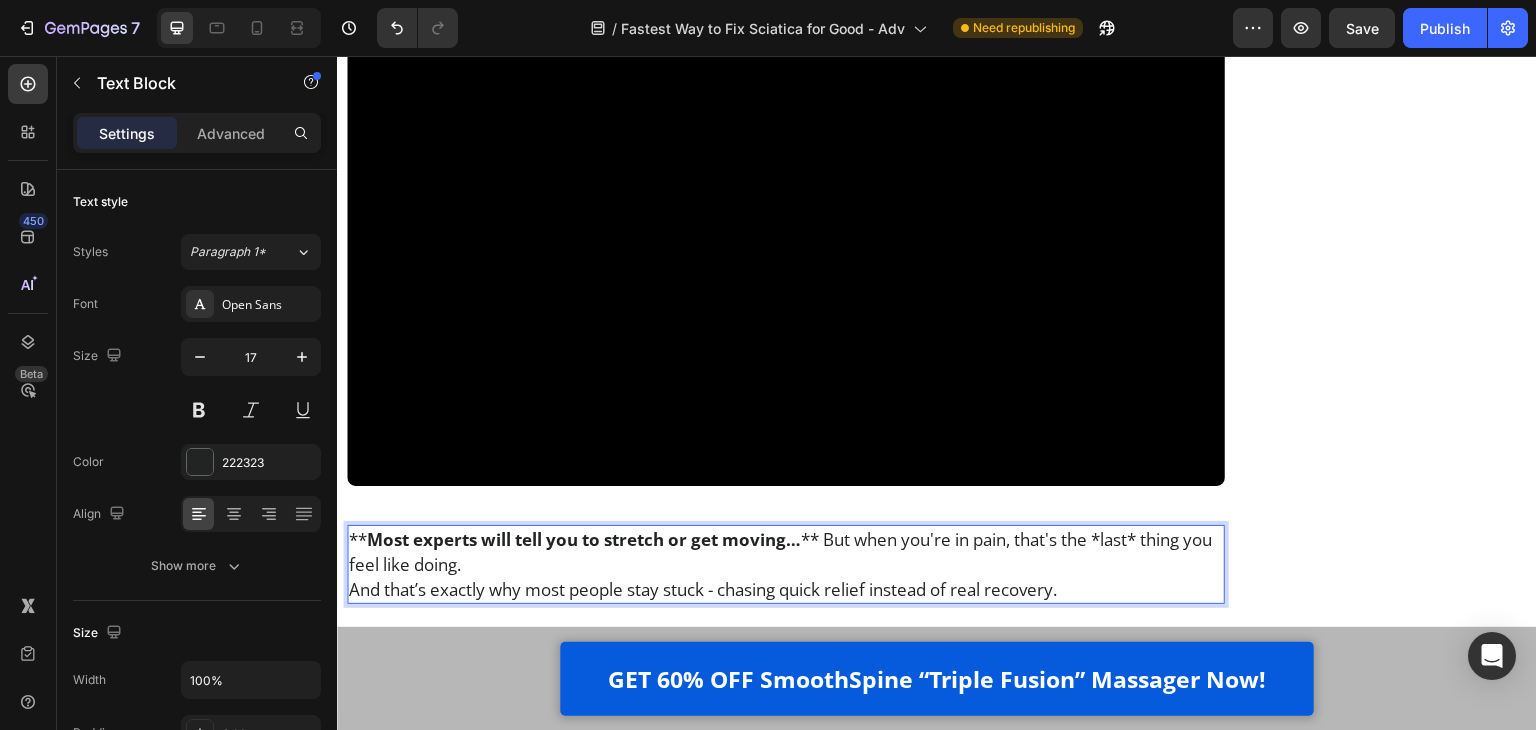 click on "** Most experts will tell you to stretch or get moving… ** But when you're in pain, that's the *last* thing you feel like doing." at bounding box center (786, 552) 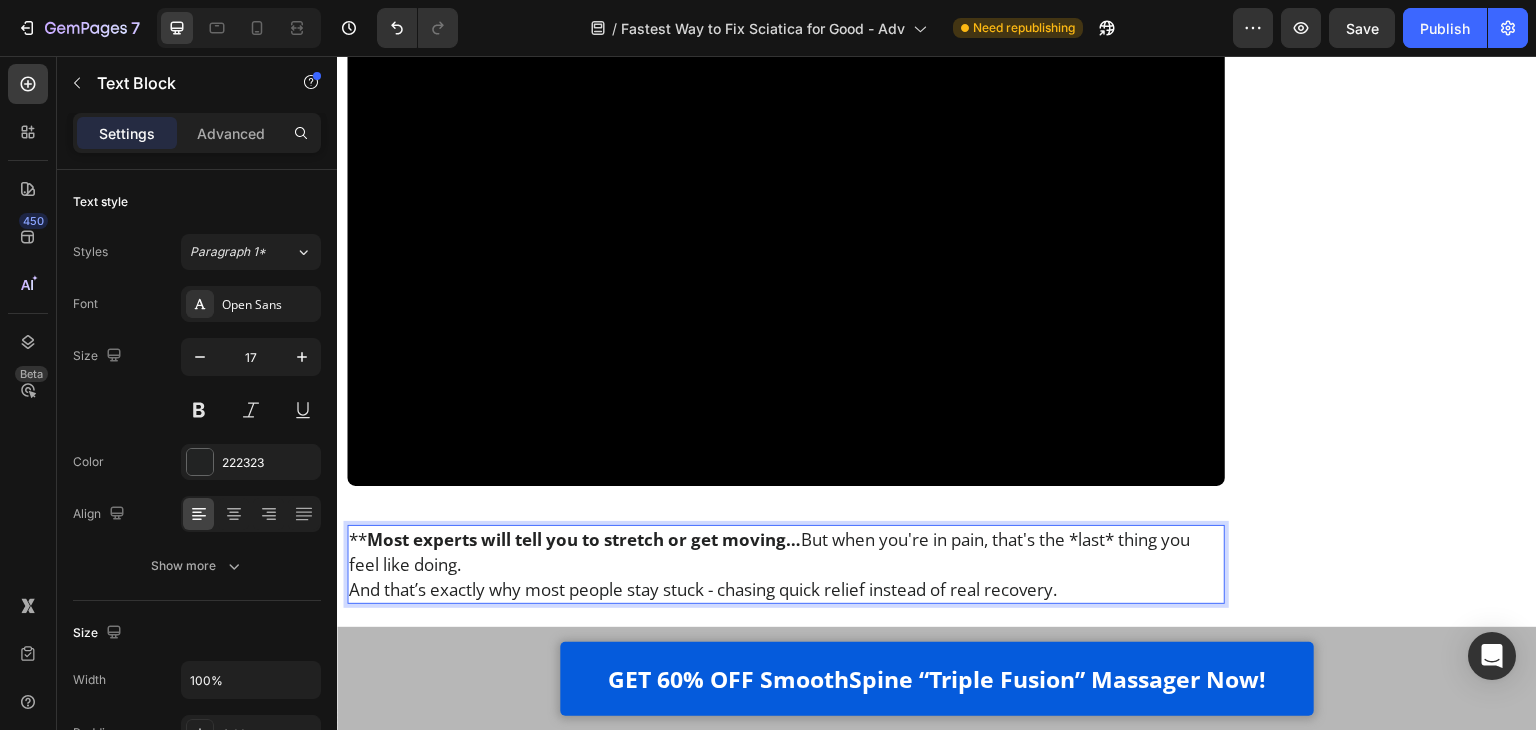 click on "Most experts will tell you to stretch or get moving…" at bounding box center [584, 539] 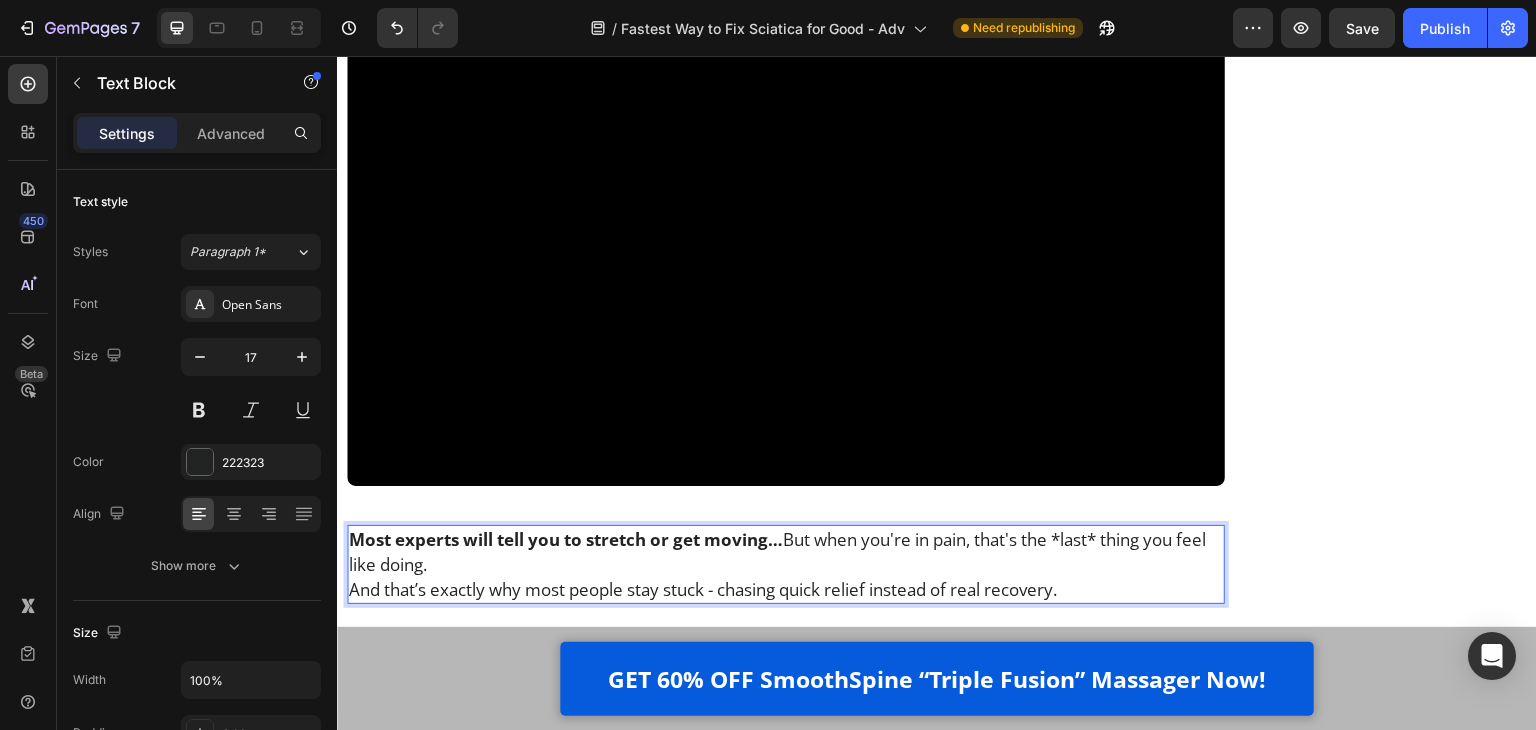 click on "Most experts will tell you to stretch or get moving…  But when you're in pain, that's the *last* thing you feel like doing." at bounding box center [786, 552] 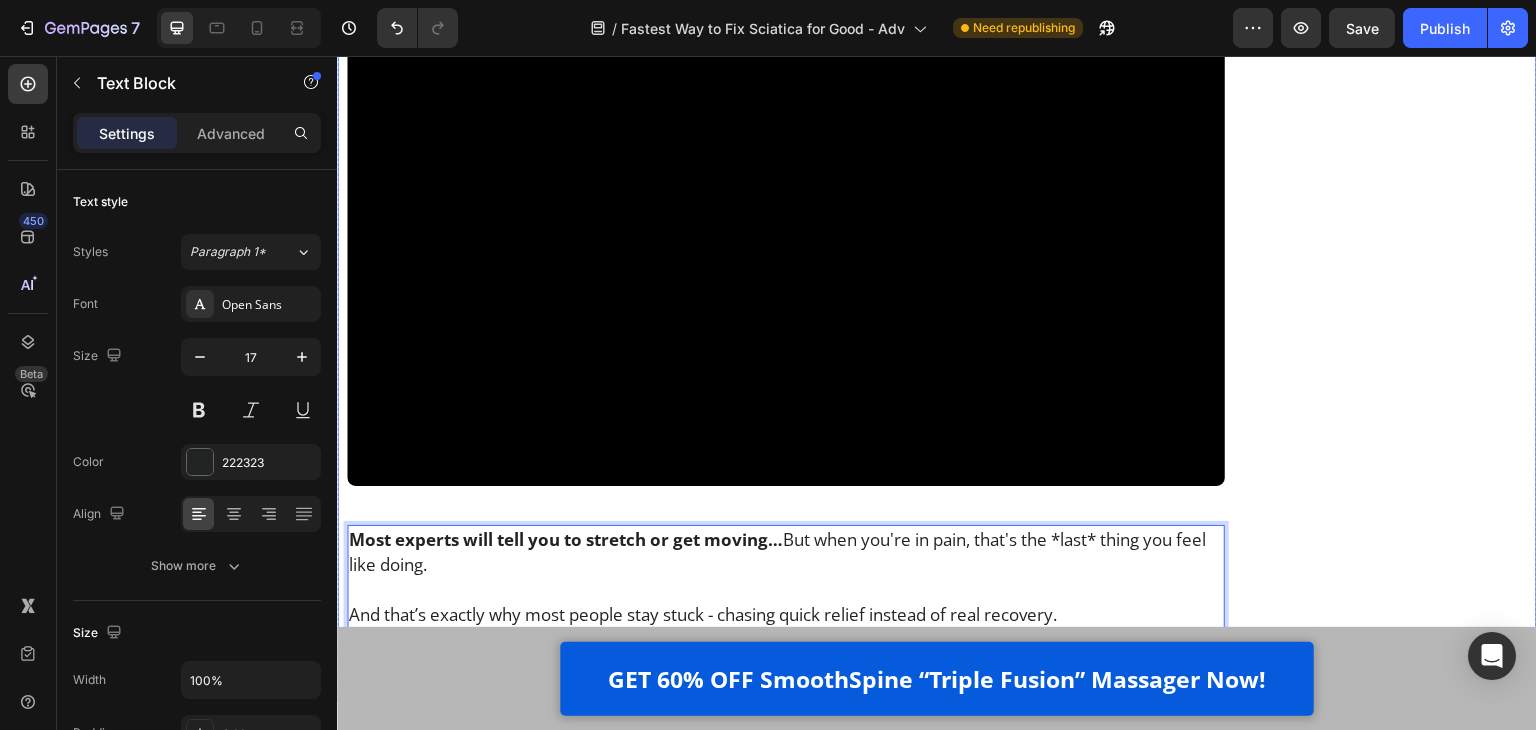 click on "Finally Get Instant Relief From Sciatica Text Block Image GET 60% OFF SmoothSpine NOW! Button Customer Reviews Heading Row Image 4.8 out of 5 Text Block Row 3,791 customer ratings Text Block 5 Star Text Block Image 90% Text Block Row 4 Star Text Block Image 7% Text Block Row 3 Star Text Block Image 2% Text Block Row 2 Star Text Block Image 0% Text Block Row 1 Star Text Block Image 1% Text Block Row By Feature Heading Price Text Block Image 5.0 Text Block Row Effectiveness Text Block Image 5.0 Text Block Row Comfort Text Block Image 5.0 Text Block Row Quality Text Block Image 4.8 Text Block Row Row Row Row Row" at bounding box center [1381, -4869] 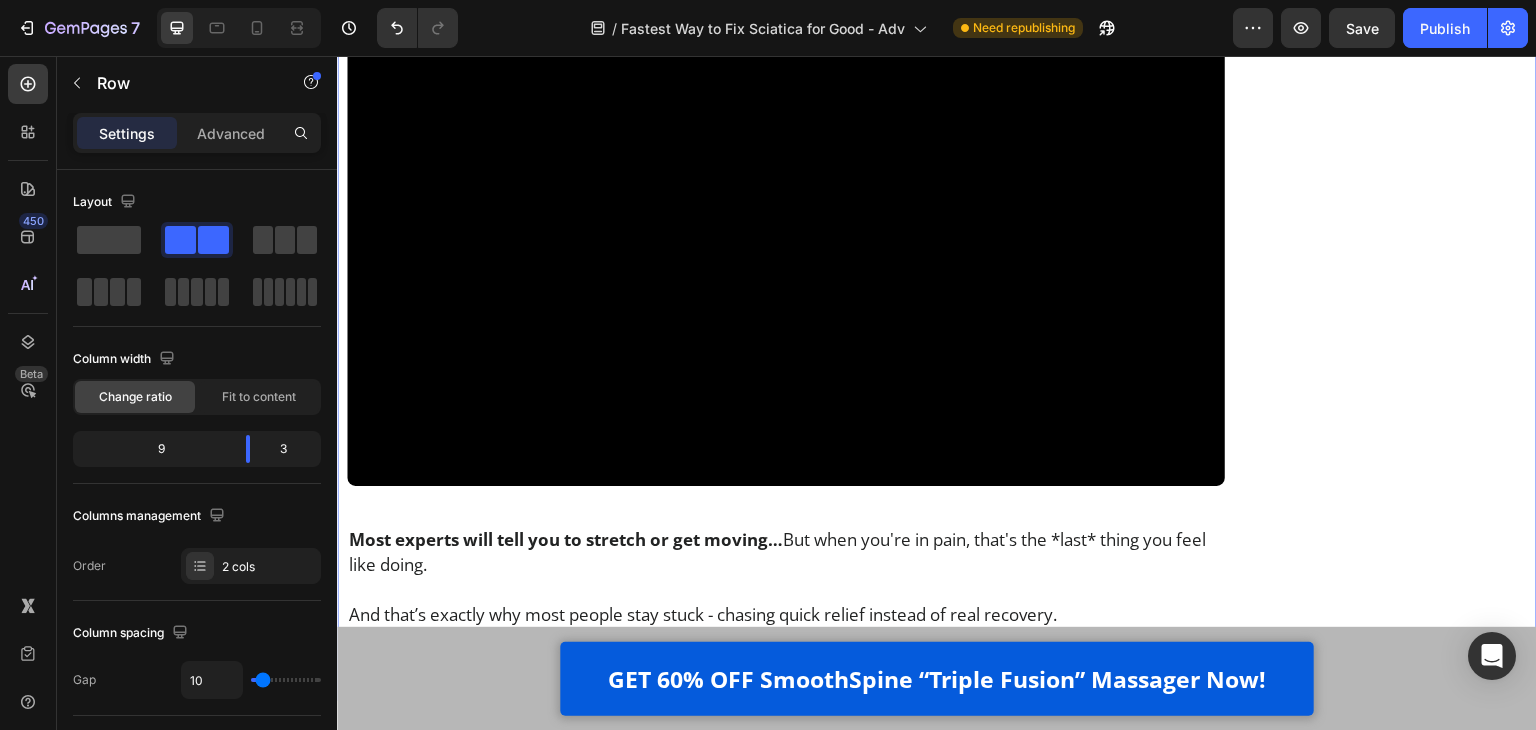 click on "Drop element here" at bounding box center [937, 763] 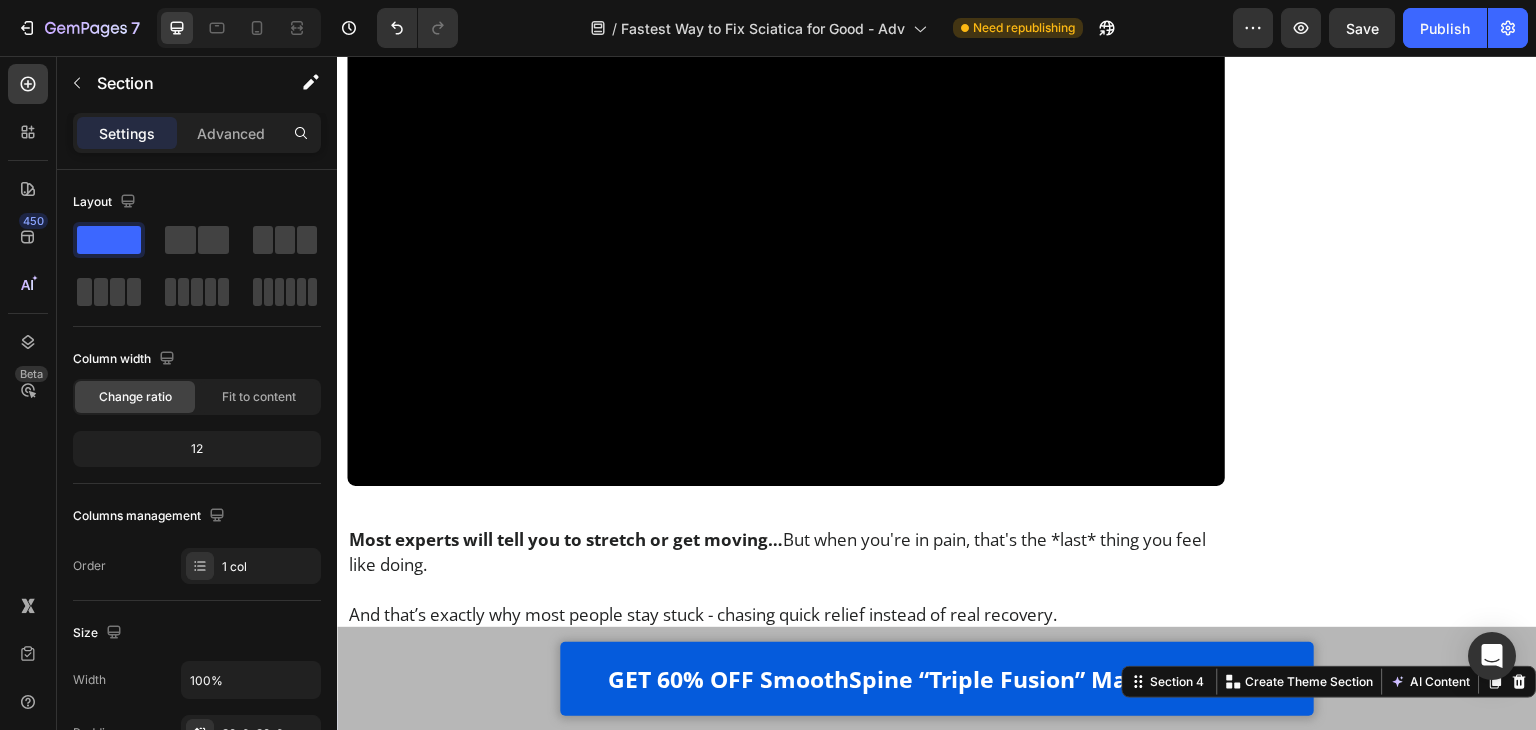 scroll, scrollTop: 10933, scrollLeft: 0, axis: vertical 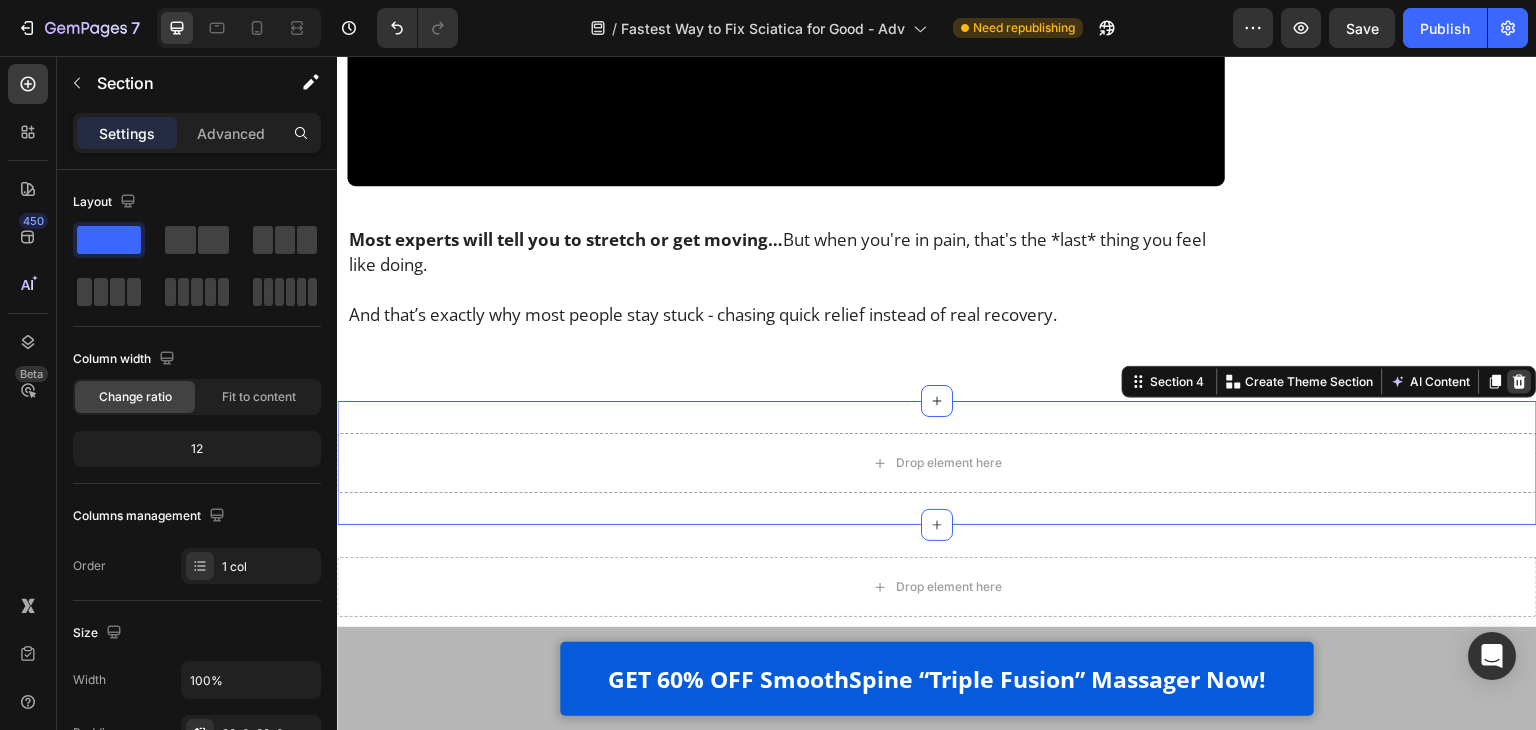 click 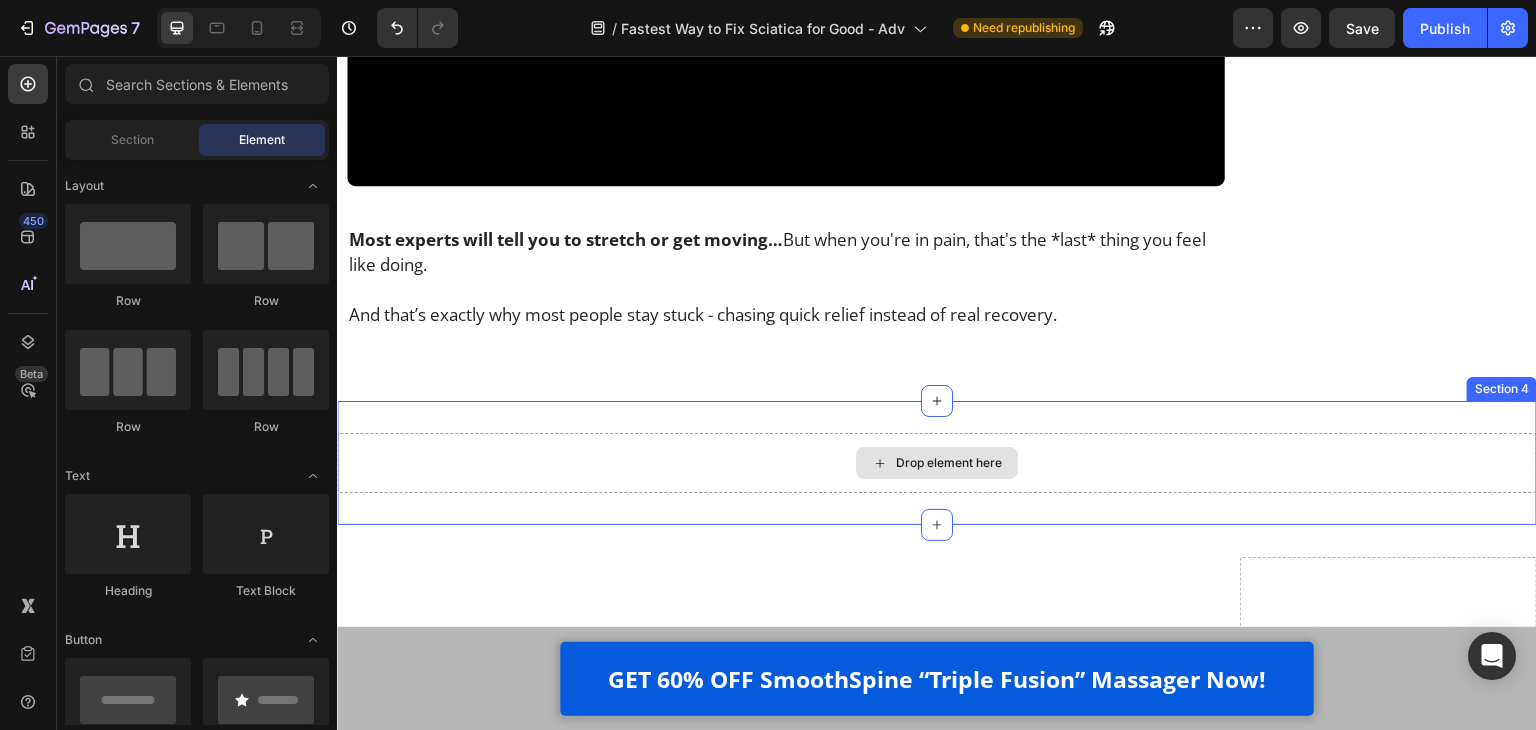 click on "Drop element here" at bounding box center (937, 463) 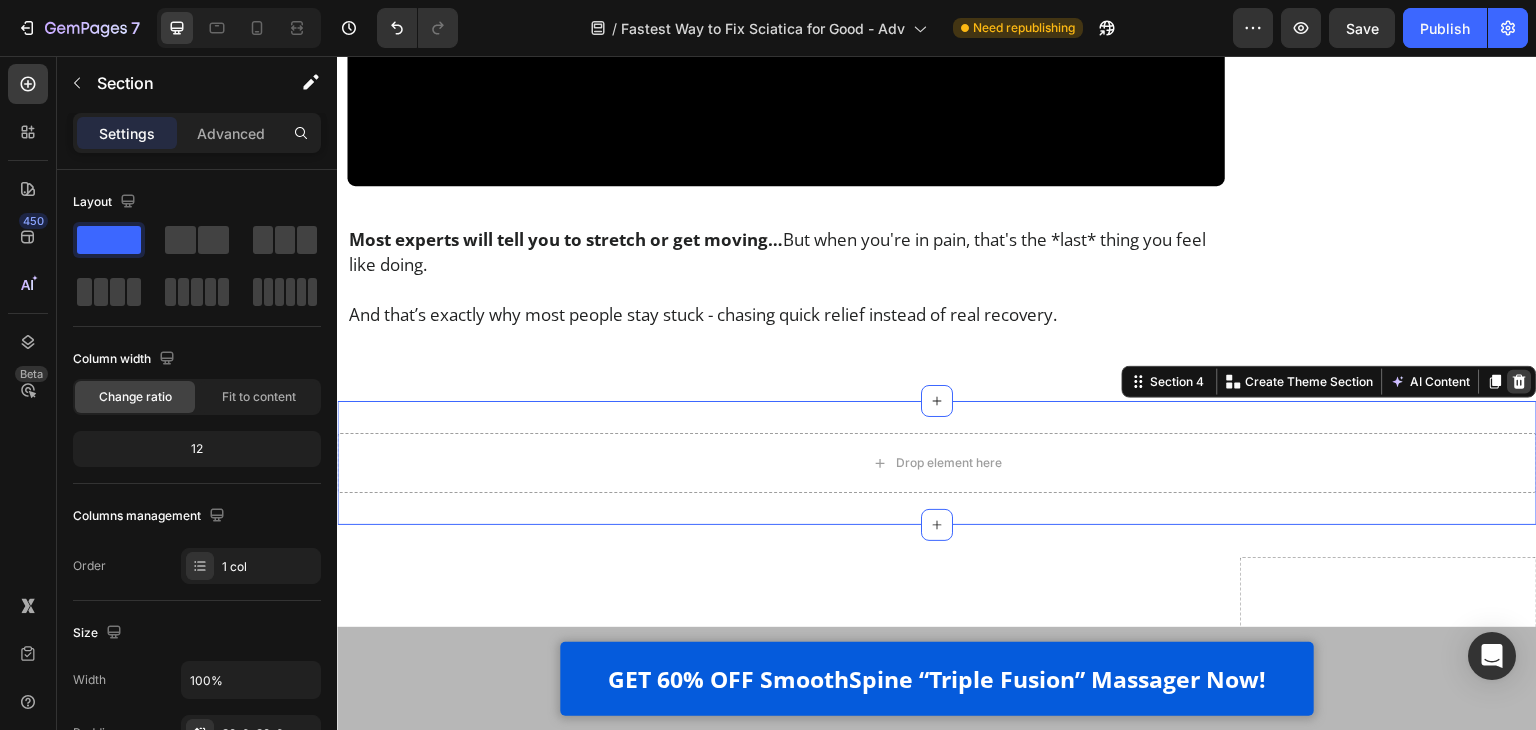 click 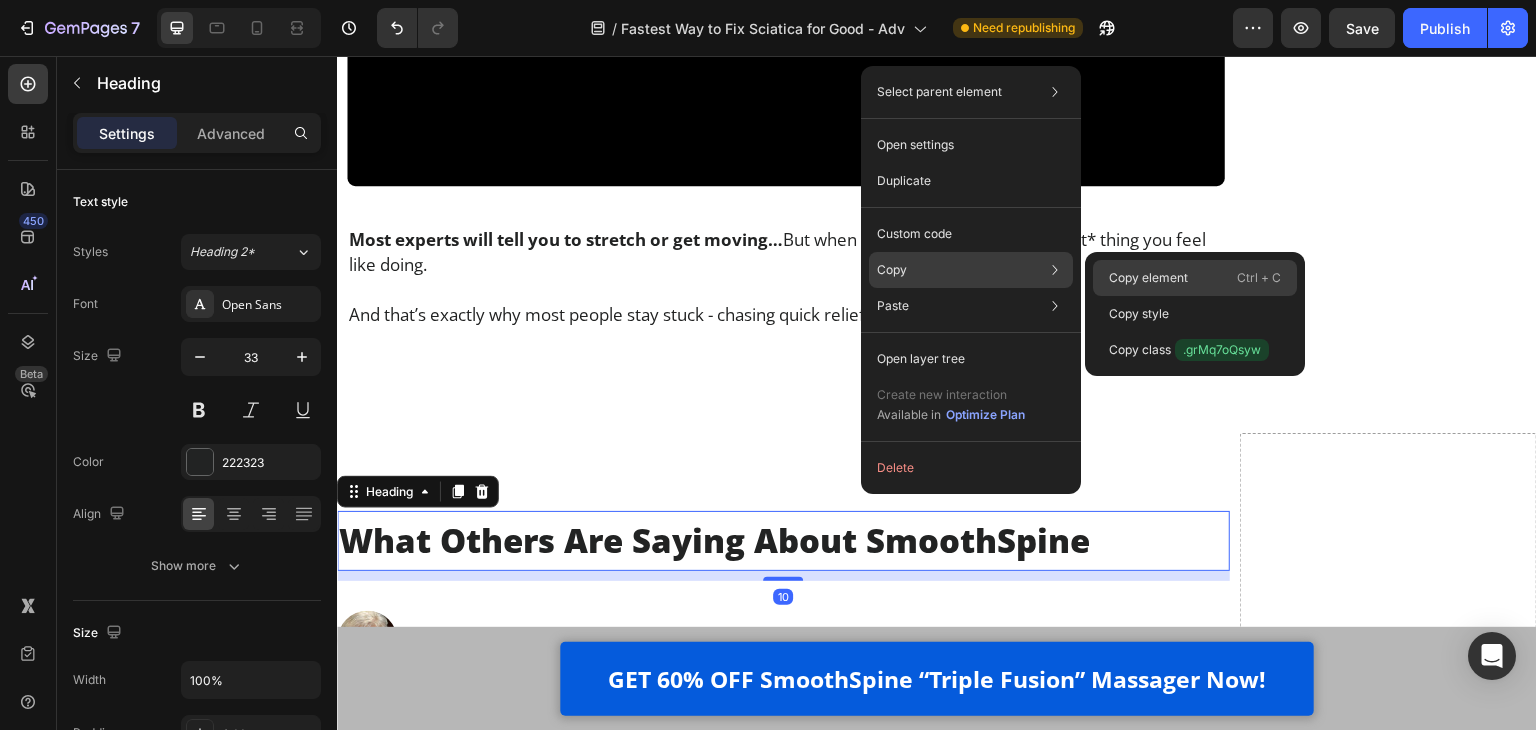 click on "Copy element  Ctrl + C" 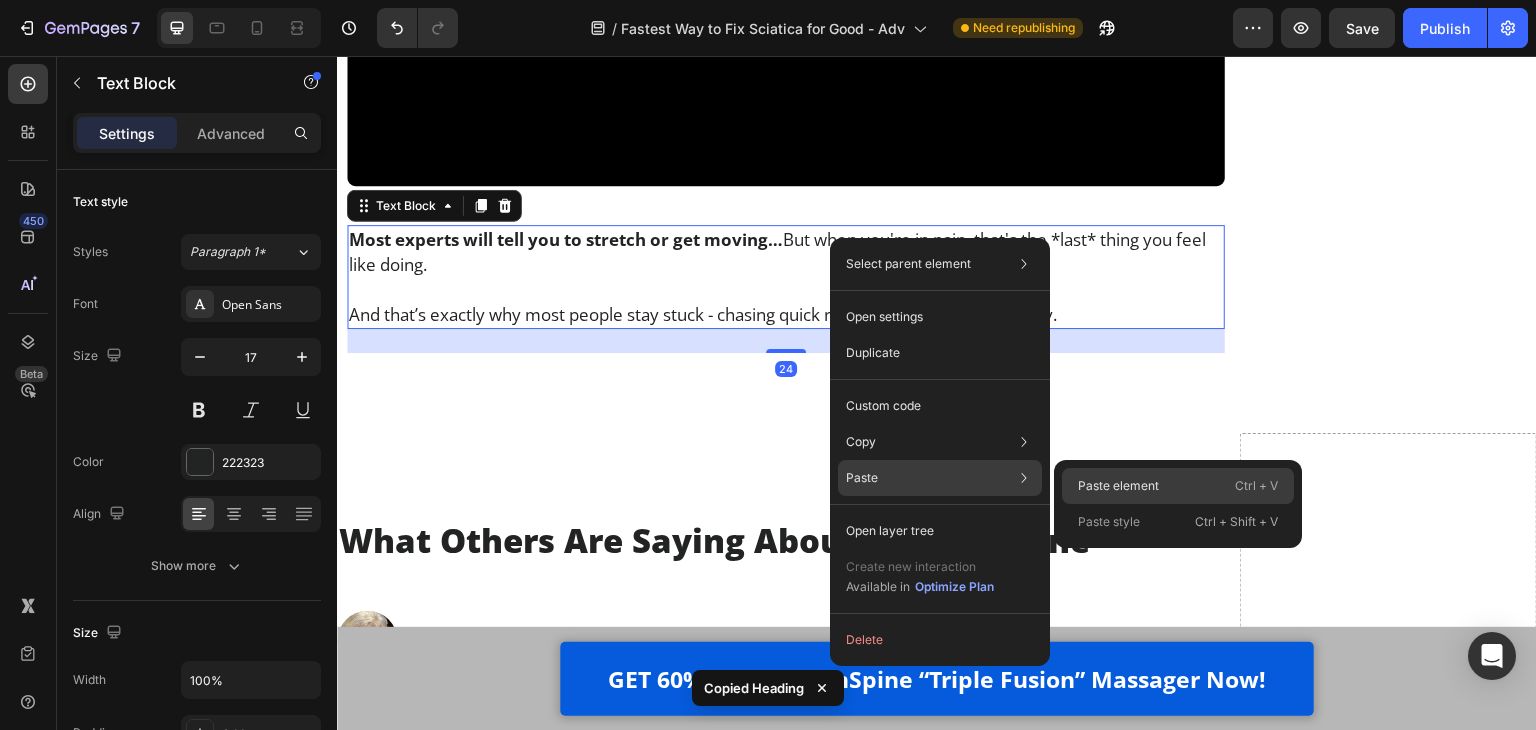 drag, startPoint x: 1107, startPoint y: 472, endPoint x: 284, endPoint y: 65, distance: 918.1383 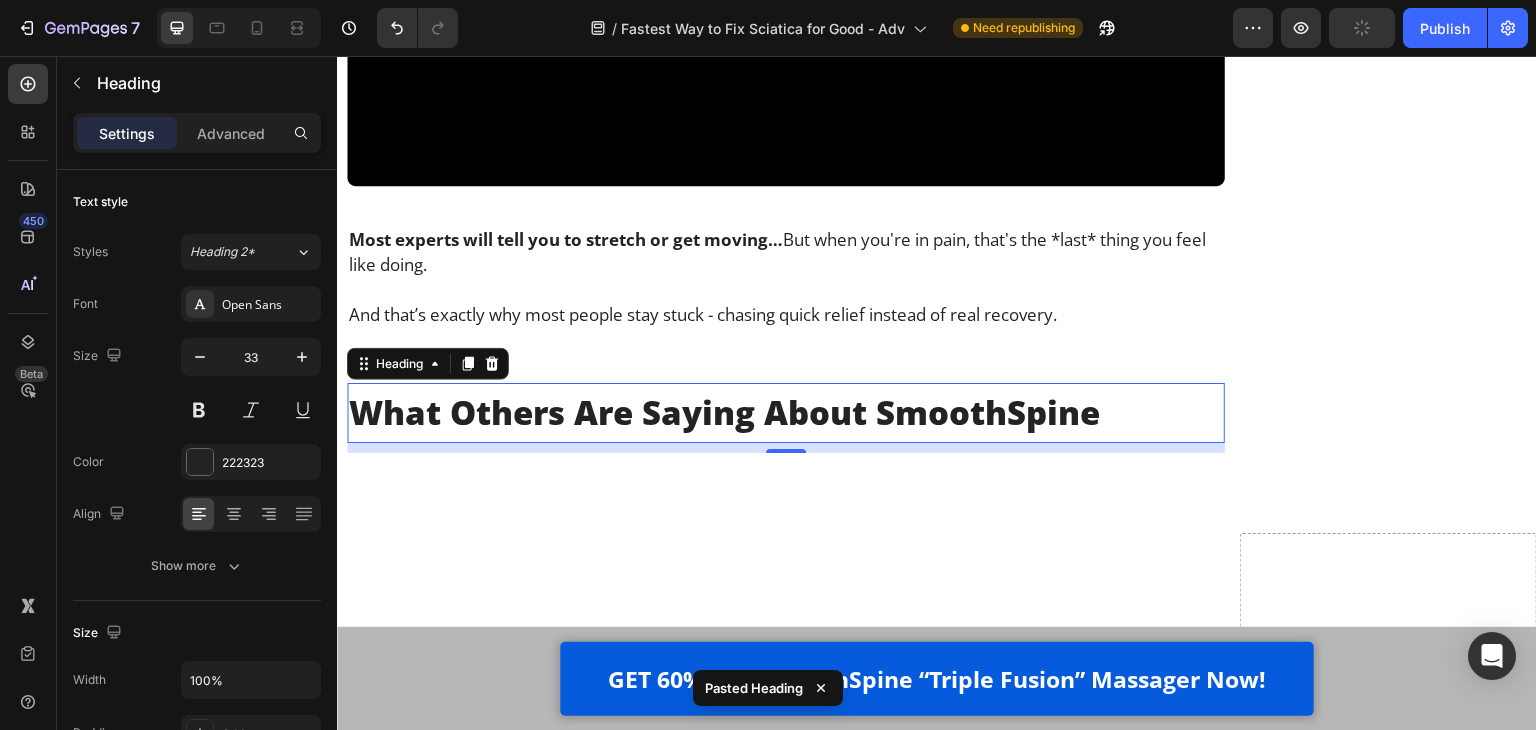 click on "What Others Are Saying About SmoothSpine" at bounding box center (786, 413) 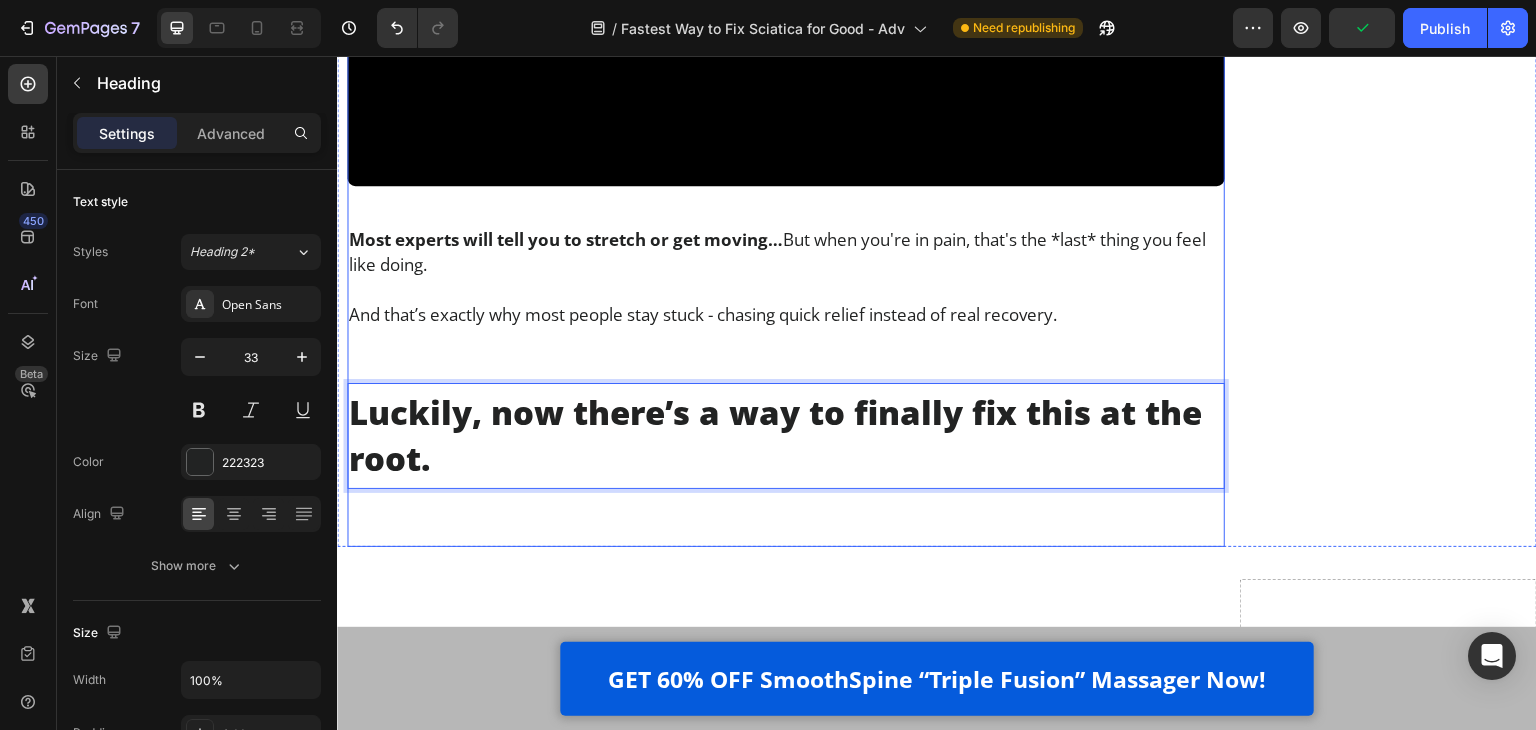 click on "Home > Pain Relief > Sciatica Text Block Top Physiotherapist:  “This Is the Fastest Way to Fix Sciatica for Good” Heading If your sciatica pain keeps flaring up,  and you’re stuck in a loop of pills, stretches, and false hope… this article may open your eyes to what actually works. Text Block Image 2.476 Ratings Text Block Row Image
Written by Dr. Blane Schilling, PT, MD |
Aug 04, 2025
Delivery Date Row Video Hi, my name is Dr. Blane Schilling   I’m a licensed physical therapist with over 40 years of experience helping people manage chronic pain - especially sciatica and lower back issues.   Over the years, I’ve treated everyone from desk workers with stiff backs to post-surgery patients learning to walk again. And I’ve seen all the trends come and go -  Text Block Image Painkillers Text Block Row Image Patches Text Block Row Image Massage Guns Text Block Row Image Inversion Tables Text Block Row Row you name it.       Text Block Heading" at bounding box center (786, -5096) 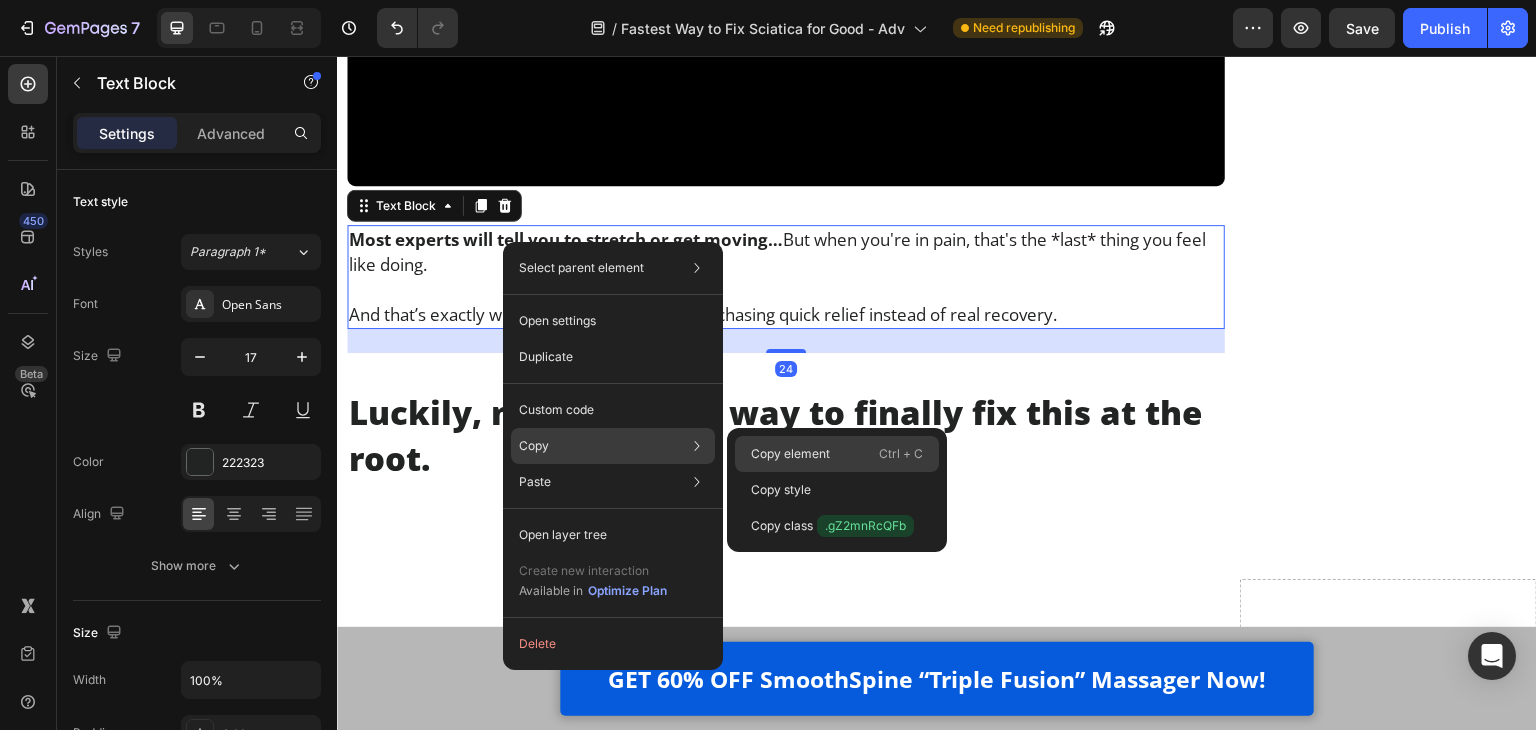 drag, startPoint x: 779, startPoint y: 449, endPoint x: 321, endPoint y: 312, distance: 478.05124 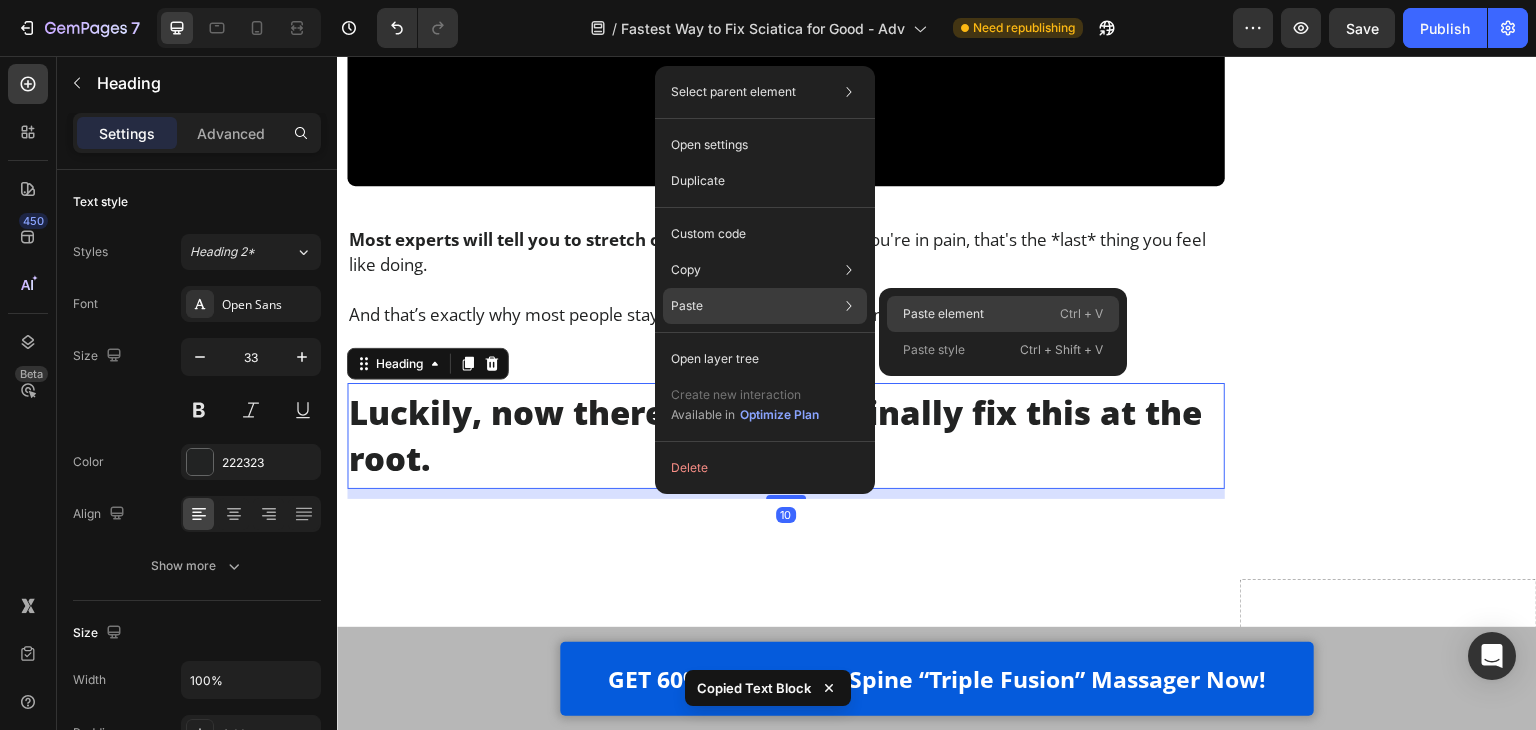 click on "Paste element" at bounding box center [943, 314] 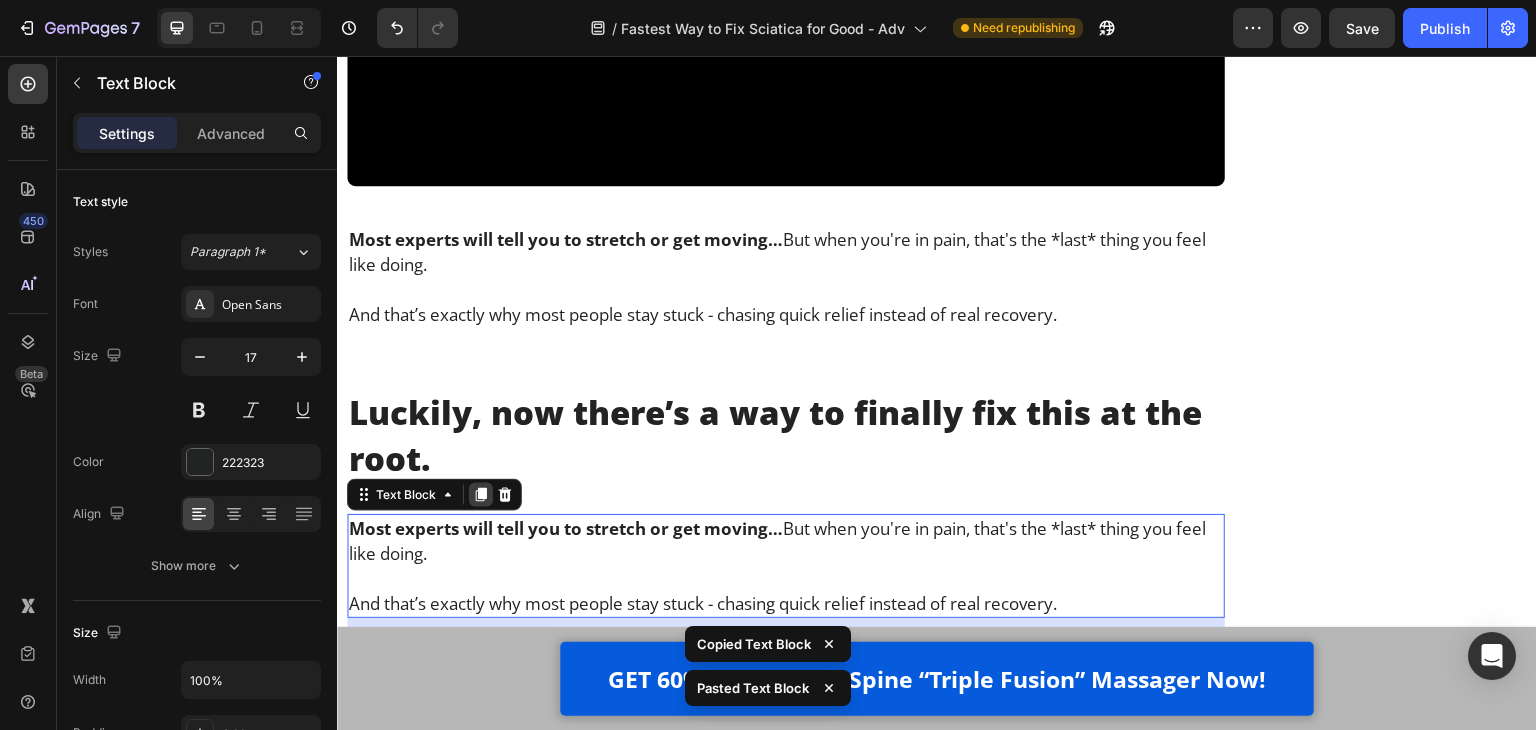 click 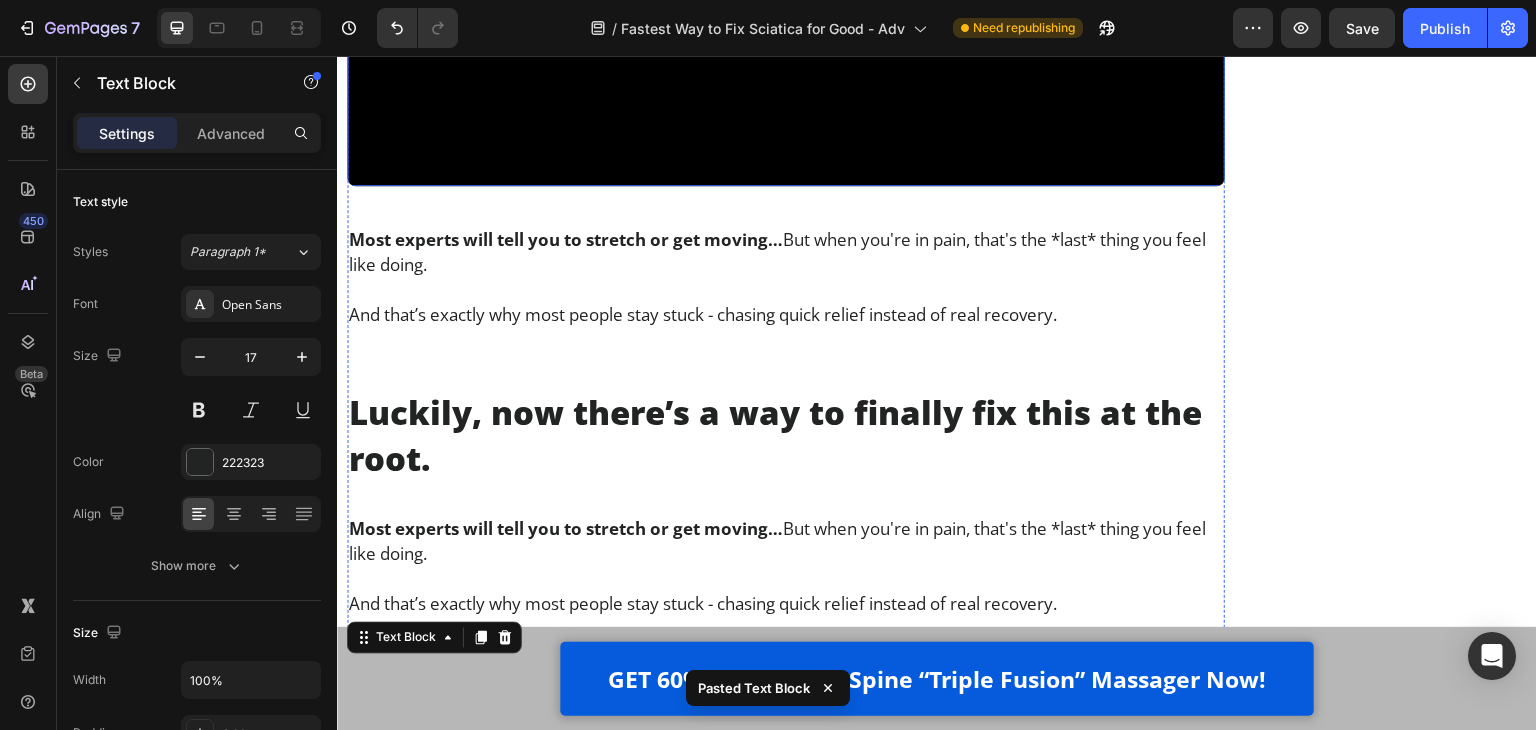 click at bounding box center [786, -60] 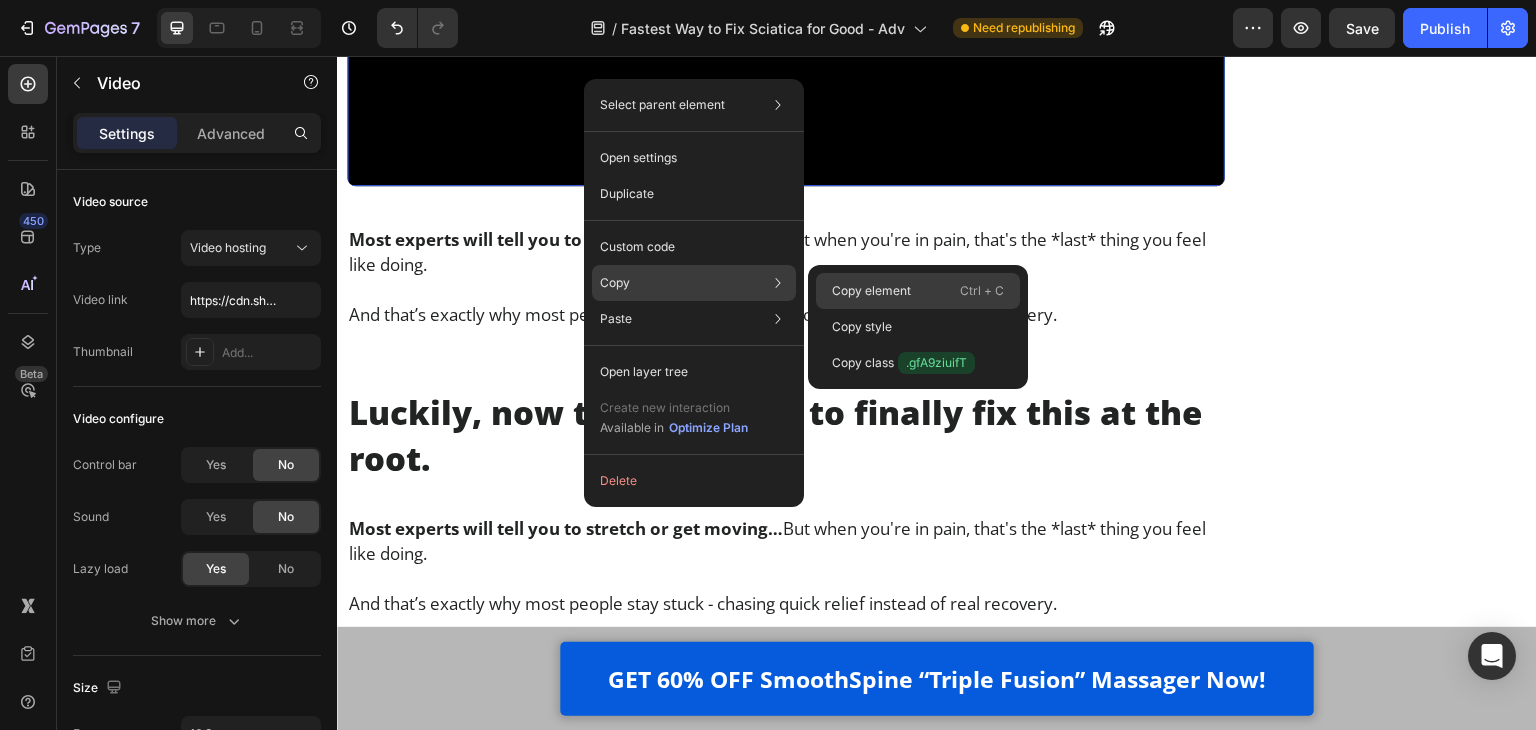 drag, startPoint x: 876, startPoint y: 290, endPoint x: 486, endPoint y: 240, distance: 393.19208 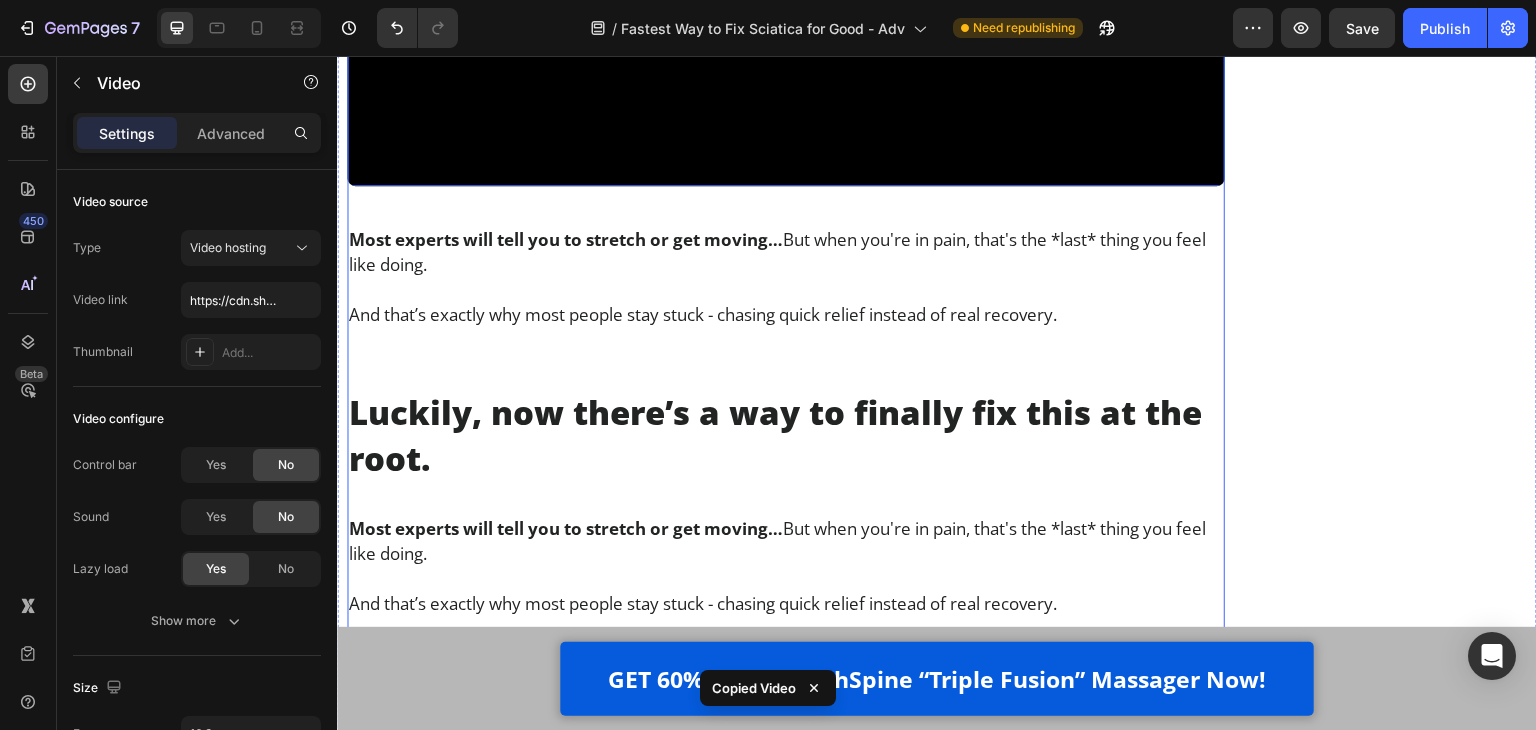 click on "GET 60% OFF SmoothSpine “Triple Fusion” Massager Now! Button Row Sticky Home > Pain Relief > Sciatica Text Block Top Physiotherapist:  “This Is the Fastest Way to Fix Sciatica for Good” Heading If your sciatica pain keeps flaring up,  and you’re stuck in a loop of pills, stretches, and false hope… this article may open your eyes to what actually works. Text Block Image 2.476 Ratings Text Block Row Image
Written by Dr. Blane Schilling, PT, MD |
Aug 04, 2025
Delivery Date Row Video Hi, my name is Dr. Blane Schilling   I’m a licensed physical therapist with over 40 years of experience helping people manage chronic pain - especially sciatica and lower back issues.   Over the years, I’ve treated everyone from desk workers with stiff backs to post-surgery patients learning to walk again. And I’ve seen all the trends come and go -  Text Block Image Painkillers Text Block Row Image Patches Text Block Row Image Massage Guns Text Block Row Image Row Row" at bounding box center (937, -1751) 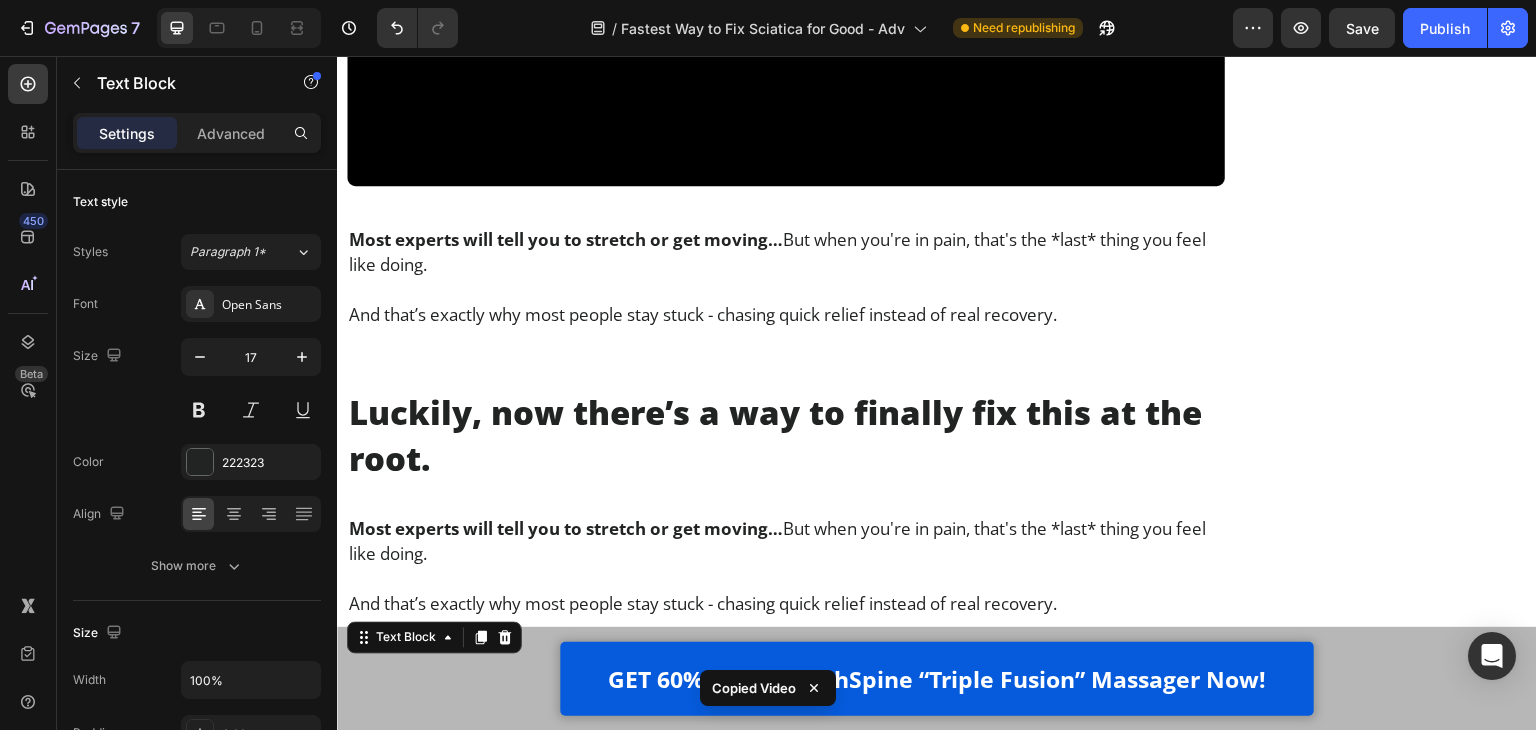 scroll, scrollTop: 11233, scrollLeft: 0, axis: vertical 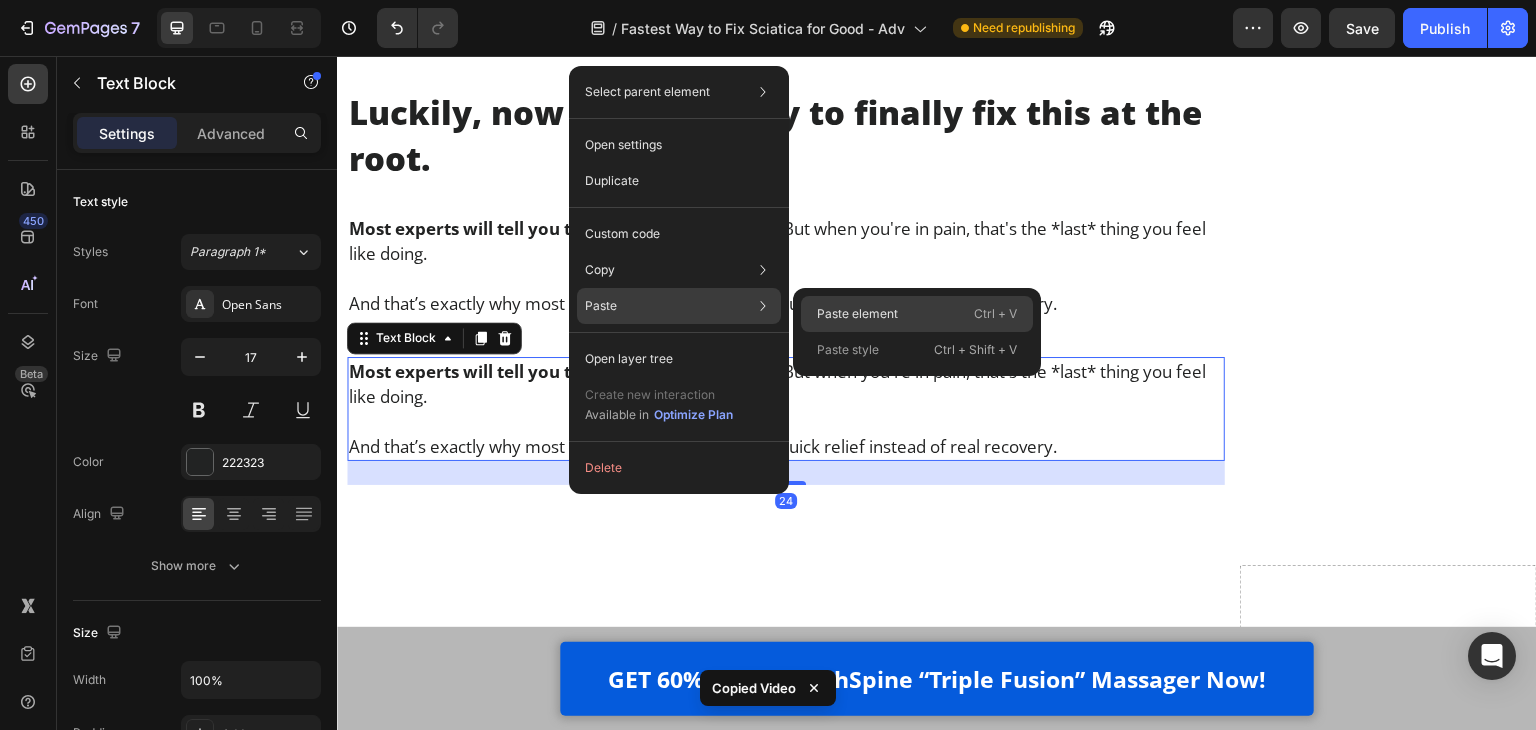 click on "Paste element" at bounding box center (857, 314) 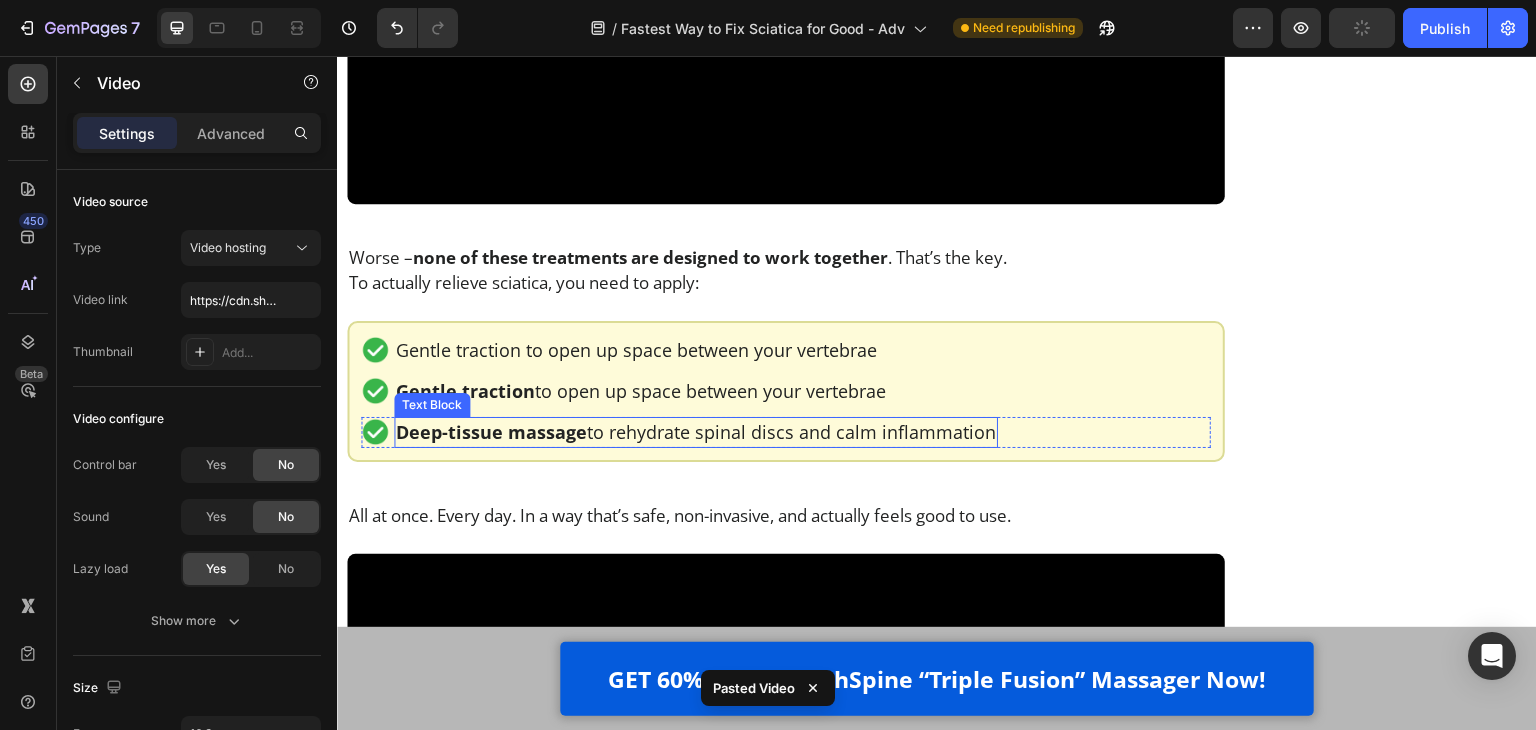 scroll, scrollTop: 10090, scrollLeft: 0, axis: vertical 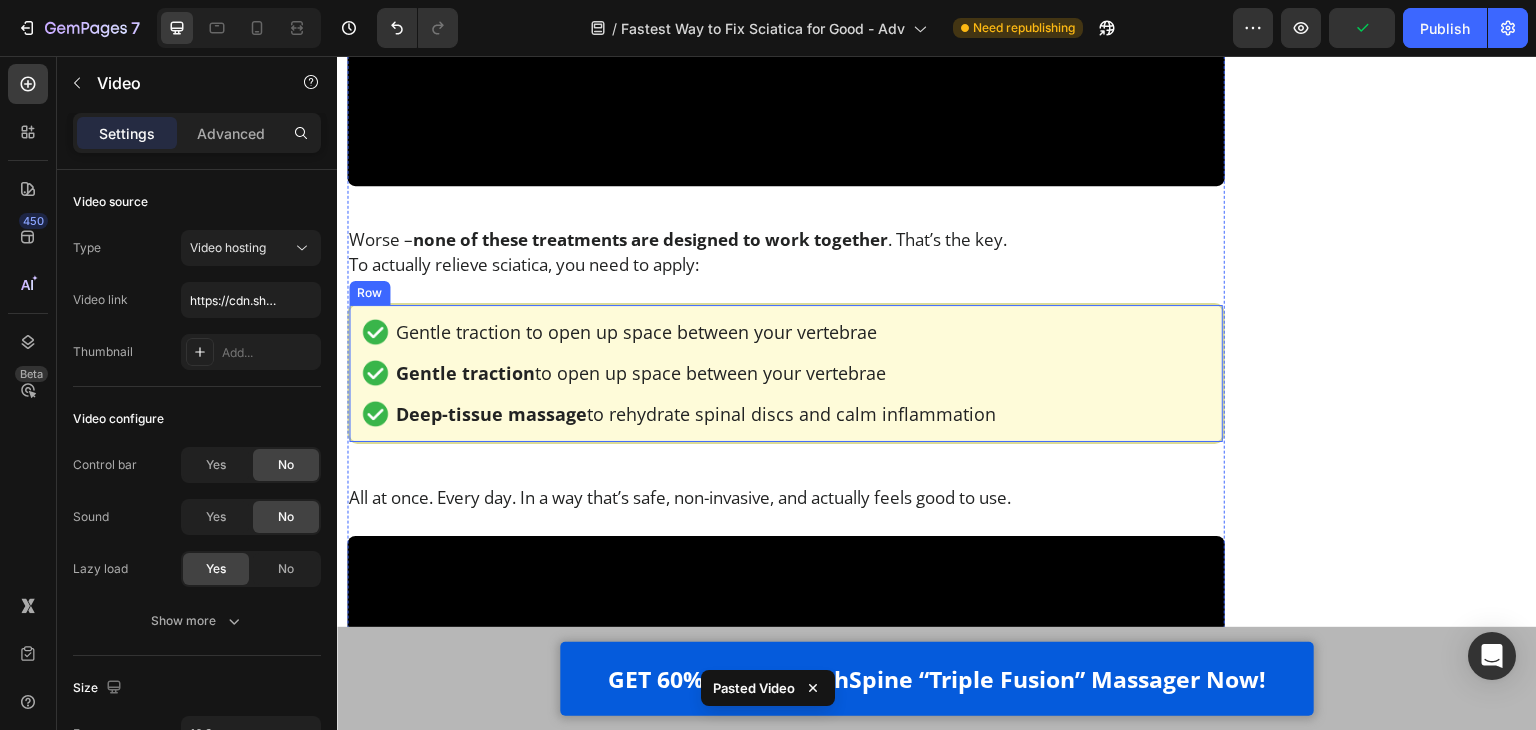 click on "Image Gentle traction to open up space between your vertebrae Text Block Row Image Gentle traction  to open up space between your vertebrae Text Block Row Image Deep-tissue massage  to rehydrate spinal discs and calm inflammation Text Block Row Row" at bounding box center [786, 373] 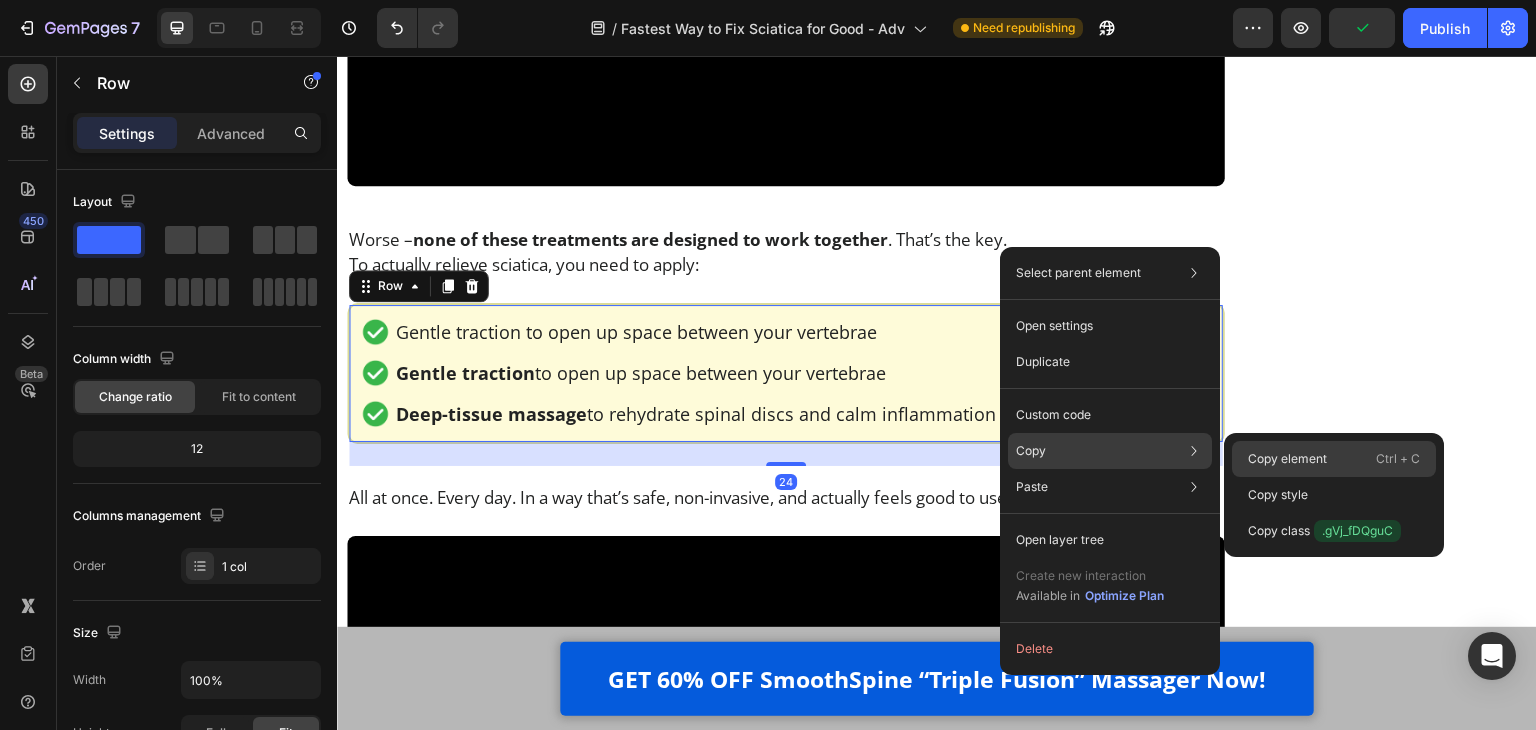 click on "Copy element" at bounding box center [1287, 459] 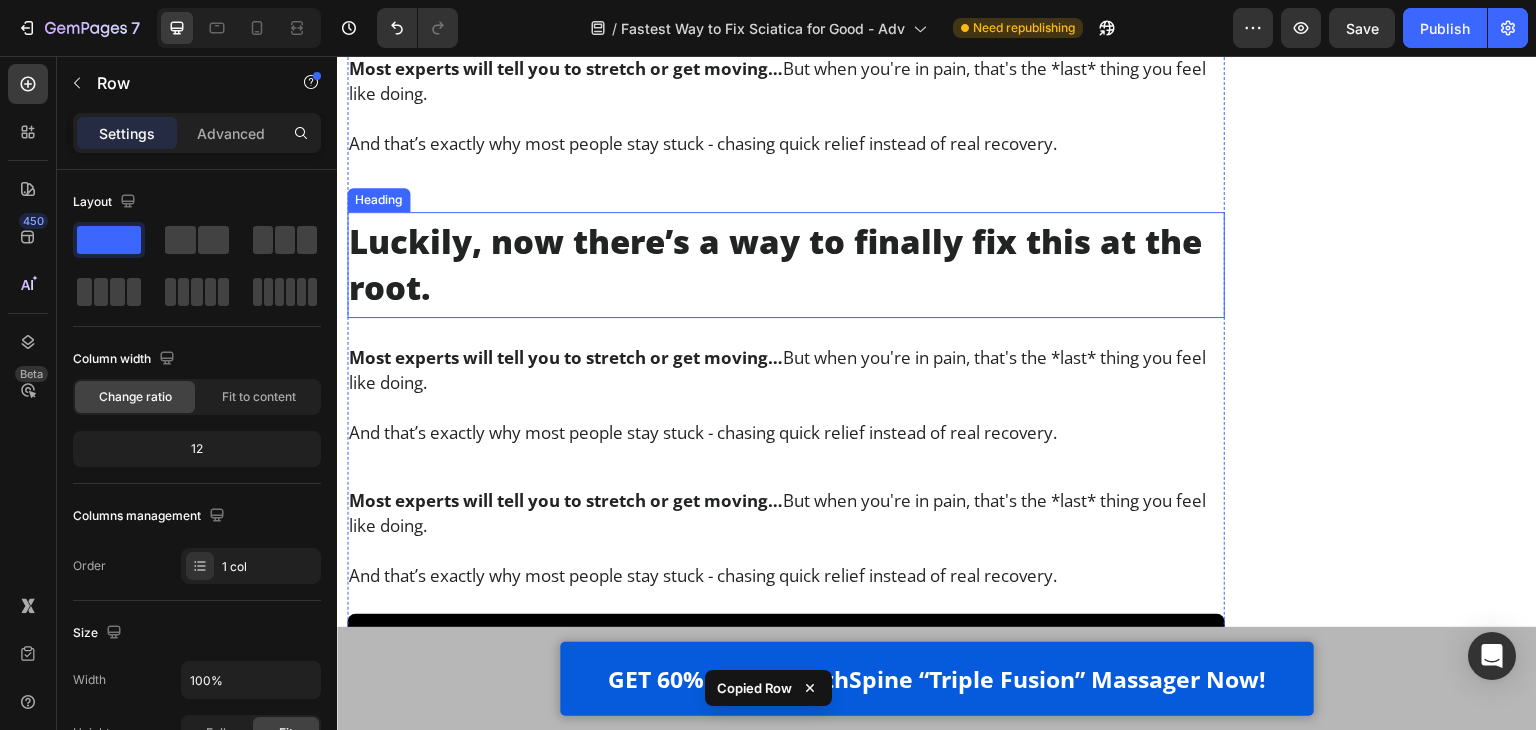 scroll, scrollTop: 11190, scrollLeft: 0, axis: vertical 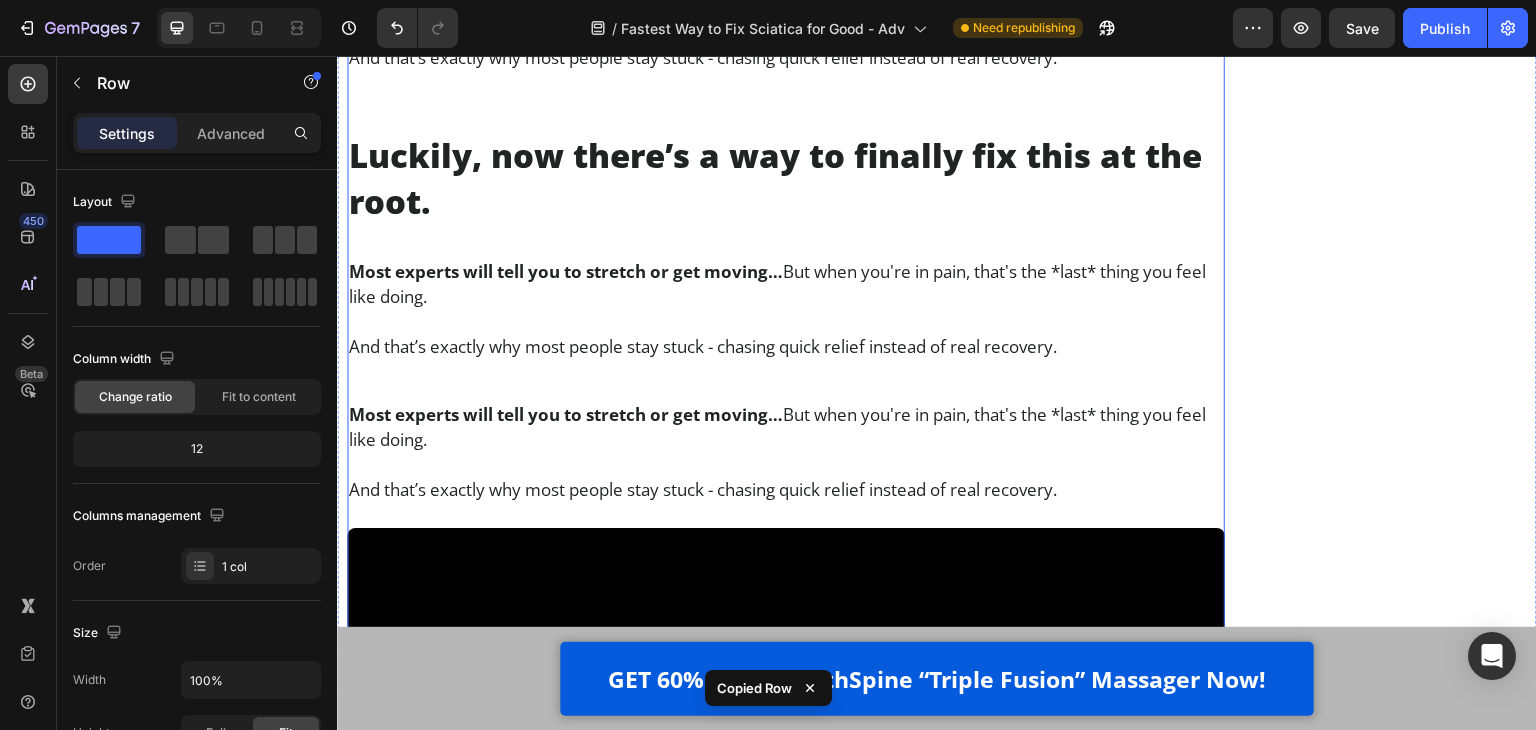 click on "Home > Pain Relief > Sciatica Text Block Top Physiotherapist:  “This Is the Fastest Way to Fix Sciatica for Good” Heading If your sciatica pain keeps flaring up,  and you’re stuck in a loop of pills, stretches, and false hope… this article may open your eyes to what actually works. Text Block Image 2.476 Ratings Text Block Row Image
Written by Dr. Blane Schilling, PT, MD |
Aug 04, 2025
Delivery Date Row Video Hi, my name is Dr. Blane Schilling   I’m a licensed physical therapist with over 40 years of experience helping people manage chronic pain - especially sciatica and lower back issues.   Over the years, I’ve treated everyone from desk workers with stiff backs to post-surgery patients learning to walk again. And I’ve seen all the trends come and go -  Text Block Image Painkillers Text Block Row Image Patches Text Block Row Image Massage Guns Text Block Row Image Inversion Tables Text Block Row Row you name it.       Text Block Heading" at bounding box center (786, -4975) 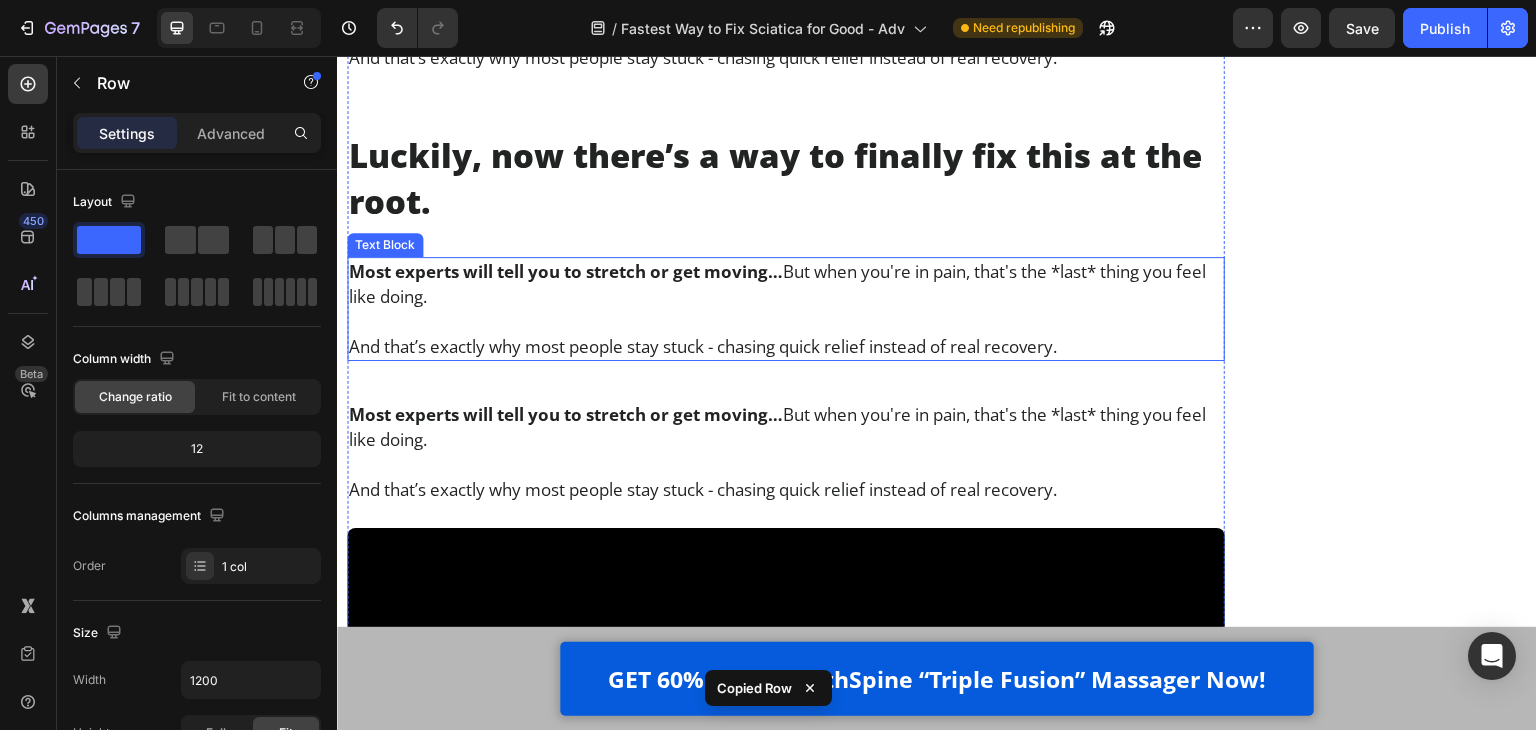 click at bounding box center [786, 321] 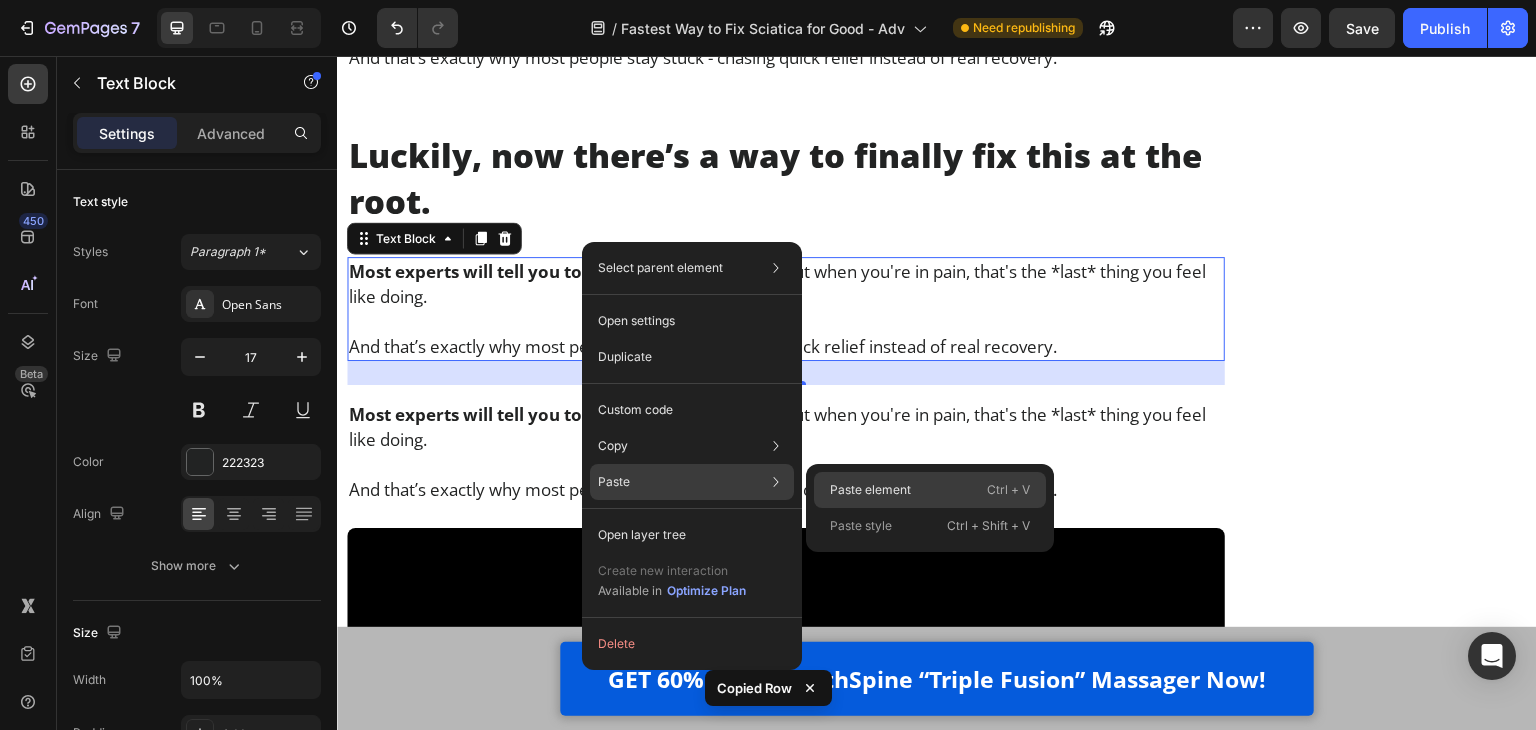 click on "Paste element" at bounding box center (870, 490) 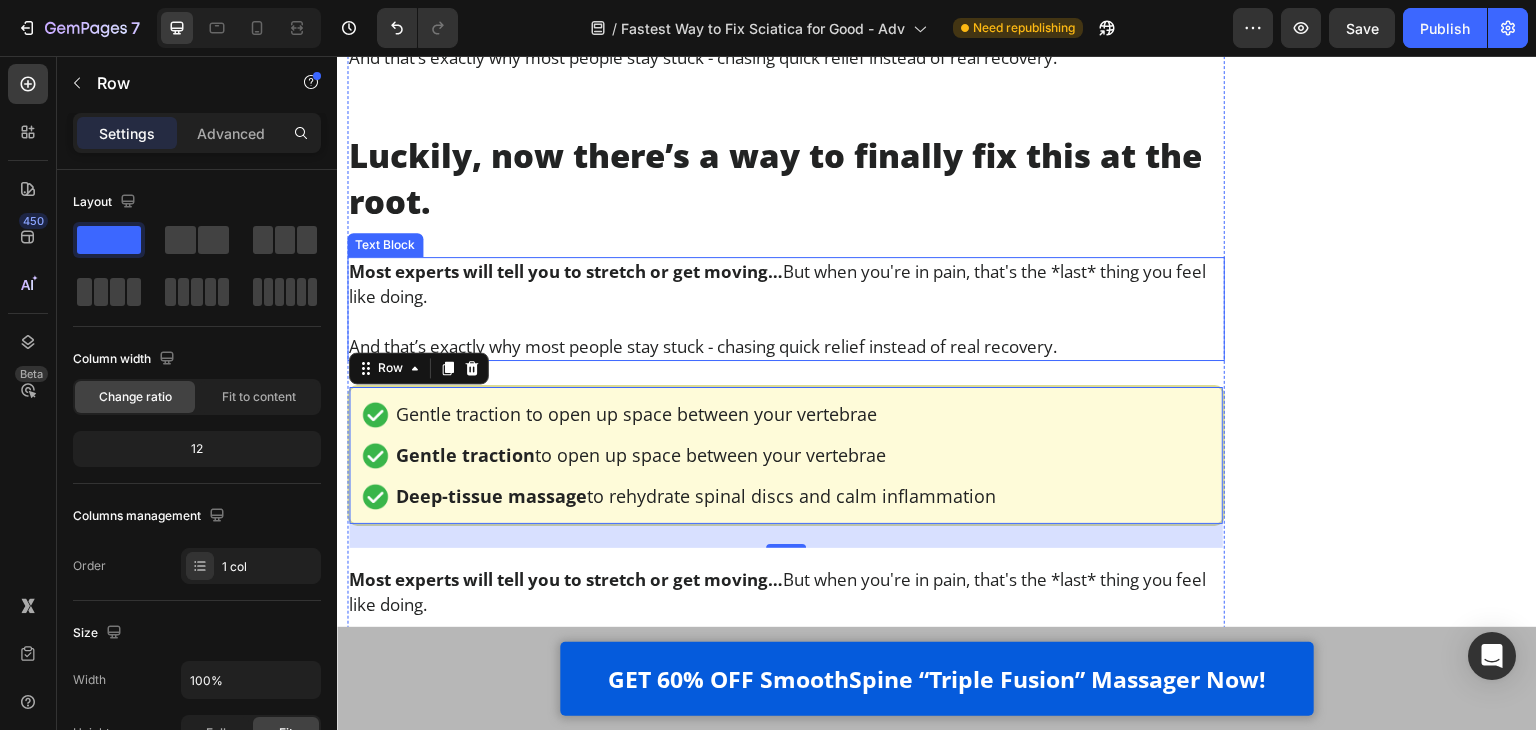 click at bounding box center (786, 321) 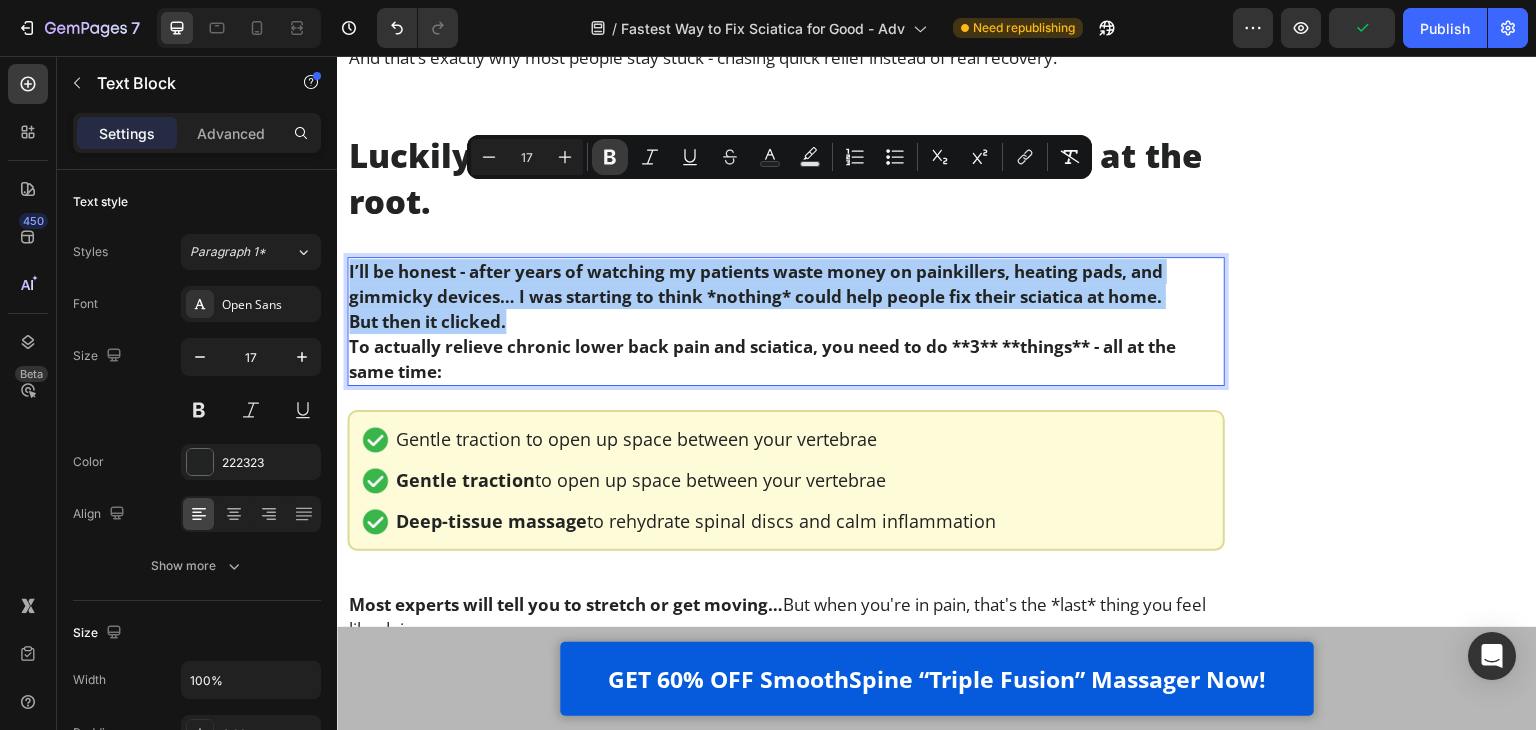 drag, startPoint x: 613, startPoint y: 157, endPoint x: 266, endPoint y: 139, distance: 347.46655 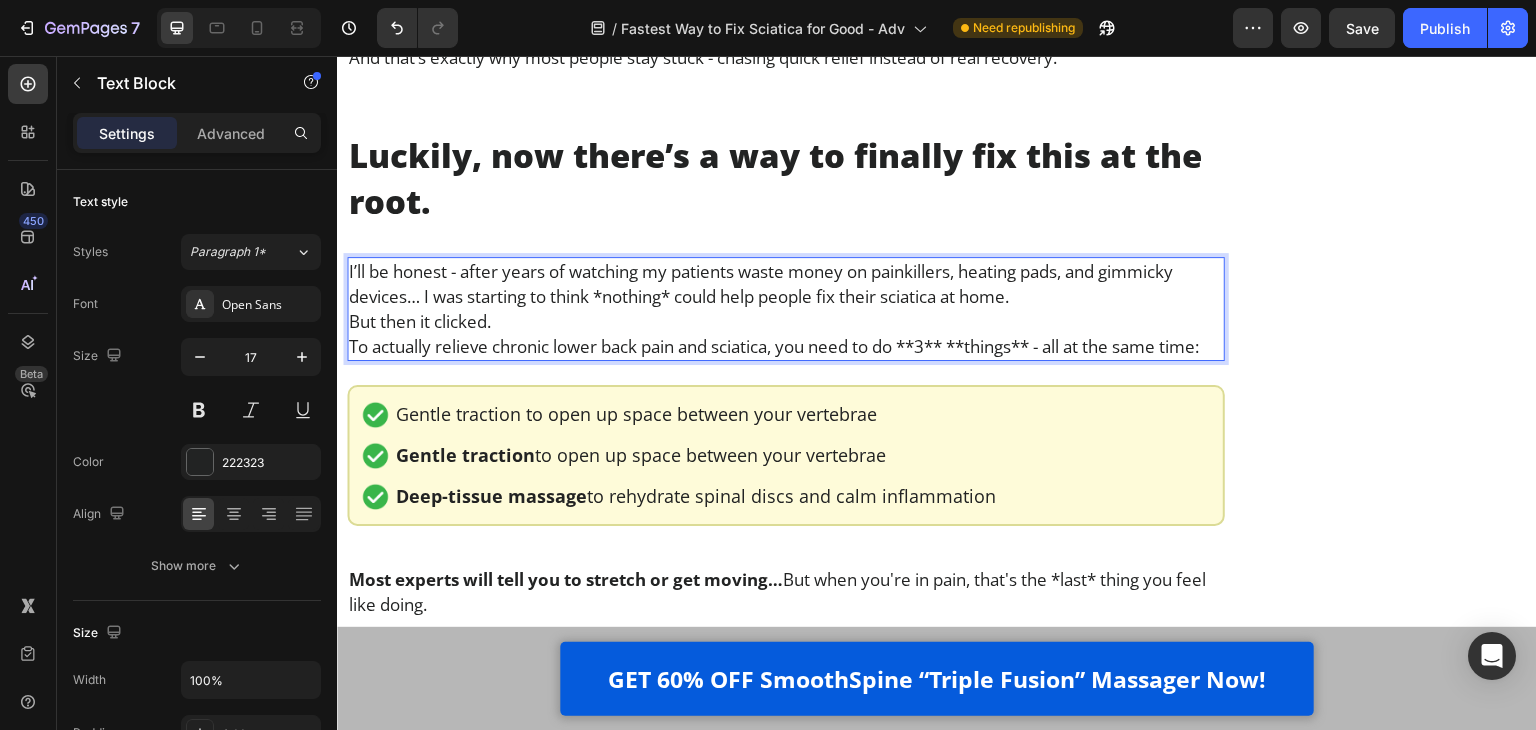 click on "I’ll be honest - after years of watching my patients waste money on painkillers, heating pads, and gimmicky devices… I was starting to think *nothing* could help people fix their sciatica at home." at bounding box center [786, 284] 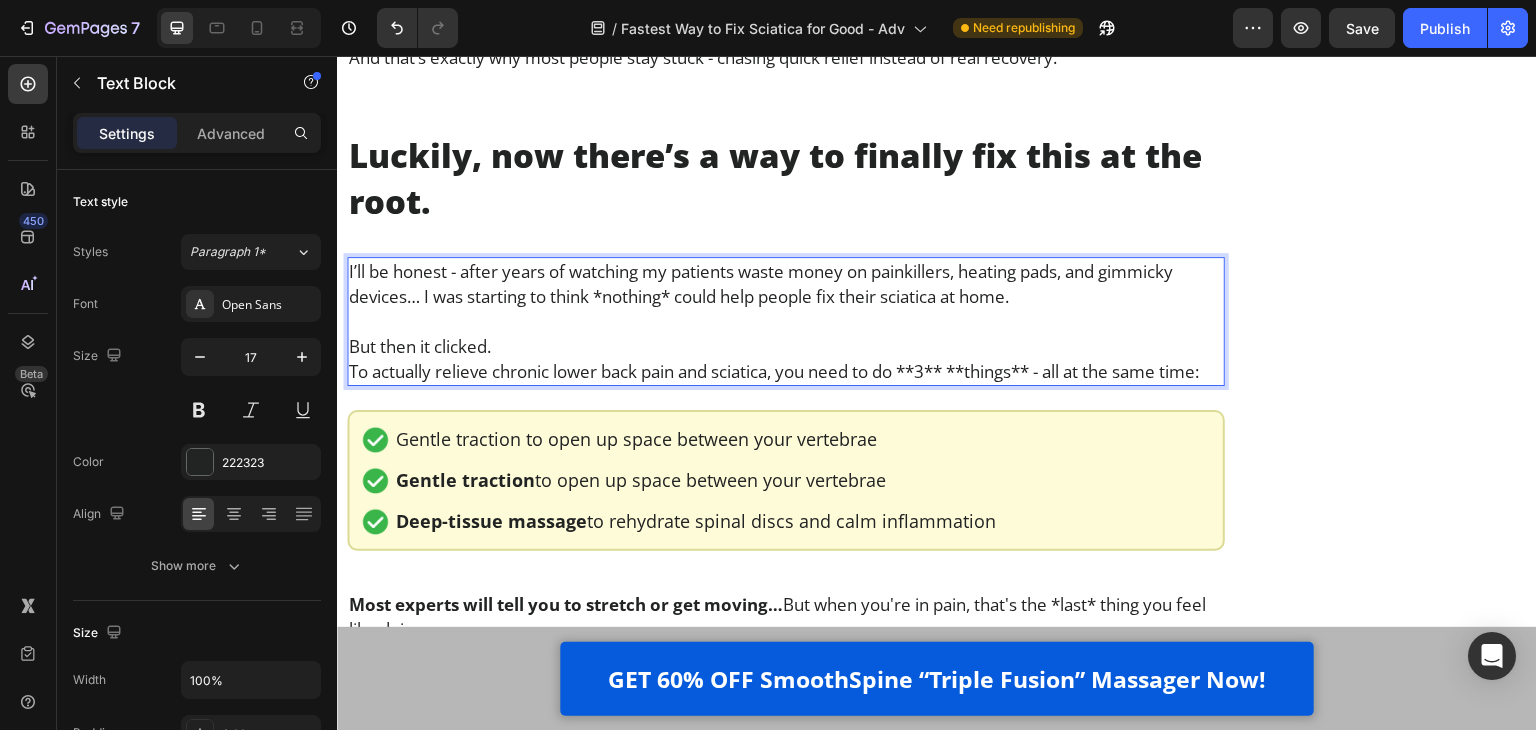 click on "But then it clicked." at bounding box center (786, 346) 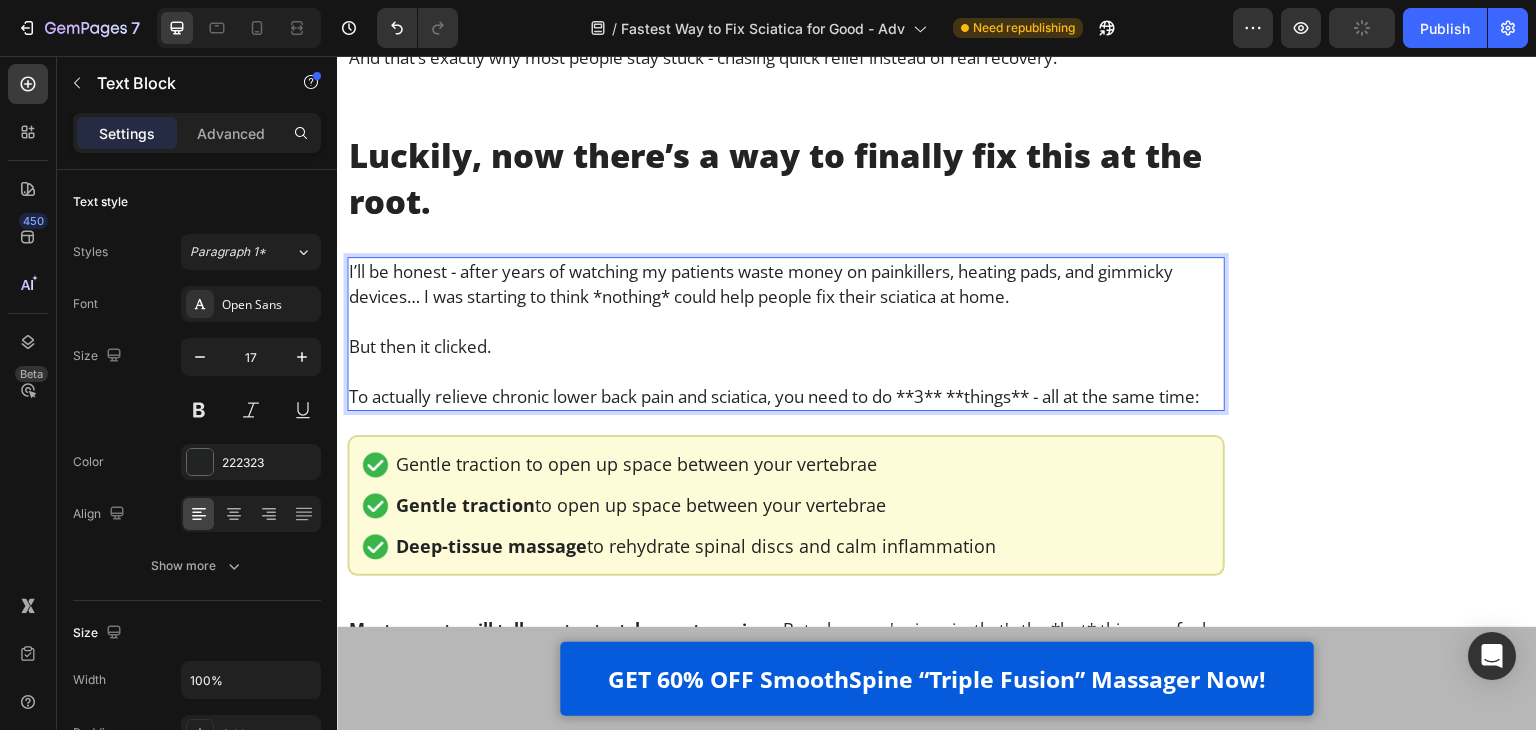 click on "To actually relieve chronic lower back pain and sciatica, you need to do **3** **things** - all at the same time:" at bounding box center [786, 396] 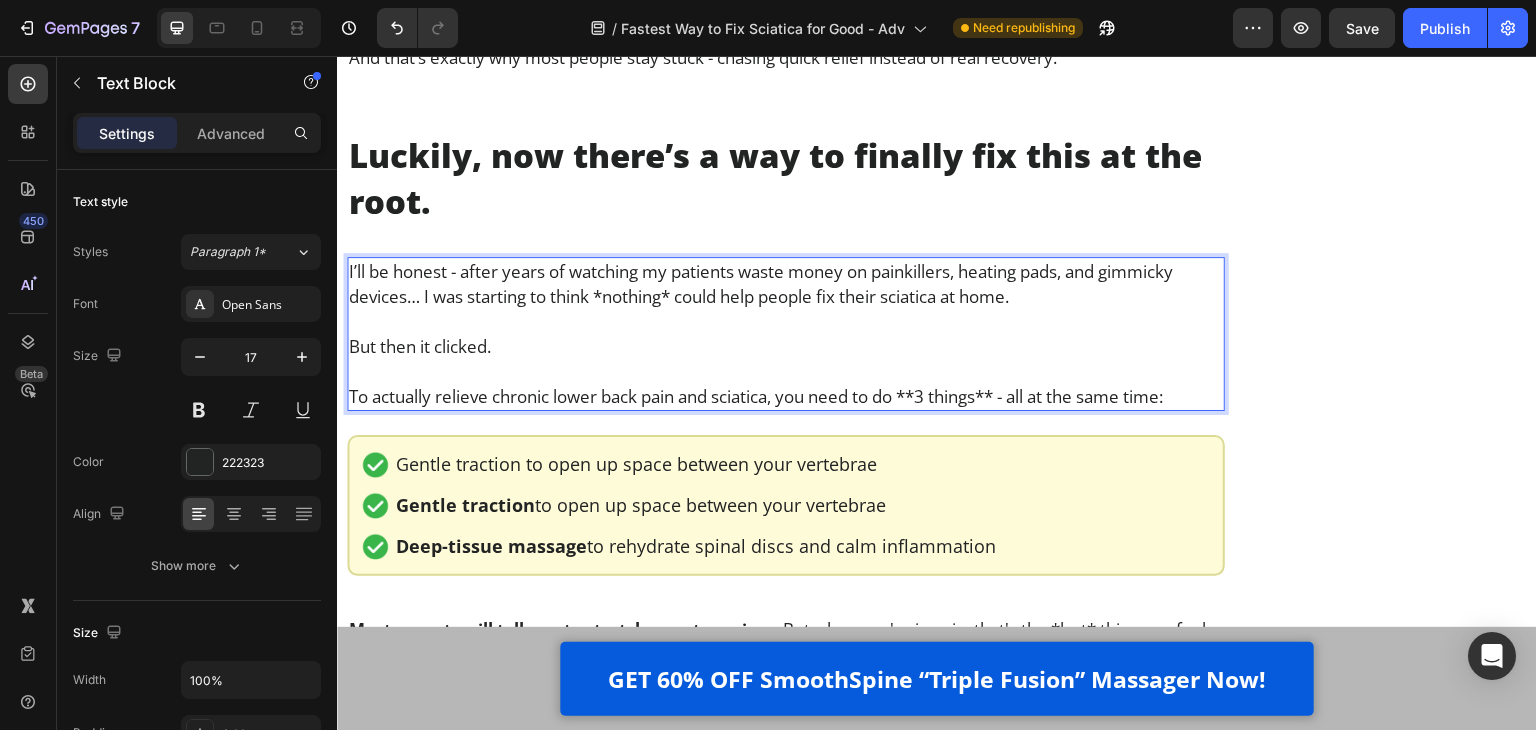 click on "To actually relieve chronic lower back pain and sciatica, you need to do **3 things** - all at the same time:" at bounding box center (786, 396) 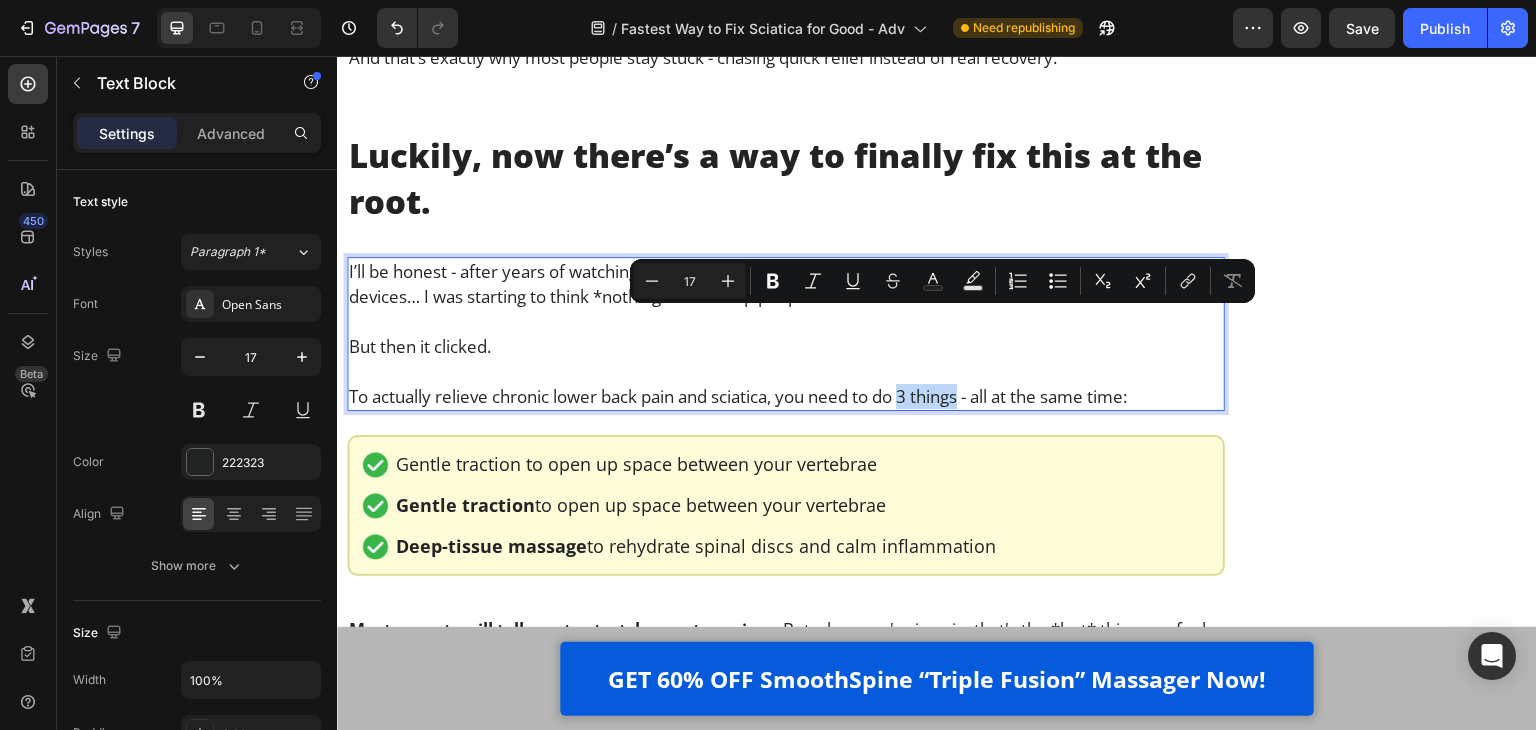 drag, startPoint x: 972, startPoint y: 328, endPoint x: 911, endPoint y: 320, distance: 61.522354 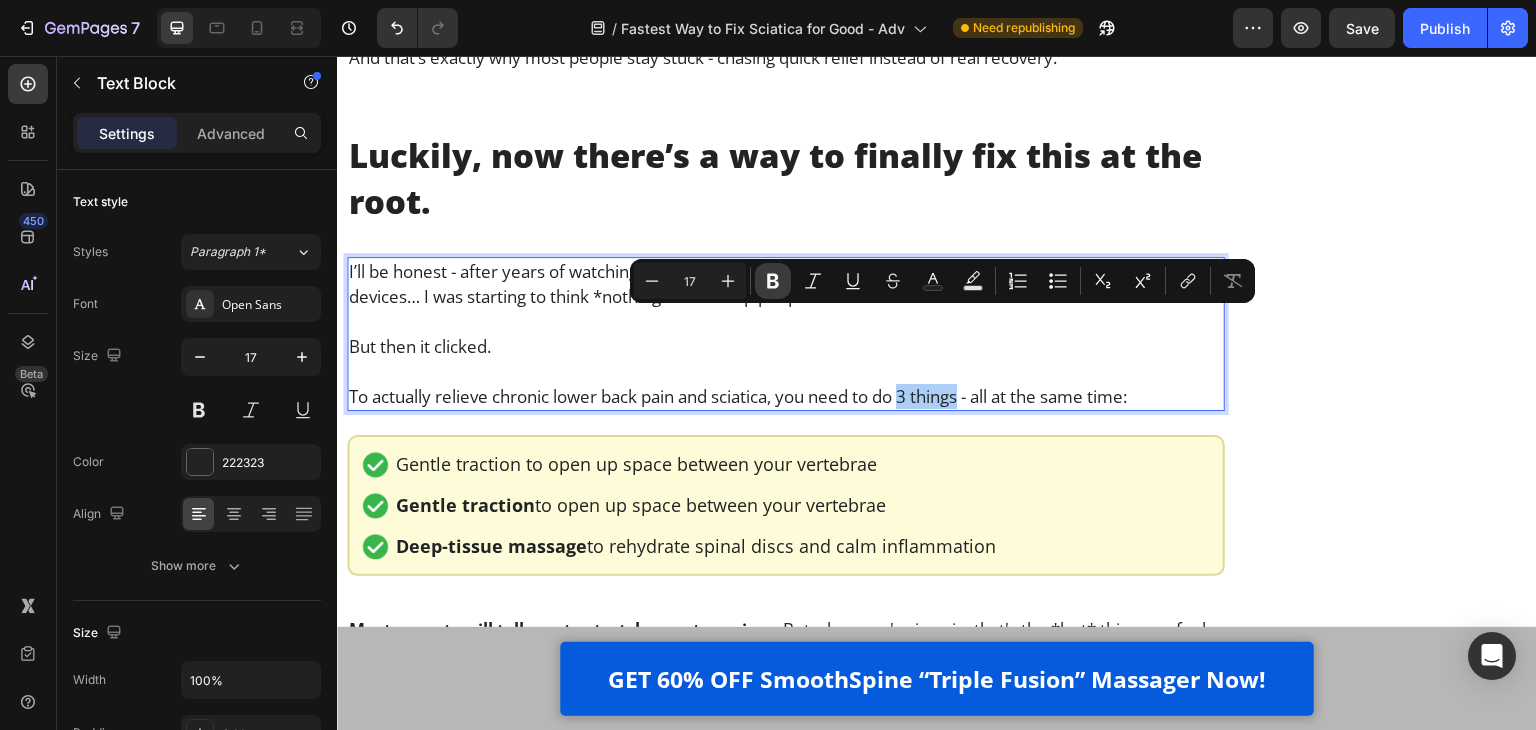 click 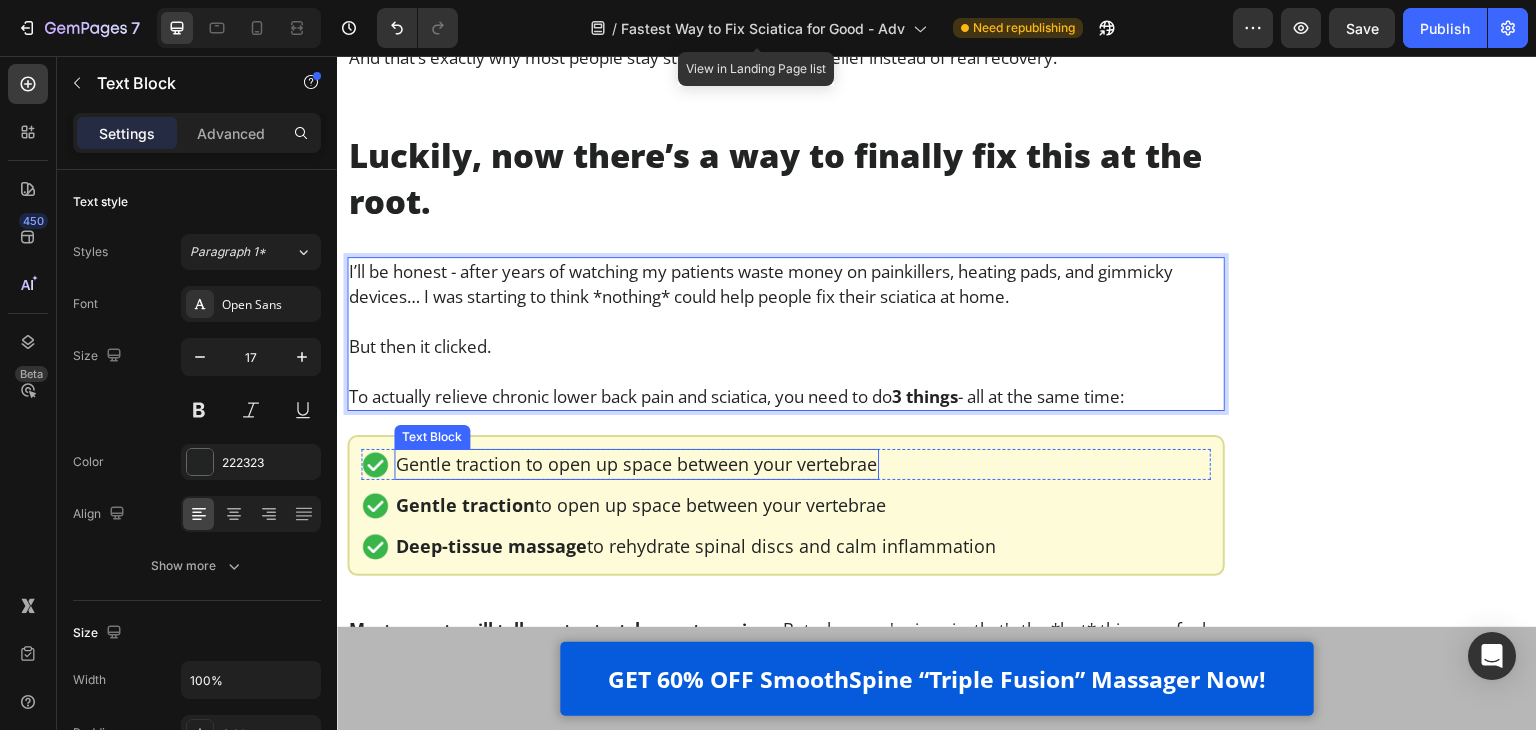 click on "Gentle traction to open up space between your vertebrae" at bounding box center (636, 464) 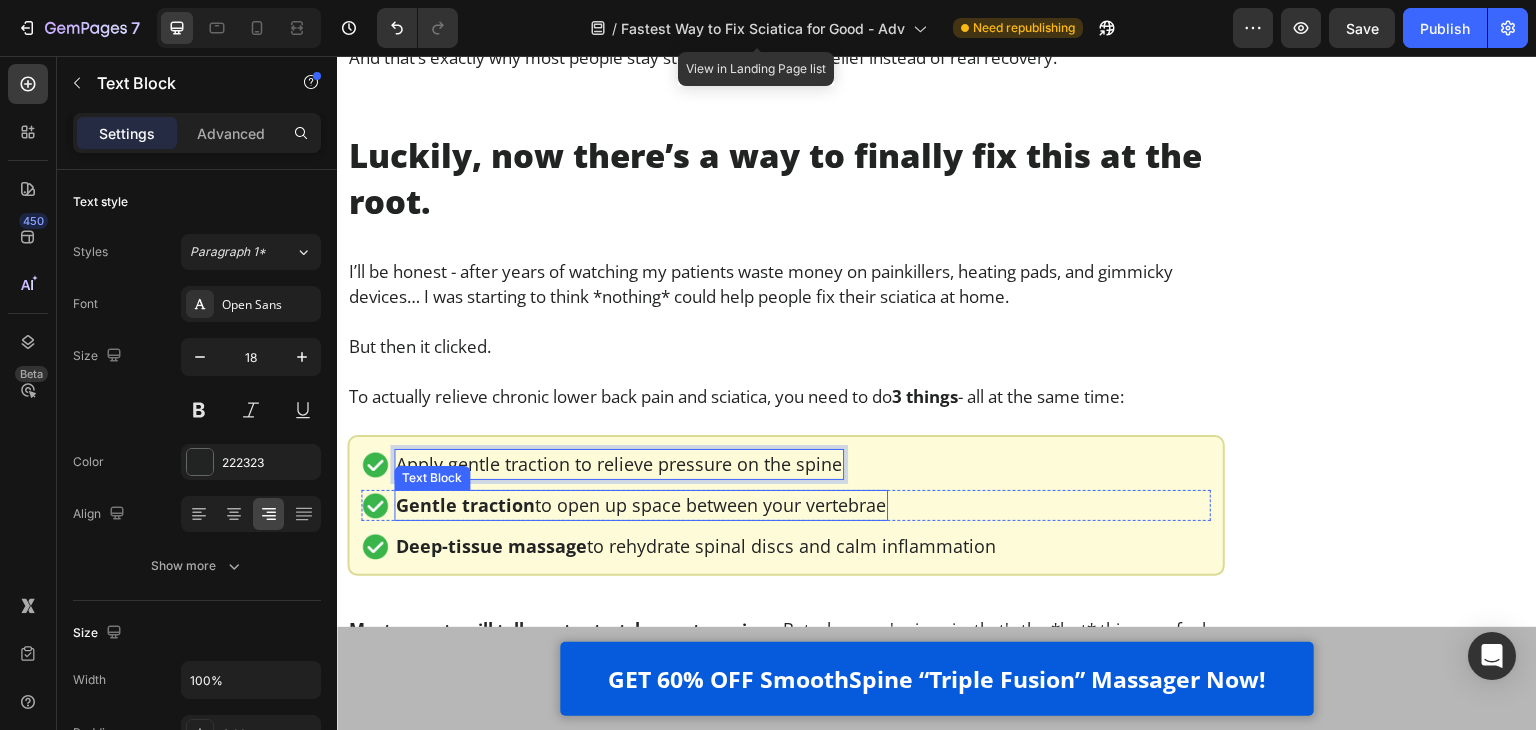 click on "Gentle traction  to open up space between your vertebrae" at bounding box center (641, 505) 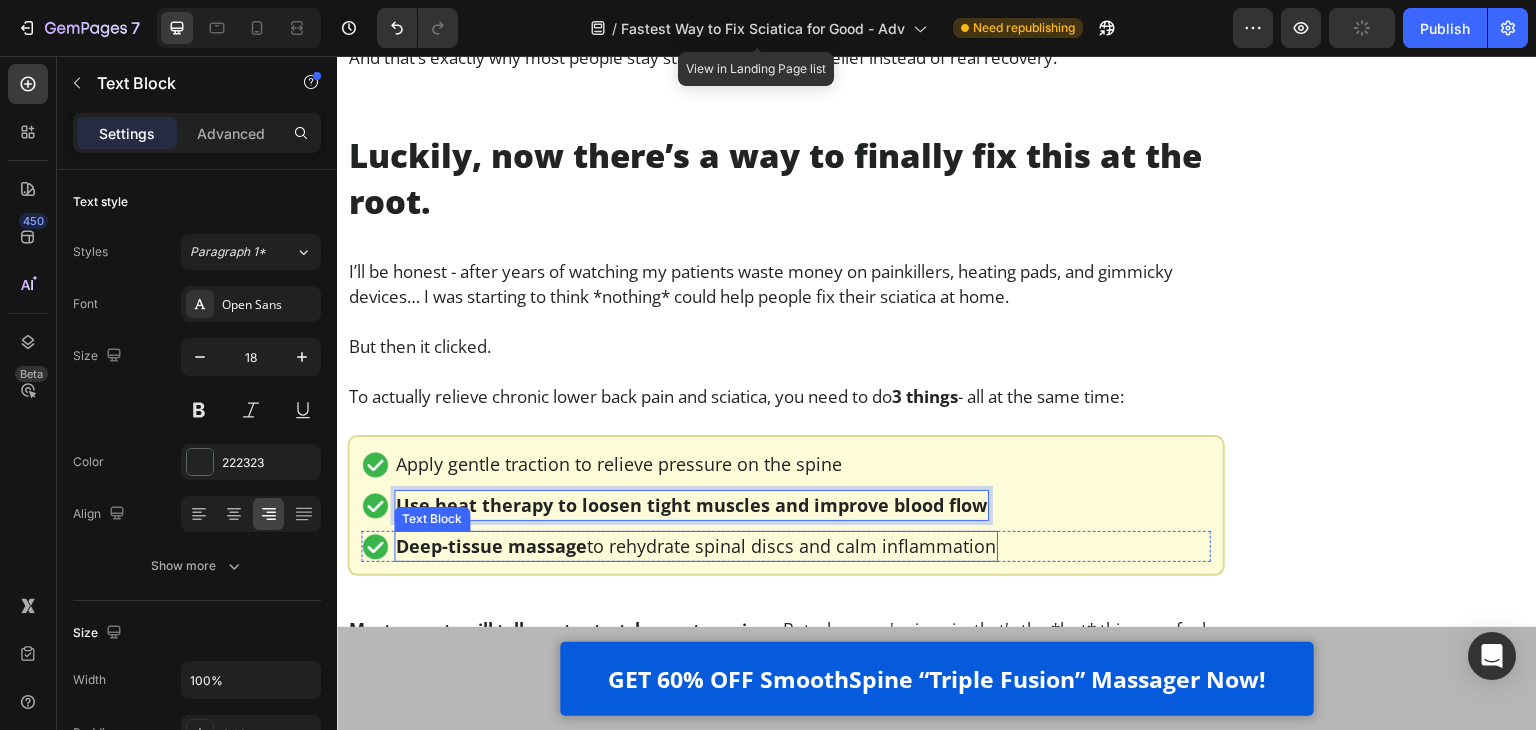 click on "Deep-tissue massage" at bounding box center (491, 546) 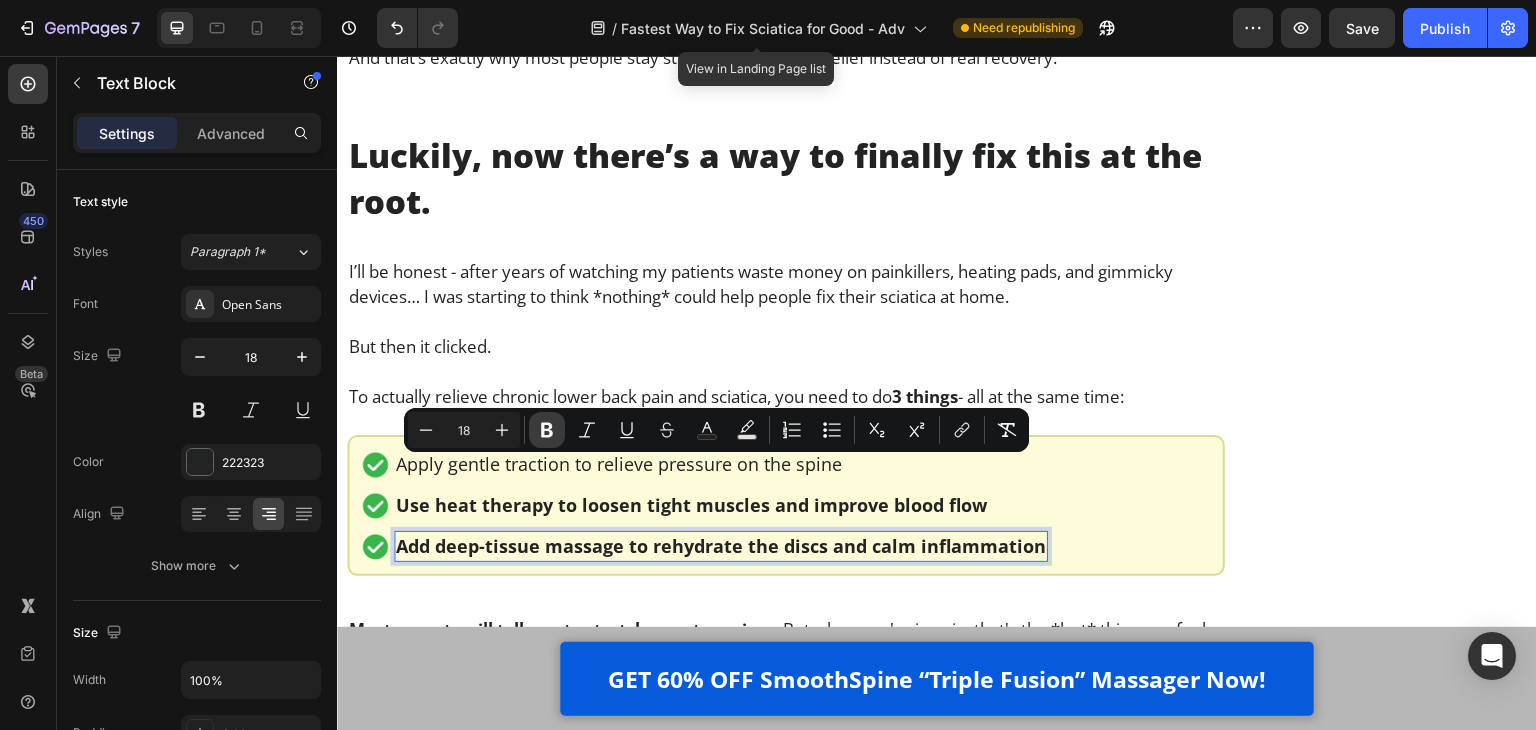 click 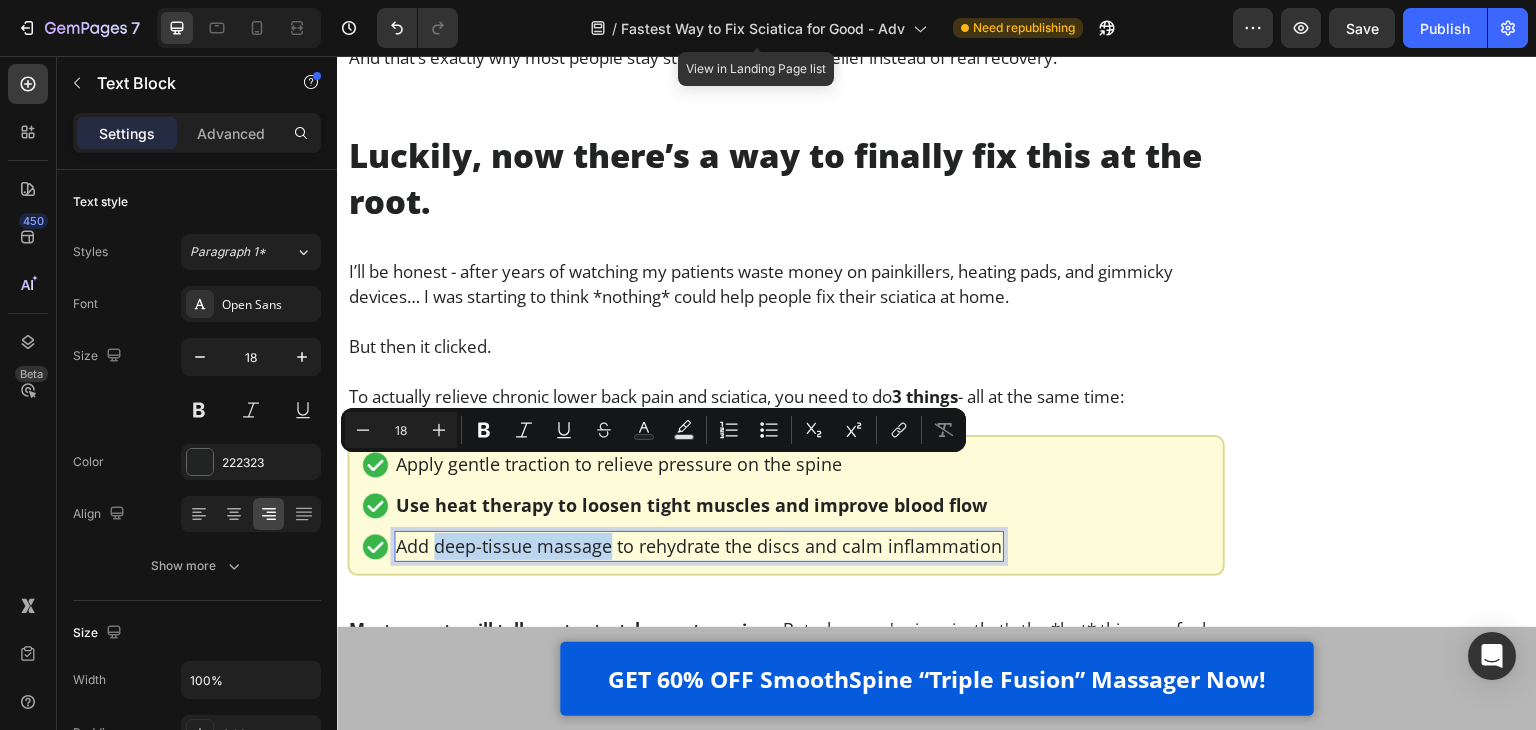 drag, startPoint x: 436, startPoint y: 471, endPoint x: 605, endPoint y: 478, distance: 169.14491 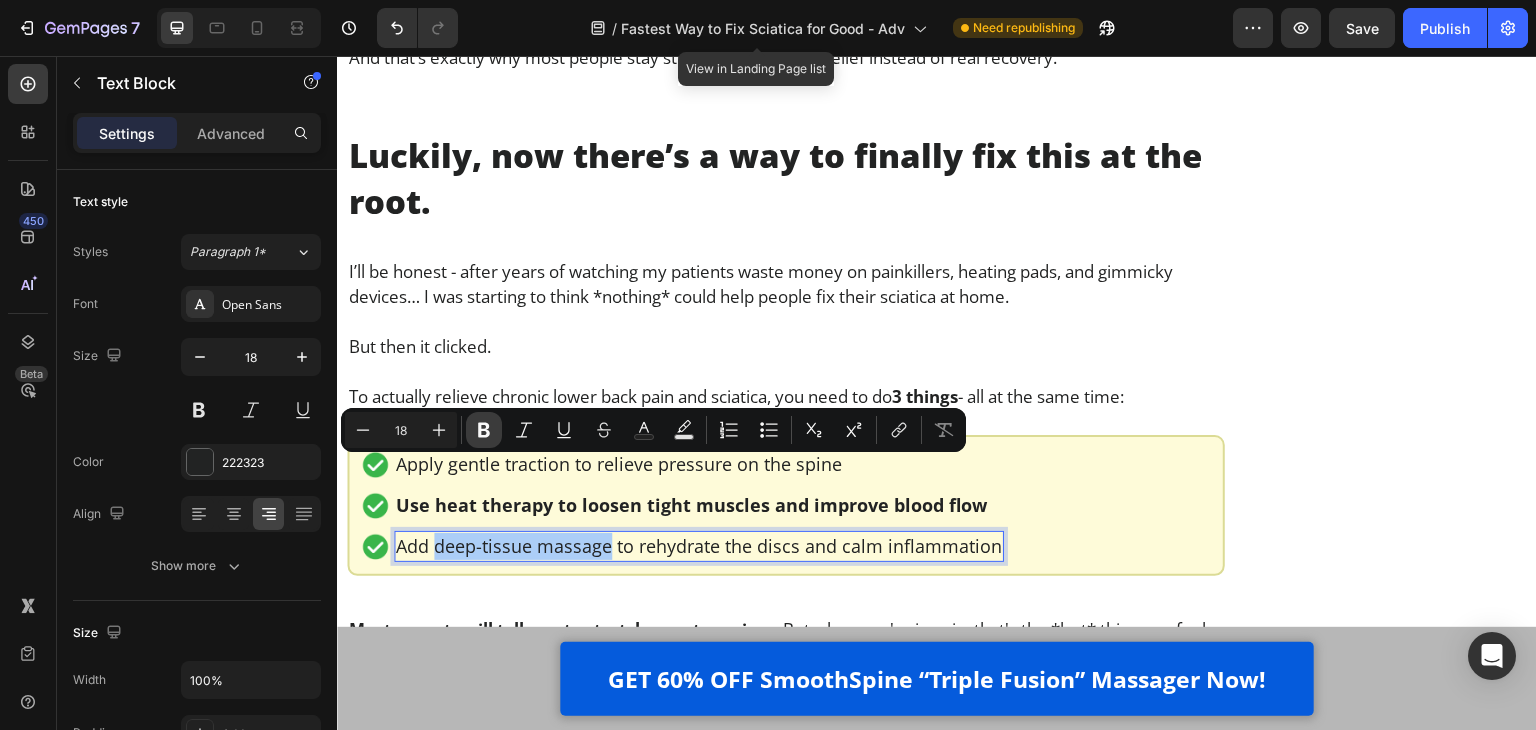 click 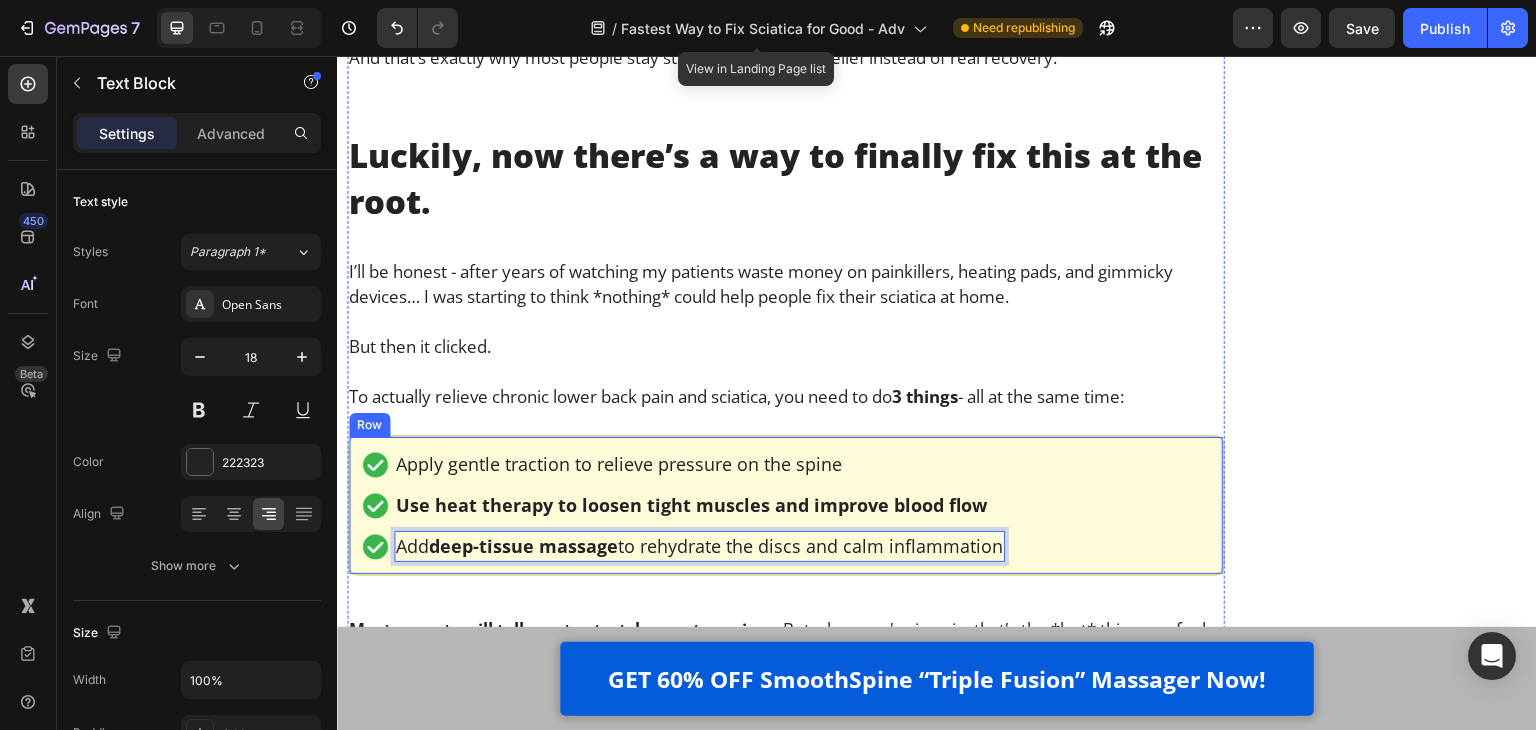 click on "Image Apply gentle traction to relieve pressure on the spine Text Block Row Image Use heat therapy to loosen tight muscles and improve blood flow Text Block Row Image Add  deep-tissue massage  to rehydrate the discs and calm inflammation Text Block   0 Row" at bounding box center [786, 505] 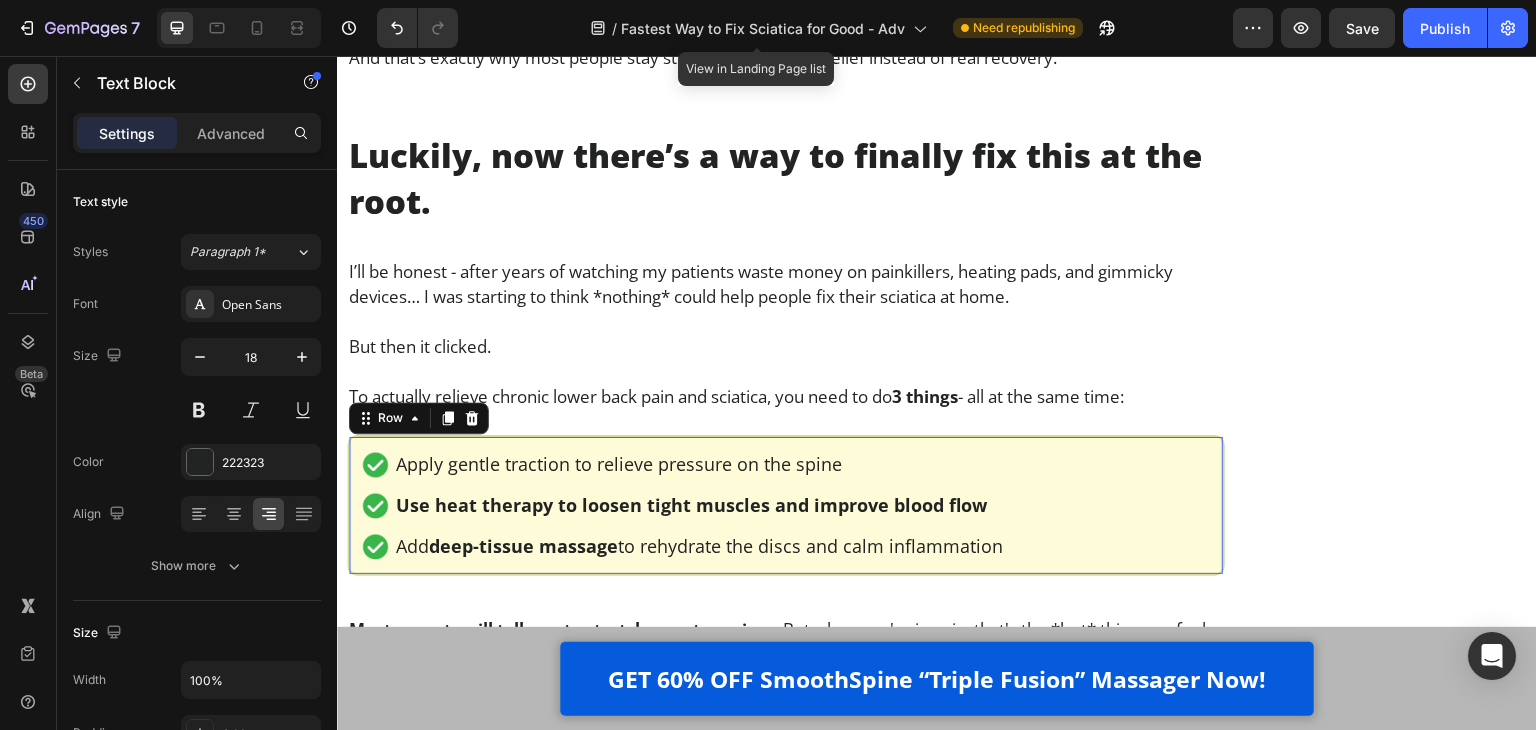click on "Use heat therapy to loosen tight muscles and improve blood flow" at bounding box center (691, 505) 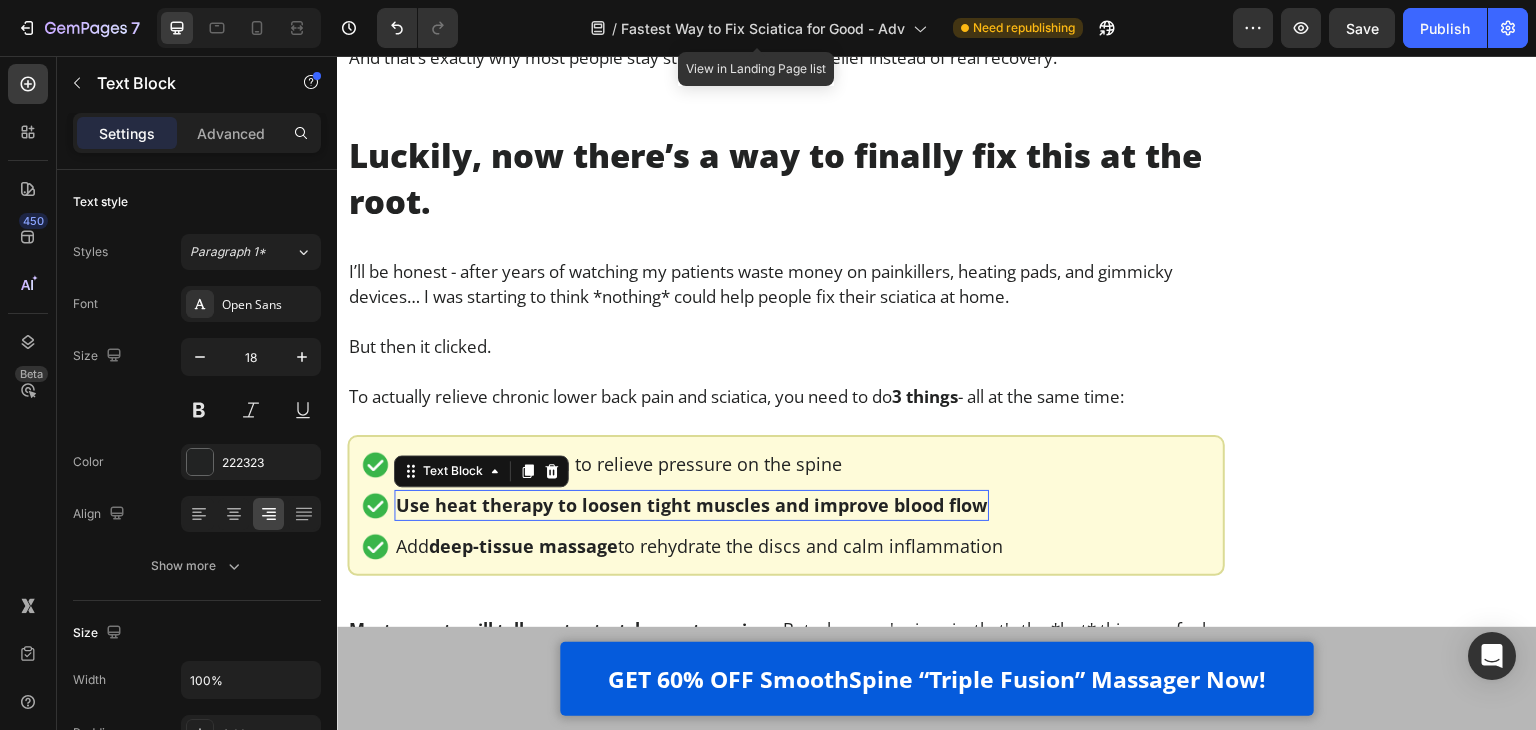 click on "Use heat therapy to loosen tight muscles and improve blood flow" at bounding box center (691, 505) 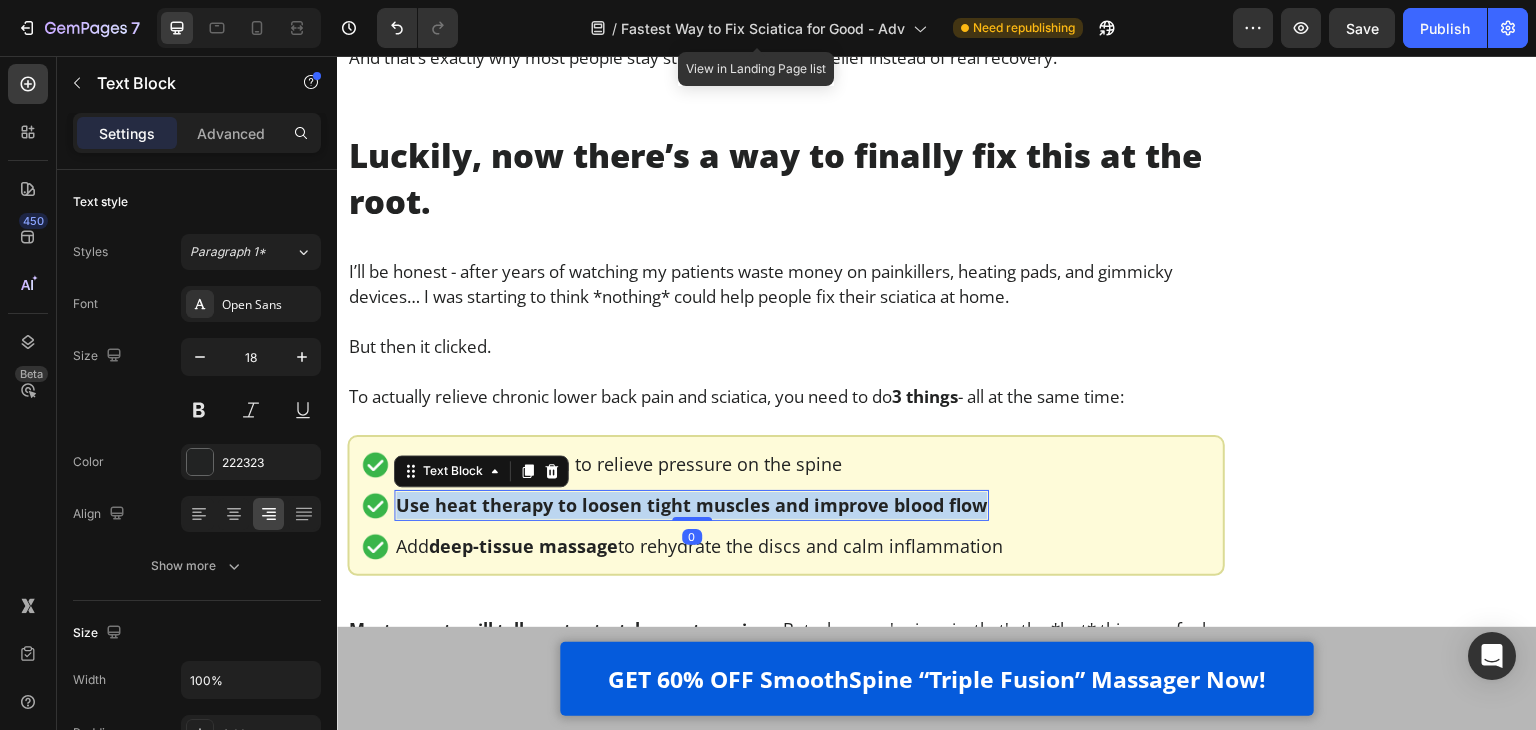 click on "Use heat therapy to loosen tight muscles and improve blood flow" at bounding box center (691, 505) 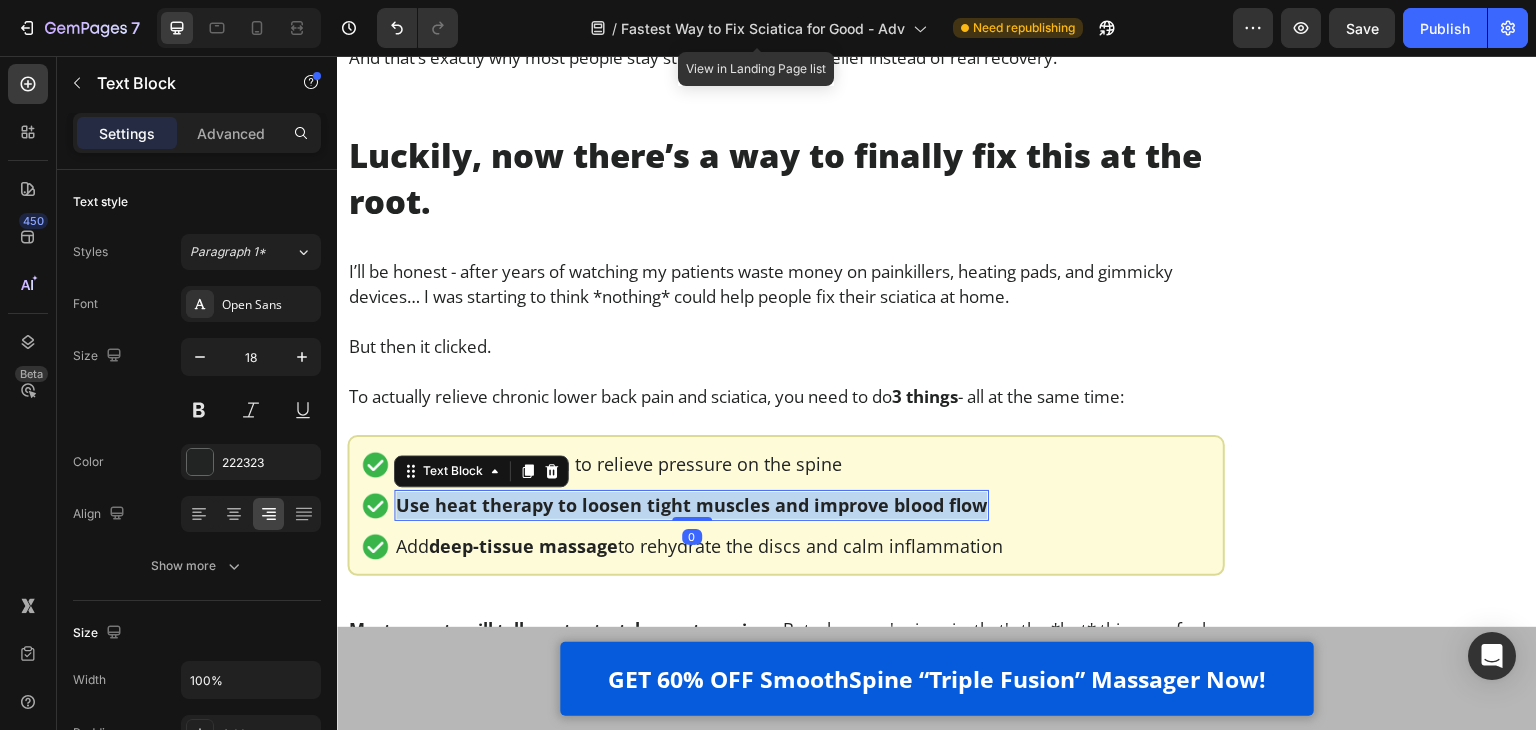 click on "Use heat therapy to loosen tight muscles and improve blood flow" at bounding box center [691, 505] 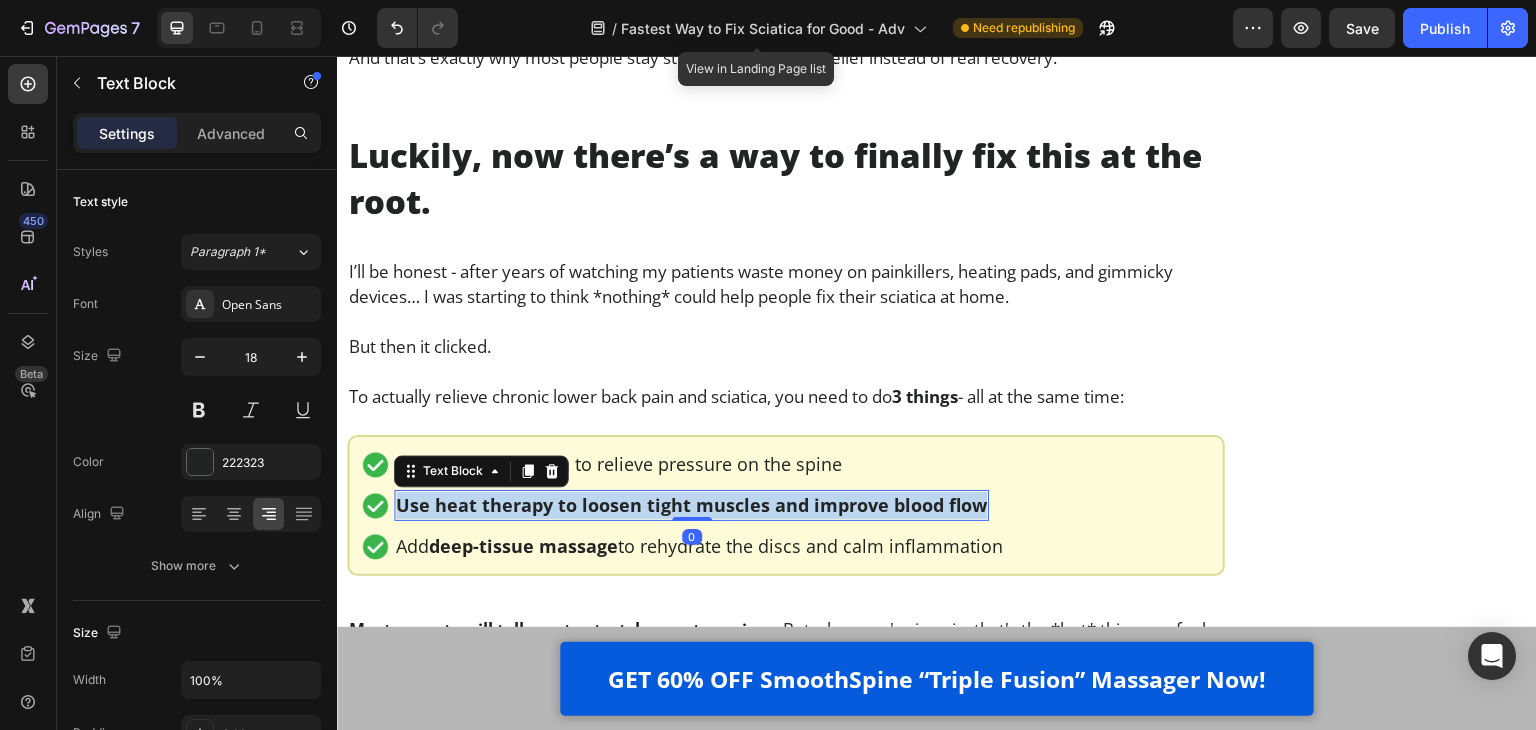 click on "Use heat therapy to loosen tight muscles and improve blood flow" at bounding box center [691, 505] 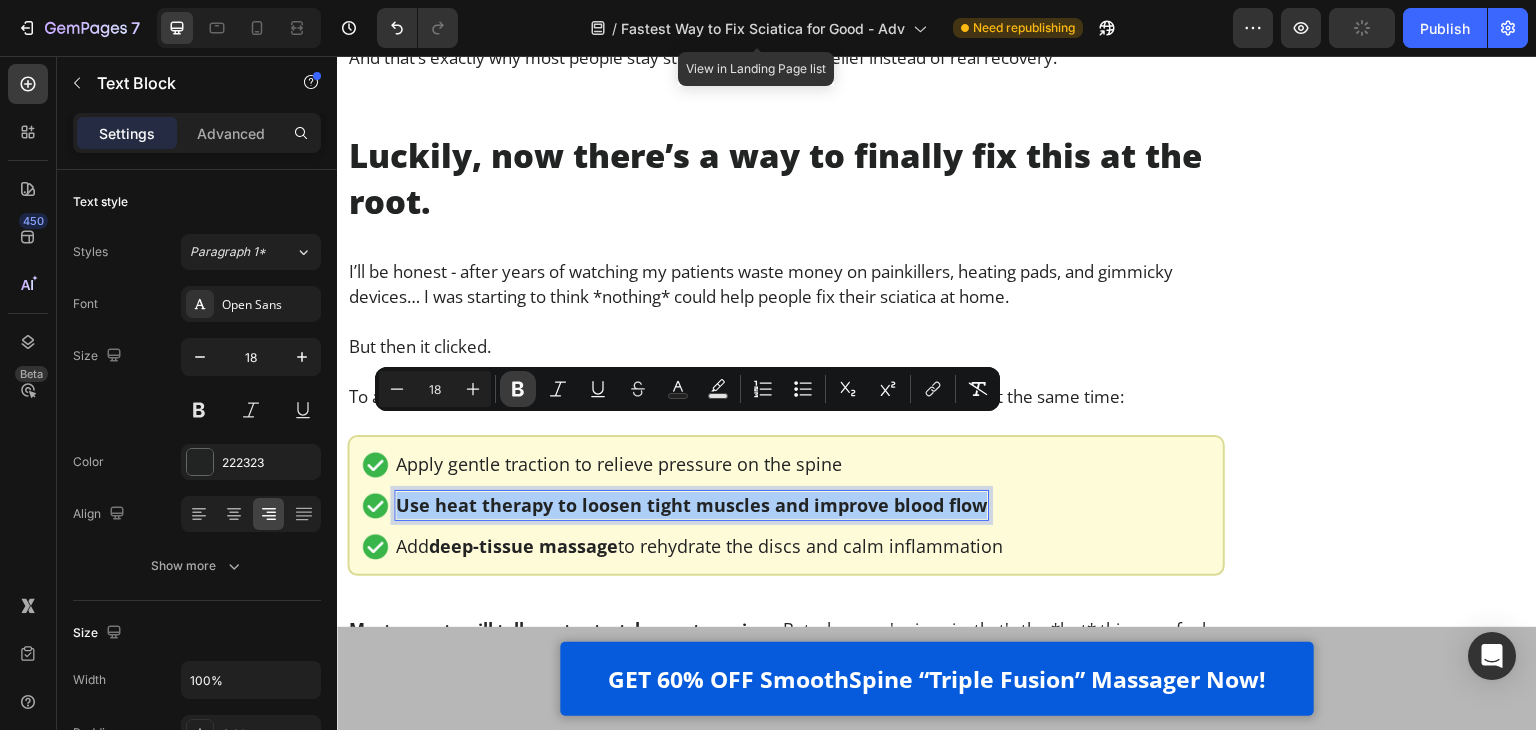 click 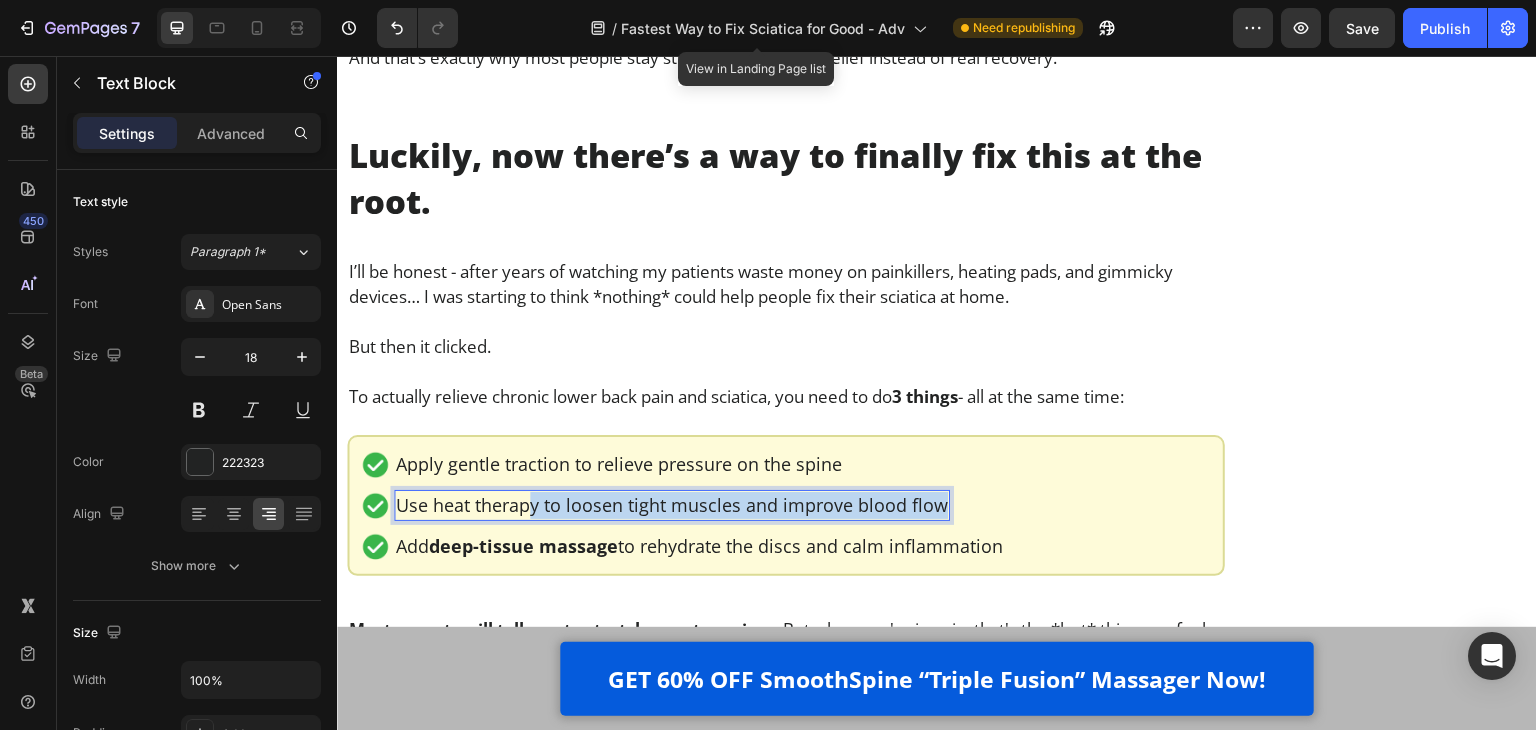 drag, startPoint x: 435, startPoint y: 431, endPoint x: 532, endPoint y: 431, distance: 97 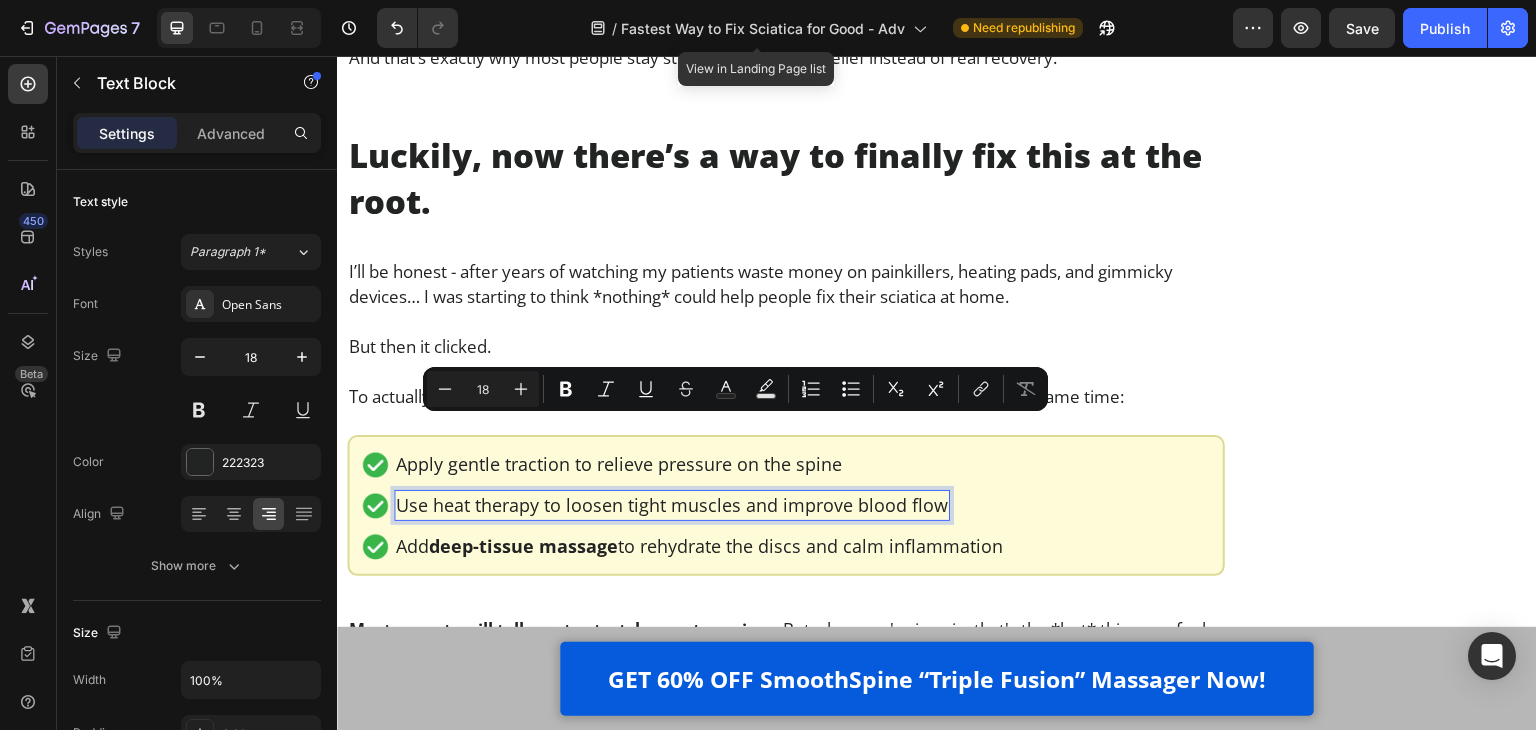 click on "Use heat therapy to loosen tight muscles and improve blood flow" at bounding box center (672, 505) 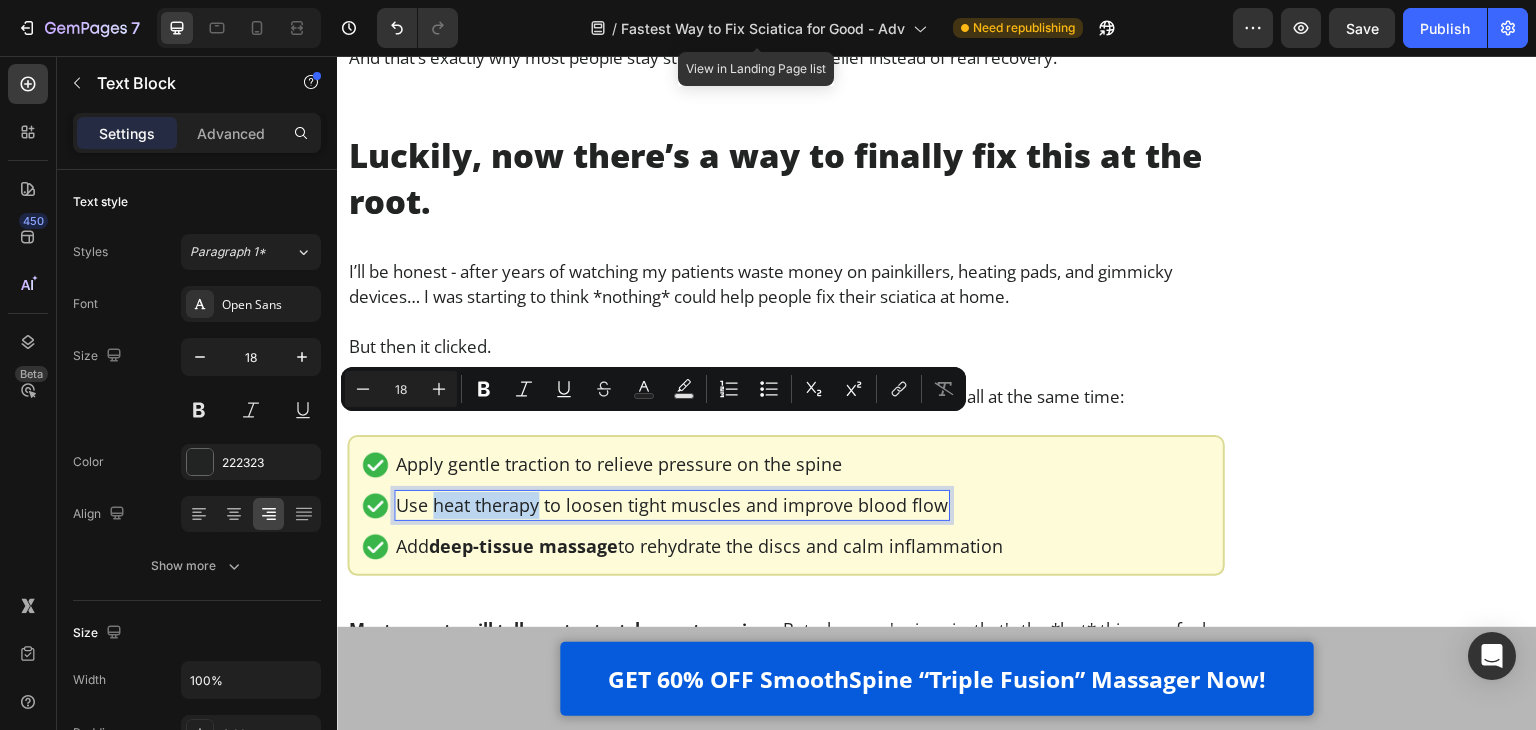 drag, startPoint x: 433, startPoint y: 433, endPoint x: 540, endPoint y: 430, distance: 107.042046 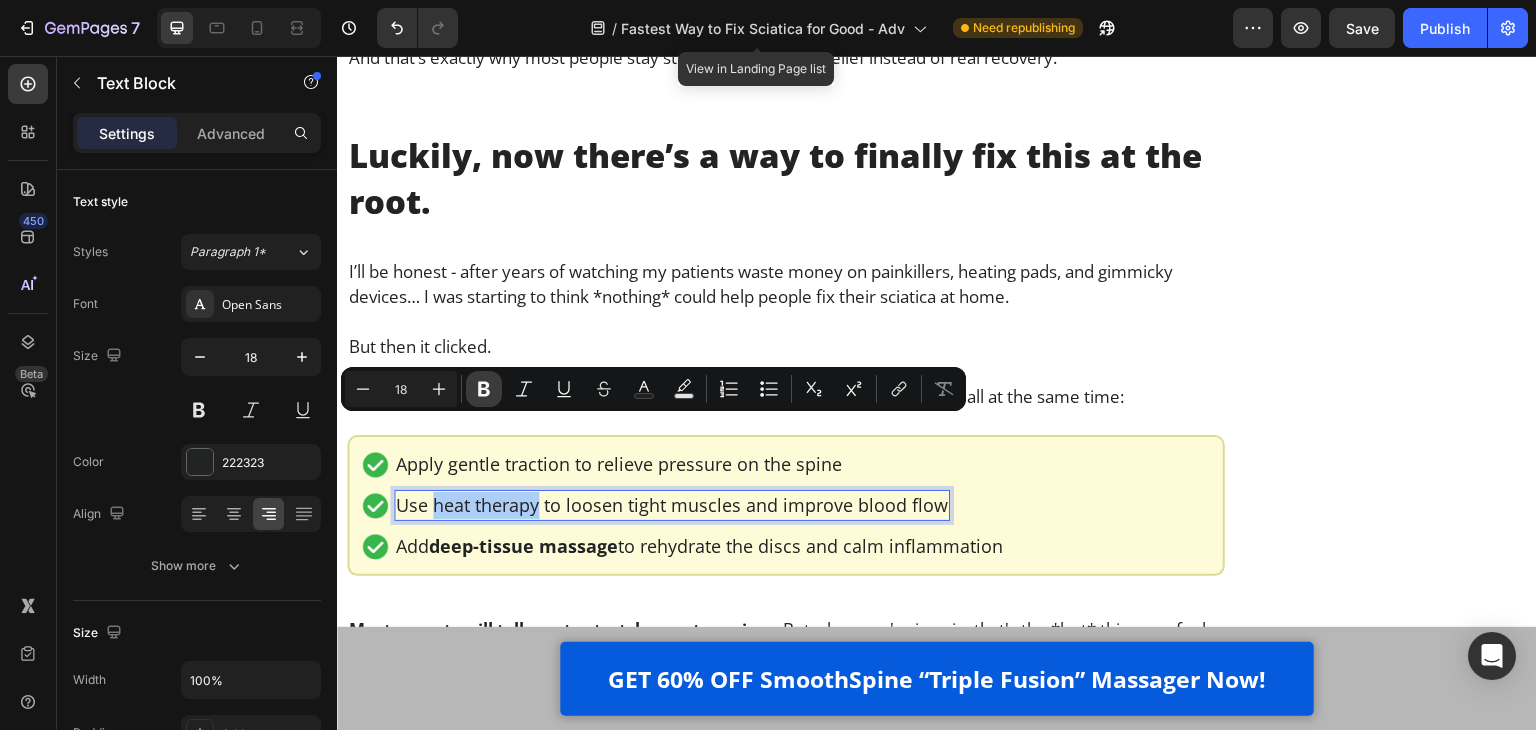 click 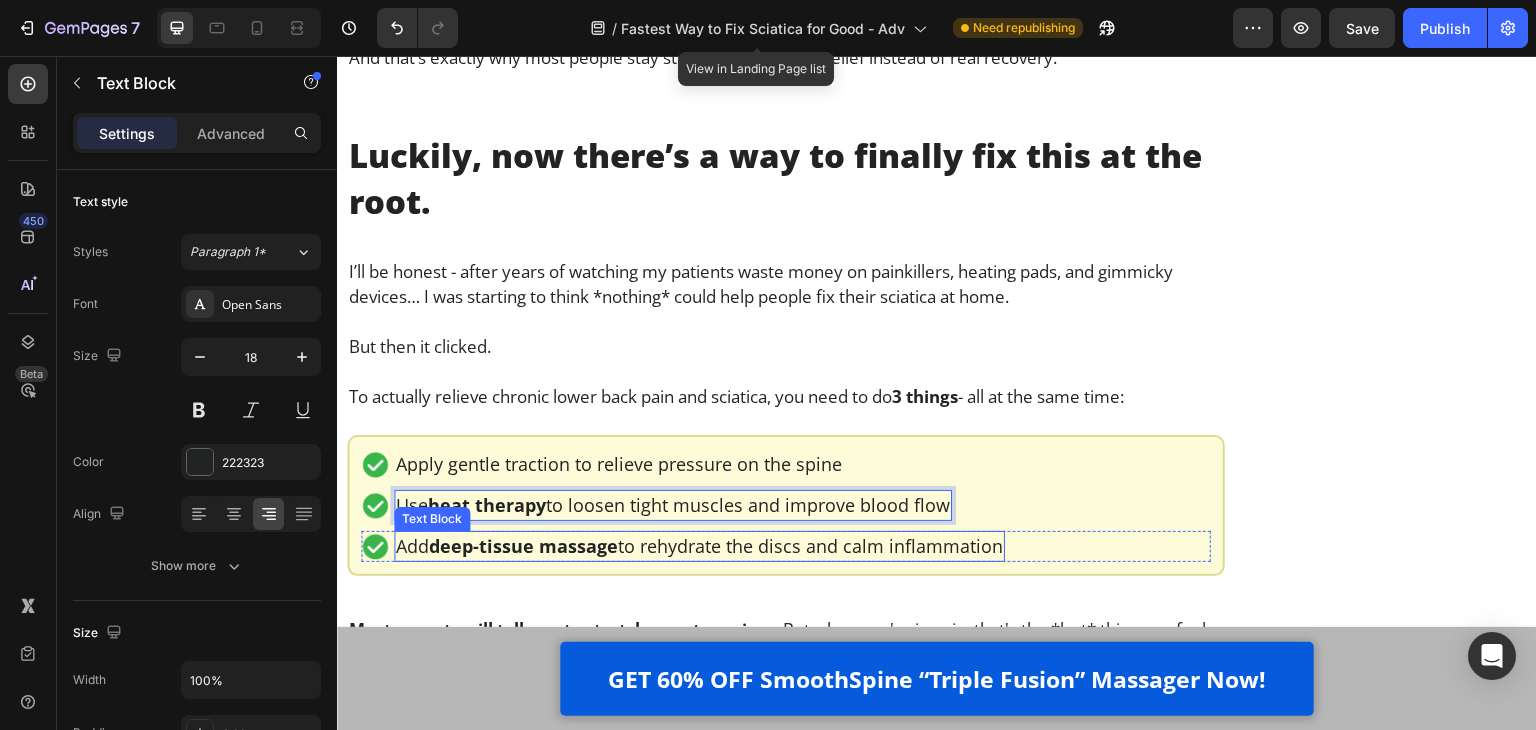 click on "deep-tissue massage" at bounding box center [523, 546] 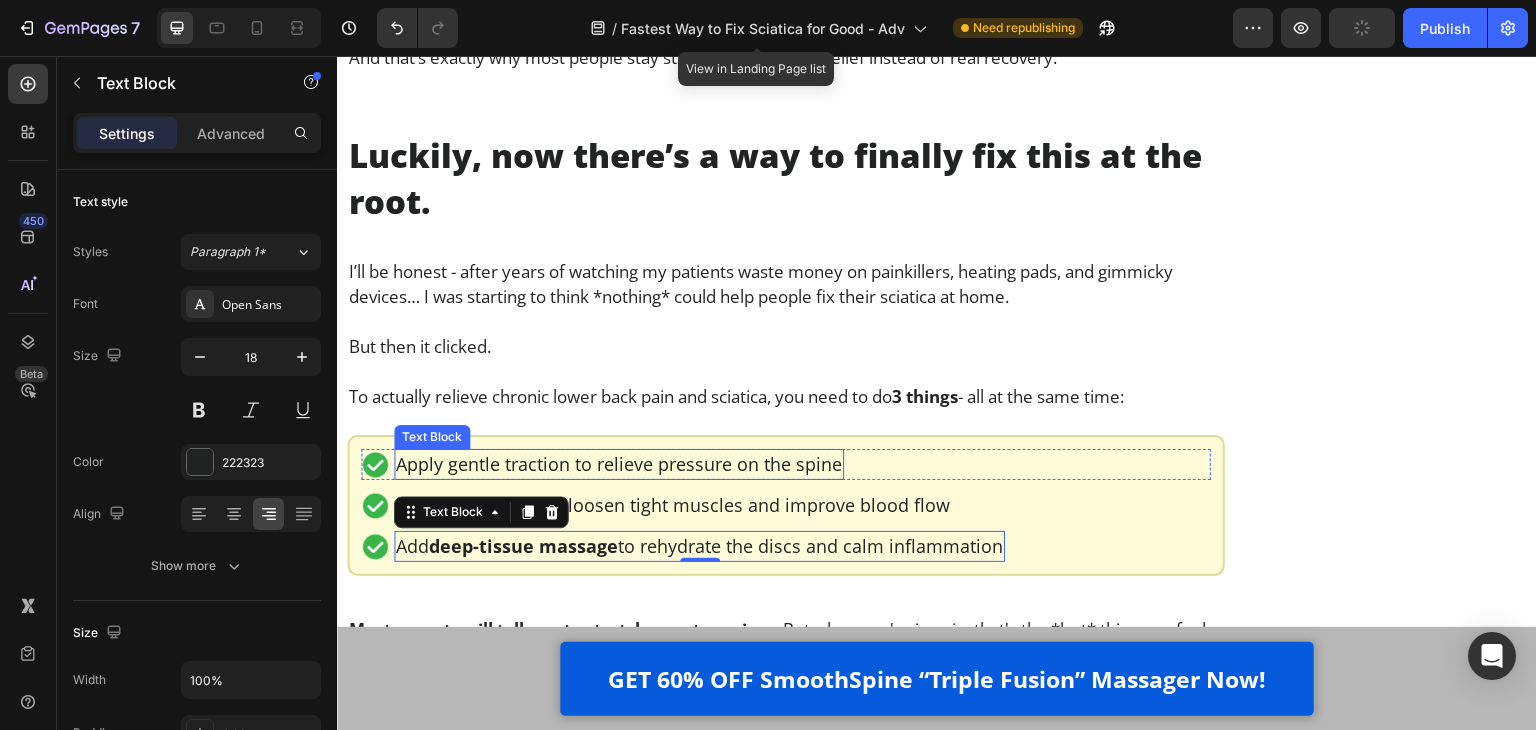 click on "Apply gentle traction to relieve pressure on the spine" at bounding box center [619, 464] 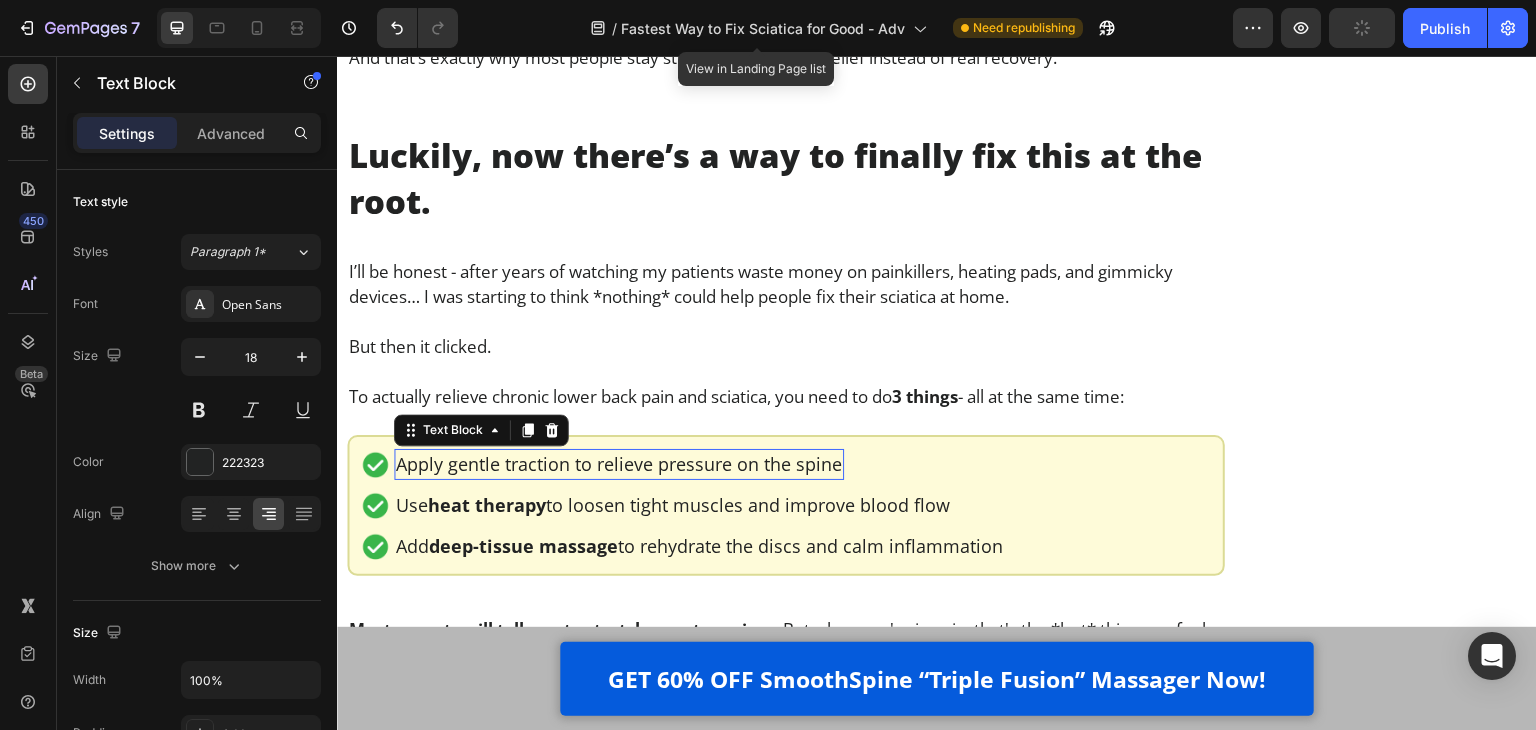 click on "Apply gentle traction to relieve pressure on the spine" at bounding box center [619, 464] 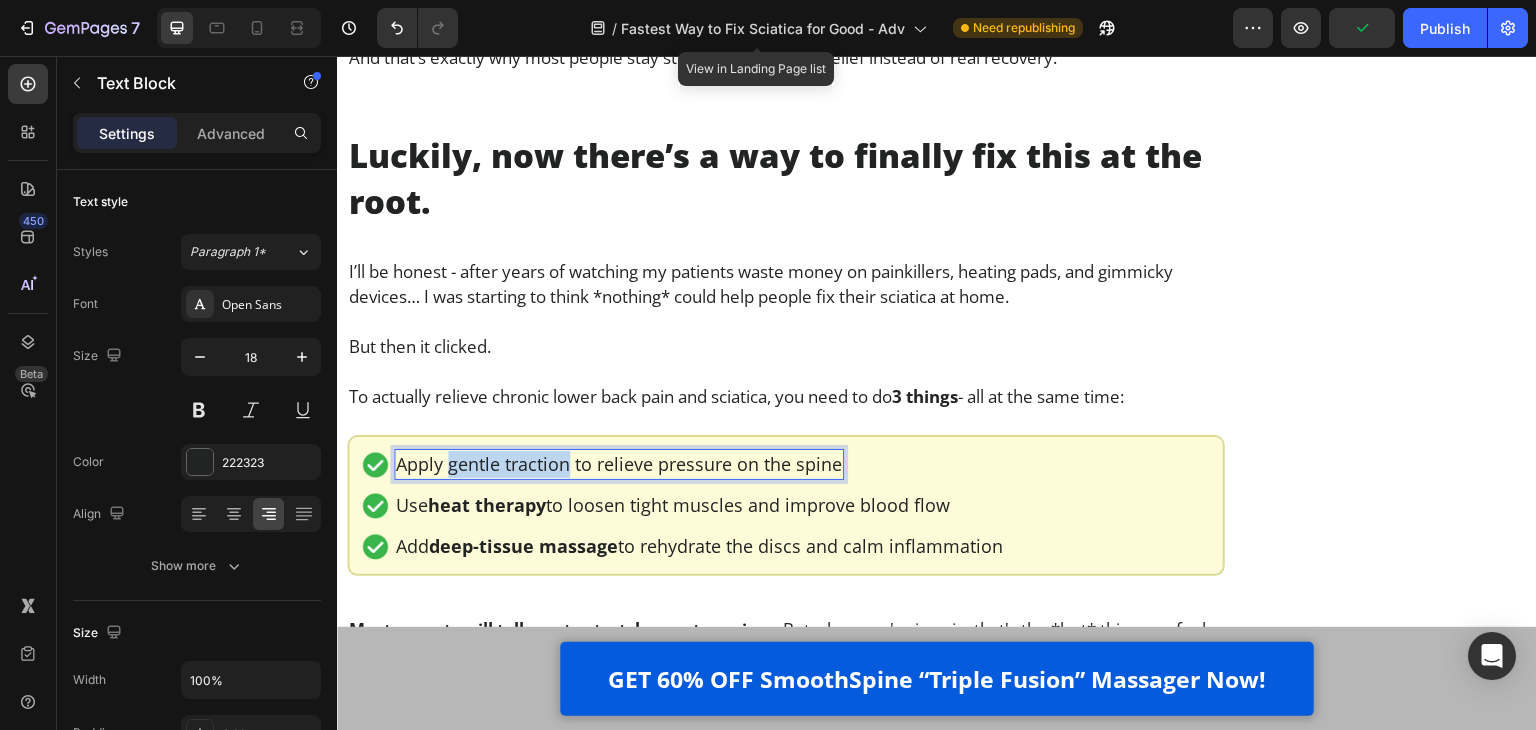 drag, startPoint x: 445, startPoint y: 394, endPoint x: 568, endPoint y: 402, distance: 123.25989 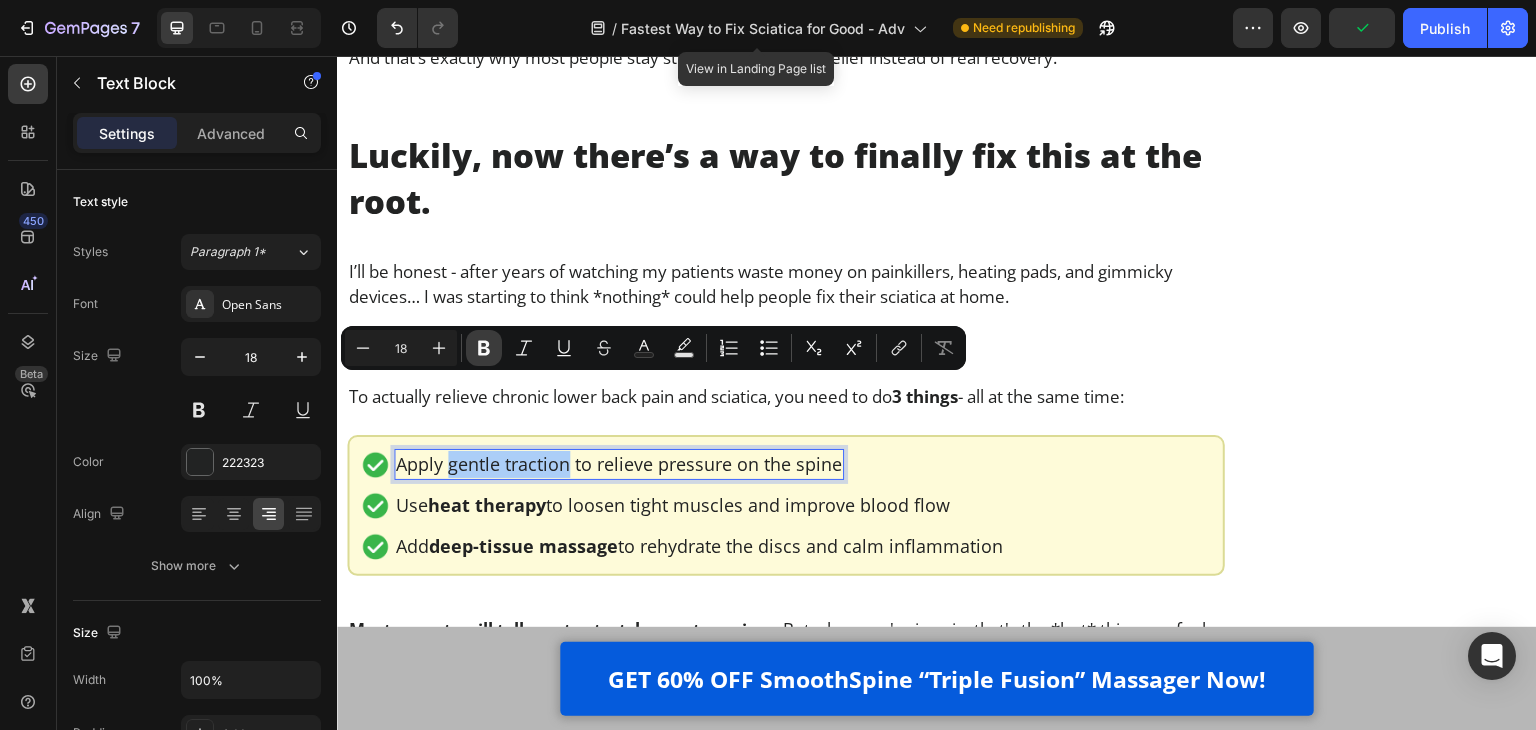 click 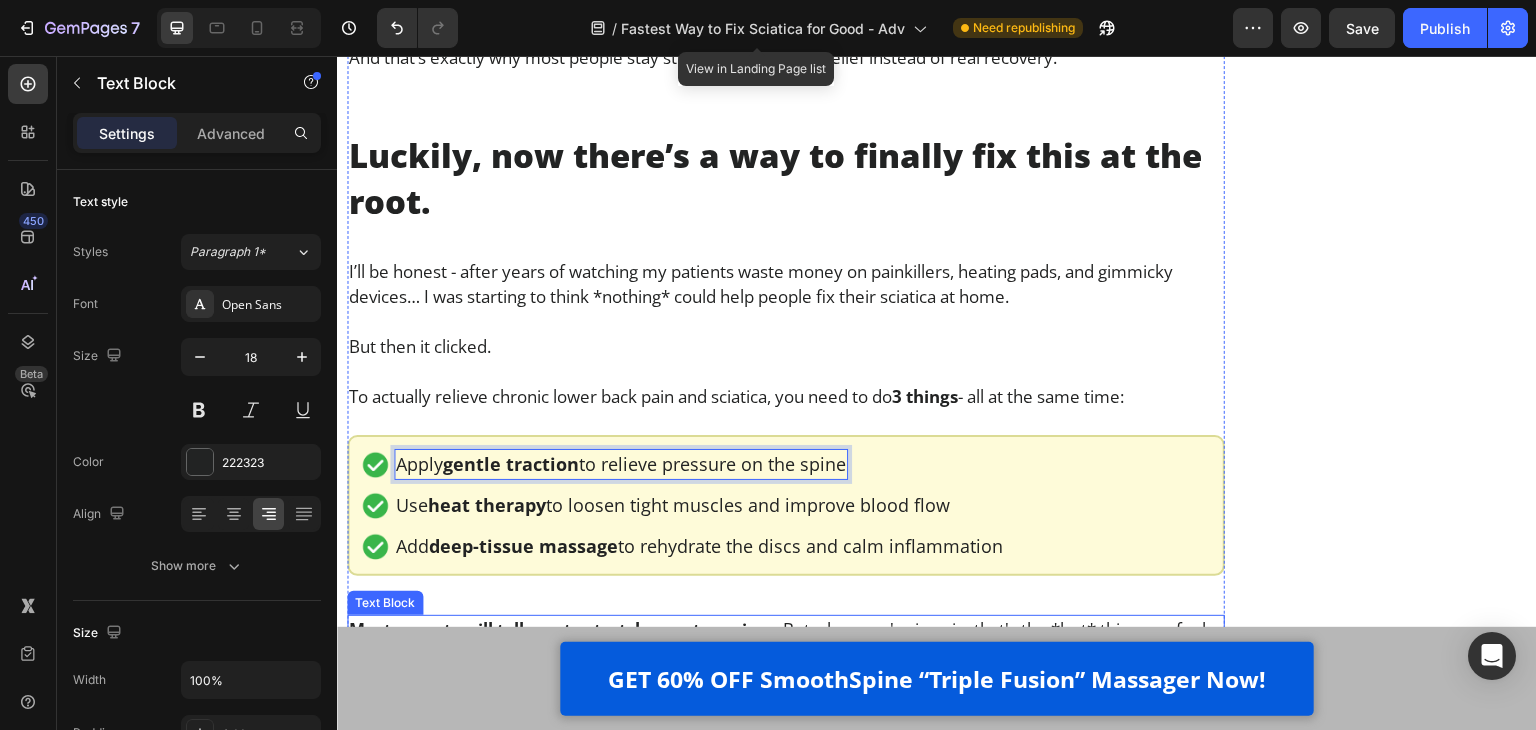 scroll, scrollTop: 11390, scrollLeft: 0, axis: vertical 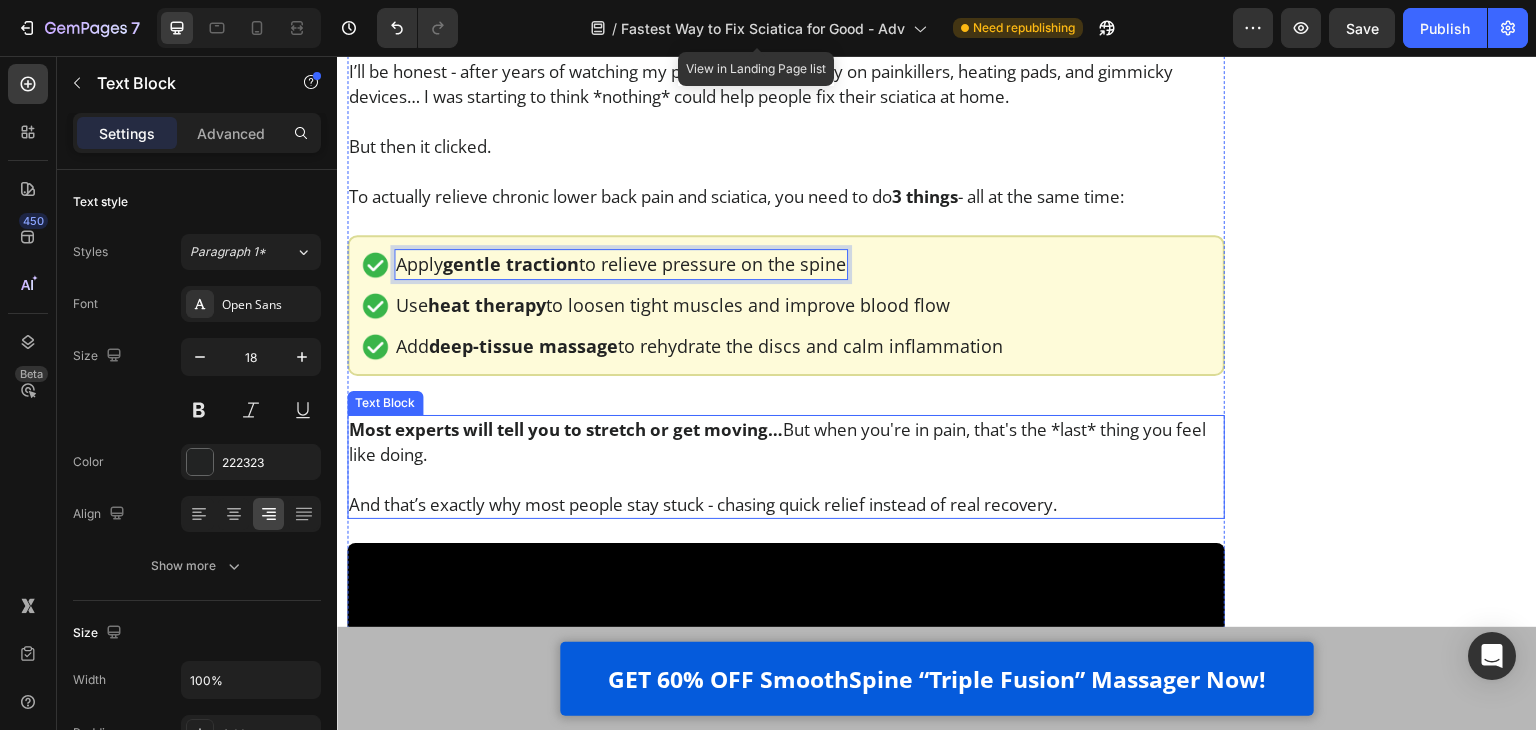 click on "Most experts will tell you to stretch or get moving…  But when you're in pain, that's the *last* thing you feel like doing." at bounding box center (786, 442) 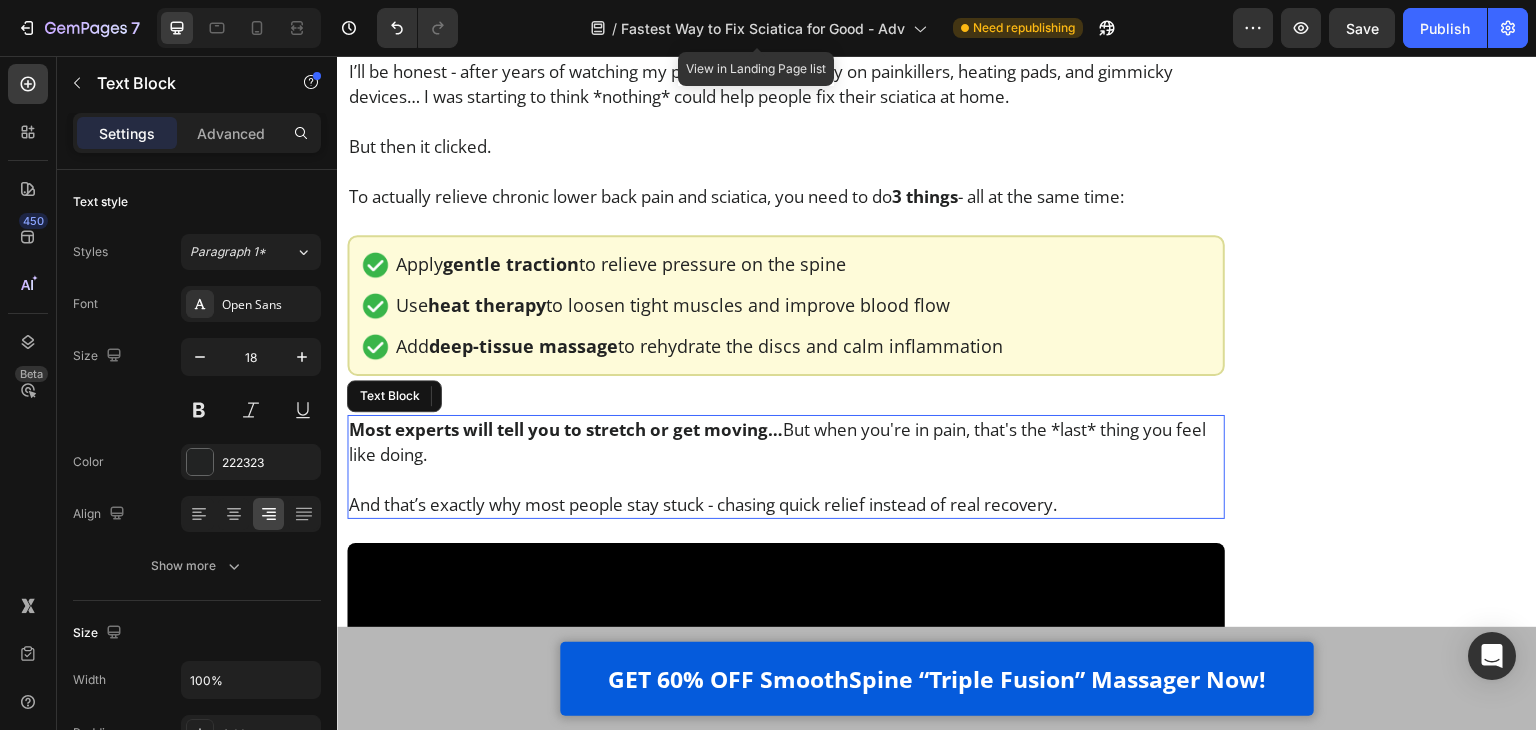 click on "Most experts will tell you to stretch or get moving…  But when you're in pain, that's the *last* thing you feel like doing." at bounding box center (786, 442) 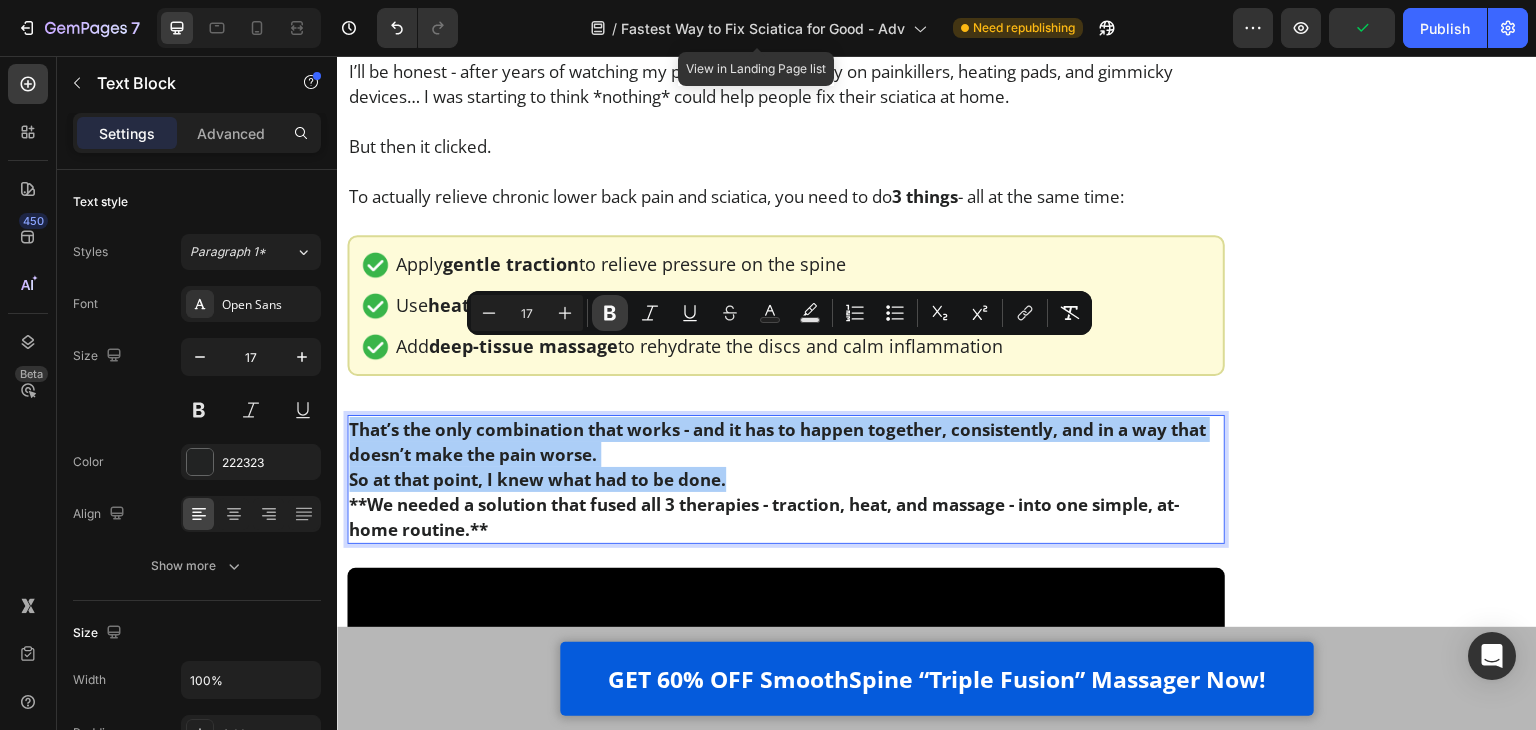 click 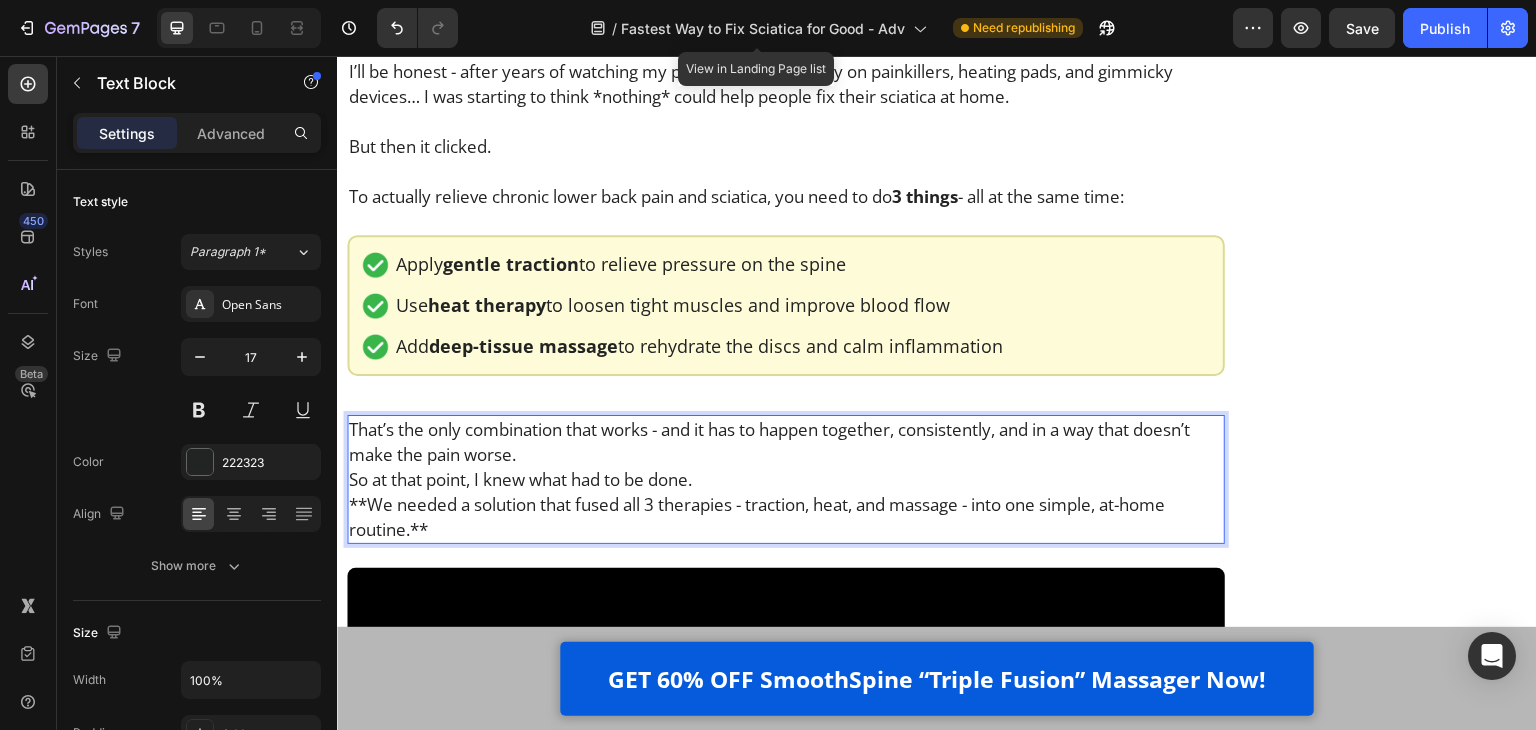 click on "**We needed a solution that fused all 3 therapies - traction, heat, and massage - into one simple, at-home routine.**" at bounding box center [786, 517] 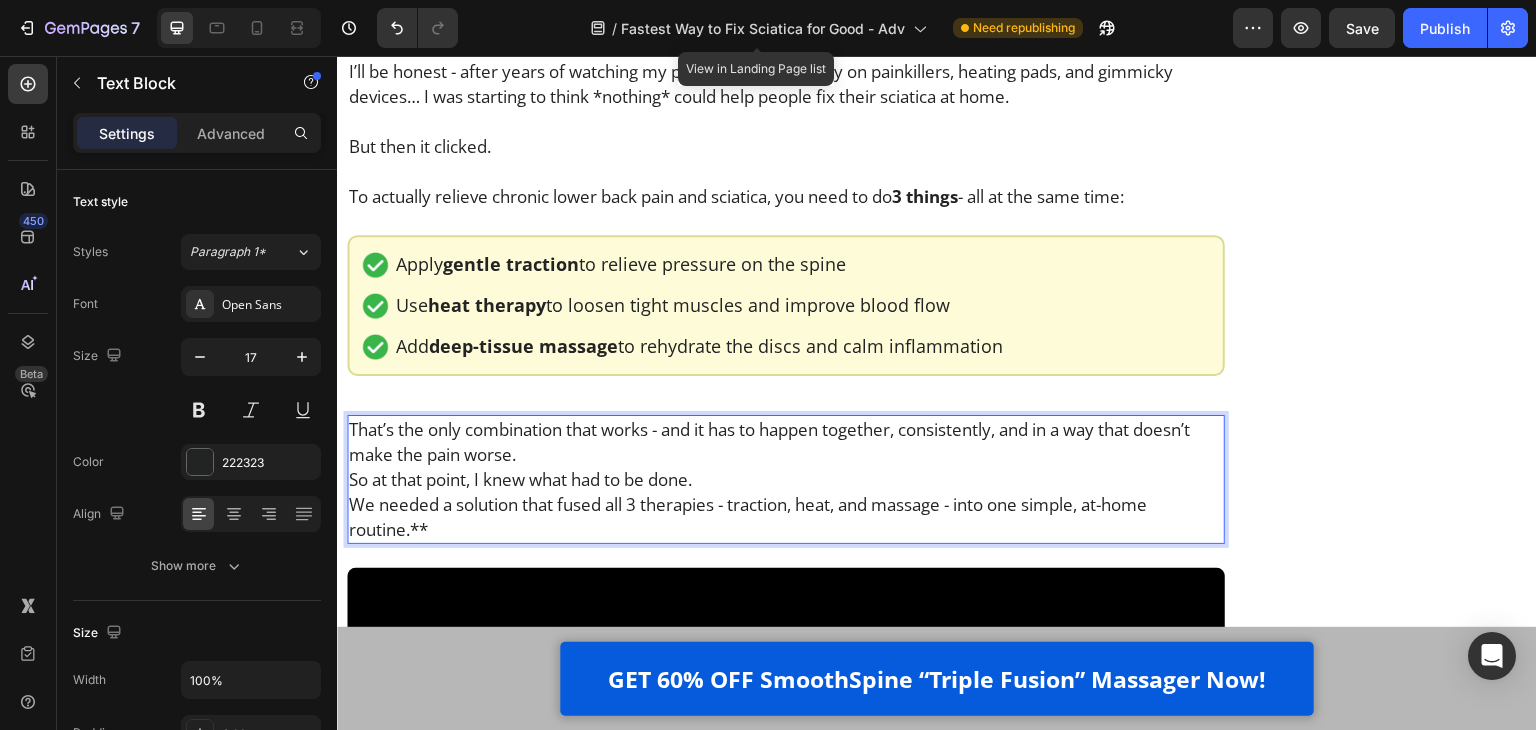 click on "We needed a solution that fused all 3 therapies - traction, heat, and massage - into one simple, at-home routine.**" at bounding box center (786, 517) 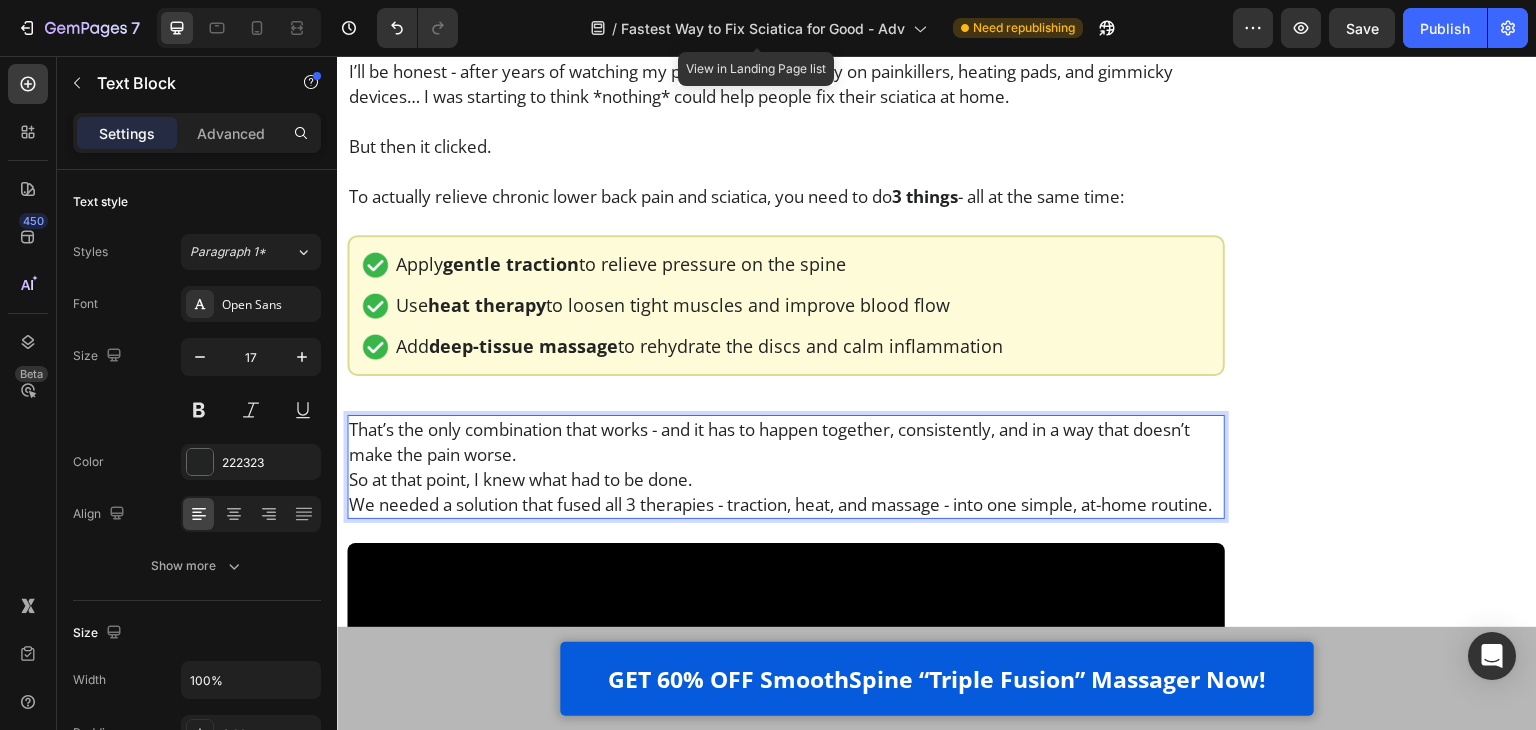 click on "That’s the only combination that works - and it has to happen together, consistently, and in a way that doesn’t make the pain worse." at bounding box center [786, 442] 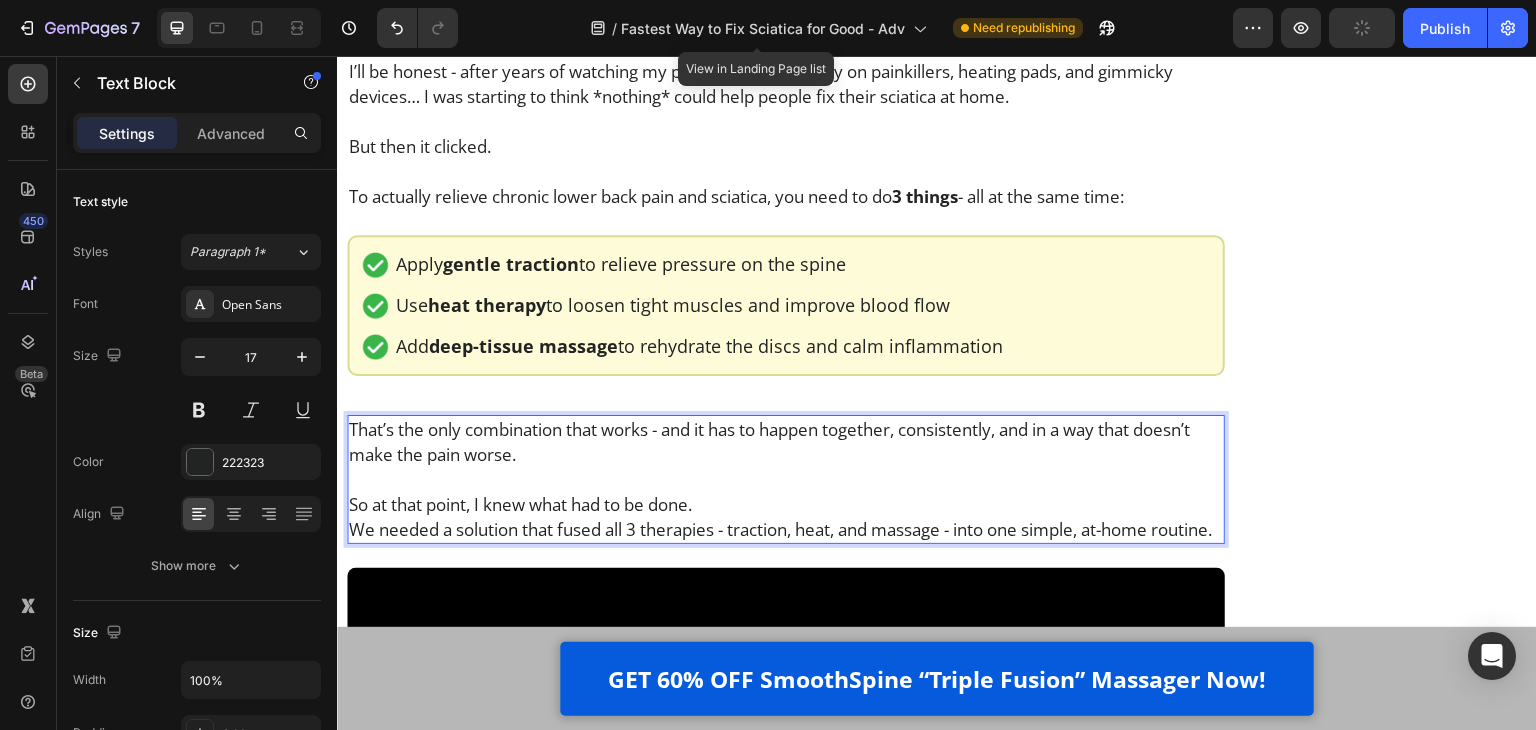 click on "So at that point, I knew what had to be done." at bounding box center [786, 504] 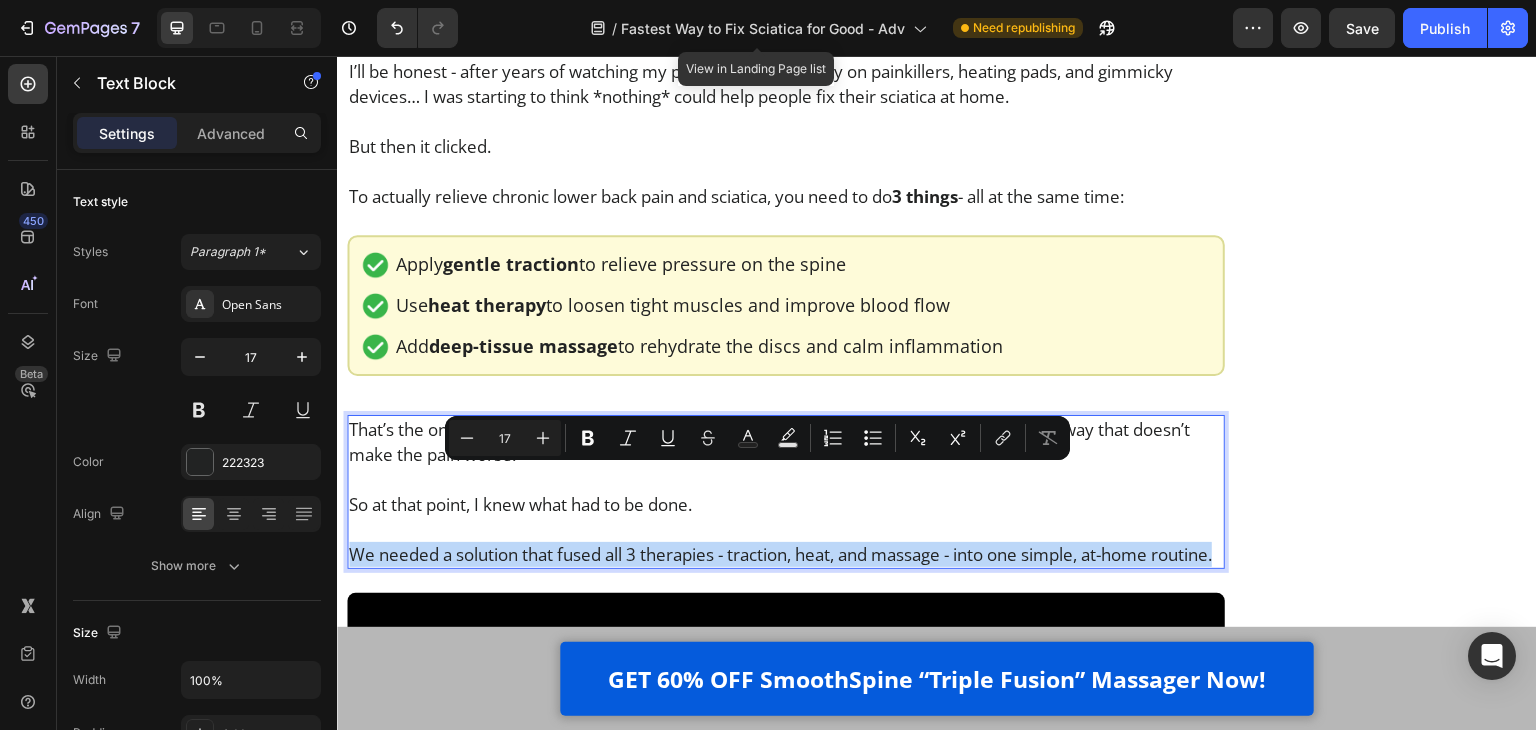 drag, startPoint x: 436, startPoint y: 508, endPoint x: 355, endPoint y: 474, distance: 87.84646 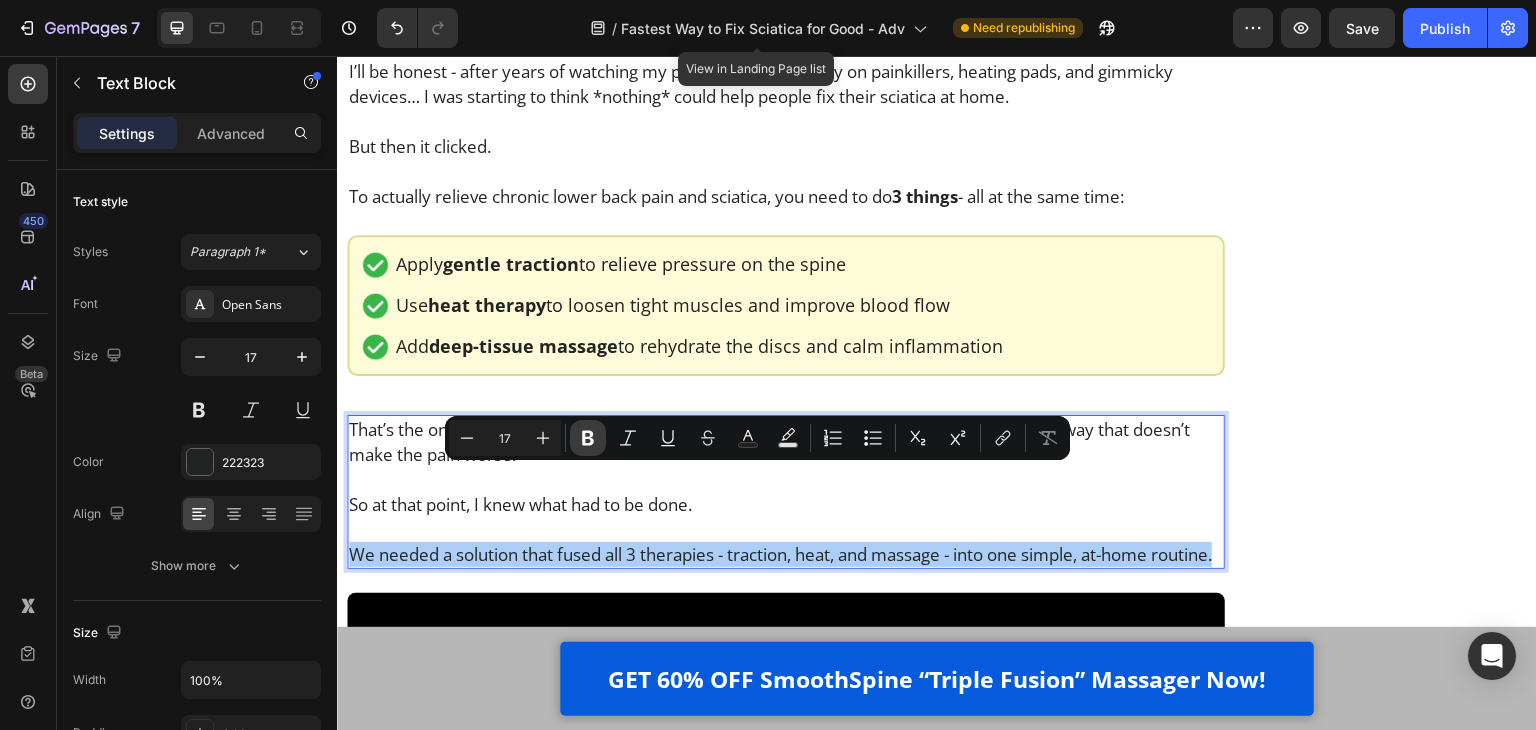 click on "Bold" at bounding box center [588, 438] 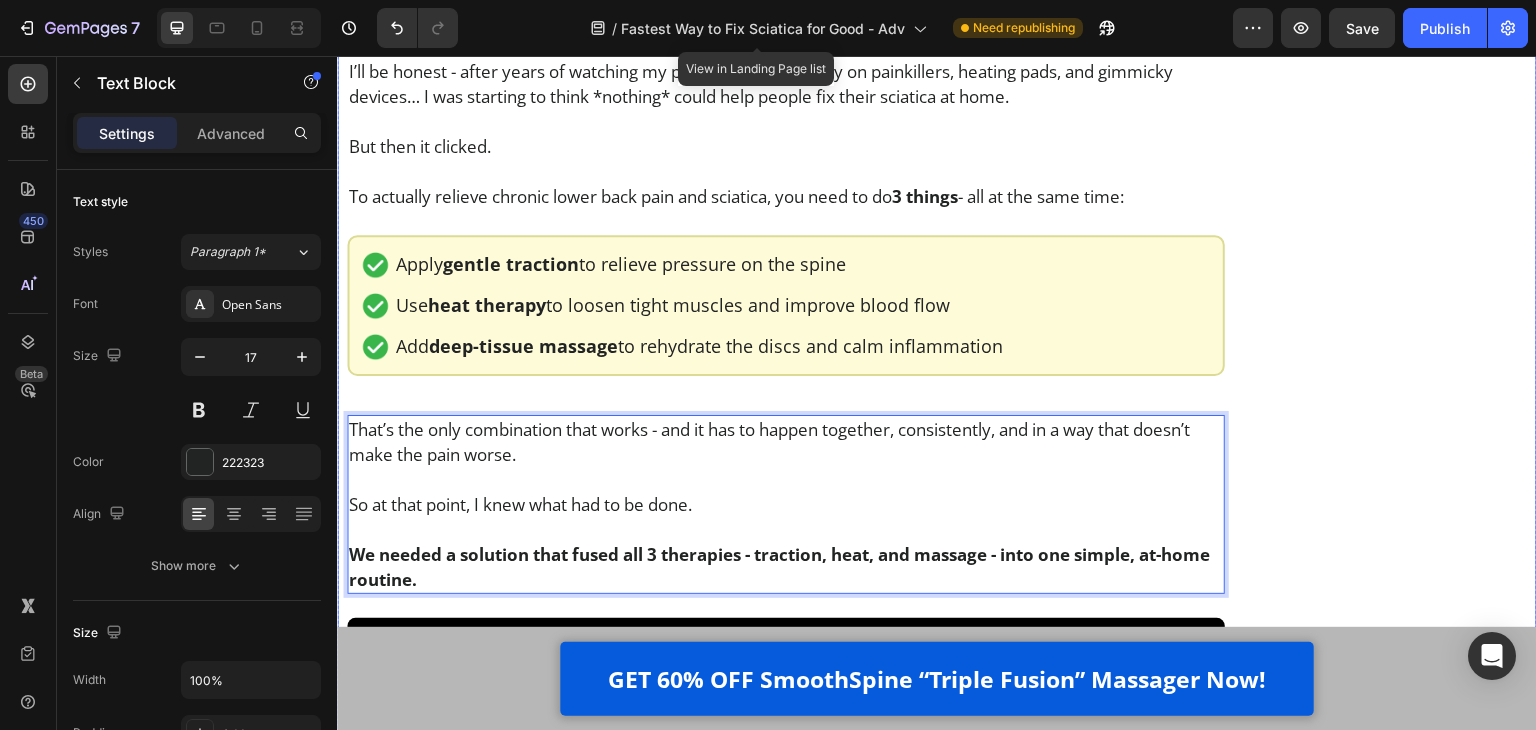 click on "Finally Get Instant Relief From Sciatica Text Block Image GET 60% OFF SmoothSpine NOW! Button Customer Reviews Heading Row Image 4.8 out of 5 Text Block Row 3,791 customer ratings Text Block 5 Star Text Block Image 90% Text Block Row 4 Star Text Block Image 7% Text Block Row 3 Star Text Block Image 2% Text Block Row 2 Star Text Block Image 0% Text Block Row 1 Star Text Block Image 1% Text Block Row By Feature Heading Price Text Block Image 5.0 Text Block Row Effectiveness Text Block Image 5.0 Text Block Row Comfort Text Block Image 5.0 Text Block Row Quality Text Block Image 4.8 Text Block Row Row Row Row Row" at bounding box center (1381, -5006) 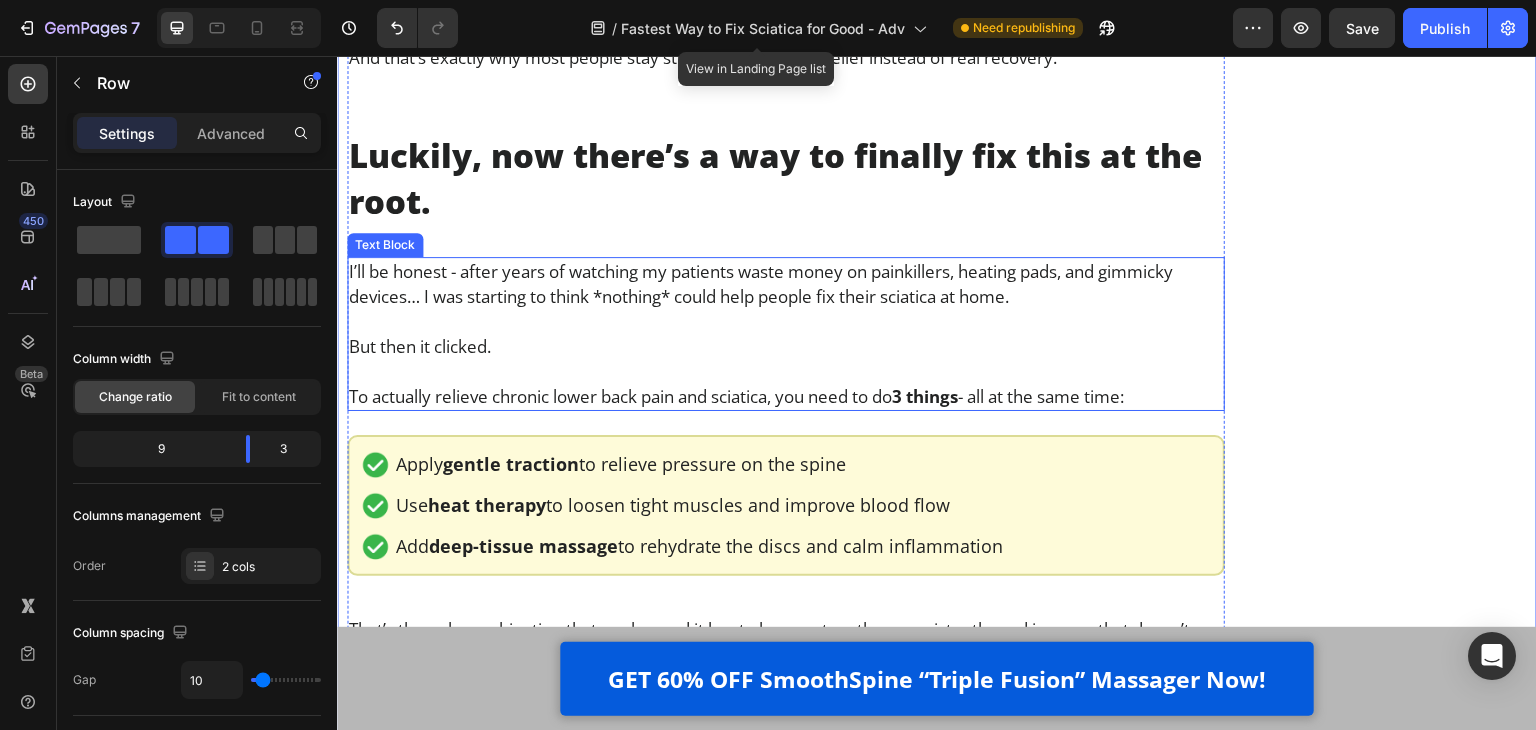 scroll, scrollTop: 10990, scrollLeft: 0, axis: vertical 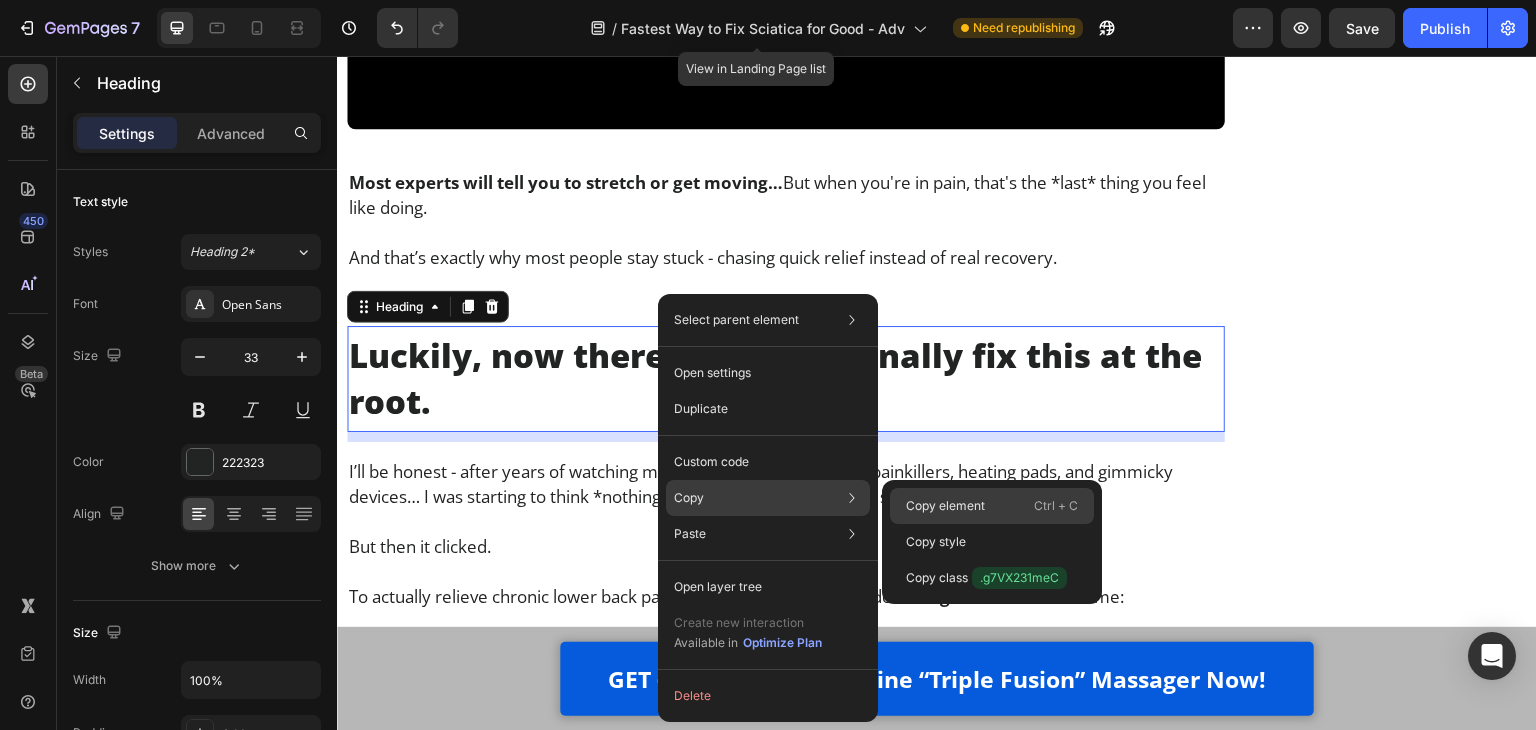 click on "Copy element" at bounding box center (945, 506) 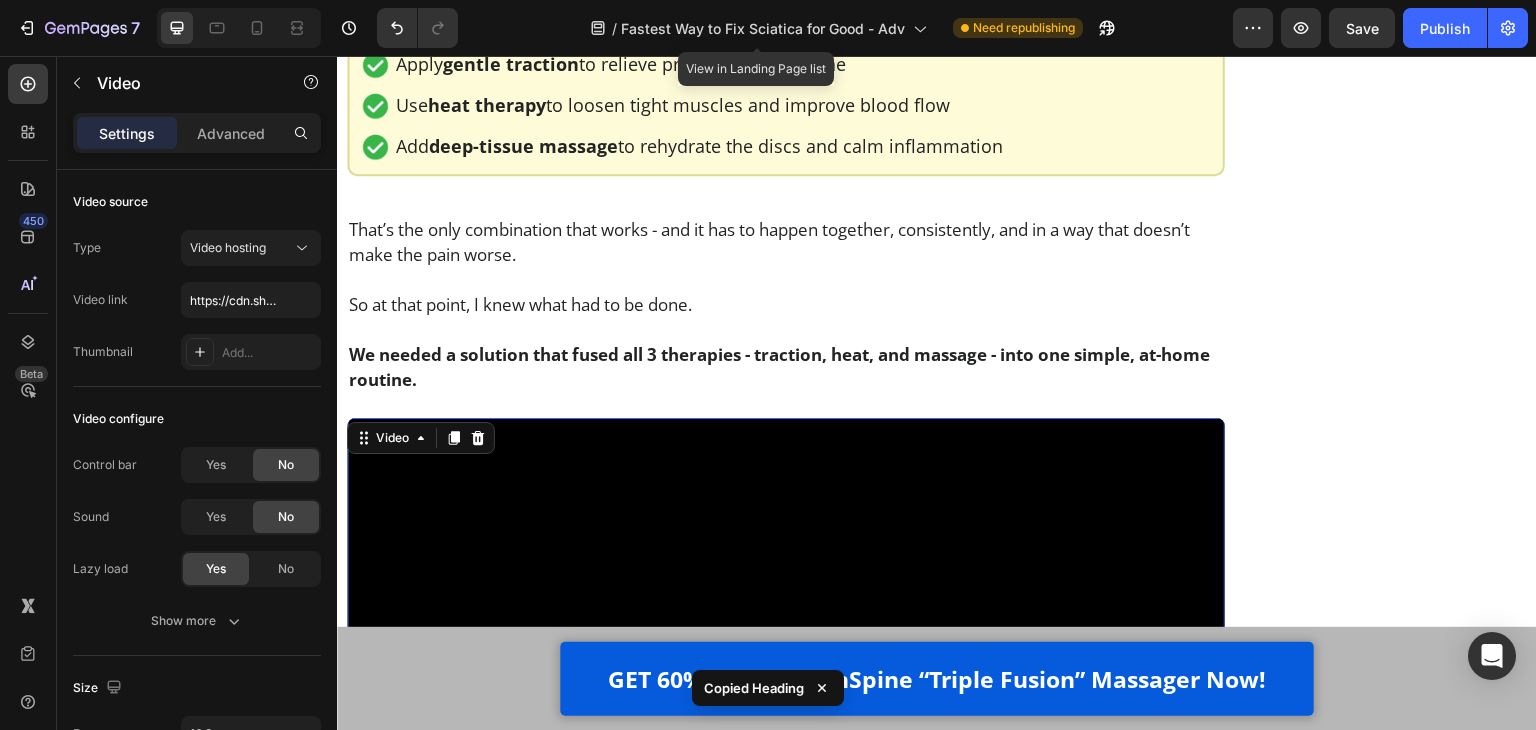 scroll, scrollTop: 12090, scrollLeft: 0, axis: vertical 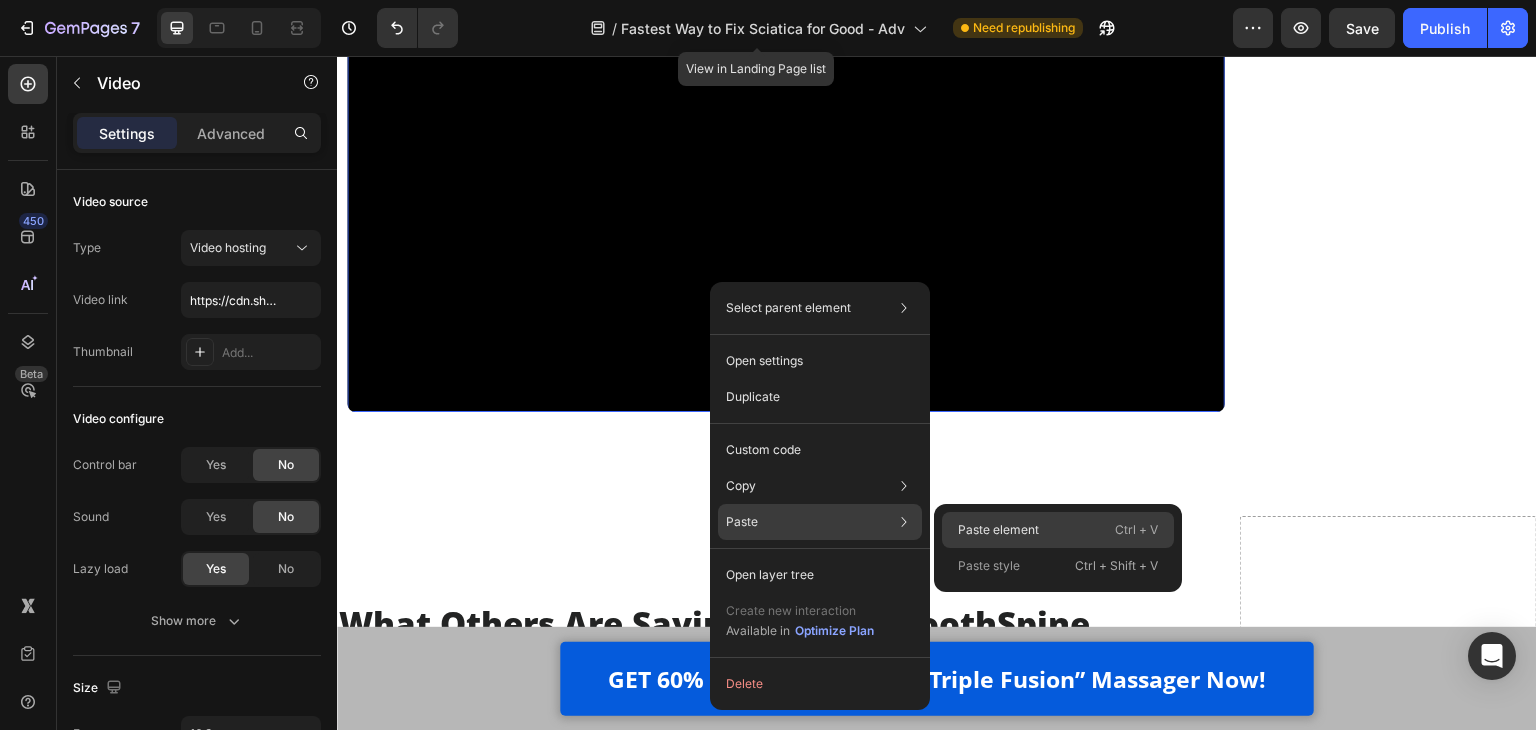click on "Paste element" at bounding box center [998, 530] 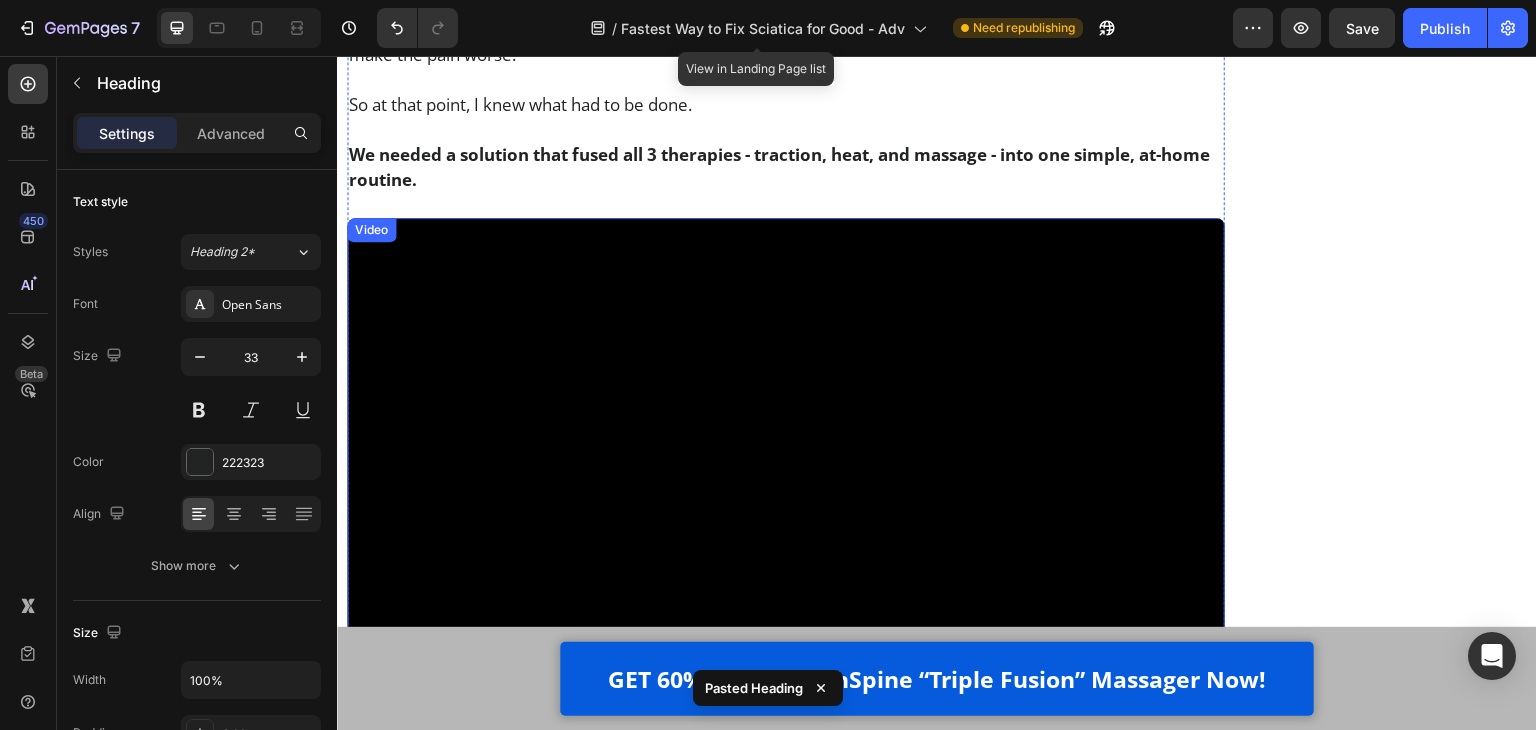 scroll, scrollTop: 11690, scrollLeft: 0, axis: vertical 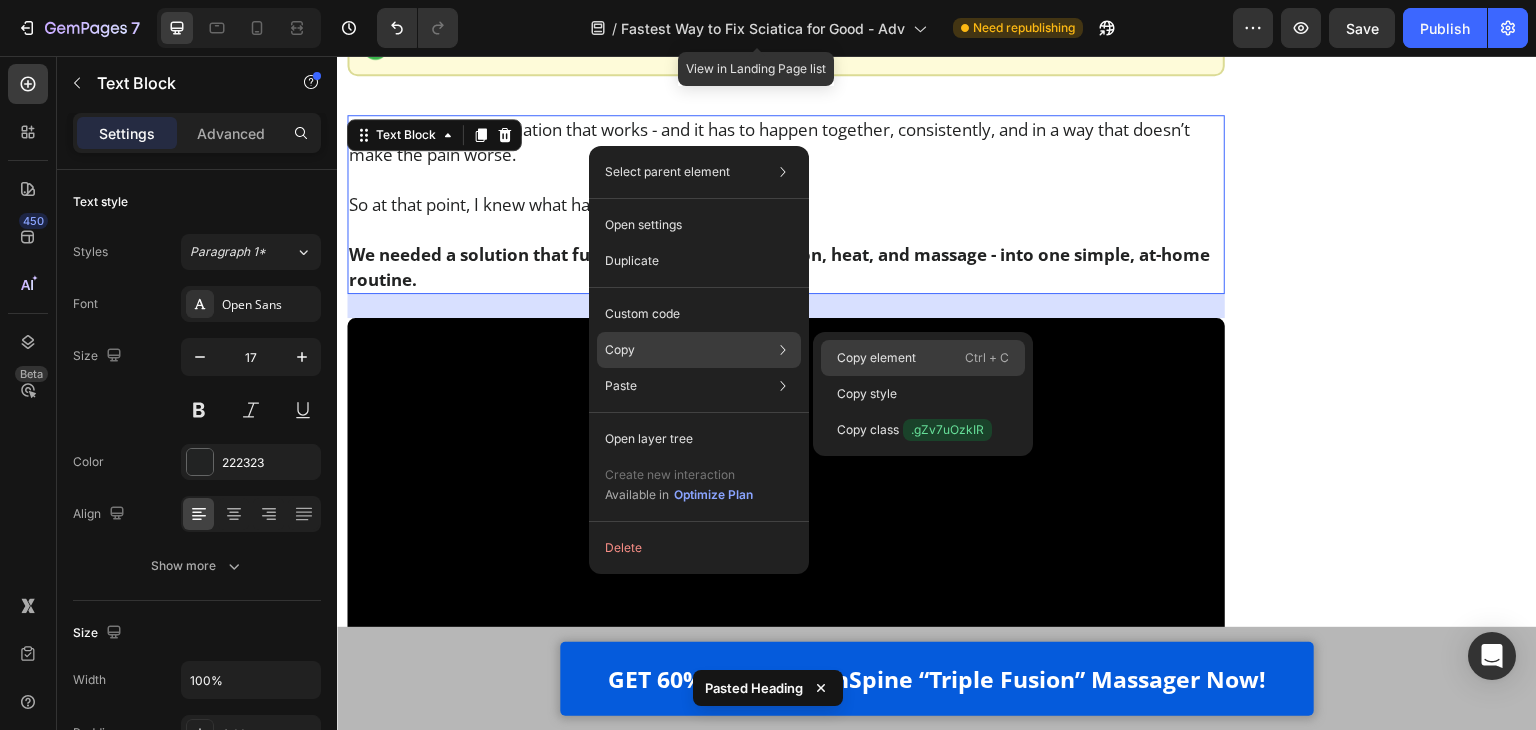 click on "Copy element  Ctrl + C" 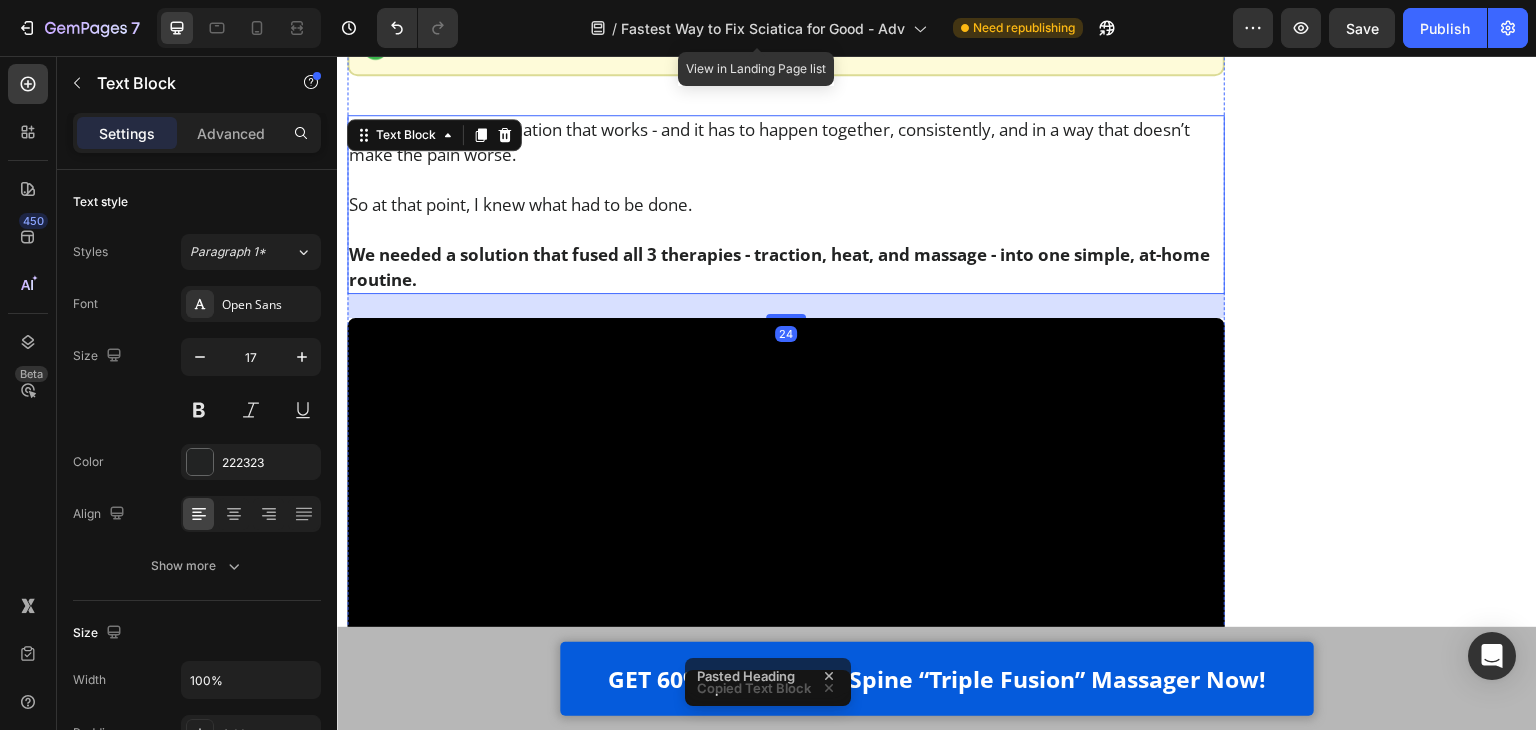 scroll, scrollTop: 12190, scrollLeft: 0, axis: vertical 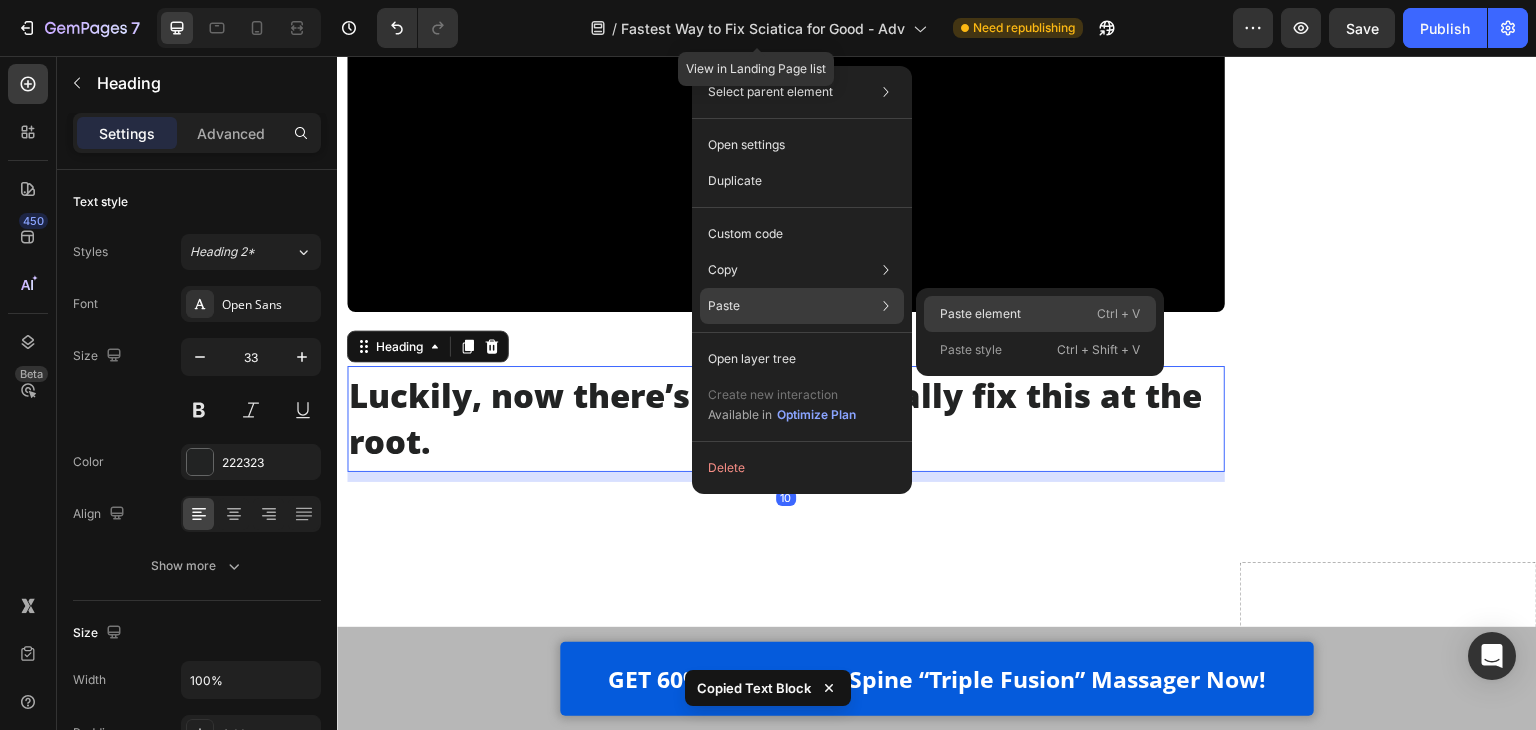 click on "Paste element" at bounding box center [980, 314] 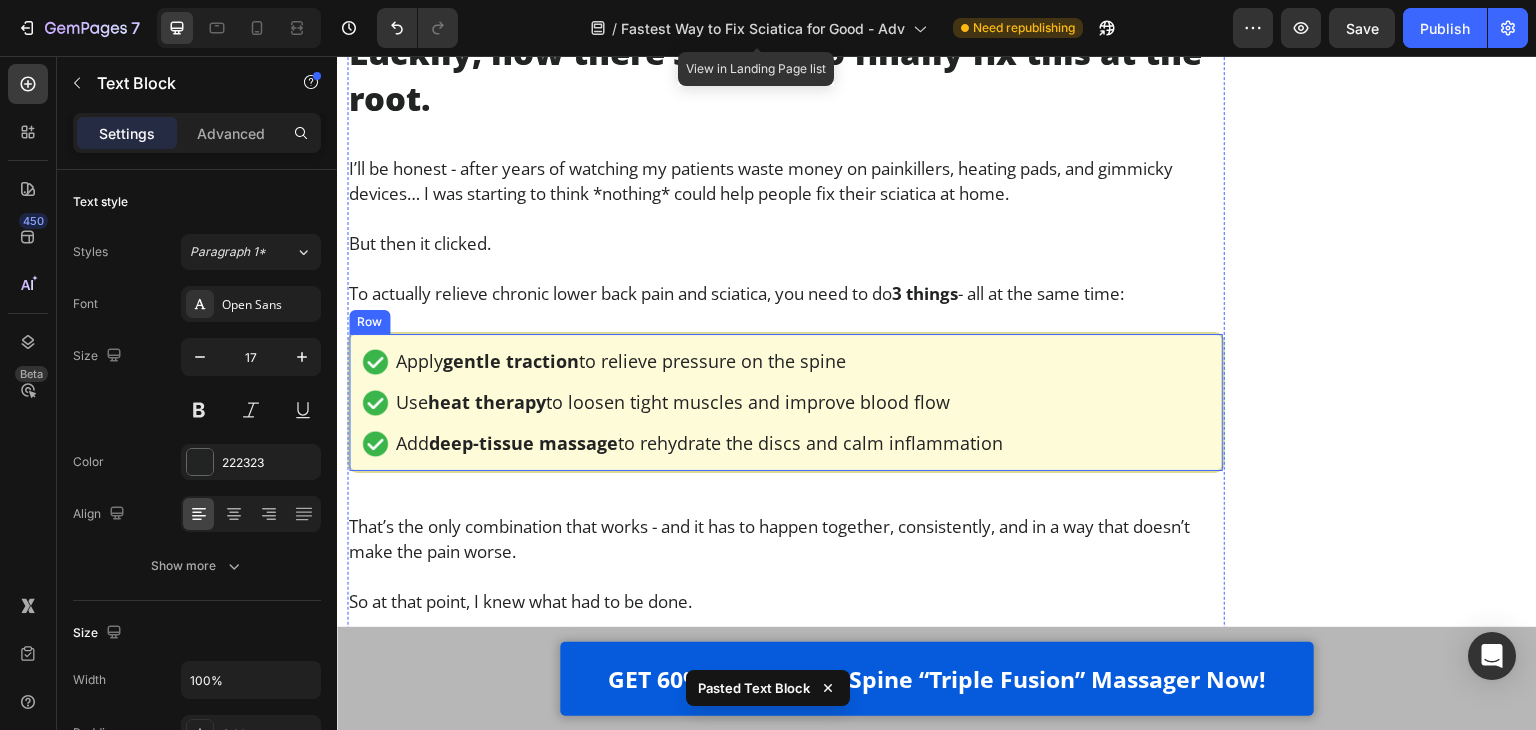 scroll, scrollTop: 11290, scrollLeft: 0, axis: vertical 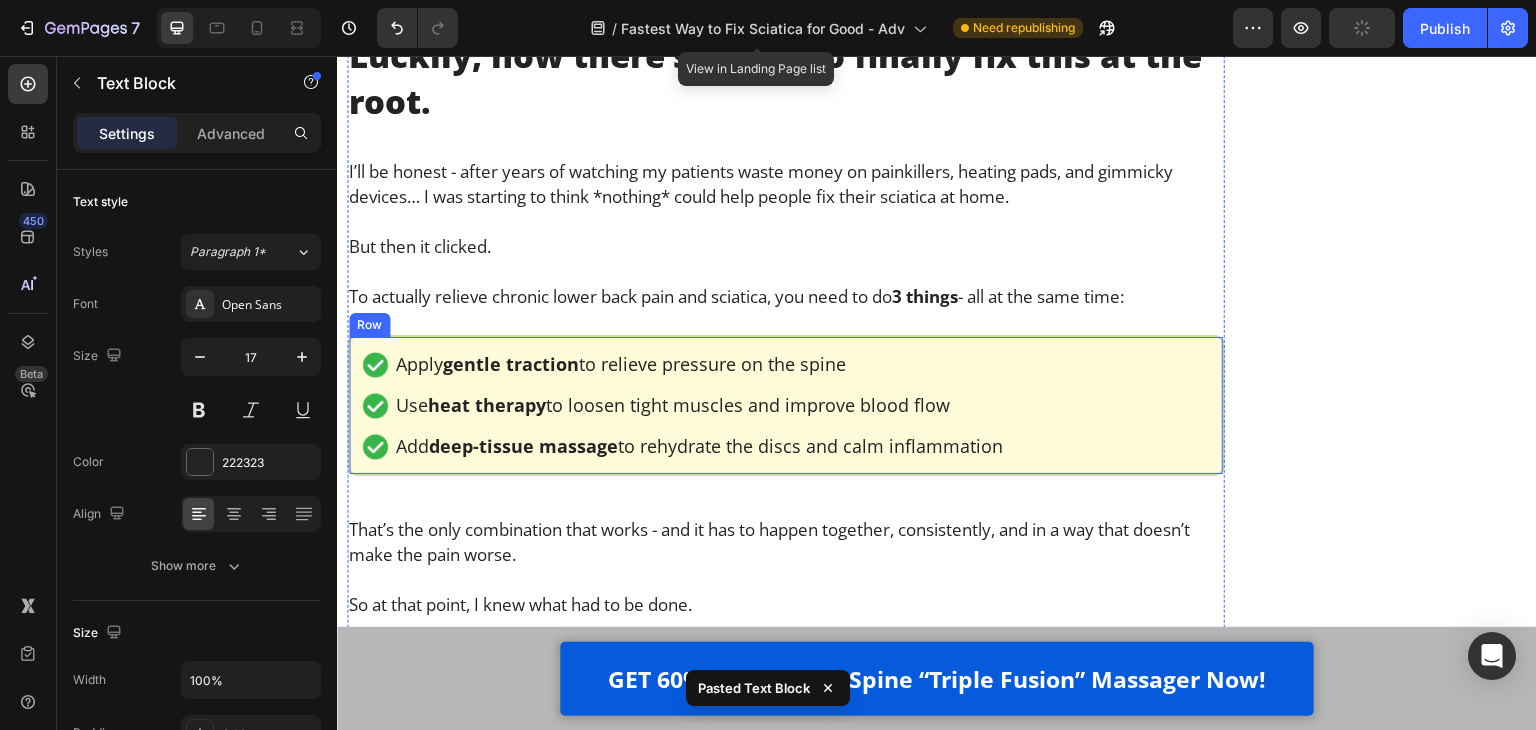 click on "Image Apply  gentle traction  to relieve pressure on the spine Text Block Row Image Use  heat therapy  to loosen tight muscles and improve blood flow Text Block Row Image Add  deep-tissue massage  to rehydrate the discs and calm inflammation Text Block Row Row" at bounding box center (786, 405) 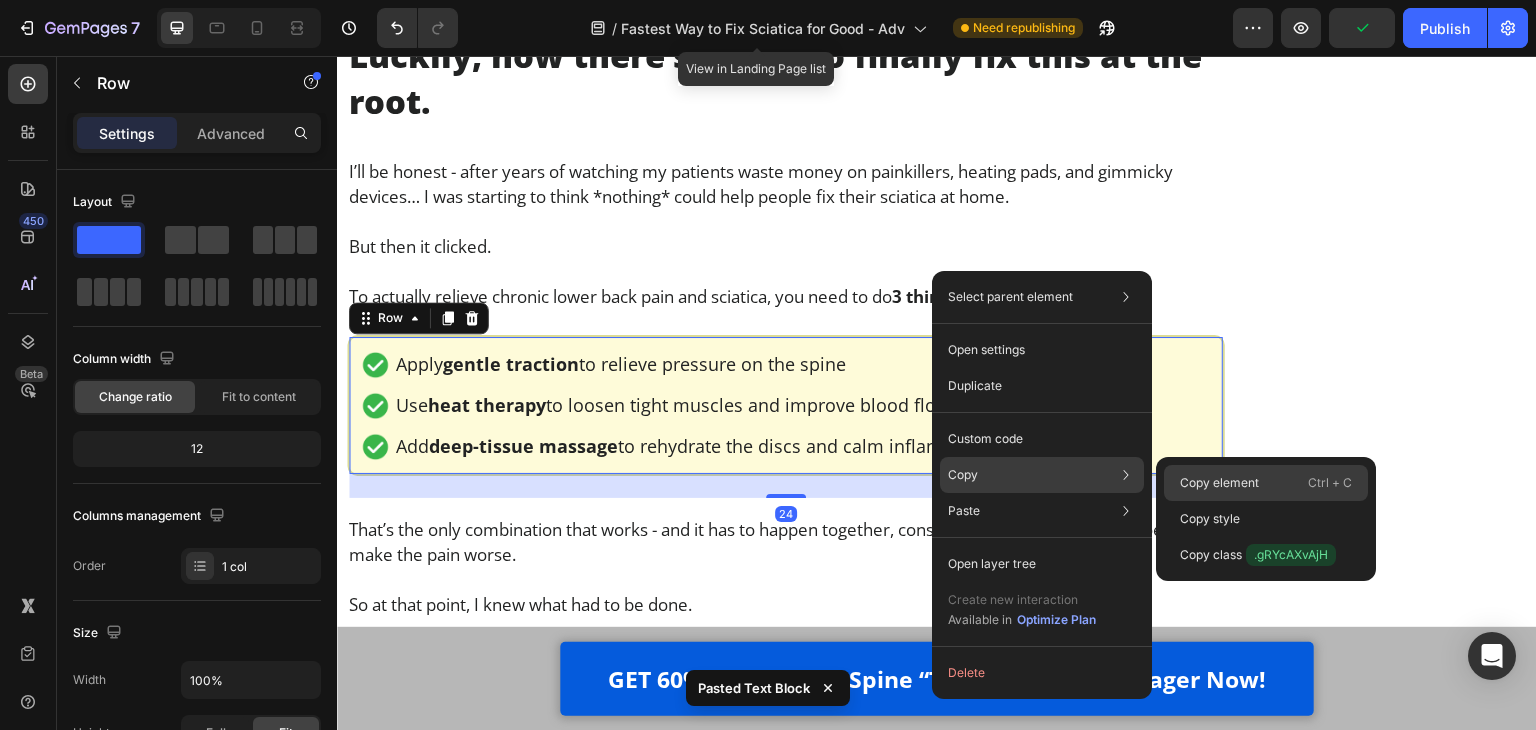 click on "Copy element" at bounding box center [1219, 483] 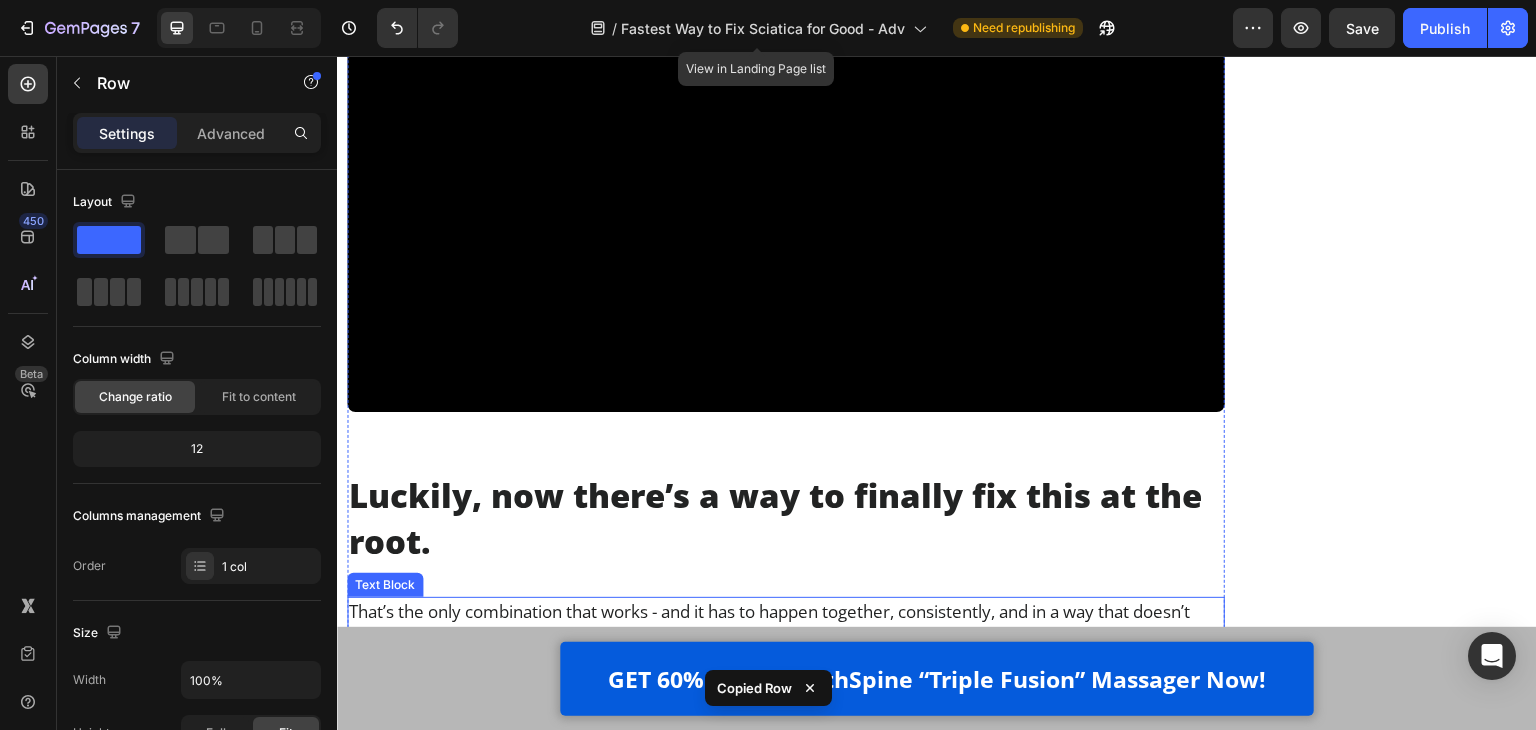 scroll, scrollTop: 12490, scrollLeft: 0, axis: vertical 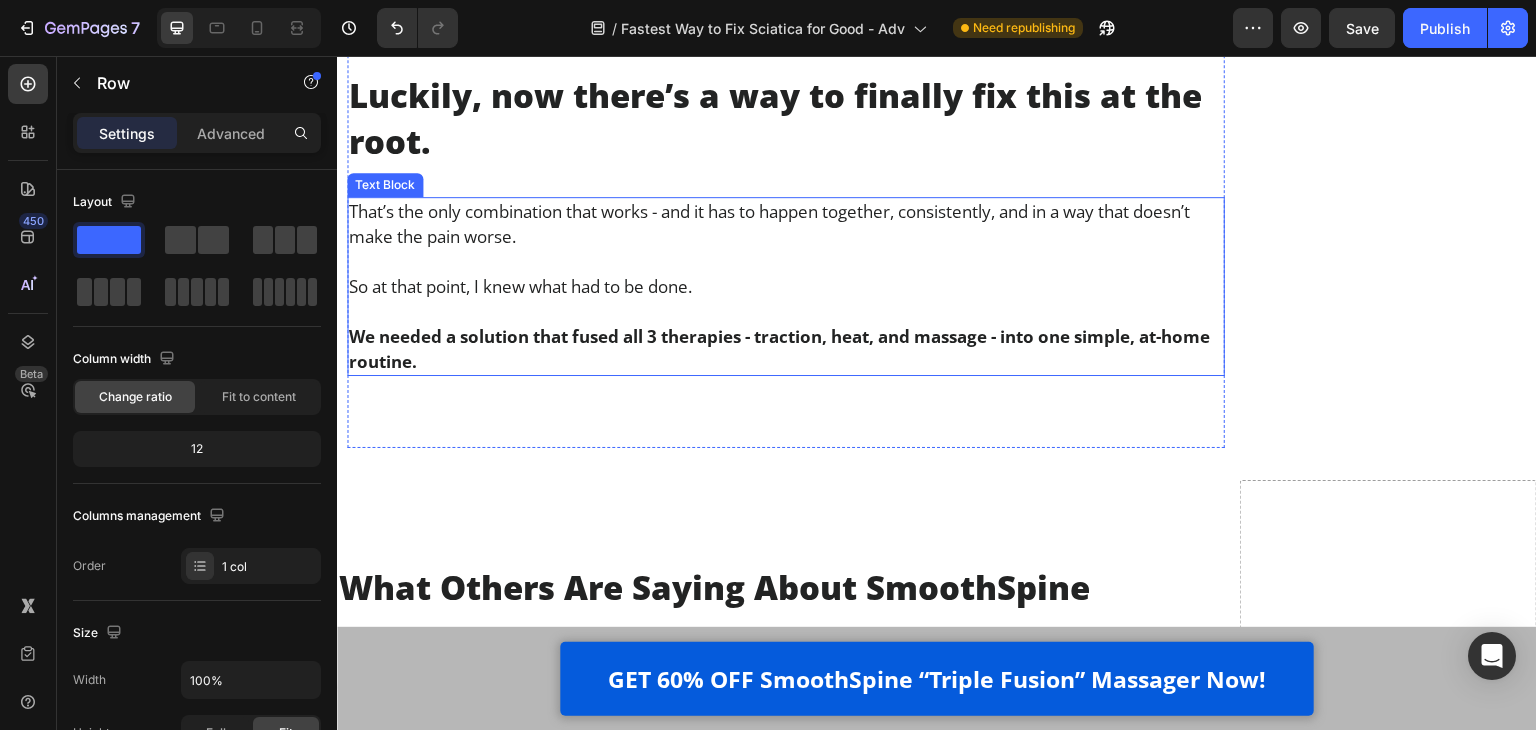 click on "So at that point, I knew what had to be done." at bounding box center [786, 286] 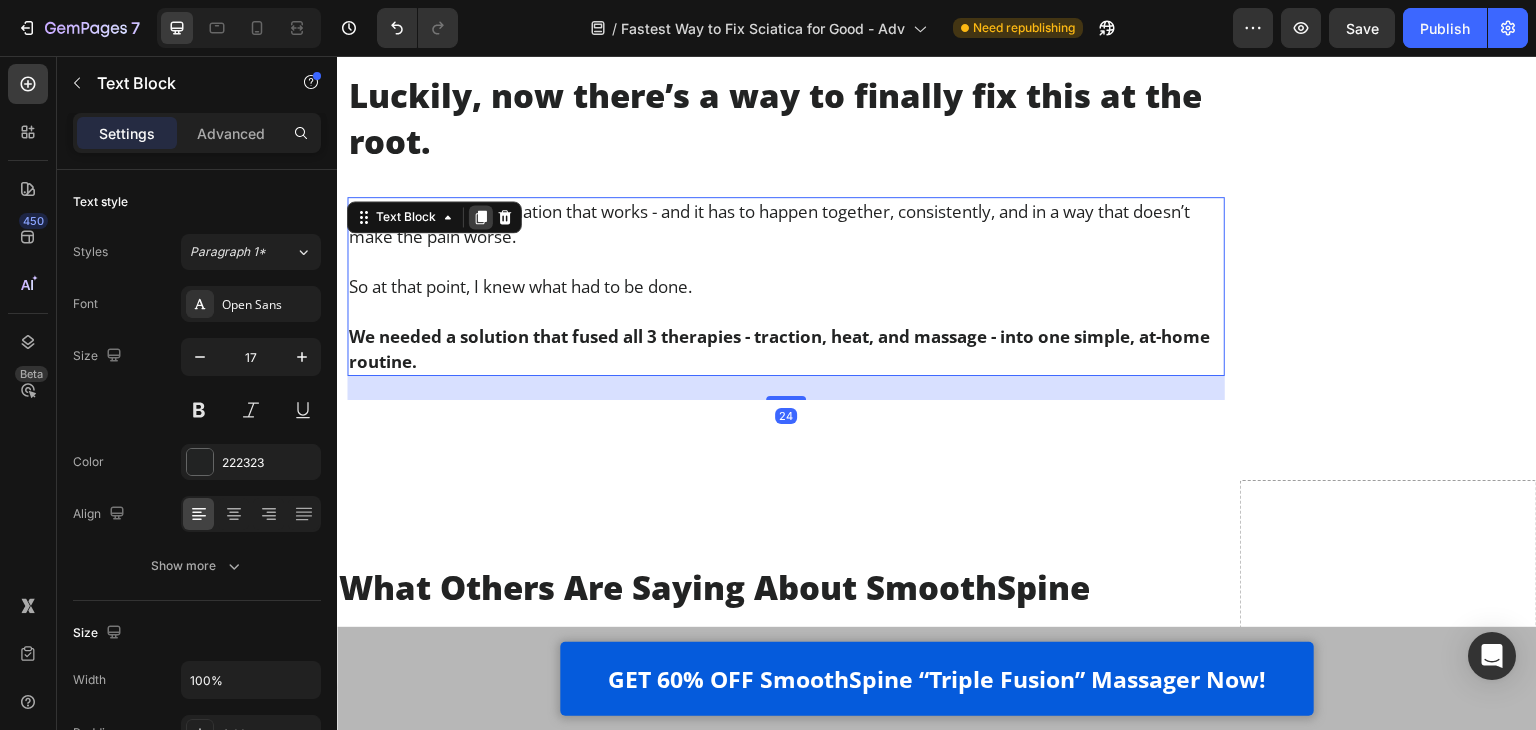 click 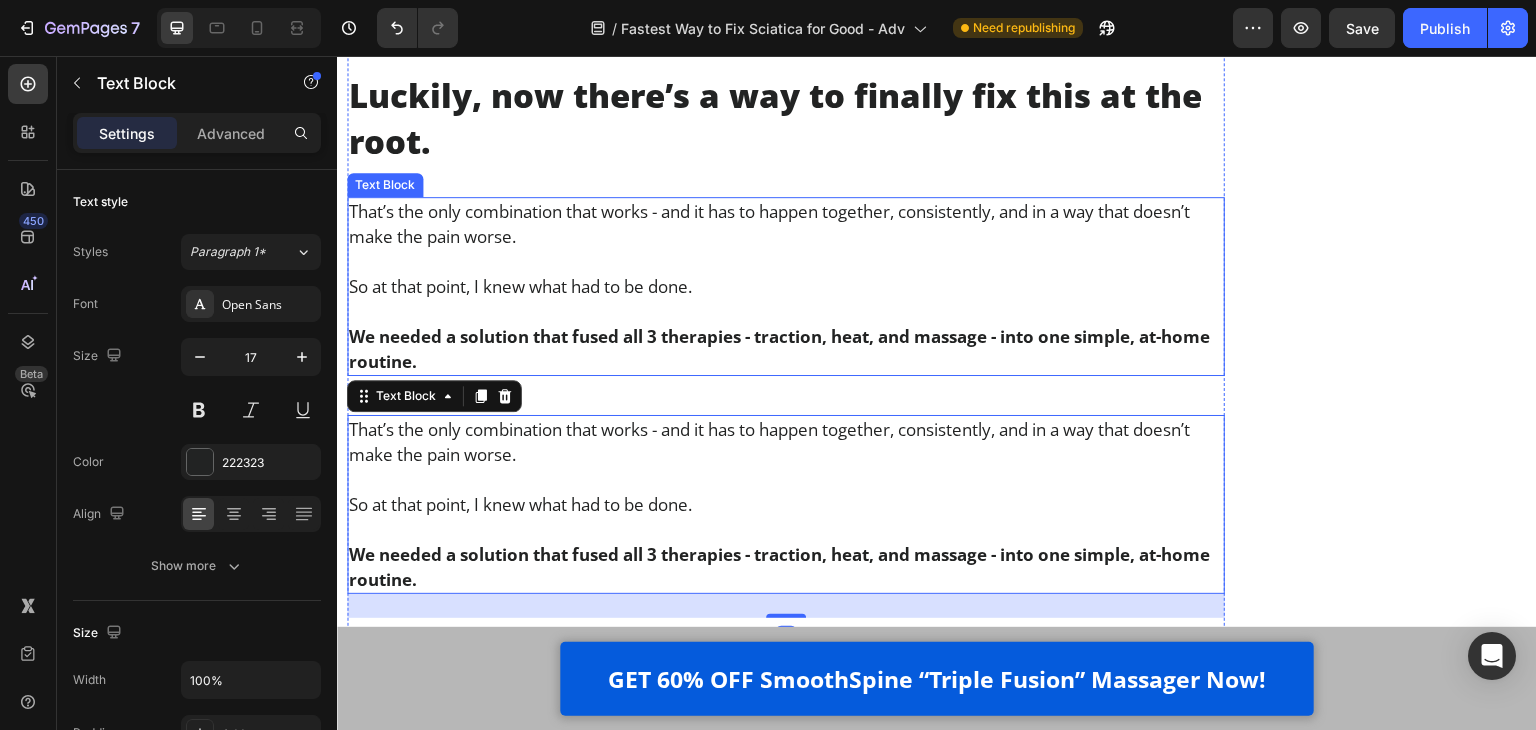 scroll, scrollTop: 12290, scrollLeft: 0, axis: vertical 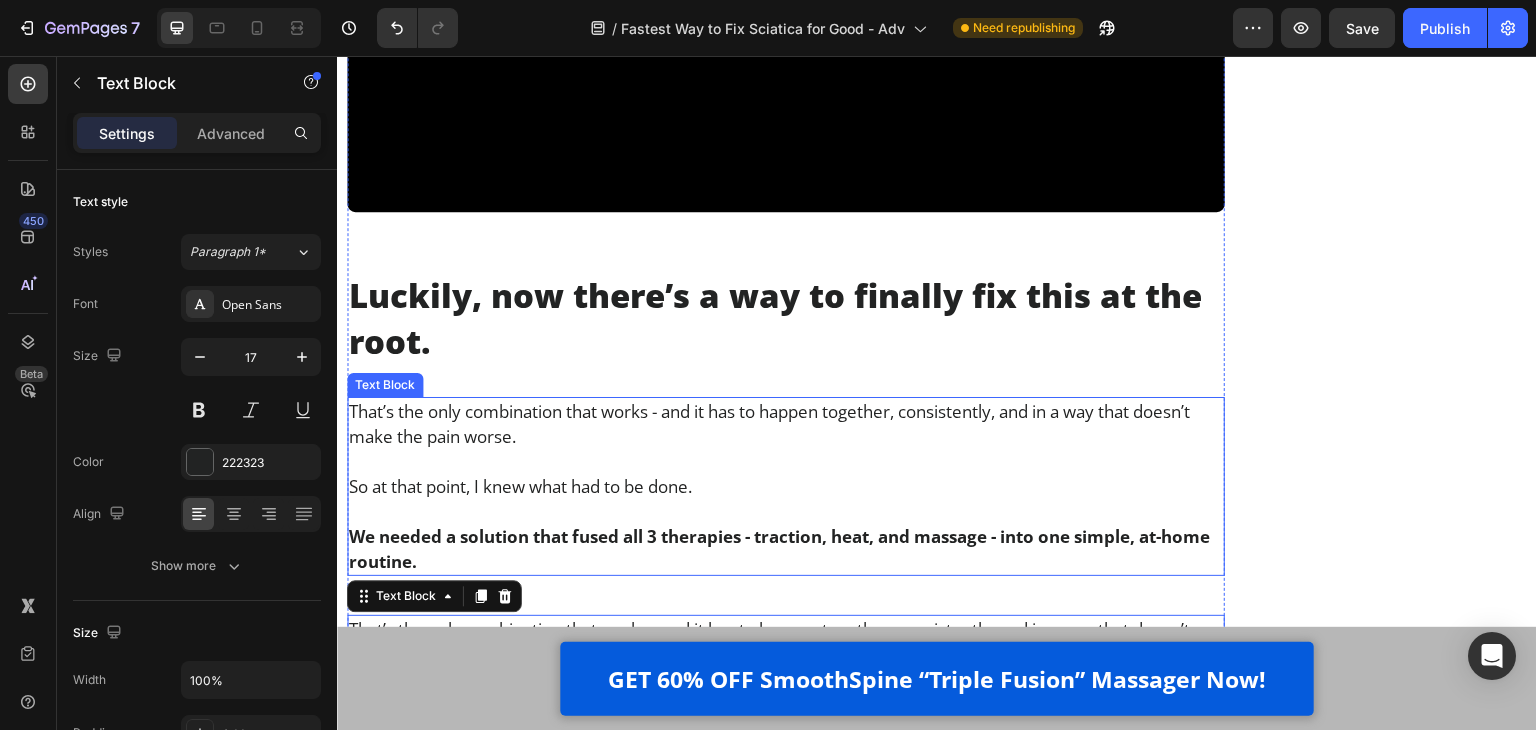 click on "That’s the only combination that works - and it has to happen together, consistently, and in a way that doesn’t make the pain worse." at bounding box center [786, 424] 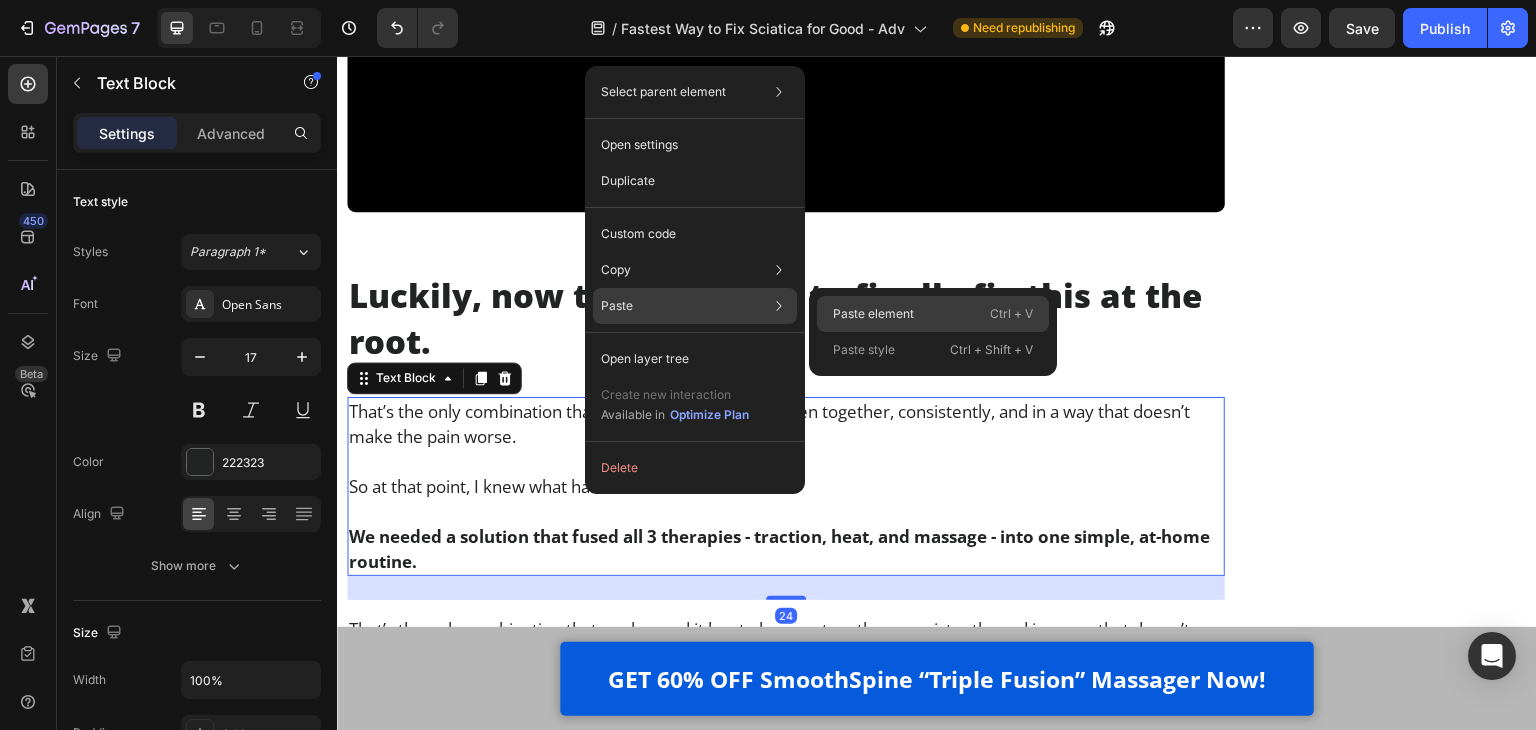 click on "Paste element" at bounding box center (873, 314) 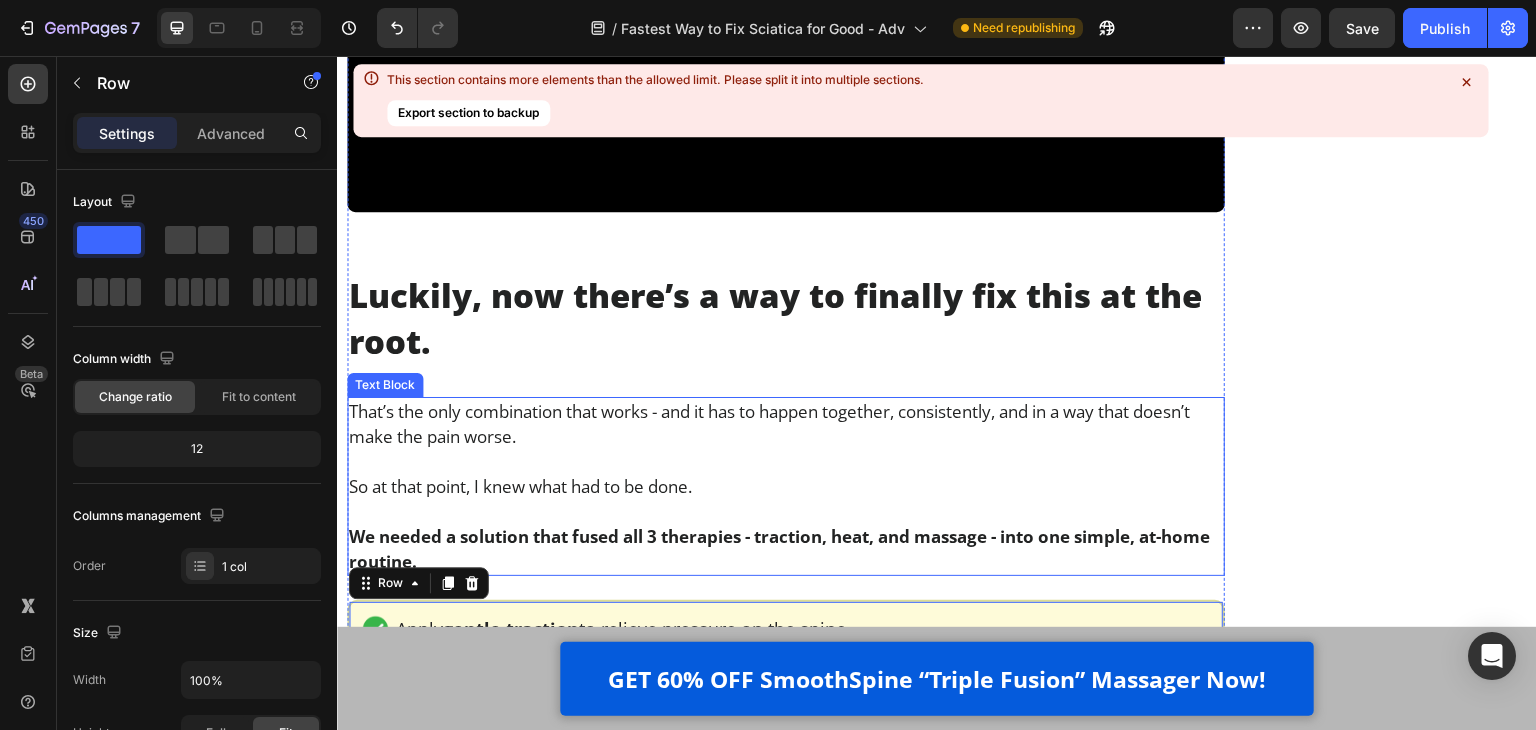 scroll, scrollTop: 12190, scrollLeft: 0, axis: vertical 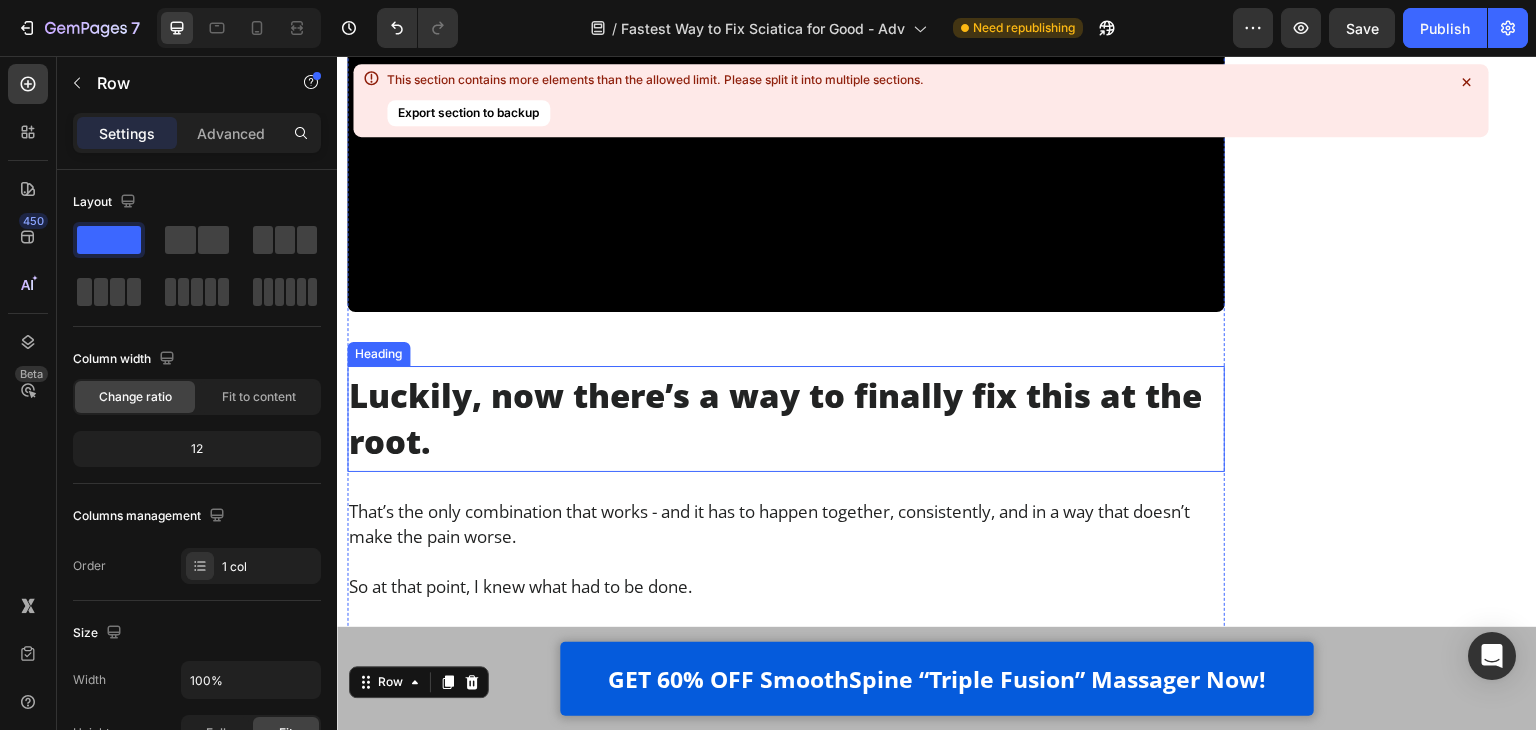 click on "Luckily, now there’s a way to finally fix this at the root." at bounding box center (786, 419) 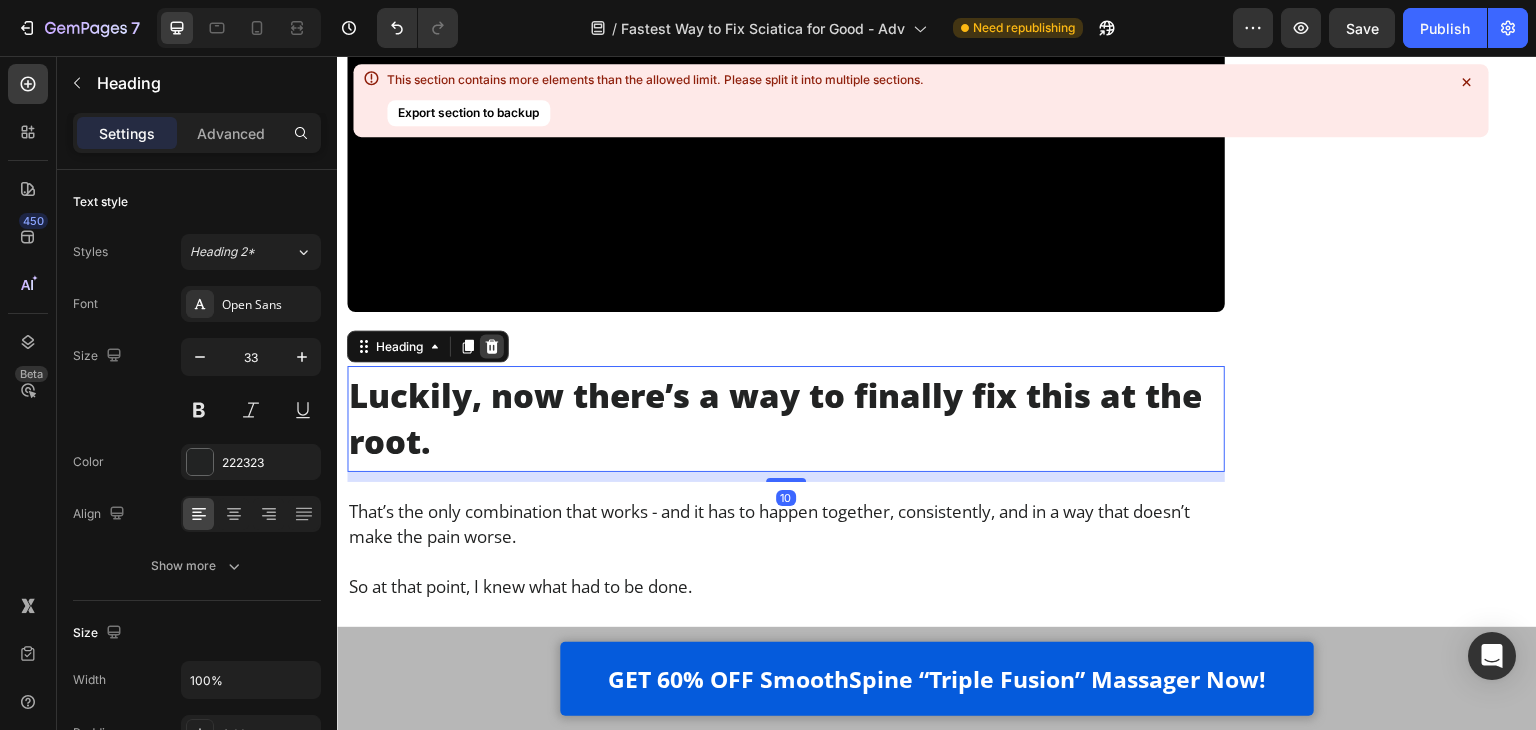 click 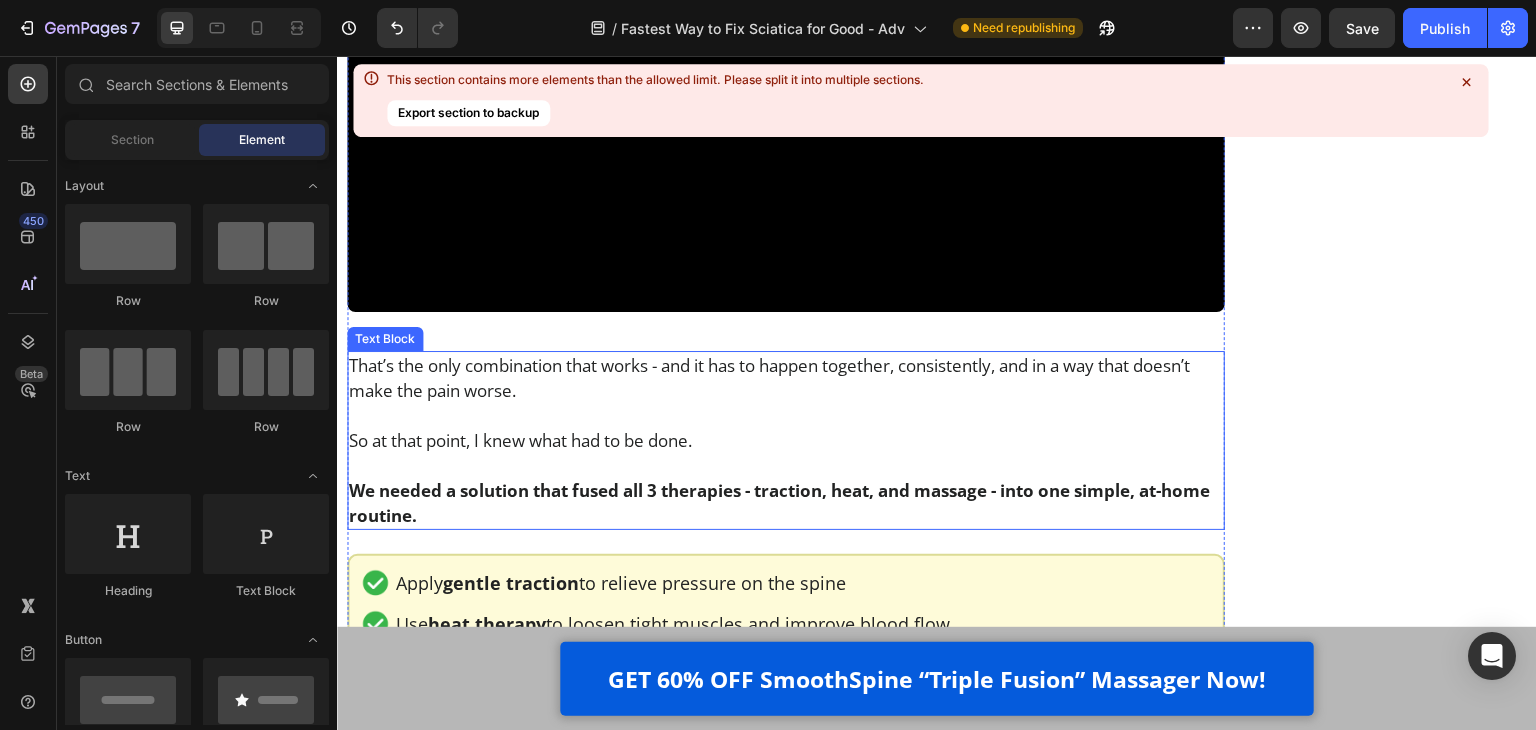 click on "That’s the only combination that works - and it has to happen together, consistently, and in a way that doesn’t make the pain worse." at bounding box center [786, 378] 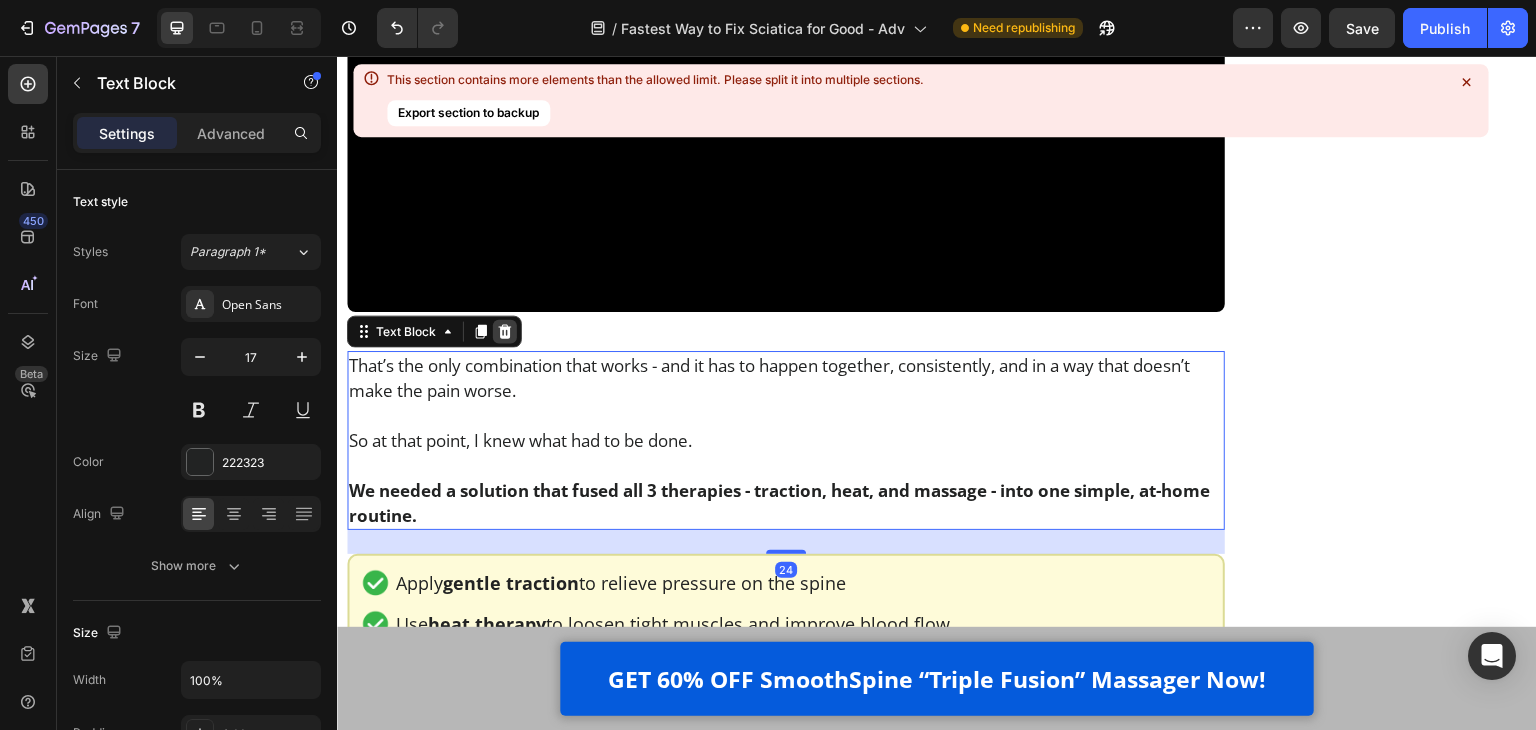 click at bounding box center (505, 332) 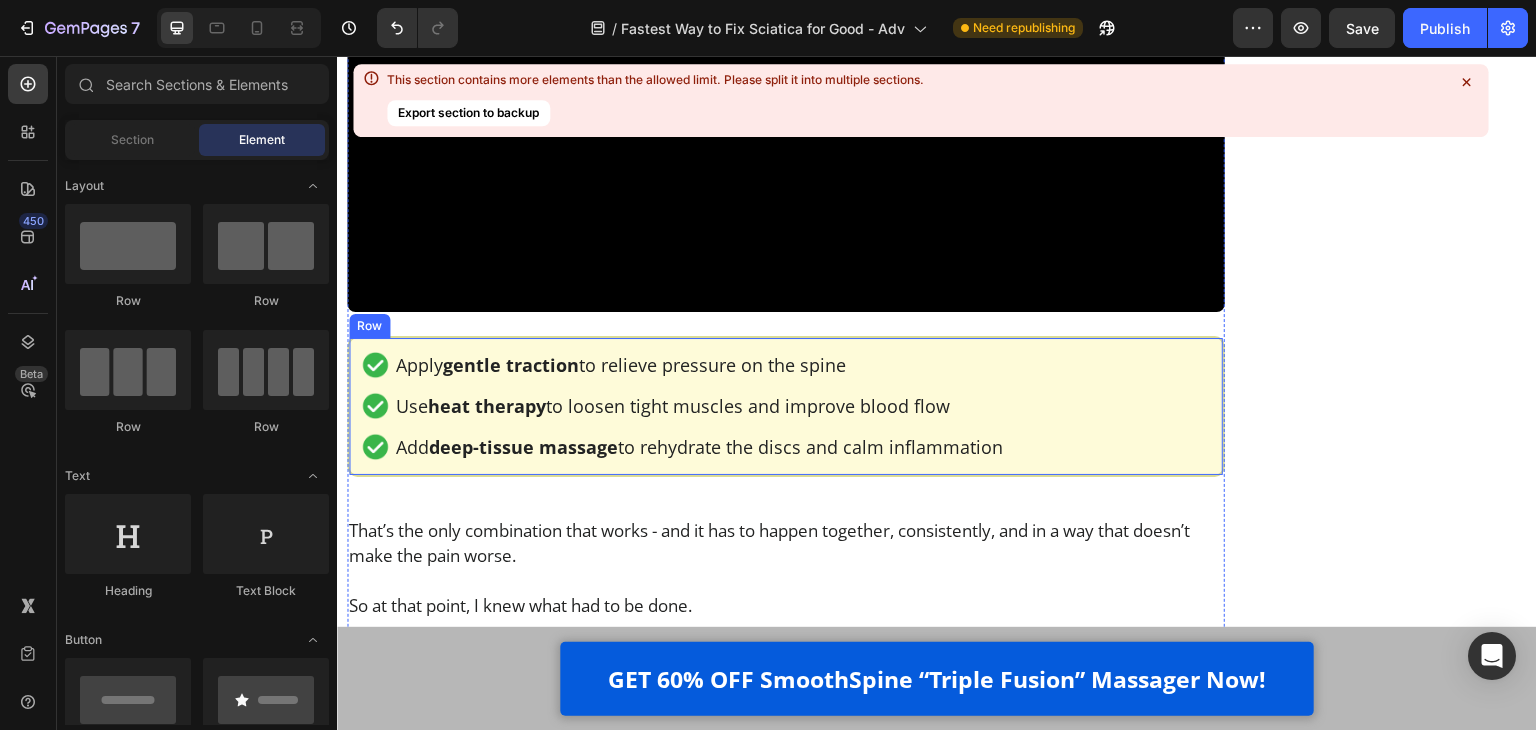 click on "Image Apply  gentle traction  to relieve pressure on the spine Text Block Row Image Use  heat therapy  to loosen tight muscles and improve blood flow Text Block Row Image Add  deep-tissue massage  to rehydrate the discs and calm inflammation Text Block Row Row" at bounding box center [786, 406] 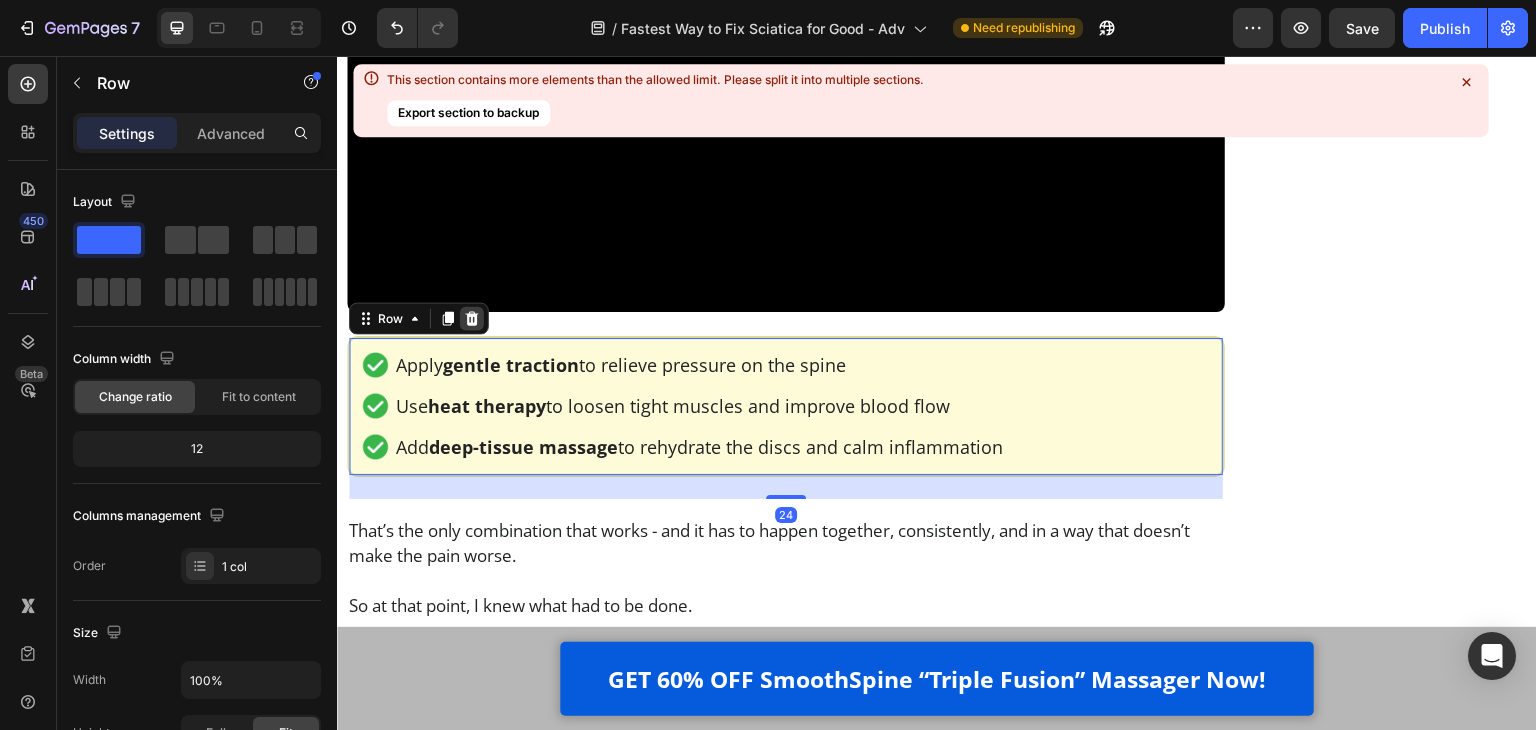 click 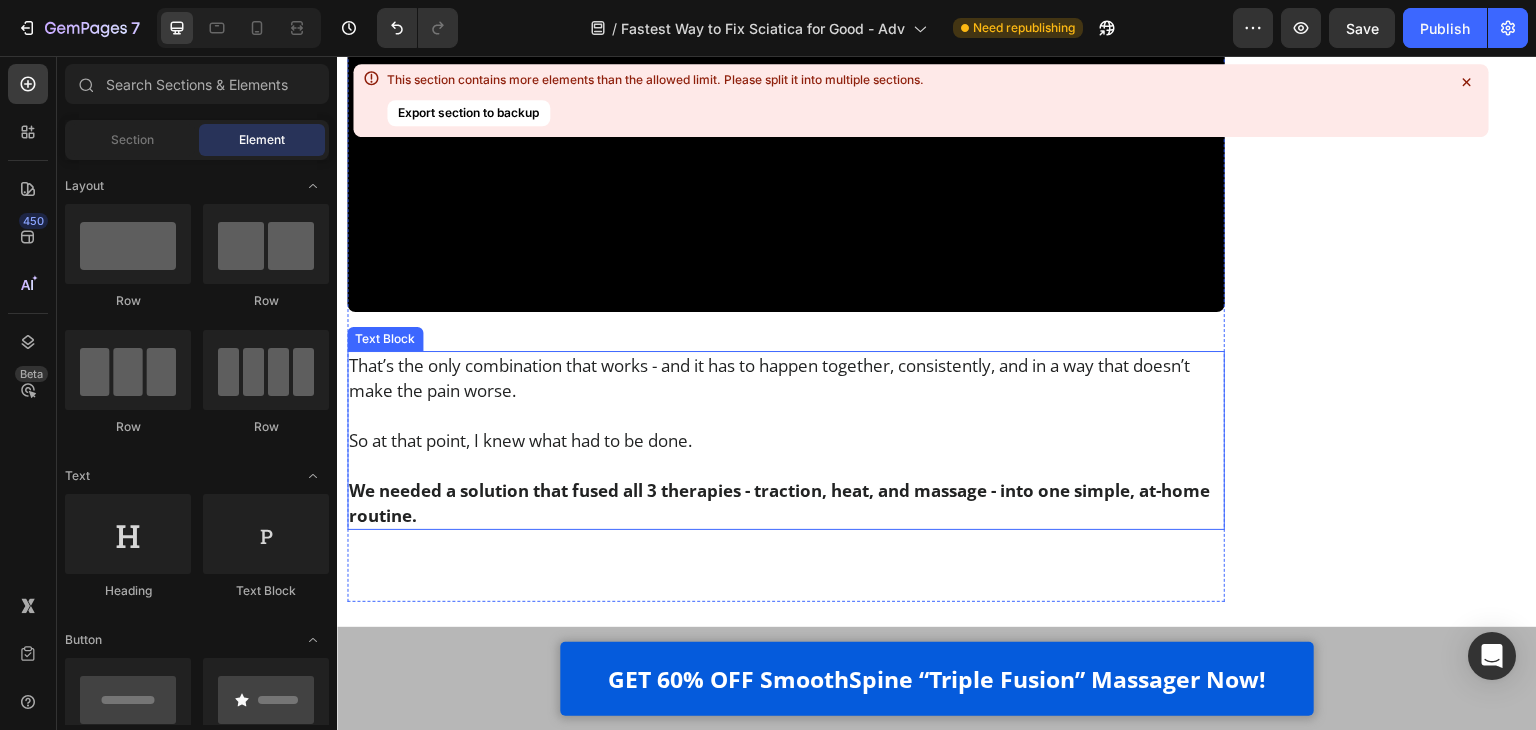 click on "That’s the only combination that works - and it has to happen together, consistently, and in a way that doesn’t make the pain worse." at bounding box center (786, 378) 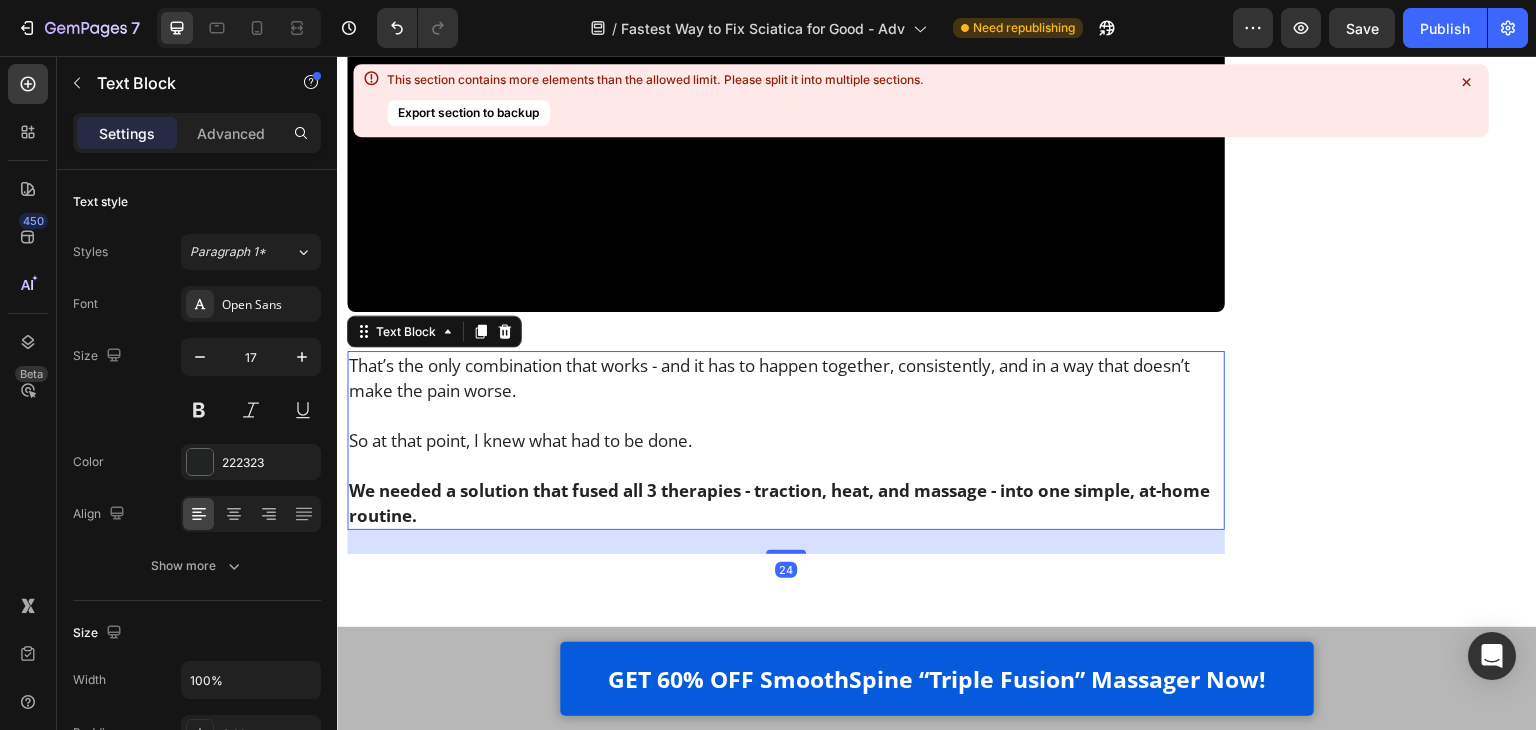 click 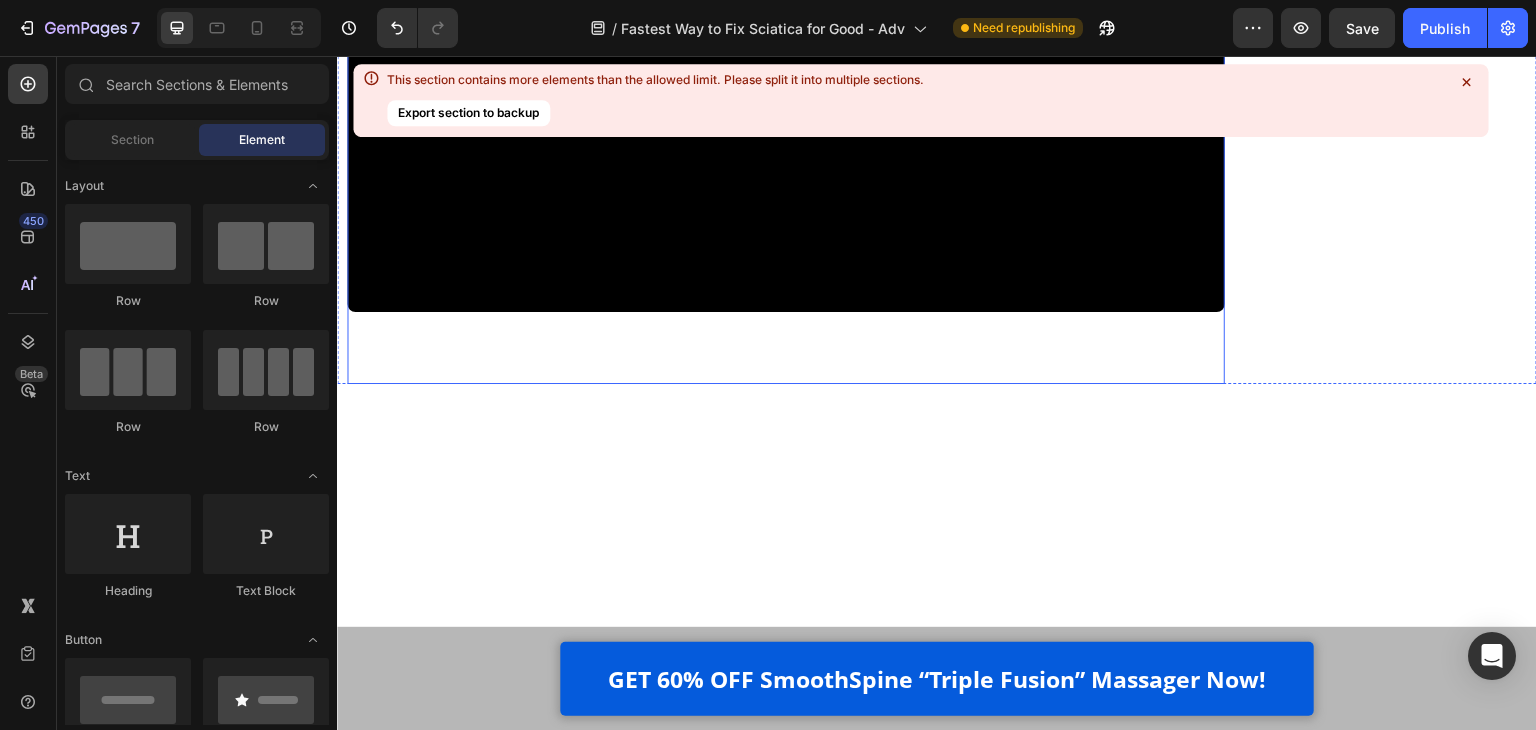 click on "Home > Pain Relief > Sciatica Text Block Top Physiotherapist:  “This Is the Fastest Way to Fix Sciatica for Good” Heading If your sciatica pain keeps flaring up,  and you’re stuck in a loop of pills, stretches, and false hope… this article may open your eyes to what actually works. Text Block Image 2.476 Ratings Text Block Row Image
Written by Dr. Blane Schilling, PT, MD |
Aug 04, 2025
Delivery Date Row Video Hi, my name is Dr. Blane Schilling   I’m a licensed physical therapist with over 40 years of experience helping people manage chronic pain - especially sciatica and lower back issues.   Over the years, I’ve treated everyone from desk workers with stiff backs to post-surgery patients learning to walk again. And I’ve seen all the trends come and go -  Text Block Image Painkillers Text Block Row Image Patches Text Block Row Image Massage Guns Text Block Row Image Inversion Tables Text Block Row Row you name it.       Text Block Heading" at bounding box center [786, -5830] 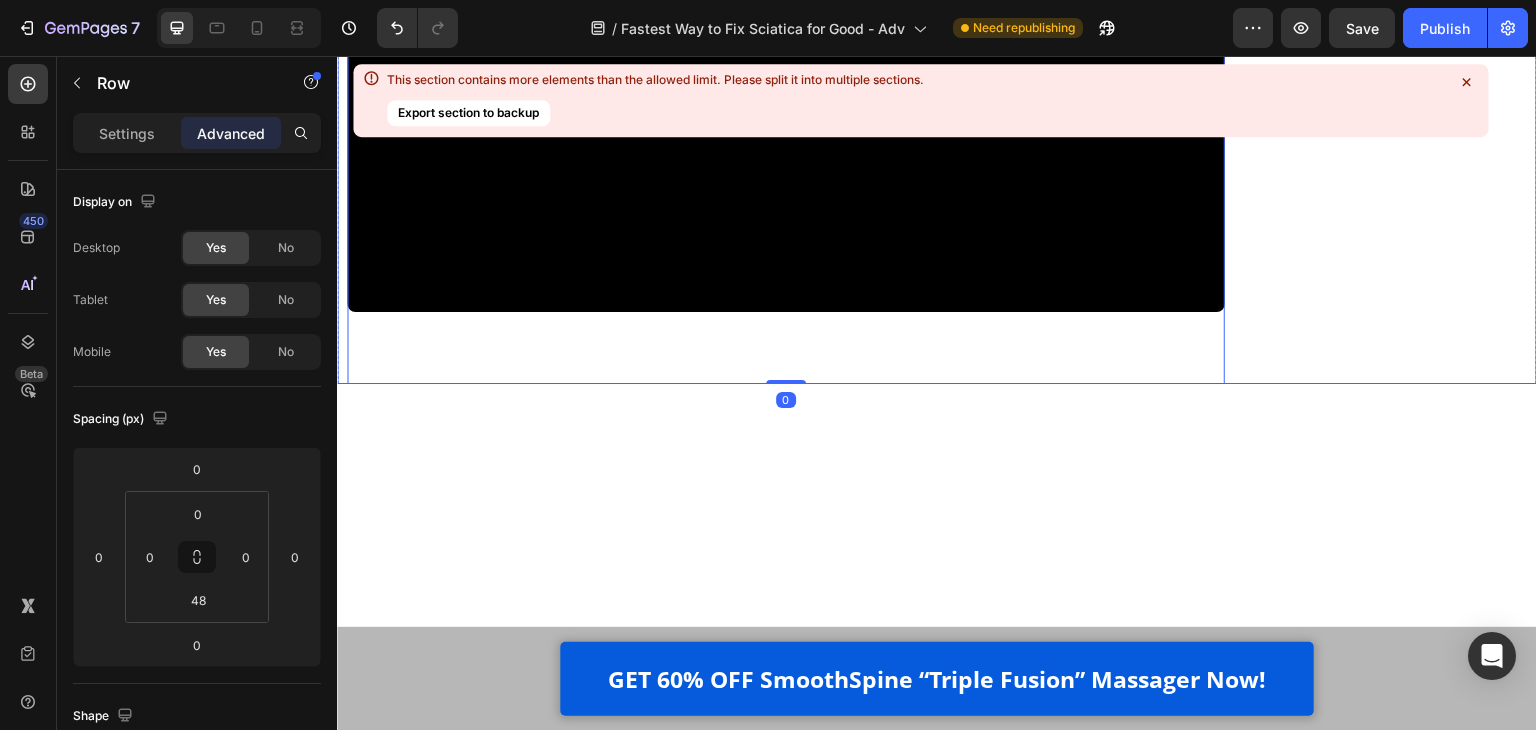 click on "Finally Get Instant Relief From Sciatica Text Block Image GET 60% OFF SmoothSpine NOW! Button Customer Reviews Heading Row Image 4.8 out of 5 Text Block Row 3,791 customer ratings Text Block 5 Star Text Block Image 90% Text Block Row 4 Star Text Block Image 7% Text Block Row 3 Star Text Block Image 2% Text Block Row 2 Star Text Block Image 0% Text Block Row 1 Star Text Block Image 1% Text Block Row By Feature Heading Price Text Block Image 5.0 Text Block Row Effectiveness Text Block Image 5.0 Text Block Row Comfort Text Block Image 5.0 Text Block Row Quality Text Block Image 4.8 Text Block Row Row Row Row Row" at bounding box center [1381, -5806] 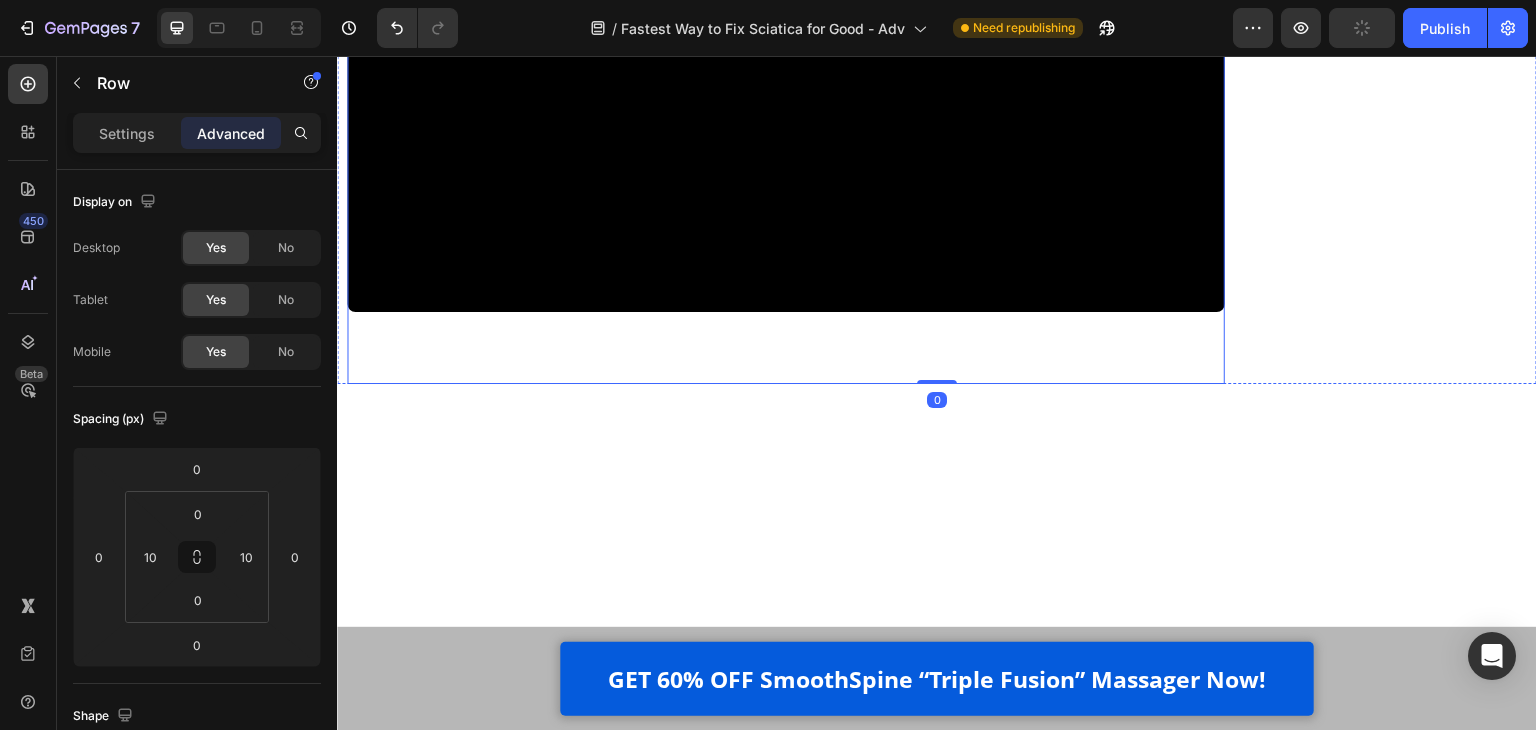 click on "Home > Pain Relief > Sciatica Text Block Top Physiotherapist:  “This Is the Fastest Way to Fix Sciatica for Good” Heading If your sciatica pain keeps flaring up,  and you’re stuck in a loop of pills, stretches, and false hope… this article may open your eyes to what actually works. Text Block Image 2.476 Ratings Text Block Row Image
Written by Dr. Blane Schilling, PT, MD |
Aug 04, 2025
Delivery Date Row Video Hi, my name is Dr. Blane Schilling   I’m a licensed physical therapist with over 40 years of experience helping people manage chronic pain - especially sciatica and lower back issues.   Over the years, I’ve treated everyone from desk workers with stiff backs to post-surgery patients learning to walk again. And I’ve seen all the trends come and go -  Text Block Image Painkillers Text Block Row Image Patches Text Block Row Image Massage Guns Text Block Row Image Inversion Tables Text Block Row Row you name it.       Text Block Heading" at bounding box center [786, -5806] 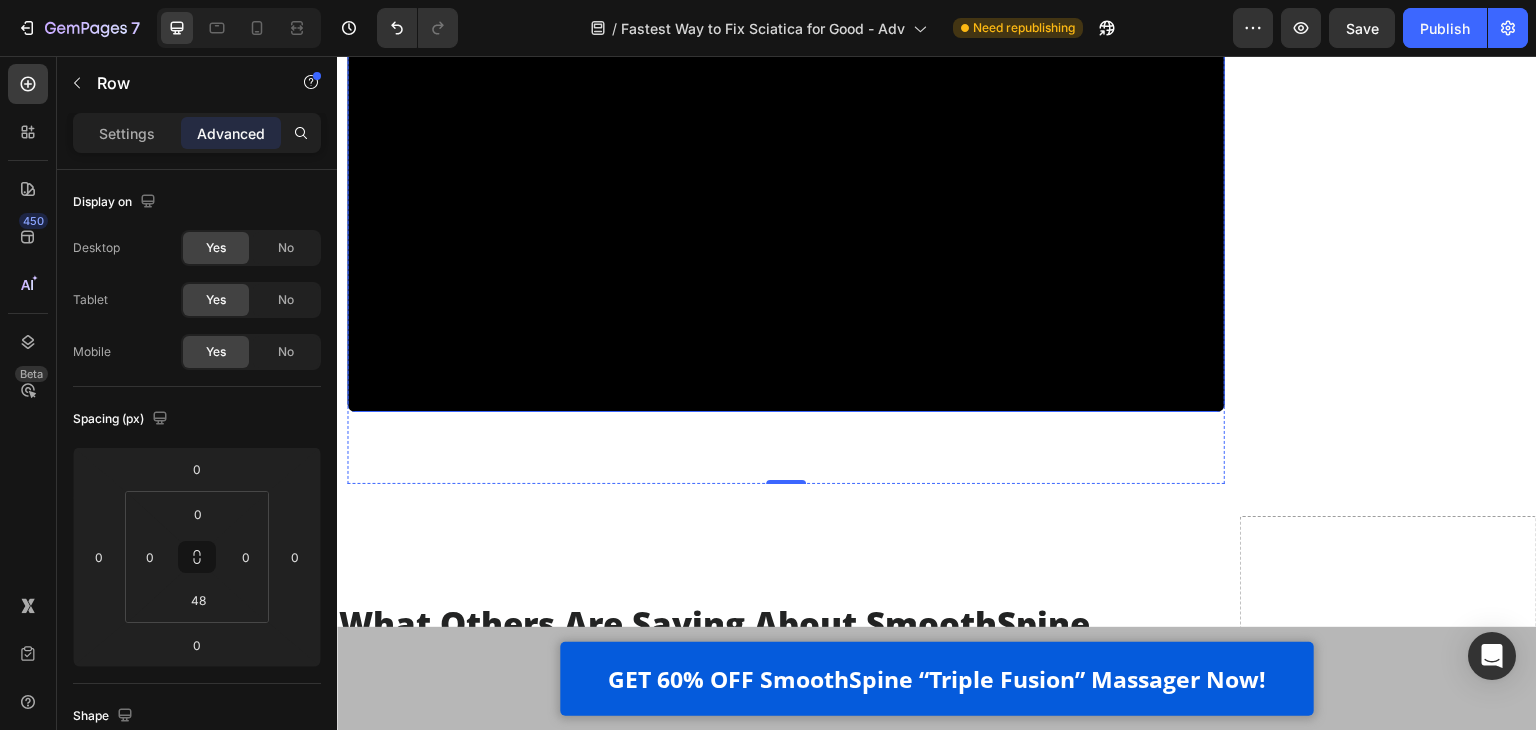 scroll, scrollTop: 12190, scrollLeft: 0, axis: vertical 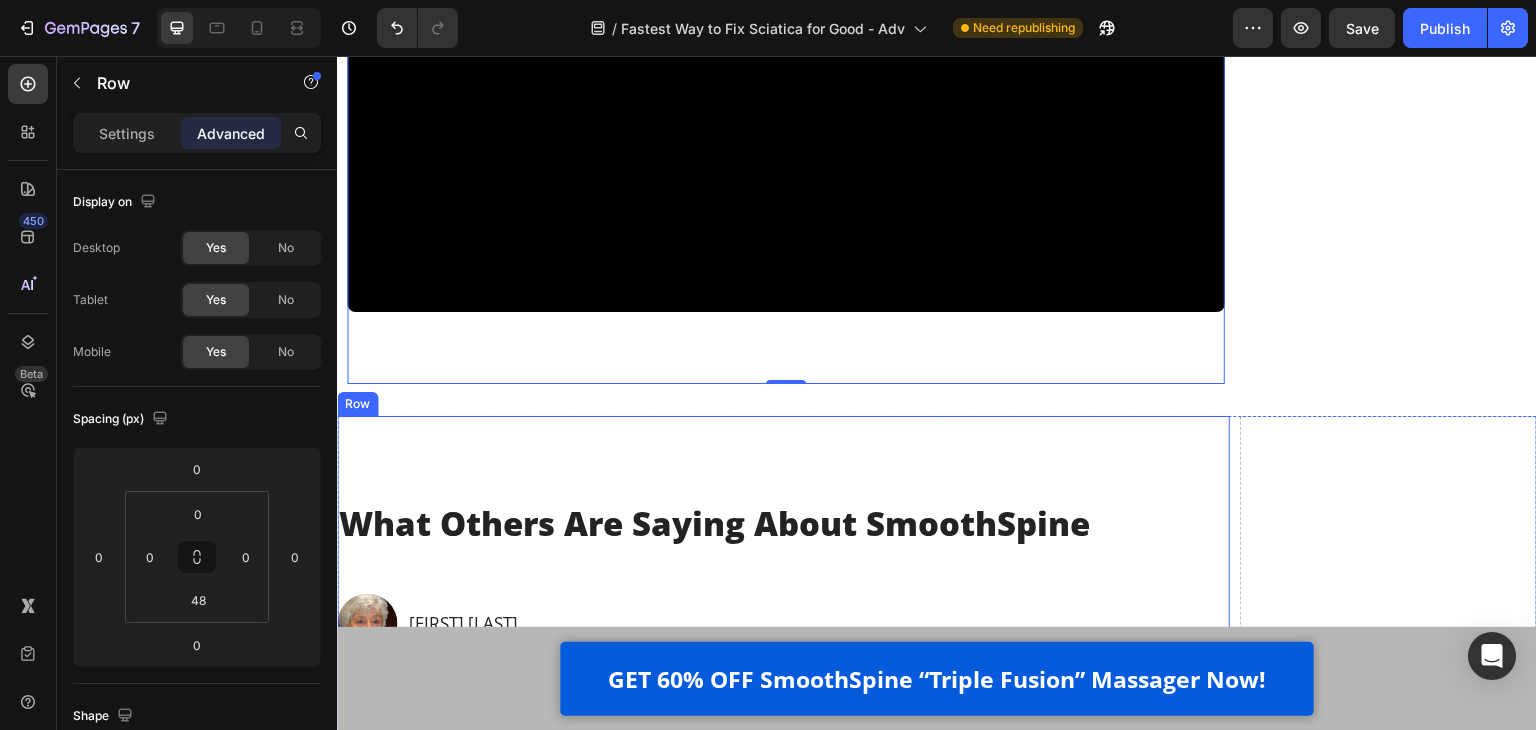 click on "What Others Are Saying About SmoothSpine Heading Image Karen Mitchell Text Block Row Image Back Pain Eased in Just Days Text Block Row Reviewed in the United States on April 17, 2025 Text Block Verified Purchase Text Block "I’ve dealt with chronic back tension for years, and the  SmoothSpine  was the first product that gave me noticeable relief. Just a few sessions in, I felt my spine decompress and my posture improve. The tightness in my lower back started to melt away. It’s been a true breakthrough for my daily comfort and mobility!" Text Block Row Image William Burke Text Block Row Image This device changed everything for me! Text Block Row Reviewed in the United States on April 24, 2025 Text Block Verified Purchase Text Block "I'm on my feet all day at work, and by evening, my knees would be stiff and aching. Since using the  SmoothSpine Text Block Row Image Linda Chapman Text Block Row Image Back to Normal After Years of Discomfort! Text Block Row Reviewed in the United States on May 12, 2025 Row Row" at bounding box center (783, 3509) 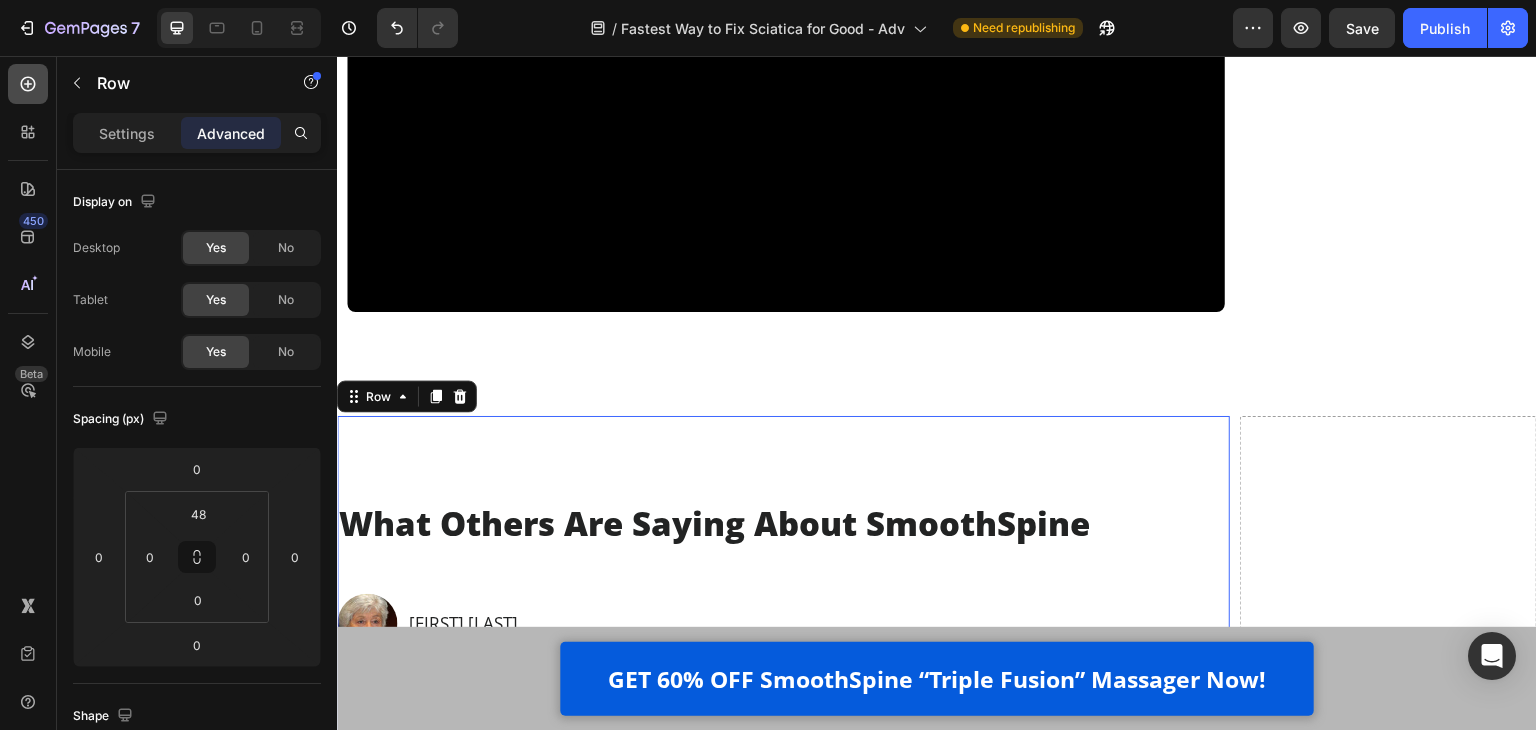 click 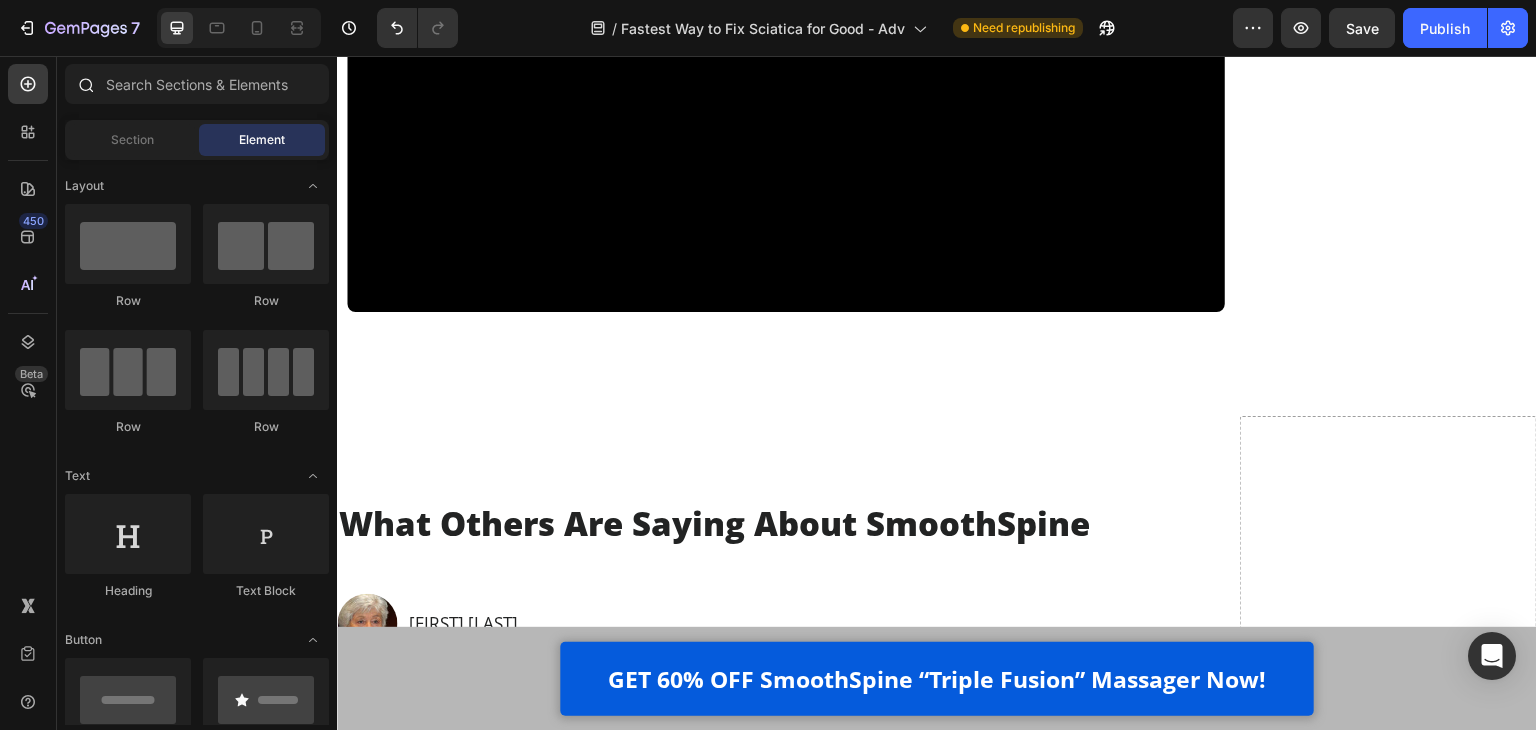 click at bounding box center (85, 84) 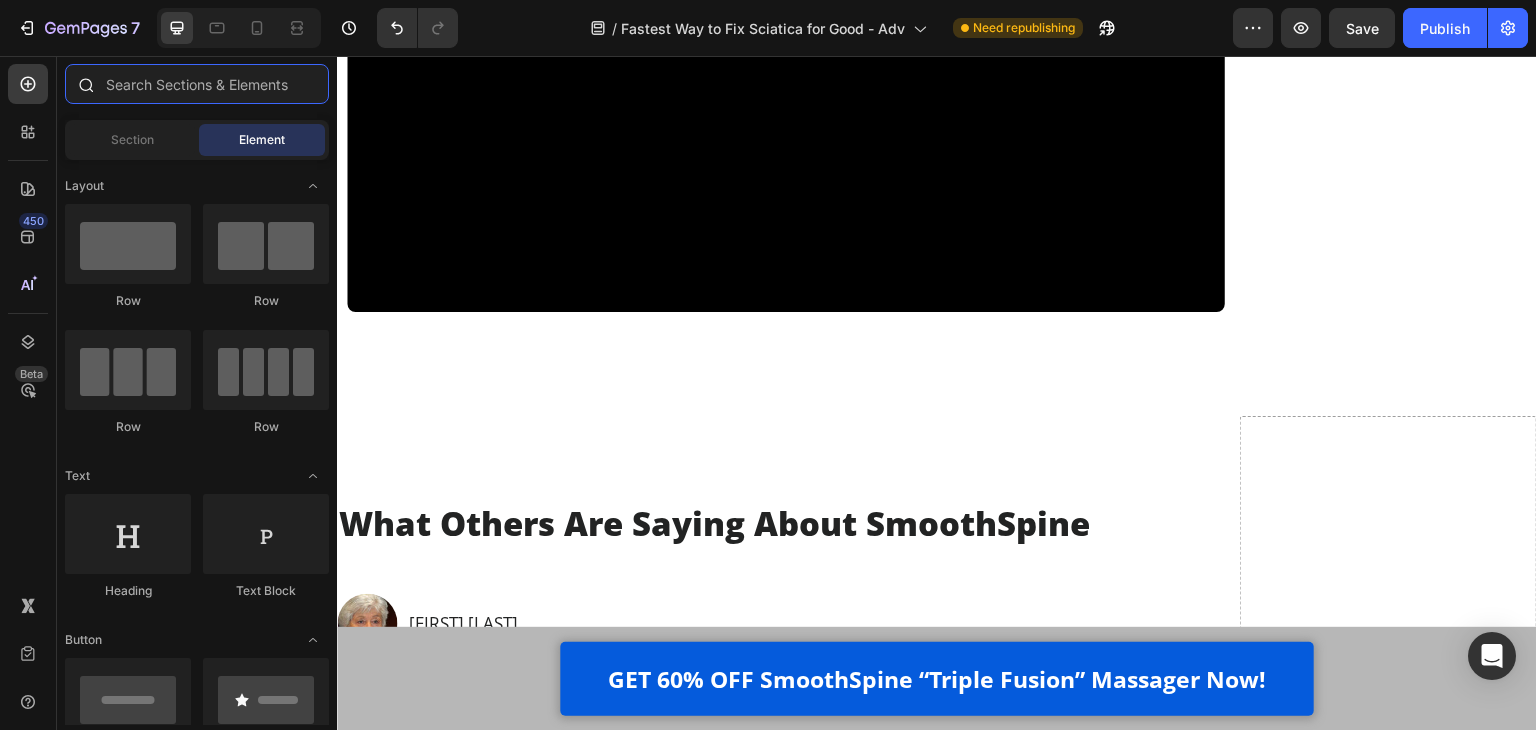 click at bounding box center [197, 84] 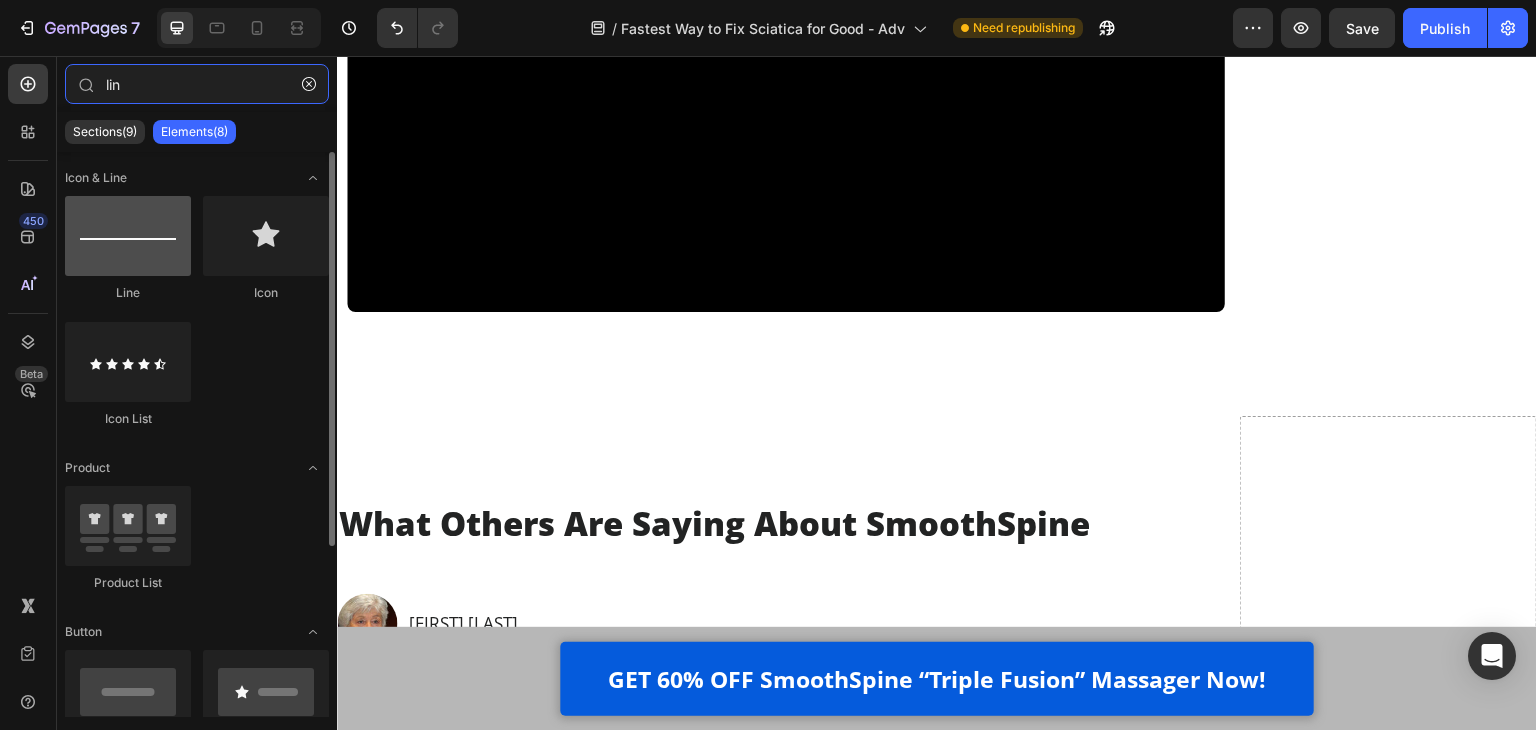 type on "lin" 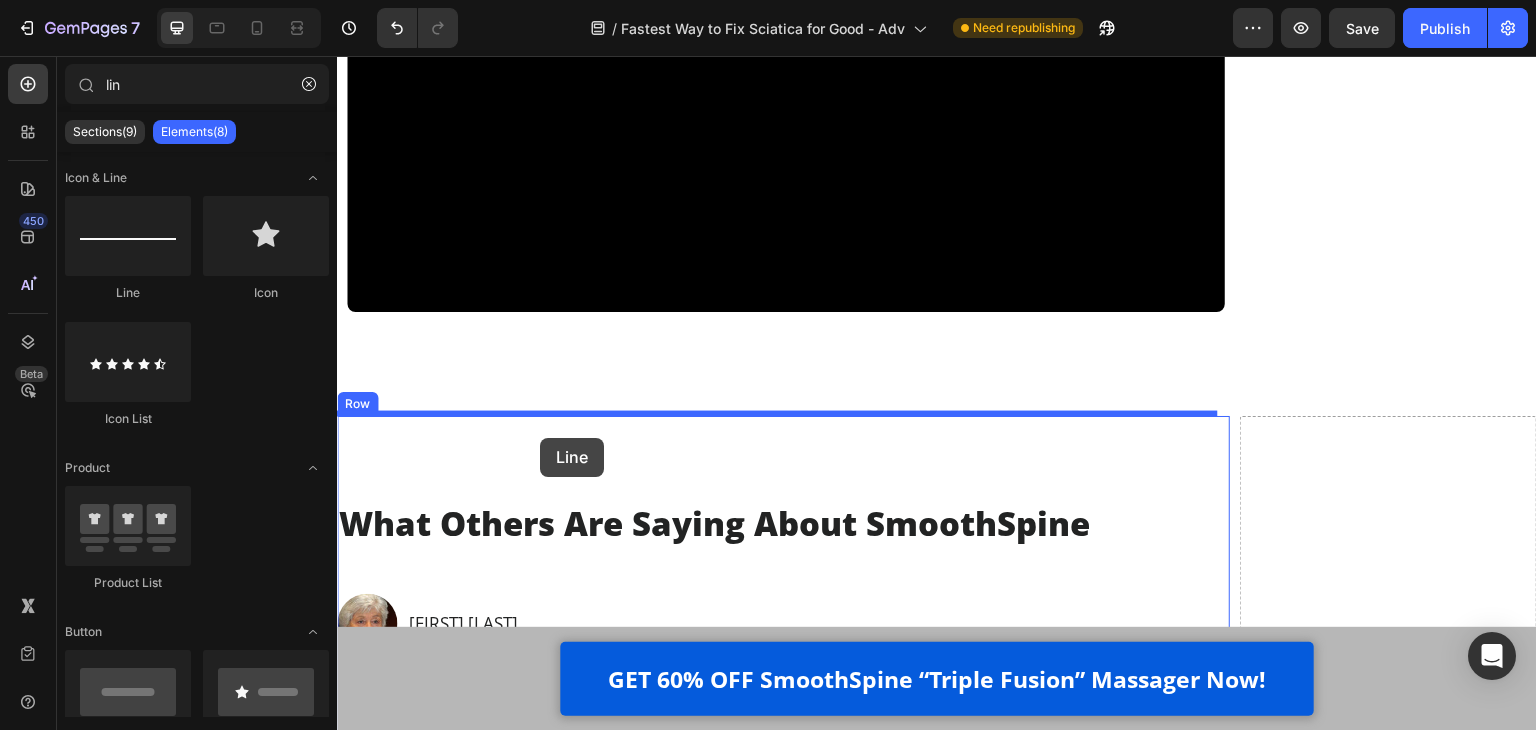 drag, startPoint x: 481, startPoint y: 306, endPoint x: 540, endPoint y: 438, distance: 144.58562 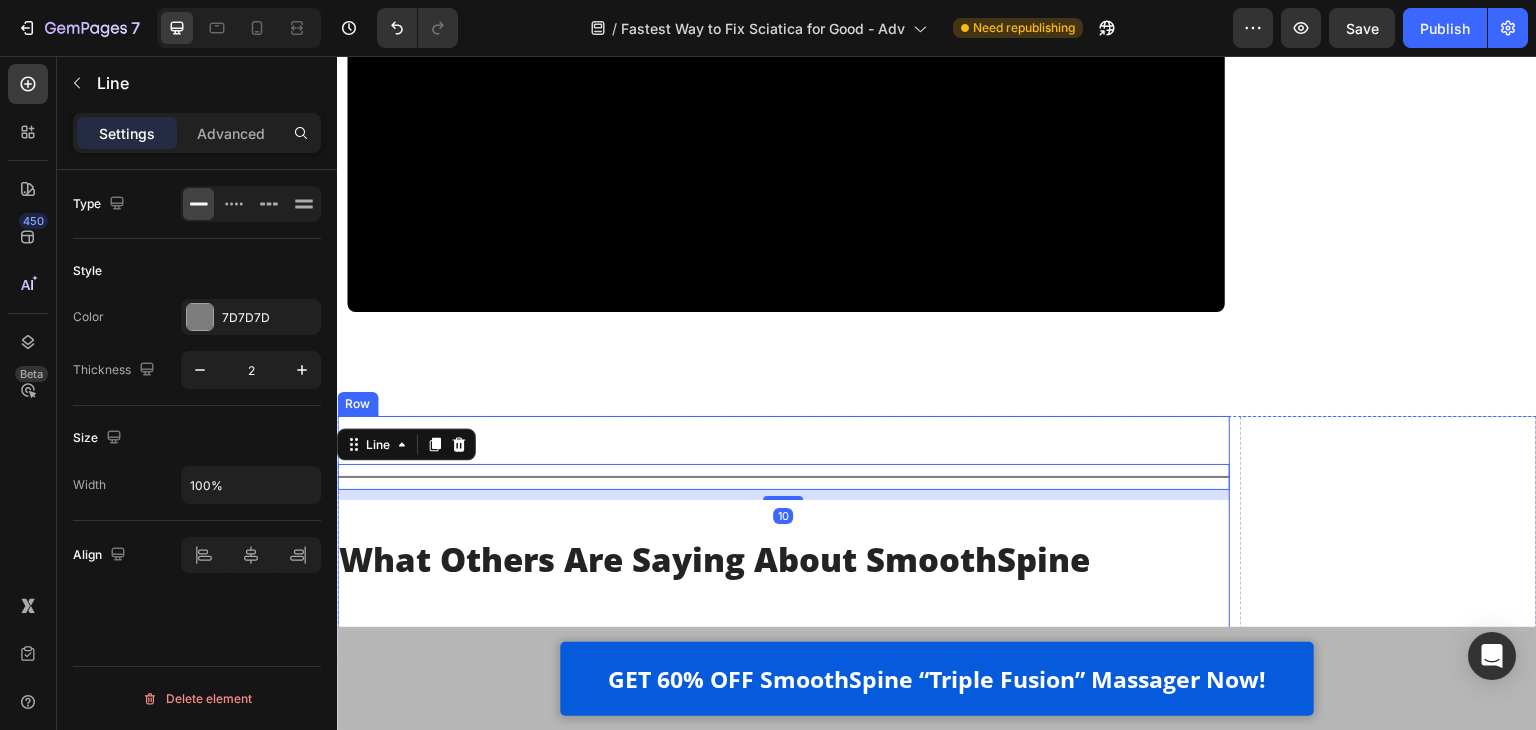 click on "Title Line   10 What Others Are Saying About SmoothSpine Heading Image Karen Mitchell Text Block Row Image Back Pain Eased in Just Days Text Block Row Reviewed in the United States on April 17, 2025 Text Block Verified Purchase Text Block "I’ve dealt with chronic back tension for years, and the  SmoothSpine  was the first product that gave me noticeable relief. Just a few sessions in, I felt my spine decompress and my posture improve. The tightness in my lower back started to melt away. It’s been a true breakthrough for my daily comfort and mobility!" Text Block Row Image William Burke Text Block Row Image This device changed everything for me! Text Block Row Reviewed in the United States on April 24, 2025 Text Block Verified Purchase Text Block "I'm on my feet all day at work, and by evening, my knees would be stiff and aching. Since using the  SmoothSpine Text Block Row Image Linda Chapman Text Block Row Image Back to Normal After Years of Discomfort! Text Block Row Text Block Text Block" at bounding box center (783, 3503) 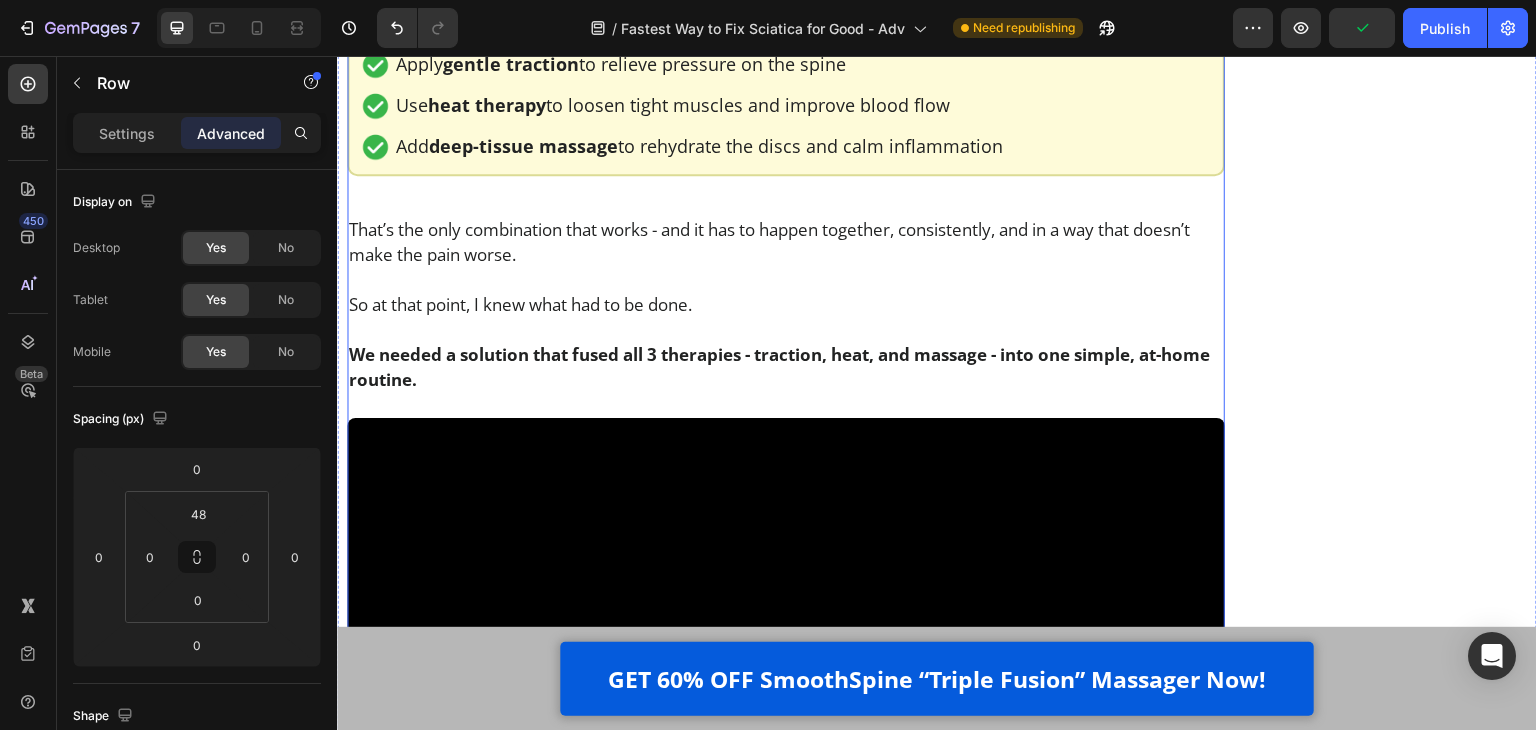scroll, scrollTop: 12190, scrollLeft: 0, axis: vertical 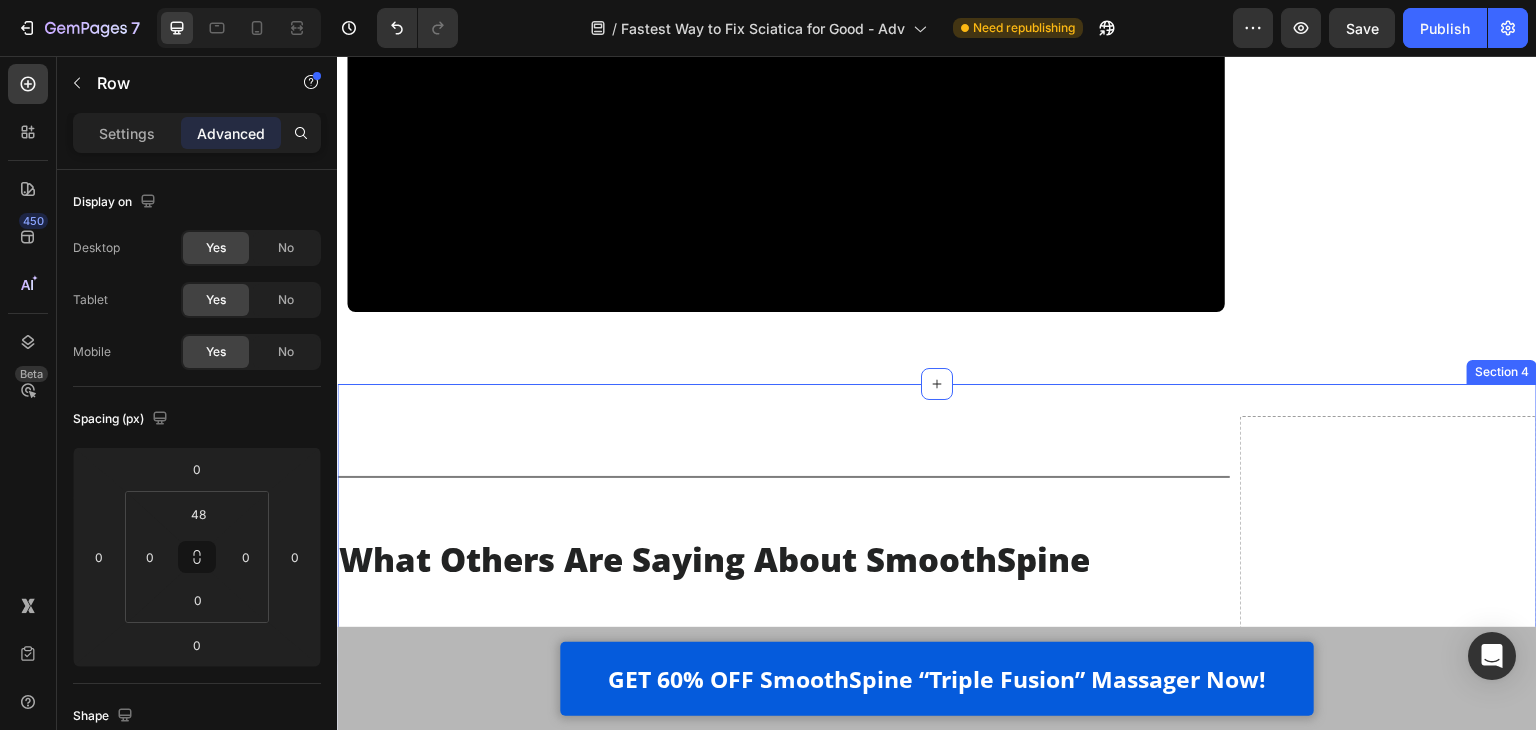 click on "Title Line What Others Are Saying About SmoothSpine Heading Image Karen Mitchell Text Block Row Image Back Pain Eased in Just Days Text Block Row Reviewed in the United States on April 17, 2025 Text Block Verified Purchase Text Block "I’ve dealt with chronic back tension for years, and the  SmoothSpine  was the first product that gave me noticeable relief. Just a few sessions in, I felt my spine decompress and my posture improve. The tightness in my lower back started to melt away. It’s been a true breakthrough for my daily comfort and mobility!" Text Block Row Image William Burke Text Block Row Image This device changed everything for me! Text Block Row Reviewed in the United States on April 24, 2025 Text Block Verified Purchase Text Block "I'm on my feet all day at work, and by evening, my knees would be stiff and aching. Since using the  SmoothSpine Text Block Row Image Linda Chapman Text Block Row Image Back to Normal After Years of Discomfort! Text Block Row Text Block Text Block Row ." at bounding box center [937, 3503] 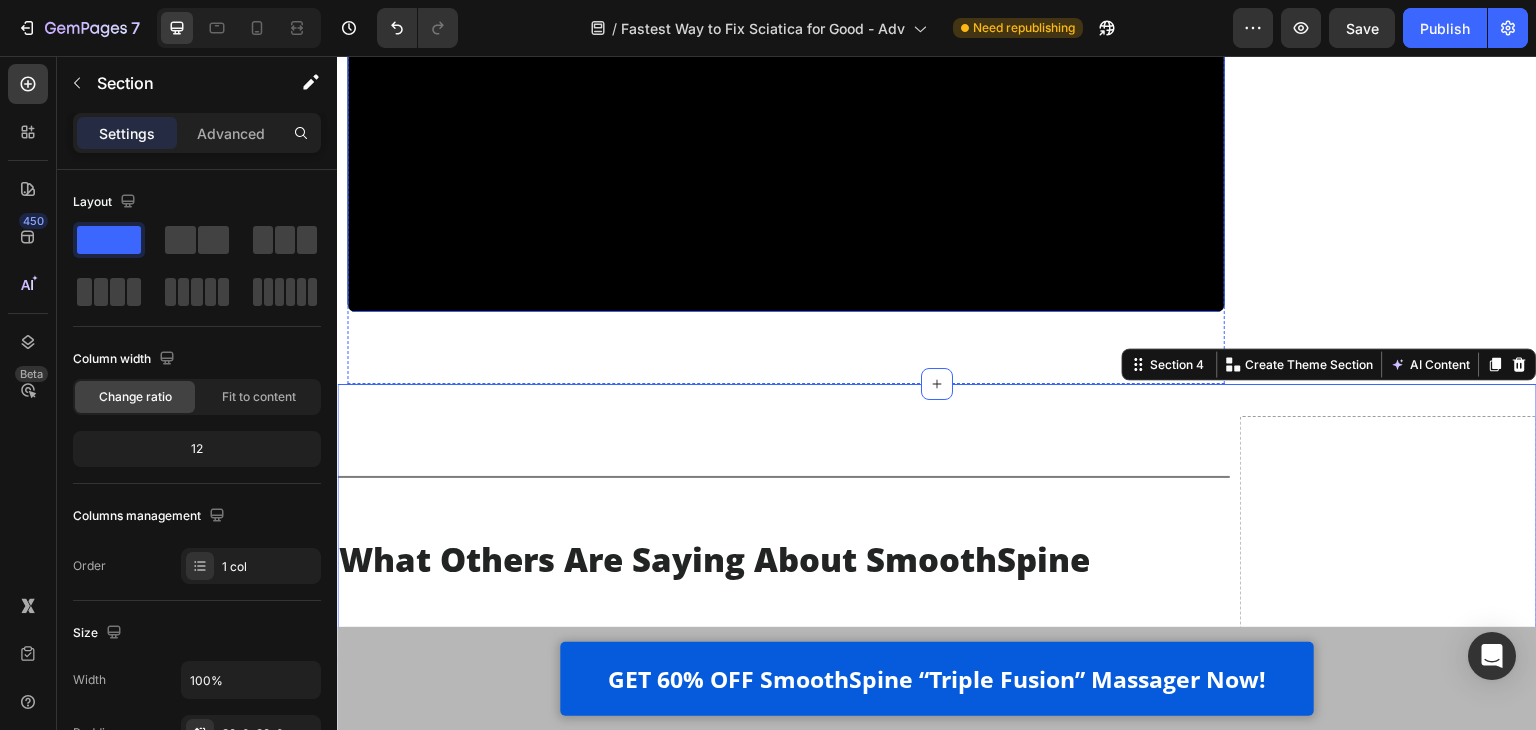 click at bounding box center (786, 65) 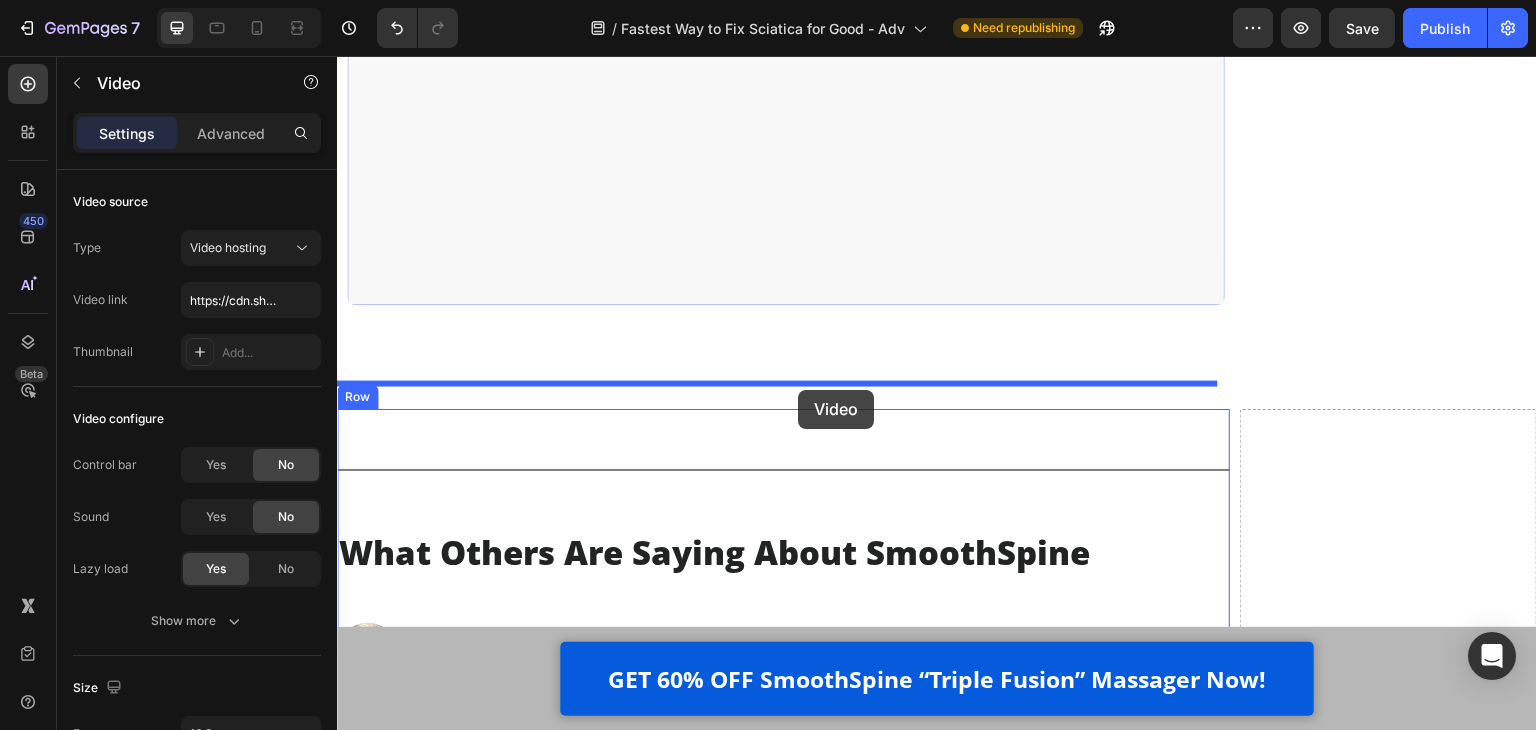 drag, startPoint x: 756, startPoint y: 180, endPoint x: 798, endPoint y: 392, distance: 216.12033 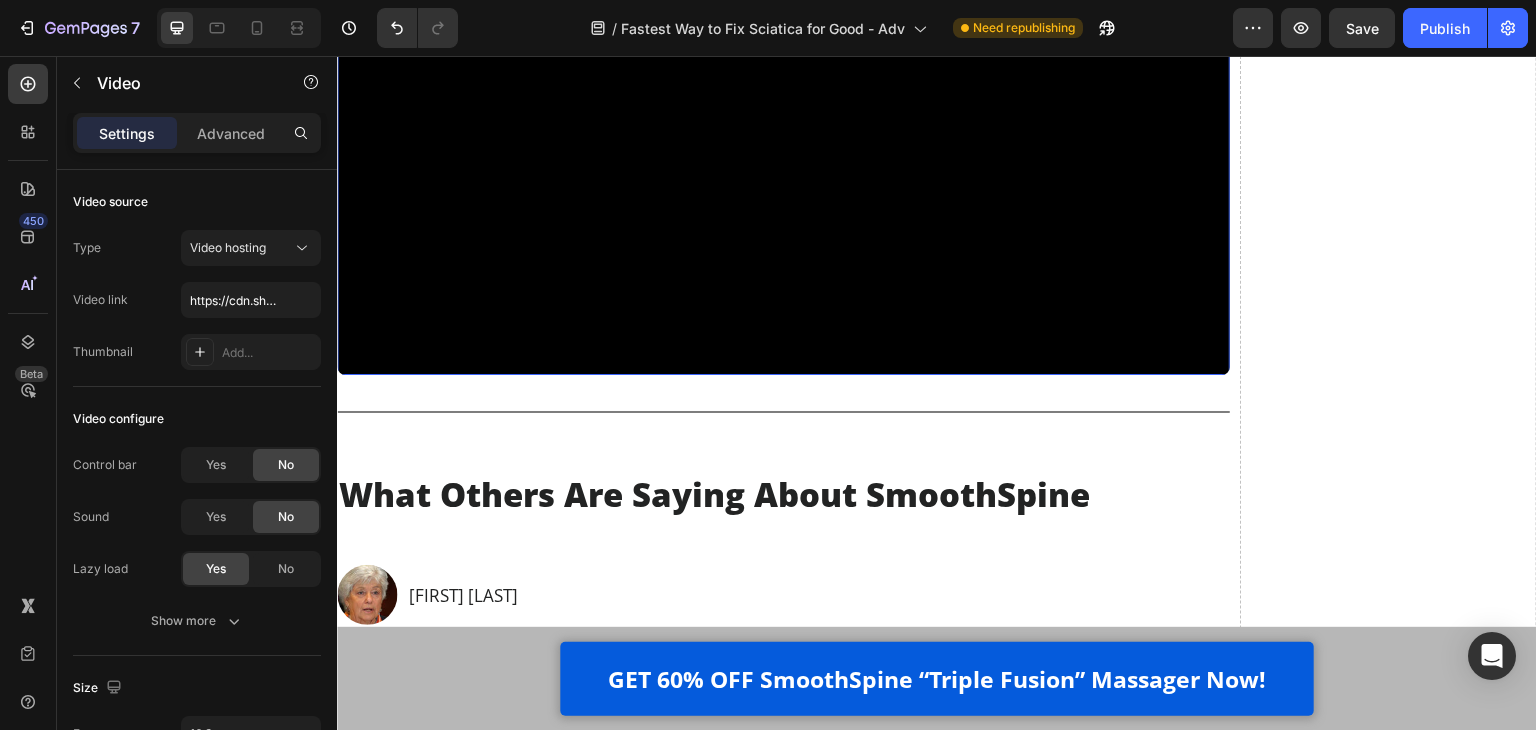 scroll, scrollTop: 11990, scrollLeft: 0, axis: vertical 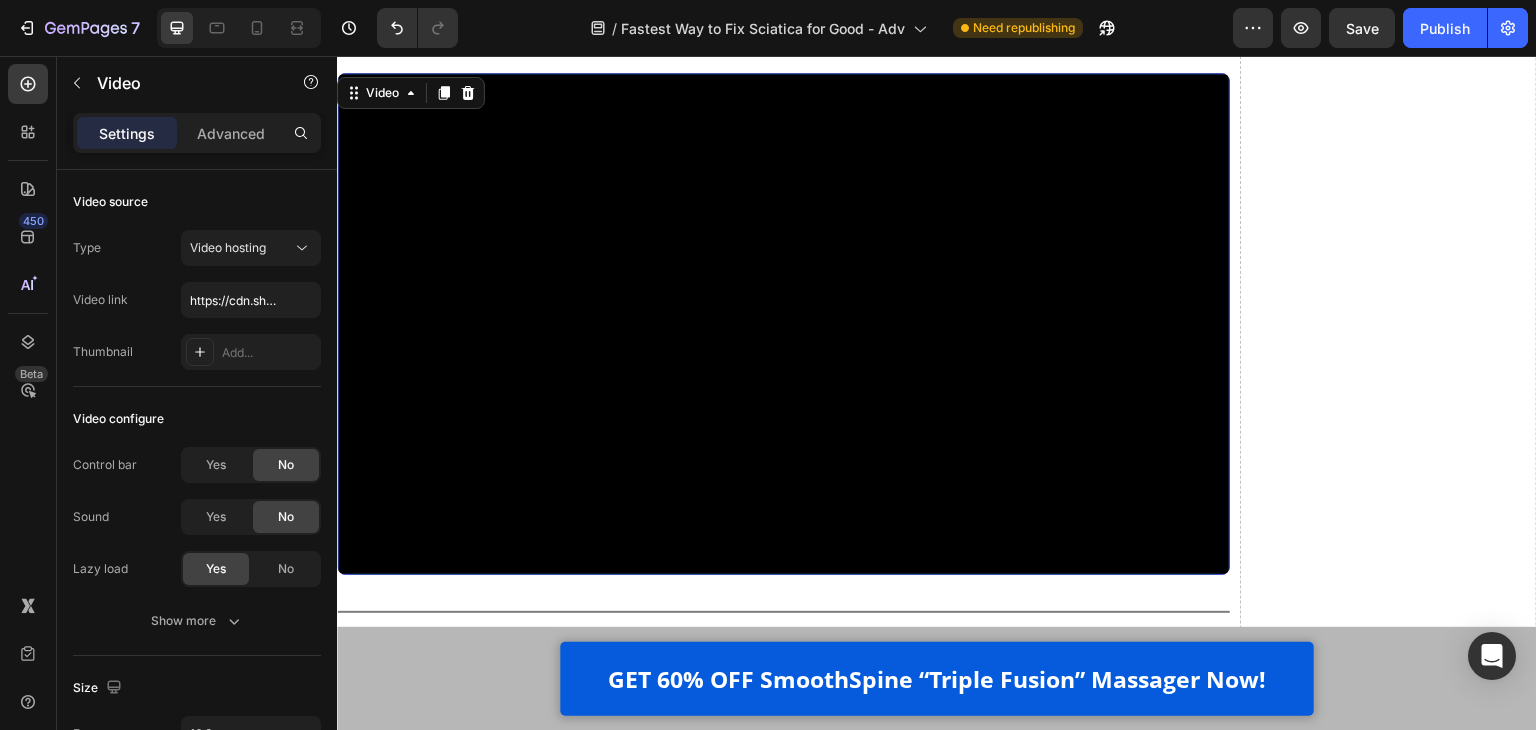 click on "Video   24                Title Line What Others Are Saying About SmoothSpine Heading Image Karen Mitchell Text Block Row Image Back Pain Eased in Just Days Text Block Row Reviewed in the United States on April 17, 2025 Text Block Verified Purchase Text Block "I’ve dealt with chronic back tension for years, and the  SmoothSpine  was the first product that gave me noticeable relief. Just a few sessions in, I felt my spine decompress and my posture improve. The tightness in my lower back started to melt away. It’s been a true breakthrough for my daily comfort and mobility!" Text Block Row Image William Burke Text Block Row Image This device changed everything for me! Text Block Row Reviewed in the United States on April 24, 2025 Text Block Verified Purchase Text Block "I'm on my feet all day at work, and by evening, my knees would be stiff and aching. Since using the  SmoothSpine Text Block Row Image Linda Chapman Text Block Row Image Back to Normal After Years of Discomfort! Text Block Row Text Block Row ." at bounding box center (783, 3375) 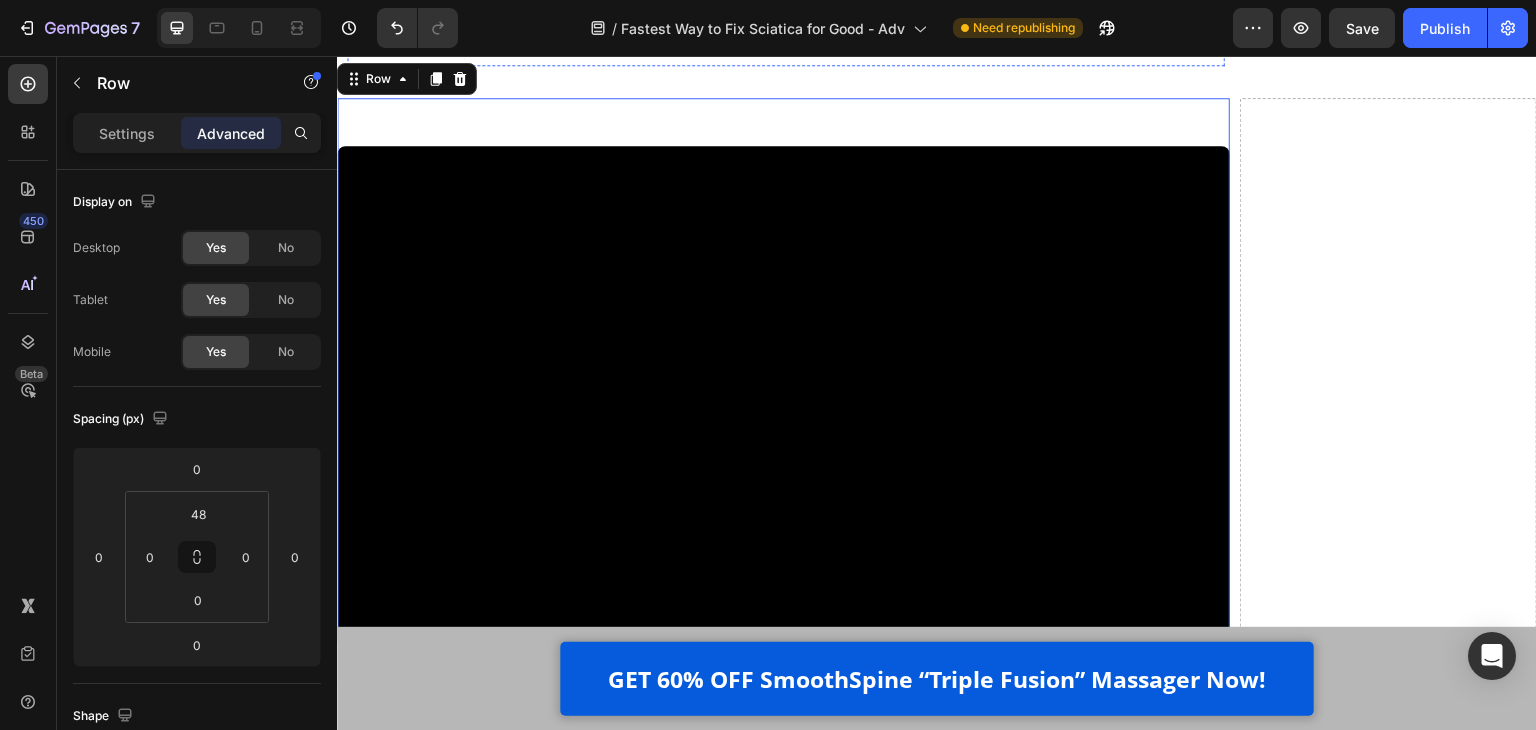 scroll, scrollTop: 11690, scrollLeft: 0, axis: vertical 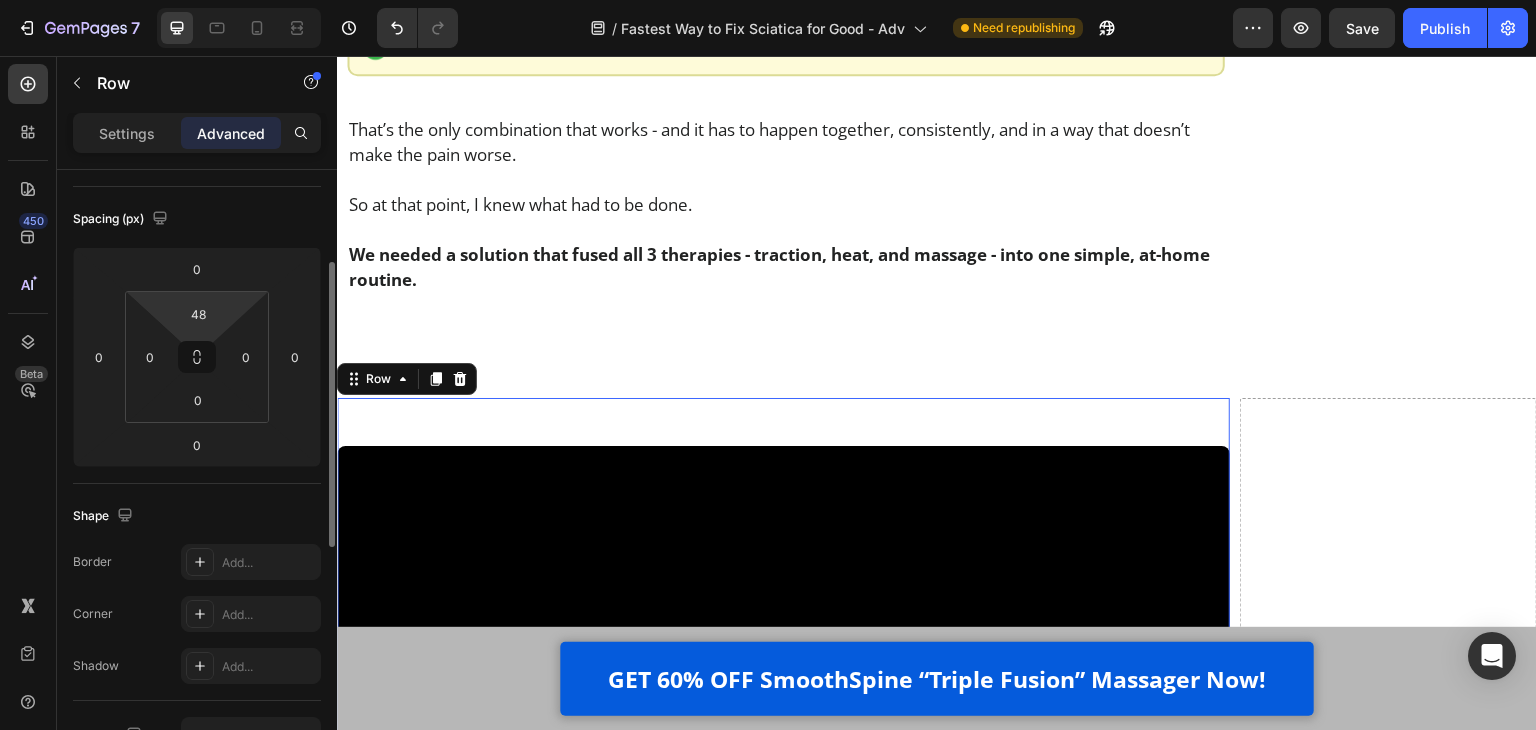 click on "7  Version history  /  Fastest Way to Fix Sciatica for Good - Adv Need republishing Preview  Save   Publish  450 Beta lin Sections(9) Elements(8) Icon & Line
Line
Icon
Icon List Product
Product List Button
Button
Button Conversion booster
Stock Counter
Stock Counter Row Settings Advanced Display on Desktop Yes No Tablet Yes No Mobile Yes No Spacing (px) 0 0 0 0 48 0 0 0 Shape Border Add... Corner Add... Shadow Add... Position Static Opacity 100% Animation Interaction CSS class 333333 100 %" at bounding box center [768, 0] 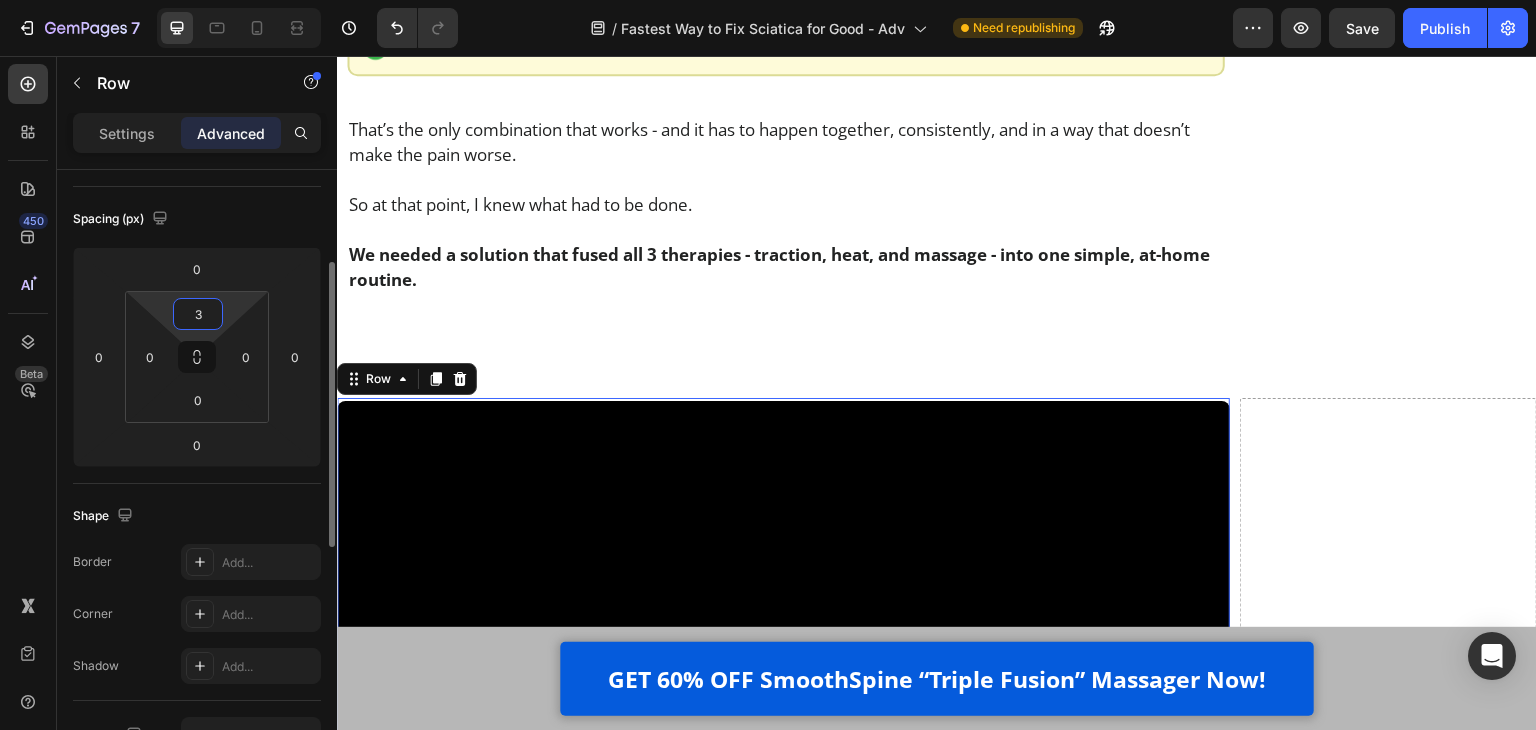 click on "3" at bounding box center (198, 314) 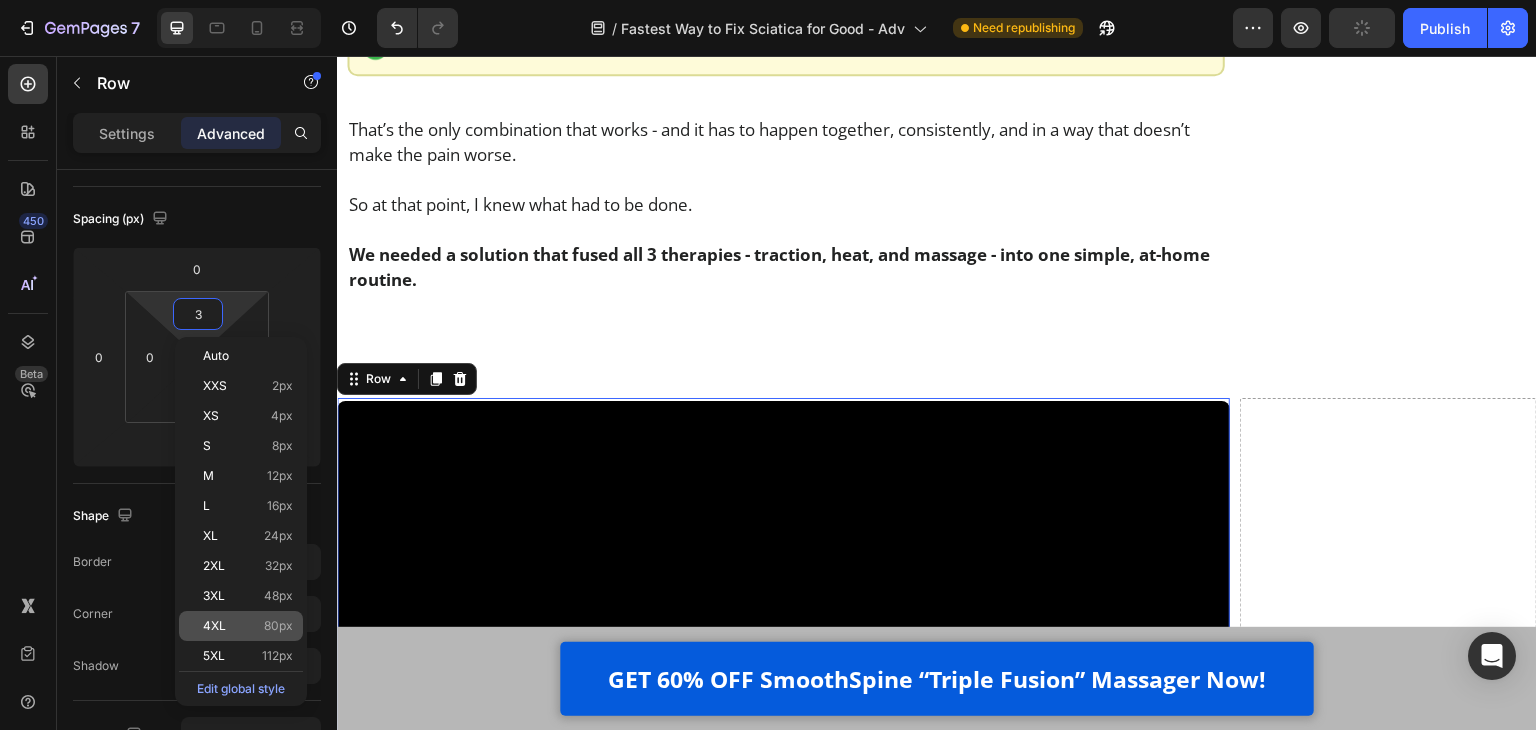 click on "4XL 80px" 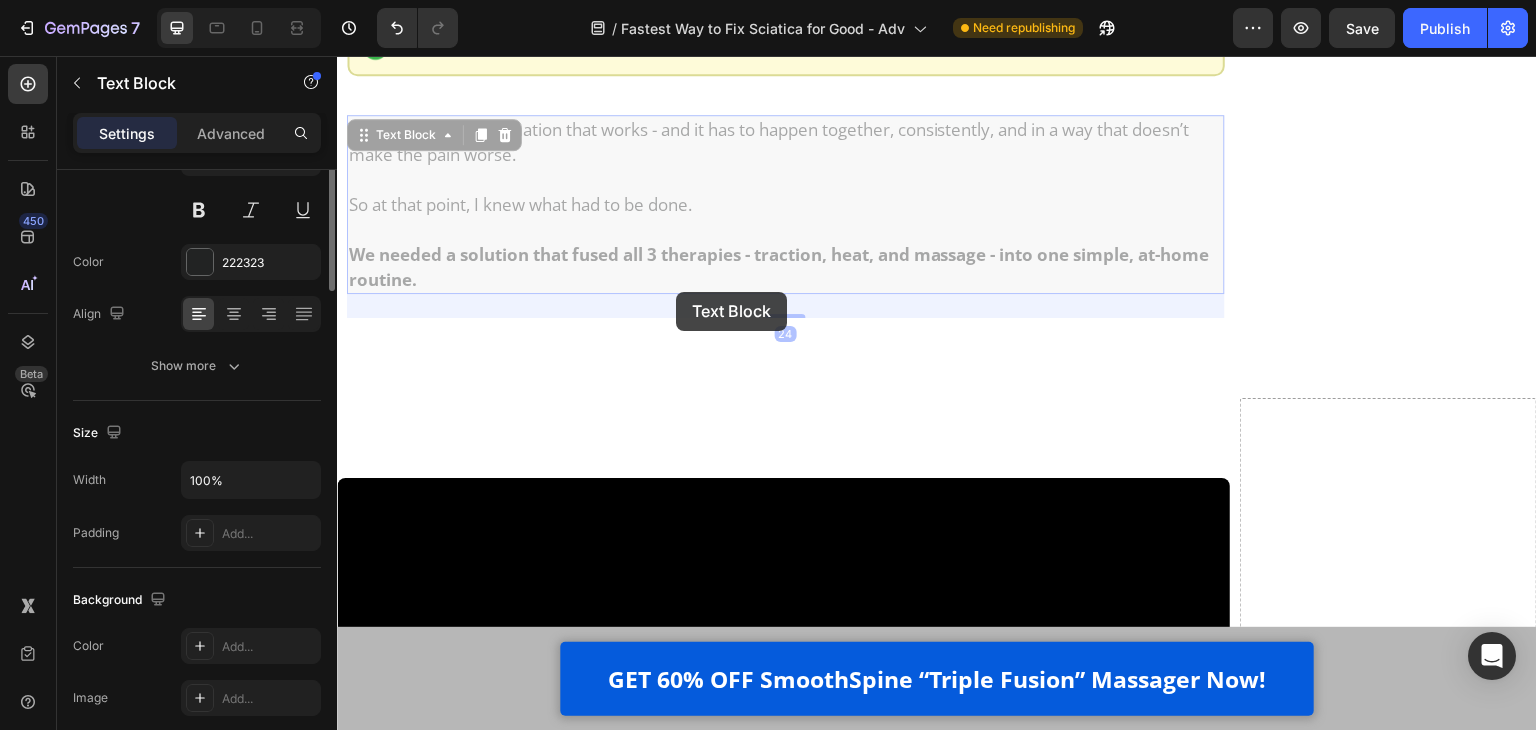 scroll, scrollTop: 0, scrollLeft: 0, axis: both 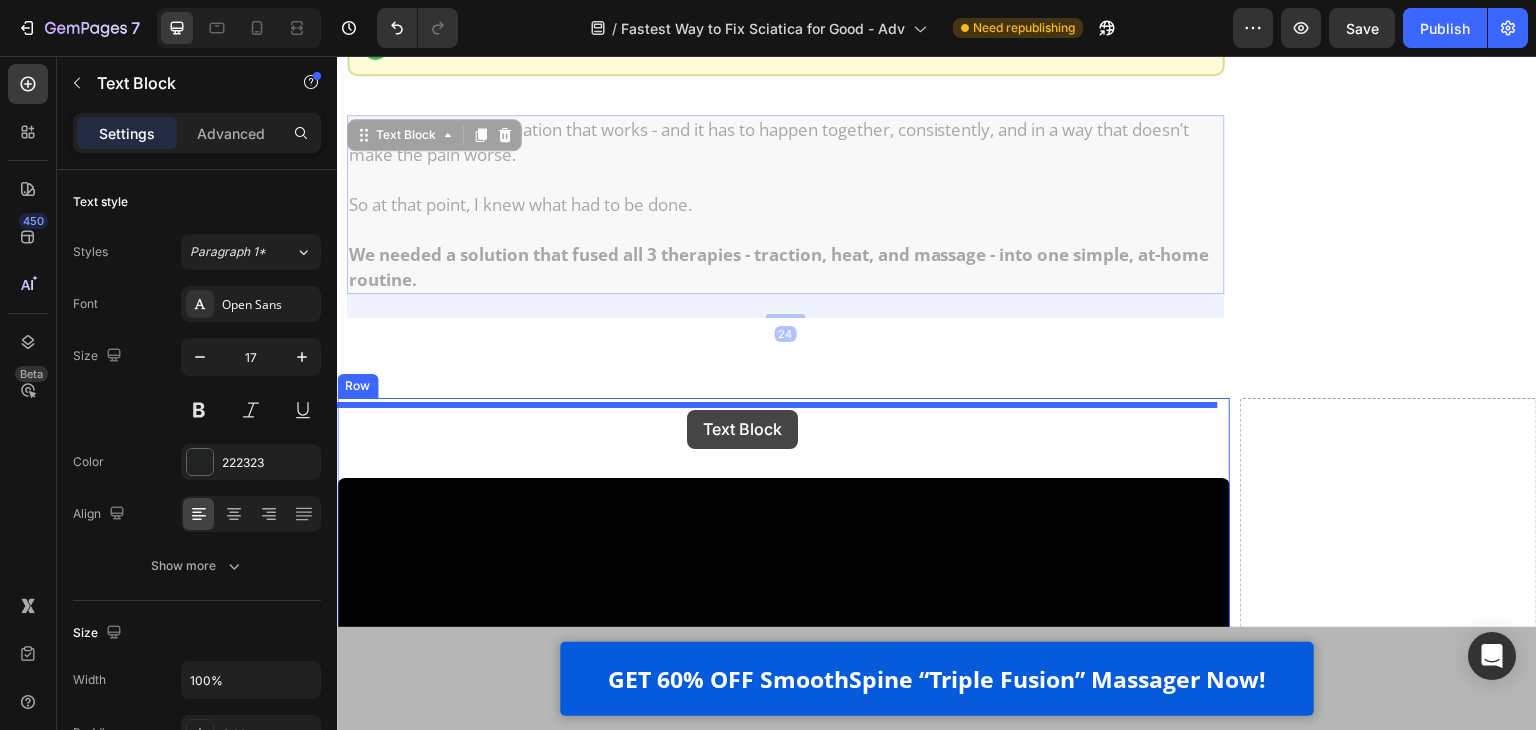 drag, startPoint x: 584, startPoint y: 199, endPoint x: 687, endPoint y: 410, distance: 234.79779 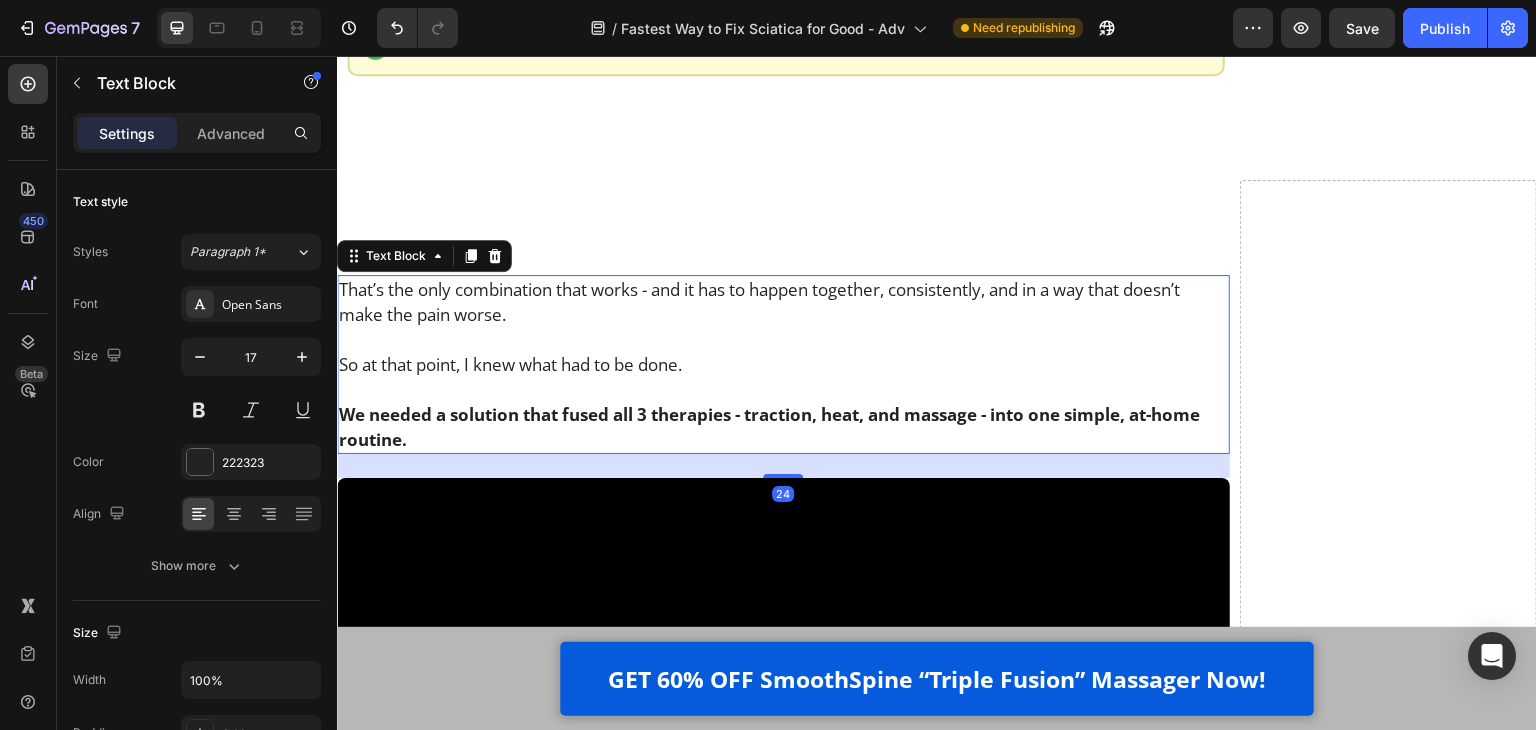 scroll, scrollTop: 11490, scrollLeft: 0, axis: vertical 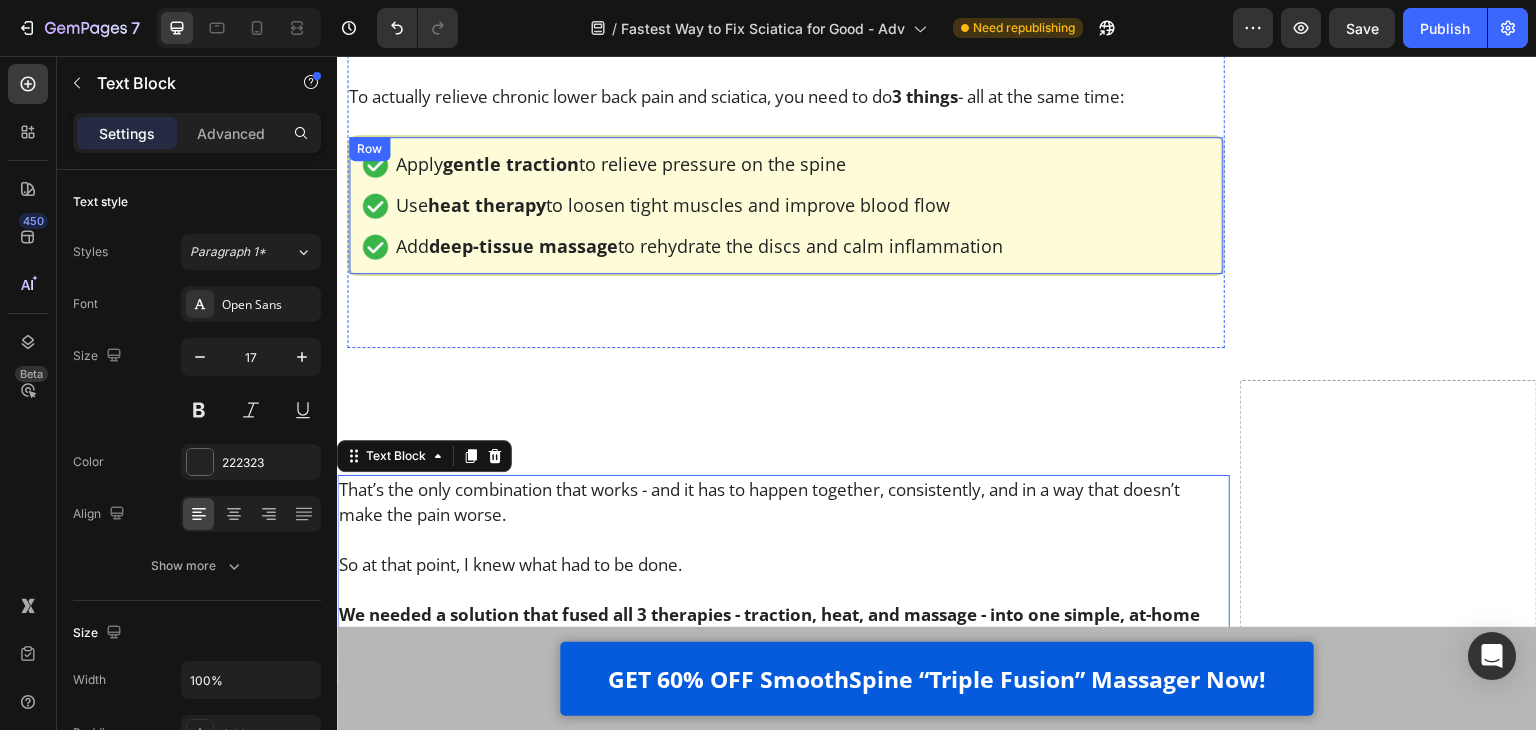 click on "Image Apply  gentle traction  to relieve pressure on the spine Text Block Row Image Use  heat therapy  to loosen tight muscles and improve blood flow Text Block Row Image Add  deep-tissue massage  to rehydrate the discs and calm inflammation Text Block Row Row" at bounding box center [786, 205] 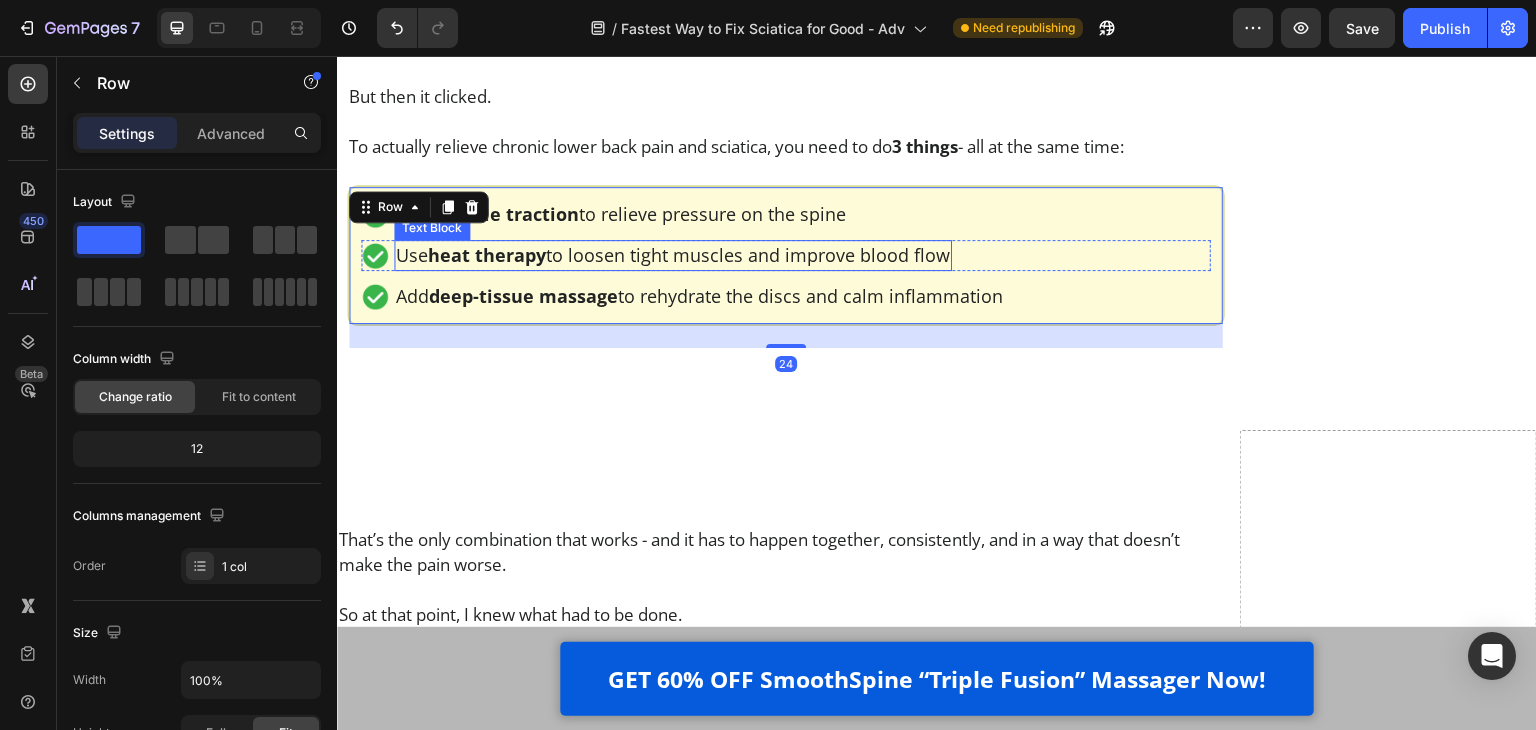 scroll, scrollTop: 11390, scrollLeft: 0, axis: vertical 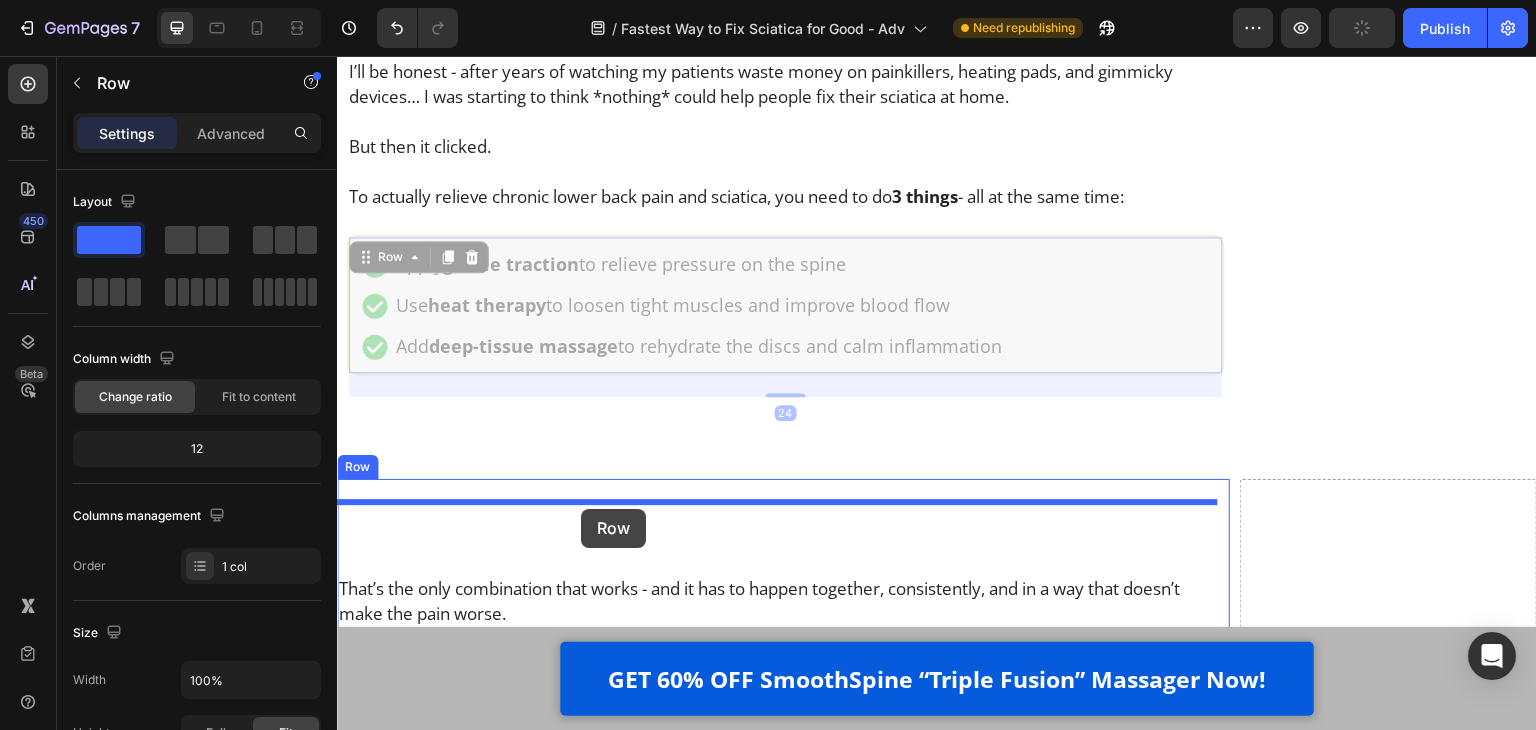 drag, startPoint x: 395, startPoint y: 185, endPoint x: 581, endPoint y: 509, distance: 373.59335 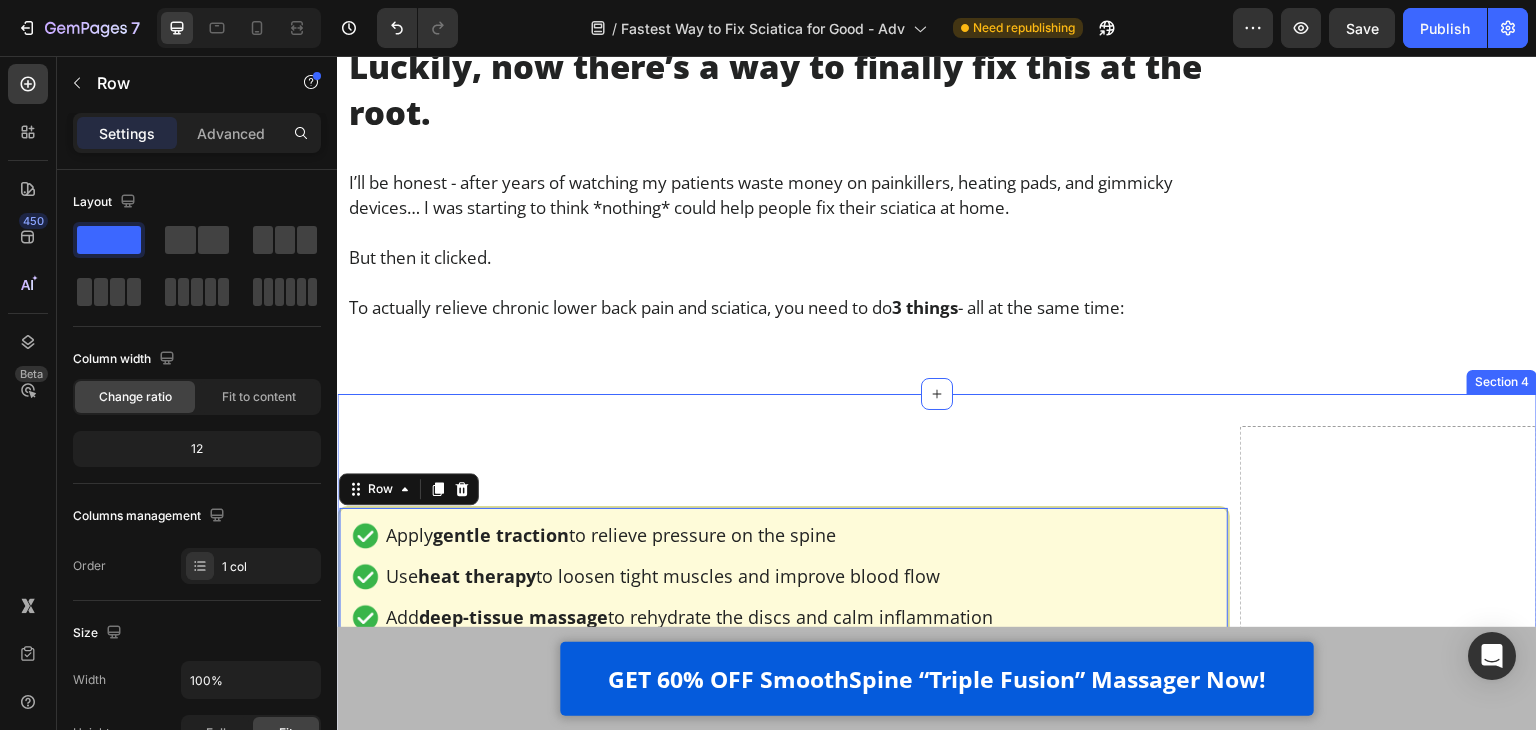 scroll, scrollTop: 11190, scrollLeft: 0, axis: vertical 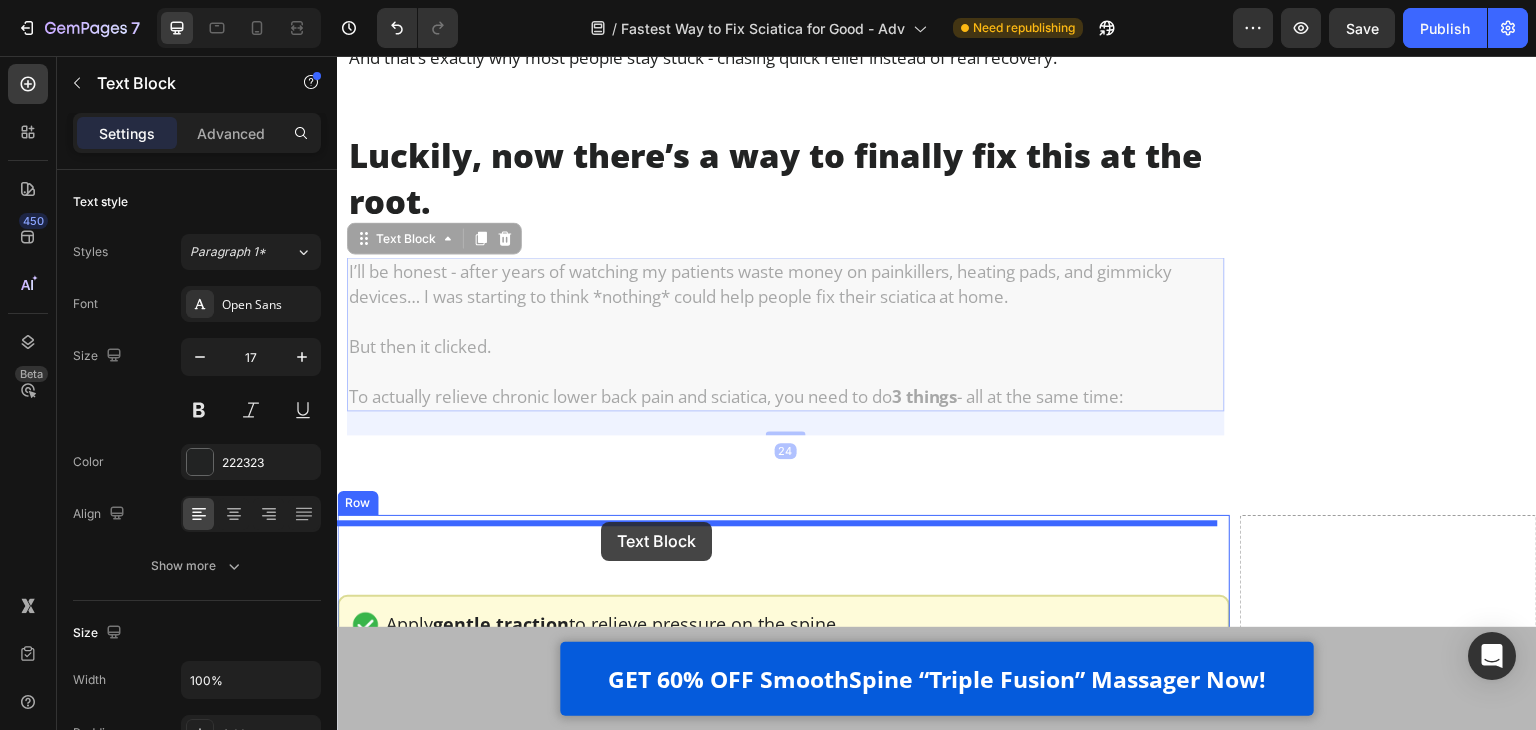 drag, startPoint x: 530, startPoint y: 261, endPoint x: 601, endPoint y: 522, distance: 270.48474 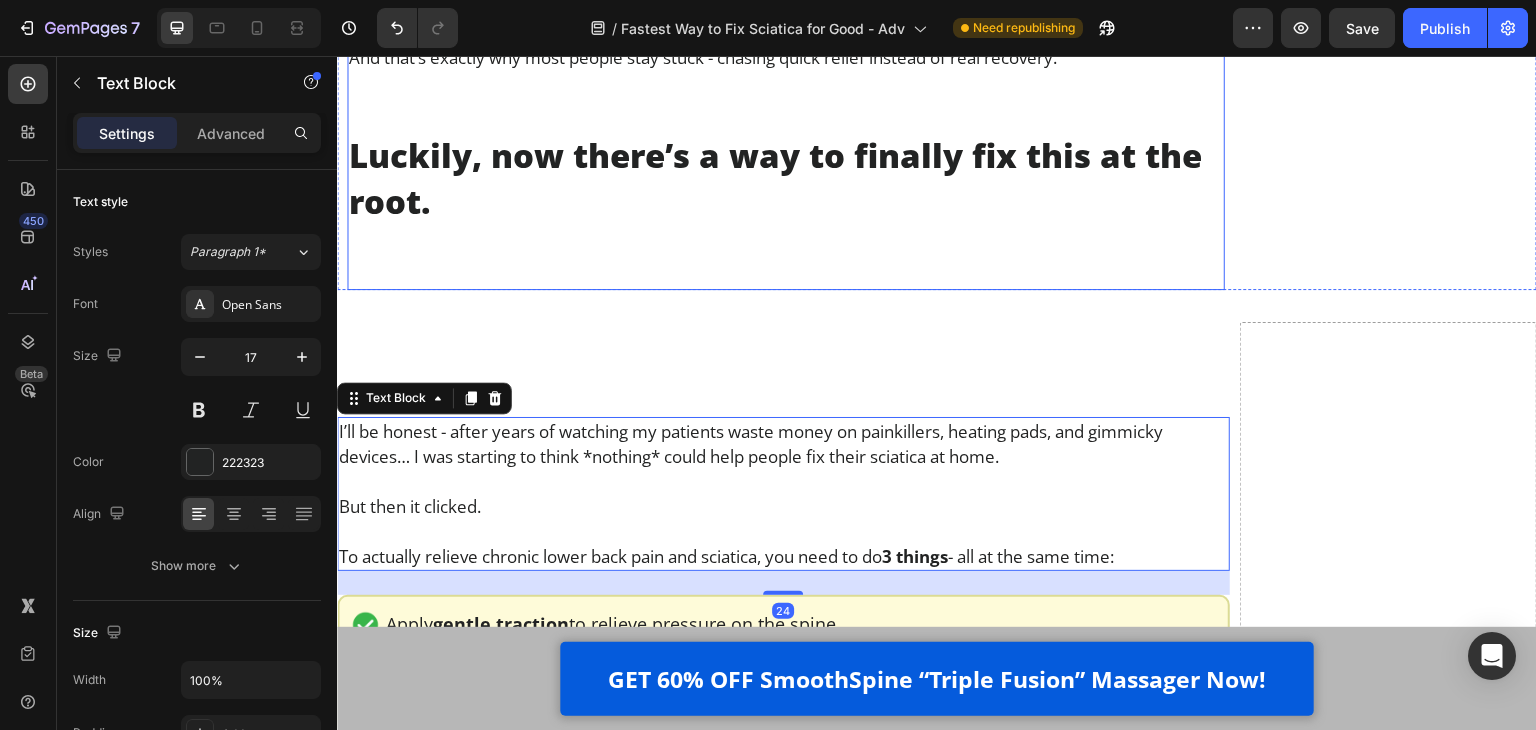 scroll, scrollTop: 11090, scrollLeft: 0, axis: vertical 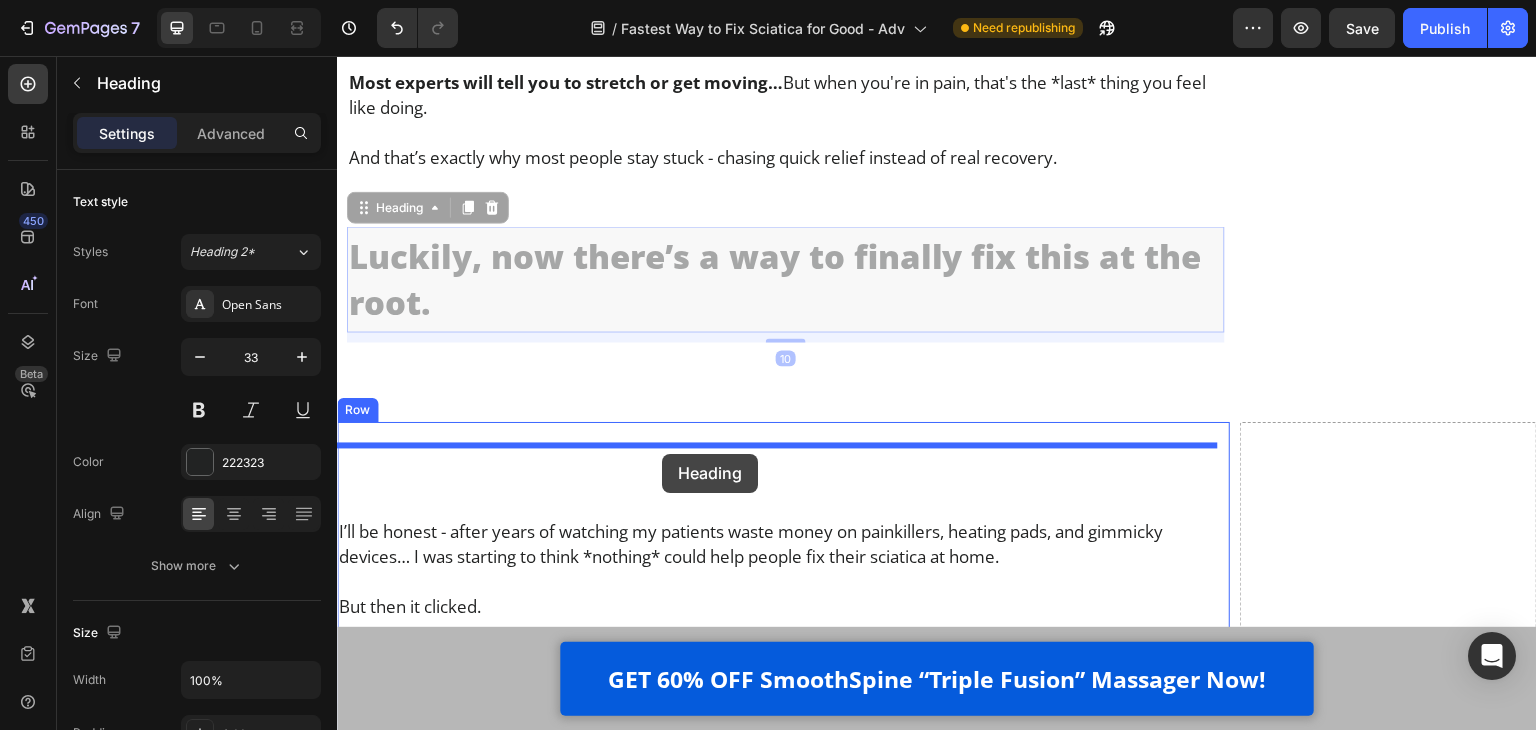 drag, startPoint x: 556, startPoint y: 209, endPoint x: 662, endPoint y: 454, distance: 266.94757 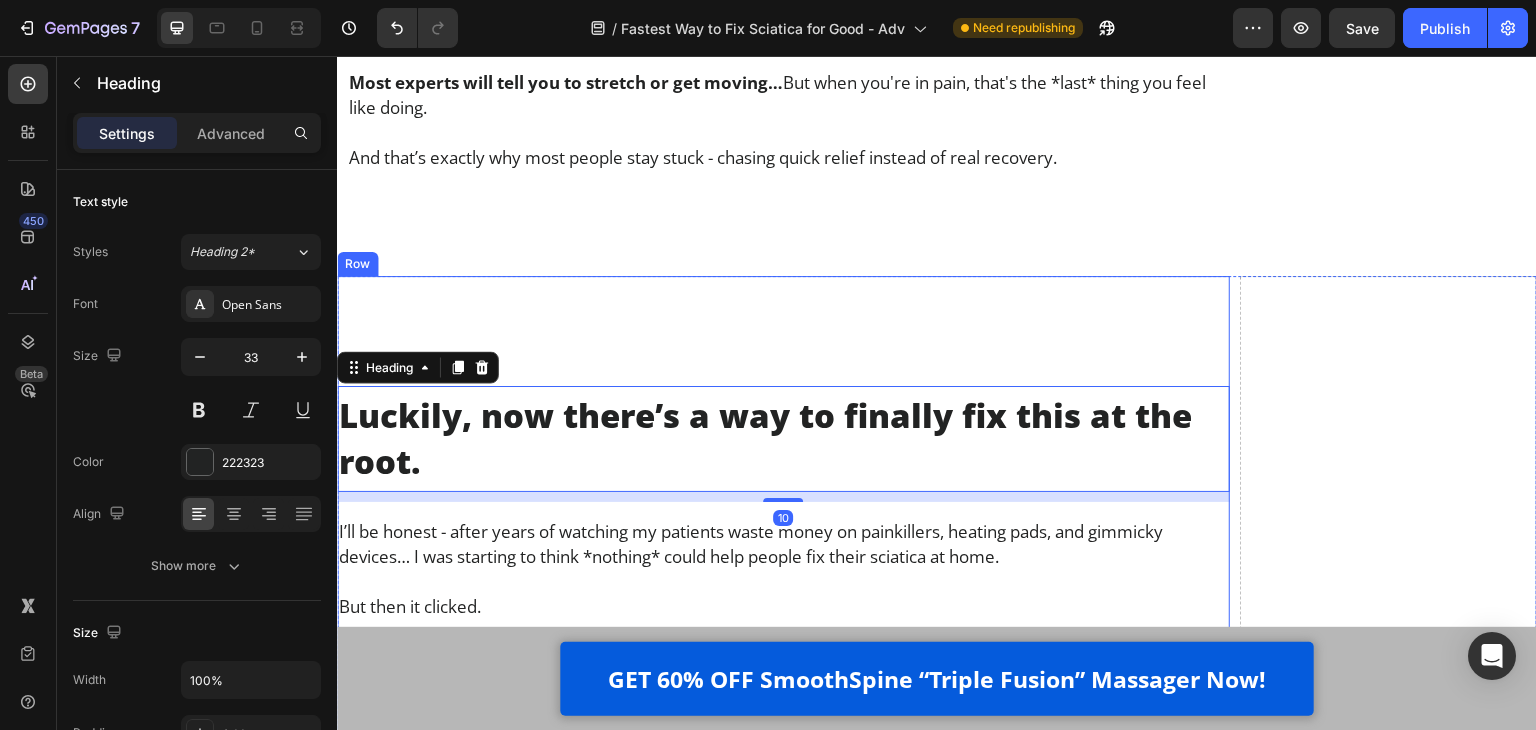 click on "Luckily, now there’s a way to finally fix this at the root. Heading   10 I’ll be honest - after years of watching my patients waste money on painkillers, heating pads, and gimmicky devices… I was starting to think *nothing* could help people fix their sciatica at home.   But then it clicked.   To actually relieve chronic lower back pain and sciatica, you need to do  3 things  - all at the same time: Text Block Image Apply  gentle traction  to relieve pressure on the spine Text Block Row Image Use  heat therapy  to loosen tight muscles and improve blood flow Text Block Row Image Add  deep-tissue massage  to rehydrate the discs and calm inflammation Text Block Row Row That’s the only combination that works - and it has to happen together, consistently, and in a way that doesn’t make the pain worse.   So at that point, I knew what had to be done.   We needed a solution that fused all 3 therapies - traction, heat, and massage - into one simple, at-home routine. Text Block Video                Title" at bounding box center (783, 4003) 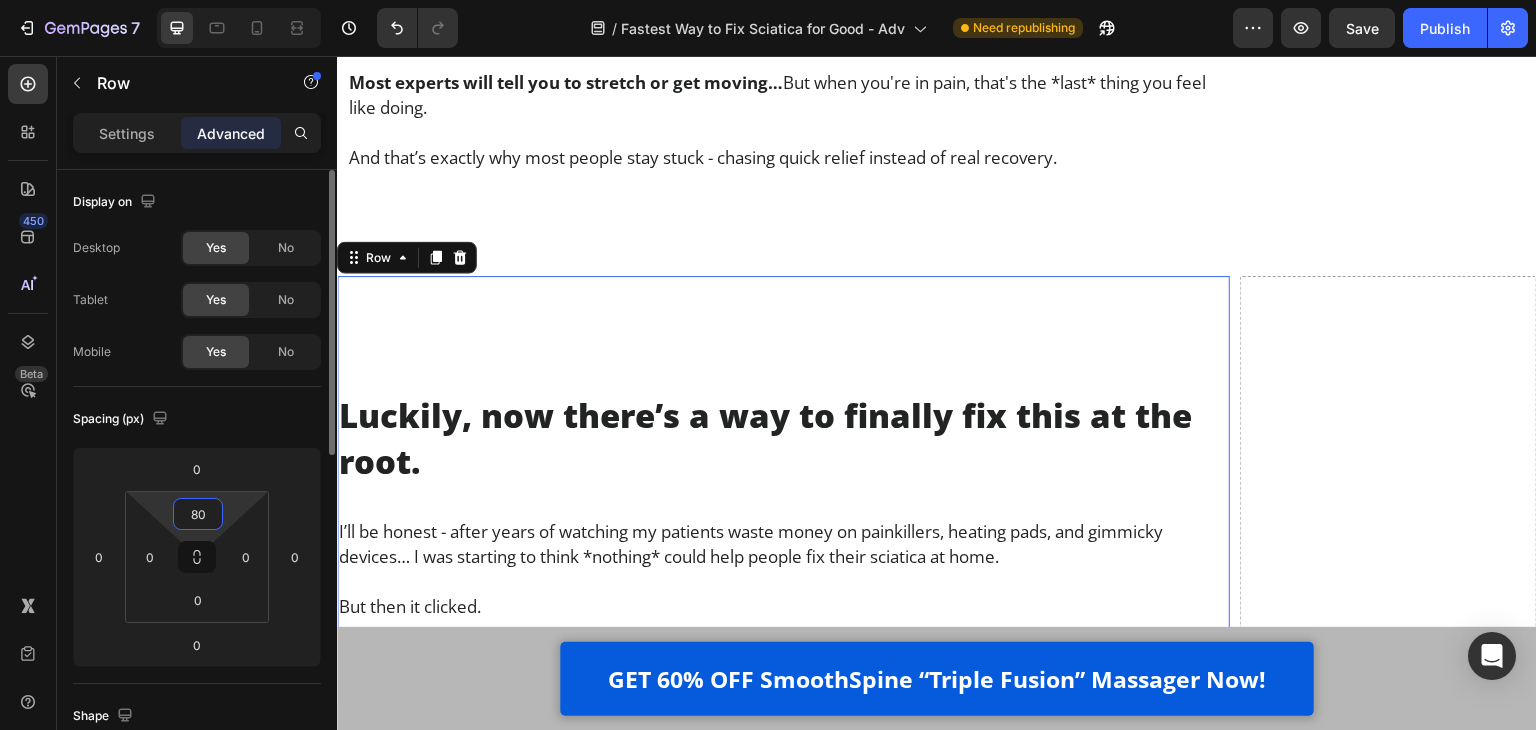 click on "80" at bounding box center [198, 514] 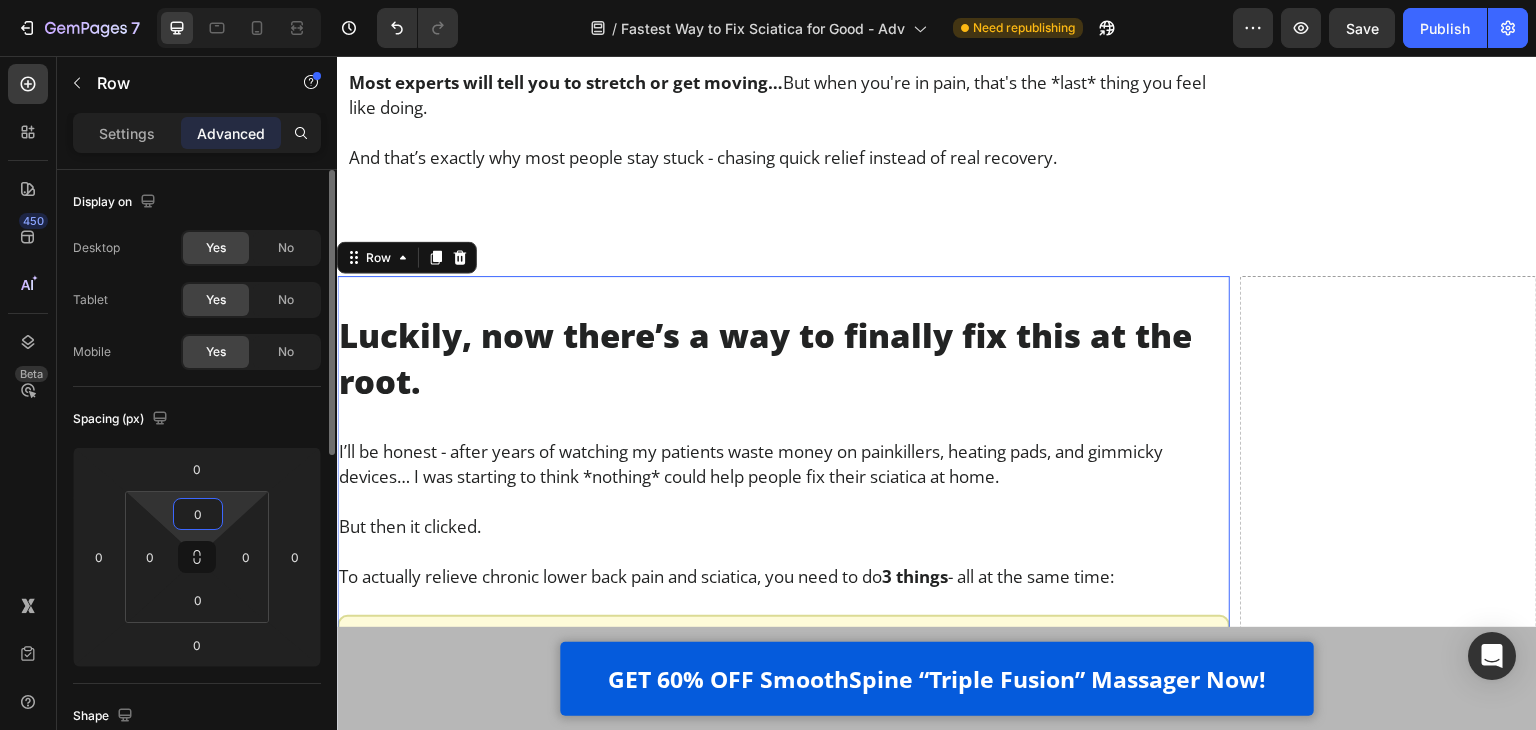 type on "0" 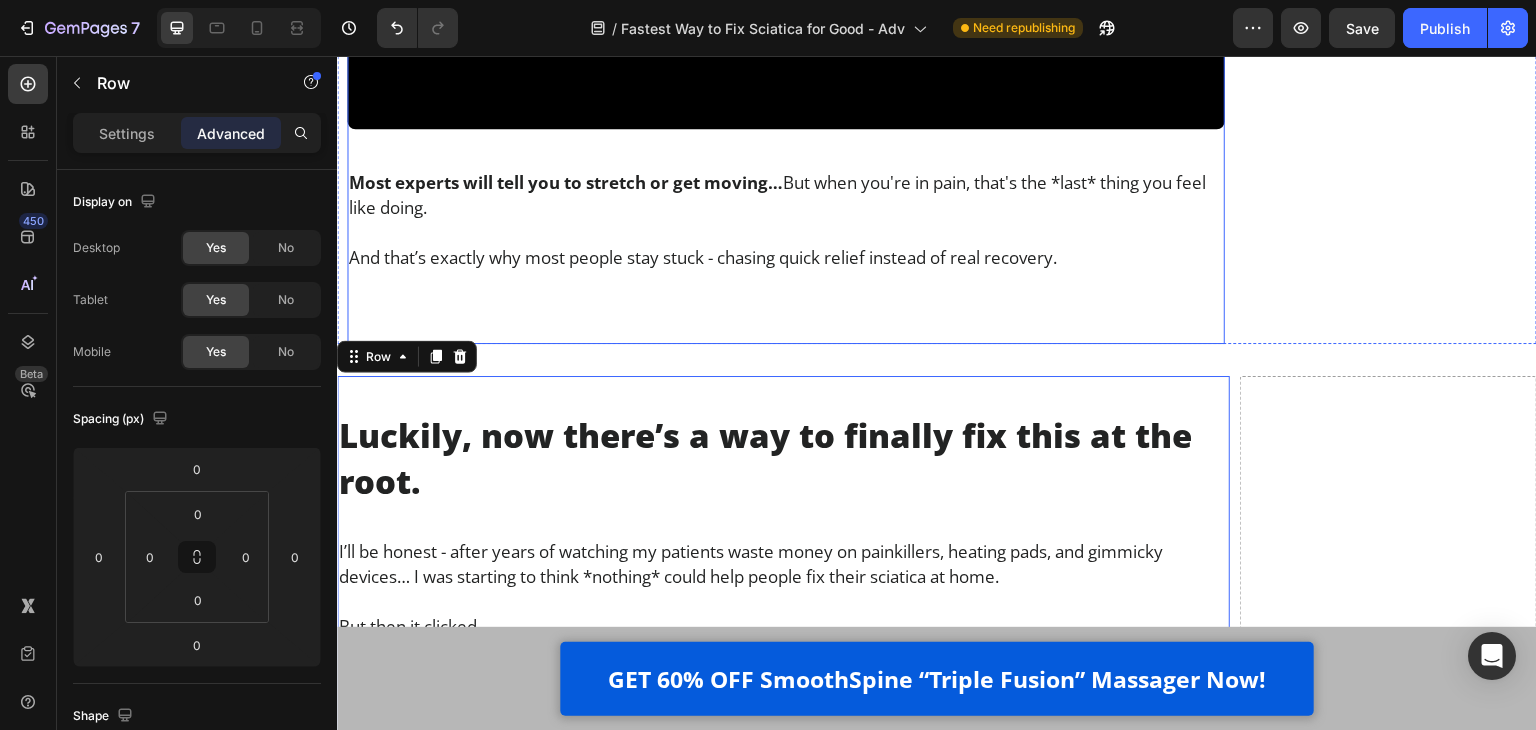 scroll, scrollTop: 10890, scrollLeft: 0, axis: vertical 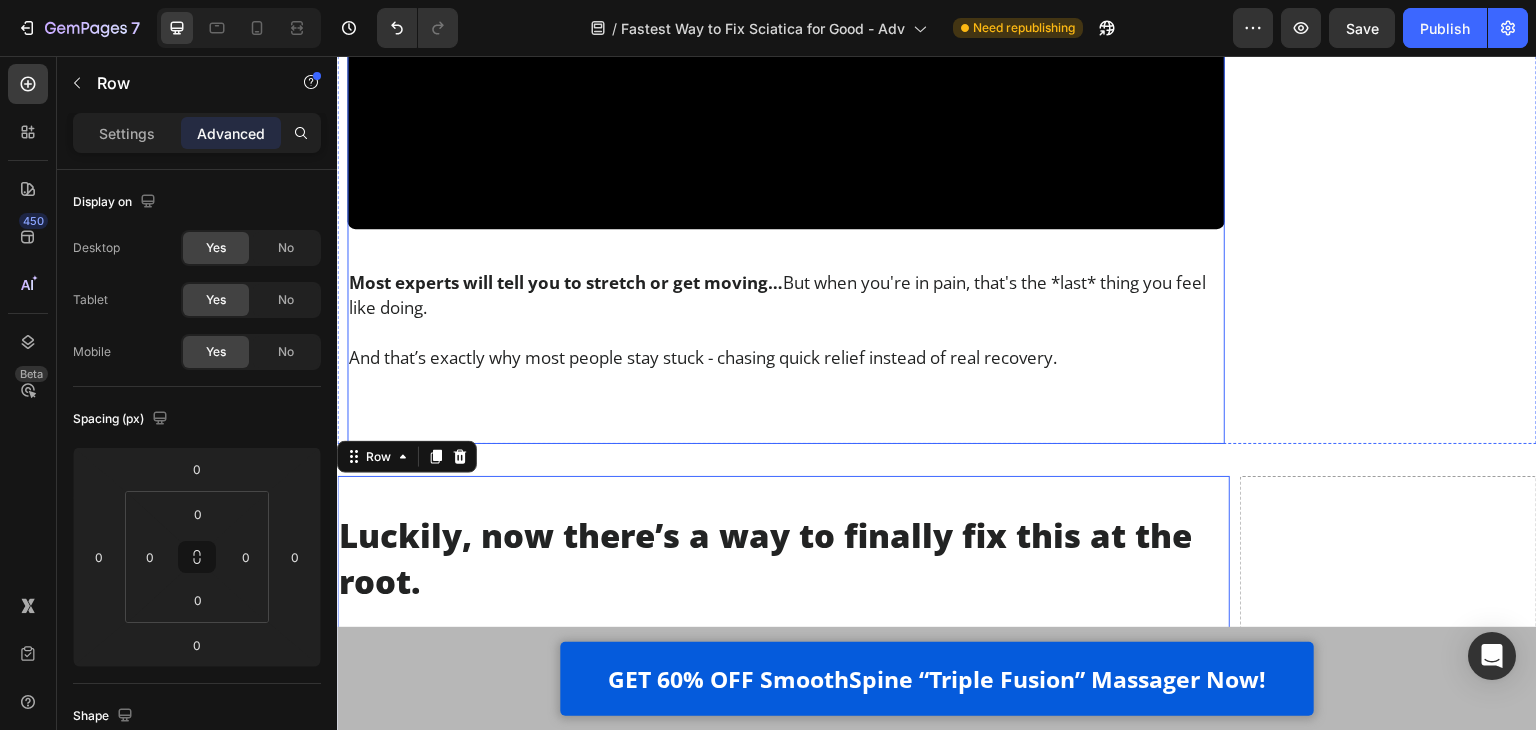 click on "Home > Pain Relief > Sciatica Text Block Top Physiotherapist:  “This Is the Fastest Way to Fix Sciatica for Good” Heading If your sciatica pain keeps flaring up,  and you’re stuck in a loop of pills, stretches, and false hope… this article may open your eyes to what actually works. Text Block Image 2.476 Ratings Text Block Row Image
Written by Dr. Blane Schilling, PT, MD |
Aug 04, 2025
Delivery Date Row Video Hi, my name is Dr. Blane Schilling   I’m a licensed physical therapist with over 40 years of experience helping people manage chronic pain - especially sciatica and lower back issues.   Over the years, I’ve treated everyone from desk workers with stiff backs to post-surgery patients learning to walk again. And I’ve seen all the trends come and go -  Text Block Image Painkillers Text Block Row Image Patches Text Block Row Image Massage Guns Text Block Row Image Inversion Tables Text Block Row Row you name it.       Text Block Heading" at bounding box center [786, -5150] 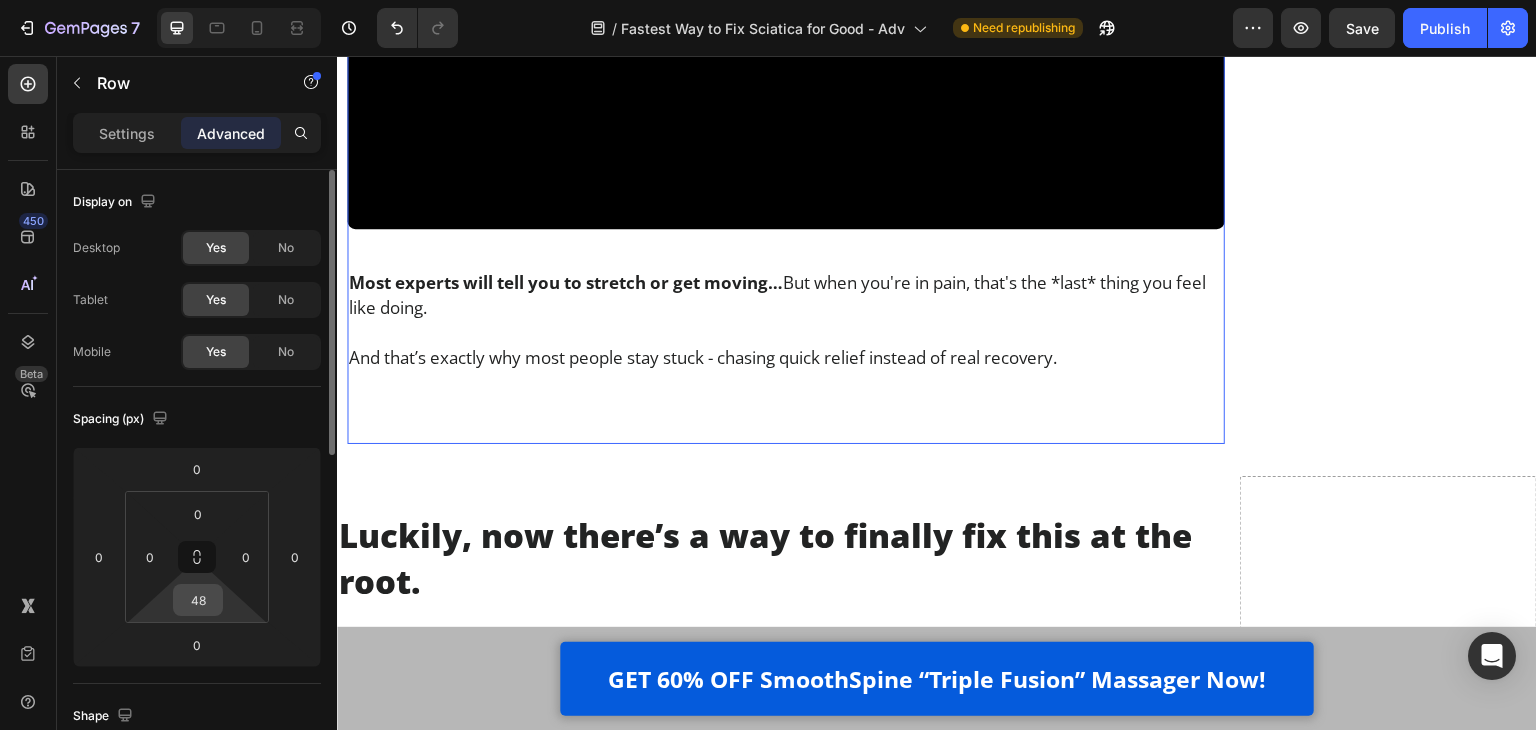 click on "48" at bounding box center (198, 600) 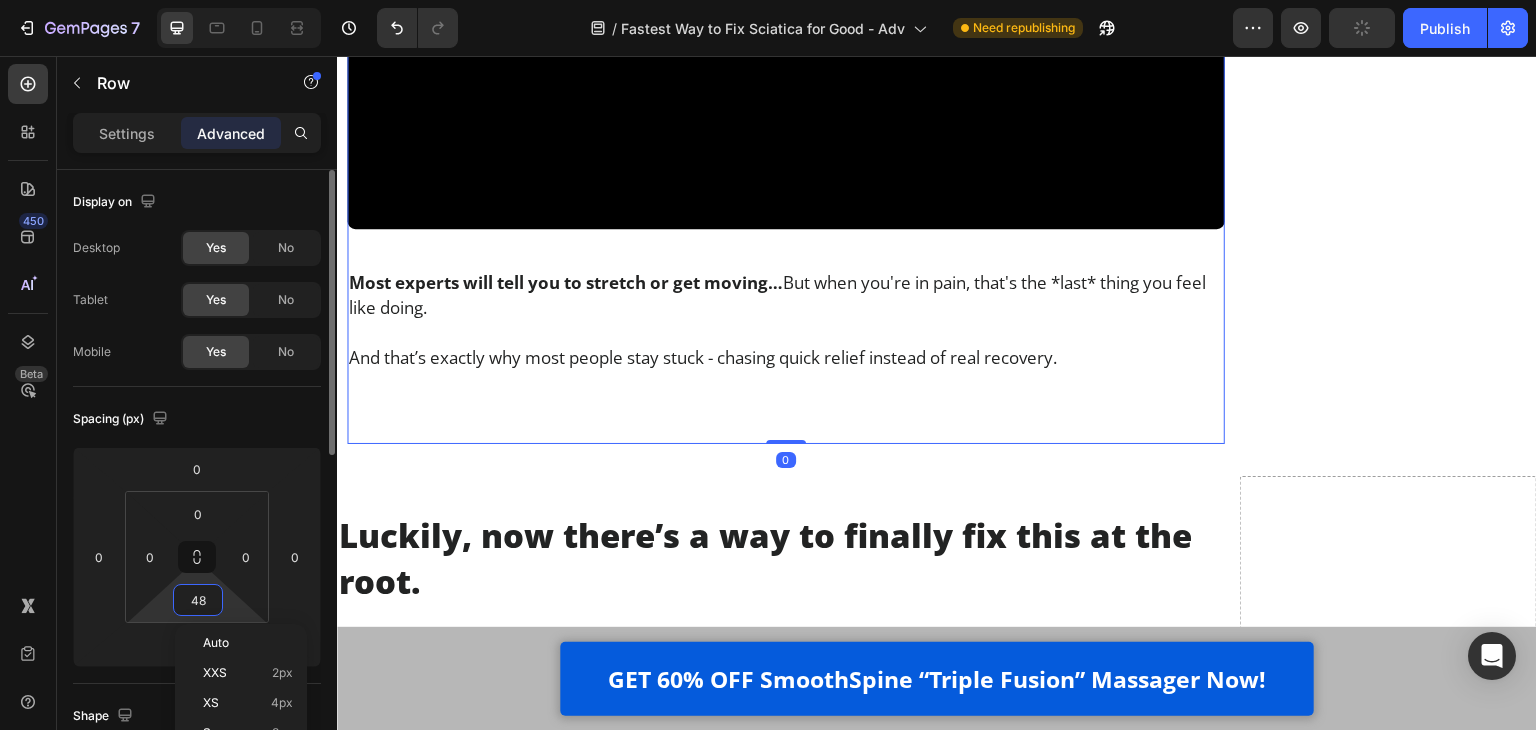 type on "0" 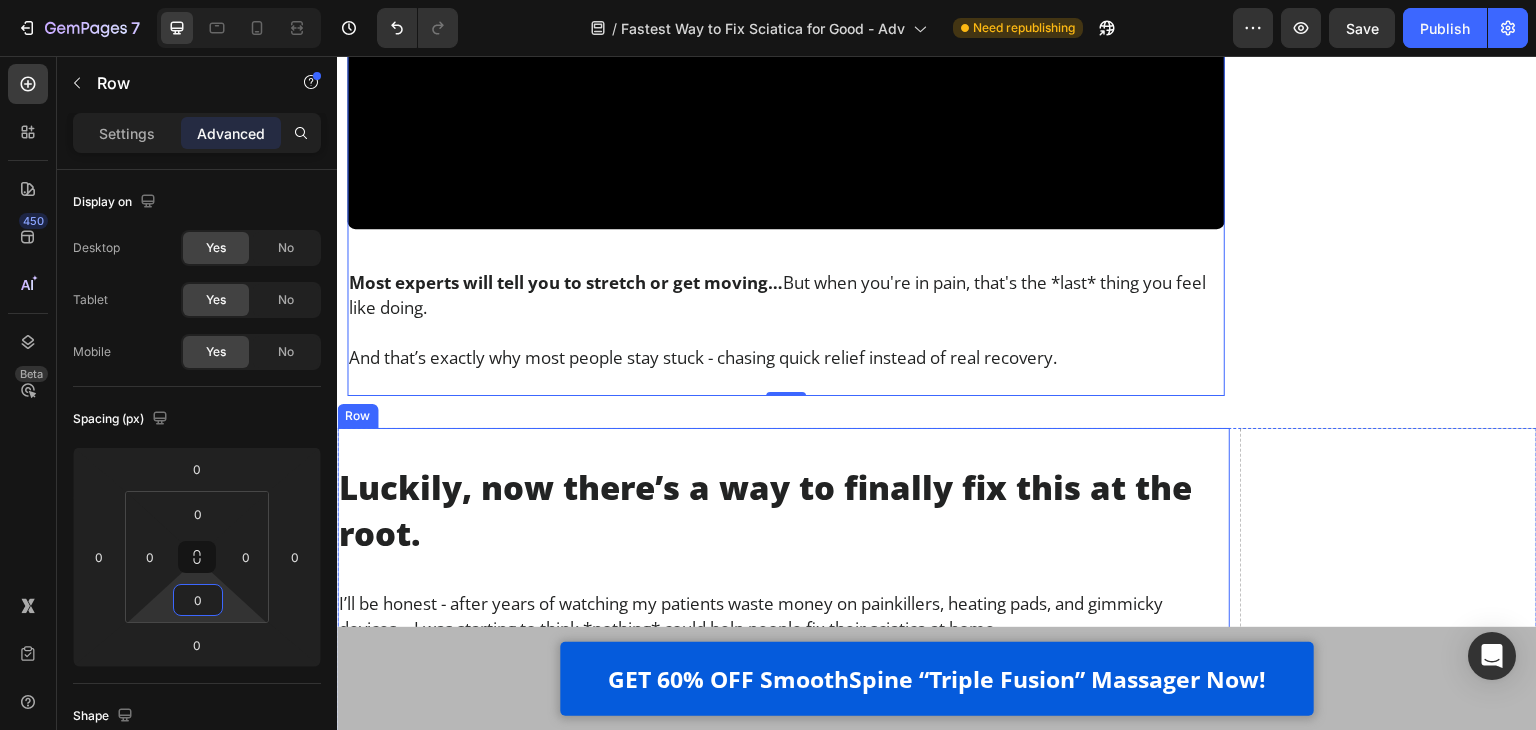 click on "Luckily, now there’s a way to finally fix this at the root. Heading I’ll be honest - after years of watching my patients waste money on painkillers, heating pads, and gimmicky devices… I was starting to think *nothing* could help people fix their sciatica at home.   But then it clicked.   To actually relieve chronic lower back pain and sciatica, you need to do  3 things  - all at the same time: Text Block Image Apply  gentle traction  to relieve pressure on the spine Text Block Row Image Use  heat therapy  to loosen tight muscles and improve blood flow Text Block Row Image Add  deep-tissue massage  to rehydrate the discs and calm inflammation Text Block Row Row That’s the only combination that works - and it has to happen together, consistently, and in a way that doesn’t make the pain worse.   So at that point, I knew what had to be done.   We needed a solution that fused all 3 therapies - traction, heat, and massage - into one simple, at-home routine. Text Block Video                Title Line" at bounding box center [783, 4115] 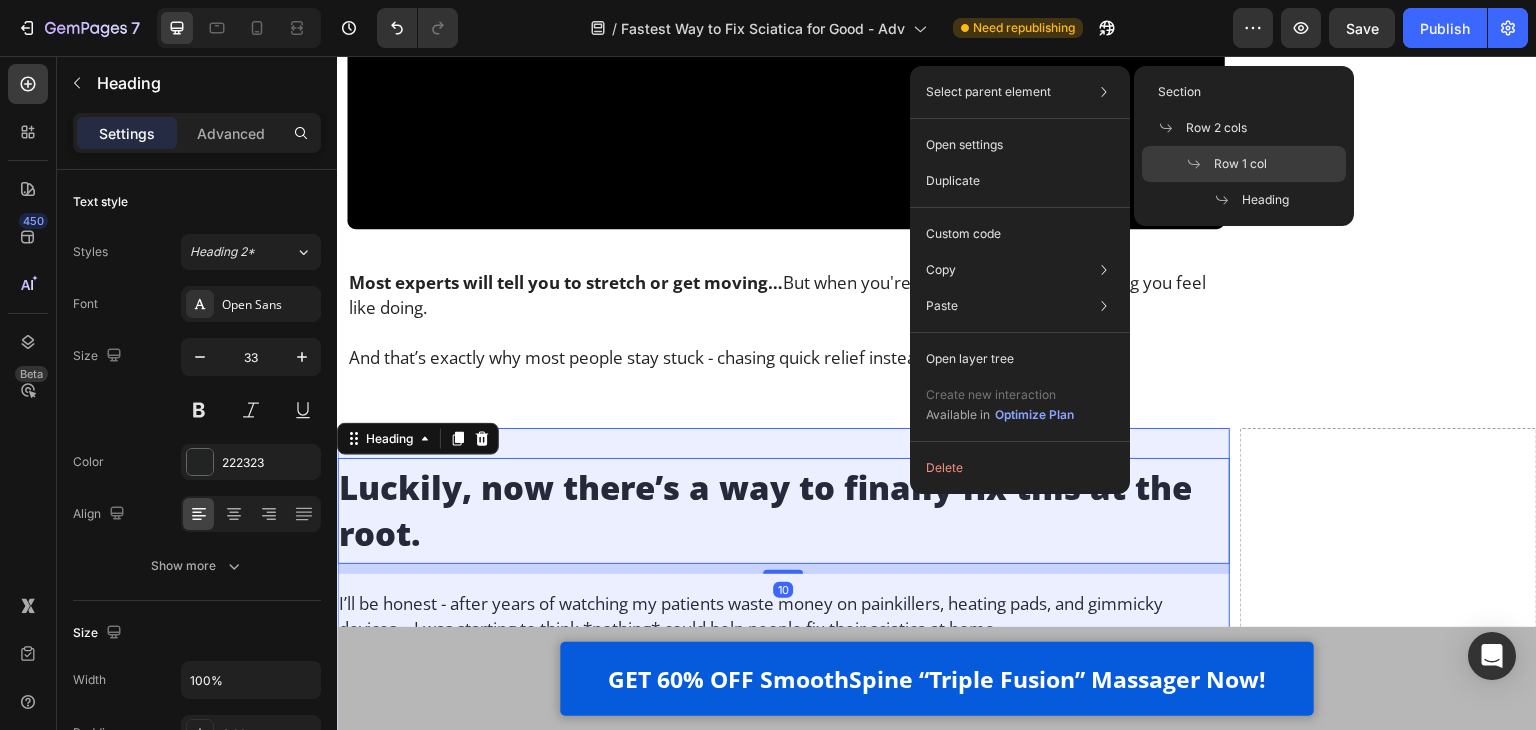 drag, startPoint x: 1232, startPoint y: 153, endPoint x: 895, endPoint y: 98, distance: 341.45865 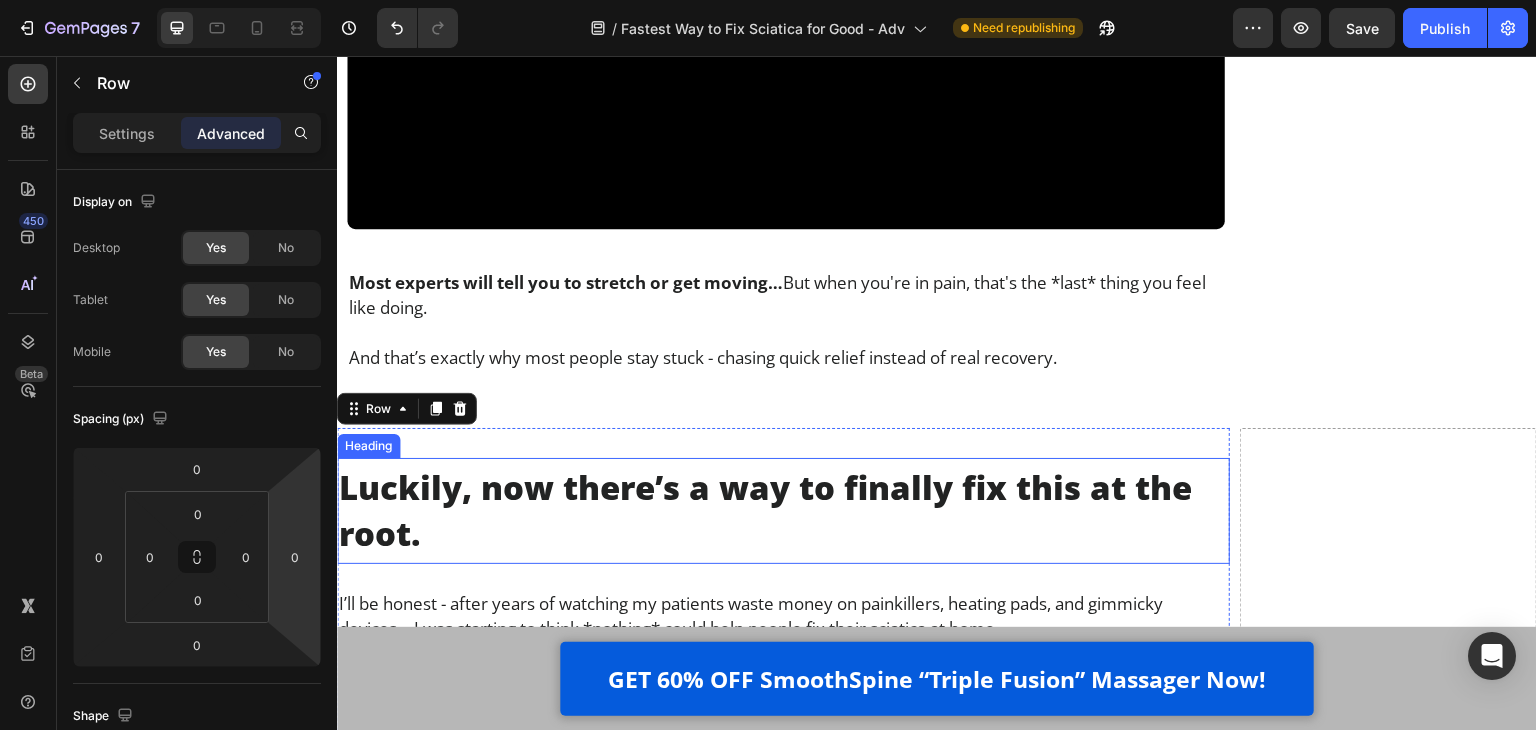 click on "Luckily, now there’s a way to finally fix this at the root." at bounding box center [783, 511] 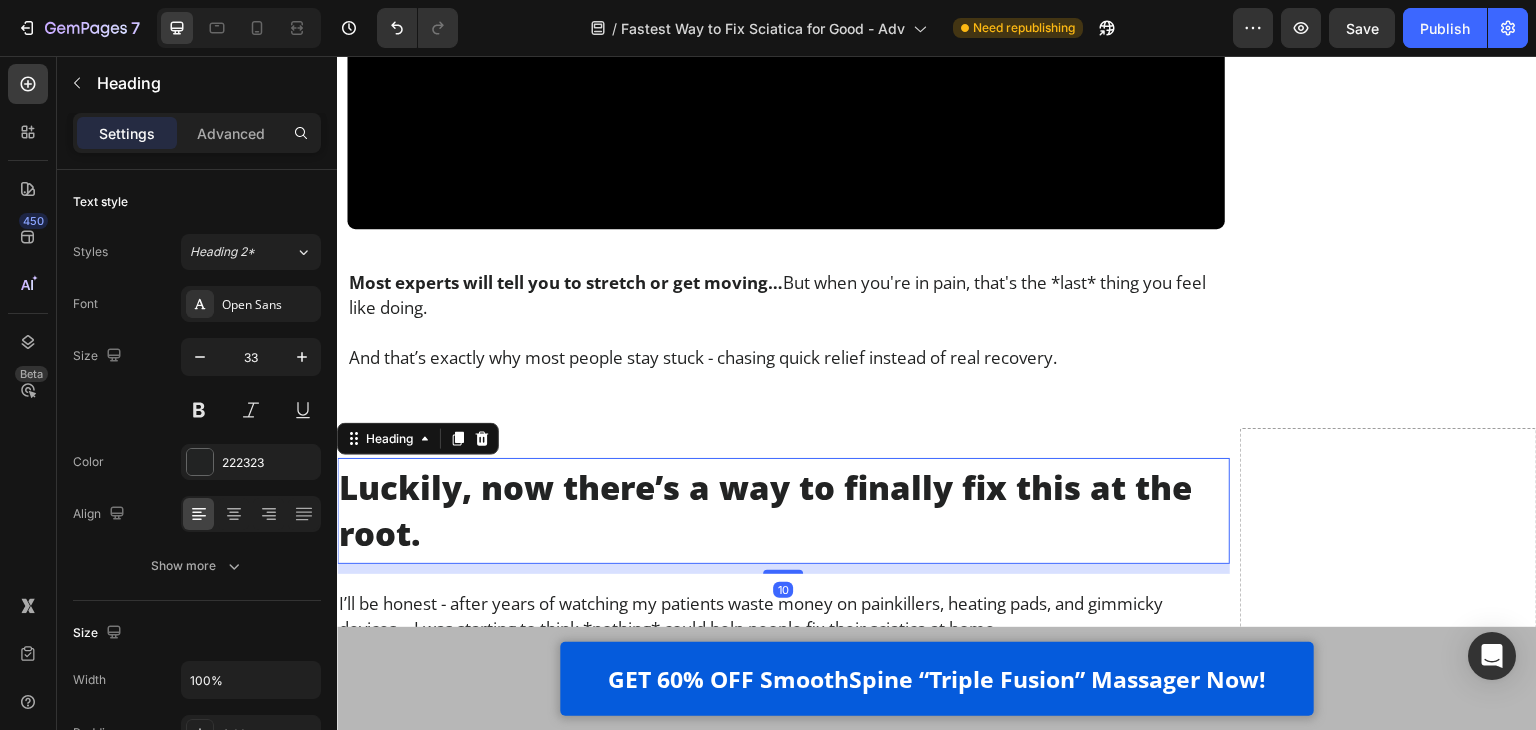 drag, startPoint x: 217, startPoint y: 137, endPoint x: 211, endPoint y: 152, distance: 16.155495 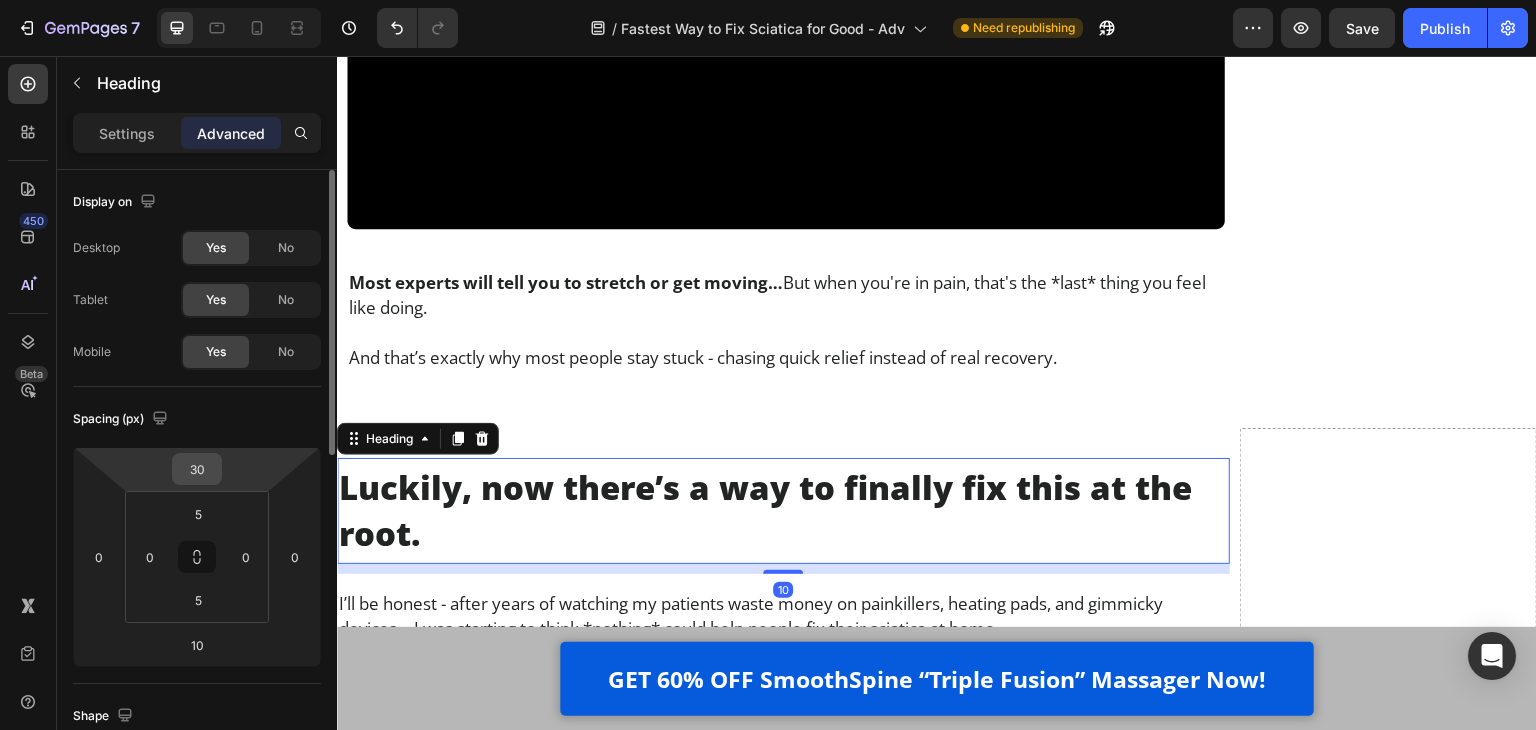 click on "30" at bounding box center [197, 469] 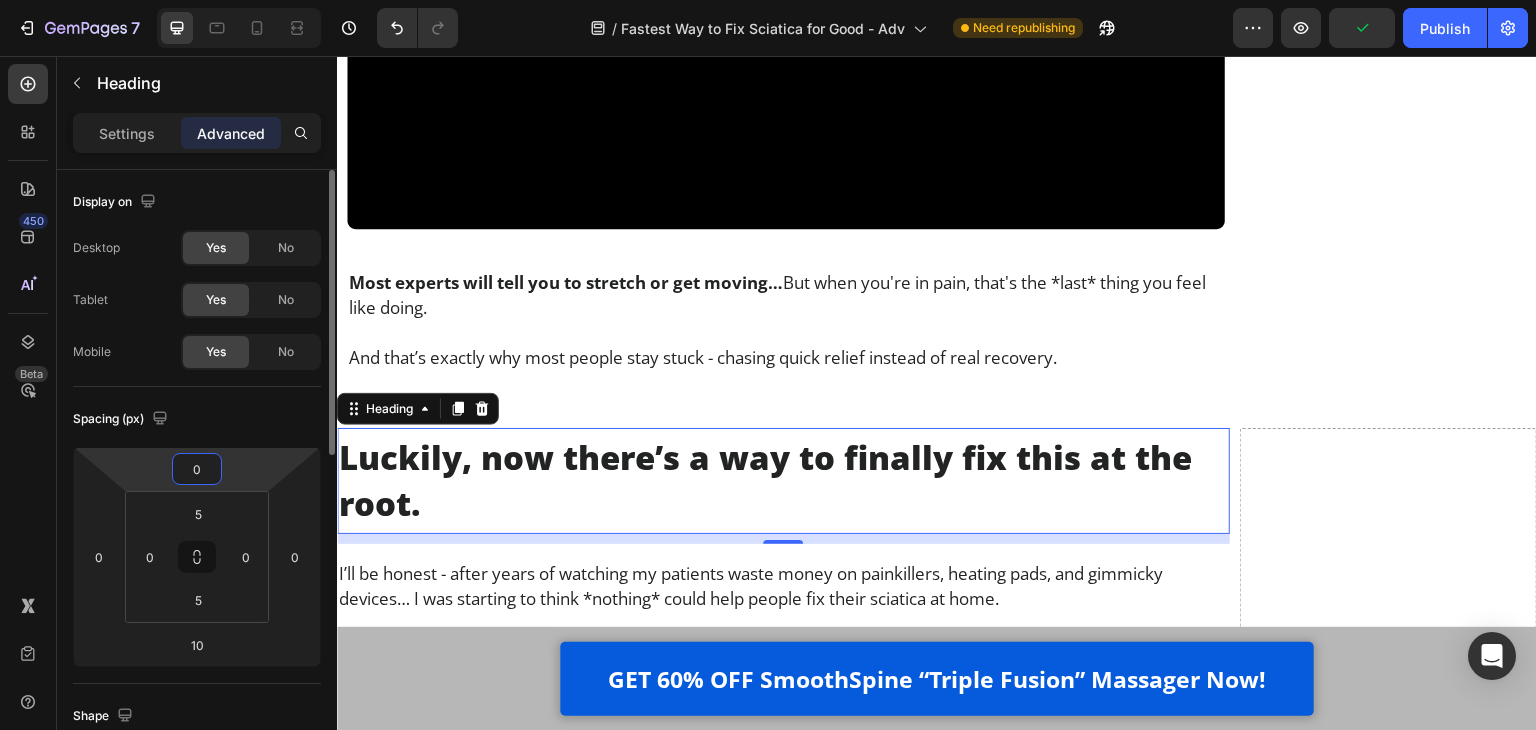 type on "0" 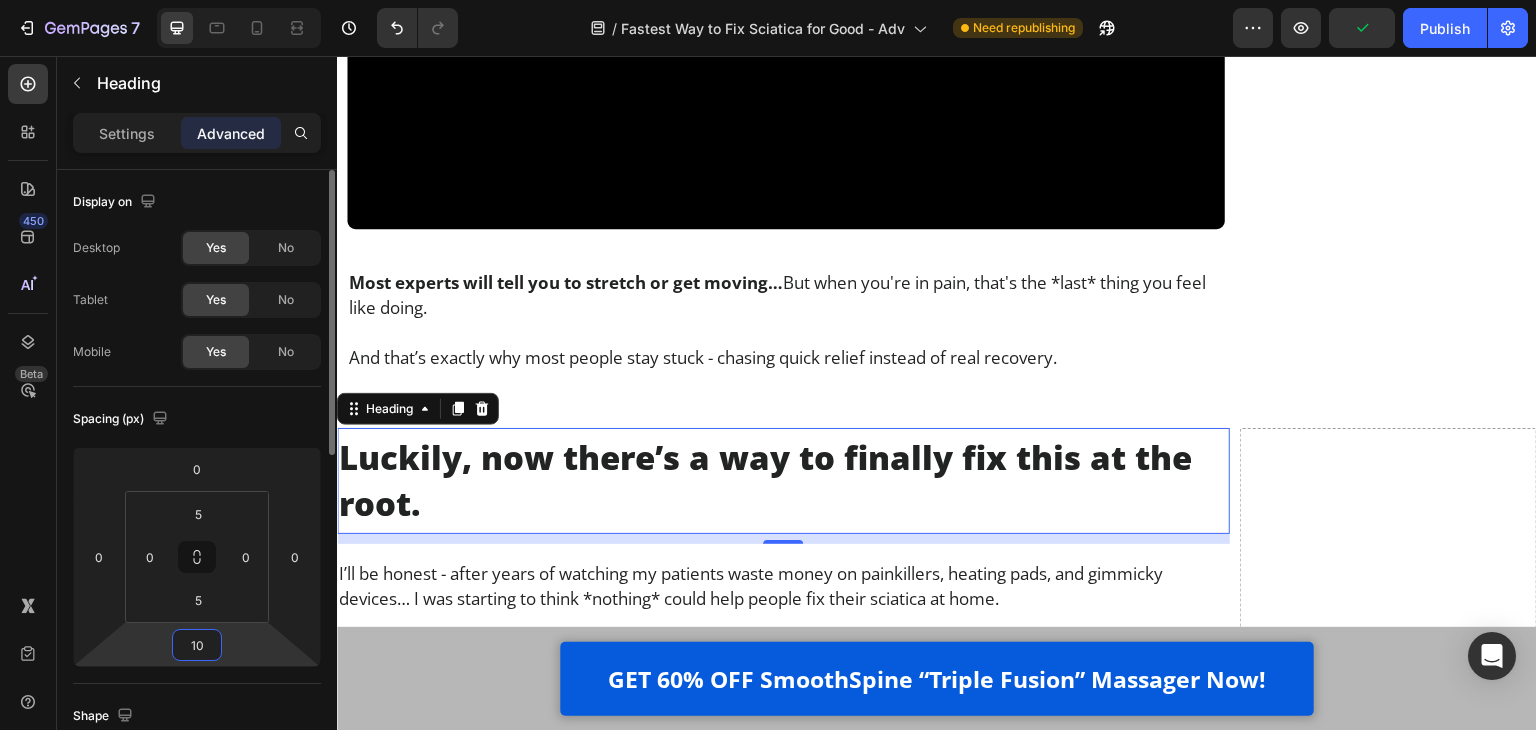 click on "10" at bounding box center (197, 645) 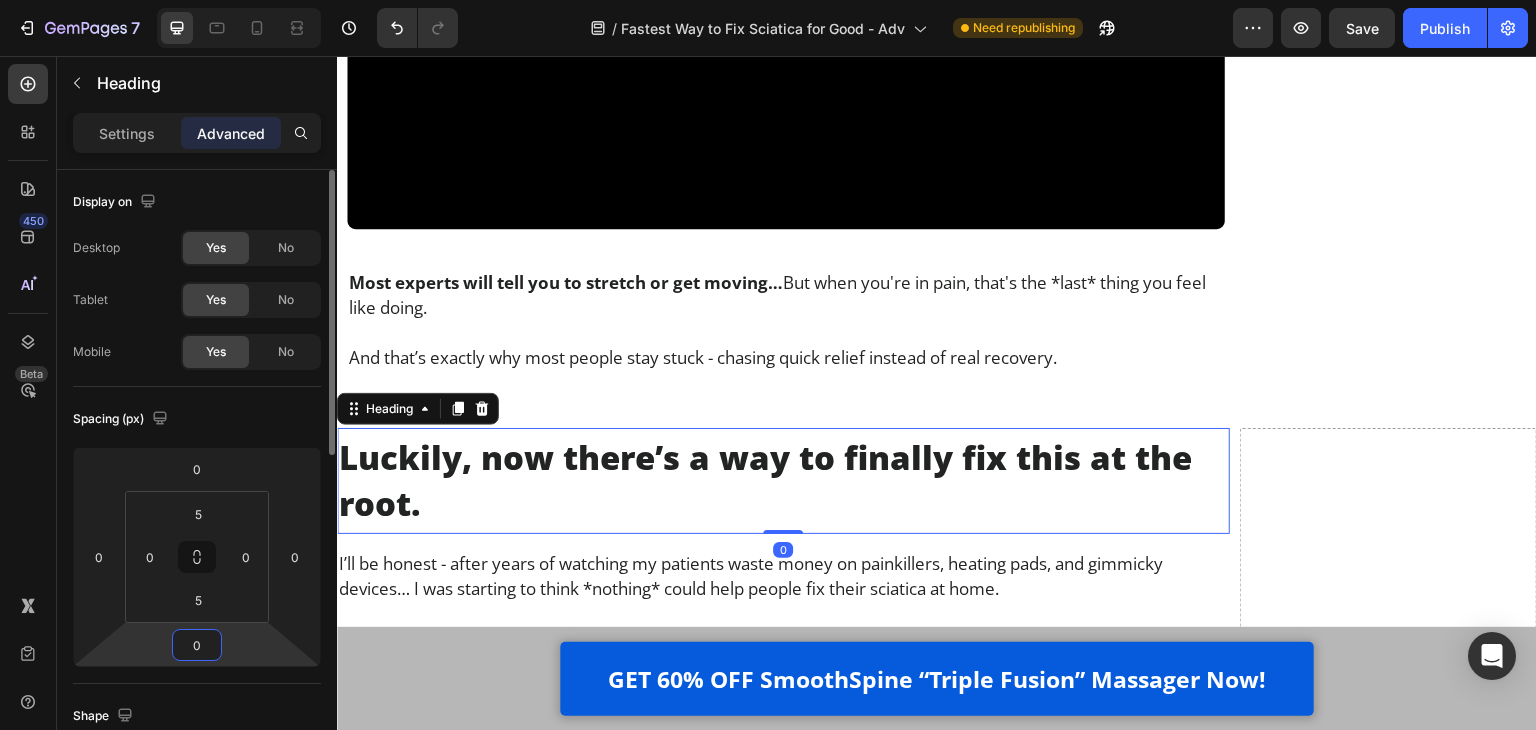 type on "0" 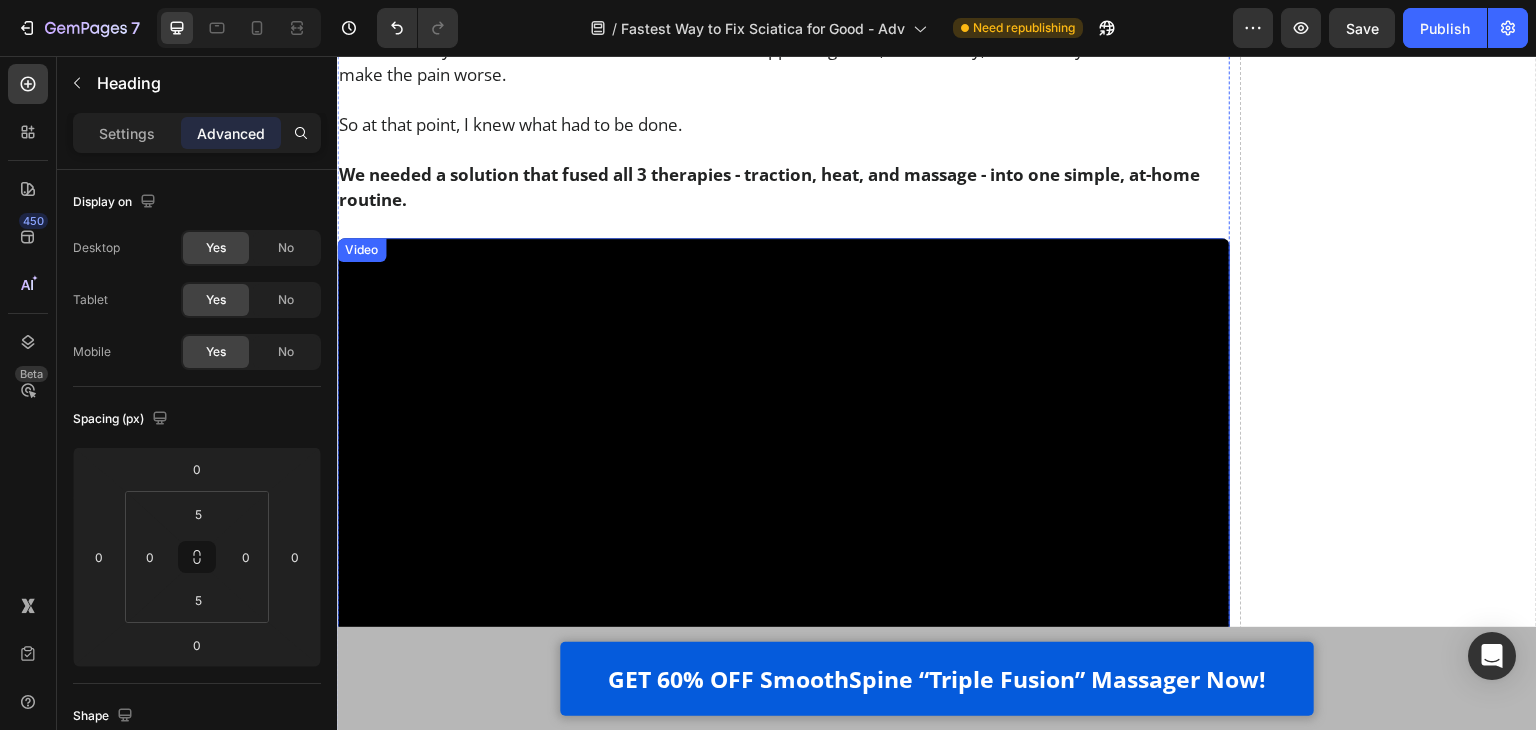 scroll, scrollTop: 12090, scrollLeft: 0, axis: vertical 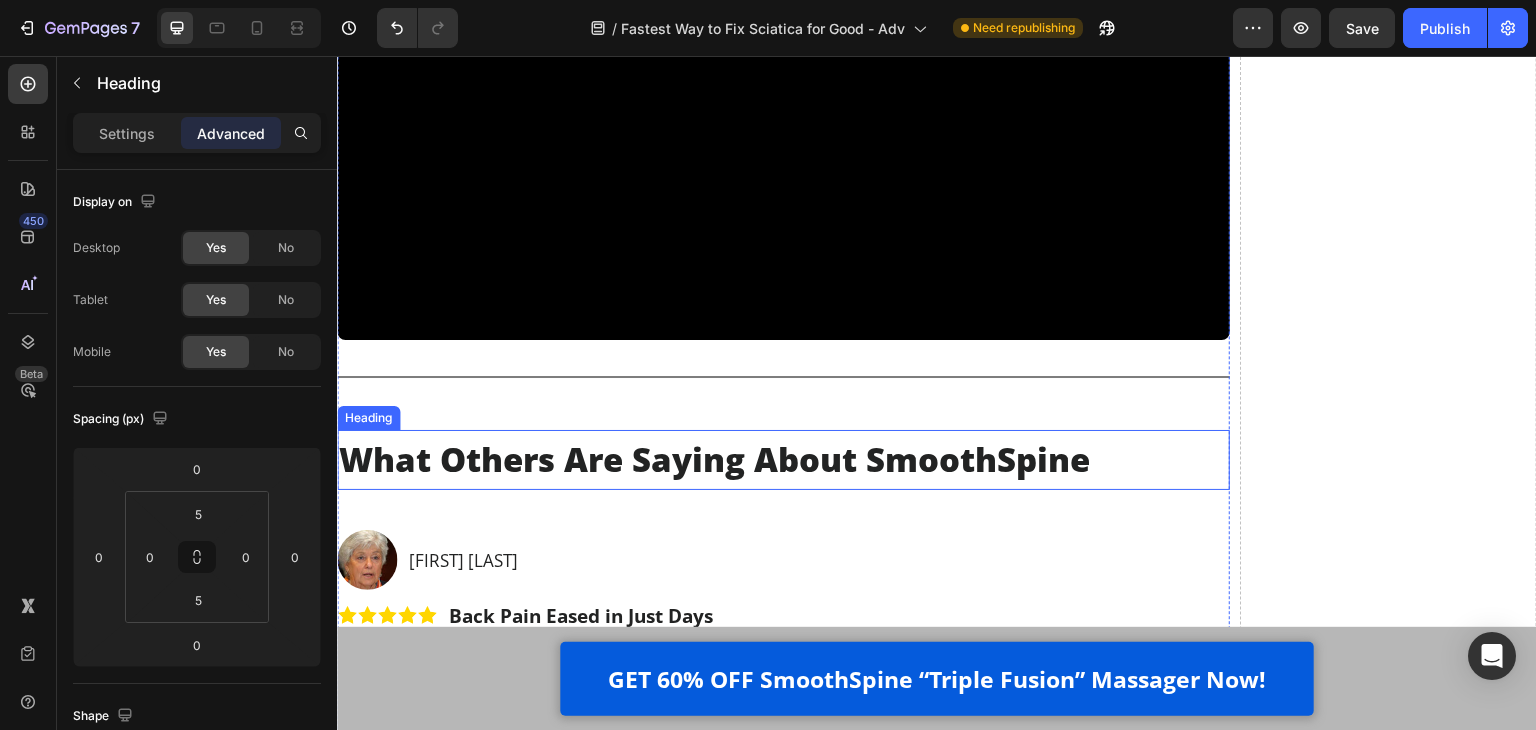 click on "What Others Are Saying About SmoothSpine" at bounding box center [783, 460] 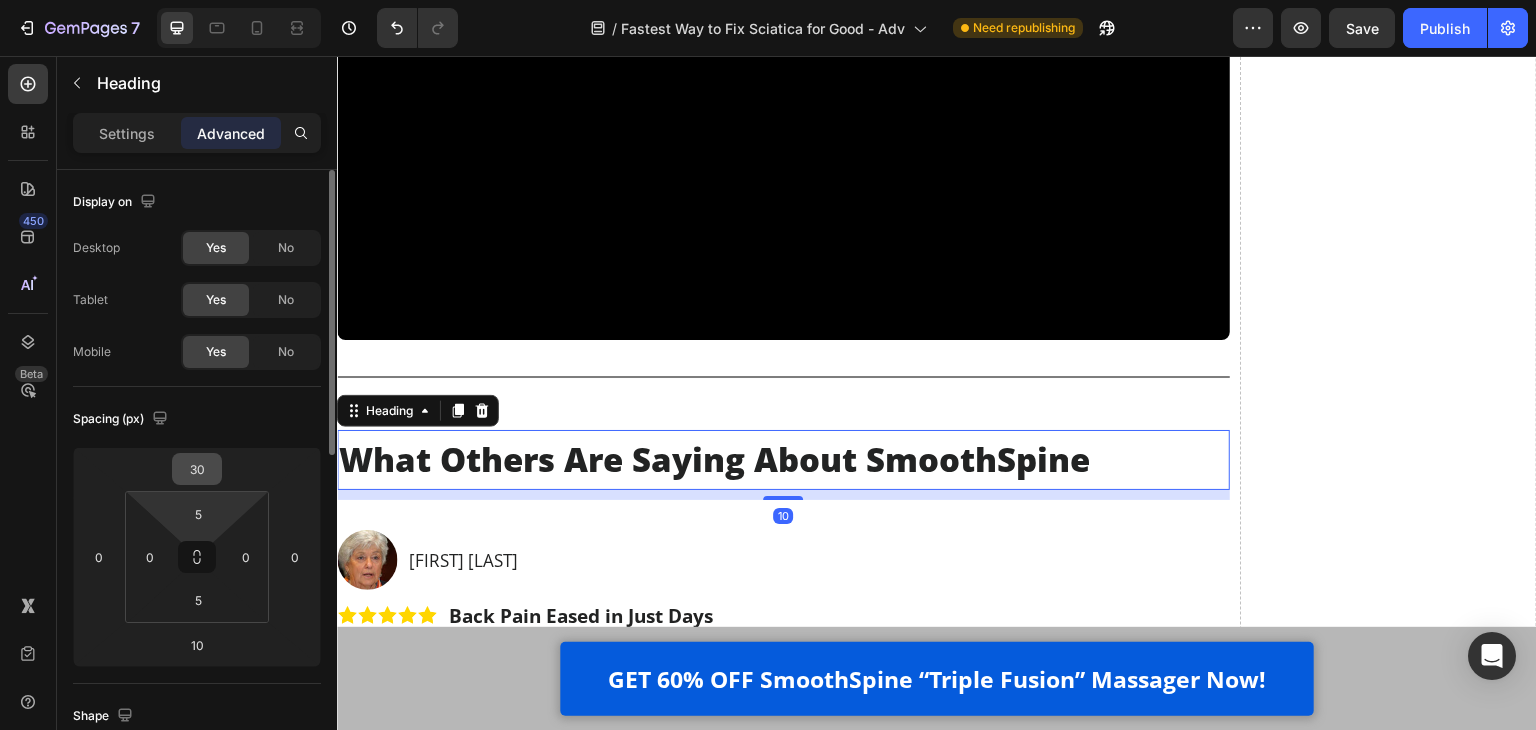 click on "30" at bounding box center (197, 469) 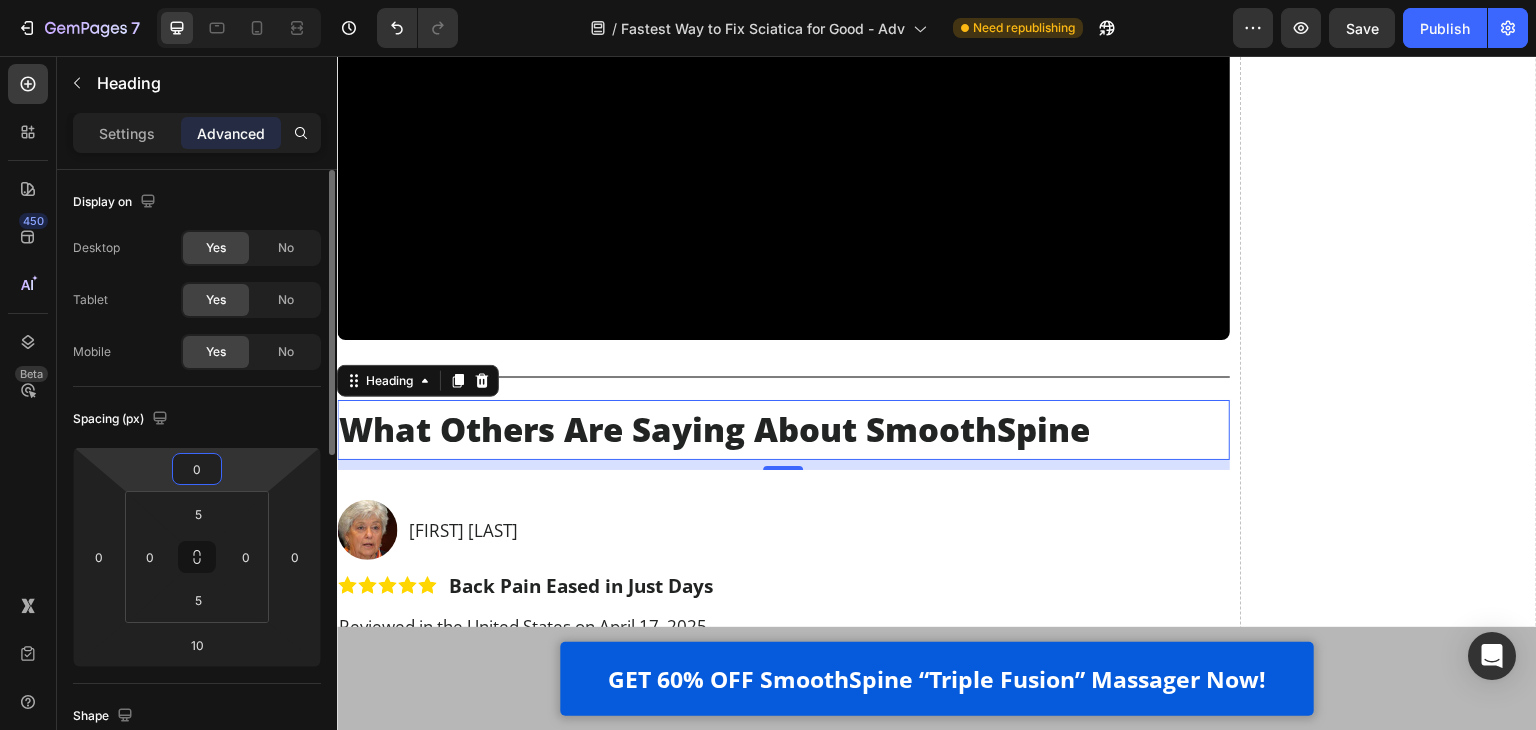 type on "0" 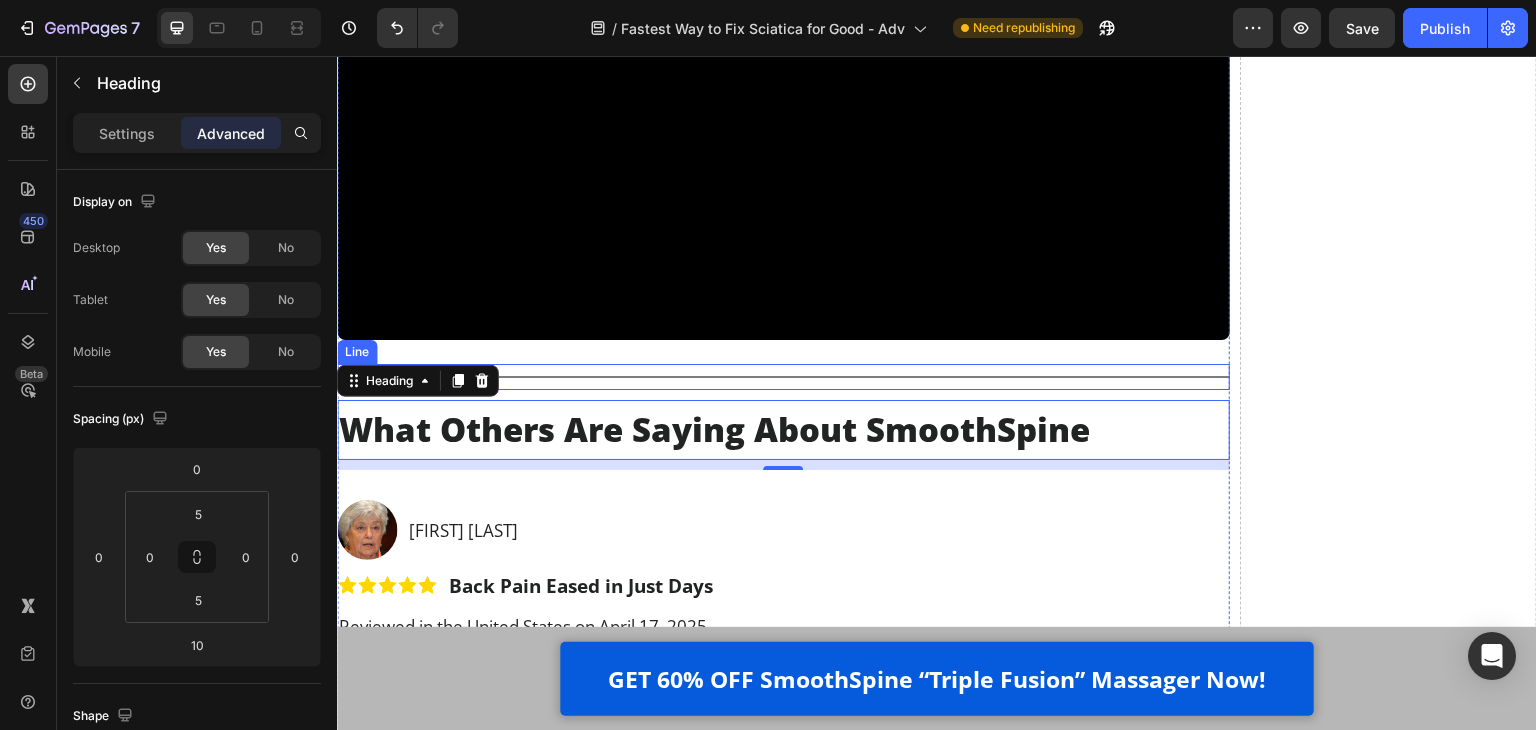 click on "Title Line" at bounding box center (783, 377) 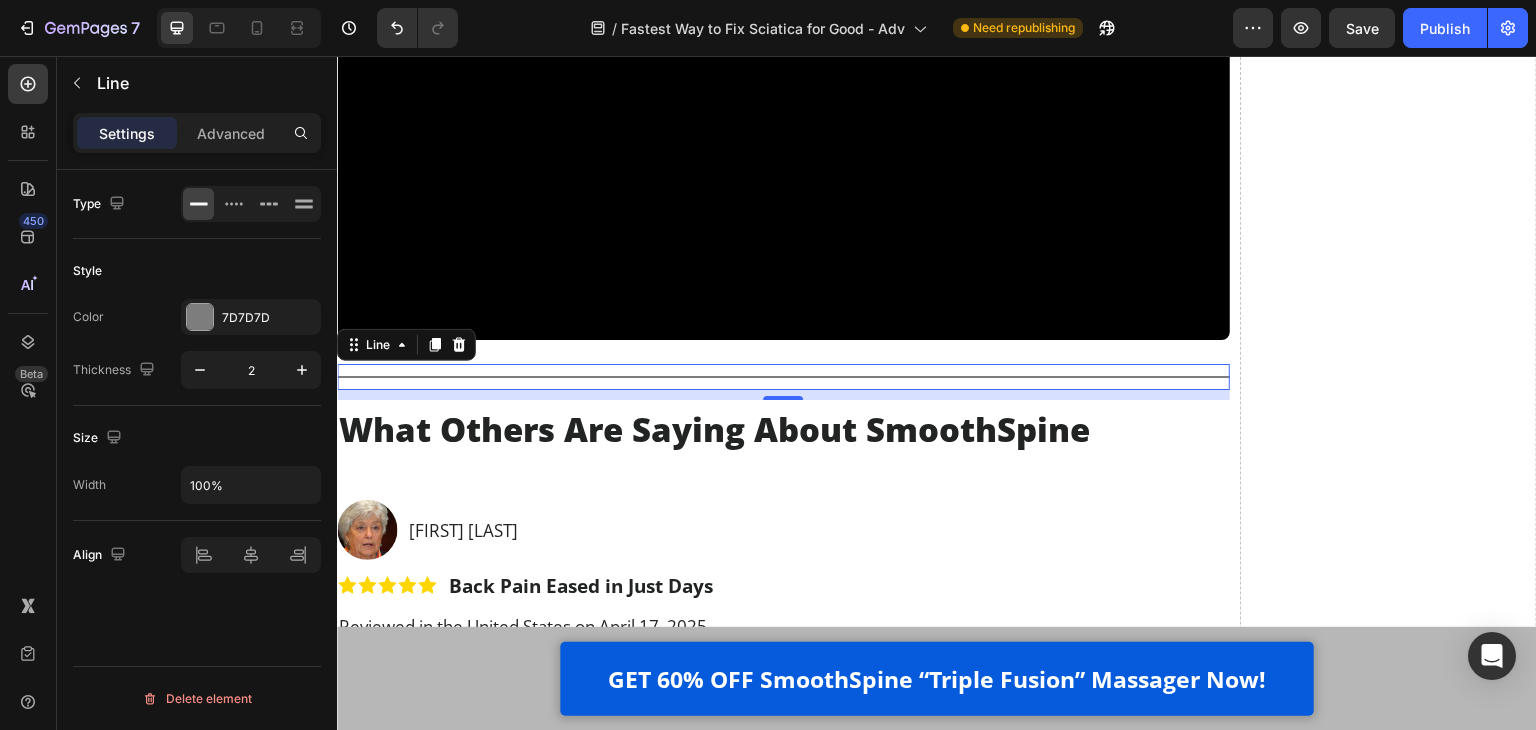 click on "Settings Advanced" at bounding box center (197, 133) 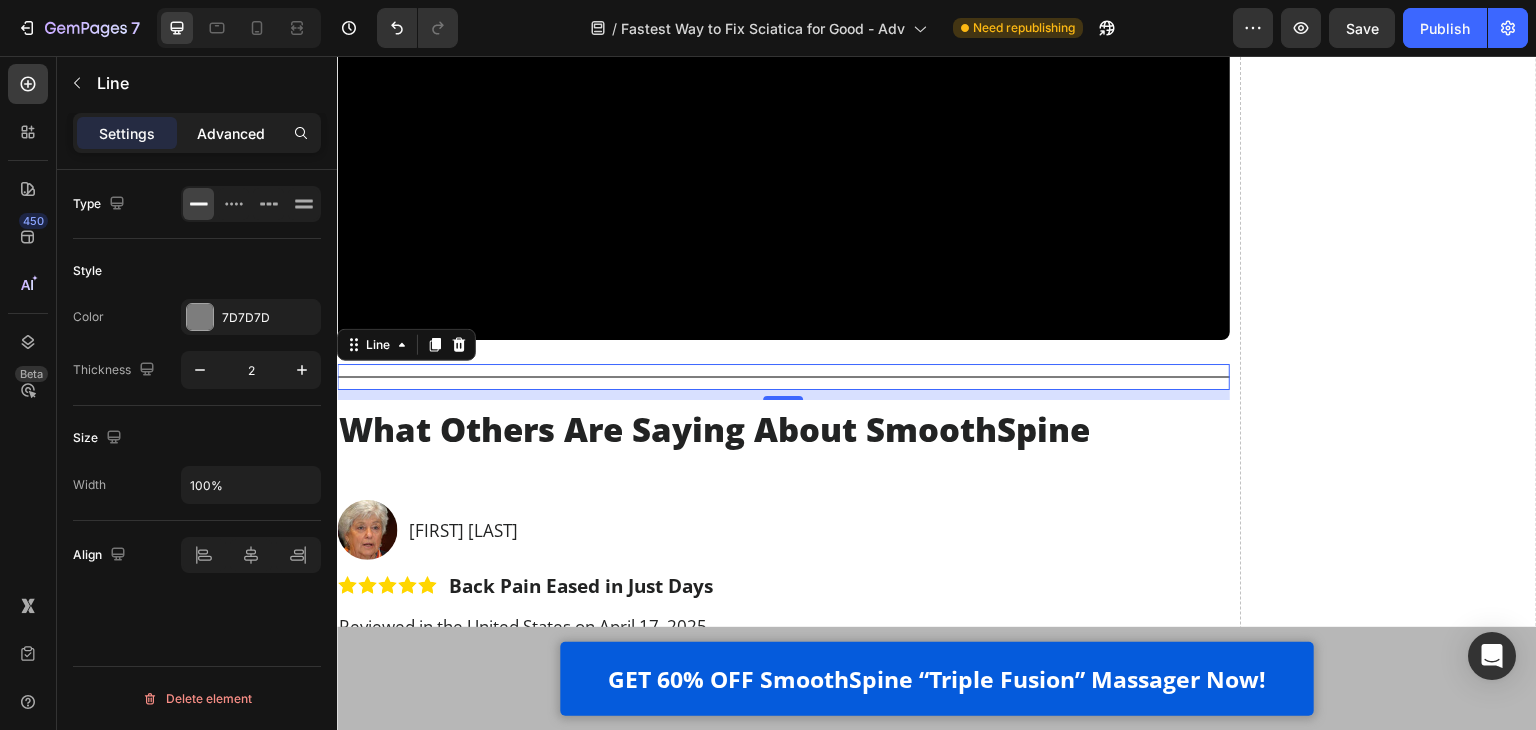 click on "Advanced" at bounding box center (231, 133) 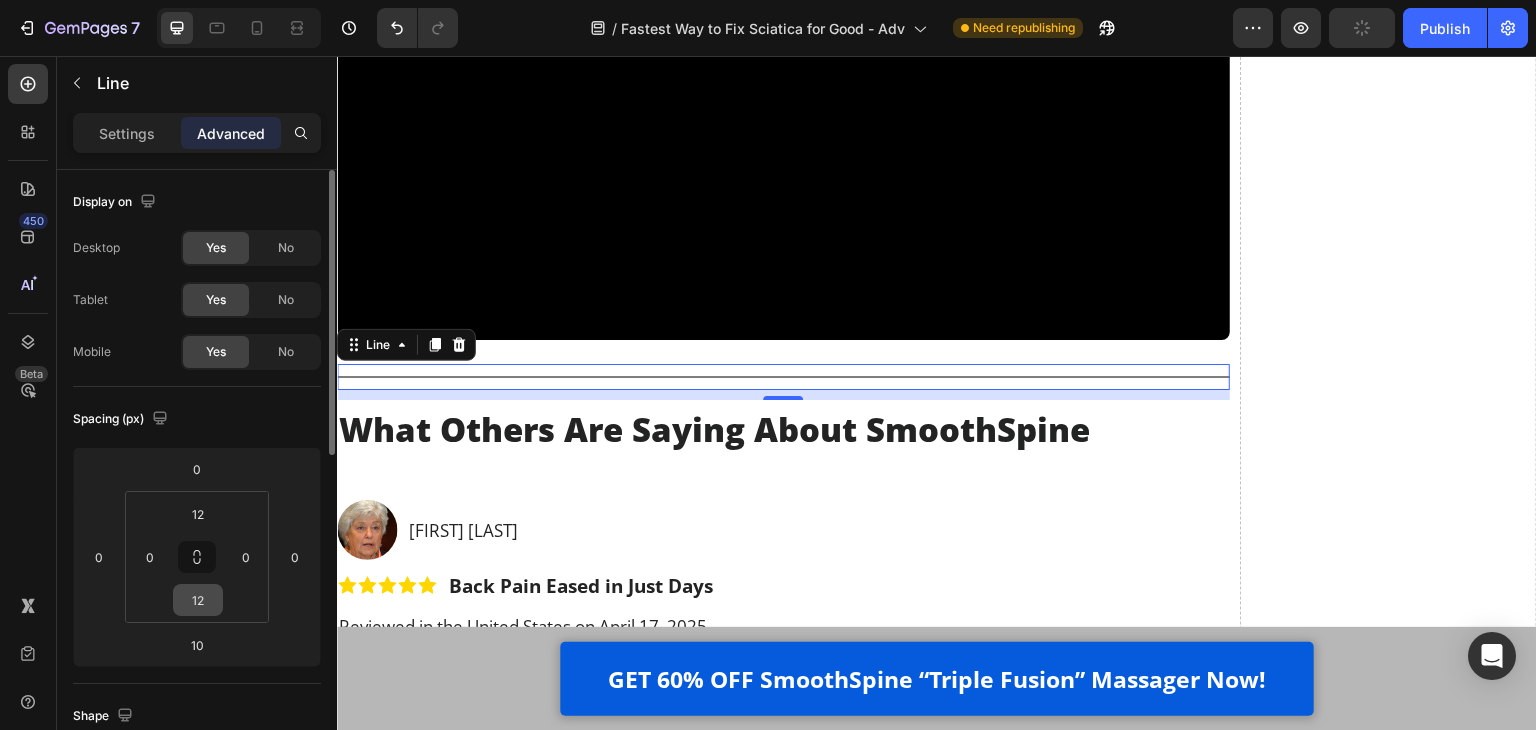 scroll, scrollTop: 200, scrollLeft: 0, axis: vertical 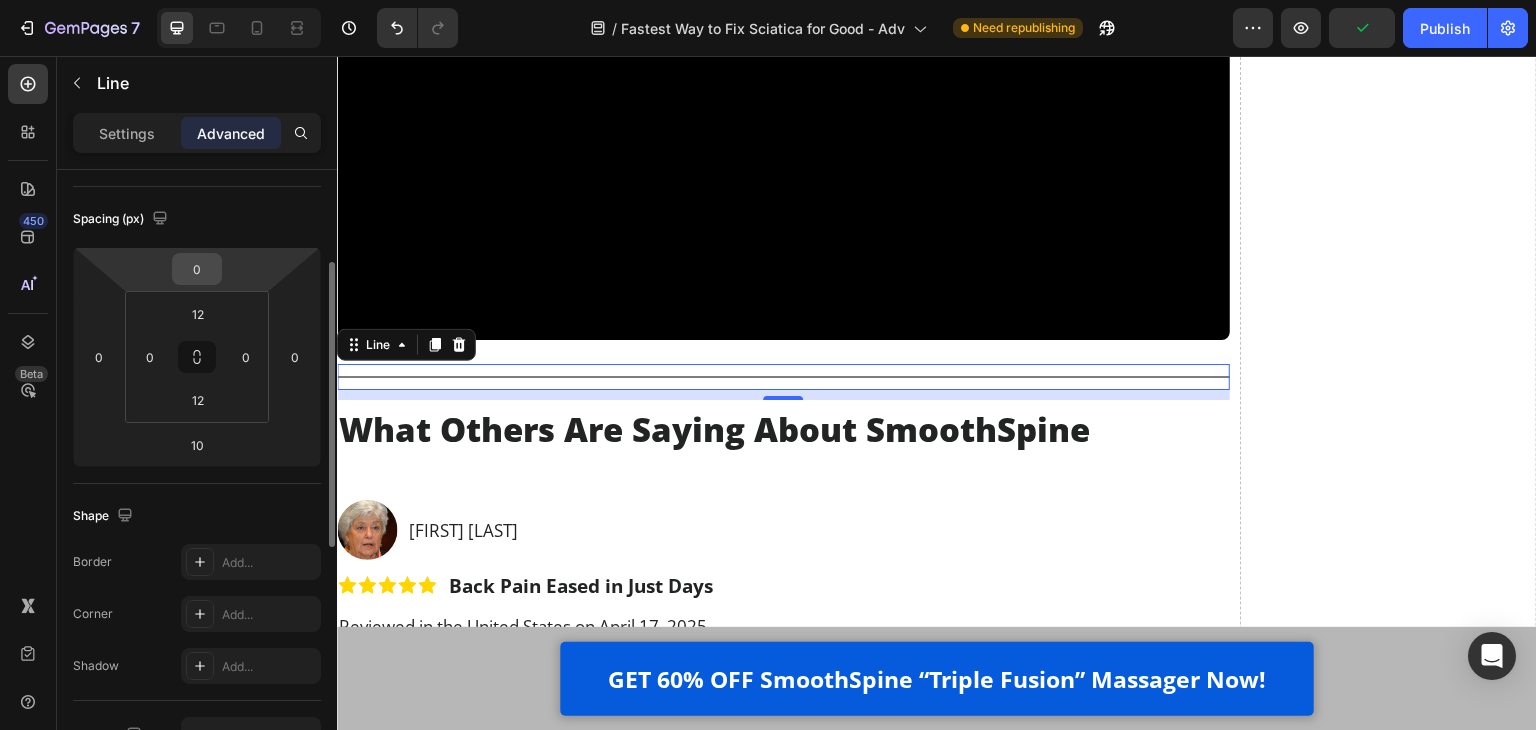 click on "0" at bounding box center [197, 269] 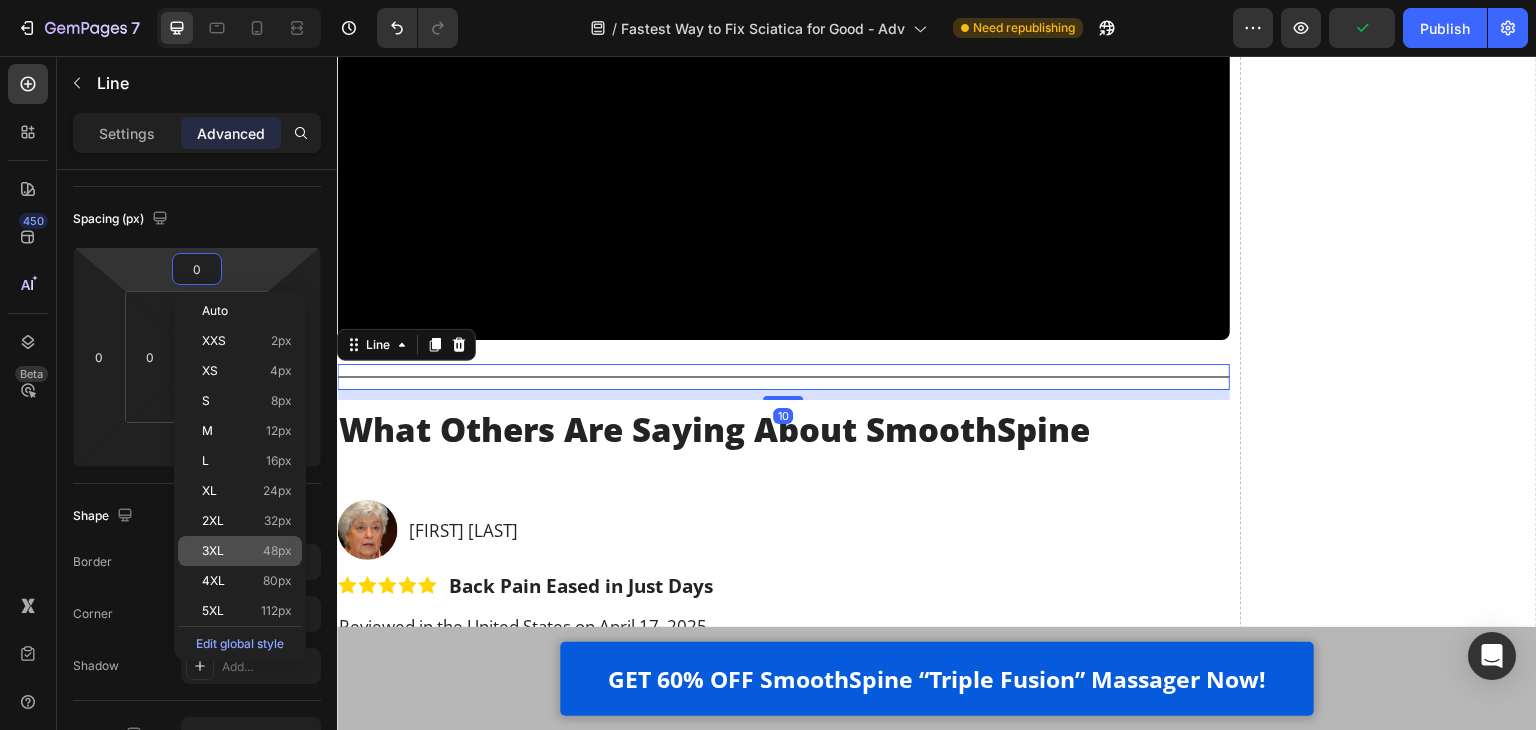 click on "3XL 48px" at bounding box center [247, 551] 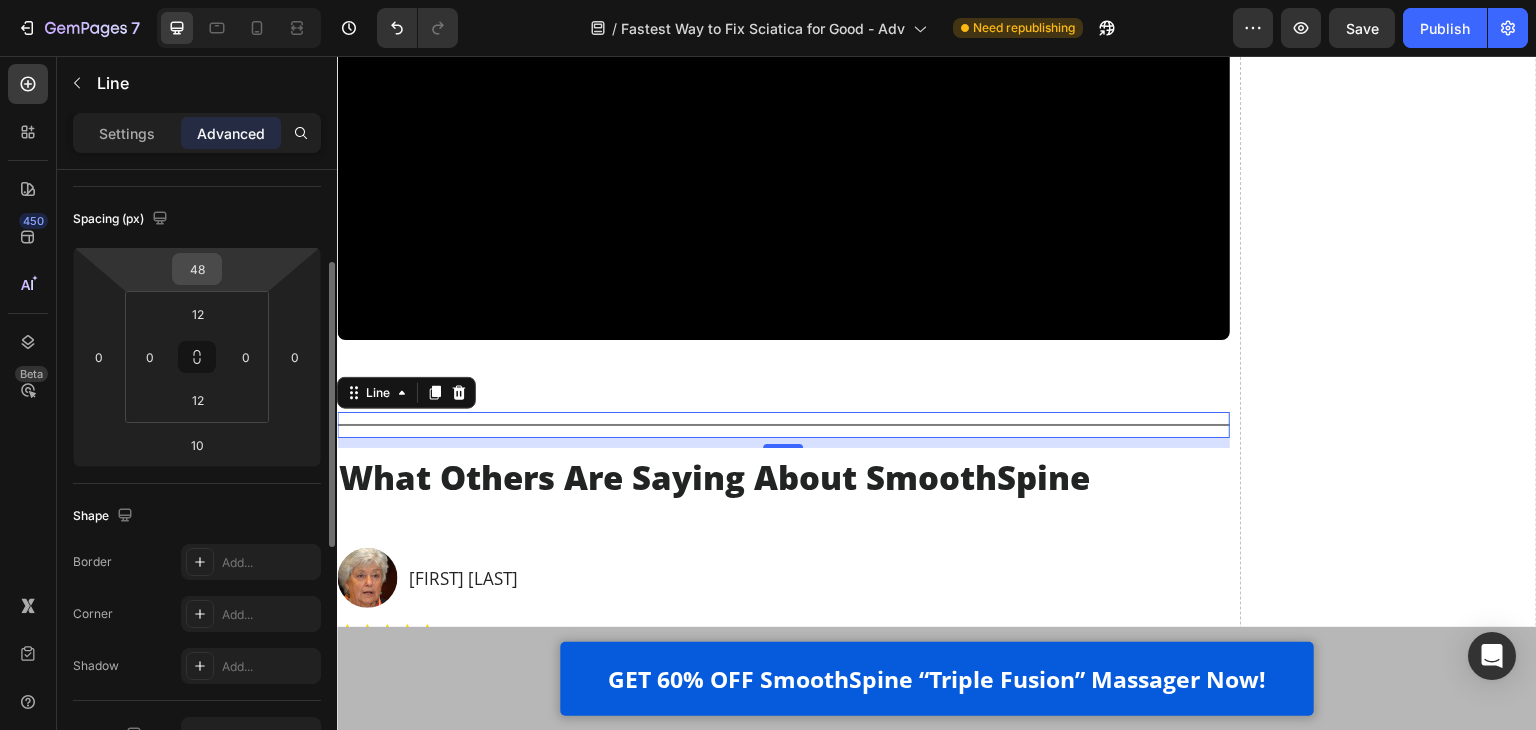 click on "48" at bounding box center [197, 269] 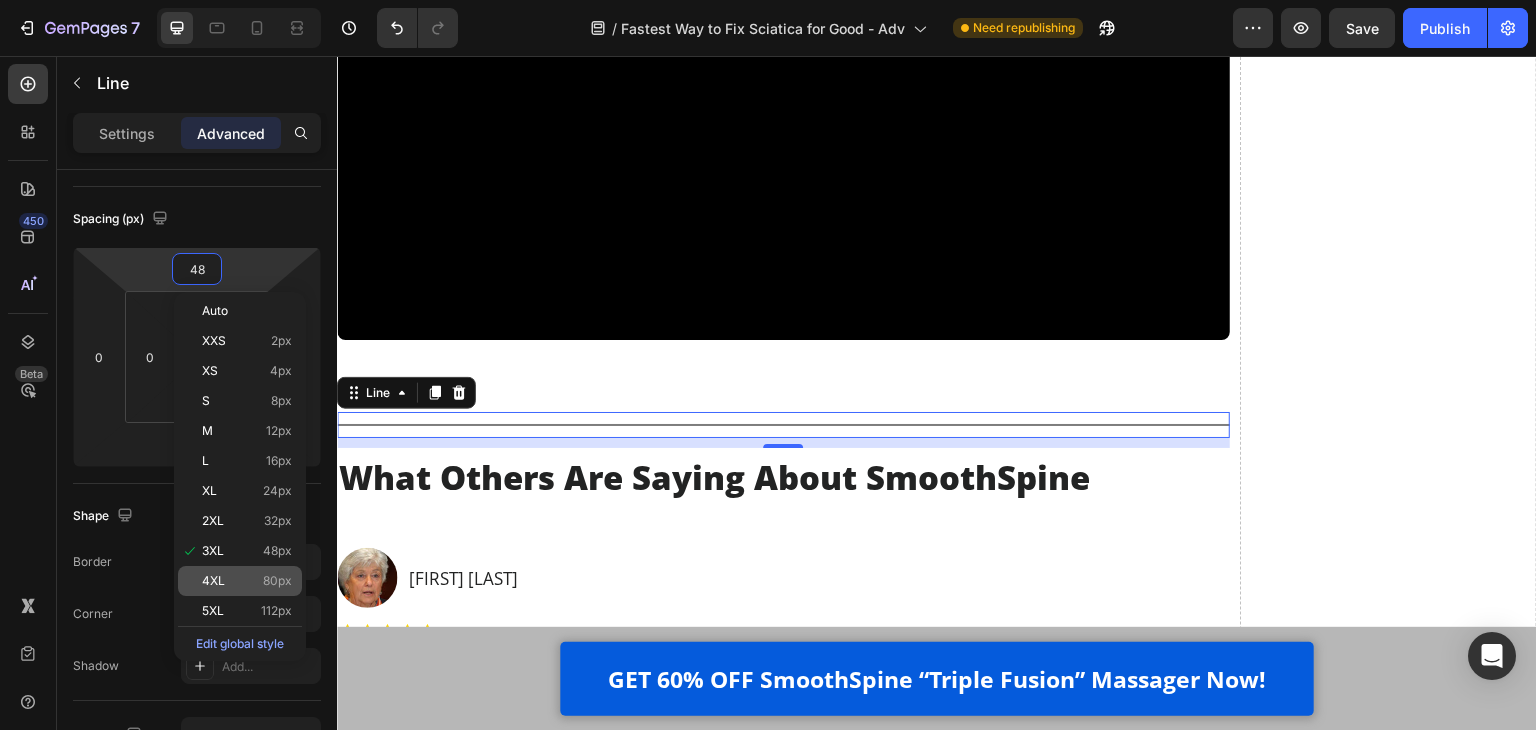 click on "80px" at bounding box center [277, 581] 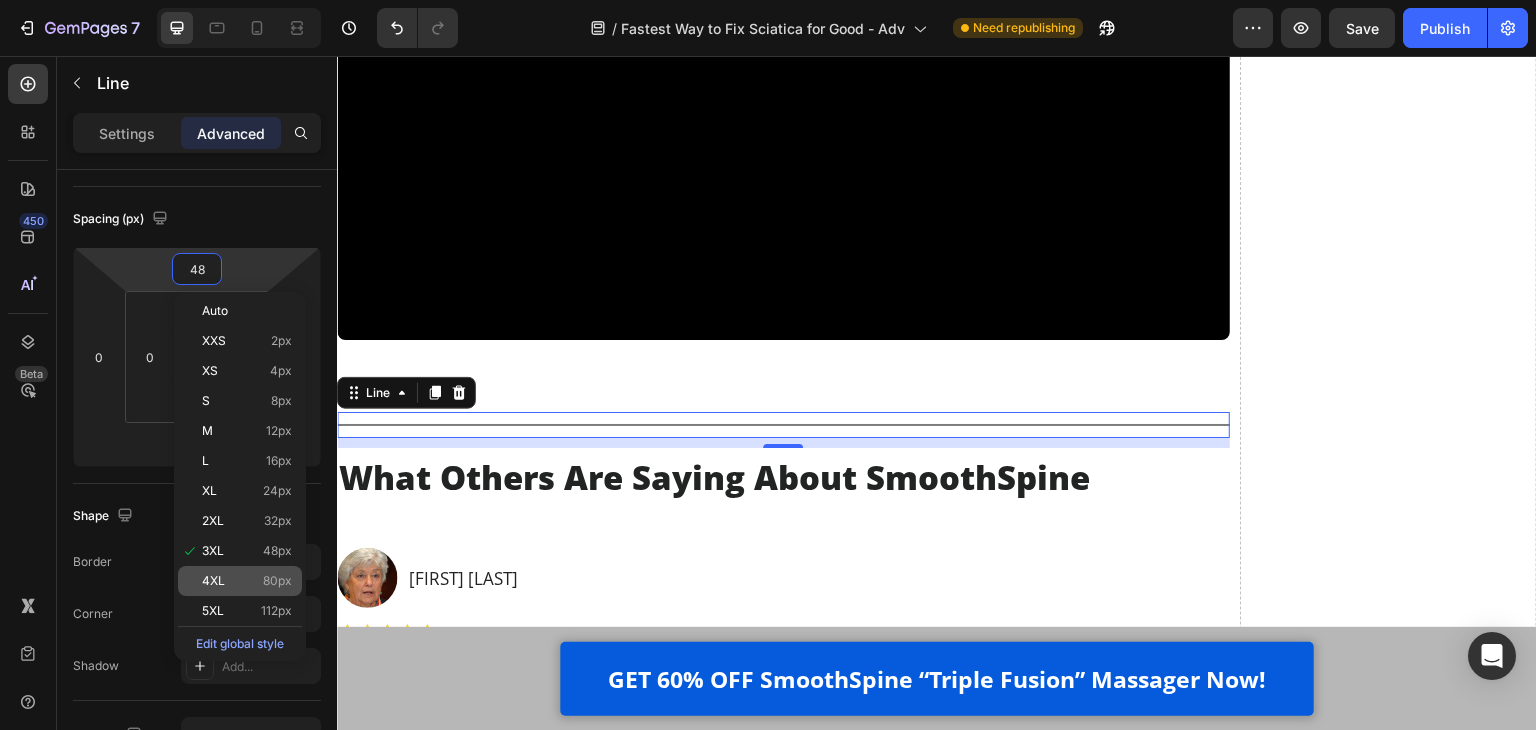 type on "80" 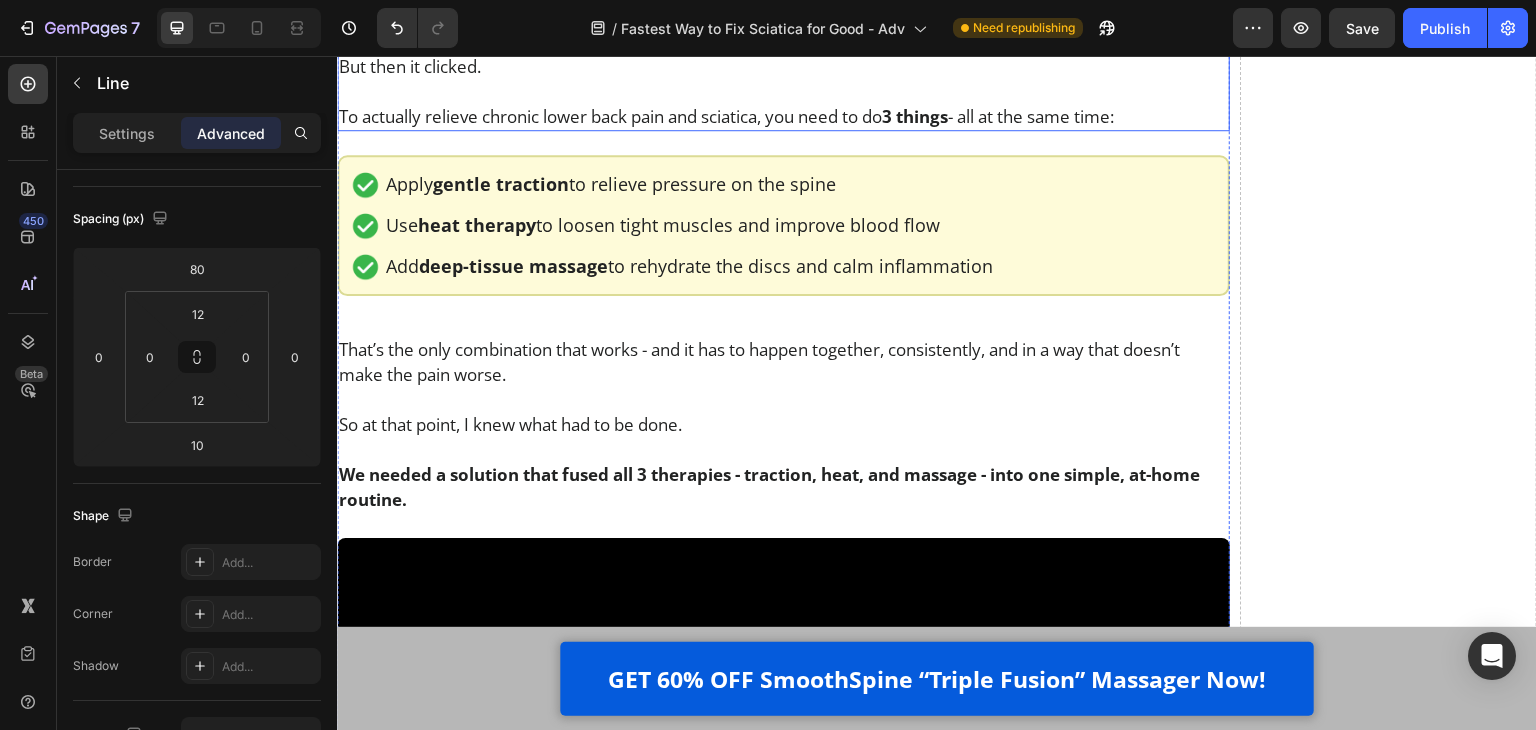 scroll, scrollTop: 11290, scrollLeft: 0, axis: vertical 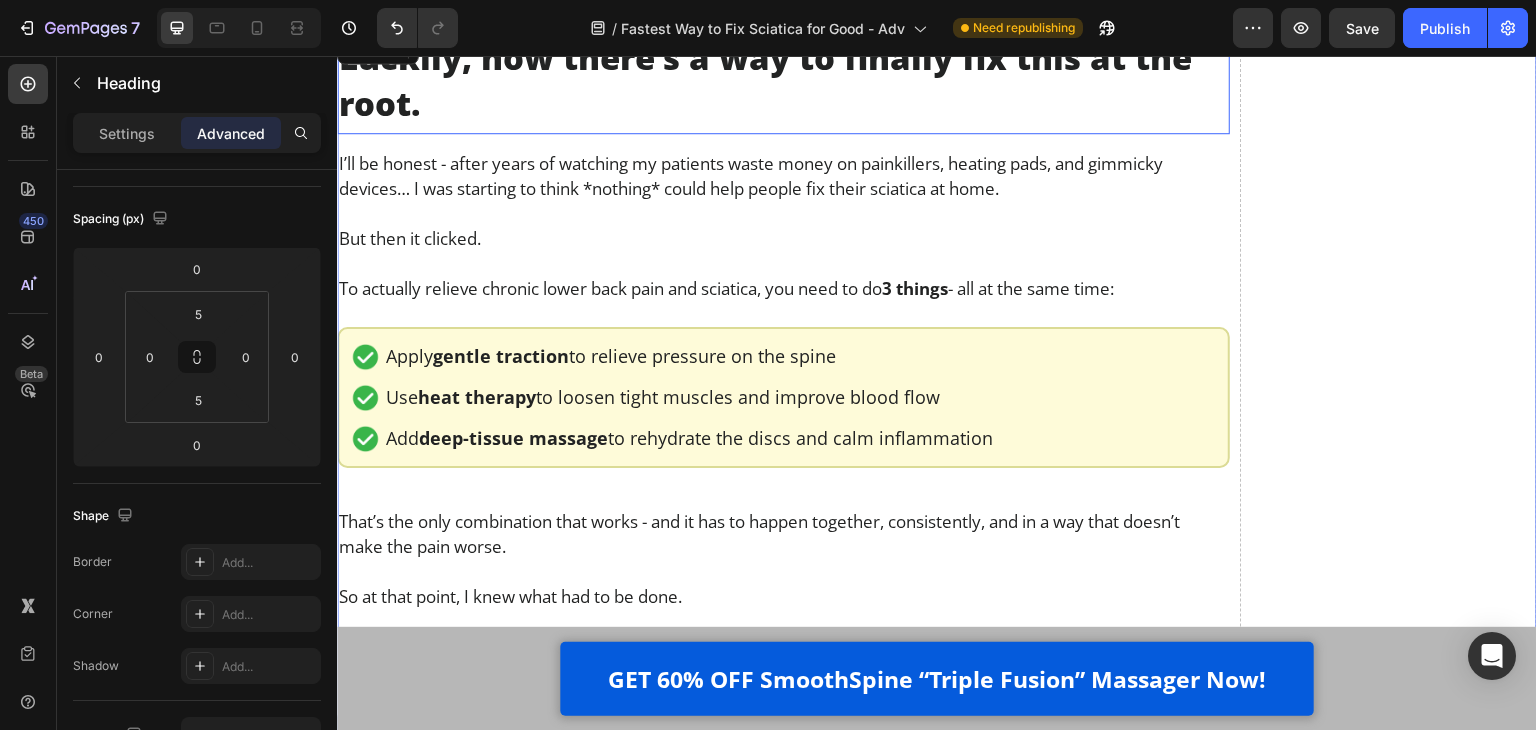 click on "GET 60% OFF SmoothSpine “Triple Fusion” Massager Now! Button Row Sticky Home > Pain Relief > Sciatica Text Block Top Physiotherapist:  “This Is the Fastest Way to Fix Sciatica for Good” Heading If your sciatica pain keeps flaring up,  and you’re stuck in a loop of pills, stretches, and false hope… this article may open your eyes to what actually works. Text Block Image 2.476 Ratings Text Block Row Image
Written by Dr. Blane Schilling, PT, MD |
Aug 04, 2025
Delivery Date Row Video Hi, my name is Dr. Blane Schilling   I’m a licensed physical therapist with over 40 years of experience helping people manage chronic pain - especially sciatica and lower back issues.   Over the years, I’ve treated everyone from desk workers with stiff backs to post-surgery patients learning to walk again. And I’ve seen all the trends come and go -  Text Block Image Painkillers Text Block Row Image Patches Text Block Row Image Massage Guns Text Block Row Image Row Row" at bounding box center (937, -1748) 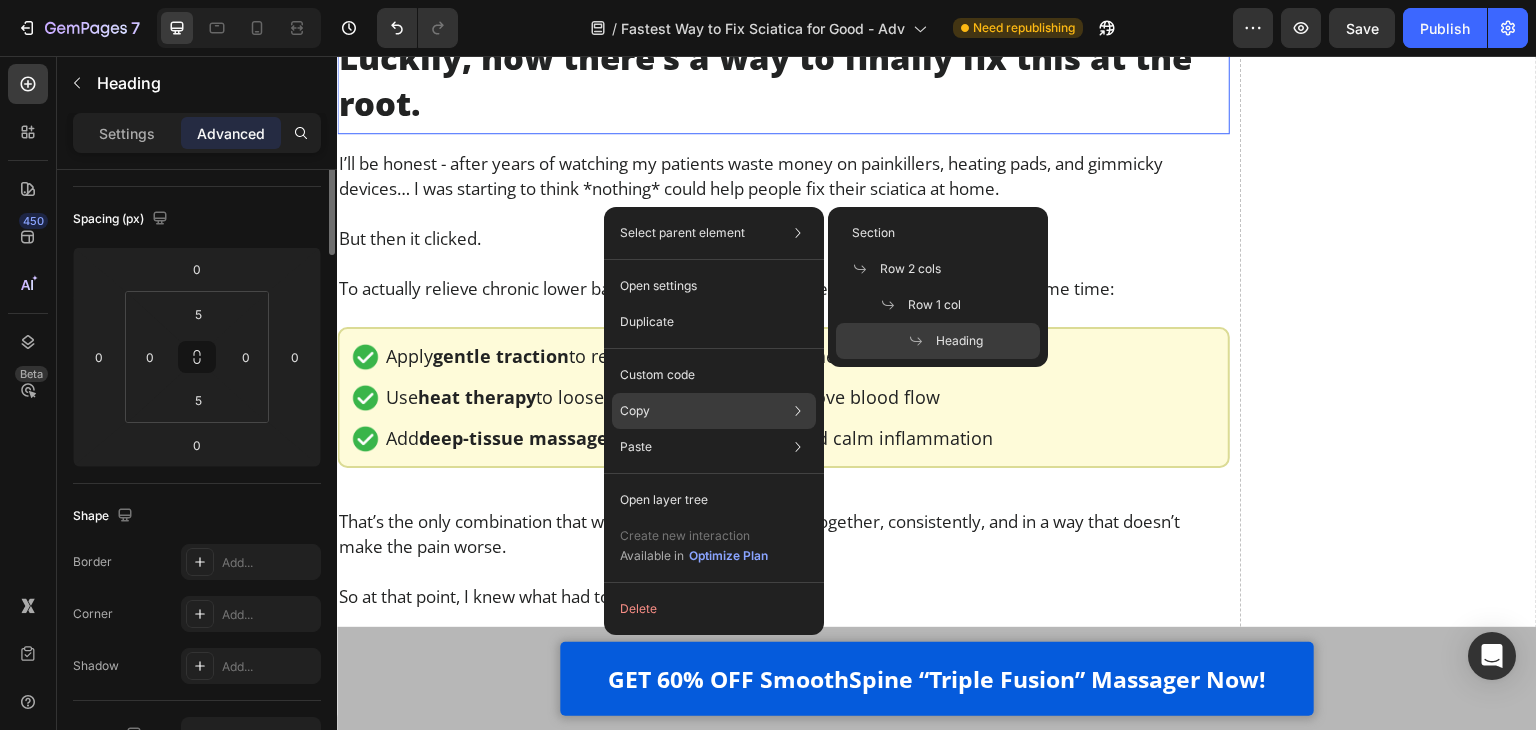 scroll, scrollTop: 0, scrollLeft: 0, axis: both 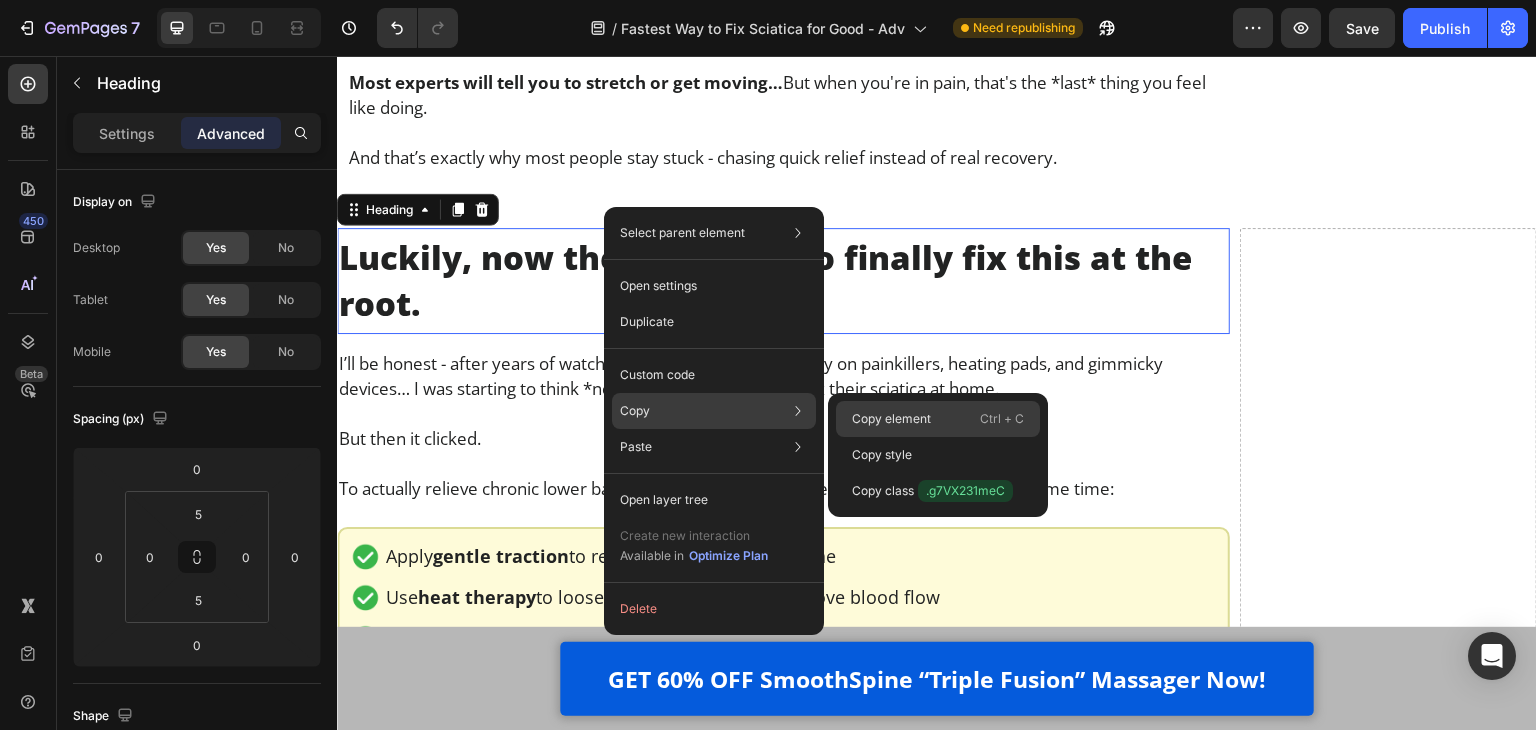 click on "Copy element  Ctrl + C" 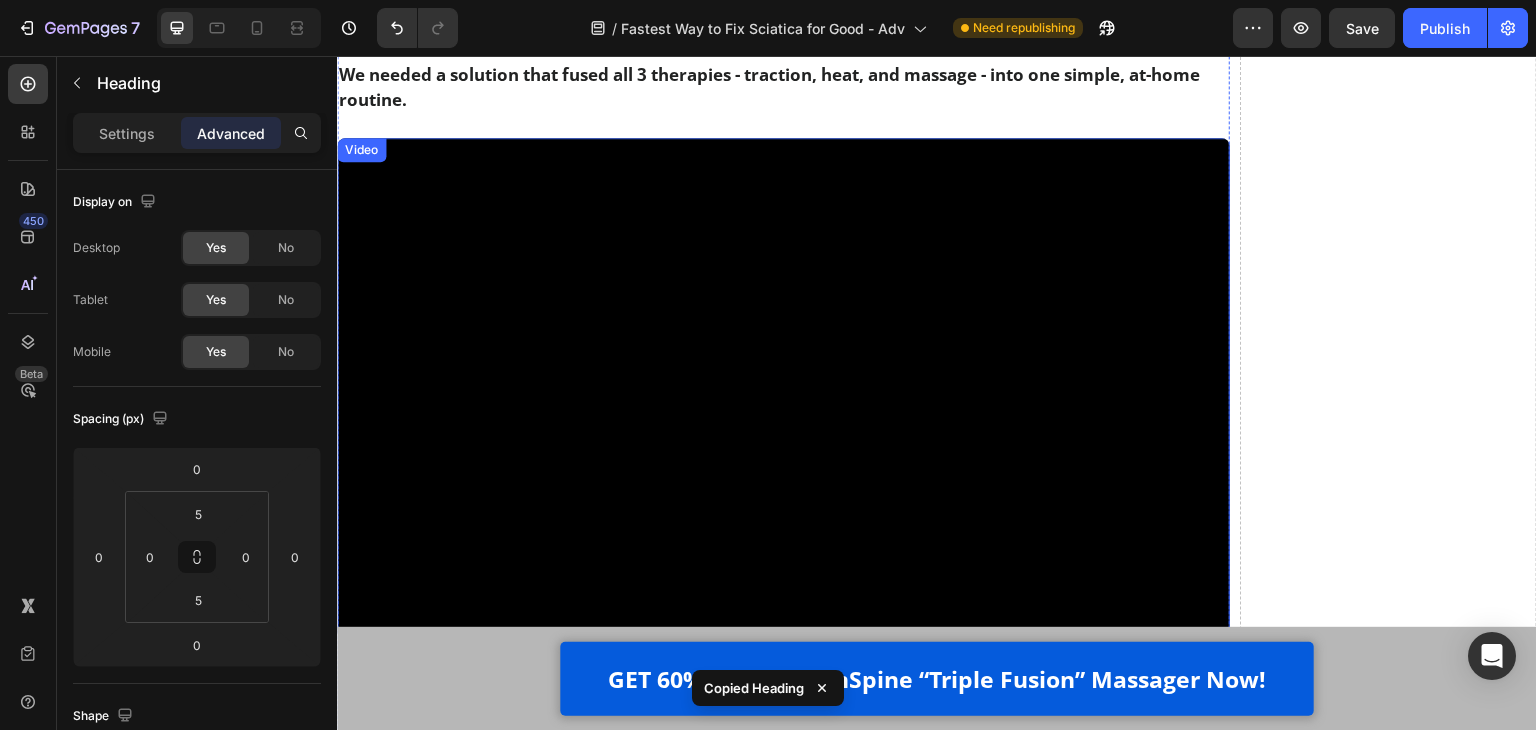 scroll, scrollTop: 11990, scrollLeft: 0, axis: vertical 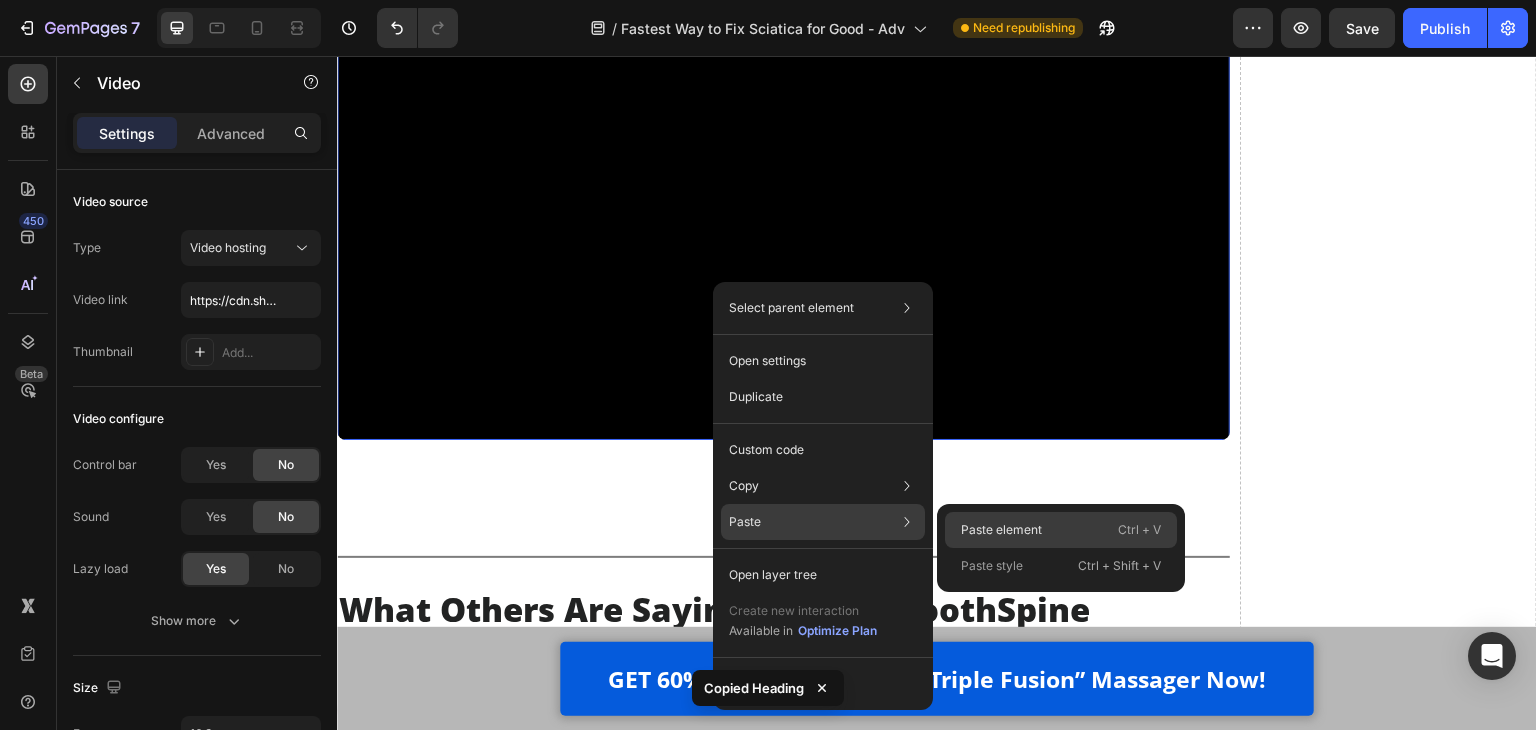 click on "Paste element  Ctrl + V" 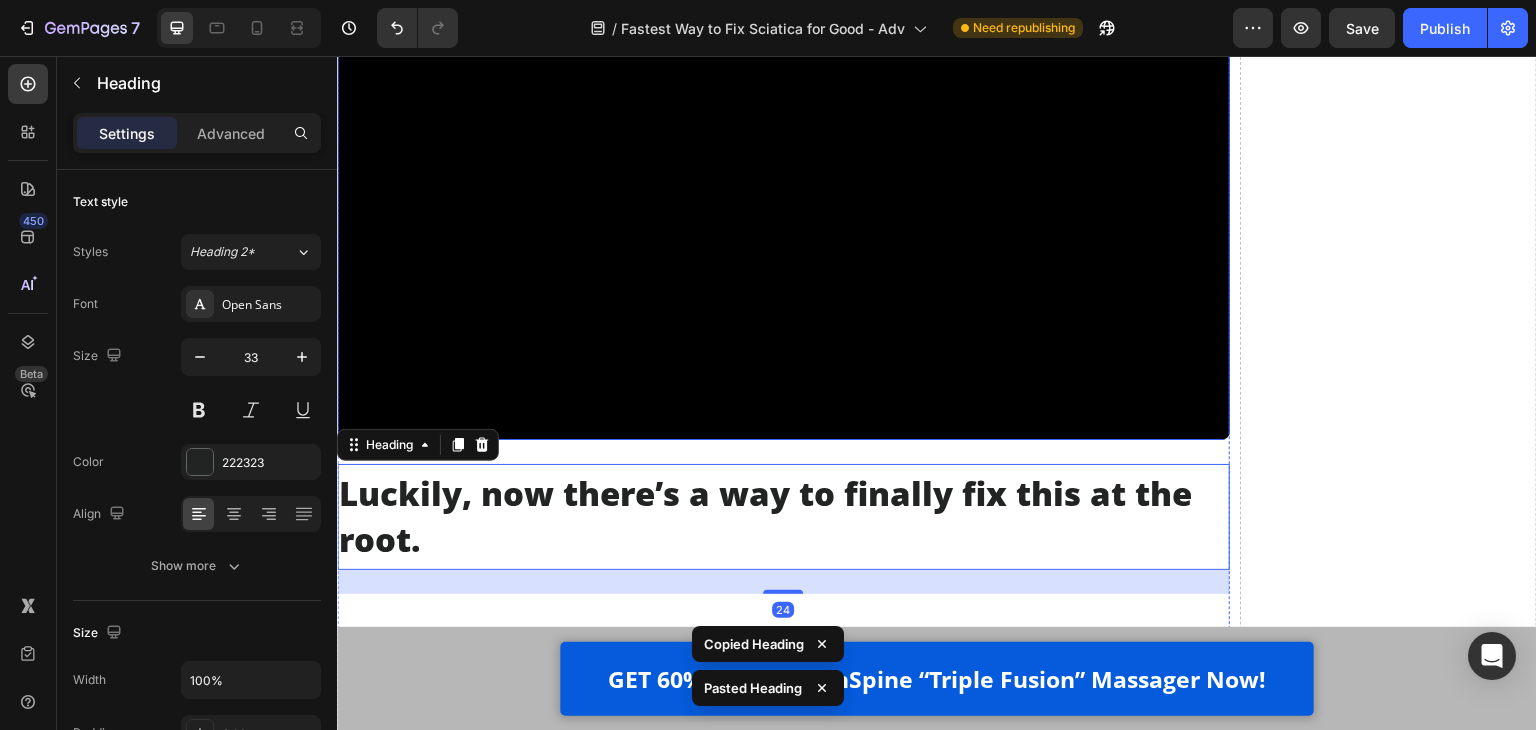 scroll, scrollTop: 11590, scrollLeft: 0, axis: vertical 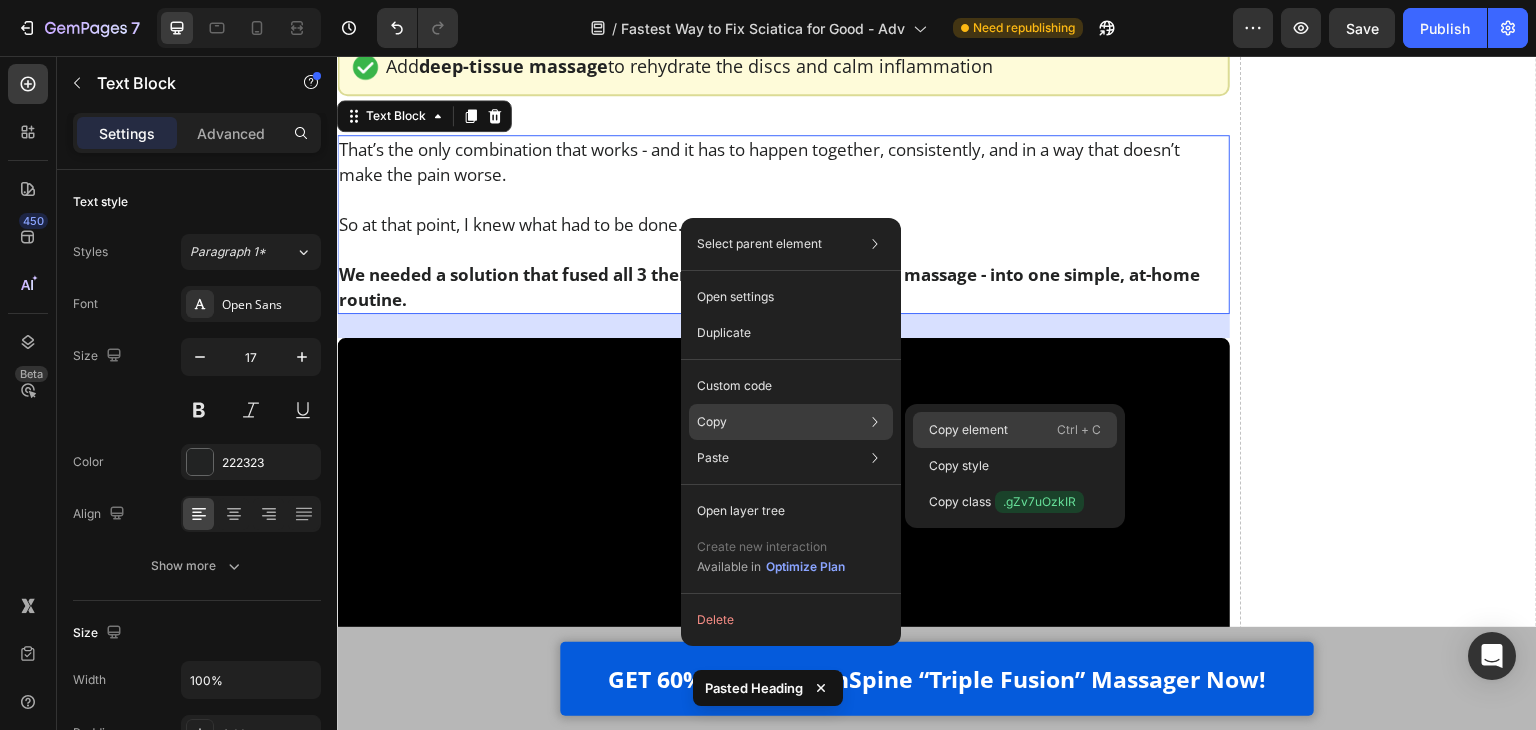 click on "Copy element" at bounding box center (968, 430) 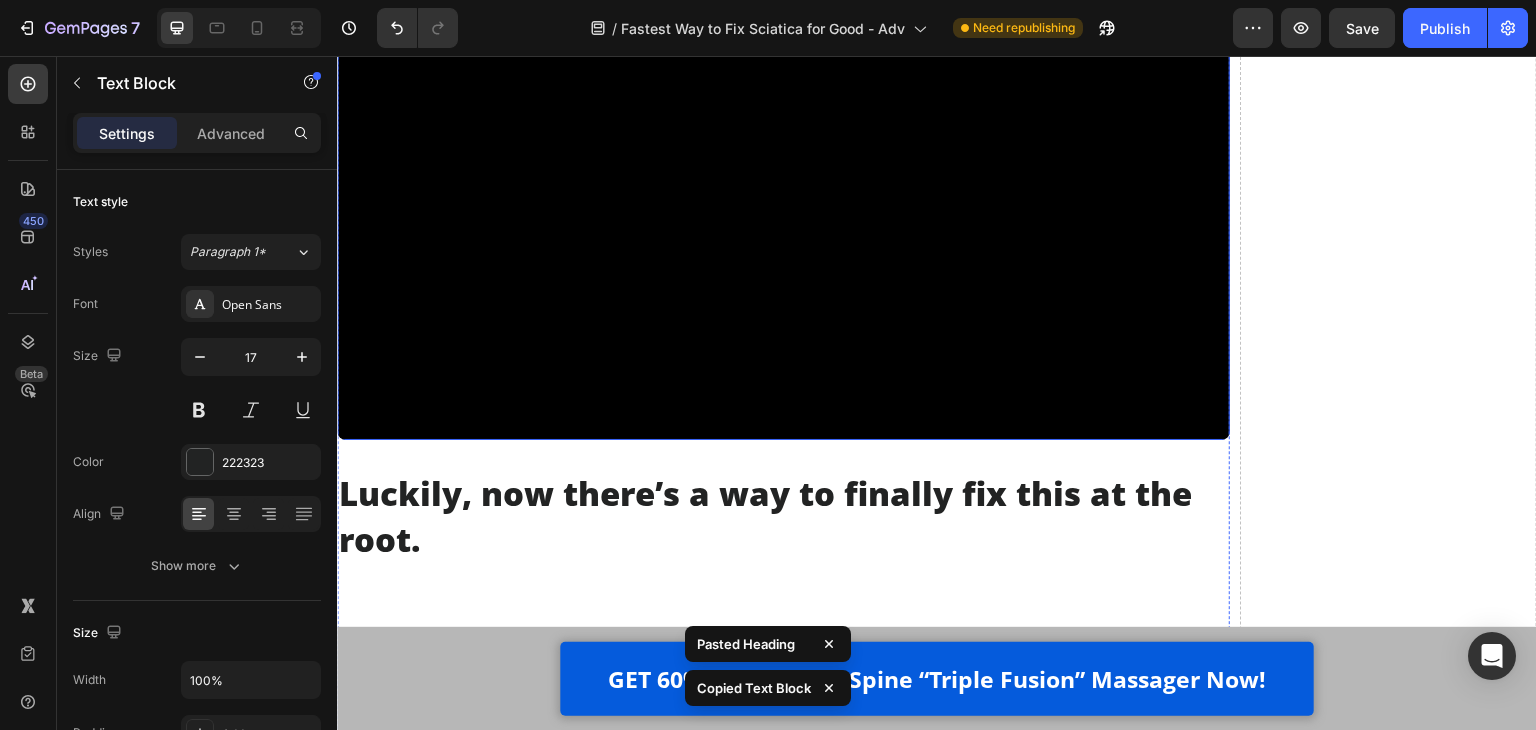 scroll, scrollTop: 12290, scrollLeft: 0, axis: vertical 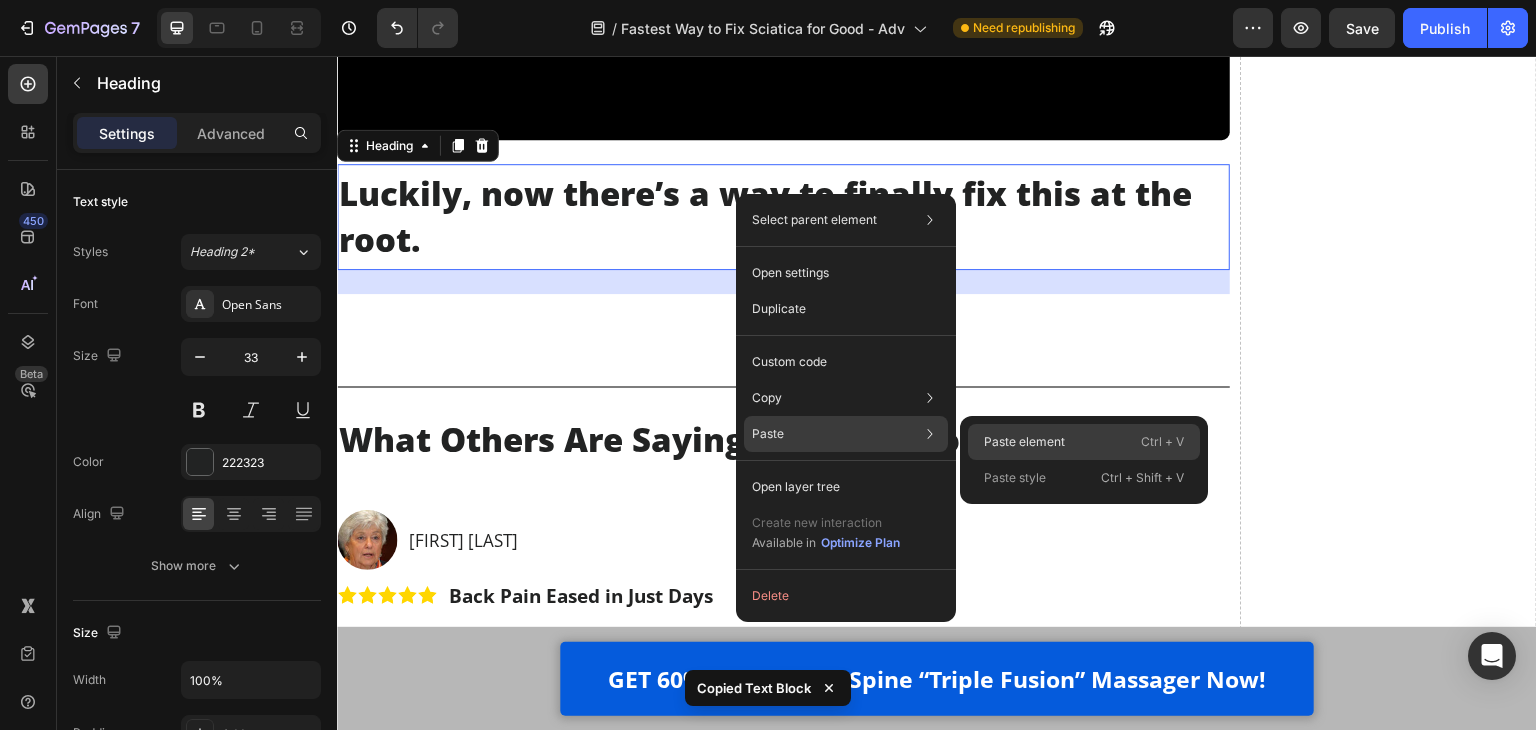 click on "Paste element" at bounding box center (1024, 442) 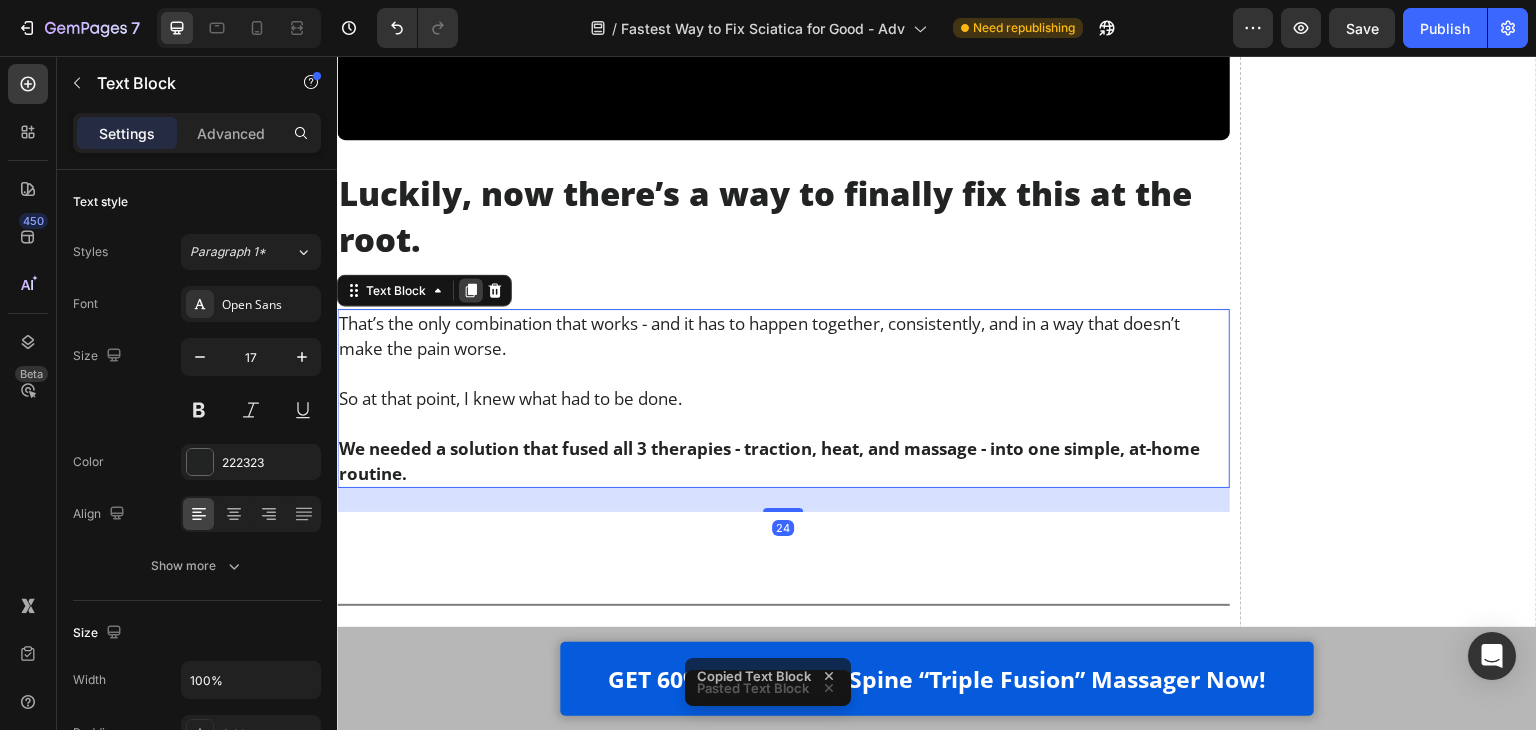 click 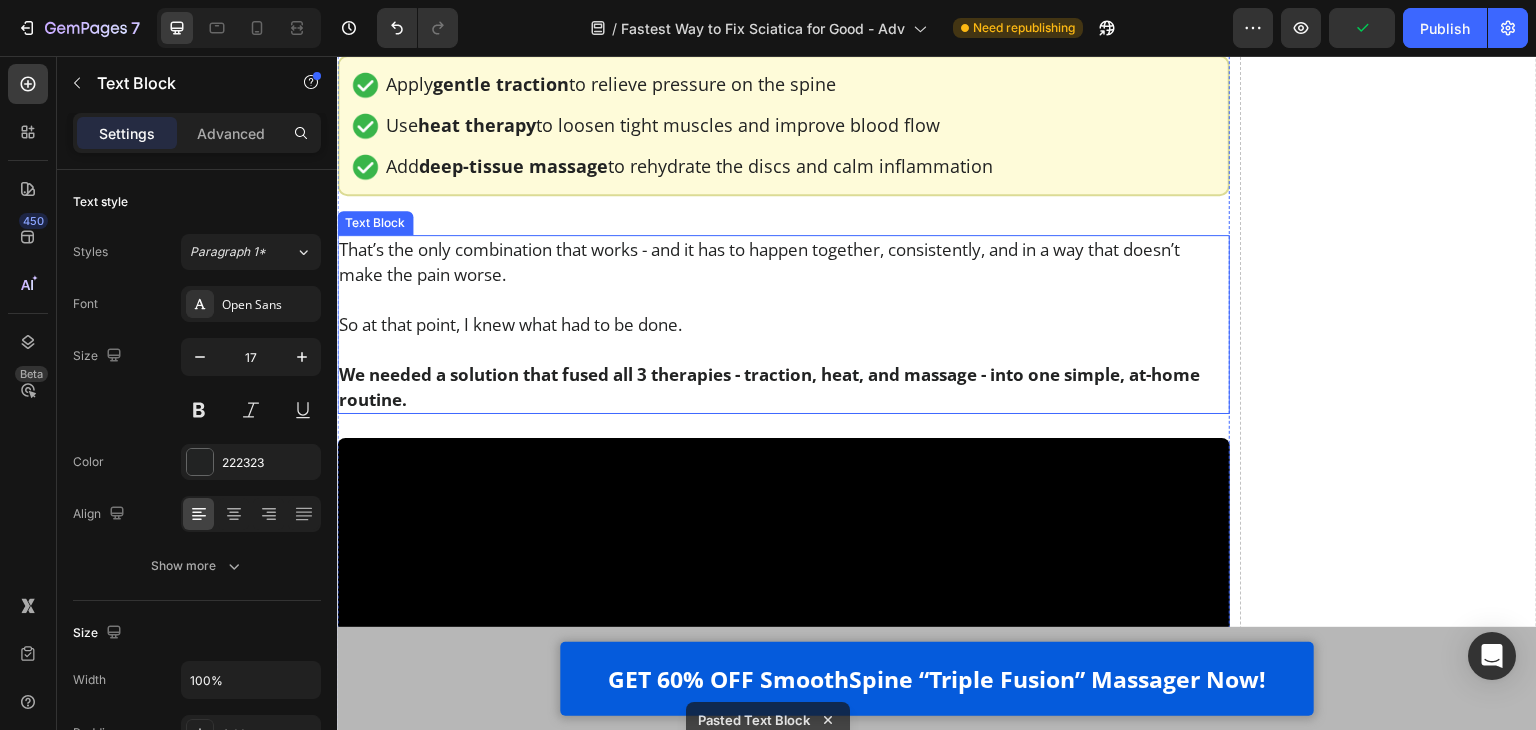 scroll, scrollTop: 11390, scrollLeft: 0, axis: vertical 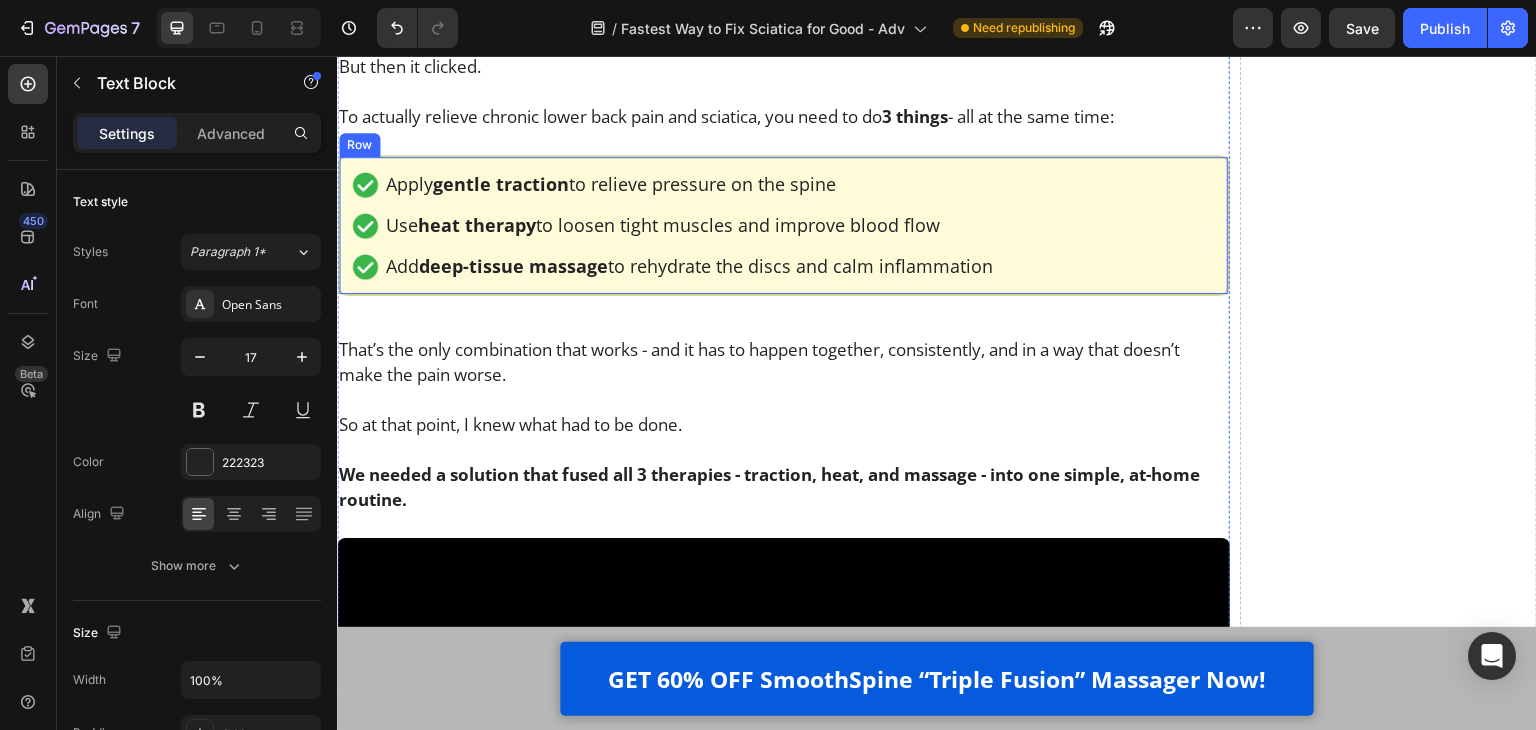 click on "Image Apply  gentle traction  to relieve pressure on the spine Text Block Row Image Use  heat therapy  to loosen tight muscles and improve blood flow Text Block Row Image Add  deep-tissue massage  to rehydrate the discs and calm inflammation Text Block Row Row" at bounding box center [783, 225] 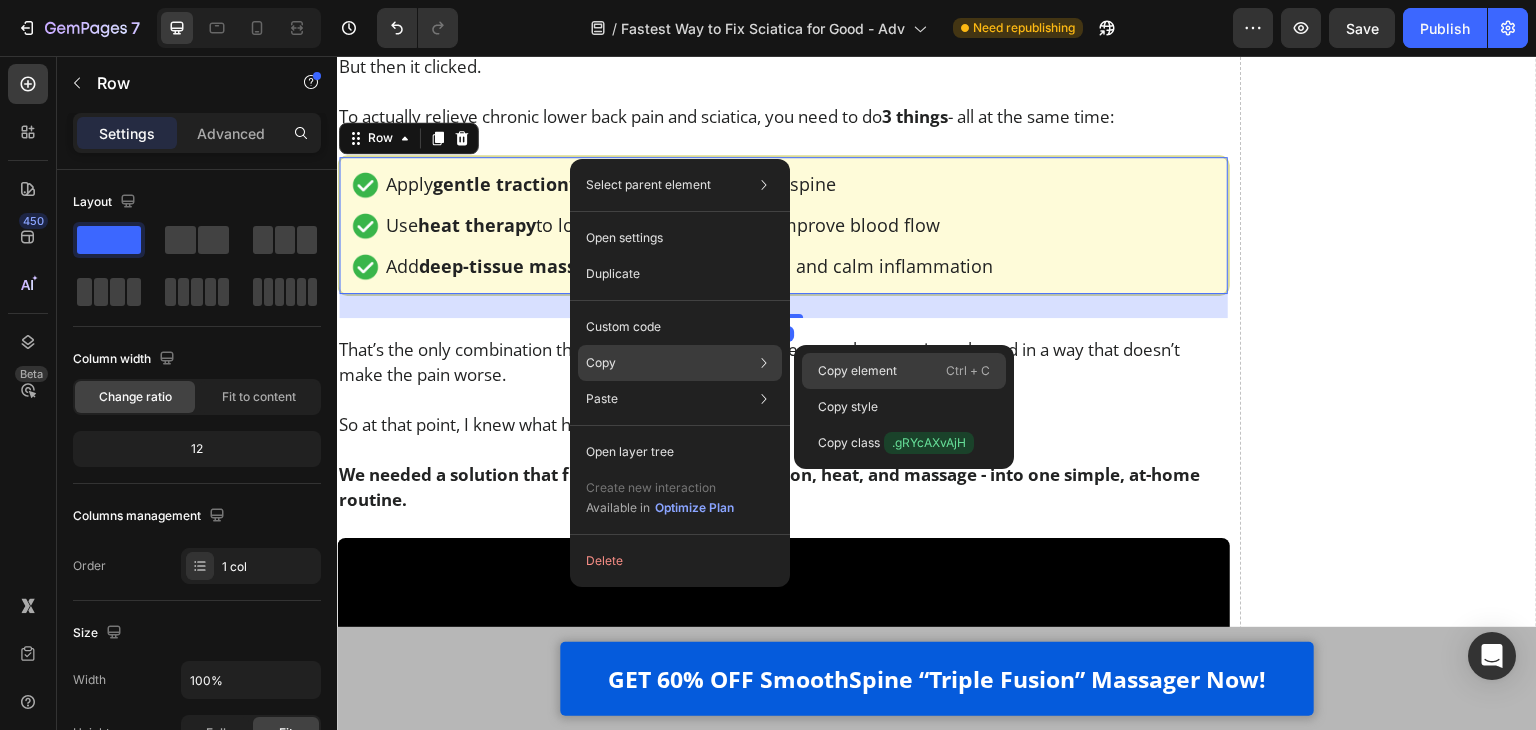 click on "Copy element" at bounding box center [857, 371] 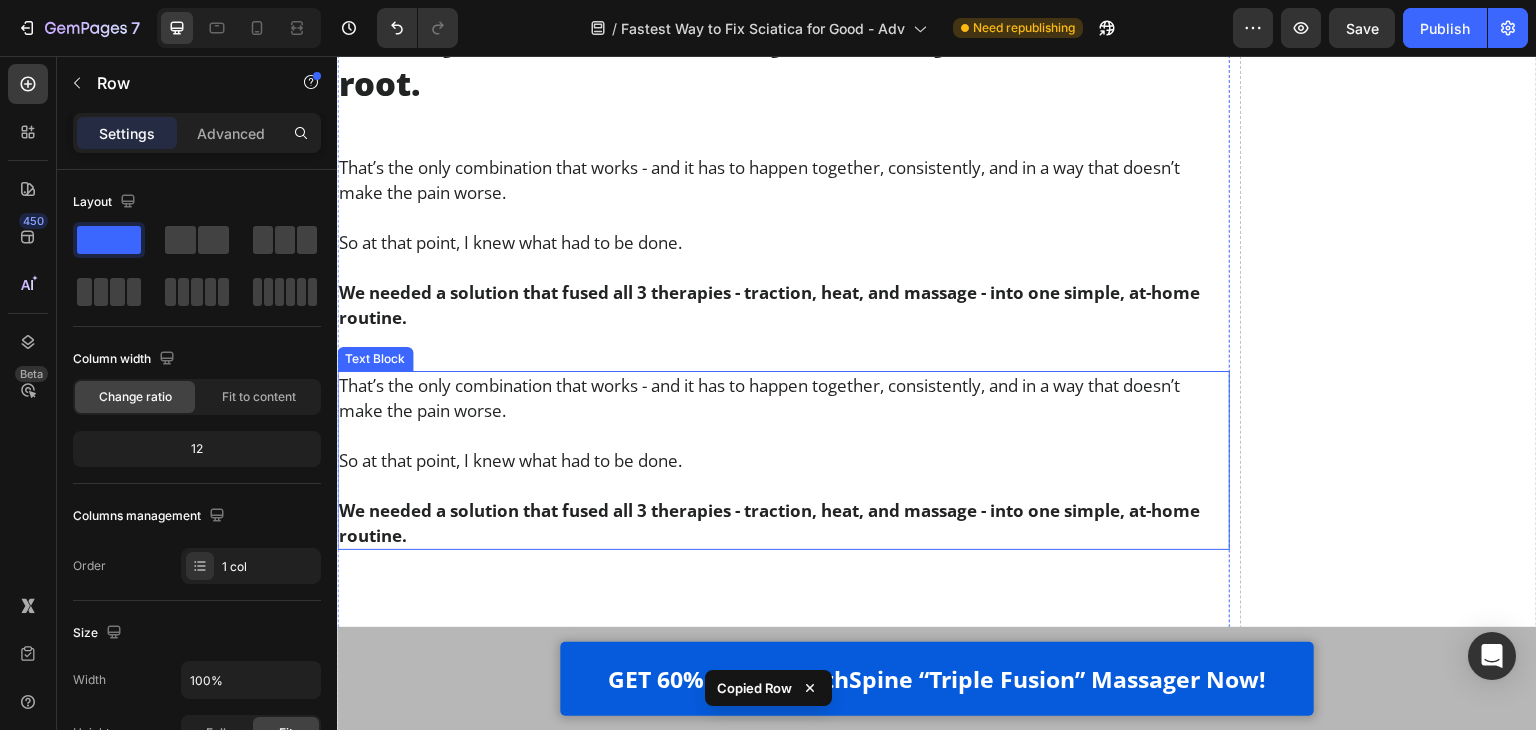 scroll, scrollTop: 12490, scrollLeft: 0, axis: vertical 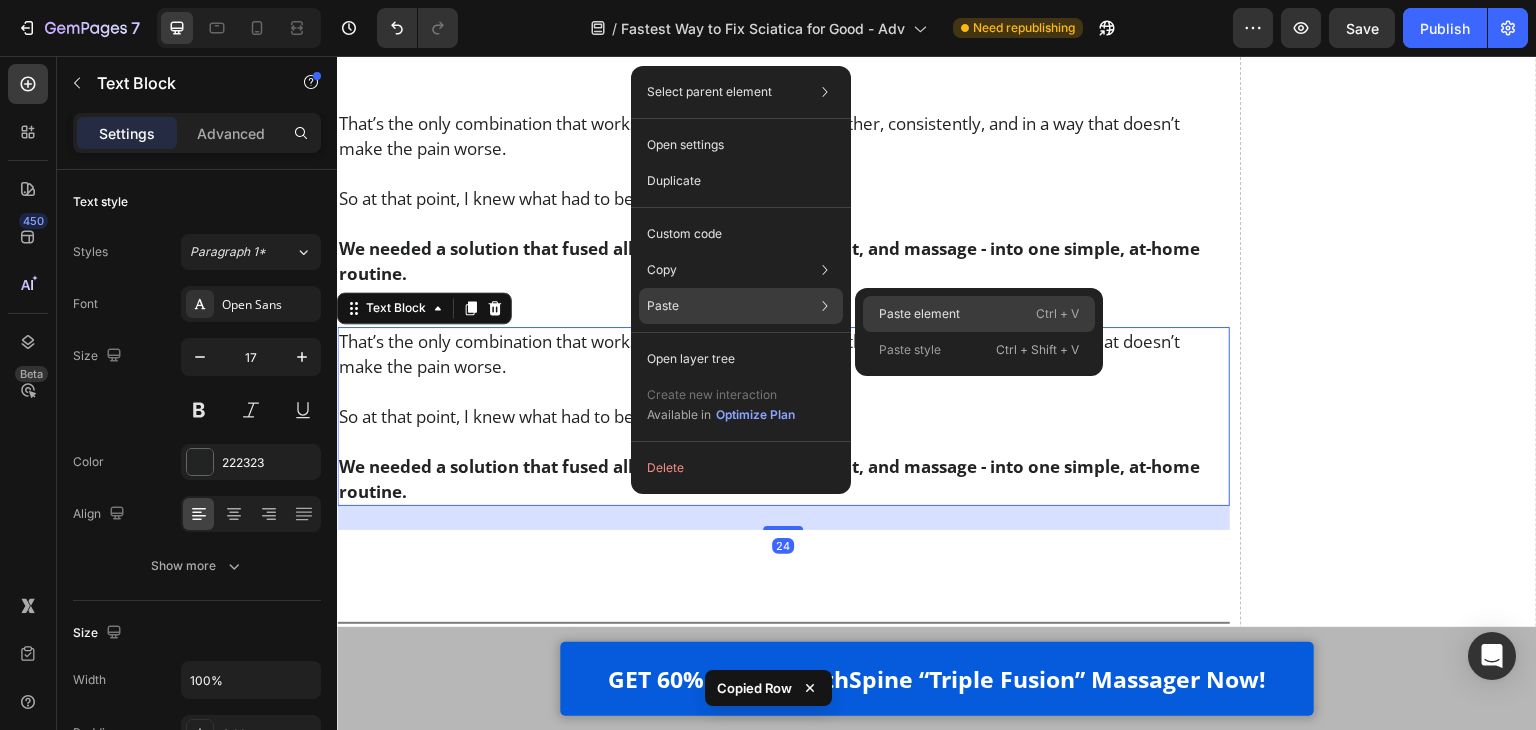 click on "Paste element  Ctrl + V" 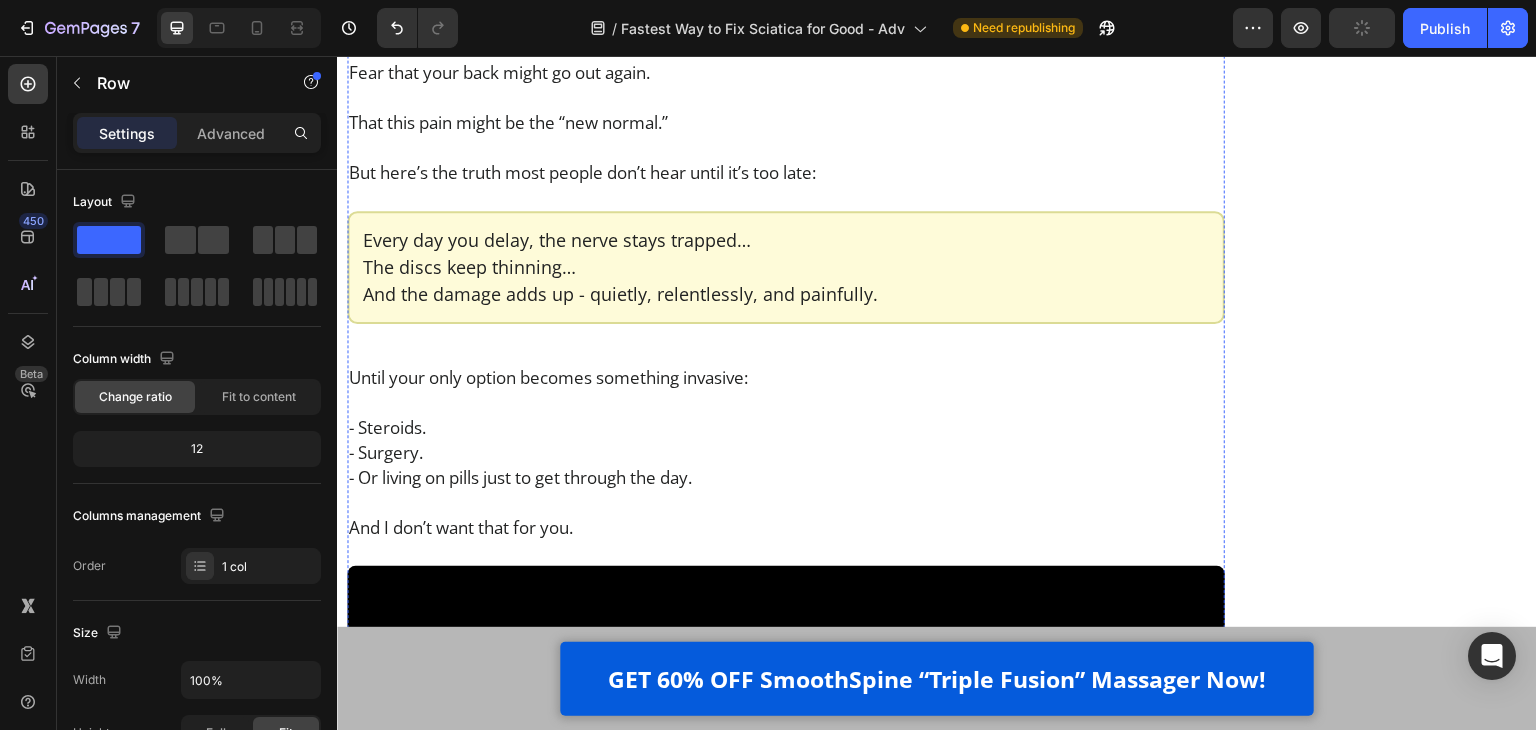 scroll, scrollTop: 7390, scrollLeft: 0, axis: vertical 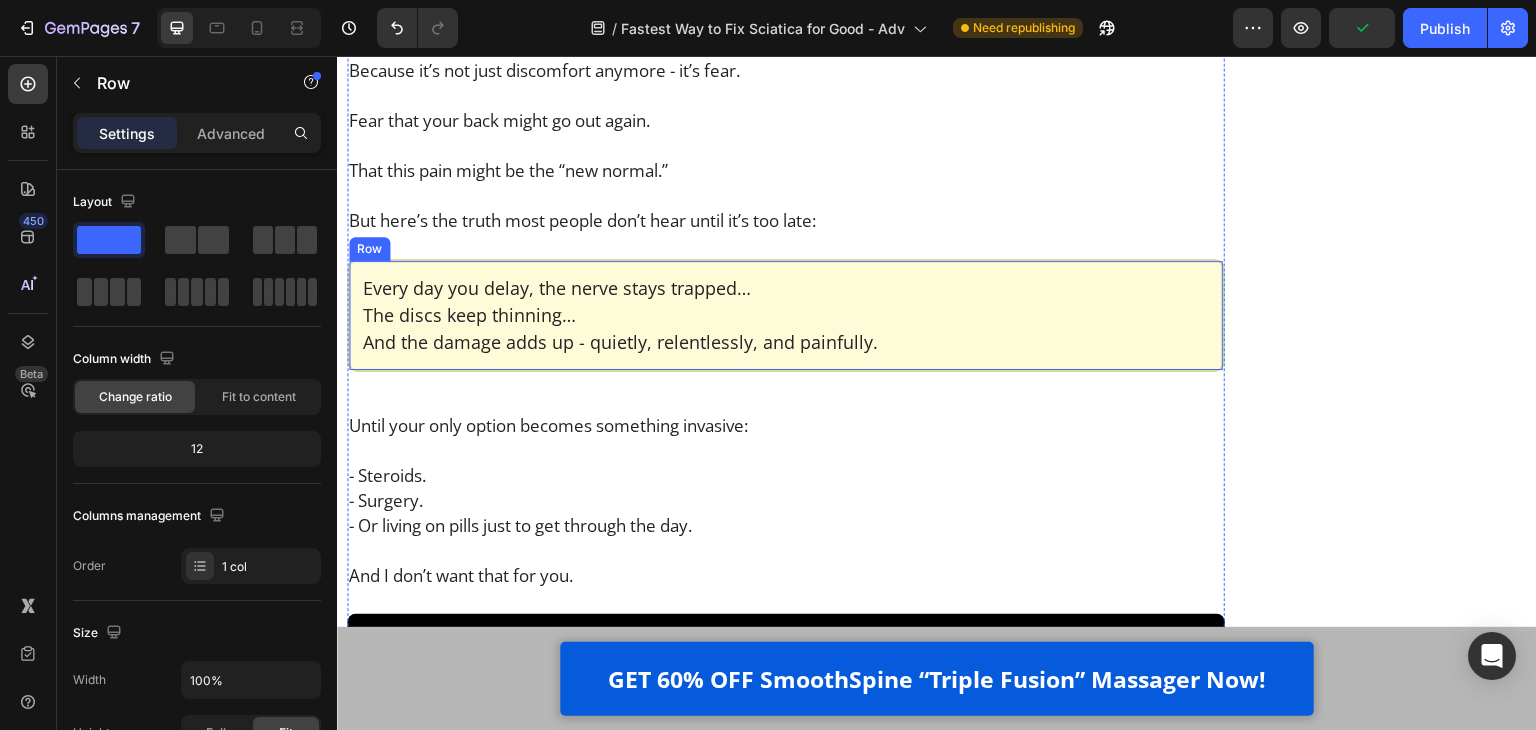 click on "Every day you delay, the nerve stays trapped… The discs keep thinning… And the damage adds up - quietly, relentlessly, and painfully. Text Block Row Row" at bounding box center (786, 315) 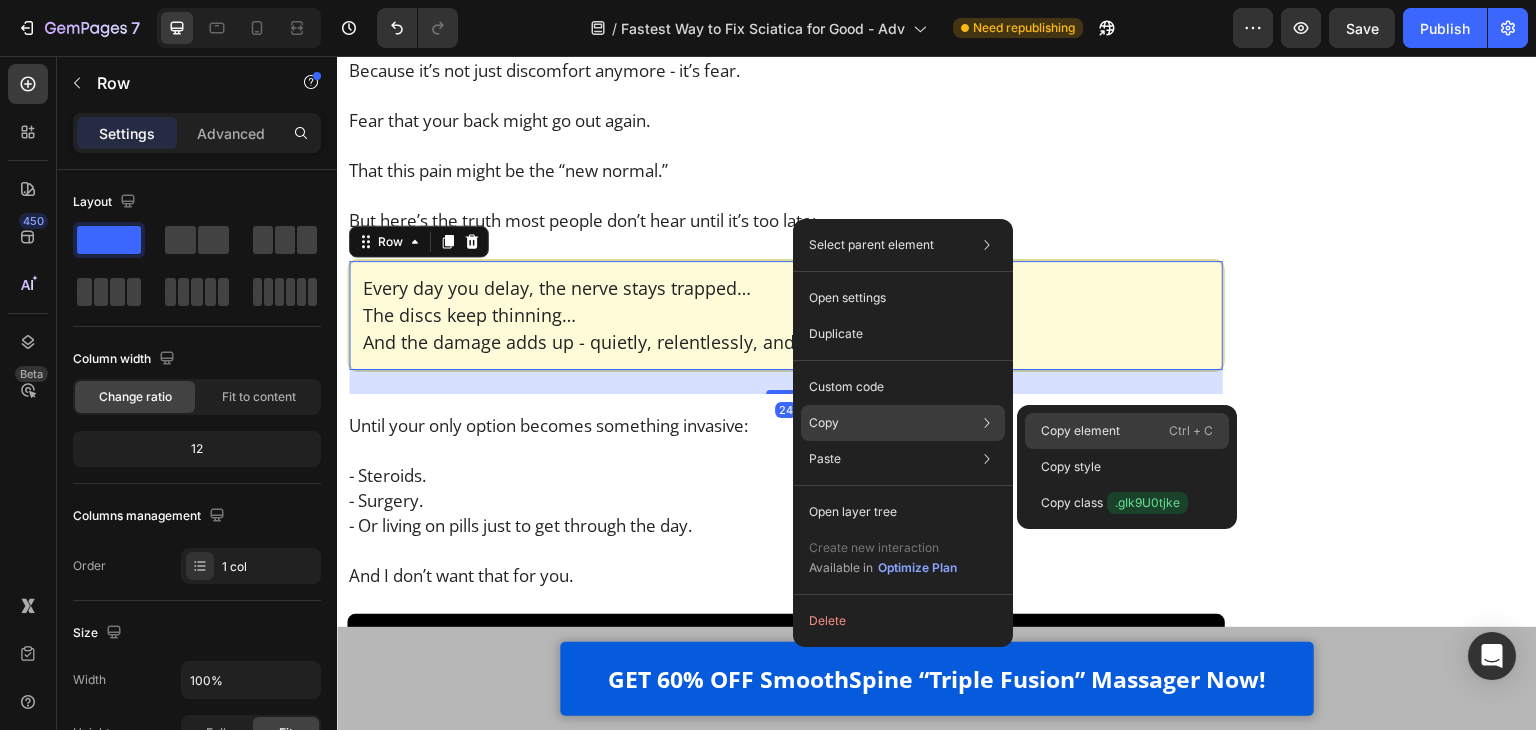 click on "Copy element" at bounding box center [1080, 431] 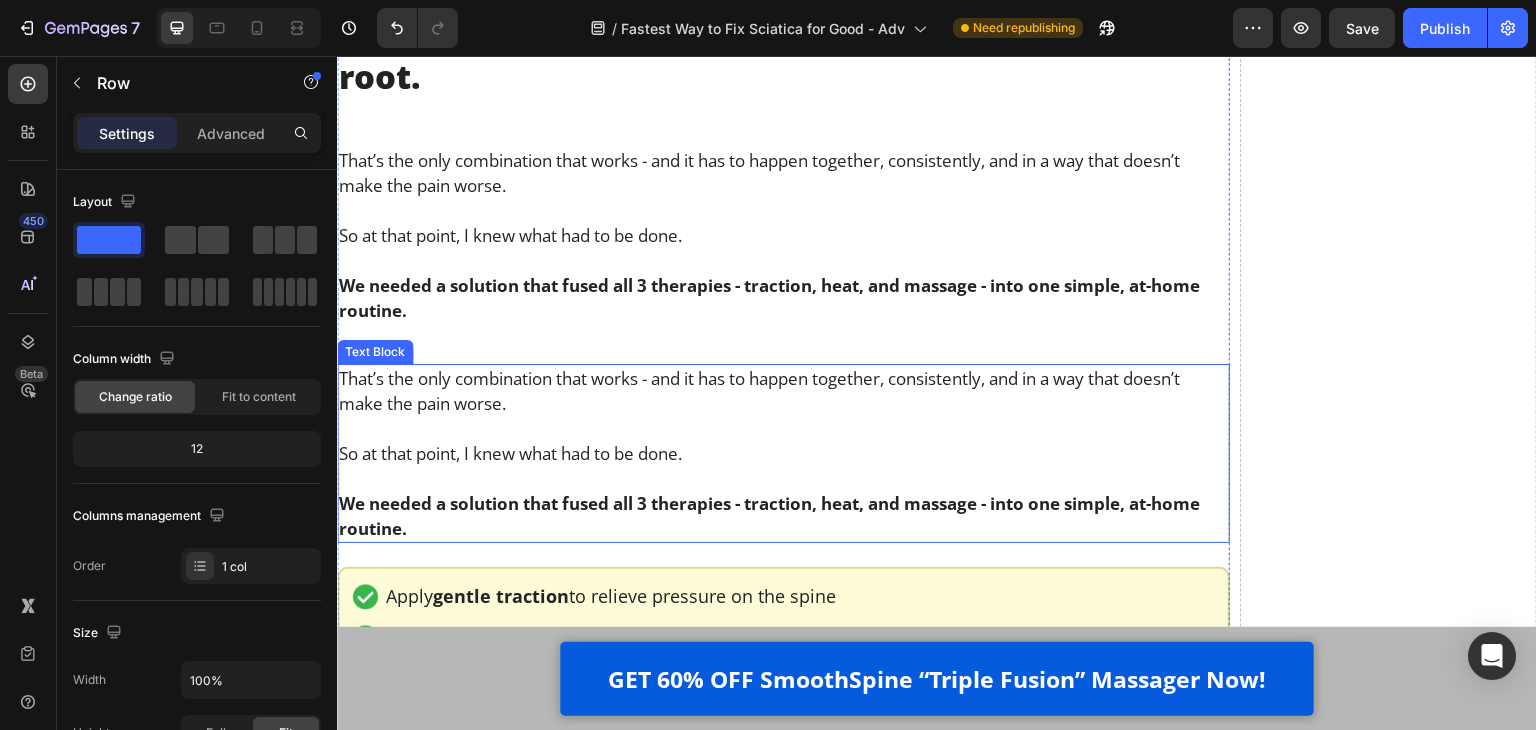 scroll, scrollTop: 12390, scrollLeft: 0, axis: vertical 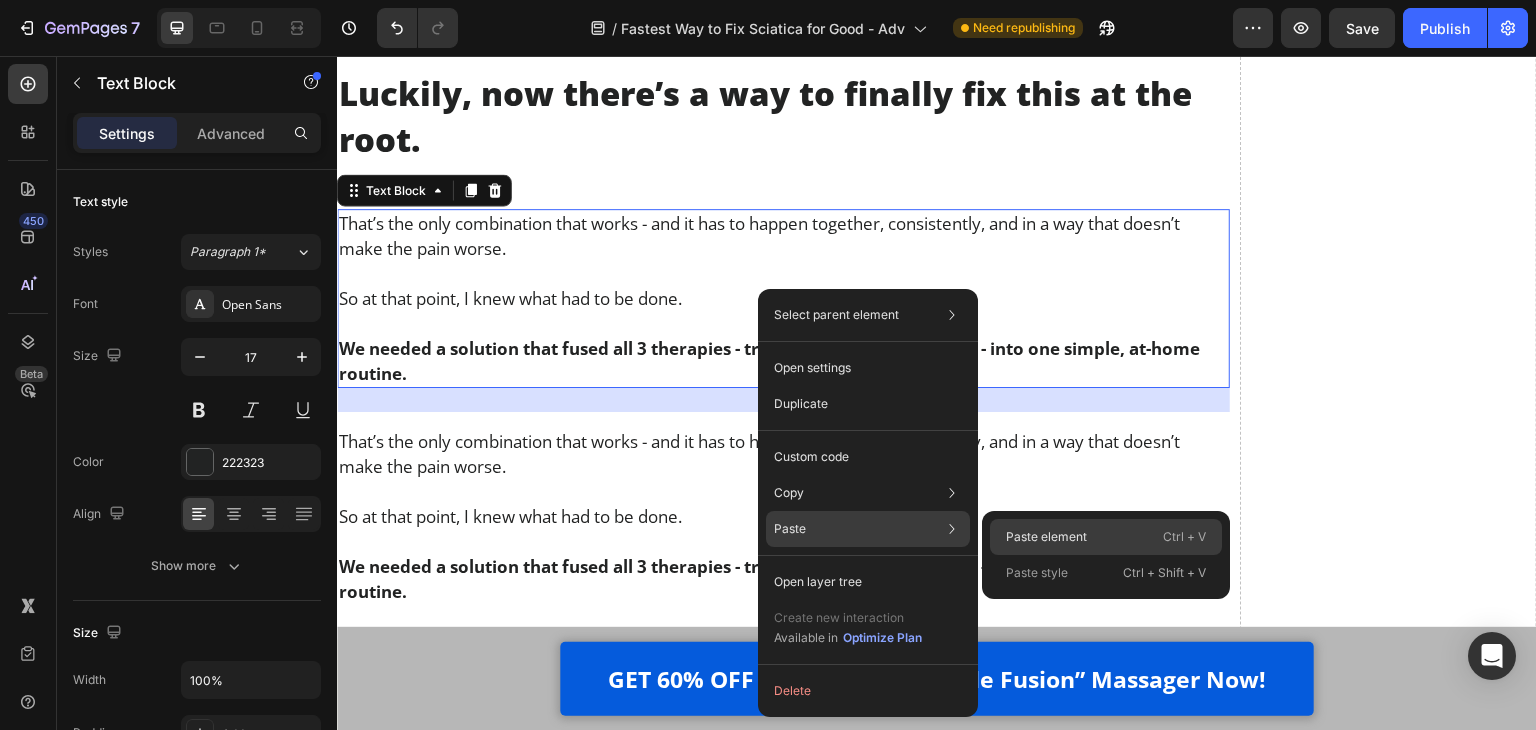 click on "Paste element  Ctrl + V" 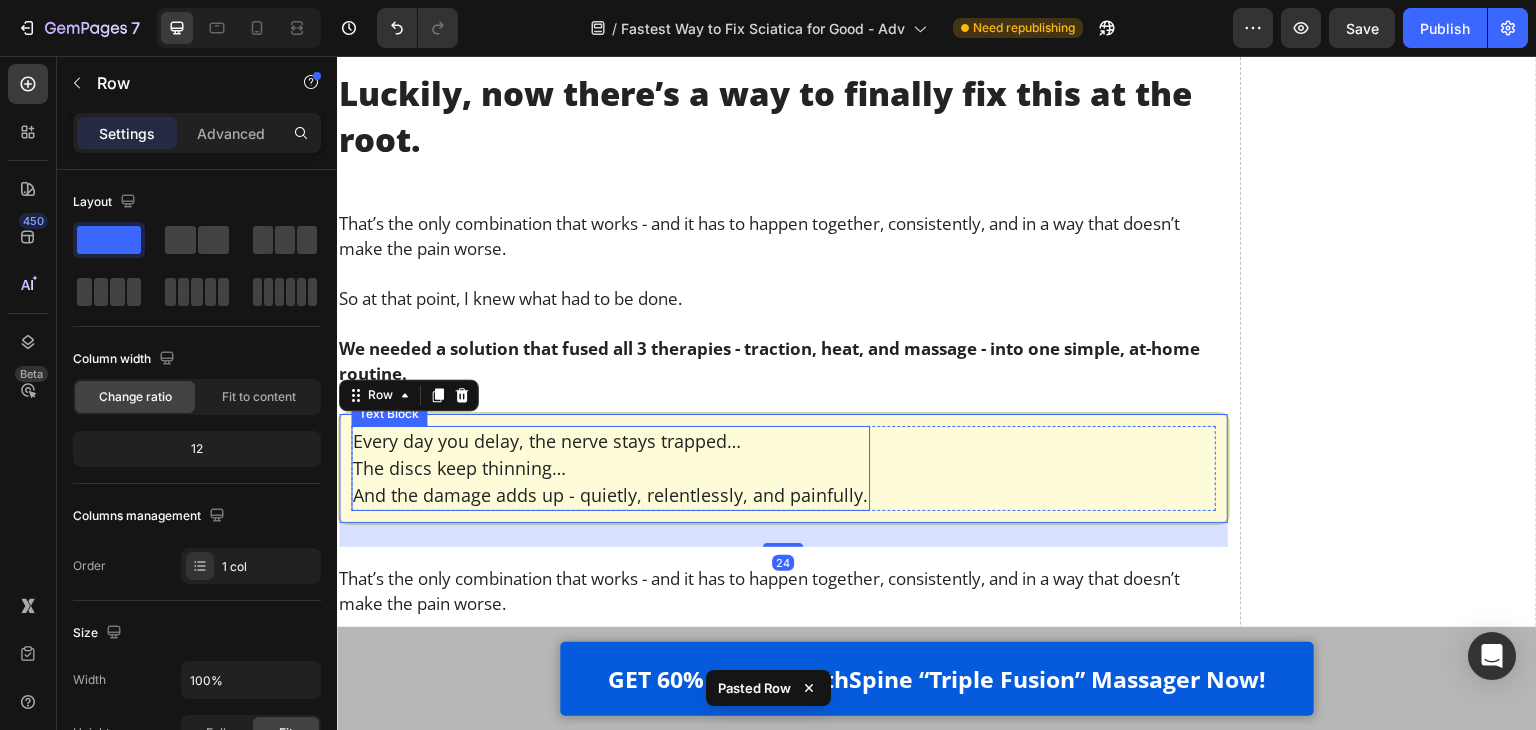scroll, scrollTop: 12190, scrollLeft: 0, axis: vertical 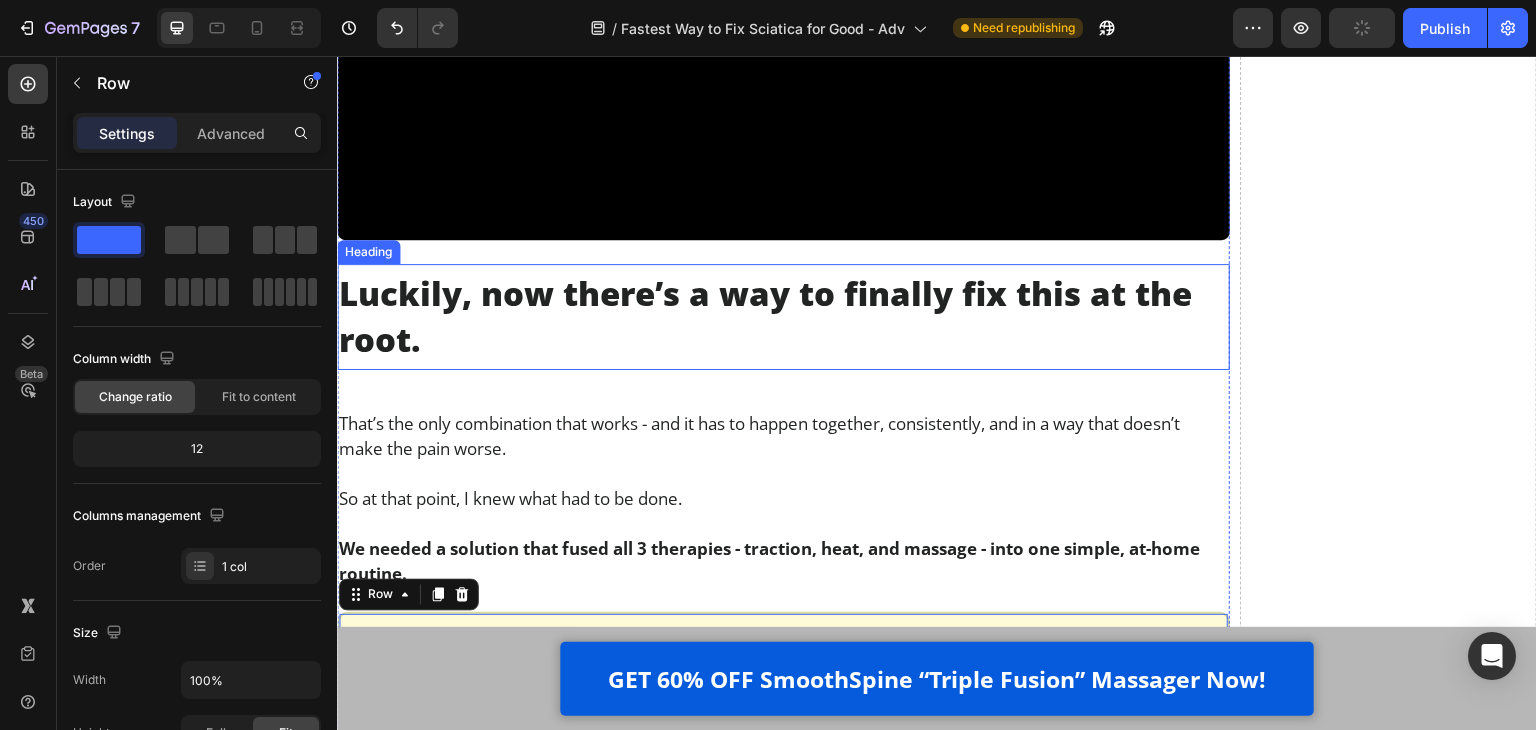 click on "Luckily, now there’s a way to finally fix this at the root." at bounding box center (783, 317) 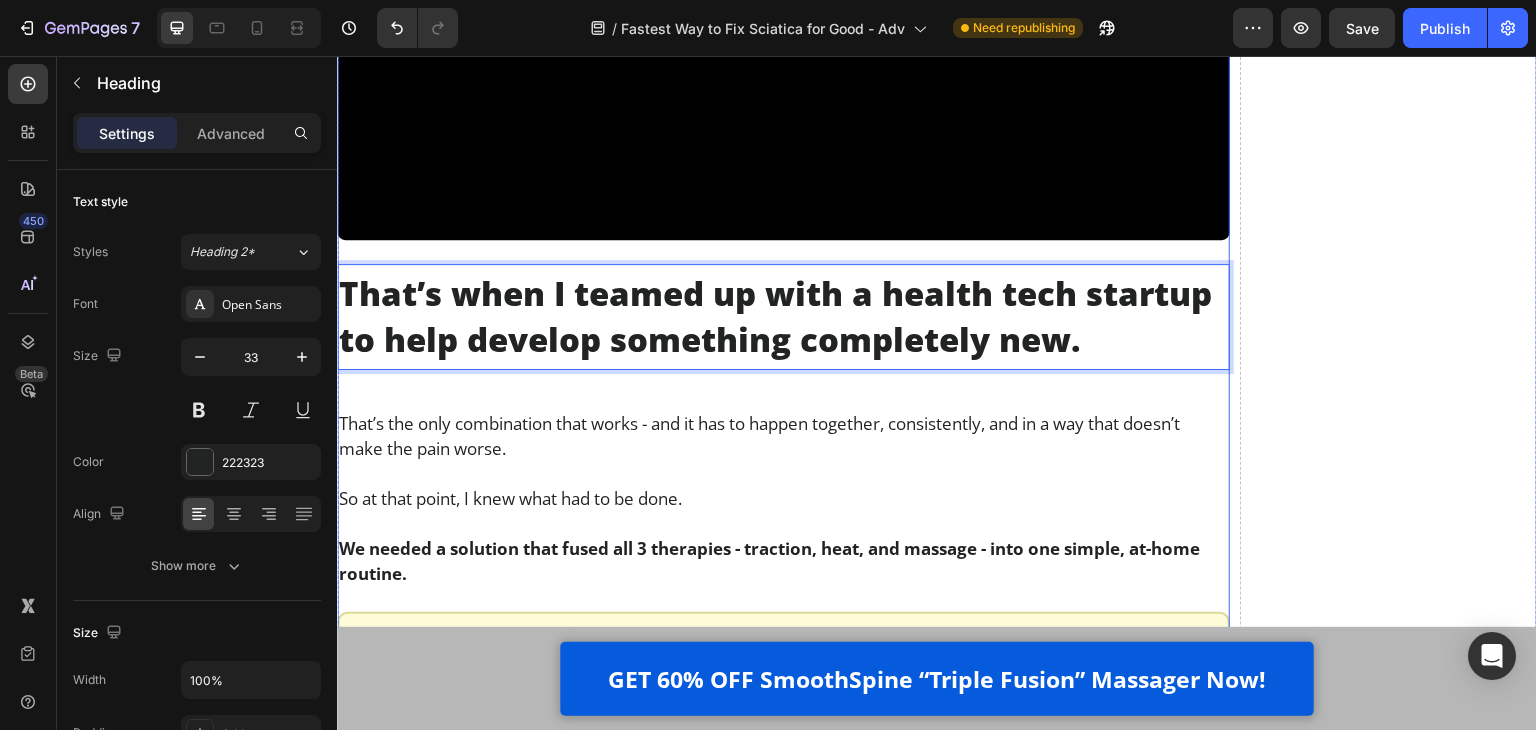 click on "Luckily, now there’s a way to finally fix this at the root. Heading I’ll be honest - after years of watching my patients waste money on painkillers, heating pads, and gimmicky devices… I was starting to think *nothing* could help people fix their sciatica at home.   But then it clicked.   To actually relieve chronic lower back pain and sciatica, you need to do  3 things  - all at the same time: Text Block Image Apply  gentle traction  to relieve pressure on the spine Text Block Row Image Use  heat therapy  to loosen tight muscles and improve blood flow Text Block Row Image Add  deep-tissue massage  to rehydrate the discs and calm inflammation Text Block Row Row That’s the only combination that works - and it has to happen together, consistently, and in a way that doesn’t make the pain worse.   So at that point, I knew what had to be done.   We needed a solution that fused all 3 therapies - traction, heat, and massage - into one simple, at-home routine. Text Block Video Heading   24     Row Row" at bounding box center [783, 3182] 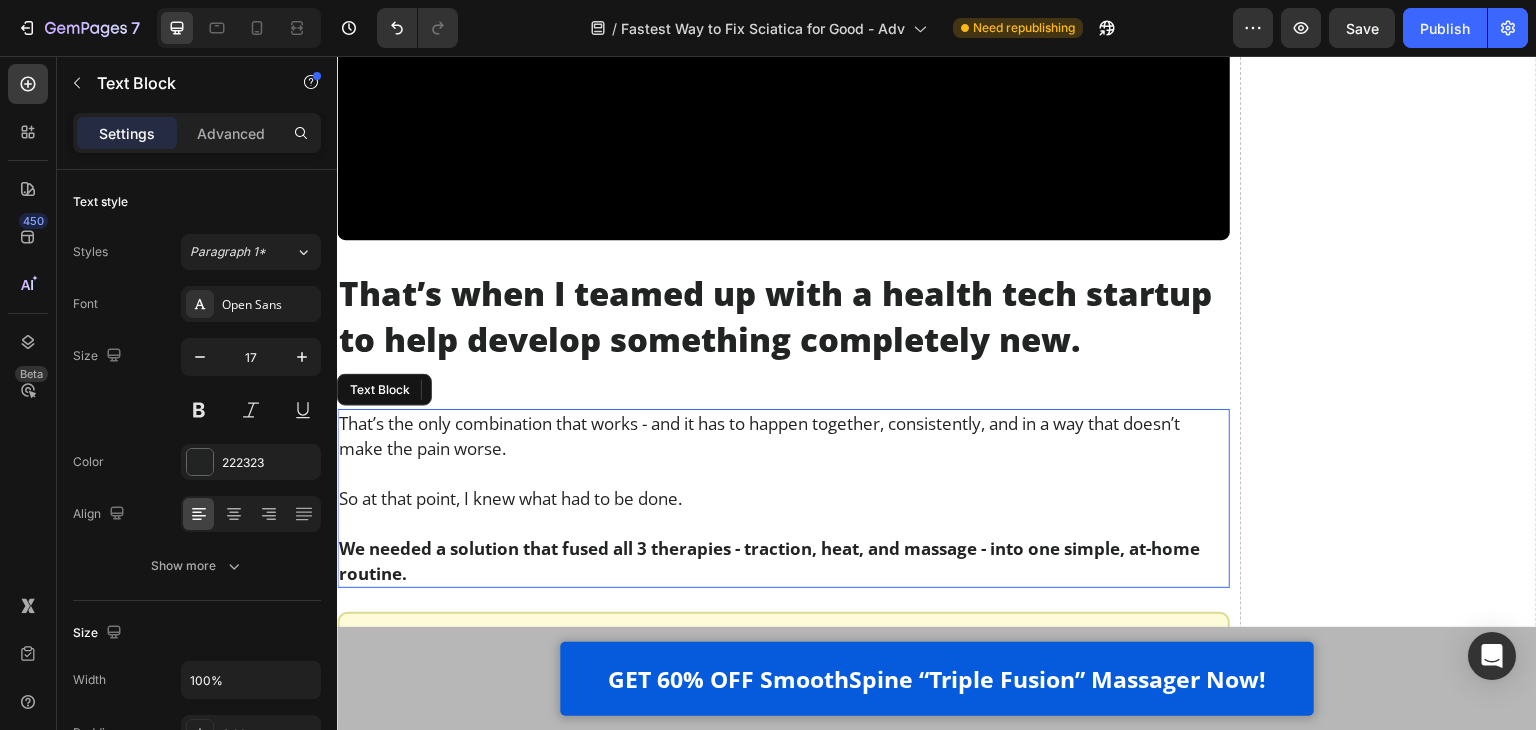 click on "That’s the only combination that works - and it has to happen together, consistently, and in a way that doesn’t make the pain worse." at bounding box center (783, 436) 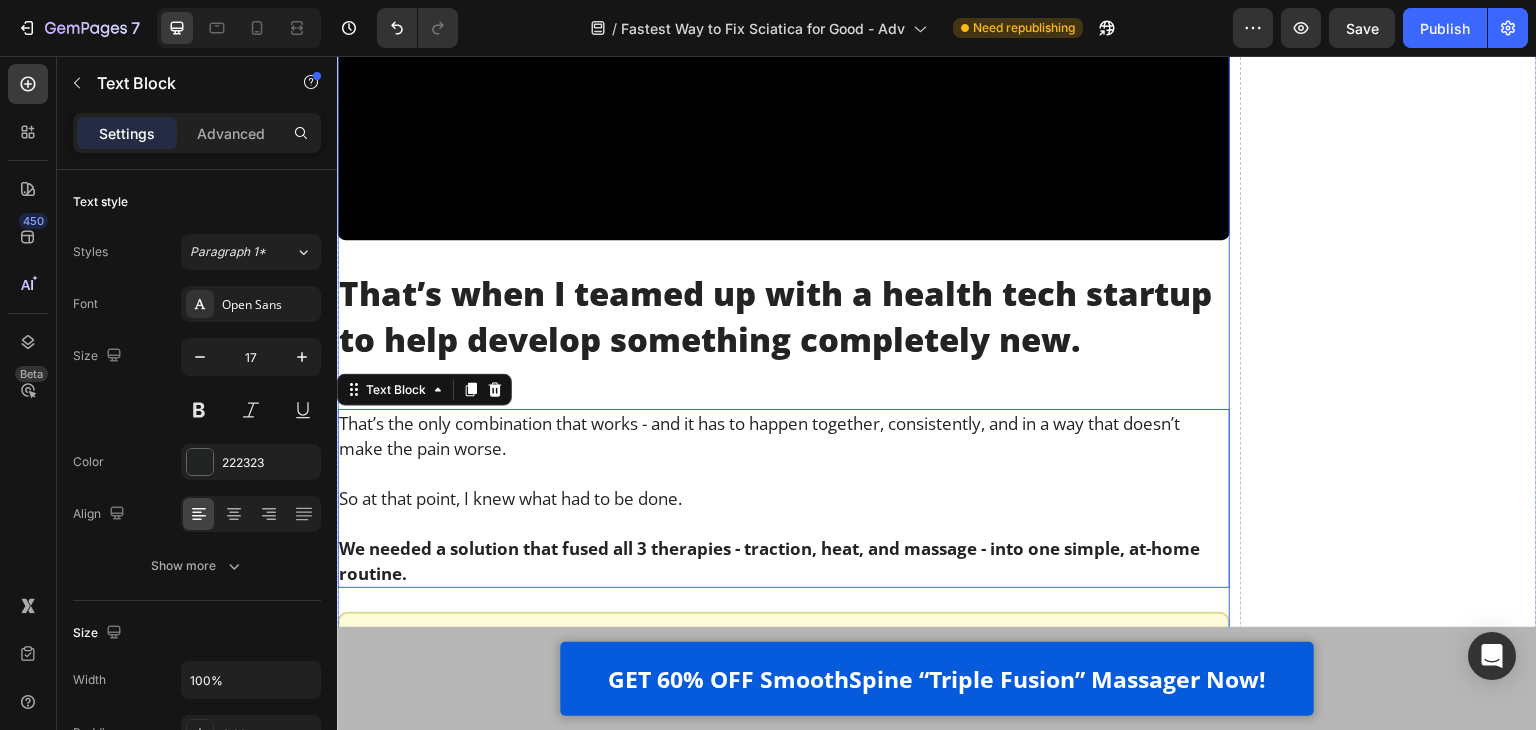 scroll, scrollTop: 12256, scrollLeft: 0, axis: vertical 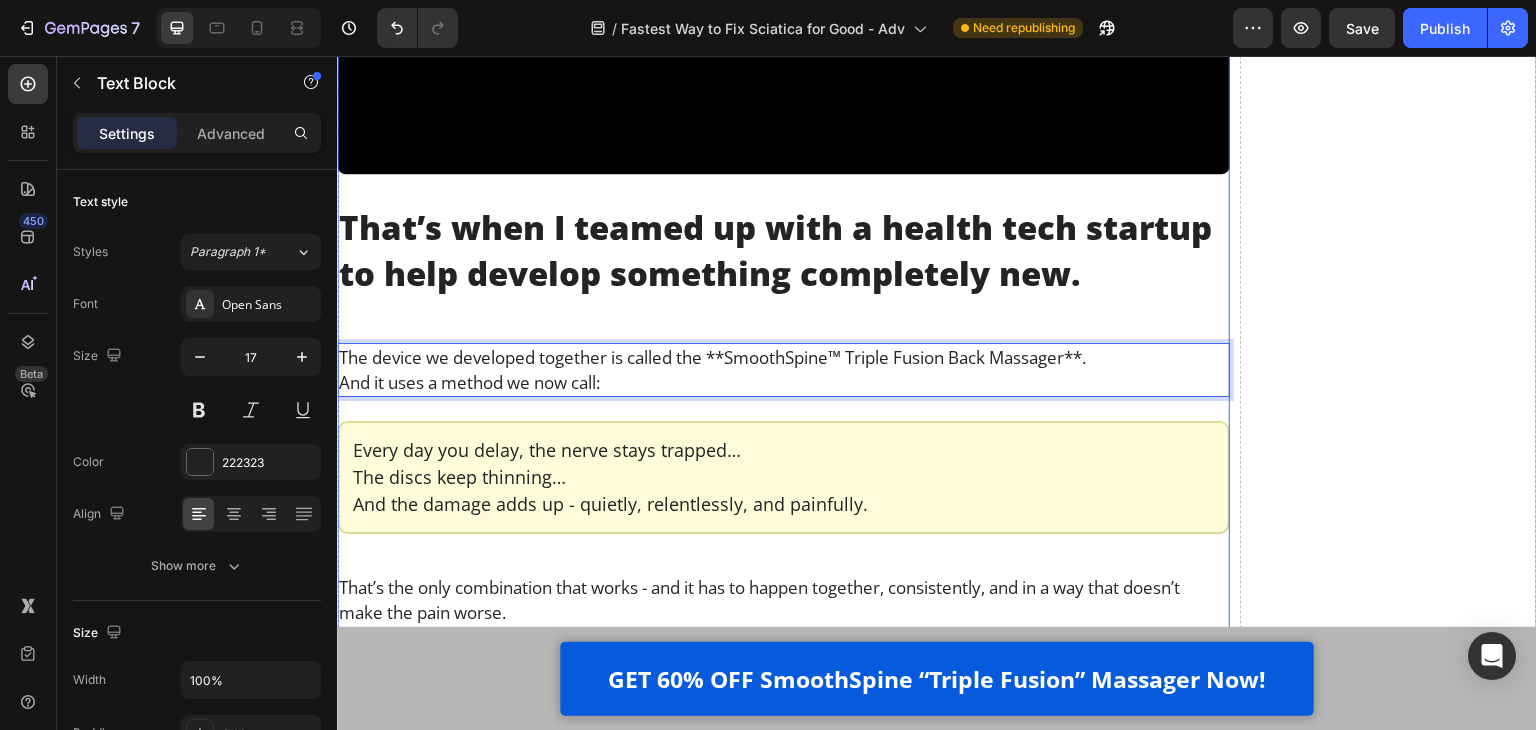 click on "The device we developed together is called the **SmoothSpine™ Triple Fusion Back Massager**." at bounding box center [783, 357] 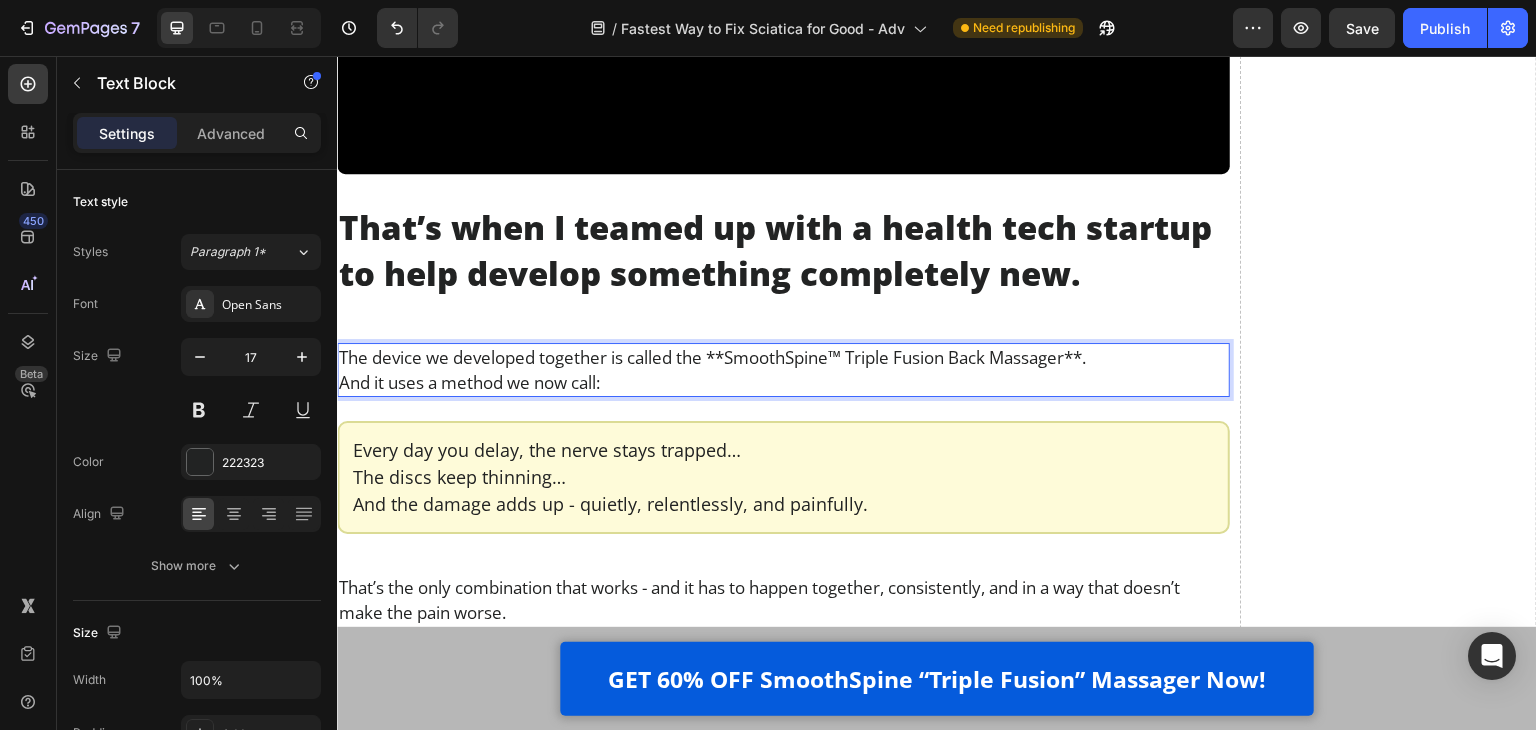 scroll, scrollTop: 12290, scrollLeft: 0, axis: vertical 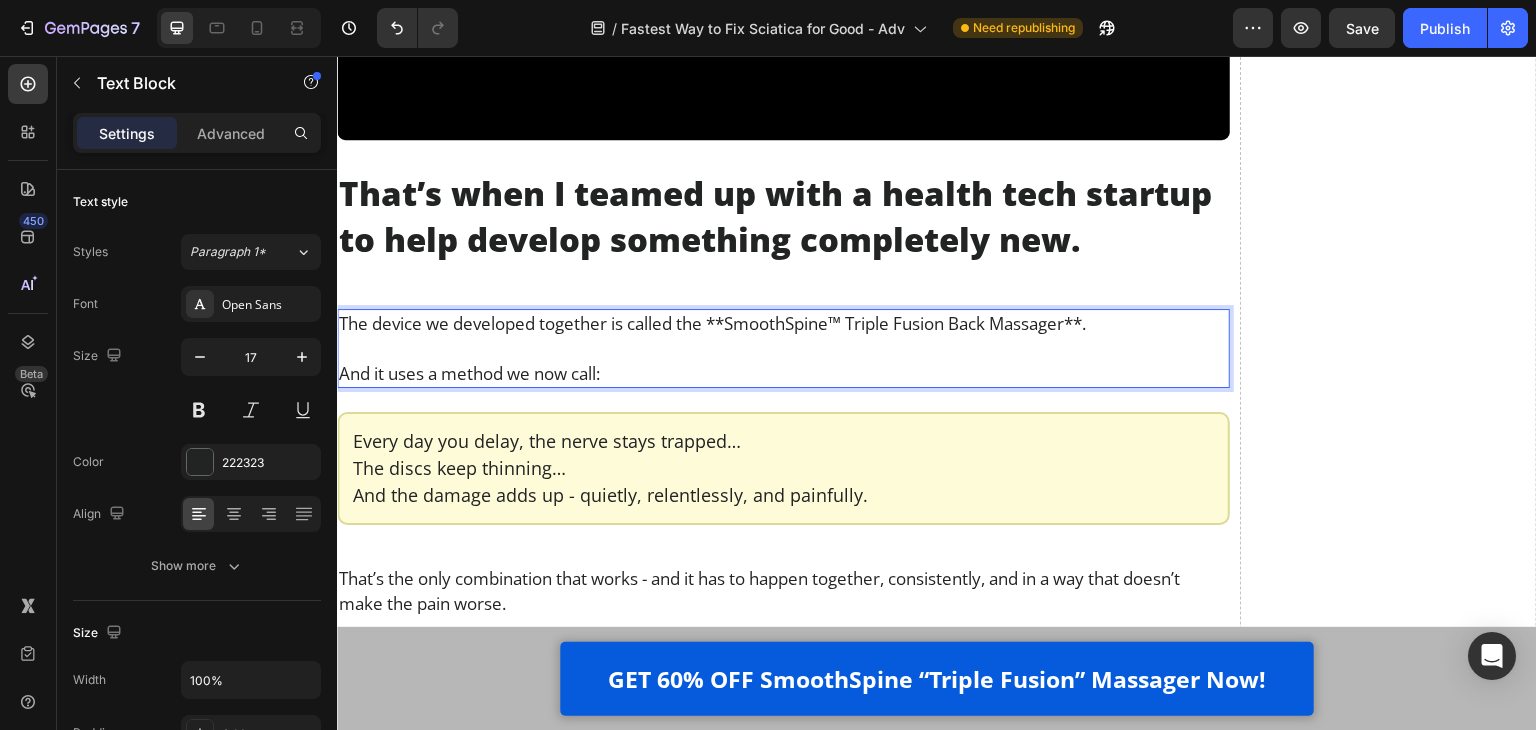 click on "The device we developed together is called the **SmoothSpine™ Triple Fusion Back Massager**." at bounding box center [783, 323] 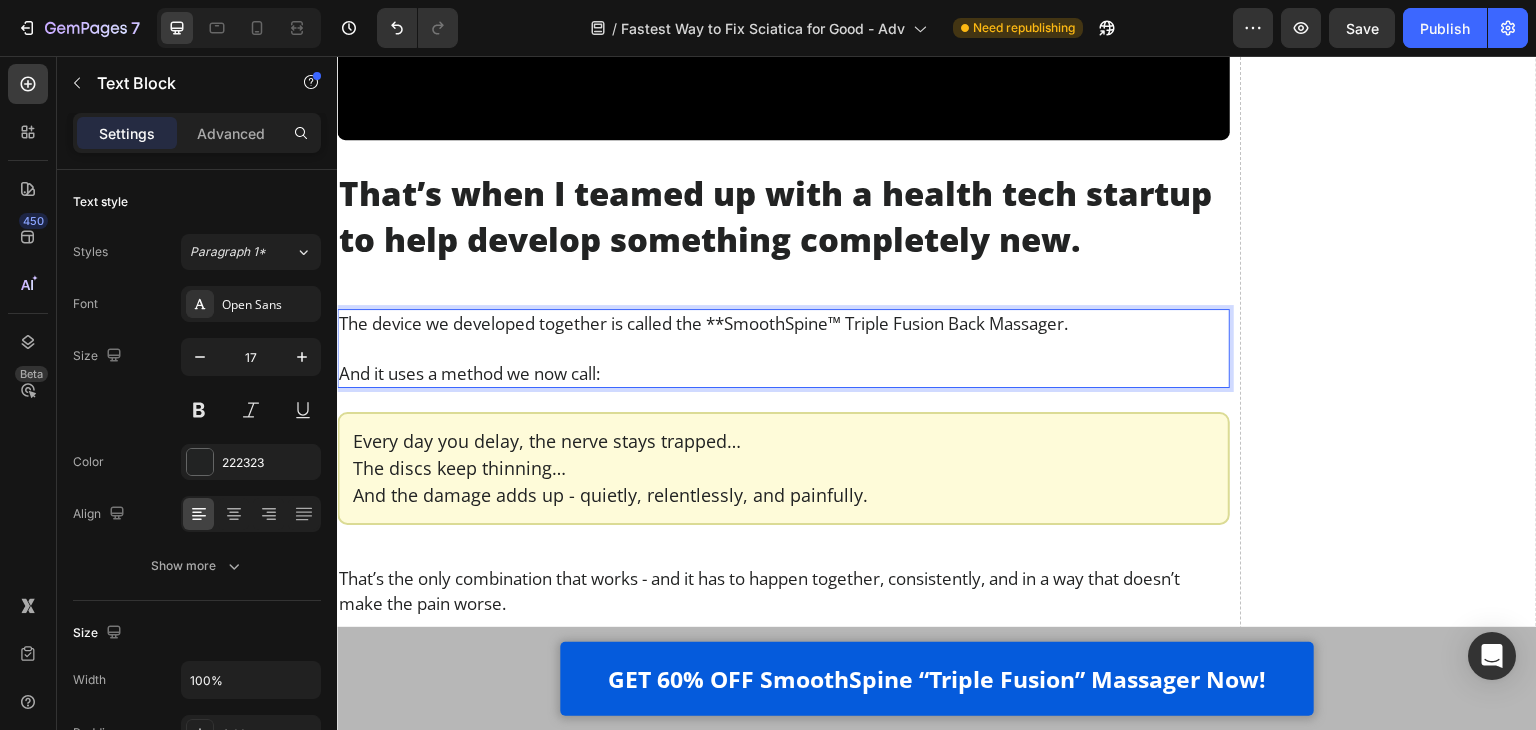 click on "The device we developed together is called the **SmoothSpine™ Triple Fusion Back Massager." at bounding box center (783, 323) 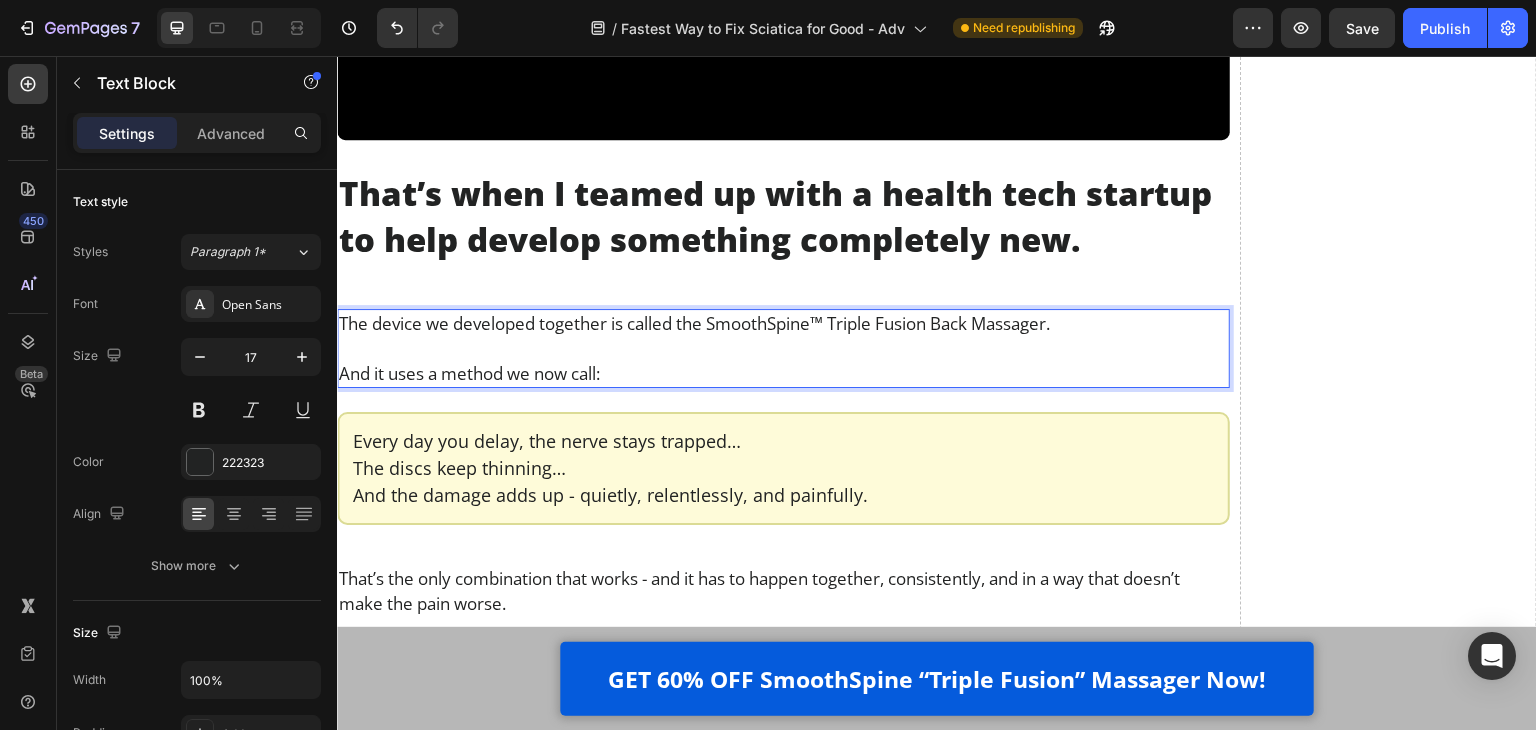 click on "The device we developed together is called the SmoothSpine™ Triple Fusion Back Massager." at bounding box center [783, 323] 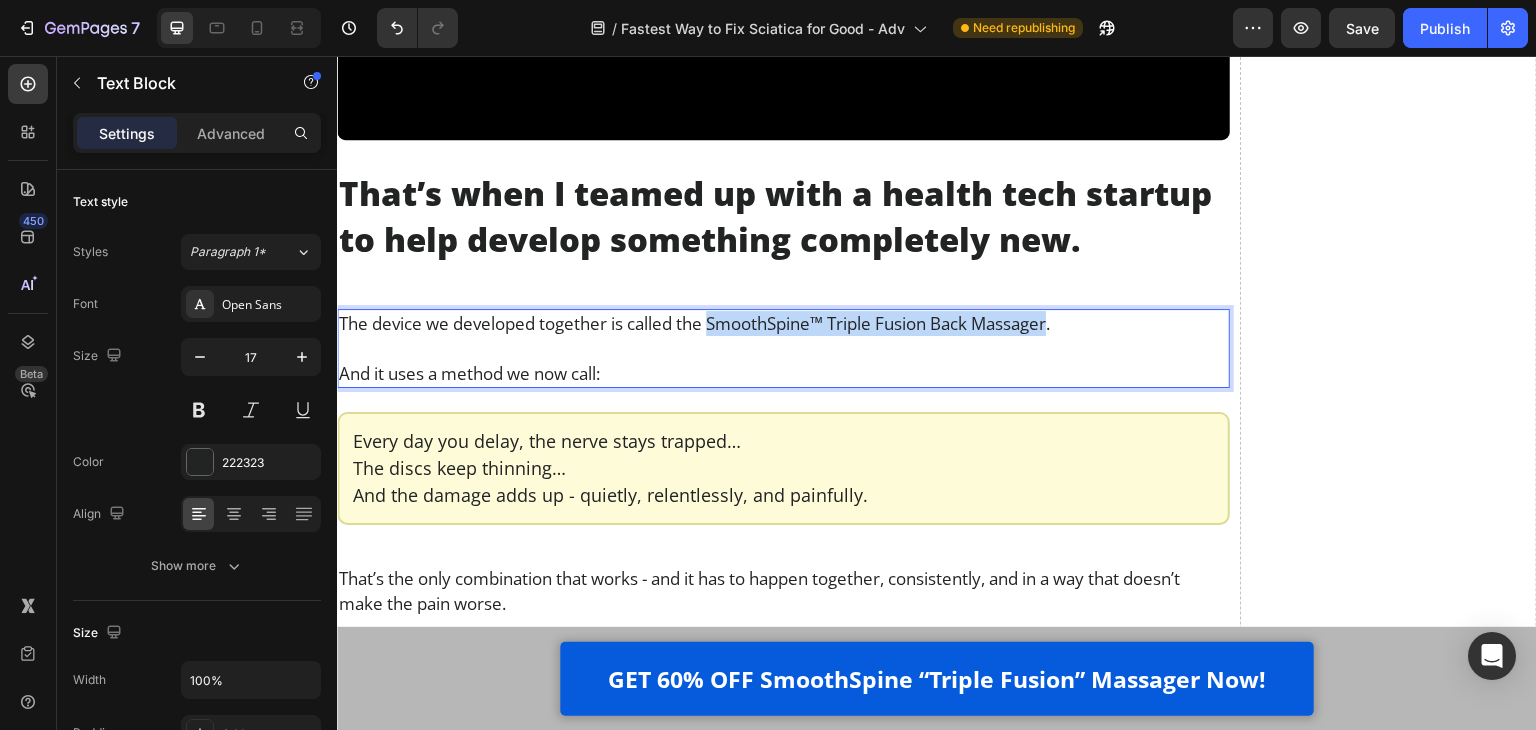 drag, startPoint x: 714, startPoint y: 315, endPoint x: 1058, endPoint y: 320, distance: 344.03635 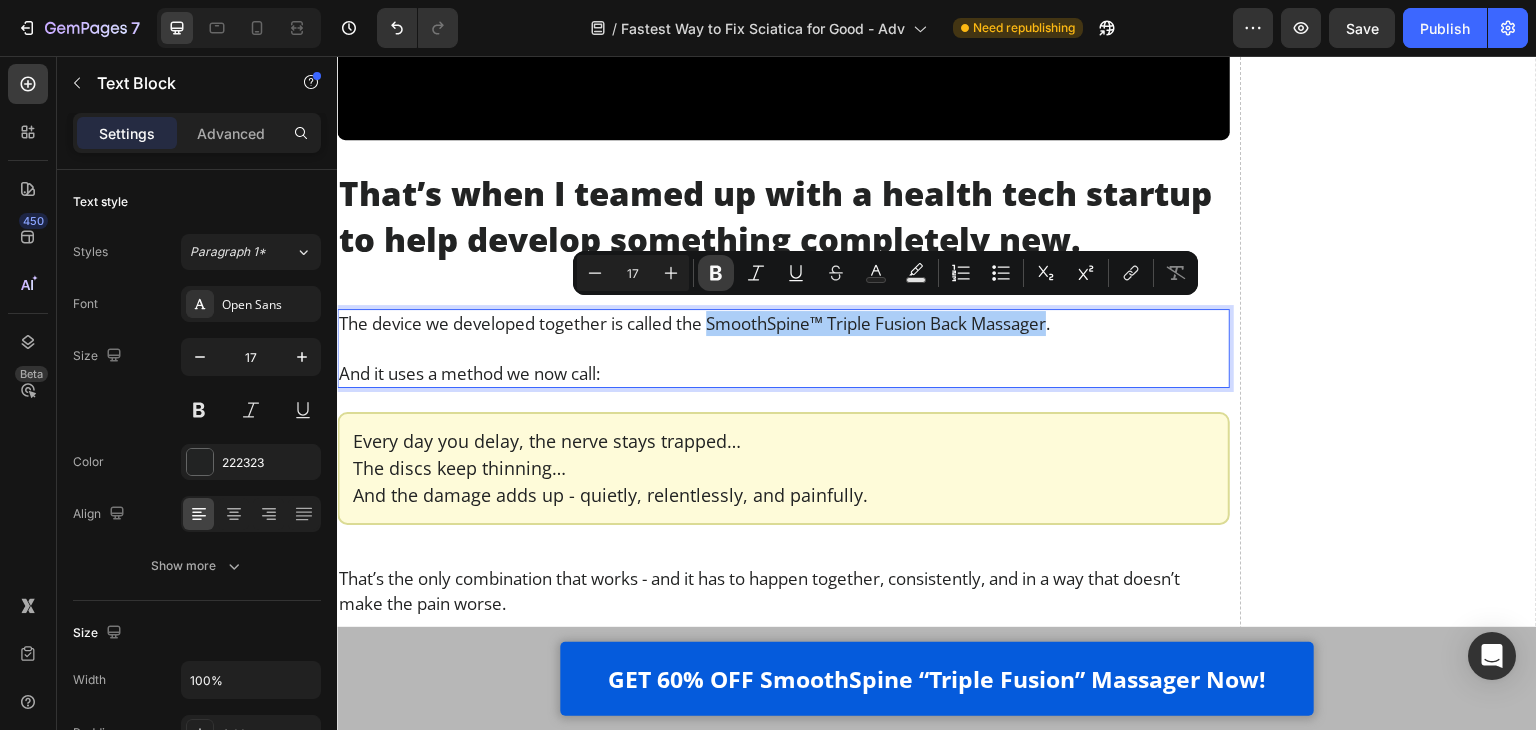 click 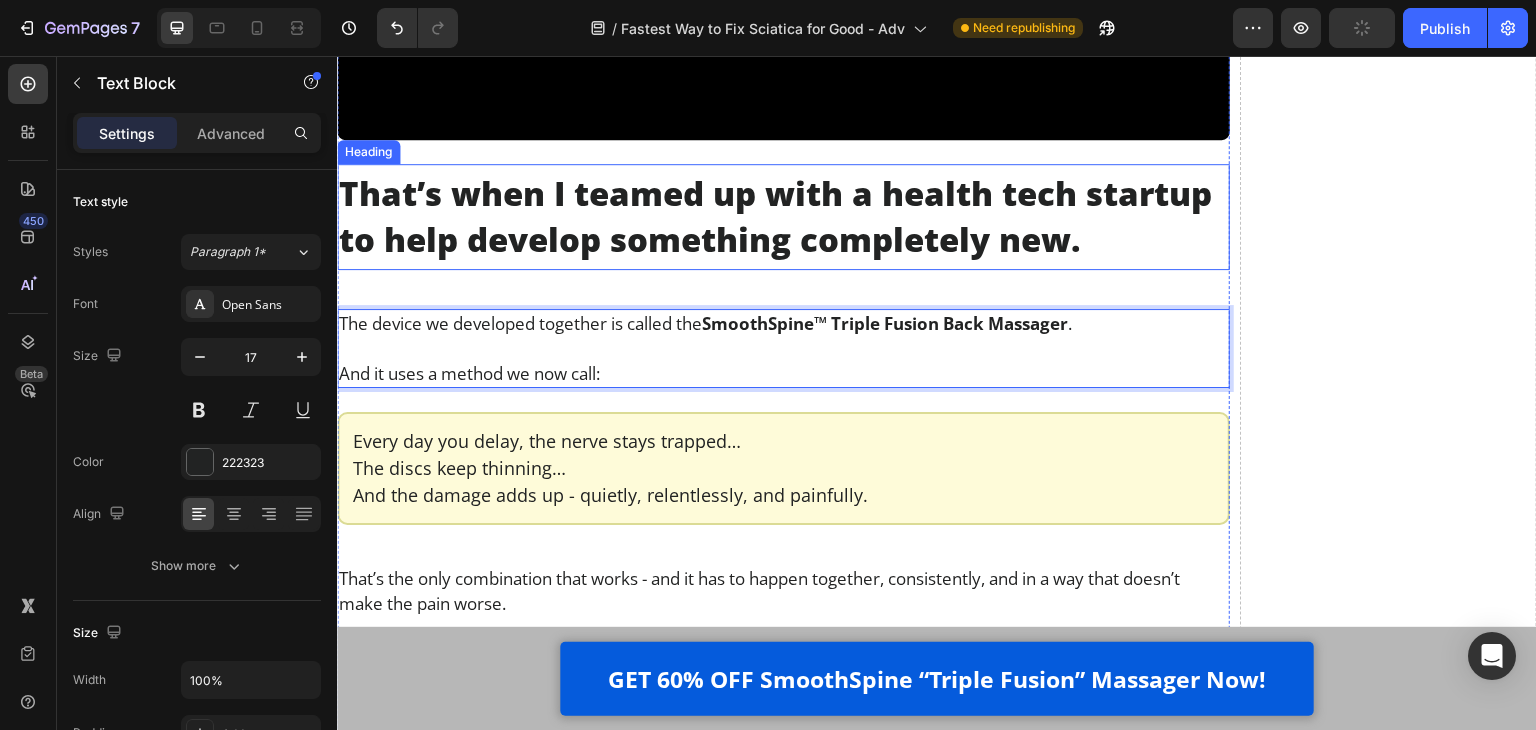 click on "Every day you delay, the nerve stays trapped…" at bounding box center [610, 441] 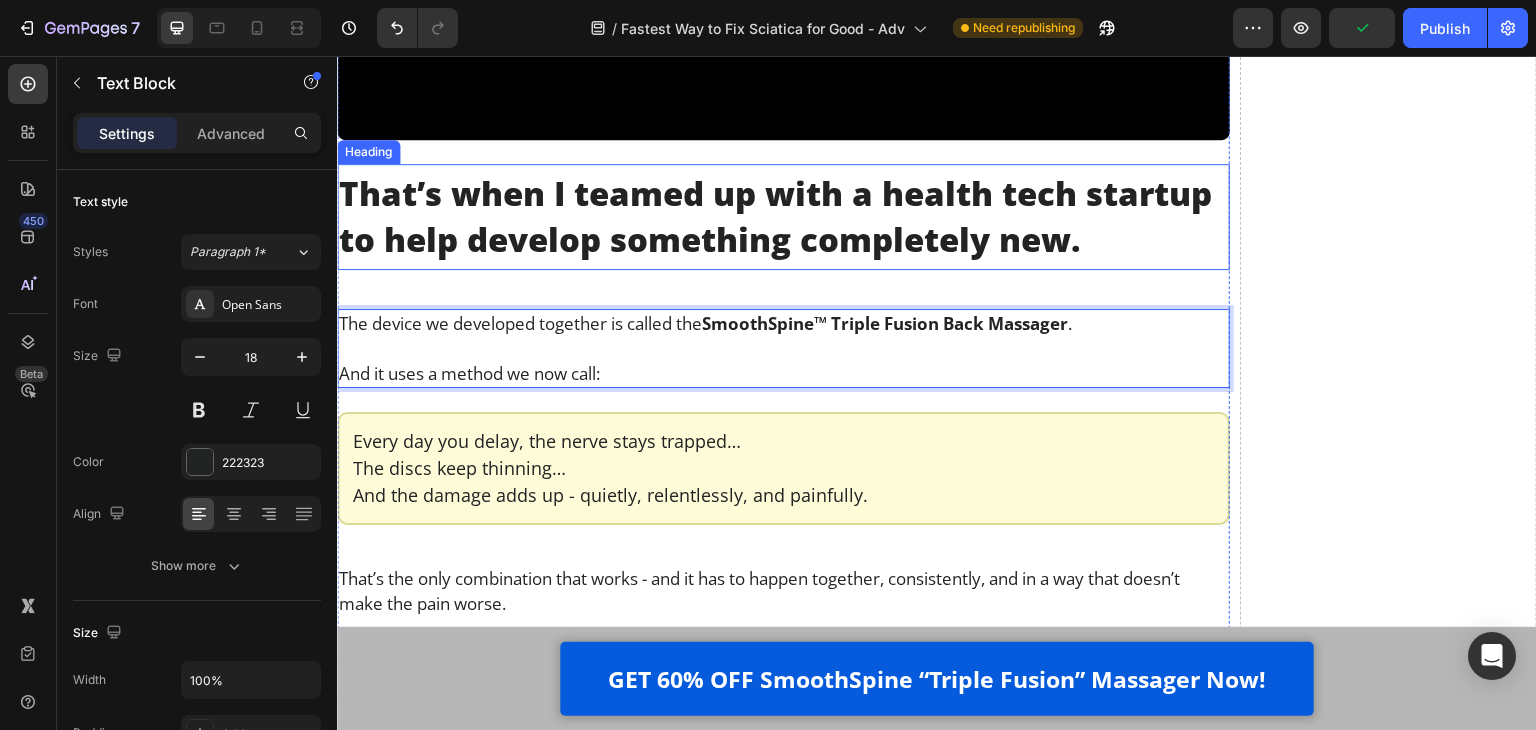 click on "Every day you delay, the nerve stays trapped…" at bounding box center (610, 441) 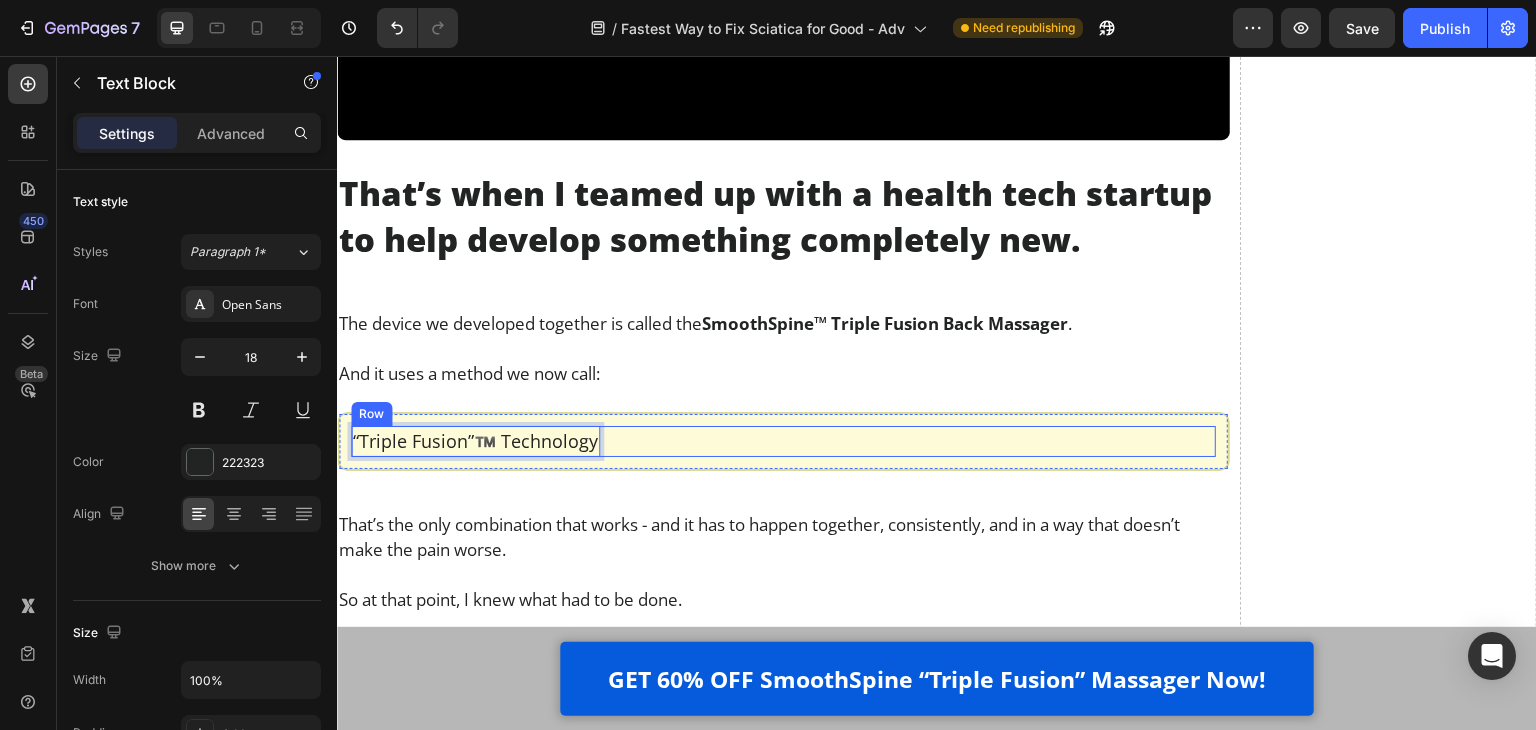 click on "“Triple Fusion”™️ Technology Text Block   0 Row Row" at bounding box center (783, 441) 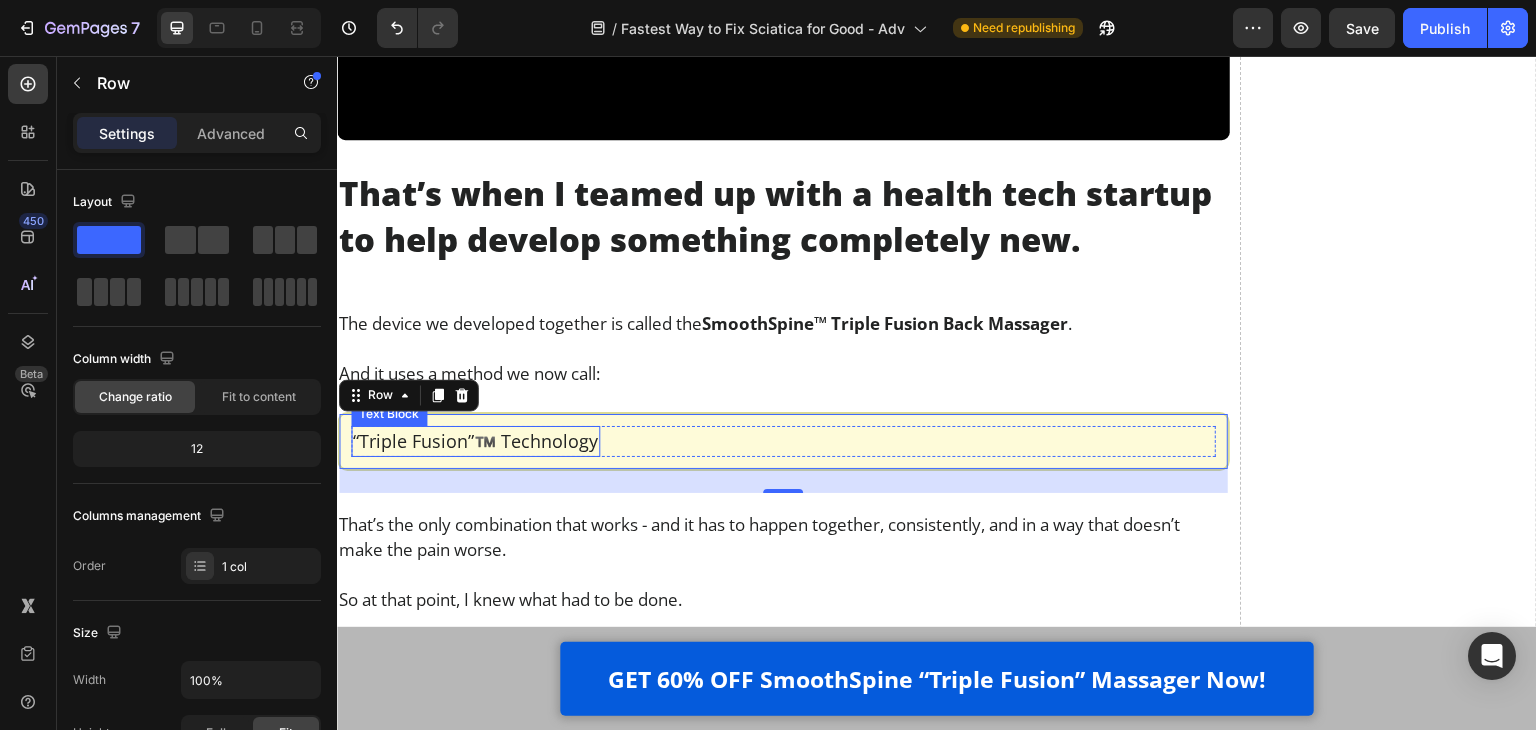 click on "That’s the only combination that works - and it has to happen together, consistently, and in a way that doesn’t make the pain worse." at bounding box center [783, 537] 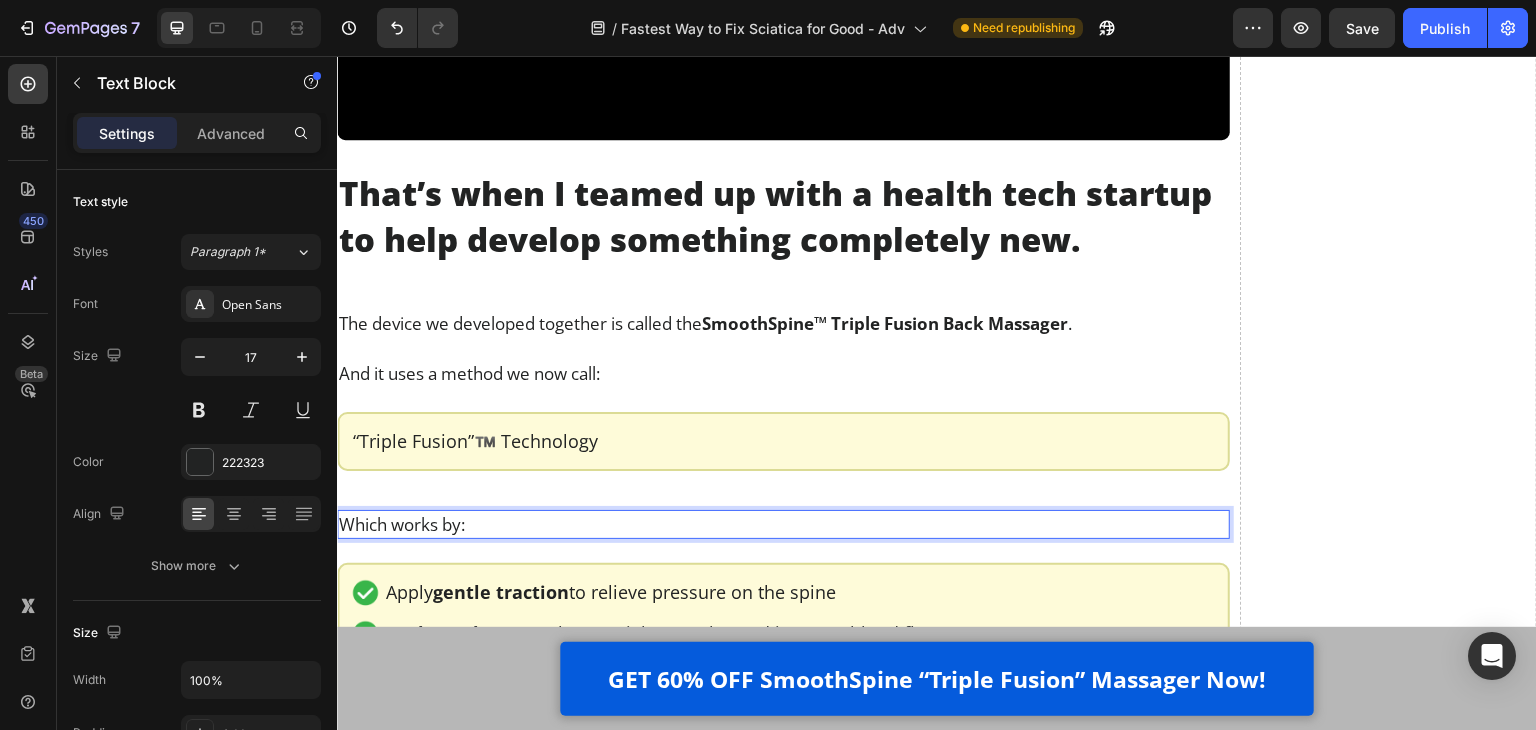 scroll, scrollTop: 12590, scrollLeft: 0, axis: vertical 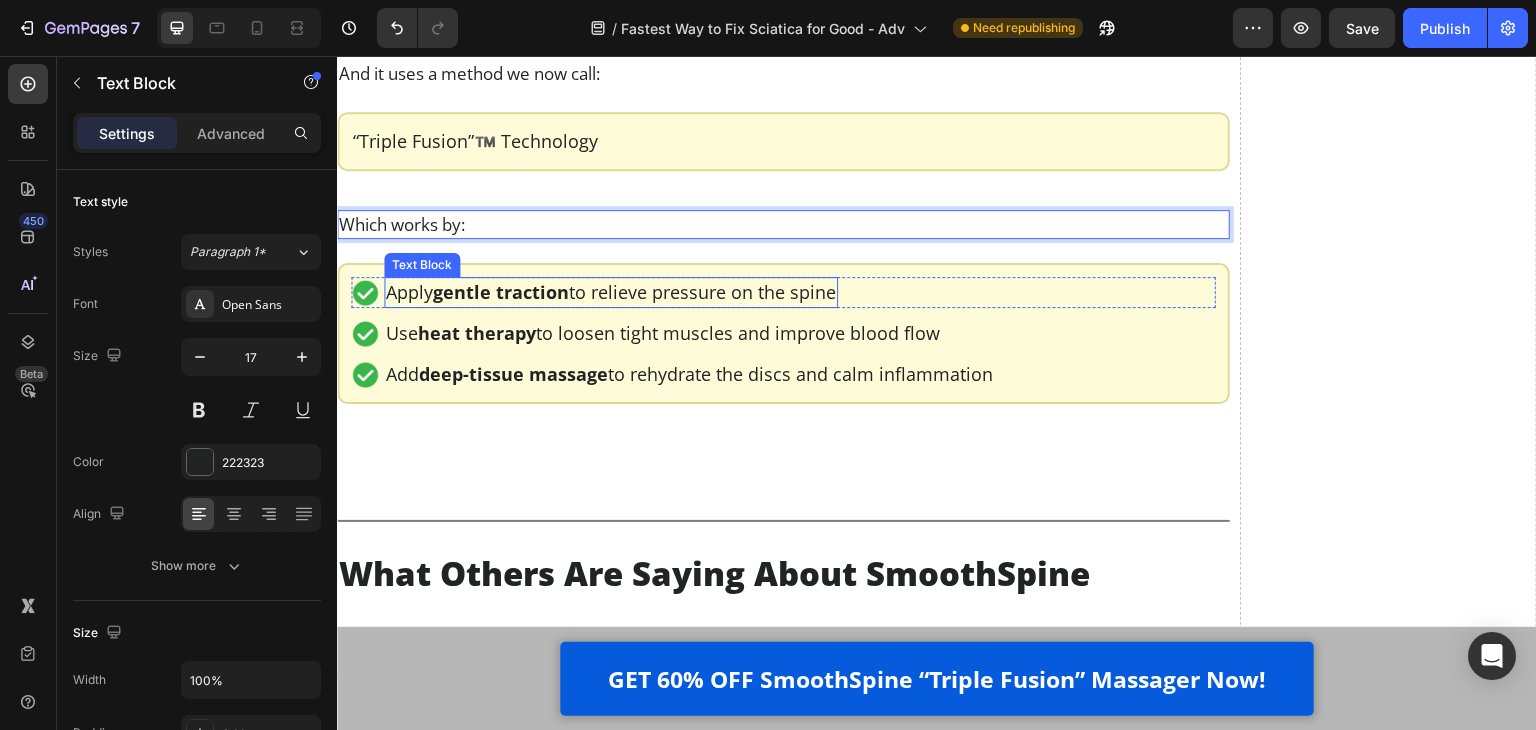 click on "gentle traction" at bounding box center [501, 292] 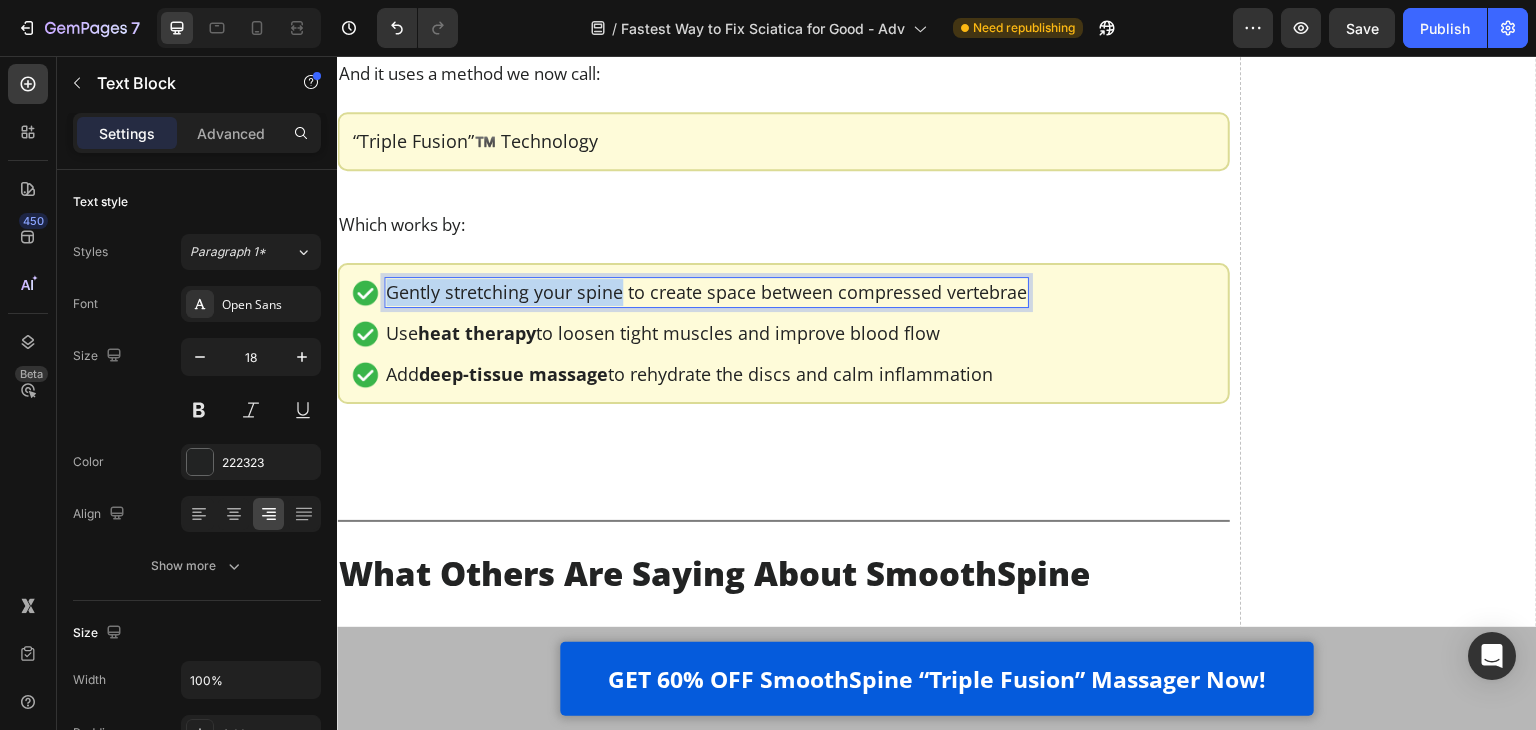 drag, startPoint x: 388, startPoint y: 284, endPoint x: 618, endPoint y: 287, distance: 230.01956 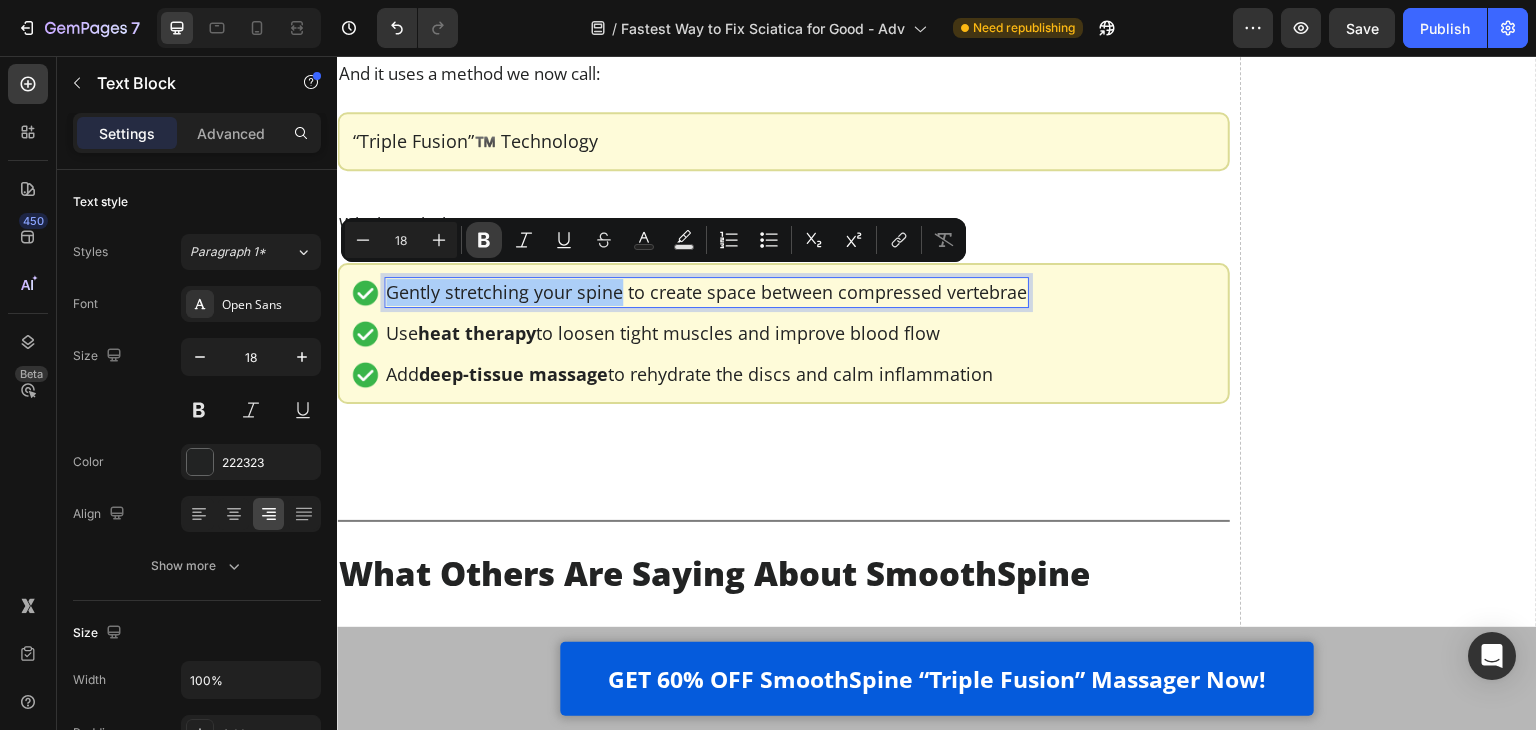 click 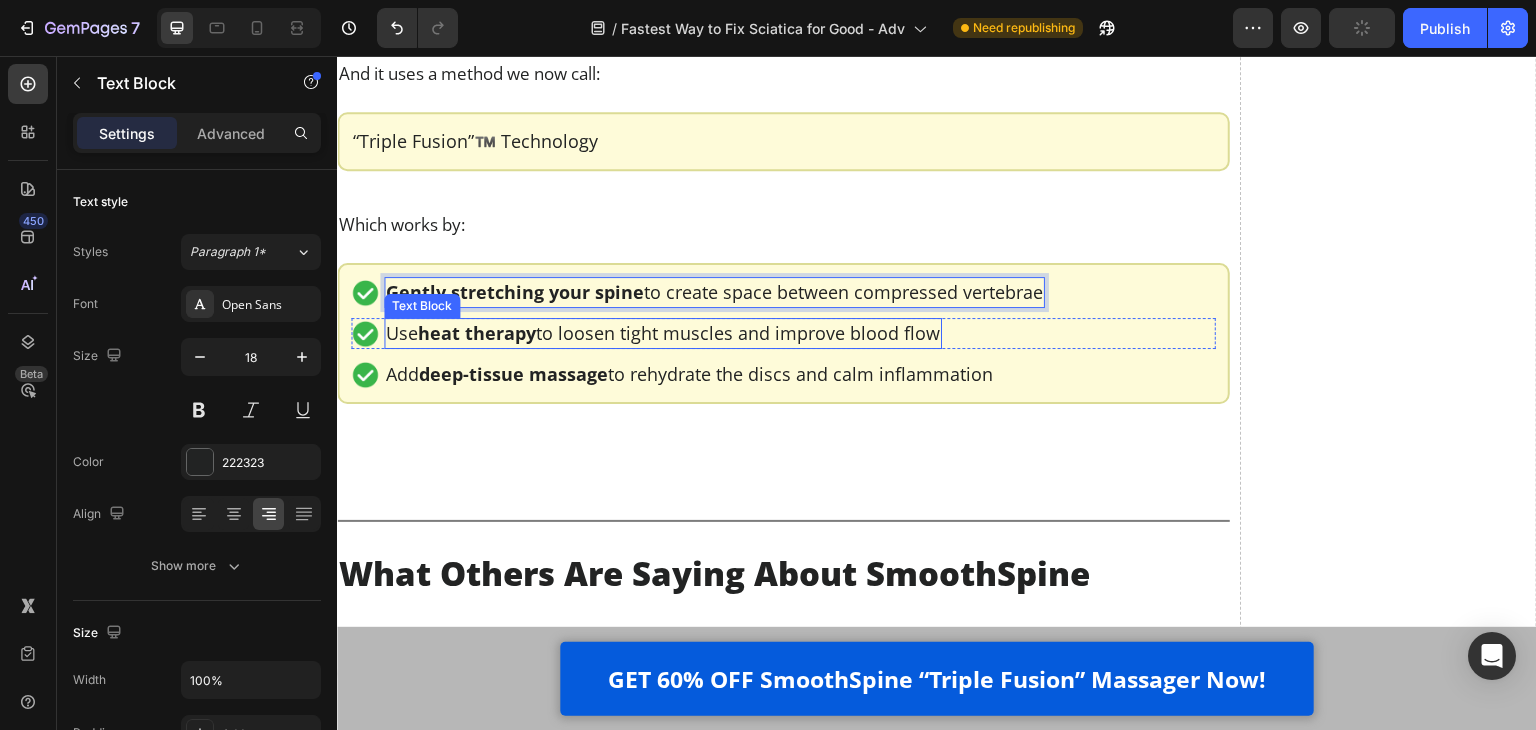 click on "heat therapy" at bounding box center [477, 333] 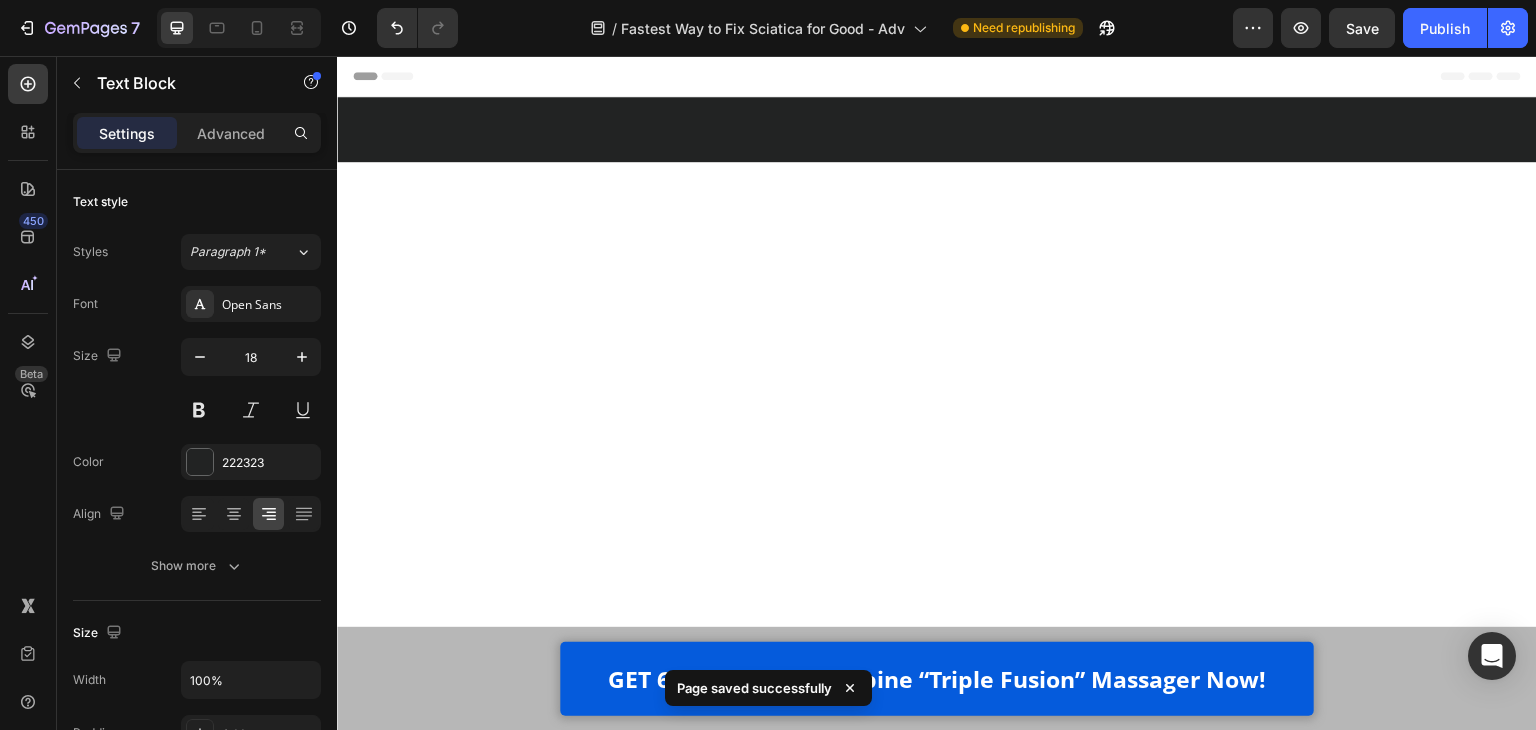 scroll, scrollTop: 12590, scrollLeft: 0, axis: vertical 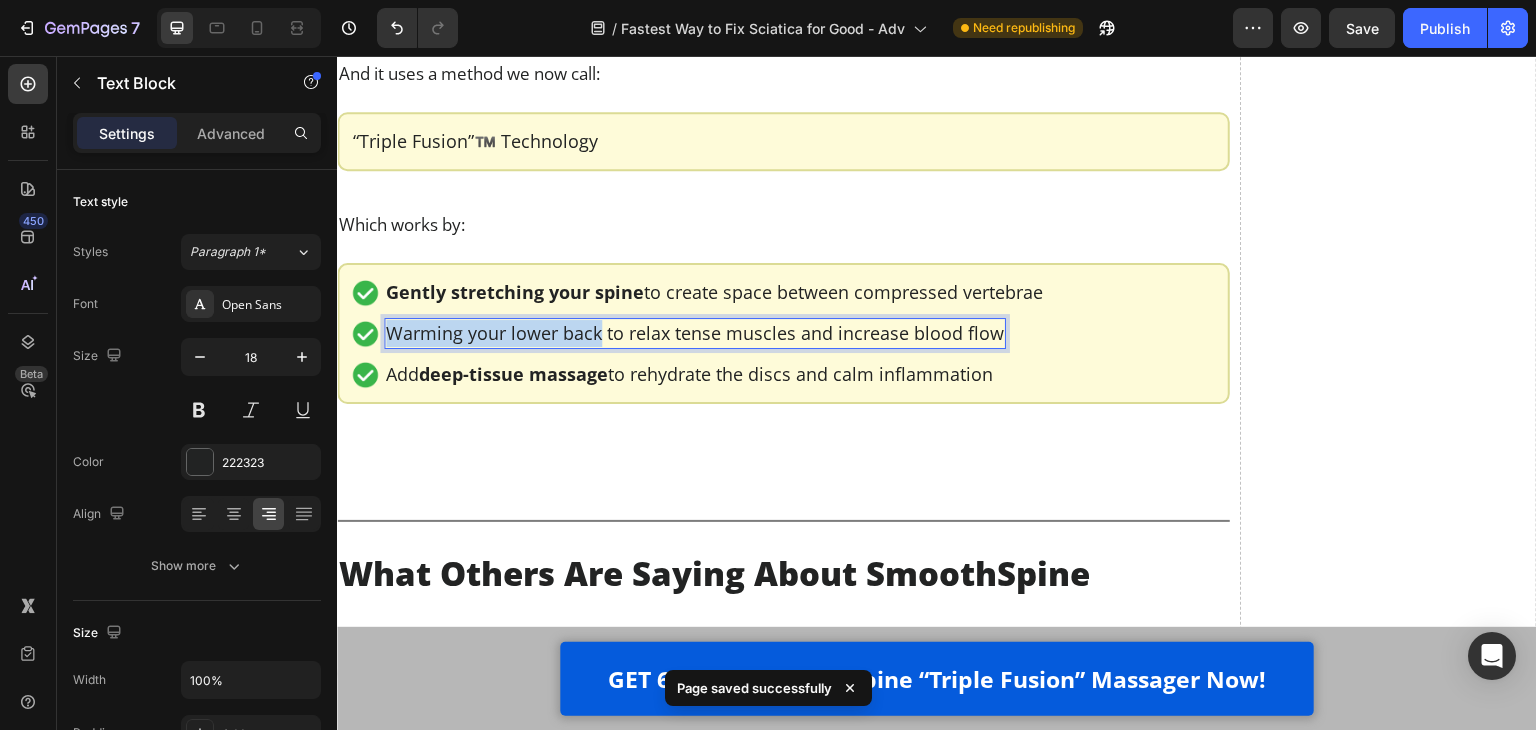 click on "Warming your lower back to relax tense muscles and increase blood flow" at bounding box center [695, 333] 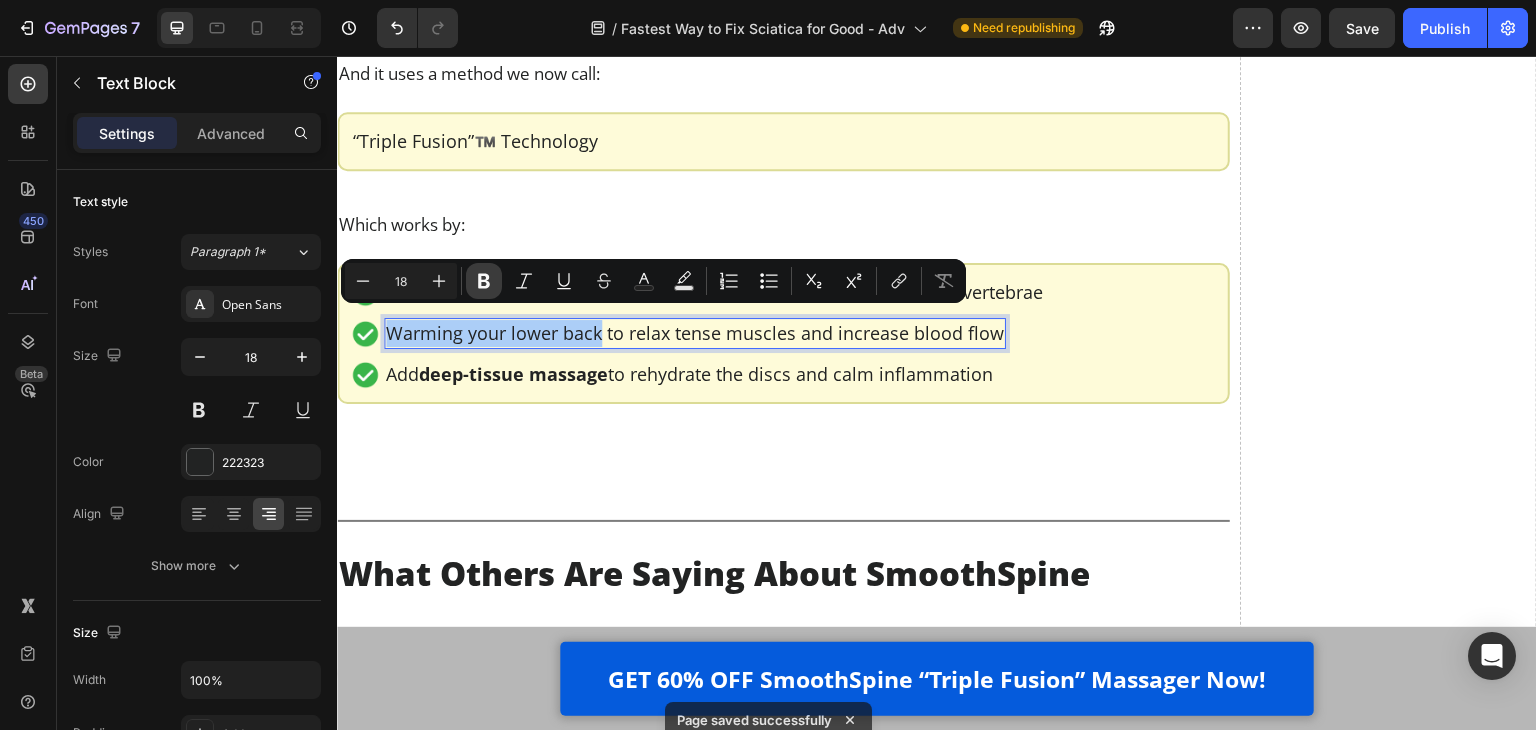 click on "Bold" at bounding box center [484, 281] 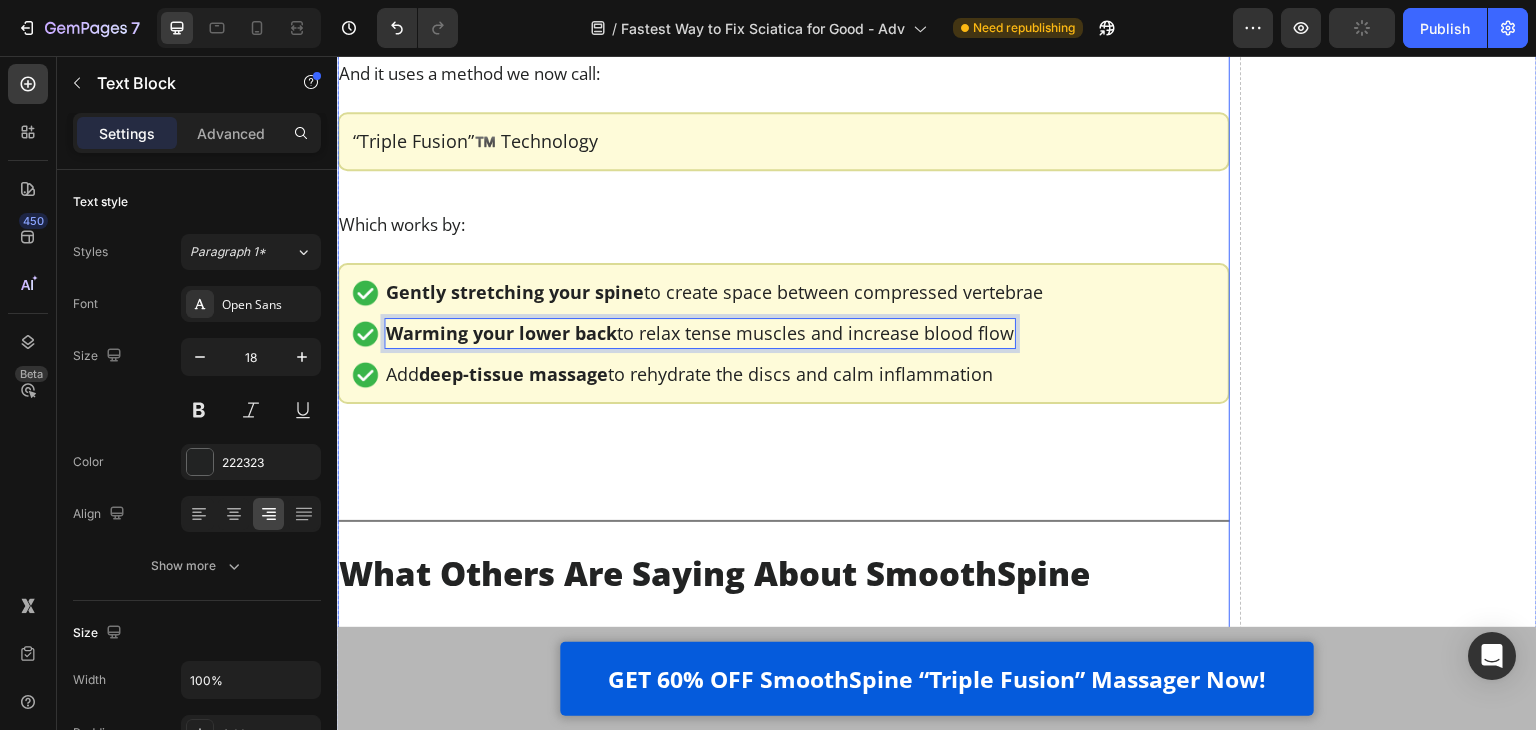 click on "deep-tissue massage" at bounding box center [513, 374] 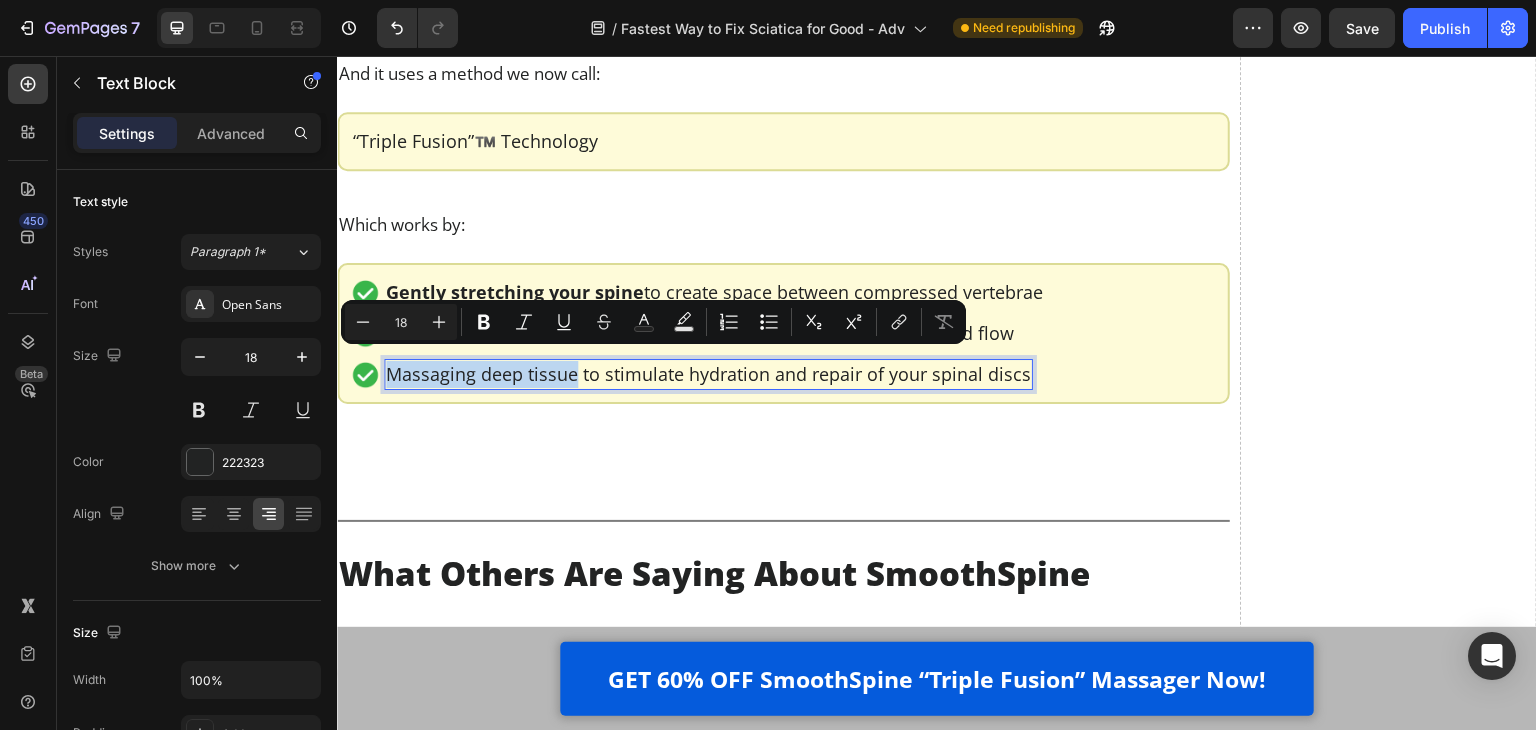 drag, startPoint x: 388, startPoint y: 370, endPoint x: 572, endPoint y: 368, distance: 184.01086 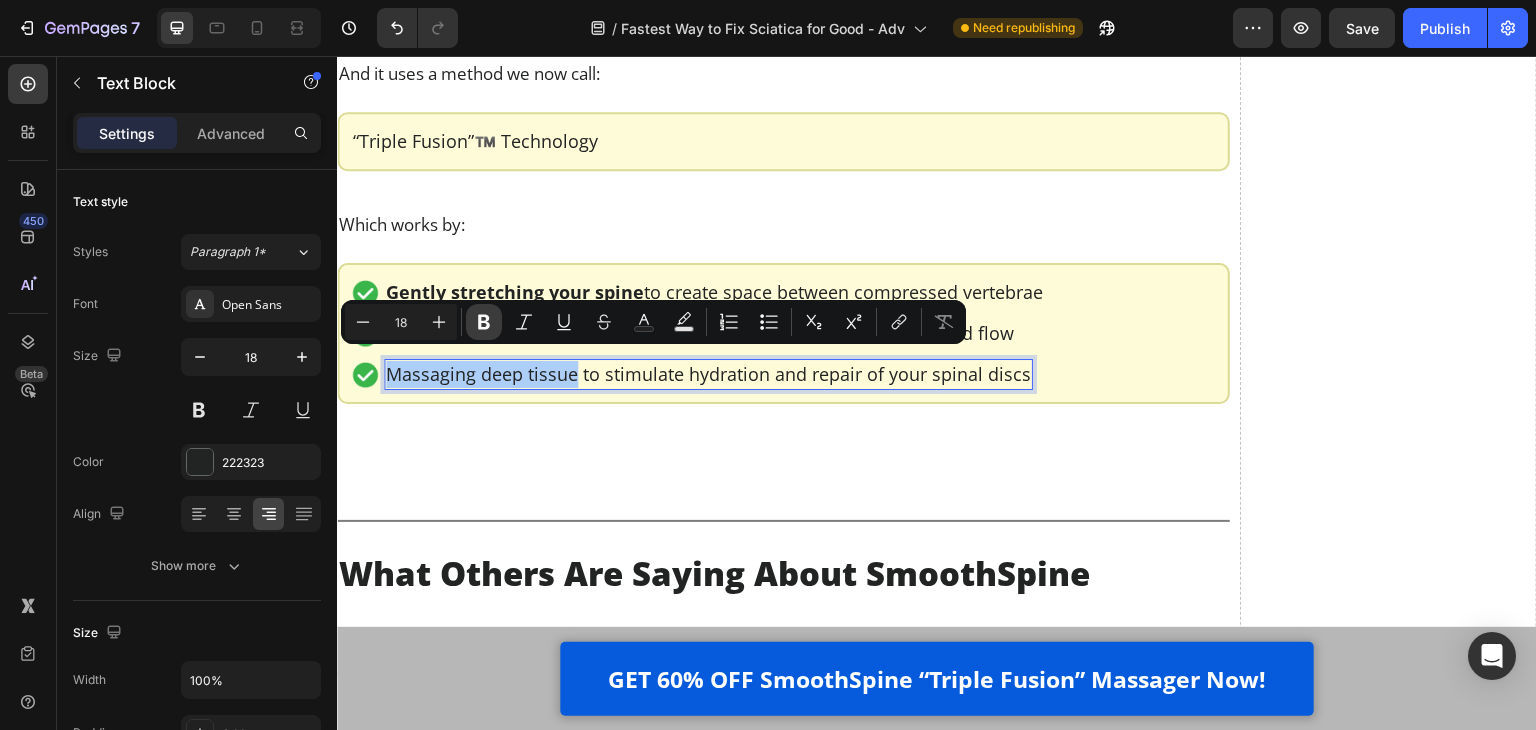 click 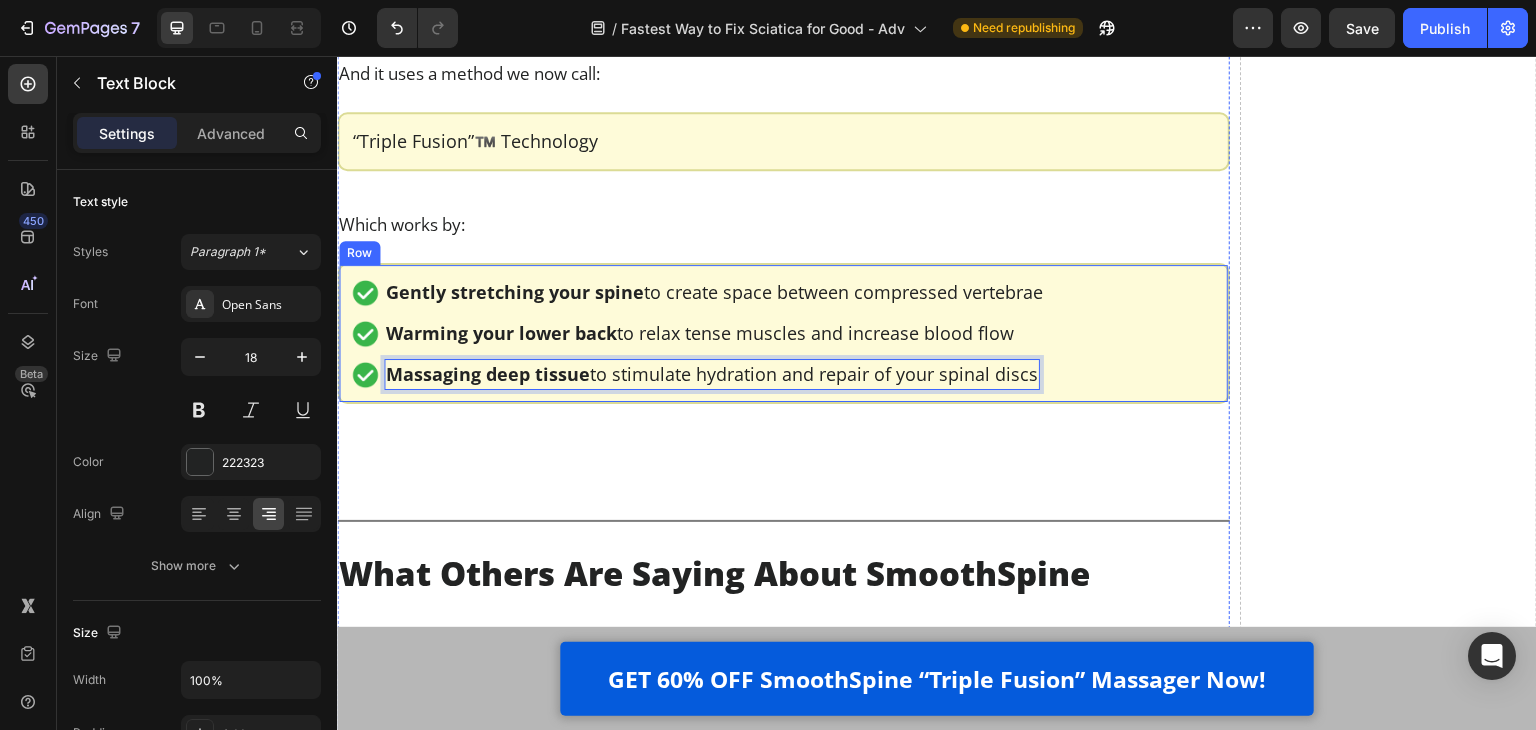 click on "Image Gently stretching your spine  to create space between compressed vertebrae Text Block Row Image Warming your lower back  to relax tense muscles and increase blood flow Text Block Row Image Massaging deep tissue  to stimulate hydration and repair of your spinal discs Text Block   0 Row Row" at bounding box center [783, 333] 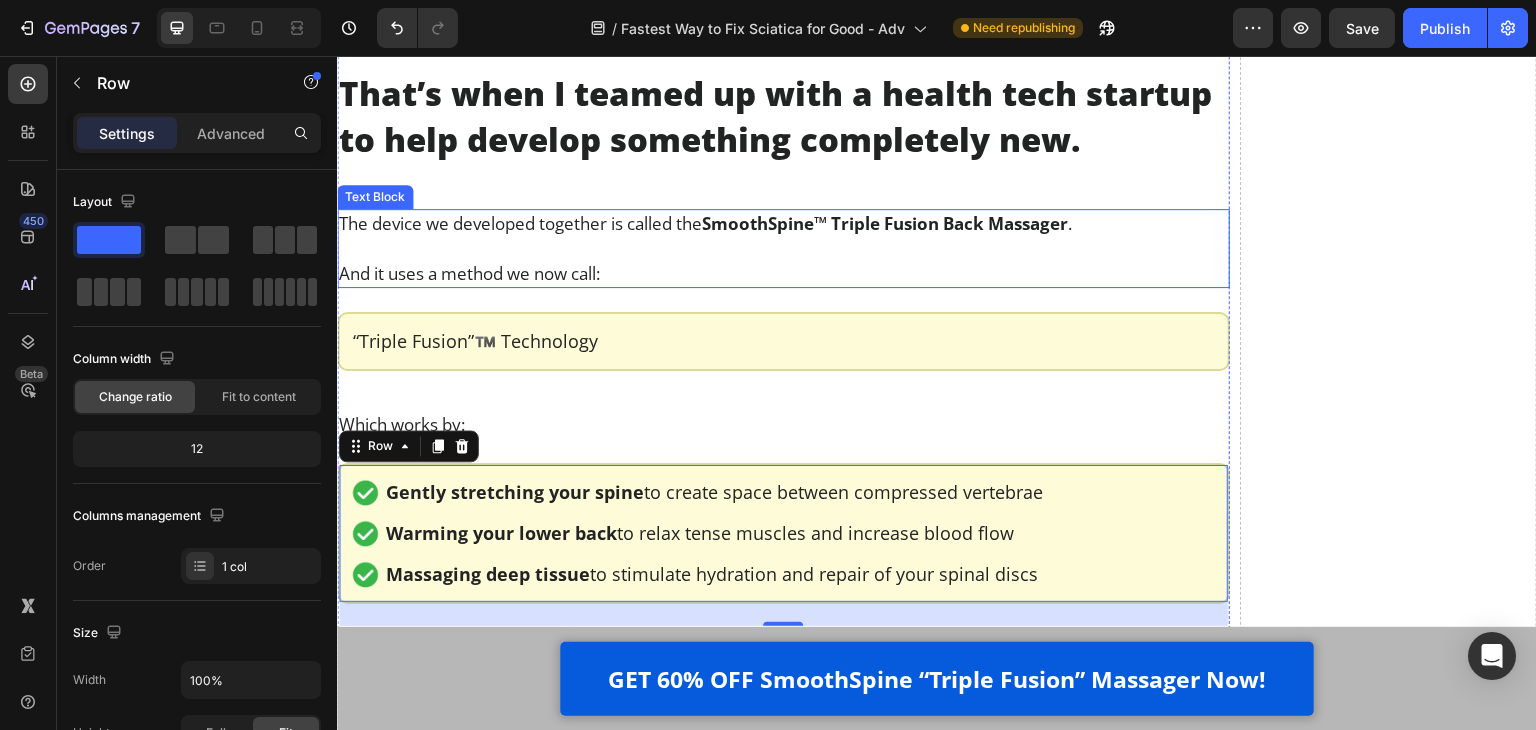scroll, scrollTop: 12190, scrollLeft: 0, axis: vertical 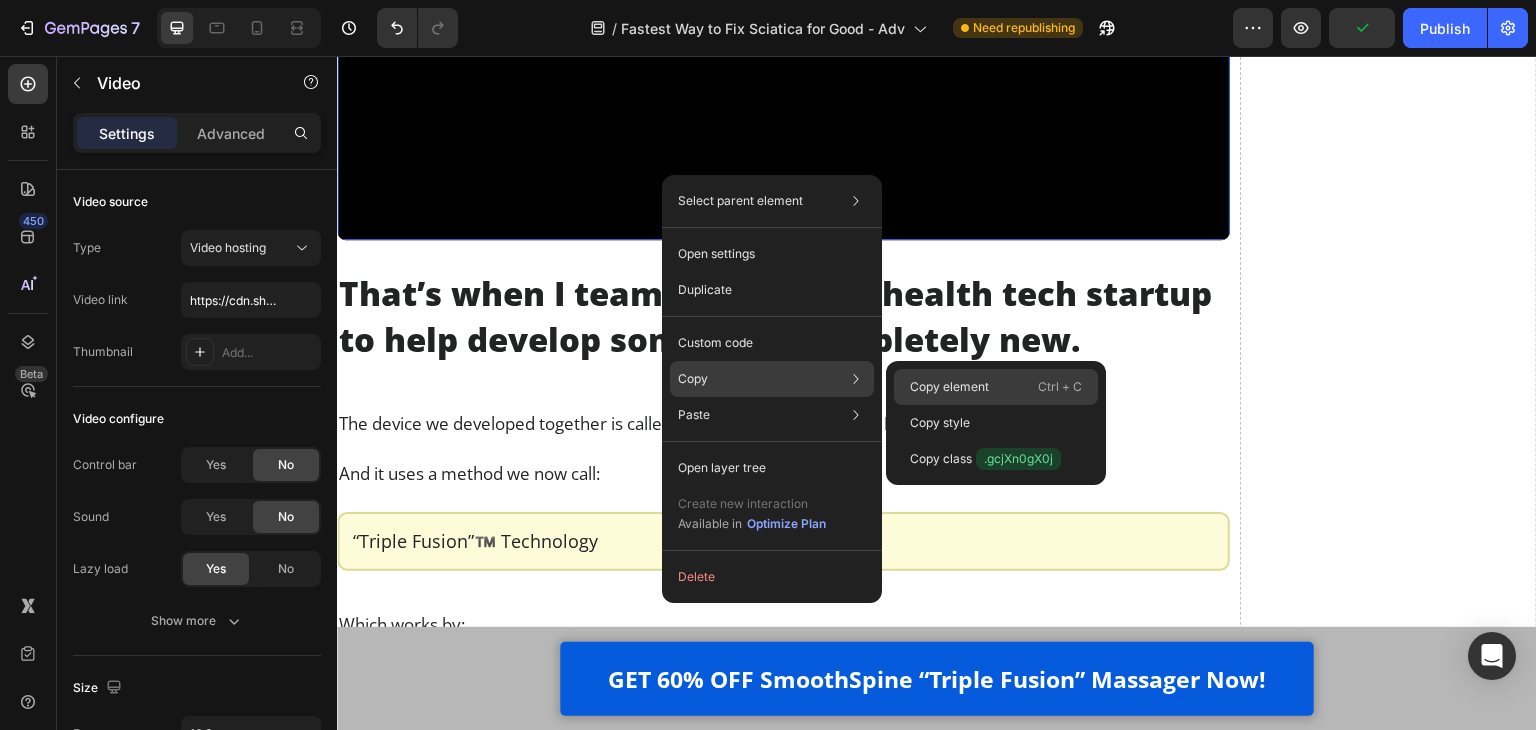click on "Copy element" at bounding box center [949, 387] 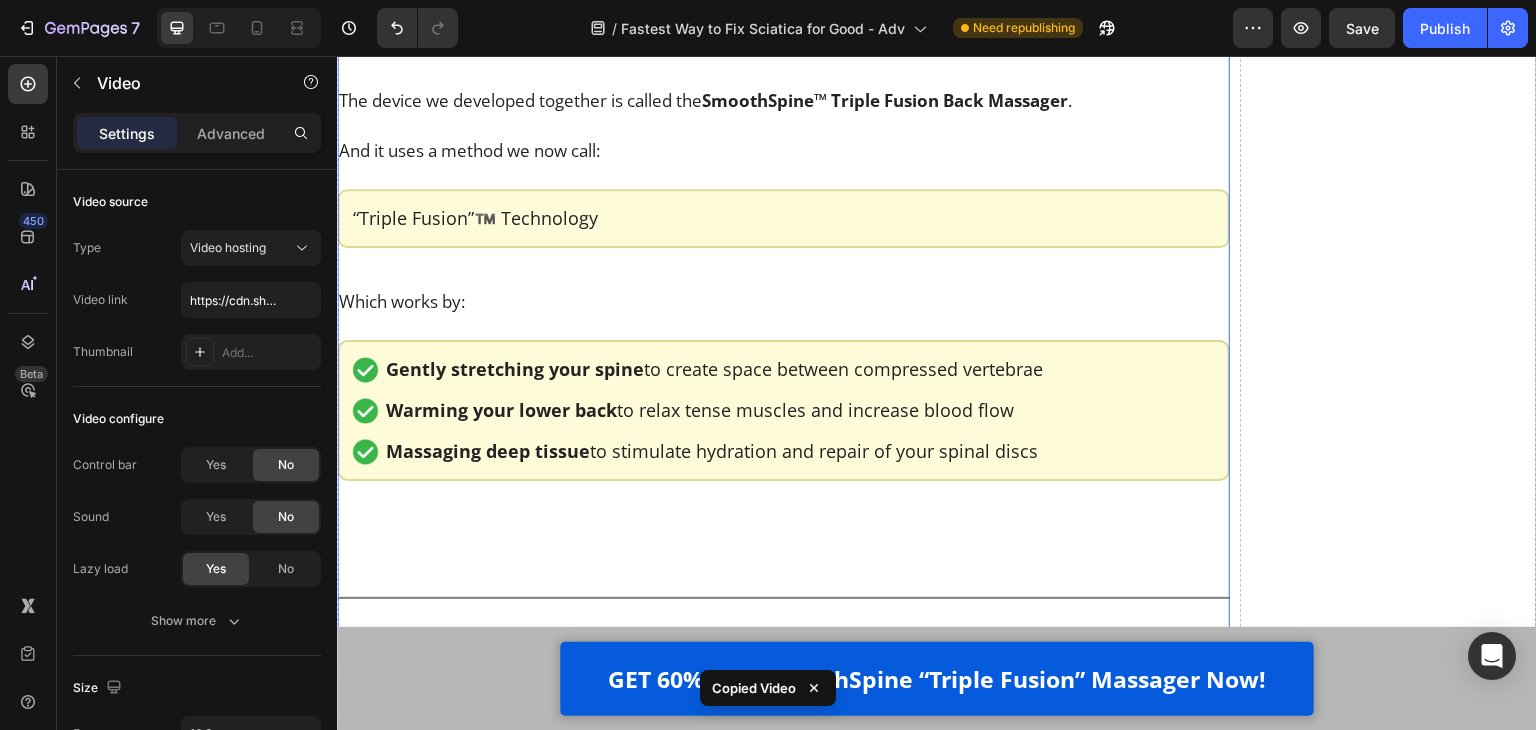 scroll, scrollTop: 12590, scrollLeft: 0, axis: vertical 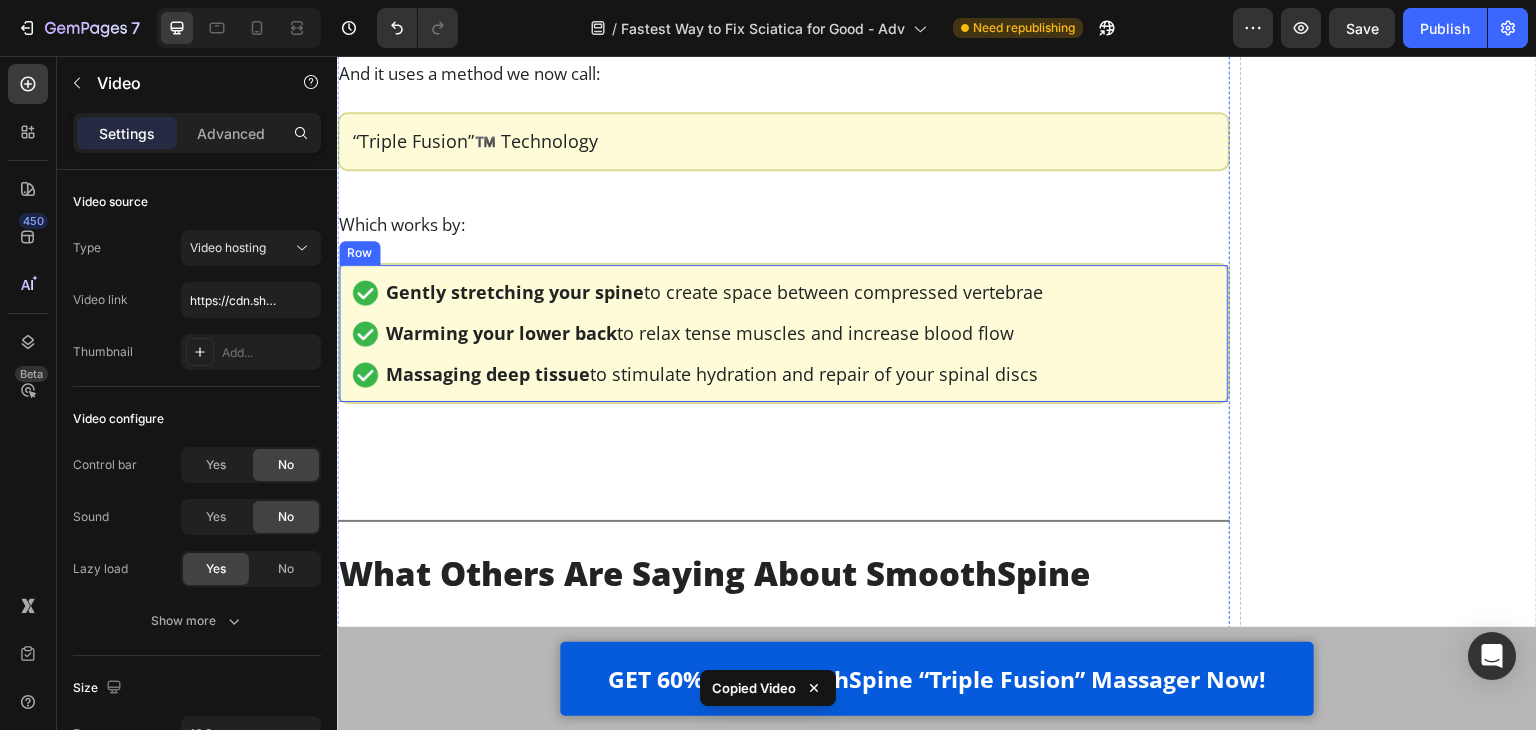 click on "Image Gently stretching your spine  to create space between compressed vertebrae Text Block Row Image Warming your lower back  to relax tense muscles and increase blood flow Text Block Row Image Massaging deep tissue  to stimulate hydration and repair of your spinal discs Text Block Row Row" at bounding box center (783, 333) 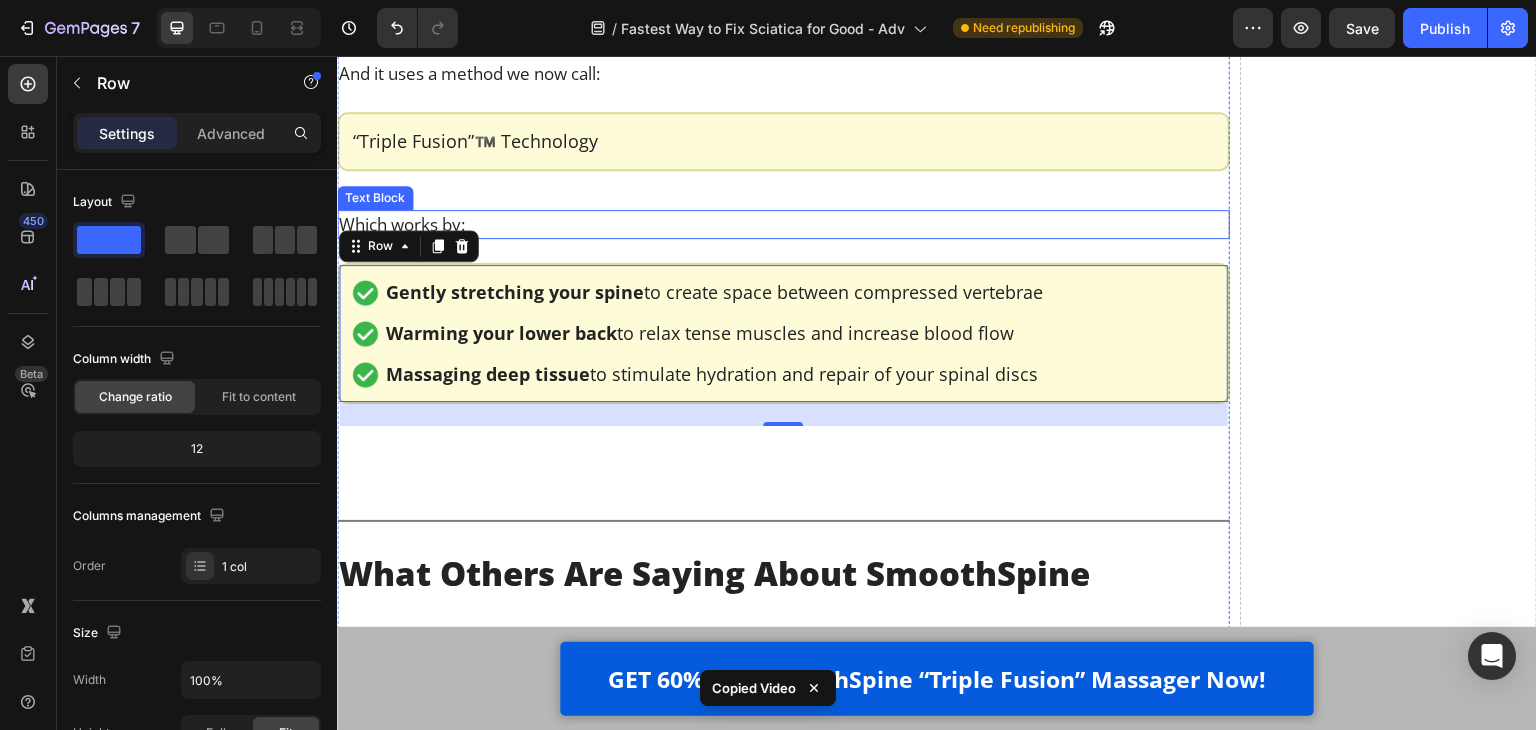 click on "Which works by:" at bounding box center [783, 224] 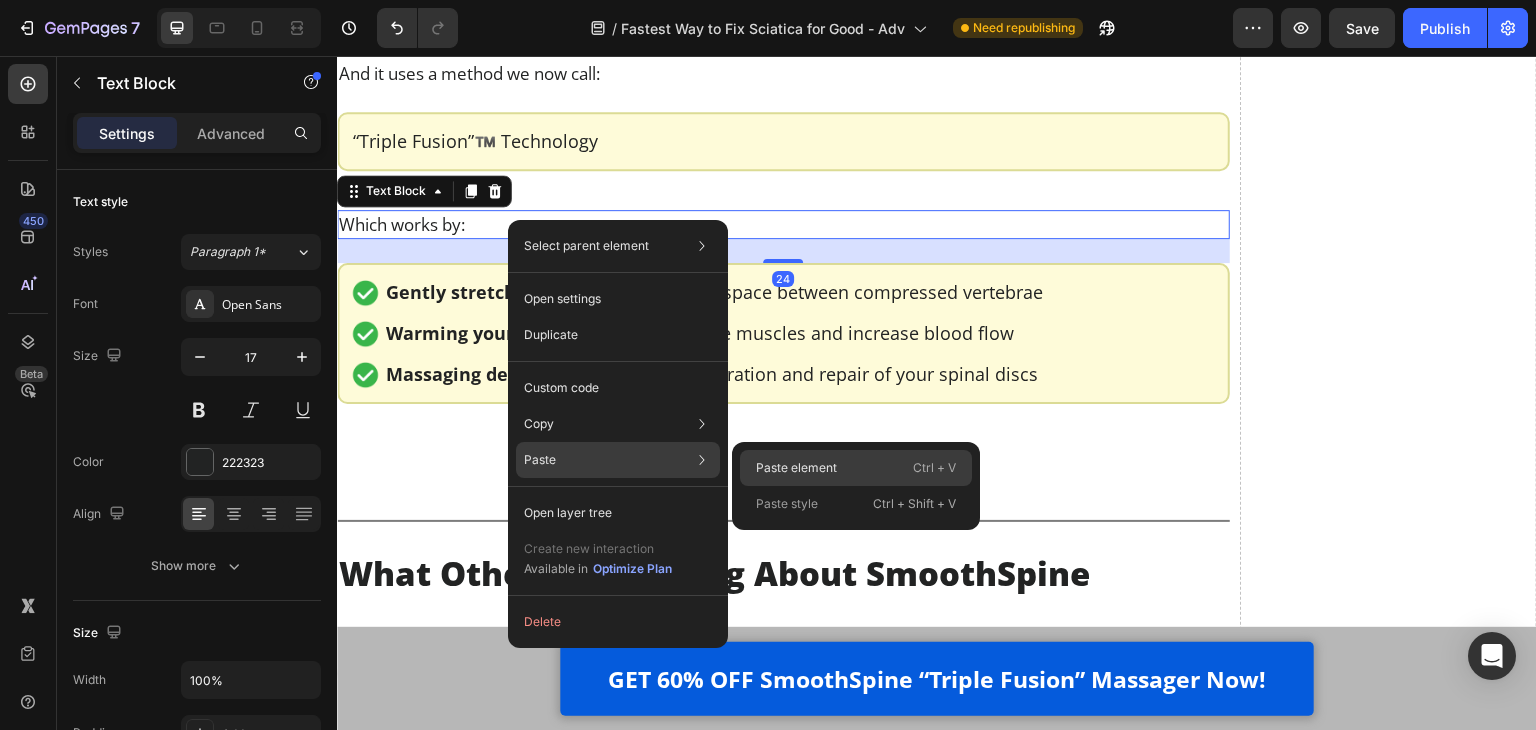 click on "Paste element  Ctrl + V" 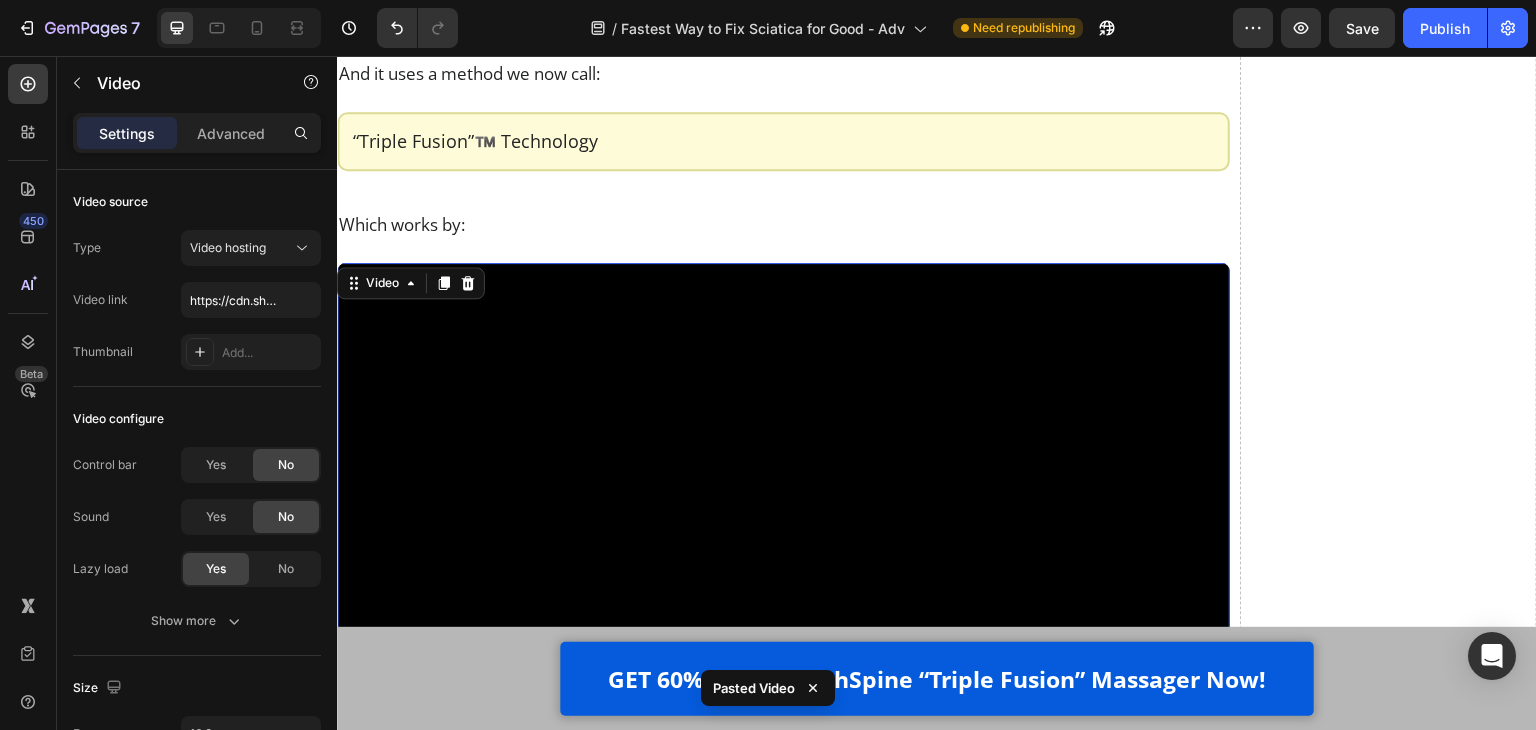 scroll, scrollTop: 12990, scrollLeft: 0, axis: vertical 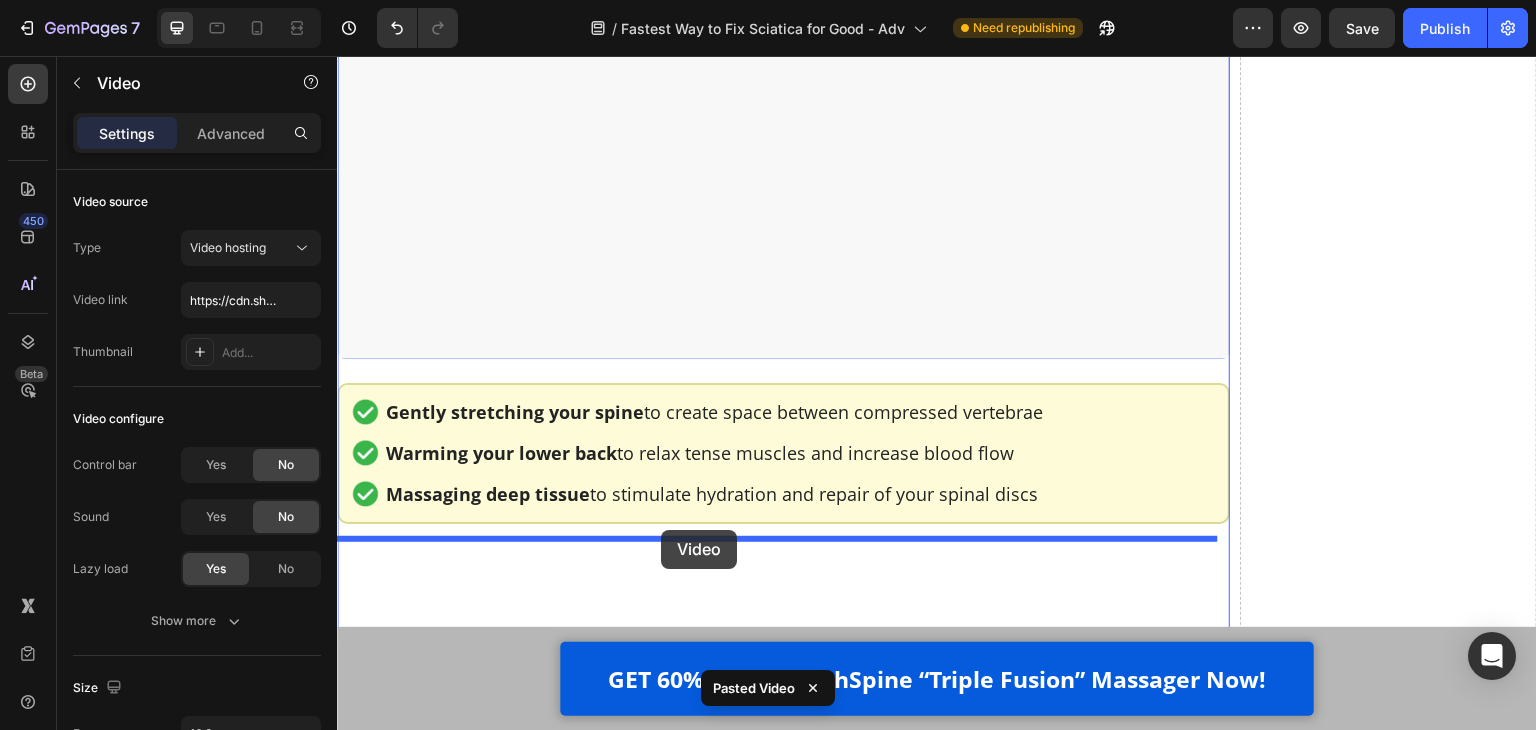 drag, startPoint x: 530, startPoint y: 231, endPoint x: 661, endPoint y: 530, distance: 326.43835 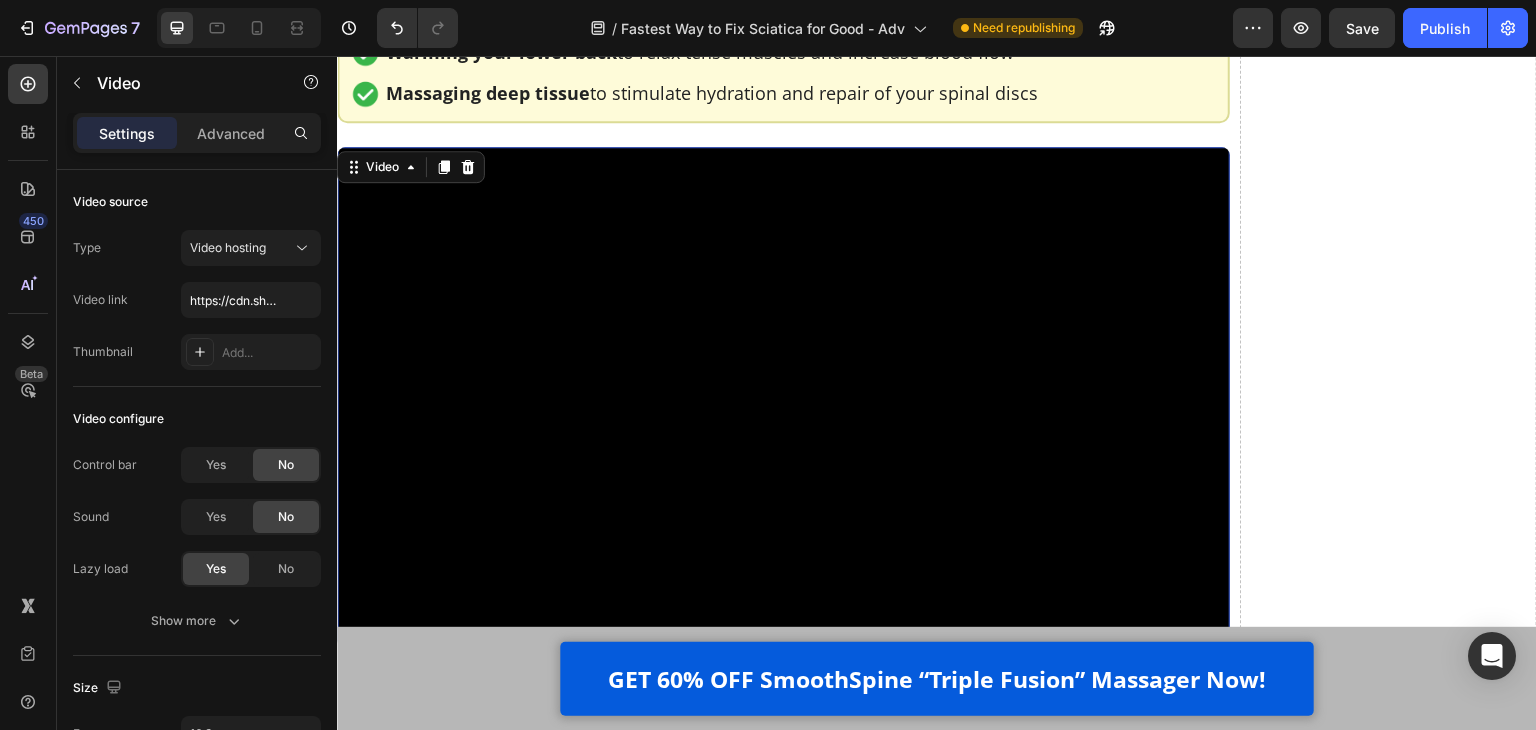 scroll, scrollTop: 13171, scrollLeft: 0, axis: vertical 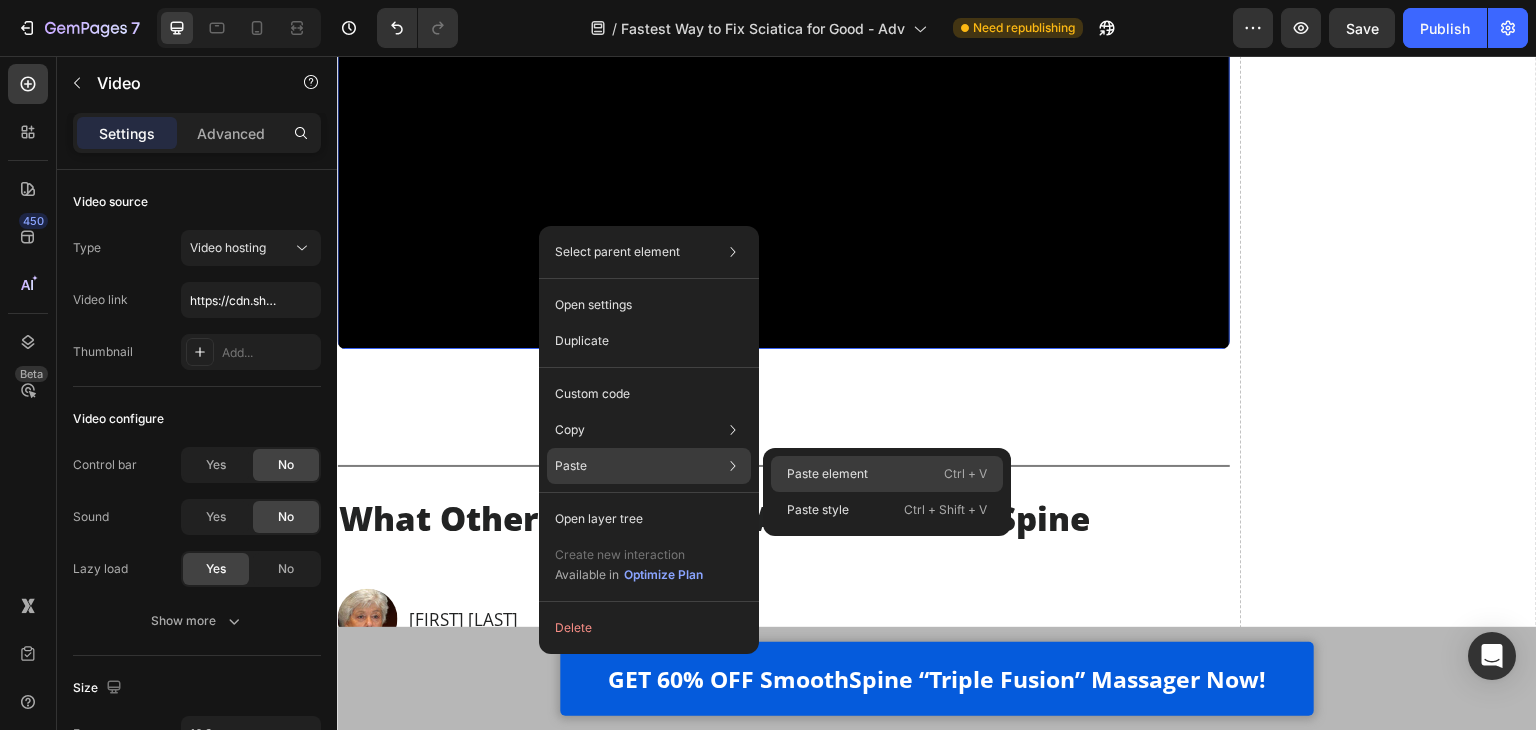click on "Paste element" at bounding box center [827, 474] 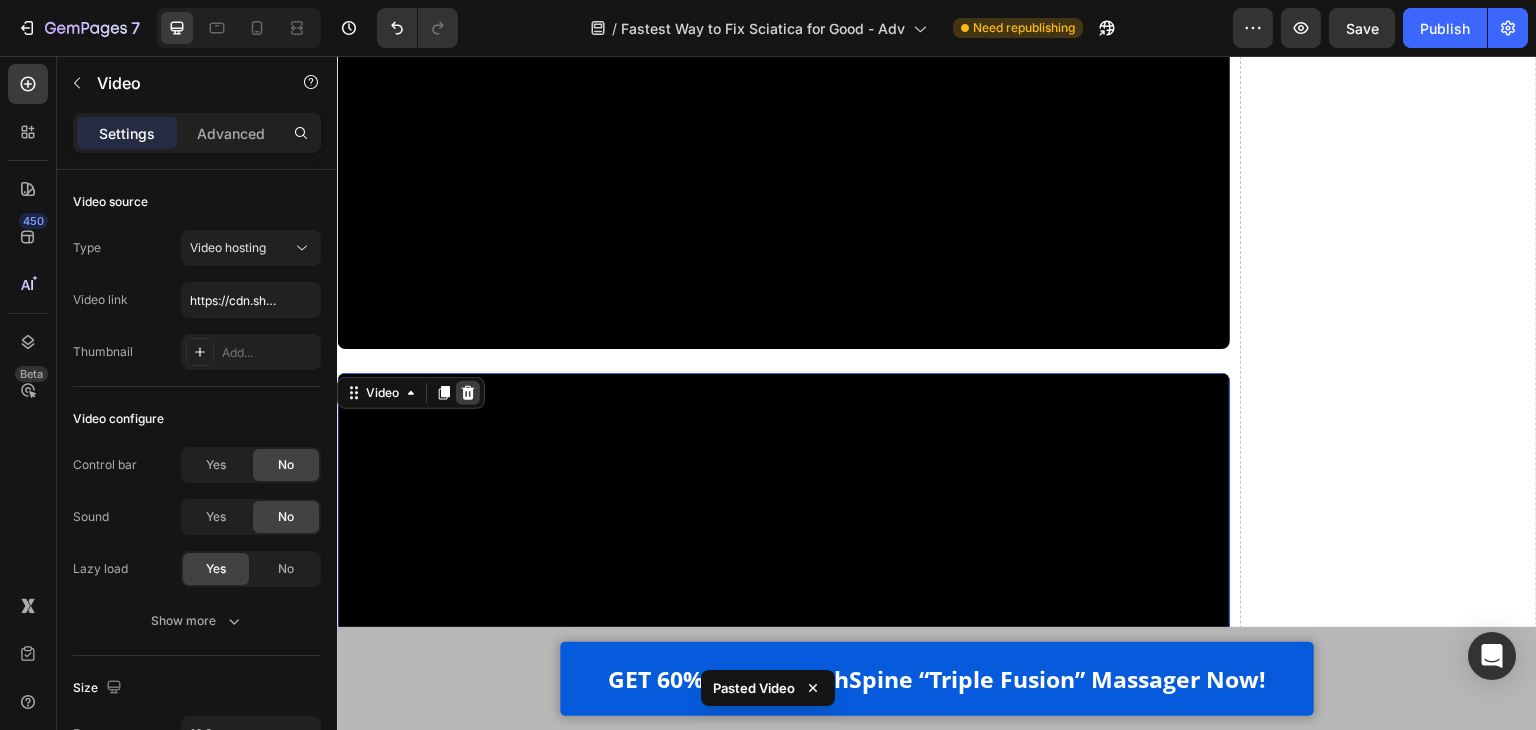 click 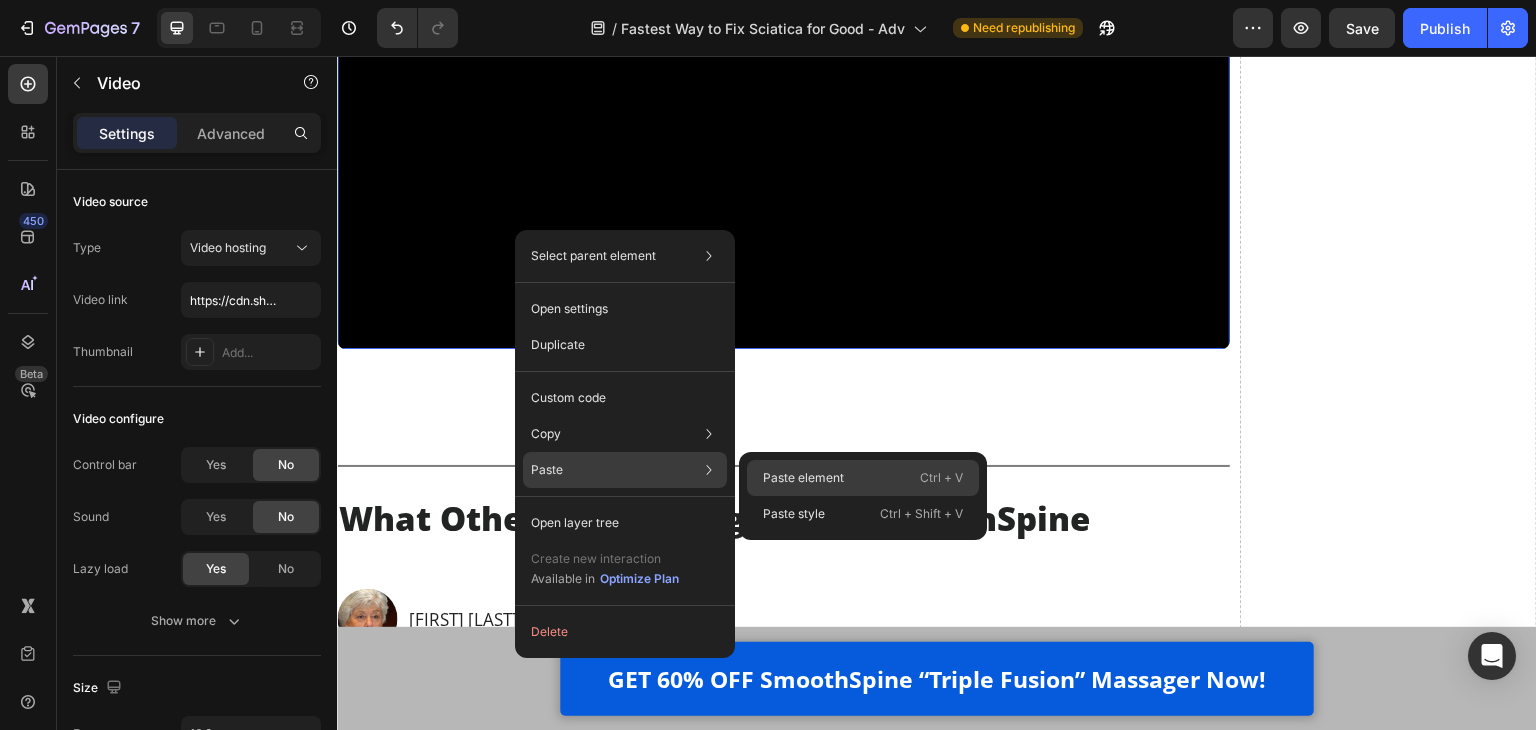 click on "Paste element  Ctrl + V" 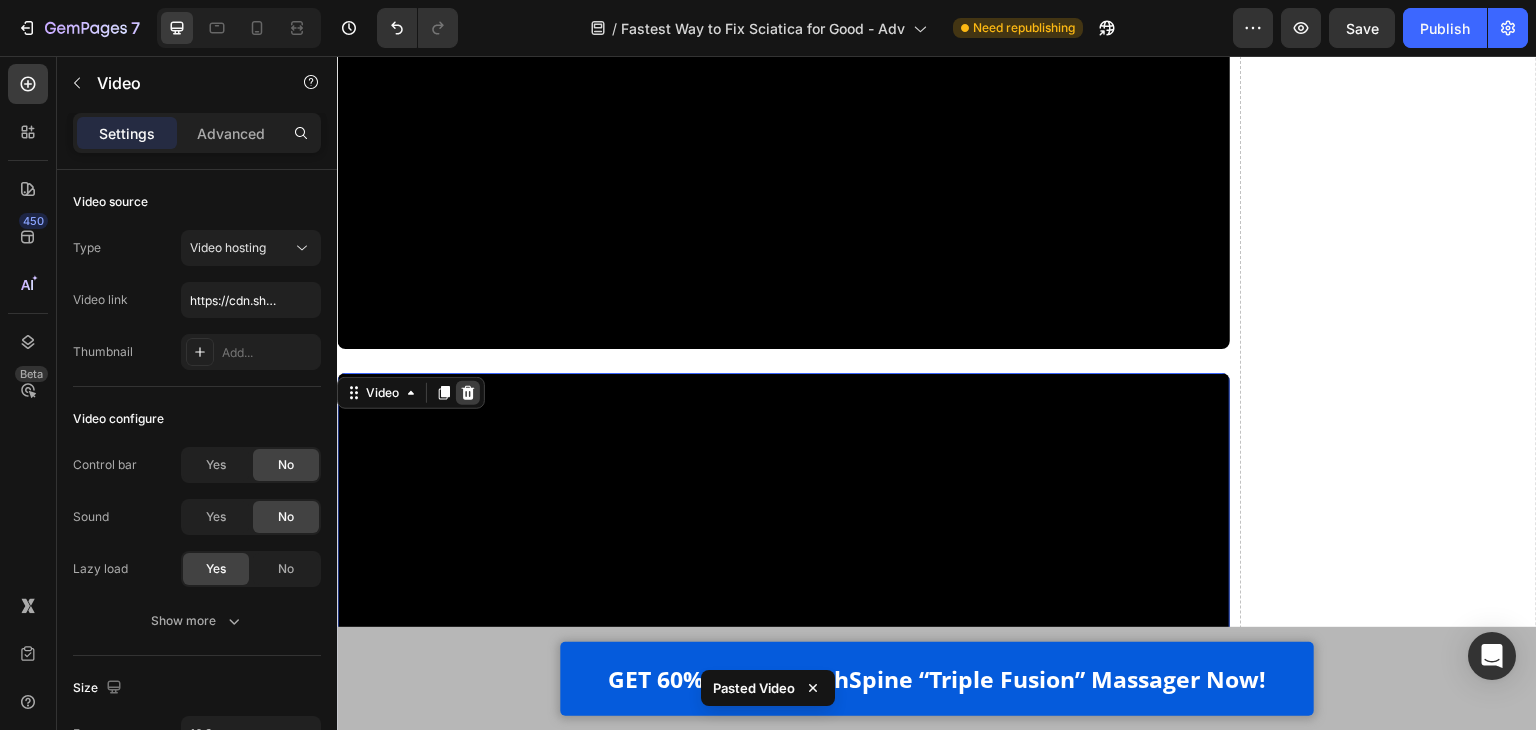 click 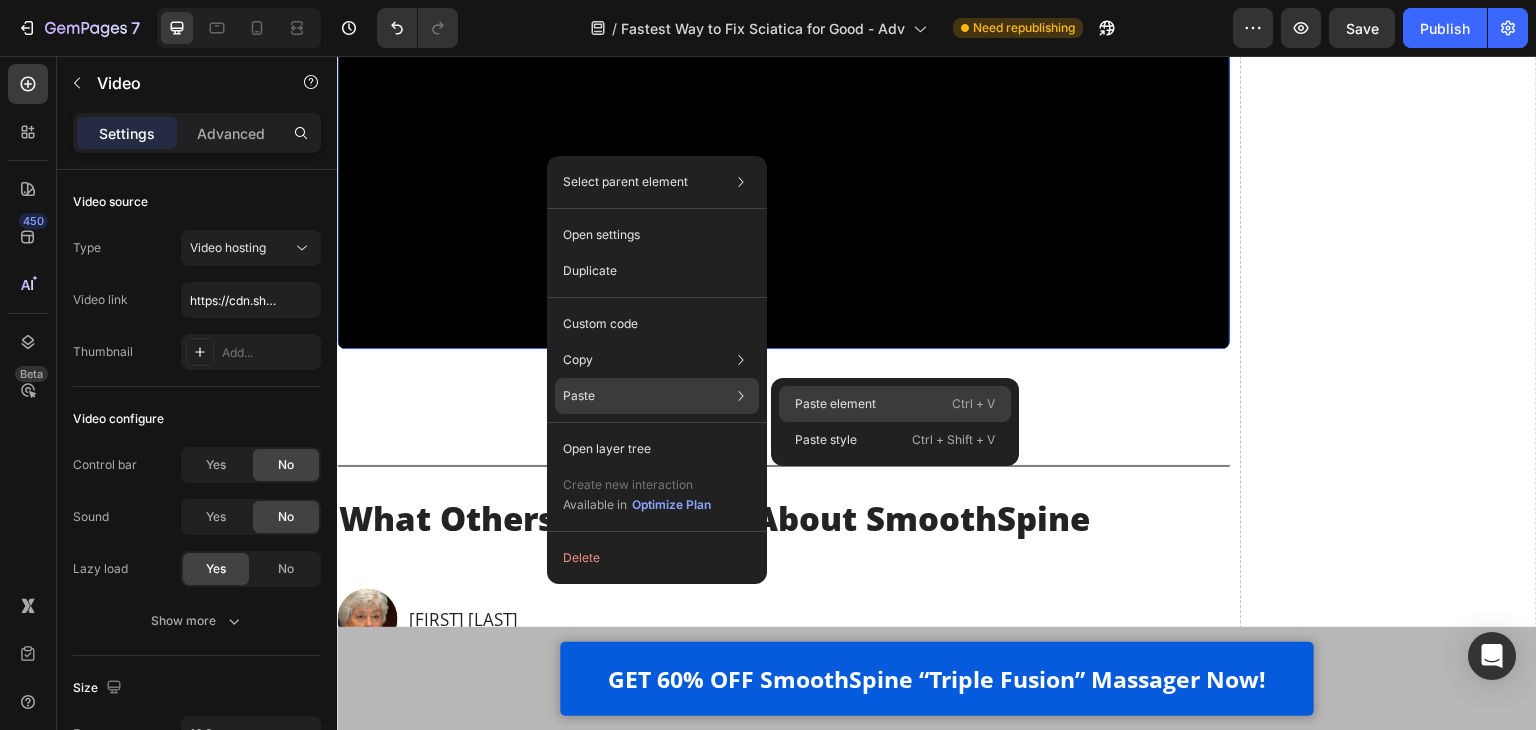 click on "Paste element" at bounding box center [835, 404] 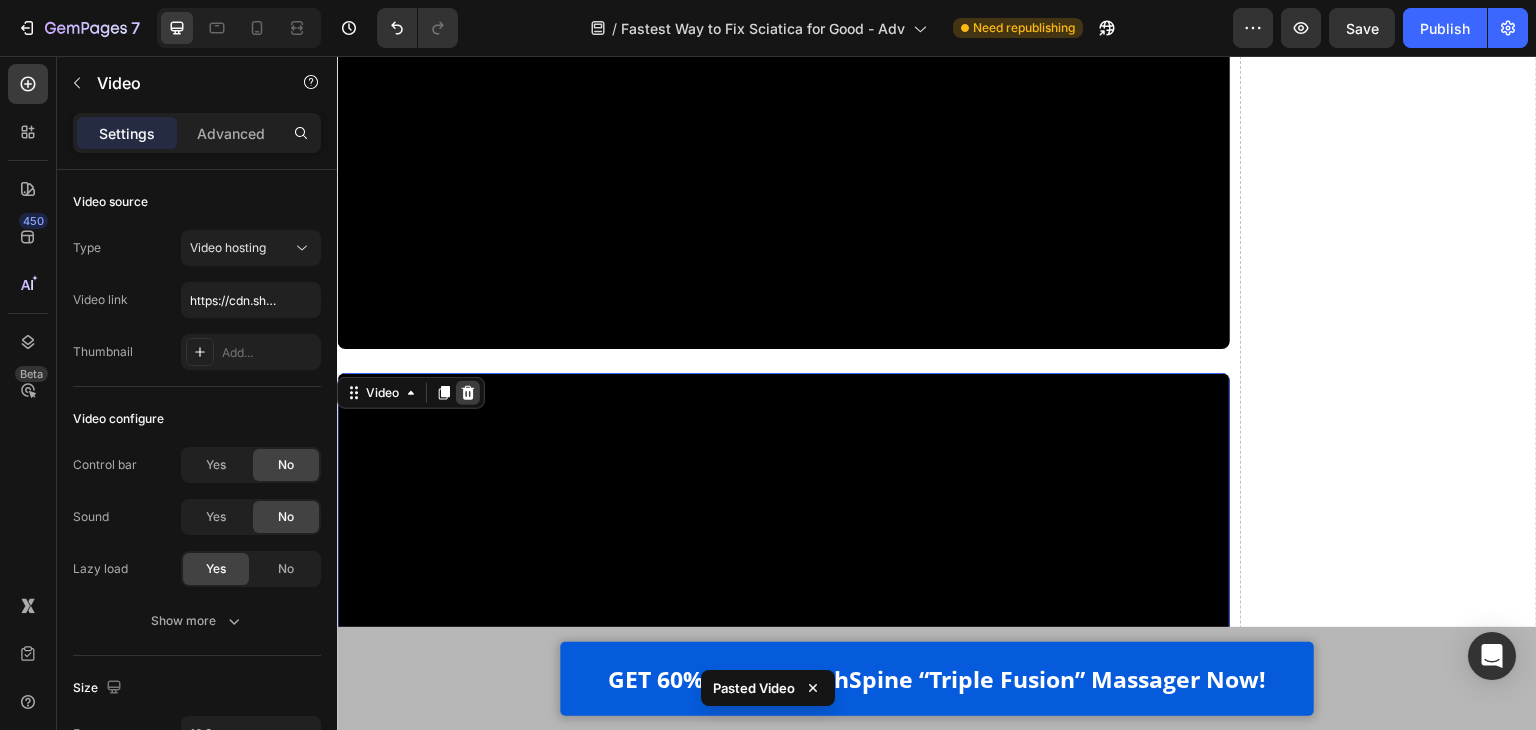 click 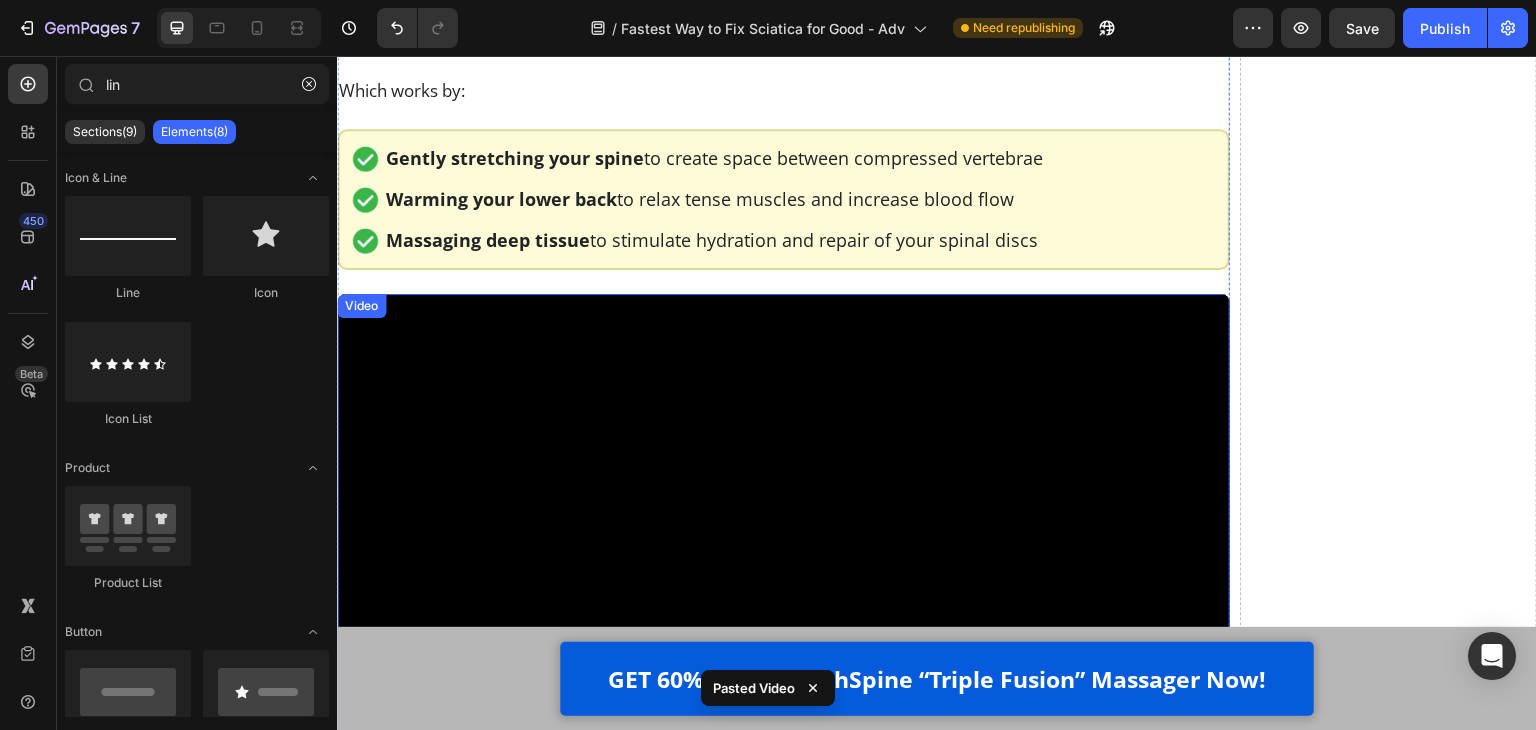 scroll, scrollTop: 12671, scrollLeft: 0, axis: vertical 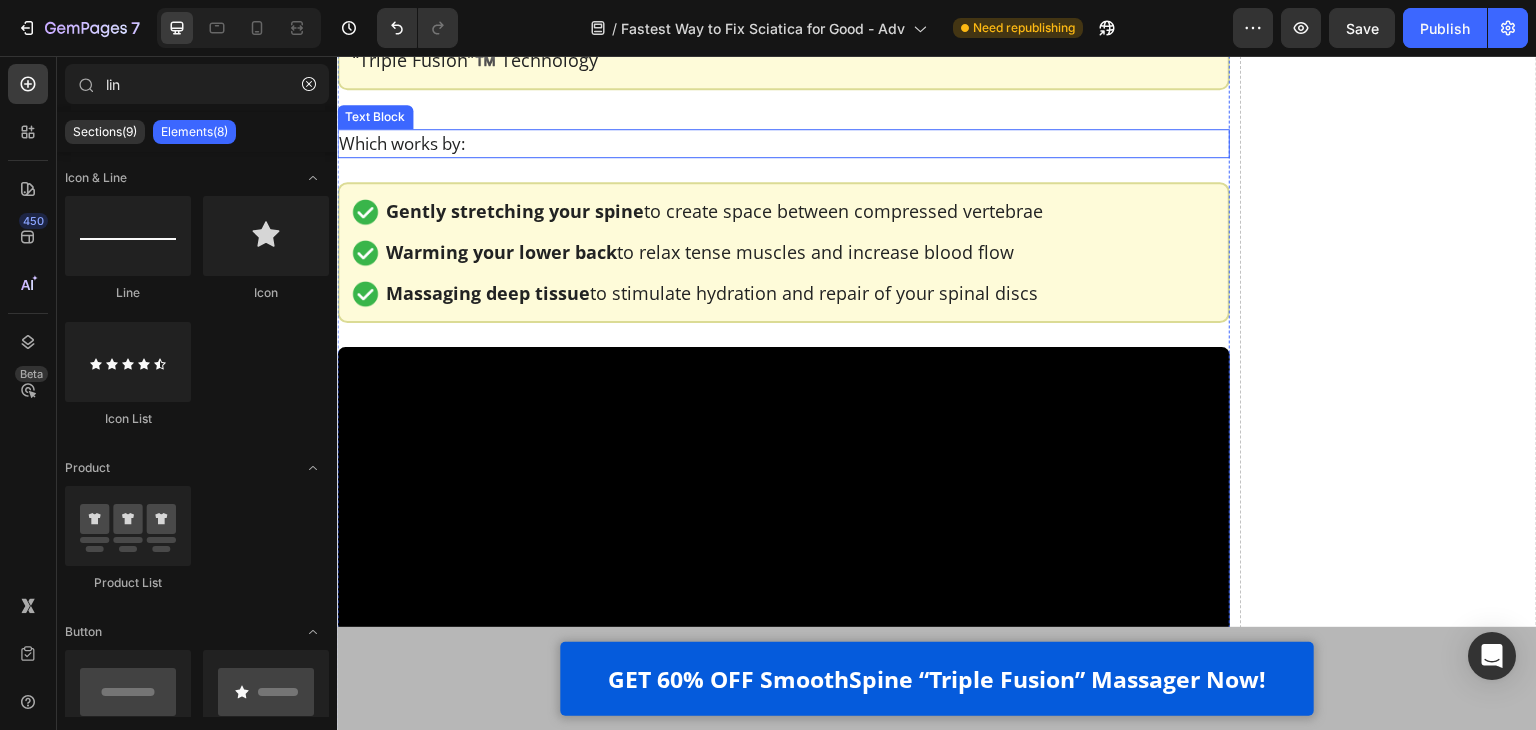 click on "Which works by:" at bounding box center [783, 143] 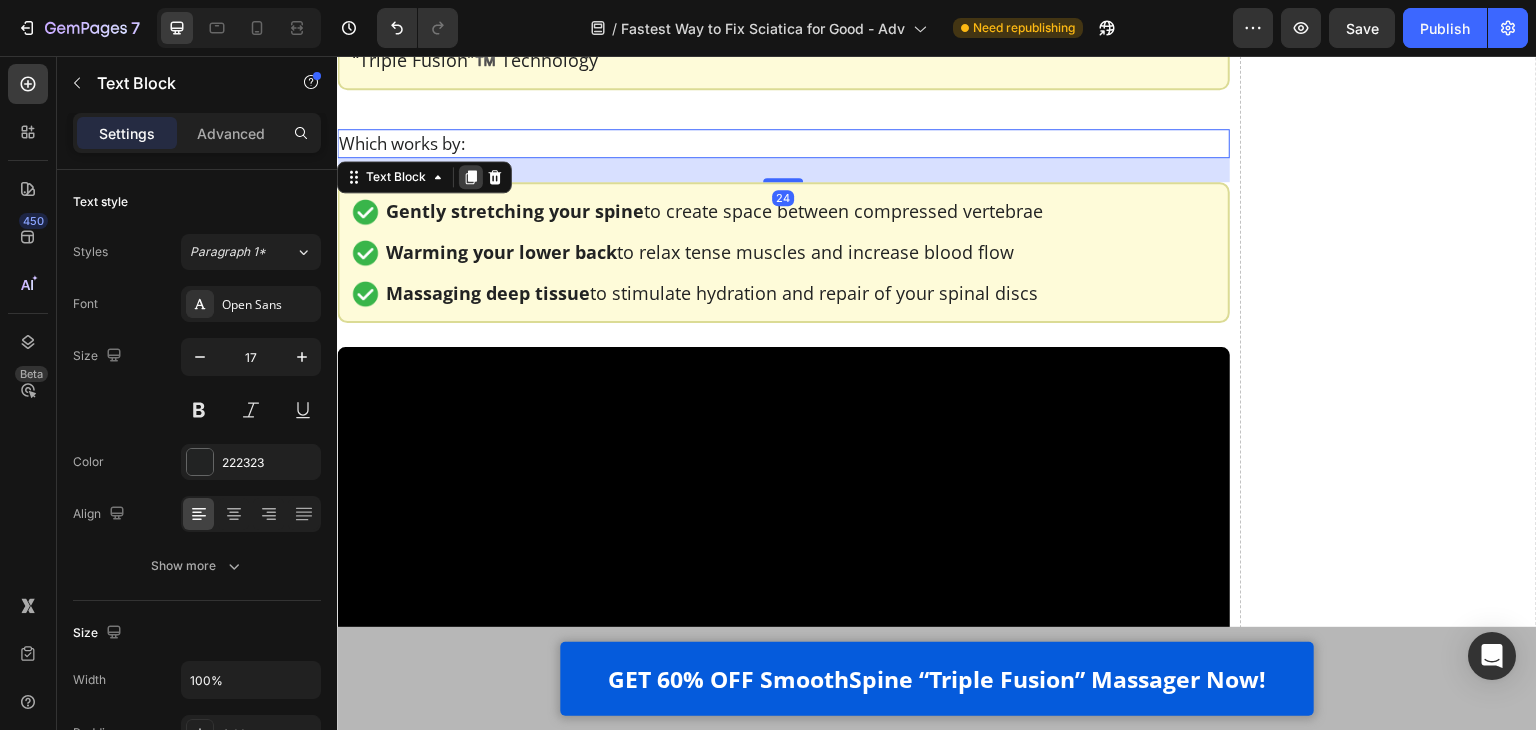 click at bounding box center (471, 177) 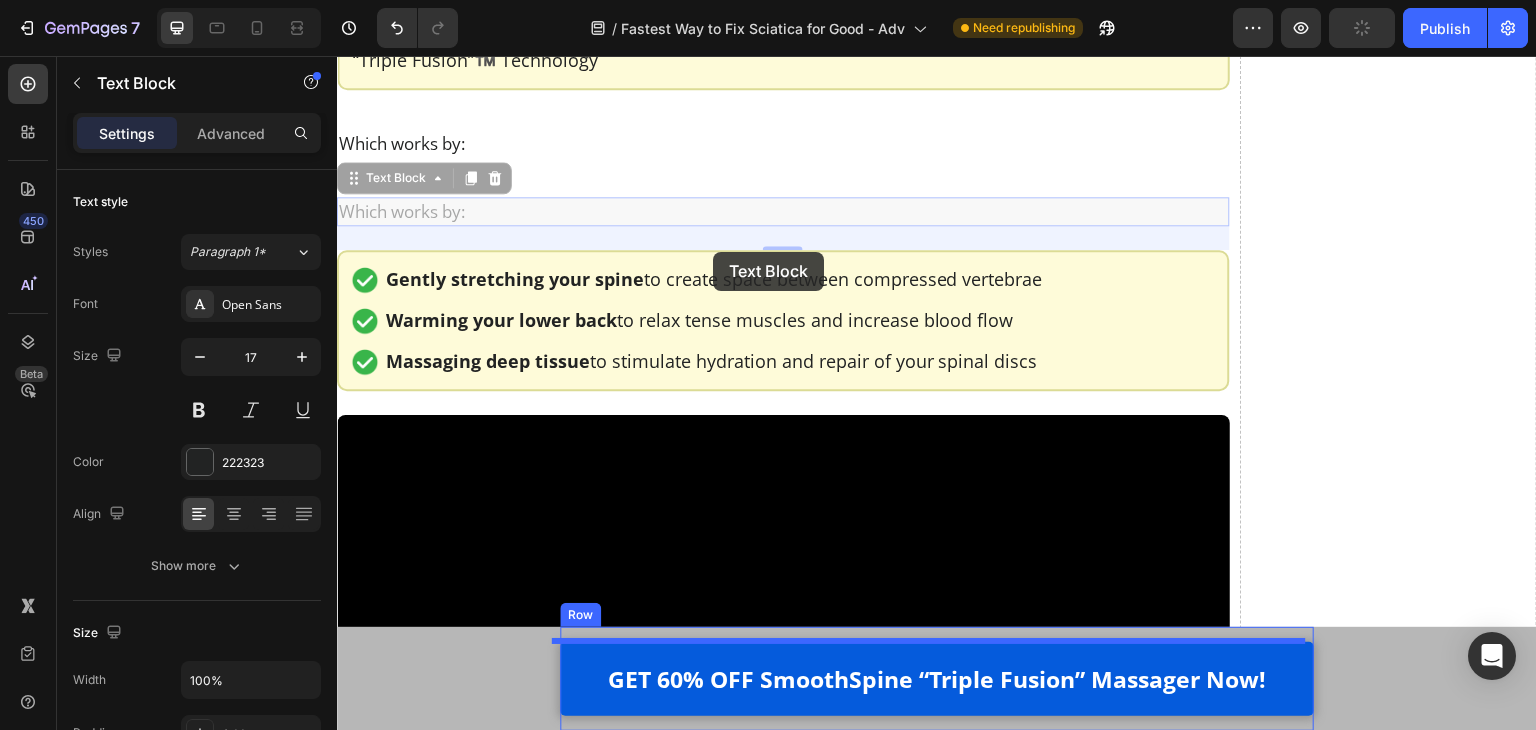 drag, startPoint x: 404, startPoint y: 175, endPoint x: 601, endPoint y: 207, distance: 199.58206 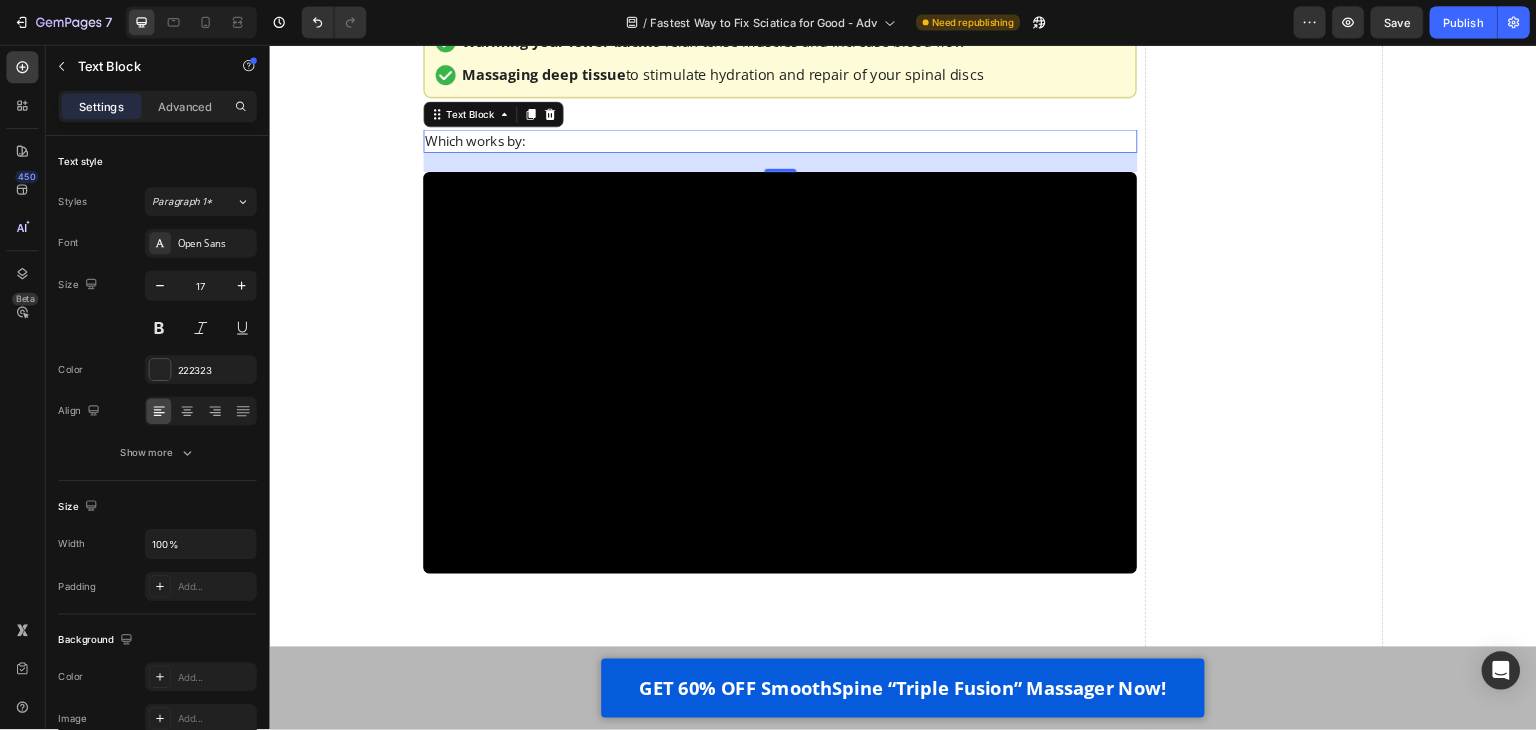 scroll, scrollTop: 12878, scrollLeft: 0, axis: vertical 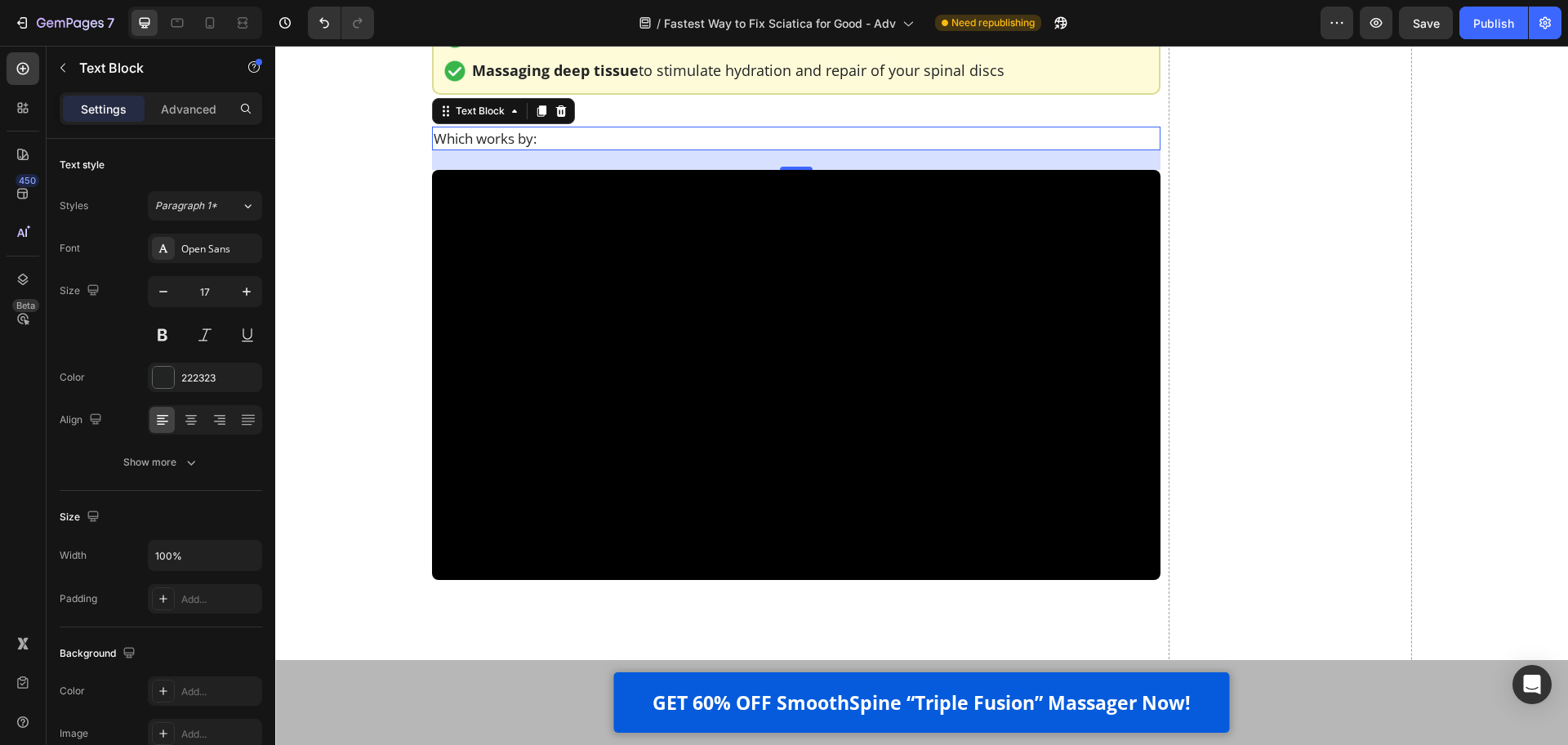 drag, startPoint x: 1420, startPoint y: 46, endPoint x: 451, endPoint y: 114, distance: 971.383 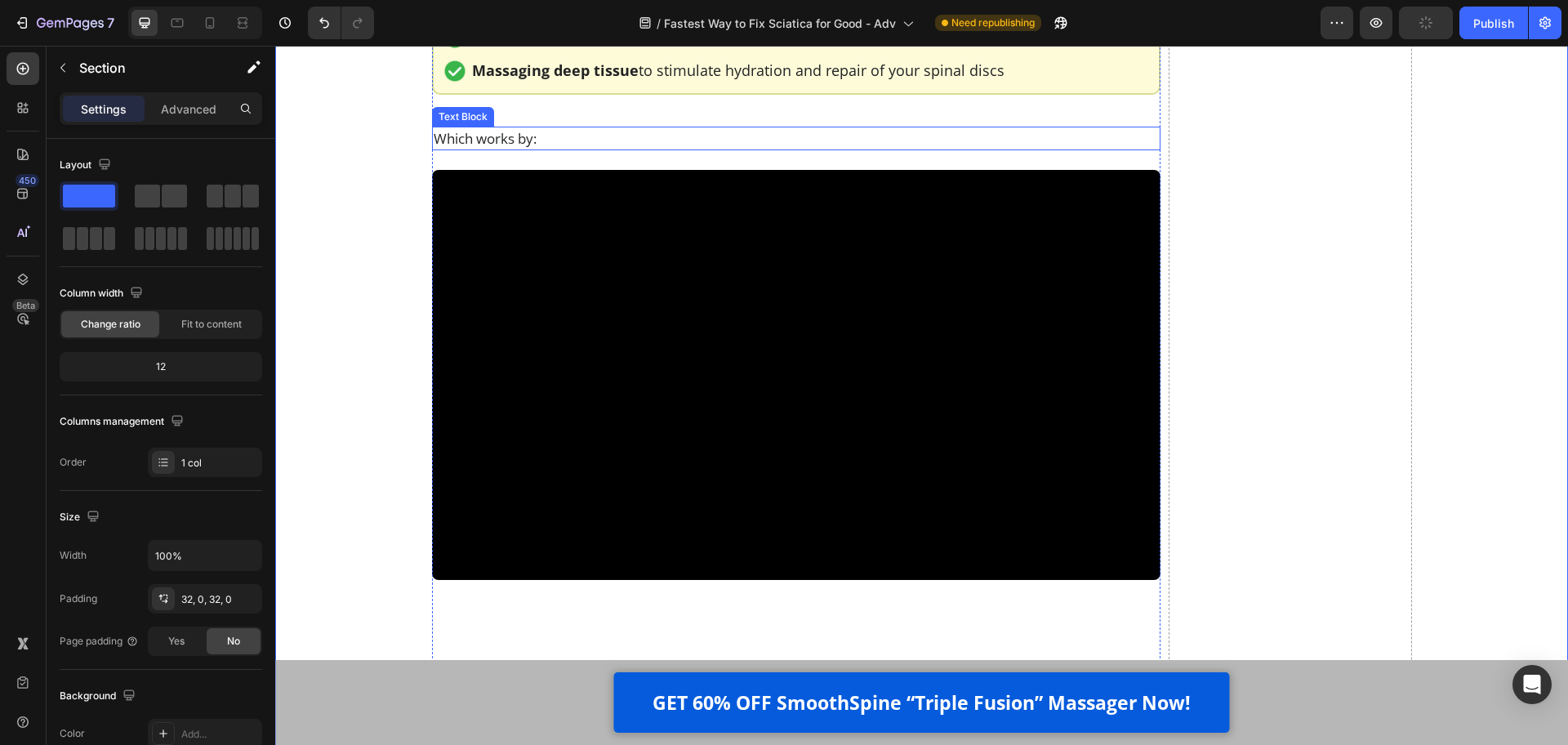 click on "Which works by:" at bounding box center [796, 138] 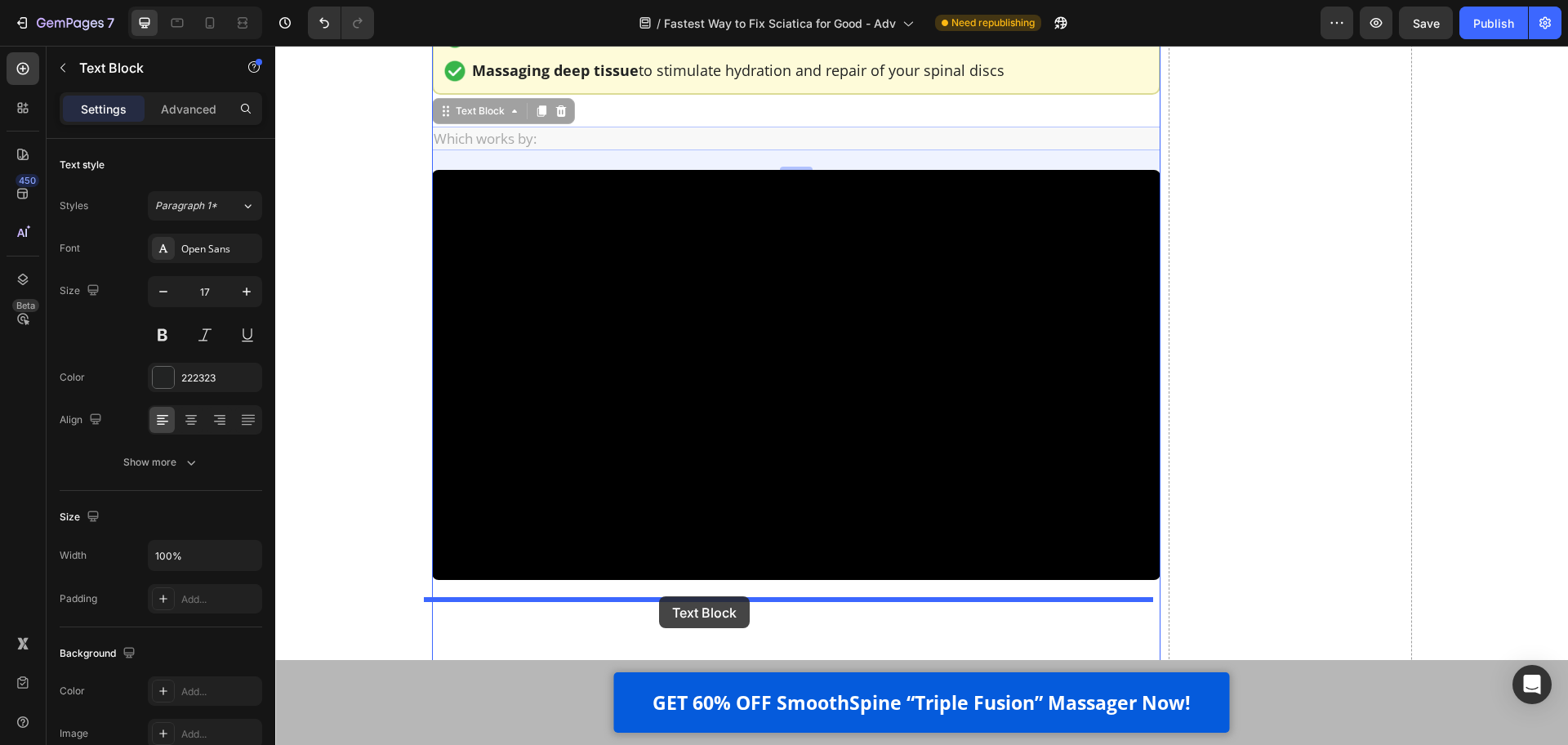 drag, startPoint x: 465, startPoint y: 114, endPoint x: 653, endPoint y: 520, distance: 447.4148 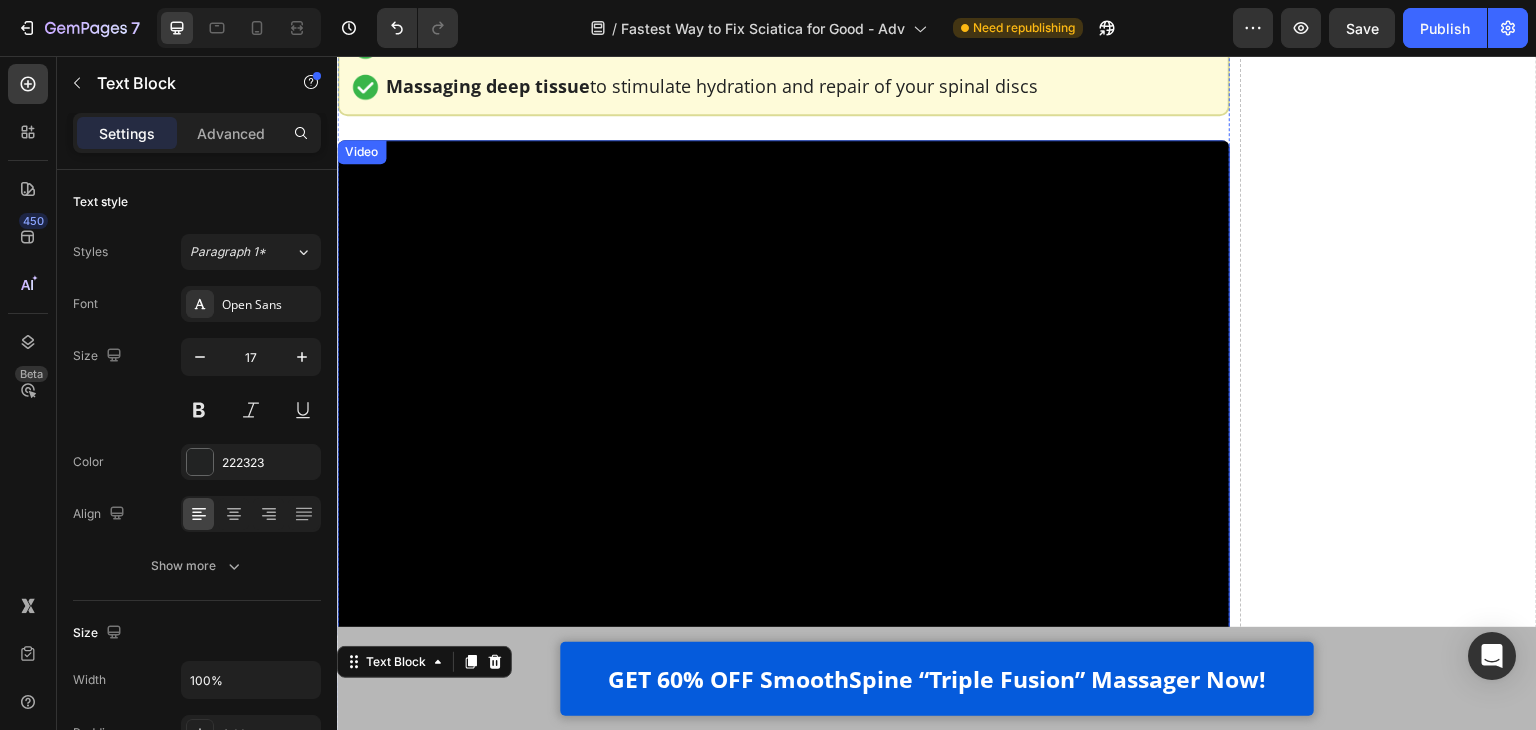 scroll, scrollTop: 13172, scrollLeft: 0, axis: vertical 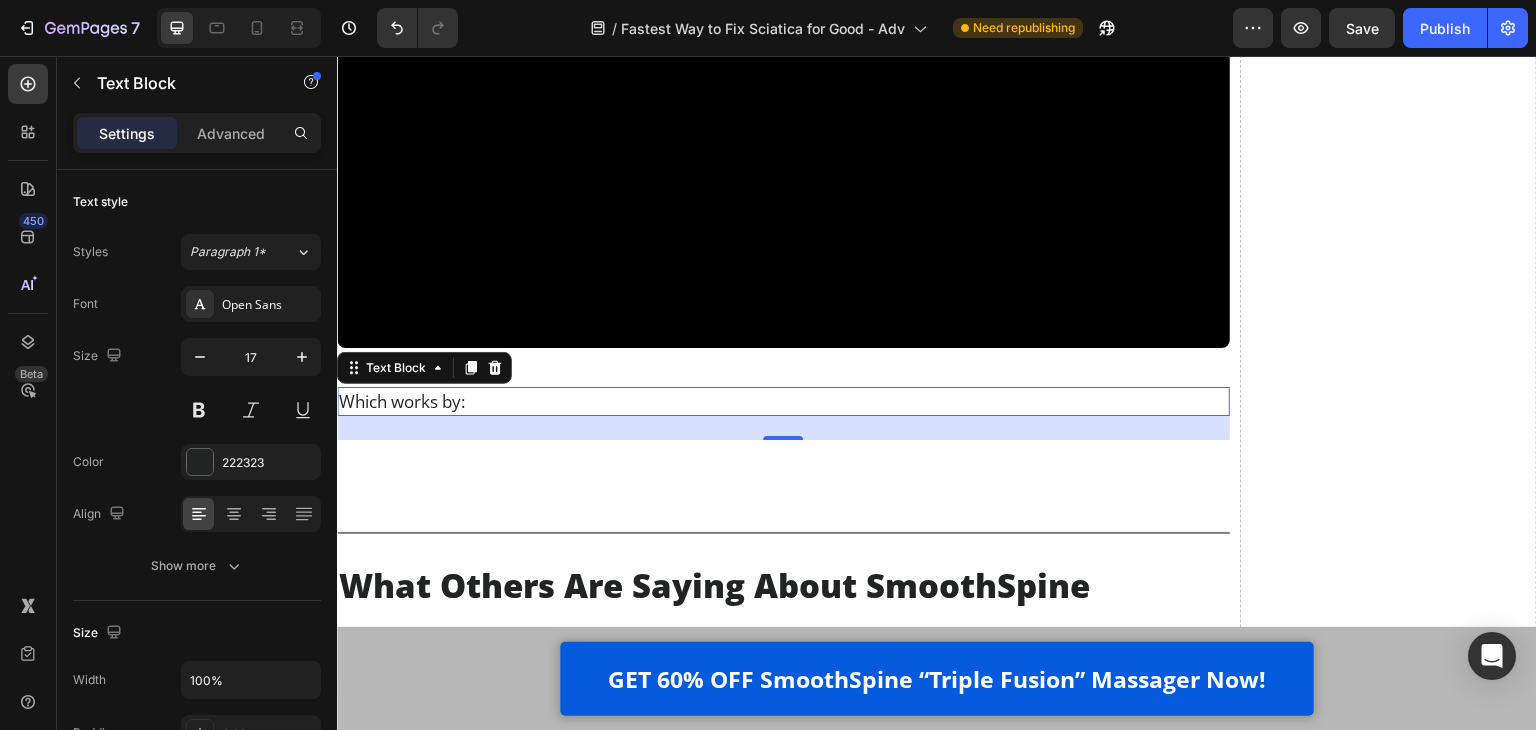 click on "Which works by:" at bounding box center (783, 401) 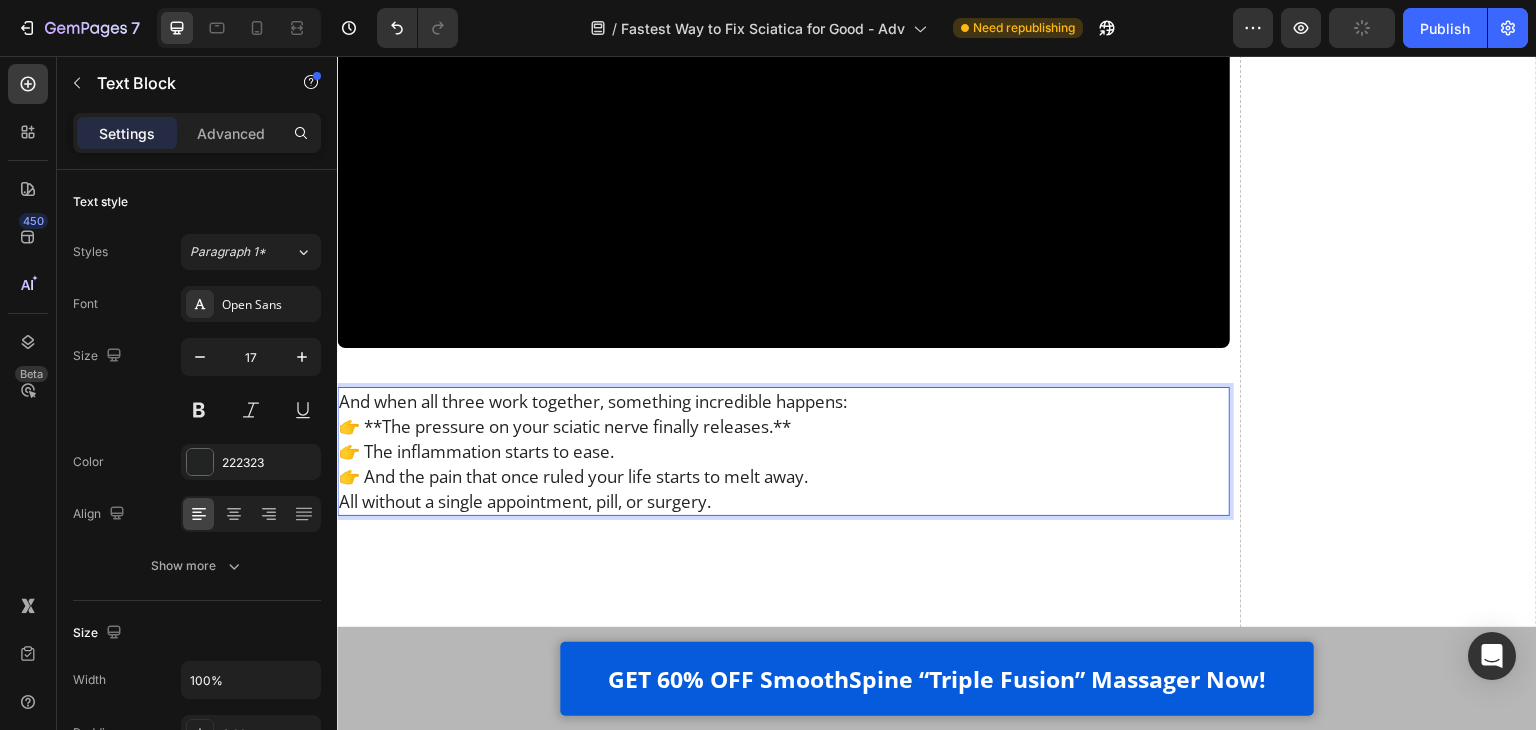 click on "👉 **The pressure on your sciatic nerve finally releases.**" at bounding box center [783, 426] 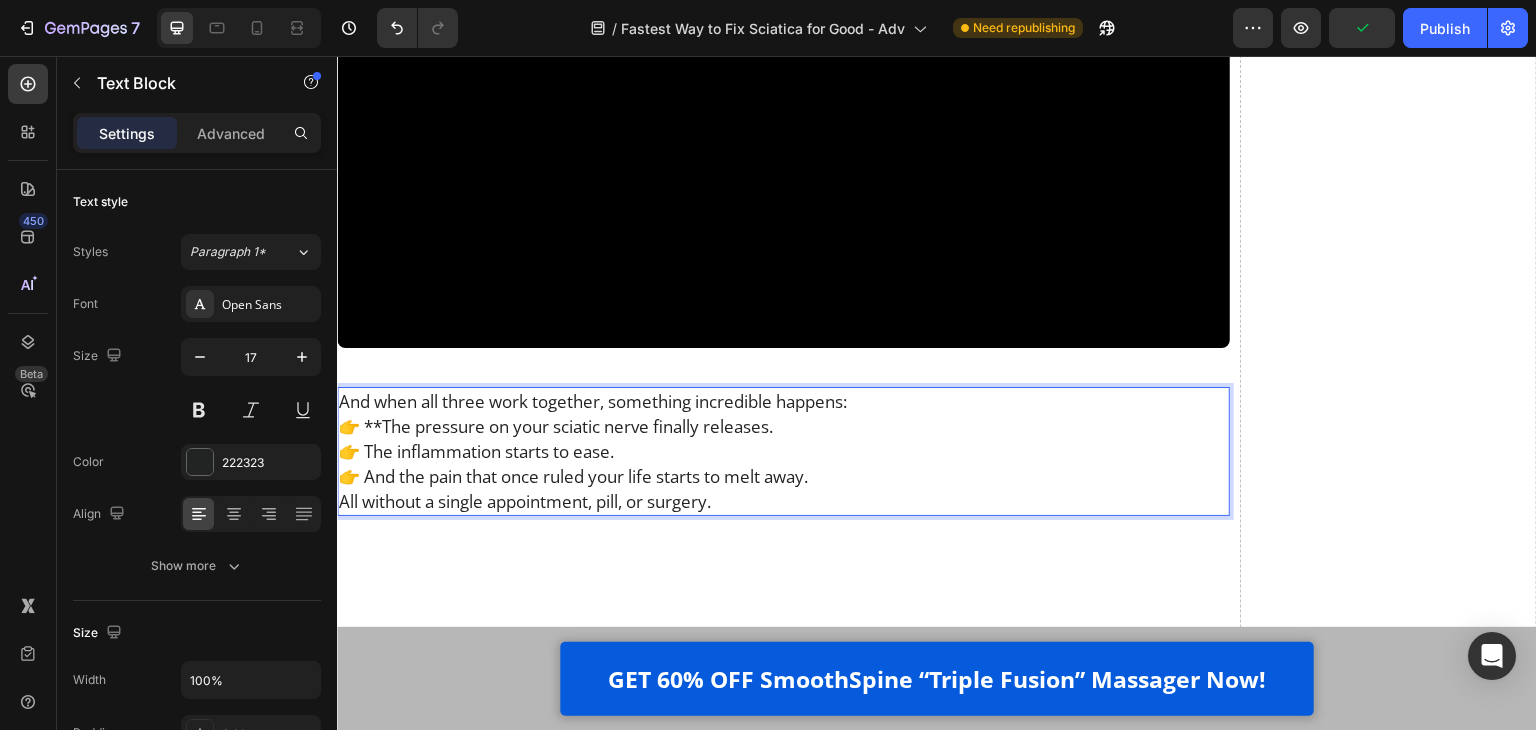 click on "👉 **The pressure on your sciatic nerve finally releases." at bounding box center (783, 426) 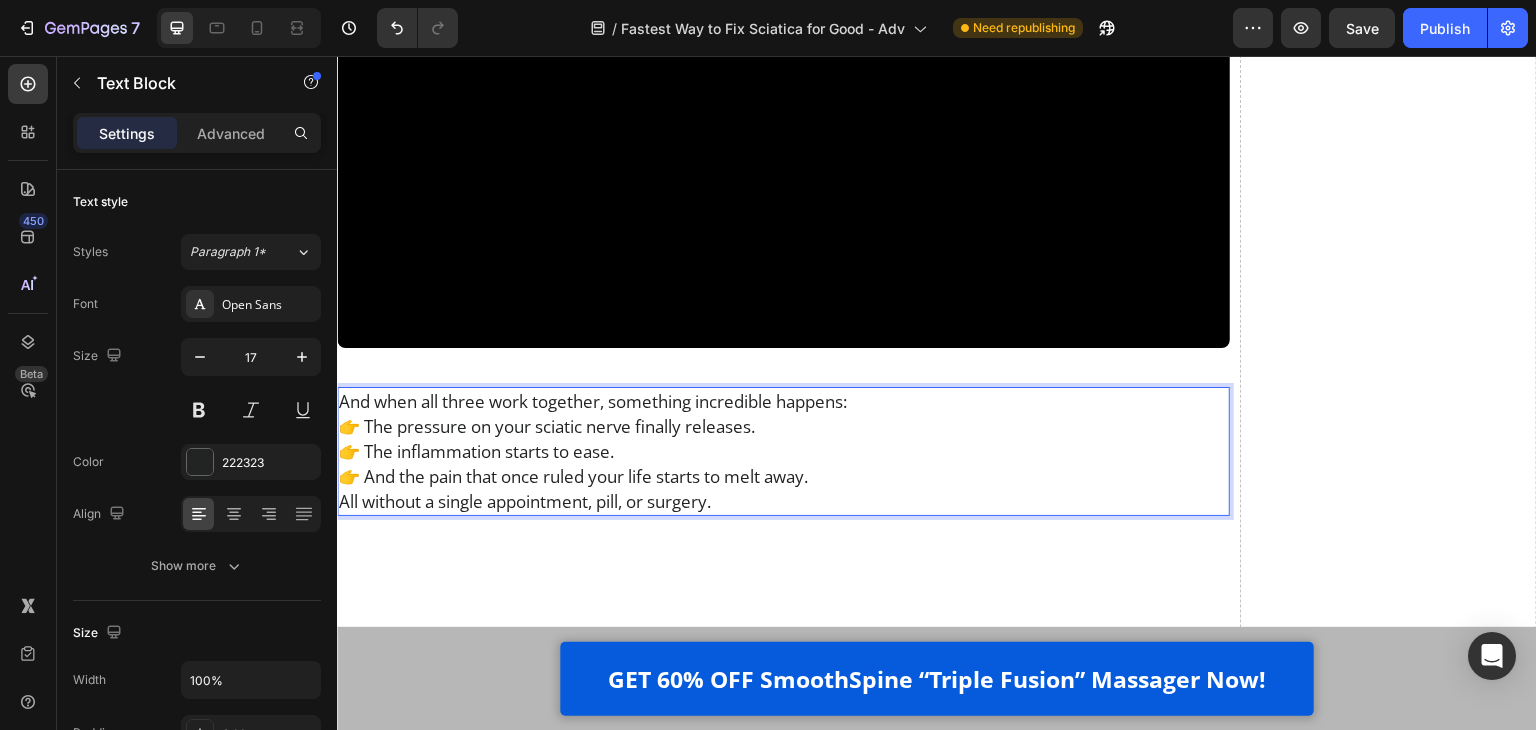 click on "And when all three work together, something incredible happens:" at bounding box center (783, 401) 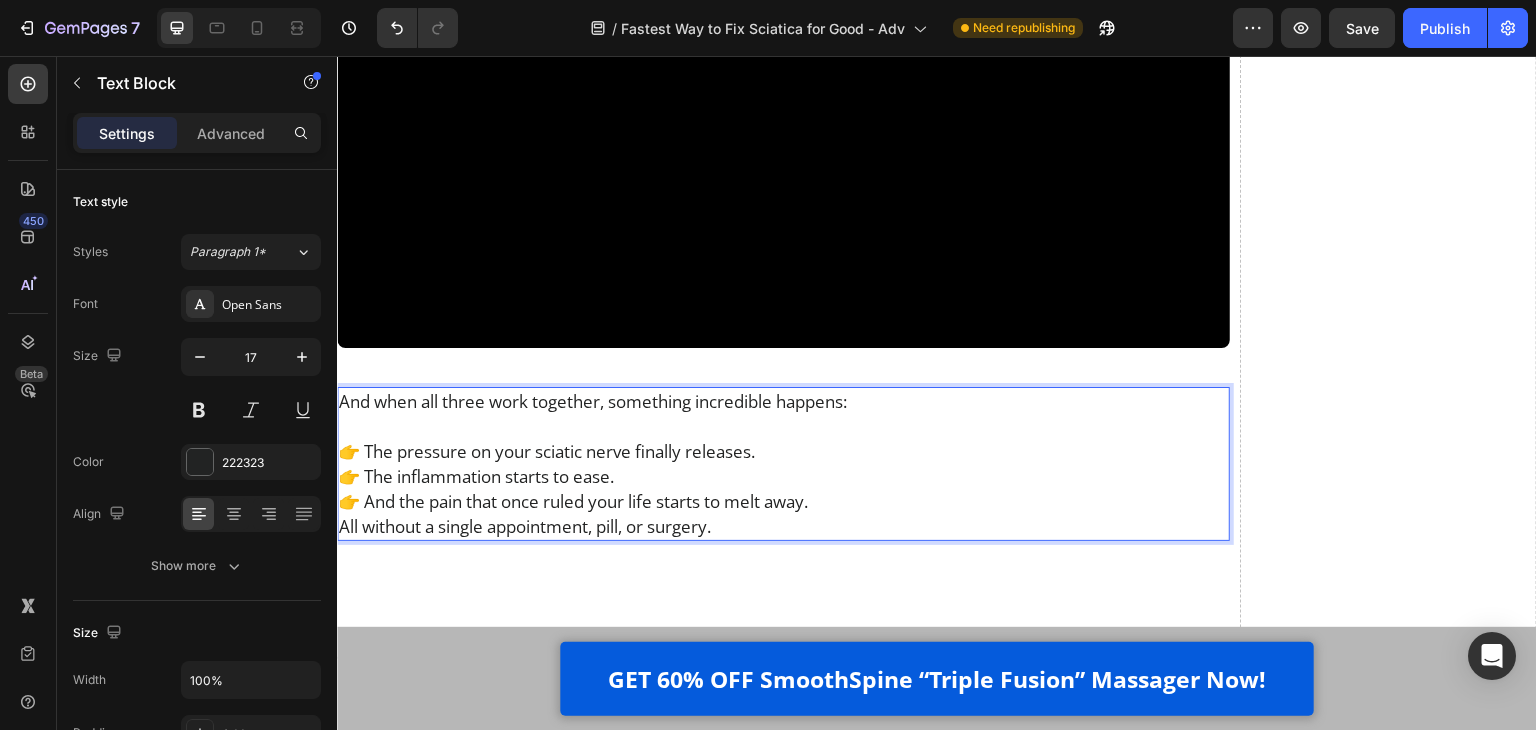 click on "👉 The pressure on your sciatic nerve finally releases." at bounding box center [783, 451] 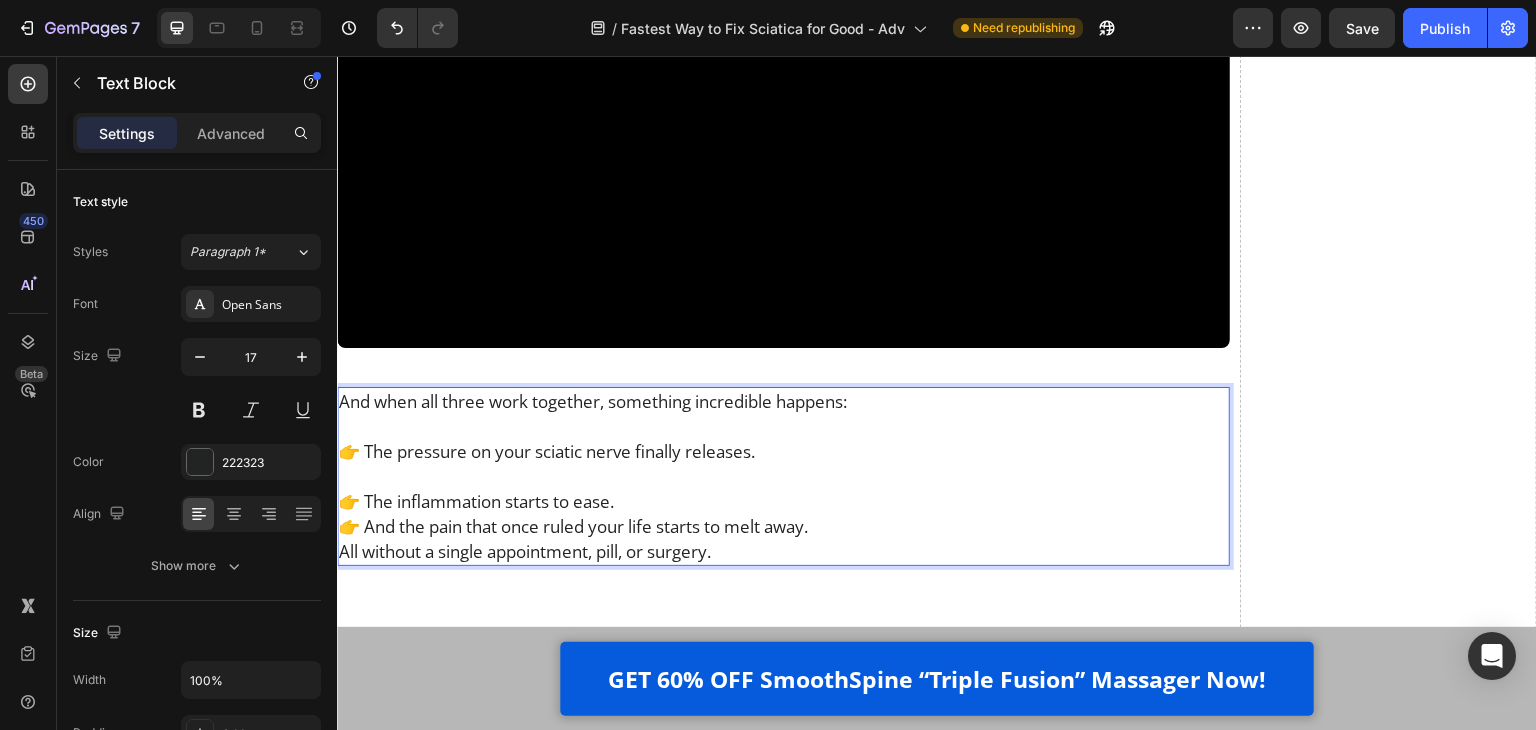 click on "👉 The inflammation starts to ease." at bounding box center [783, 501] 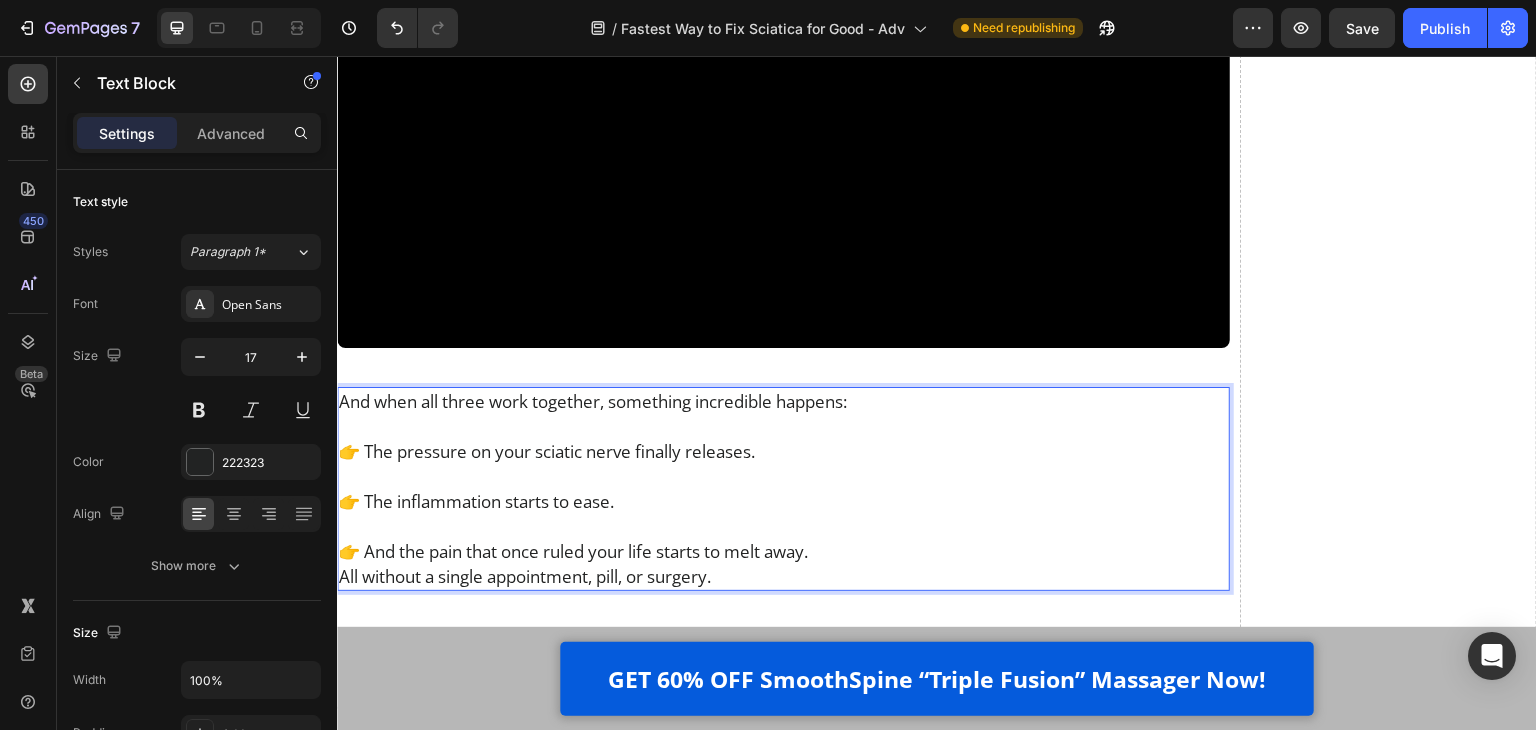 click on "👉 And the pain that once ruled your life starts to melt away." at bounding box center (783, 551) 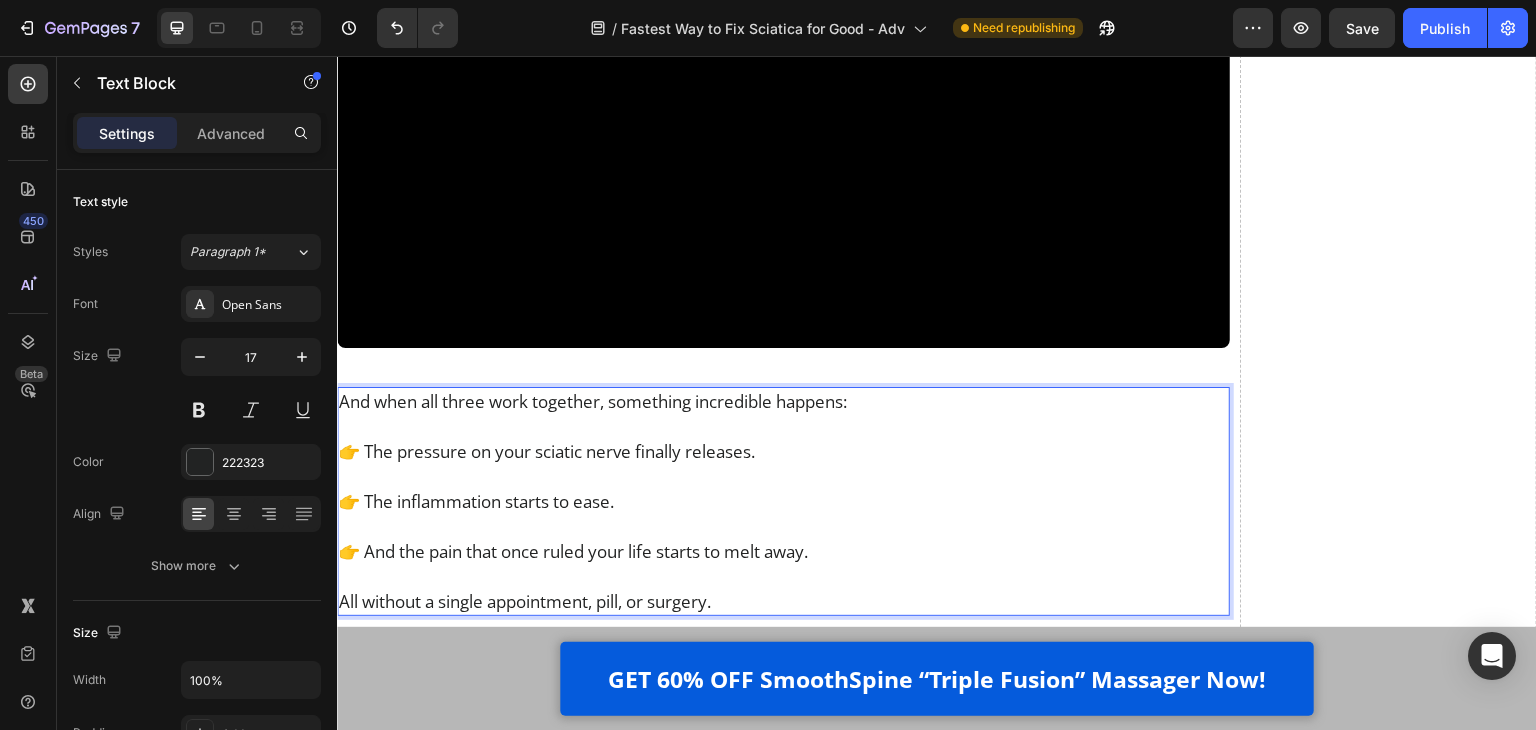 click on "Drop element here" at bounding box center (1389, 2445) 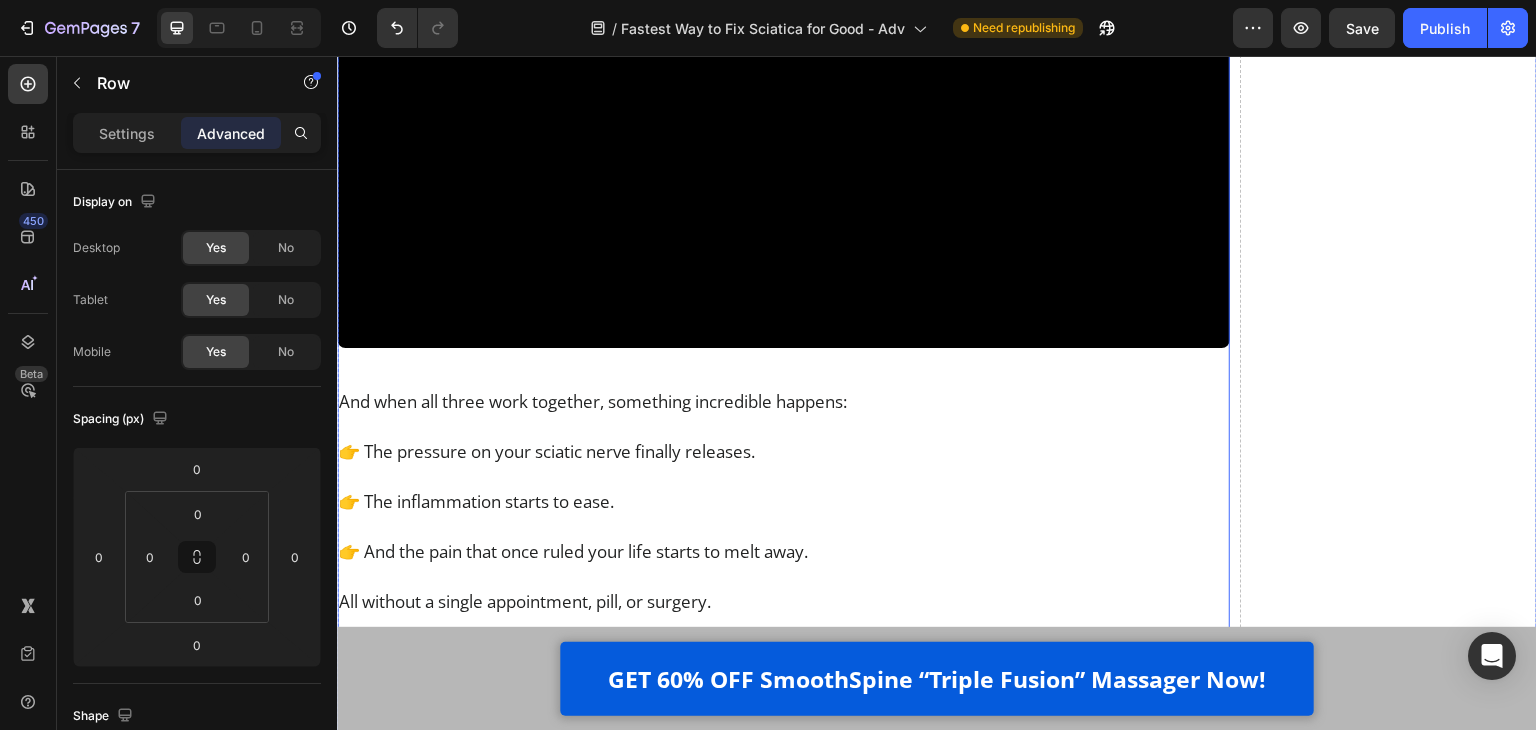 scroll, scrollTop: 13272, scrollLeft: 0, axis: vertical 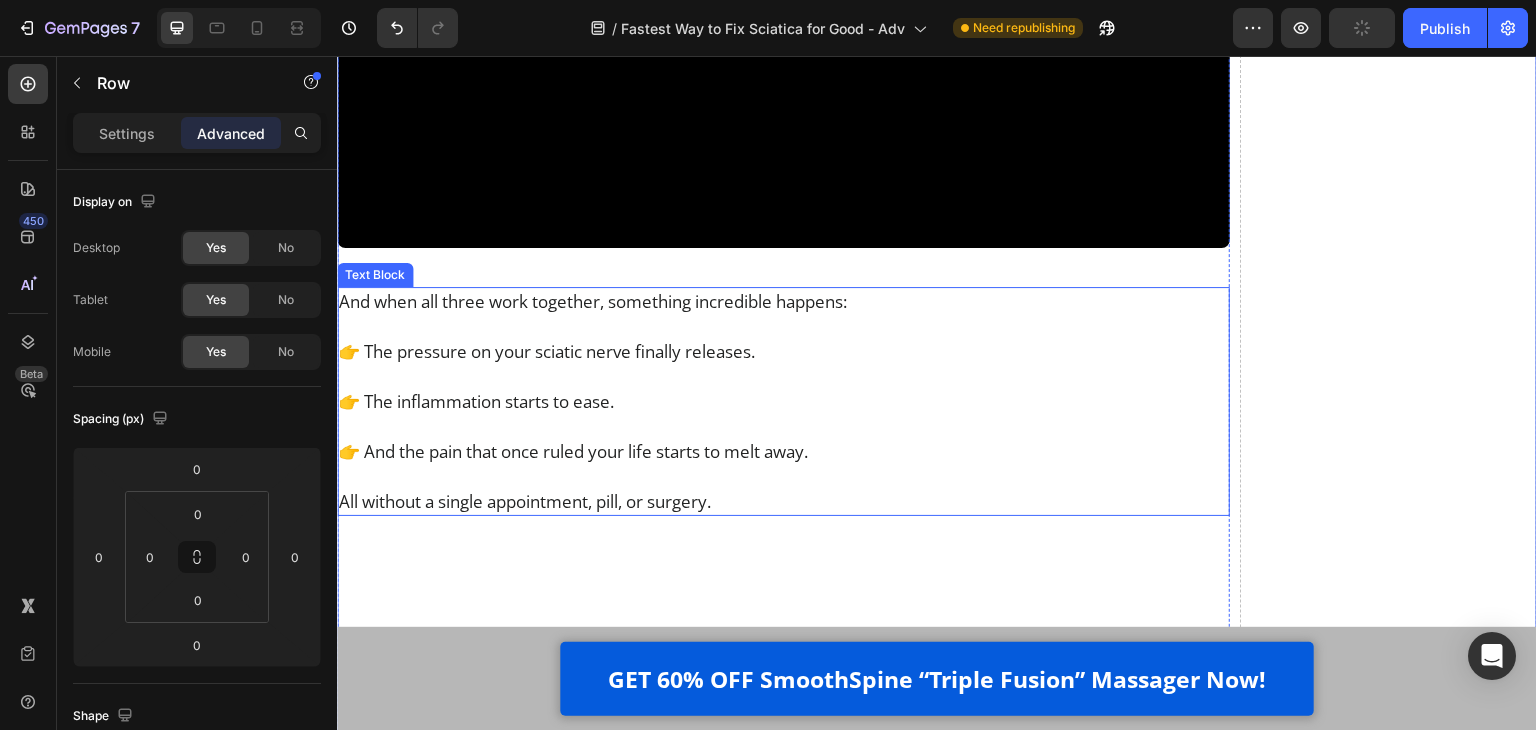 click at bounding box center (783, 376) 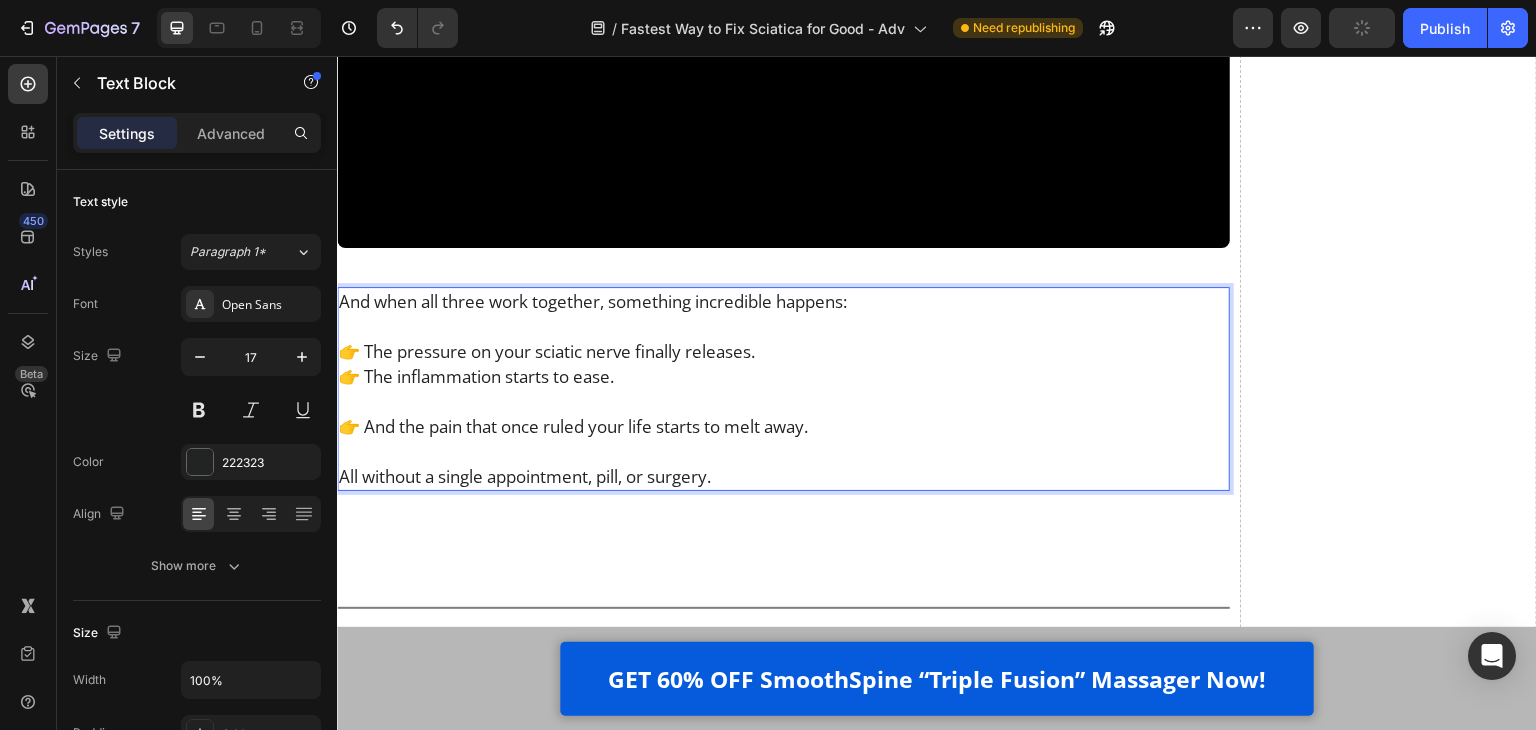 click at bounding box center [783, 401] 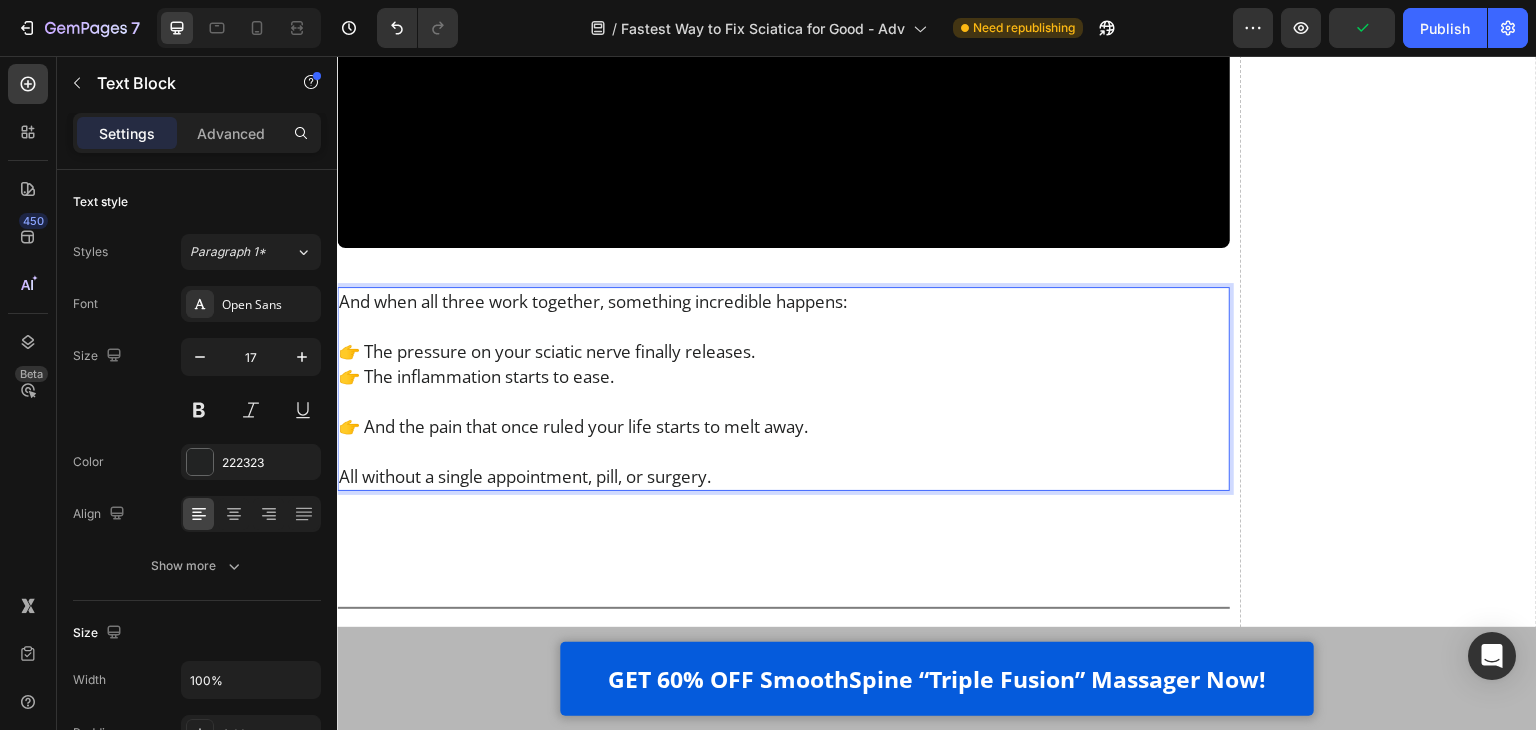 click at bounding box center [783, 401] 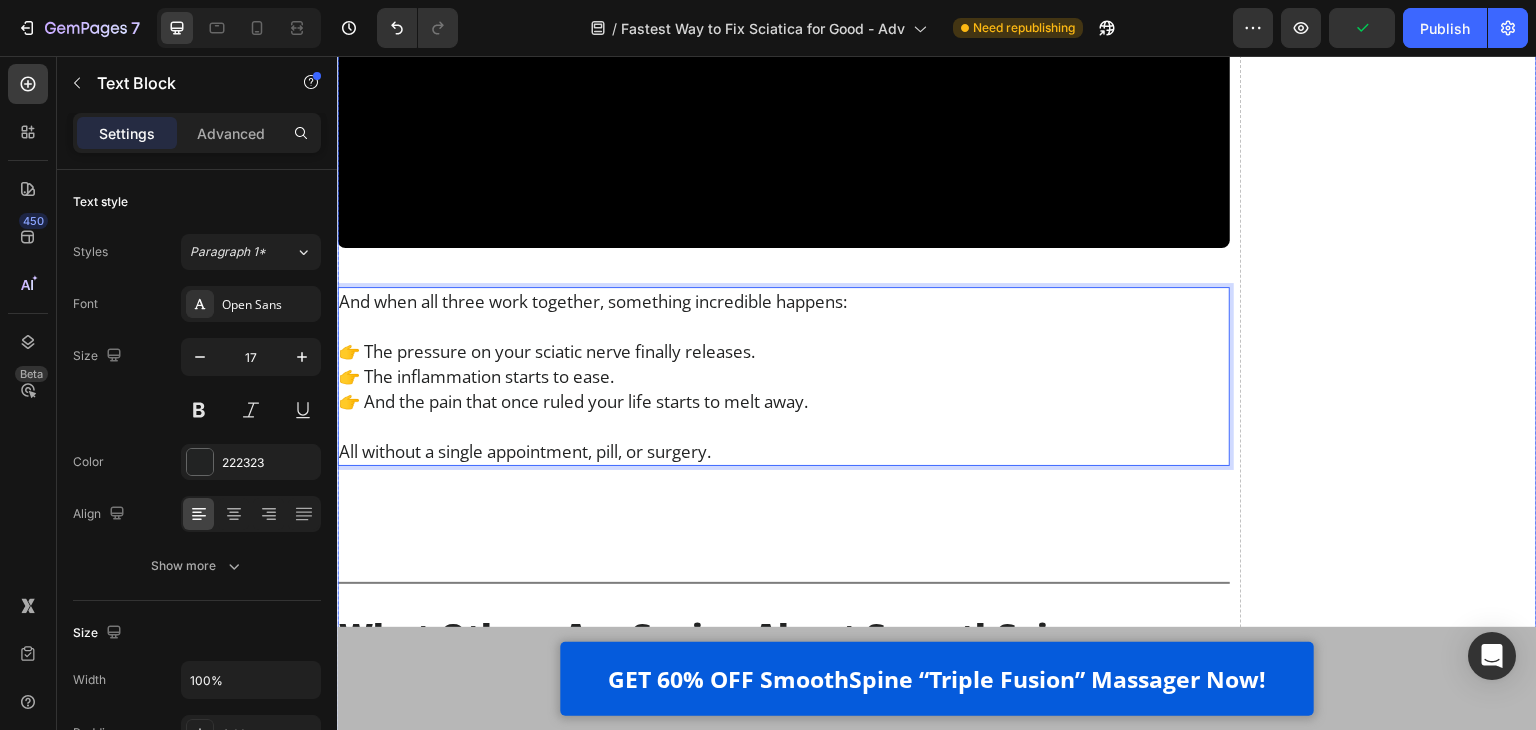 click on "Drop element here" at bounding box center [1389, 2320] 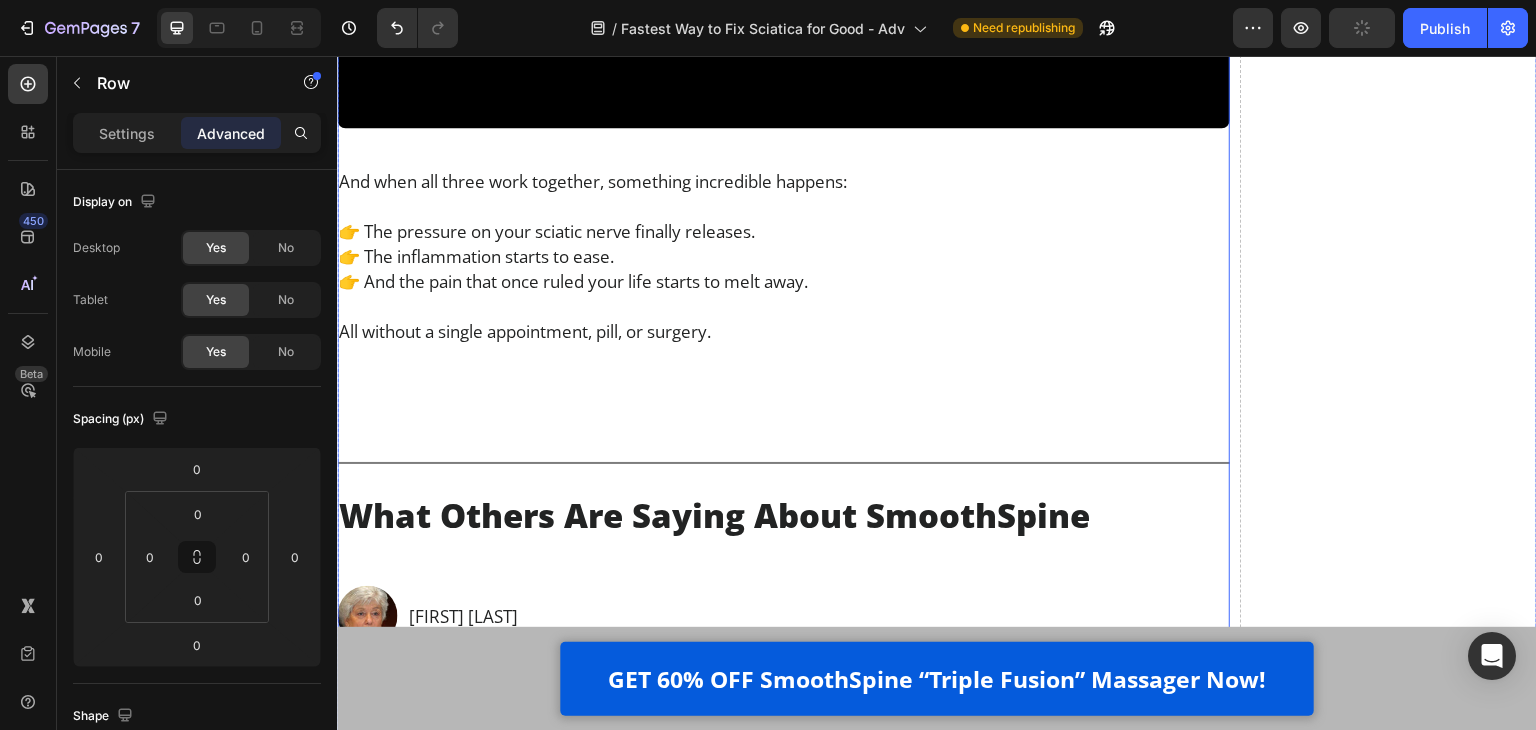 scroll, scrollTop: 13472, scrollLeft: 0, axis: vertical 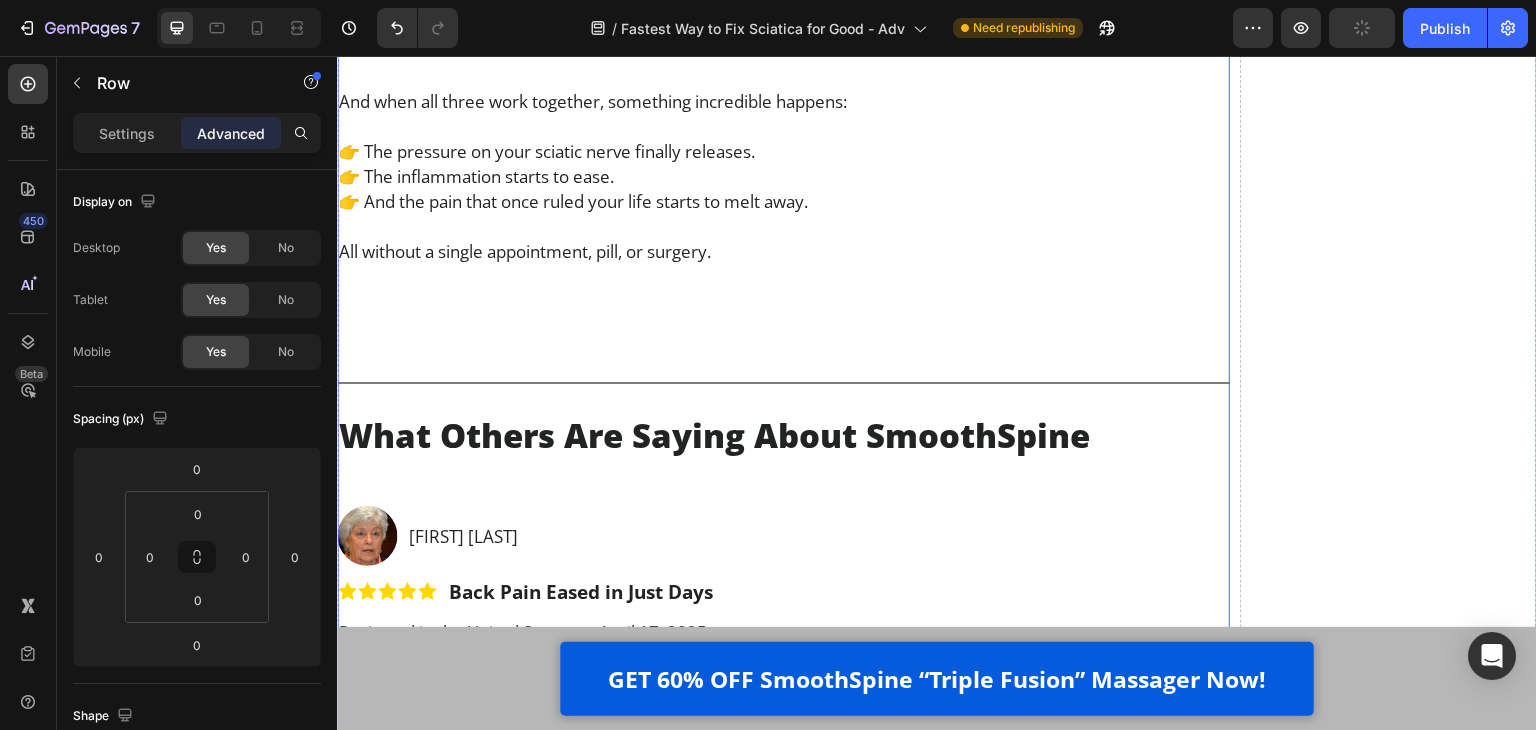click on "Luckily, now there’s a way to finally fix this at the root. Heading I’ll be honest - after years of watching my patients waste money on painkillers, heating pads, and gimmicky devices… I was starting to think *nothing* could help people fix their sciatica at home.   But then it clicked.   To actually relieve chronic lower back pain and sciatica, you need to do  3 things  - all at the same time: Text Block Image Apply  gentle traction  to relieve pressure on the spine Text Block Row Image Use  heat therapy  to loosen tight muscles and improve blood flow Text Block Row Image Add  deep-tissue massage  to rehydrate the discs and calm inflammation Text Block Row Row That’s the only combination that works - and it has to happen together, consistently, and in a way that doesn’t make the pain worse.   So at that point, I knew what had to be done.   We needed a solution that fused all 3 therapies - traction, heat, and massage - into one simple, at-home routine. Text Block Video Heading . Text Block Row ." at bounding box center [783, 2120] 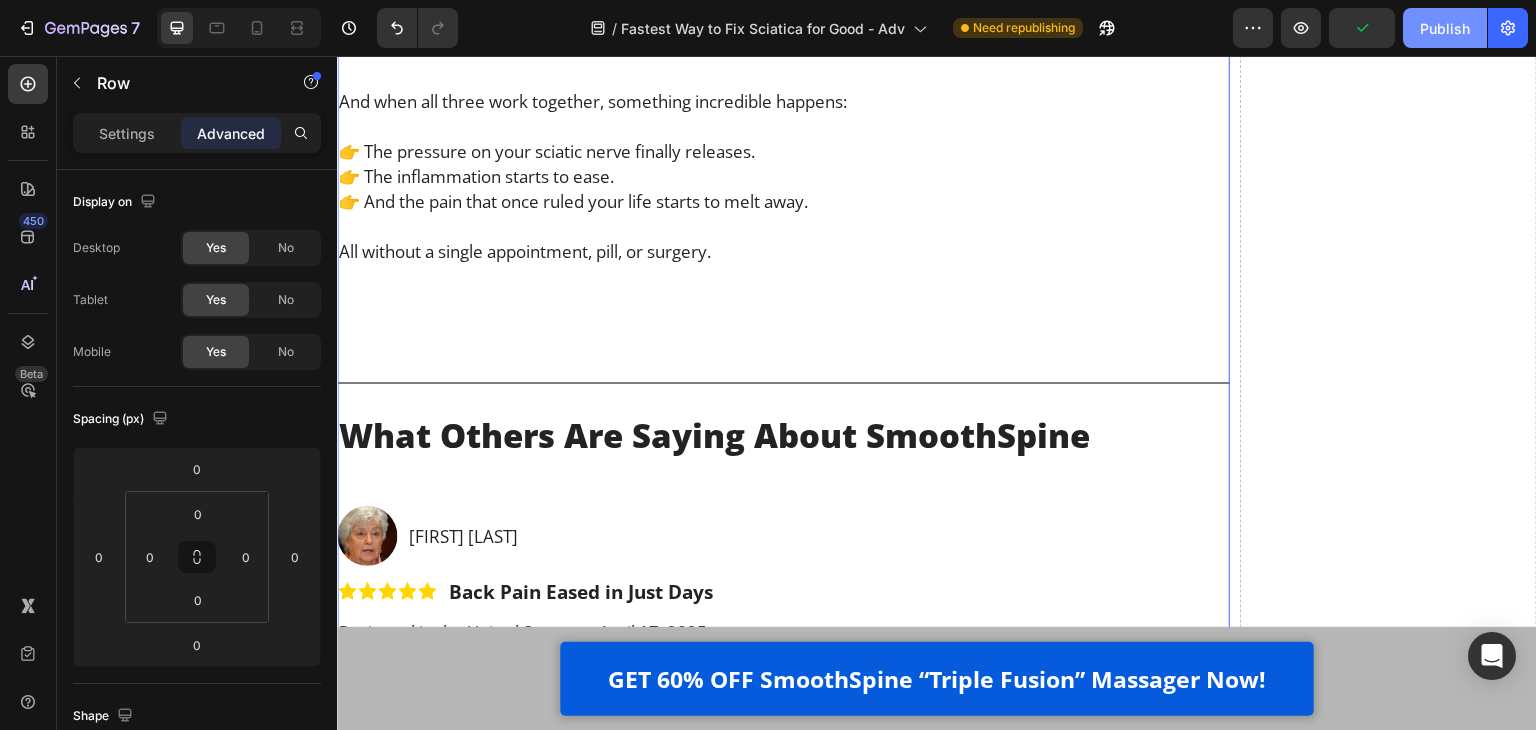 click on "Publish" at bounding box center [1445, 28] 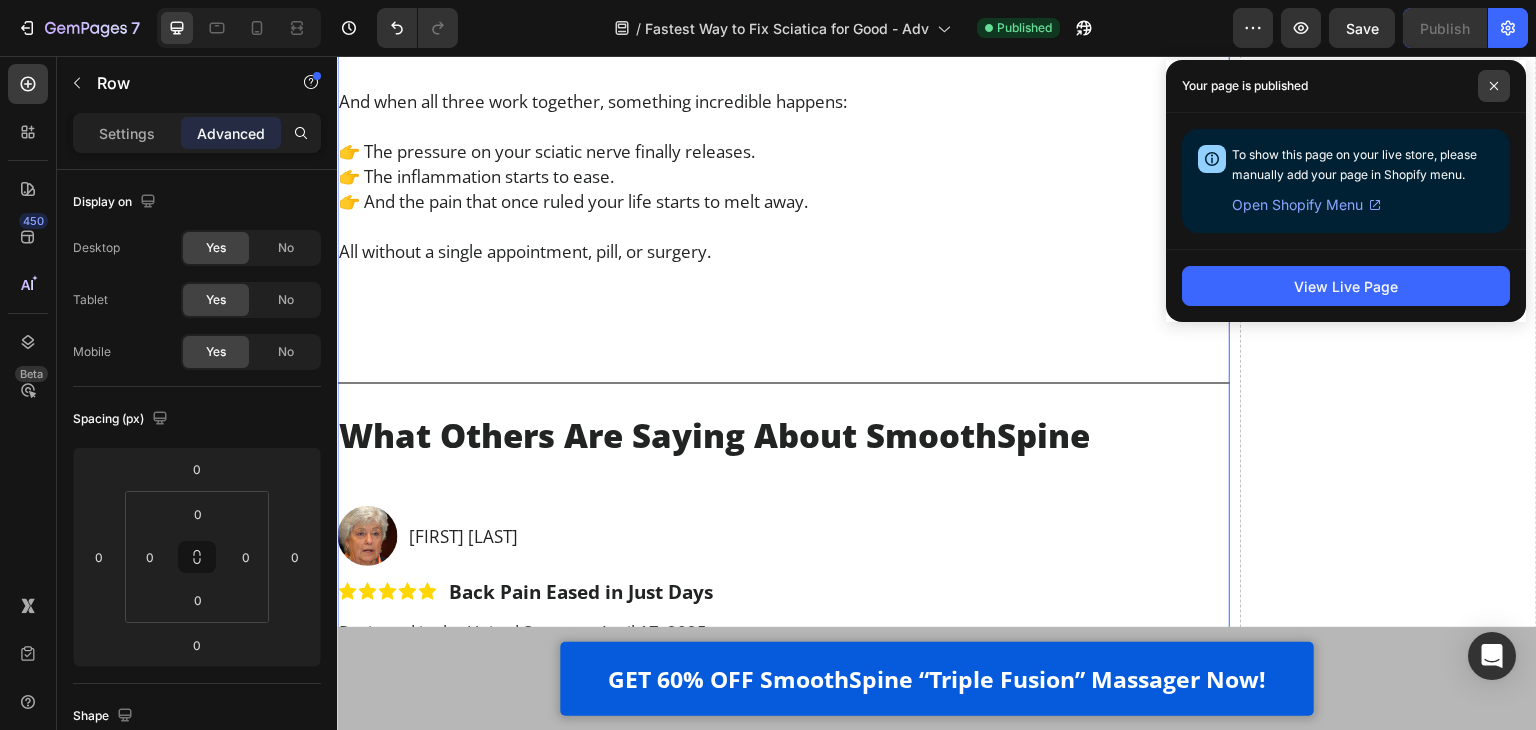 click 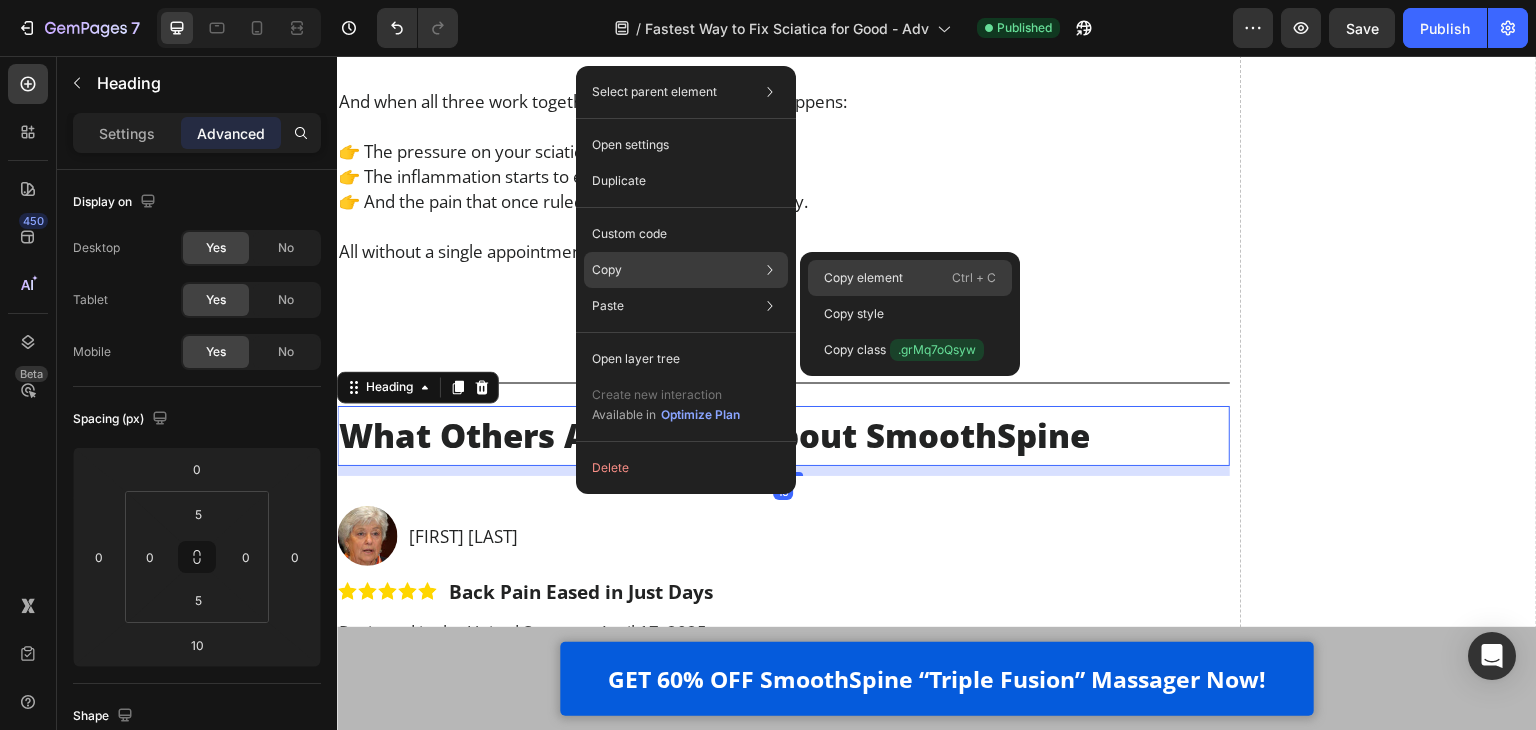 click on "Copy element  Ctrl + C" 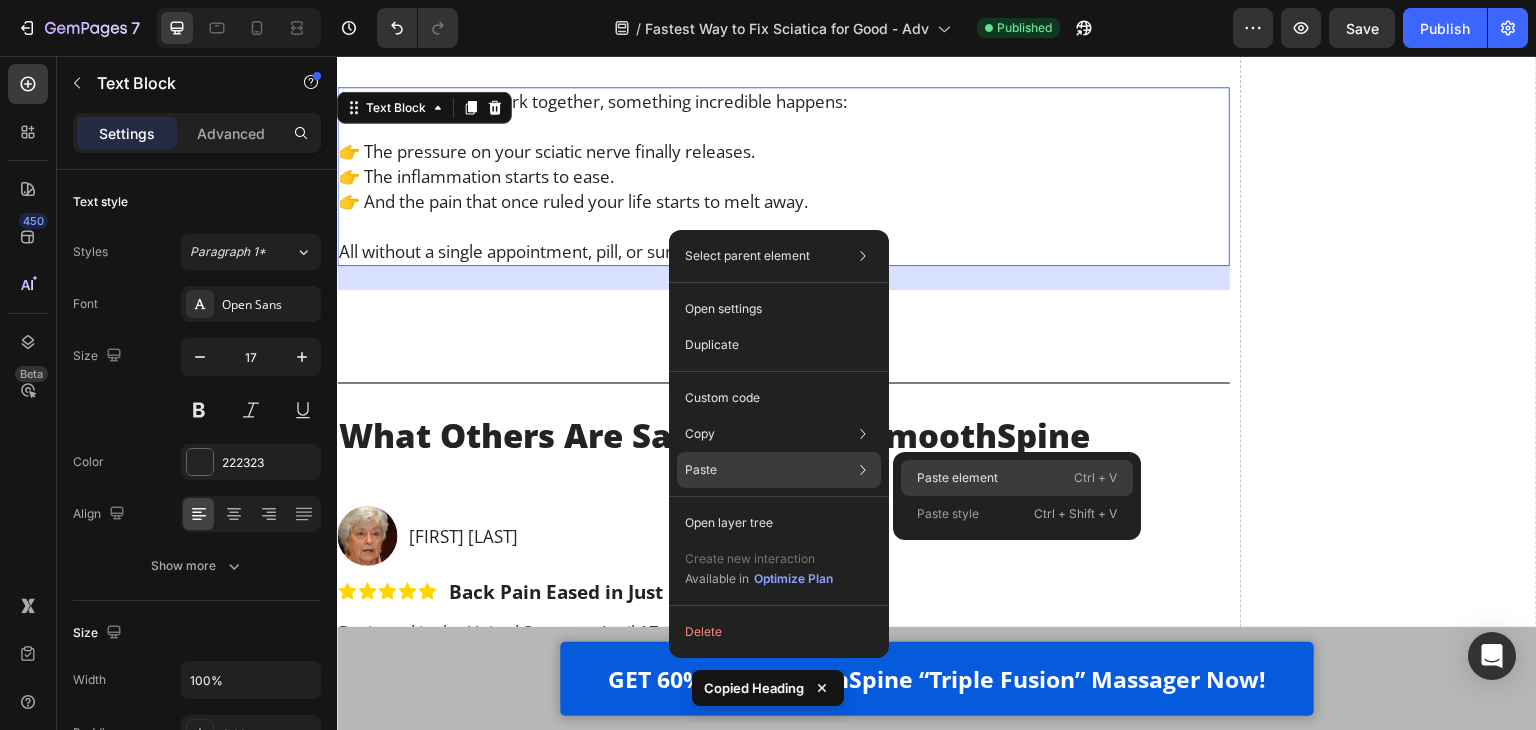 click on "Paste element" at bounding box center [957, 478] 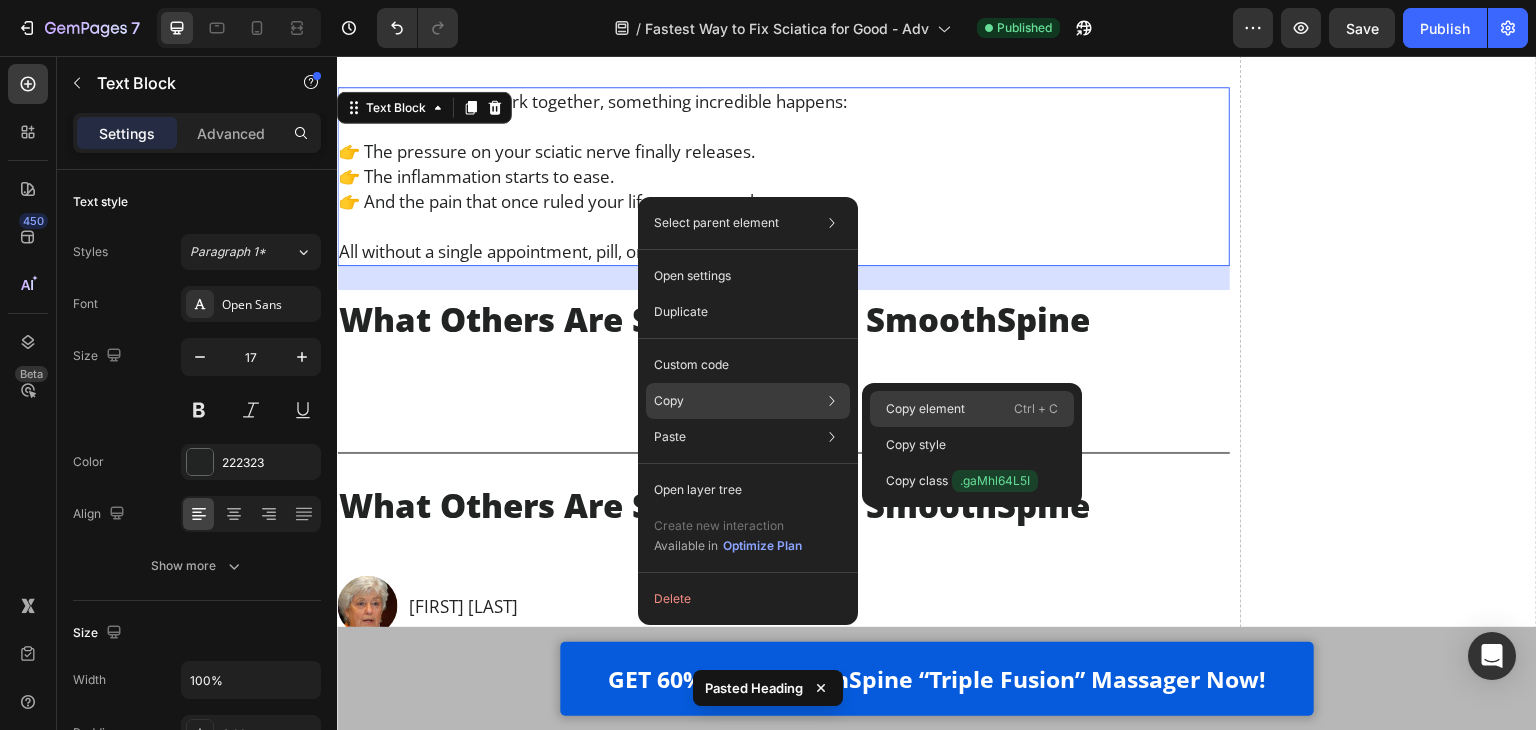 click on "Copy element" at bounding box center [925, 409] 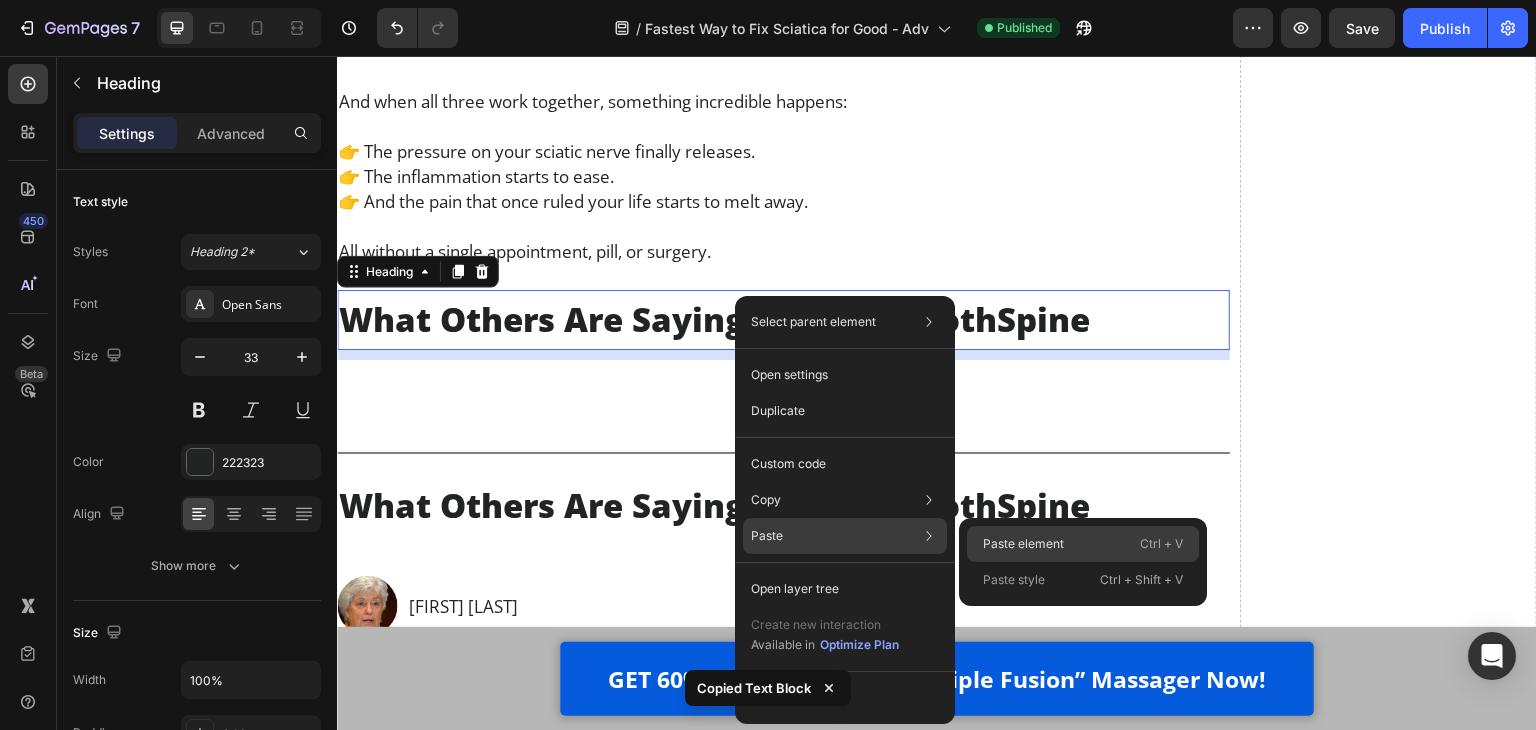 click on "Paste element" at bounding box center (1023, 544) 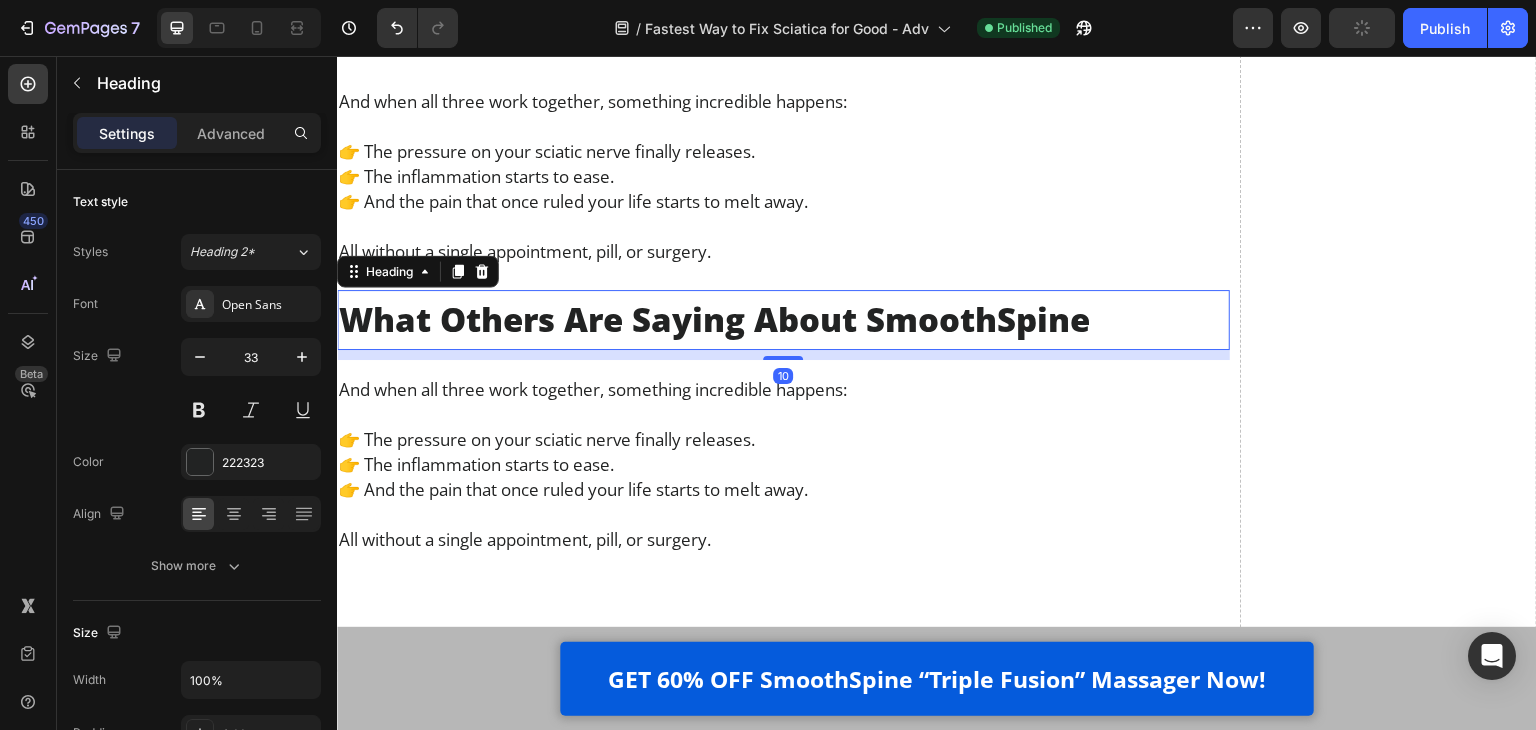 click on "What Others Are Saying About SmoothSpine" at bounding box center [783, 320] 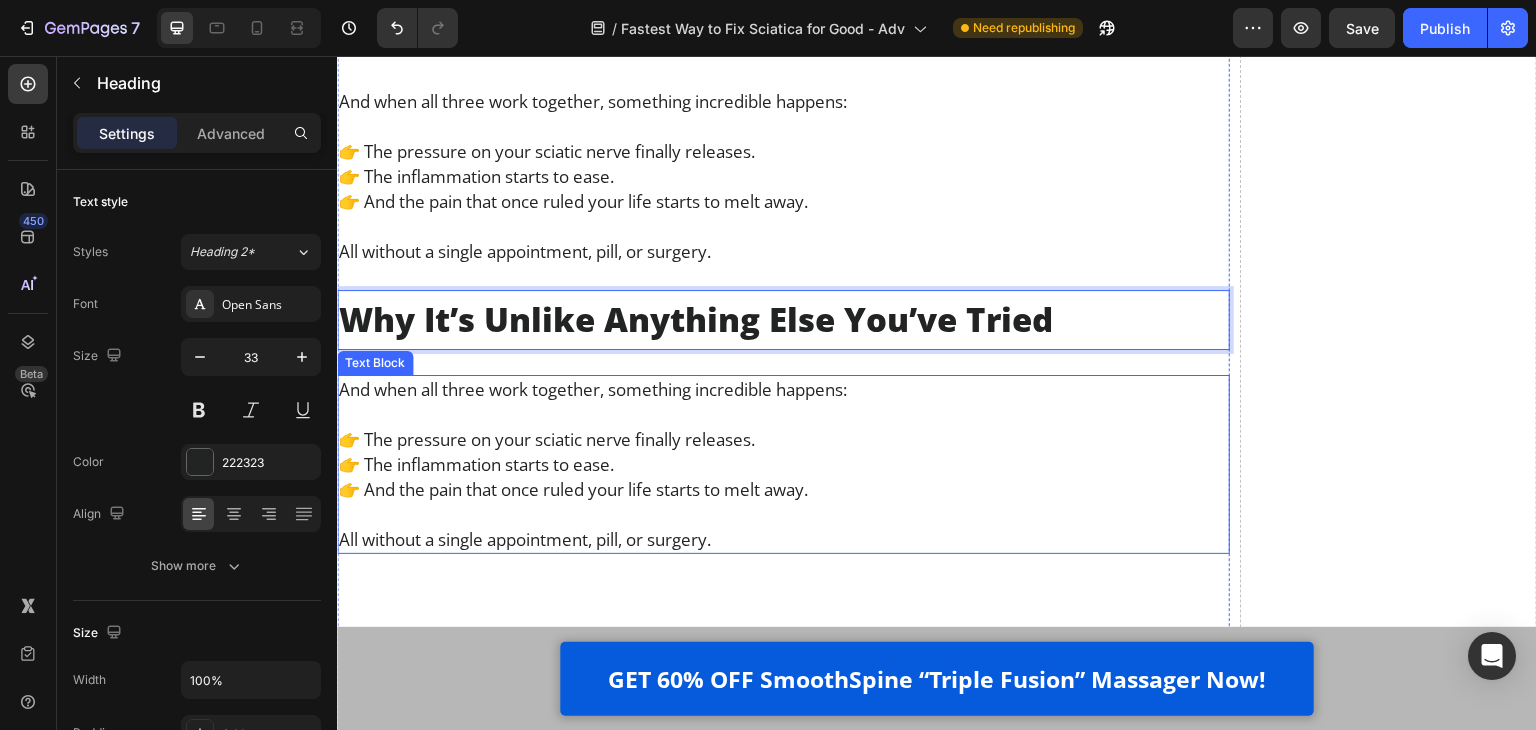 click on "👉 The pressure on your sciatic nerve finally releases." at bounding box center (783, 439) 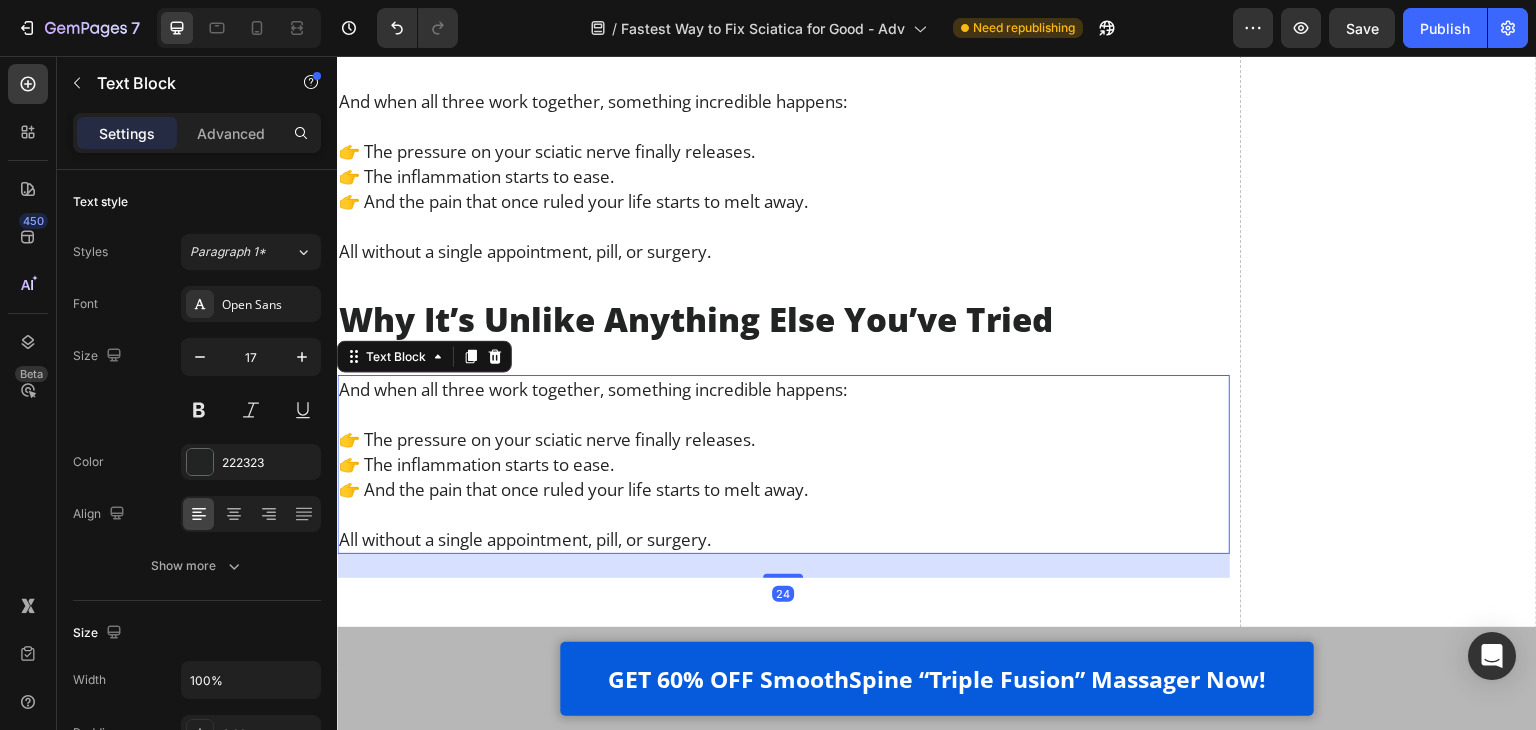 click on "👉 The pressure on your sciatic nerve finally releases." at bounding box center (783, 439) 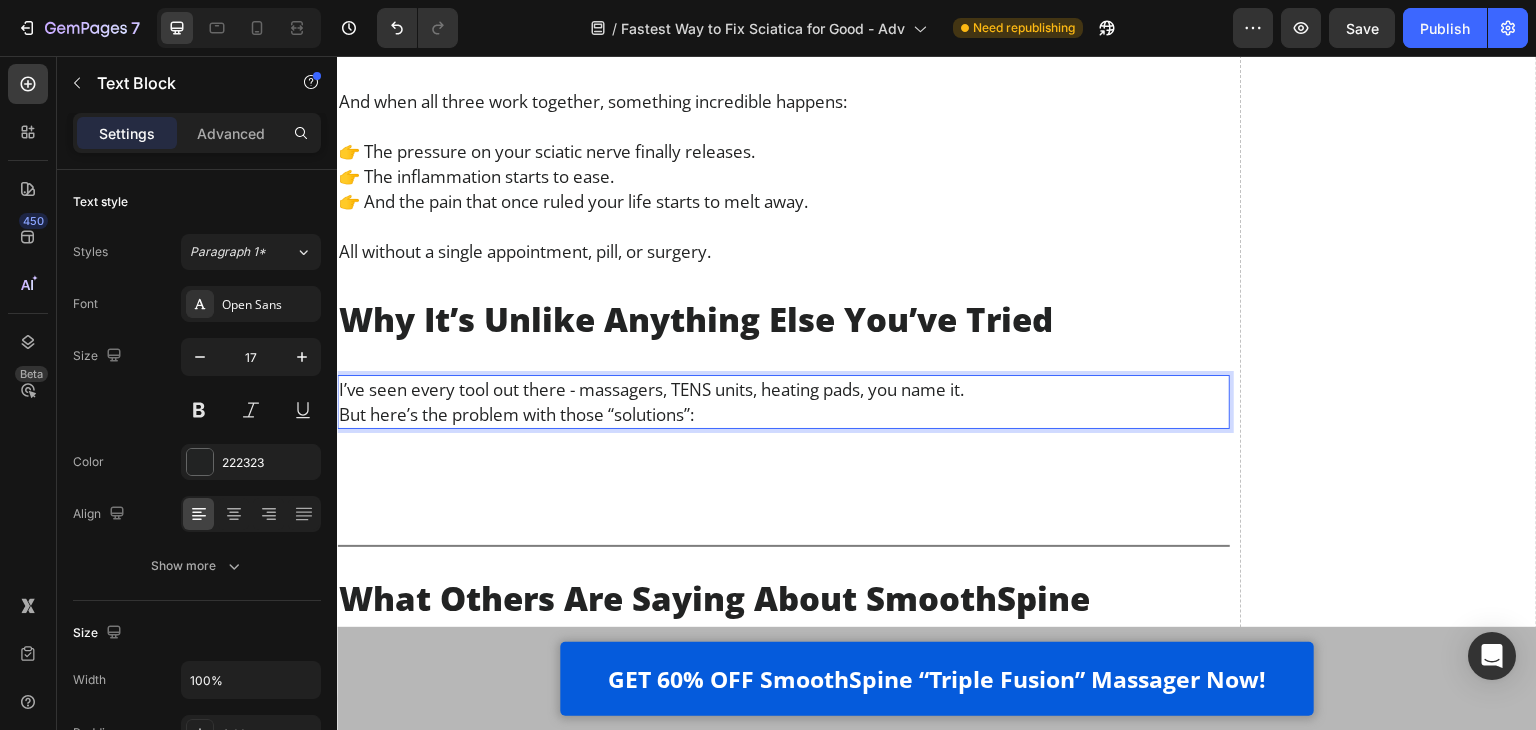 click on "I’ve seen every tool out there - massagers, TENS units, heating pads, you name it." at bounding box center [783, 389] 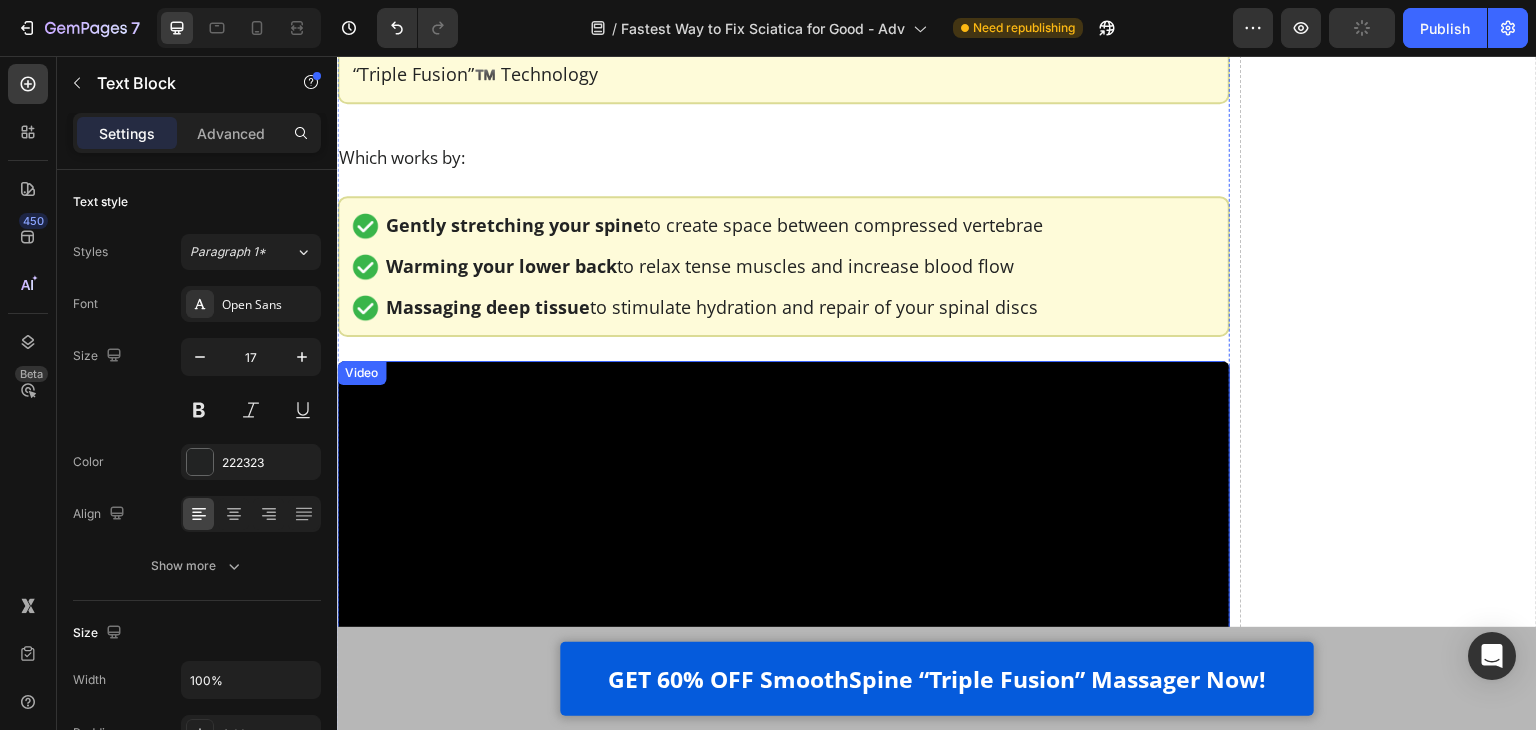 scroll, scrollTop: 12572, scrollLeft: 0, axis: vertical 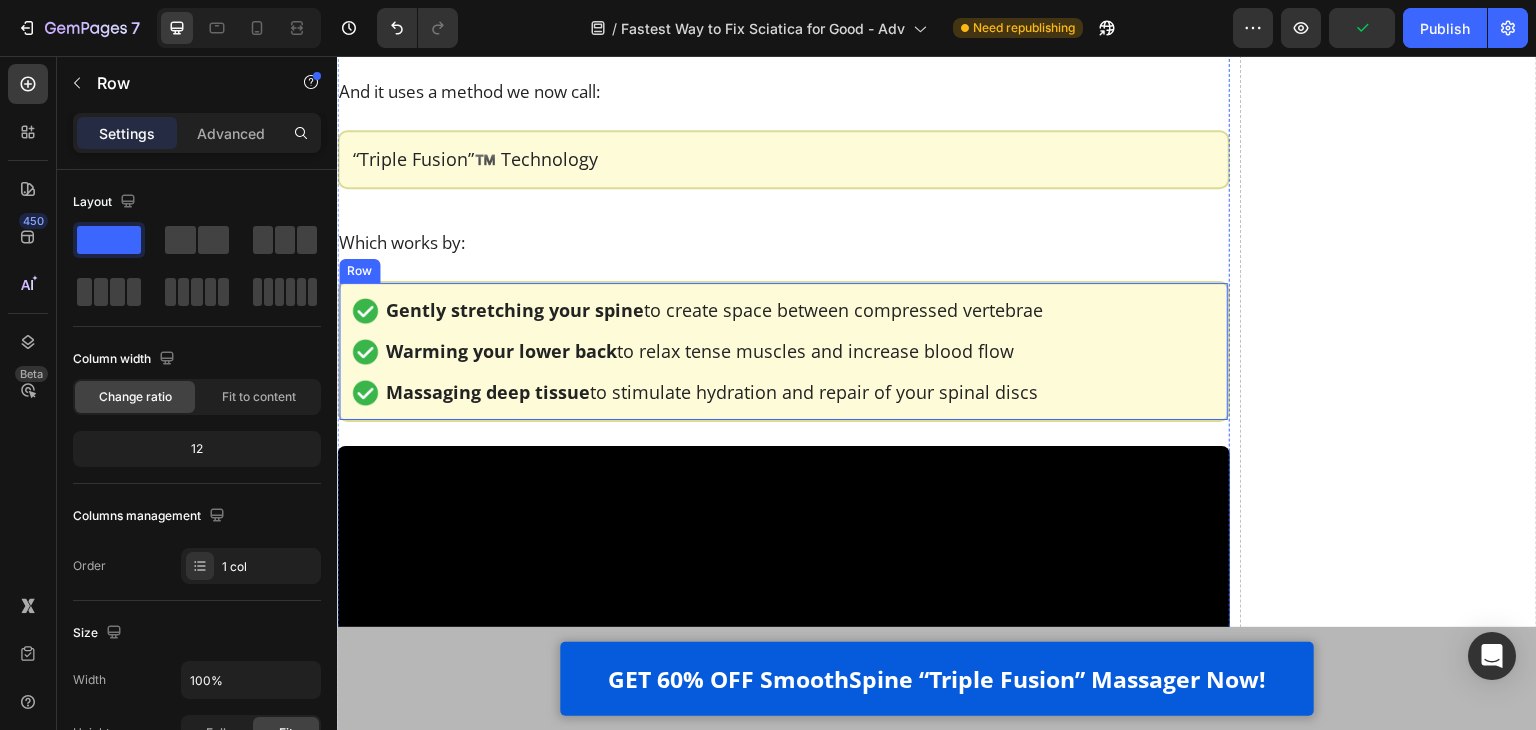 click on "Image Gently stretching your spine  to create space between compressed vertebrae Text Block Row Image Warming your lower back  to relax tense muscles and increase blood flow Text Block Row Image Massaging deep tissue  to stimulate hydration and repair of your spinal discs Text Block Row Row" at bounding box center [783, 351] 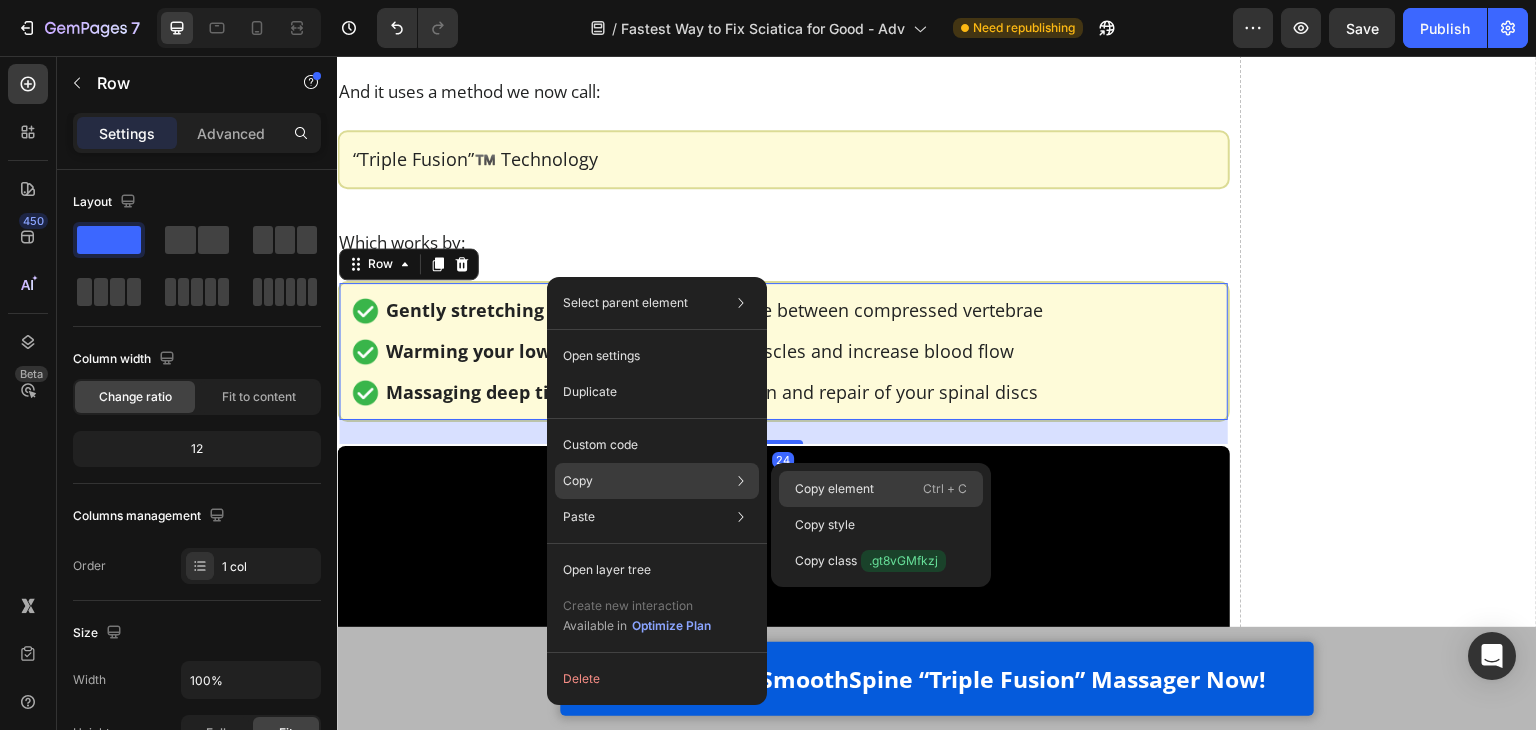 click on "Copy element" at bounding box center [834, 489] 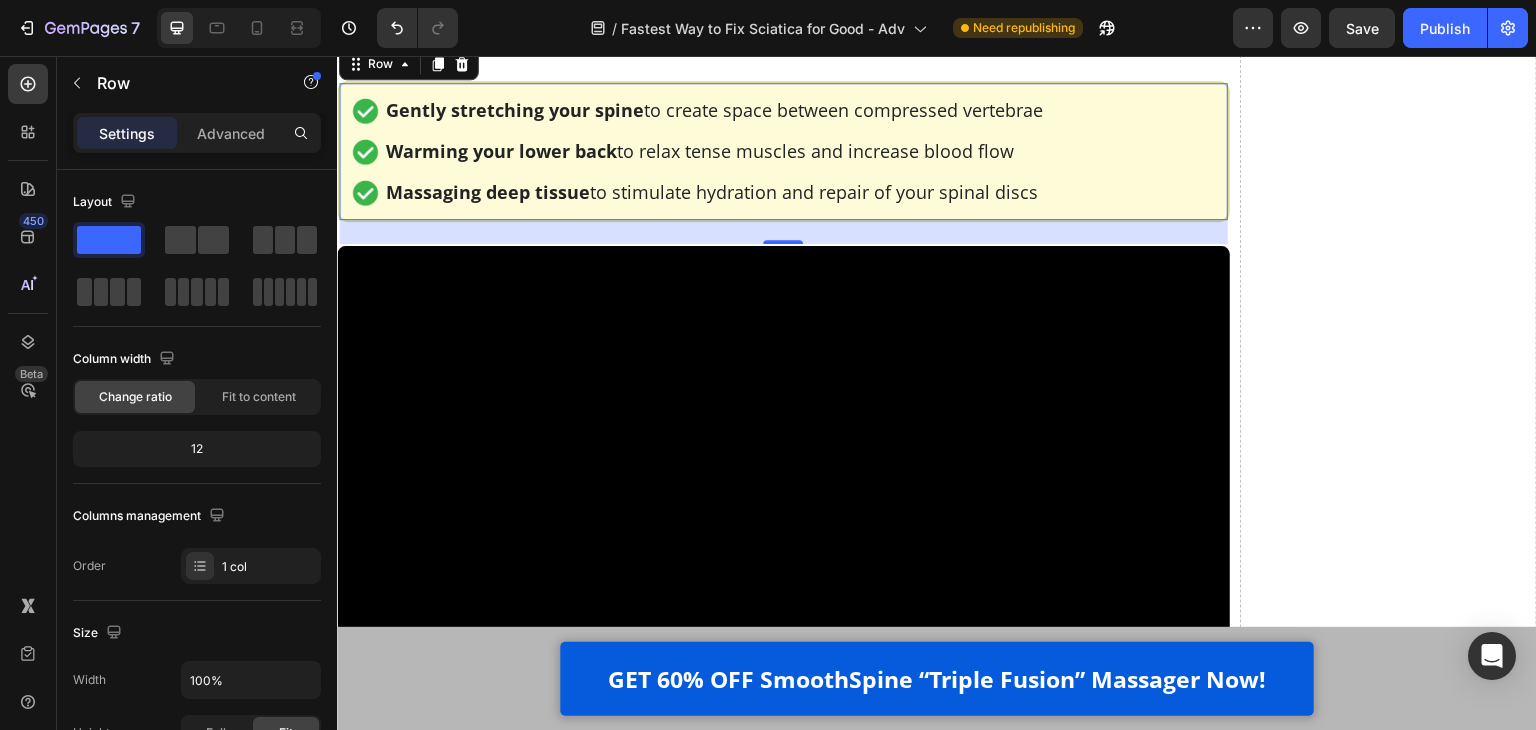 scroll, scrollTop: 12672, scrollLeft: 0, axis: vertical 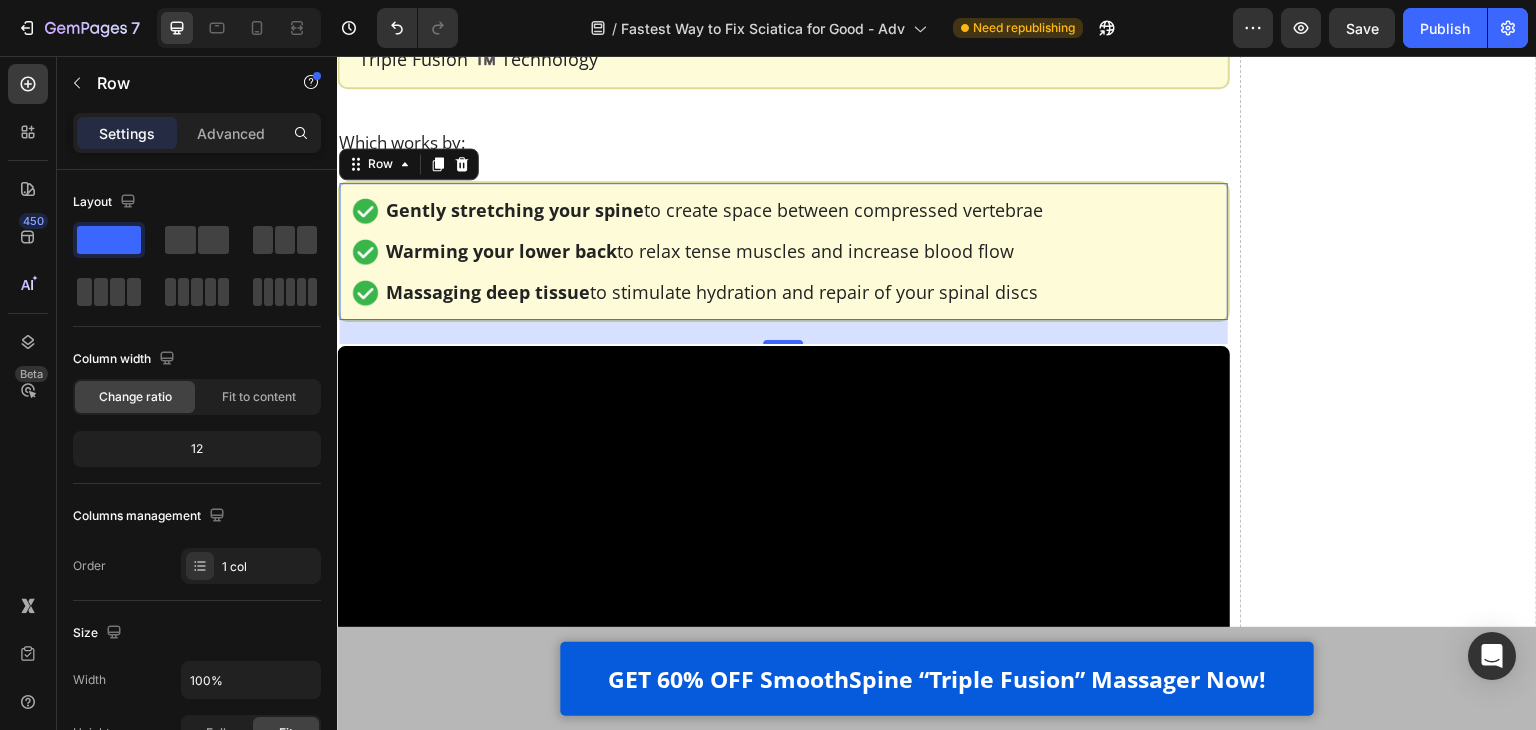 click on "Image Gently stretching your spine  to create space between compressed vertebrae Text Block Row Image Warming your lower back  to relax tense muscles and increase blood flow Text Block Row Image Massaging deep tissue  to stimulate hydration and repair of your spinal discs Text Block Row Row   24" at bounding box center [783, 251] 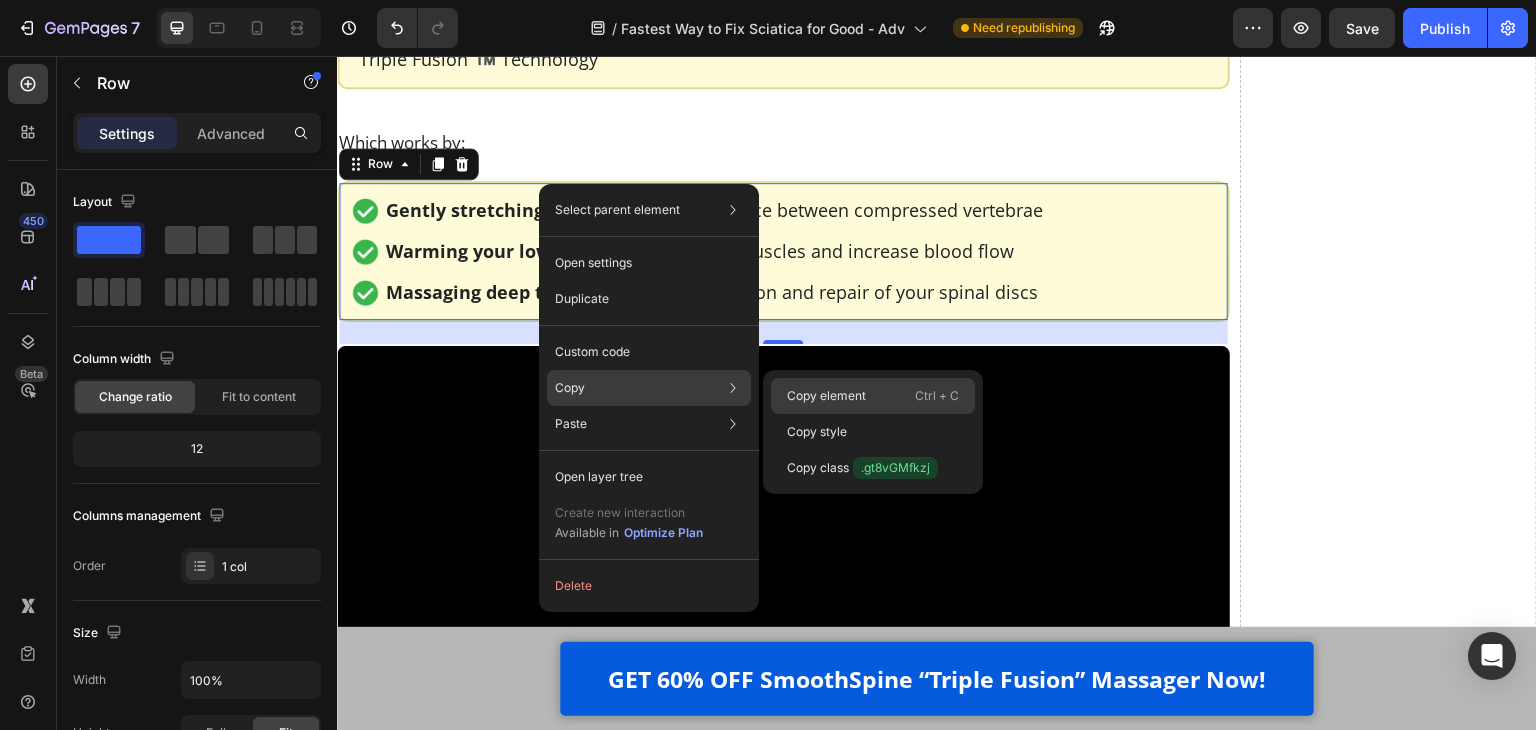 click on "Copy element  Ctrl + C" 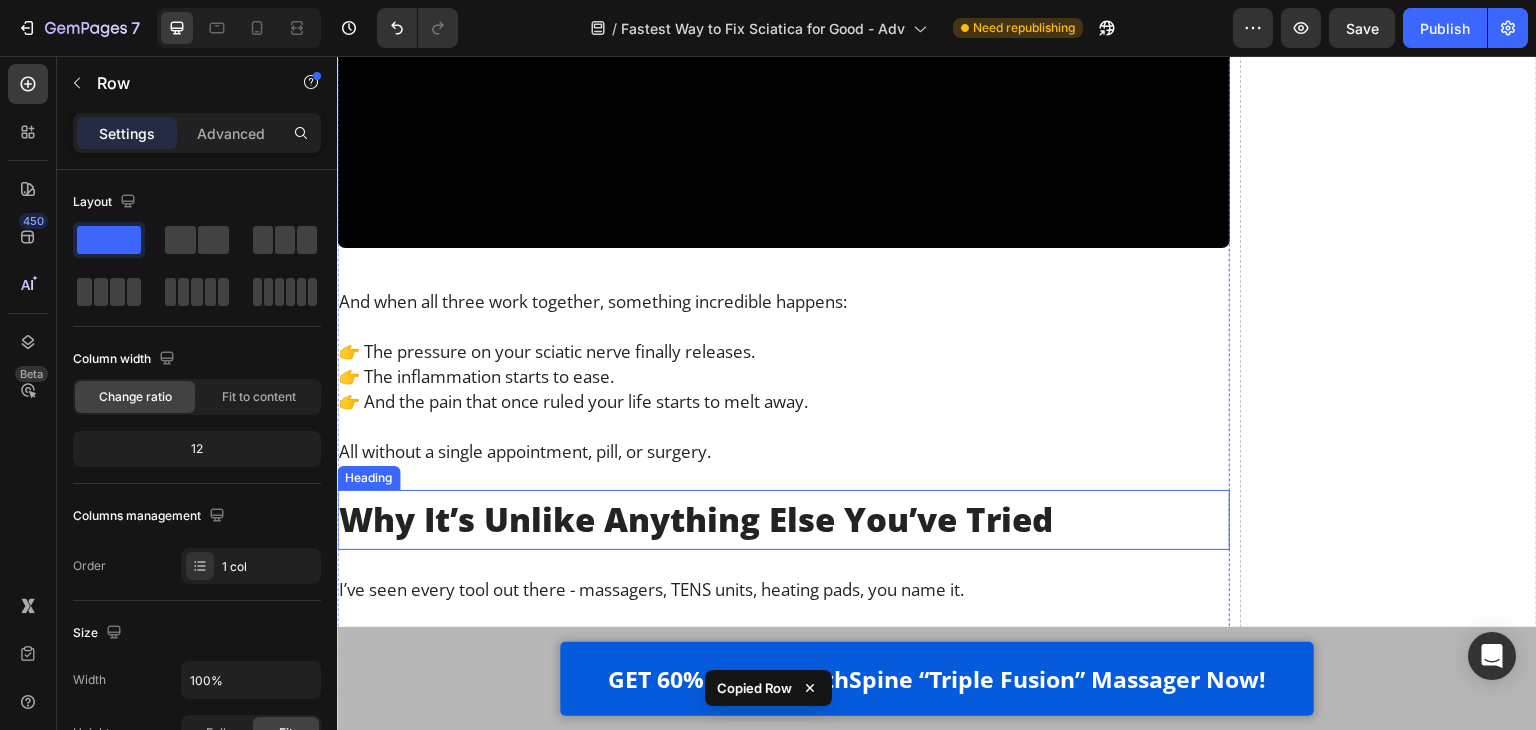 scroll, scrollTop: 13372, scrollLeft: 0, axis: vertical 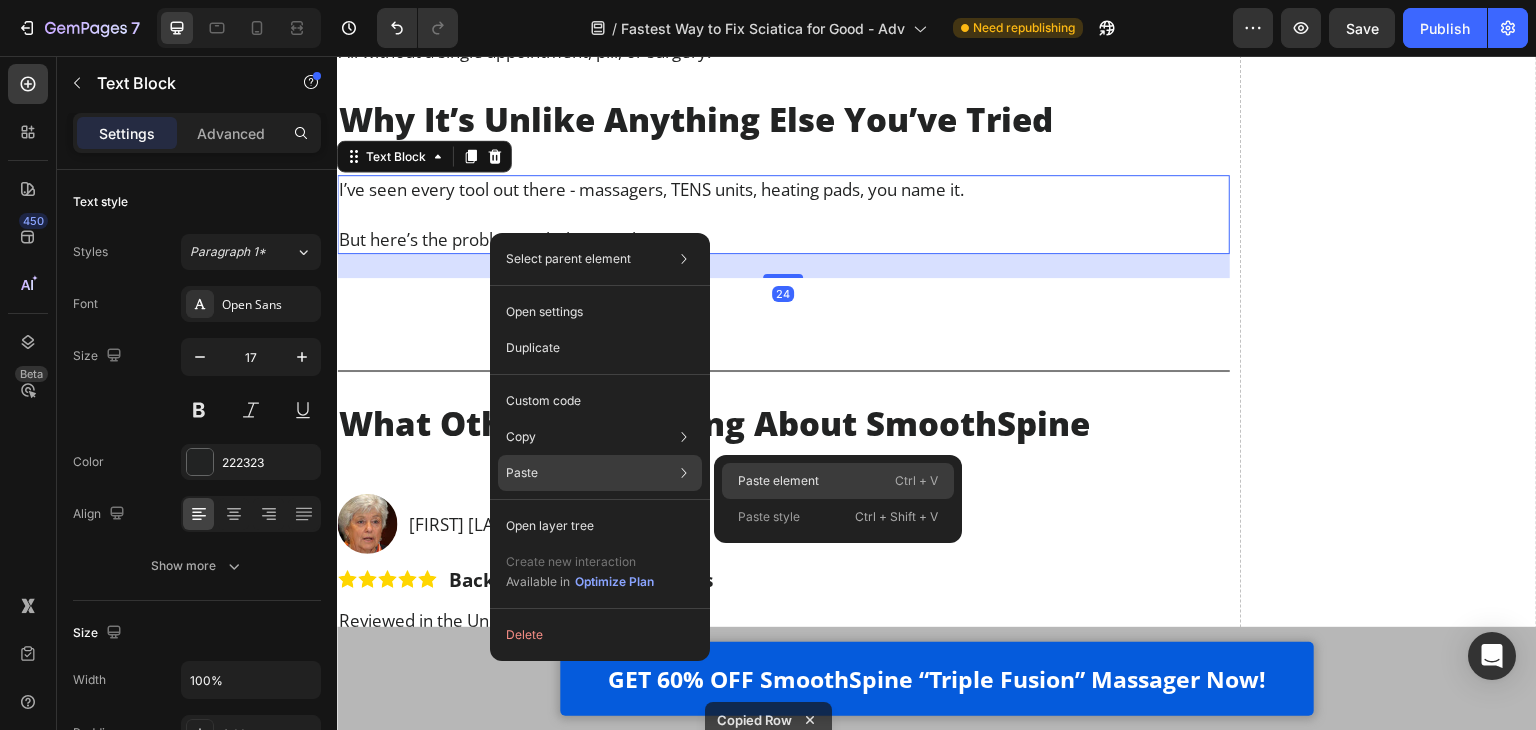 drag, startPoint x: 780, startPoint y: 478, endPoint x: 437, endPoint y: 404, distance: 350.89172 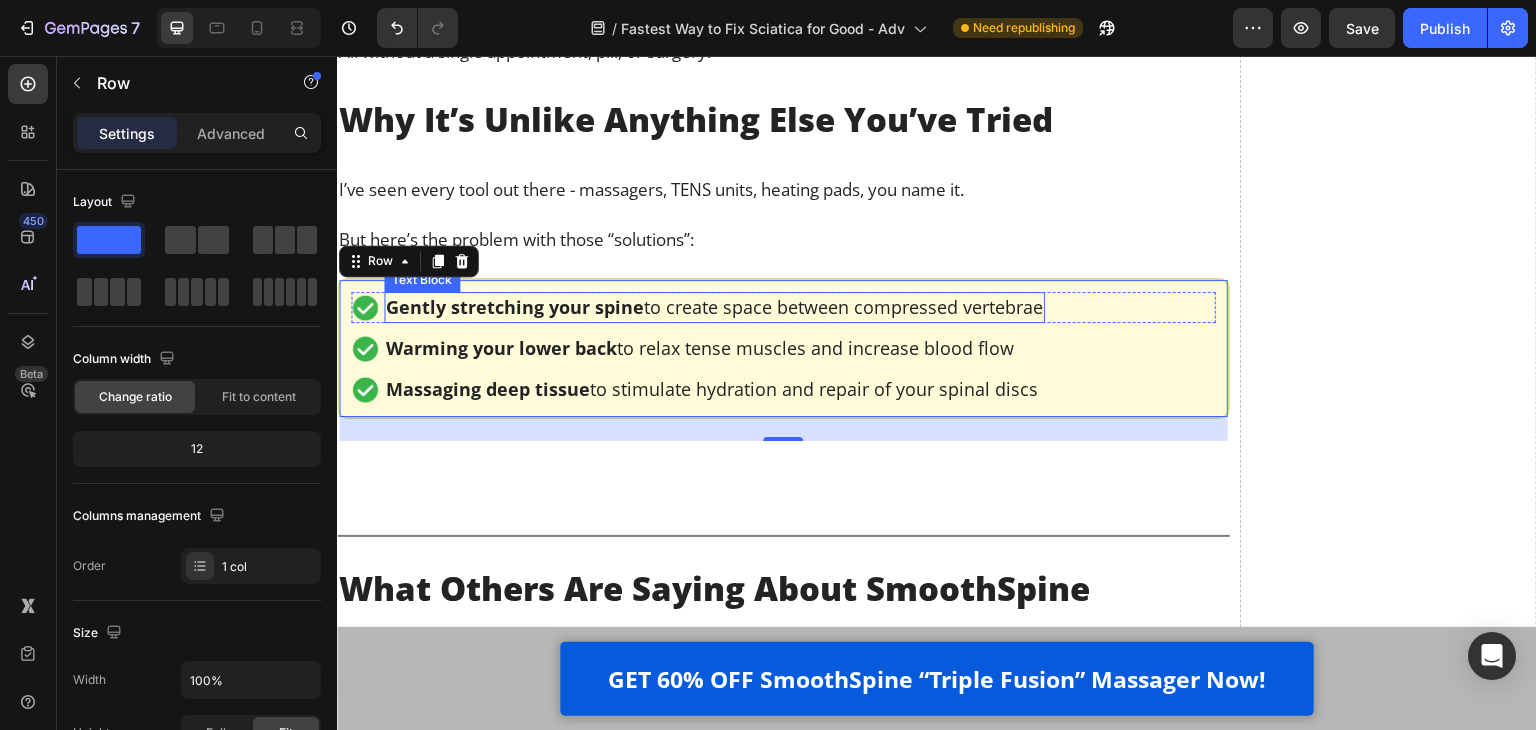 click on "Gently stretching your spine  to create space between compressed vertebrae" at bounding box center [714, 307] 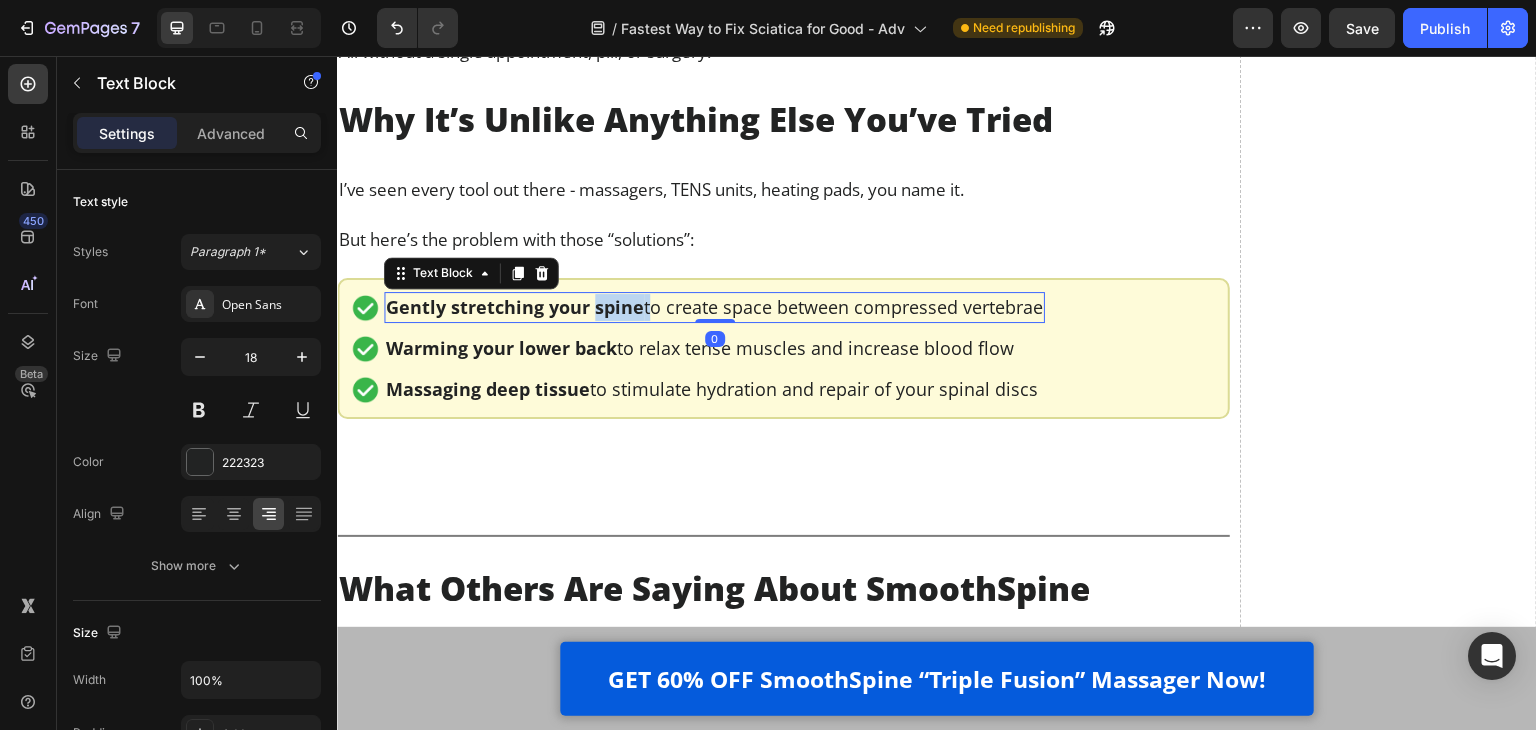 click on "Gently stretching your spine  to create space between compressed vertebrae" at bounding box center [714, 307] 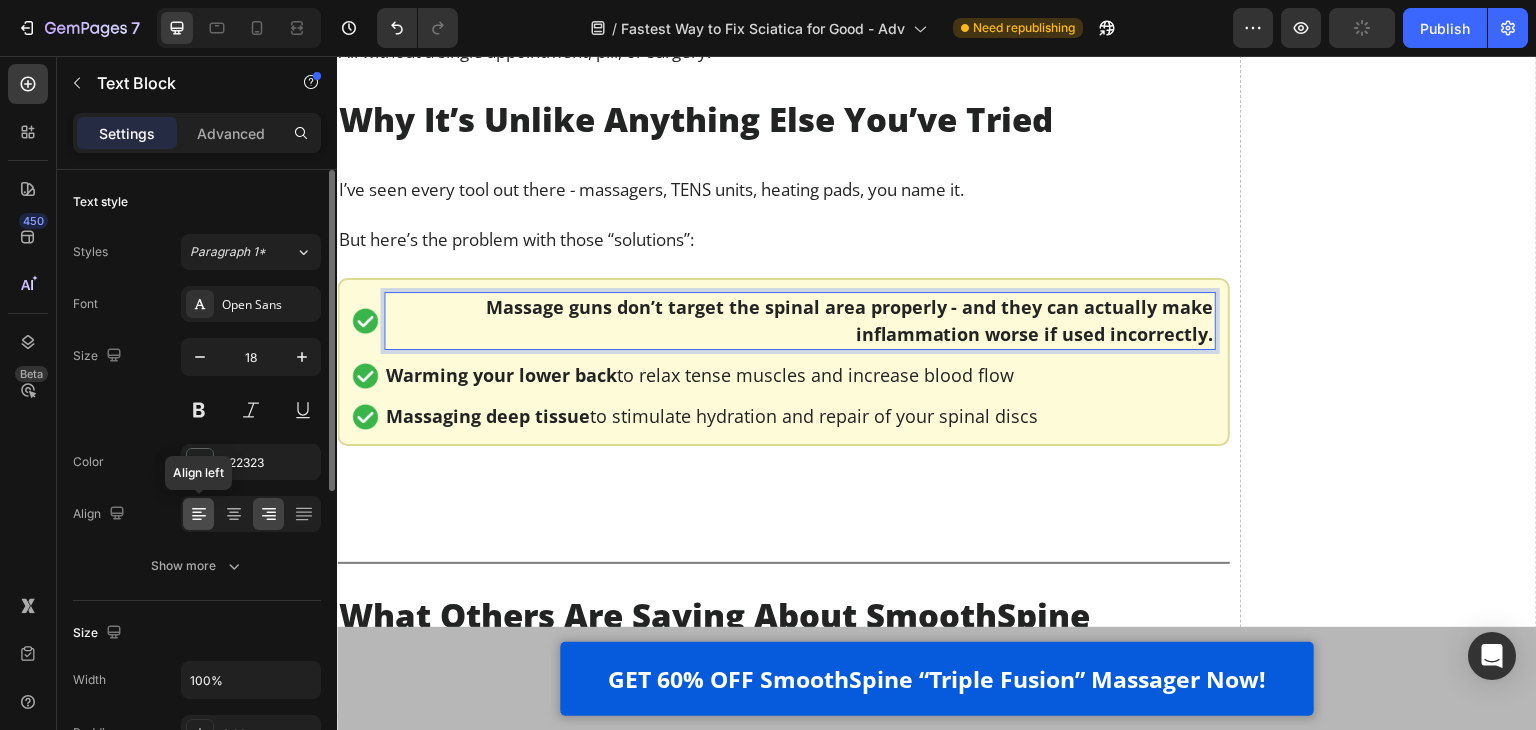click 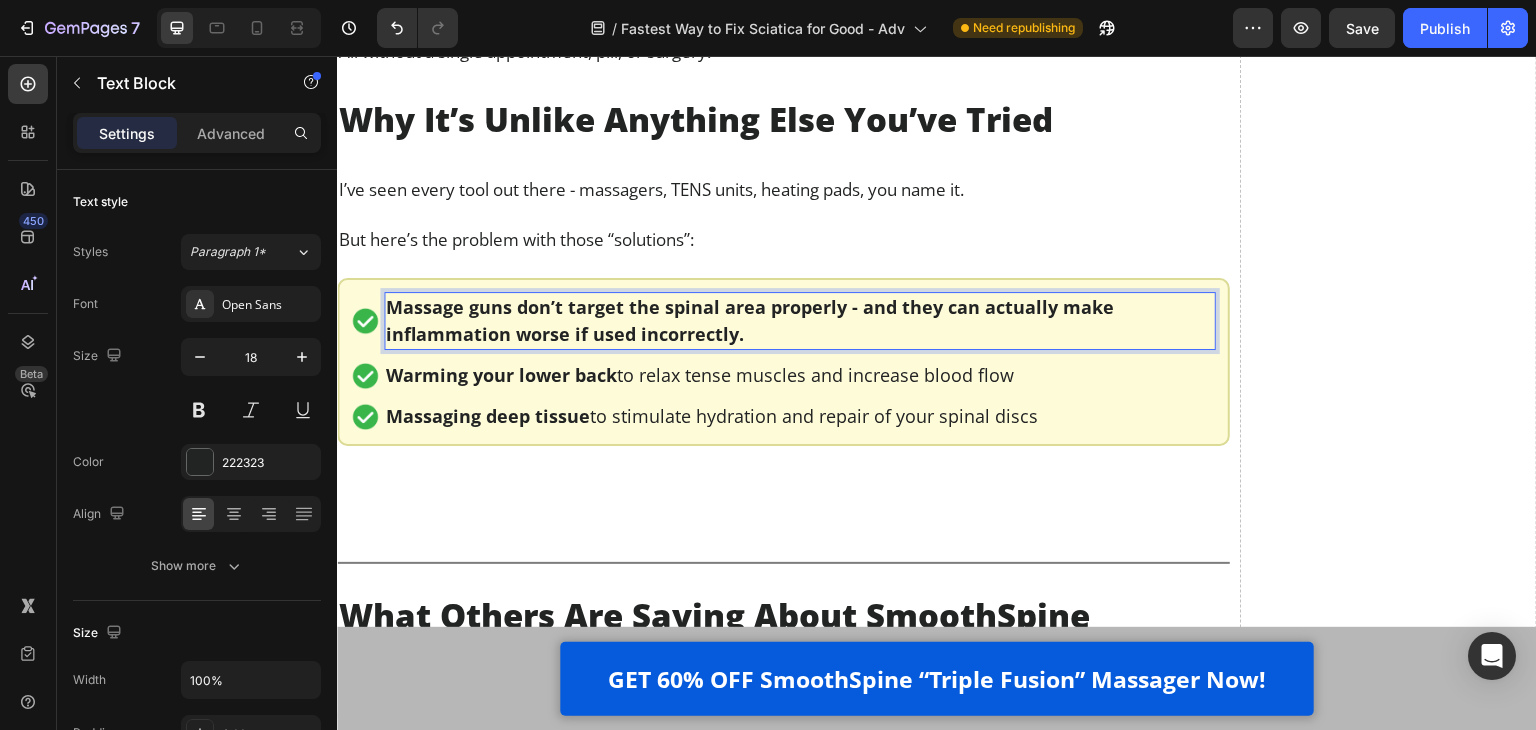 click on "Massage guns don’t target the spinal area properly - and they can actually make inflammation worse if used incorrectly." at bounding box center [750, 320] 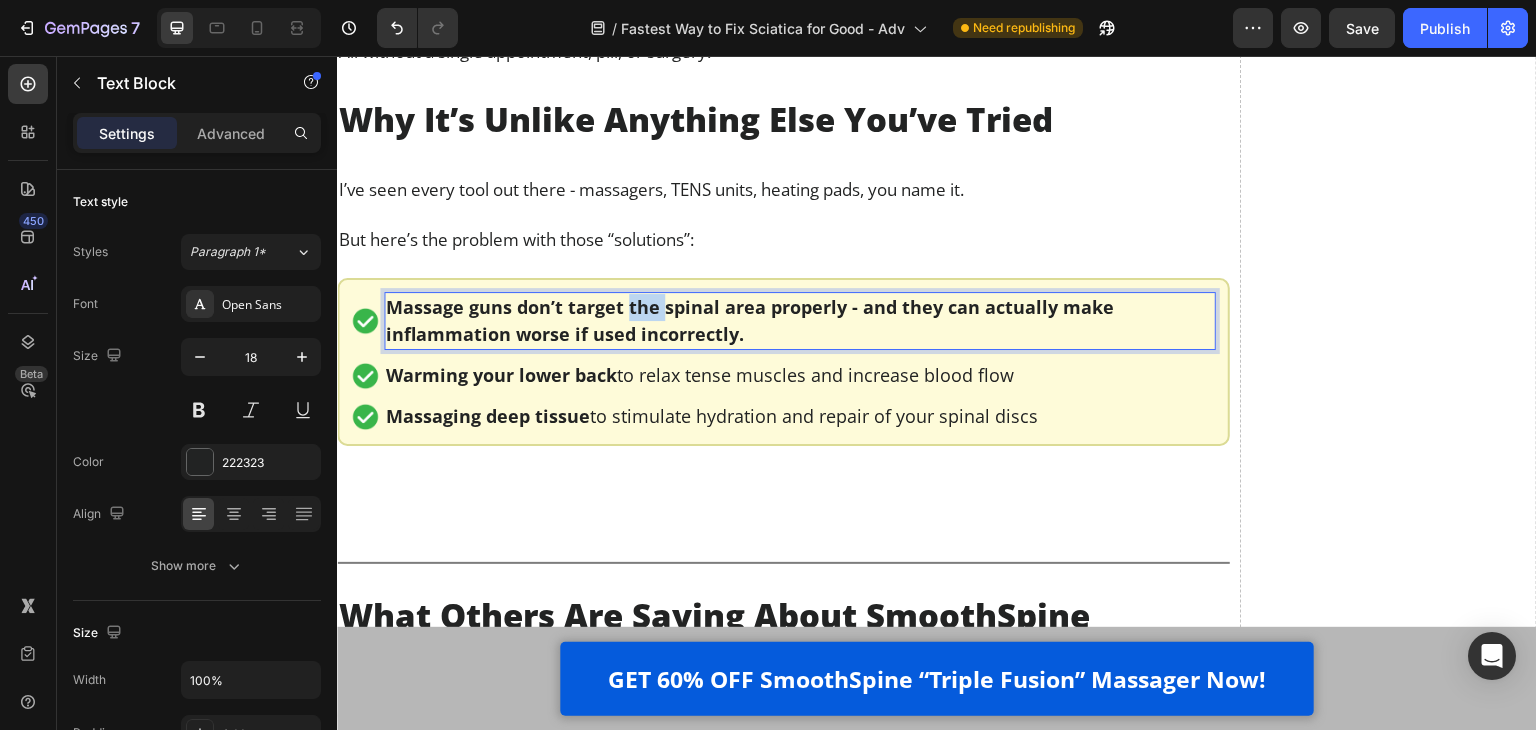 click on "Massage guns don’t target the spinal area properly - and they can actually make inflammation worse if used incorrectly." at bounding box center [750, 320] 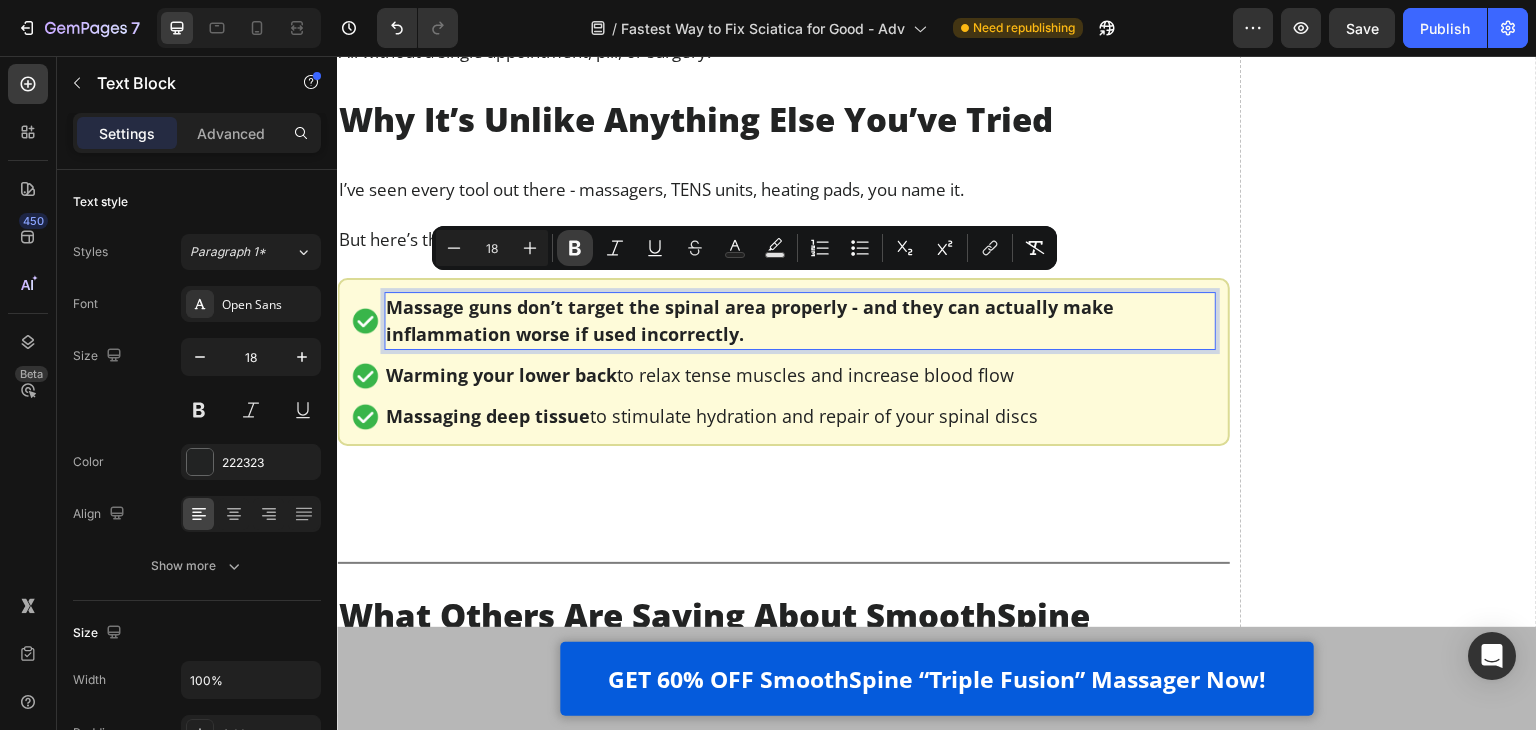 click on "Bold" at bounding box center (575, 248) 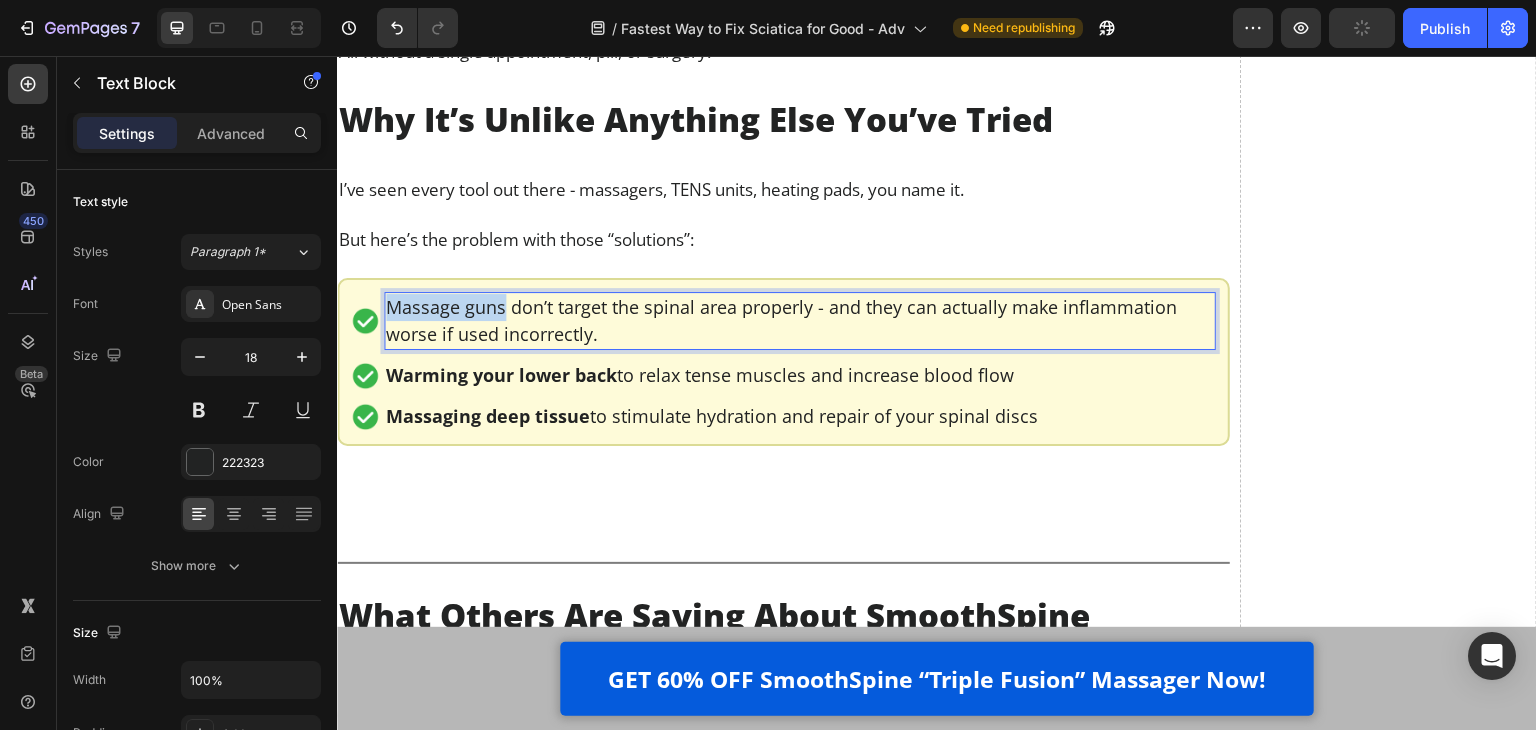 drag, startPoint x: 504, startPoint y: 288, endPoint x: 391, endPoint y: 294, distance: 113.15918 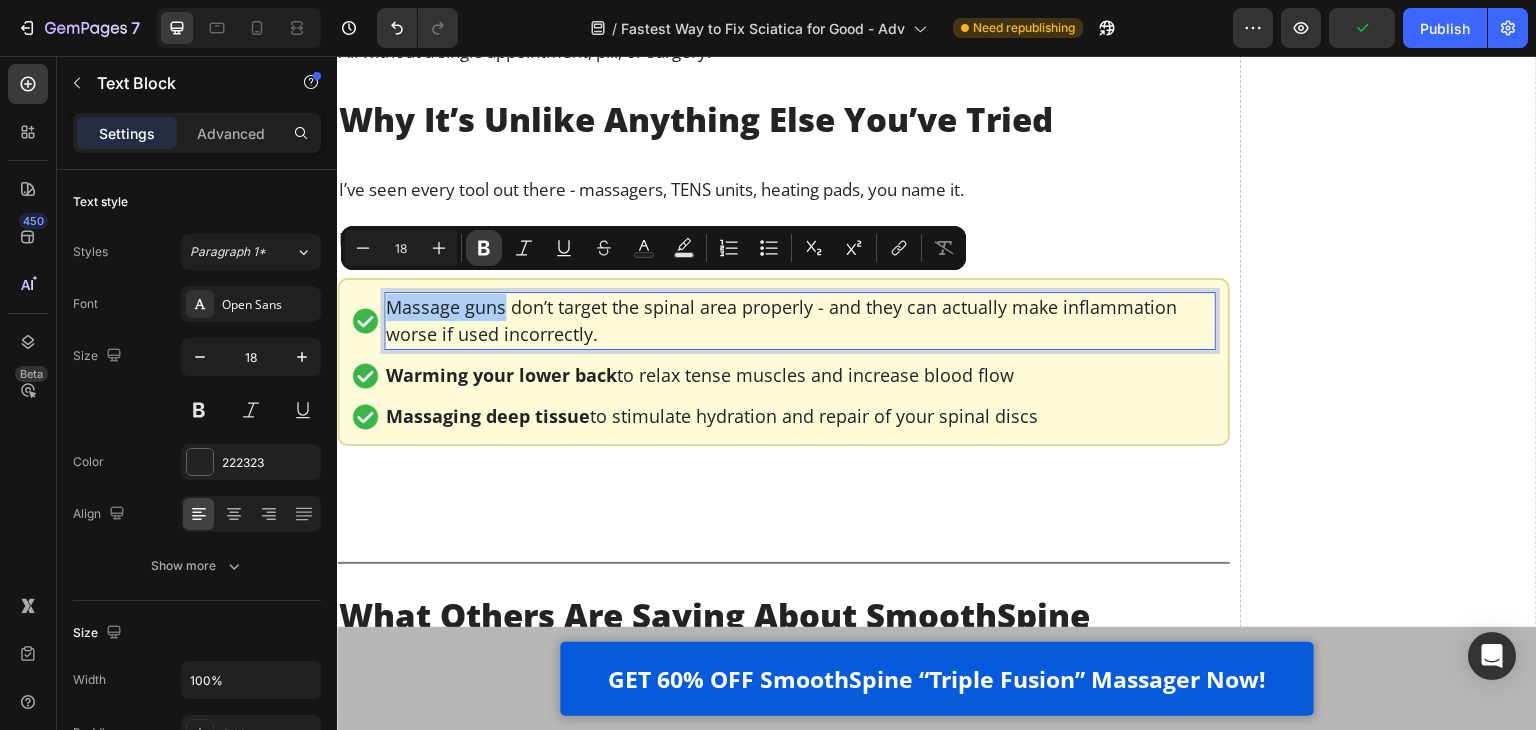 click on "Bold" at bounding box center (484, 248) 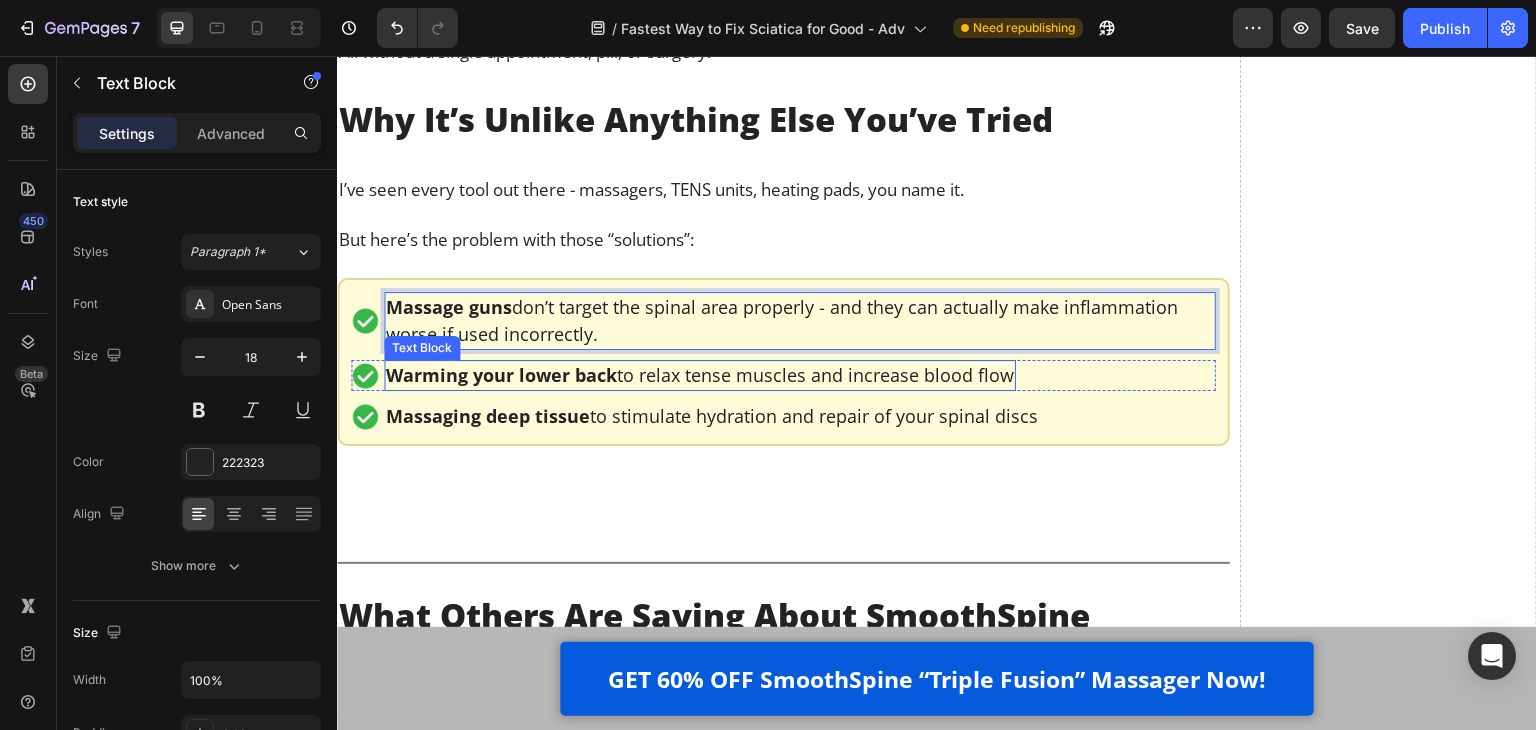 click on "Warming your lower back" at bounding box center (501, 375) 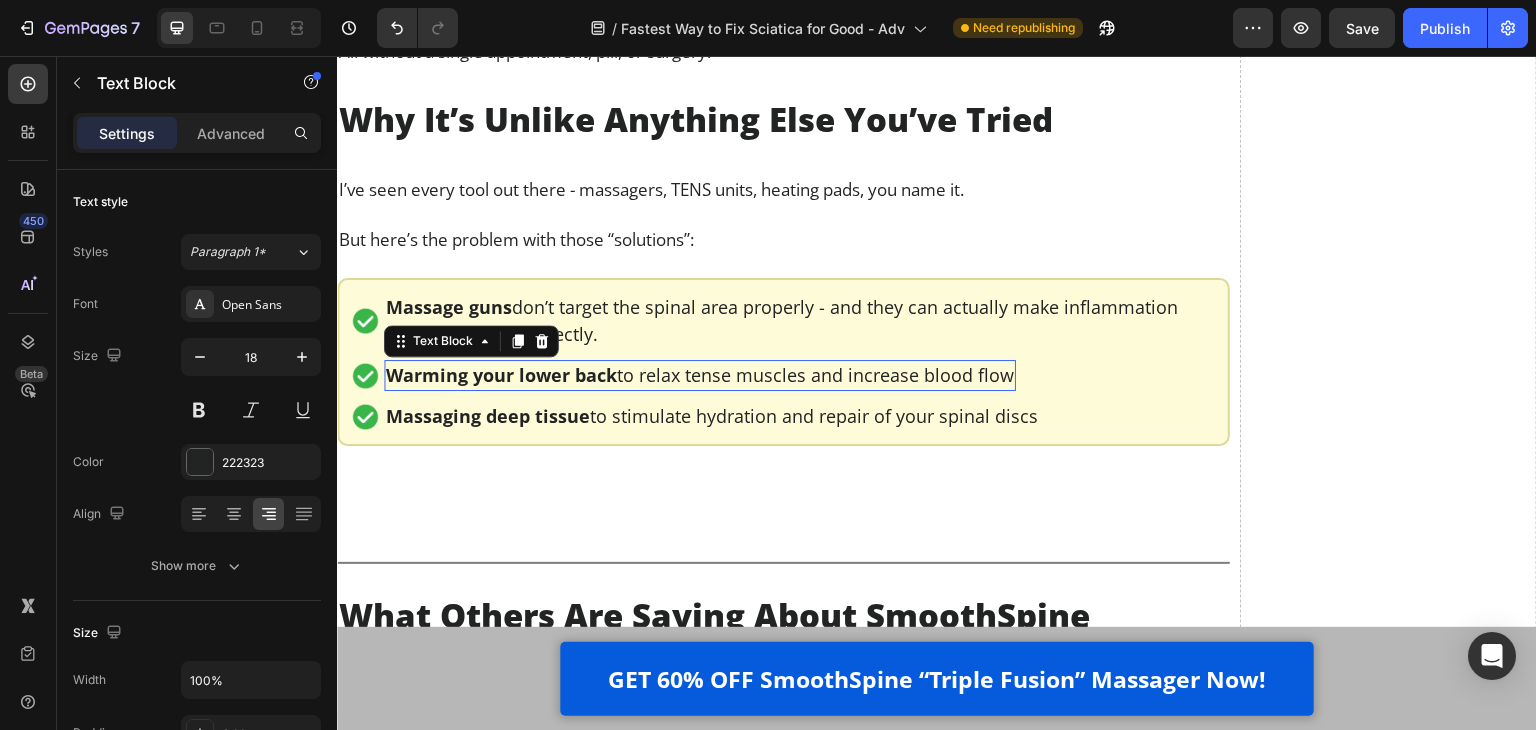 click on "Warming your lower back" at bounding box center (501, 375) 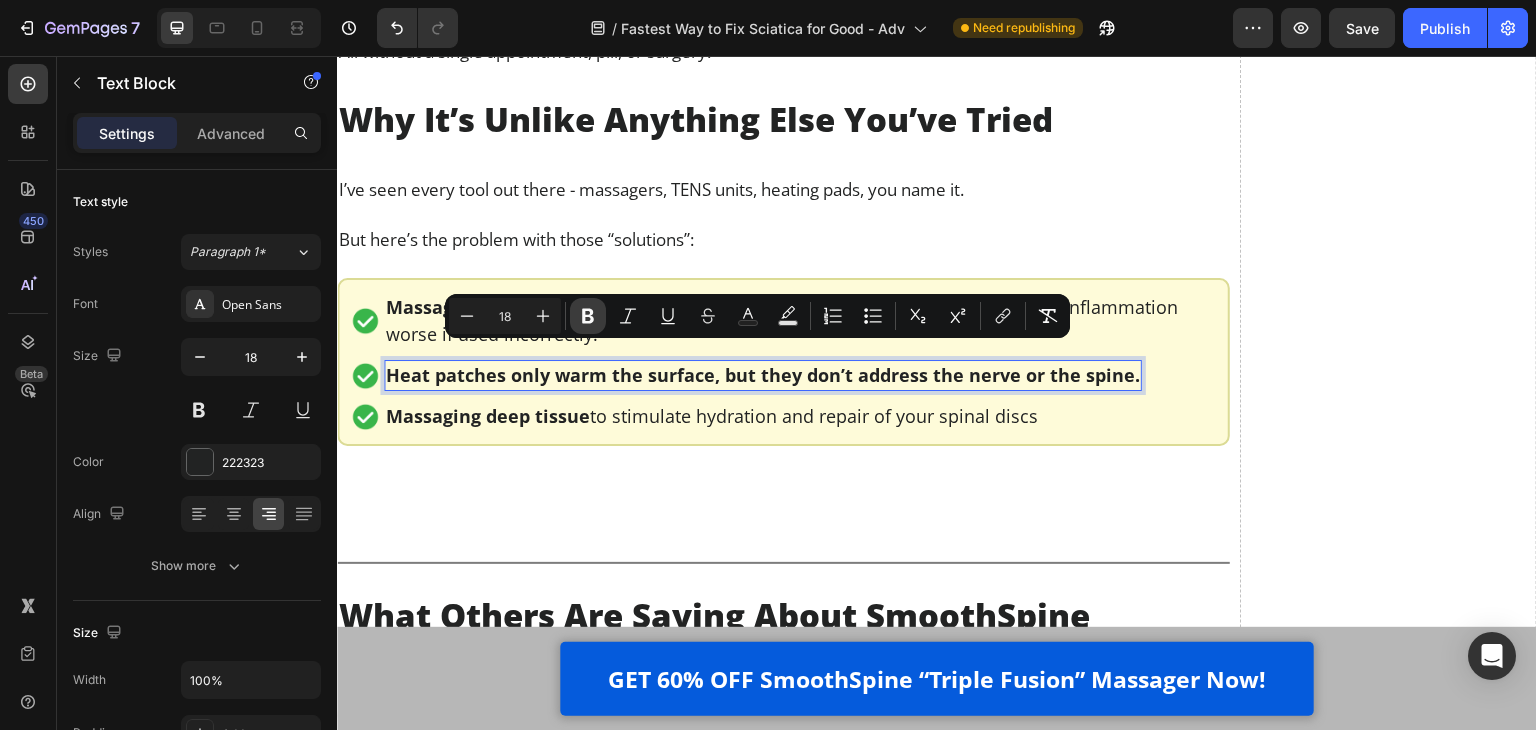 click on "Bold" at bounding box center (588, 316) 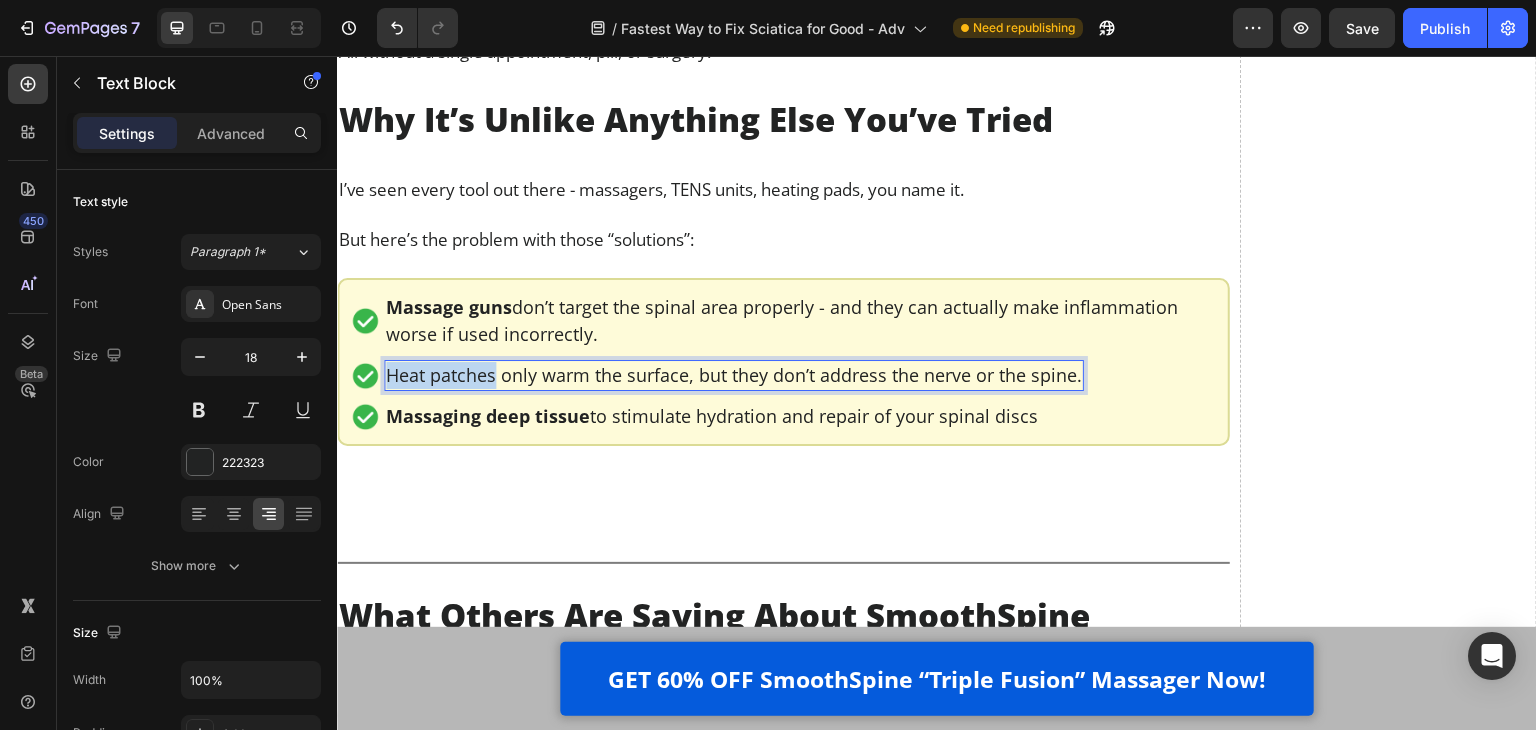 drag, startPoint x: 496, startPoint y: 361, endPoint x: 384, endPoint y: 358, distance: 112.04017 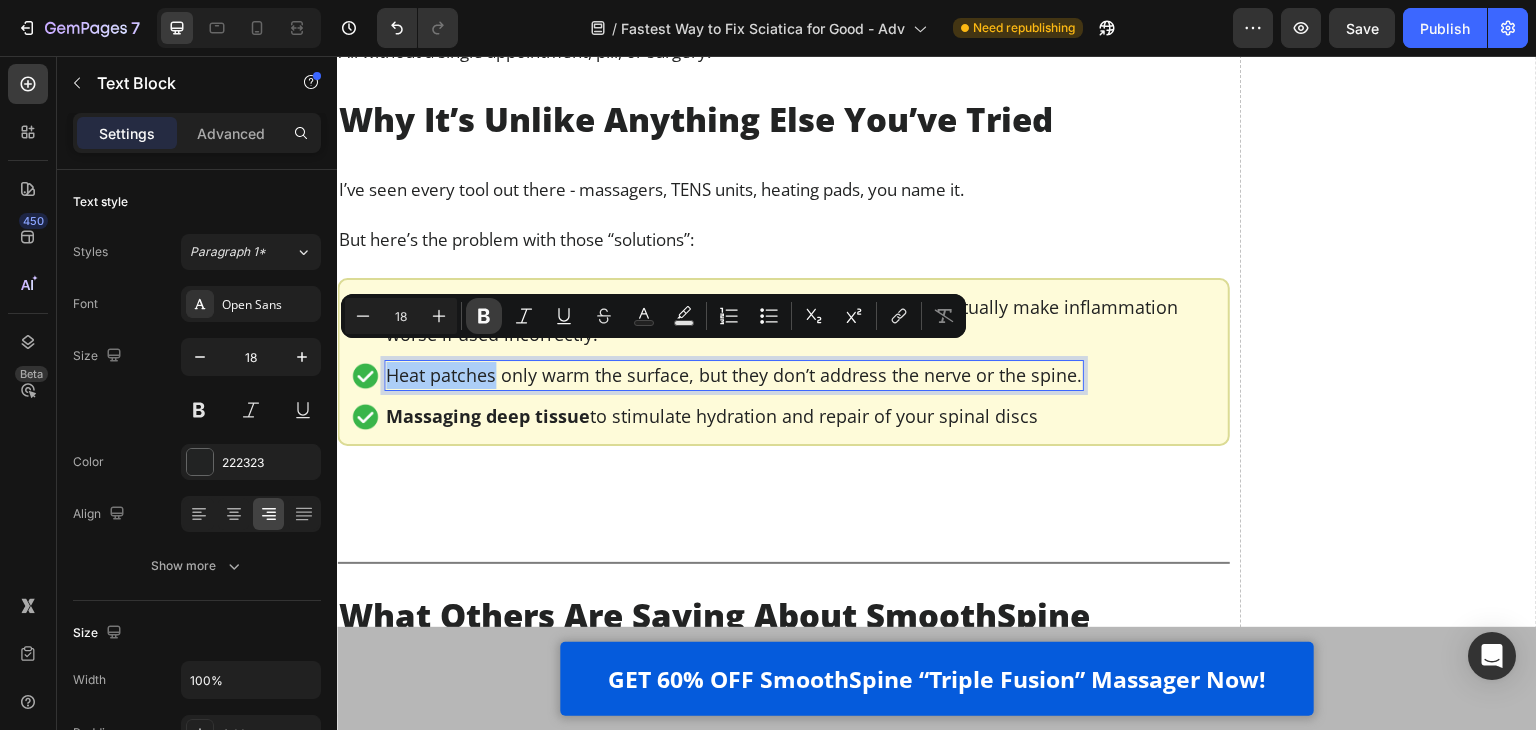 click 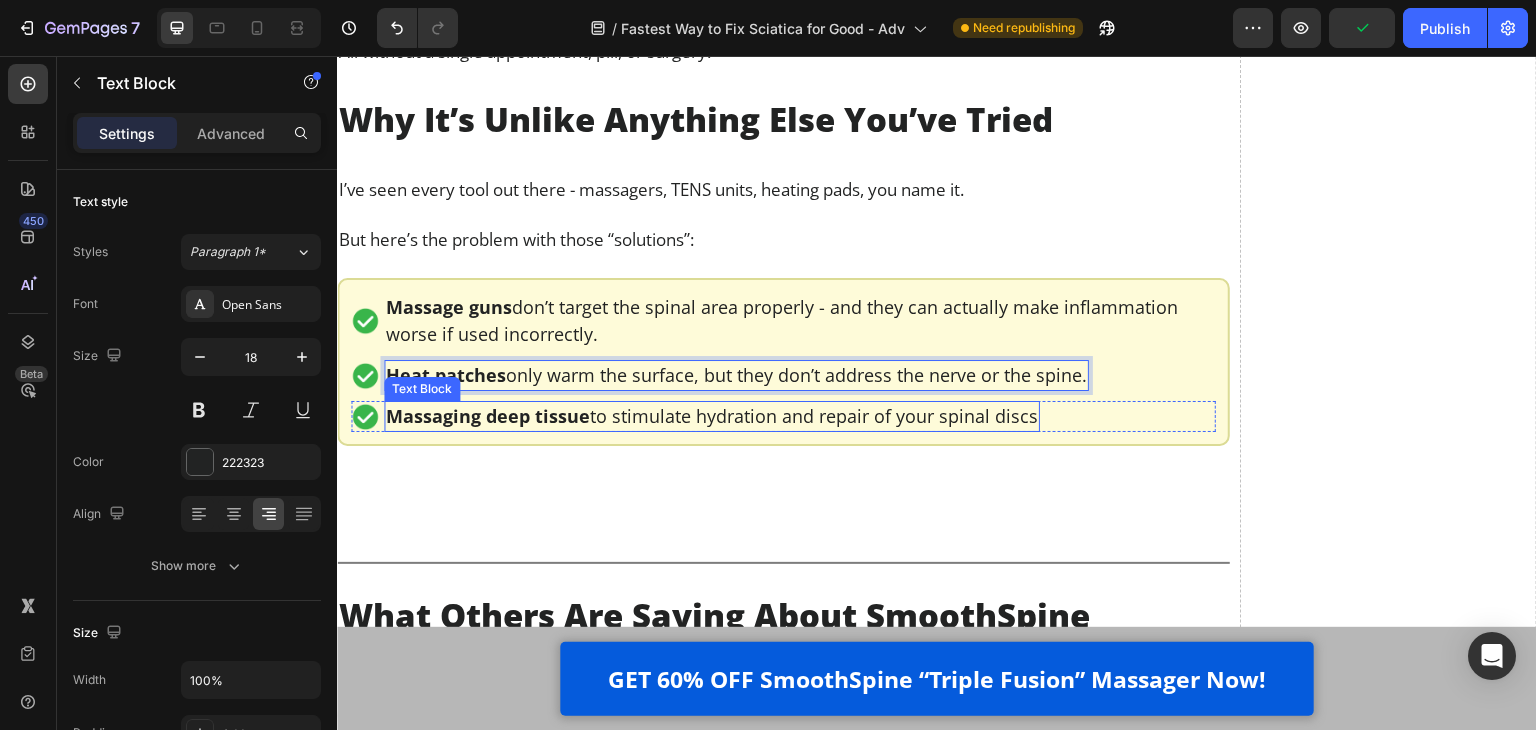 click on "Massaging deep tissue" at bounding box center (488, 416) 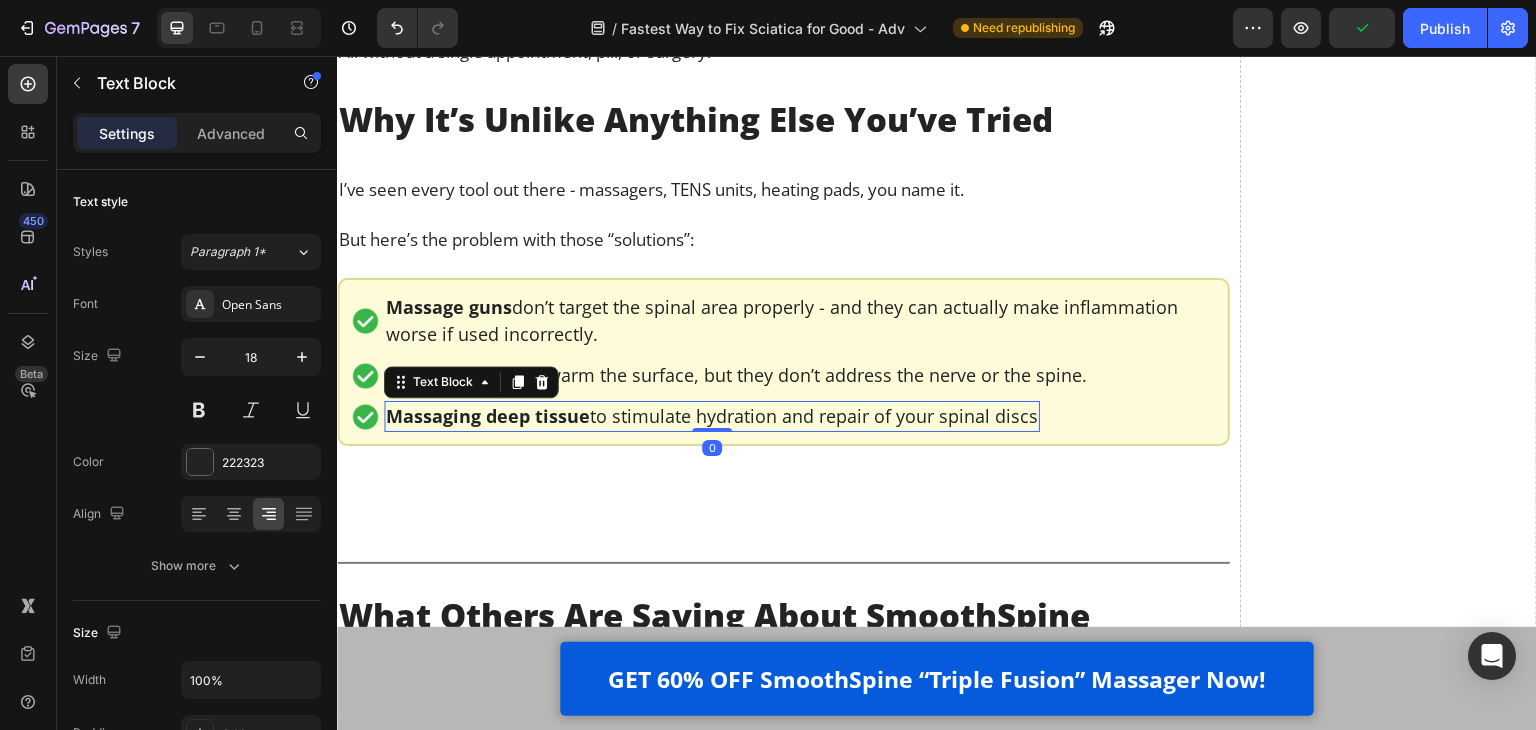 click on "Massaging deep tissue" at bounding box center (488, 416) 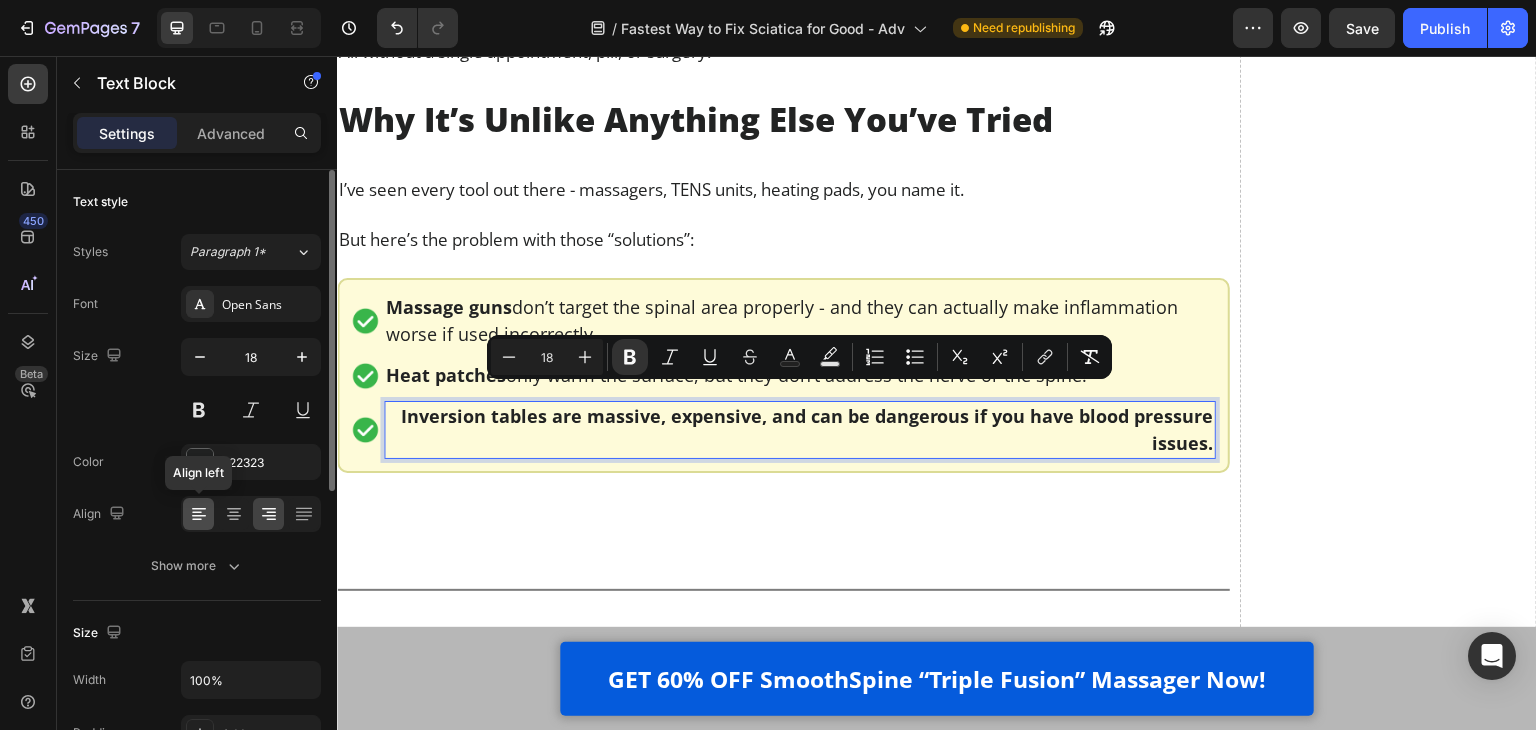 click 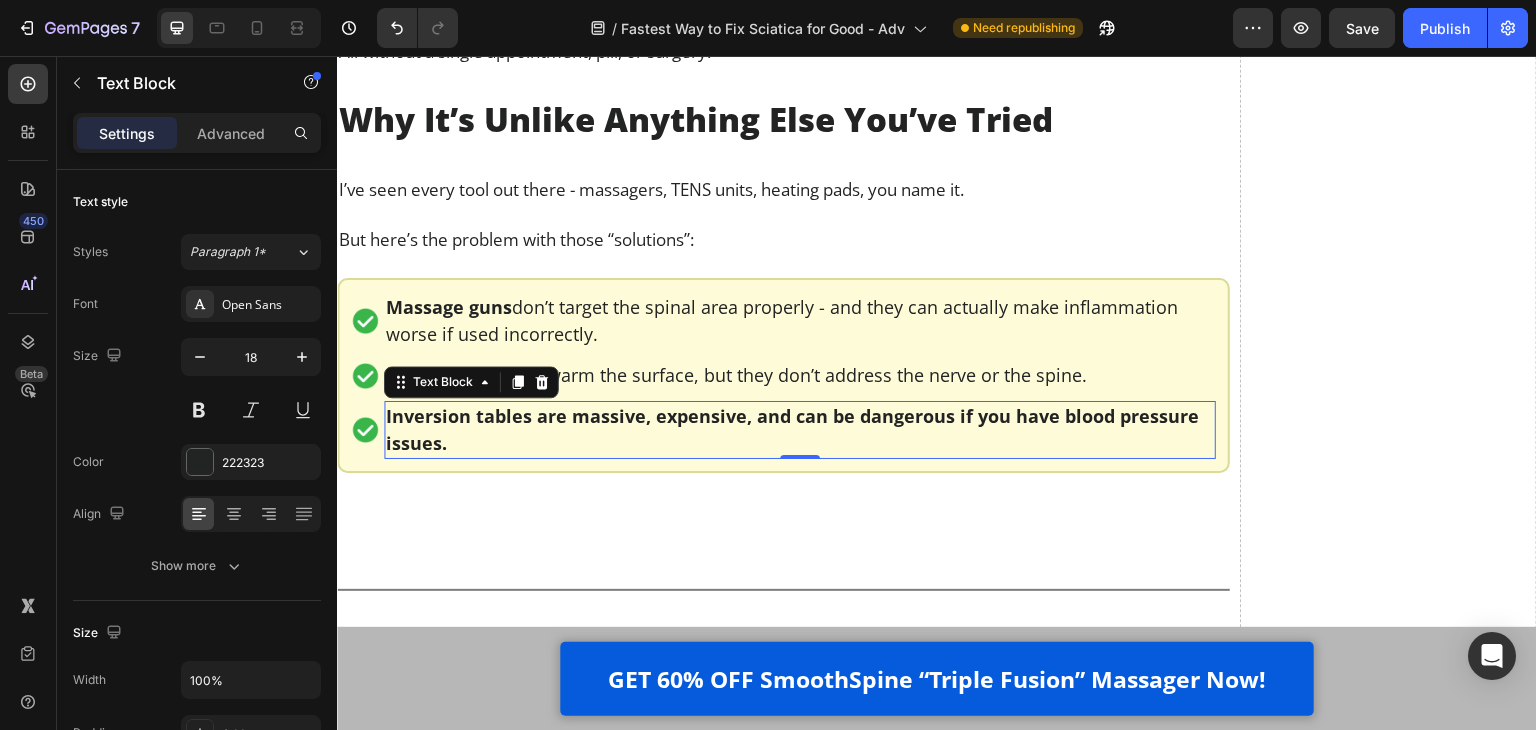 click on "Inversion tables are massive, expensive, and can be dangerous if you have blood pressure issues." at bounding box center [792, 429] 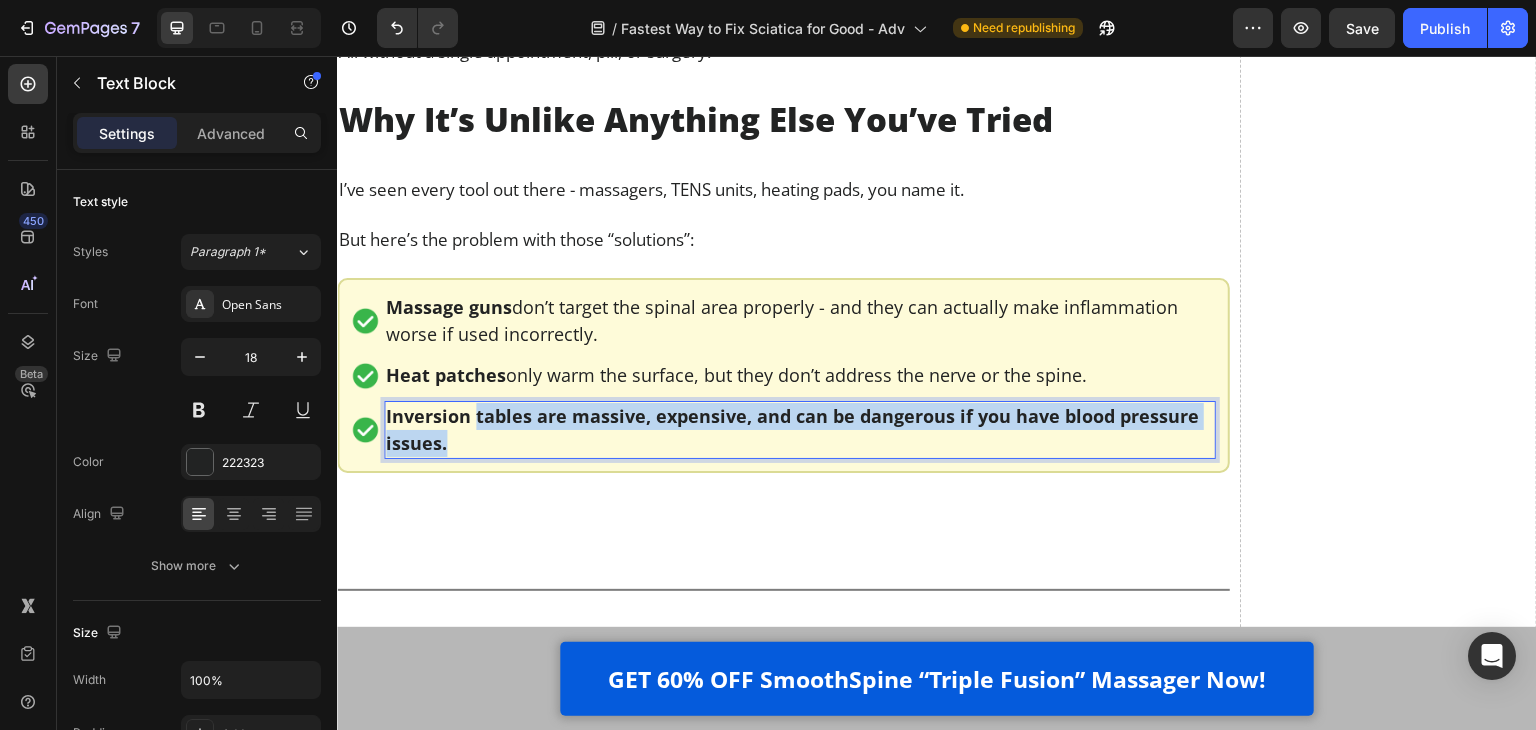drag, startPoint x: 484, startPoint y: 403, endPoint x: 508, endPoint y: 424, distance: 31.890438 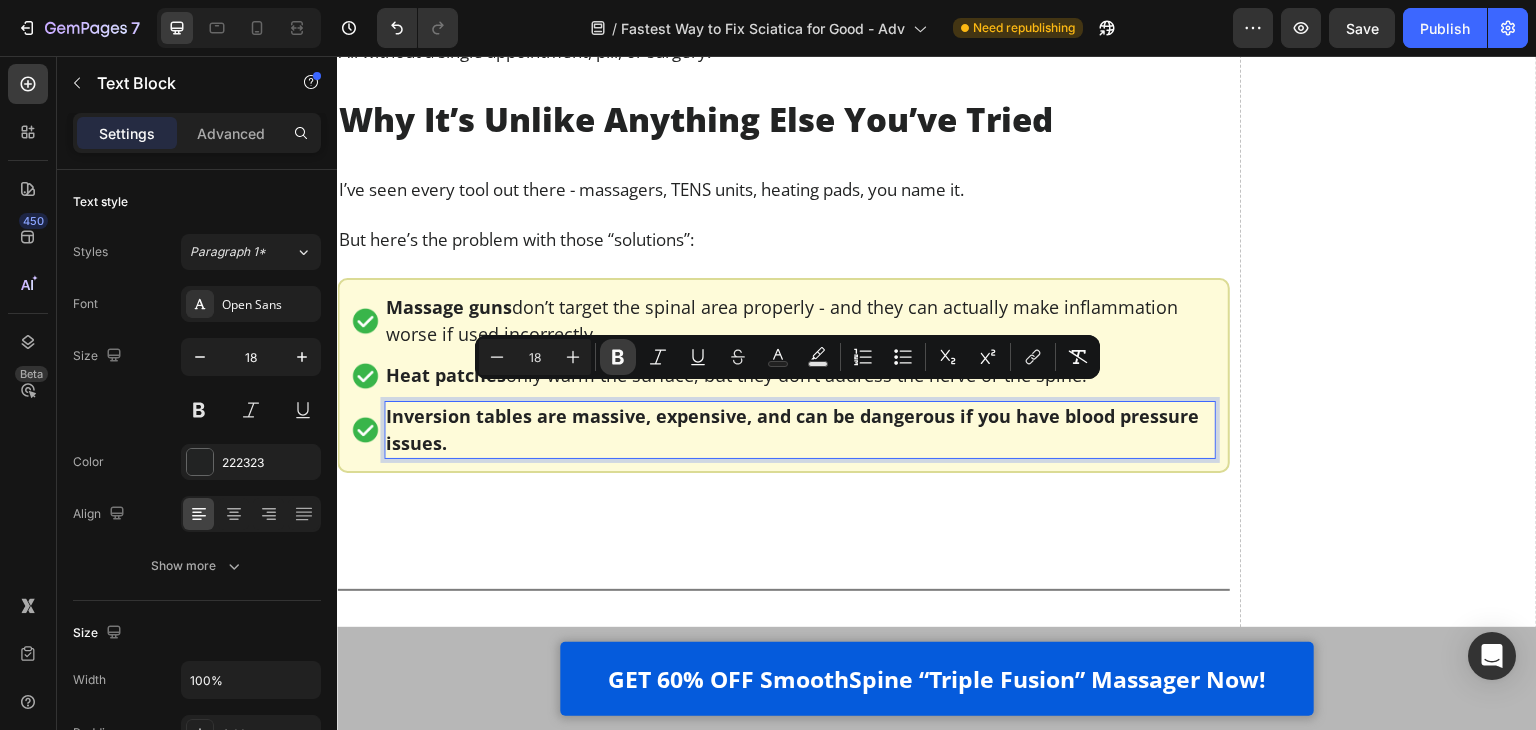 click 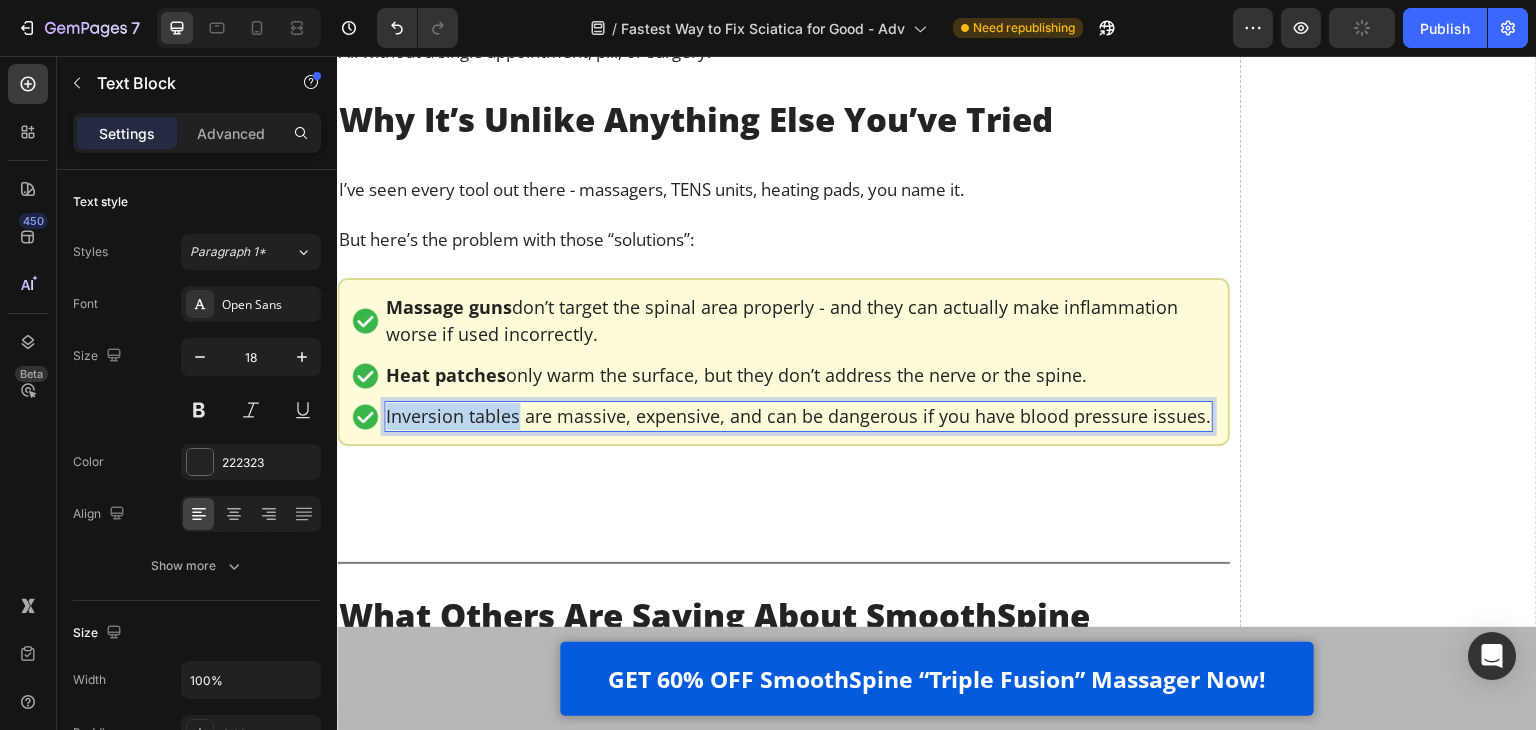drag, startPoint x: 514, startPoint y: 403, endPoint x: 383, endPoint y: 399, distance: 131.06105 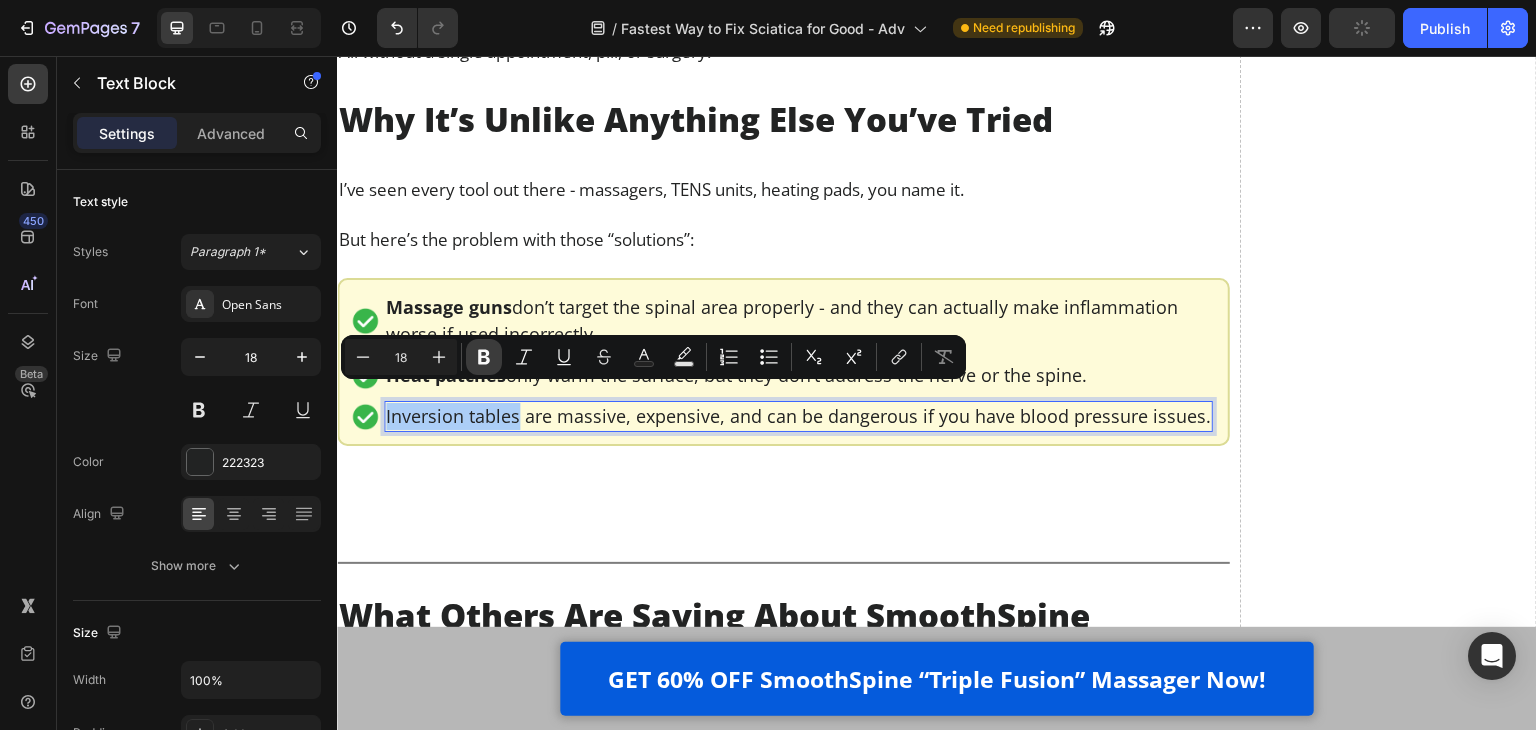 click 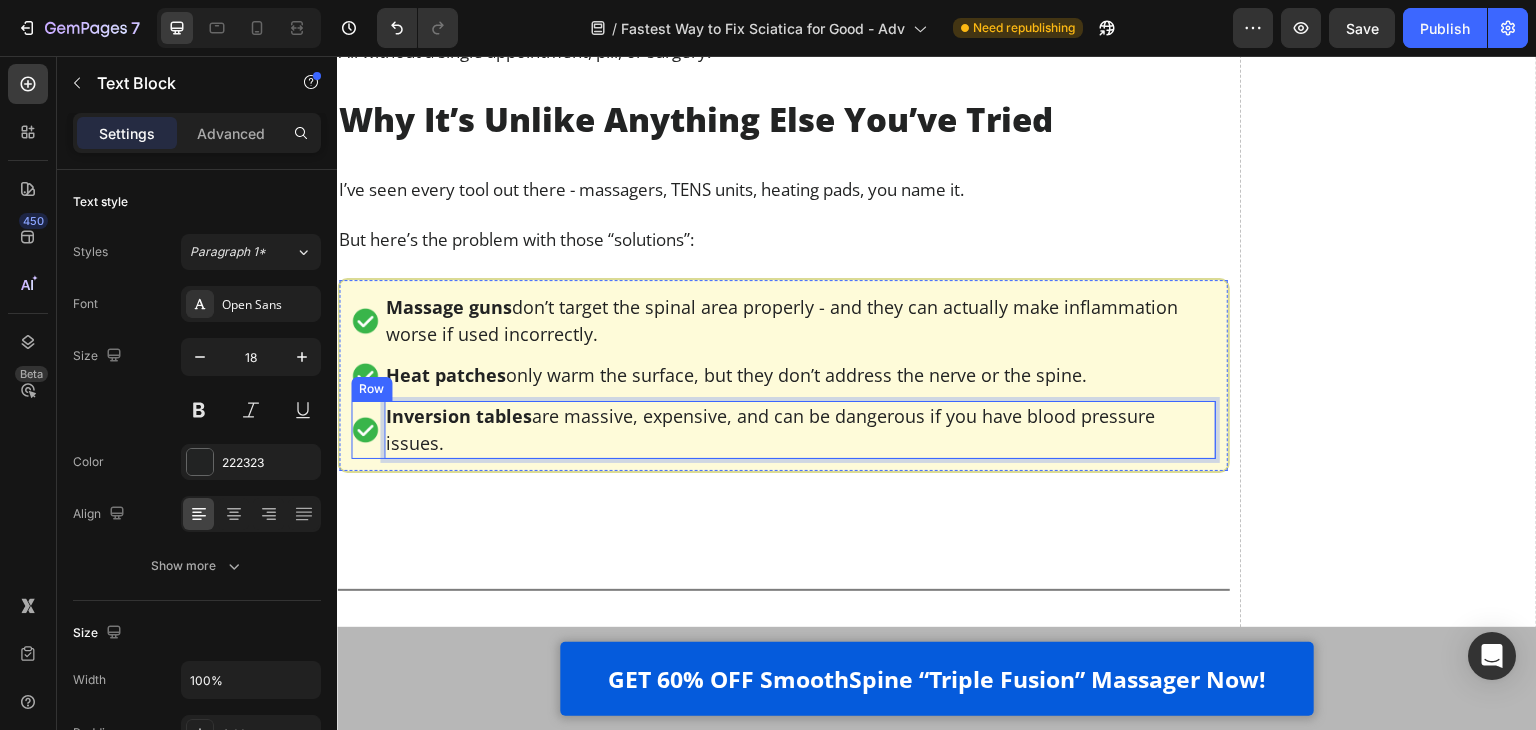 click on "Image" at bounding box center (365, 430) 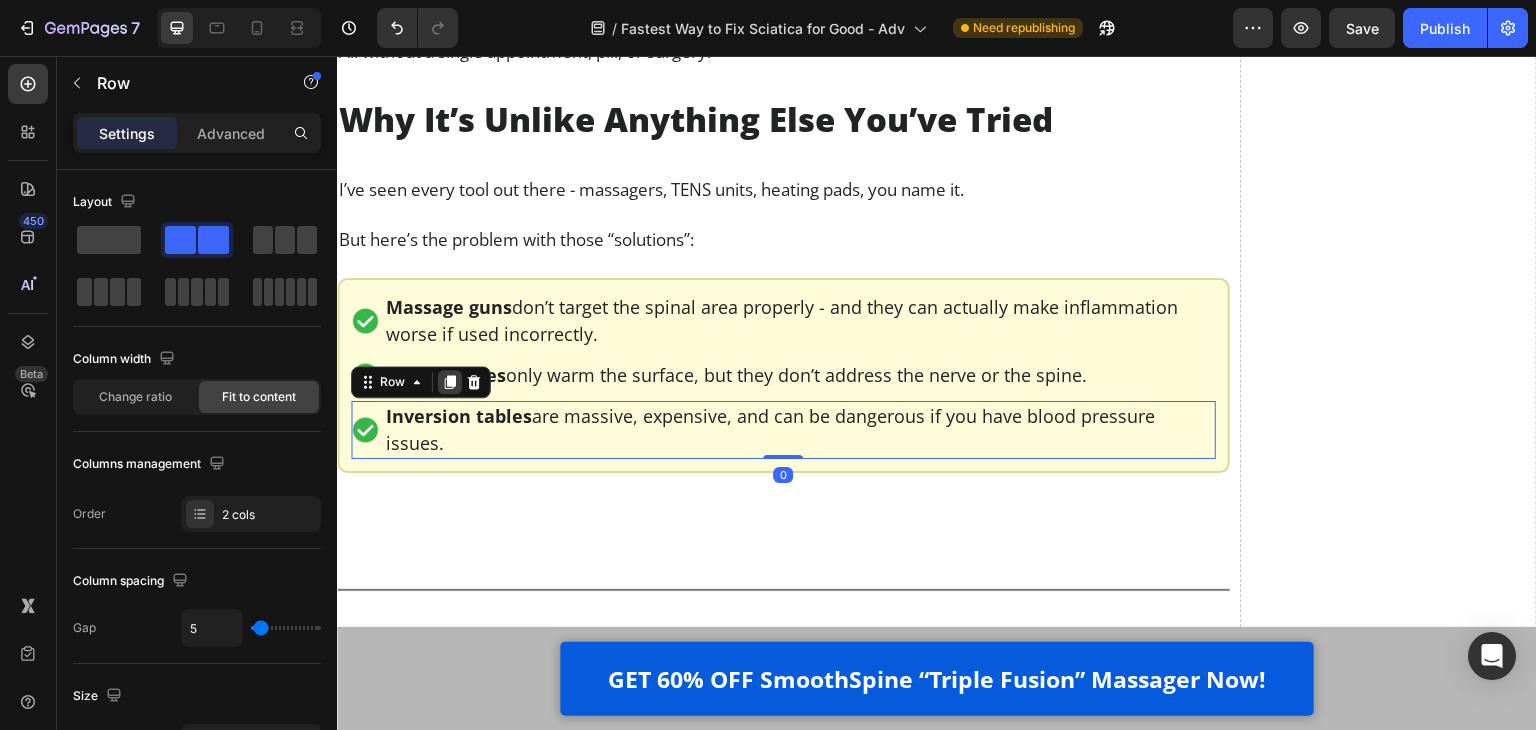 click 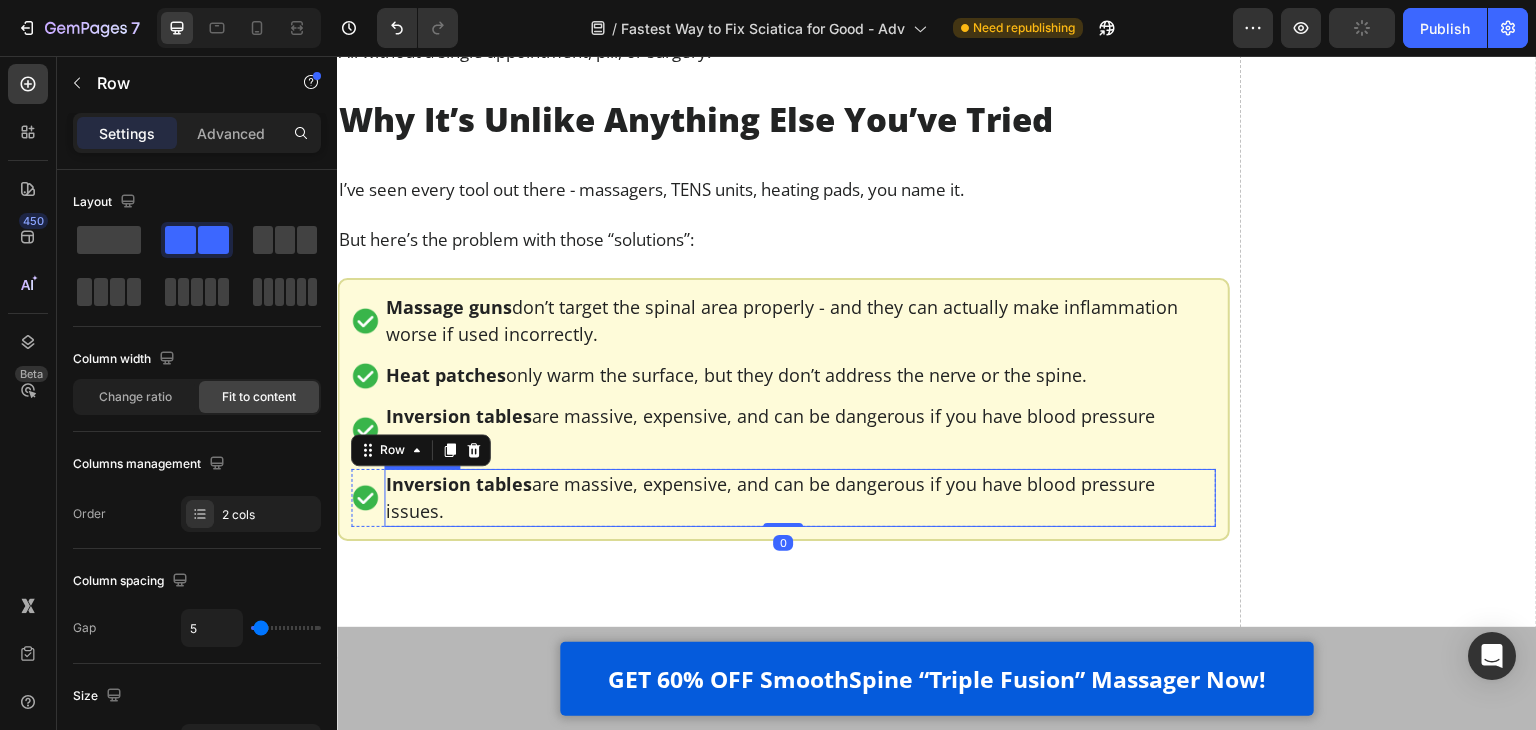click on "Inversion tables" at bounding box center [459, 484] 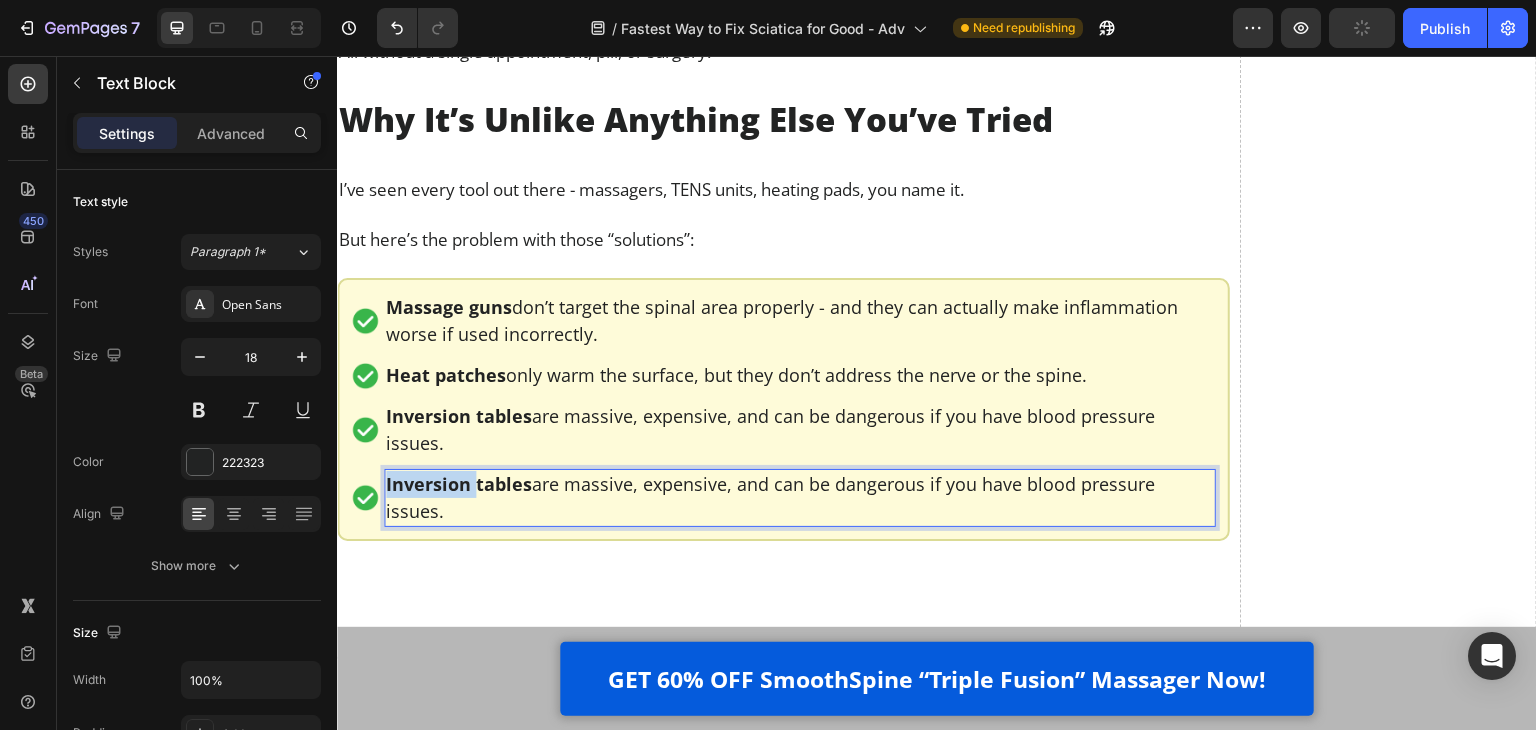 click on "Inversion tables" at bounding box center [459, 484] 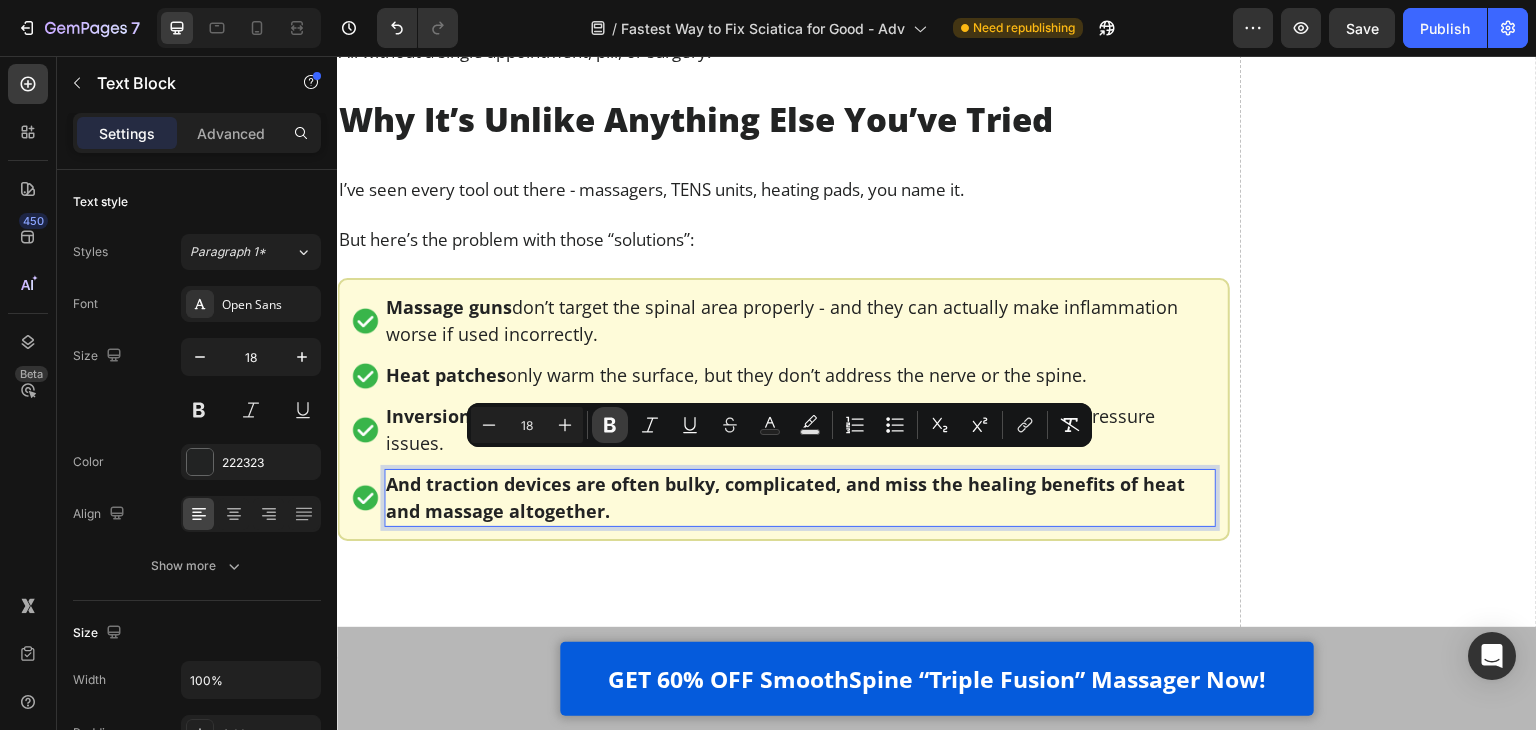 click on "Bold" at bounding box center (610, 425) 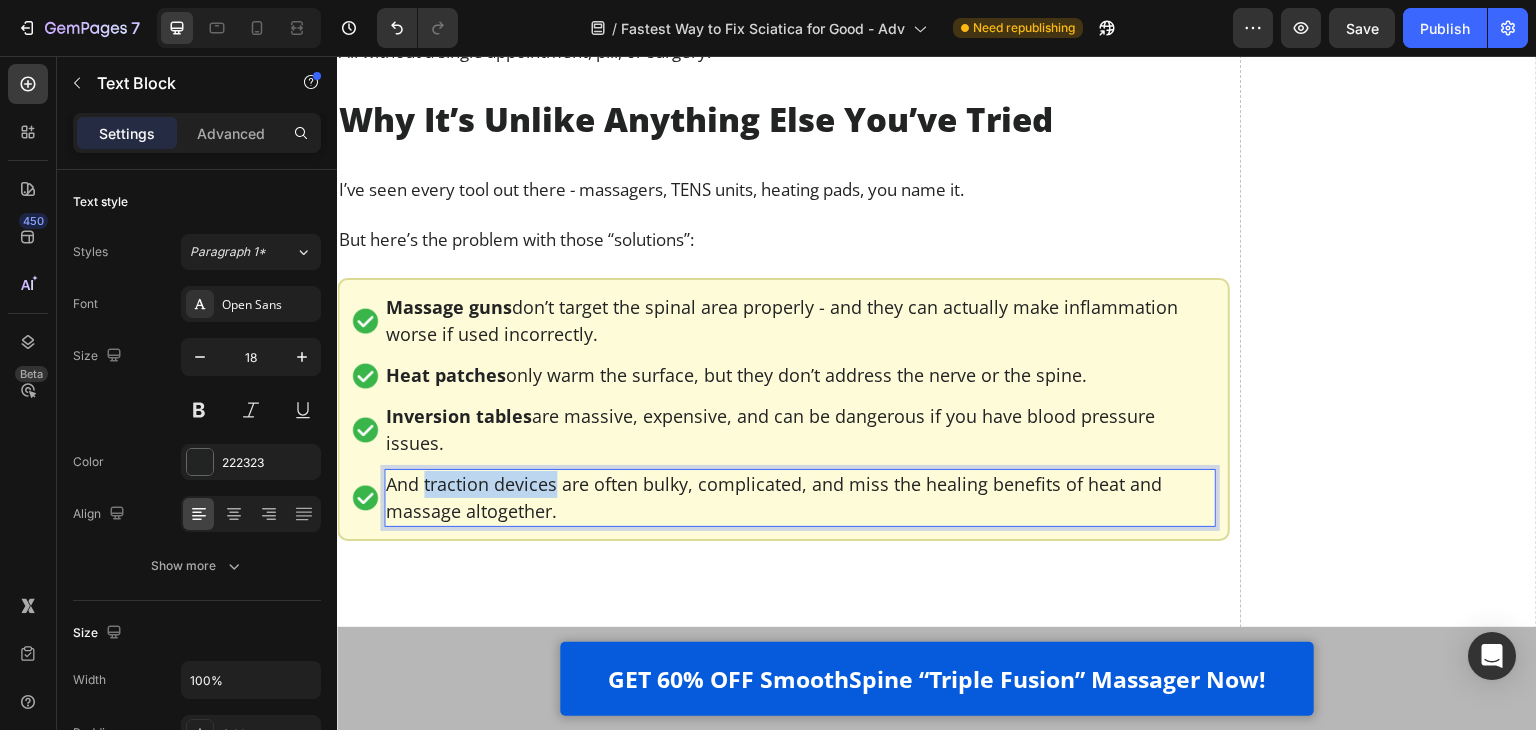 drag, startPoint x: 424, startPoint y: 467, endPoint x: 556, endPoint y: 465, distance: 132.01515 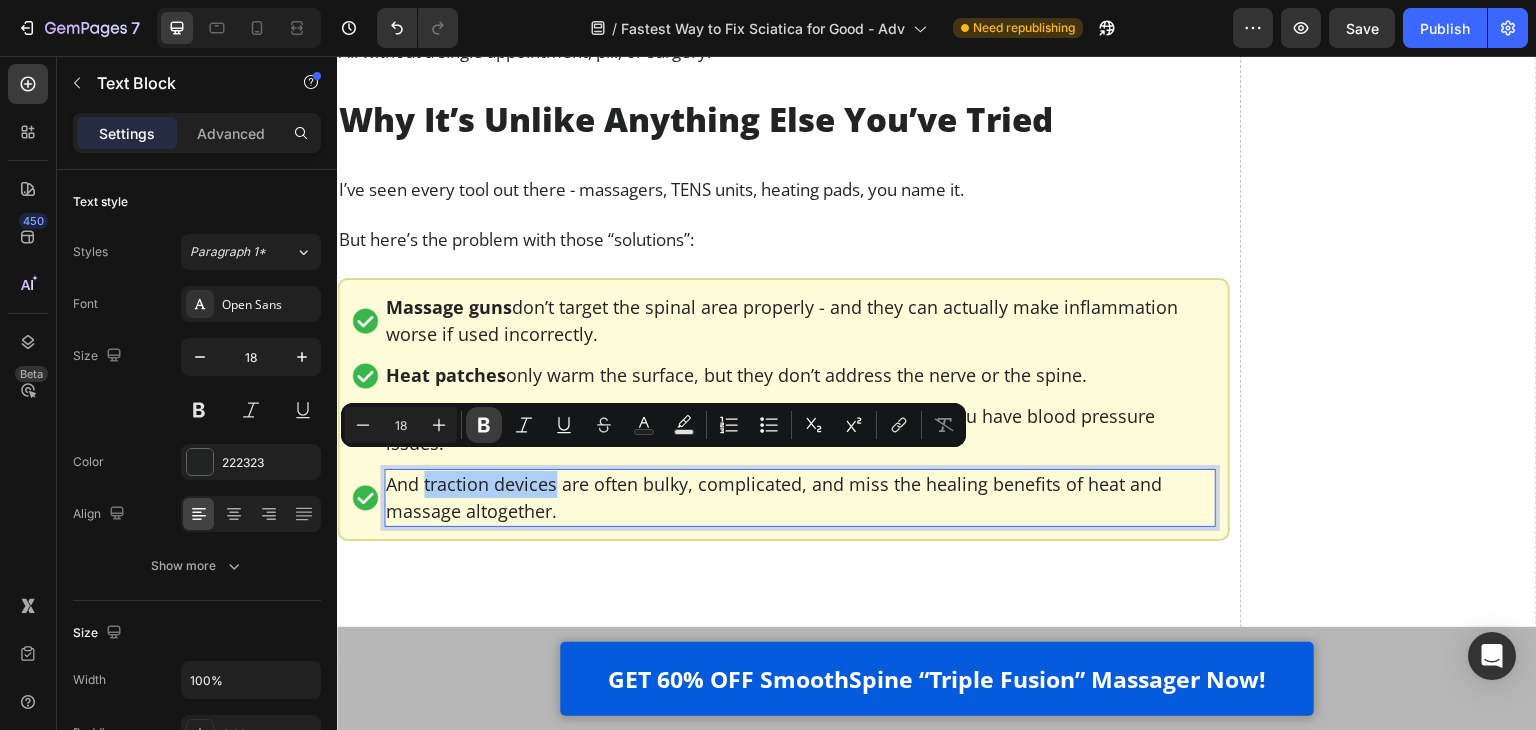 click on "Bold" at bounding box center (484, 425) 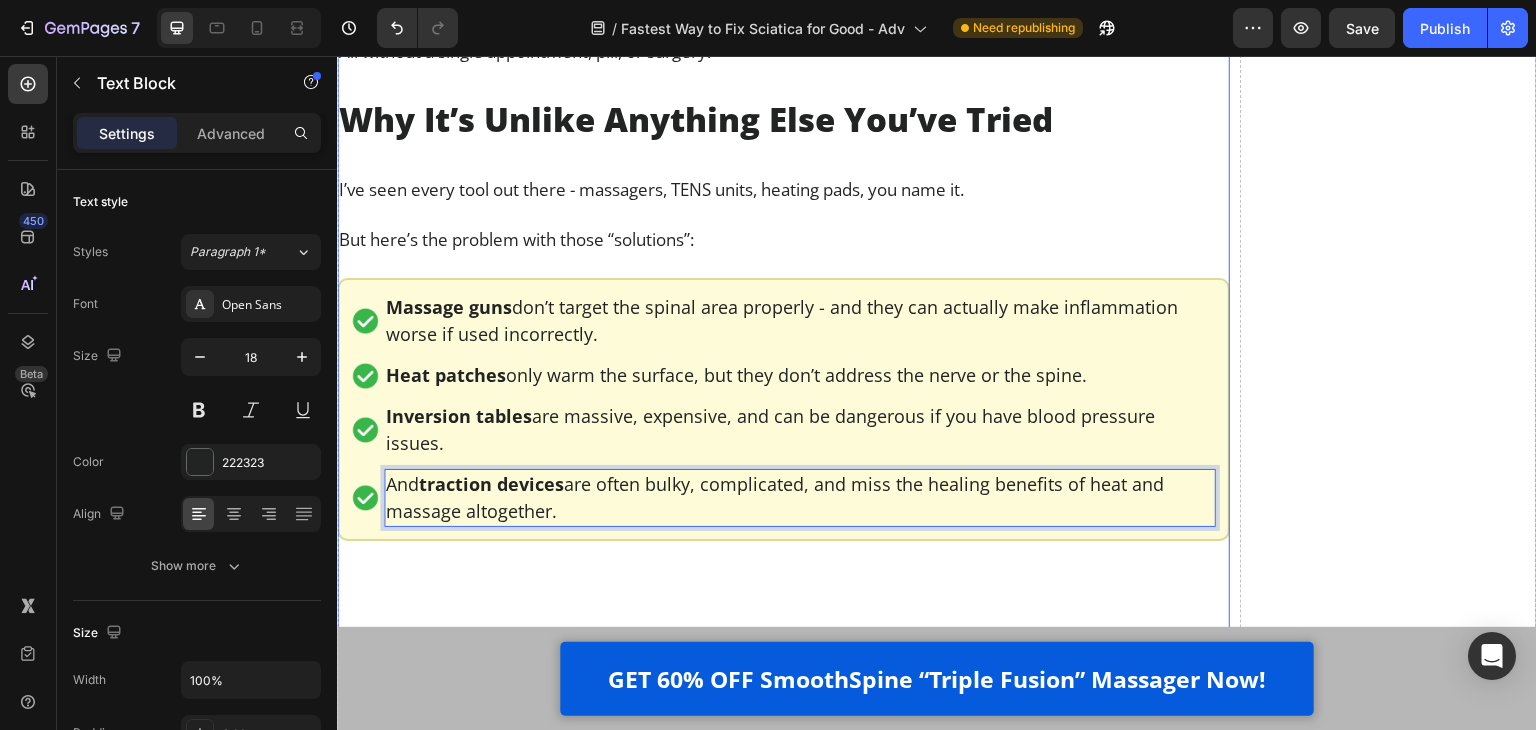 click on "Luckily, now there’s a way to finally fix this at the root. Heading I’ll be honest - after years of watching my patients waste money on painkillers, heating pads, and gimmicky devices… I was starting to think *nothing* could help people fix their sciatica at home.   But then it clicked.   To actually relieve chronic lower back pain and sciatica, you need to do  3 things  - all at the same time: Text Block Image Apply  gentle traction  to relieve pressure on the spine Text Block Row Image Use  heat therapy  to loosen tight muscles and improve blood flow Text Block Row Image Add  deep-tissue massage  to rehydrate the discs and calm inflammation Text Block Row Row That’s the only combination that works - and it has to happen together, consistently, and in a way that doesn’t make the pain worse.   So at that point, I knew what had to be done.   We needed a solution that fused all 3 therapies - traction, heat, and massage - into one simple, at-home routine. Text Block Video Heading . Text Block Row" at bounding box center (783, 2158) 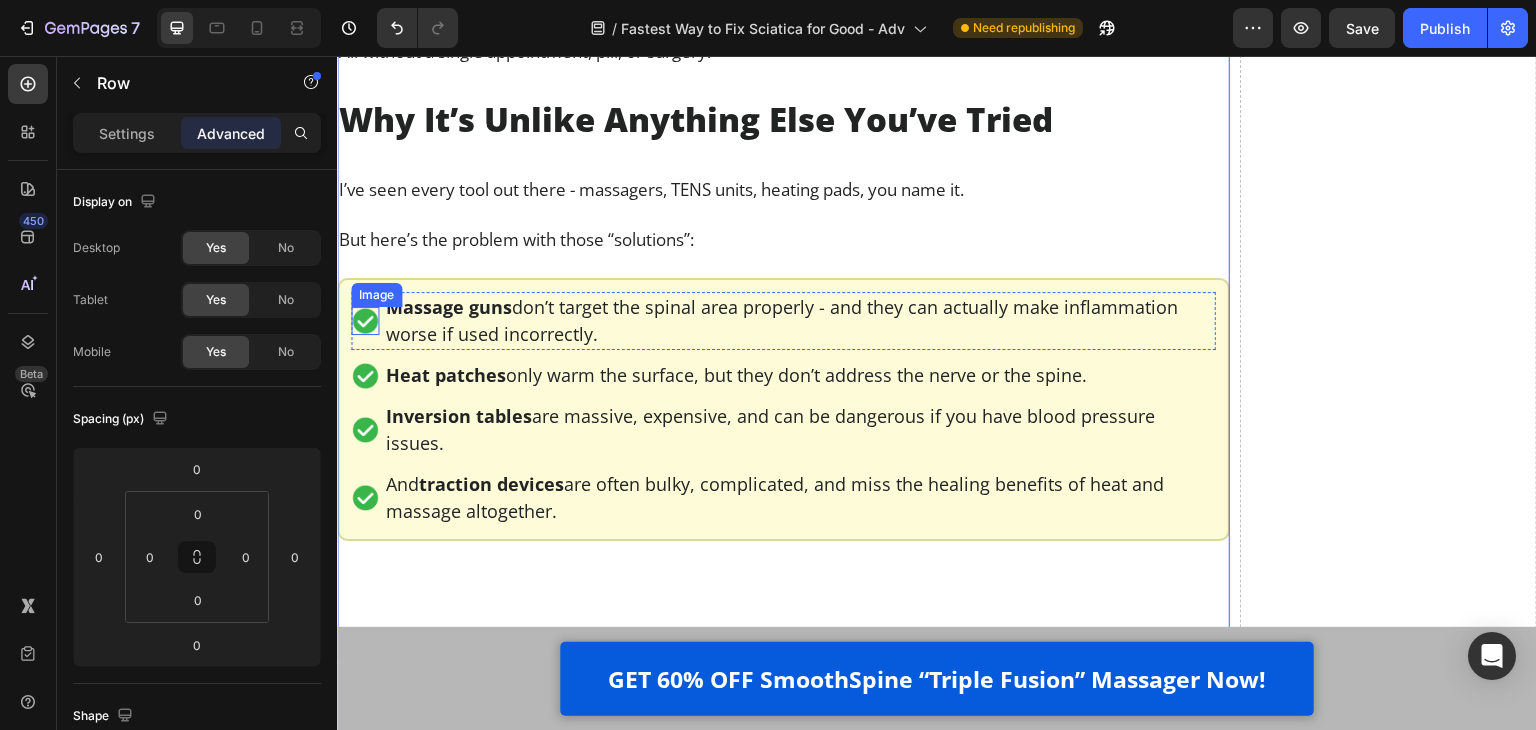 click at bounding box center [365, 321] 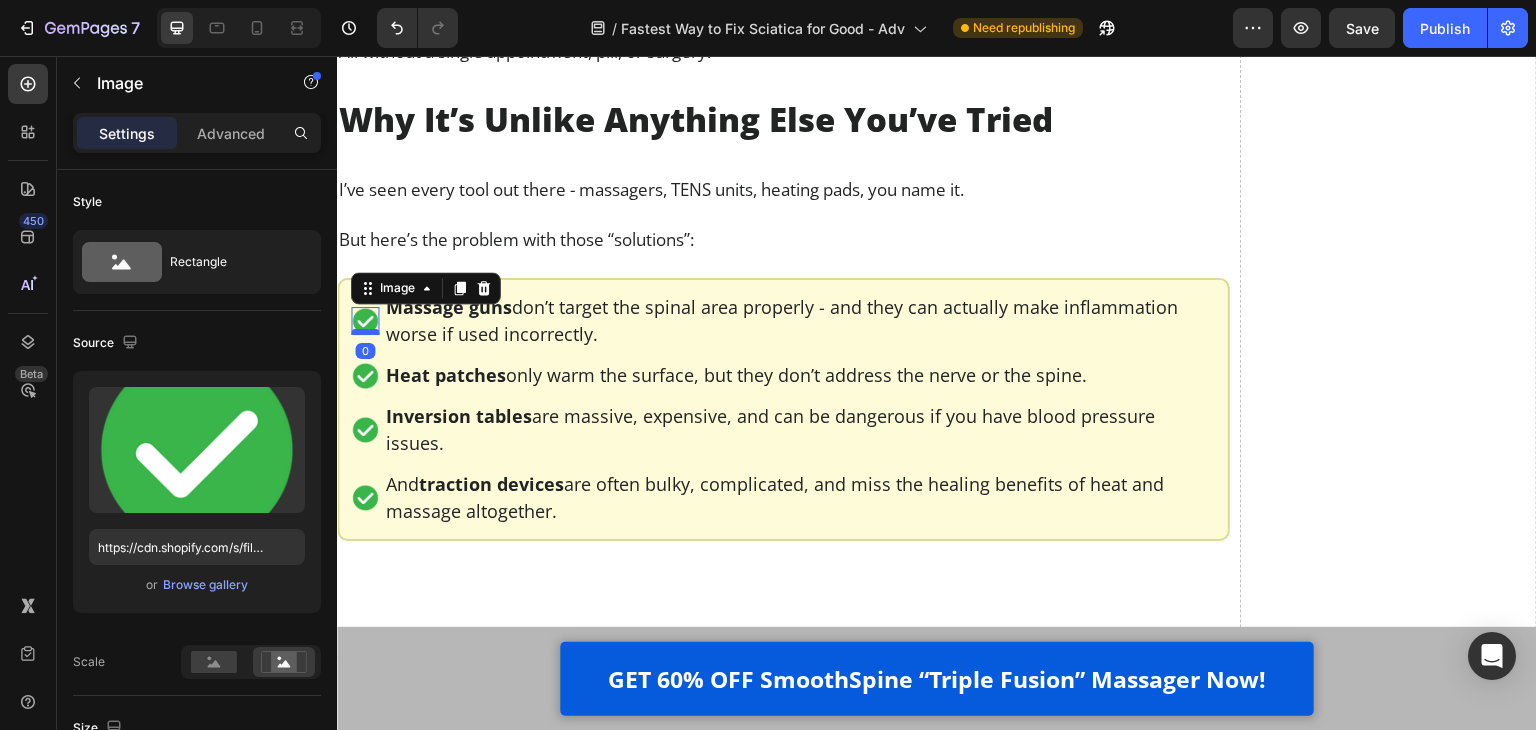 click at bounding box center (365, 332) 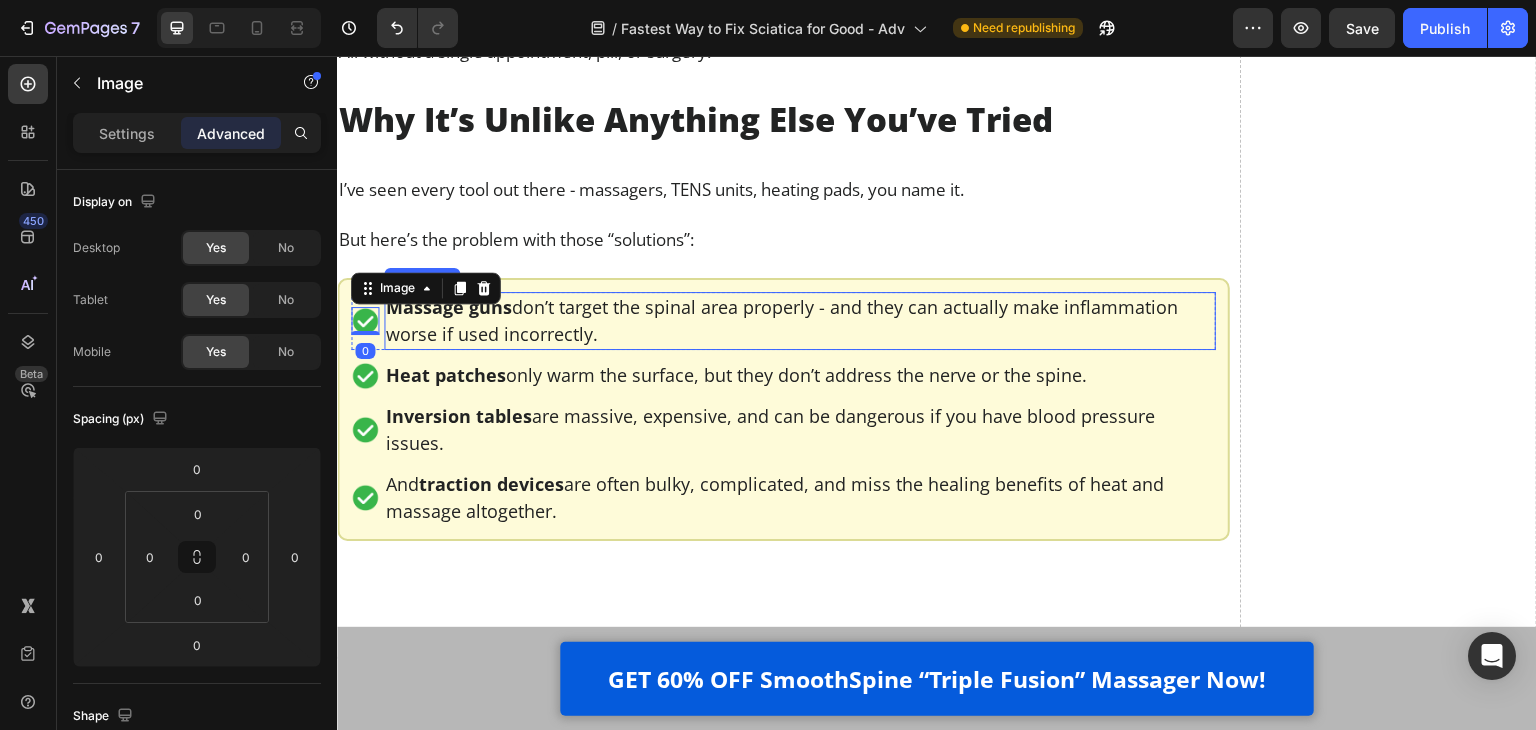 click on "Massage guns  don’t target the spinal area properly - and they can actually make inflammation worse if used incorrectly." at bounding box center (800, 321) 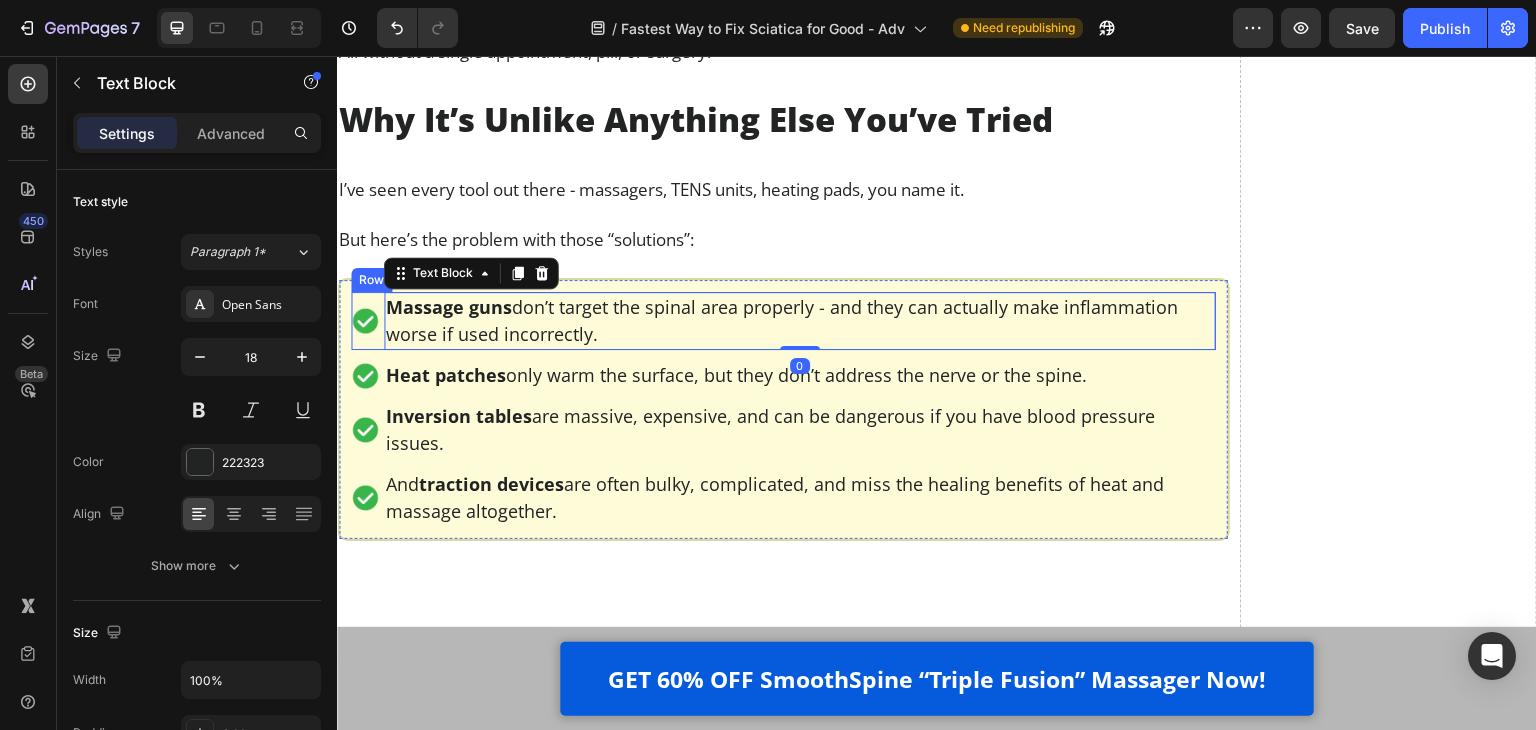 click on "Image Massage guns  don’t target the spinal area properly - and they can actually make inflammation worse if used incorrectly. Text Block   0 Row" at bounding box center [783, 321] 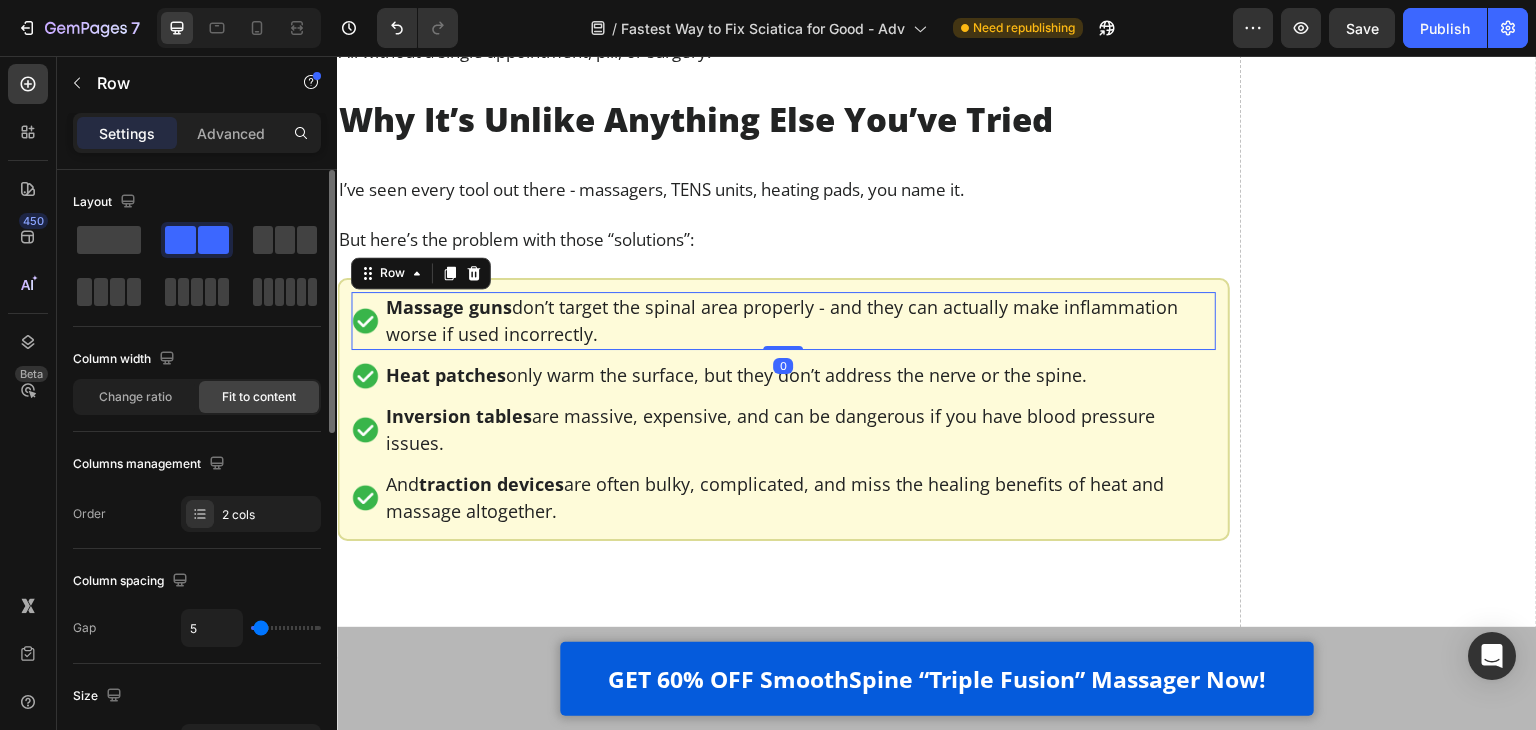scroll, scrollTop: 300, scrollLeft: 0, axis: vertical 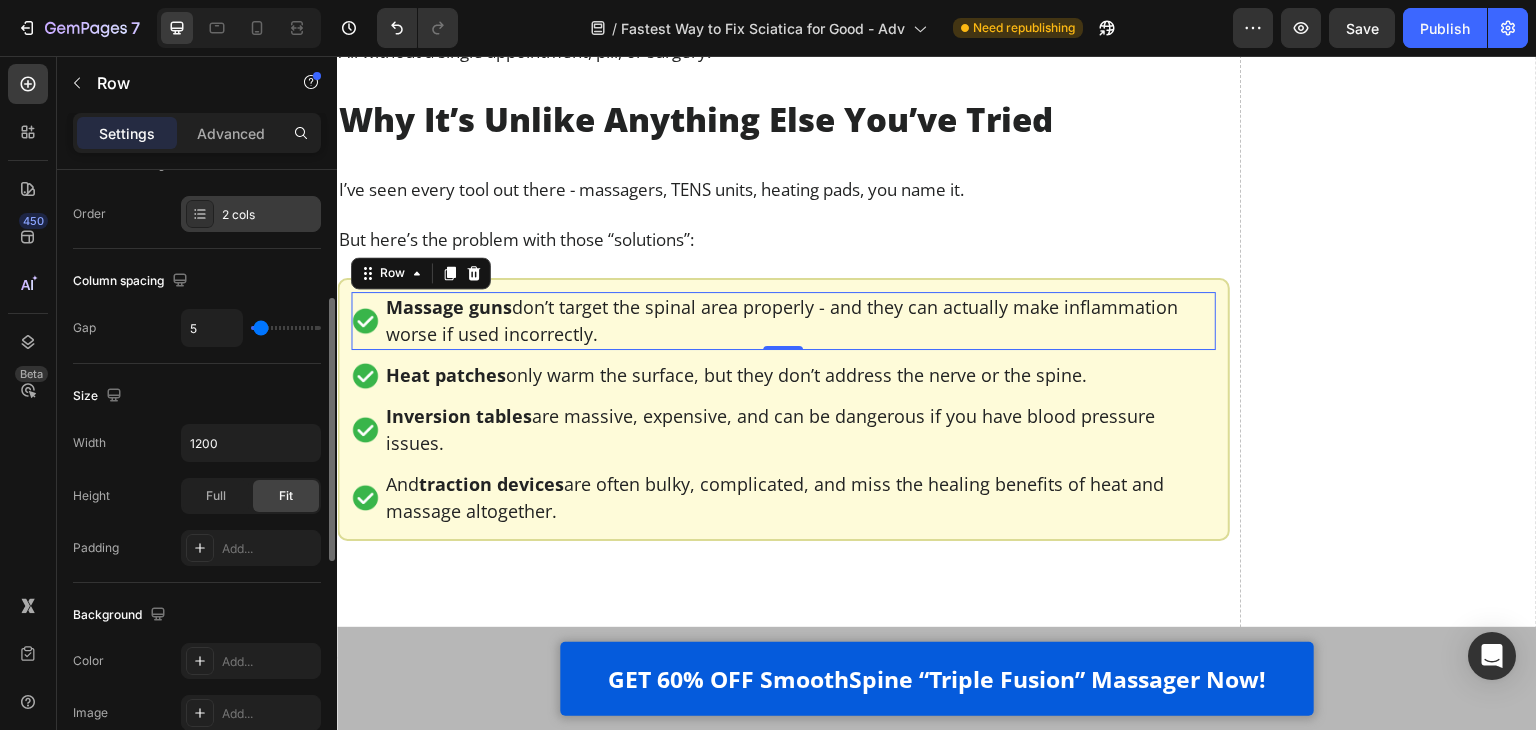 click on "2 cols" at bounding box center [269, 215] 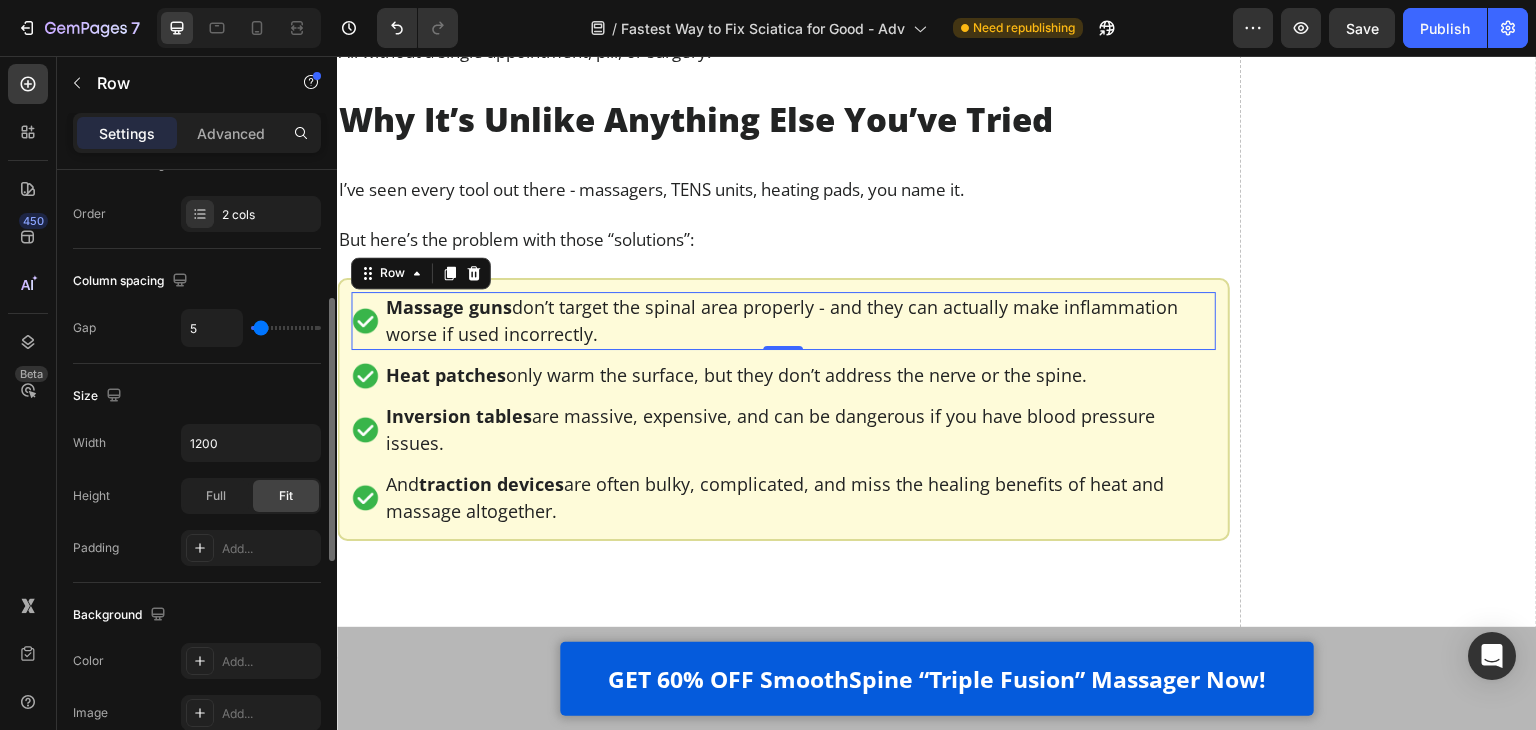 click on "Layout Column width Change ratio Fit to content Columns management Order 2 cols" 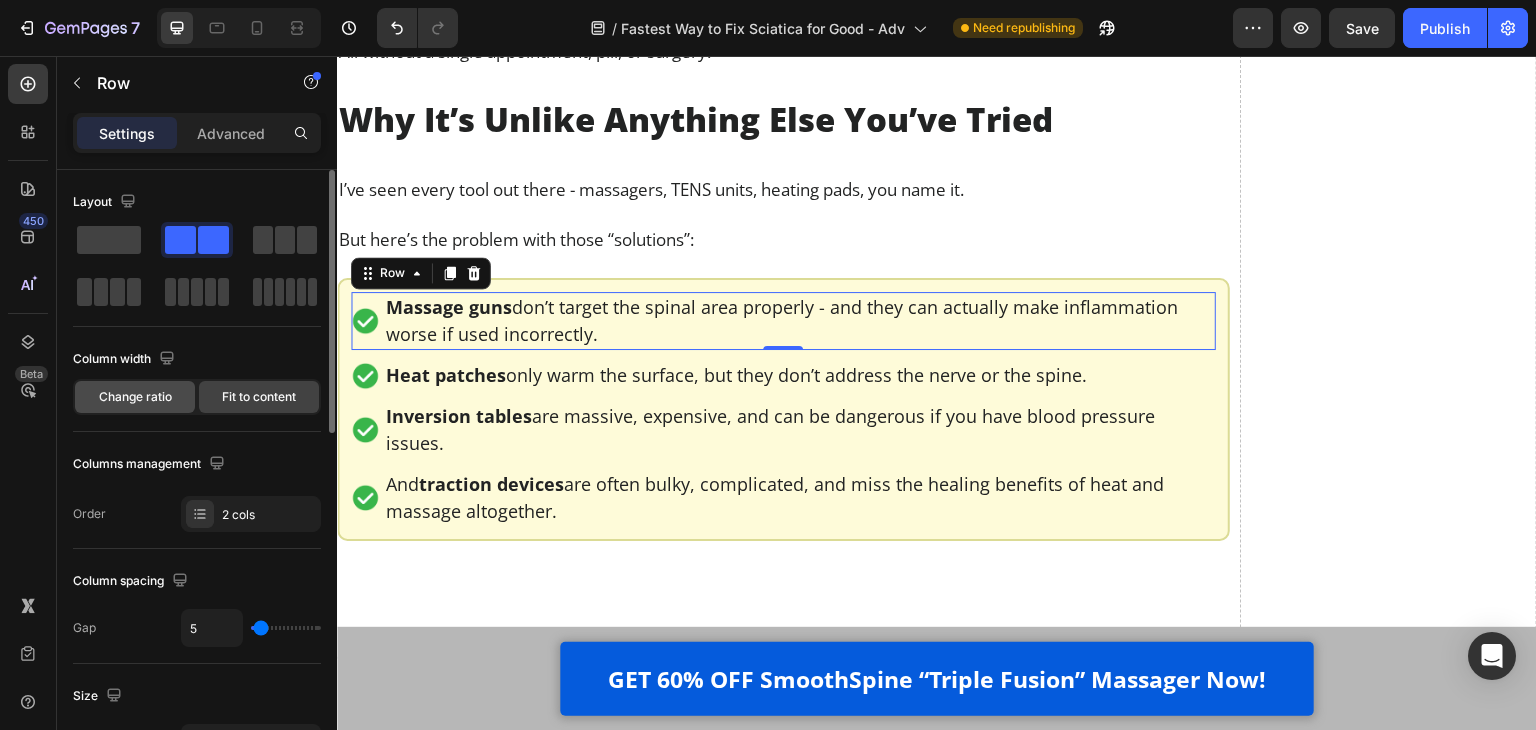 click on "Change ratio" 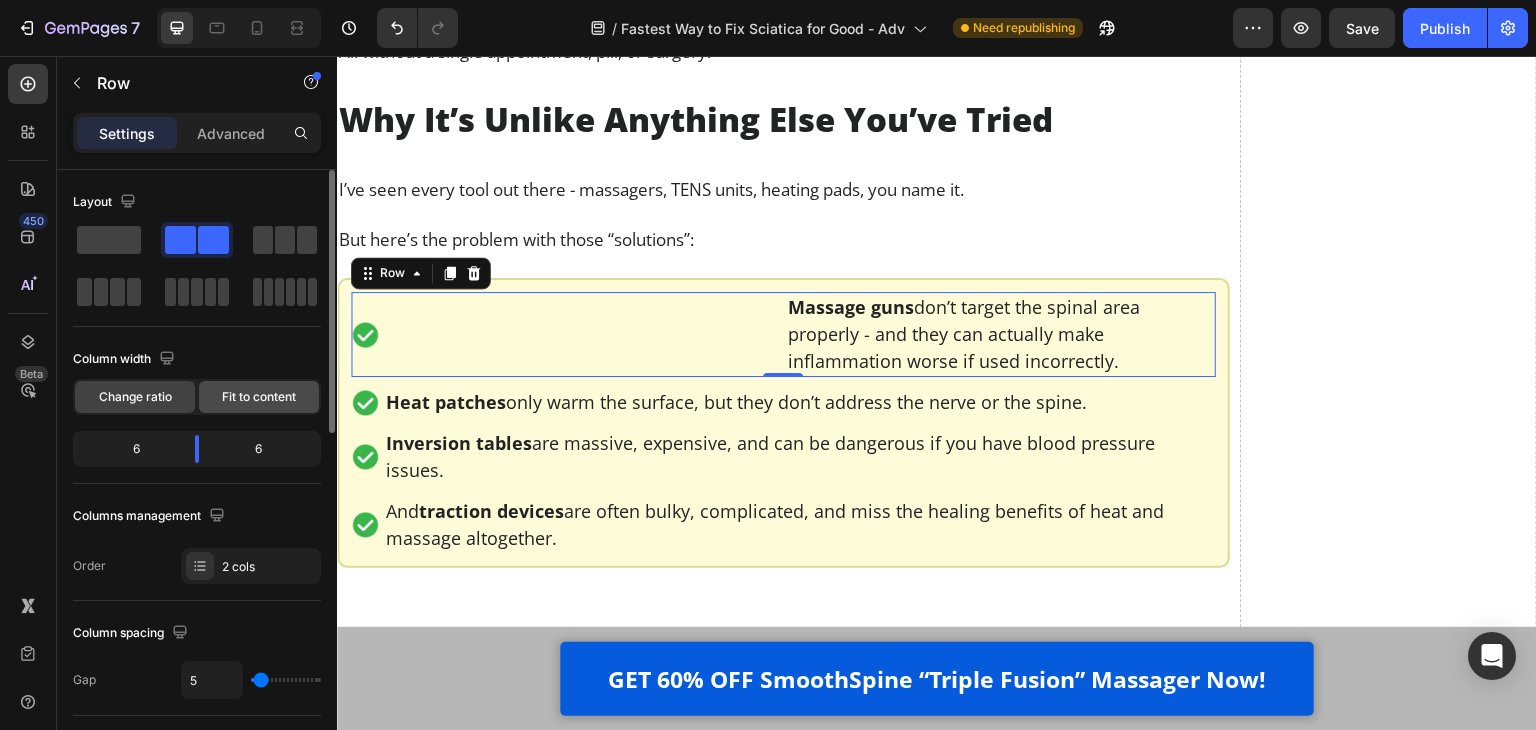 click on "Fit to content" 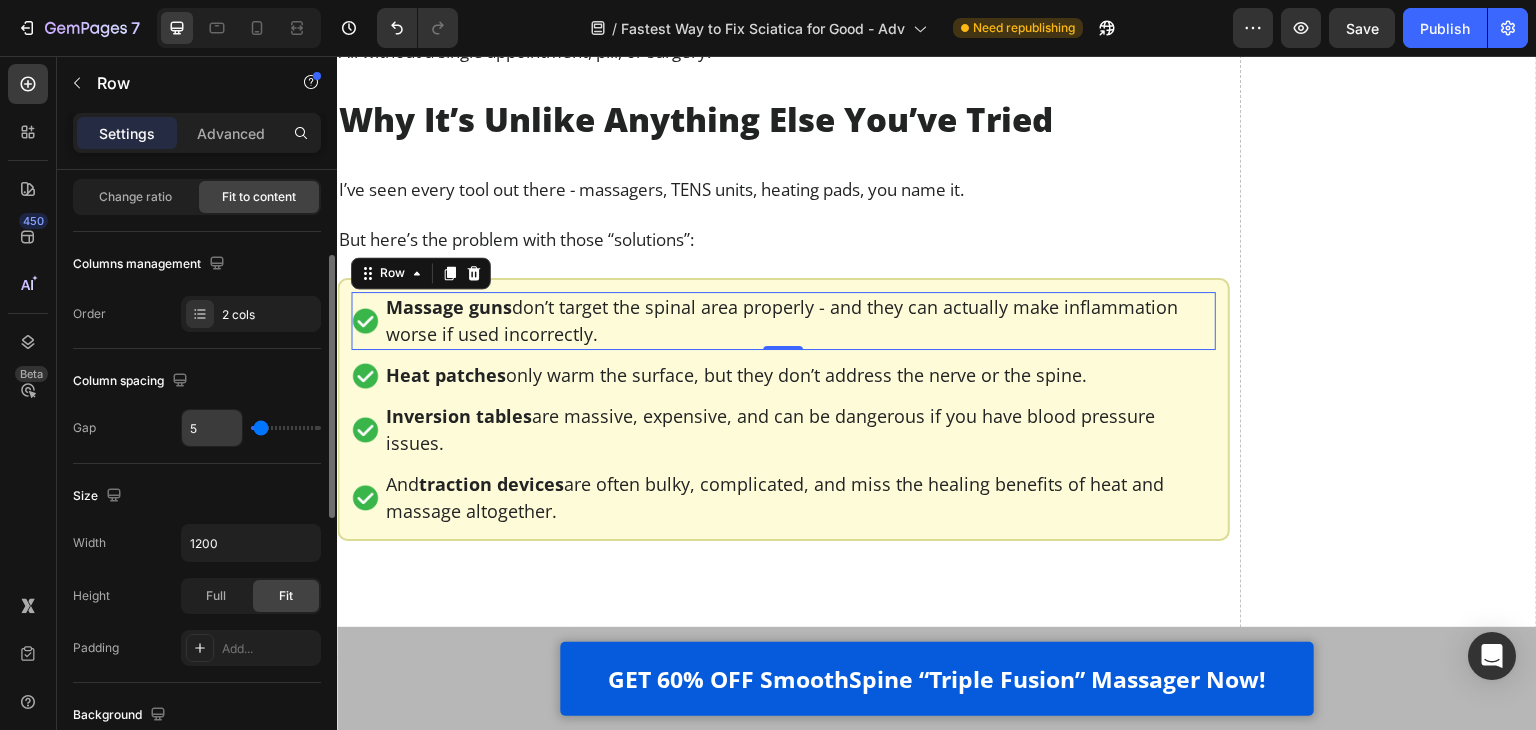 scroll, scrollTop: 300, scrollLeft: 0, axis: vertical 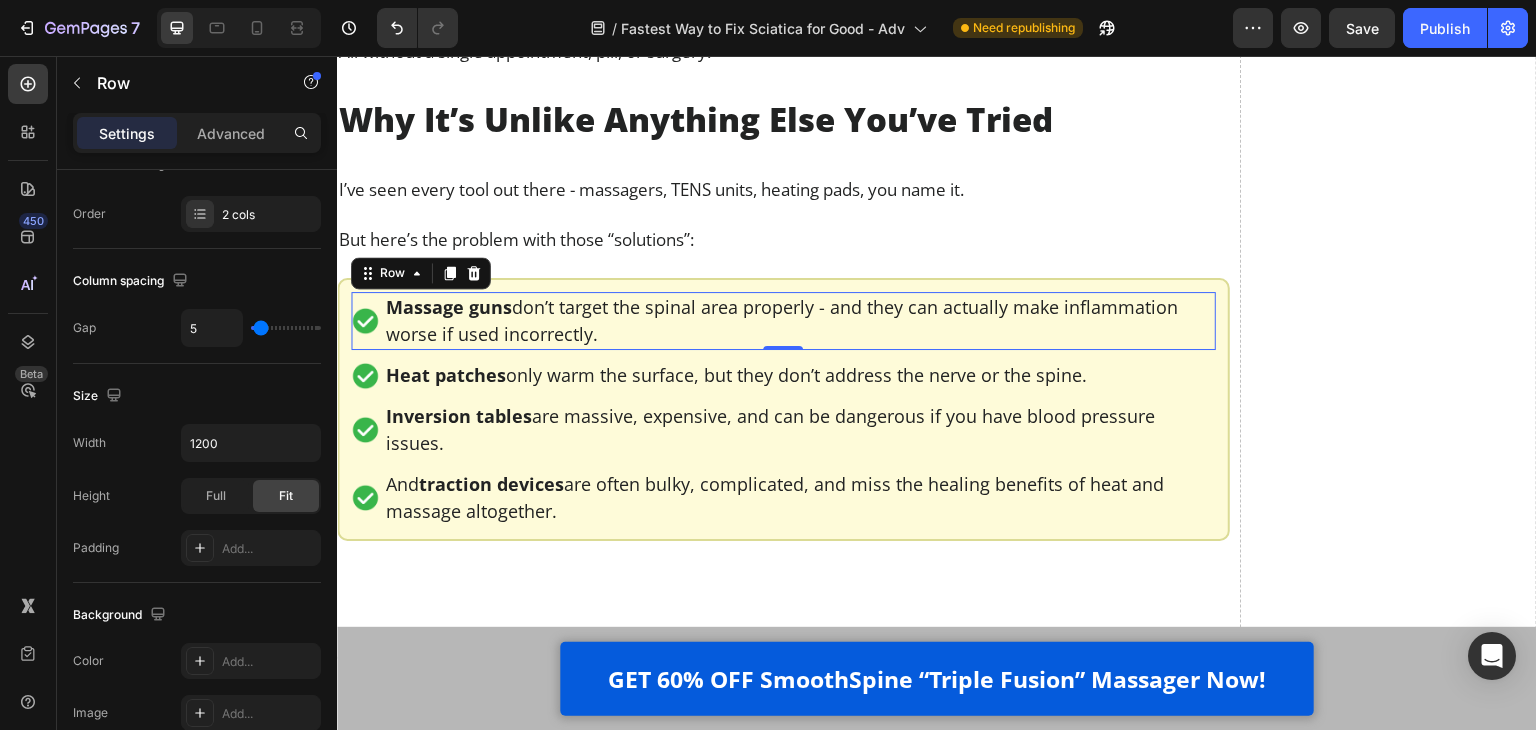 click on "Image Massage guns  don’t target the spinal area properly - and they can actually make inflammation worse if used incorrectly. Text Block Row   0" at bounding box center (783, 321) 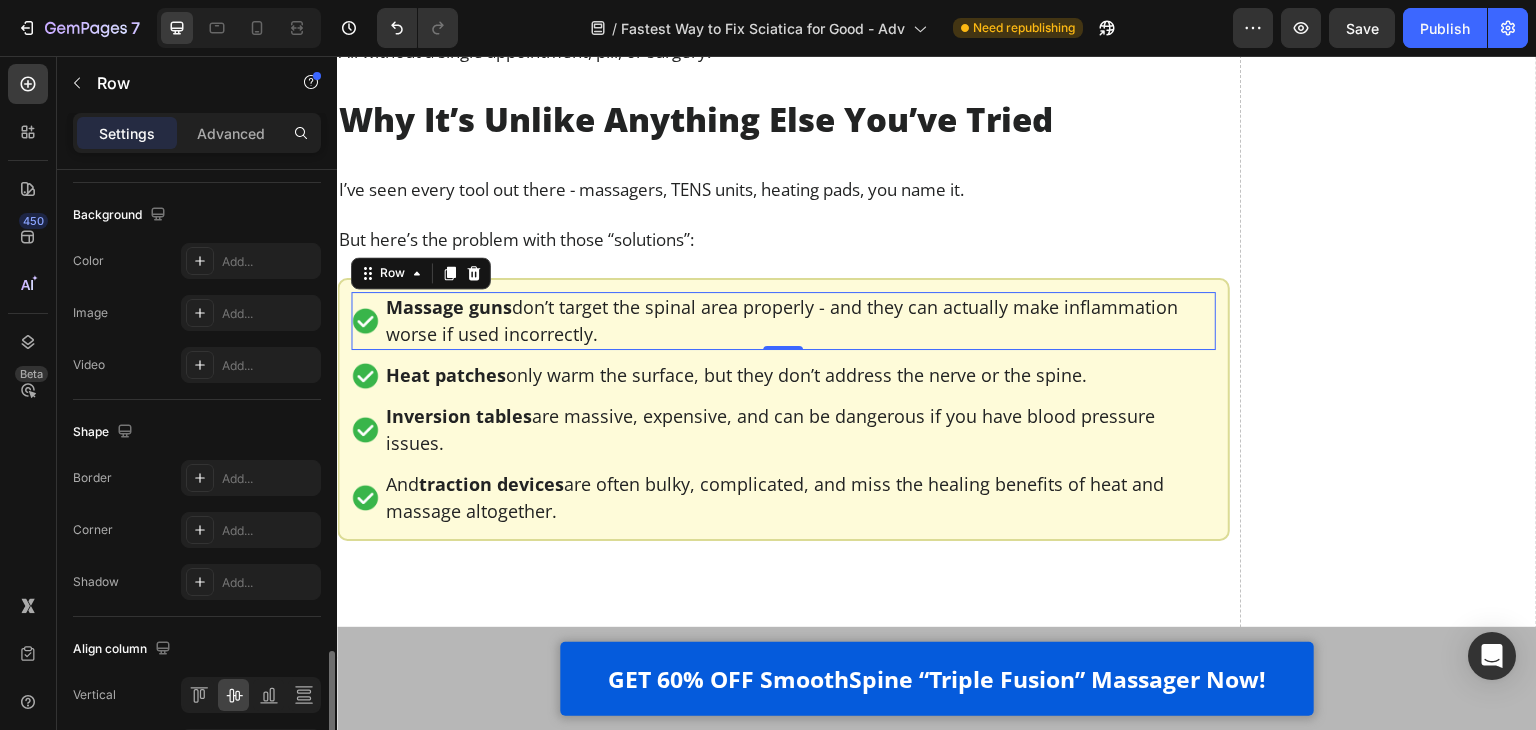 scroll, scrollTop: 828, scrollLeft: 0, axis: vertical 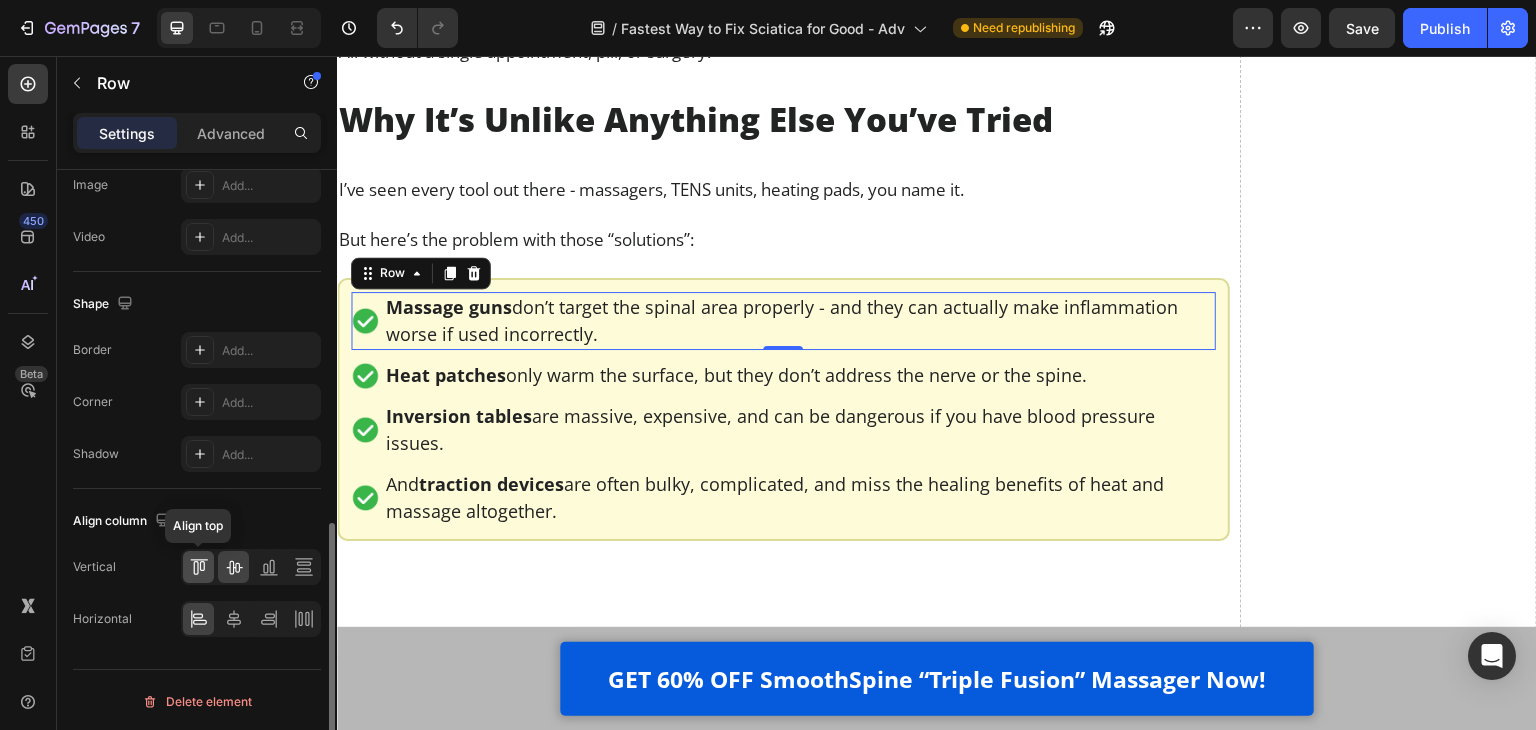 click 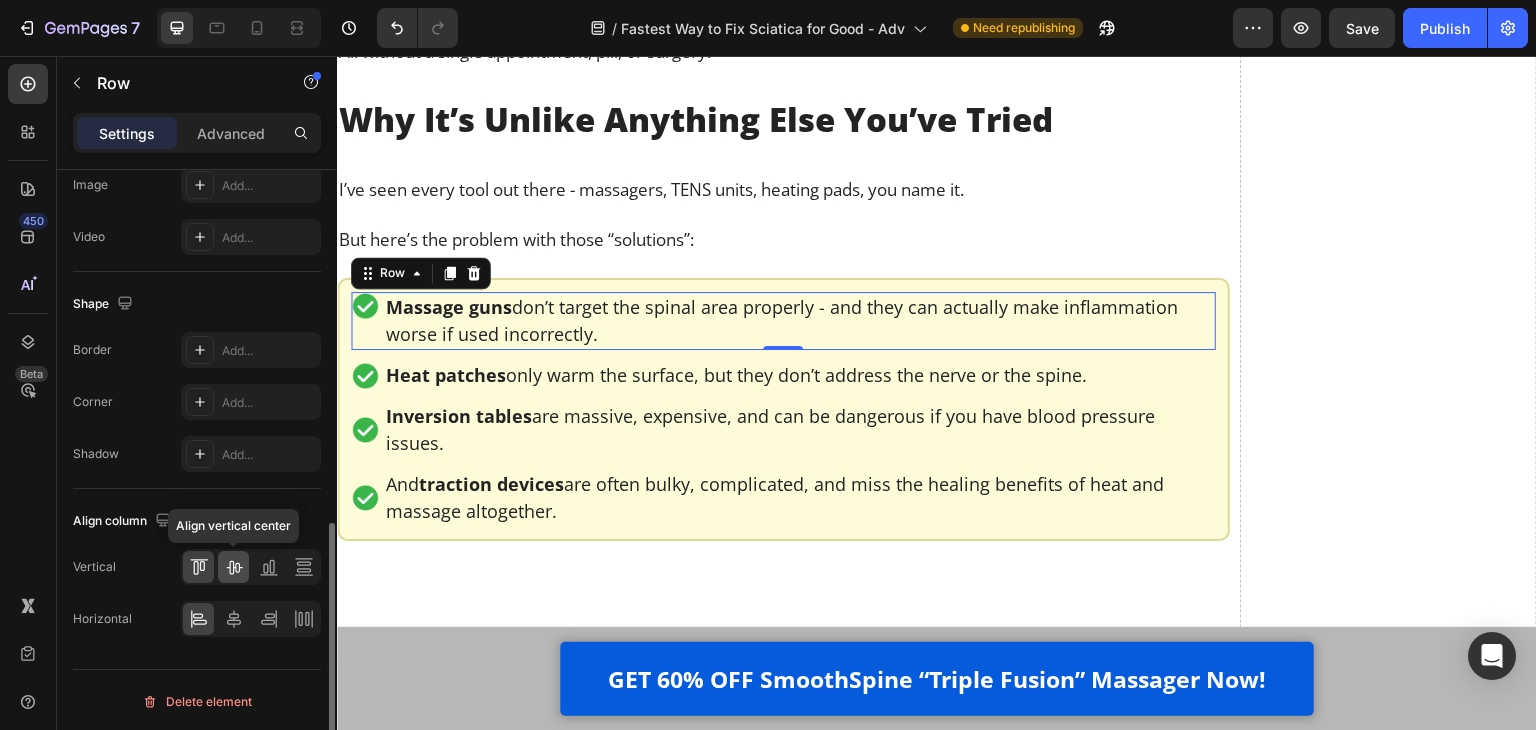 click 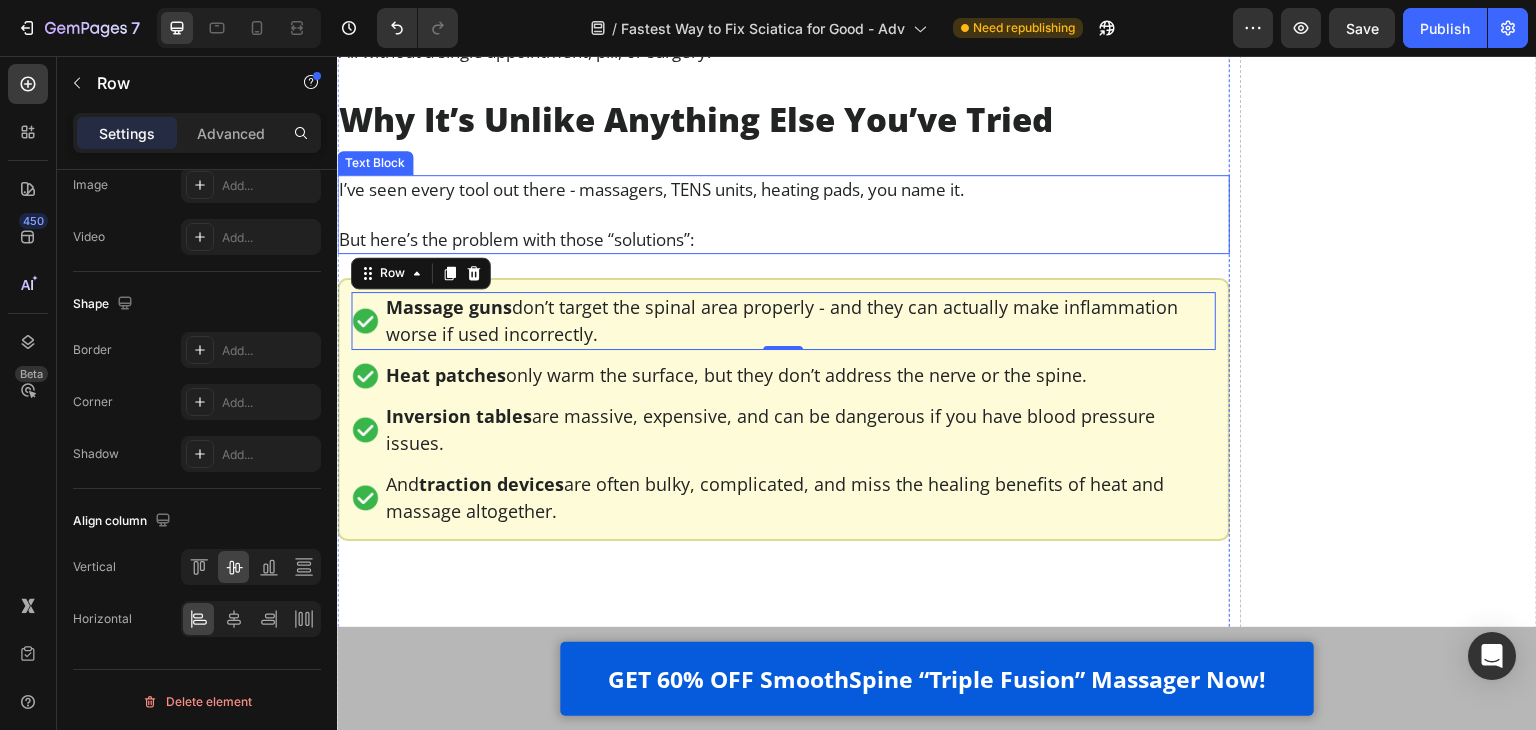 click on "But here’s the problem with those “solutions”:" at bounding box center (783, 239) 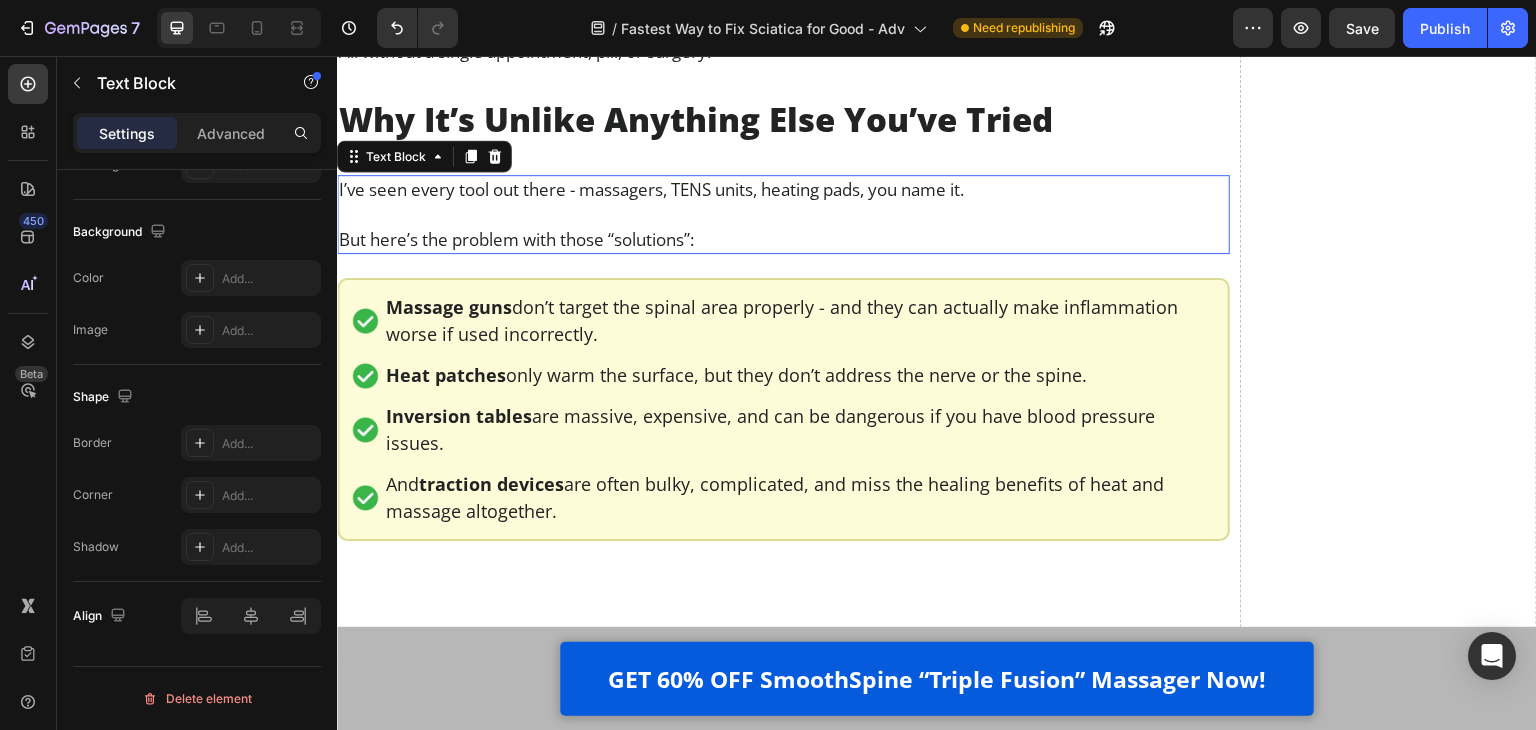scroll, scrollTop: 0, scrollLeft: 0, axis: both 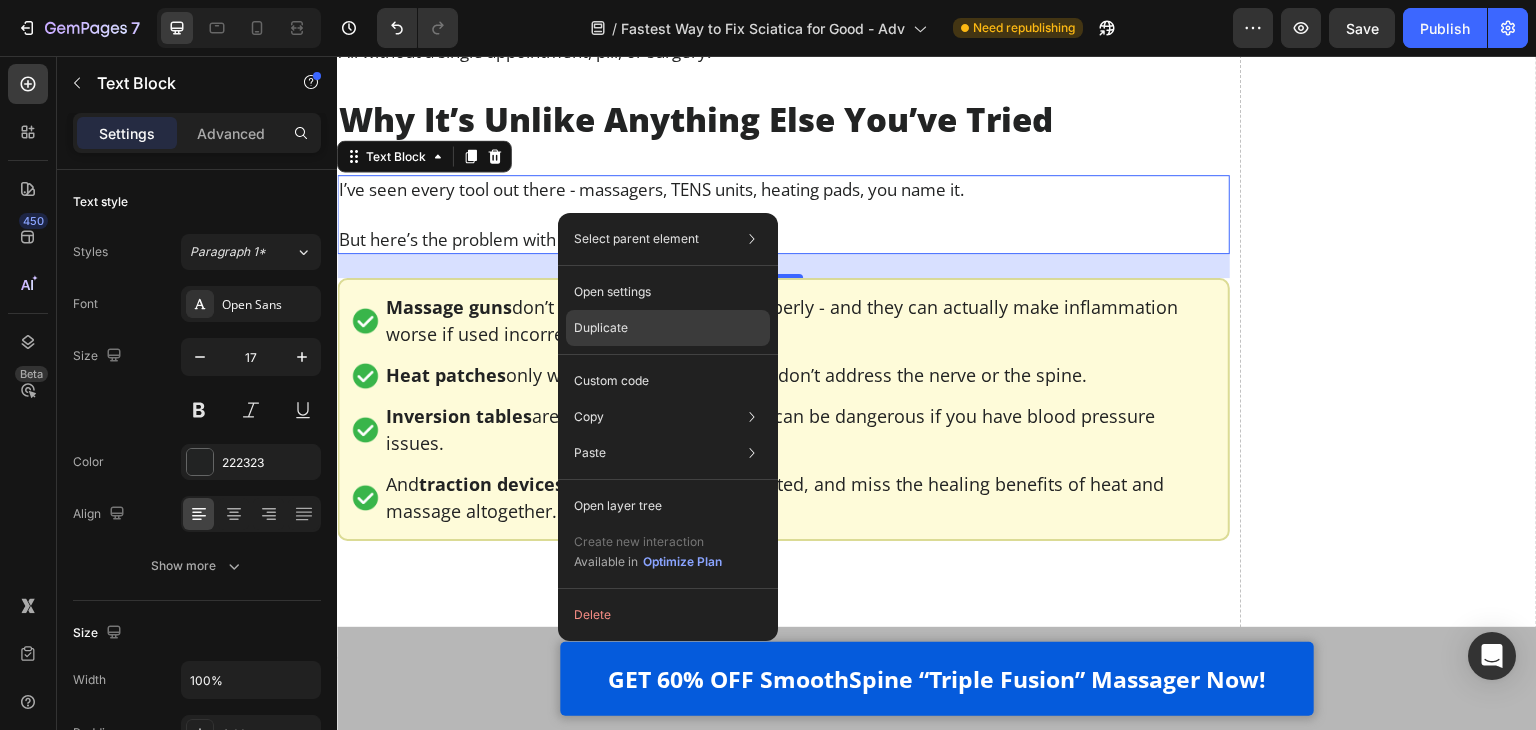 click on "Duplicate" at bounding box center (601, 328) 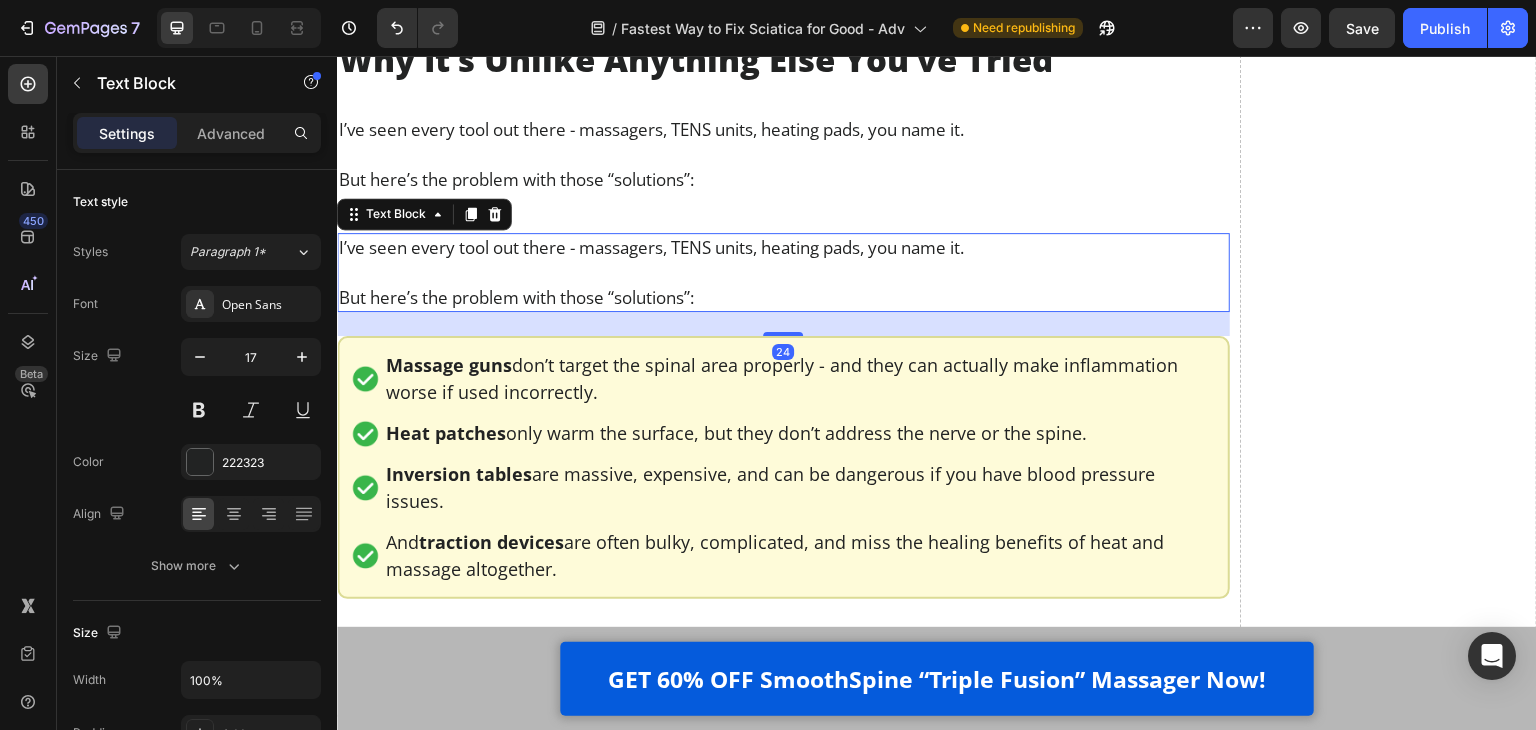 scroll, scrollTop: 13872, scrollLeft: 0, axis: vertical 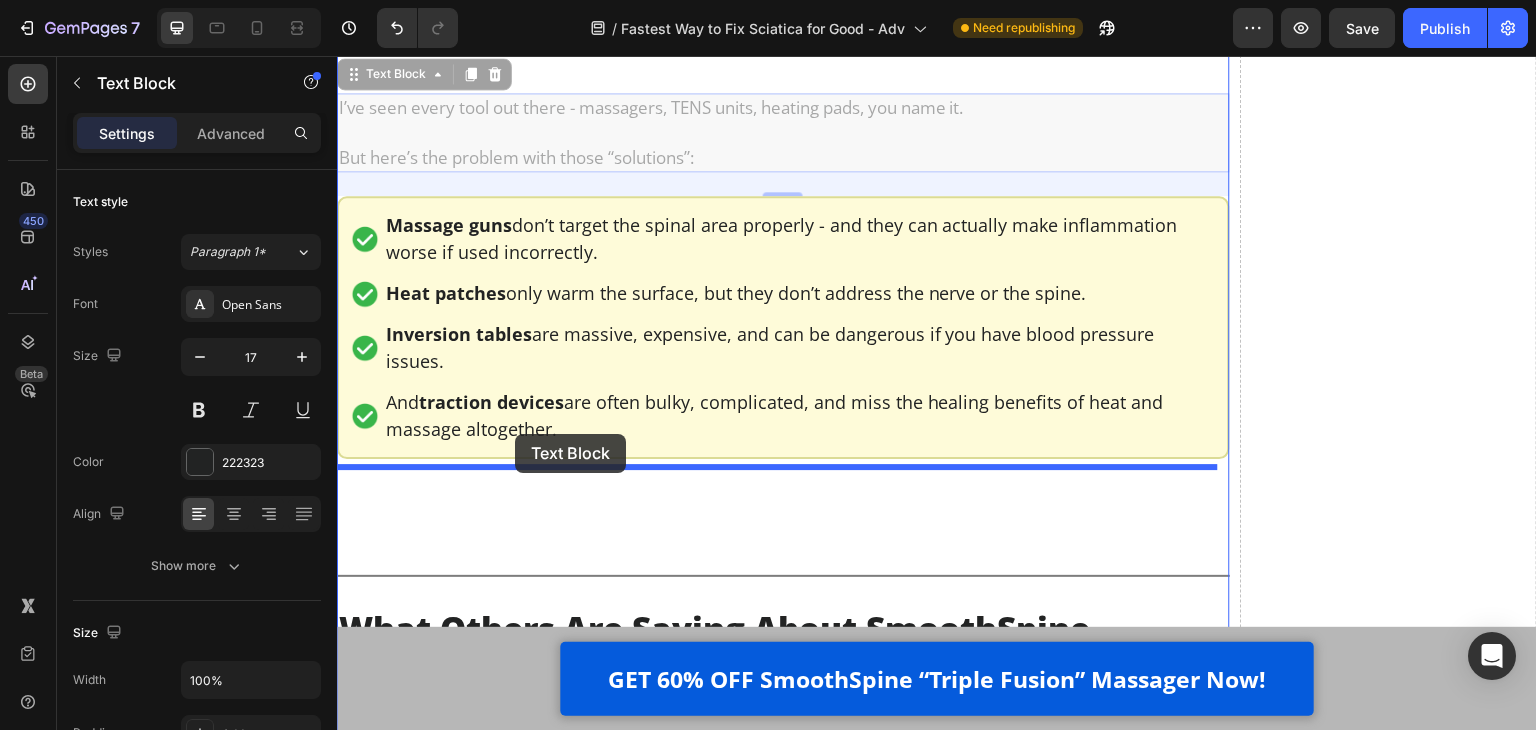 drag, startPoint x: 402, startPoint y: 60, endPoint x: 515, endPoint y: 434, distance: 390.6981 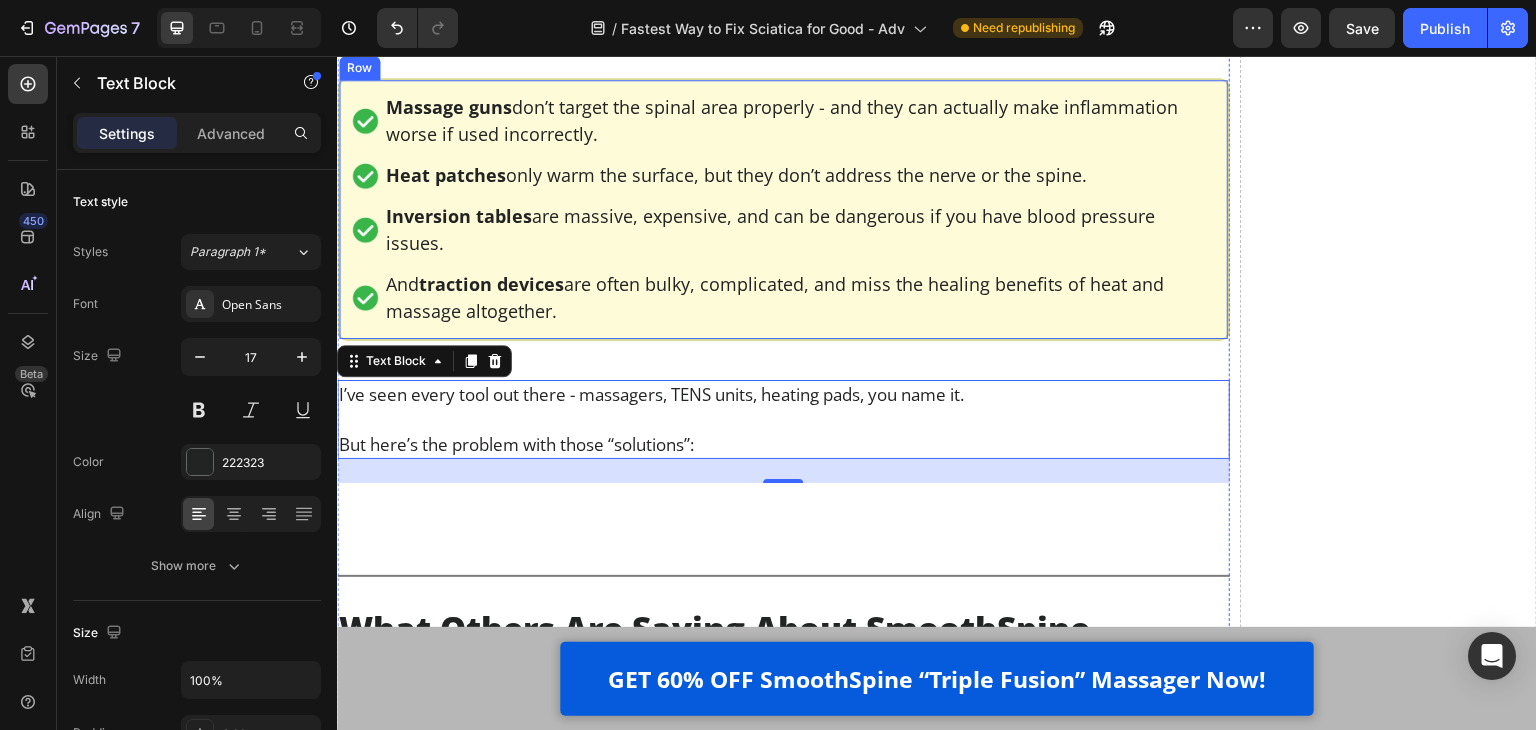 scroll, scrollTop: 13753, scrollLeft: 0, axis: vertical 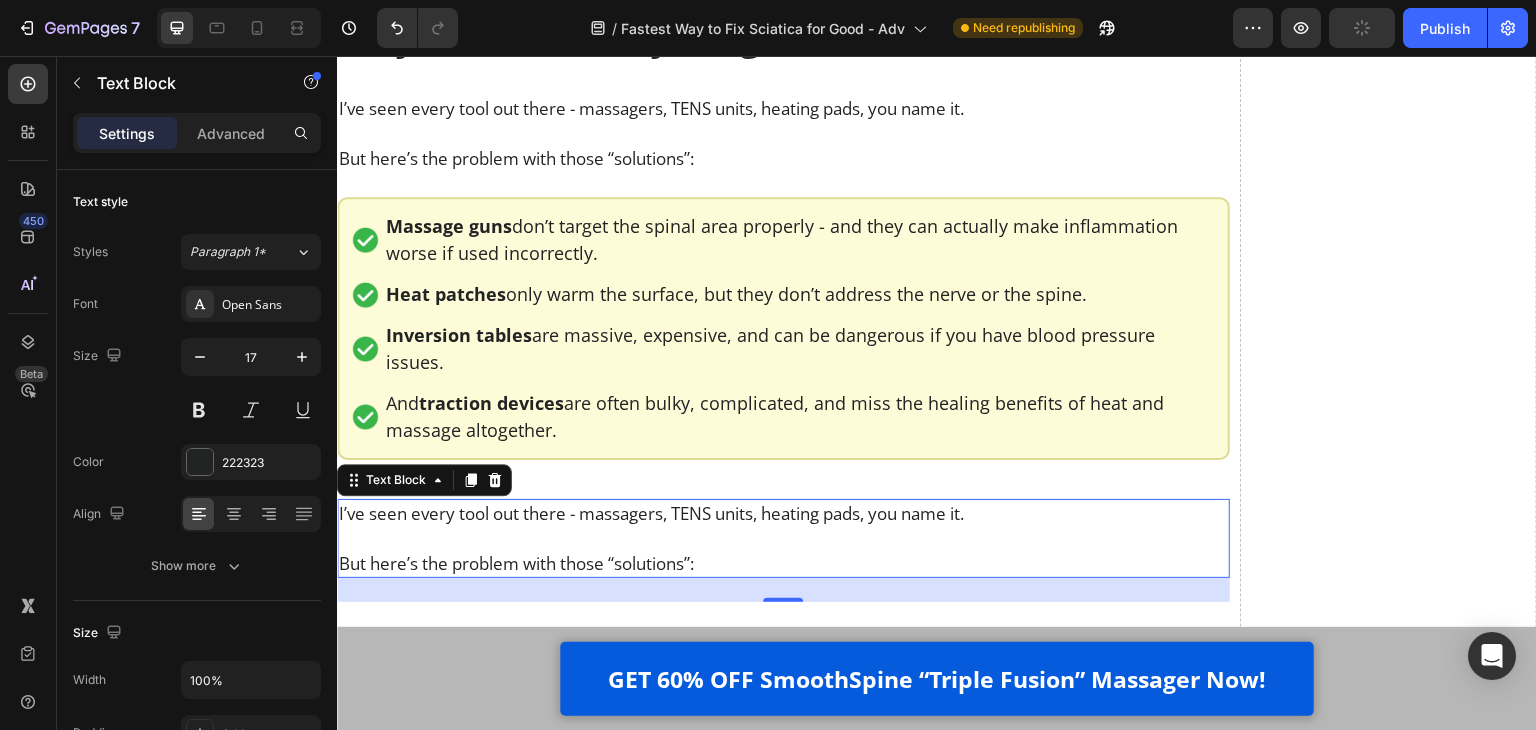 click on "I’ve seen every tool out there - massagers, TENS units, heating pads, you name it." at bounding box center (783, 513) 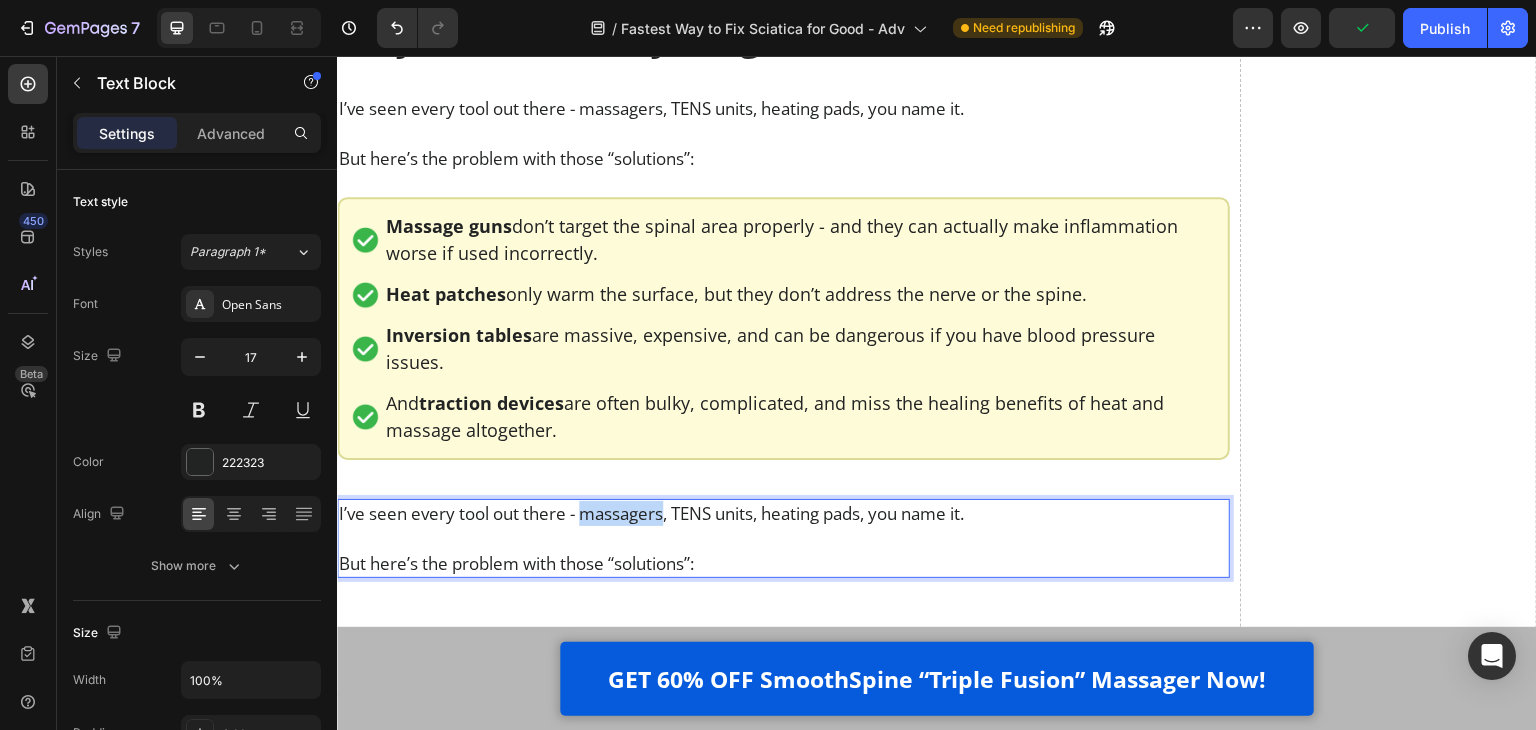 click on "I’ve seen every tool out there - massagers, TENS units, heating pads, you name it." at bounding box center [783, 513] 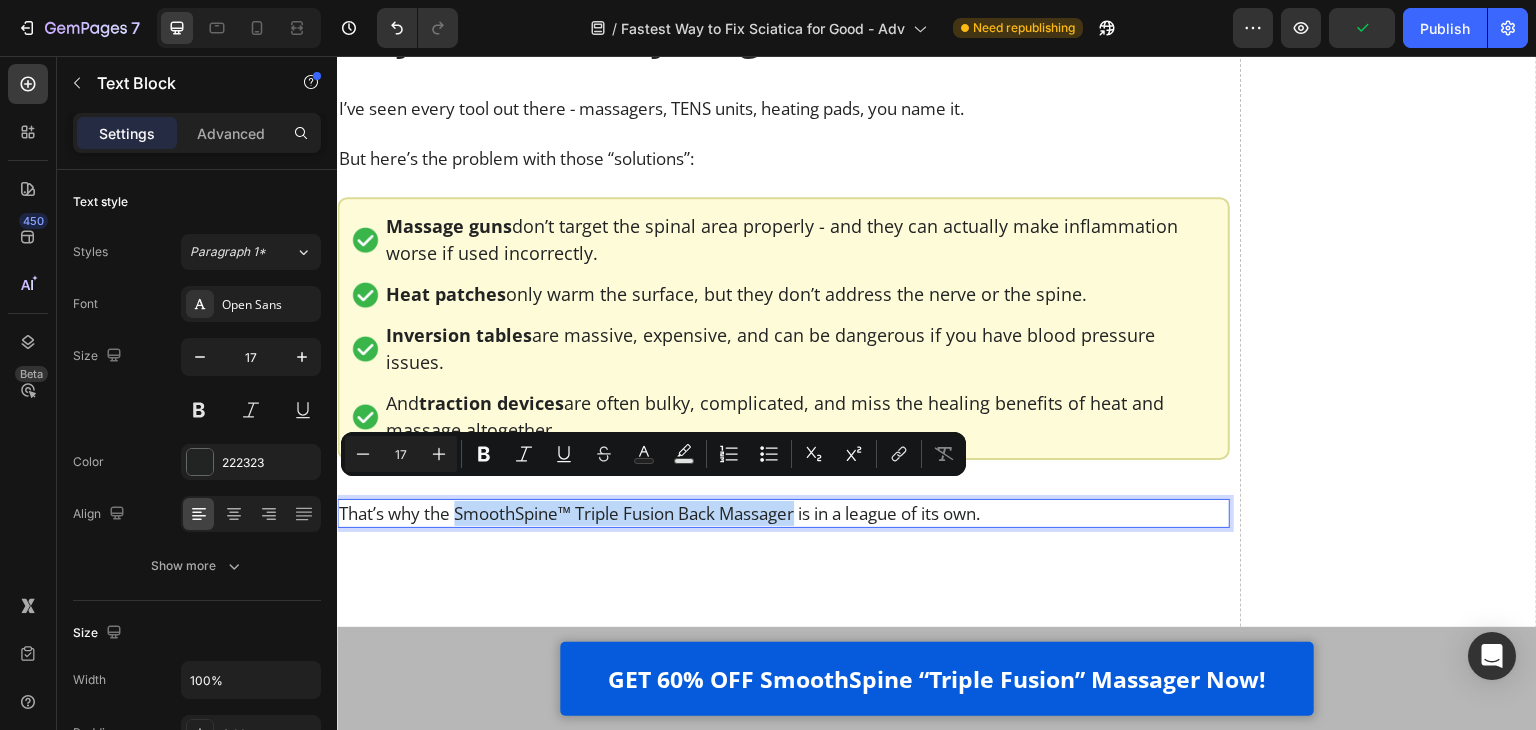 drag, startPoint x: 458, startPoint y: 495, endPoint x: 804, endPoint y: 494, distance: 346.00143 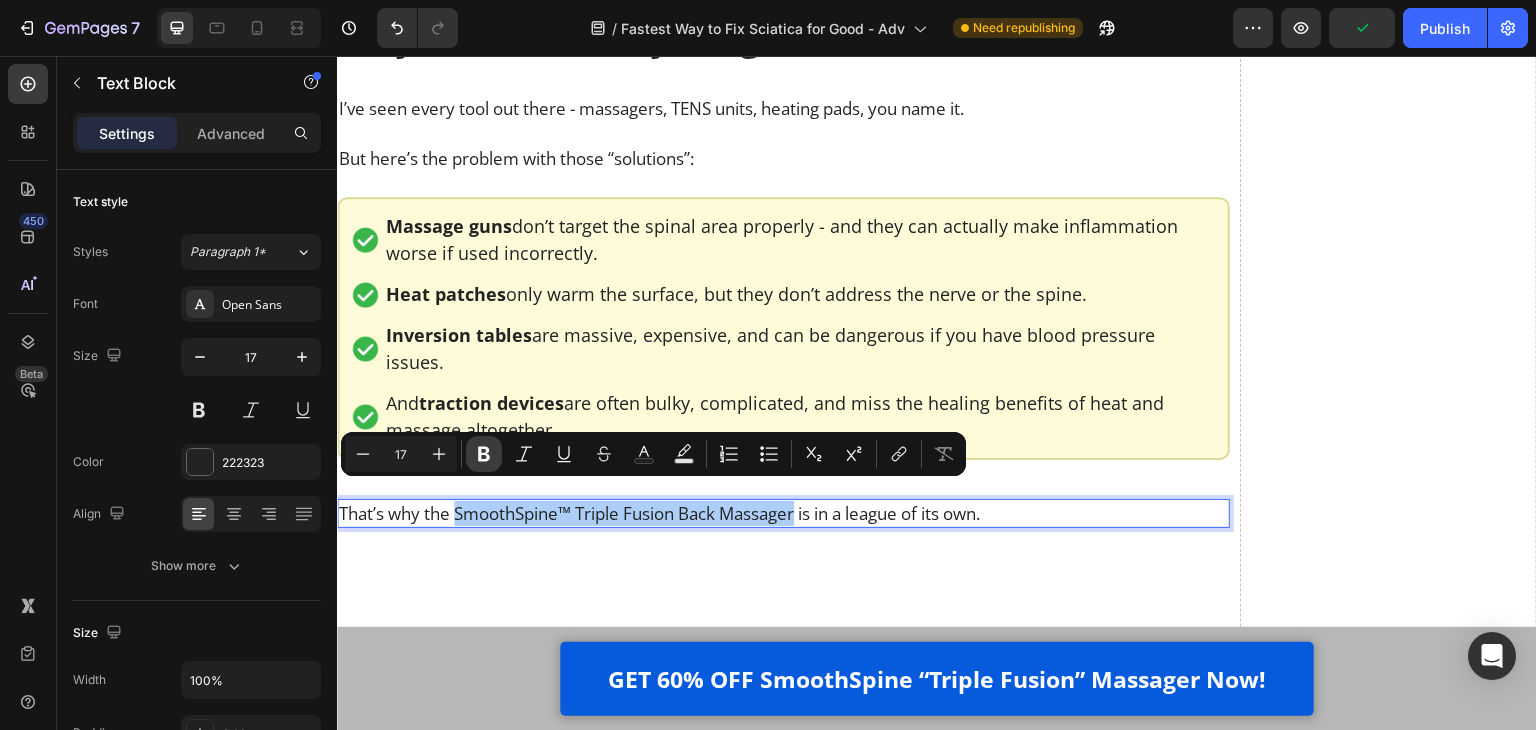 click 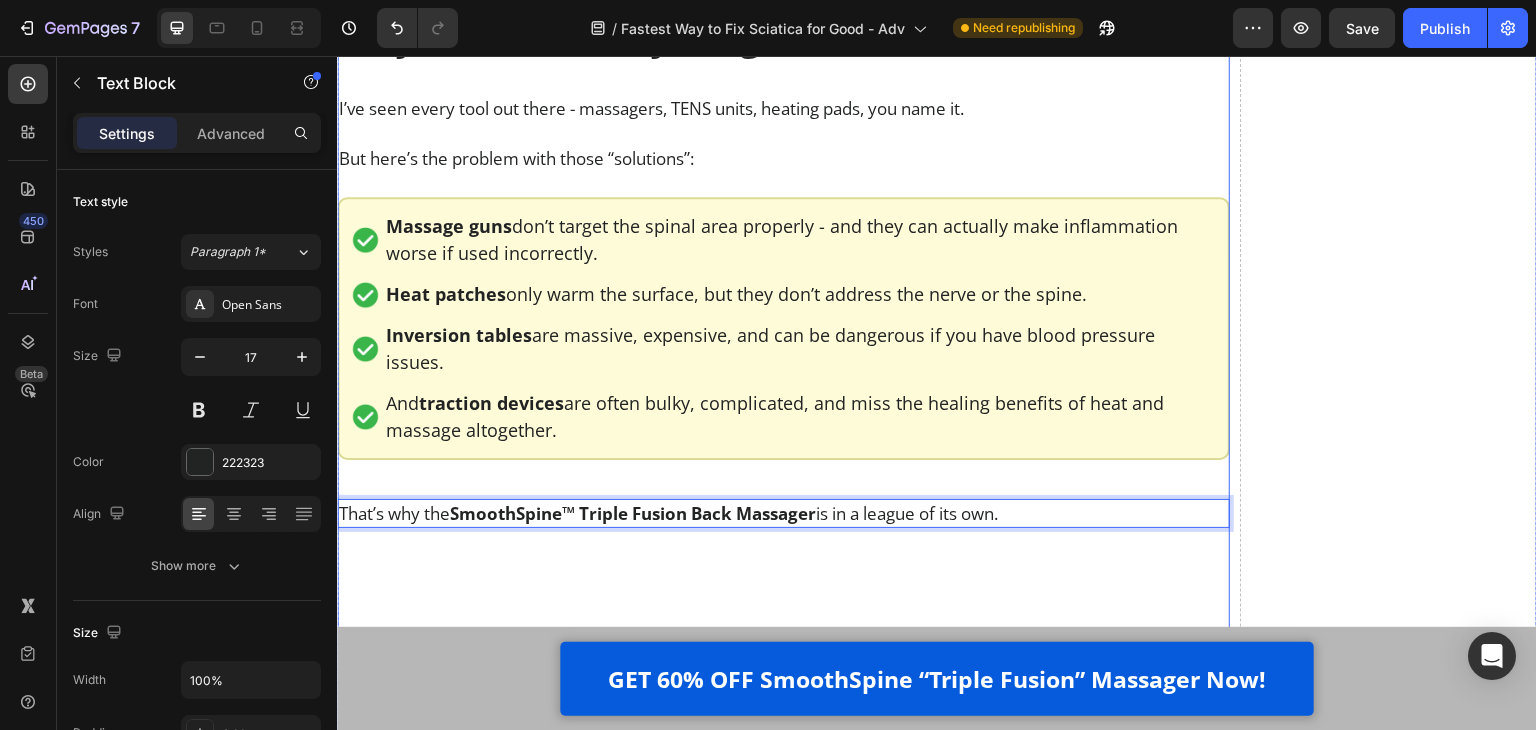 click on "Luckily, now there’s a way to finally fix this at the root. Heading I’ll be honest - after years of watching my patients waste money on painkillers, heating pads, and gimmicky devices… I was starting to think *nothing* could help people fix their sciatica at home.   But then it clicked.   To actually relieve chronic lower back pain and sciatica, you need to do  3 things  - all at the same time: Text Block Image Apply  gentle traction  to relieve pressure on the spine Text Block Row Image Use  heat therapy  to loosen tight muscles and improve blood flow Text Block Row Image Add  deep-tissue massage  to rehydrate the discs and calm inflammation Text Block Row Row That’s the only combination that works - and it has to happen together, consistently, and in a way that doesn’t make the pain worse.   So at that point, I knew what had to be done.   We needed a solution that fused all 3 therapies - traction, heat, and massage - into one simple, at-home routine. Text Block Video Heading . Text Block Row" at bounding box center [783, 2111] 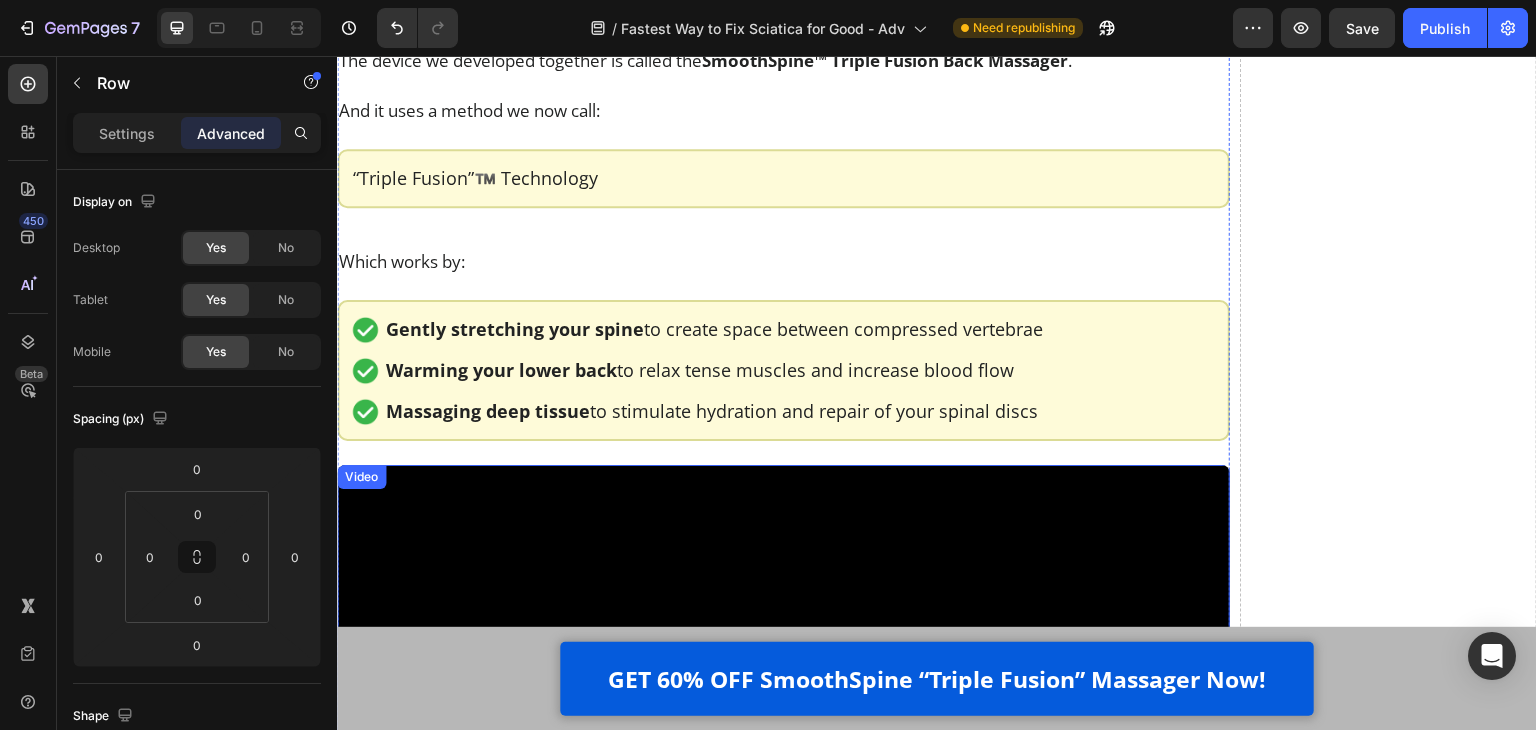 scroll, scrollTop: 12353, scrollLeft: 0, axis: vertical 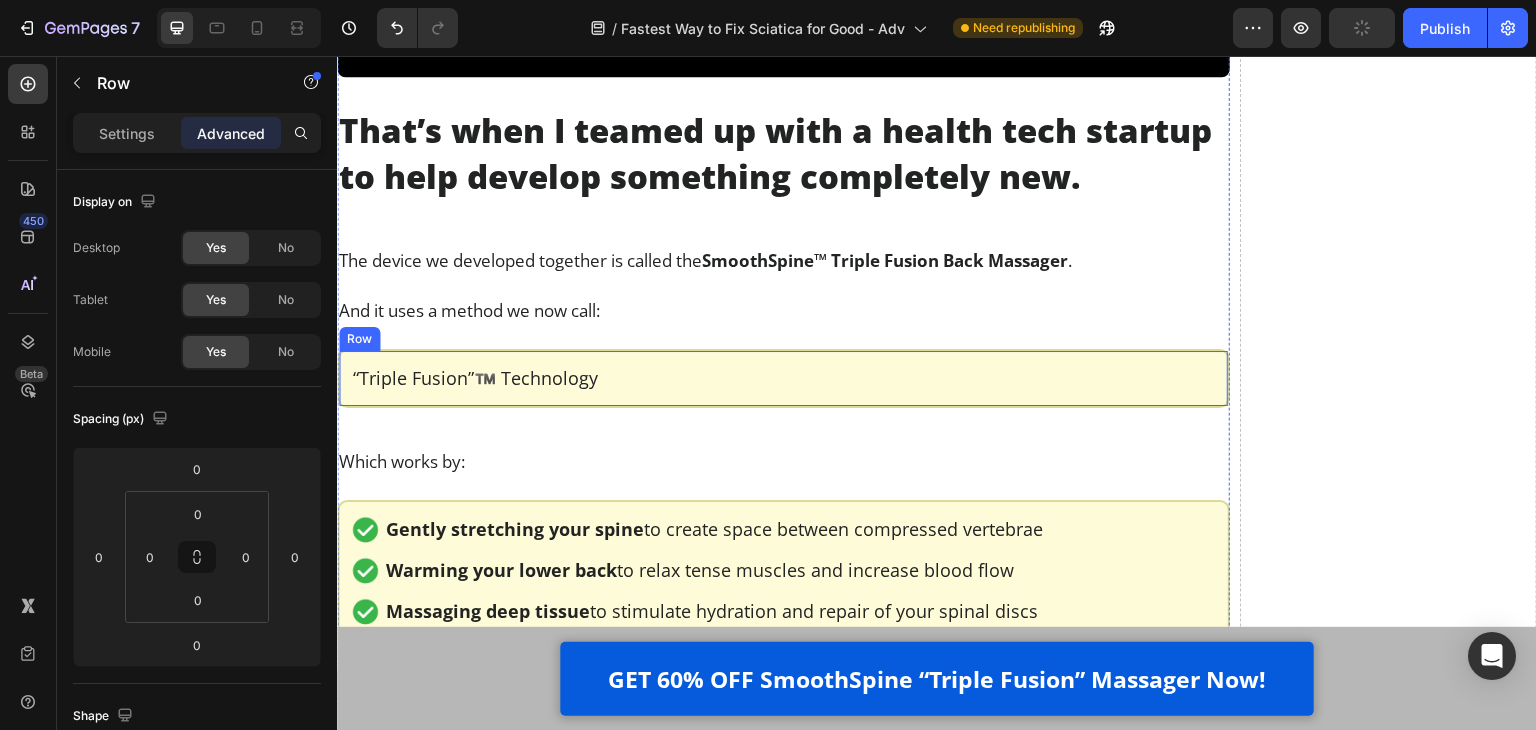 click on "“Triple Fusion”™️ Technology Text Block Row Row" at bounding box center (783, 378) 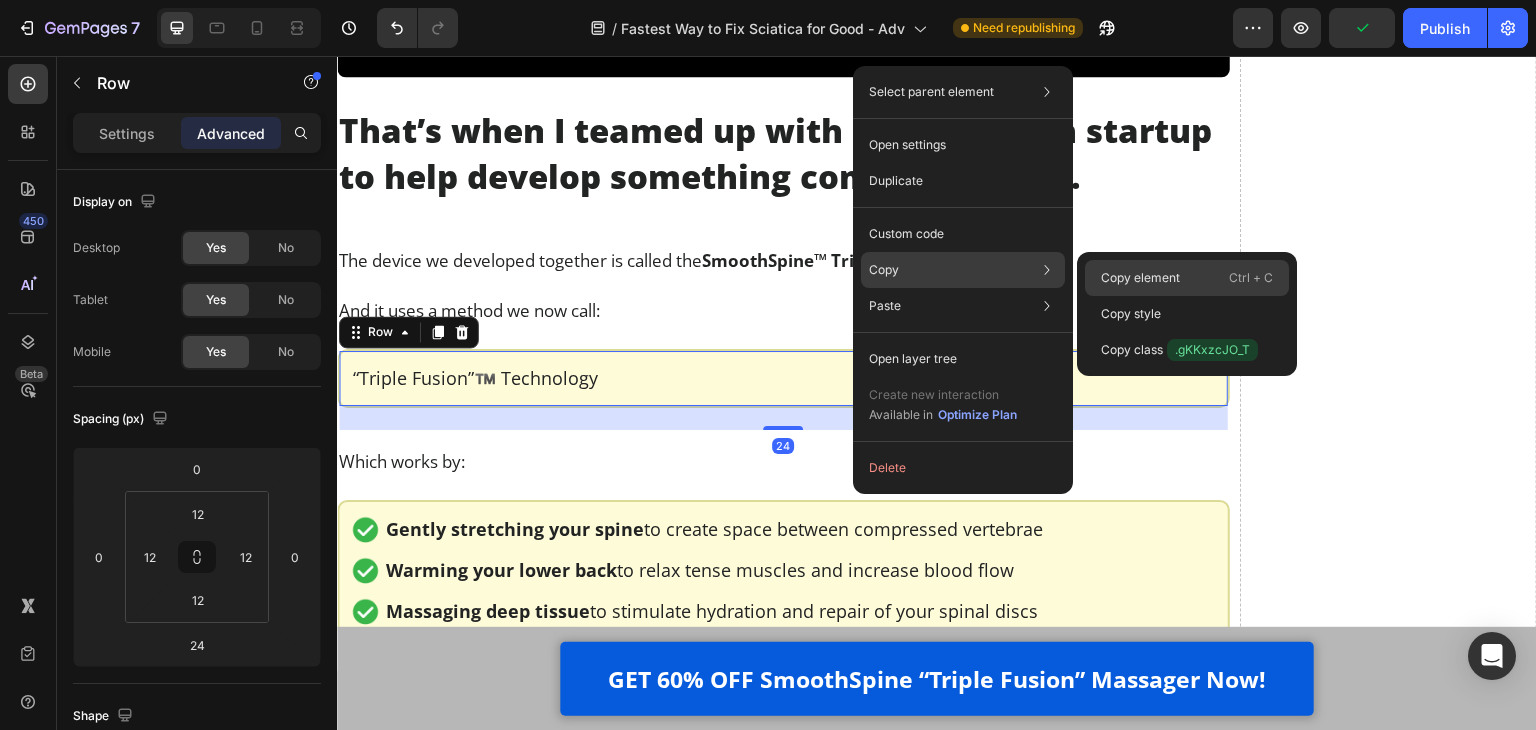 click on "Copy element" at bounding box center [1140, 278] 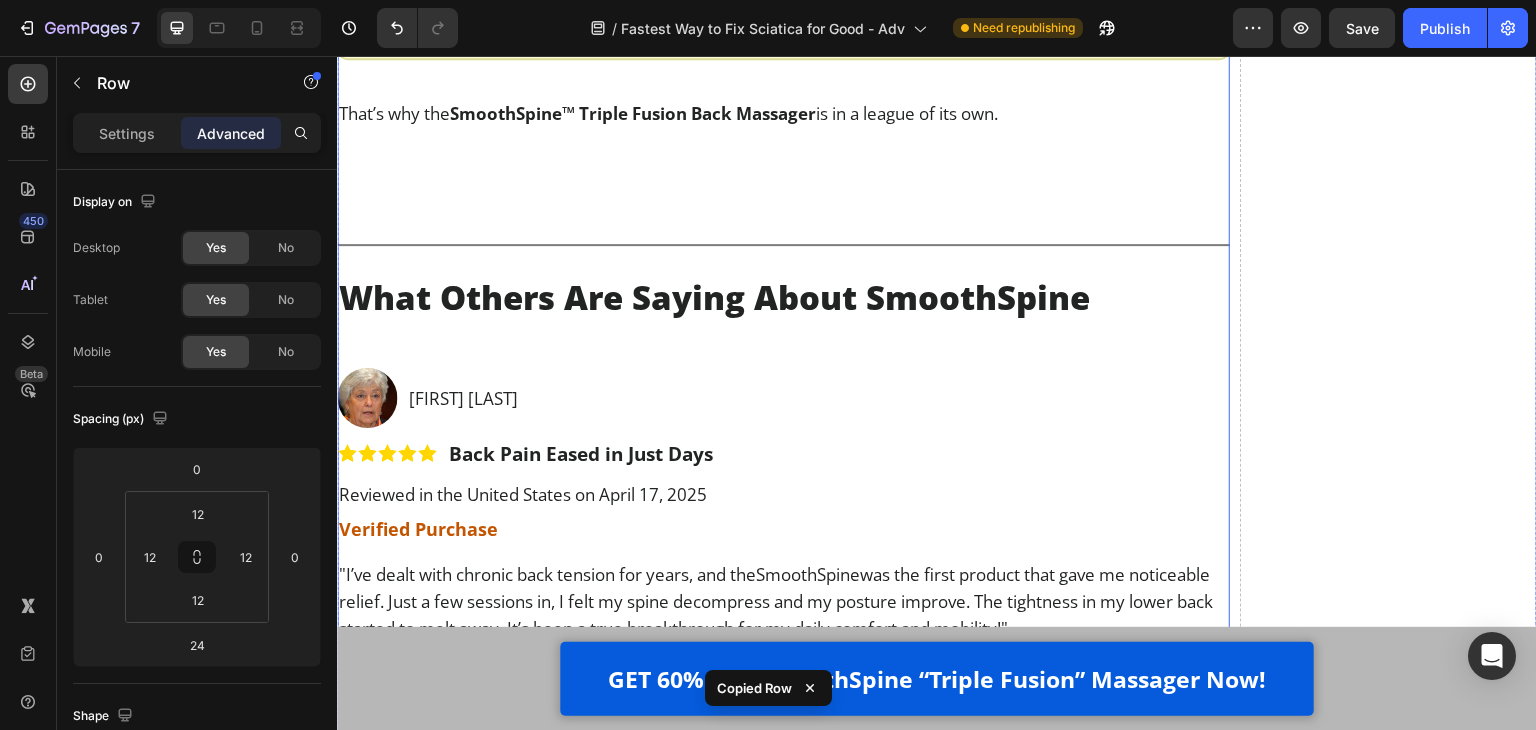 scroll, scrollTop: 13953, scrollLeft: 0, axis: vertical 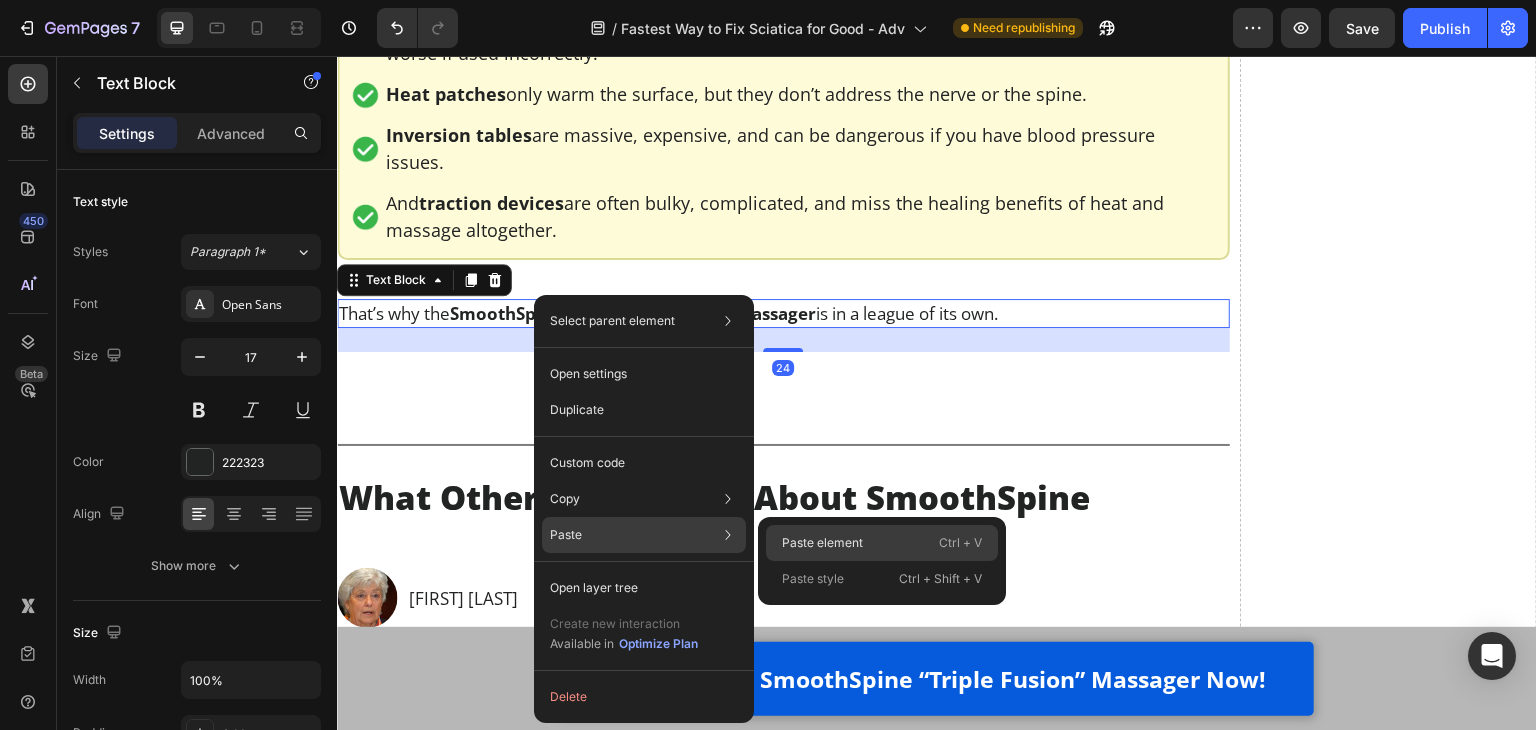 click on "Paste element" at bounding box center (822, 543) 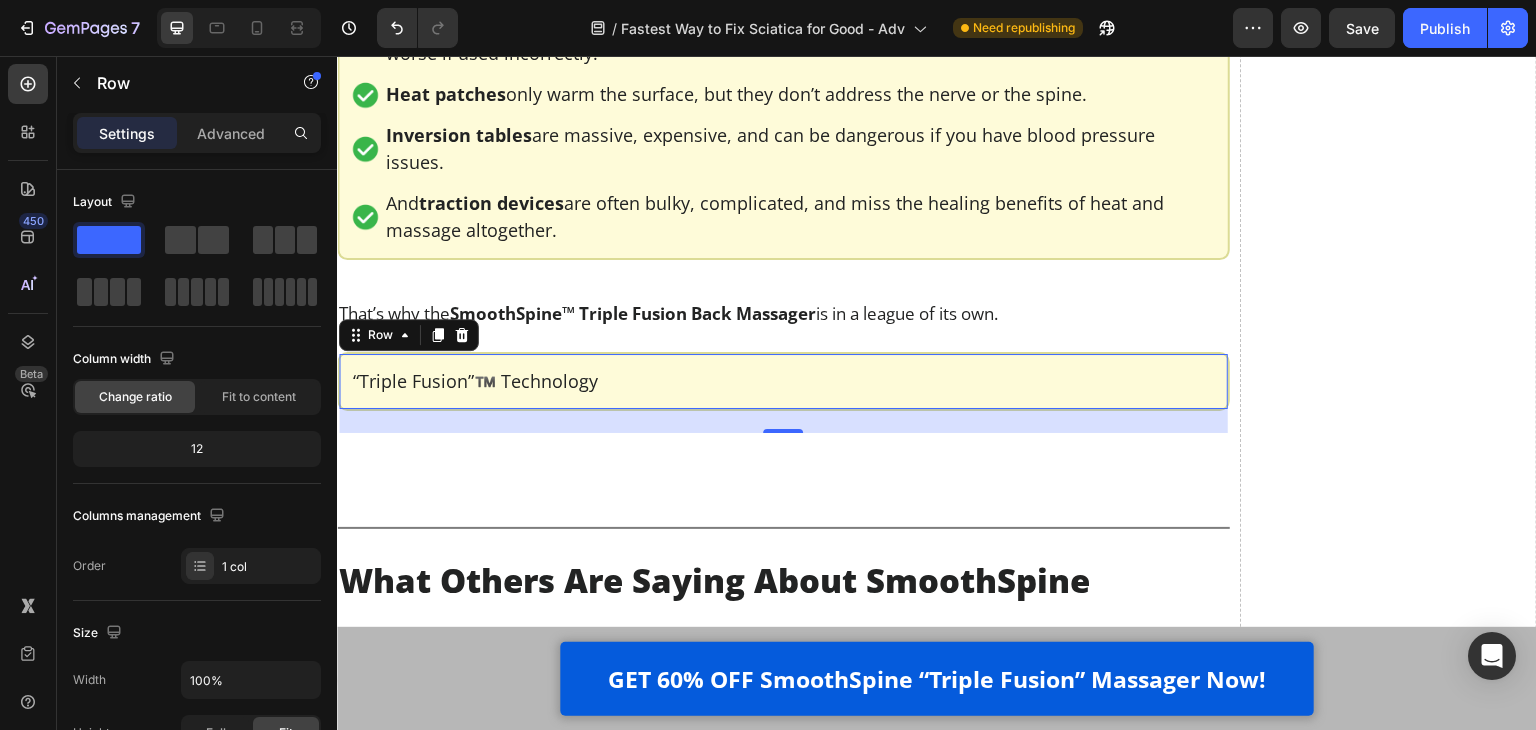 click on "“Triple Fusion”™️ Technology" at bounding box center [475, 381] 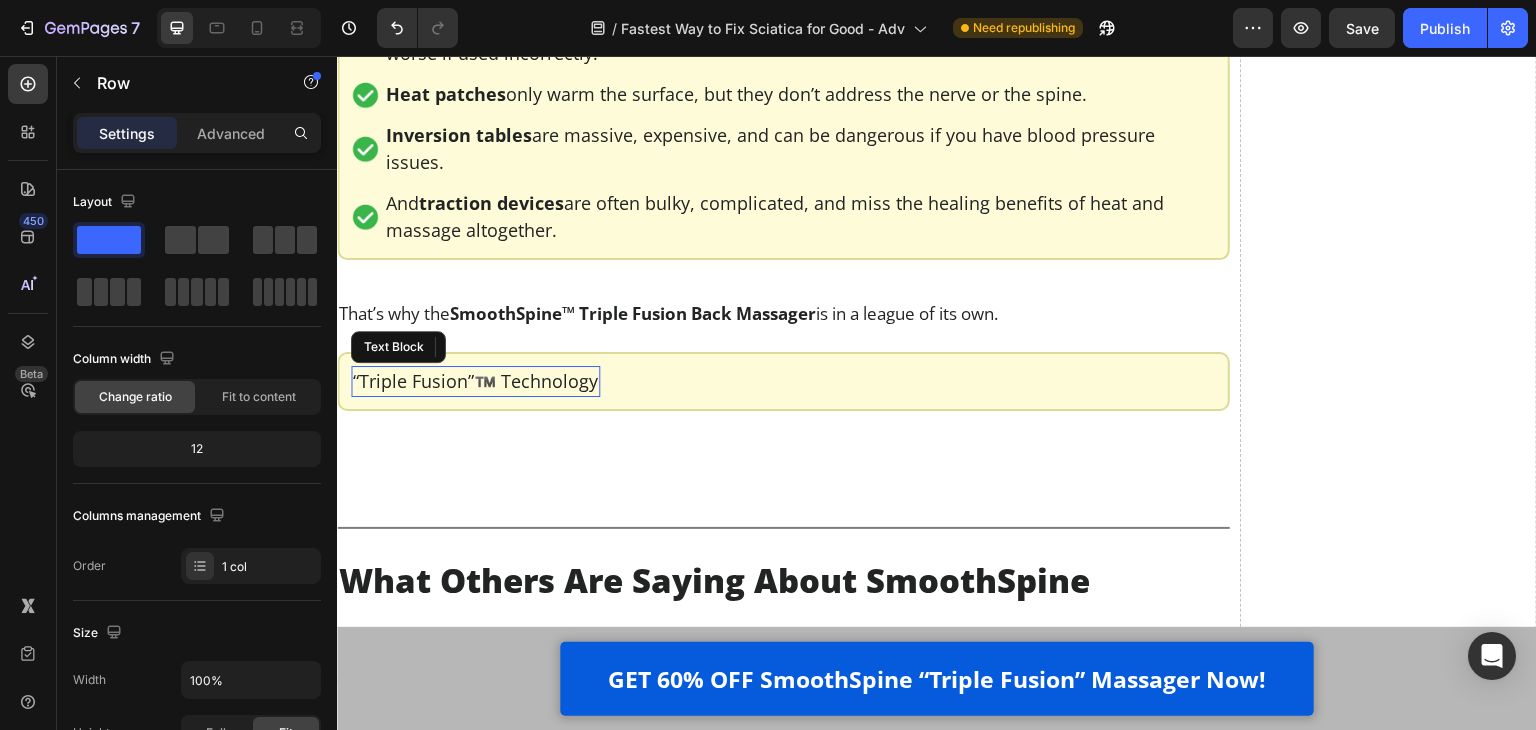 click on "“Triple Fusion”™️ Technology" at bounding box center [475, 381] 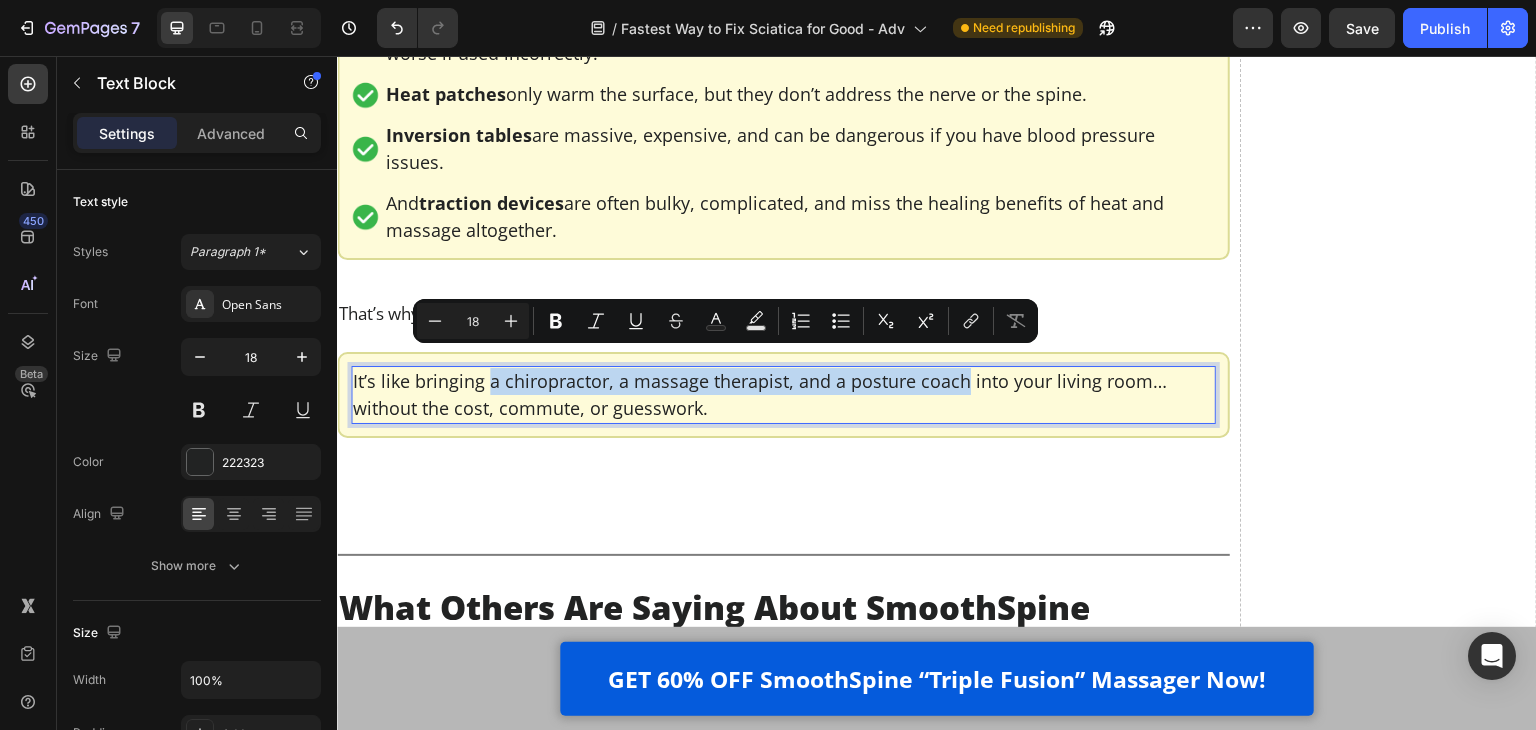 drag, startPoint x: 489, startPoint y: 362, endPoint x: 962, endPoint y: 362, distance: 473 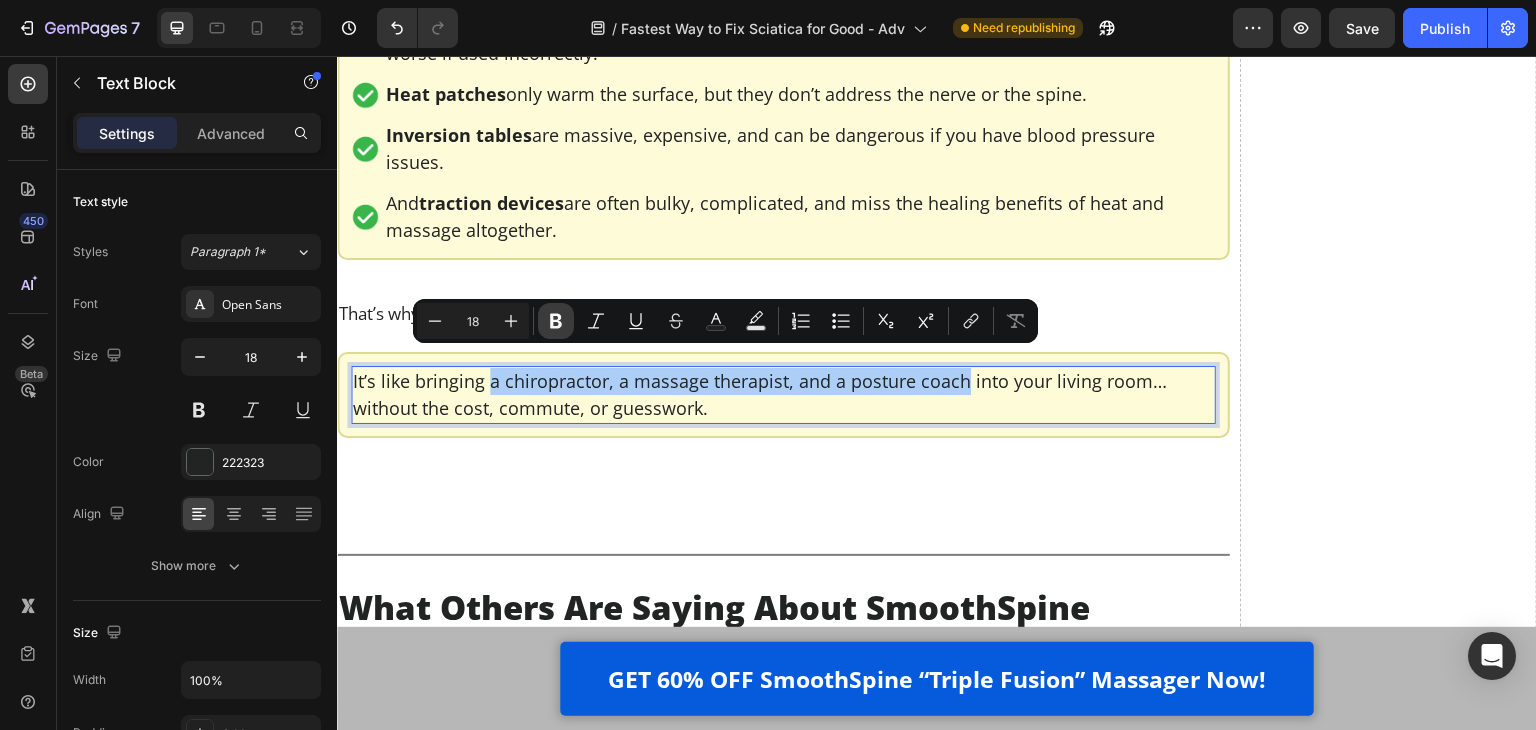 click 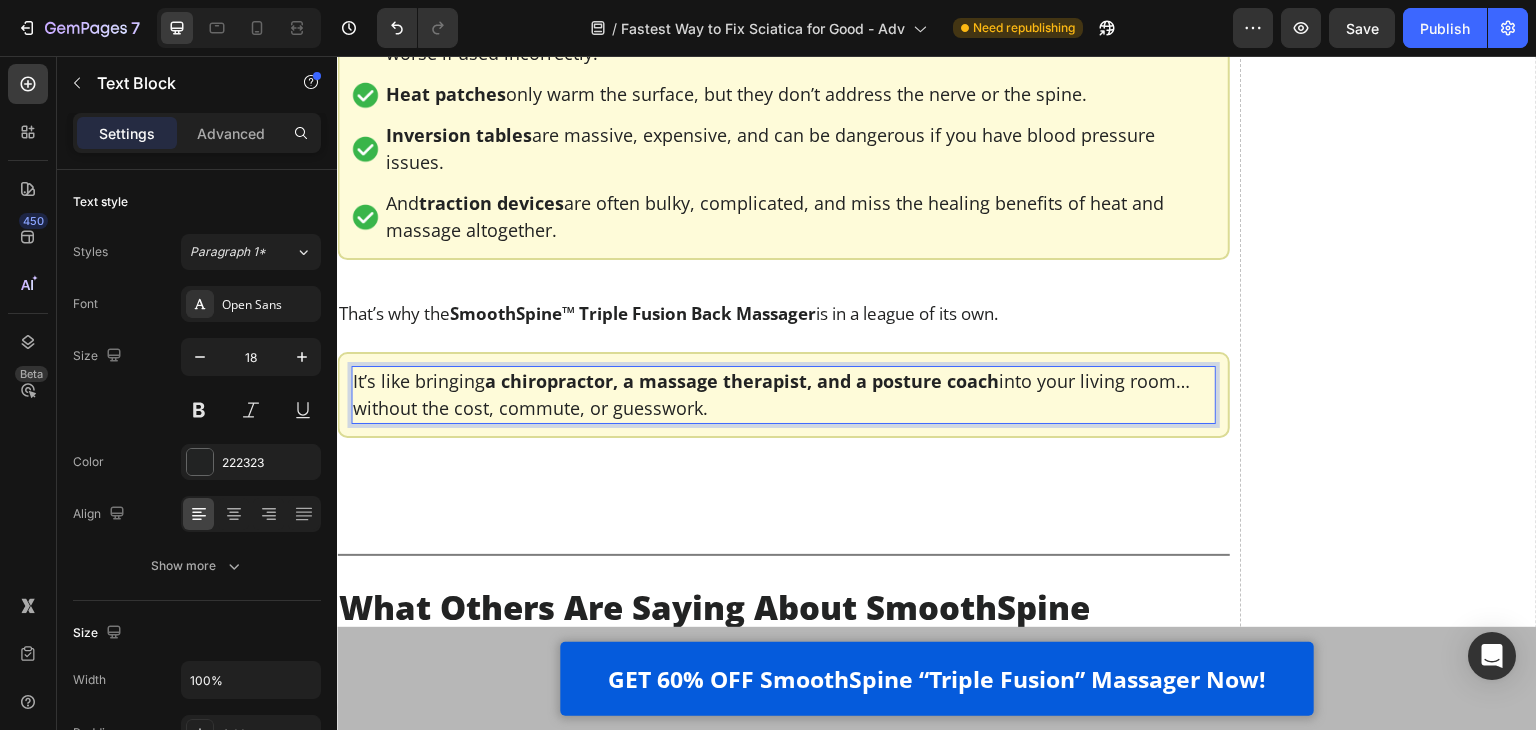 drag, startPoint x: 355, startPoint y: 395, endPoint x: 709, endPoint y: 394, distance: 354.0014 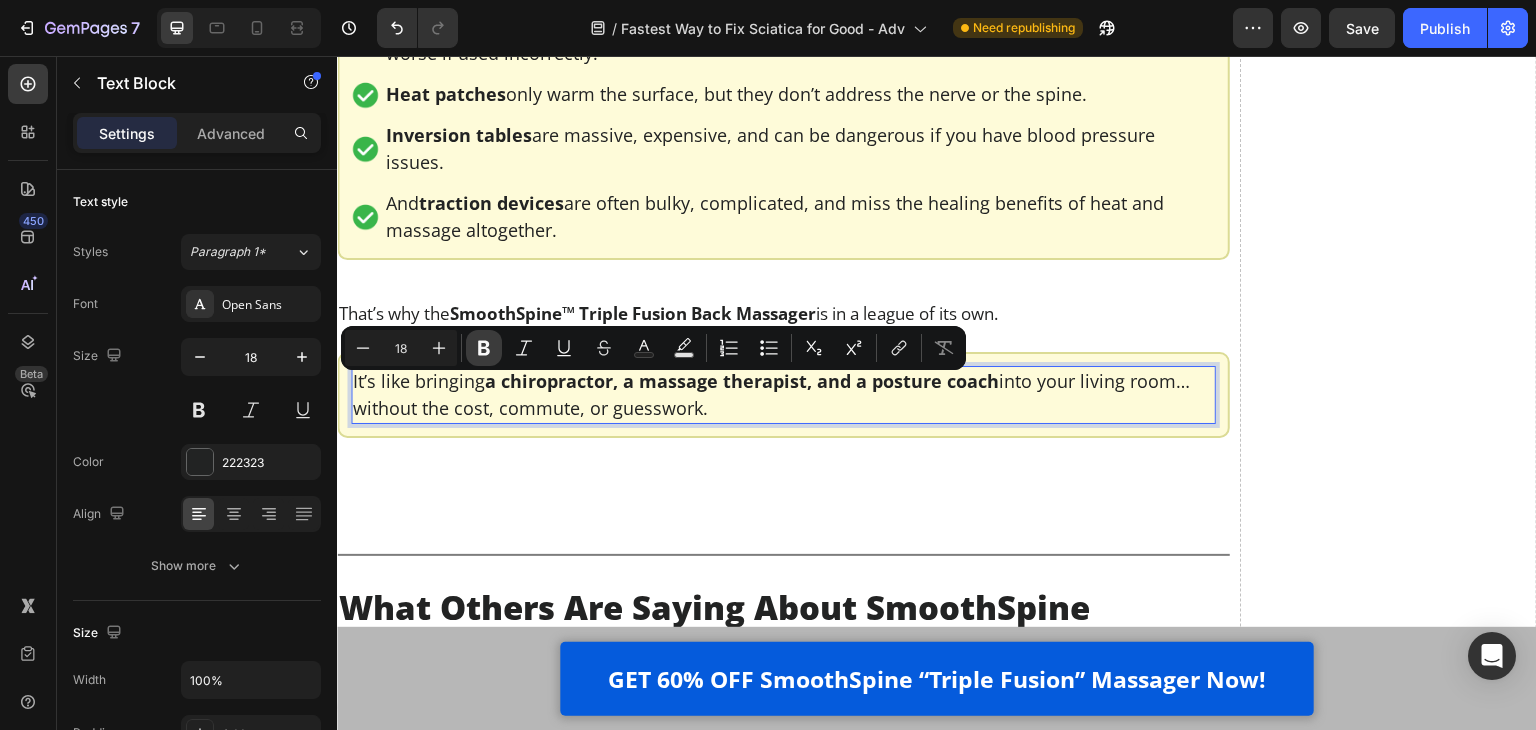 click 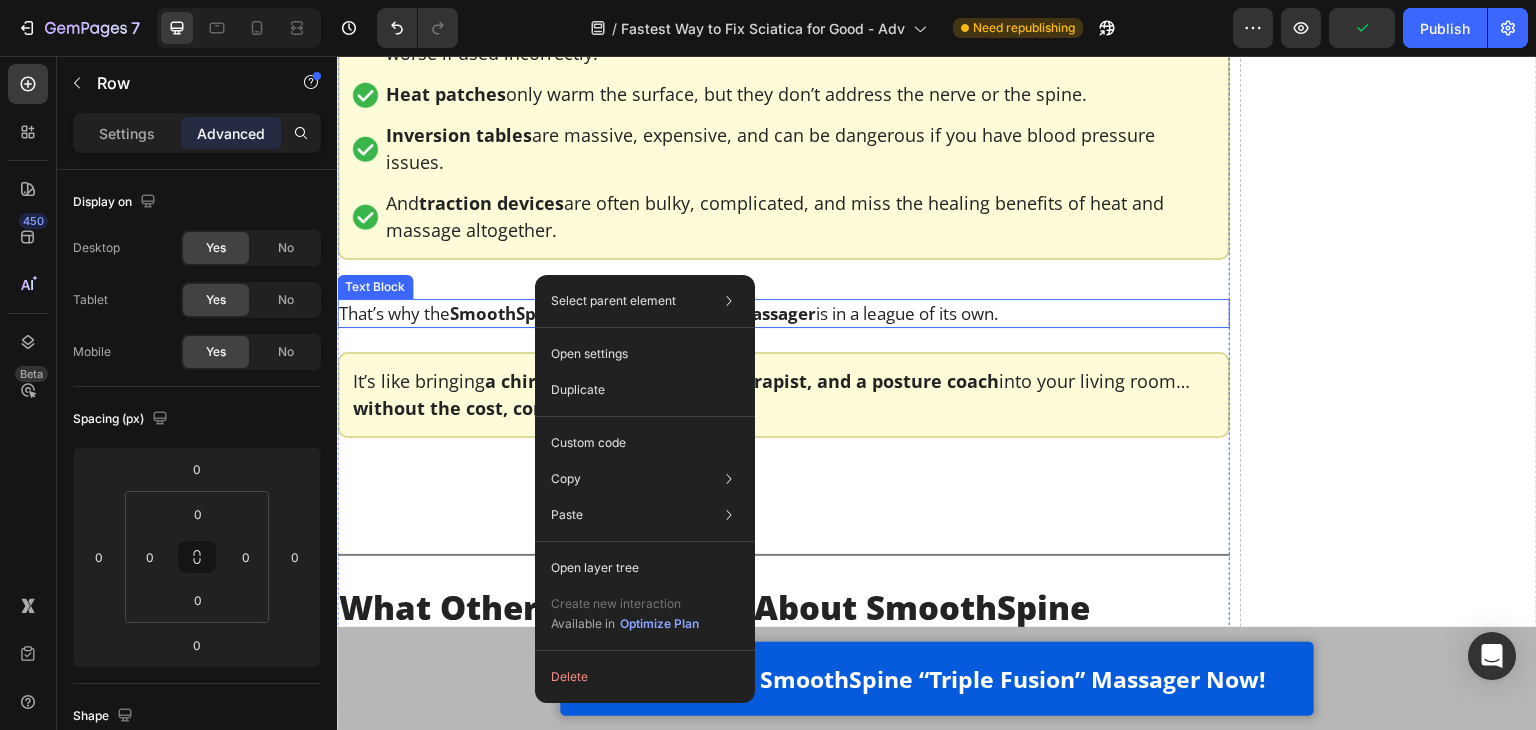click on "SmoothSpine™ Triple Fusion Back Massager" at bounding box center [633, 313] 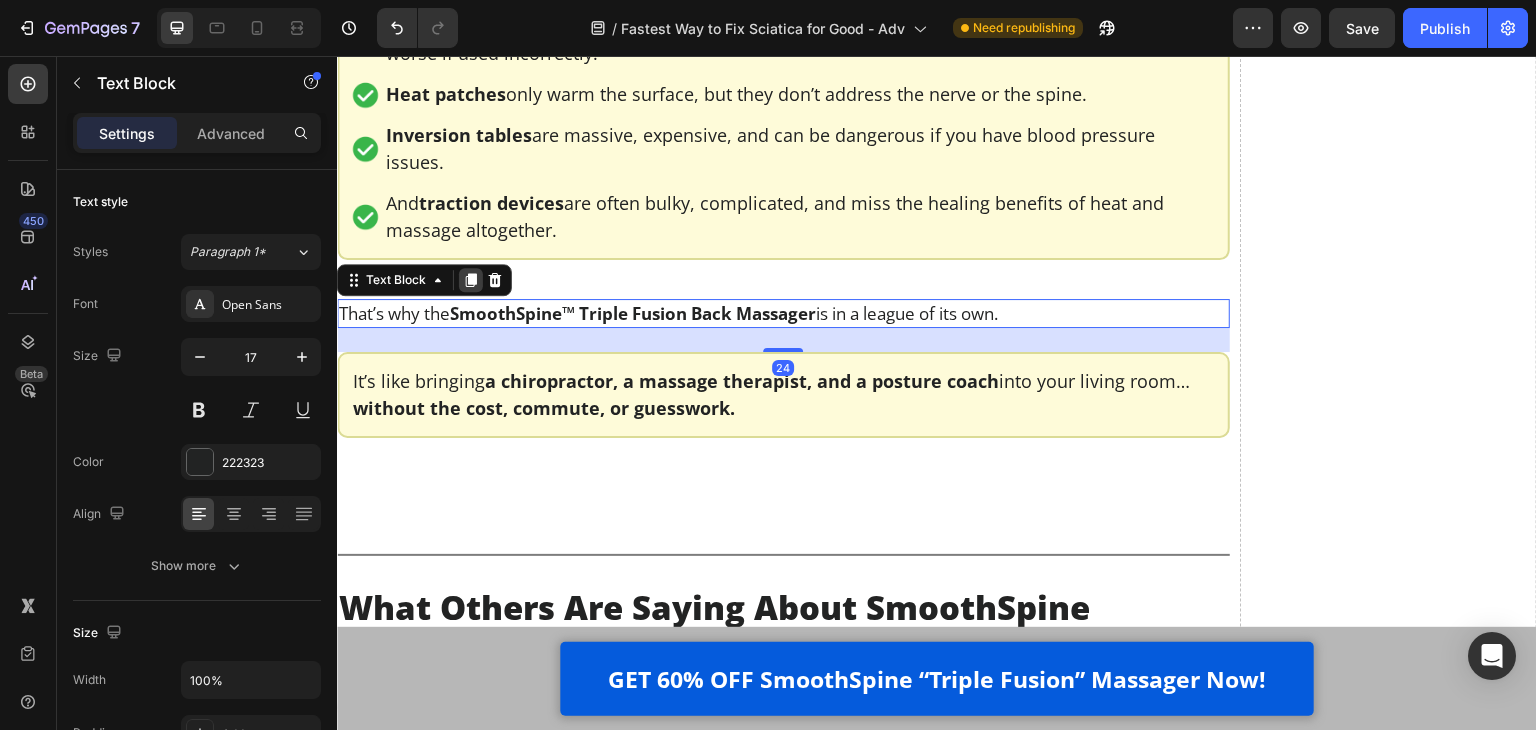 click 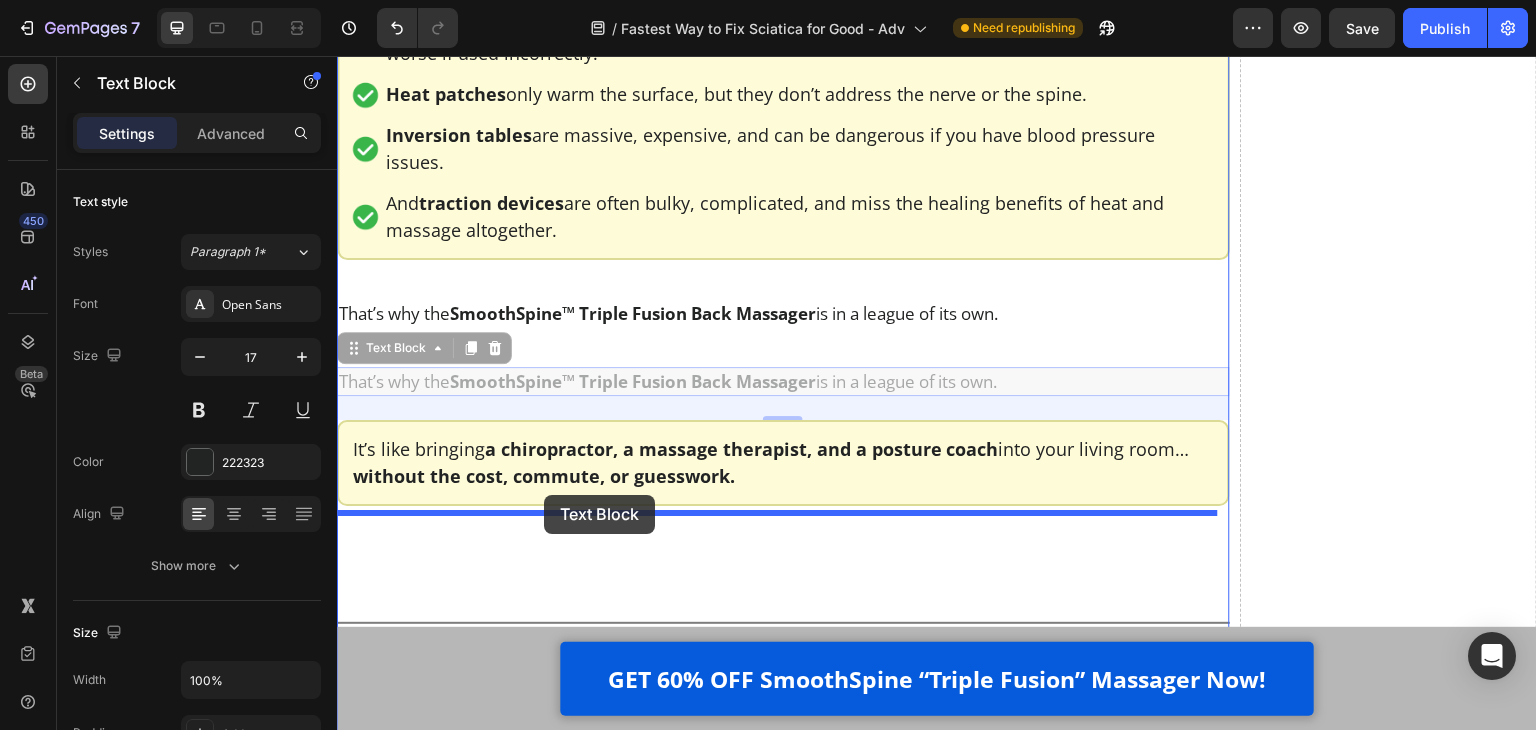 drag, startPoint x: 394, startPoint y: 337, endPoint x: 544, endPoint y: 495, distance: 217.86234 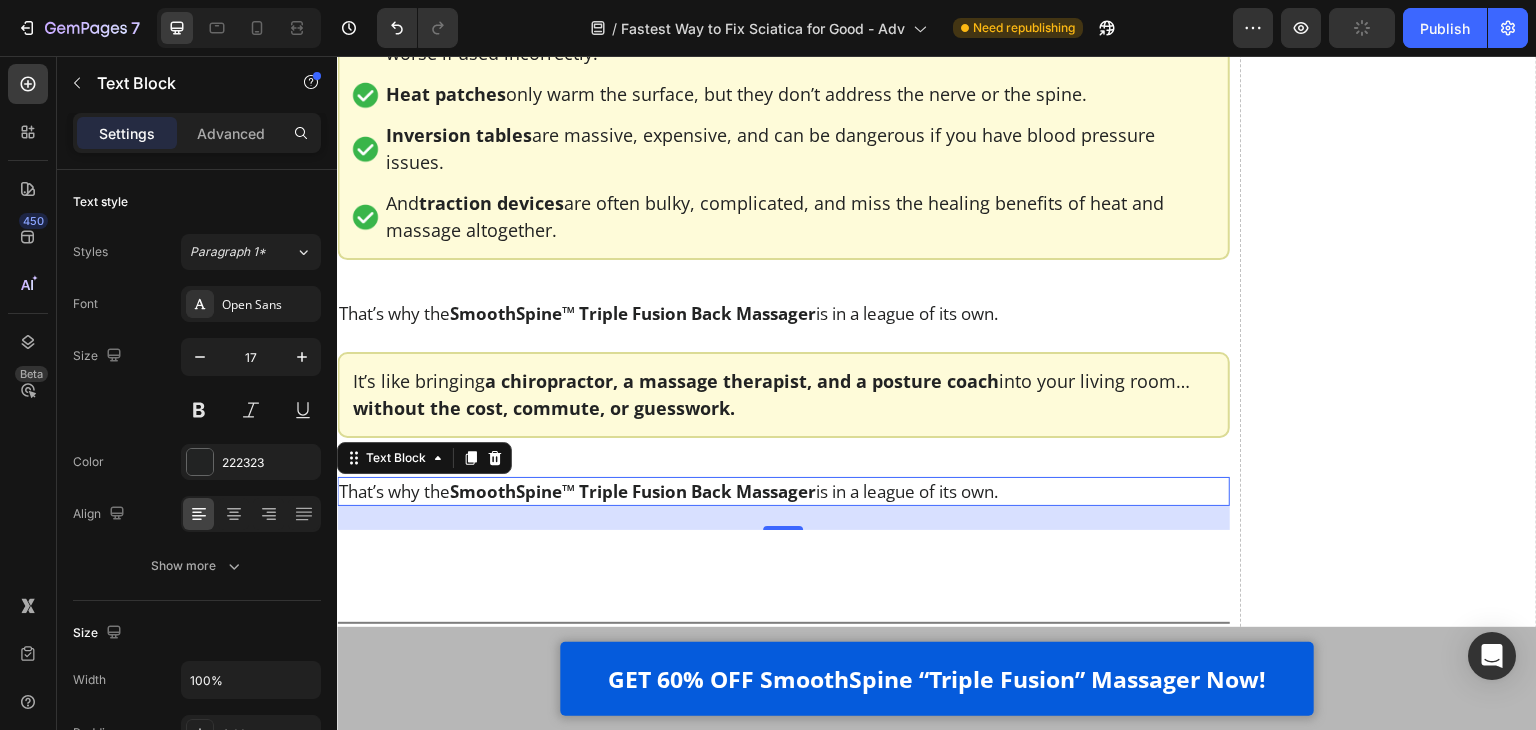 click on "SmoothSpine™ Triple Fusion Back Massager" at bounding box center (633, 491) 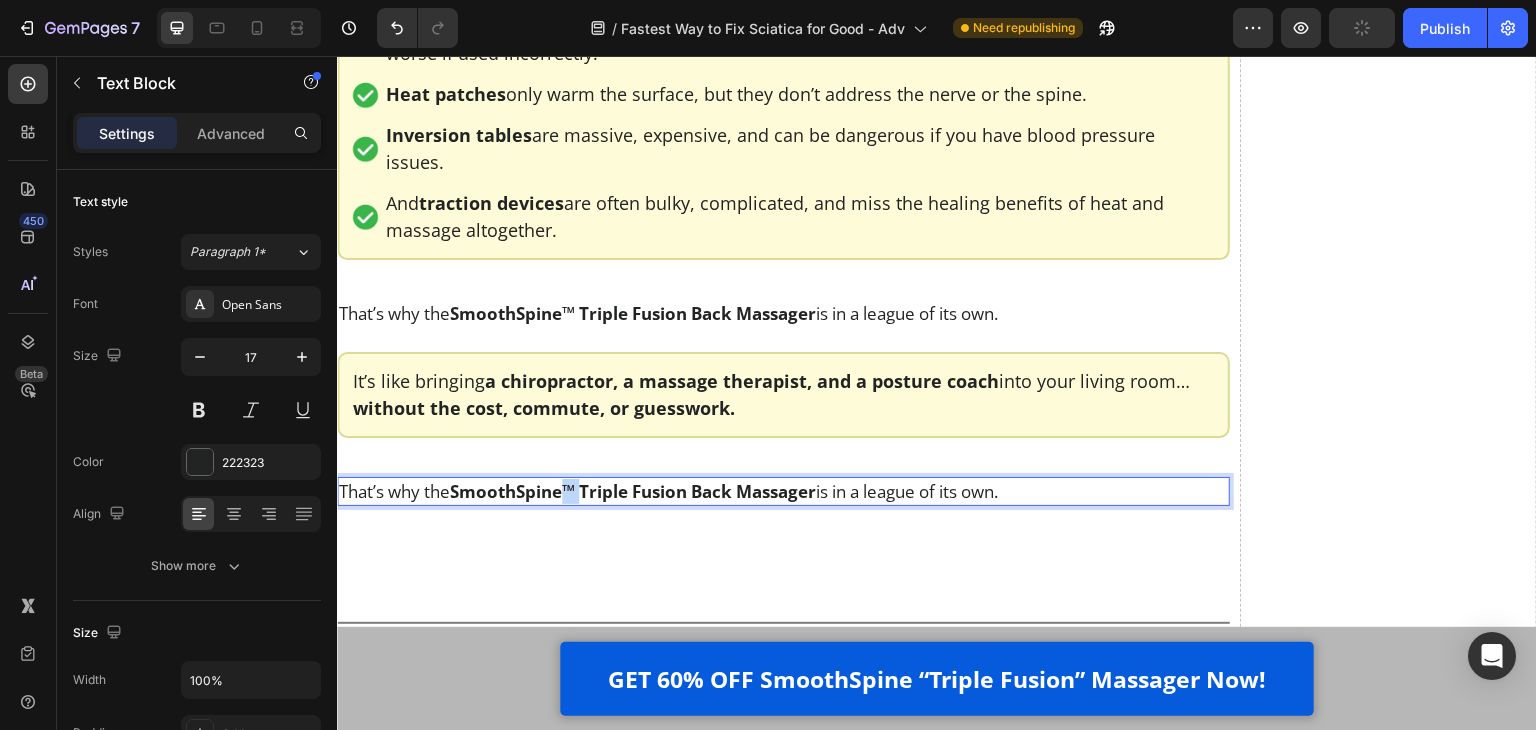 click on "SmoothSpine™ Triple Fusion Back Massager" at bounding box center [633, 491] 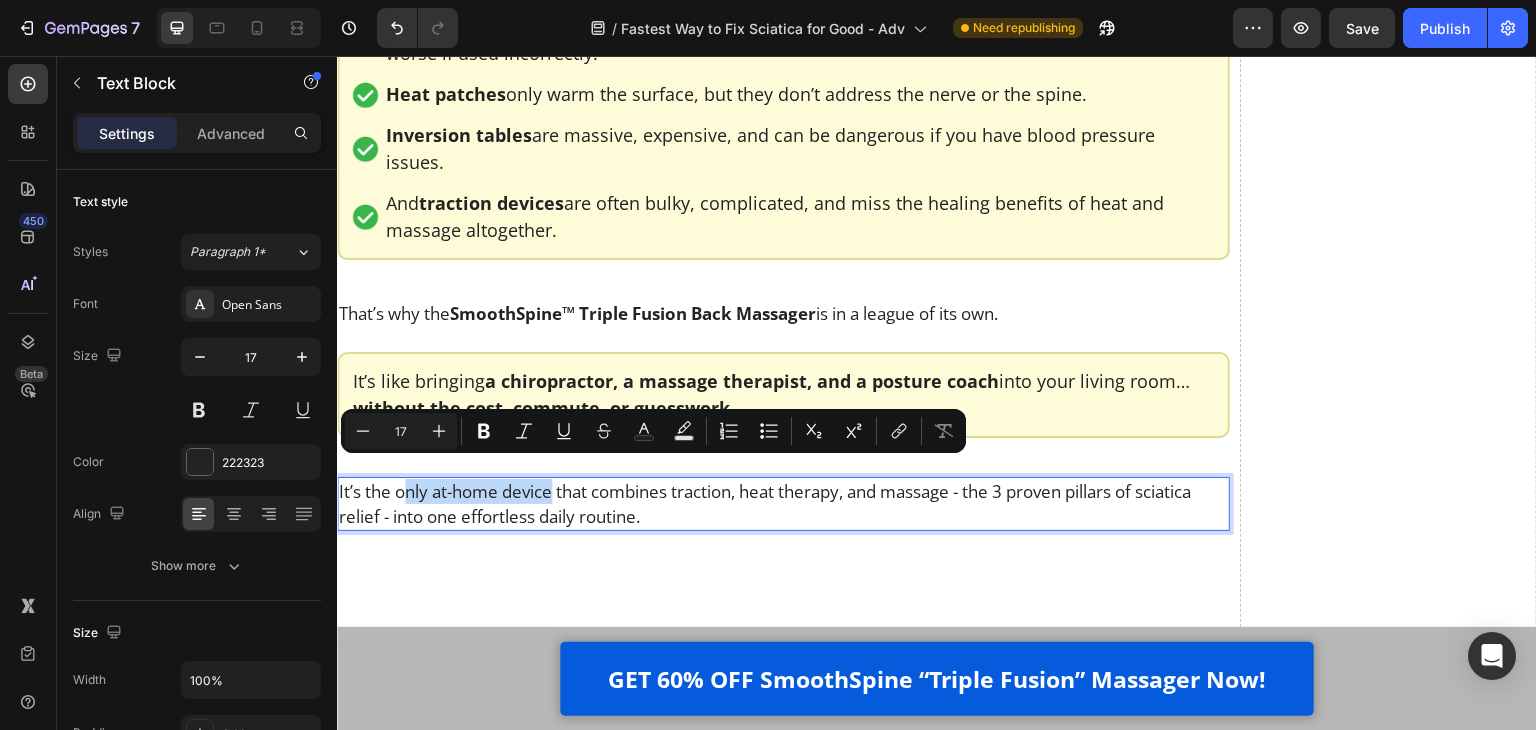 drag, startPoint x: 400, startPoint y: 478, endPoint x: 556, endPoint y: 482, distance: 156.05127 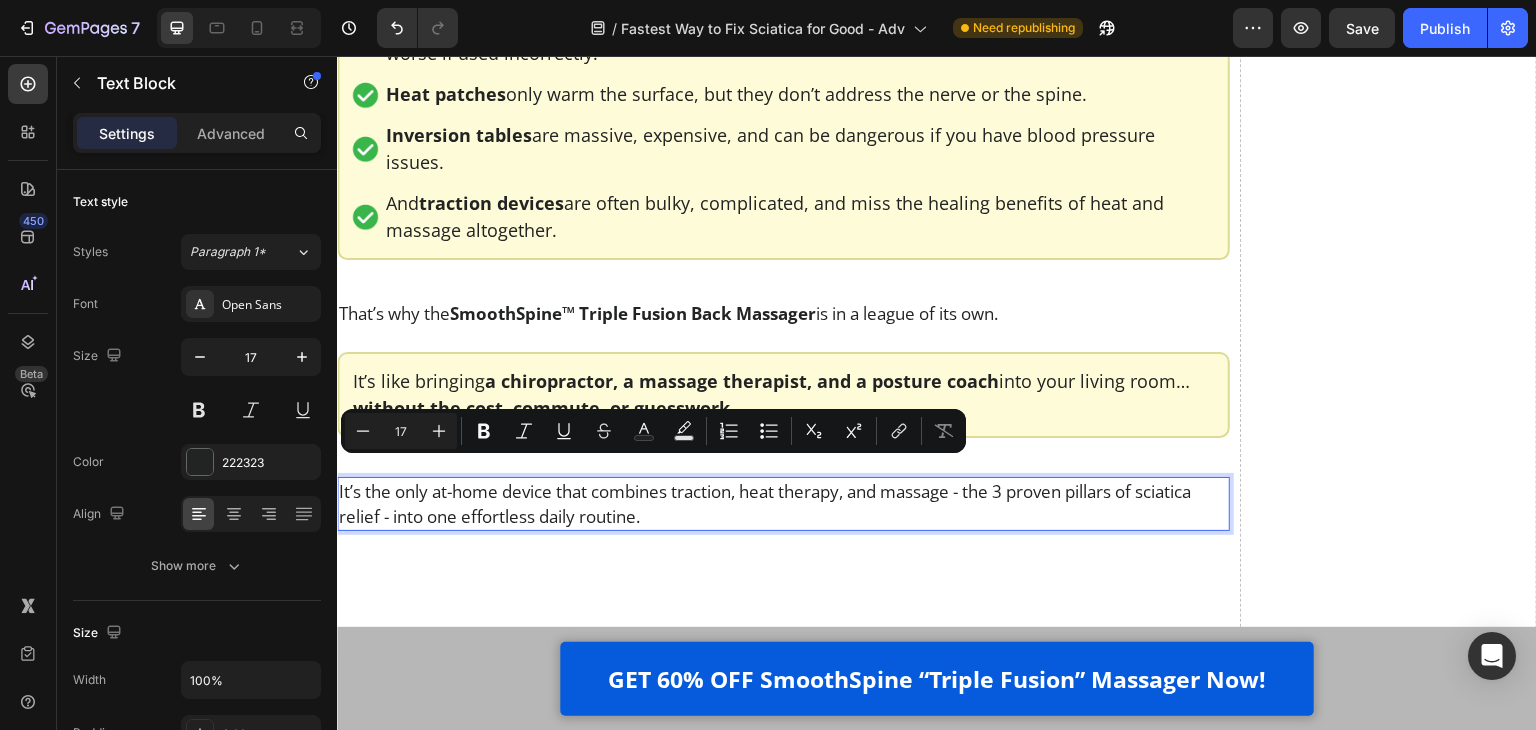 click on "It’s the only at-home device that combines traction, heat therapy, and massage - the 3 proven pillars of sciatica relief - into one effortless daily routine." at bounding box center [783, 504] 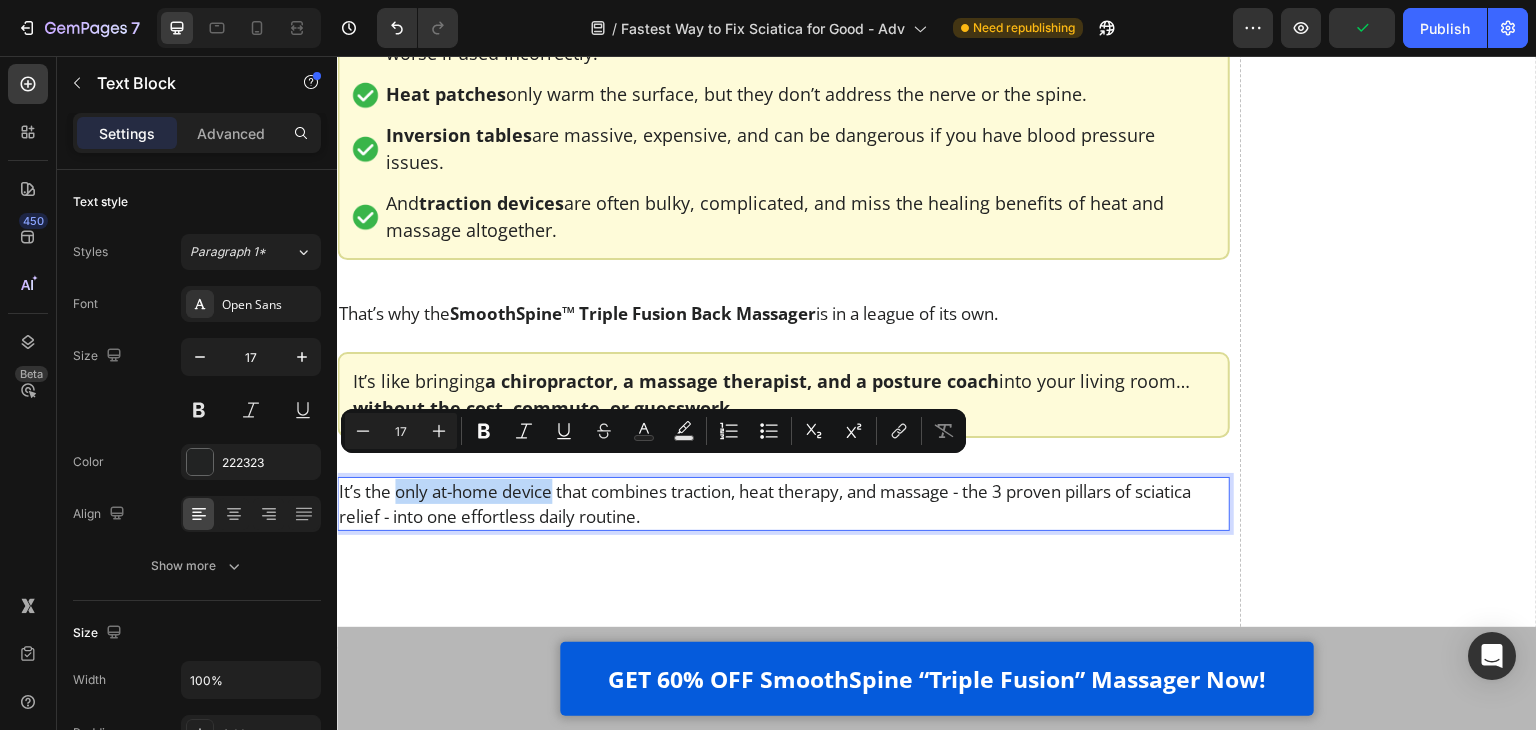 drag, startPoint x: 398, startPoint y: 475, endPoint x: 554, endPoint y: 477, distance: 156.01282 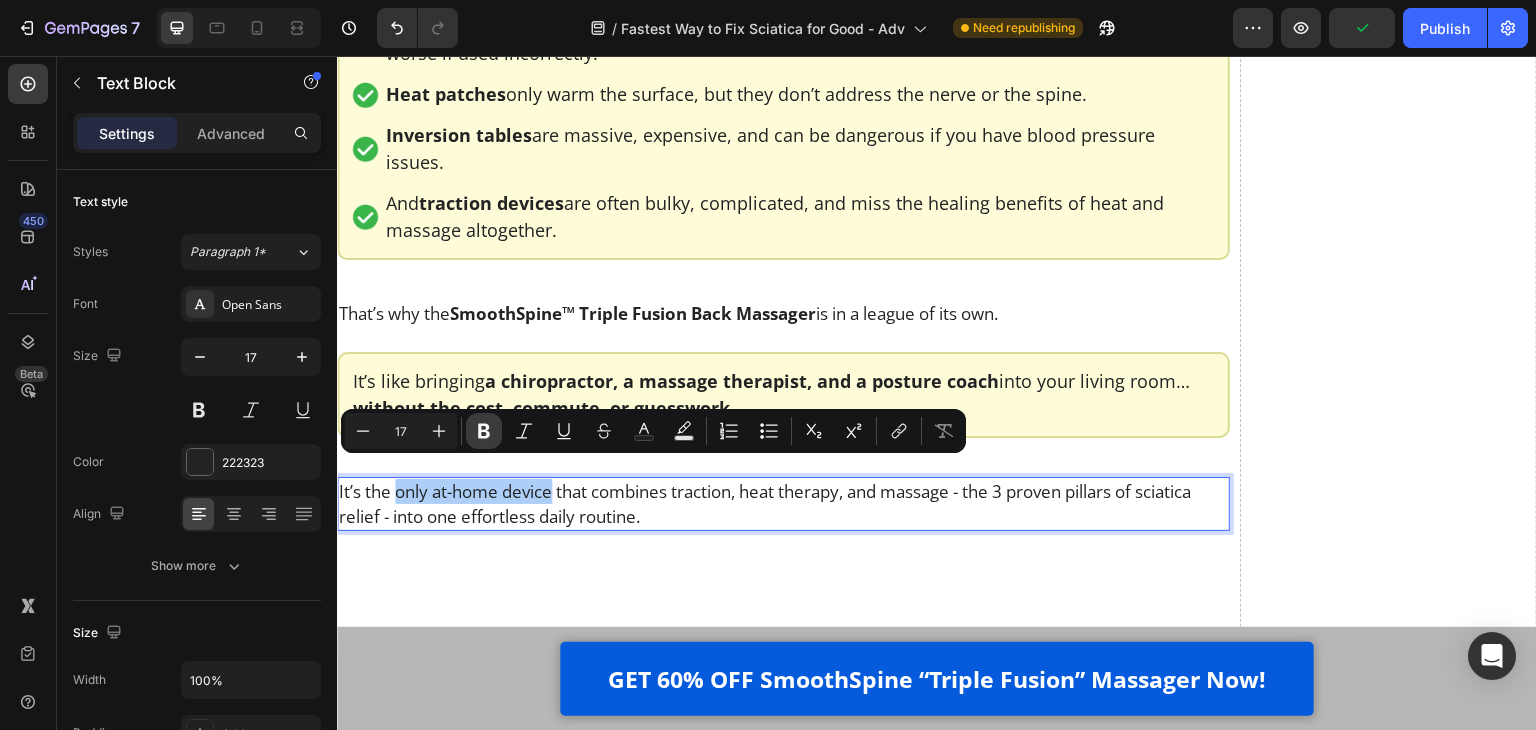 drag, startPoint x: 490, startPoint y: 434, endPoint x: 207, endPoint y: 397, distance: 285.40848 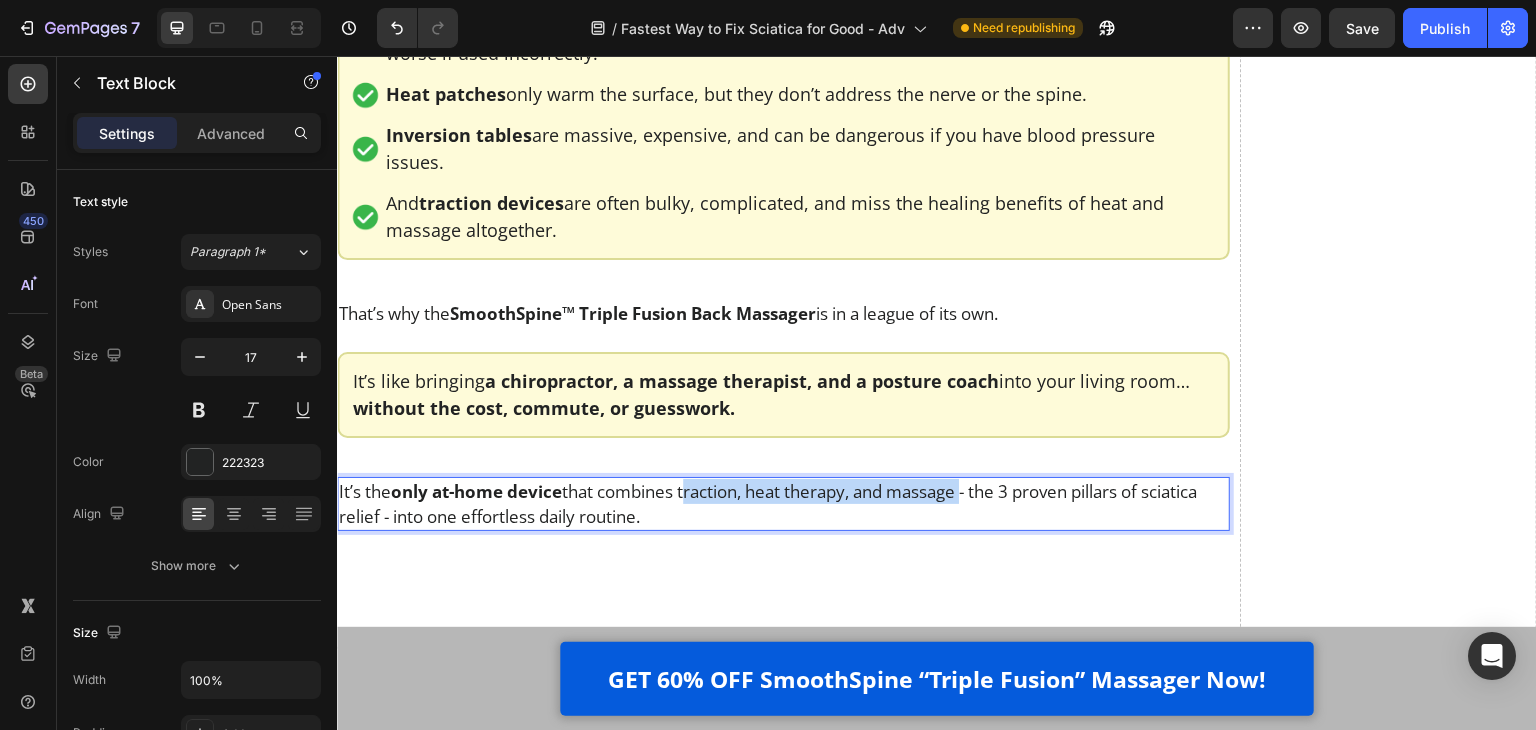 drag, startPoint x: 689, startPoint y: 476, endPoint x: 975, endPoint y: 482, distance: 286.06293 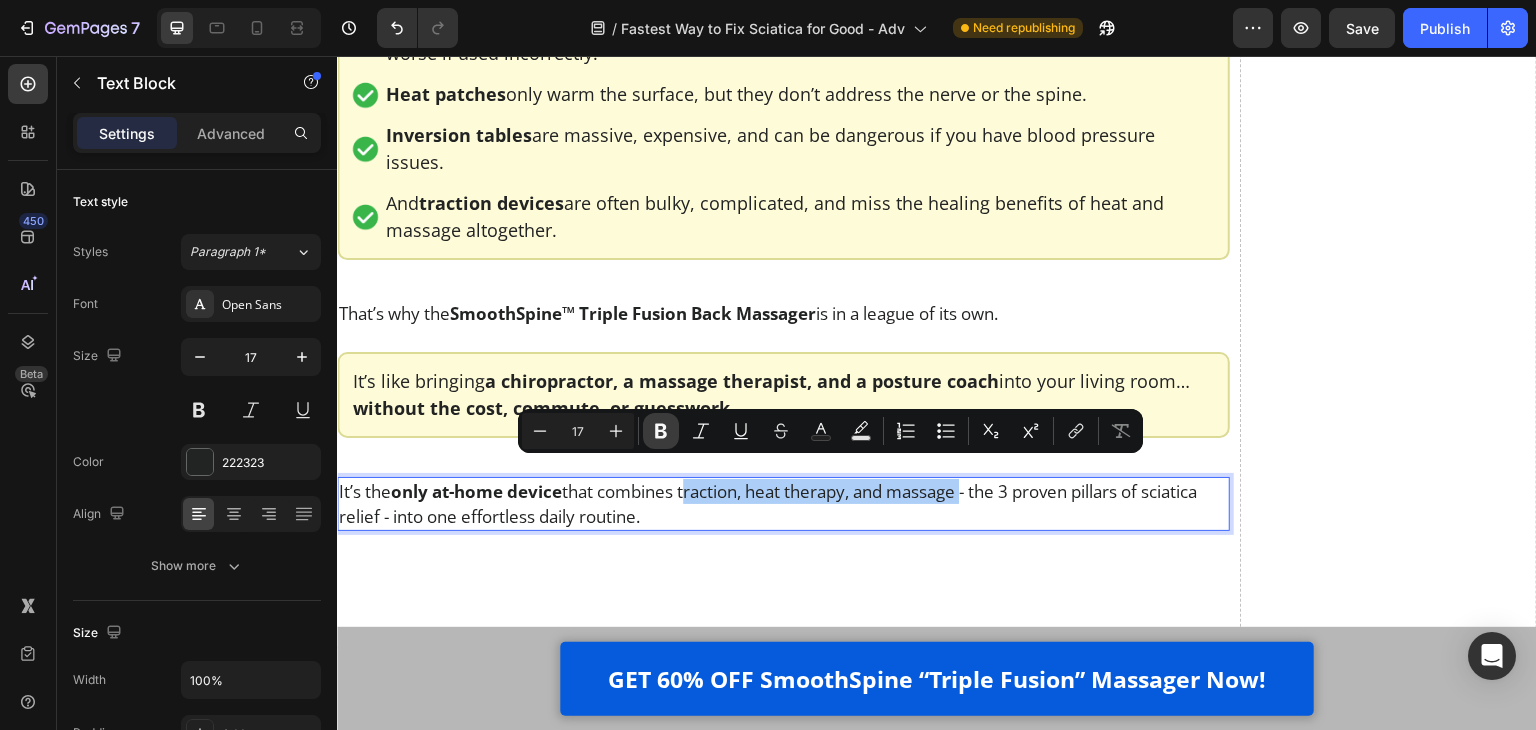 click 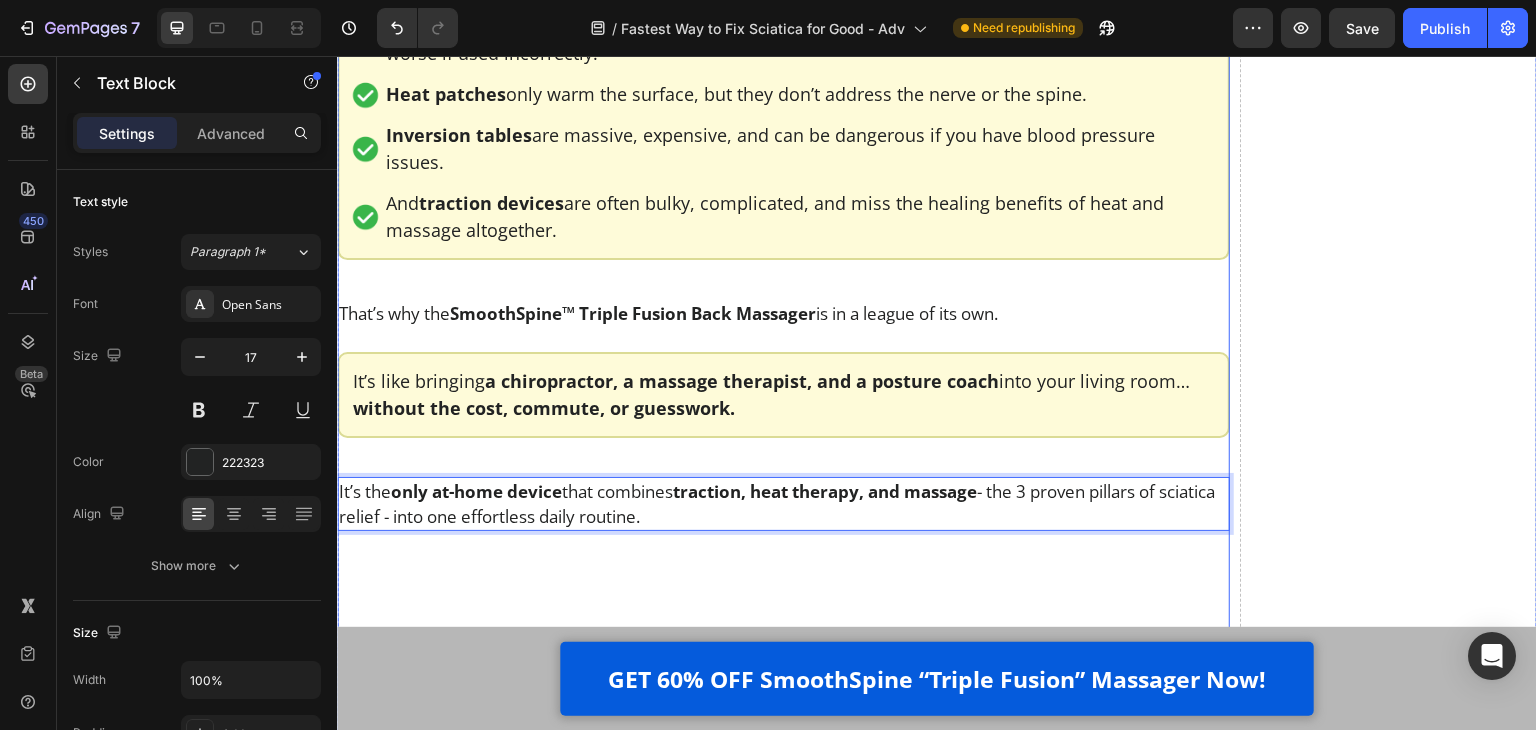 click on "Luckily, now there’s a way to finally fix this at the root. Heading I’ll be honest - after years of watching my patients waste money on painkillers, heating pads, and gimmicky devices… I was starting to think *nothing* could help people fix their sciatica at home.   But then it clicked.   To actually relieve chronic lower back pain and sciatica, you need to do  3 things  - all at the same time: Text Block Image Apply  gentle traction  to relieve pressure on the spine Text Block Row Image Use  heat therapy  to loosen tight muscles and improve blood flow Text Block Row Image Add  deep-tissue massage  to rehydrate the discs and calm inflammation Text Block Row Row That’s the only combination that works - and it has to happen together, consistently, and in a way that doesn’t make the pain worse.   So at that point, I knew what had to be done.   We needed a solution that fused all 3 therapies - traction, heat, and massage - into one simple, at-home routine. Text Block Video Heading . Text Block Row" at bounding box center (783, 2012) 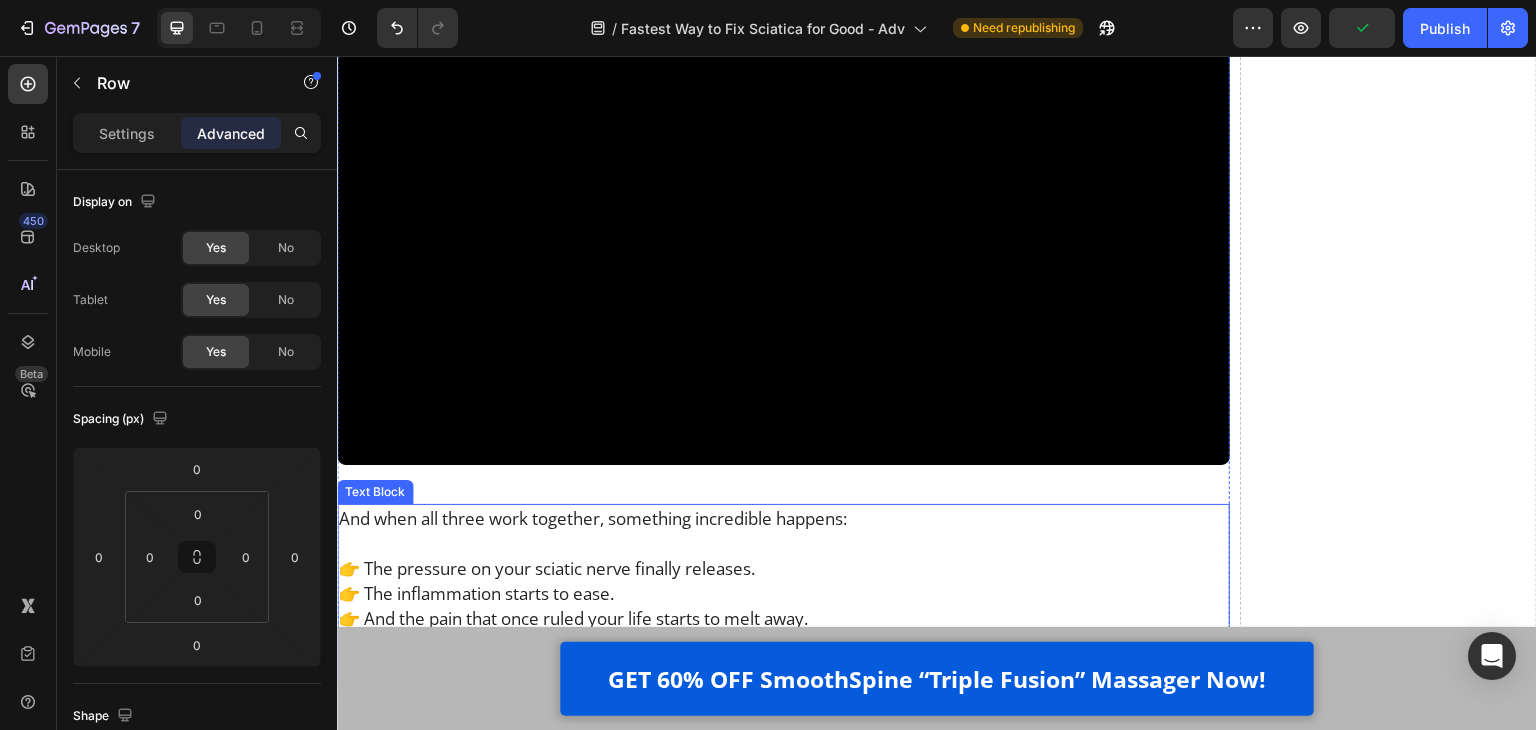 scroll, scrollTop: 13053, scrollLeft: 0, axis: vertical 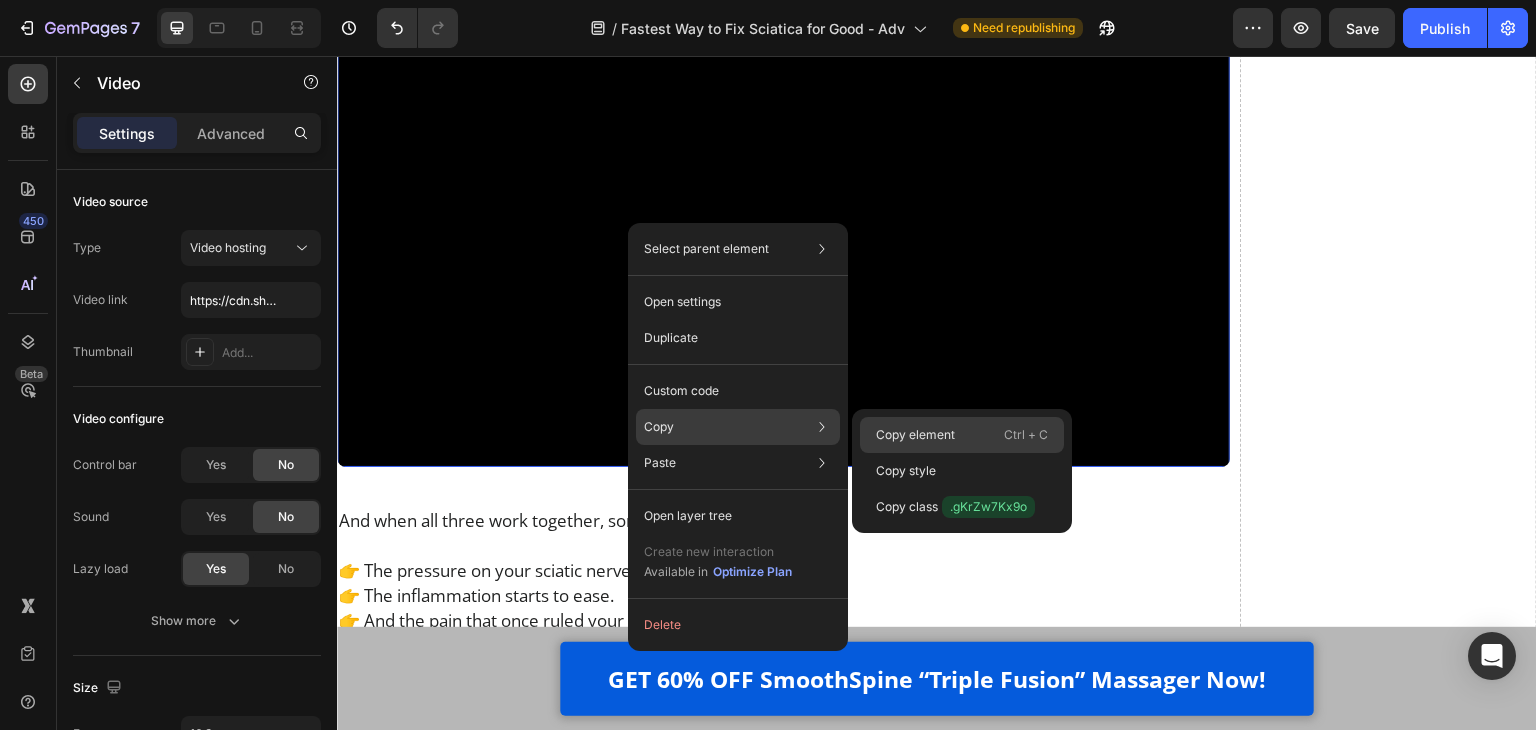 click on "Copy element" at bounding box center [915, 435] 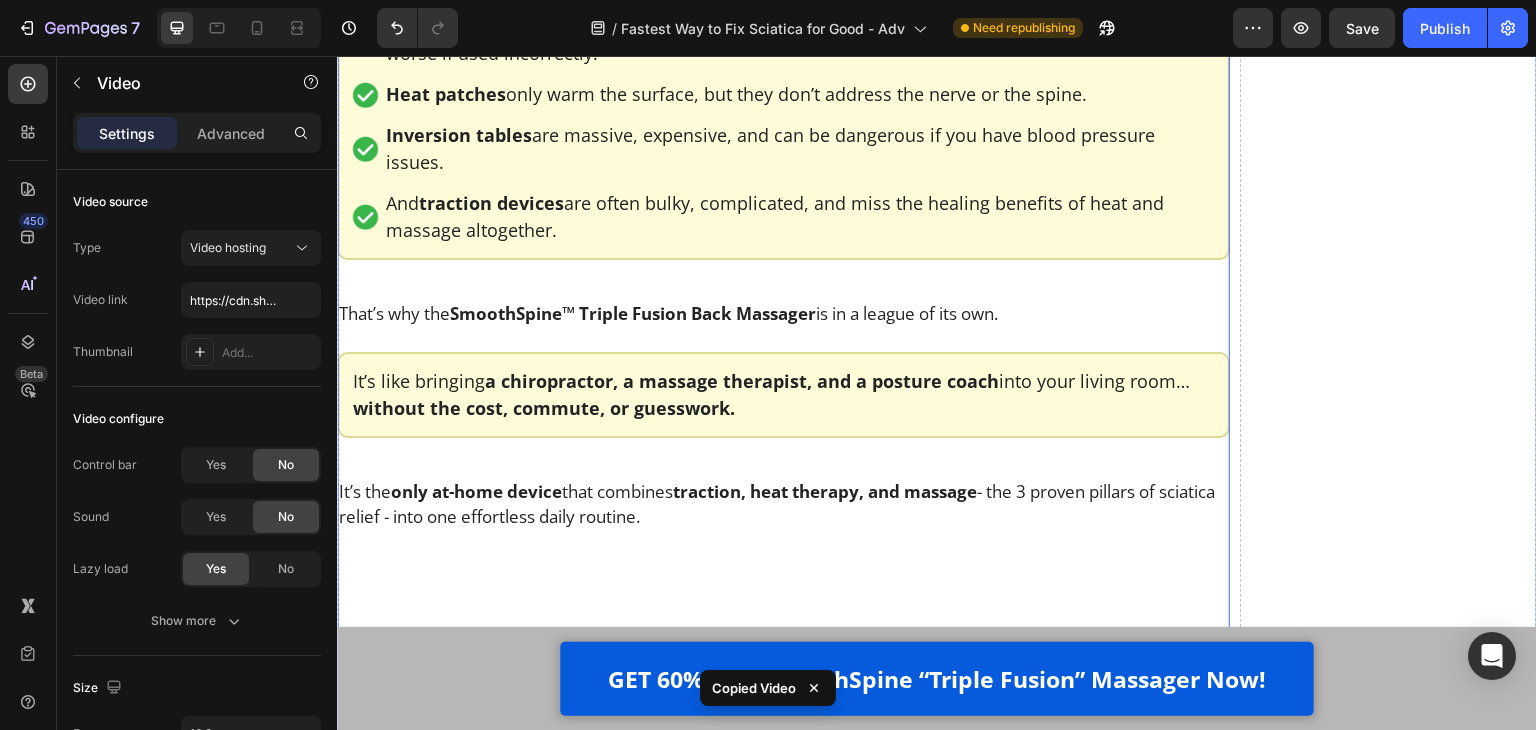 scroll, scrollTop: 14153, scrollLeft: 0, axis: vertical 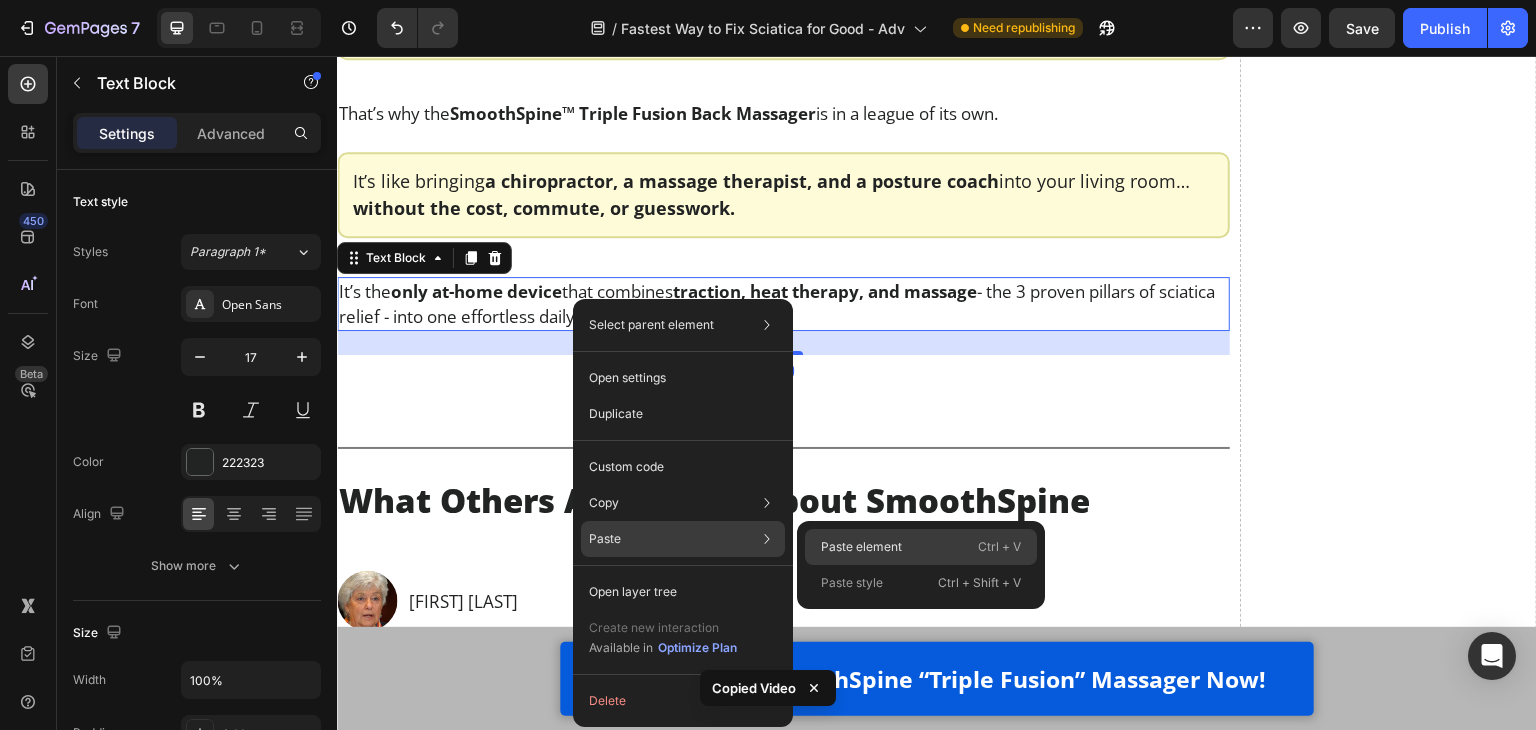 click on "Paste element" at bounding box center (861, 547) 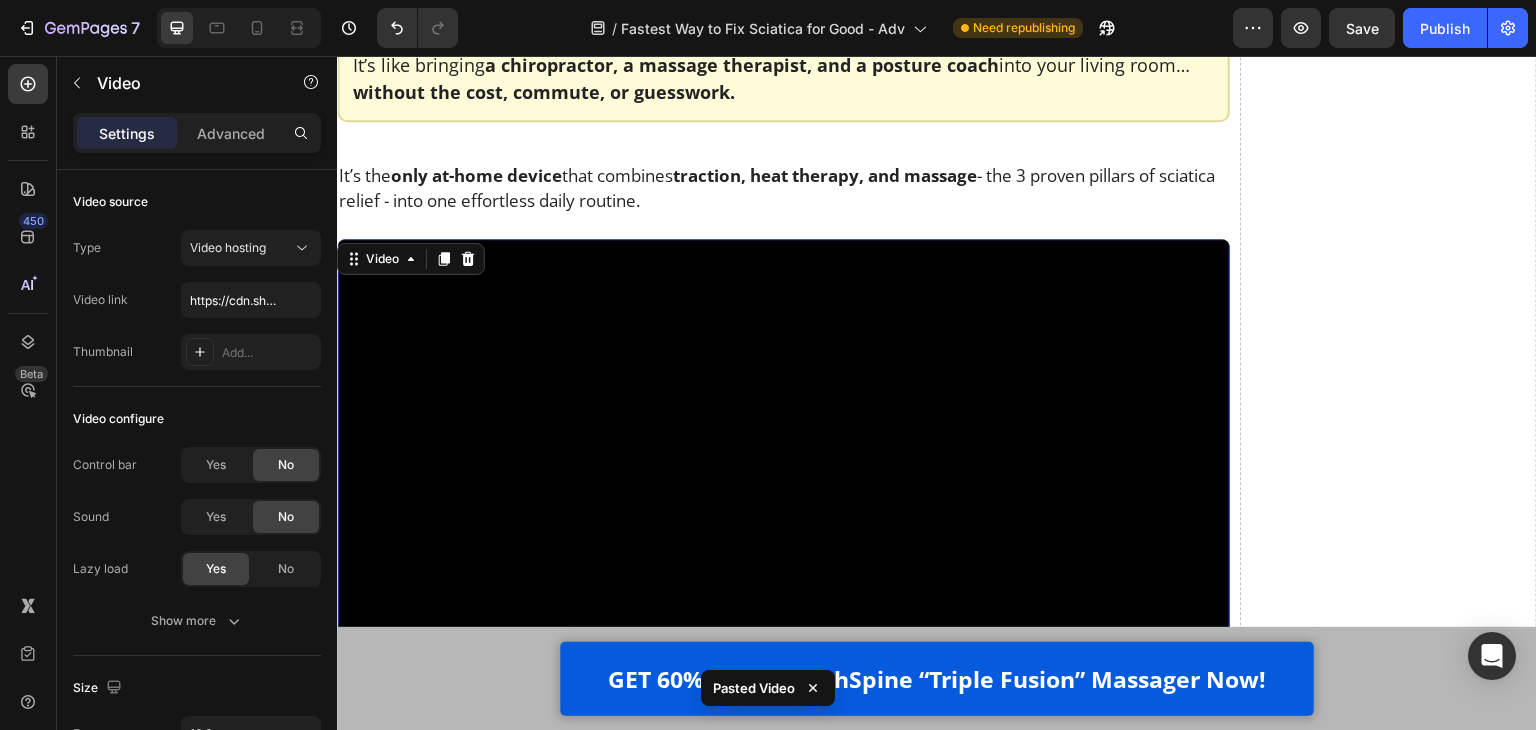 scroll, scrollTop: 14553, scrollLeft: 0, axis: vertical 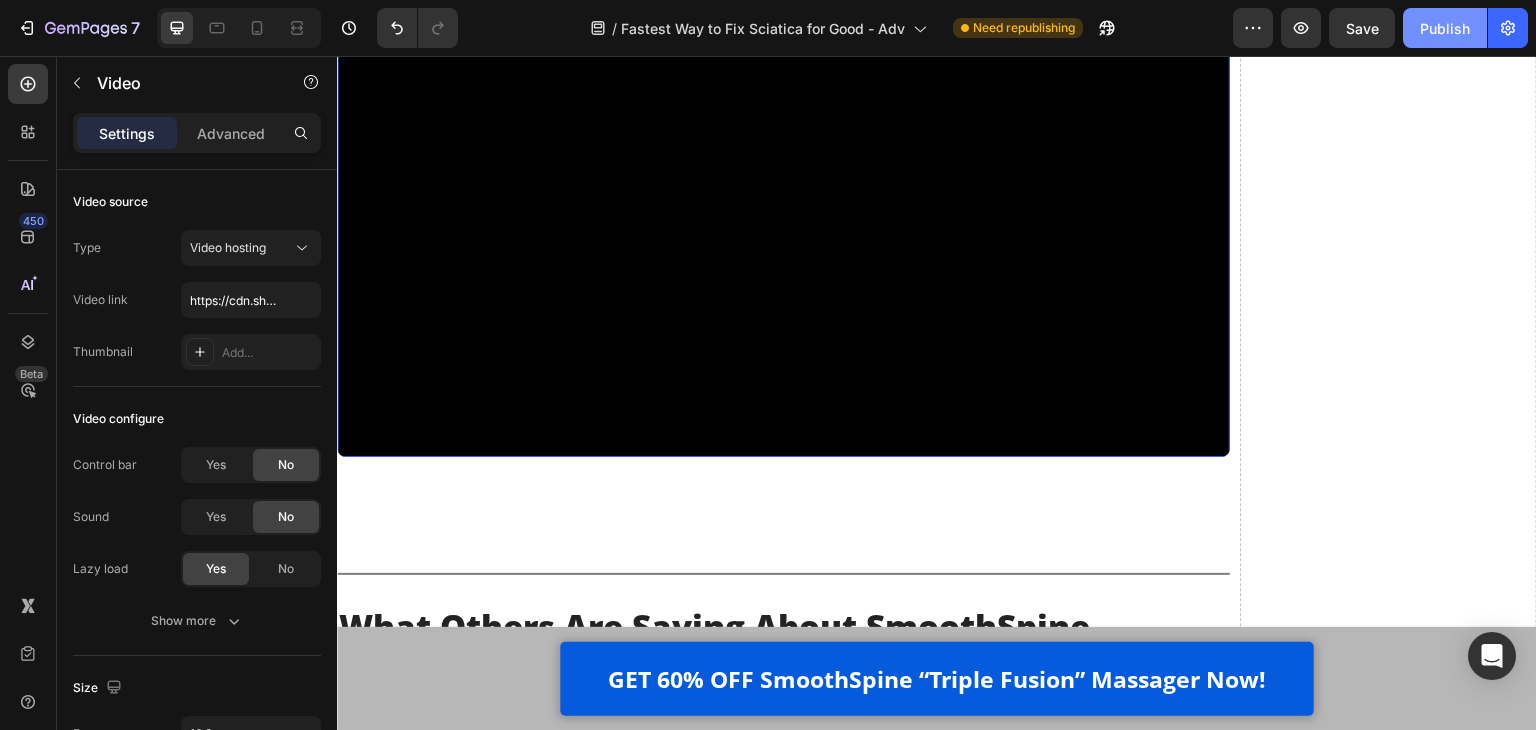 click on "Publish" at bounding box center (1445, 28) 